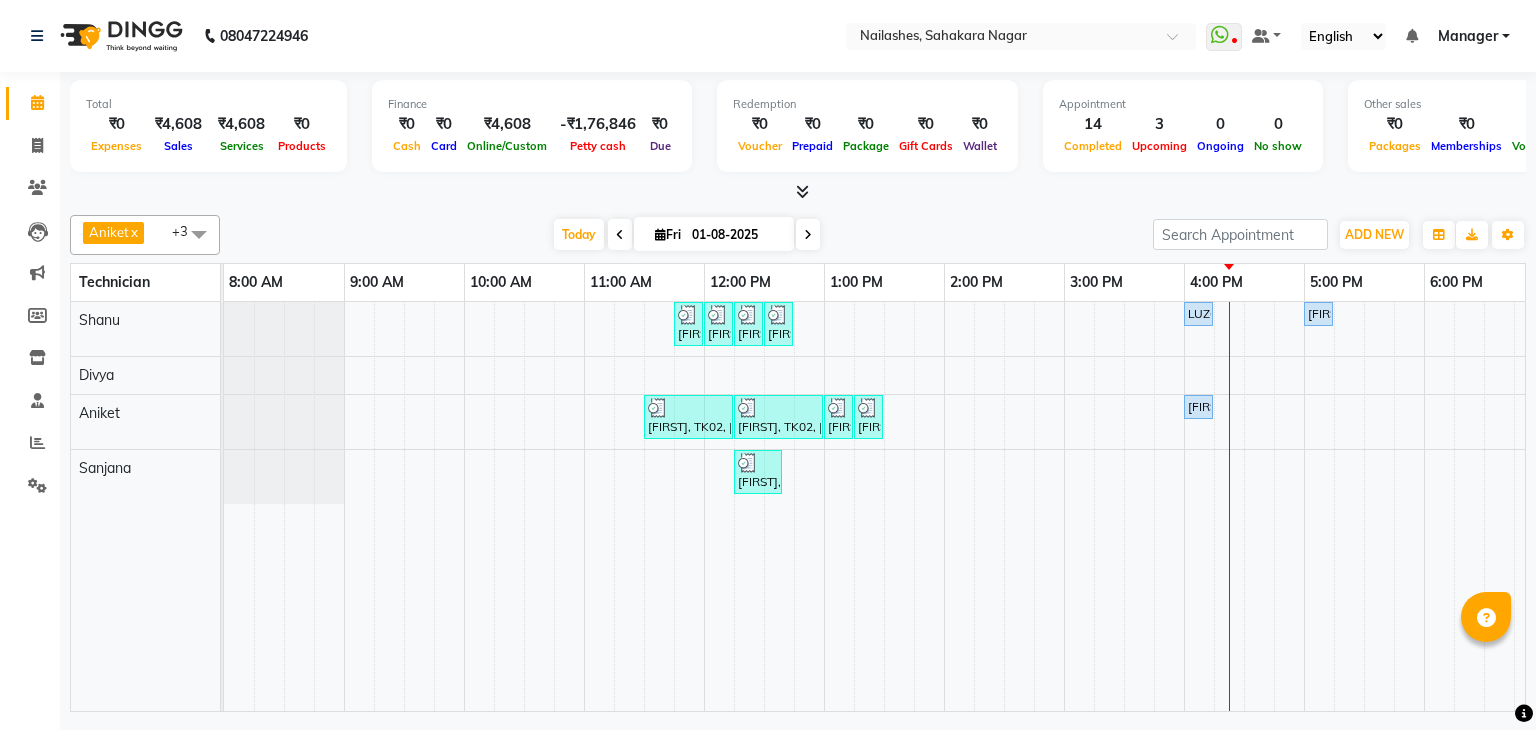 scroll, scrollTop: 0, scrollLeft: 0, axis: both 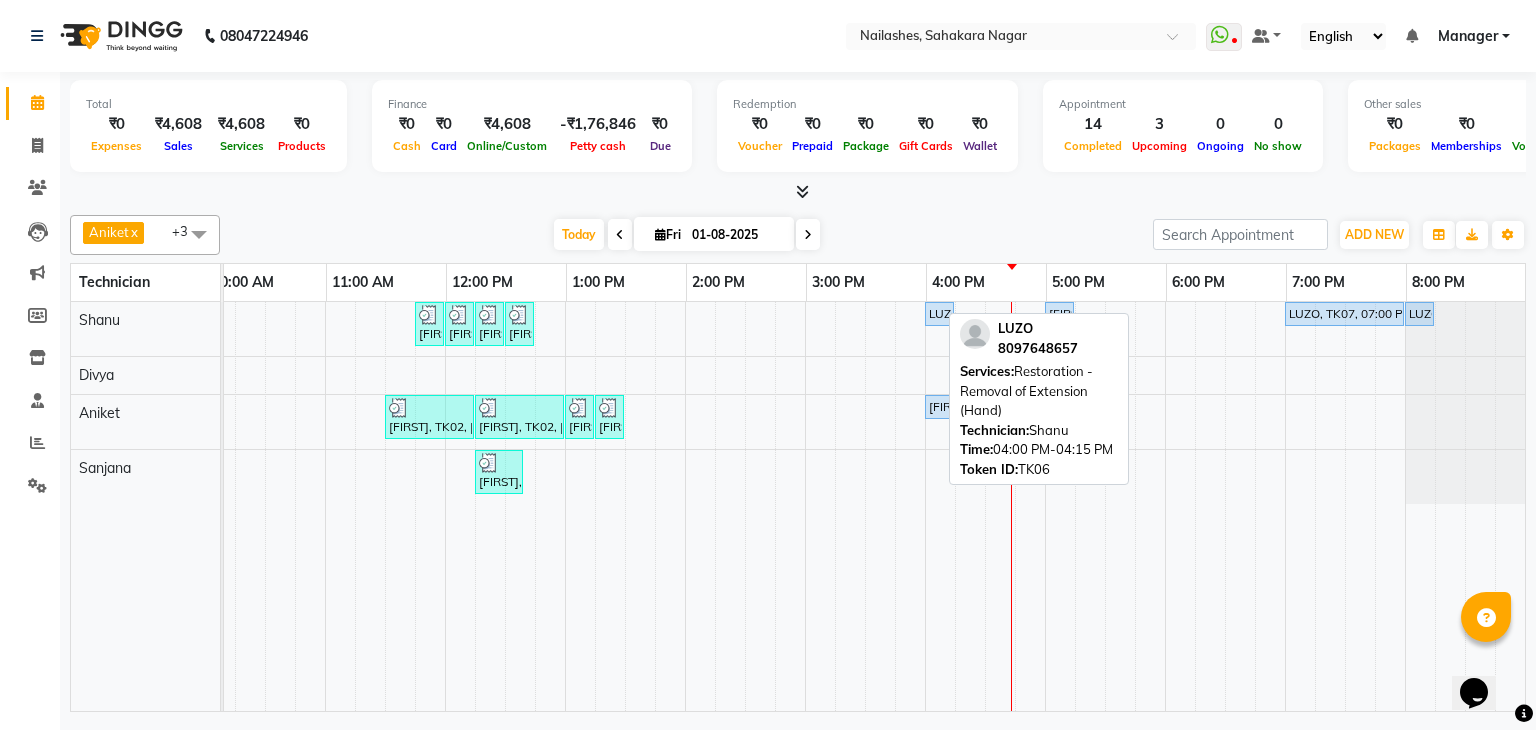 click on "LUZO, TK06, 04:00 PM-04:15 PM, Restoration - Removal of Extension (Hand)" at bounding box center [939, 314] 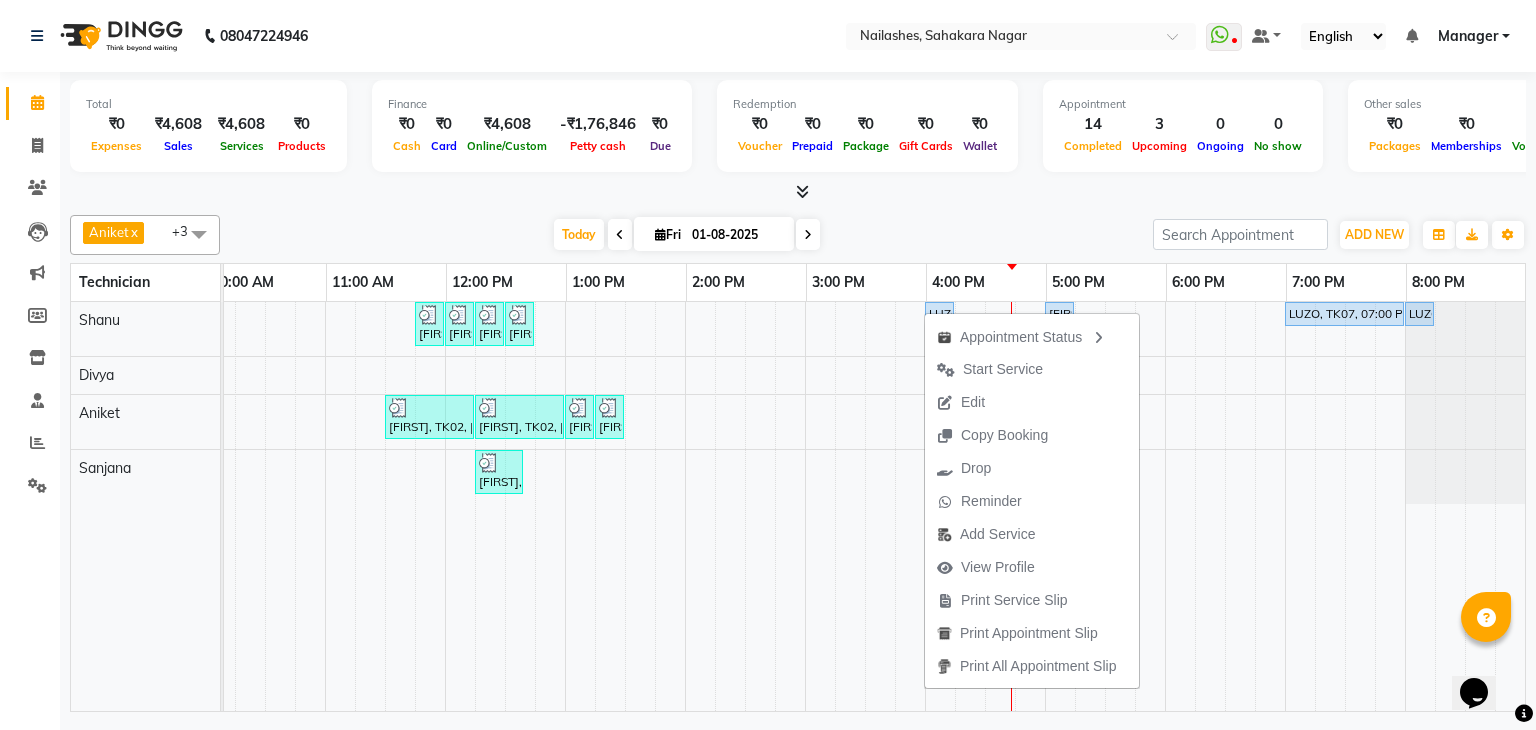 click on "Today  Fri 01-08-2025" at bounding box center [686, 235] 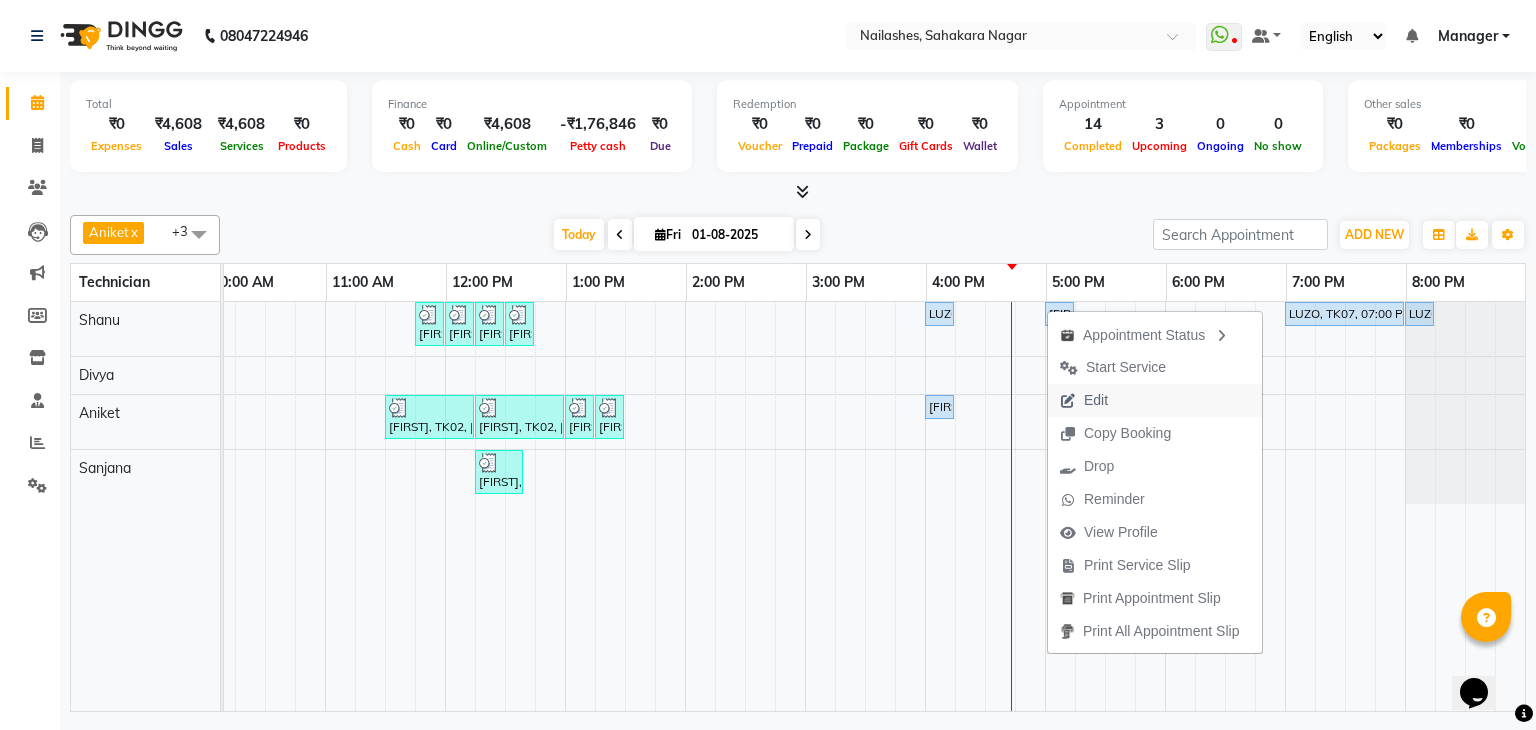 click on "Edit" at bounding box center [1084, 400] 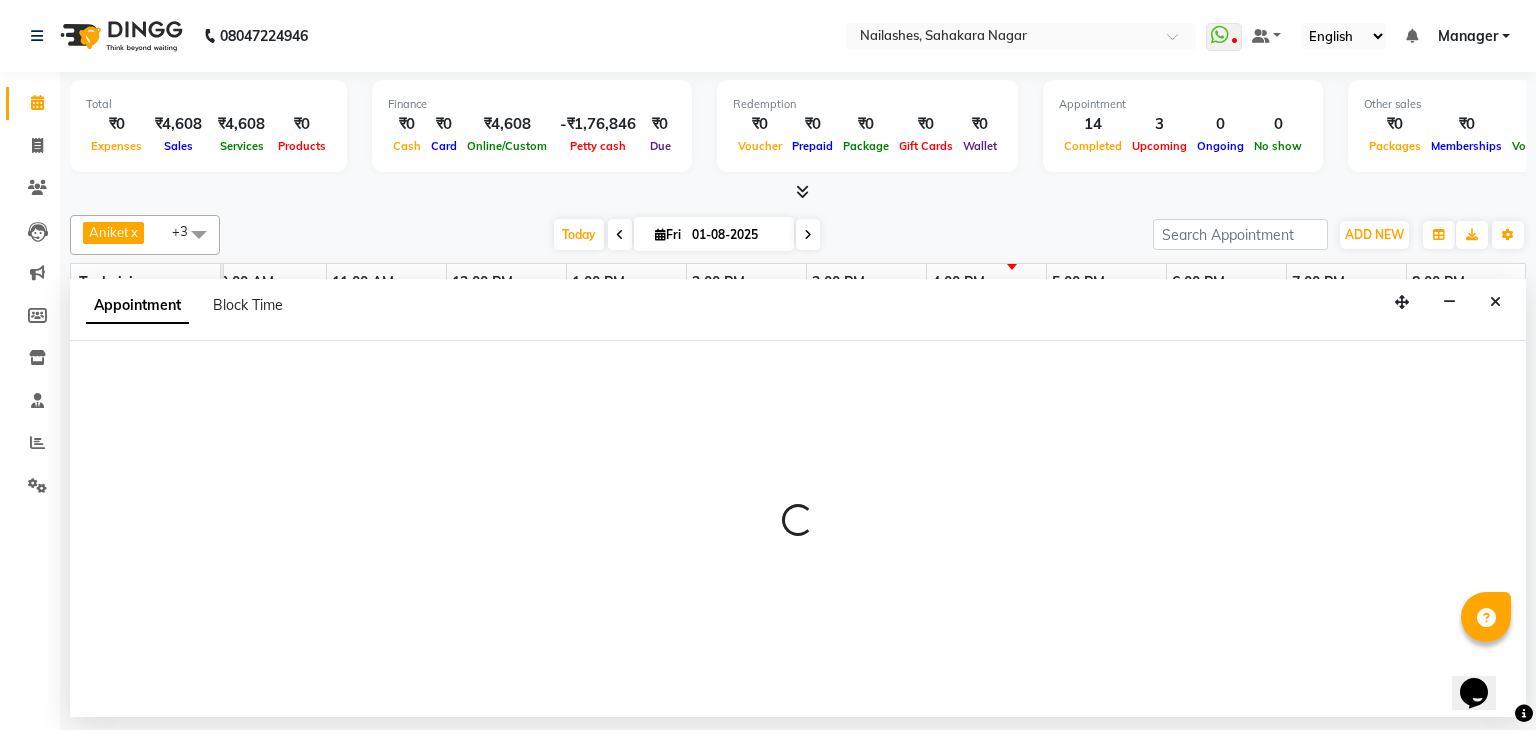 select on "tentative" 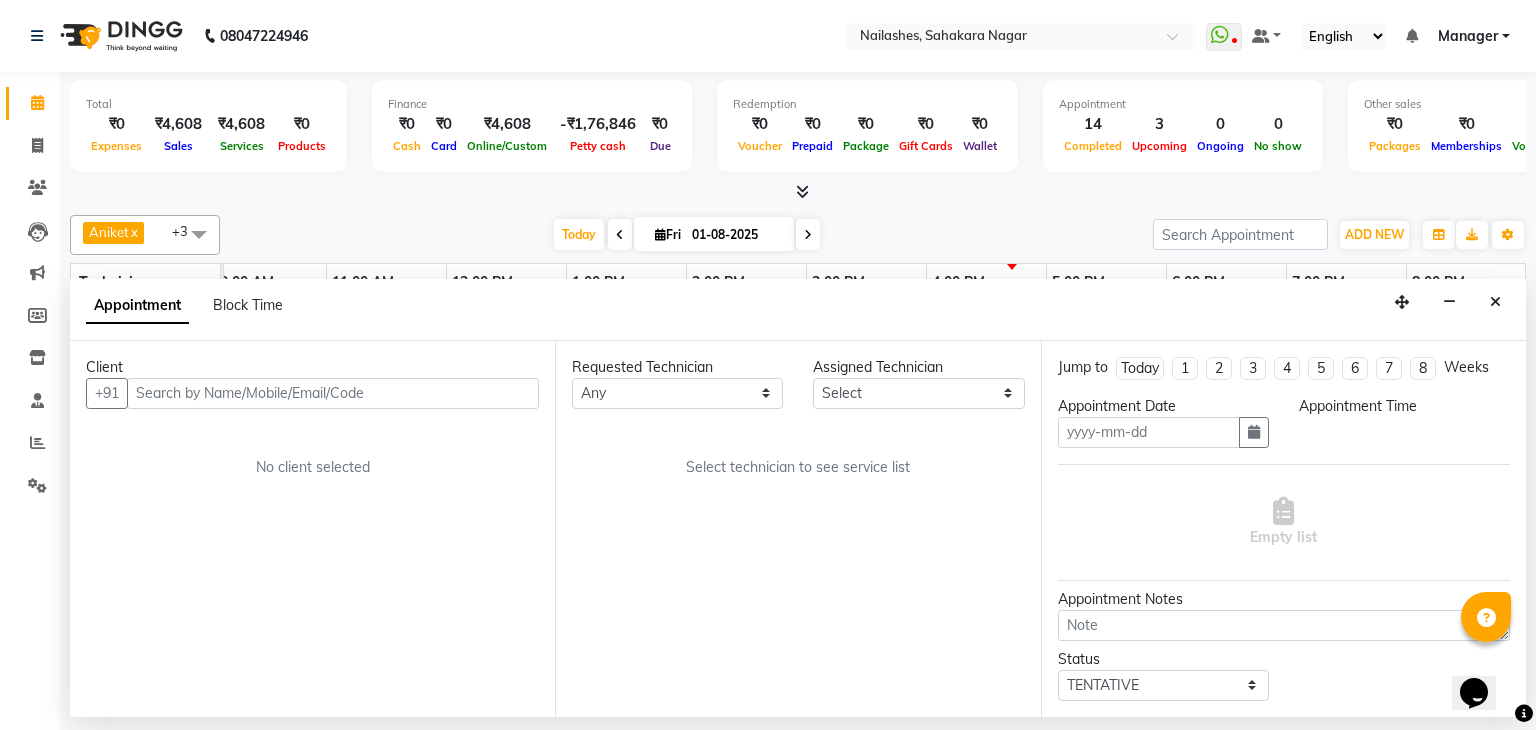 type on "01-08-2025" 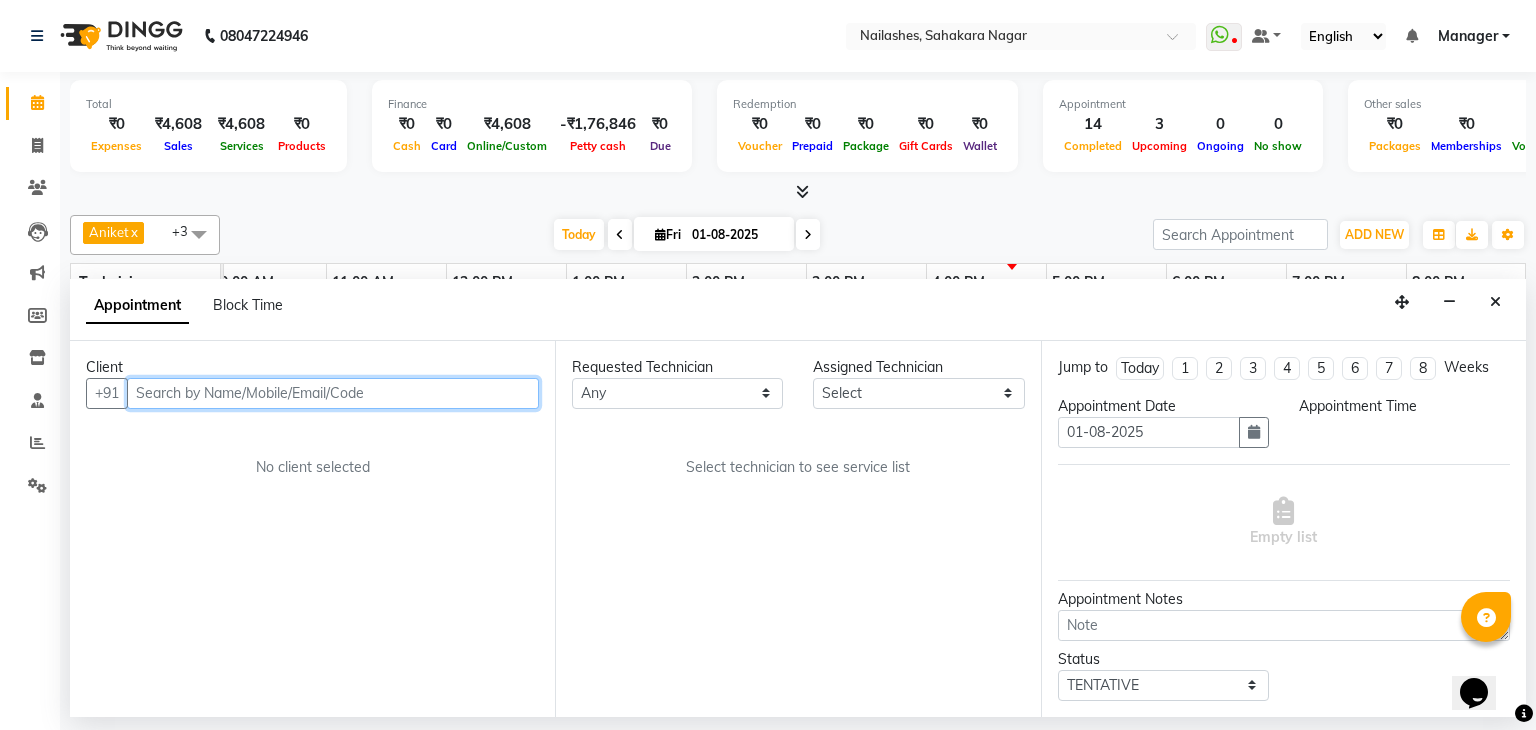 scroll, scrollTop: 0, scrollLeft: 0, axis: both 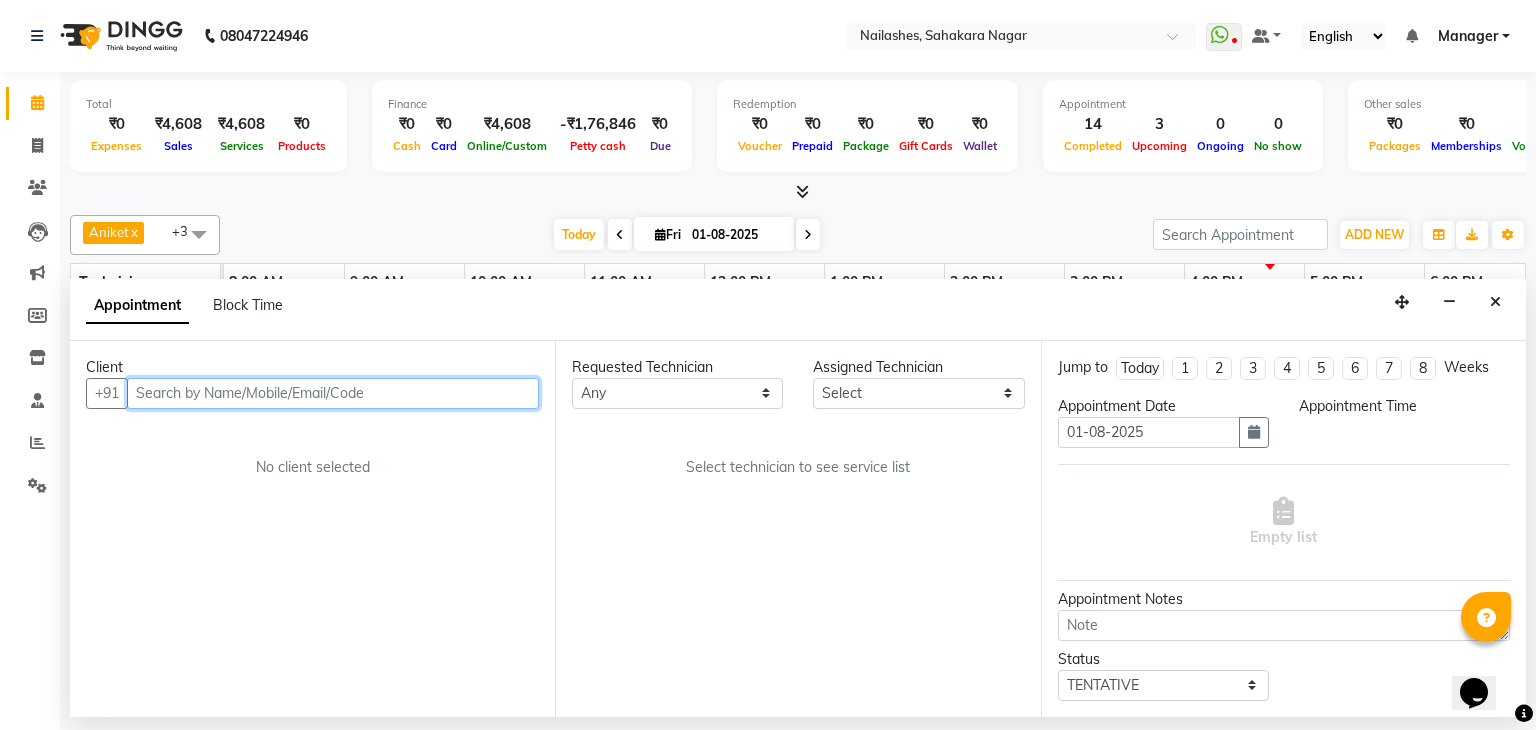 select on "54412" 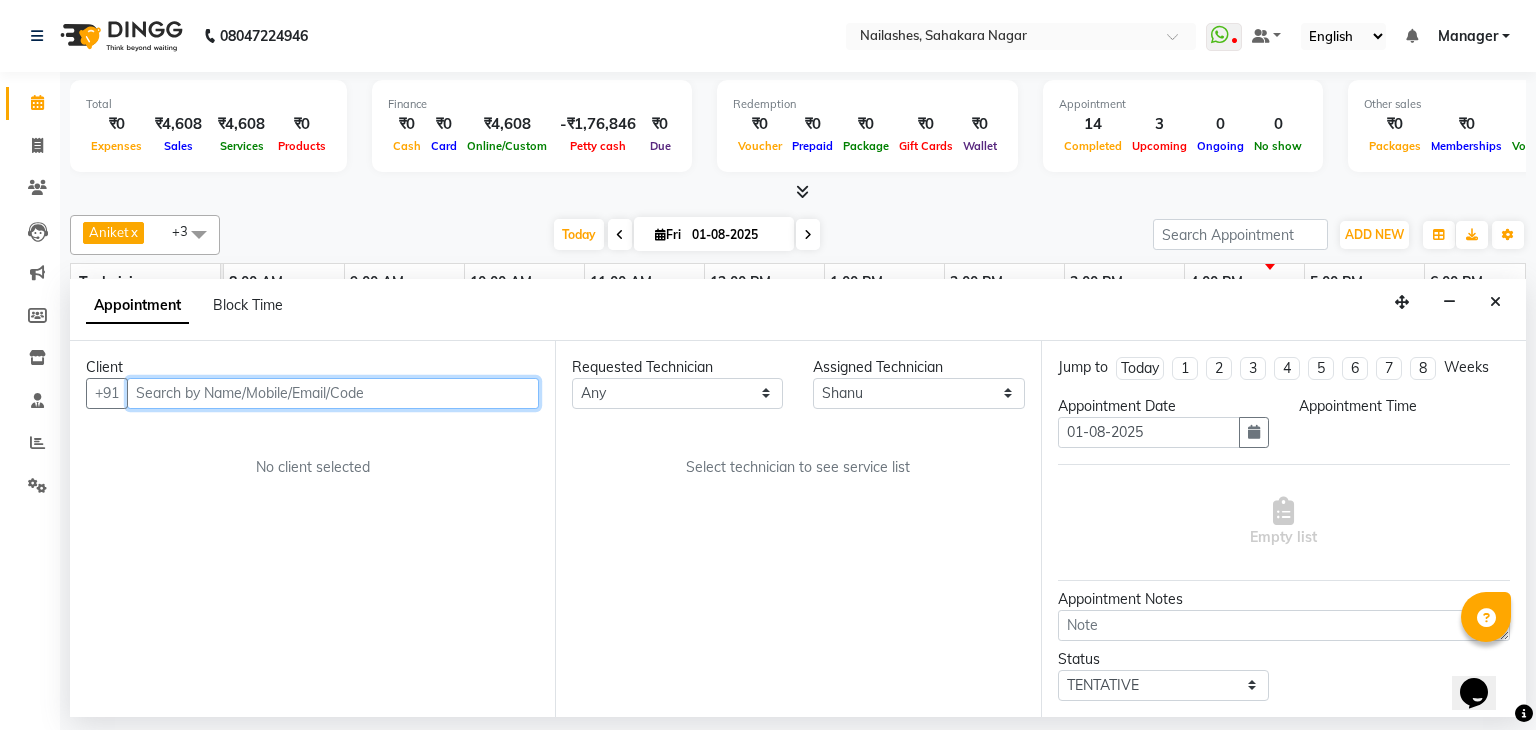select on "upcoming" 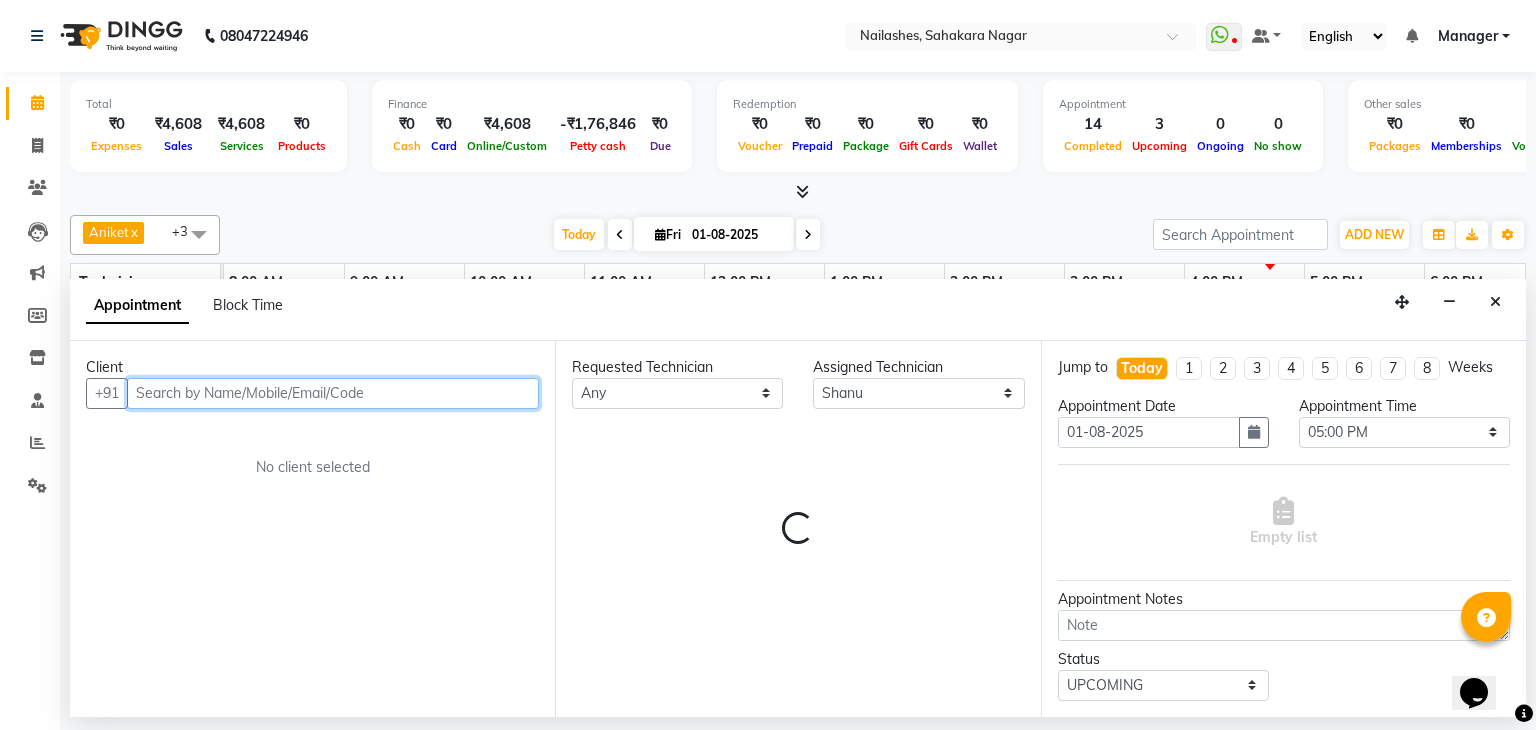 scroll, scrollTop: 0, scrollLeft: 258, axis: horizontal 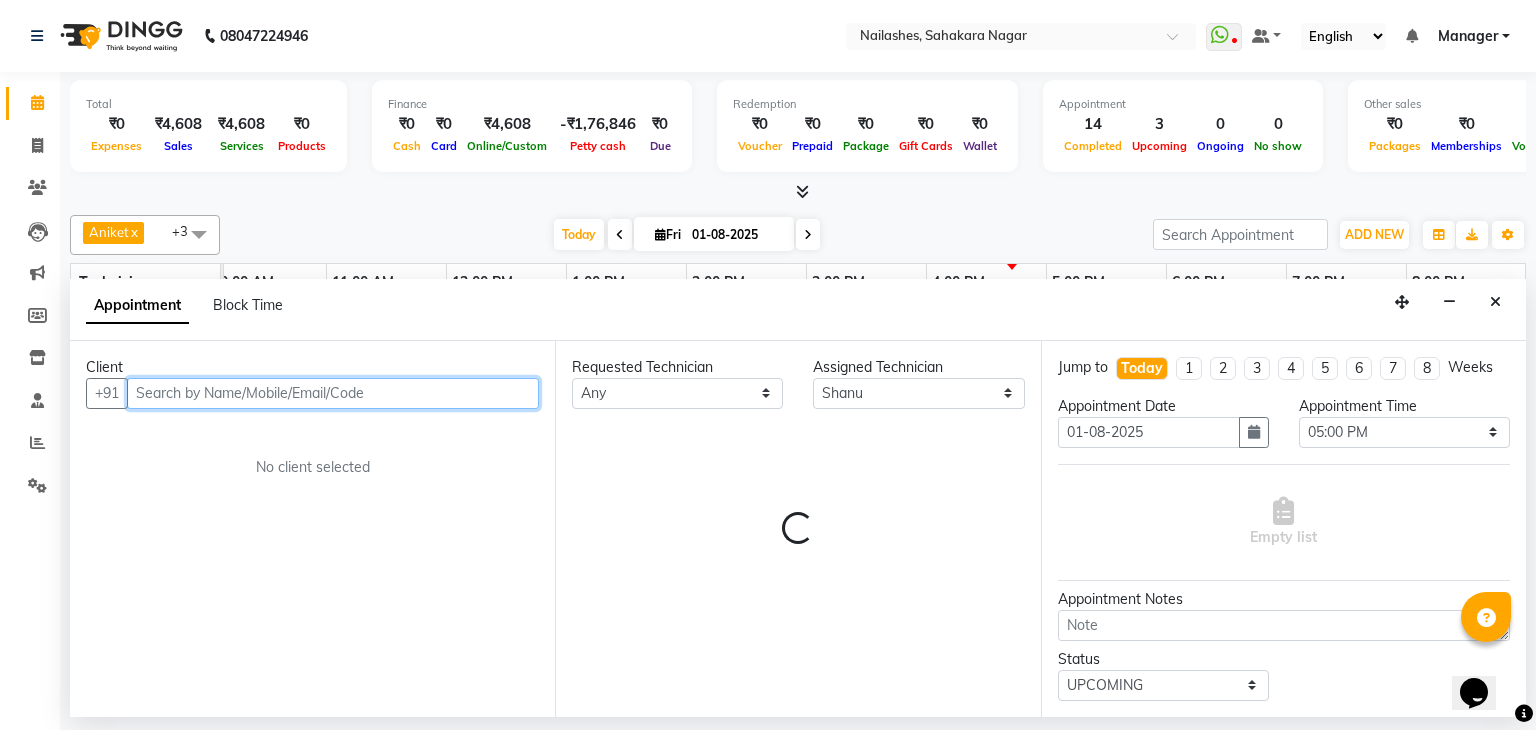 select on "3204" 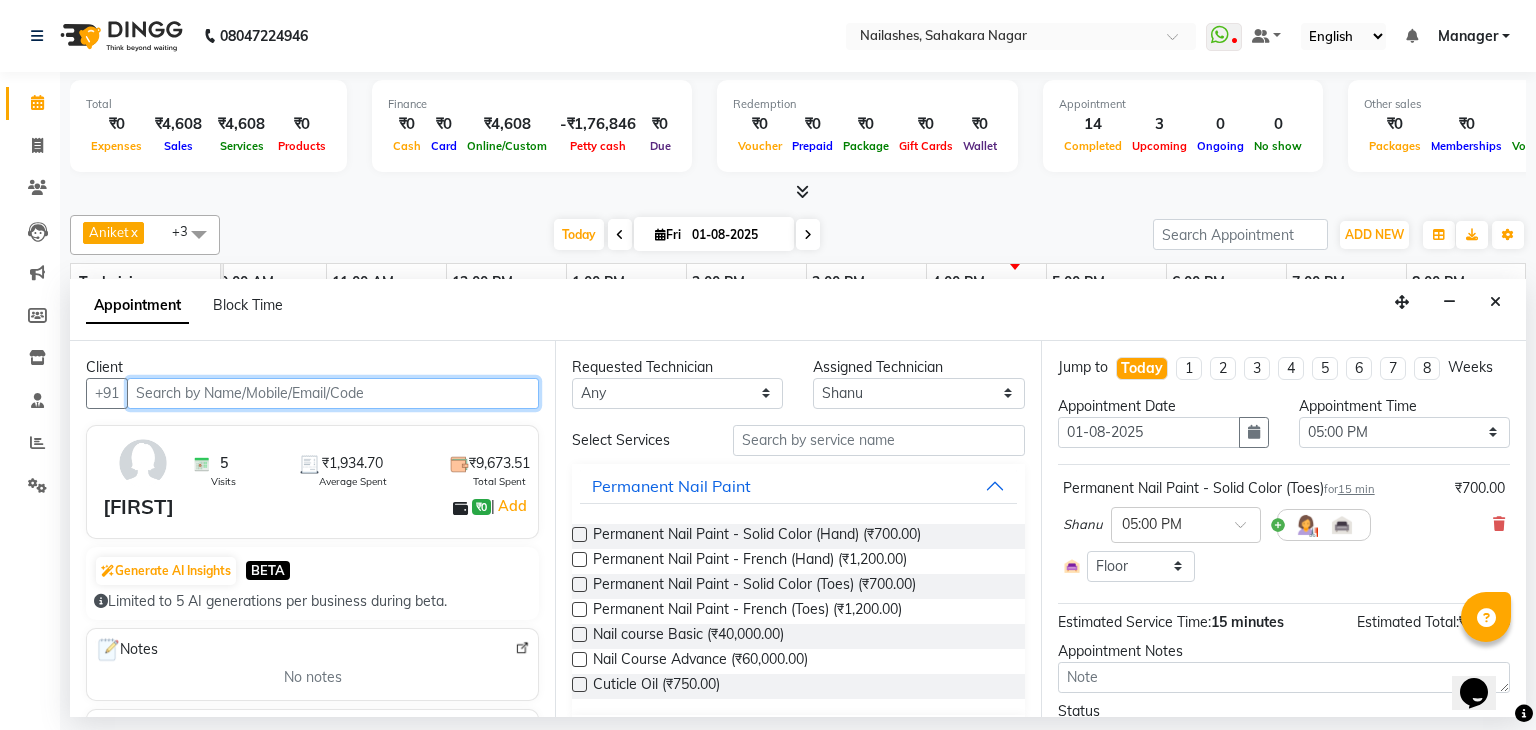 click at bounding box center [333, 393] 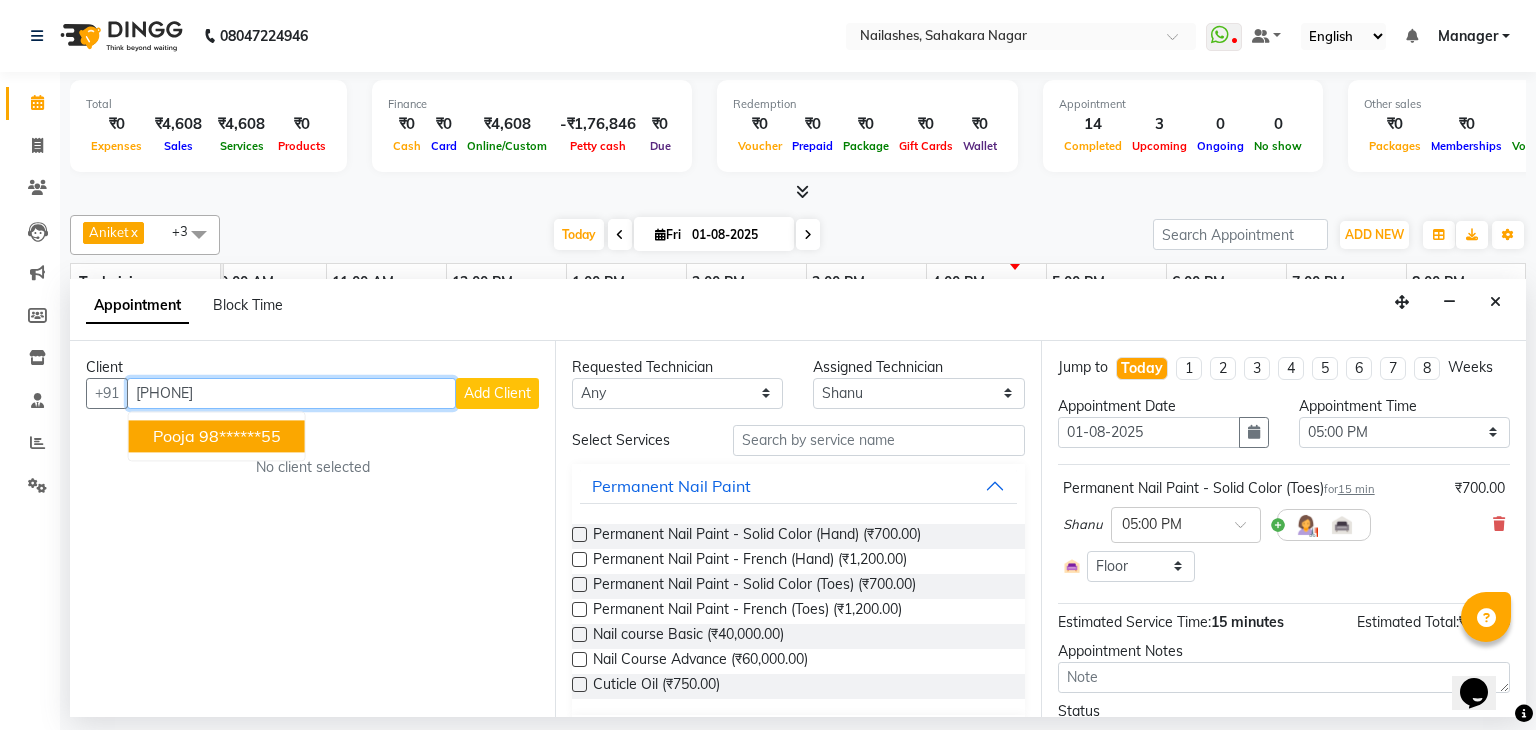 click on "98******55" at bounding box center [240, 436] 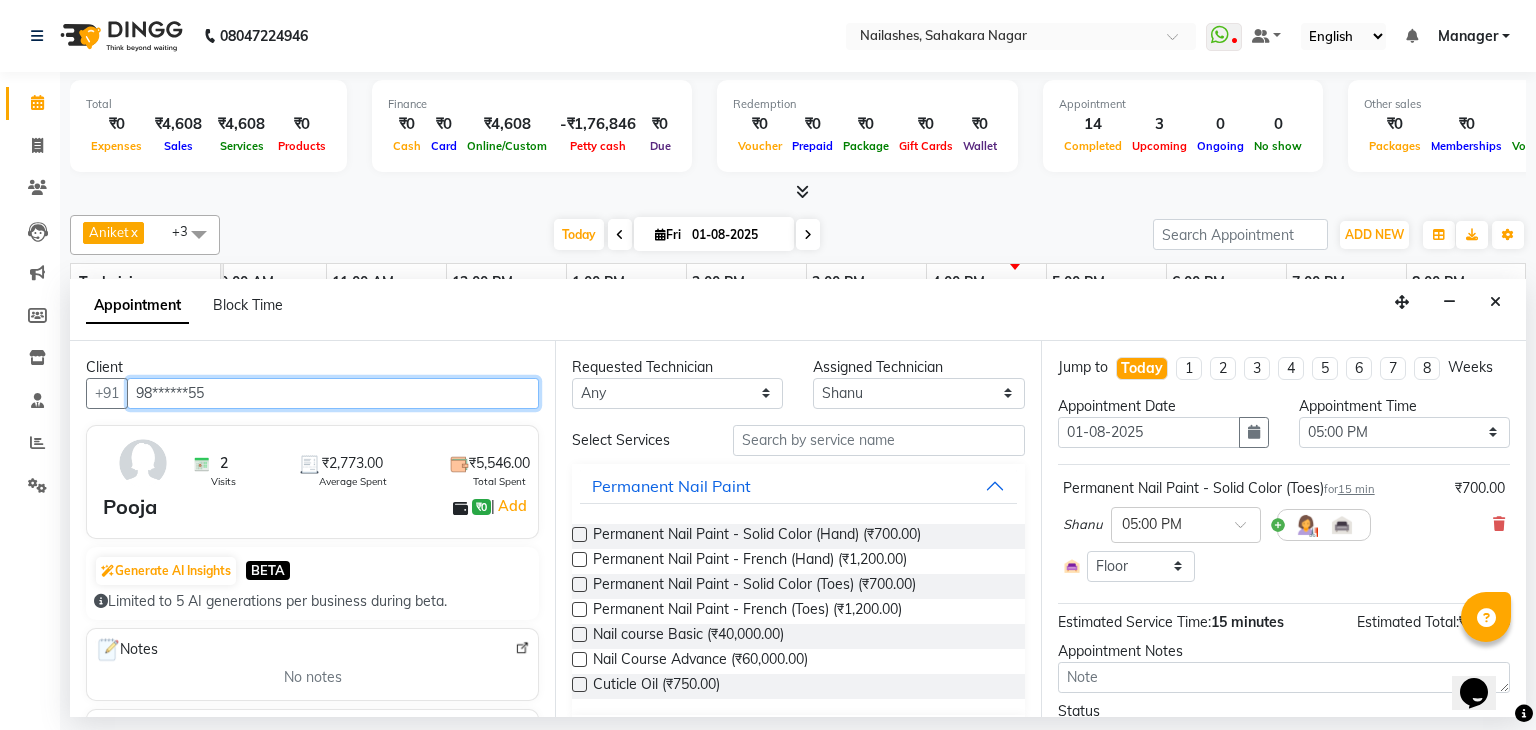 type on "98******55" 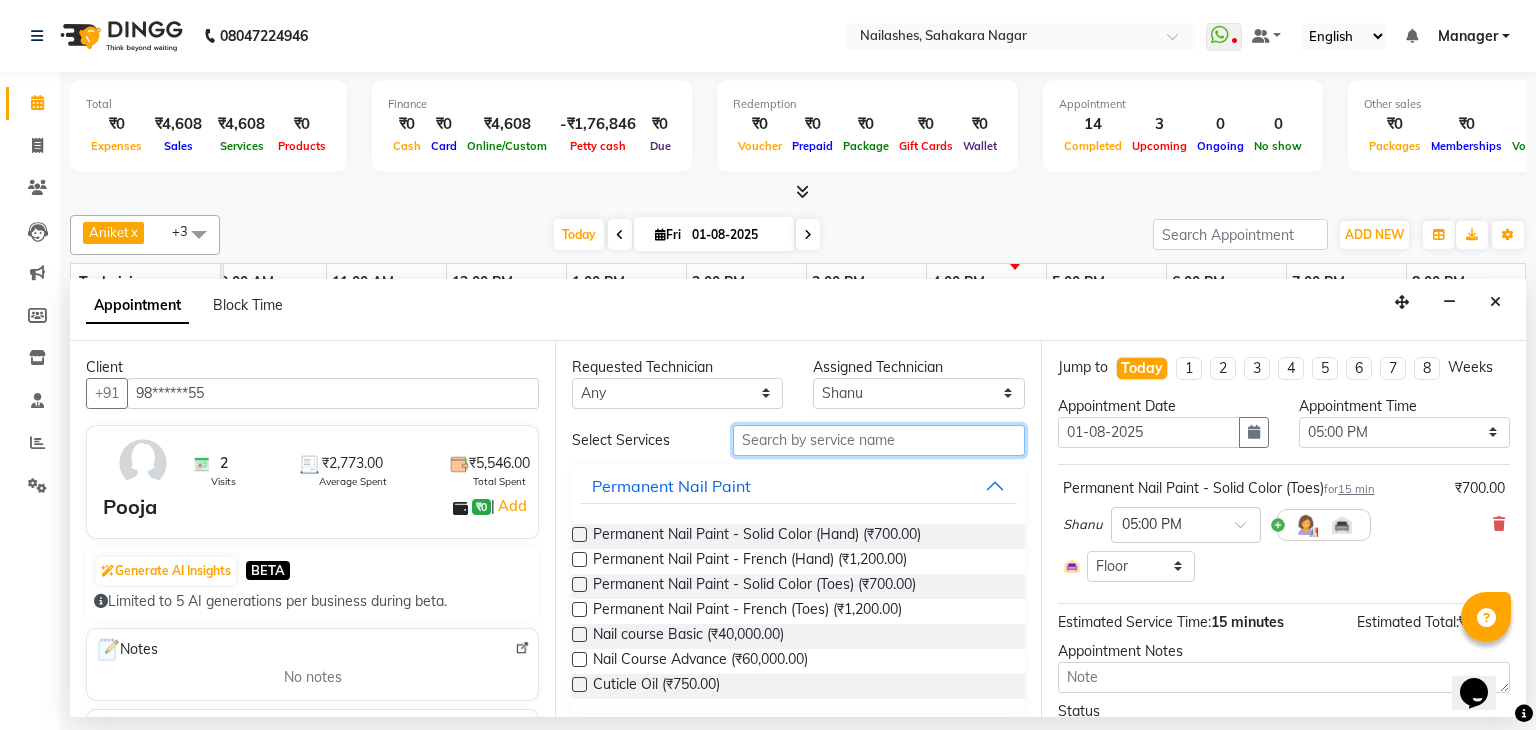 click at bounding box center (879, 440) 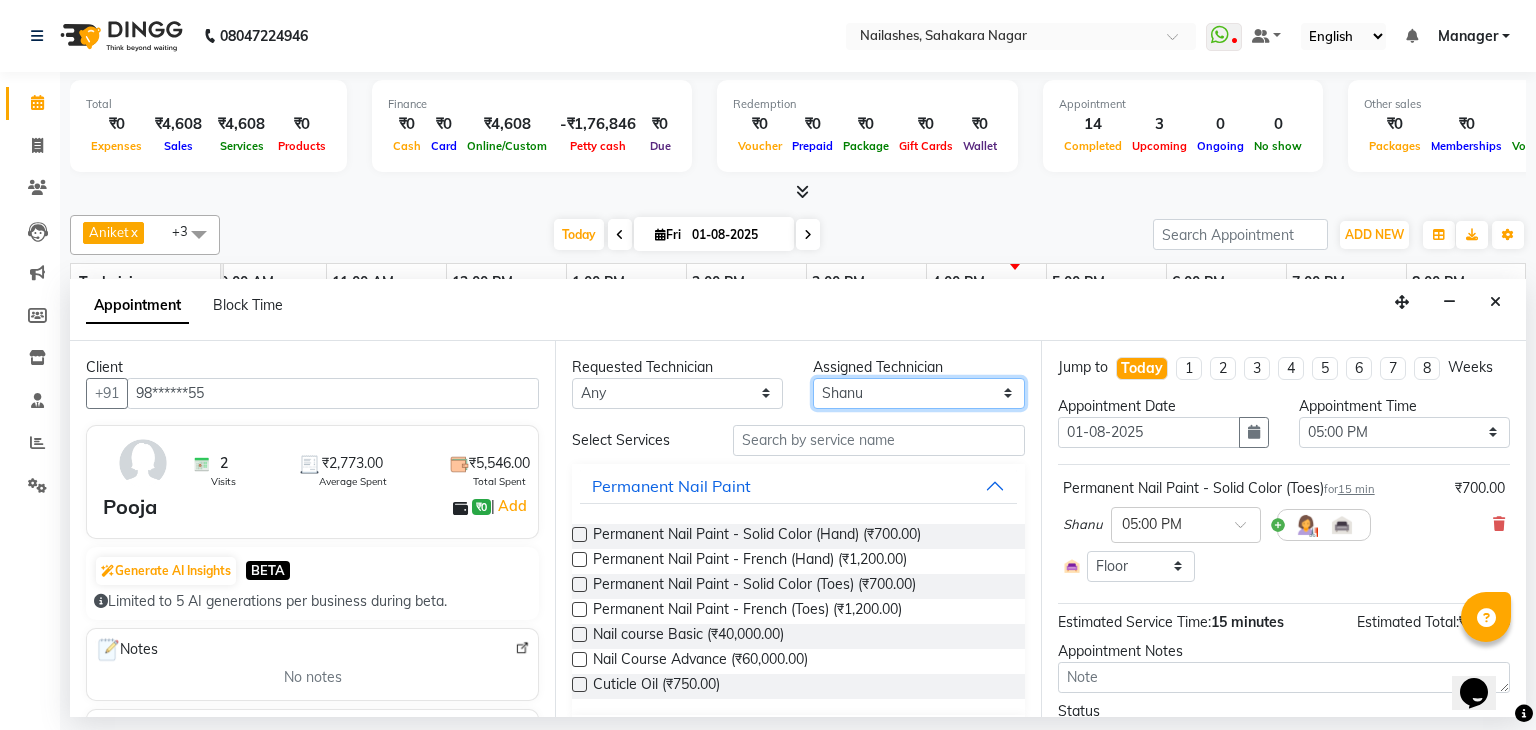 click on "Select [FIRST] [FIRST] [FIRST] [FIRST] [FIRST] [FIRST] [FIRST] [FIRST] [FIRST] [FIRST] [FIRST] [FIRST]" at bounding box center (918, 393) 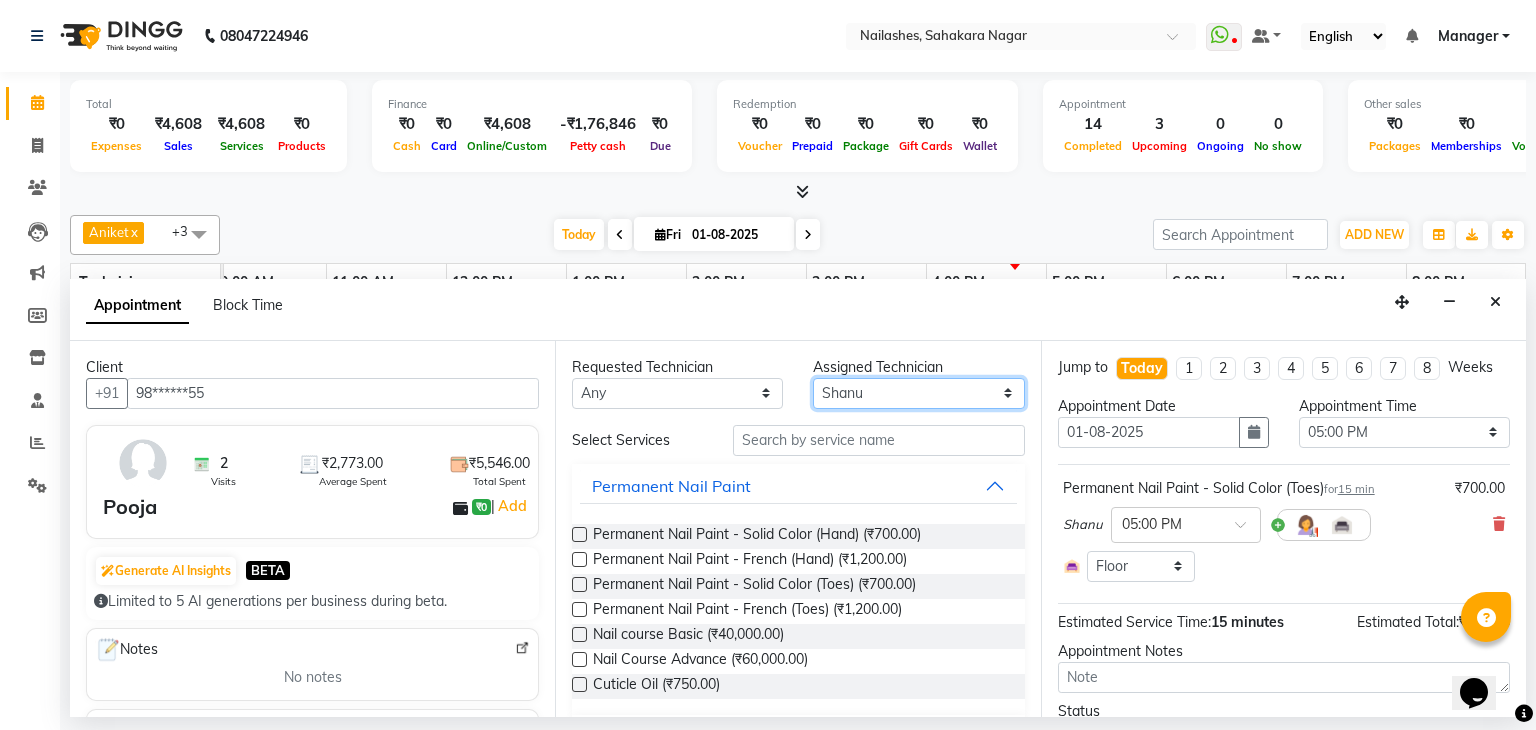 select on "81777" 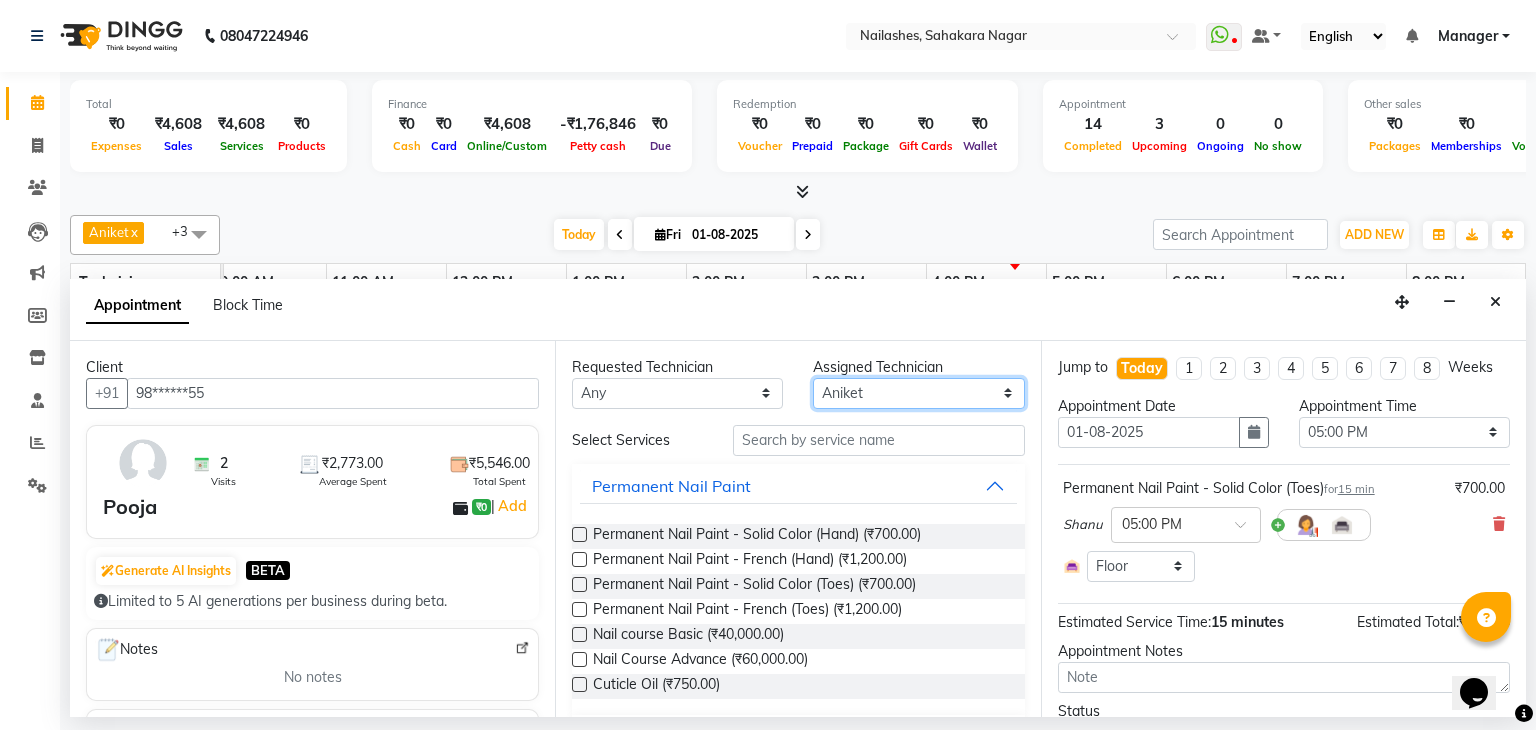 click on "Select [FIRST] [FIRST] [FIRST] [FIRST] [FIRST] [FIRST] [FIRST] [FIRST] [FIRST] [FIRST] [FIRST] [FIRST]" at bounding box center (918, 393) 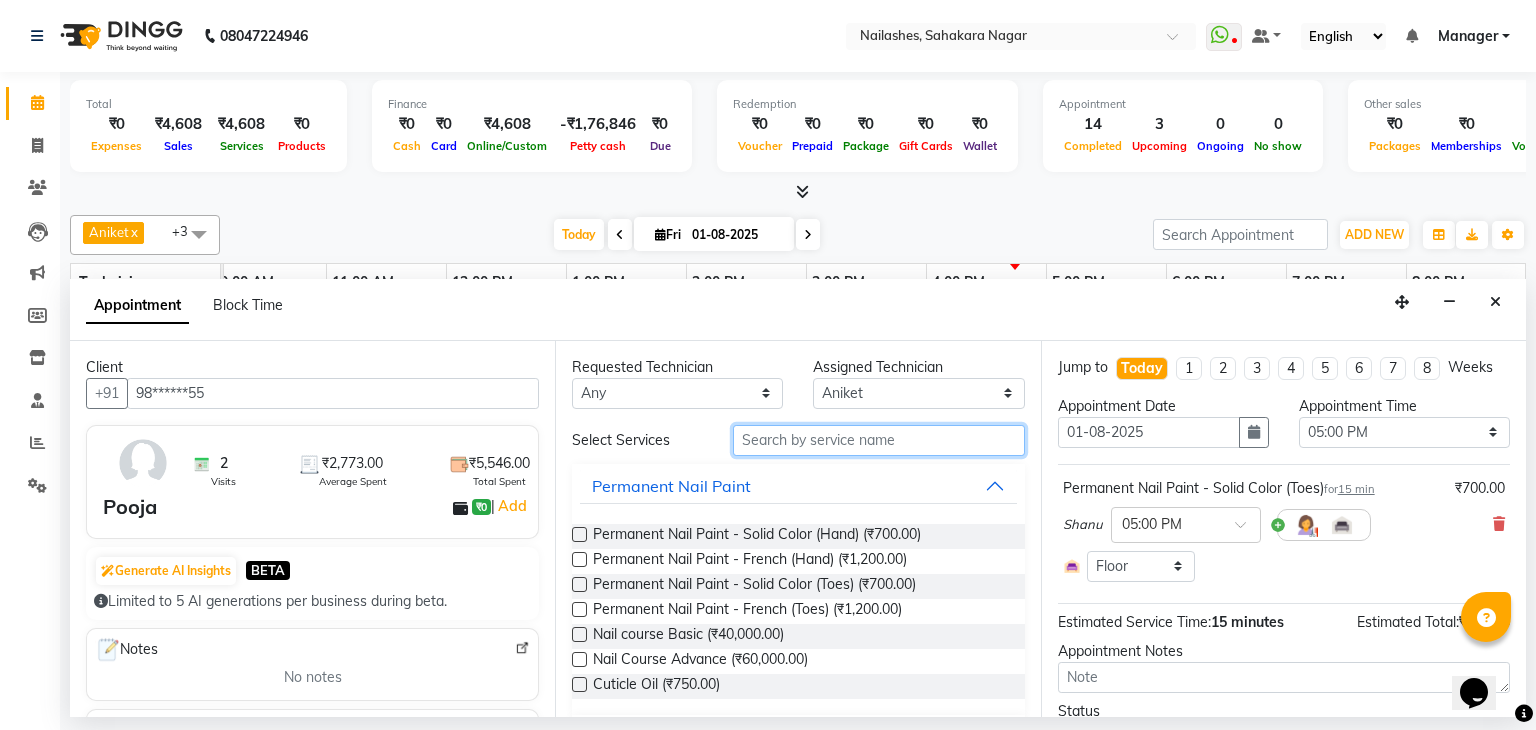 click at bounding box center (879, 440) 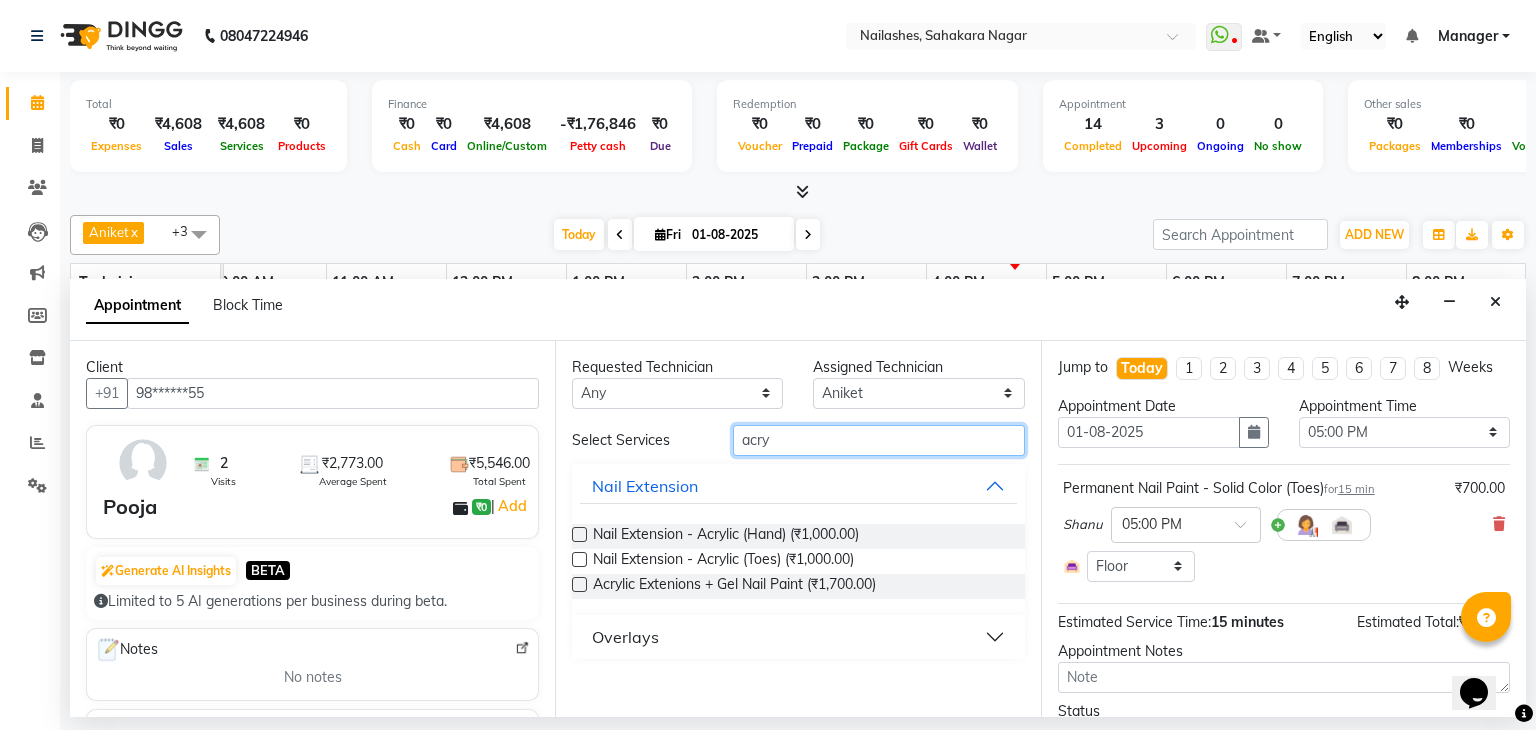 type on "acry" 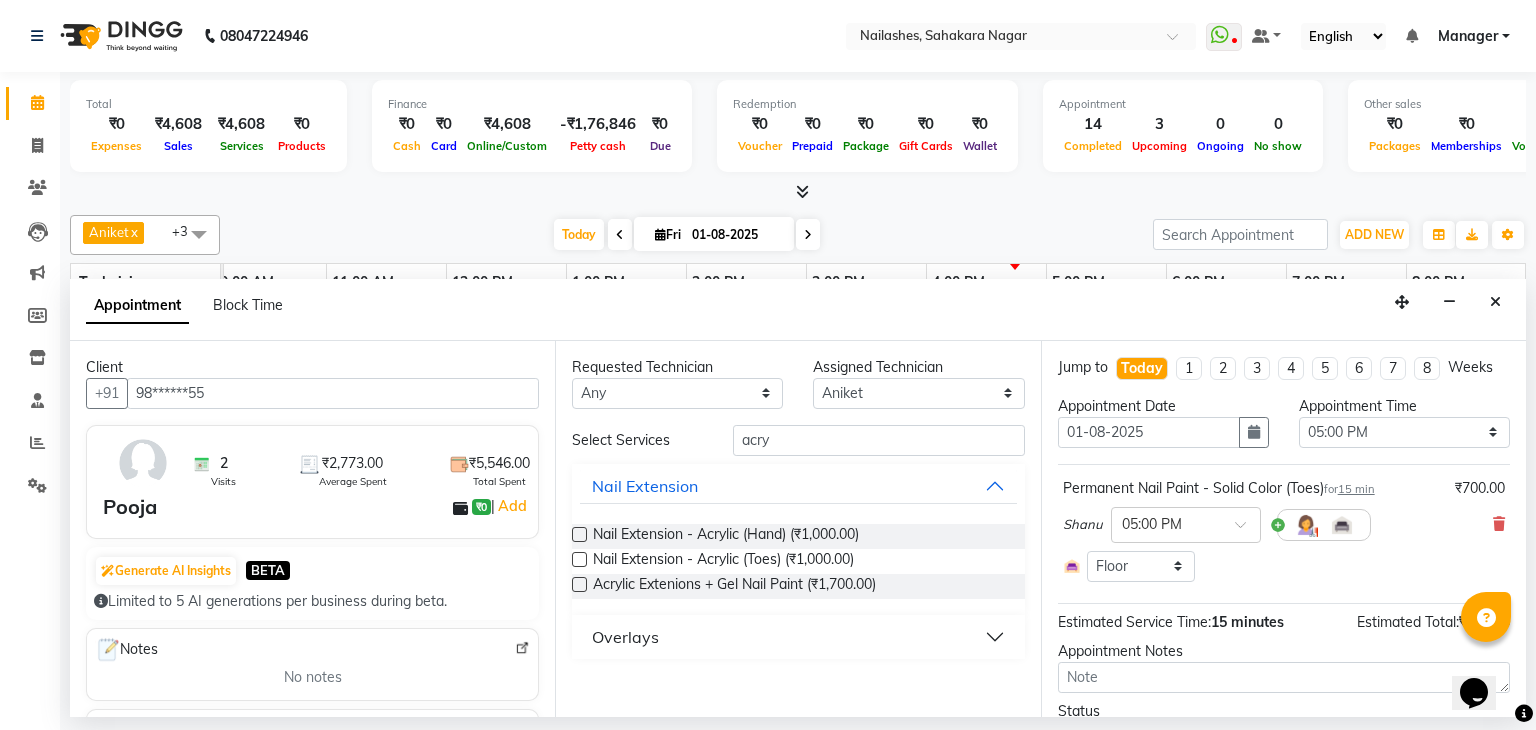 click at bounding box center [579, 584] 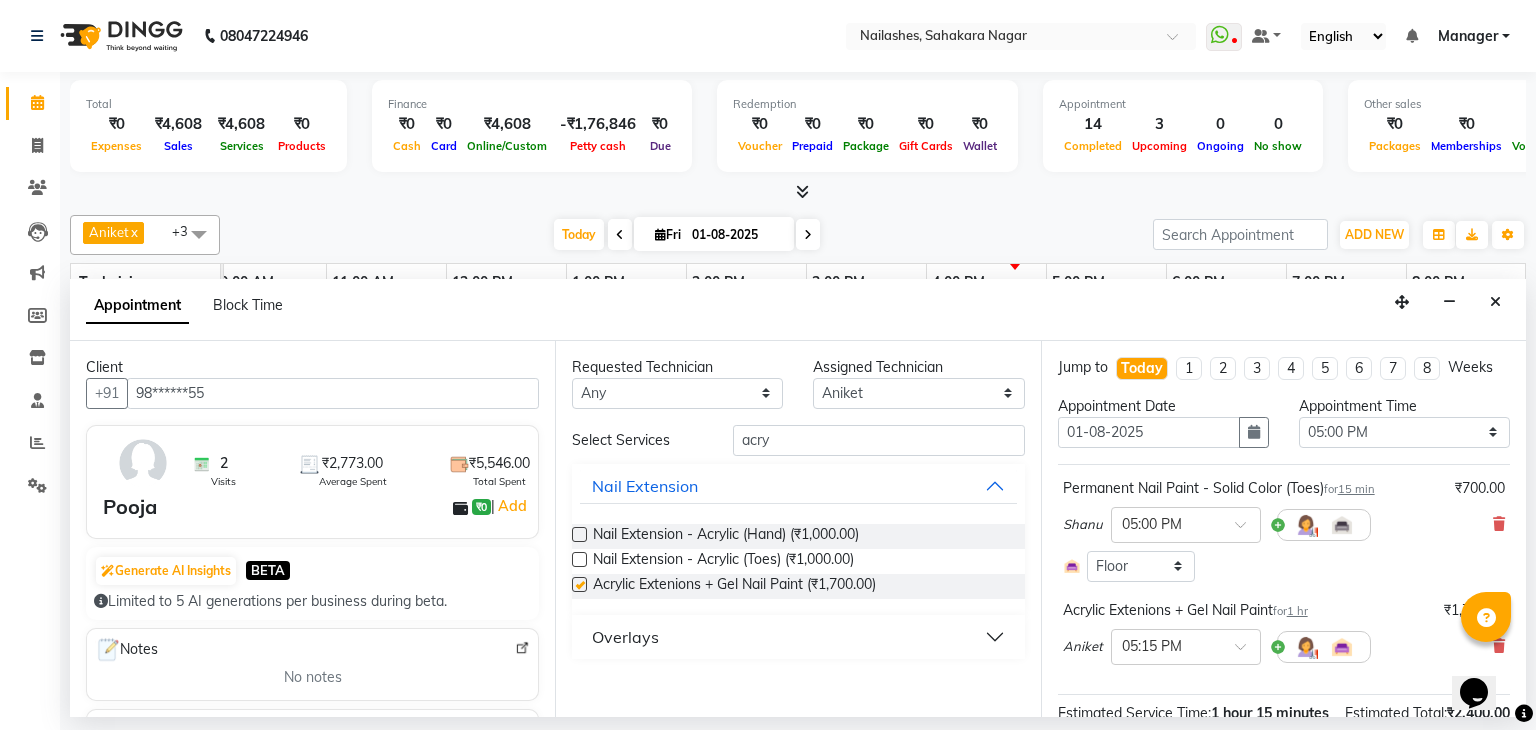 checkbox on "false" 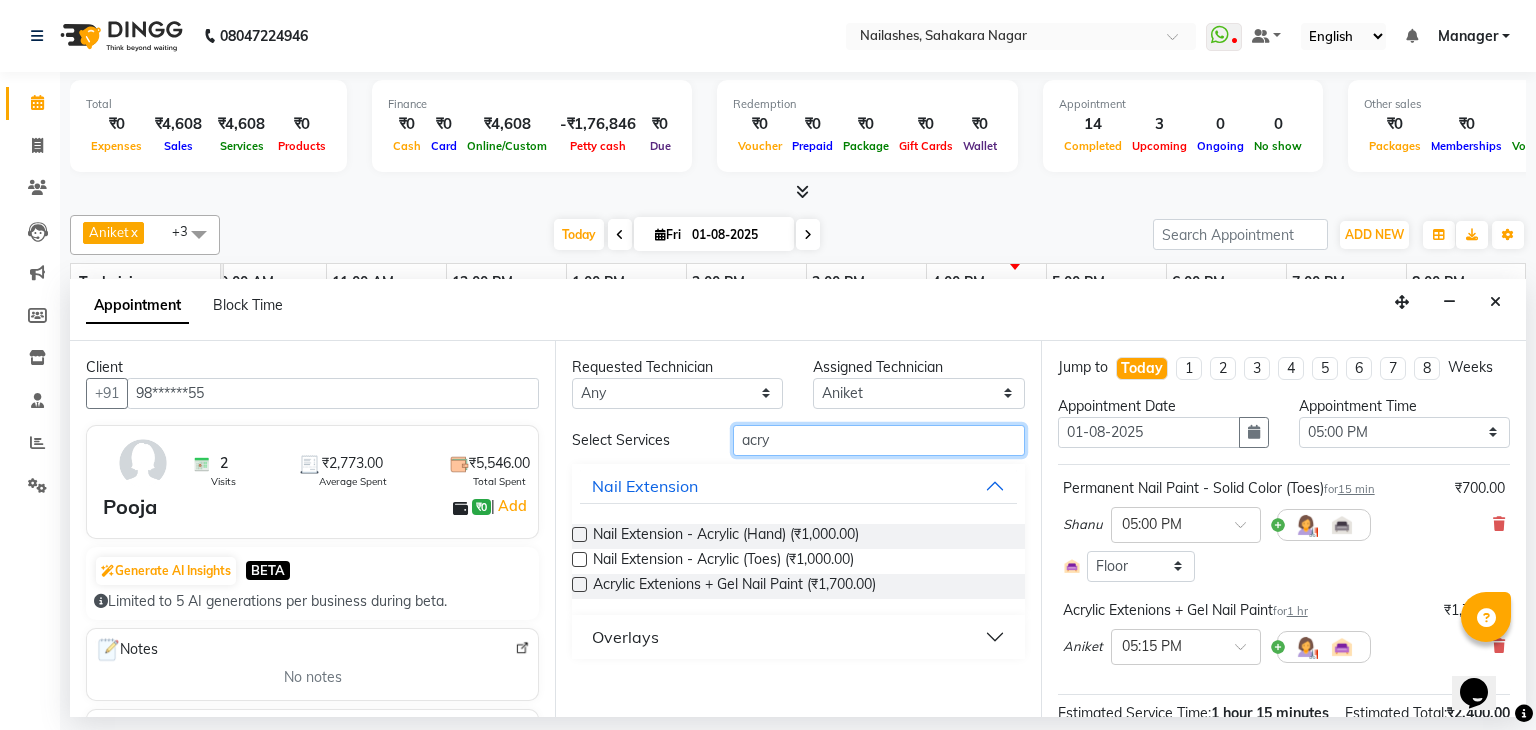 click on "acry" at bounding box center (879, 440) 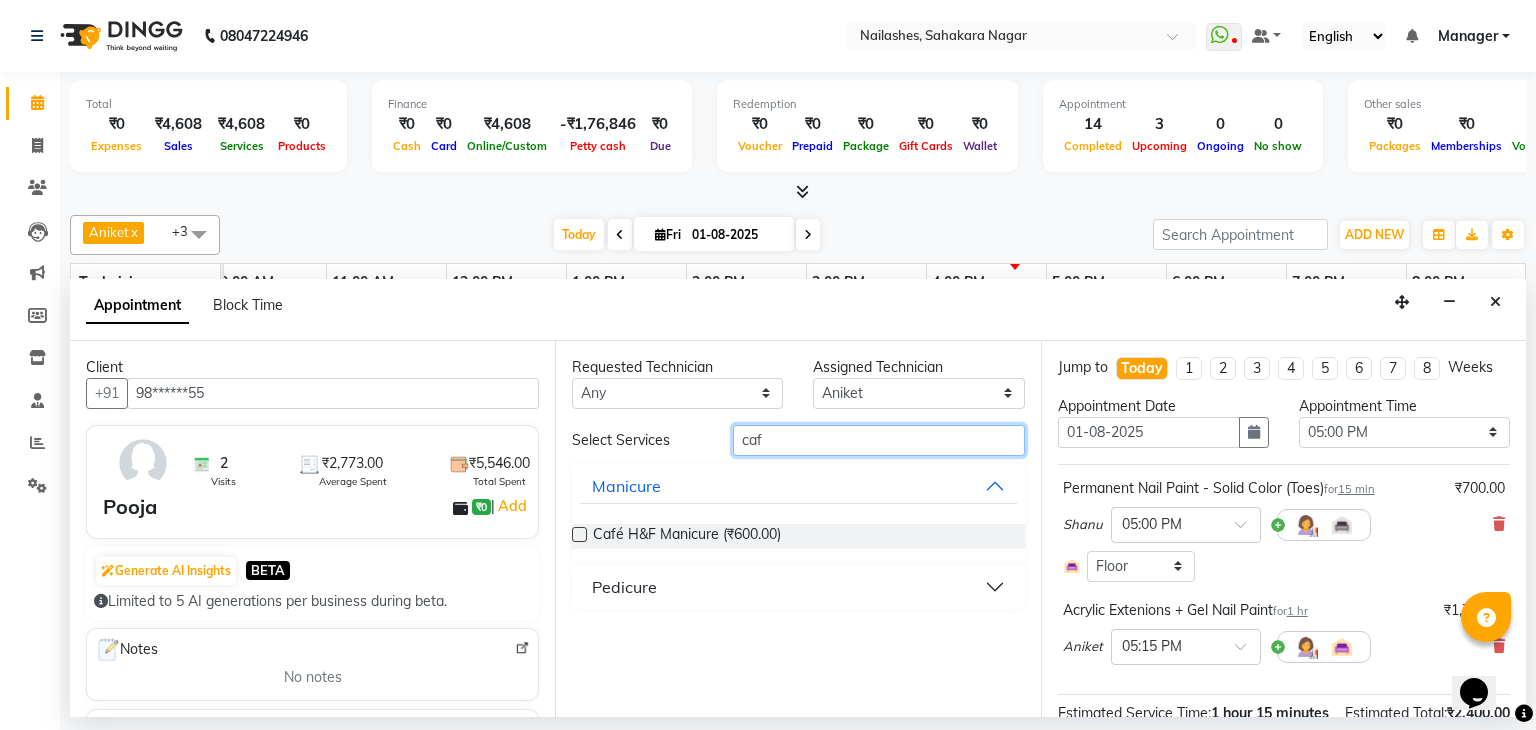 type on "caf" 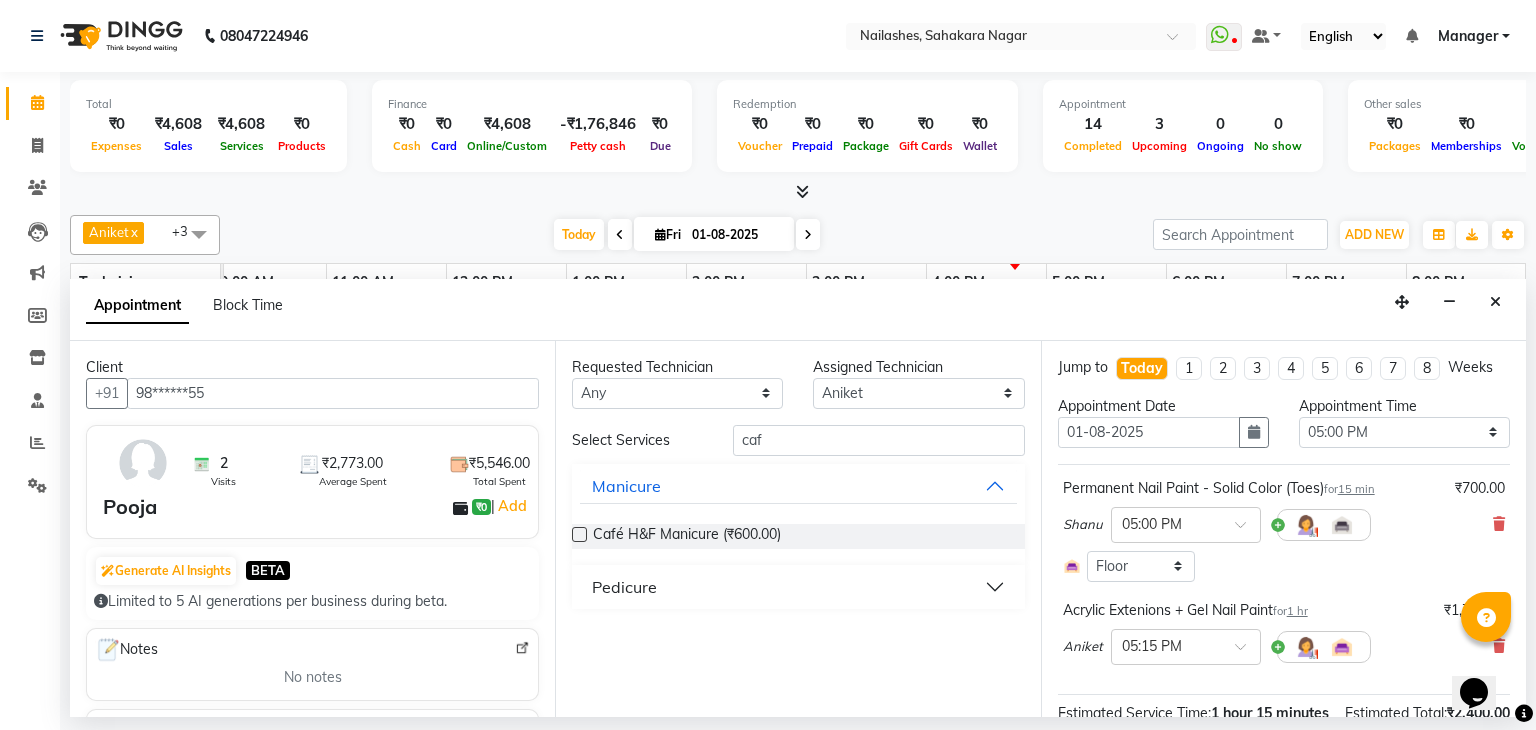 click on "Pedicure" at bounding box center (798, 587) 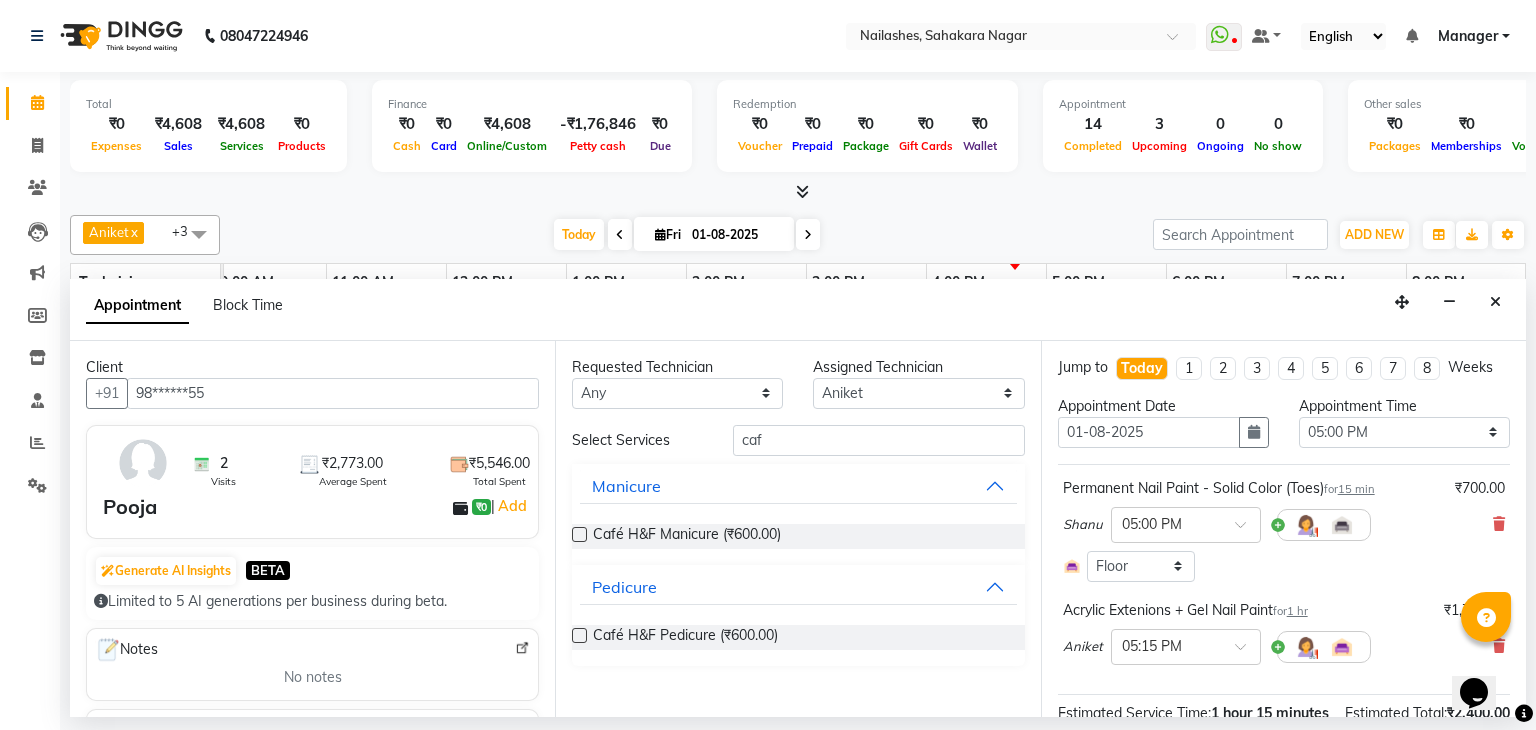 click at bounding box center [579, 635] 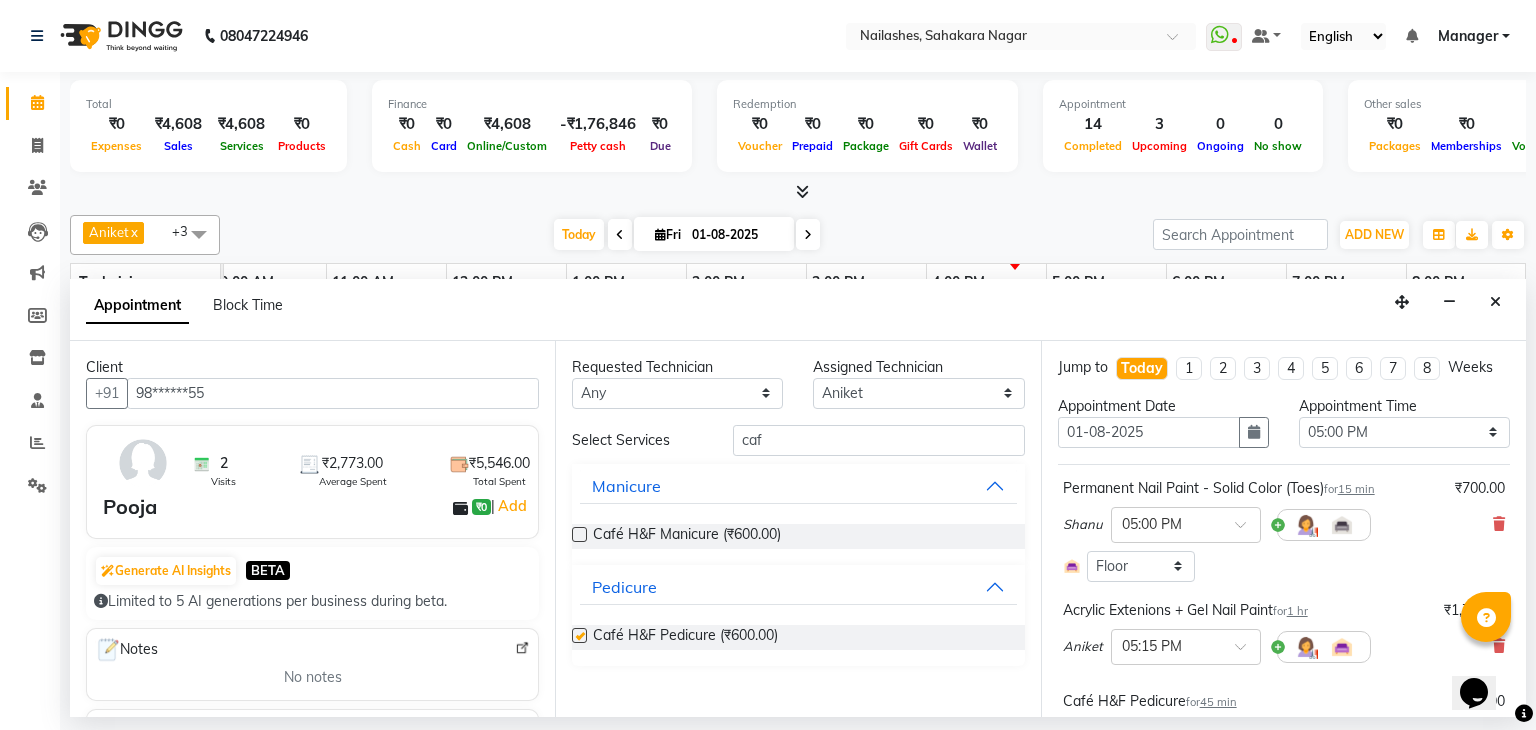 checkbox on "false" 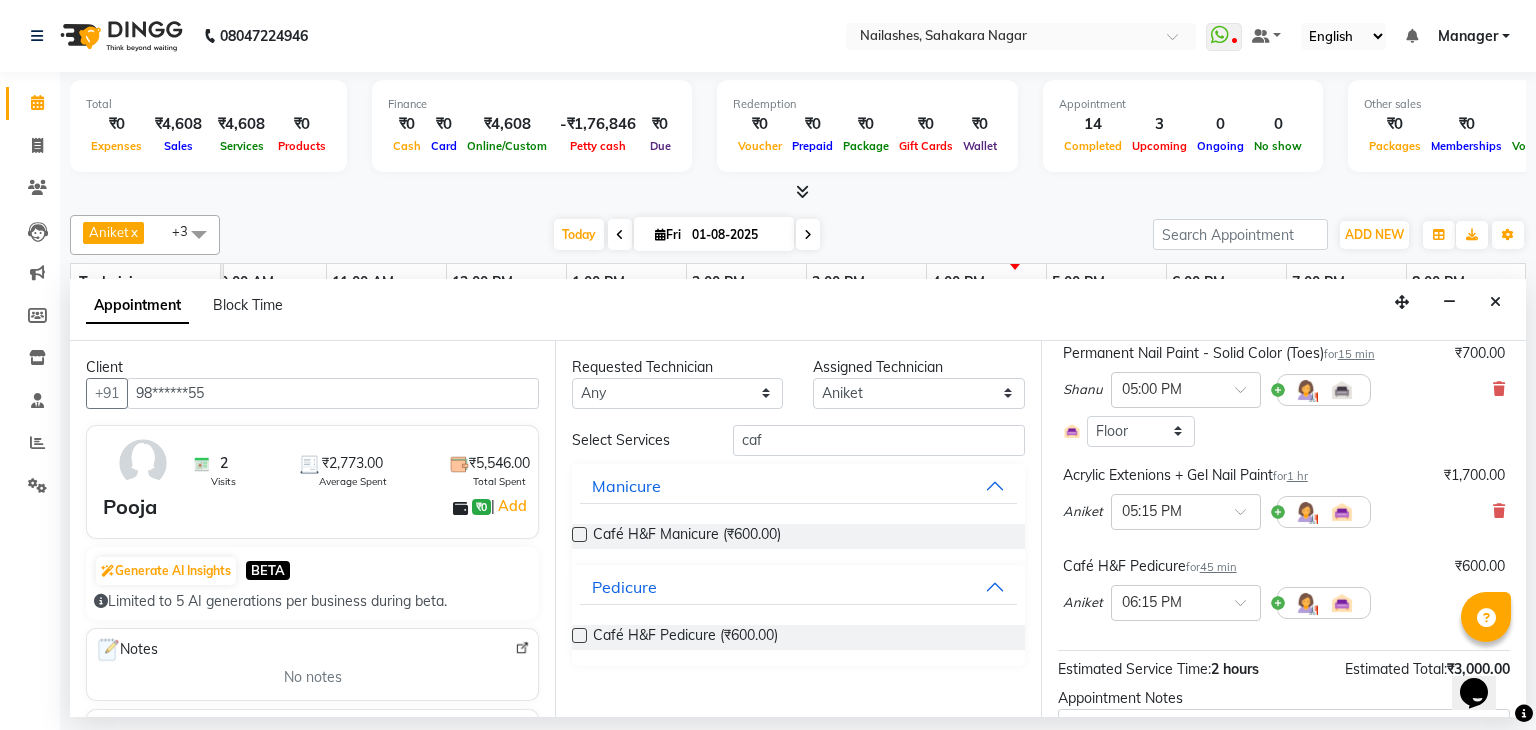 scroll, scrollTop: 284, scrollLeft: 0, axis: vertical 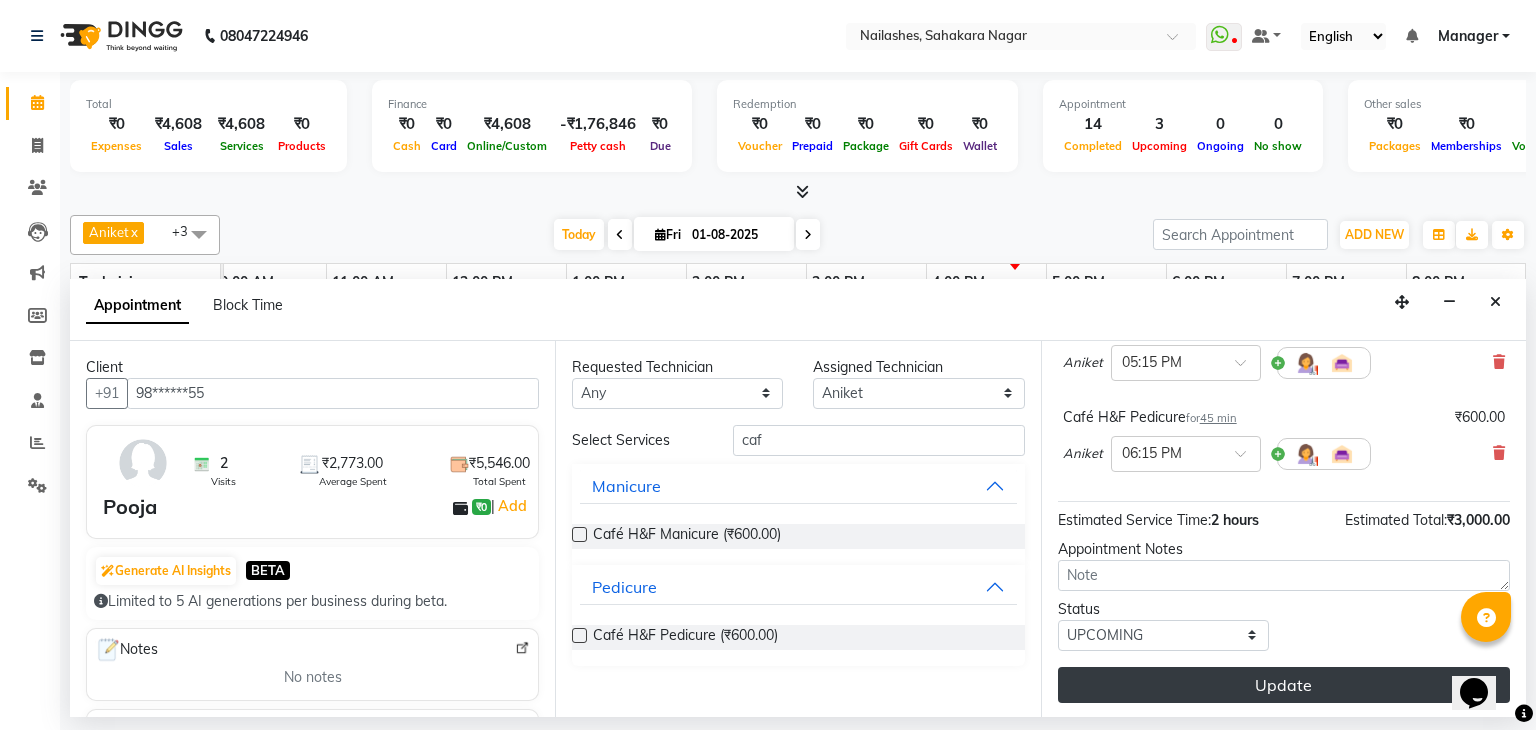 click on "Update" at bounding box center [1284, 685] 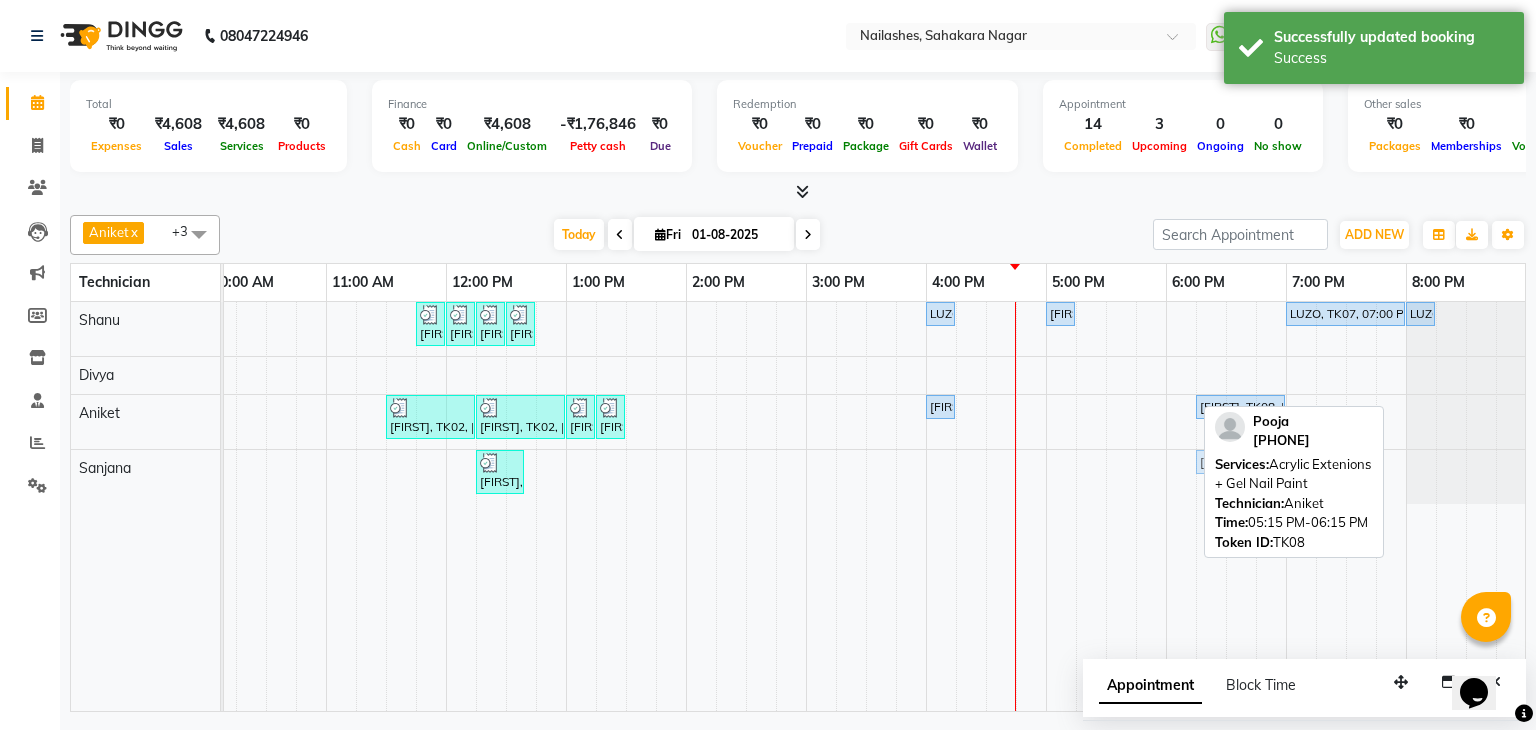 drag, startPoint x: 1144, startPoint y: 397, endPoint x: 1276, endPoint y: 460, distance: 146.26346 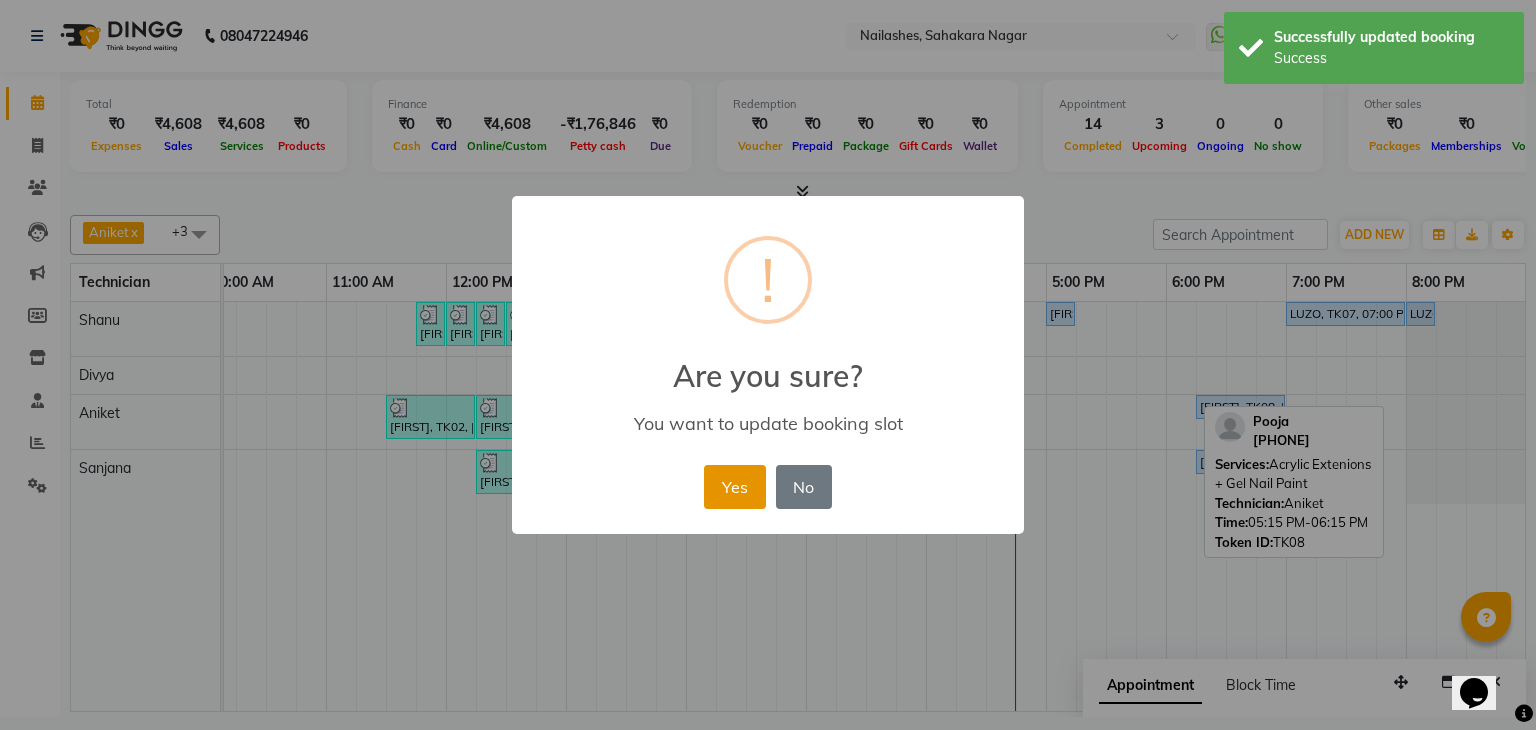 click on "Yes" at bounding box center (734, 487) 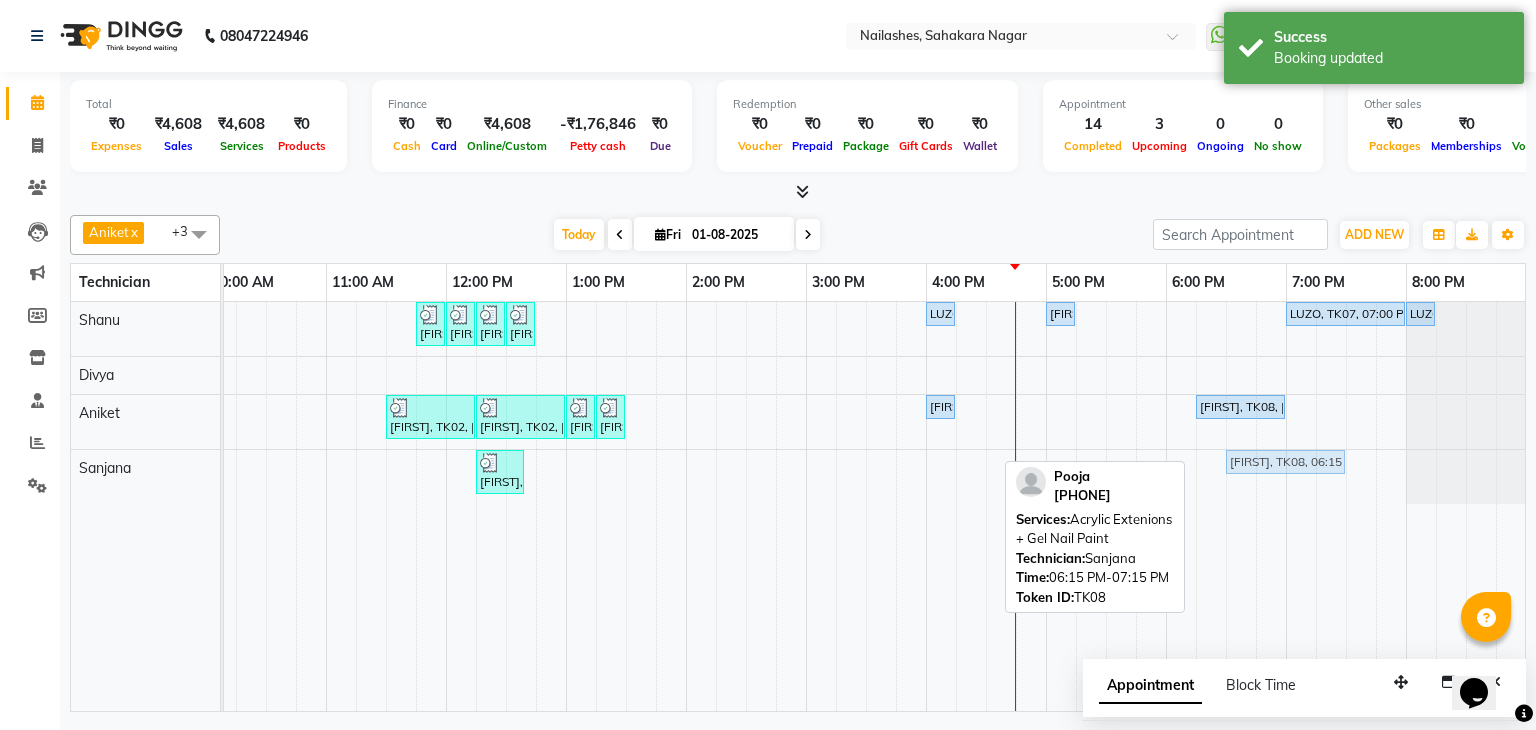 click on "[FIRST], TK02, 12:15 PM-12:40 PM, DTan  Full Arms    [FIRST], TK08, 06:15 PM-07:15 PM, Acrylic Extenions + Gel Nail Paint    [FIRST], TK08, 06:15 PM-07:15 PM, Acrylic Extenions + Gel Nail Paint" at bounding box center (-34, 477) 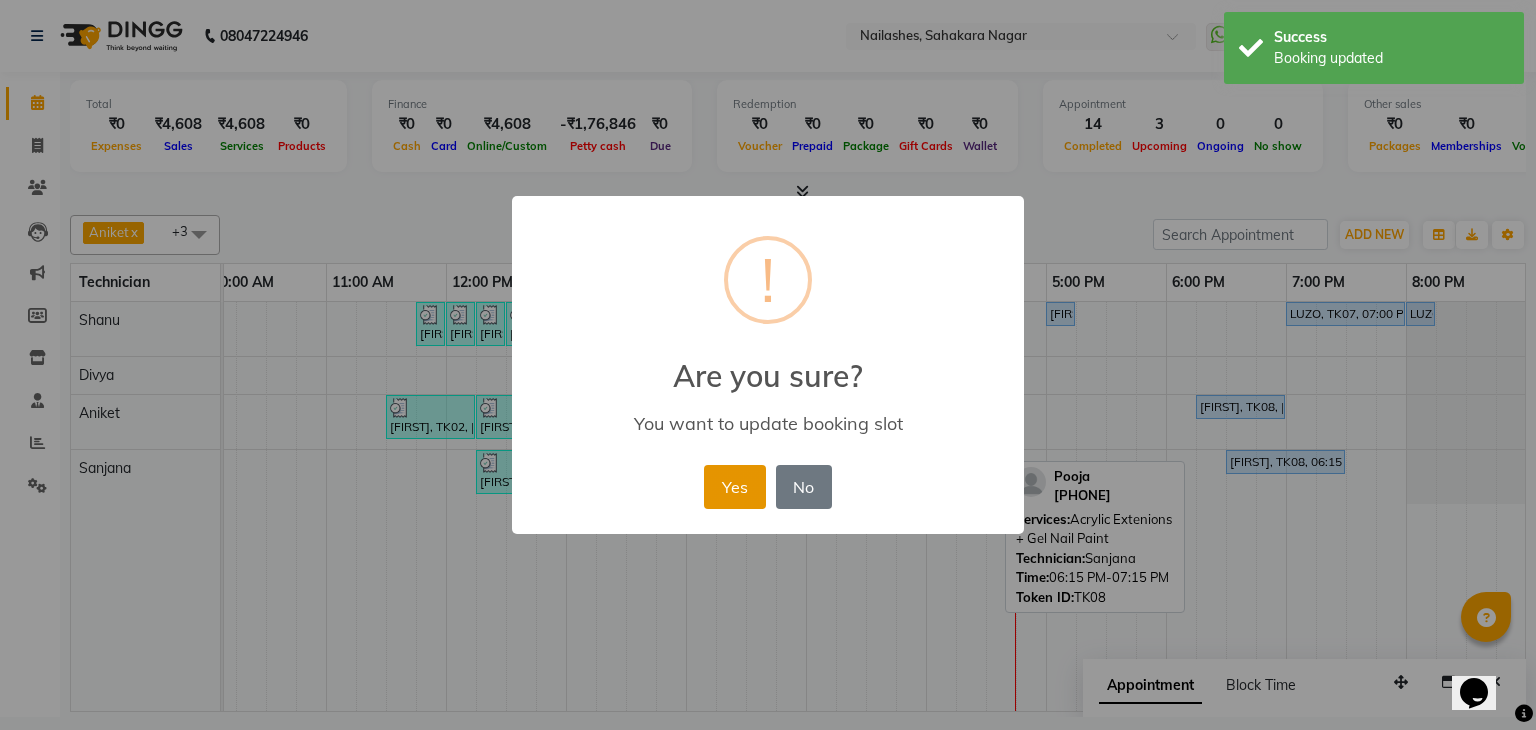 click on "Yes" at bounding box center (734, 487) 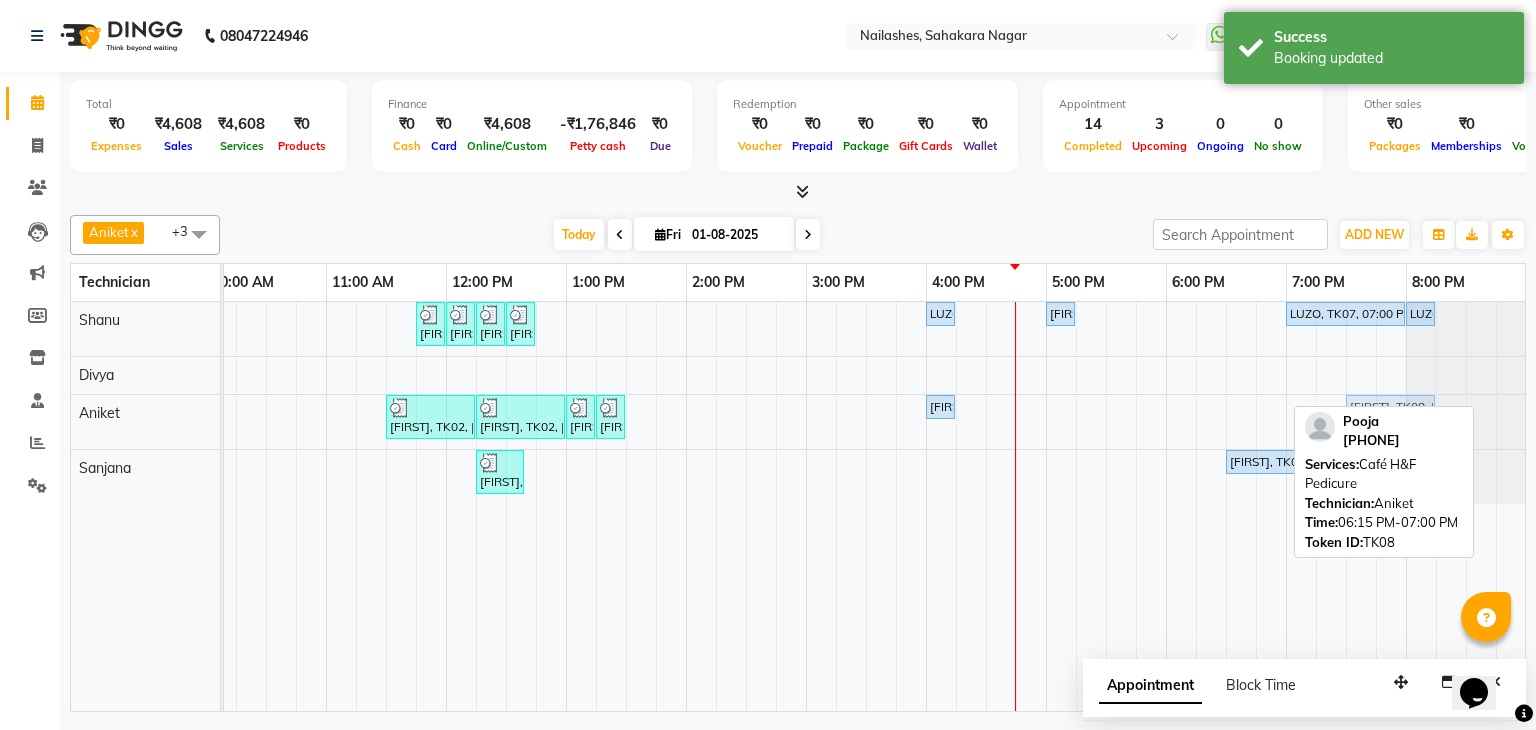 drag, startPoint x: 1237, startPoint y: 398, endPoint x: 1250, endPoint y: 398, distance: 13 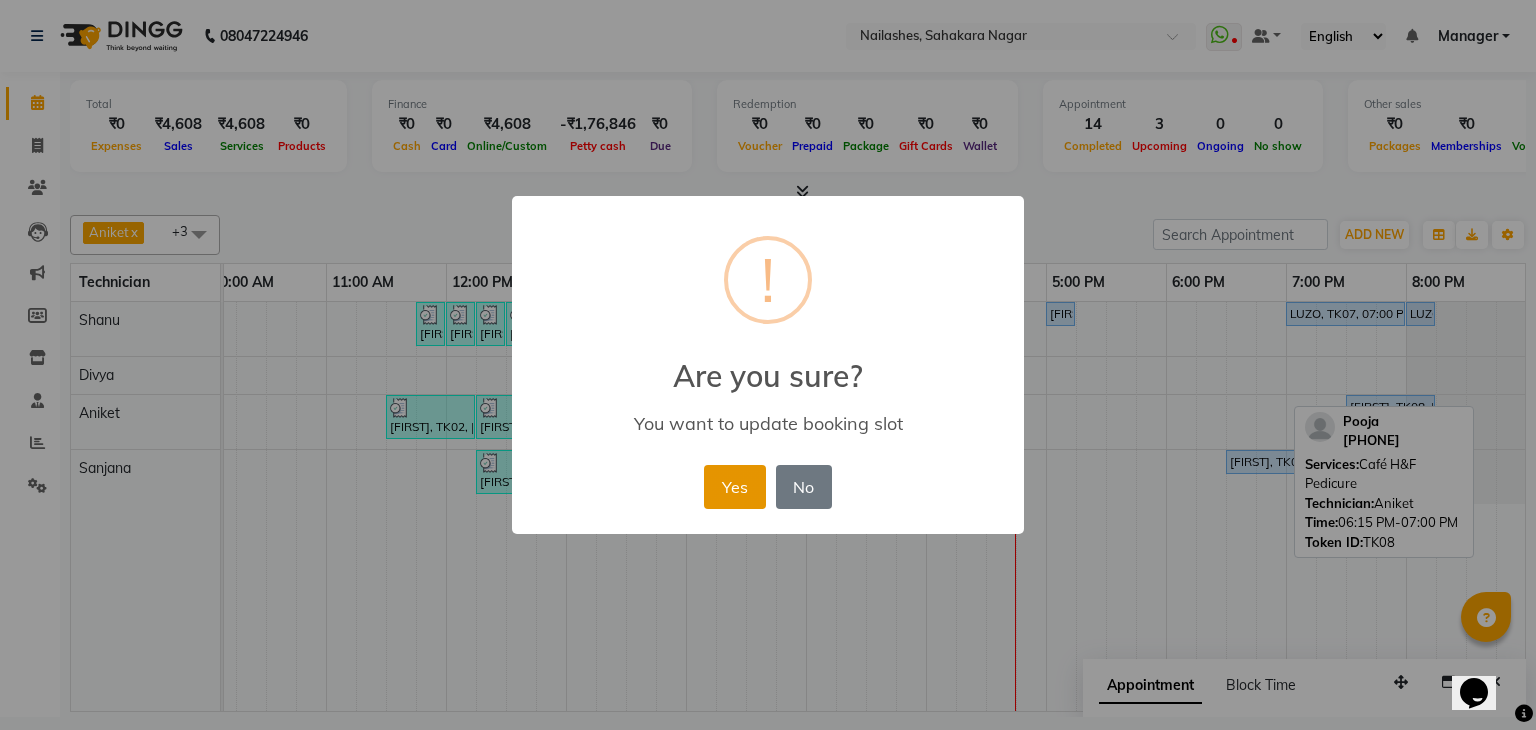 drag, startPoint x: 769, startPoint y: 486, endPoint x: 754, endPoint y: 487, distance: 15.033297 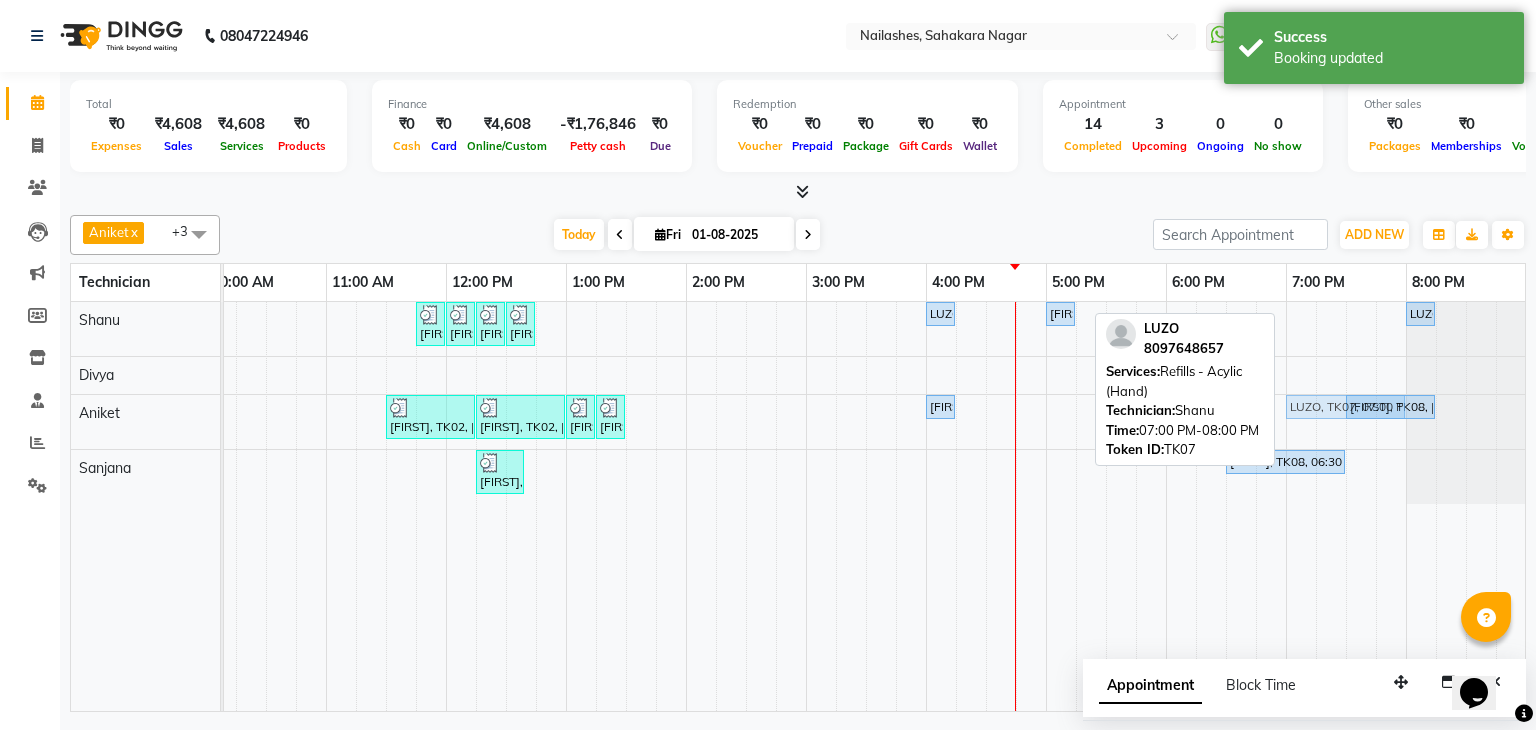 drag, startPoint x: 1338, startPoint y: 306, endPoint x: 1338, endPoint y: 399, distance: 93 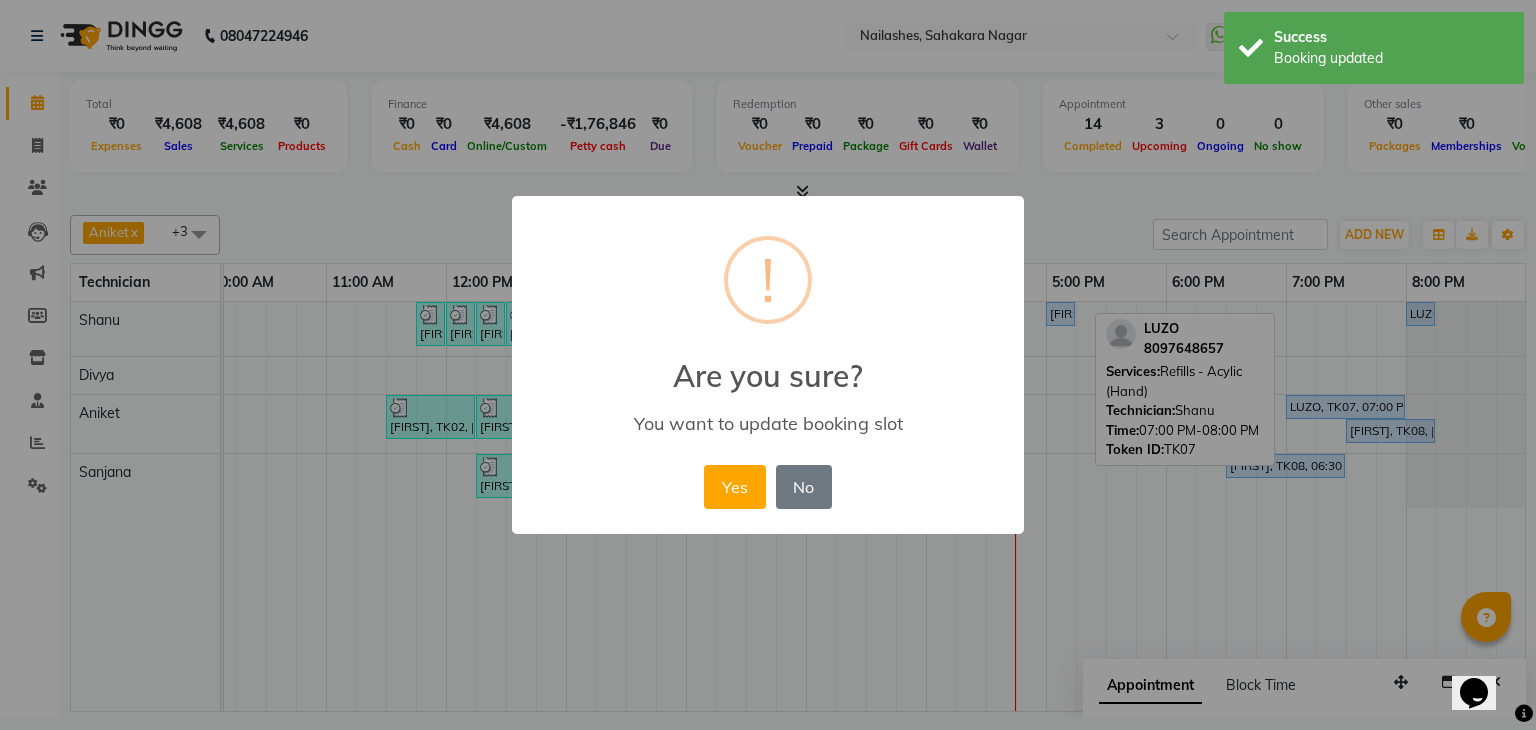 click on "× ! Are you sure? You want to update booking slot Yes No No" at bounding box center [768, 365] 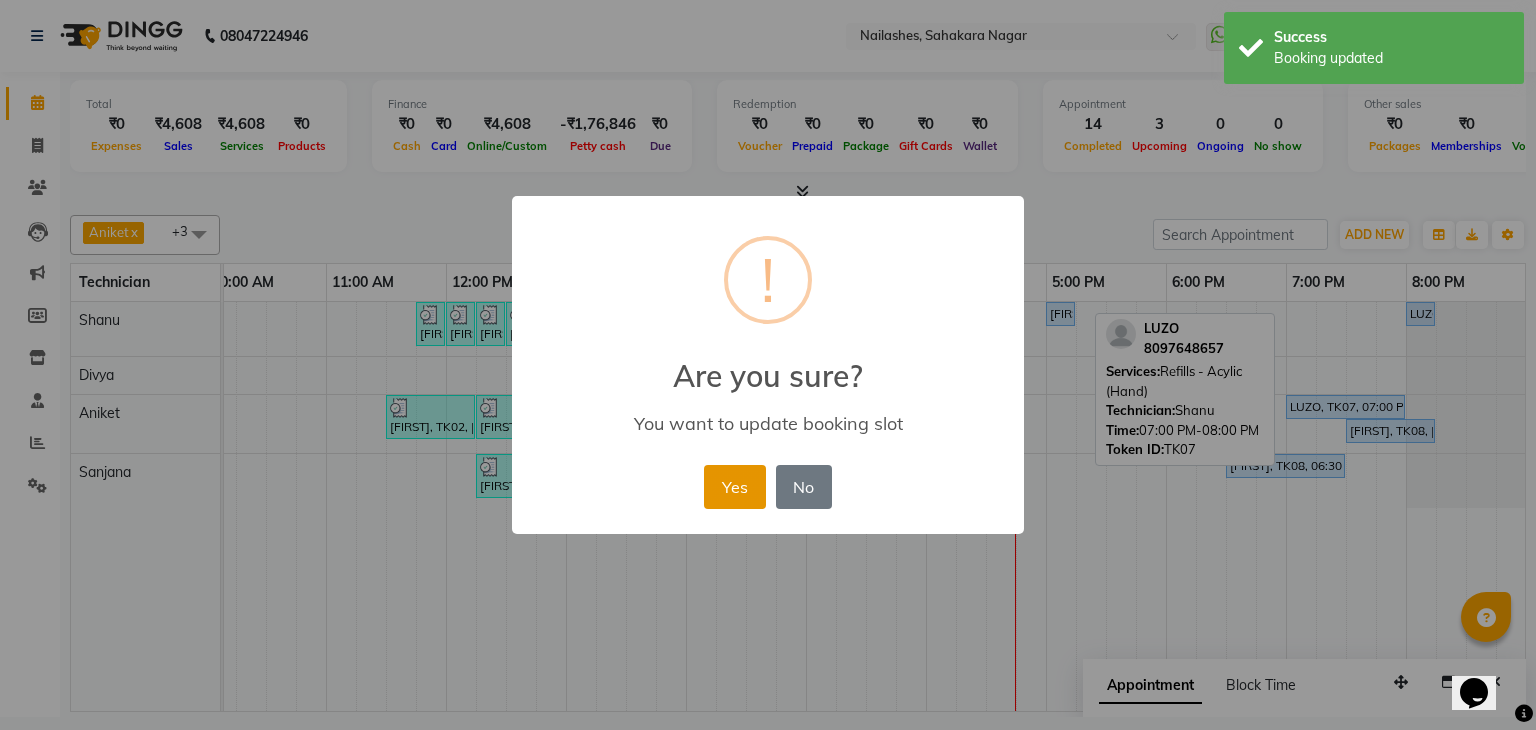 click on "Yes" at bounding box center [734, 487] 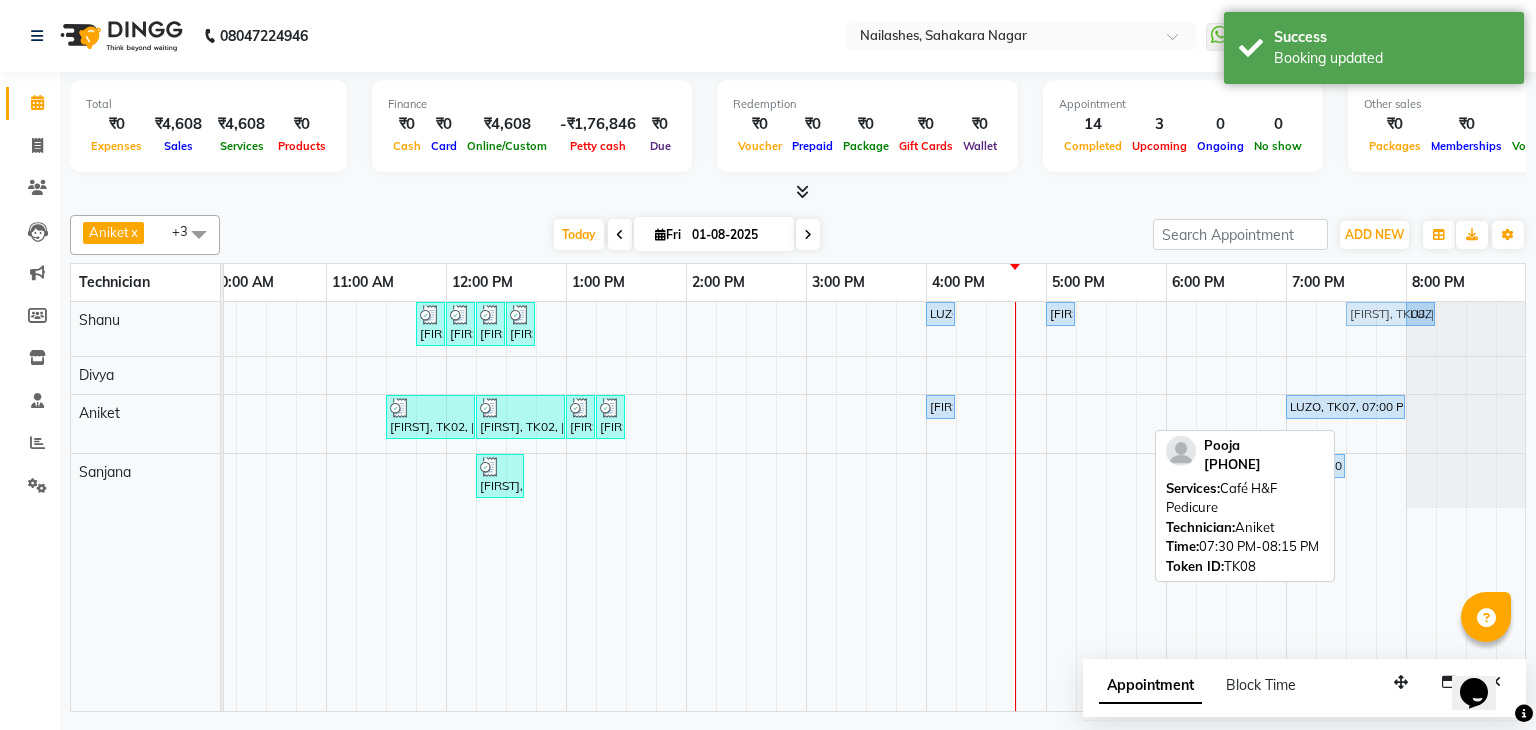 drag, startPoint x: 1409, startPoint y: 425, endPoint x: 1408, endPoint y: 330, distance: 95.005264 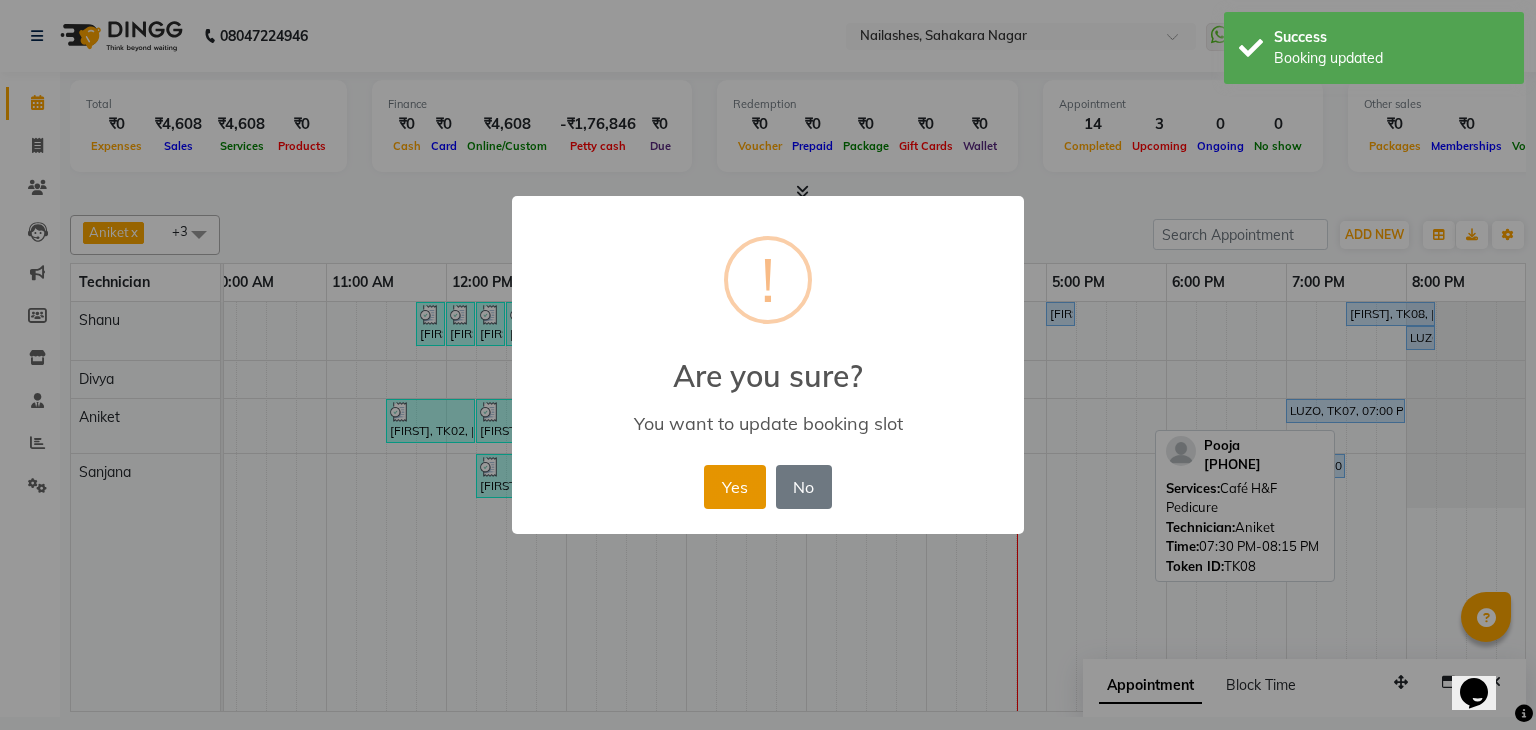 drag, startPoint x: 737, startPoint y: 489, endPoint x: 1500, endPoint y: 325, distance: 780.42615 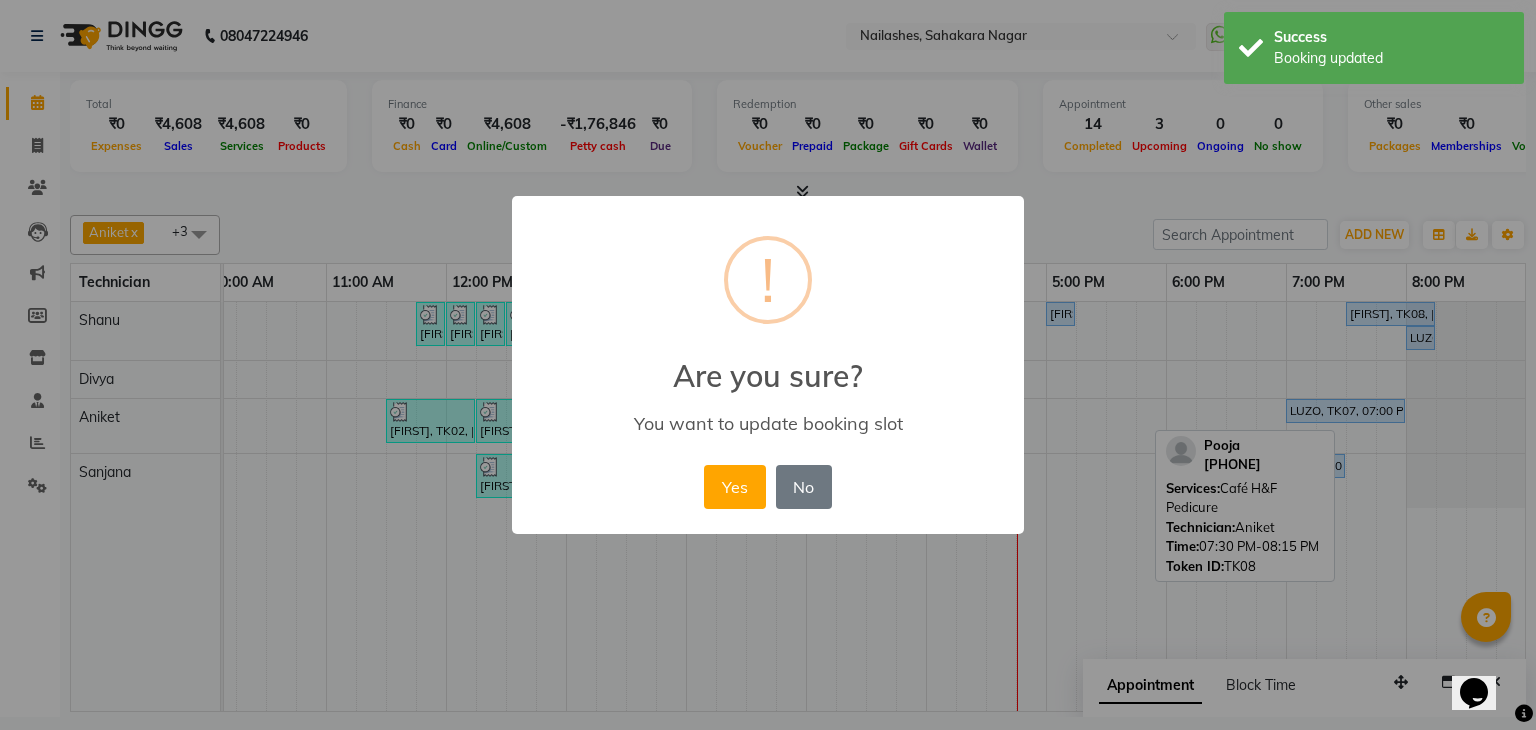click on "Yes" at bounding box center [734, 487] 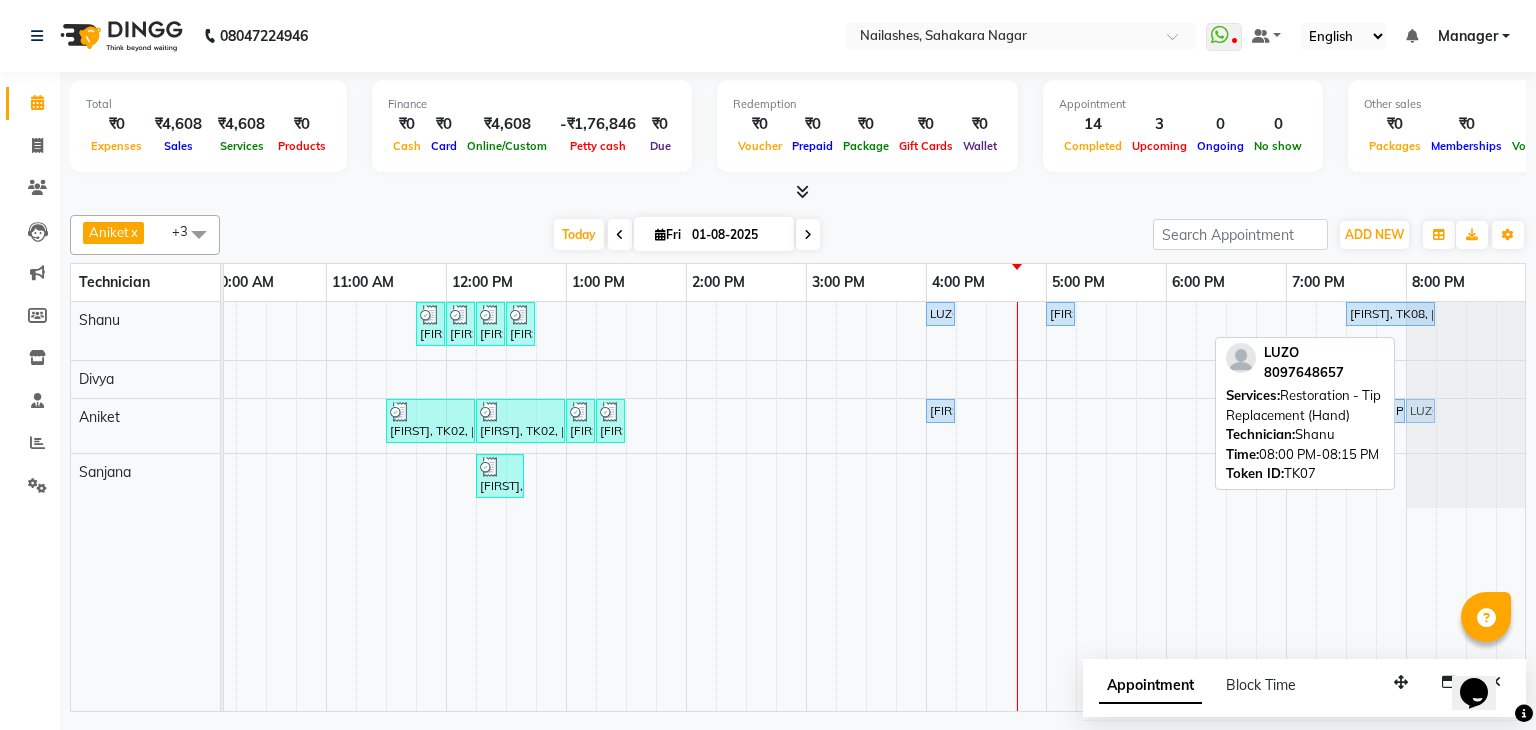 drag, startPoint x: 1428, startPoint y: 331, endPoint x: 1420, endPoint y: 418, distance: 87.36704 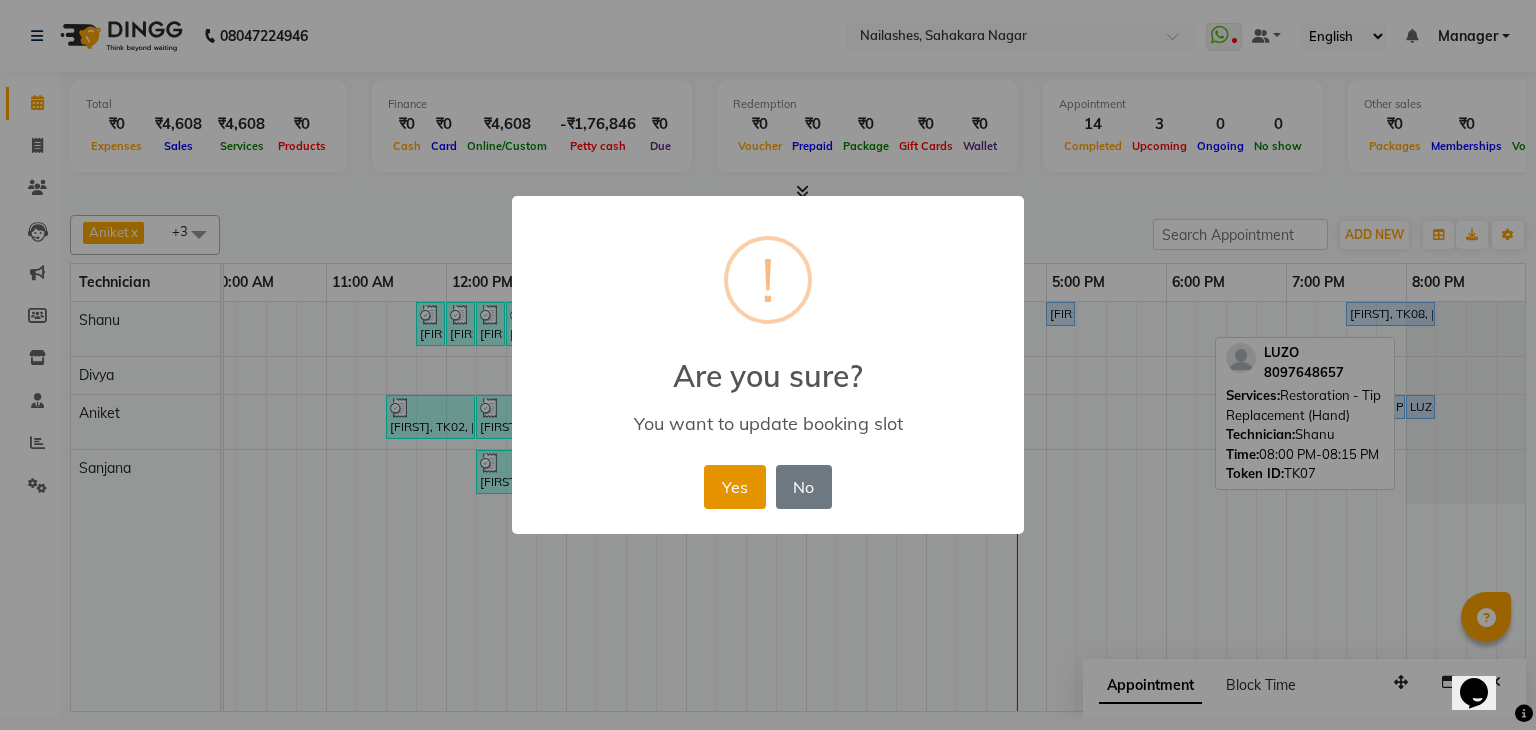 drag, startPoint x: 732, startPoint y: 493, endPoint x: 750, endPoint y: 493, distance: 18 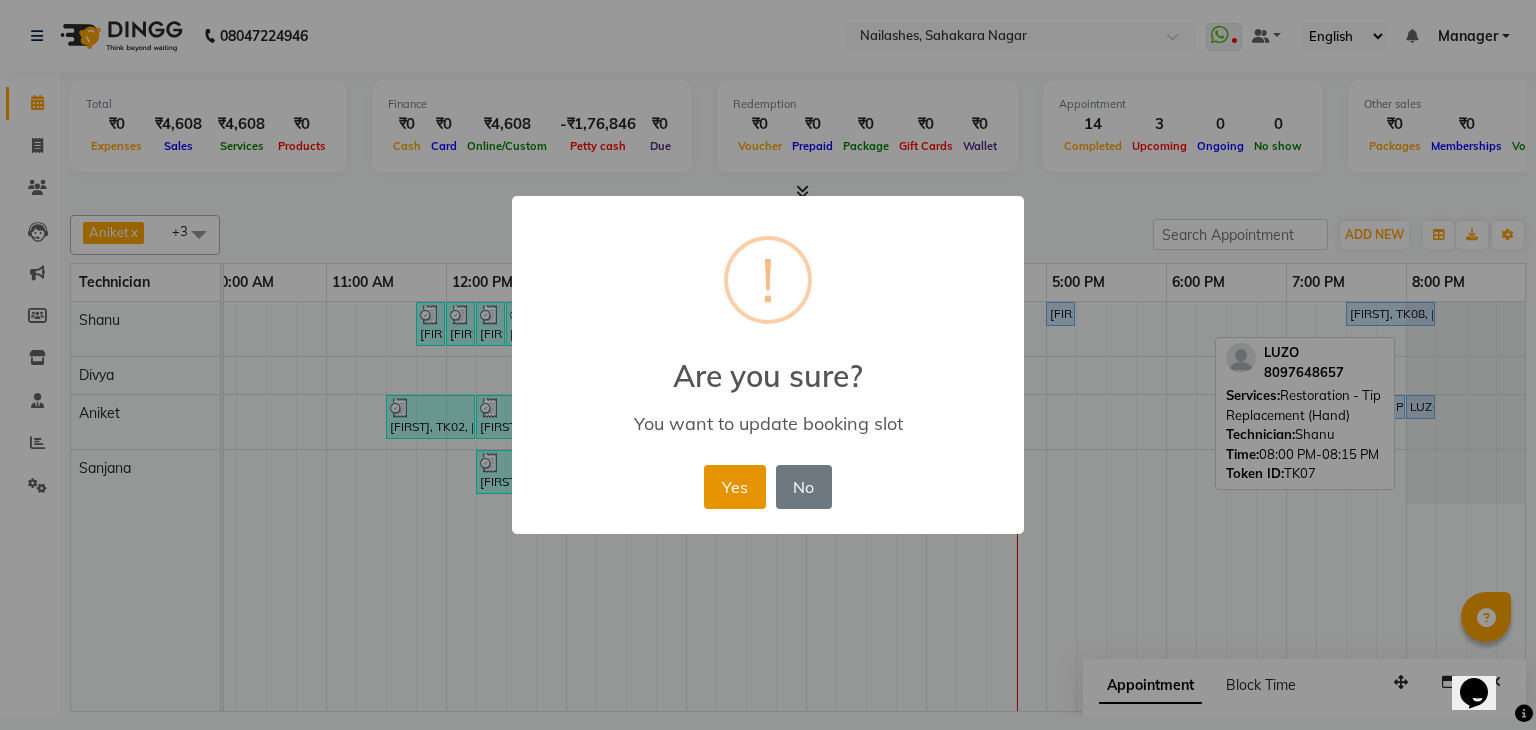 click on "Yes" at bounding box center [734, 487] 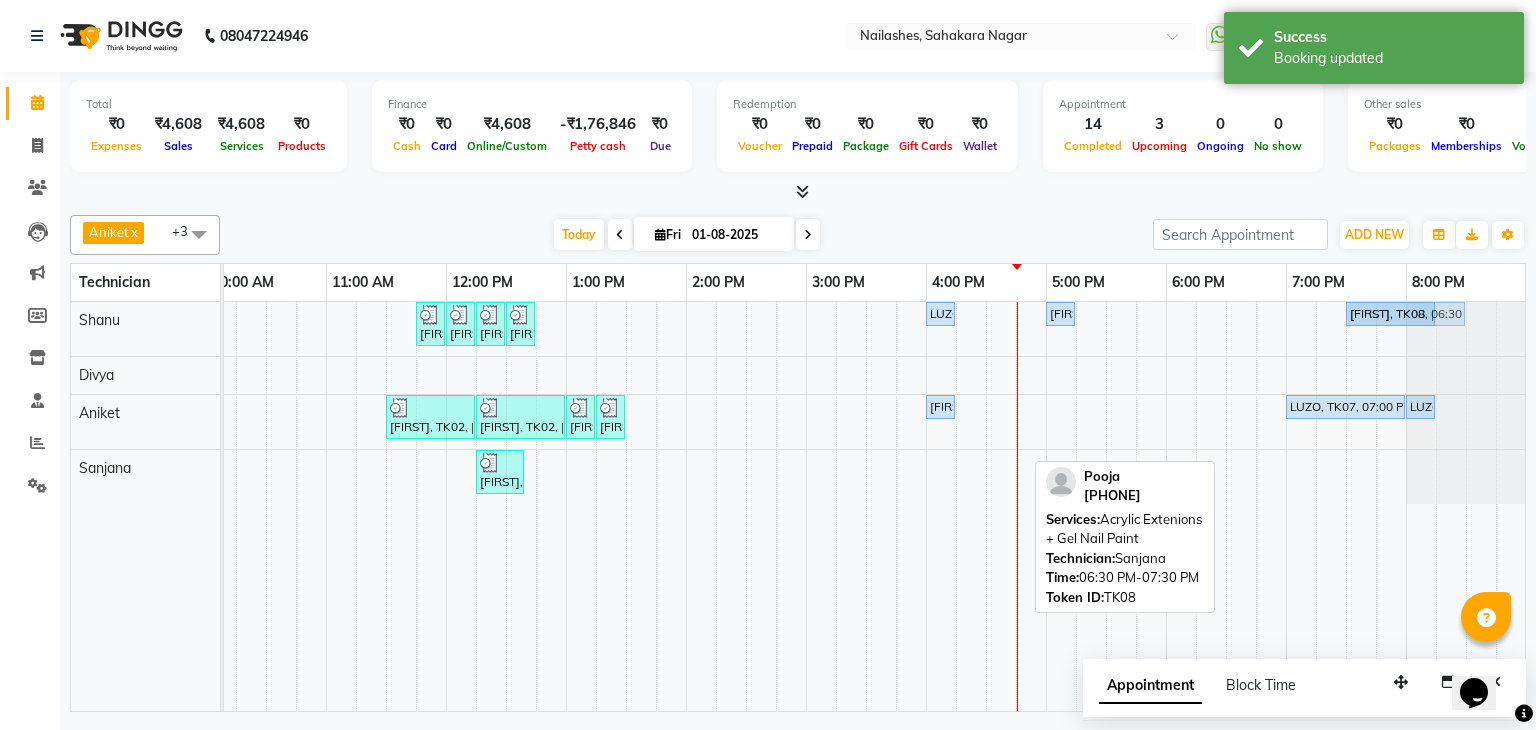 drag, startPoint x: 1281, startPoint y: 452, endPoint x: 1393, endPoint y: 317, distance: 175.41095 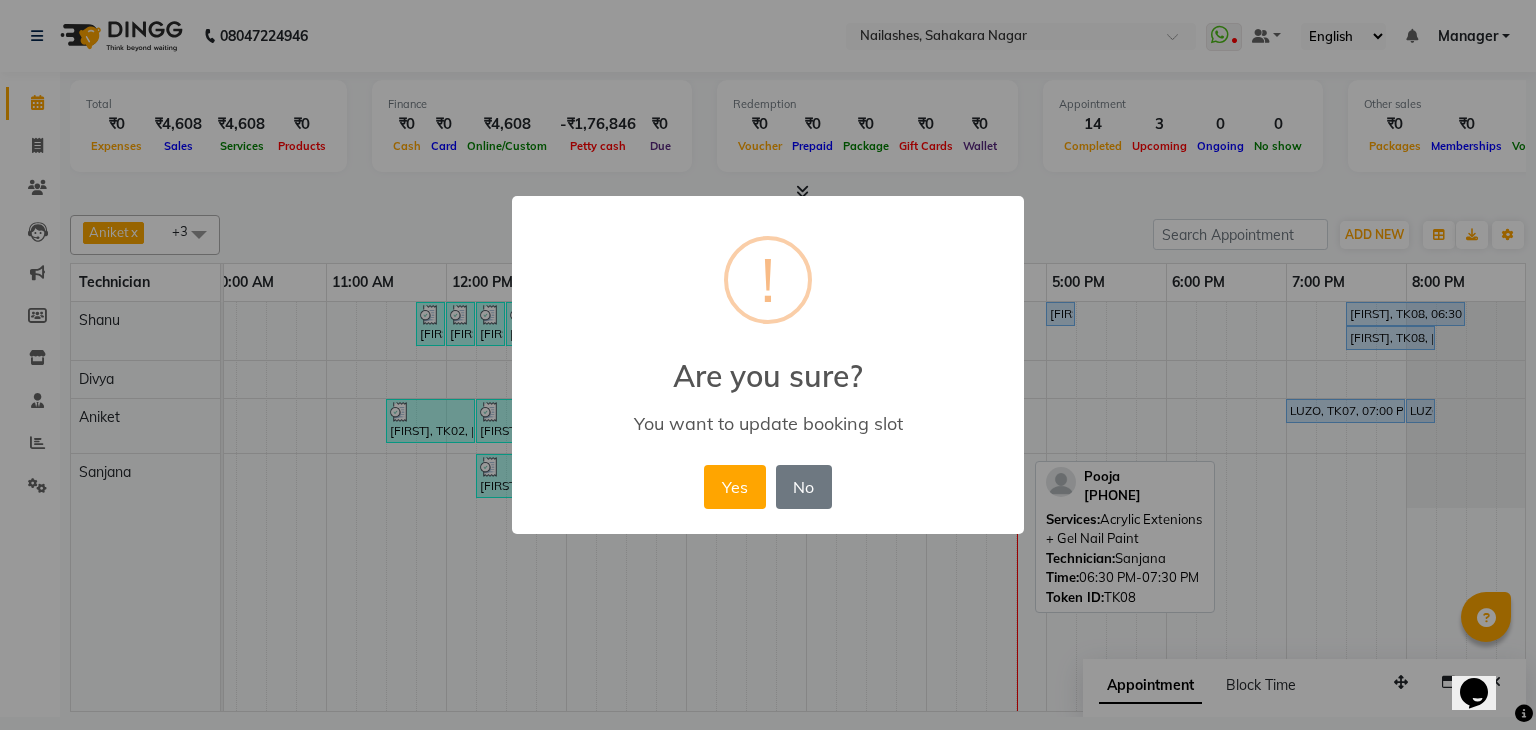 drag, startPoint x: 735, startPoint y: 472, endPoint x: 1444, endPoint y: 336, distance: 721.9259 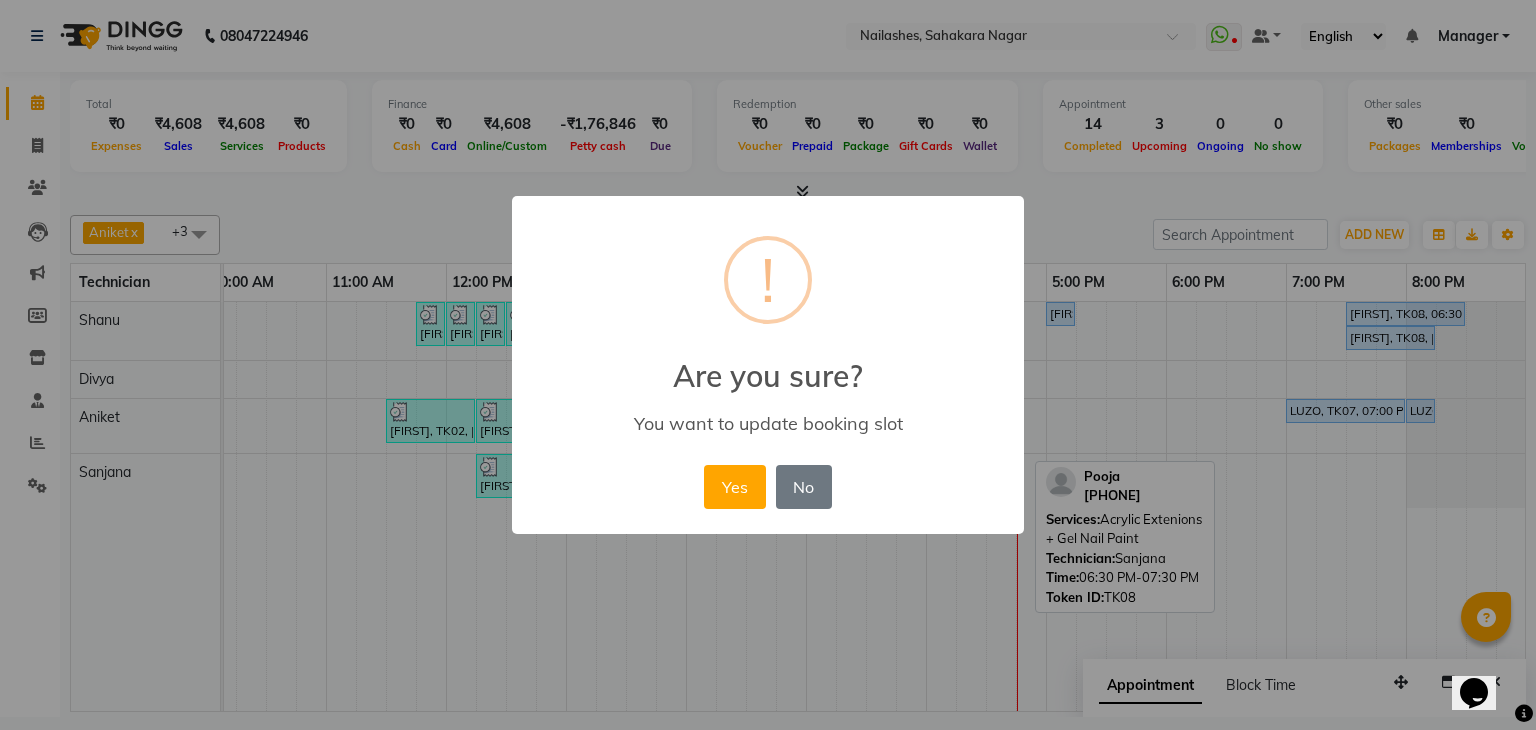 click on "Yes" at bounding box center [734, 487] 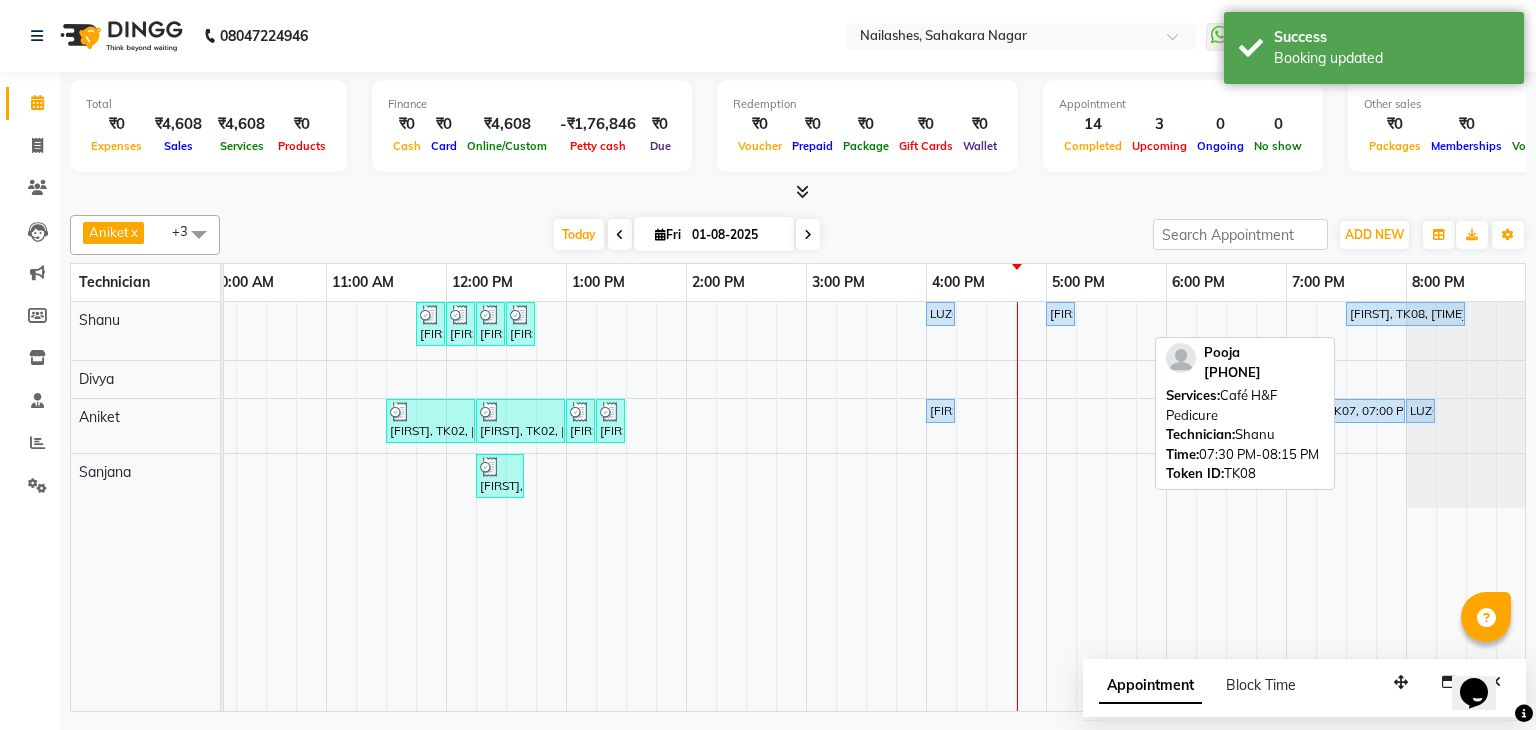 drag, startPoint x: 1392, startPoint y: 337, endPoint x: 1256, endPoint y: 467, distance: 188.13824 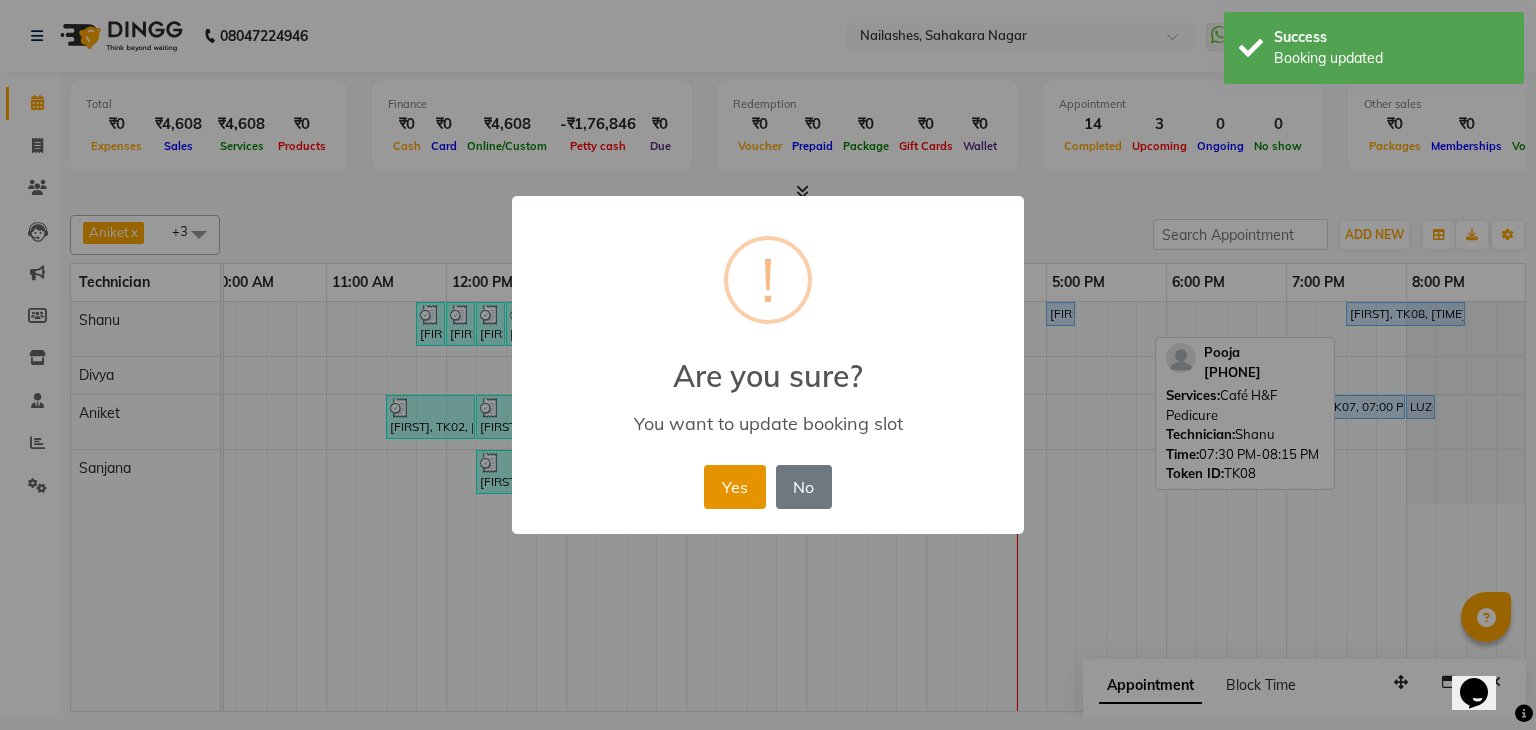 drag, startPoint x: 716, startPoint y: 486, endPoint x: 1295, endPoint y: 507, distance: 579.3807 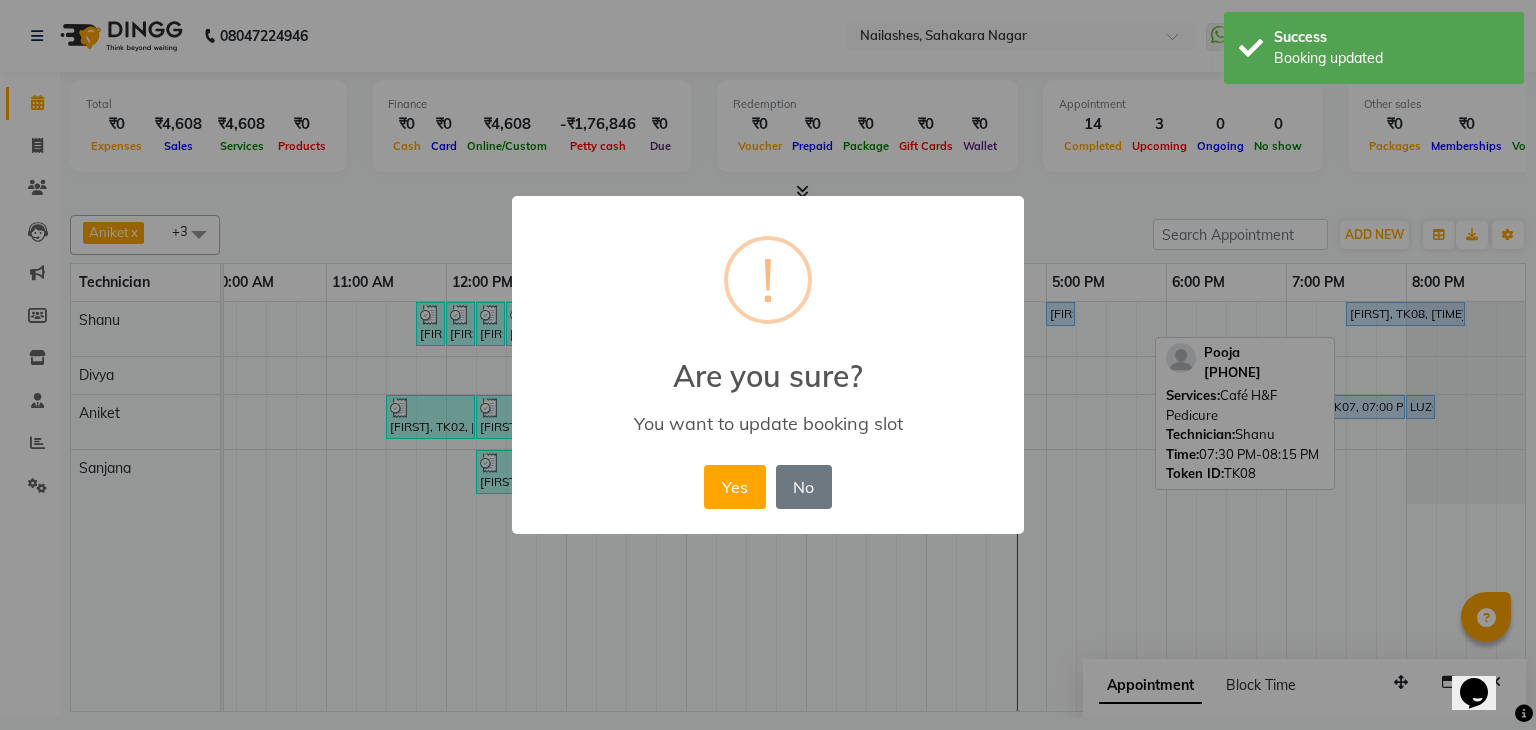 click on "Yes" at bounding box center (734, 487) 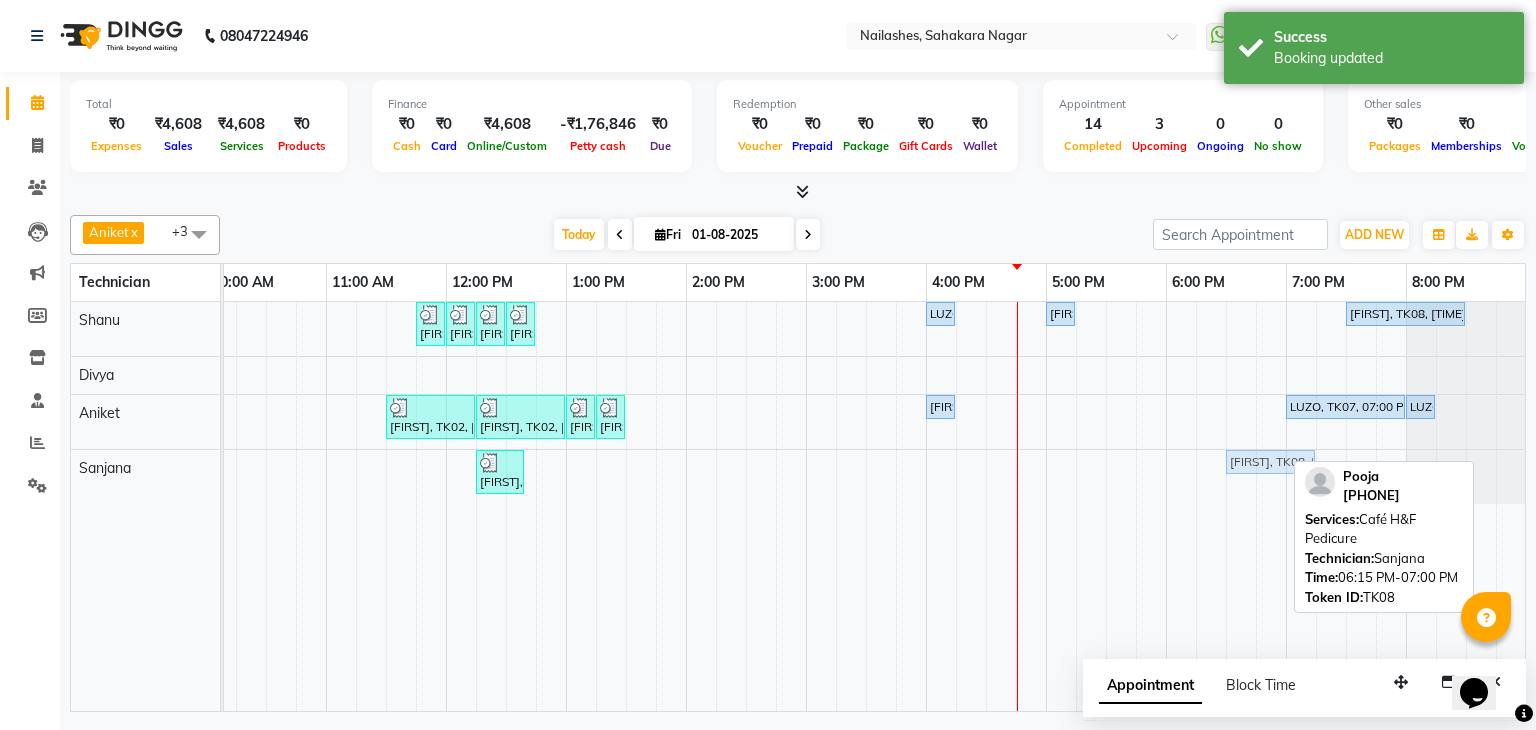 drag, startPoint x: 1236, startPoint y: 457, endPoint x: 1261, endPoint y: 468, distance: 27.313 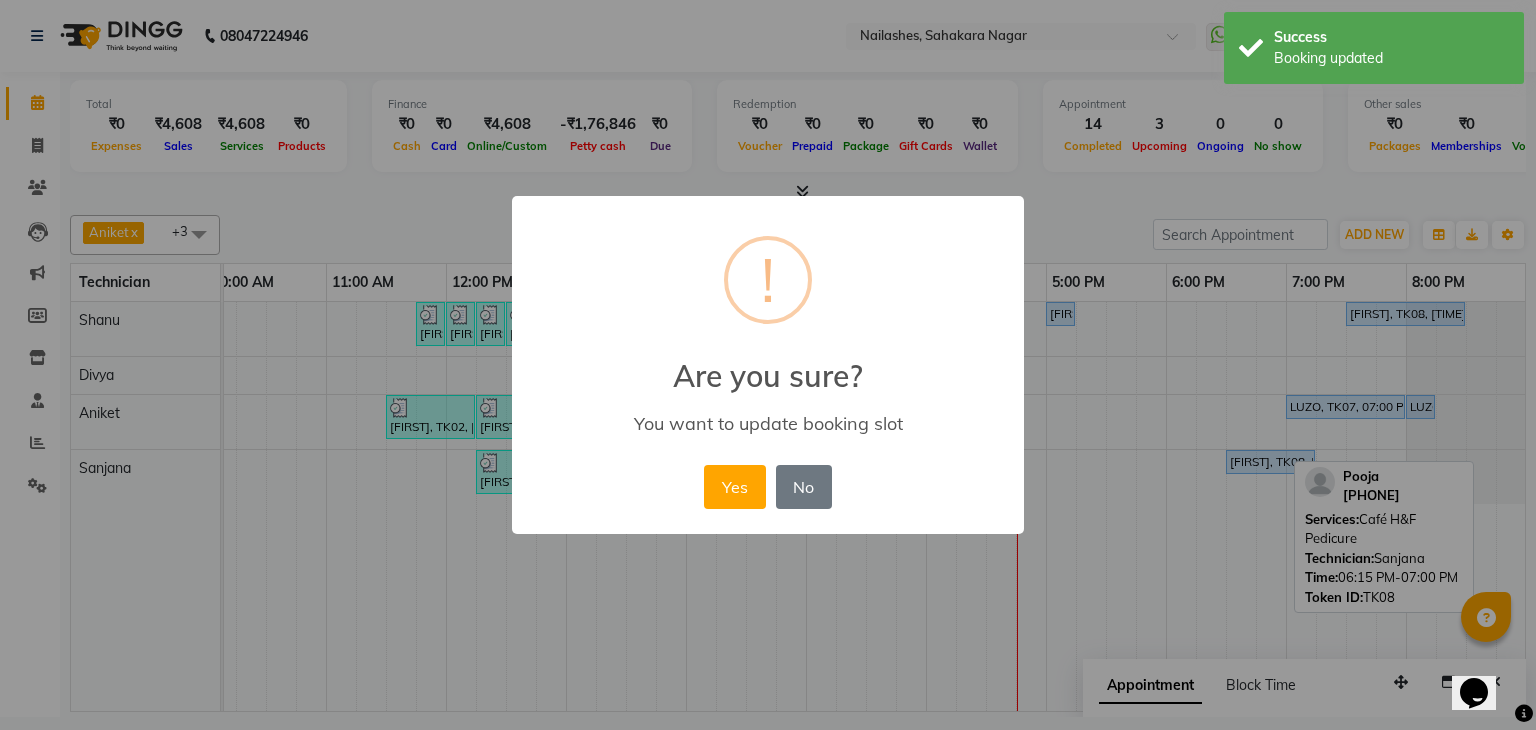 drag, startPoint x: 731, startPoint y: 482, endPoint x: 1058, endPoint y: 493, distance: 327.18497 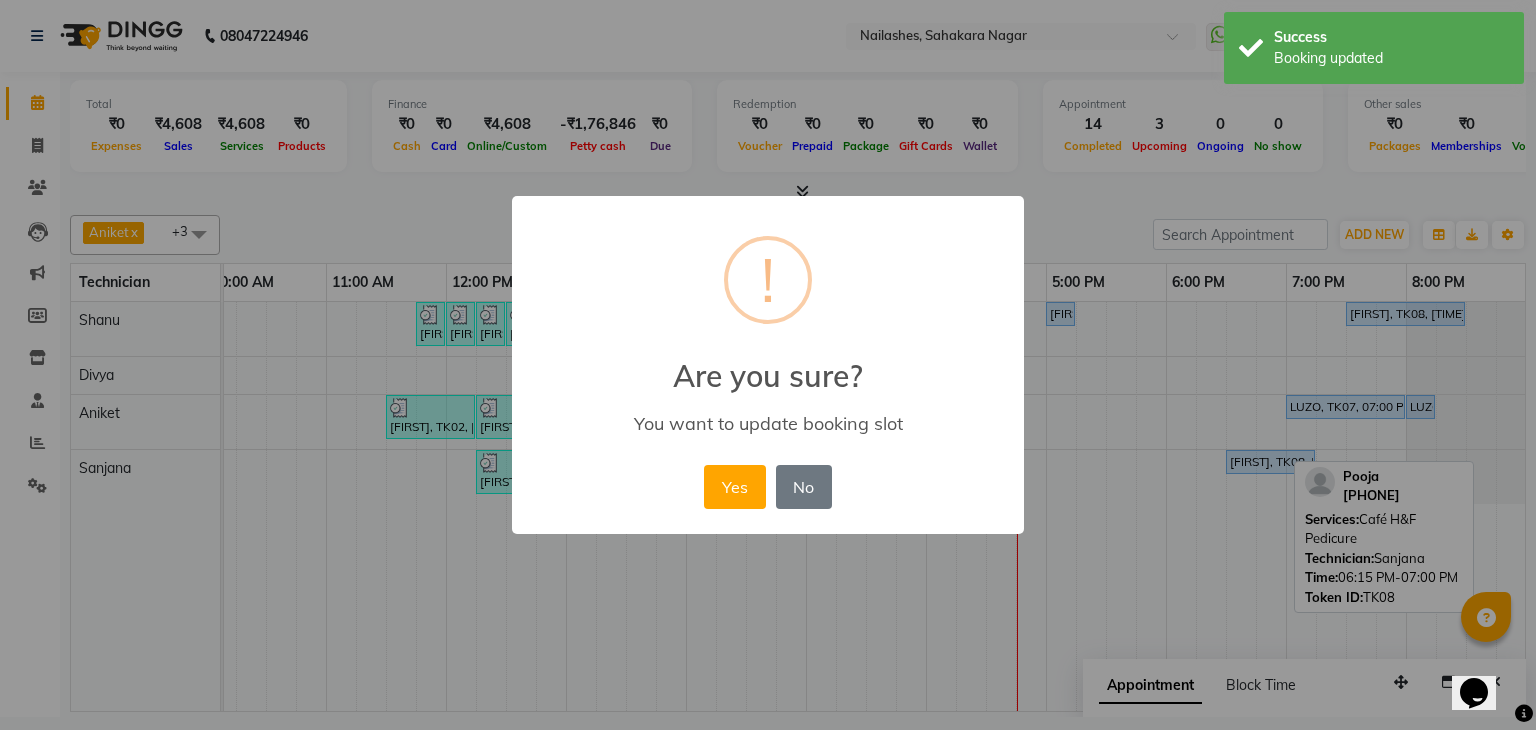 click on "Yes" at bounding box center [734, 487] 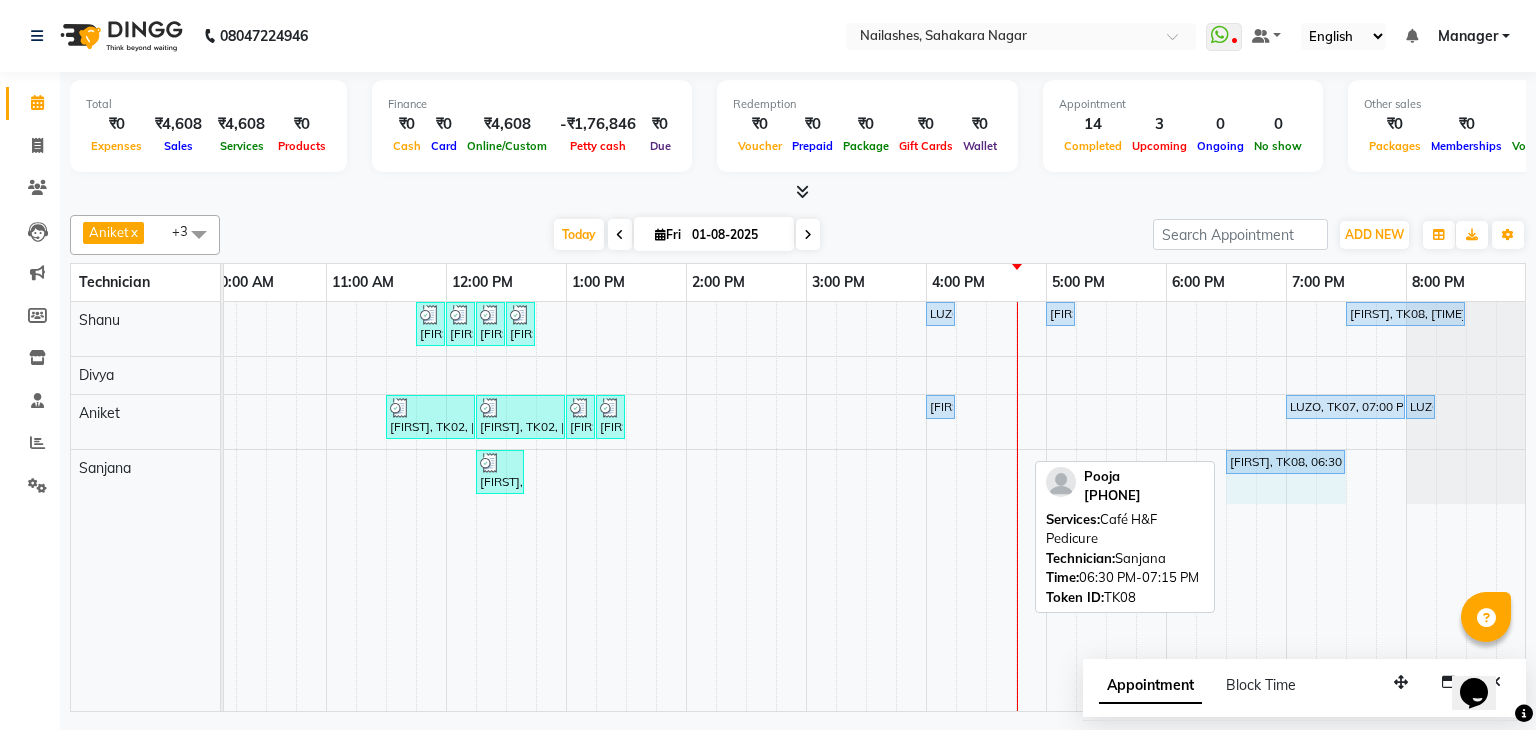 drag, startPoint x: 1311, startPoint y: 457, endPoint x: 1317, endPoint y: 473, distance: 17.088007 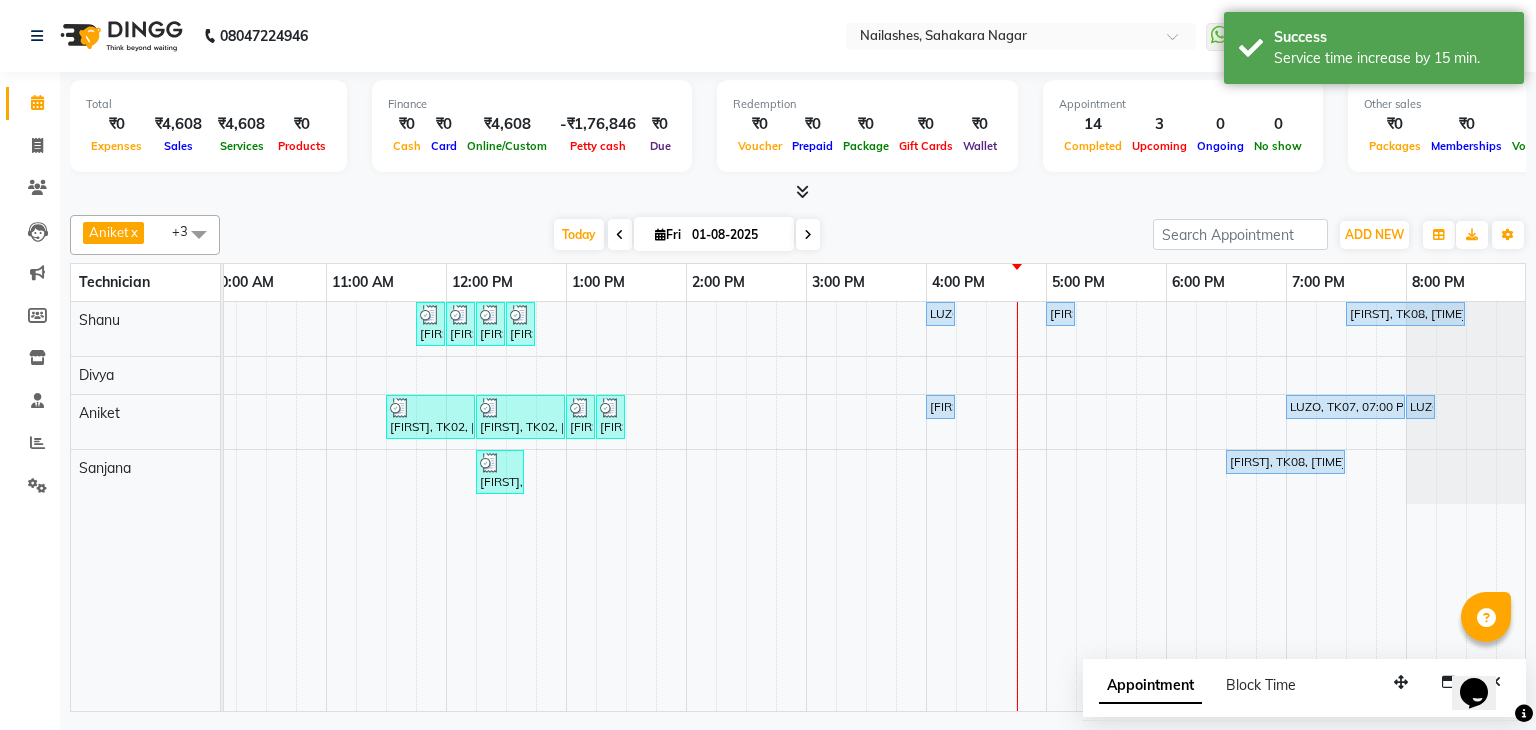 click on "Select [FIRST] [FIRST] [FIRST] [FIRST] +3 Select All [FIRST] [FIRST] [FIRST] [FIRST] [FIRST] [FIRST] [FIRST] [FIRST] [FIRST] [FIRST] [FIRST] [FIRST] Toggle Dropdown Add Appointment Add Invoice Add Expense Add Attendance Add Client Add Transaction Toggle Dropdown Add Appointment Add Invoice Add Expense Add Attendance Add Client ADD NEW Toggle Dropdown Add Appointment Add Invoice Add Expense Add Attendance Add Client Add Transaction [FIRST] x [FIRST] x [FIRST] x [FIRST] x +3 Select All [FIRST] [FIRST] [FIRST] [FIRST] [FIRST] [FIRST] [FIRST] [FIRST] [FIRST] [FIRST] [FIRST] [FIRST] Group By  Staff View   Room View  View as Vertical  Vertical - Week View  Horizontal  Horizontal - Week View  List  Toggle Dropdown Calendar Settings Manage Tags   Arrange Technicians   Reset Technicians  Full Screen  Show Available Stylist  Appointment Form Zoom 100% Technician 8:00 AM 9:00 AM 10:00 AM 11:00 AM 12:00 PM 1:00 PM 2:00 PM 3:00 PM 4:00 PM 5:00 PM 6:00 PM 7:00 PM 8:00 PM [FIRST] [FIRST] [FIRST] [FIRST]" 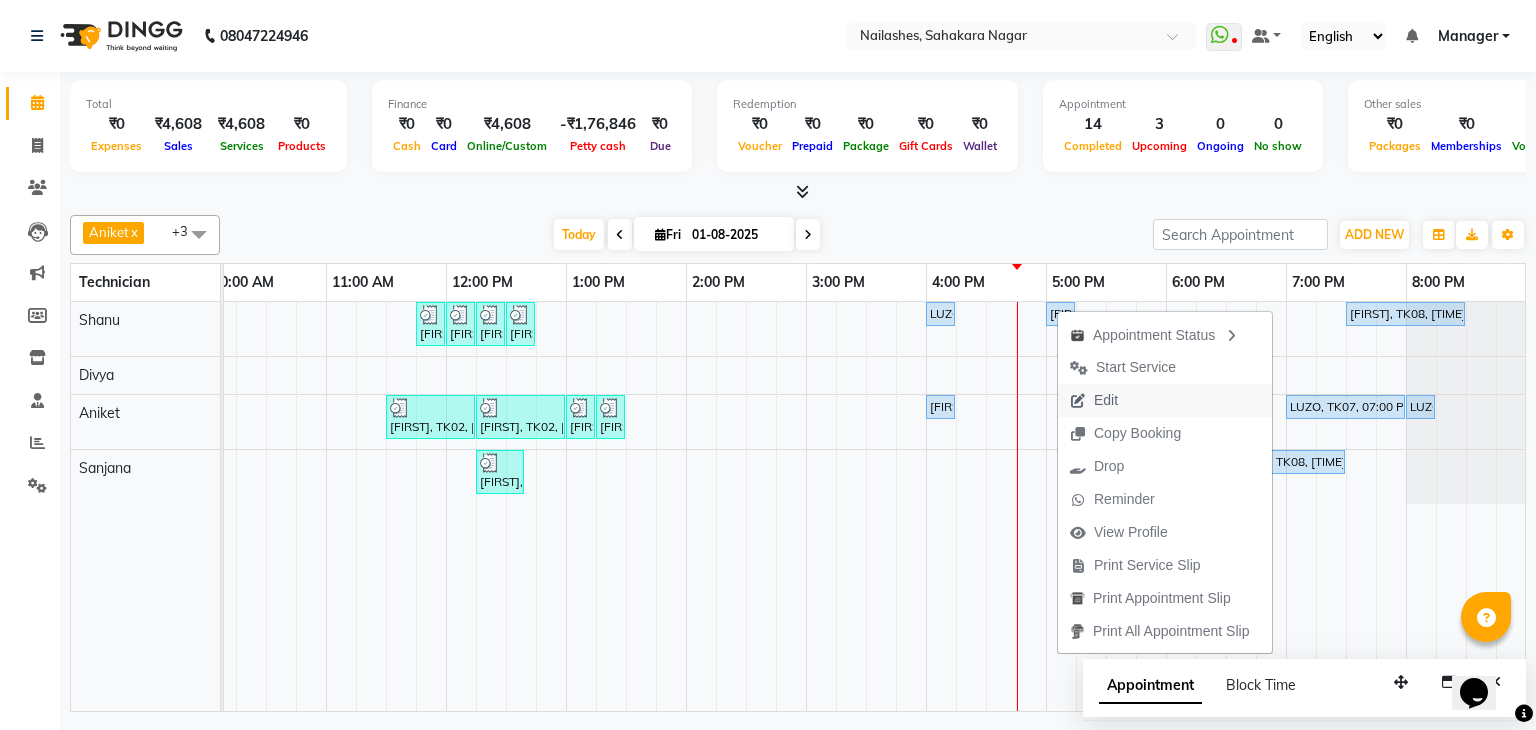 click on "Edit" at bounding box center (1106, 400) 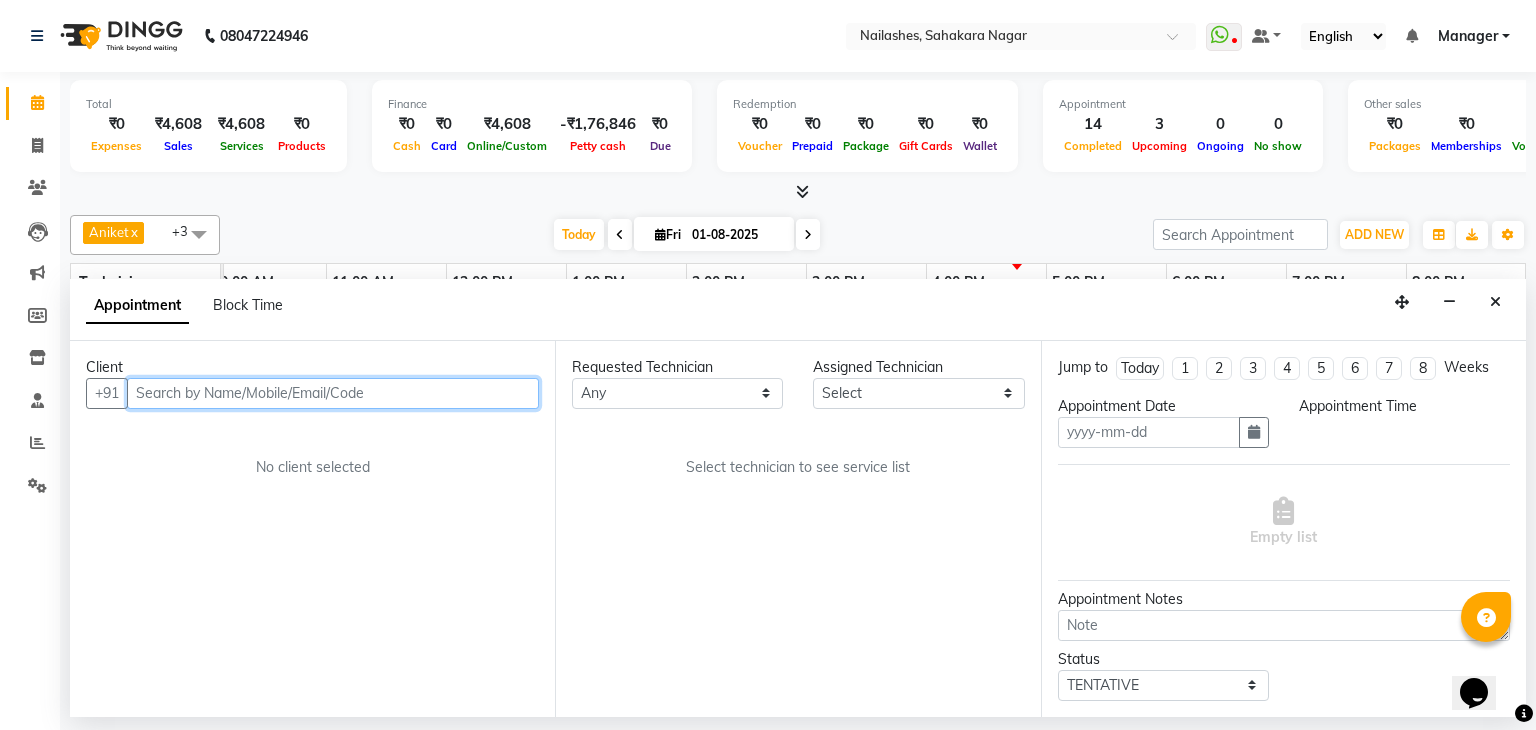 type on "01-08-2025" 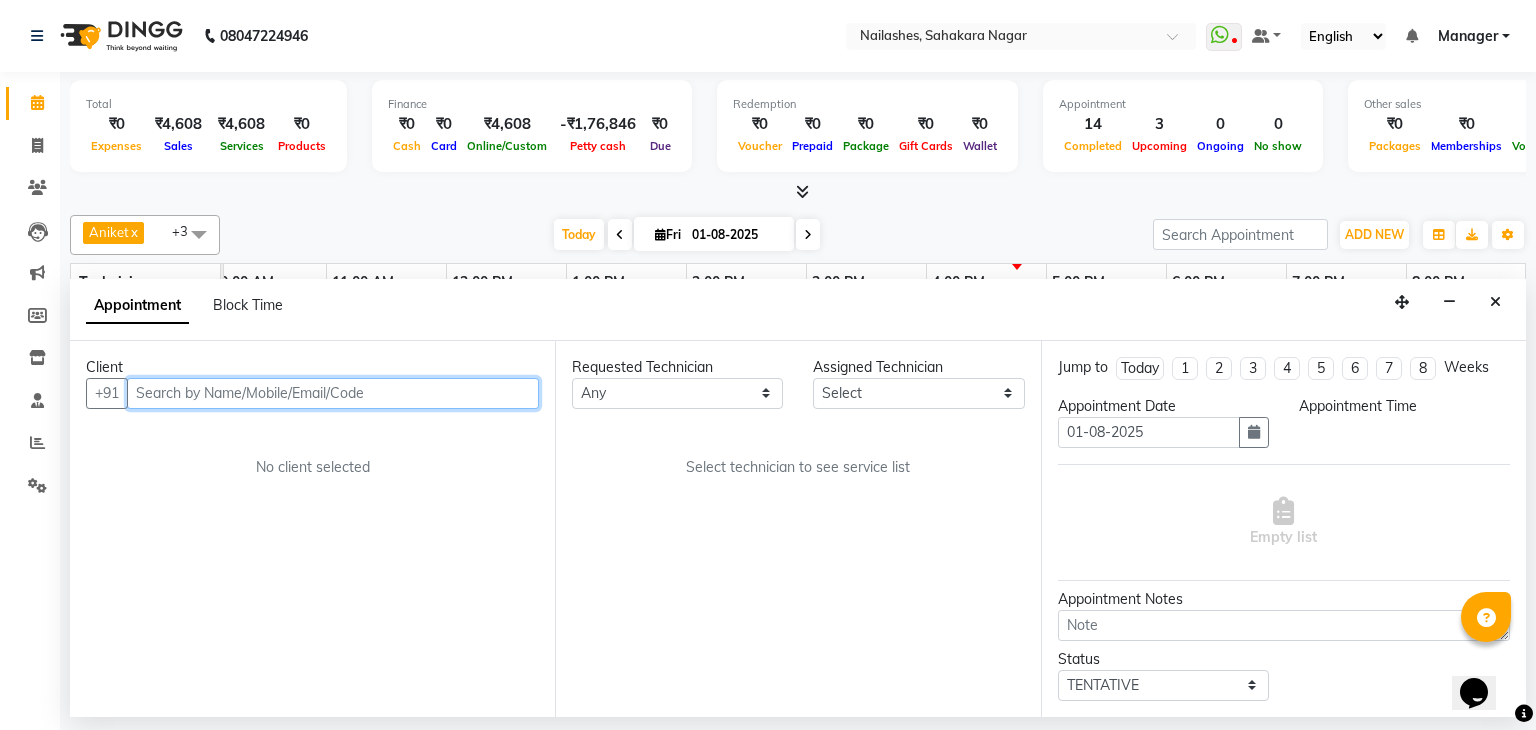 select on "54412" 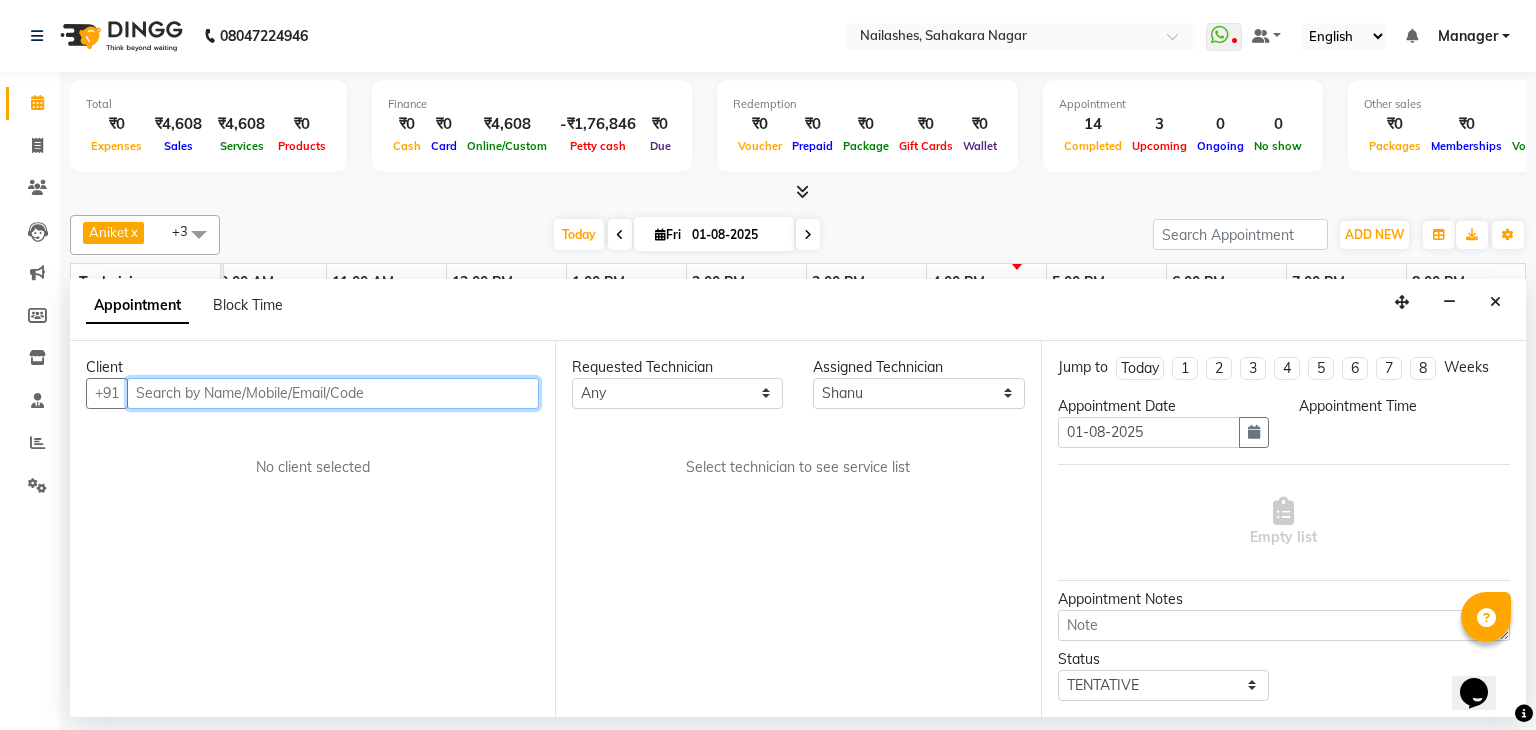 scroll, scrollTop: 0, scrollLeft: 258, axis: horizontal 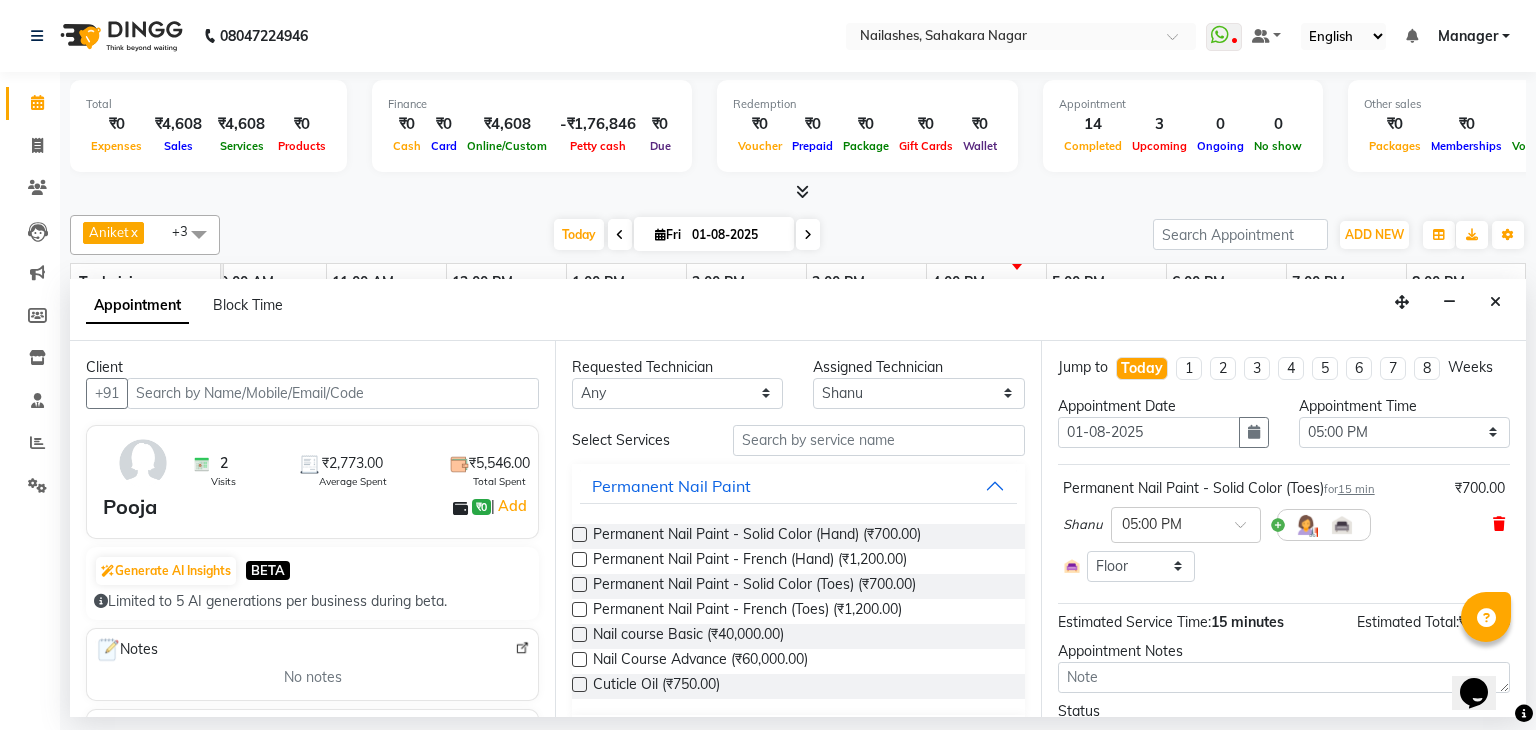 click at bounding box center [1499, 524] 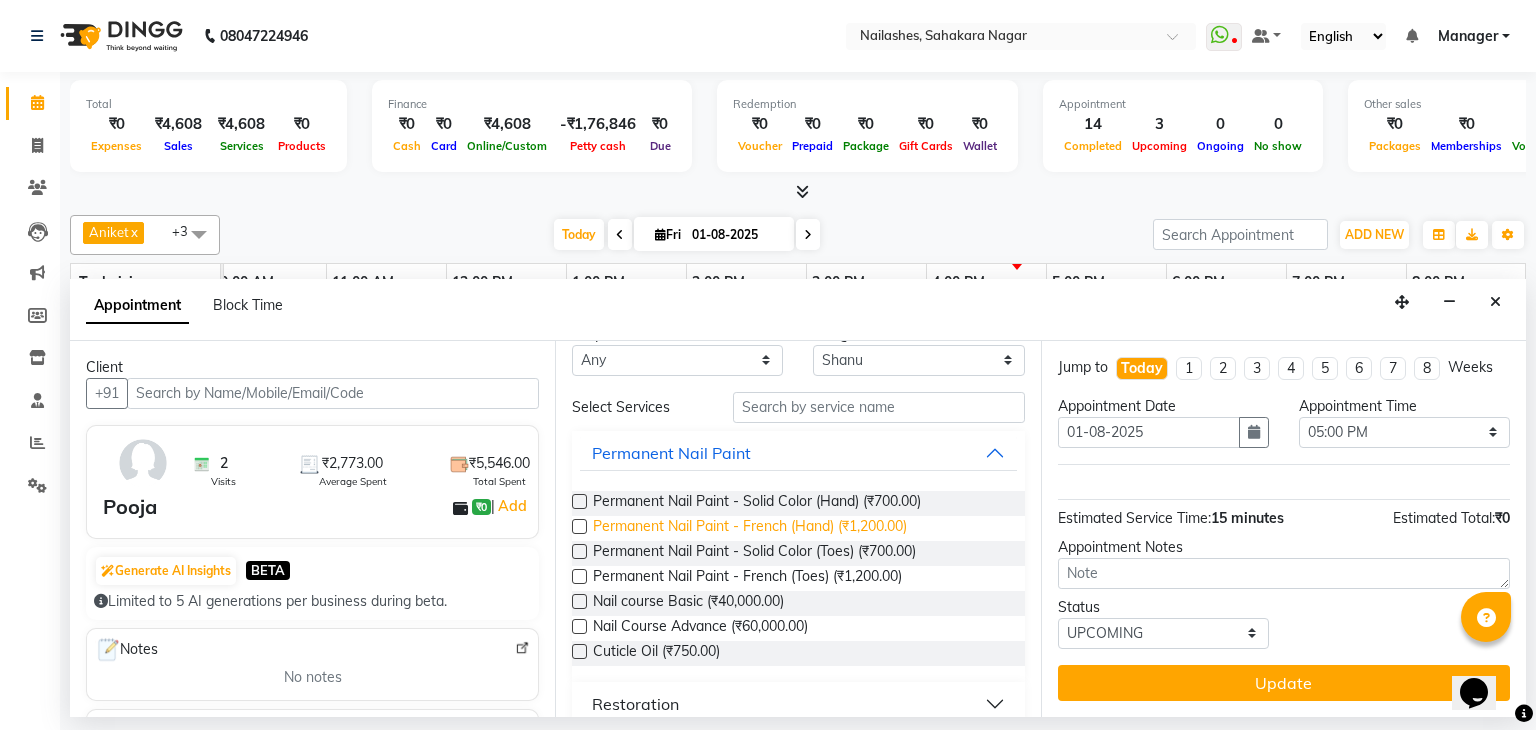scroll, scrollTop: 0, scrollLeft: 0, axis: both 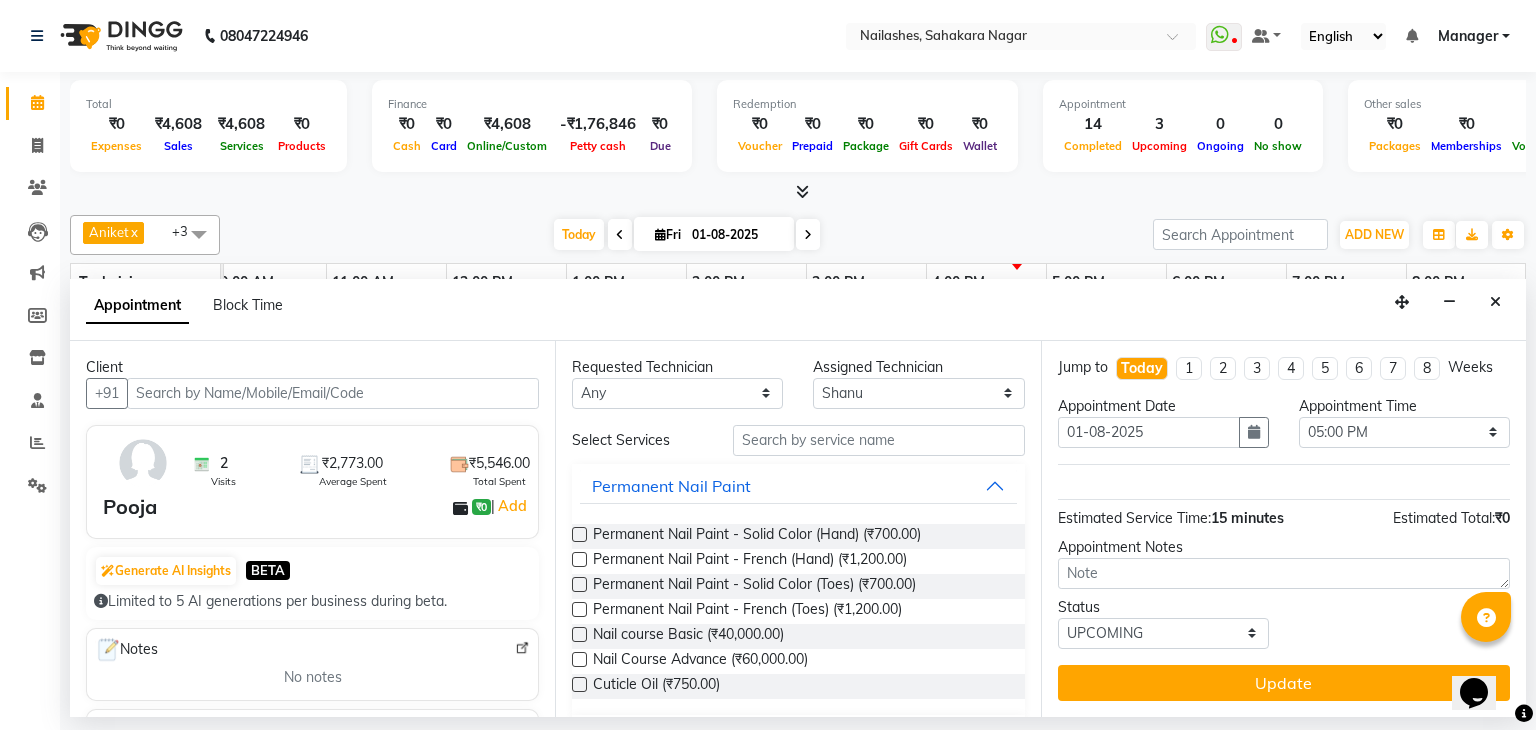 click at bounding box center [579, 534] 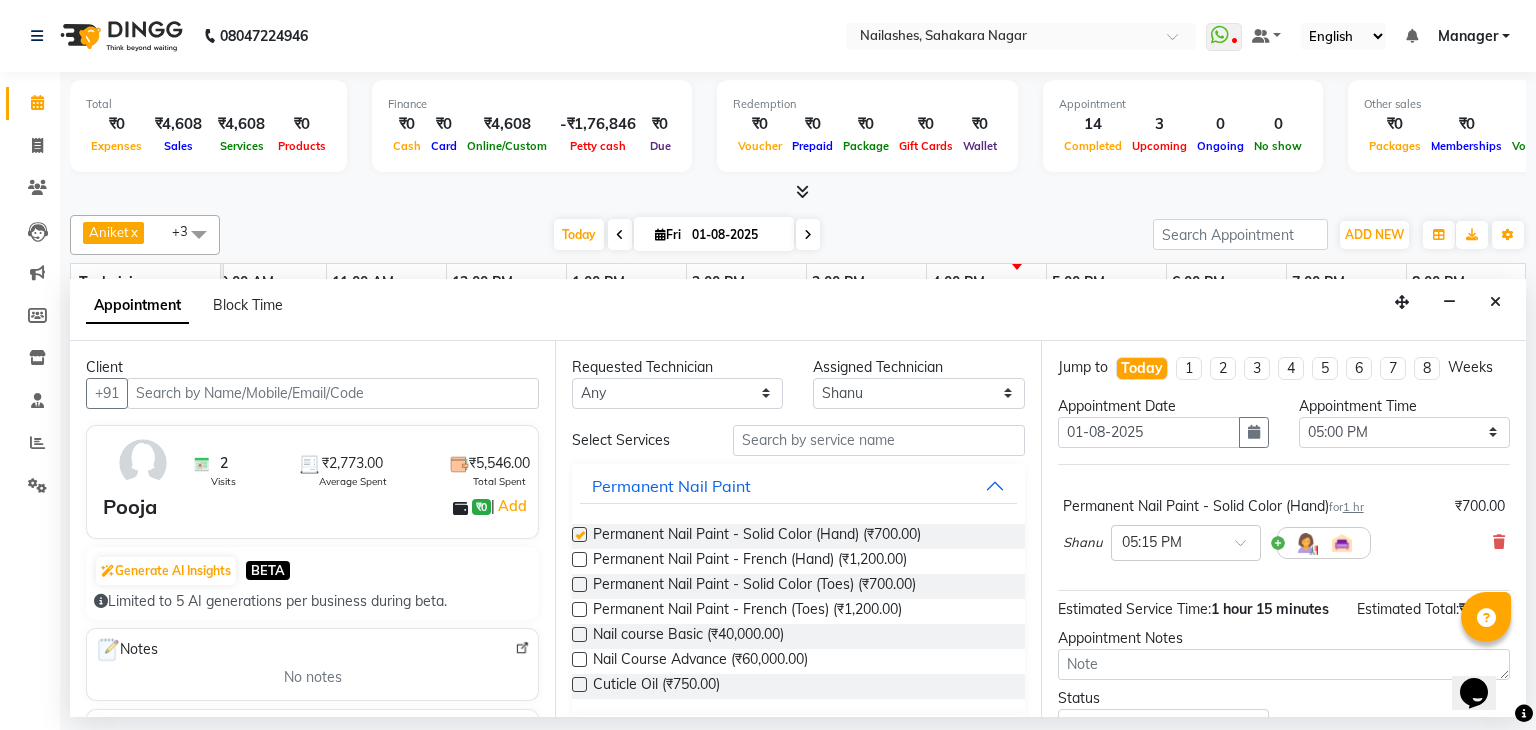 checkbox on "false" 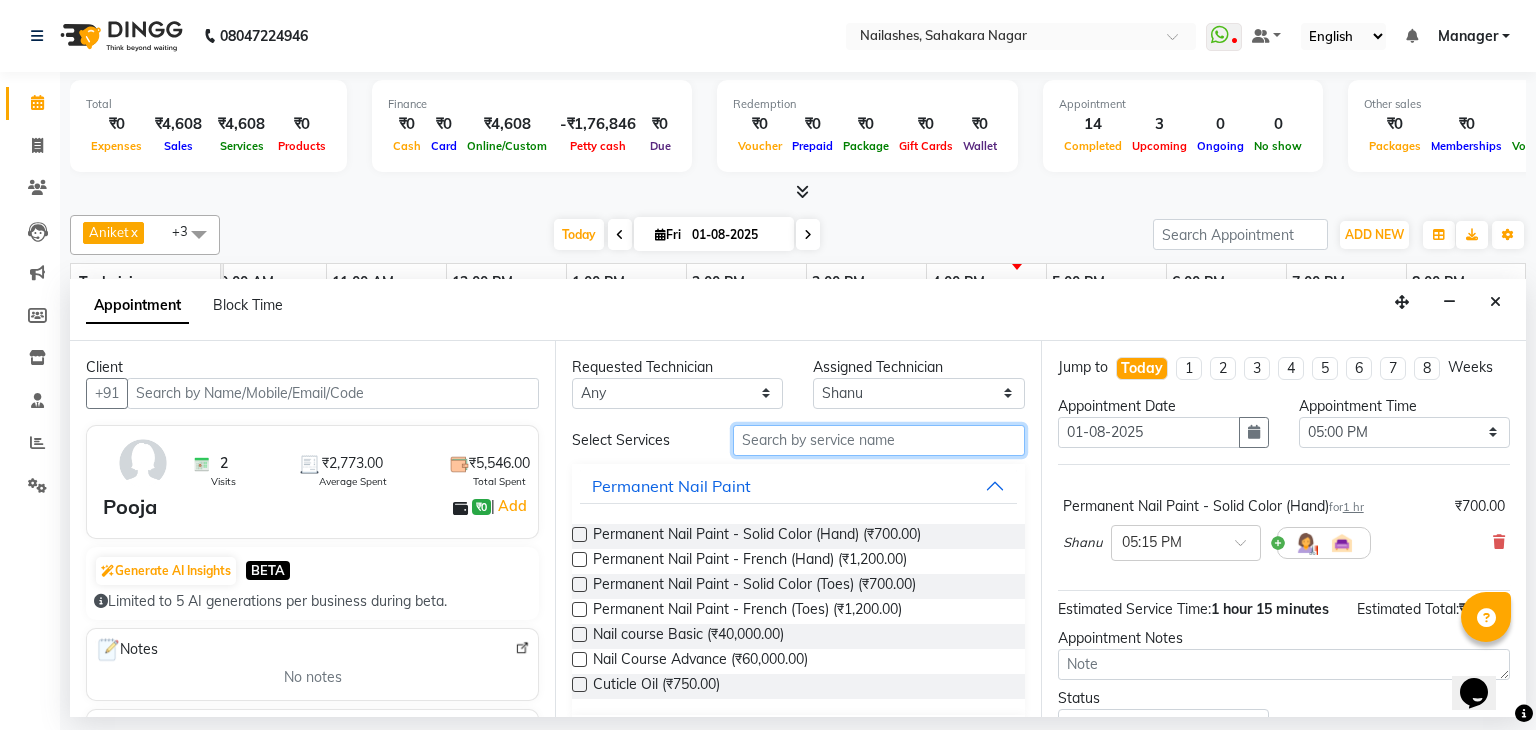 click at bounding box center (879, 440) 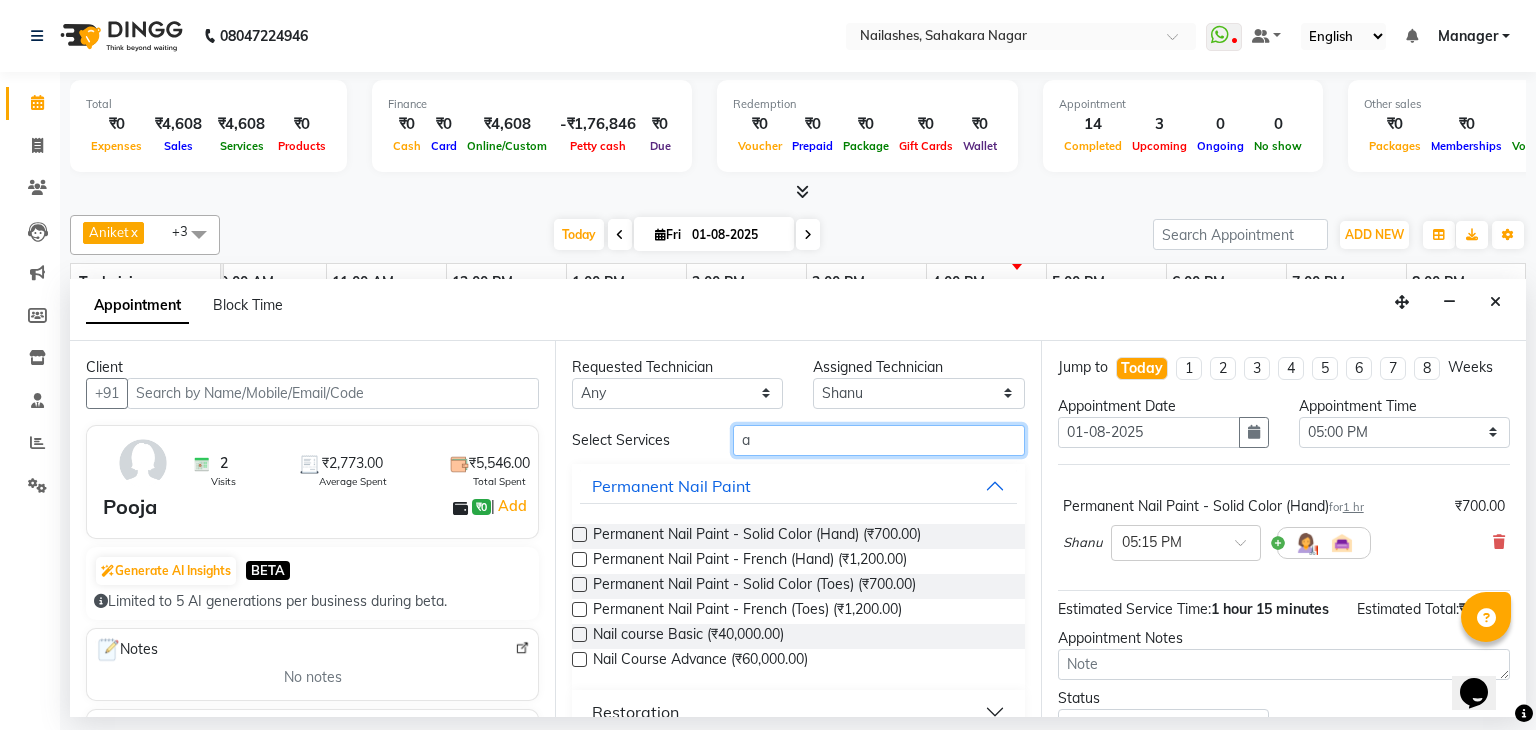 type 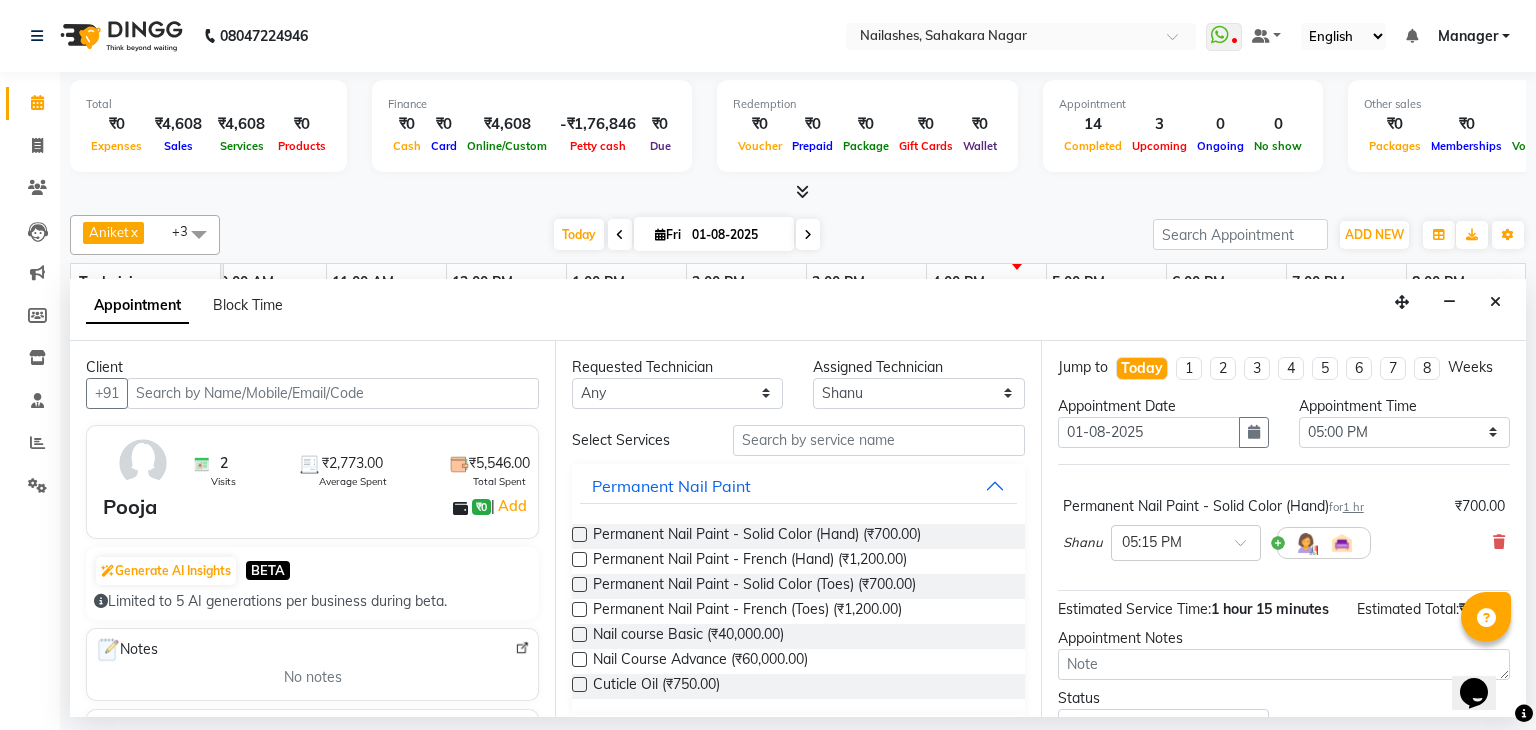 click on "[FIRST] × [TIME]" at bounding box center (1284, 543) 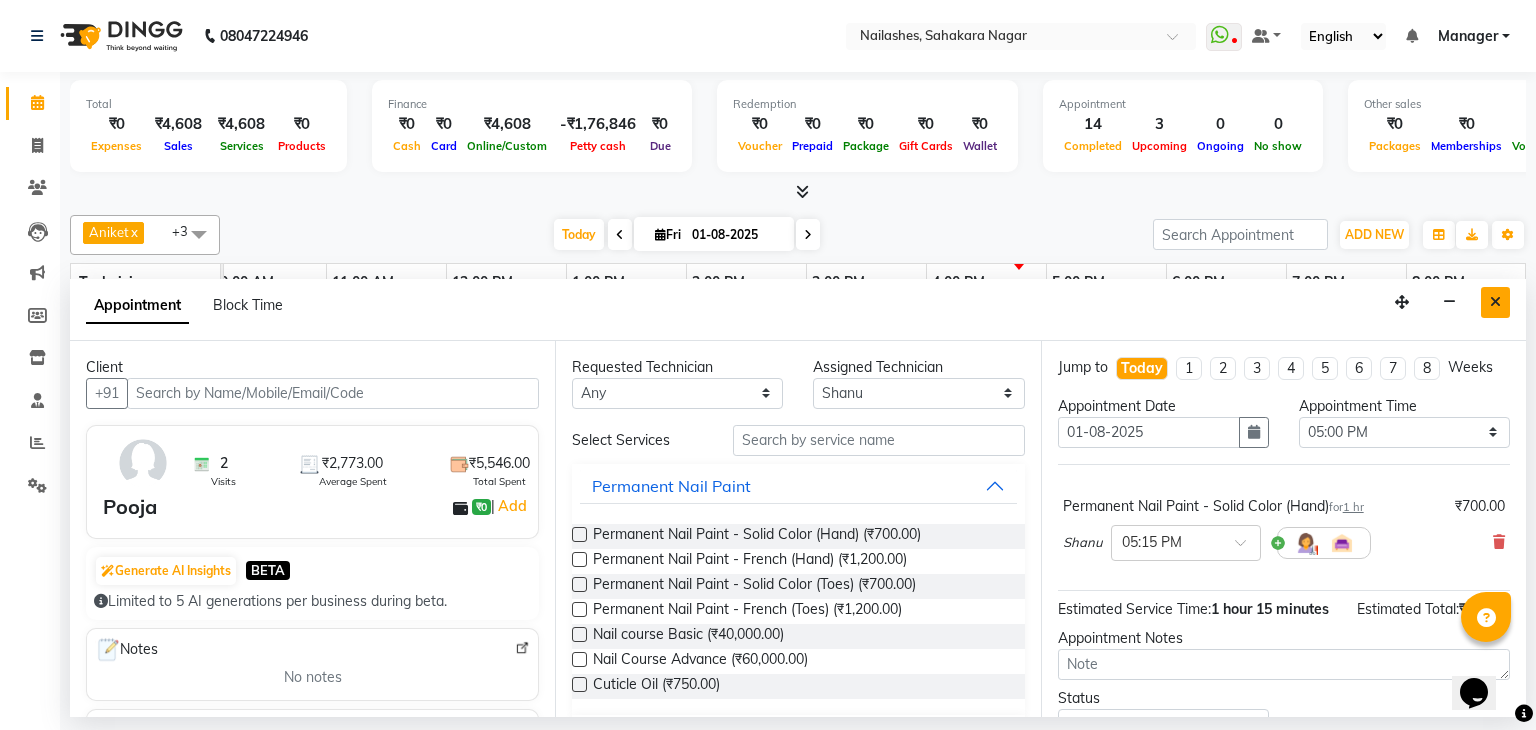 click at bounding box center [1495, 302] 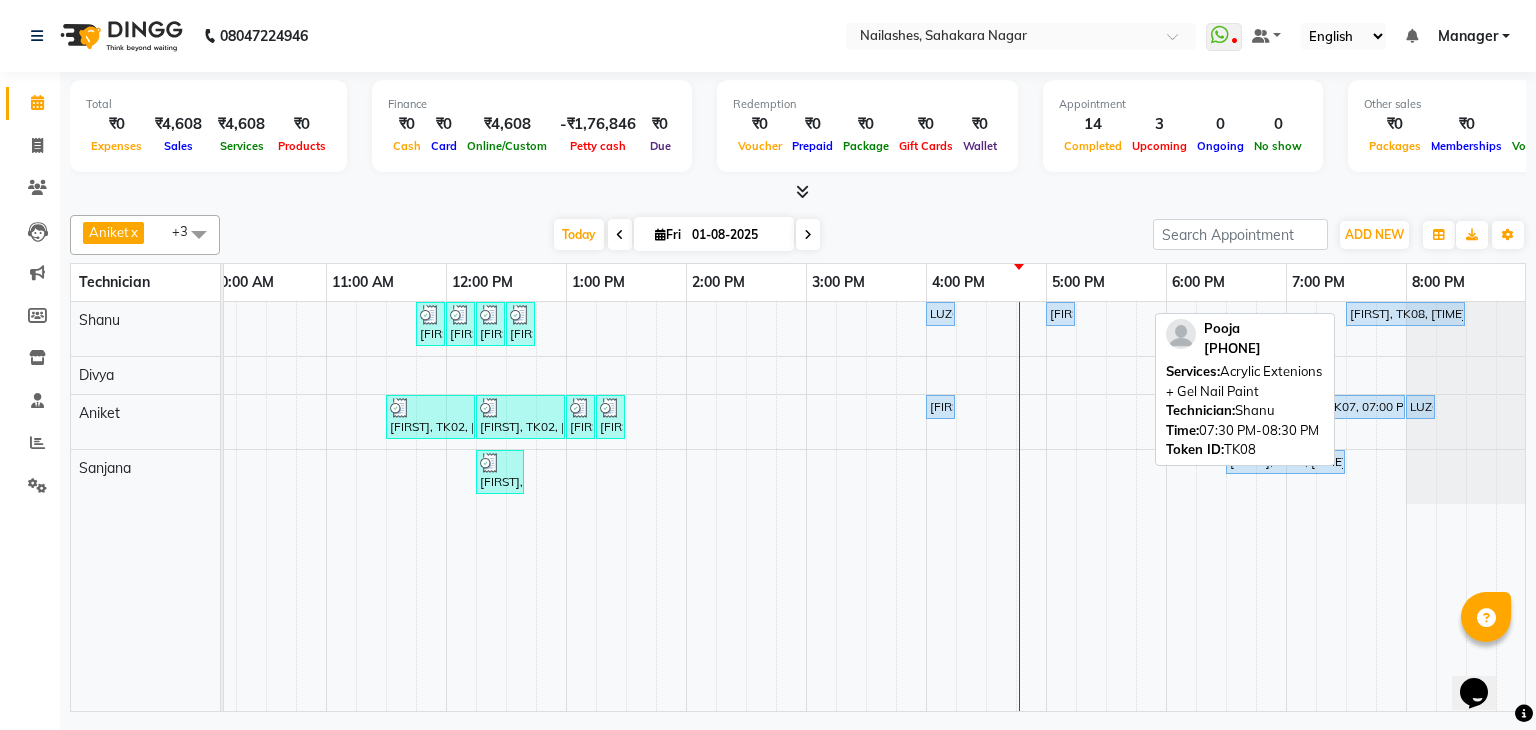 click on "[FIRST], TK08, [TIME]-[TIME], Acrylic Extenions + Gel Nail Paint" at bounding box center [1405, 314] 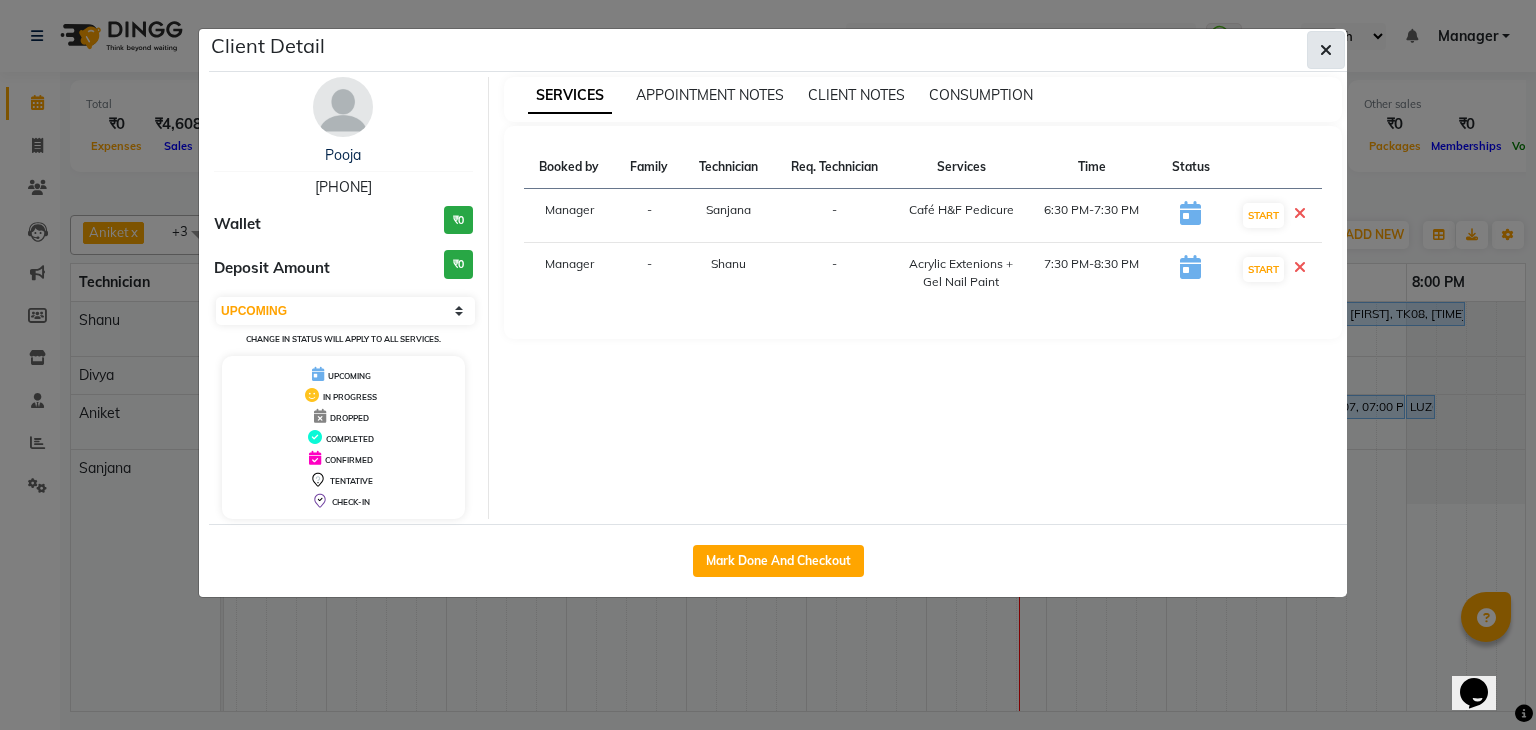 click 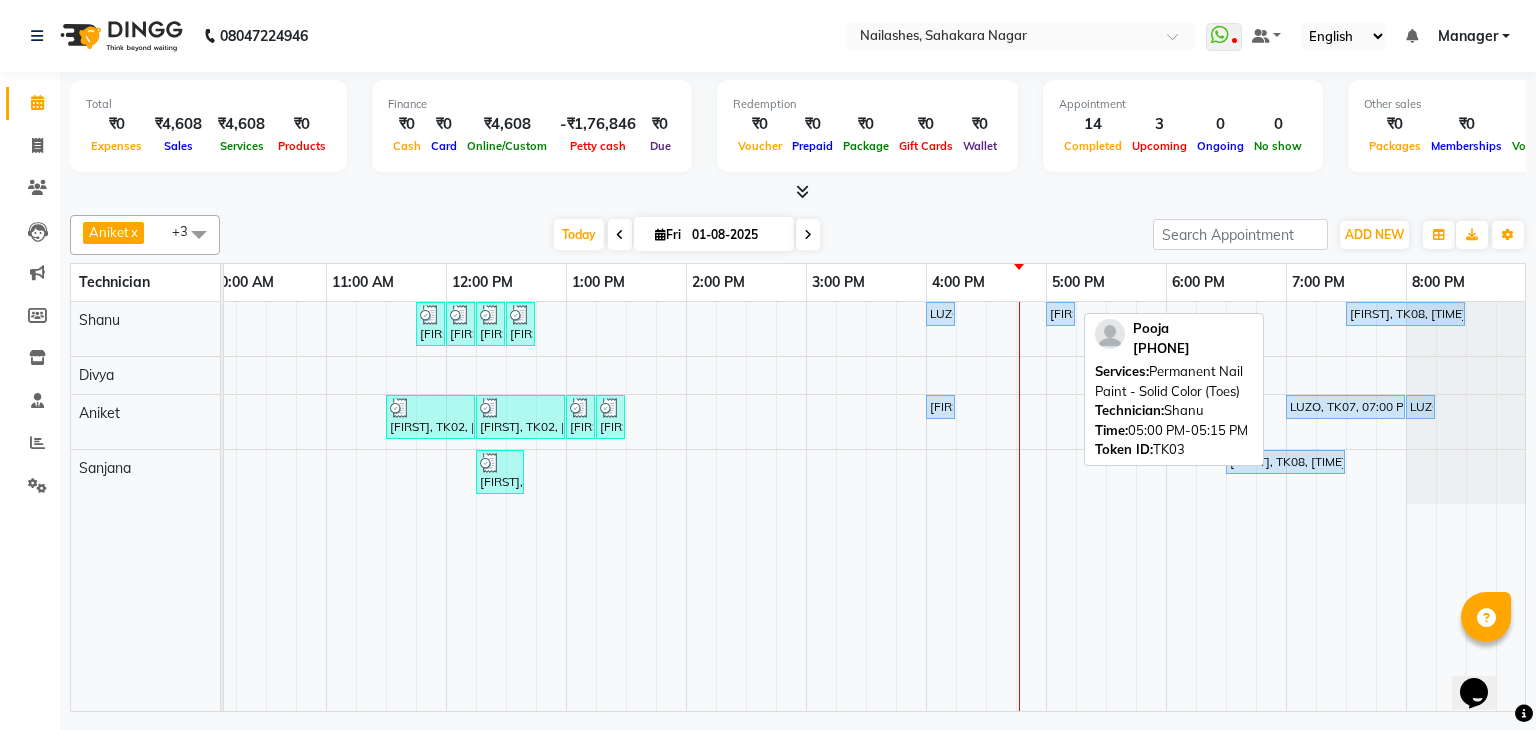 click on "[FIRST], TK03, 05:00 PM-05:15 PM, Permanent Nail Paint - Solid Color (Toes)" at bounding box center (1060, 314) 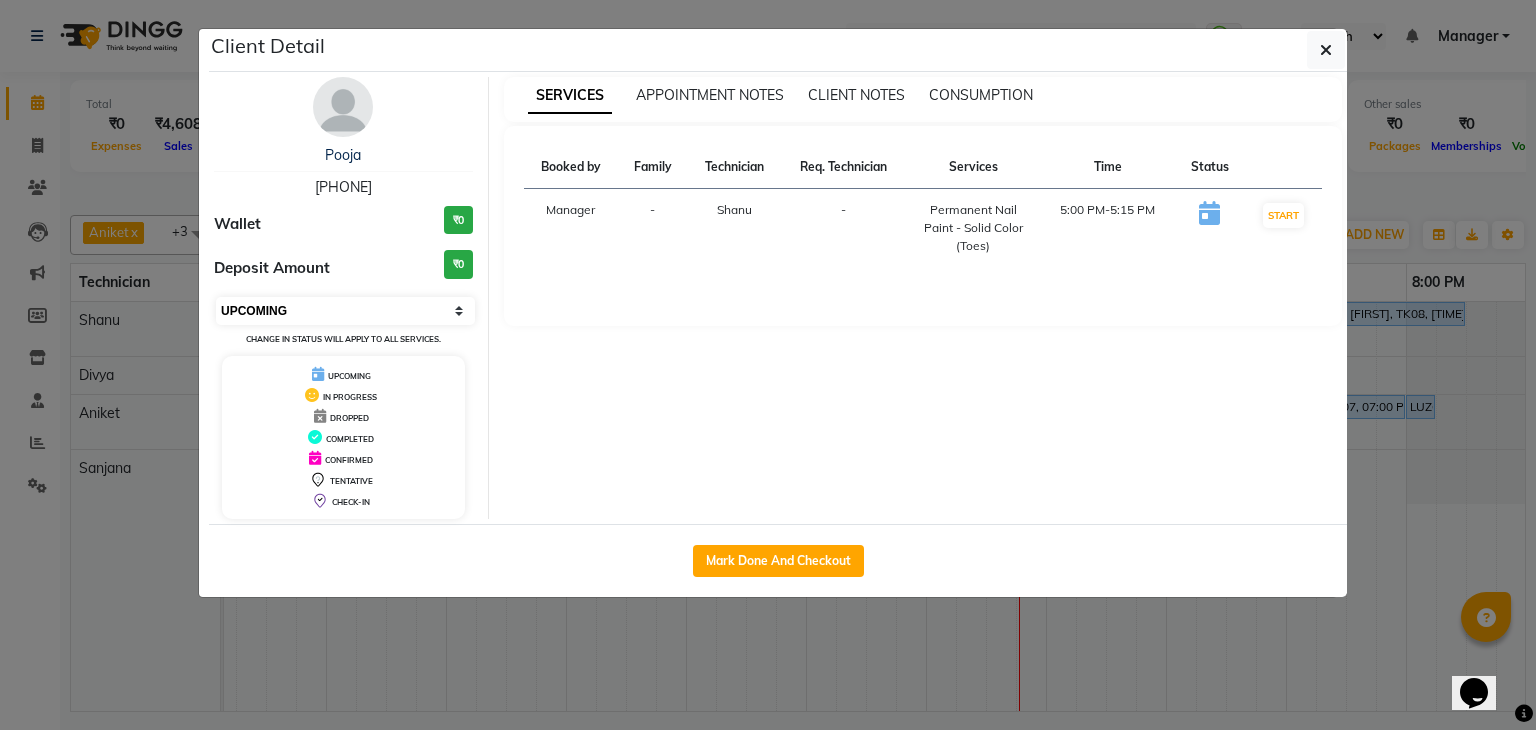 click on "Select IN SERVICE CONFIRMED TENTATIVE CHECK IN MARK DONE DROPPED UPCOMING" at bounding box center (345, 311) 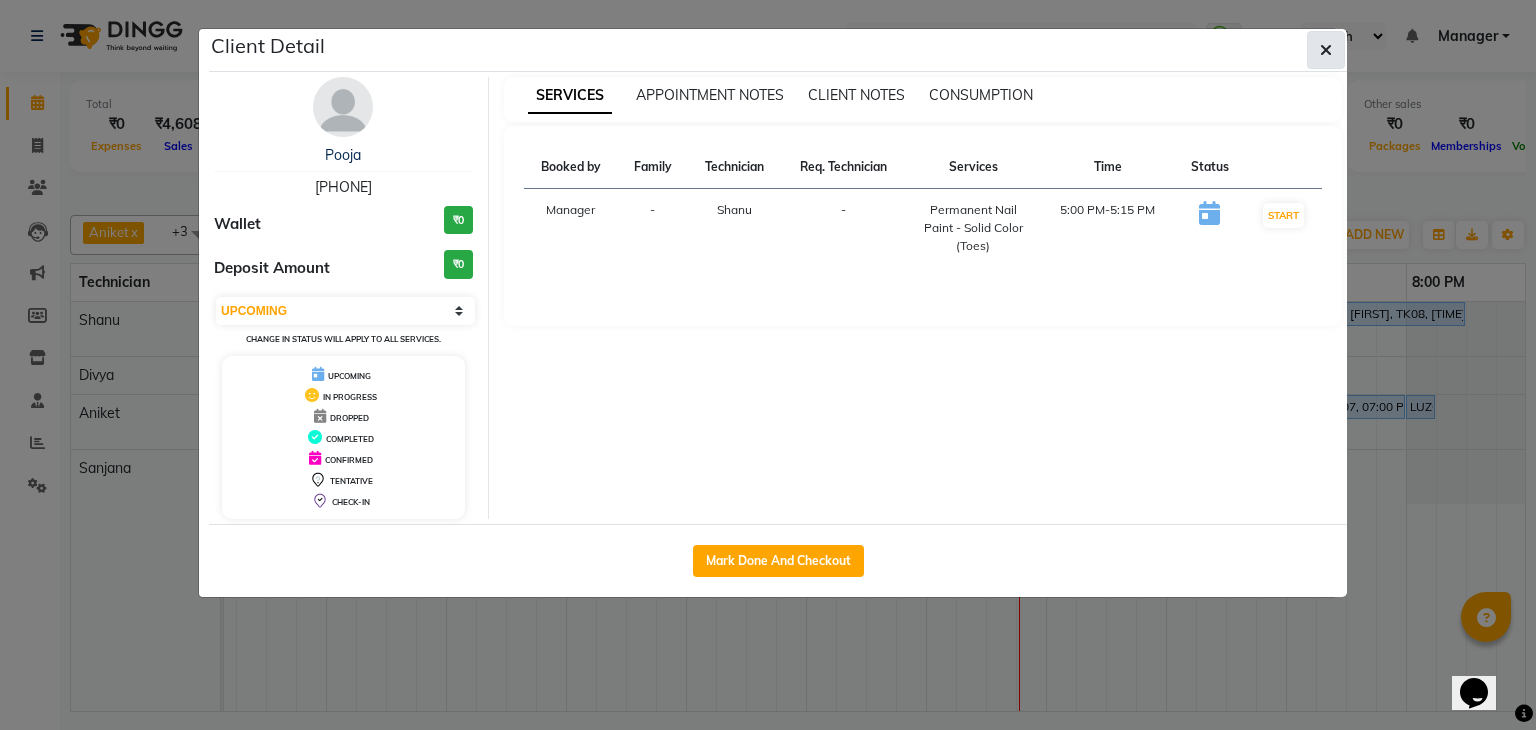 click 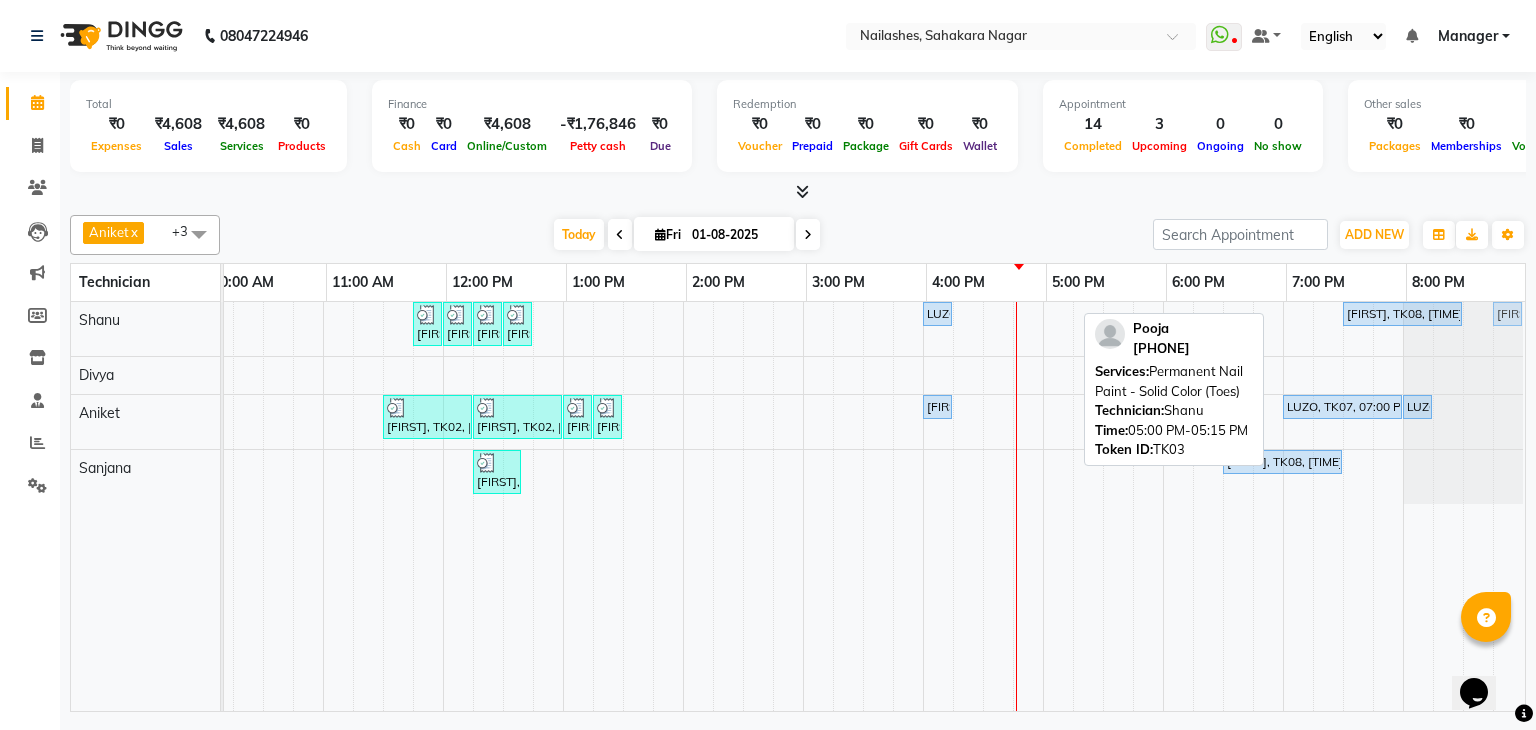 scroll, scrollTop: 0, scrollLeft: 273, axis: horizontal 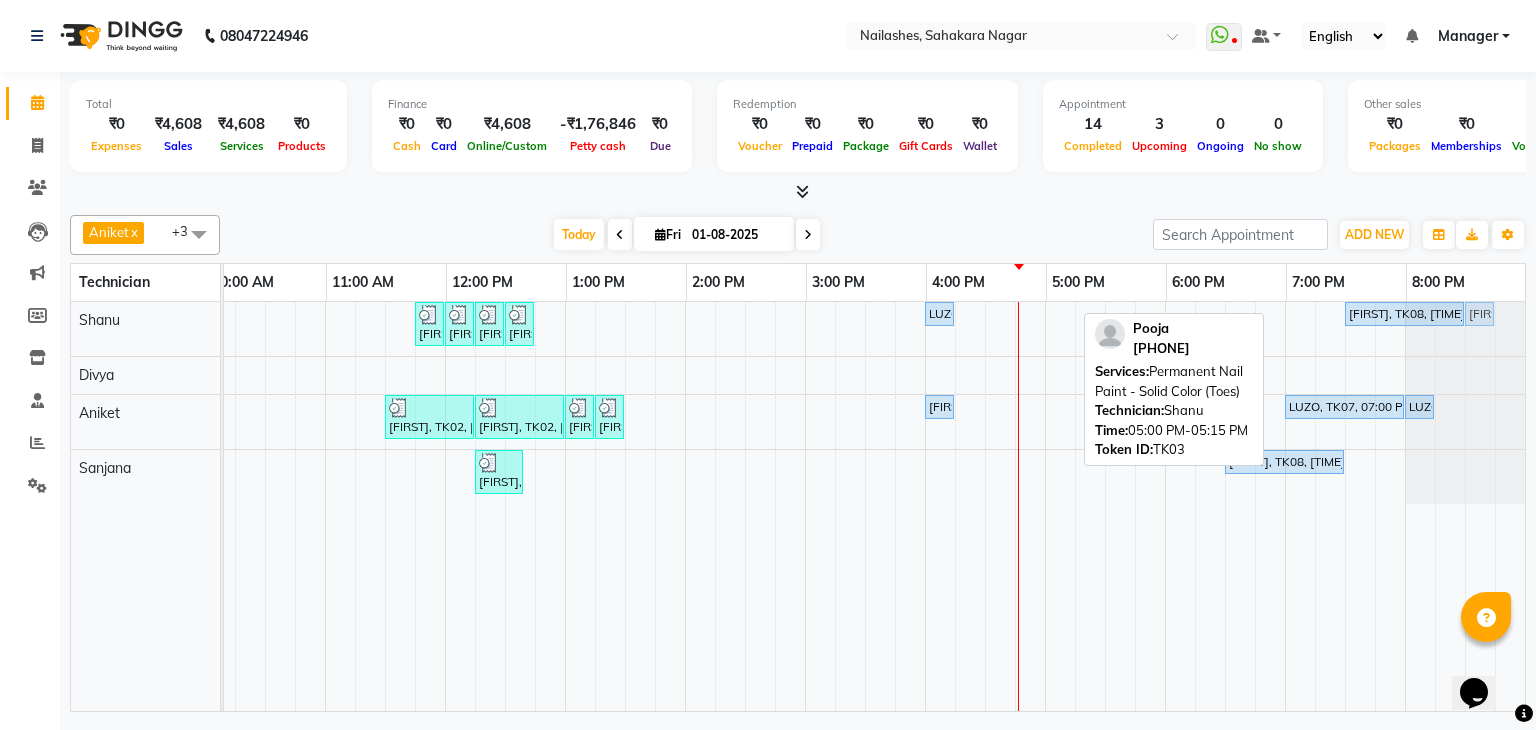 drag, startPoint x: 1058, startPoint y: 309, endPoint x: 1464, endPoint y: 317, distance: 406.0788 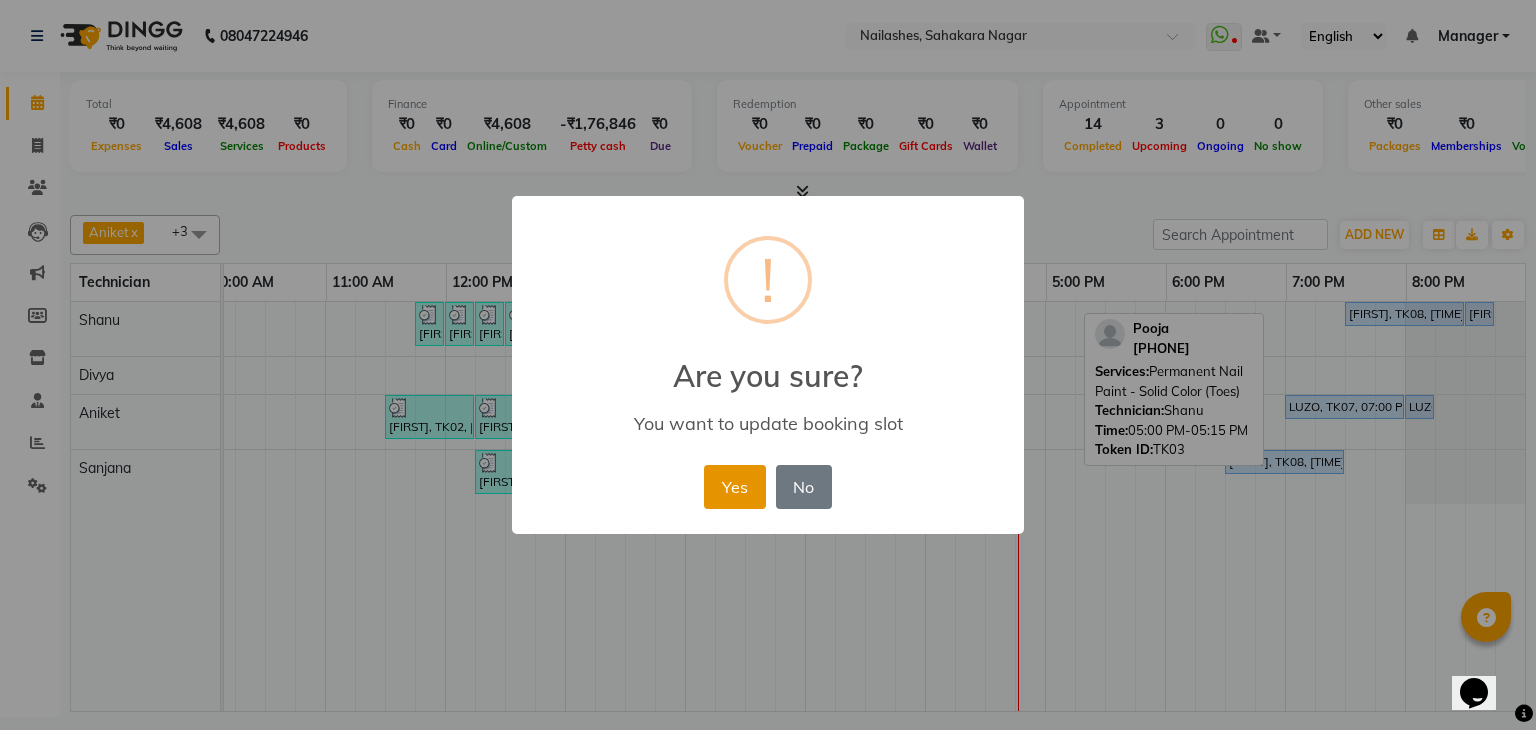 click on "Yes" at bounding box center [734, 487] 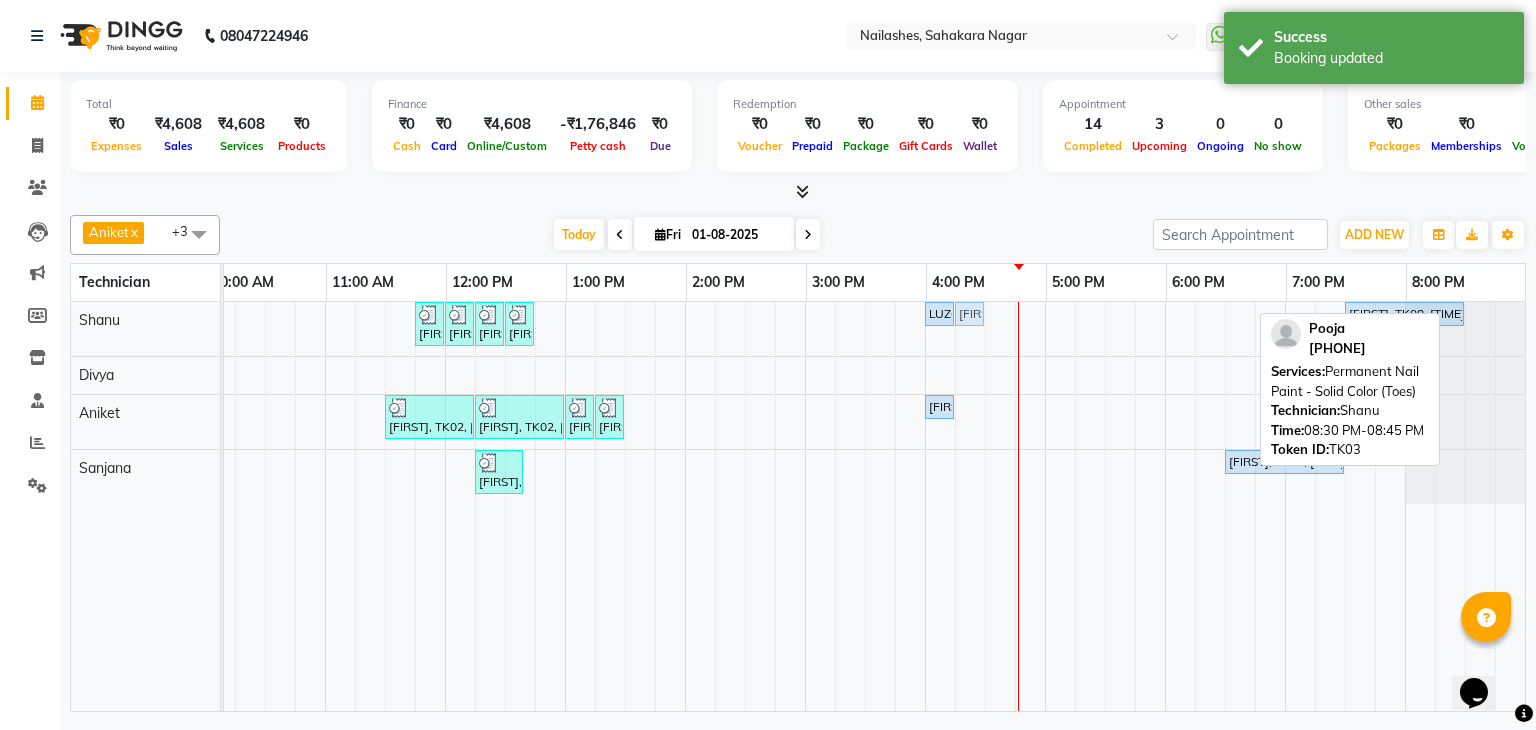 drag, startPoint x: 1464, startPoint y: 311, endPoint x: 963, endPoint y: 322, distance: 501.12076 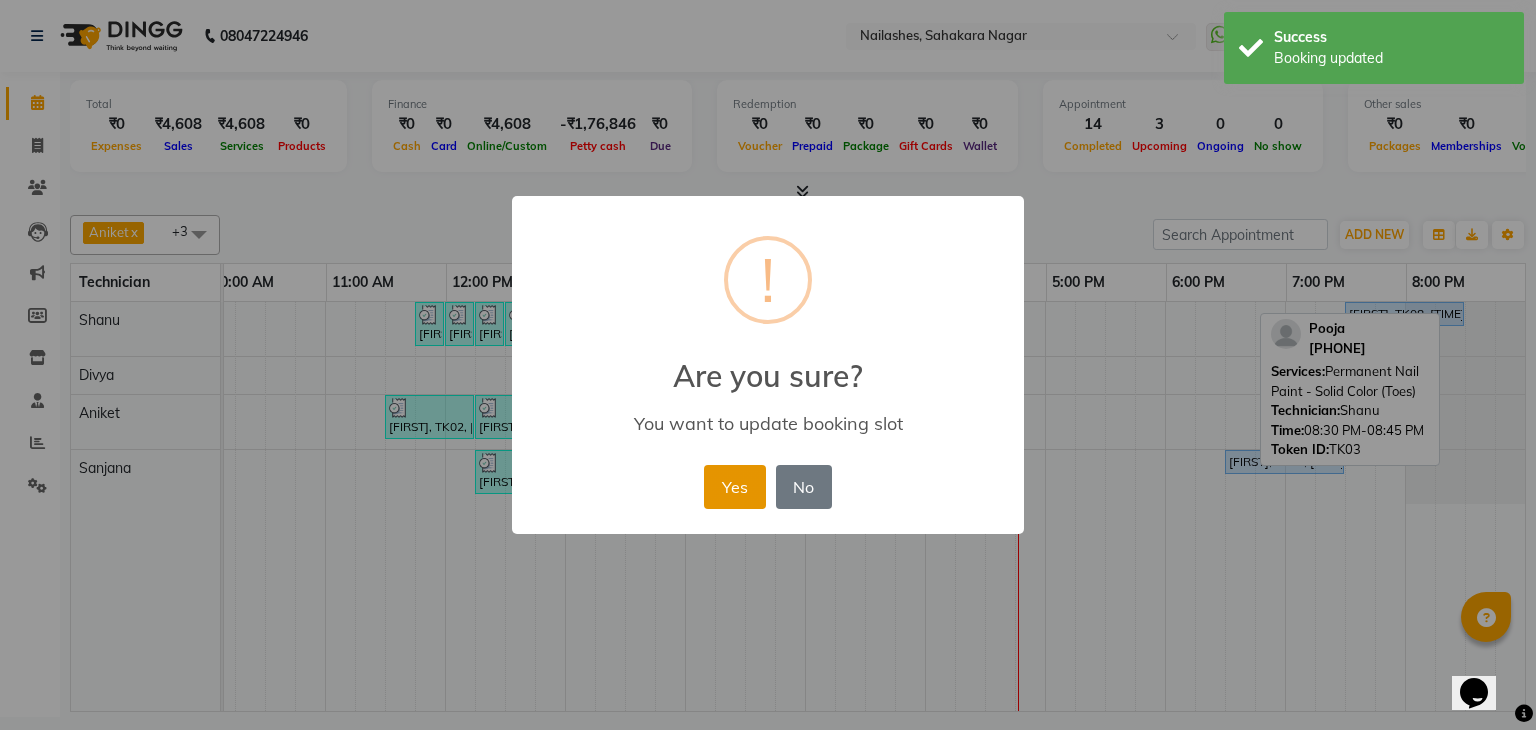 click on "Yes" at bounding box center [734, 487] 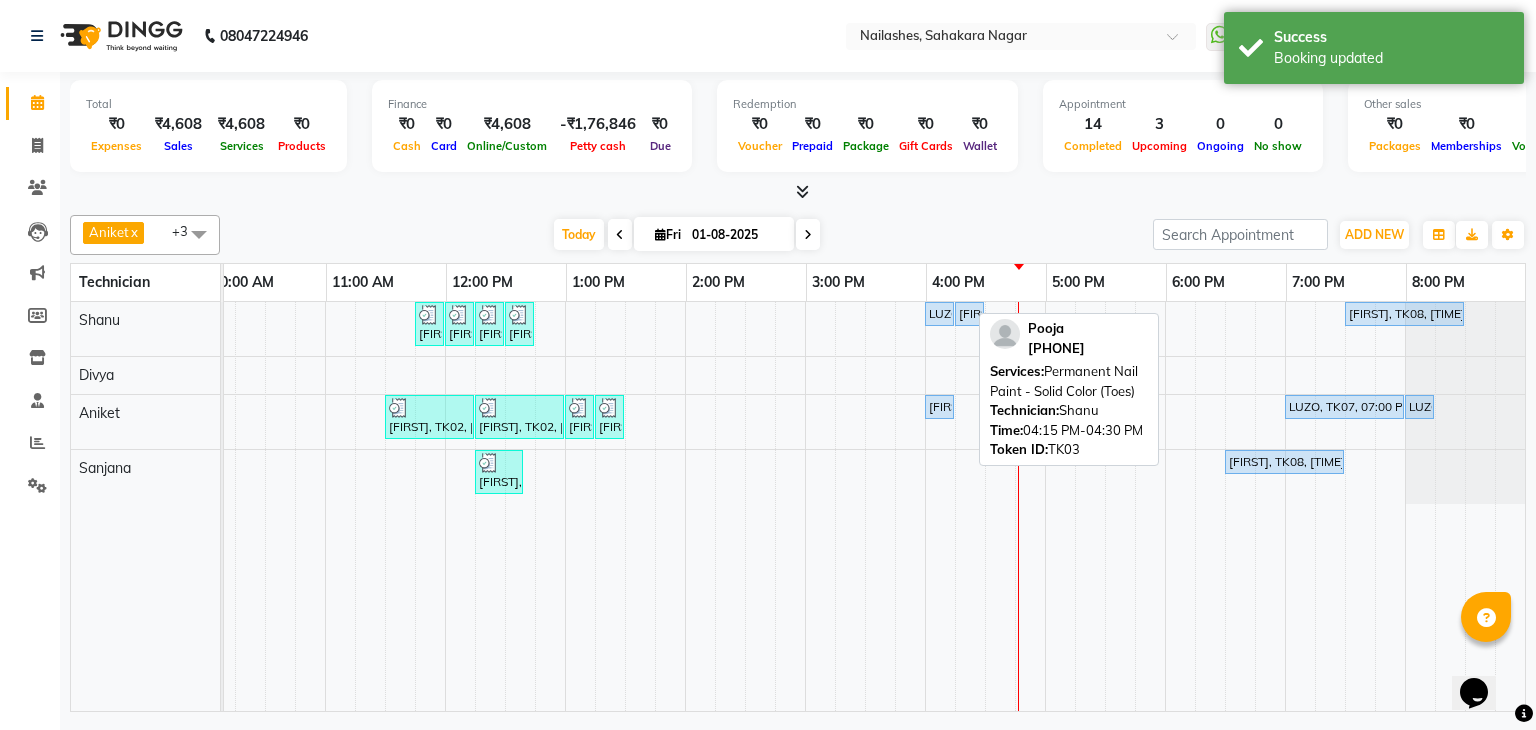 click on "[FIRST], TK03, [TIME]-[TIME], Permanent Nail Paint - Solid Color (Toes)" at bounding box center (969, 314) 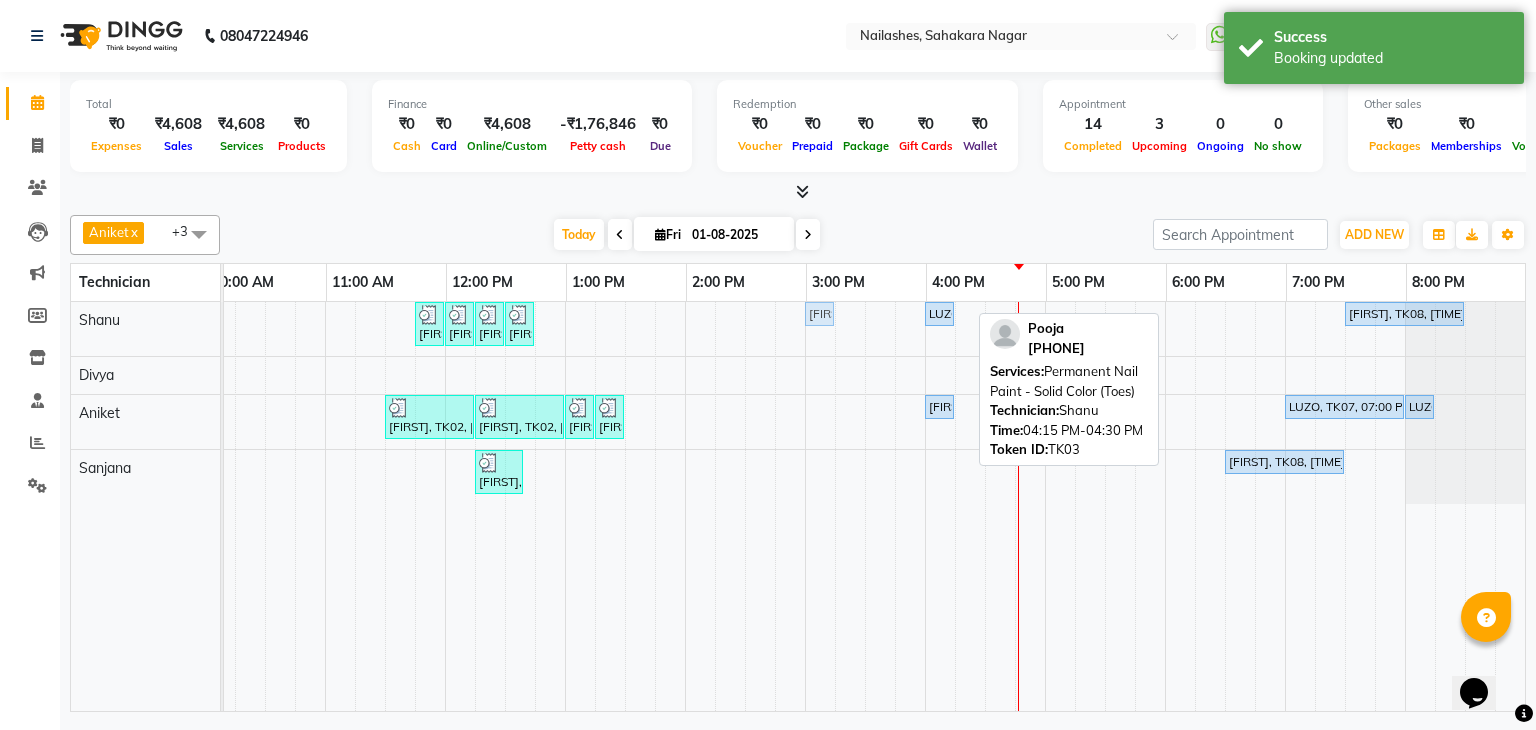 drag, startPoint x: 960, startPoint y: 310, endPoint x: 796, endPoint y: 317, distance: 164.14932 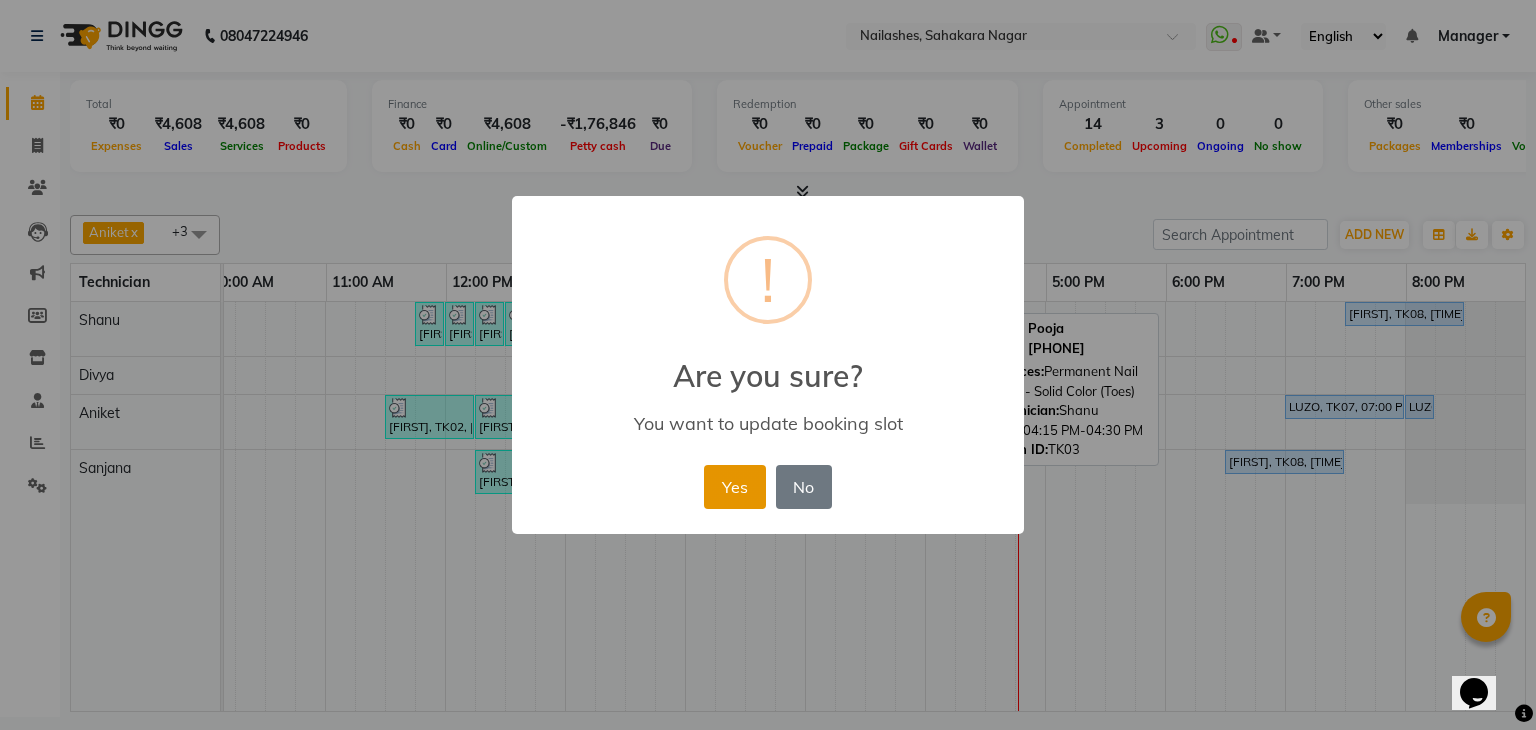 click on "Yes" at bounding box center (734, 487) 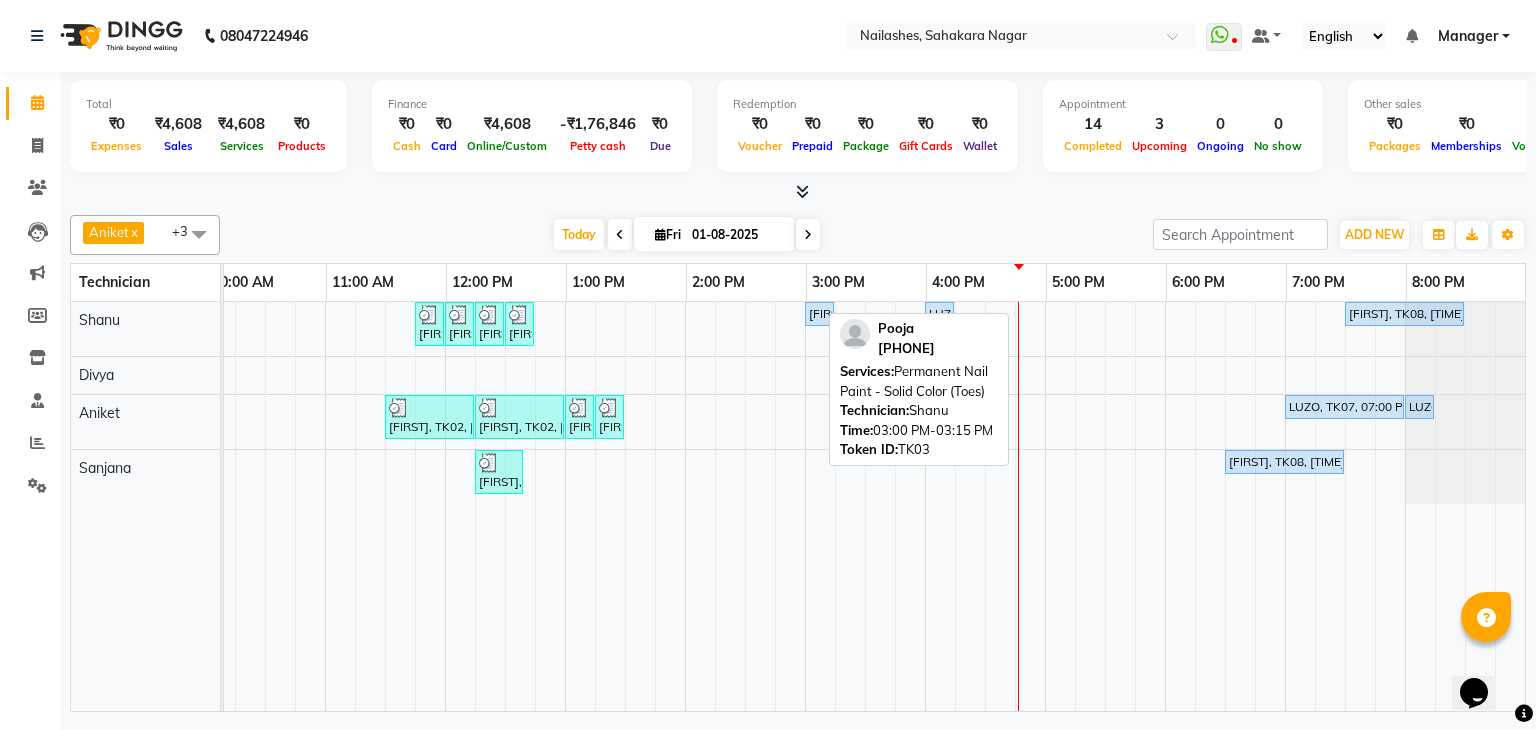 click on "[FIRST], TK03, [TIME]-[TIME], Permanent Nail Paint - Solid Color (Toes)" at bounding box center (819, 314) 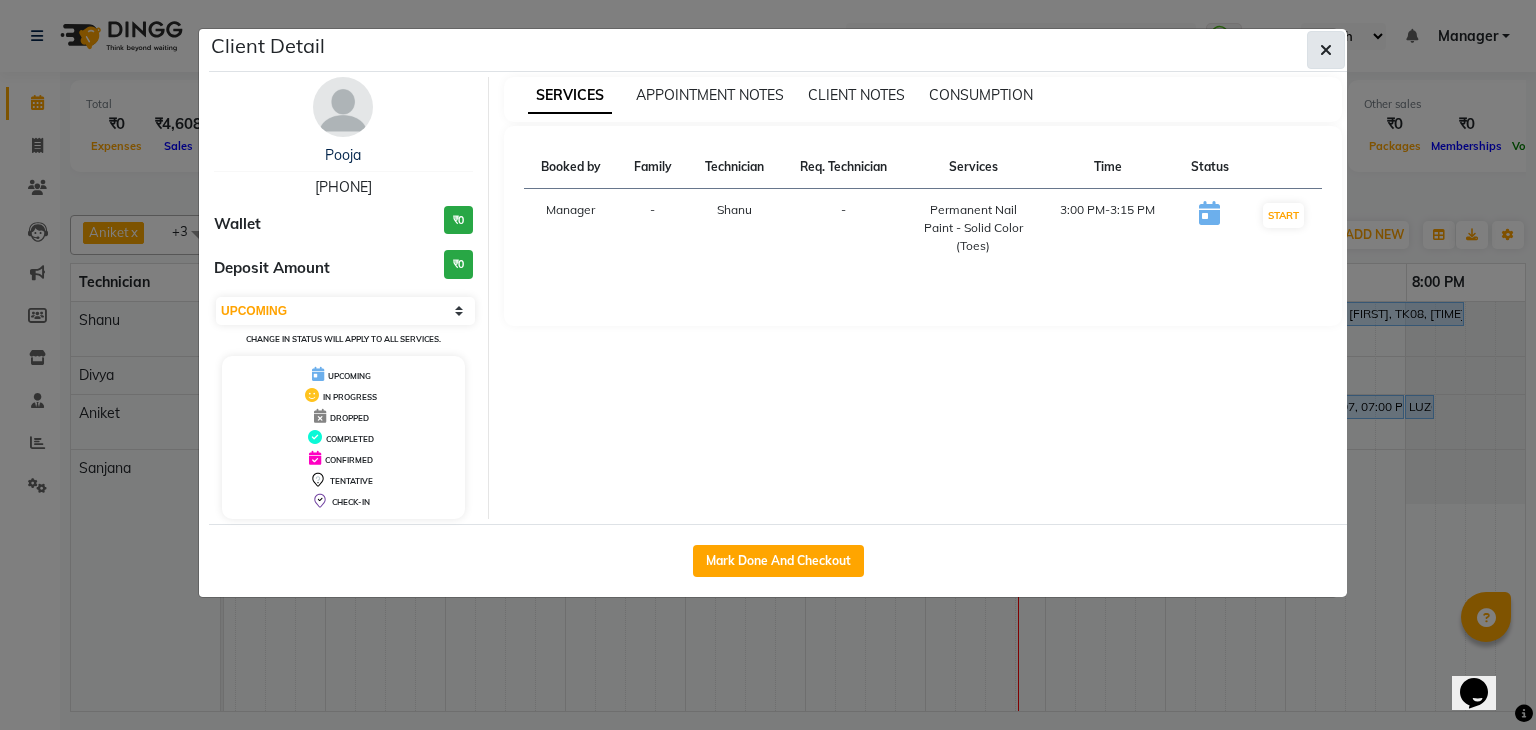 click 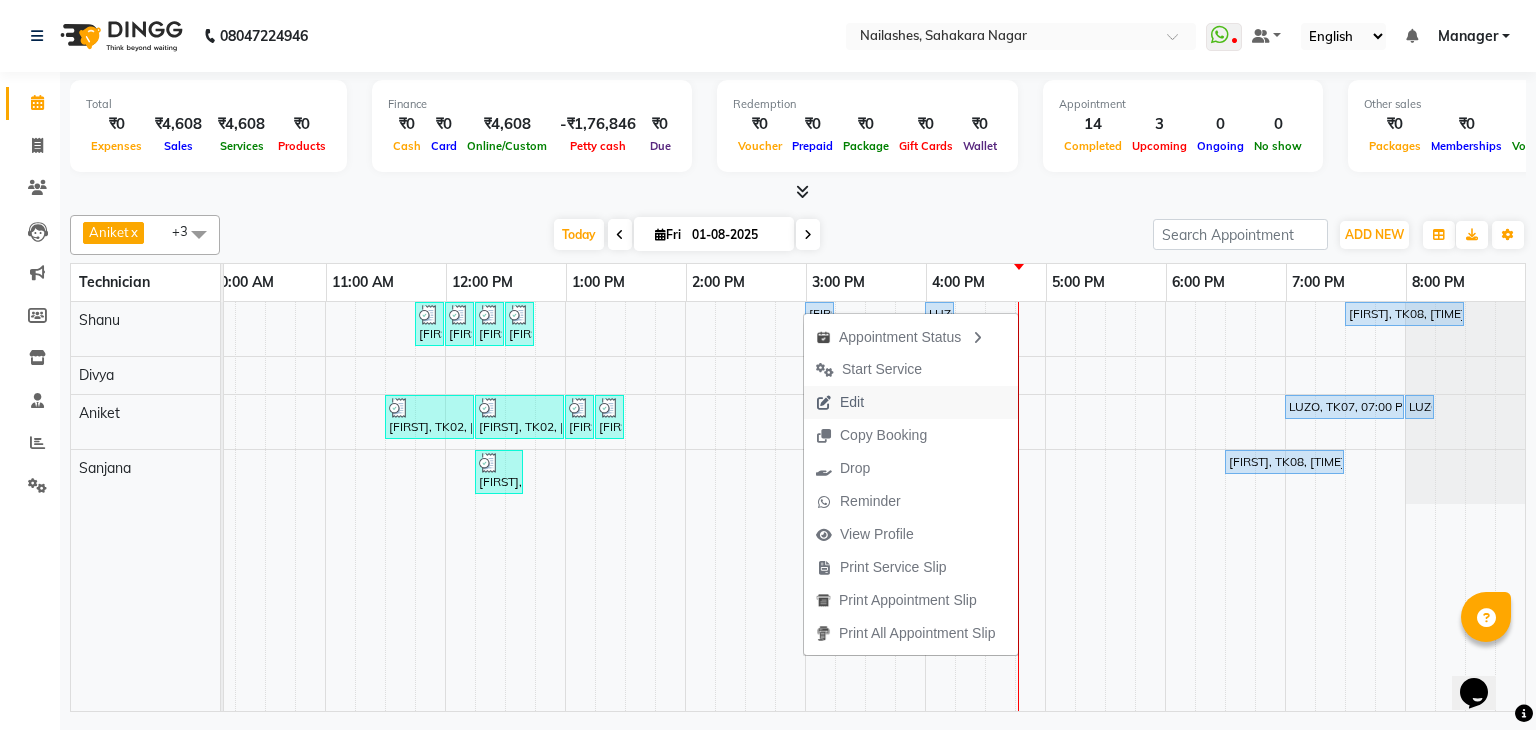click on "Edit" at bounding box center (840, 402) 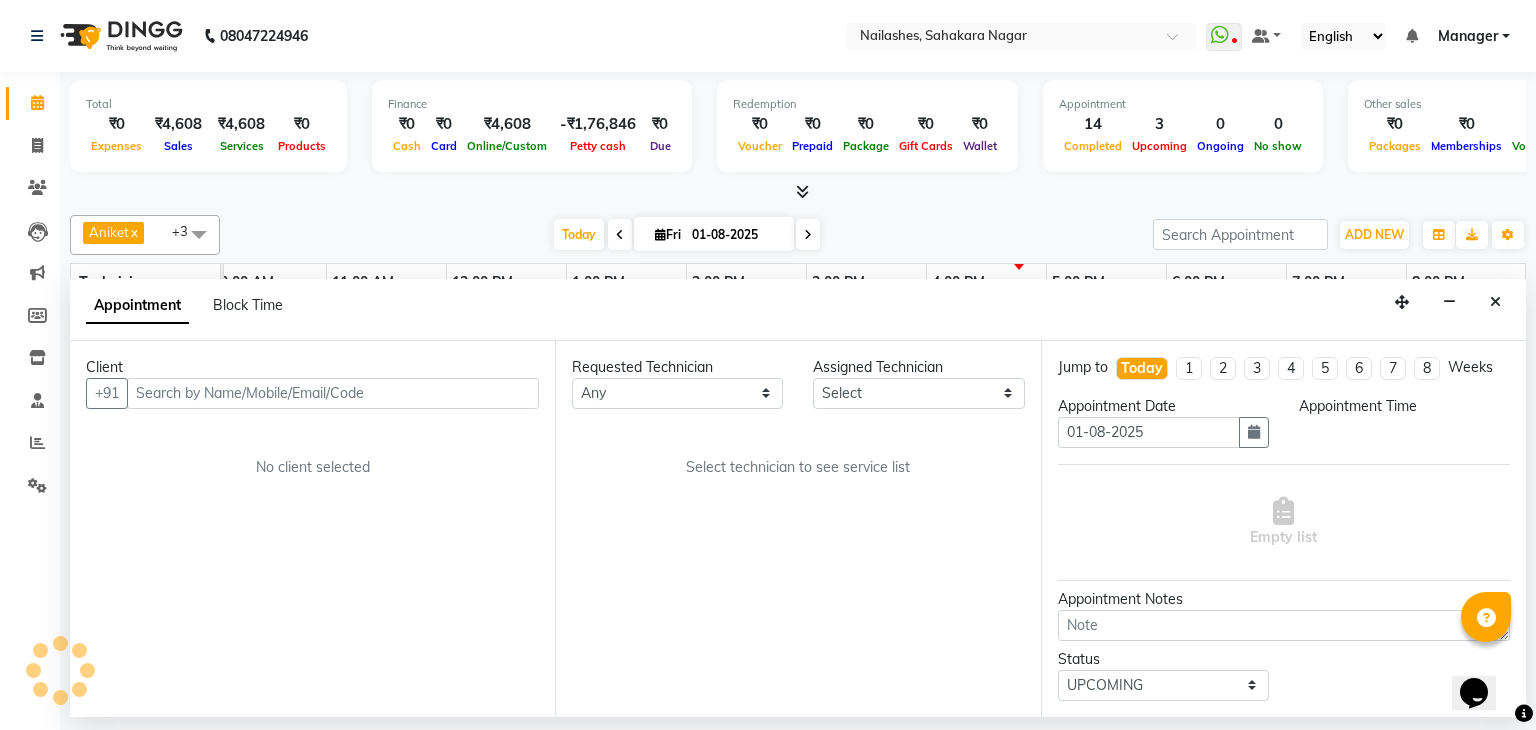 select on "54412" 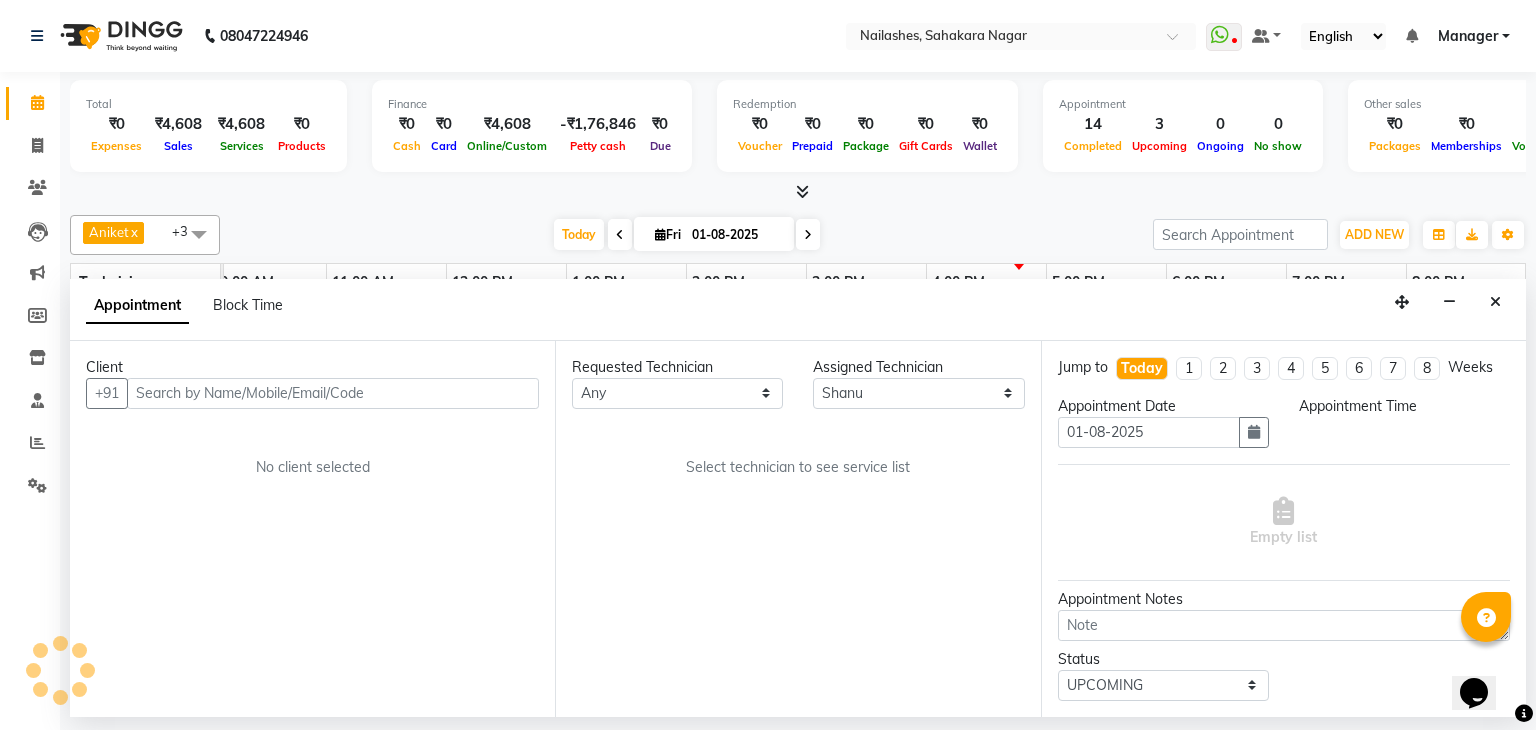 scroll, scrollTop: 0, scrollLeft: 258, axis: horizontal 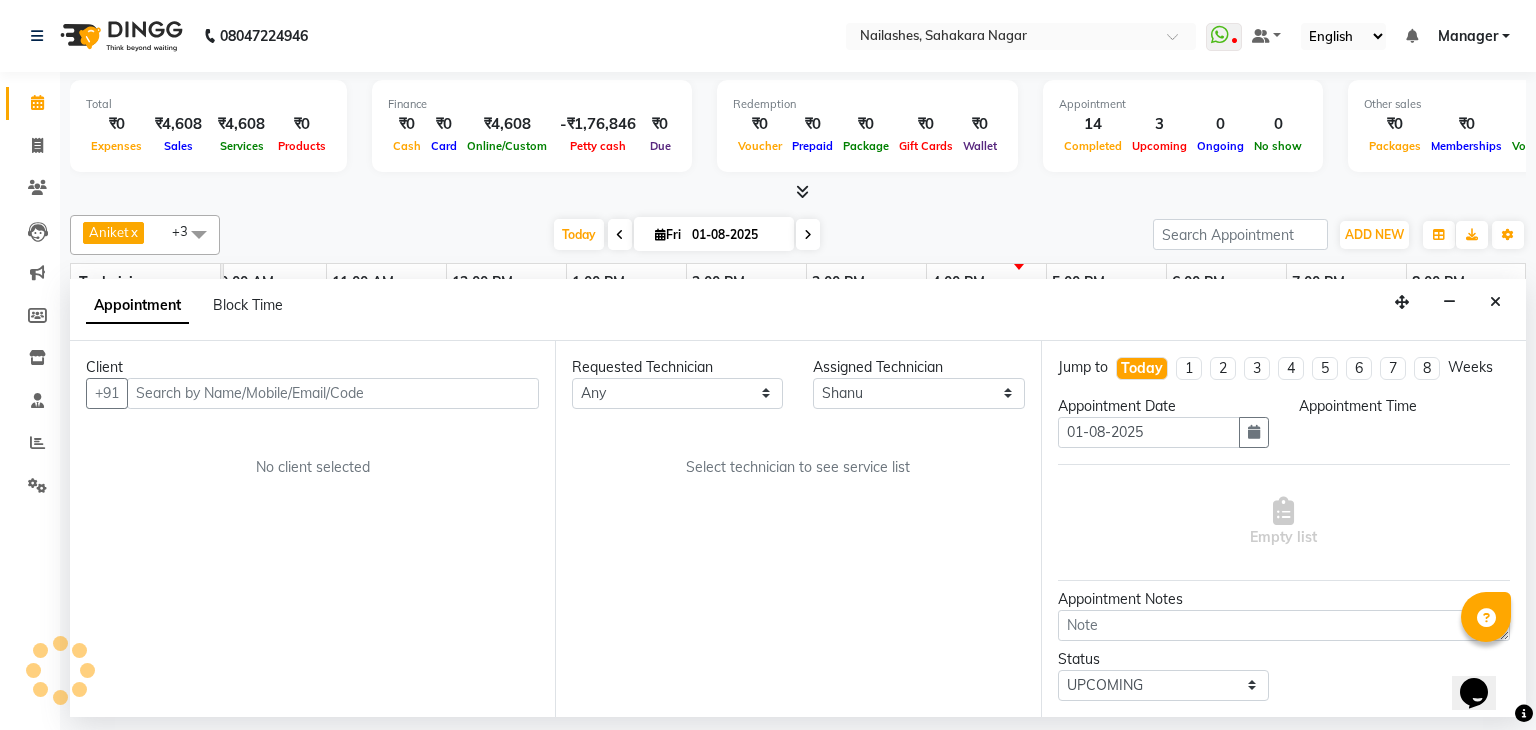select on "900" 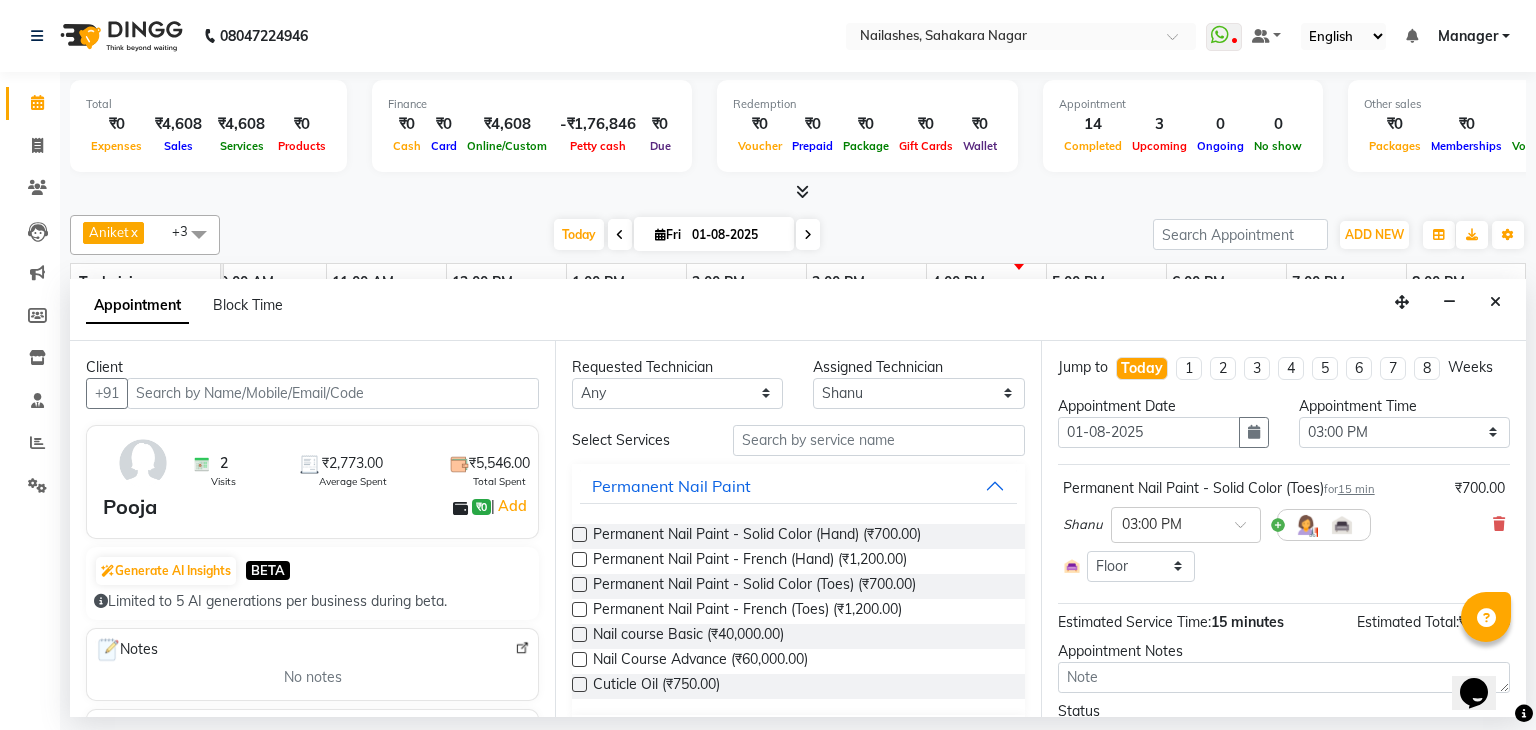 click at bounding box center [333, 393] 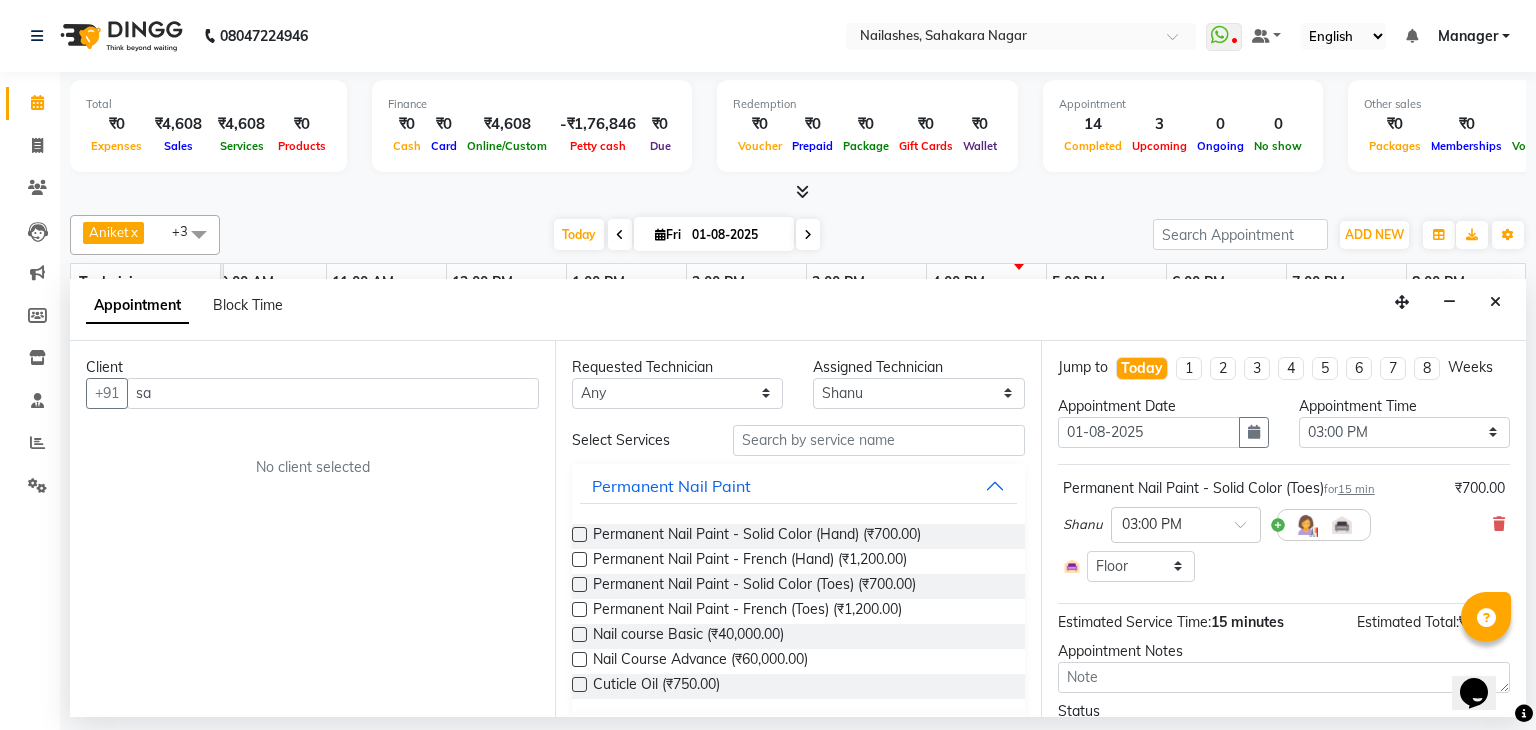 type on "s" 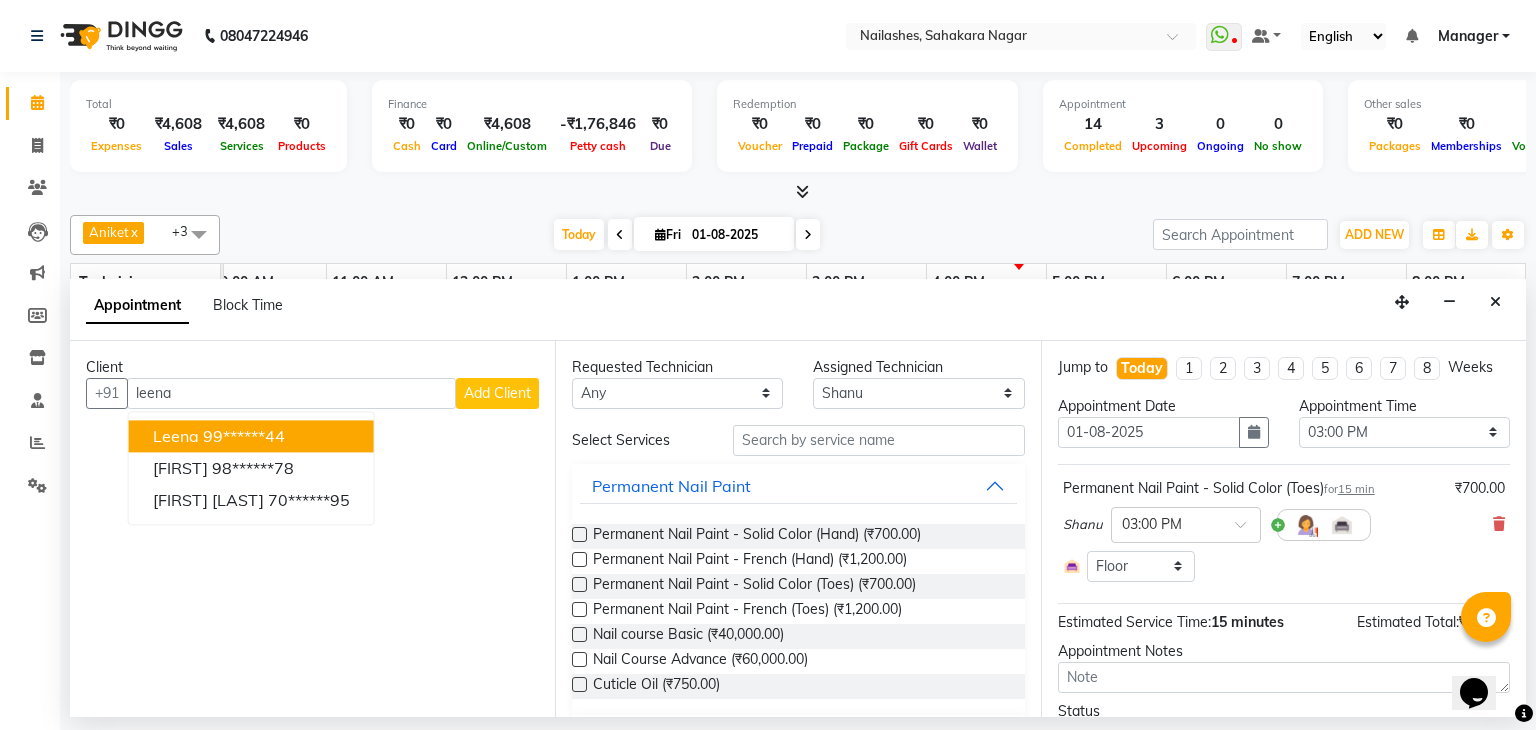 click on "99******44" at bounding box center [244, 436] 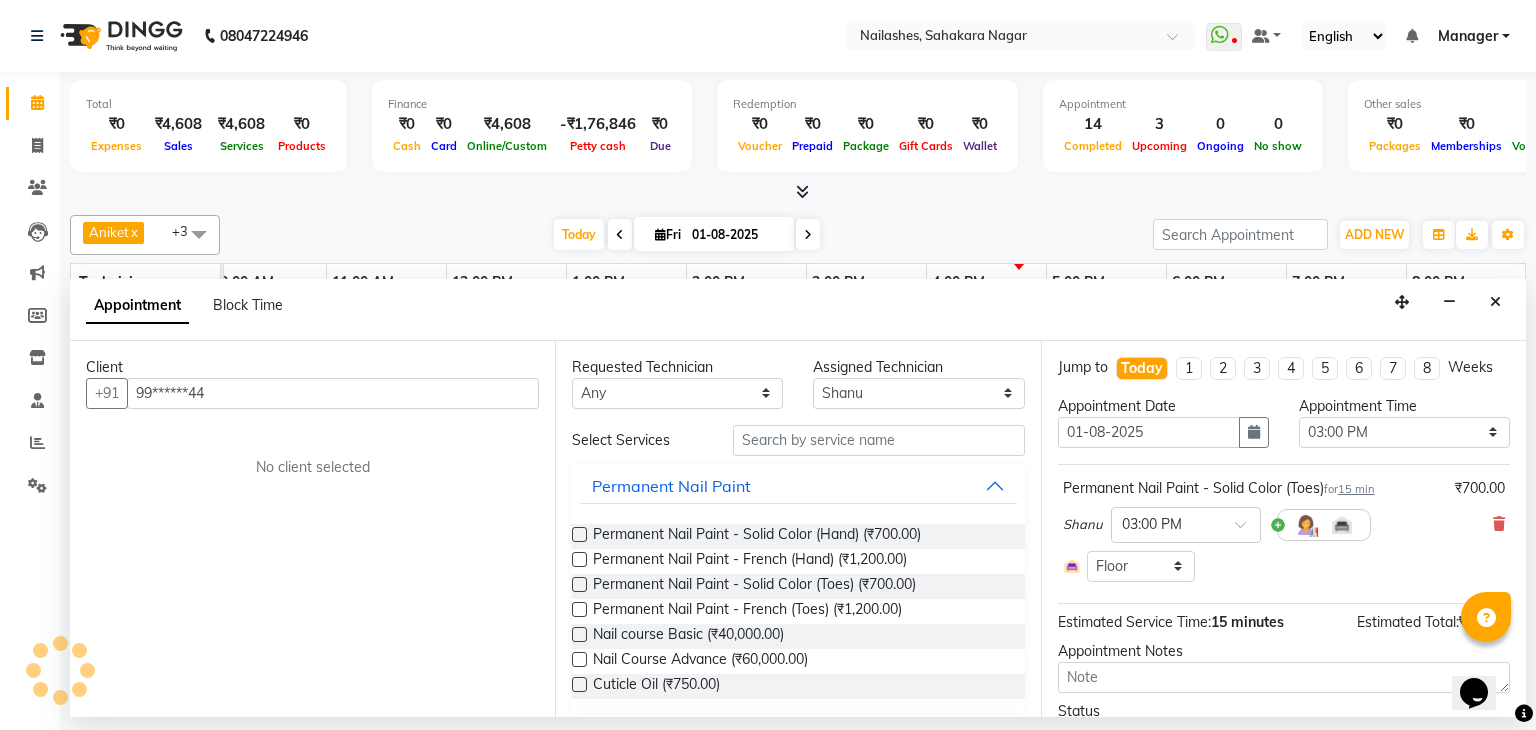 type on "99******44" 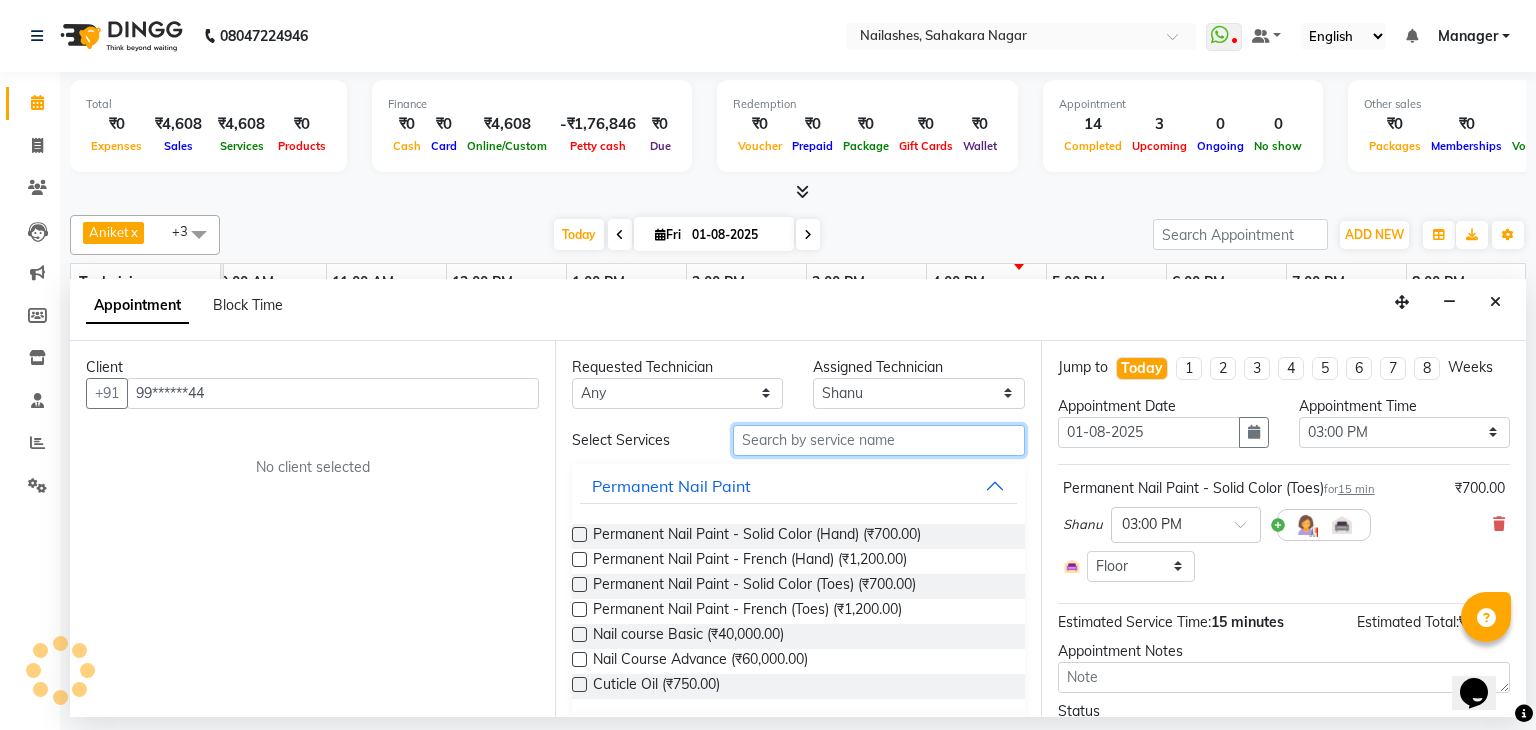 click at bounding box center [879, 440] 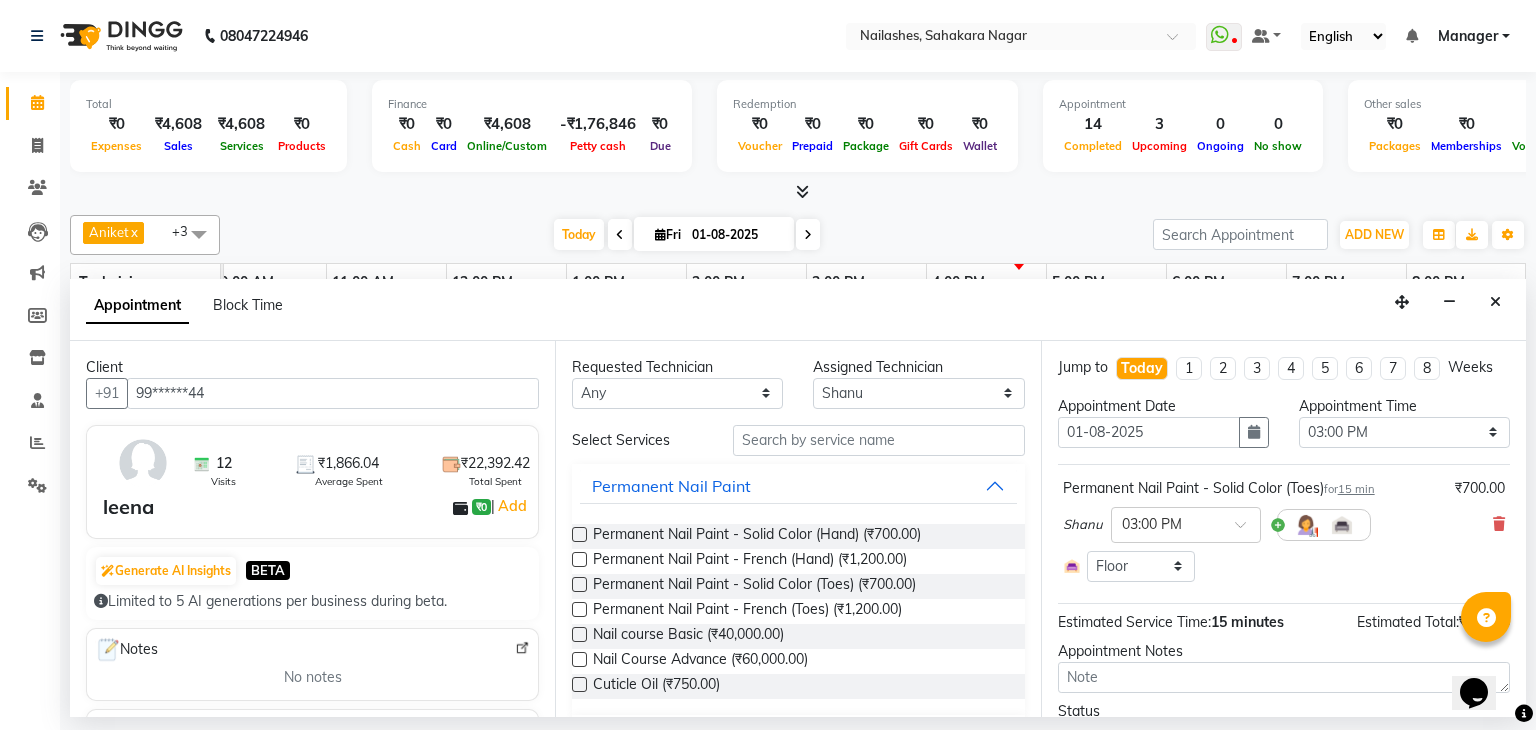 click on "Permanent Nail Paint - Solid Color (Toes)   for  15 min ₹700.00 [FIRST] × 03:00 PM Select Room Floor" at bounding box center [1284, 530] 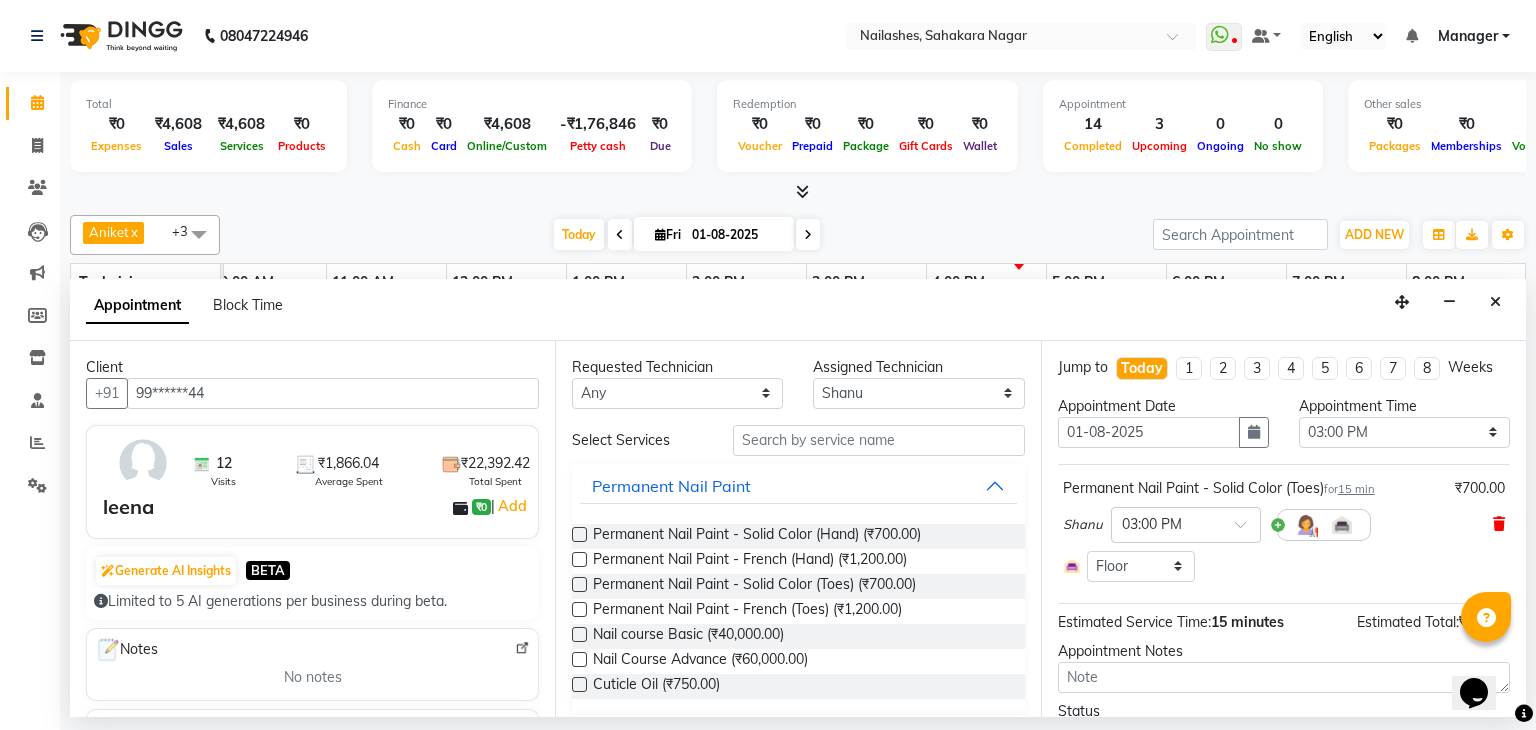 click at bounding box center (1499, 524) 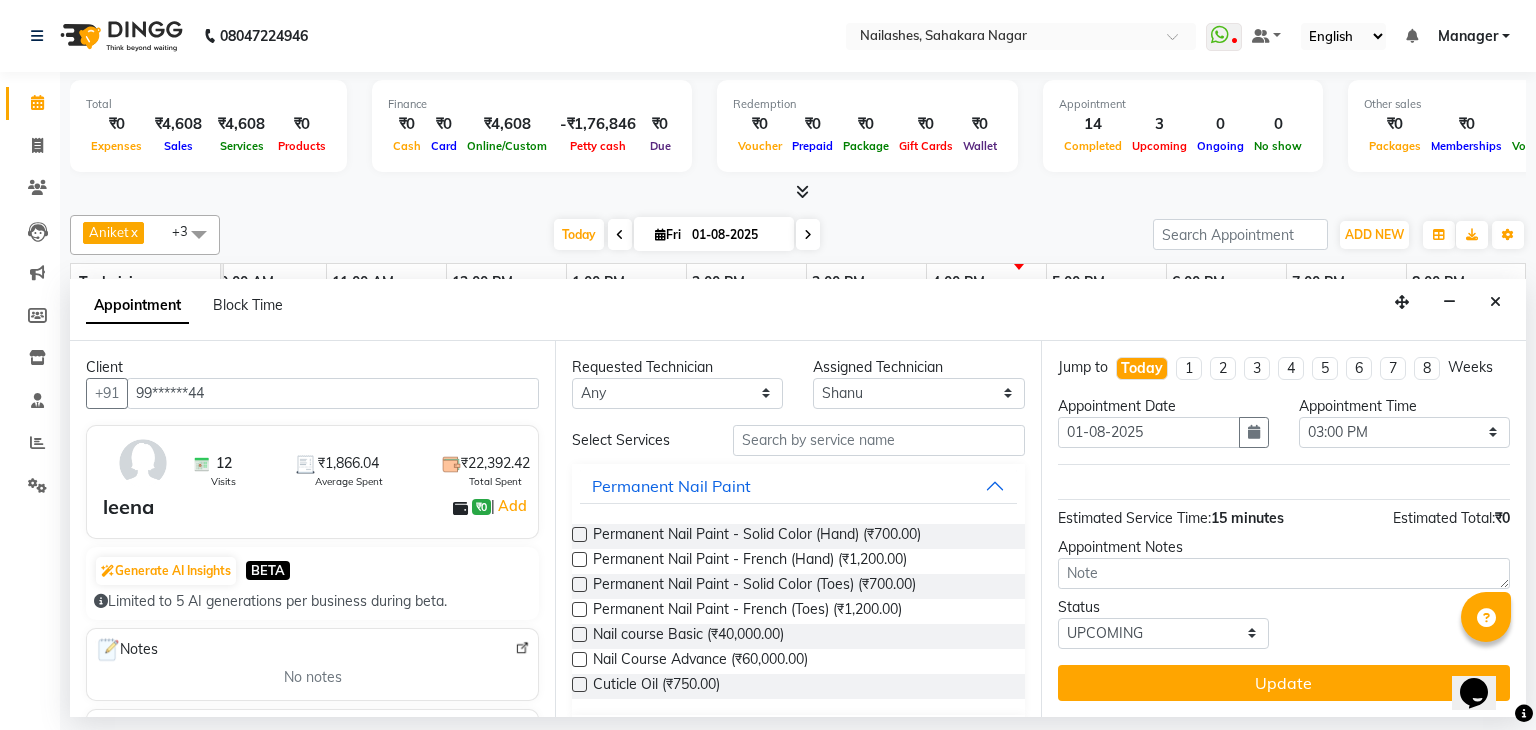 click at bounding box center (579, 534) 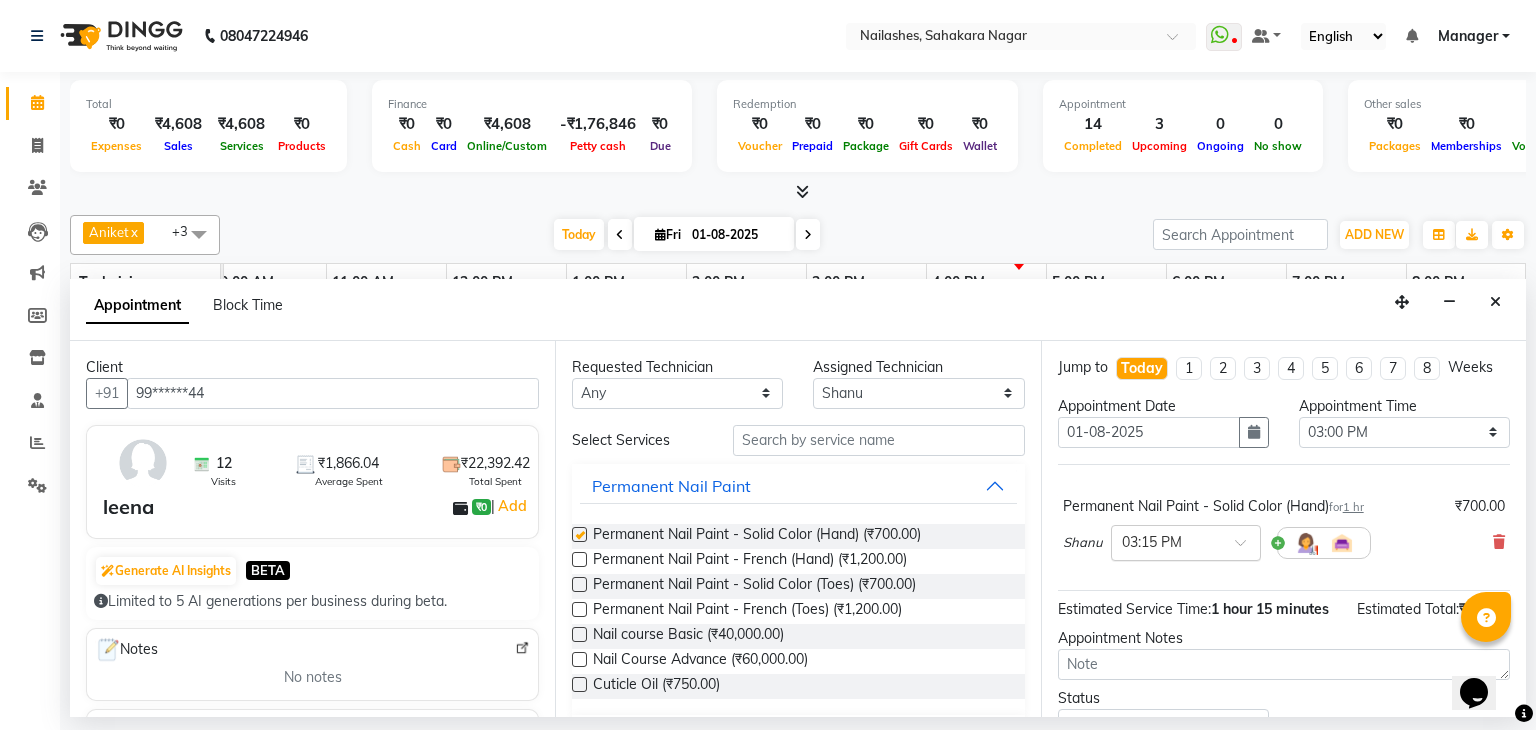 checkbox on "false" 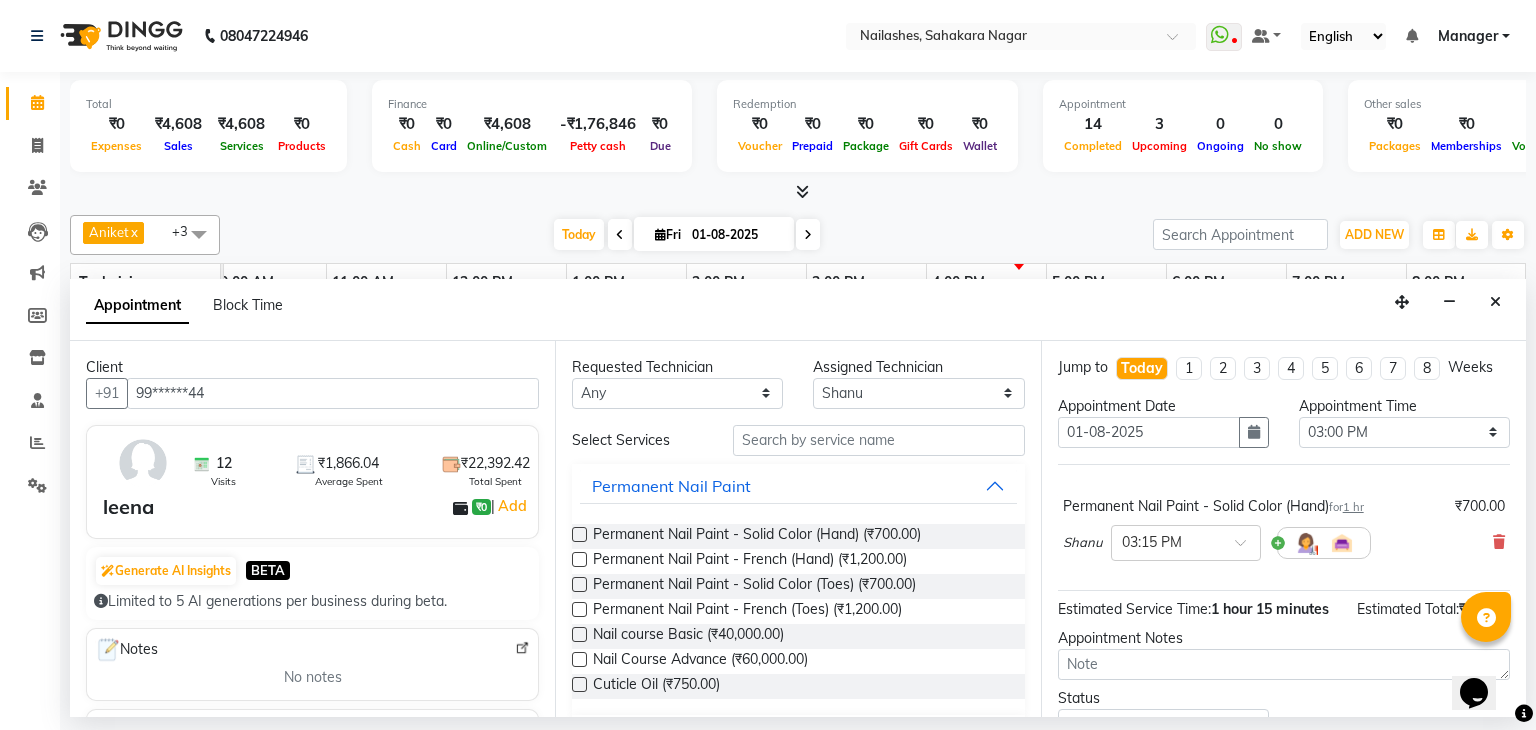 scroll, scrollTop: 111, scrollLeft: 0, axis: vertical 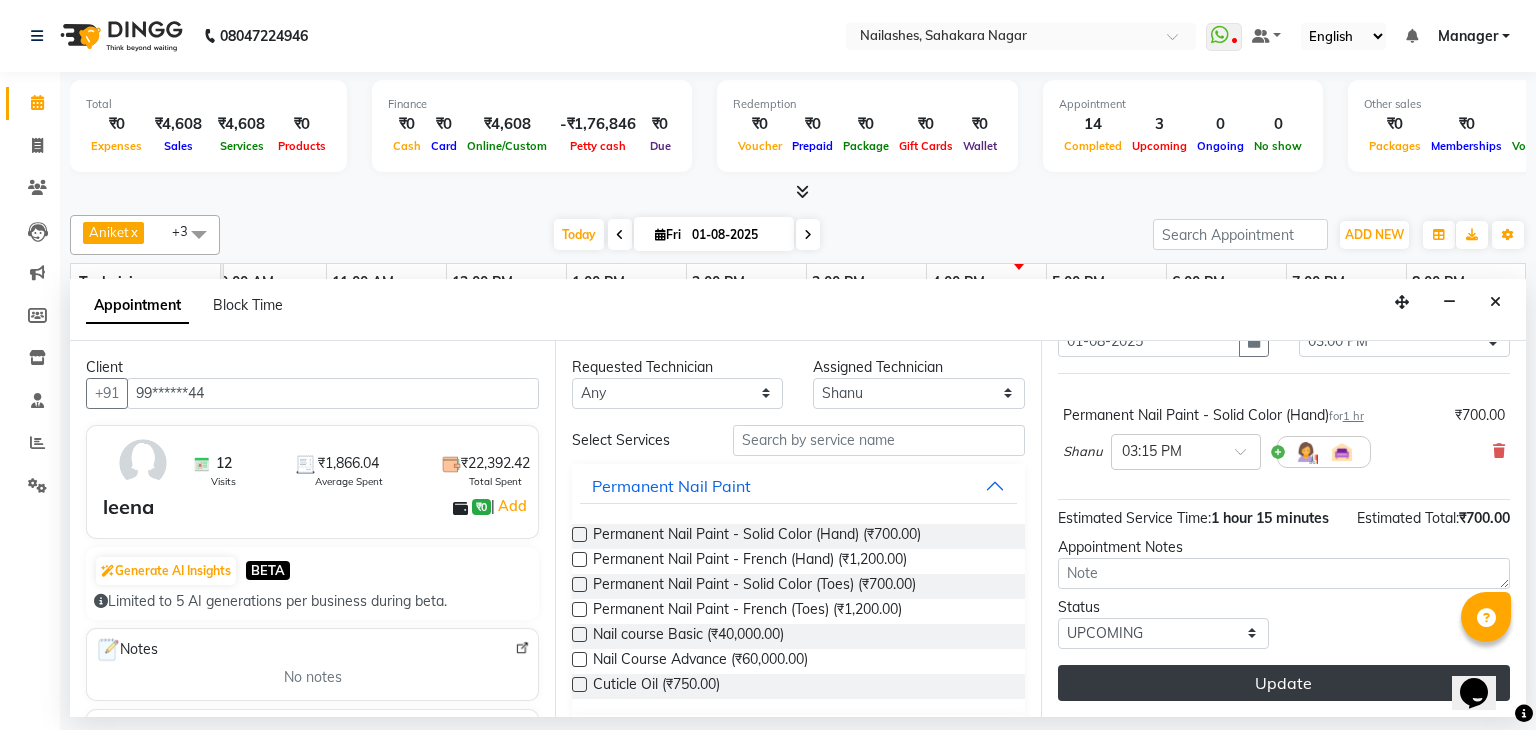 click on "Update" at bounding box center [1284, 683] 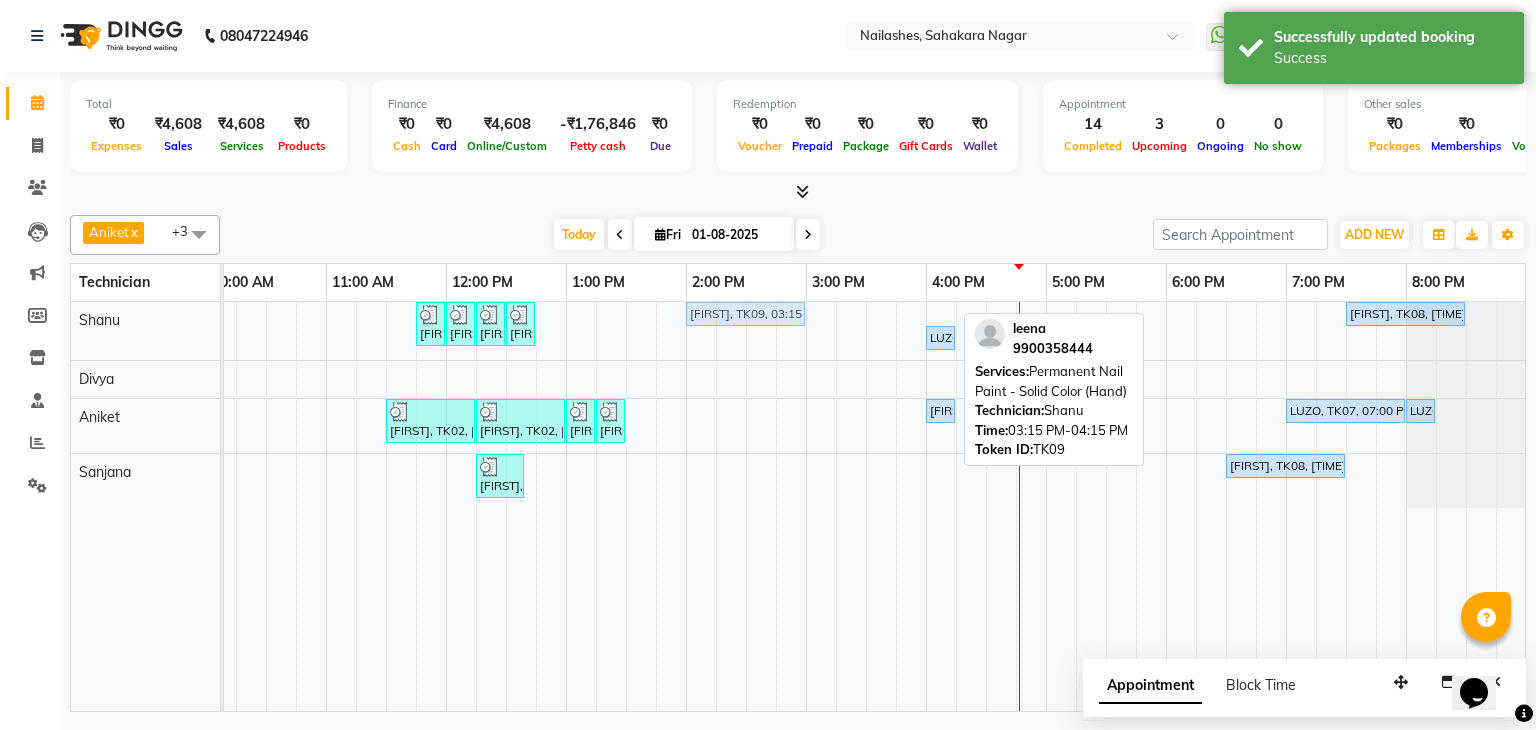 drag, startPoint x: 948, startPoint y: 306, endPoint x: 780, endPoint y: 312, distance: 168.1071 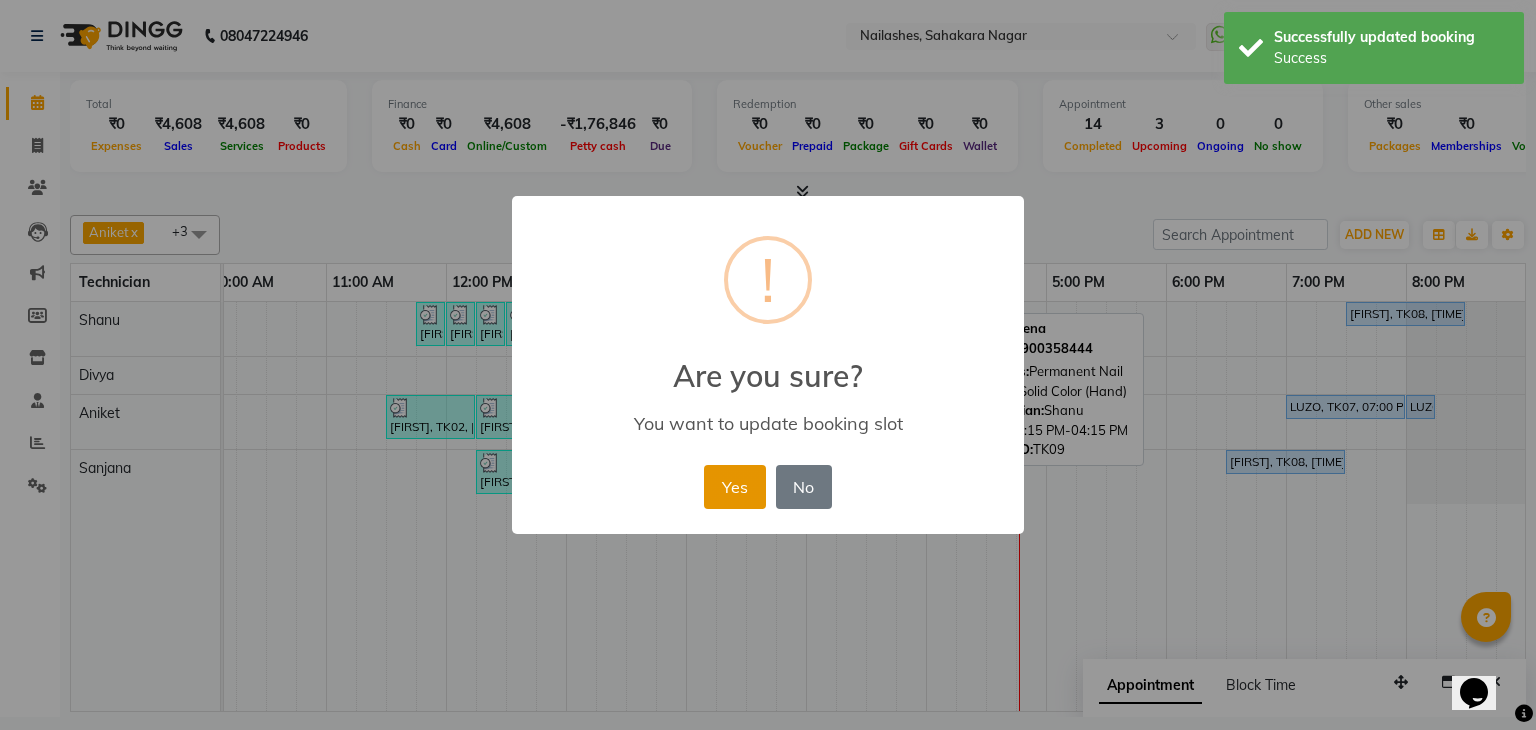 click on "Yes" at bounding box center [734, 487] 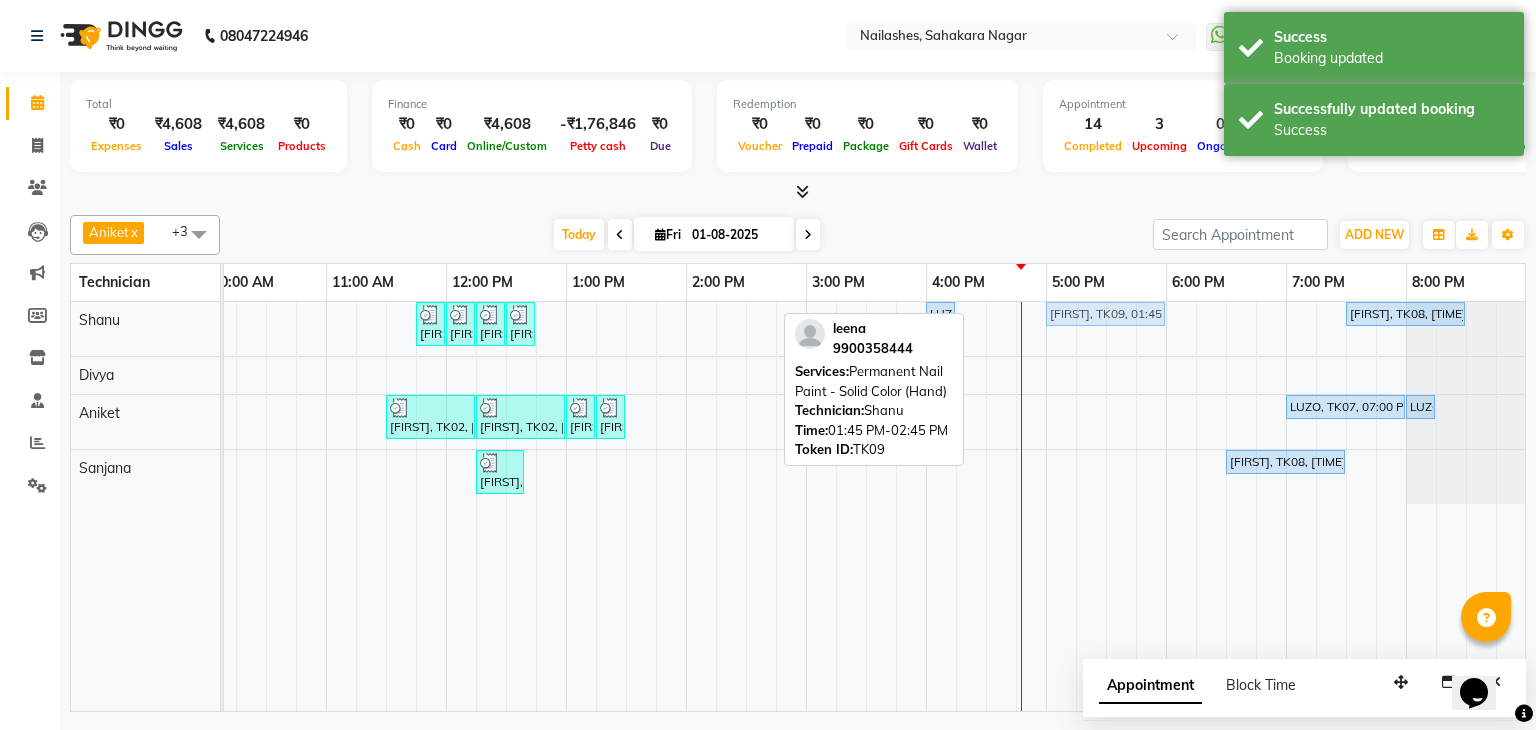drag, startPoint x: 722, startPoint y: 305, endPoint x: 1108, endPoint y: 304, distance: 386.00128 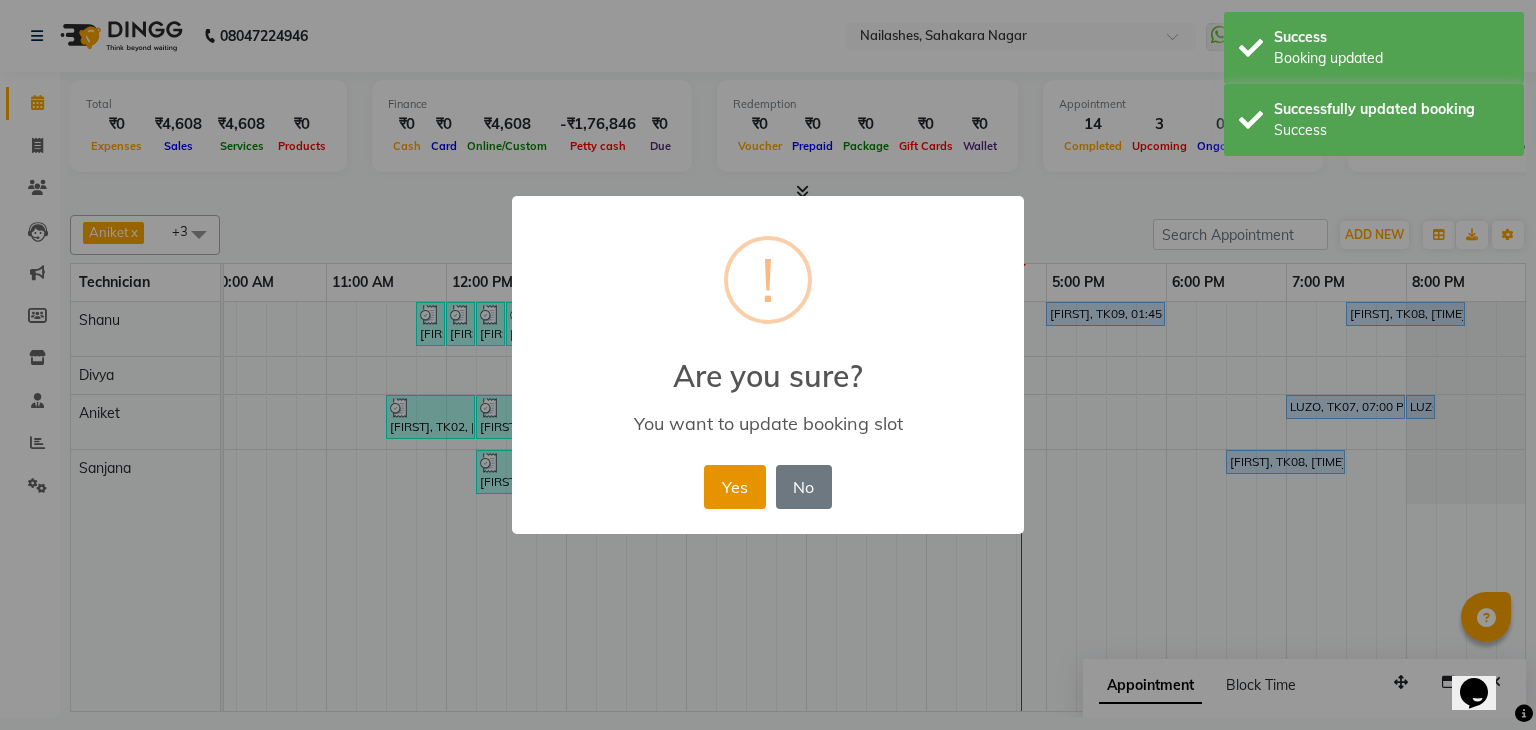 click on "Yes" at bounding box center [734, 487] 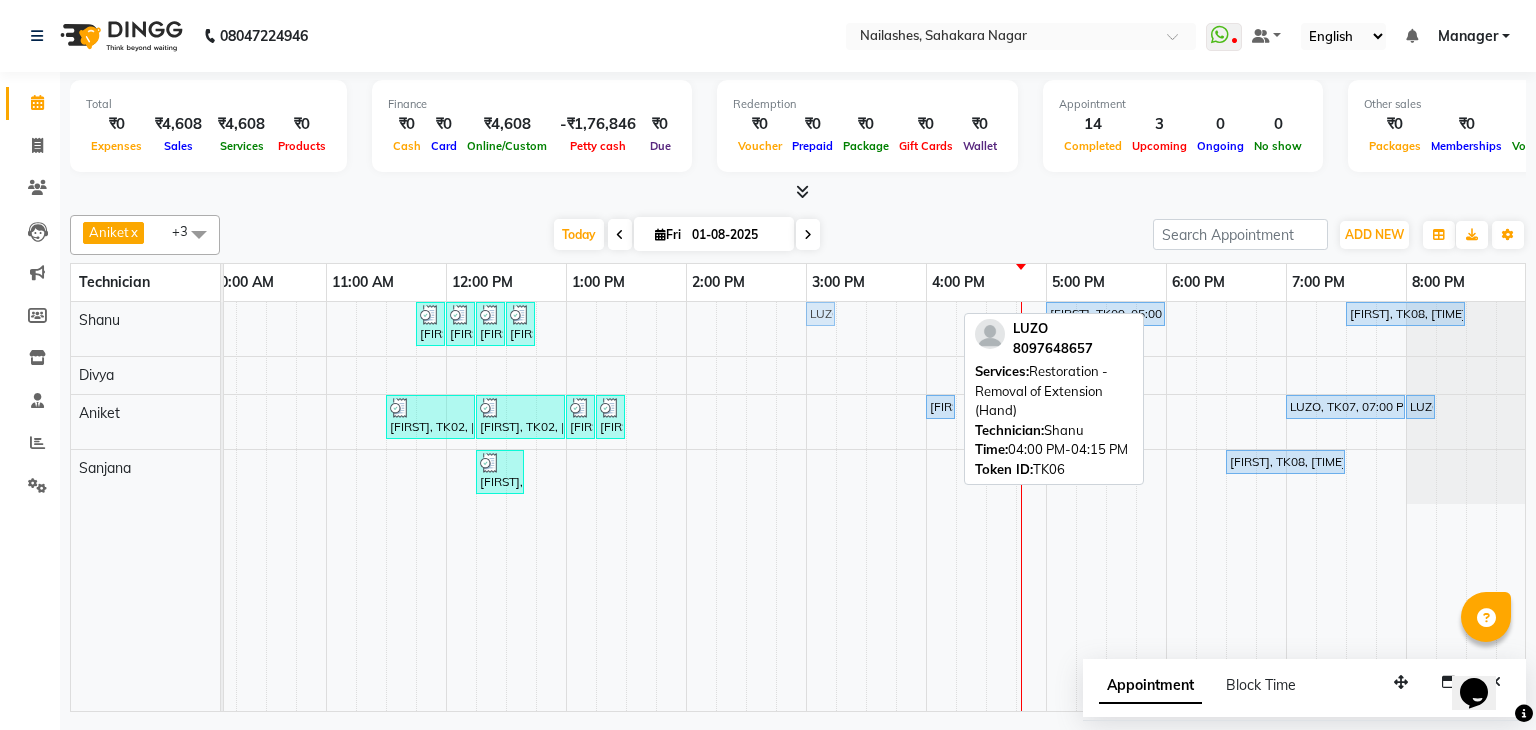 drag, startPoint x: 942, startPoint y: 307, endPoint x: 821, endPoint y: 321, distance: 121.80723 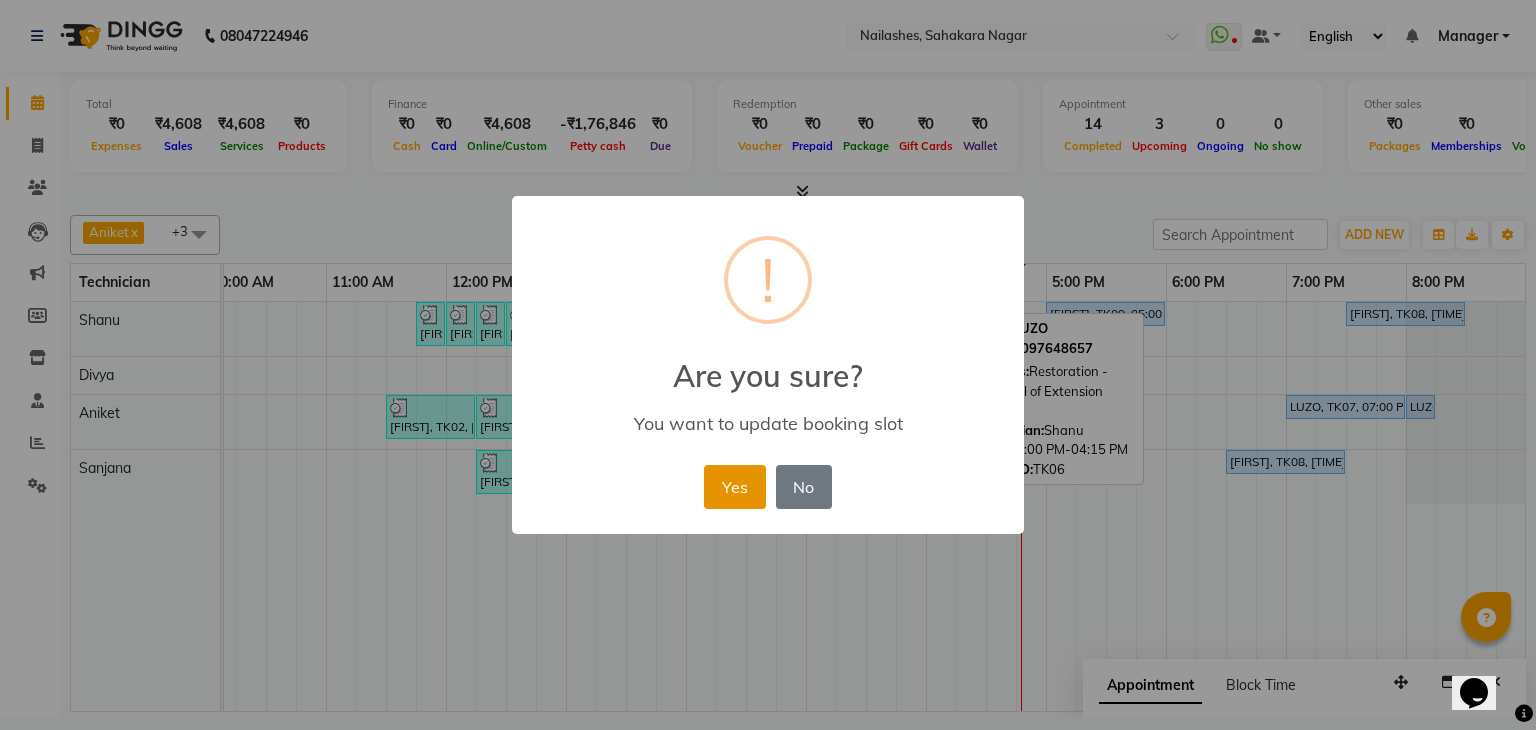 click on "Yes" at bounding box center [734, 487] 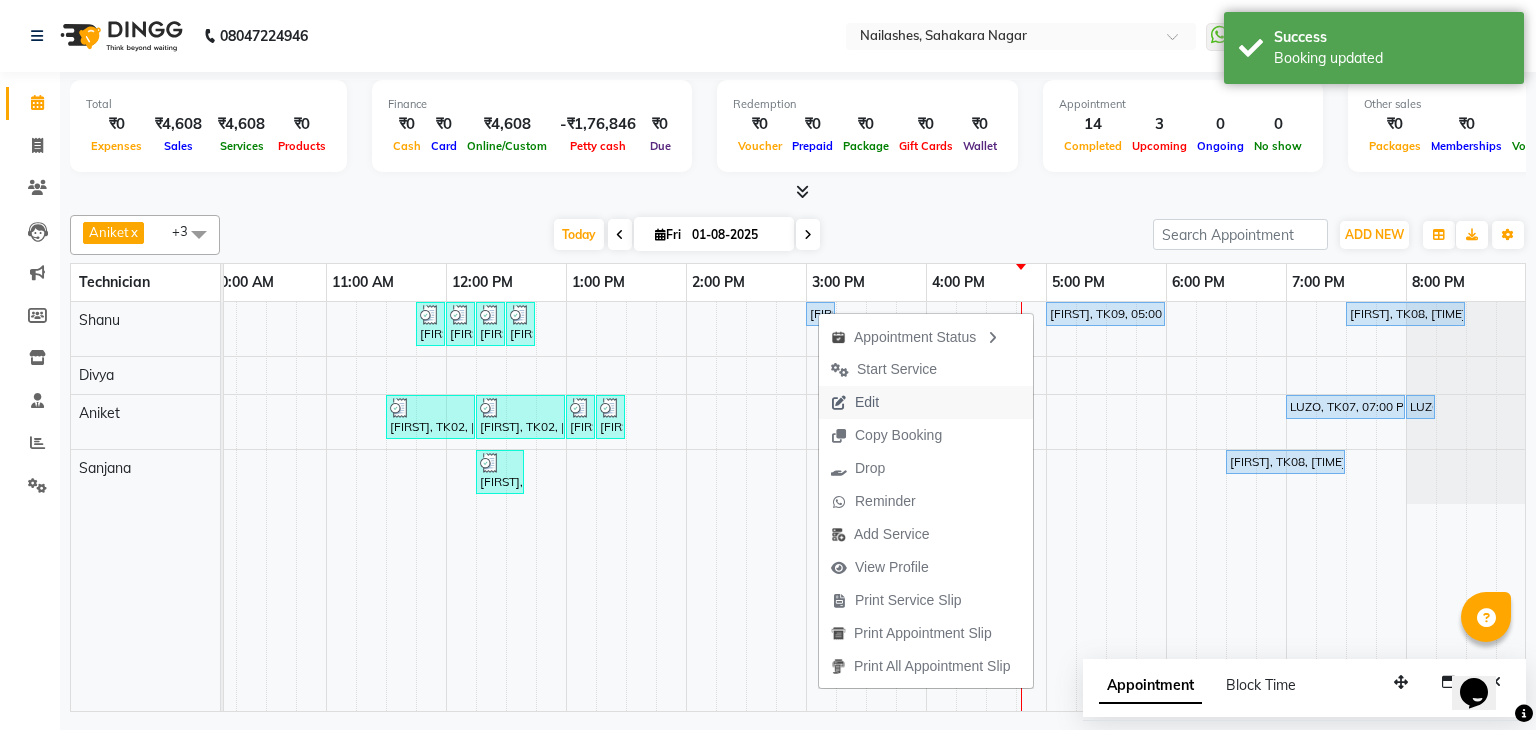click on "Edit" at bounding box center (855, 402) 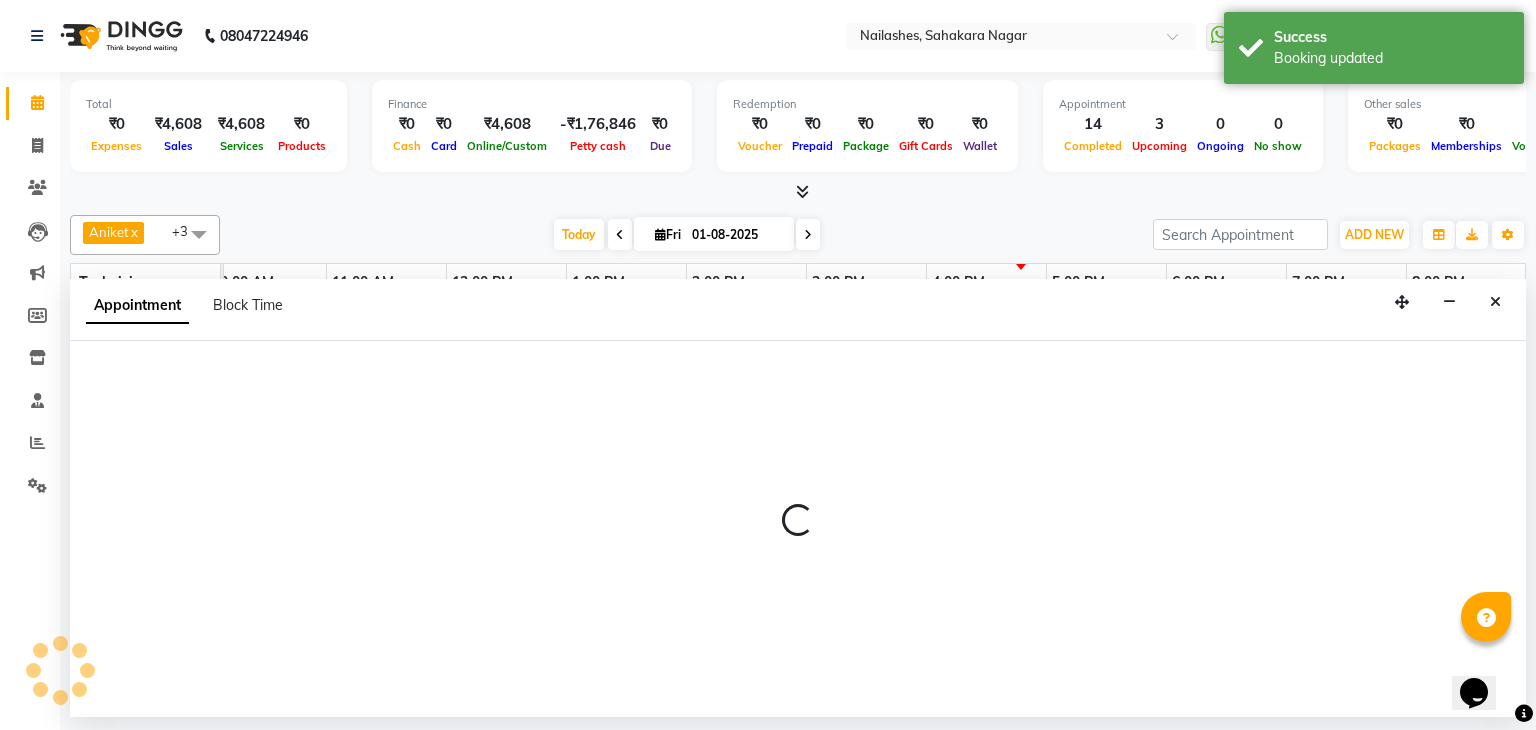 scroll, scrollTop: 0, scrollLeft: 258, axis: horizontal 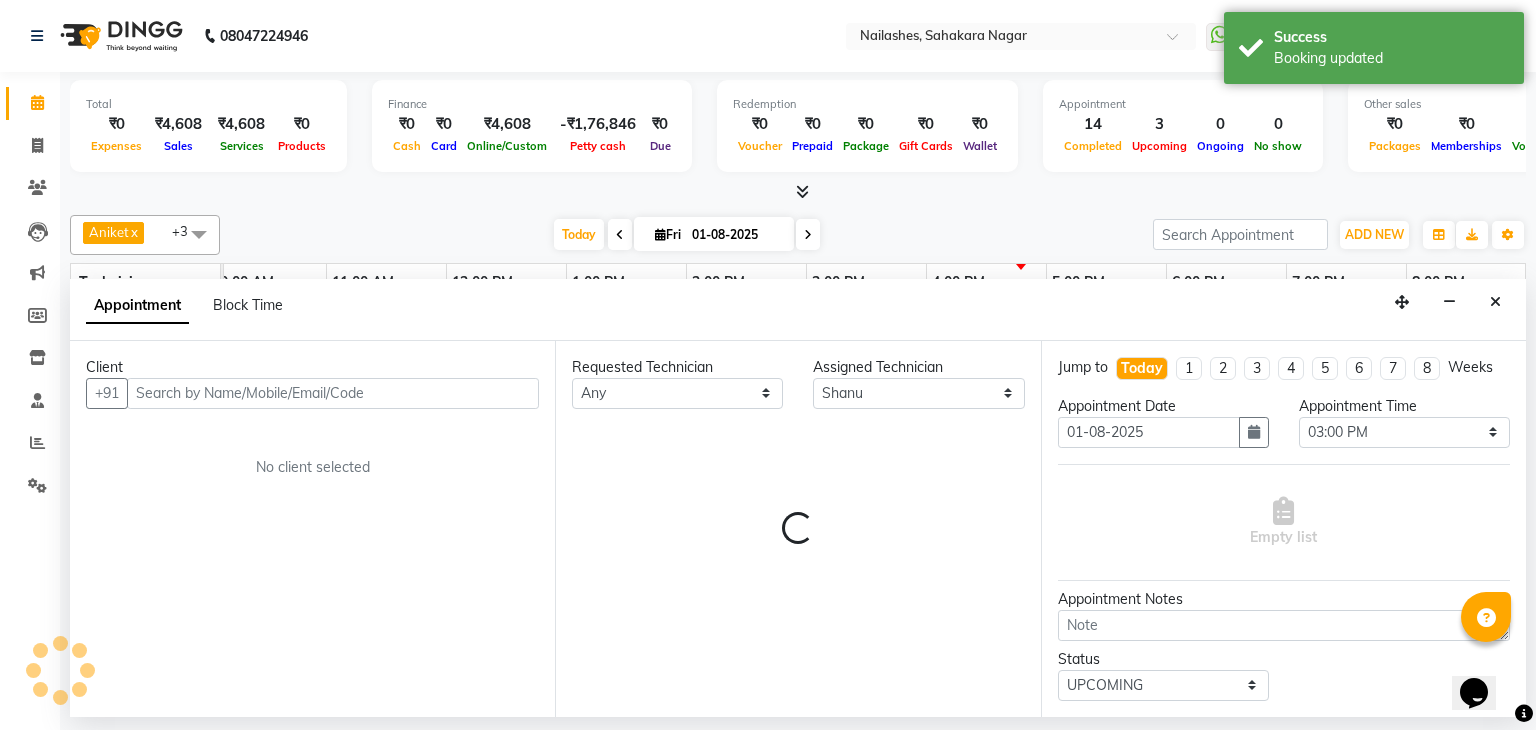 select on "3204" 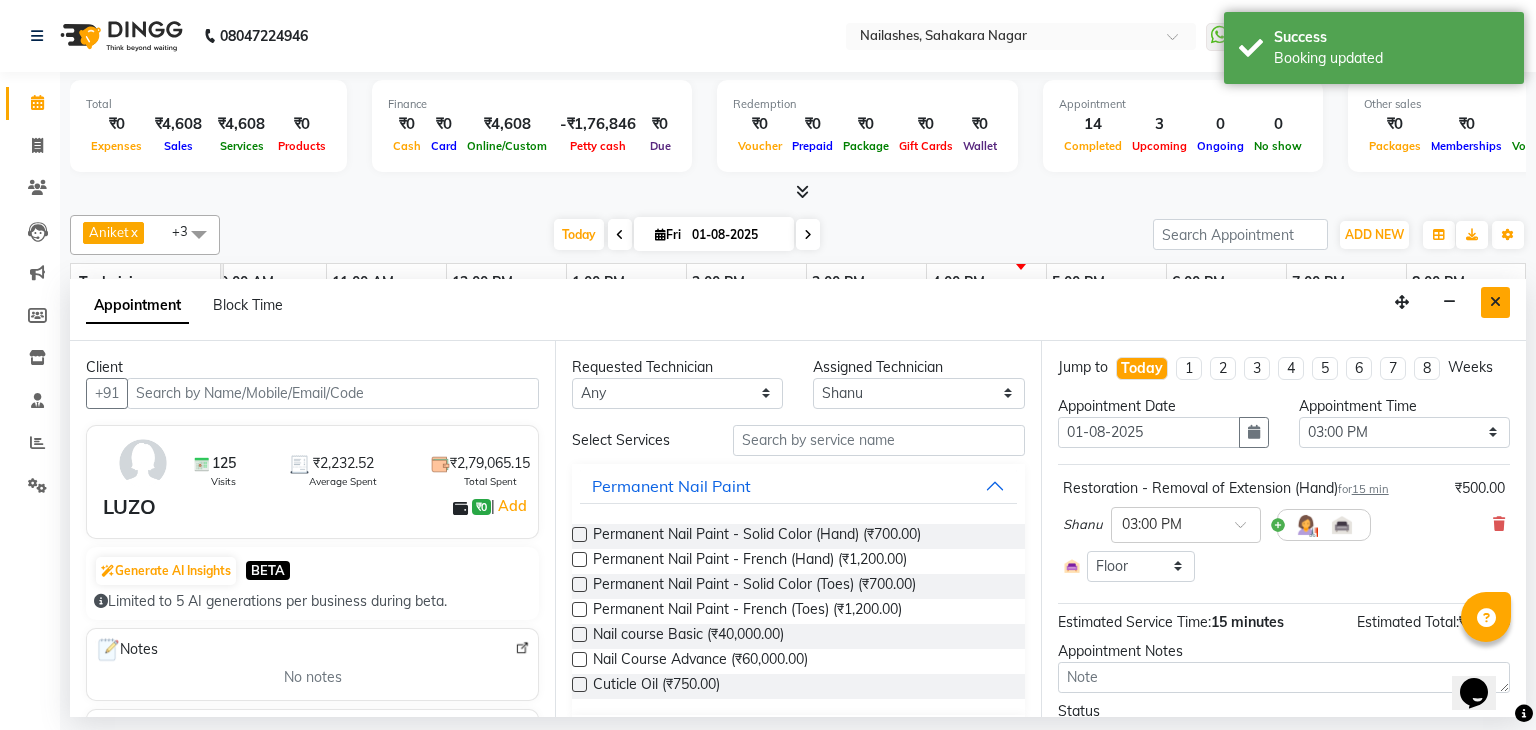 click at bounding box center (1495, 302) 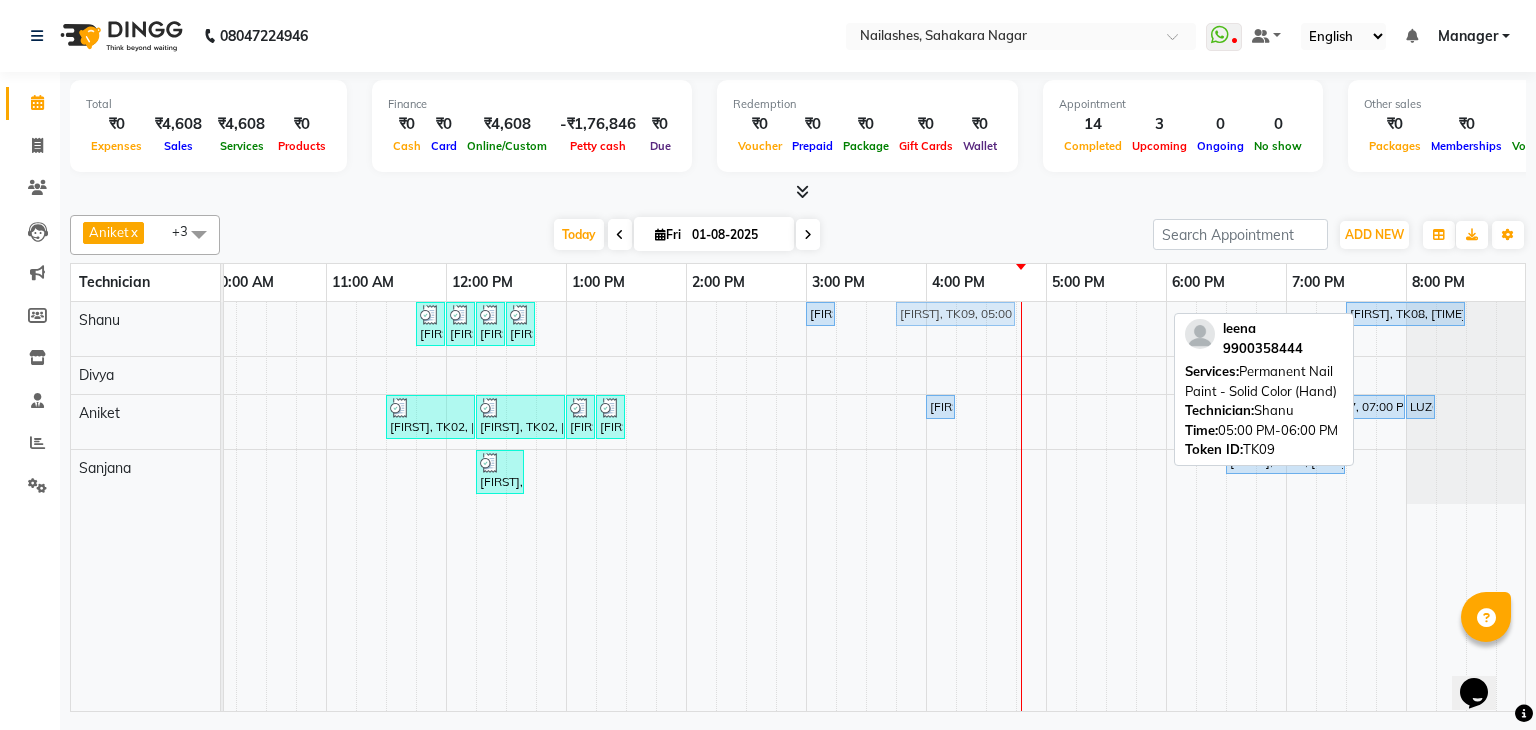drag, startPoint x: 1092, startPoint y: 310, endPoint x: 938, endPoint y: 325, distance: 154.72879 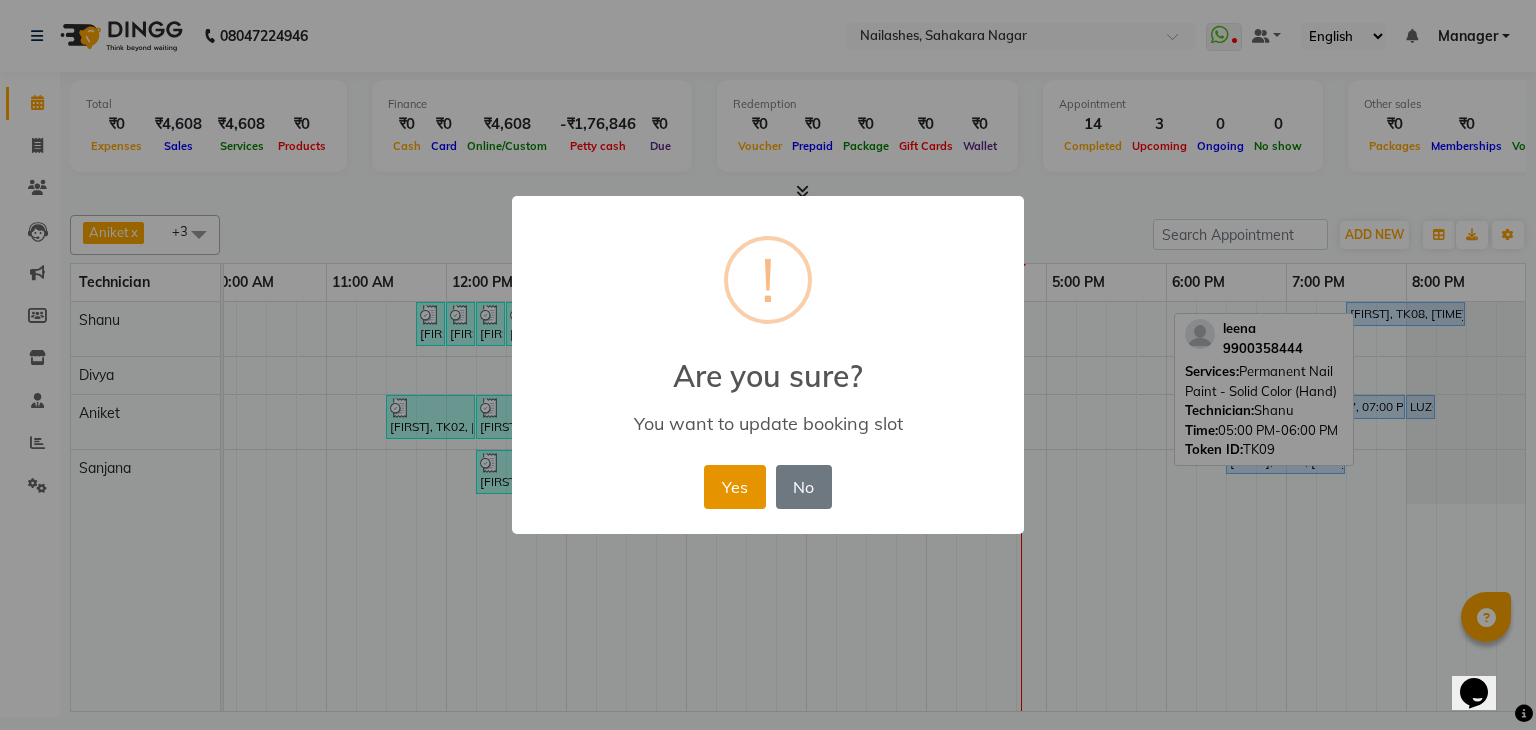 click on "Yes" at bounding box center (734, 487) 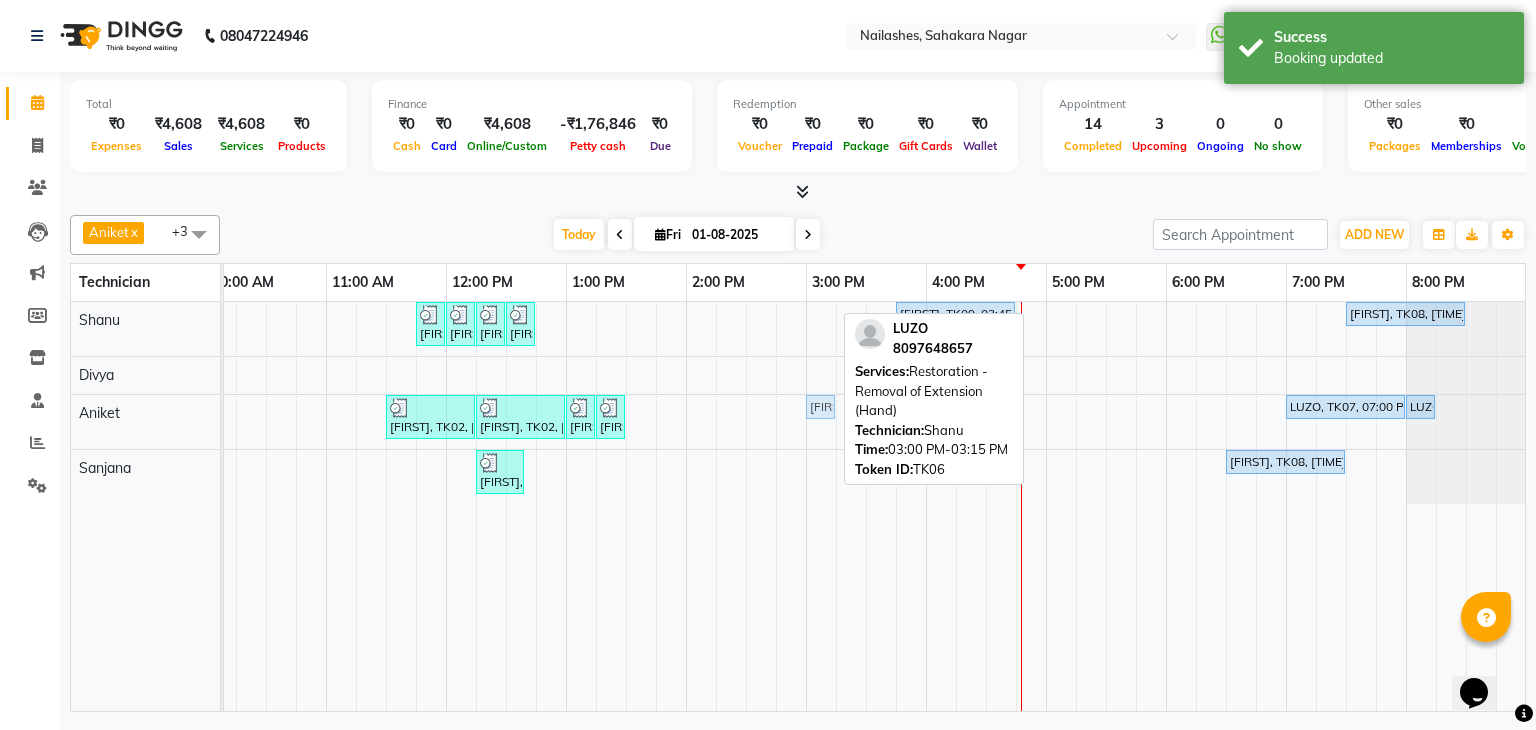 drag, startPoint x: 816, startPoint y: 305, endPoint x: 803, endPoint y: 408, distance: 103.81715 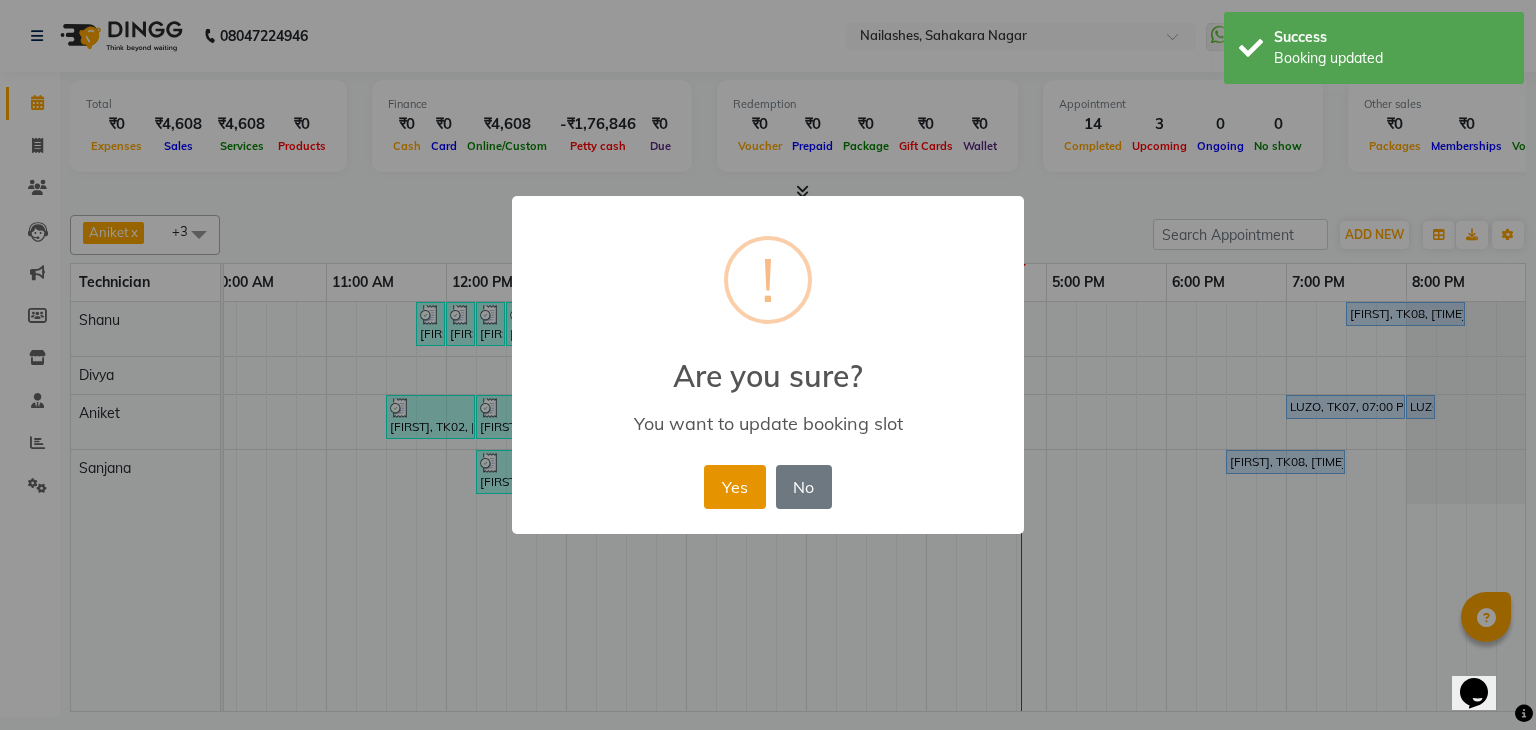 click on "Yes" at bounding box center (734, 487) 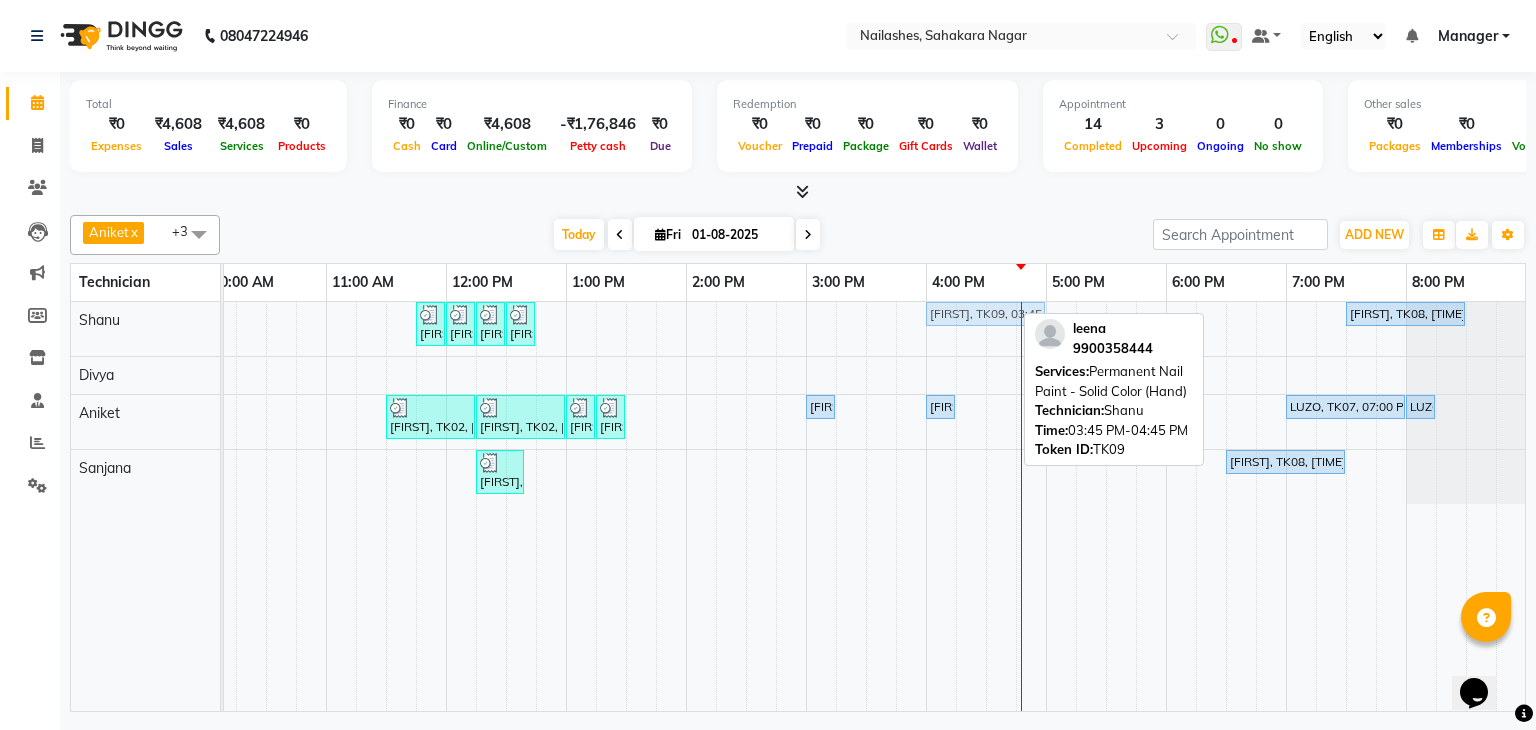 drag, startPoint x: 959, startPoint y: 306, endPoint x: 979, endPoint y: 308, distance: 20.09975 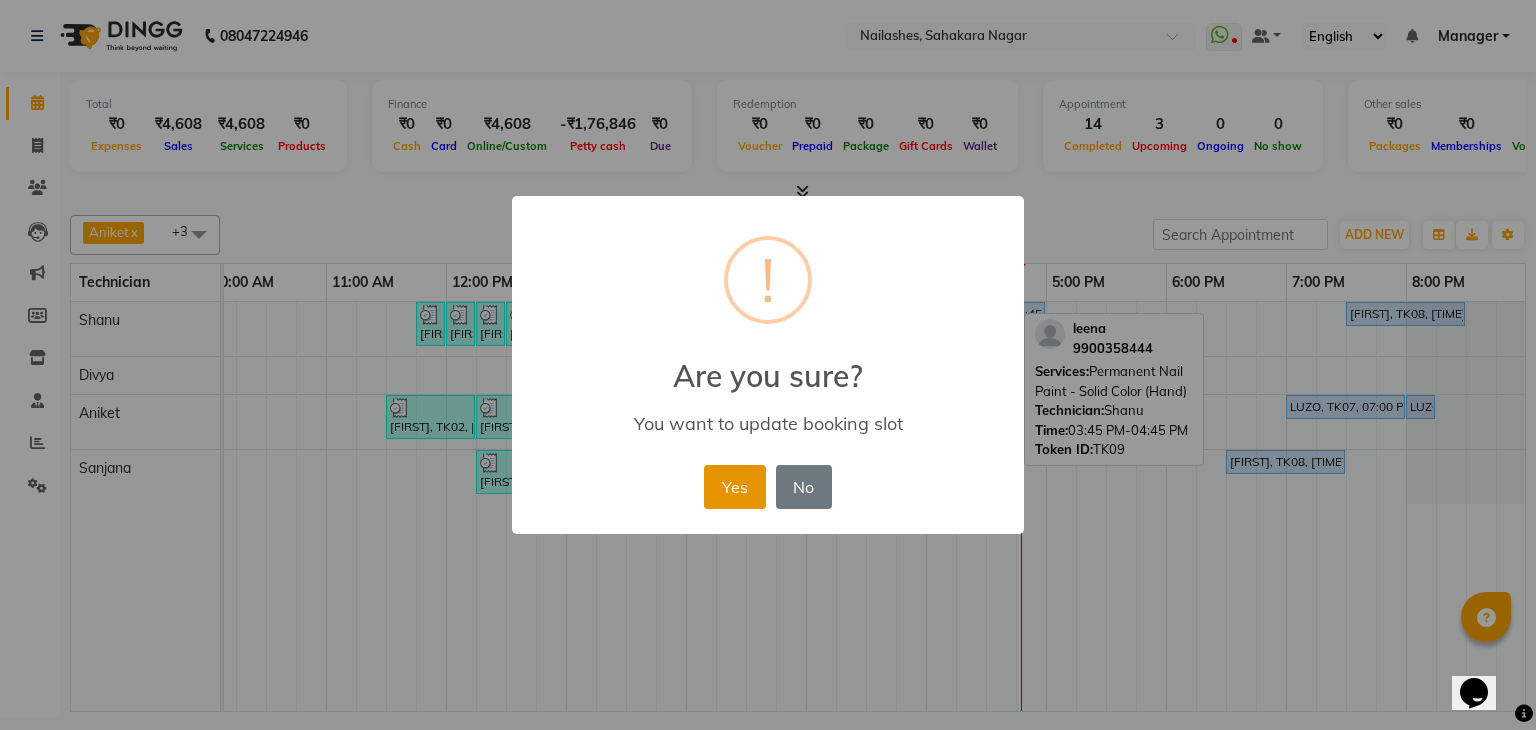 click on "Yes" at bounding box center (734, 487) 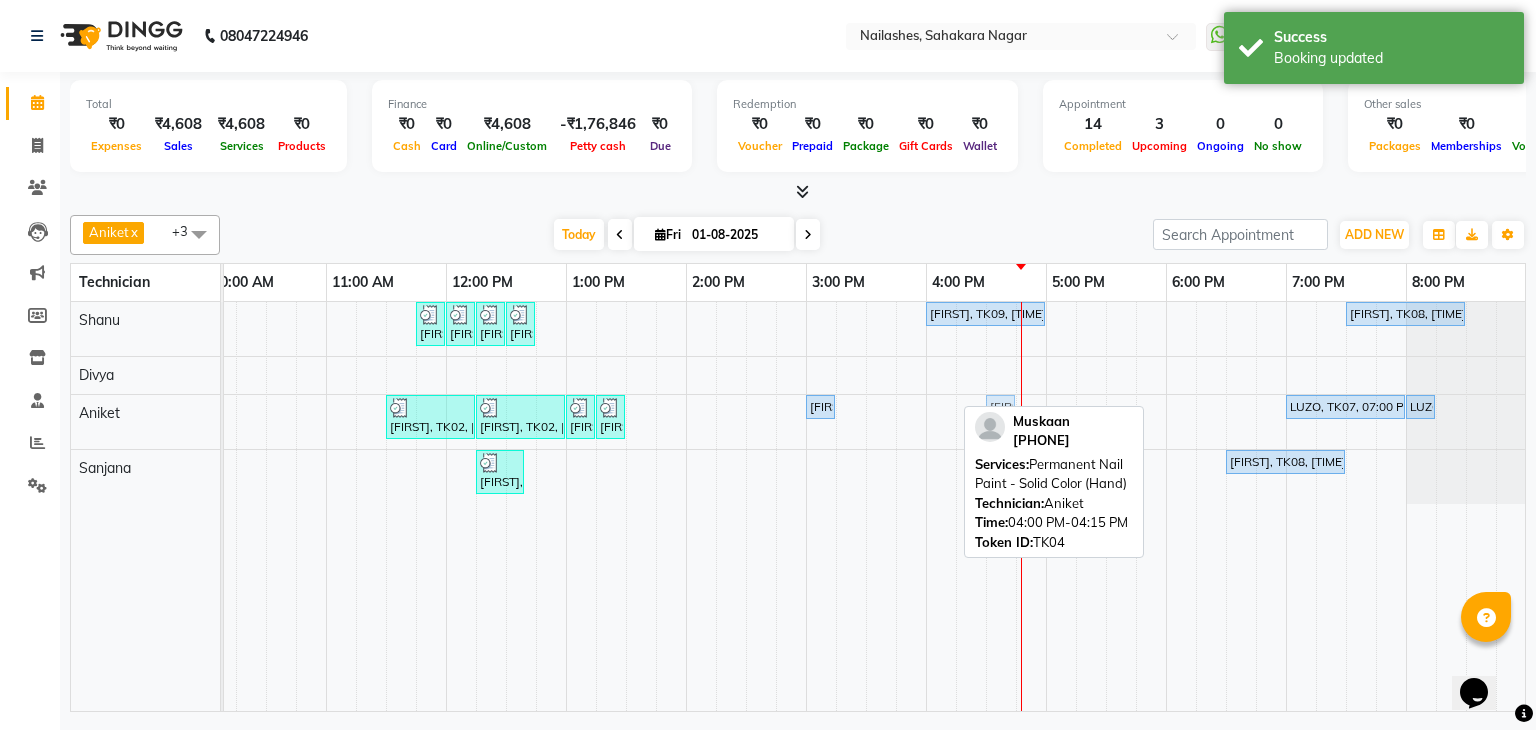 drag, startPoint x: 937, startPoint y: 405, endPoint x: 997, endPoint y: 410, distance: 60.207973 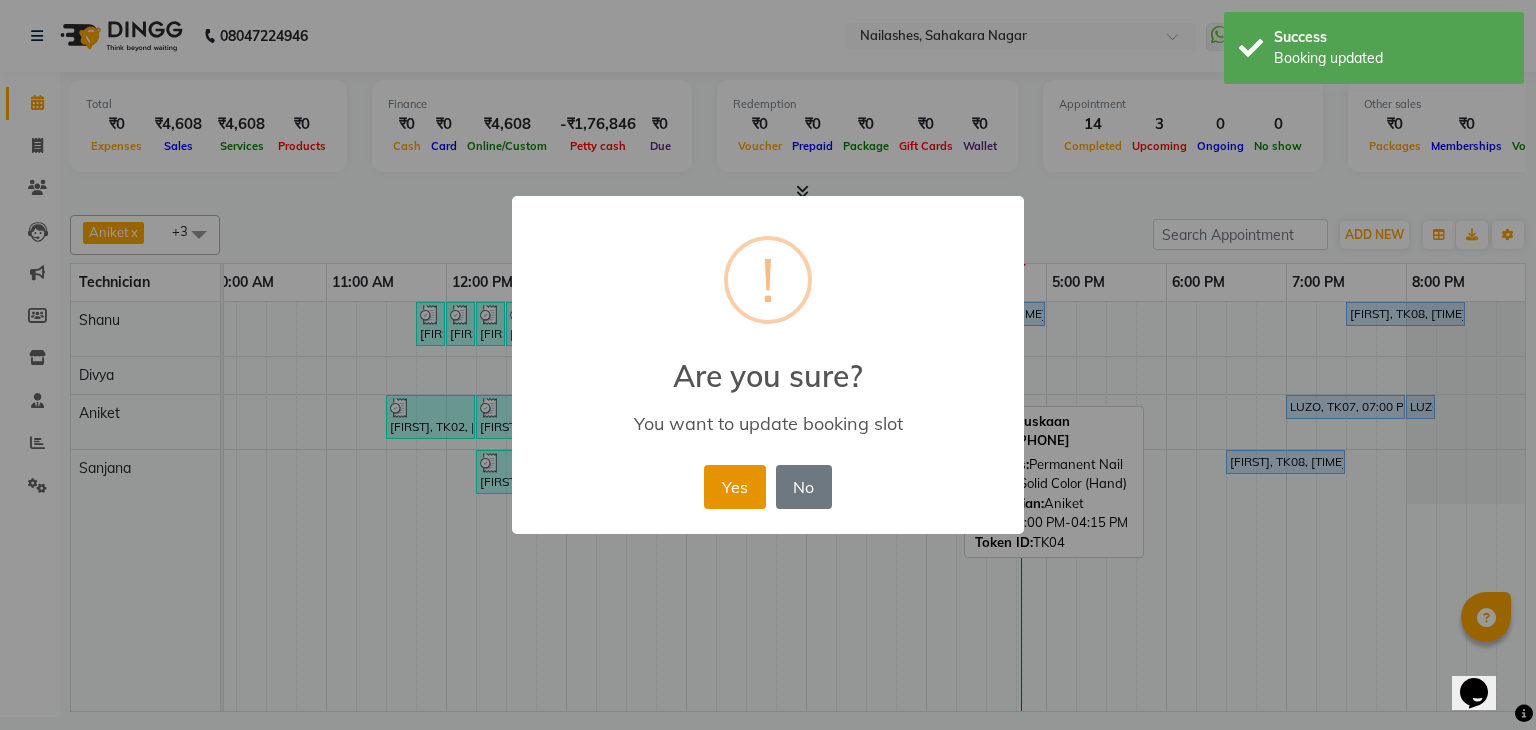 drag, startPoint x: 728, startPoint y: 481, endPoint x: 1037, endPoint y: 436, distance: 312.25952 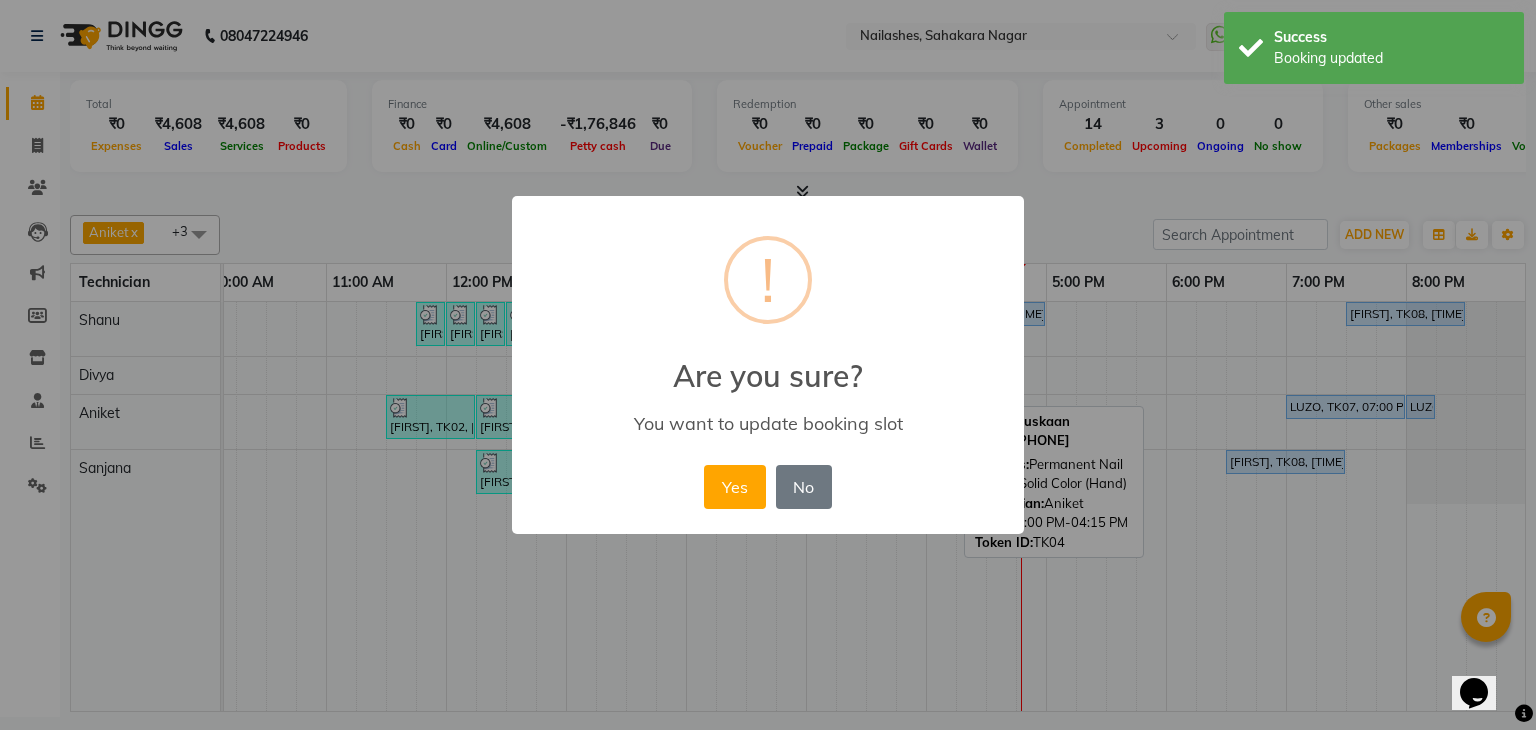 click on "Yes" at bounding box center [734, 487] 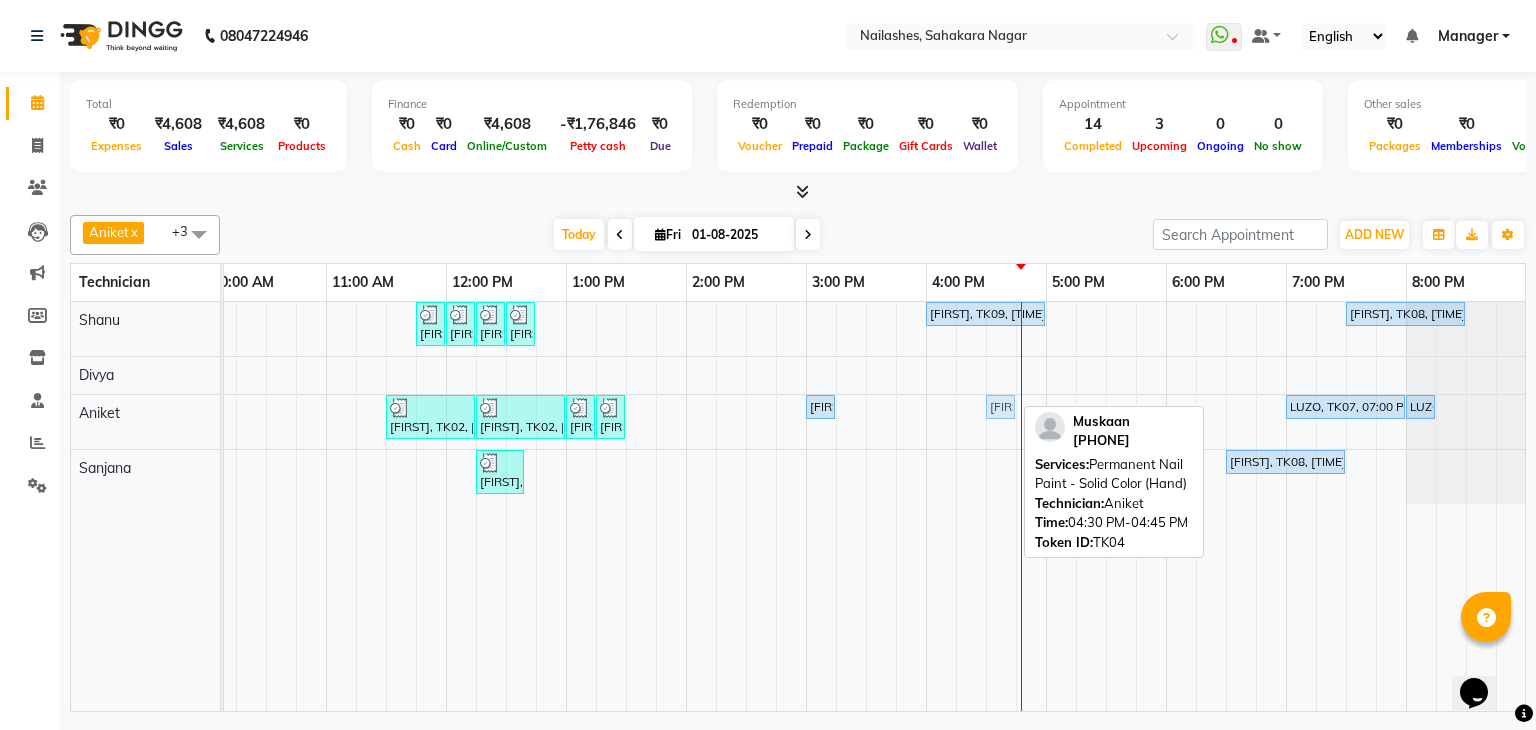 drag, startPoint x: 1003, startPoint y: 401, endPoint x: 1009, endPoint y: 410, distance: 10.816654 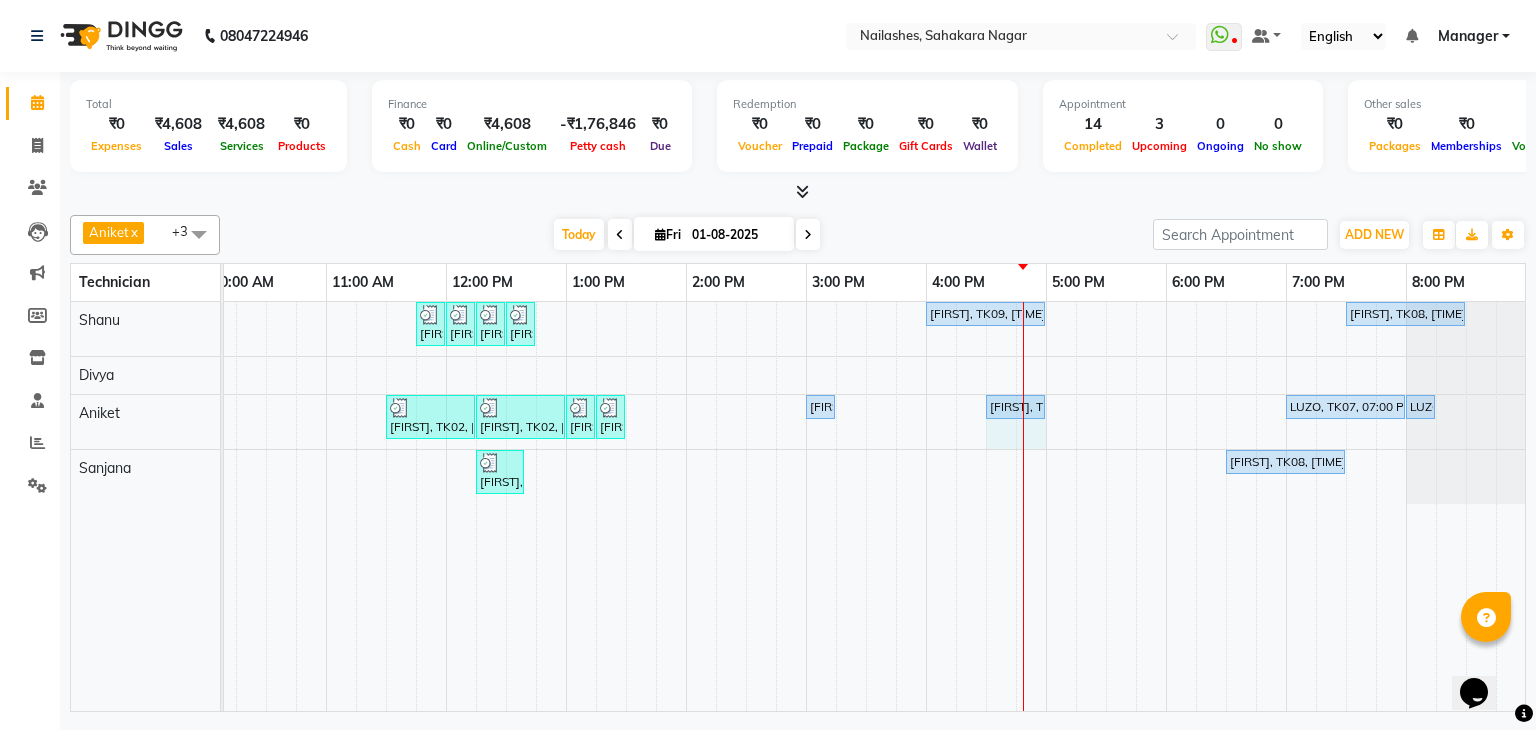 drag, startPoint x: 1012, startPoint y: 403, endPoint x: 1039, endPoint y: 402, distance: 27.018513 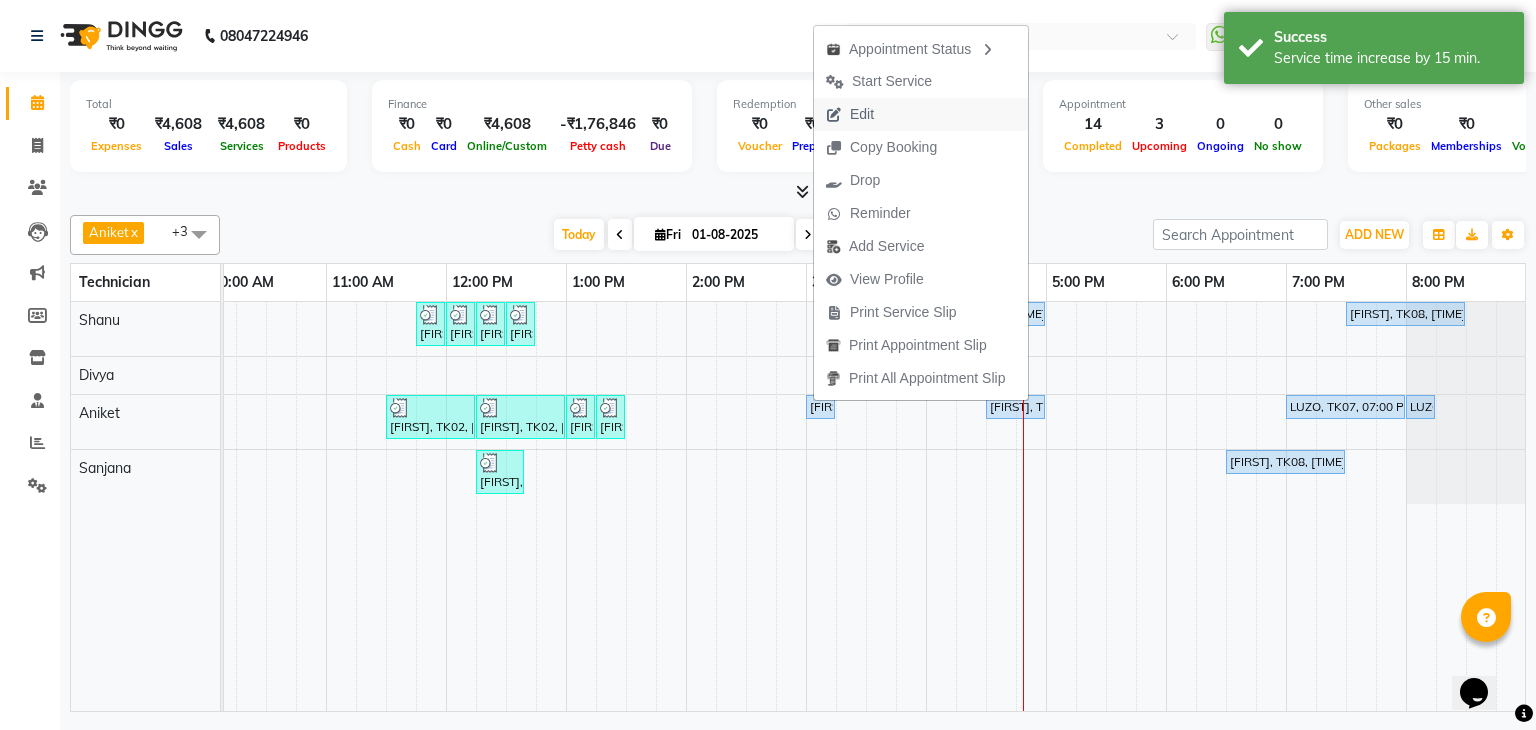 click on "Edit" at bounding box center (862, 114) 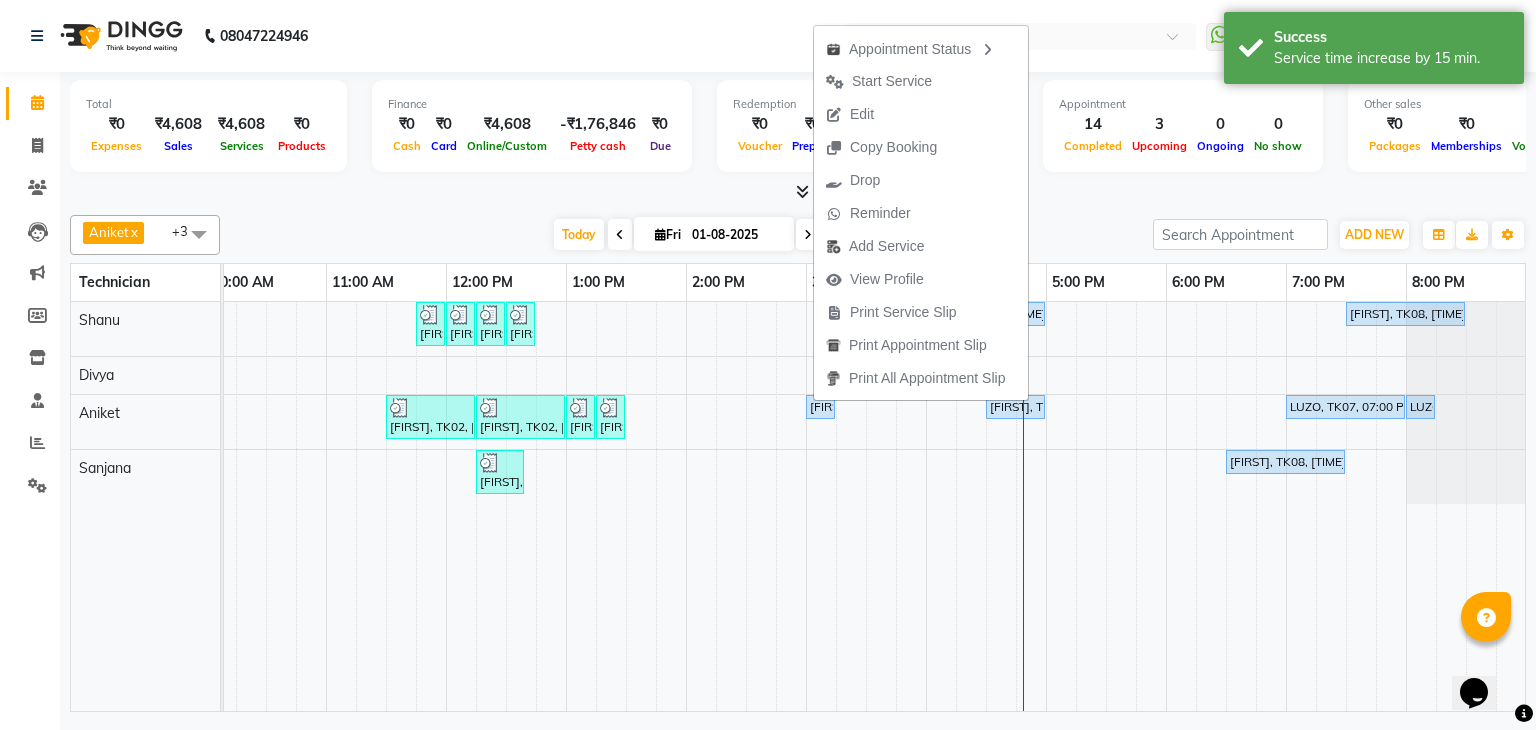 select on "tentative" 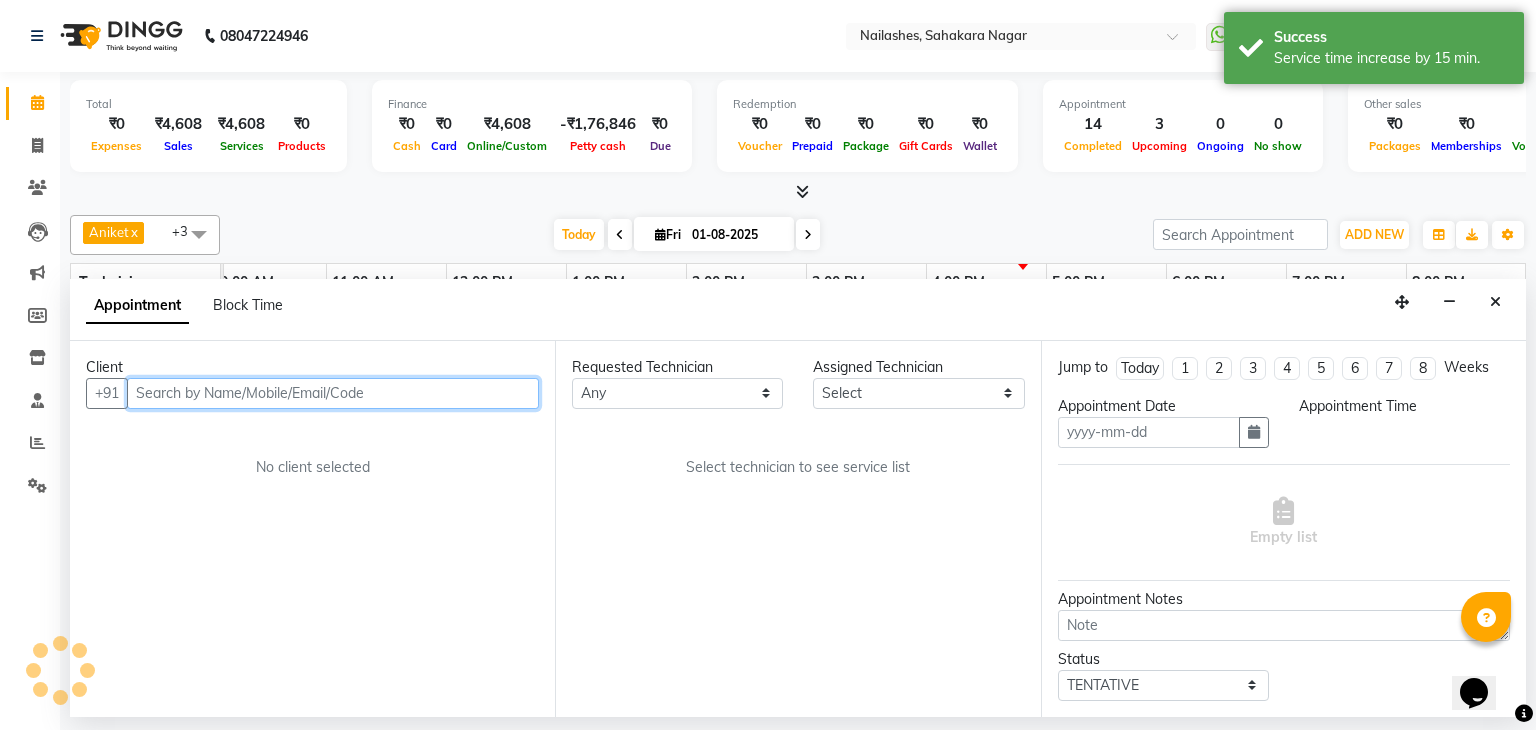 type on "01-08-2025" 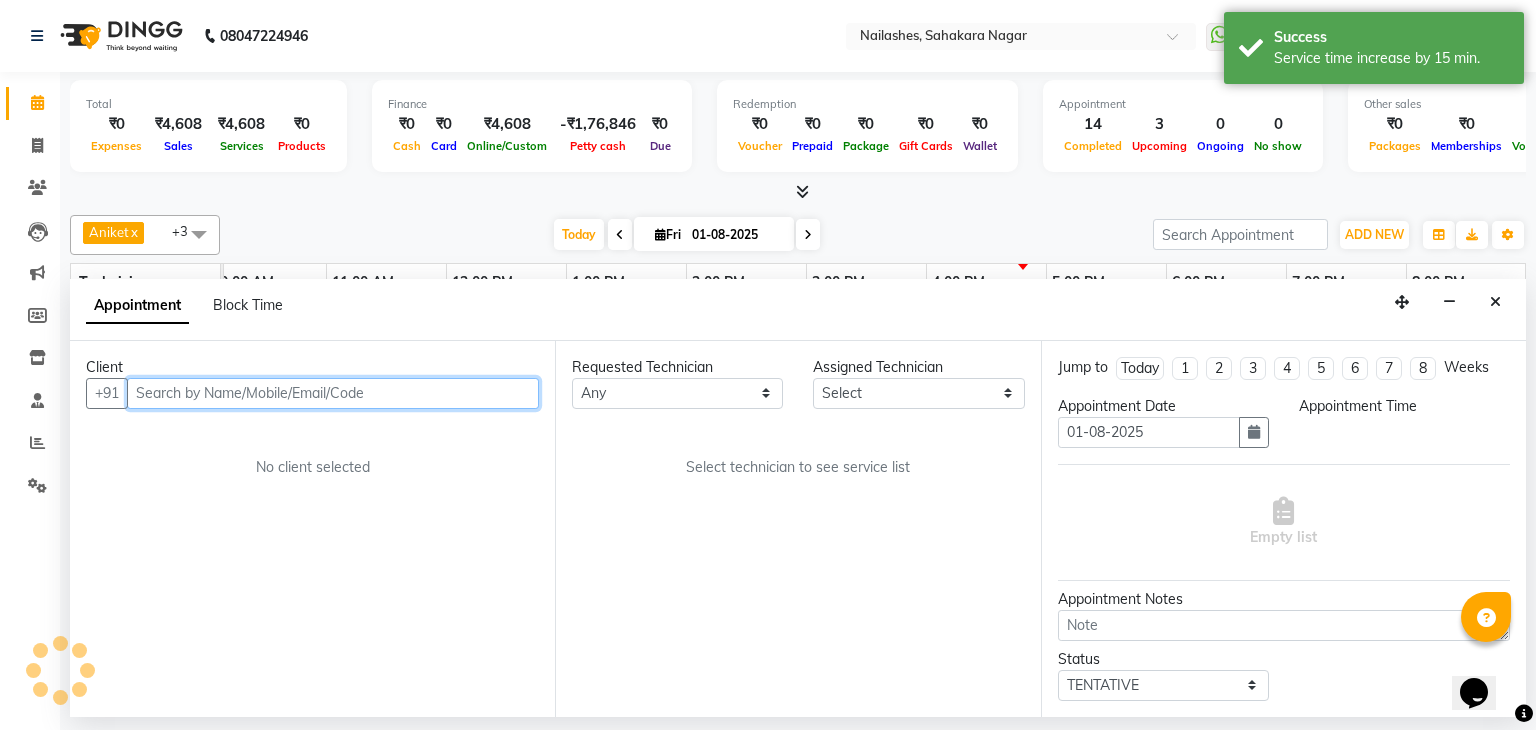 scroll, scrollTop: 0, scrollLeft: 0, axis: both 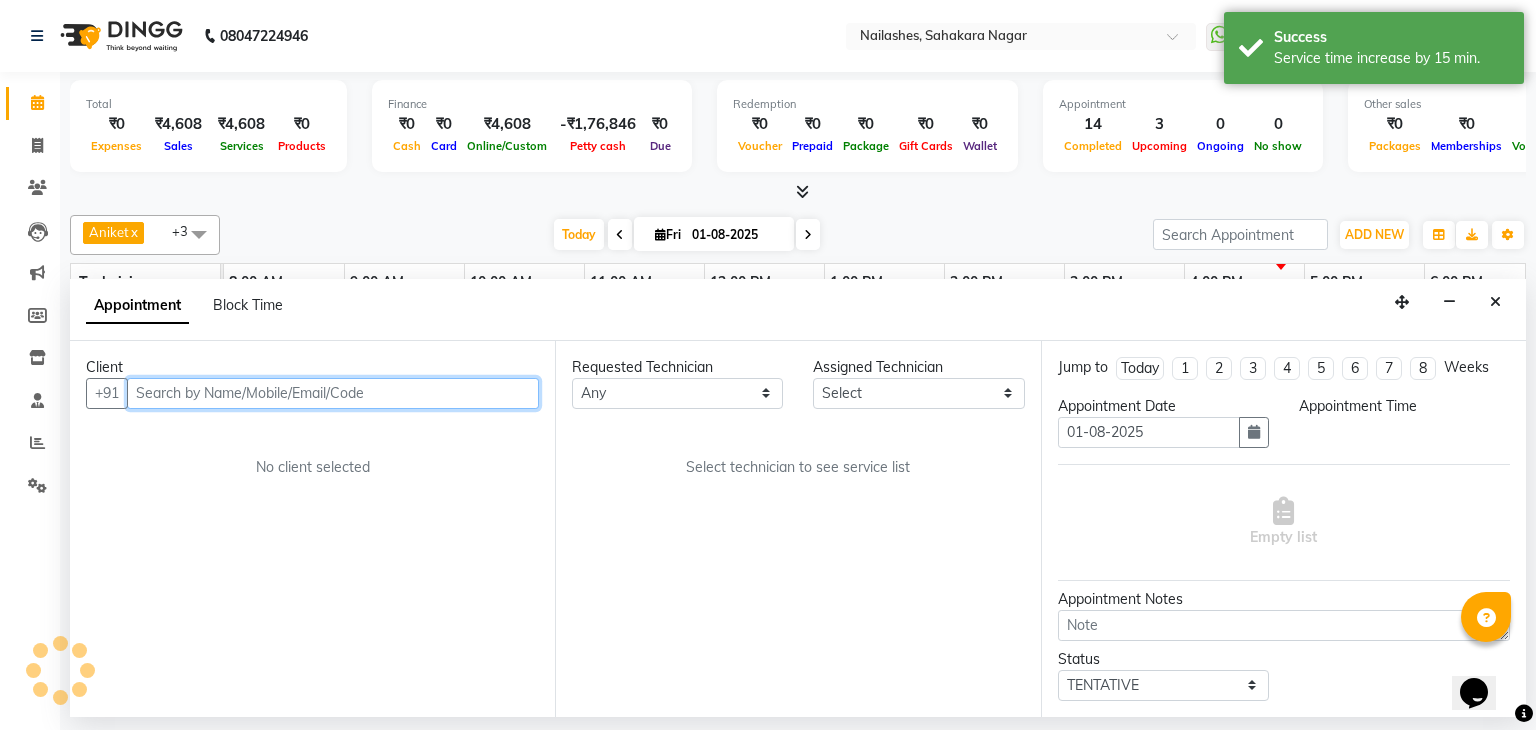 select on "81777" 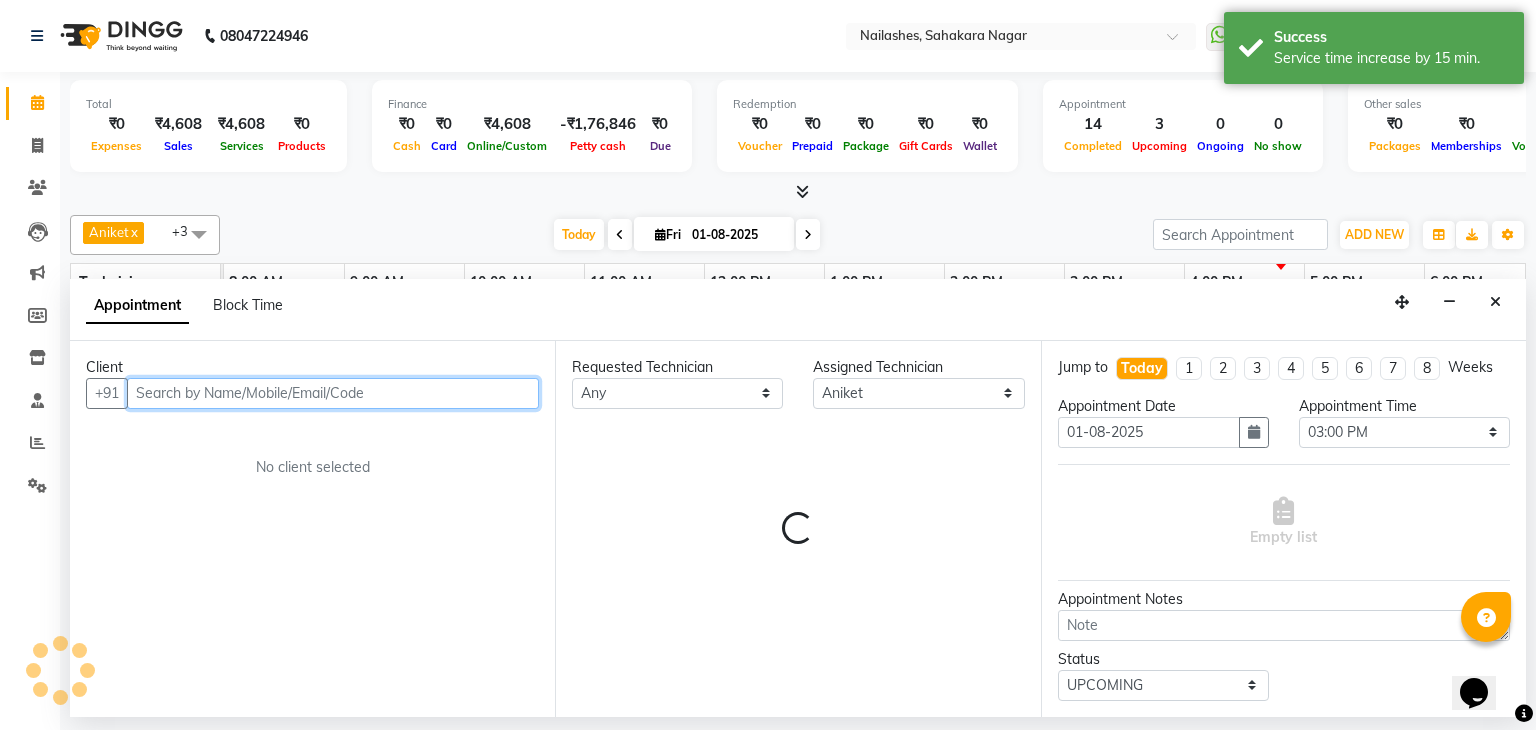 select on "3204" 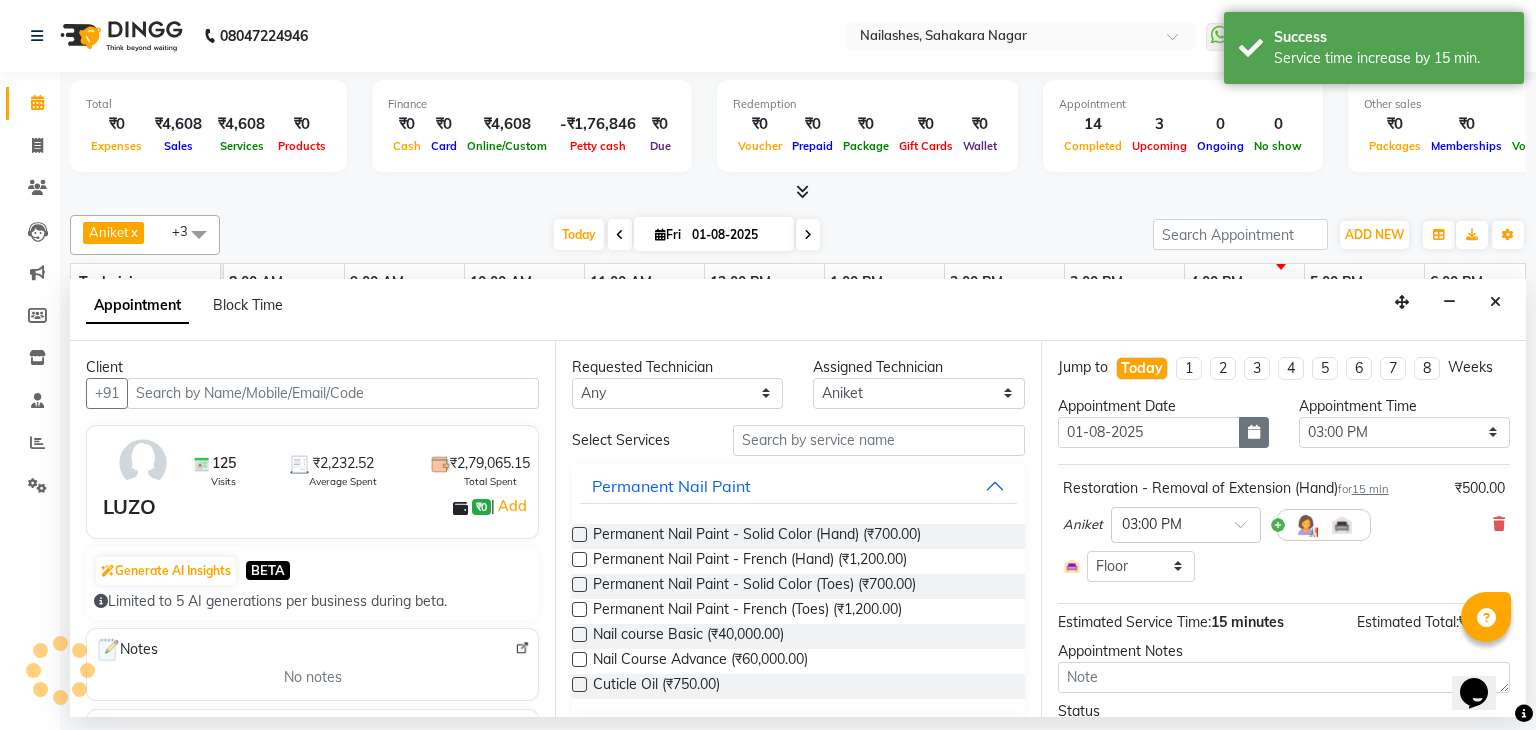 click at bounding box center (1254, 432) 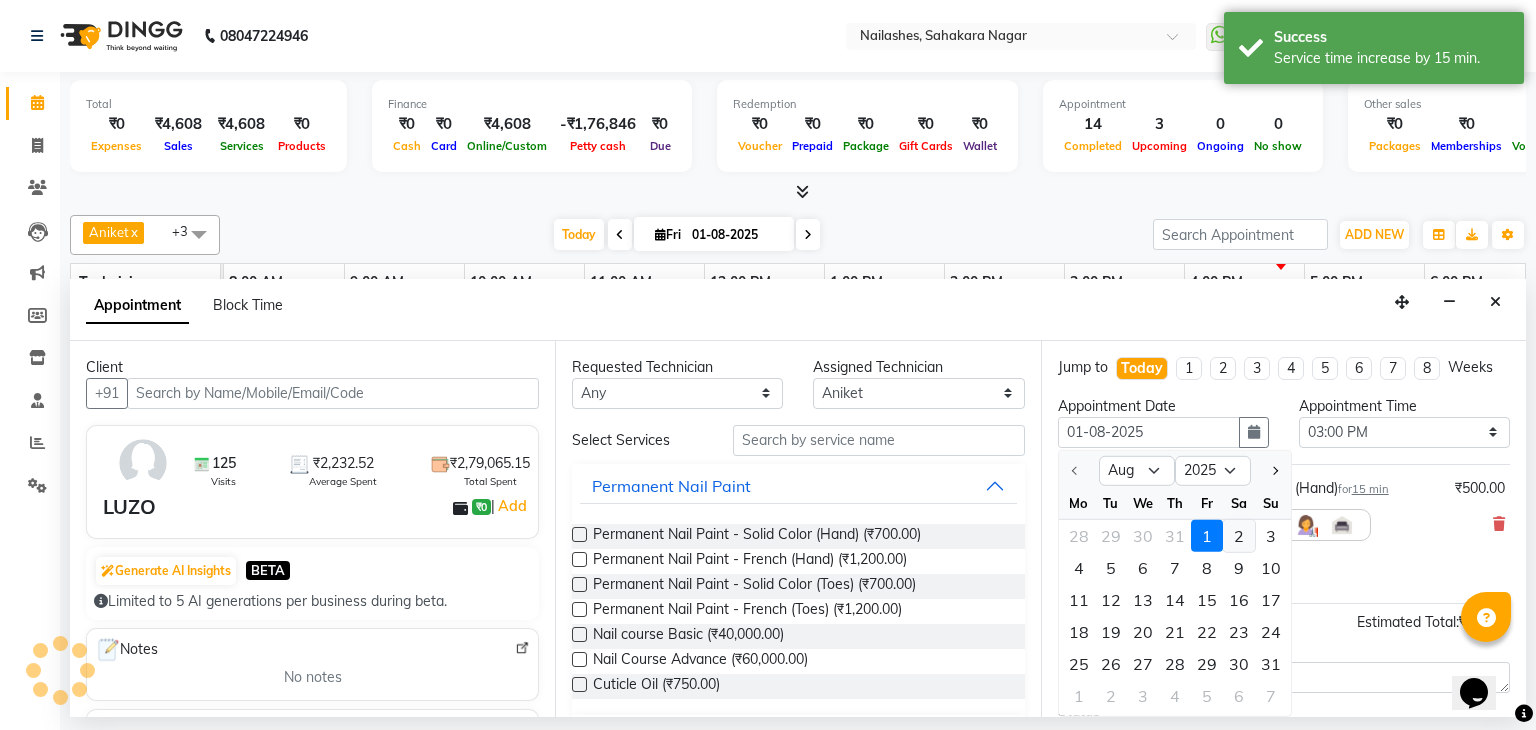 click on "2" at bounding box center (1239, 536) 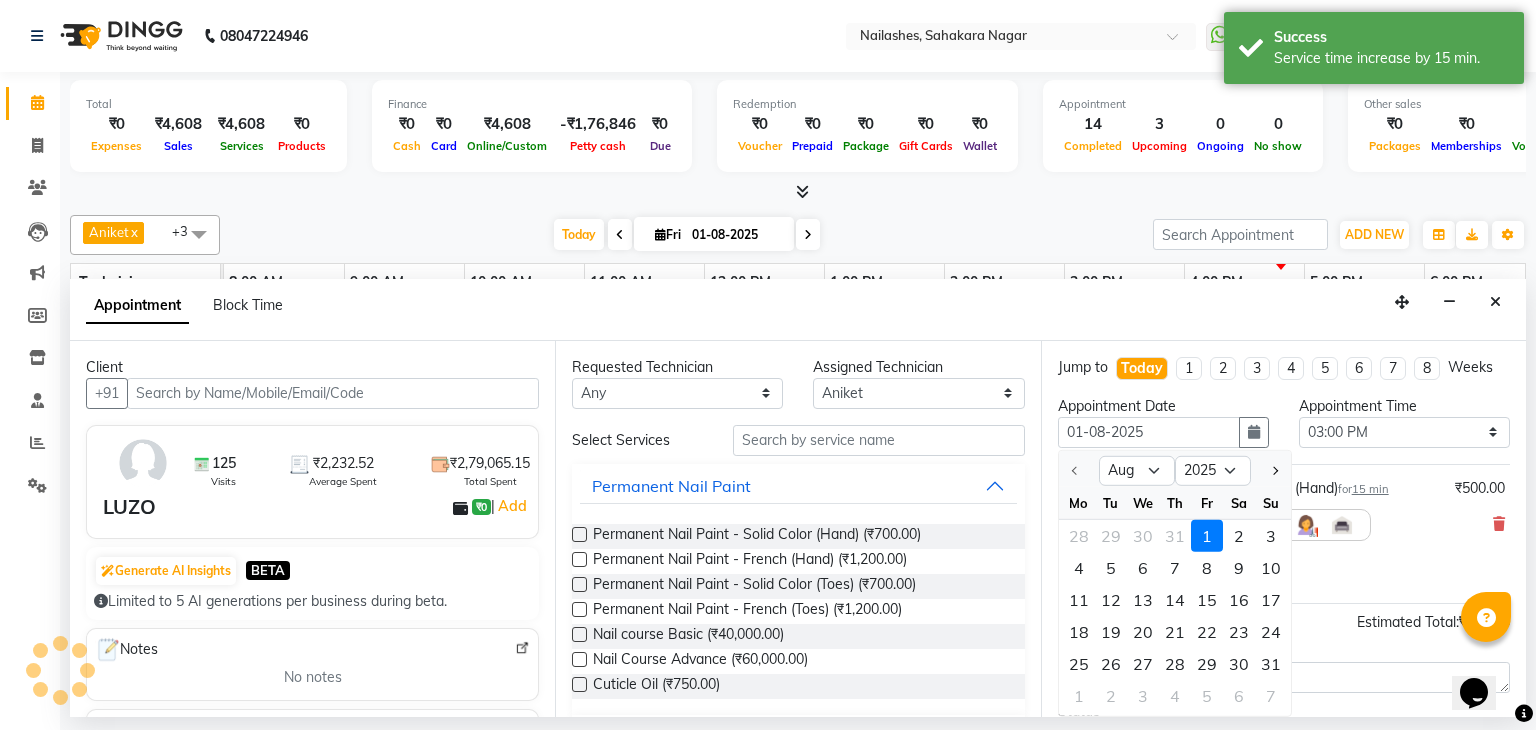 type on "02-08-2025" 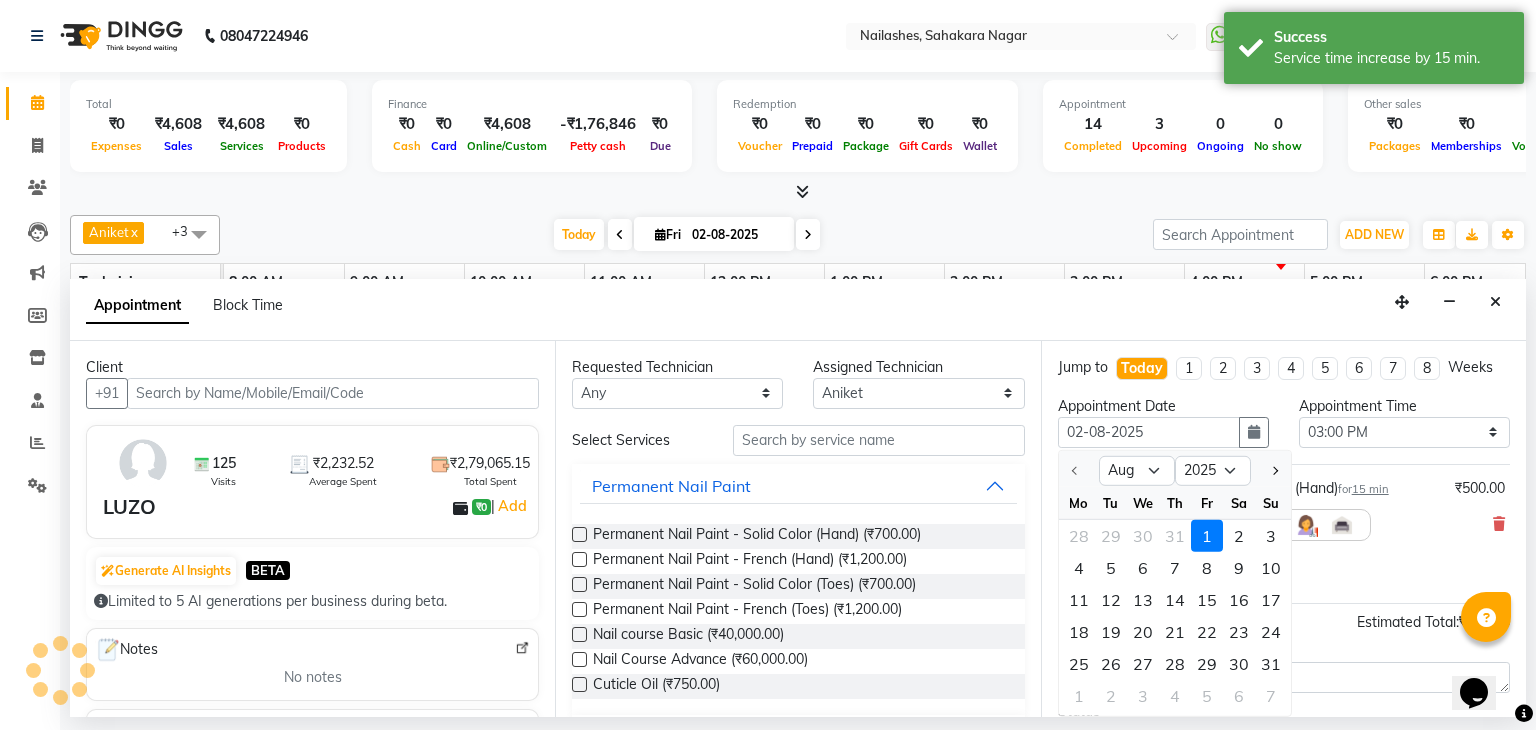 scroll, scrollTop: 0, scrollLeft: 258, axis: horizontal 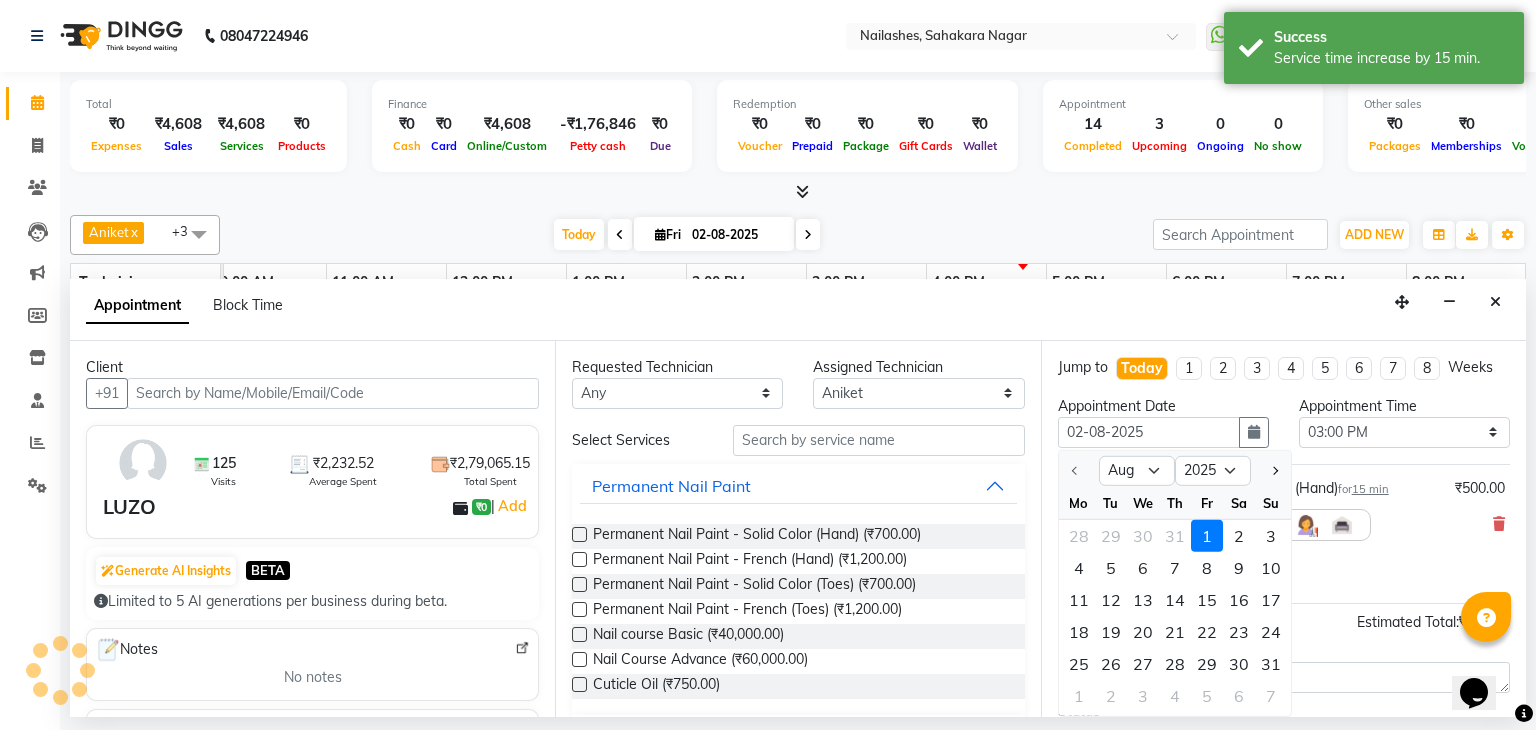 select on "900" 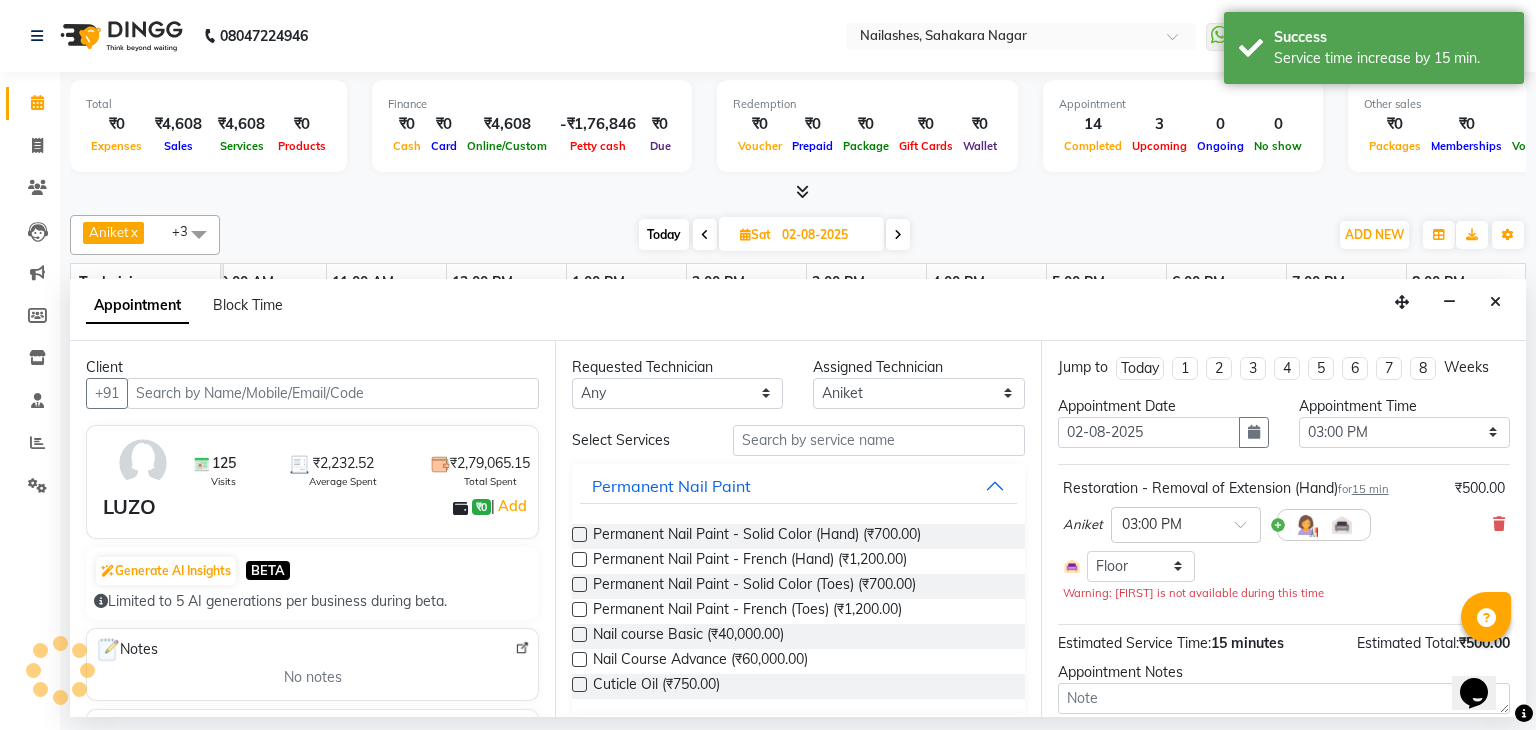 scroll, scrollTop: 0, scrollLeft: 273, axis: horizontal 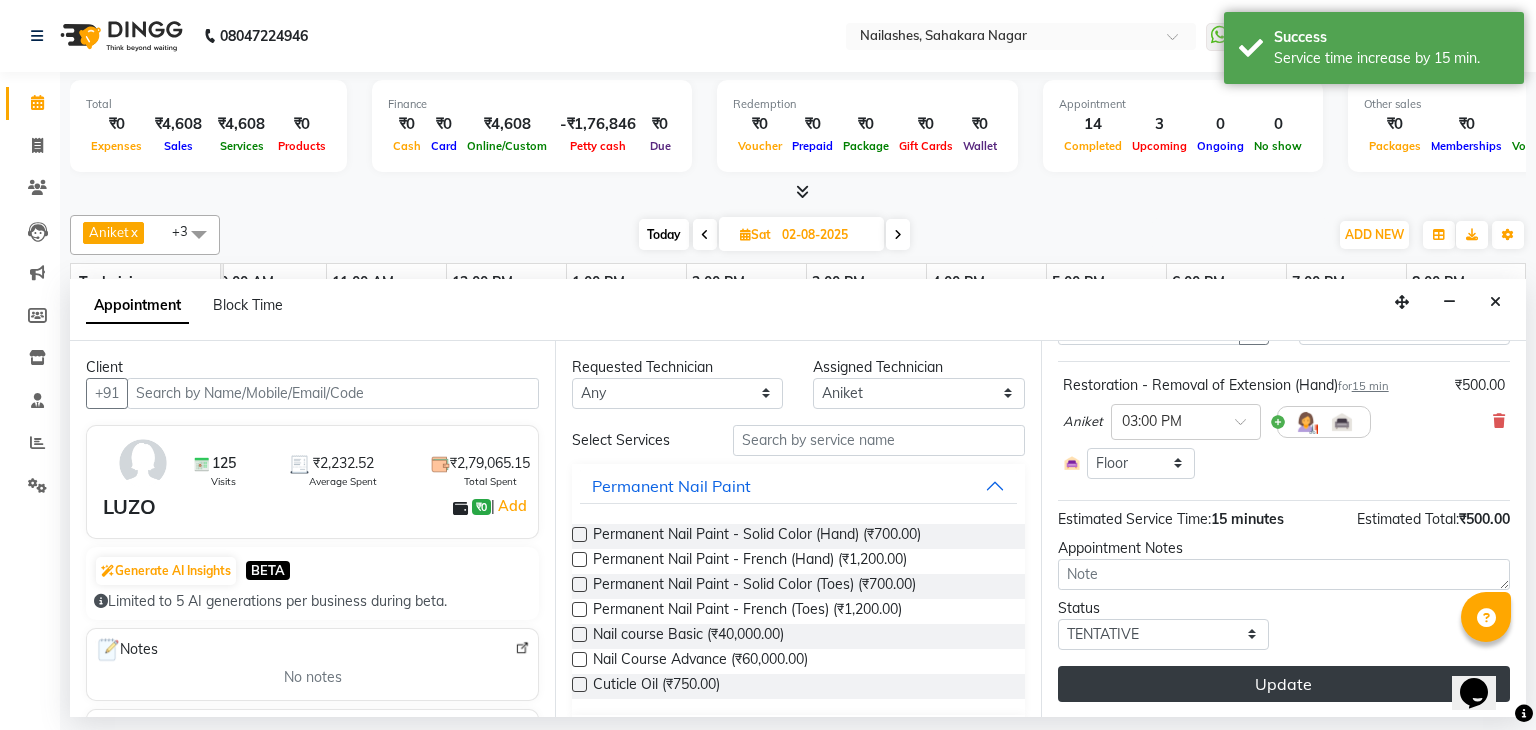 drag, startPoint x: 1249, startPoint y: 678, endPoint x: 1502, endPoint y: 637, distance: 256.3006 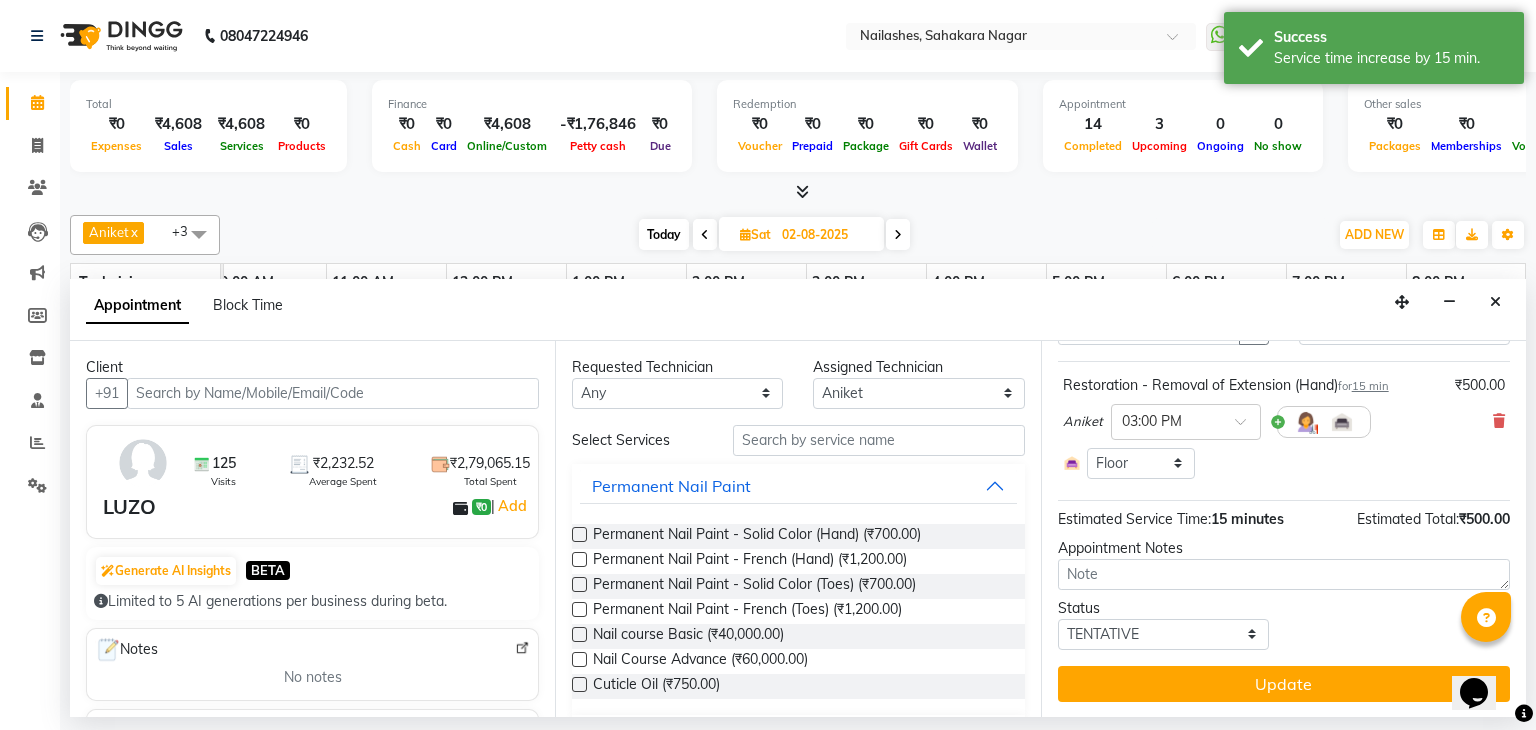 click on "Update" at bounding box center (1284, 684) 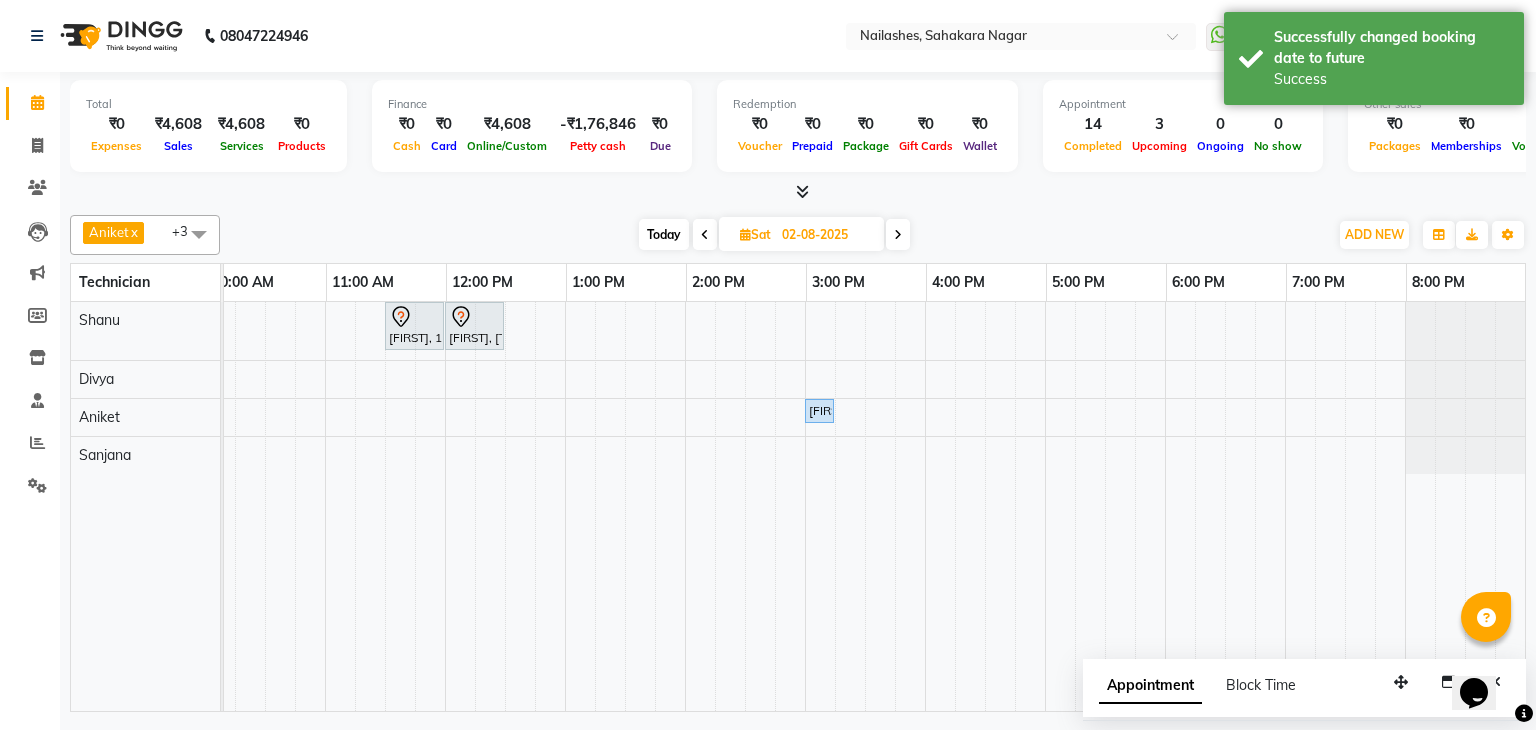click on "Today" at bounding box center (664, 234) 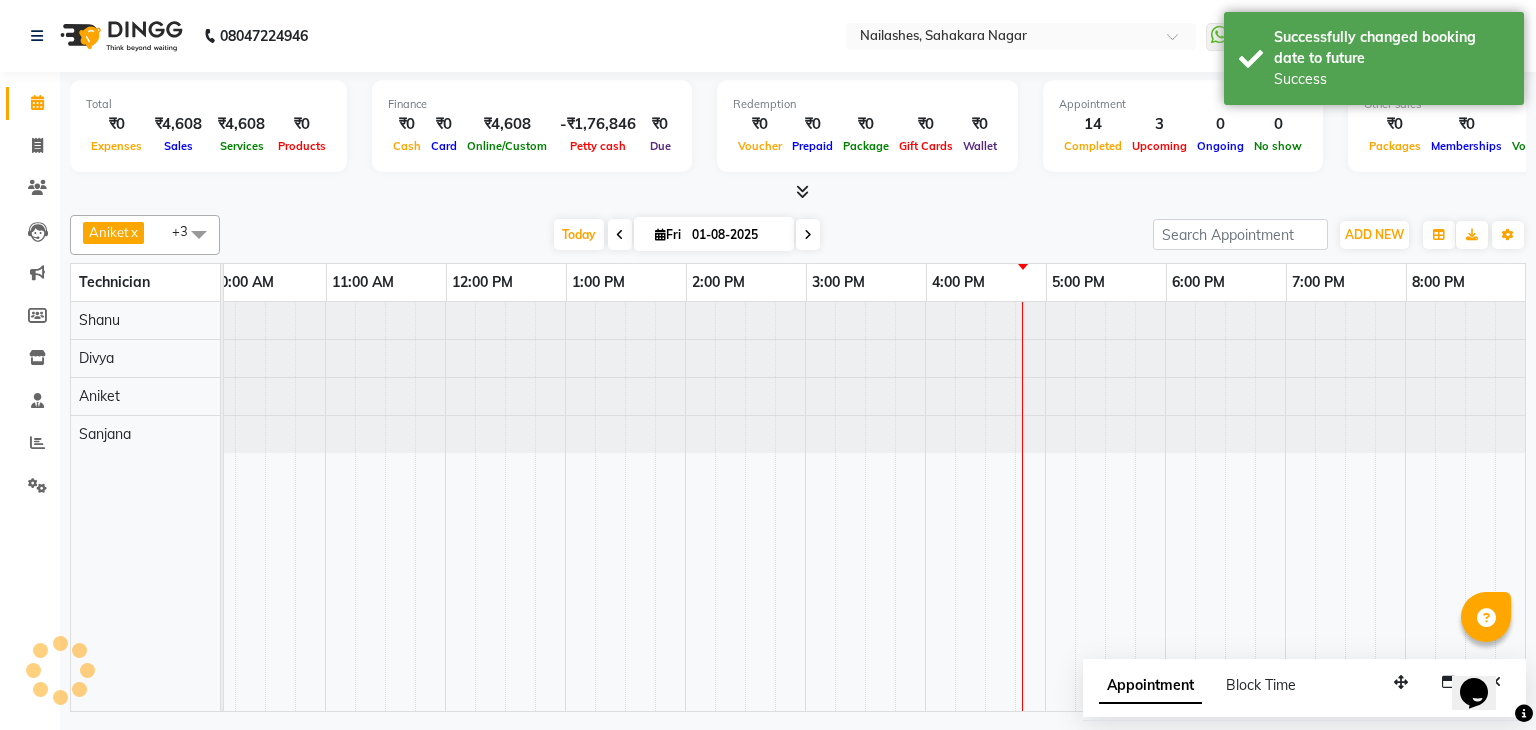 scroll, scrollTop: 0, scrollLeft: 258, axis: horizontal 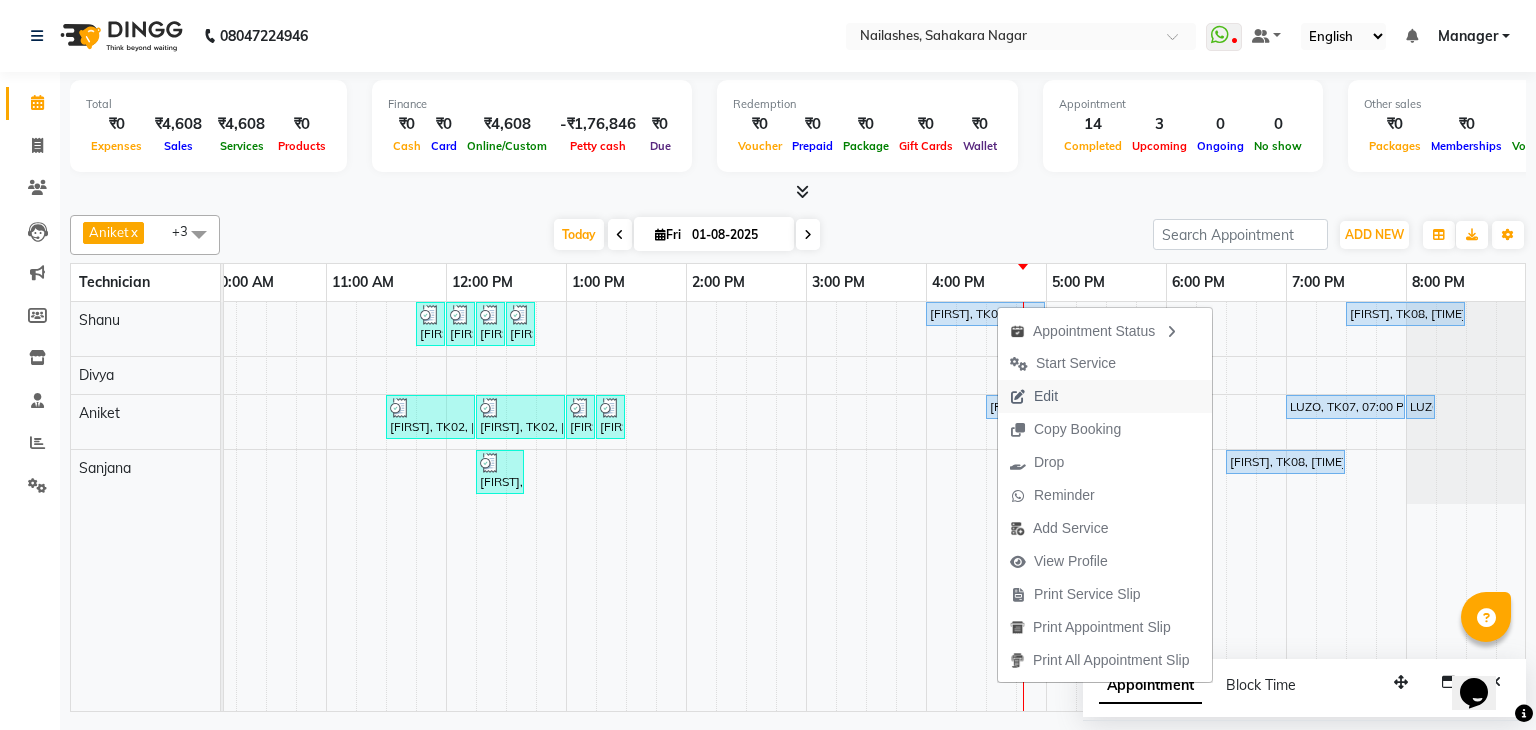click on "Edit" at bounding box center (1034, 396) 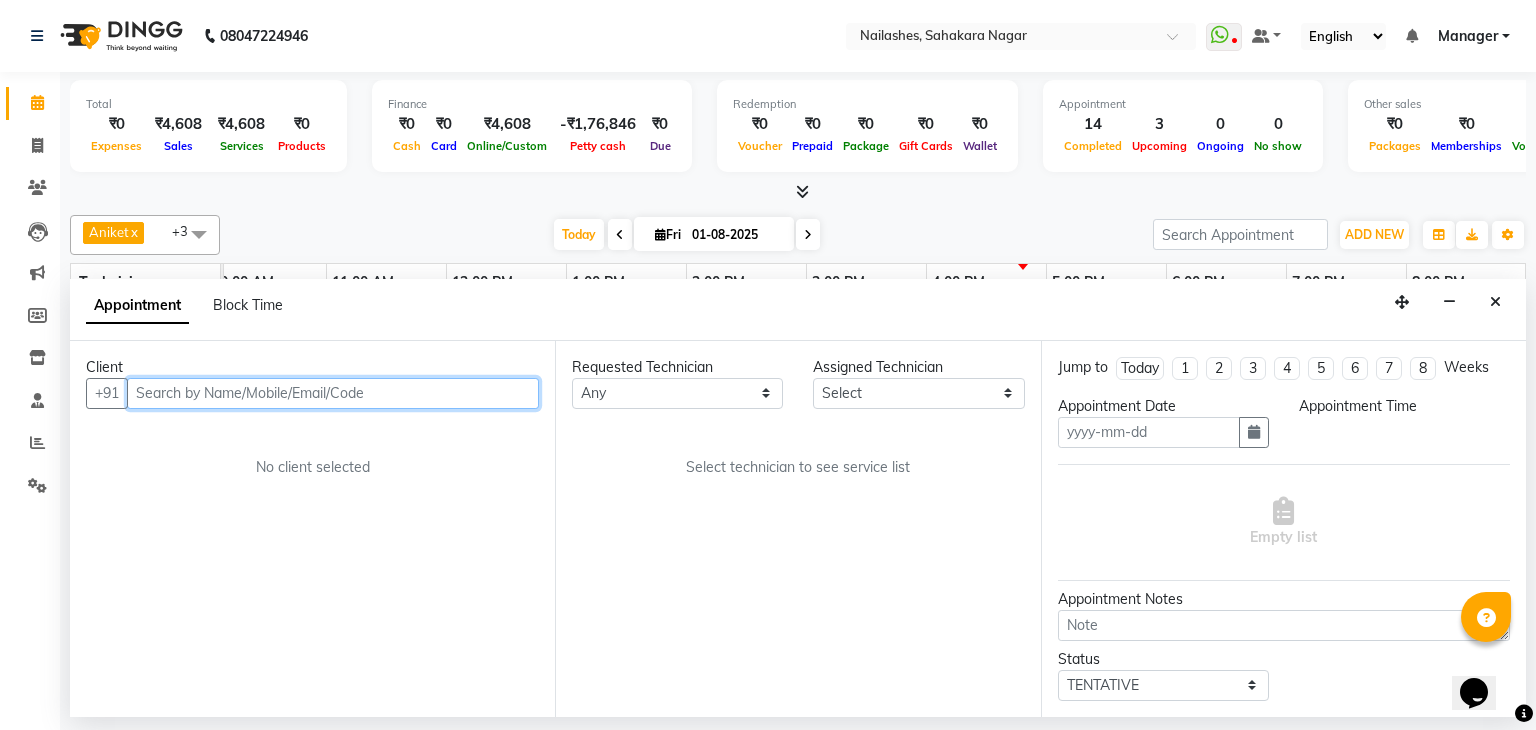 type on "01-08-2025" 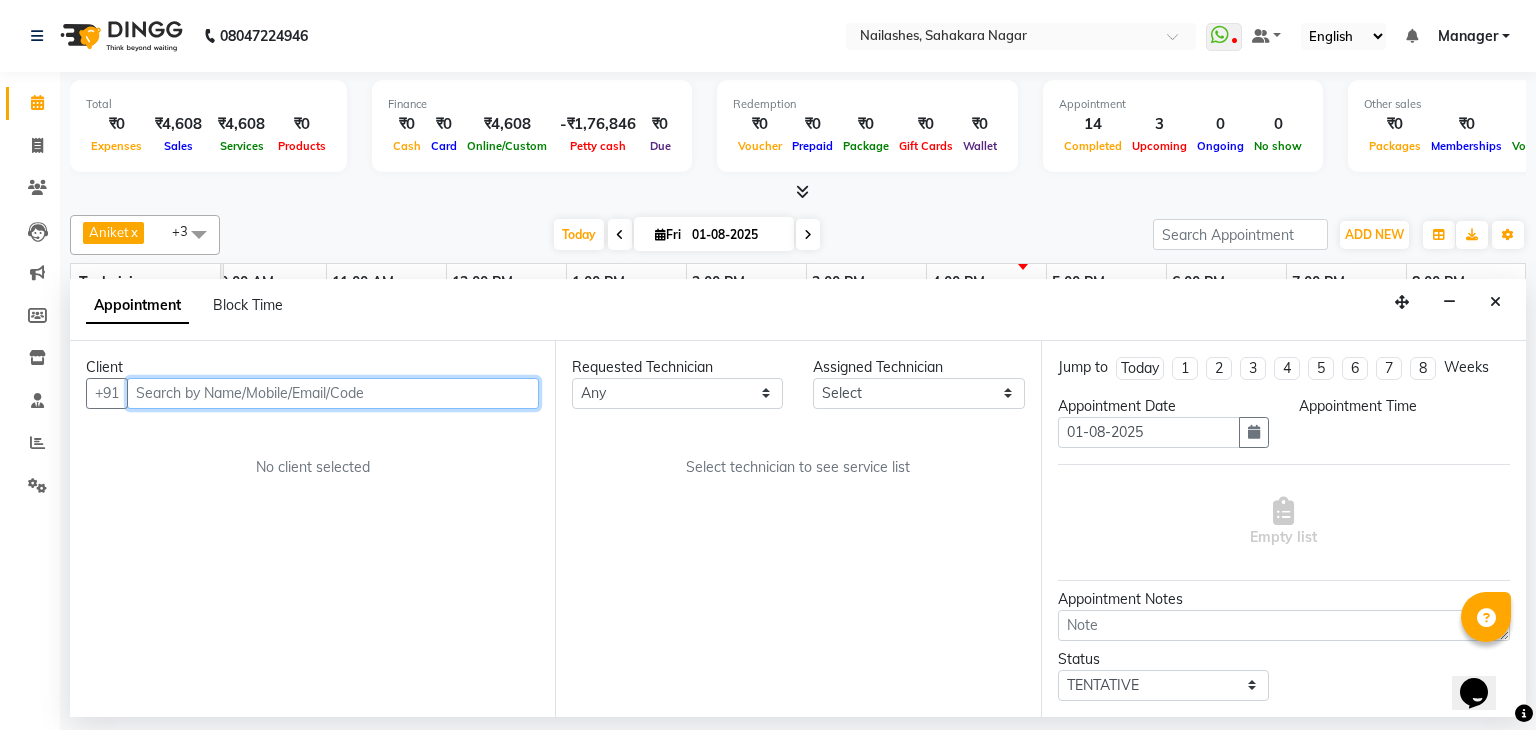 select on "54412" 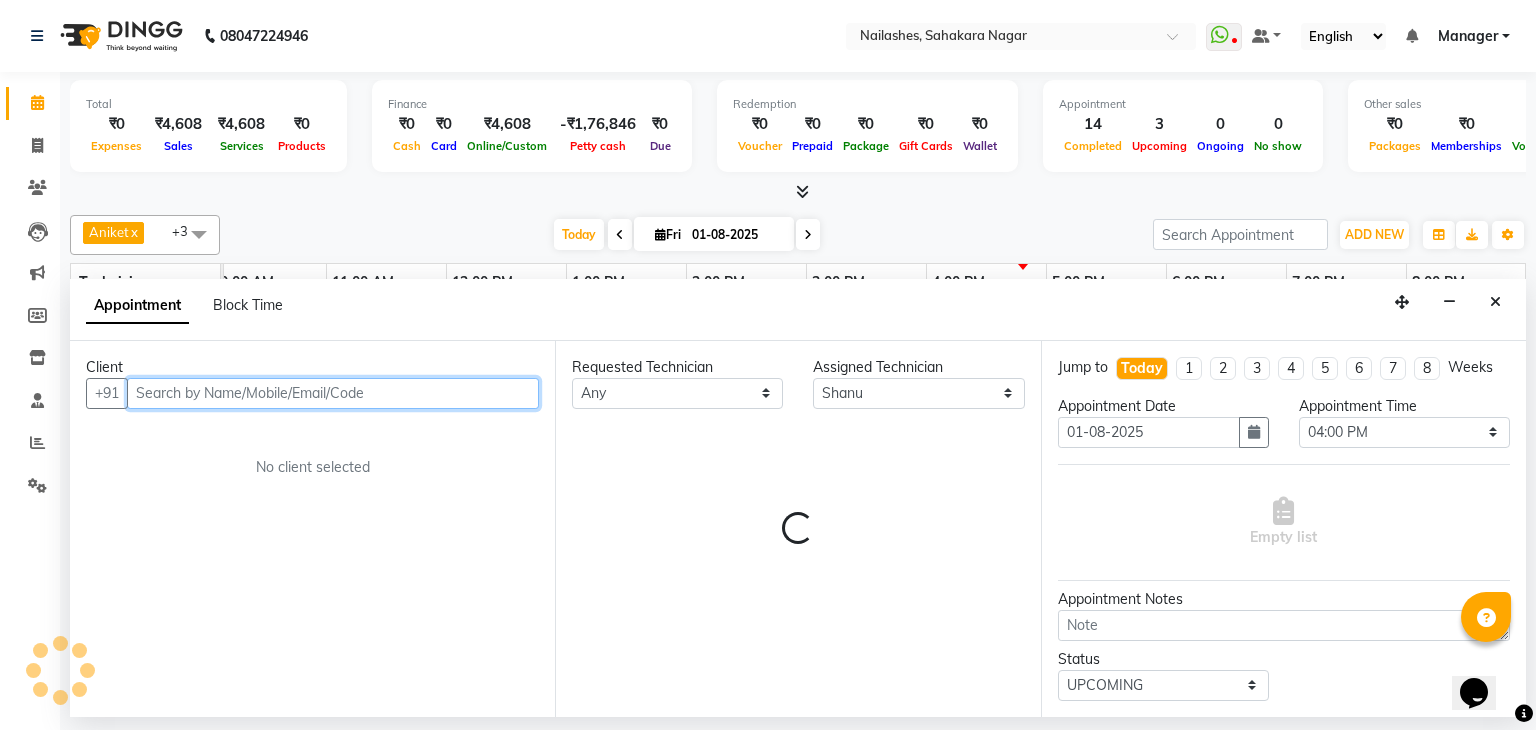 scroll, scrollTop: 0, scrollLeft: 258, axis: horizontal 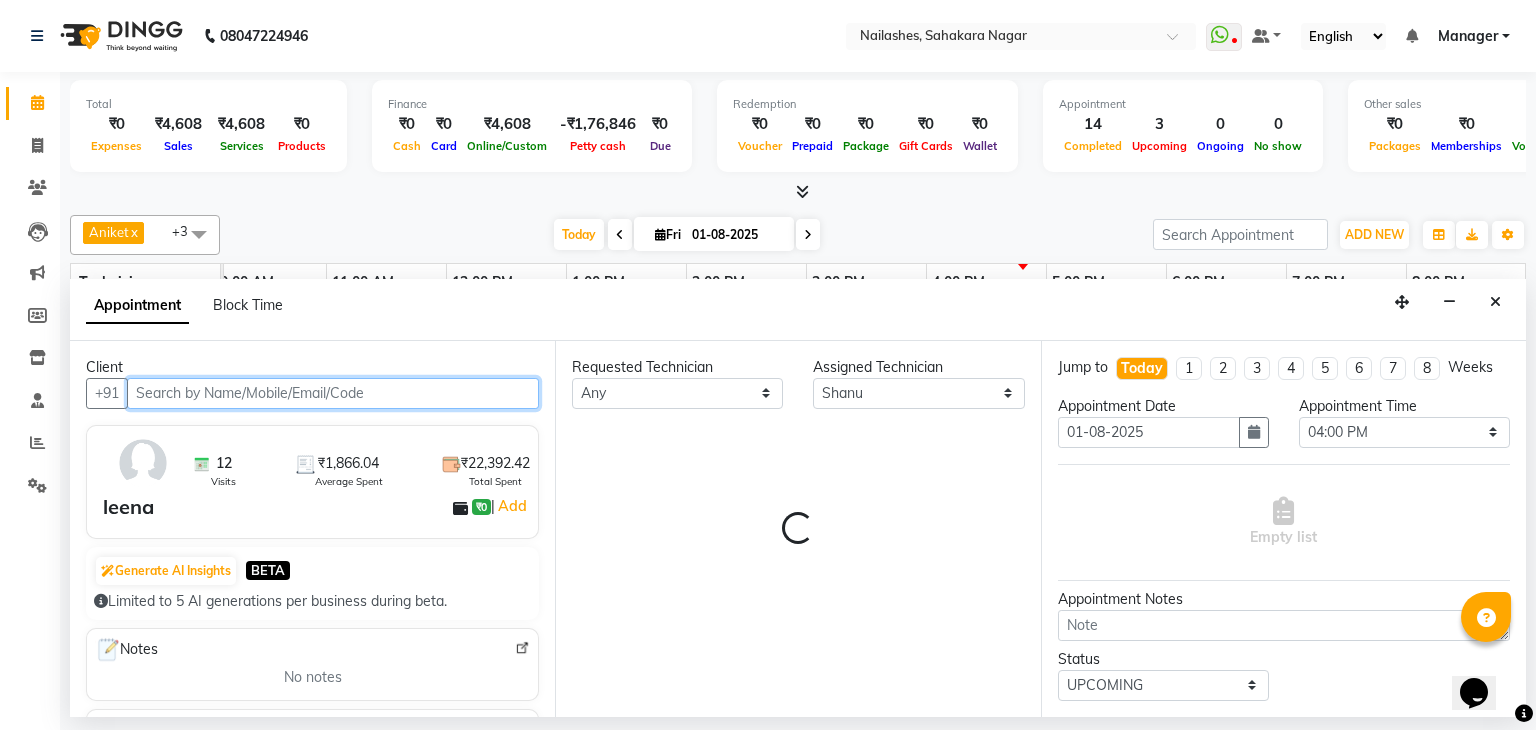 select on "3204" 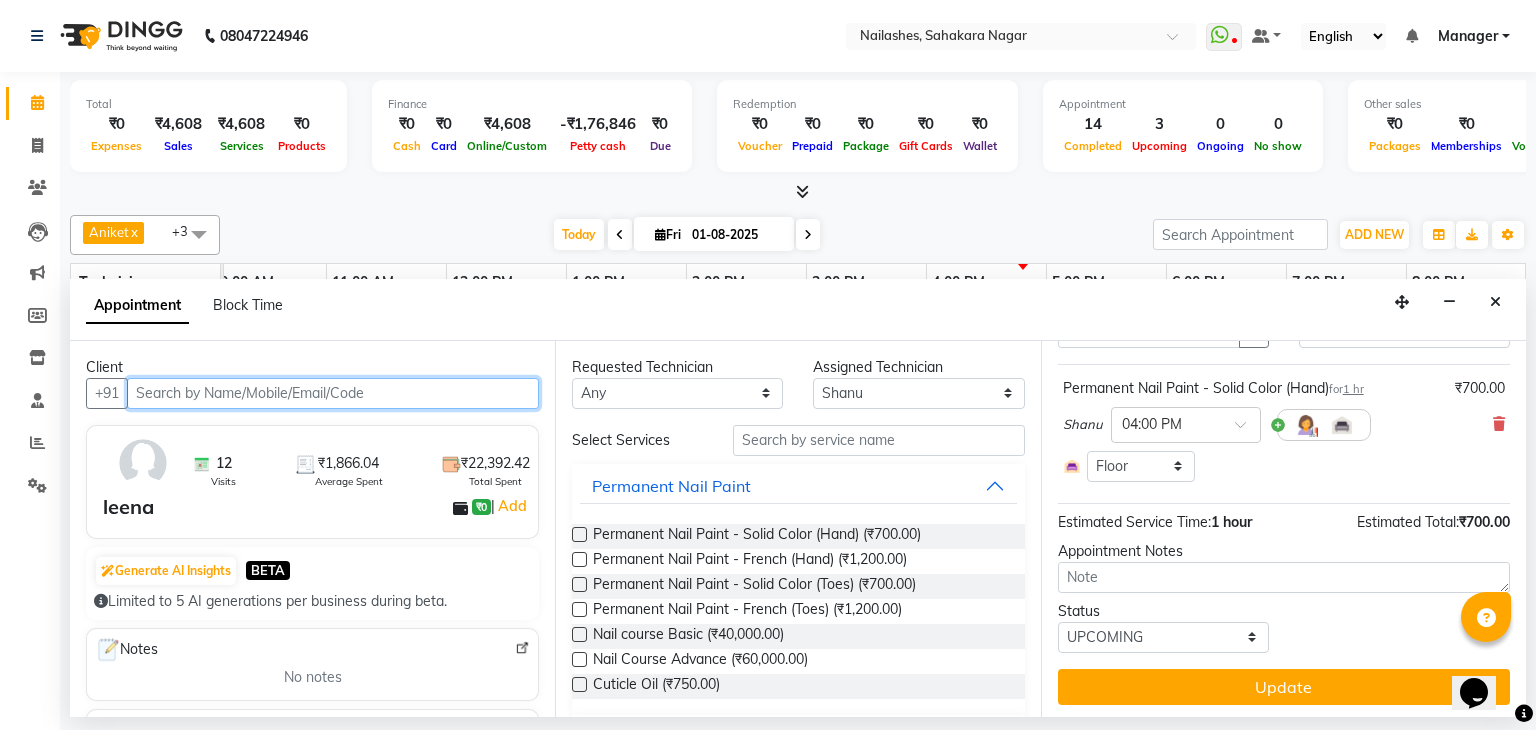 scroll, scrollTop: 0, scrollLeft: 0, axis: both 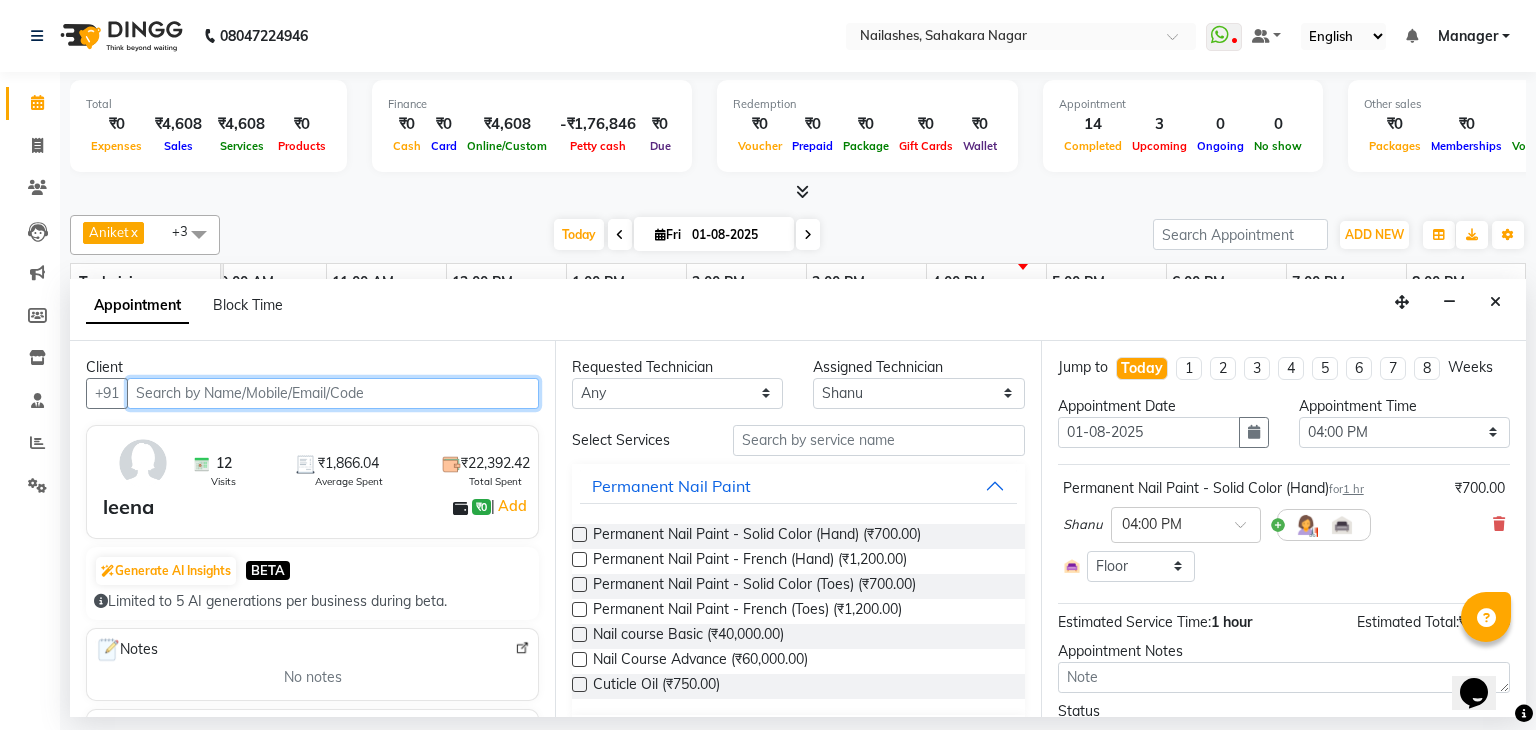 click at bounding box center [333, 393] 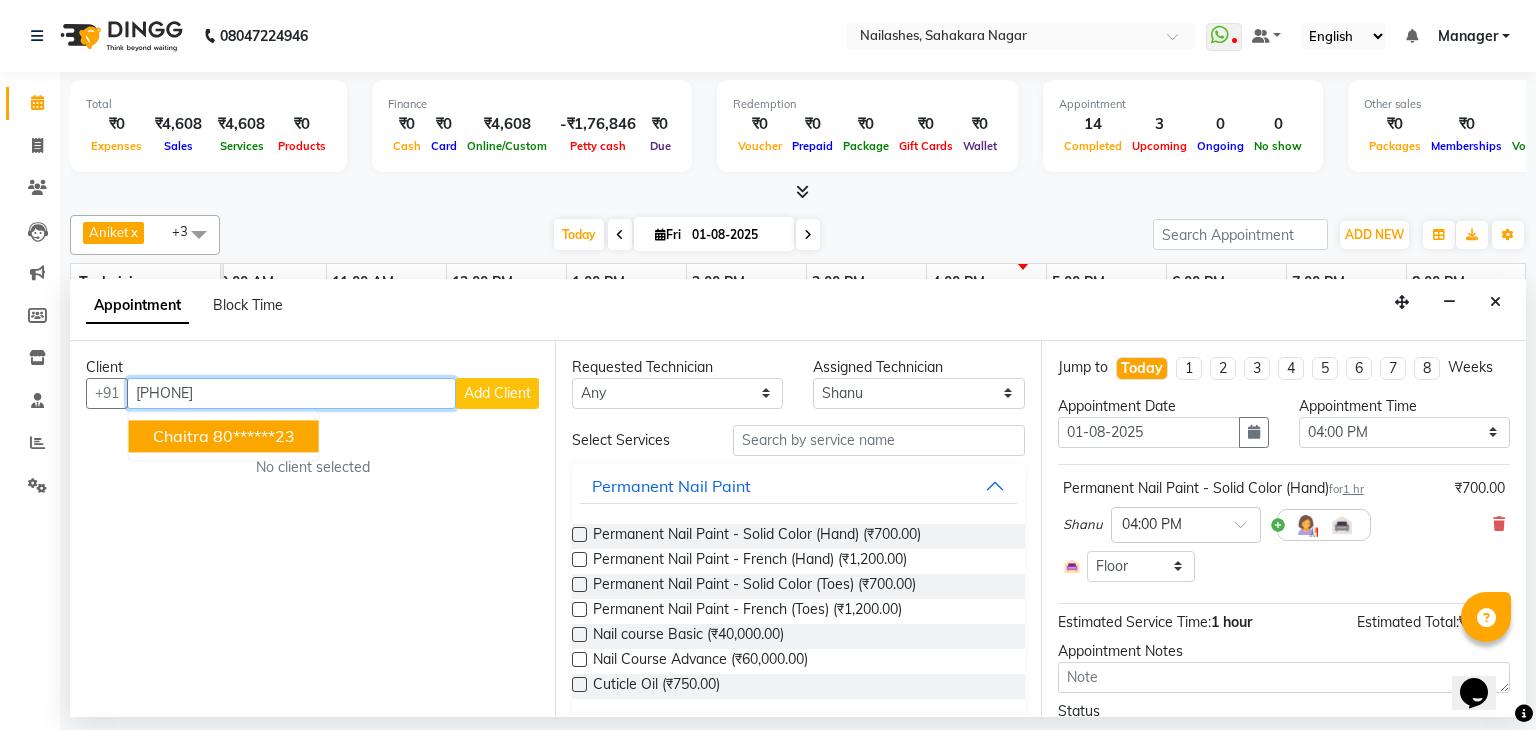 click on "80******23" at bounding box center [254, 436] 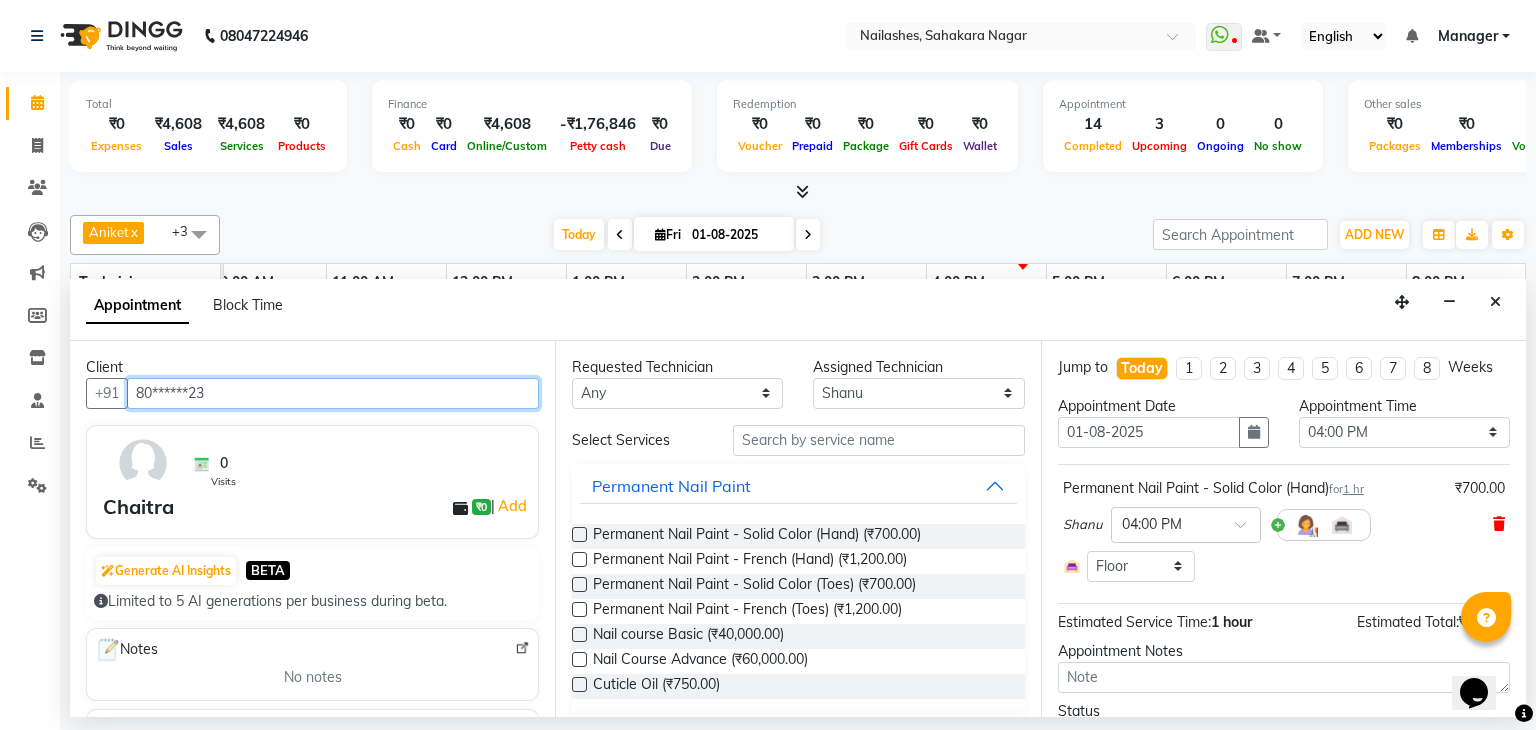 type on "80******23" 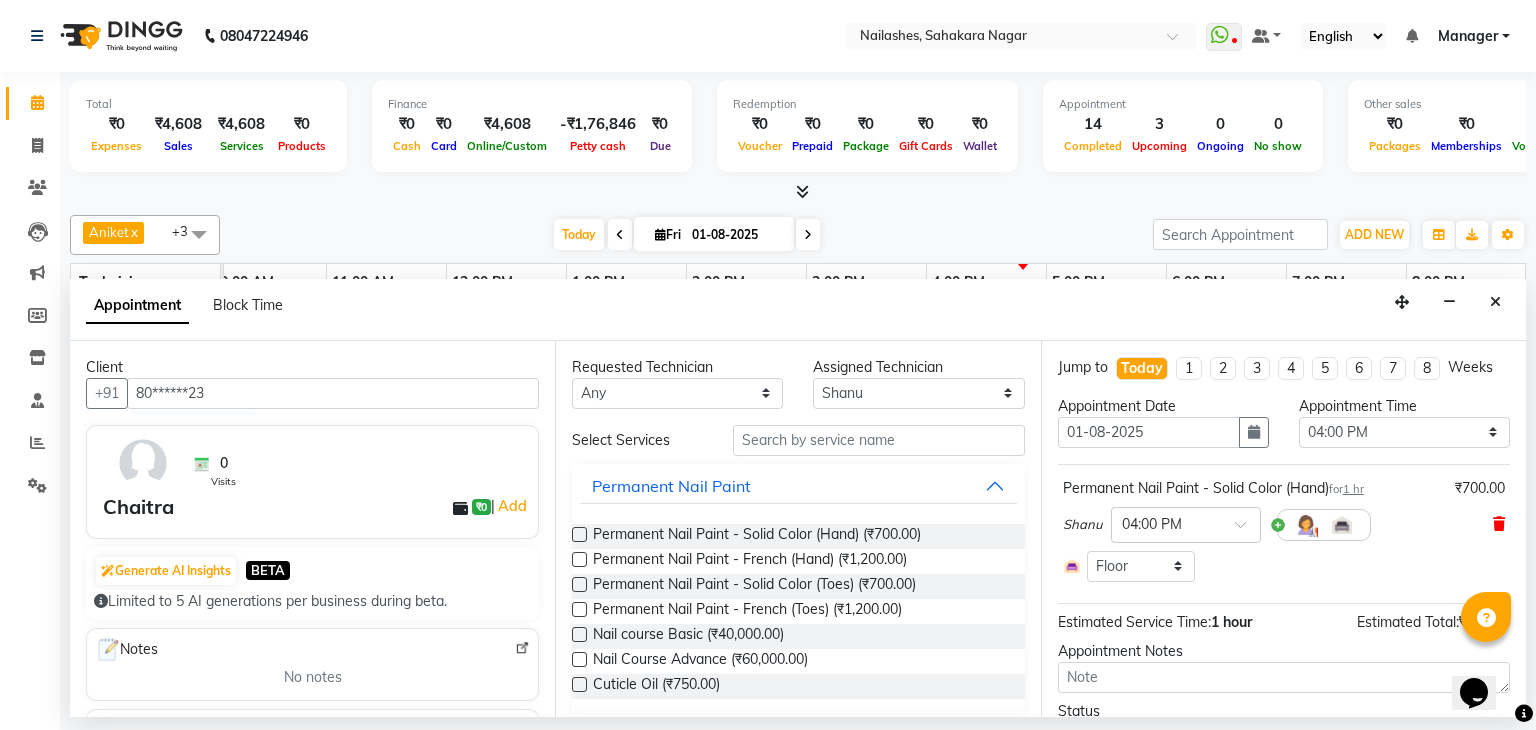 click at bounding box center [1499, 524] 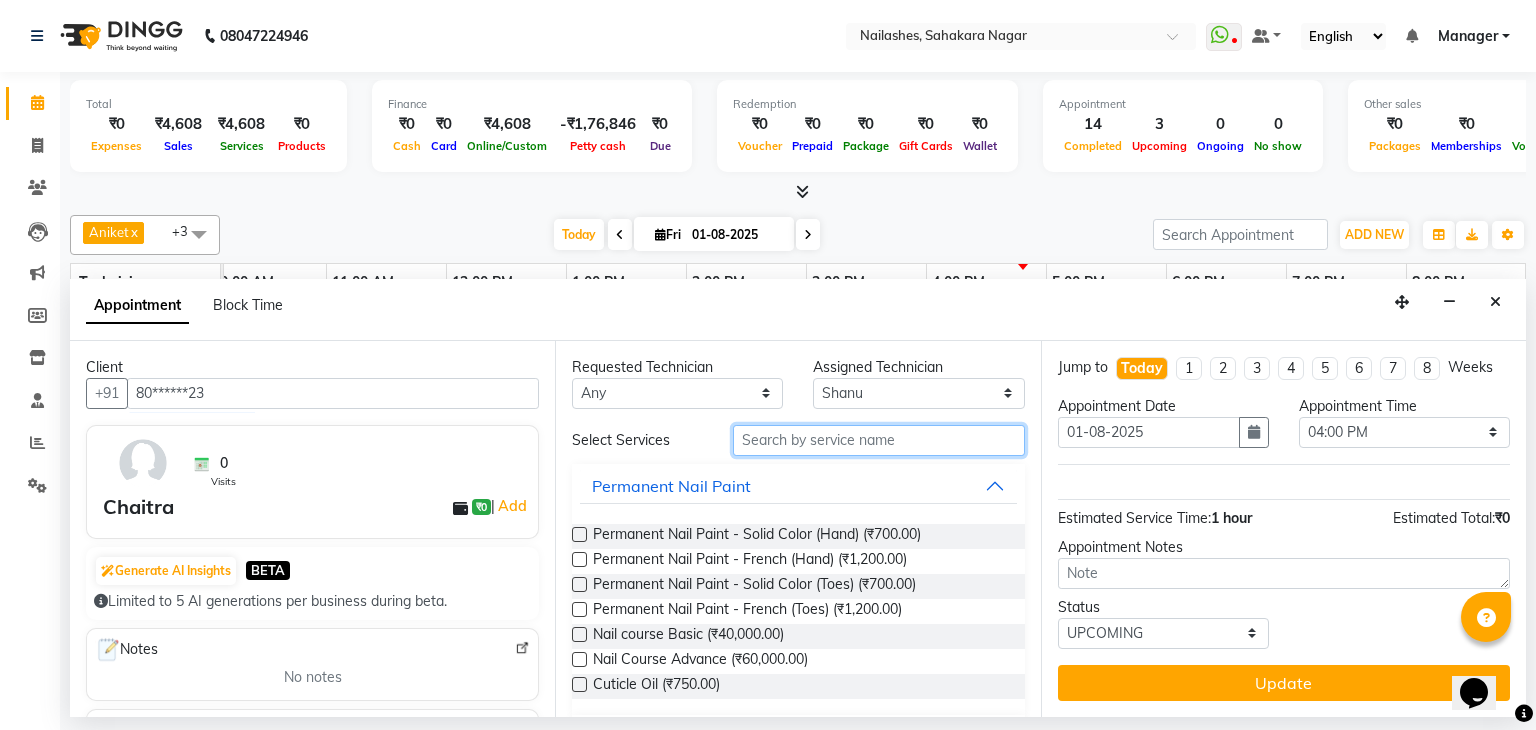 click at bounding box center (879, 440) 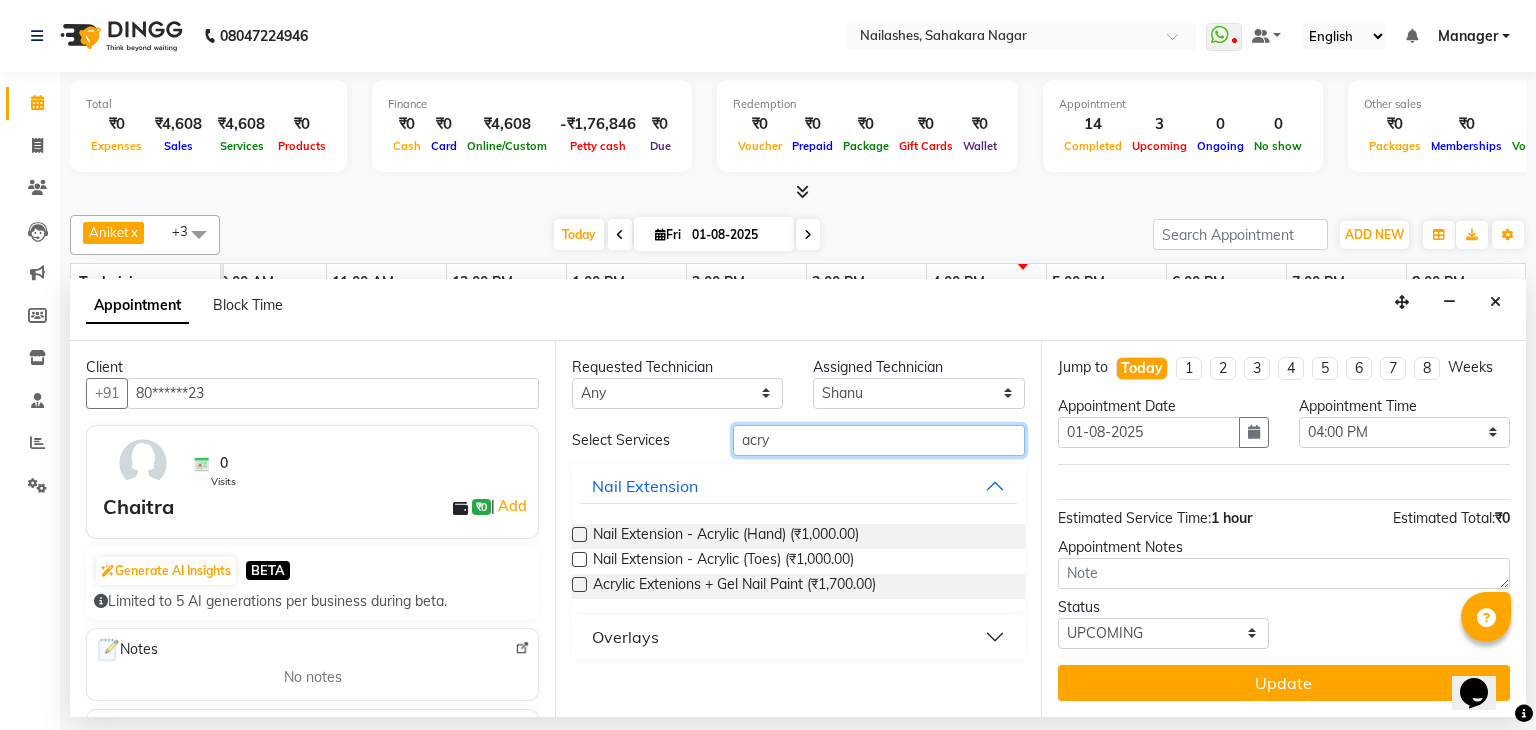 type on "acry" 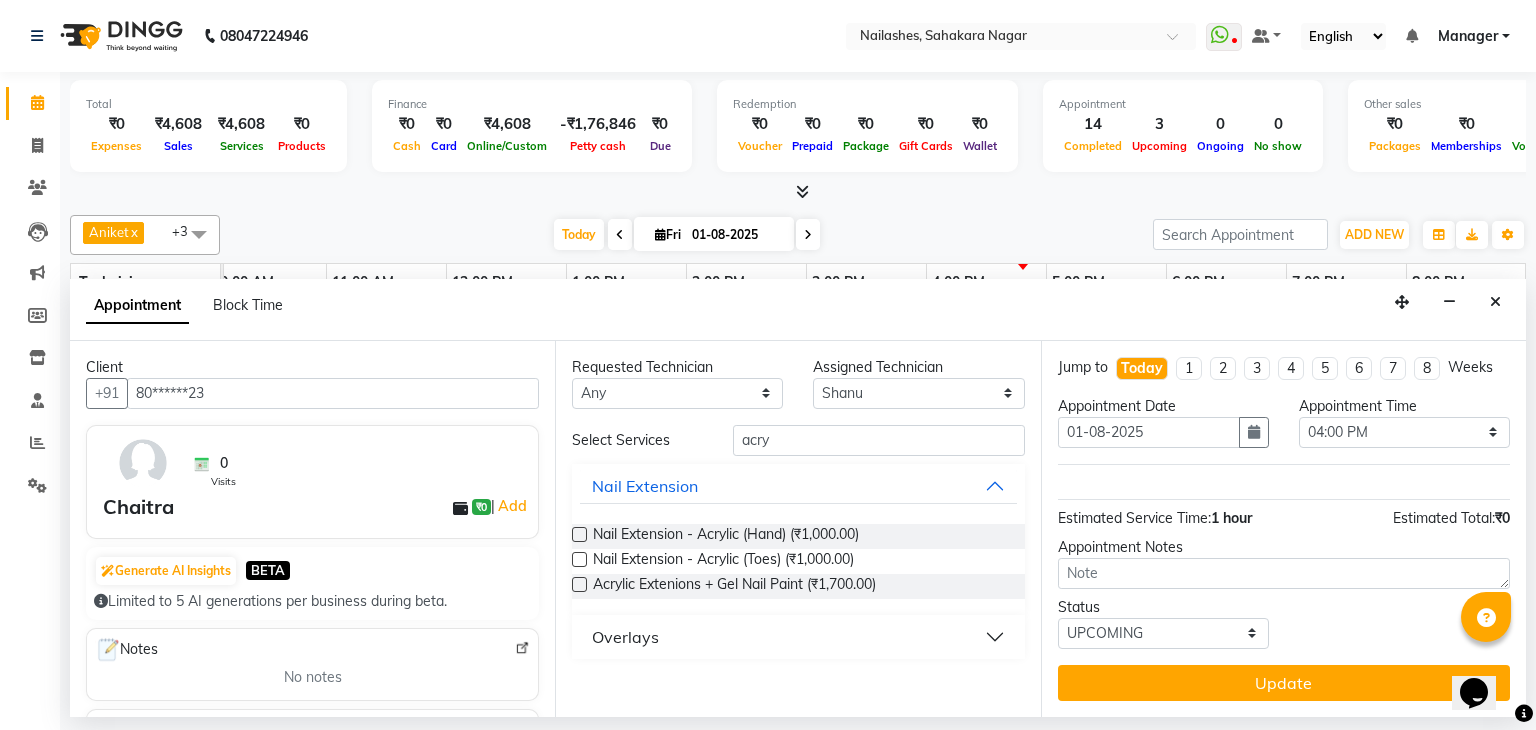 click at bounding box center (579, 534) 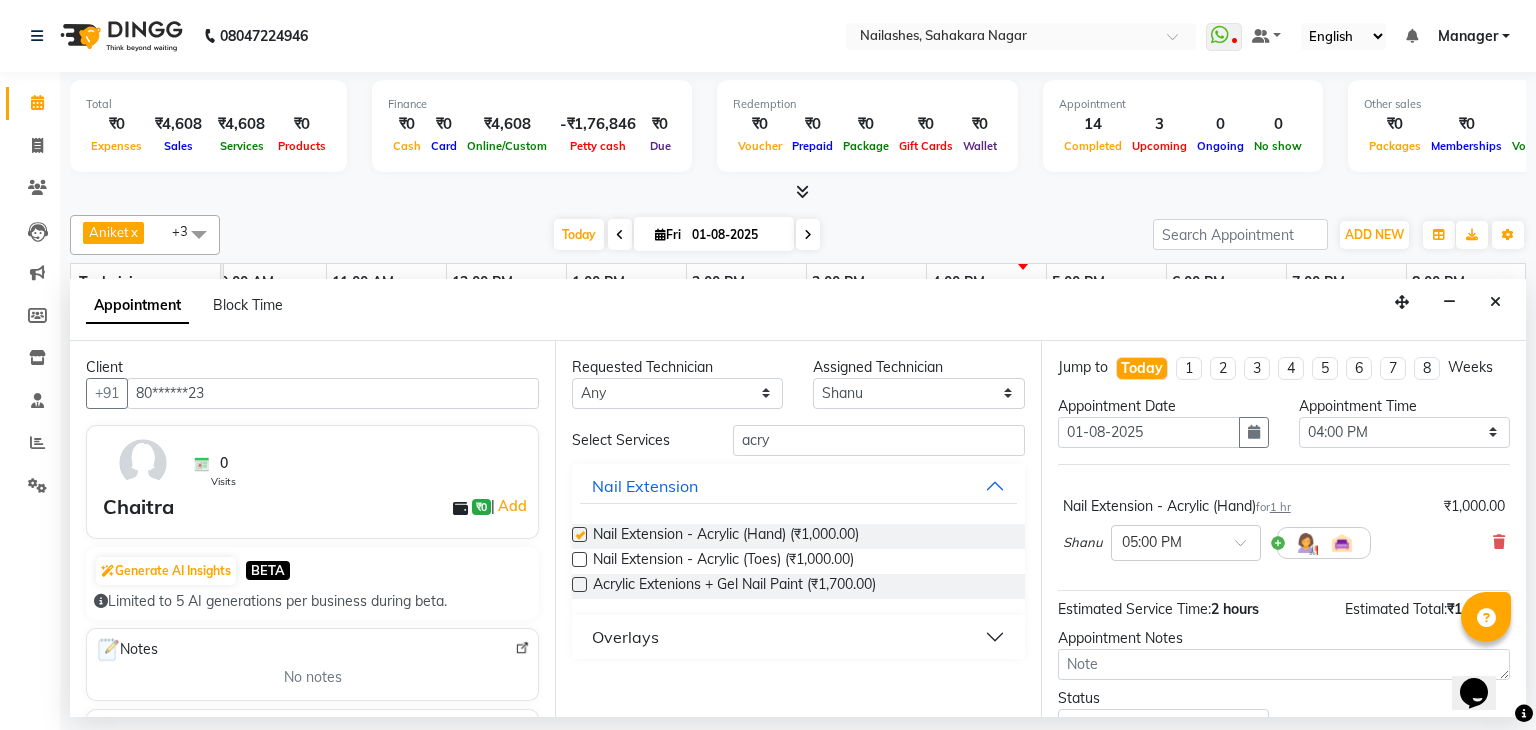 checkbox on "false" 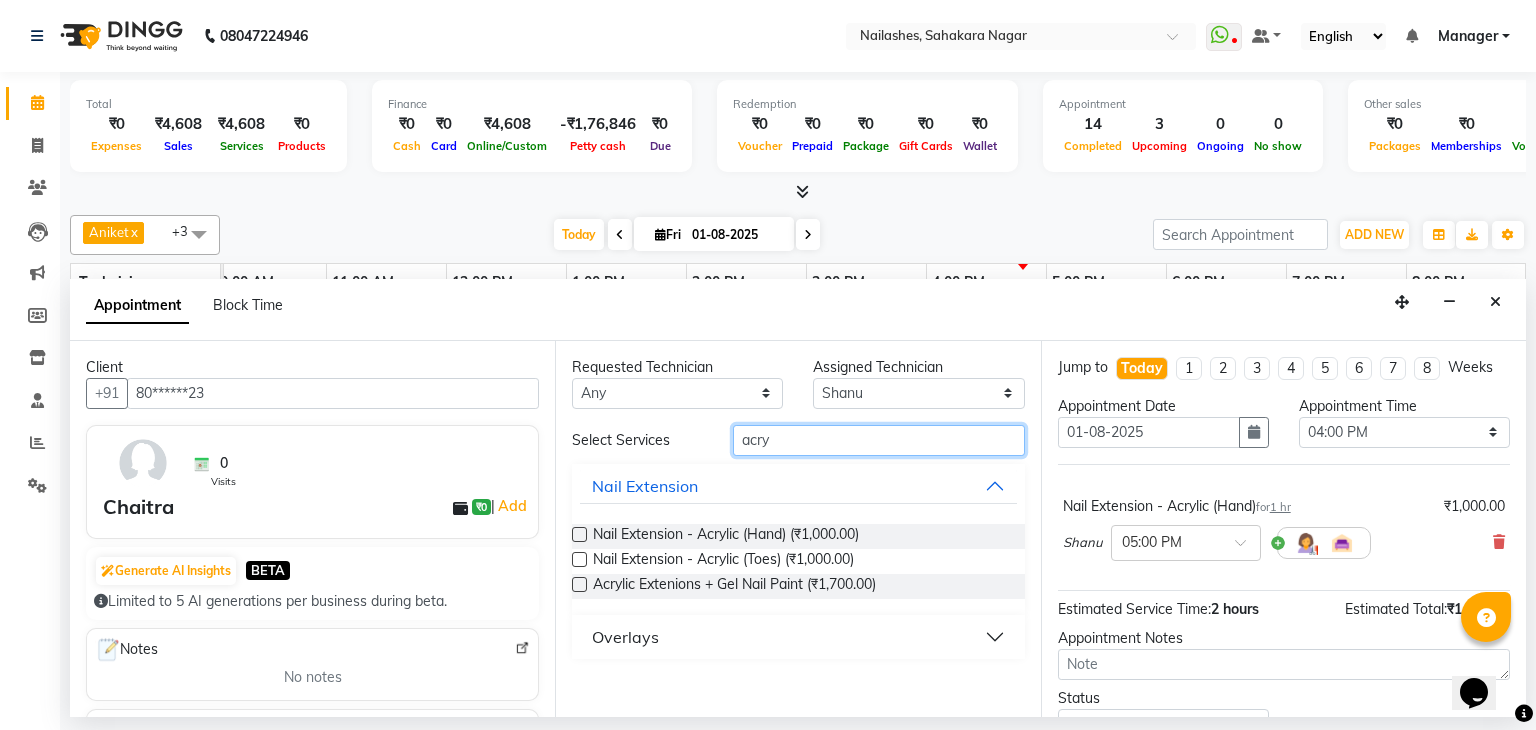 click on "acry" at bounding box center [879, 440] 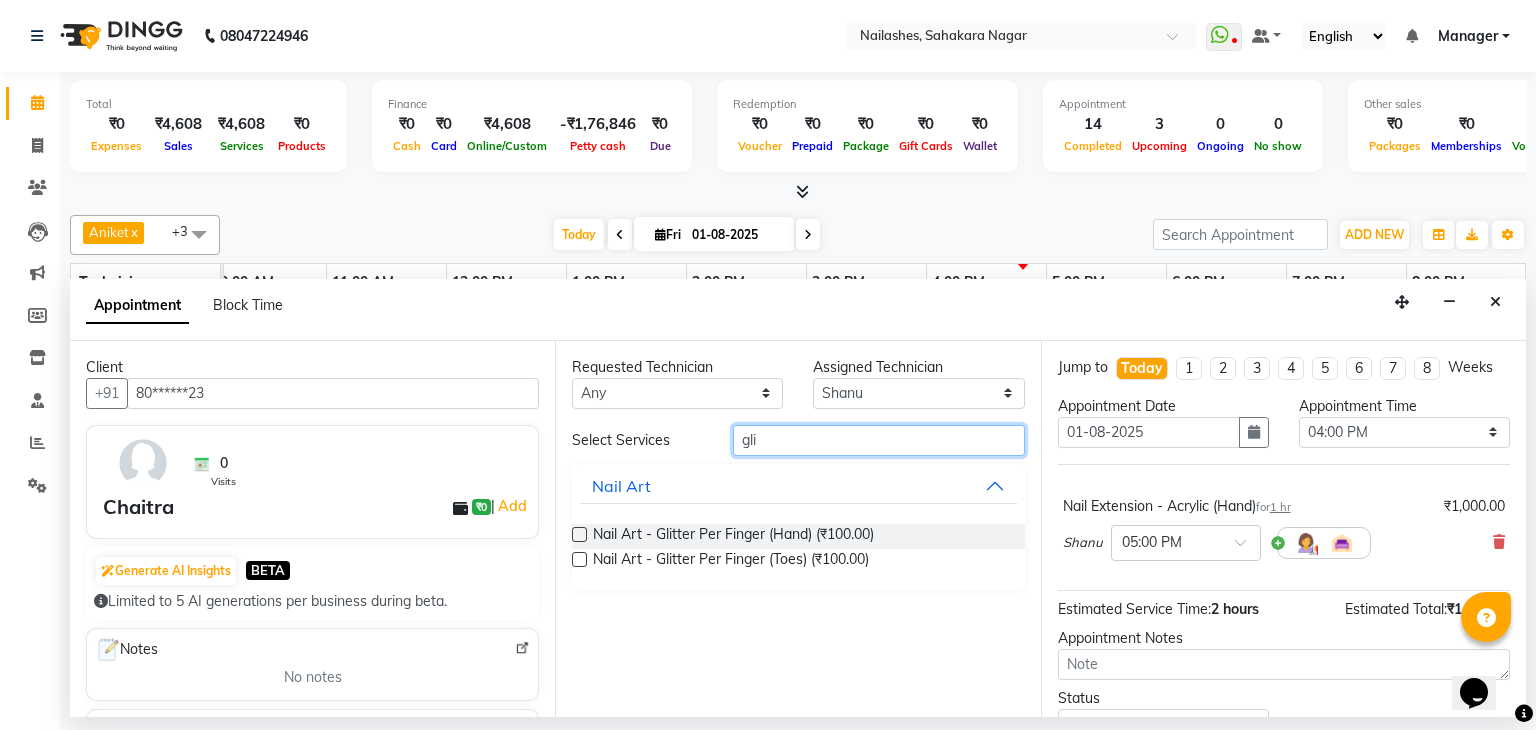 type on "gli" 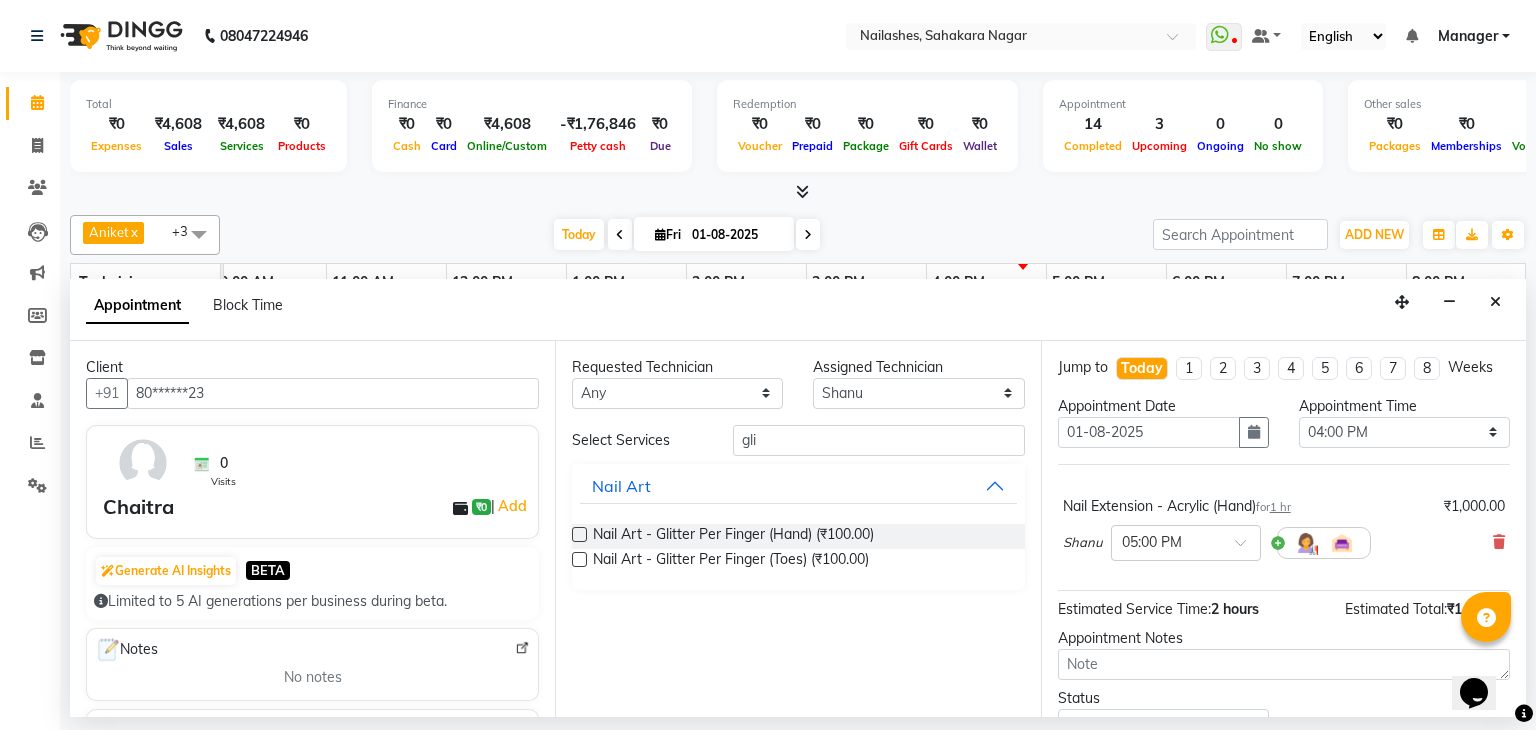 click at bounding box center (579, 534) 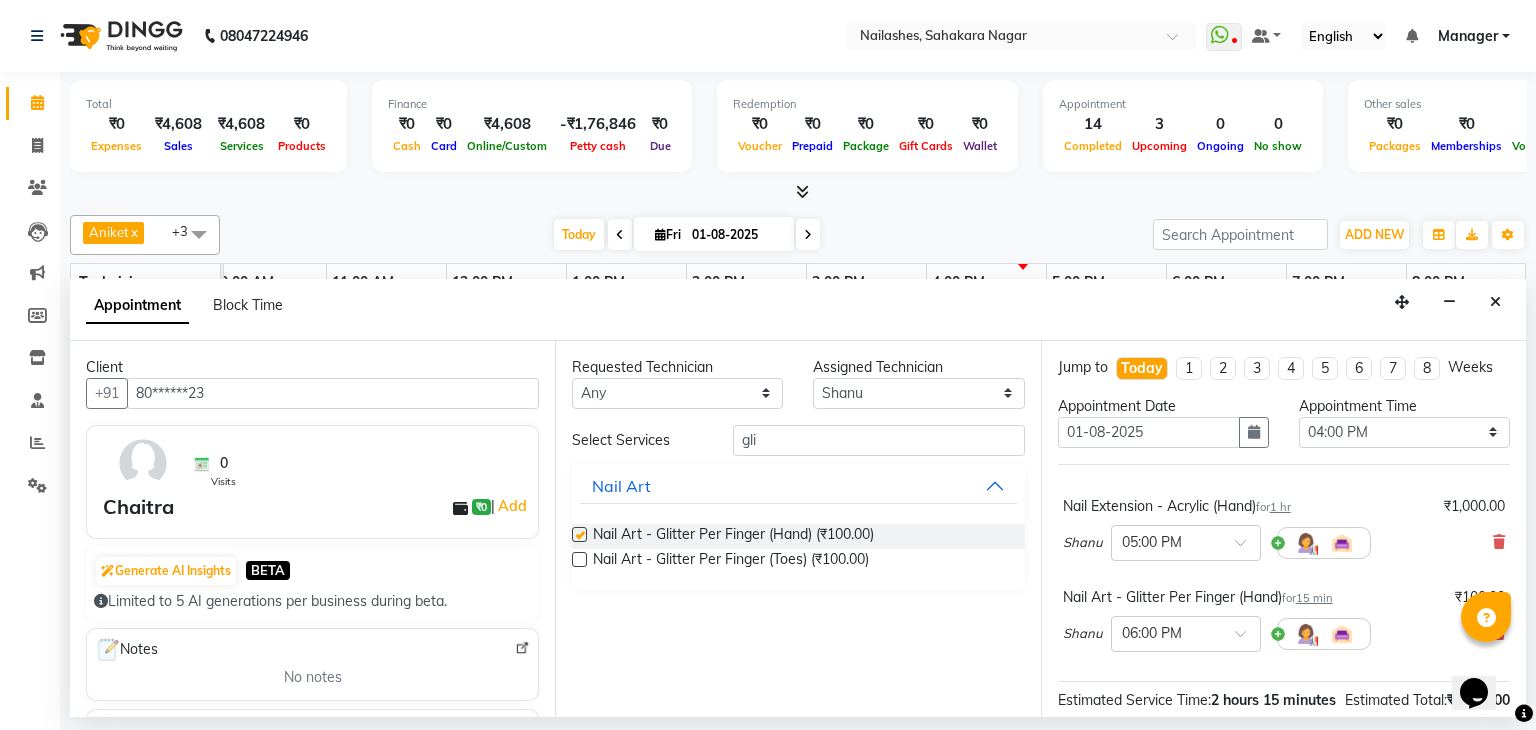 checkbox on "false" 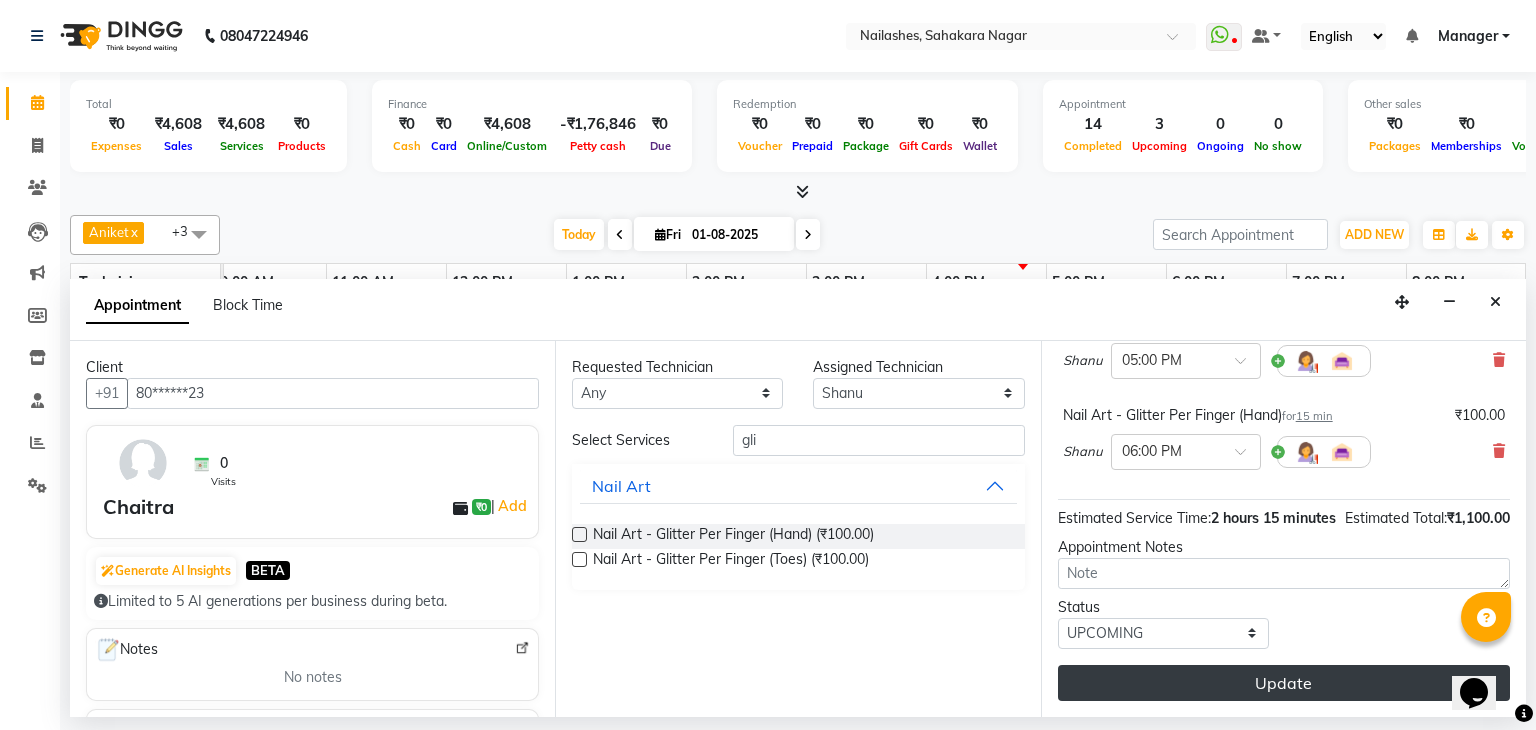 scroll, scrollTop: 202, scrollLeft: 0, axis: vertical 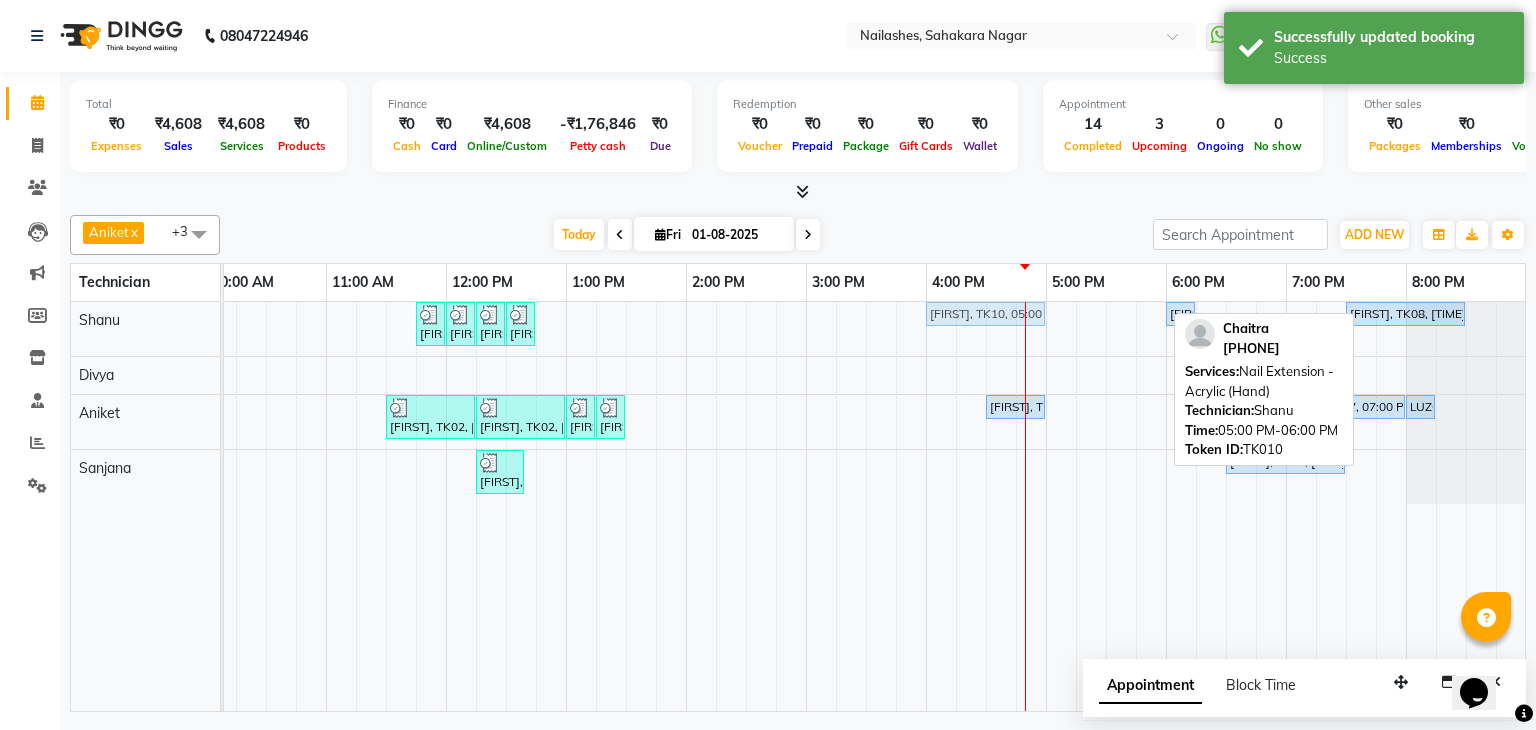 drag, startPoint x: 1124, startPoint y: 311, endPoint x: 990, endPoint y: 321, distance: 134.37262 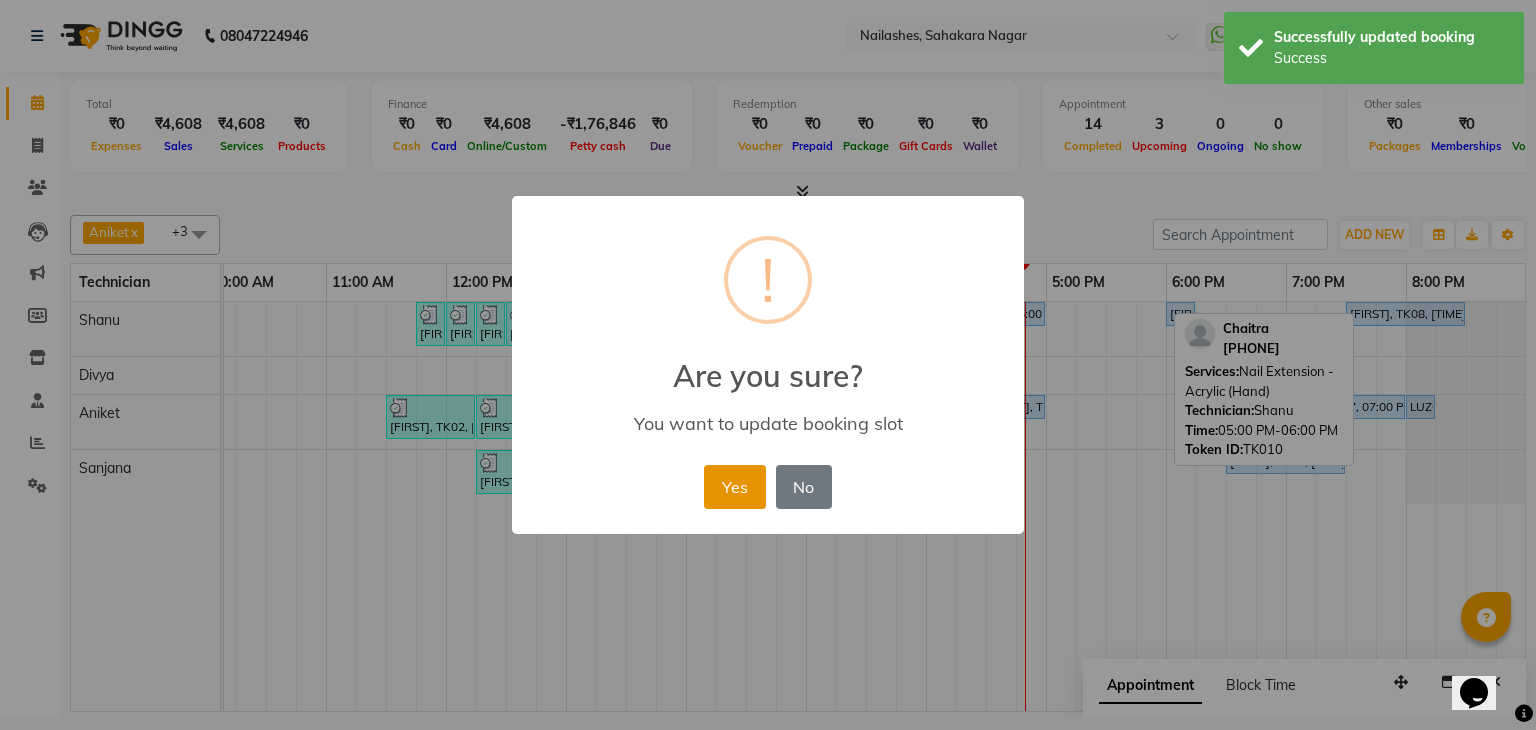 click on "Yes" at bounding box center [734, 487] 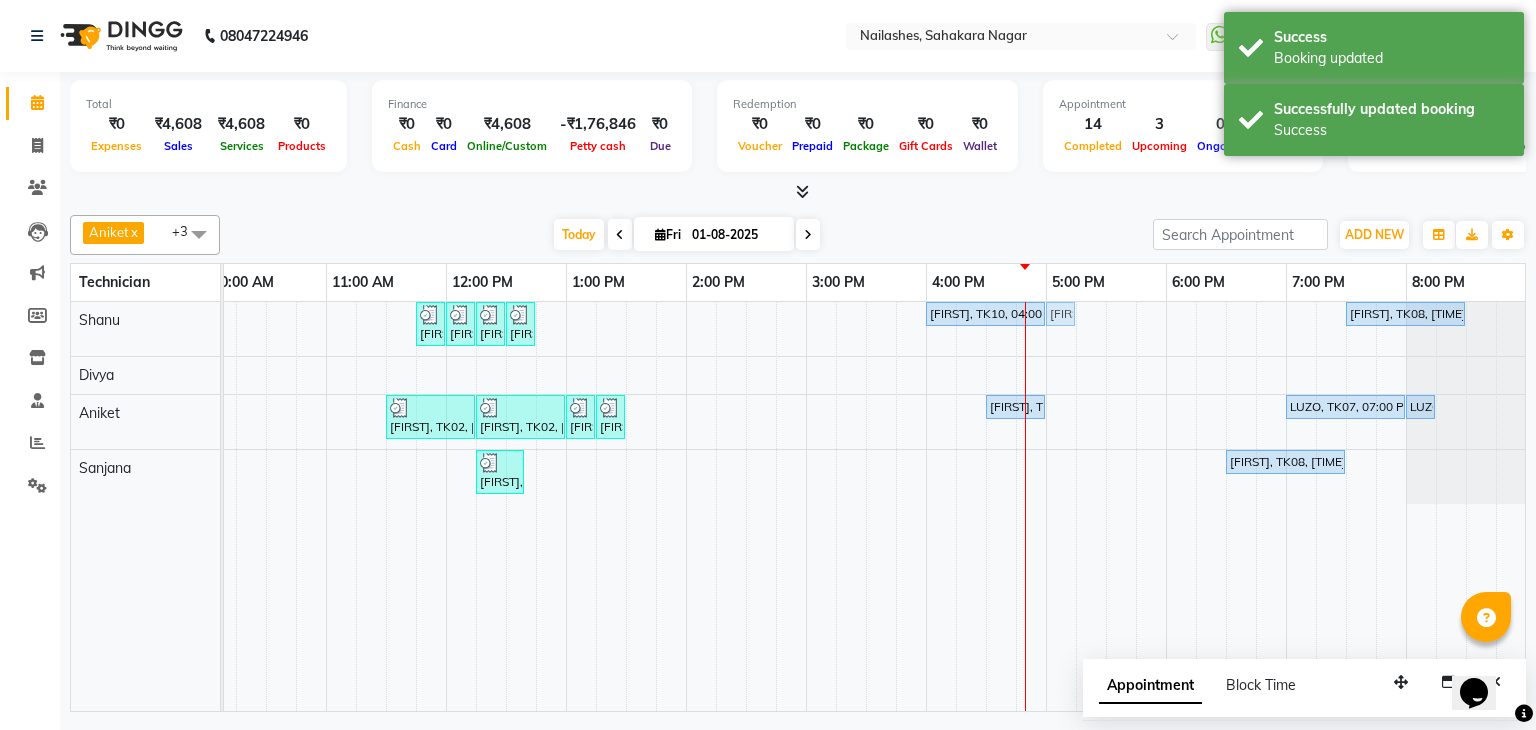 drag, startPoint x: 1178, startPoint y: 314, endPoint x: 1073, endPoint y: 314, distance: 105 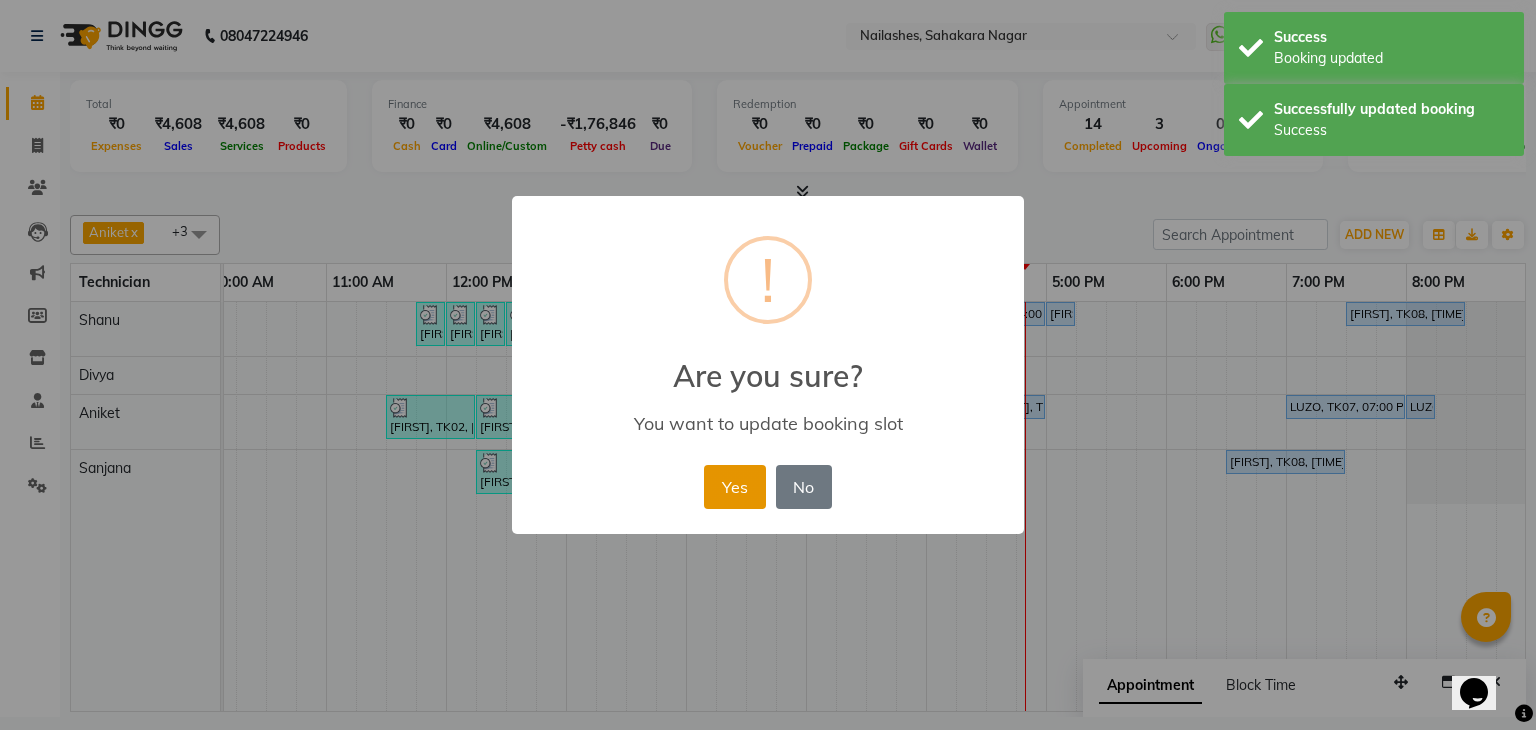 drag, startPoint x: 739, startPoint y: 481, endPoint x: 761, endPoint y: 461, distance: 29.732138 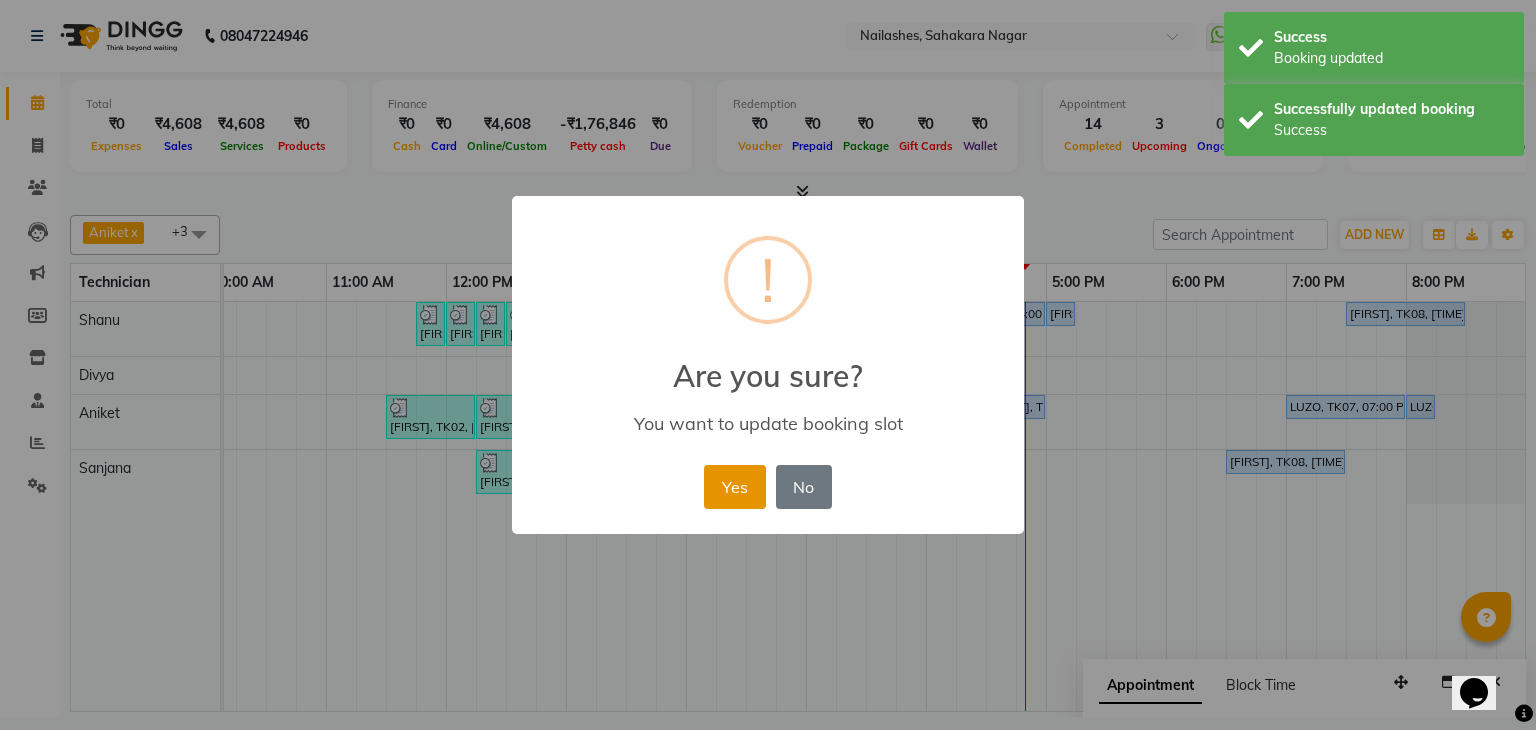 click on "Yes" at bounding box center (734, 487) 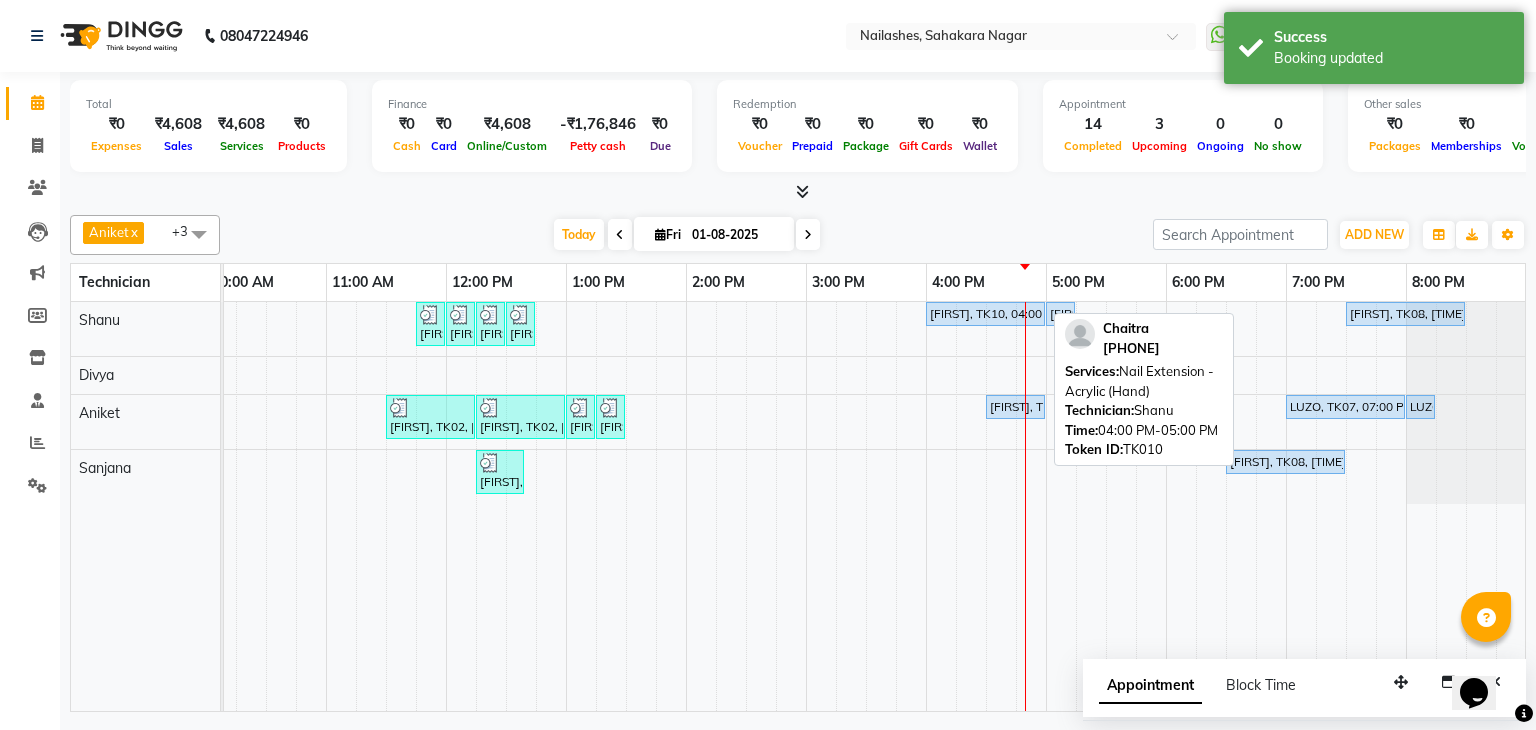 click on "[FIRST], TK10, 04:00 PM-05:00 PM, Nail Extension - Acrylic (Hand)" at bounding box center (985, 314) 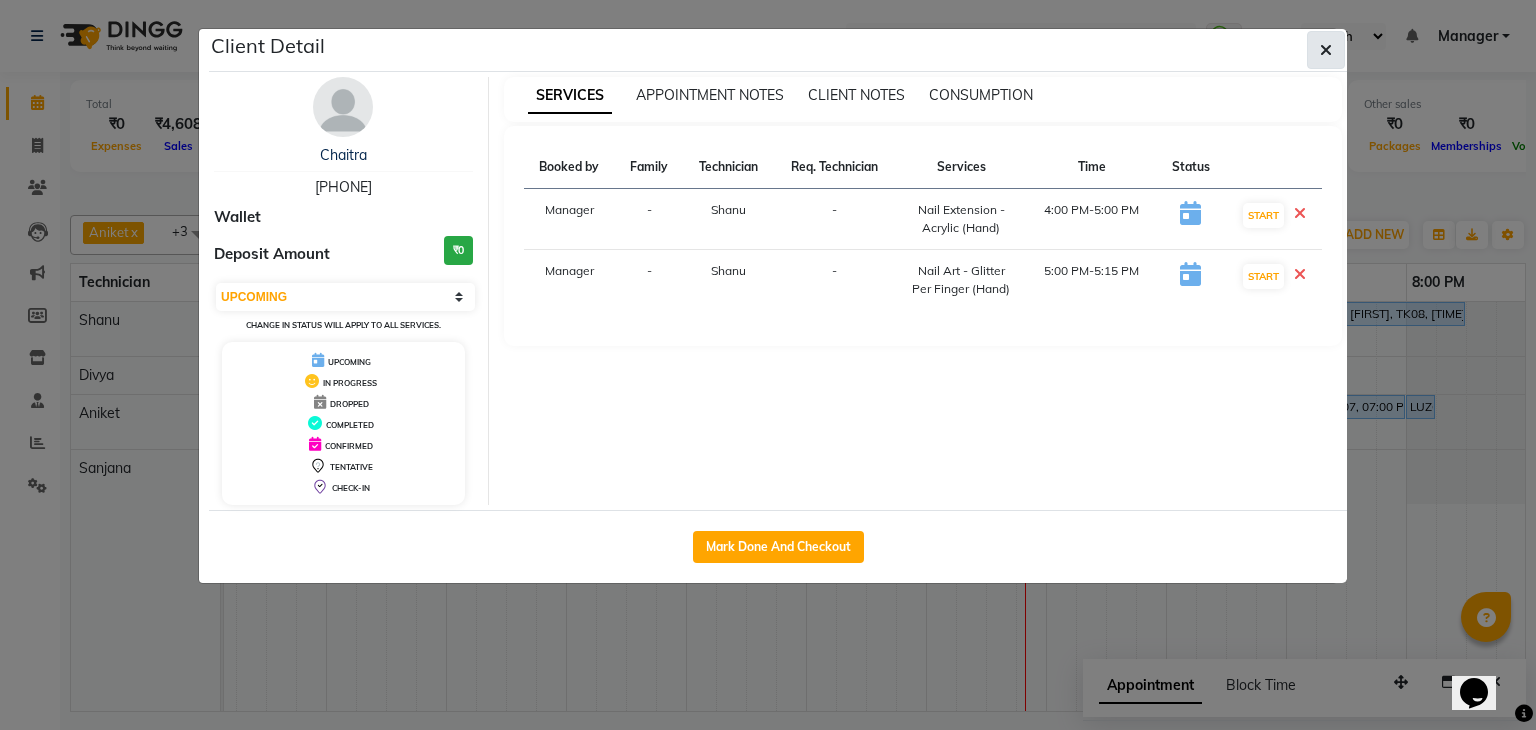 click 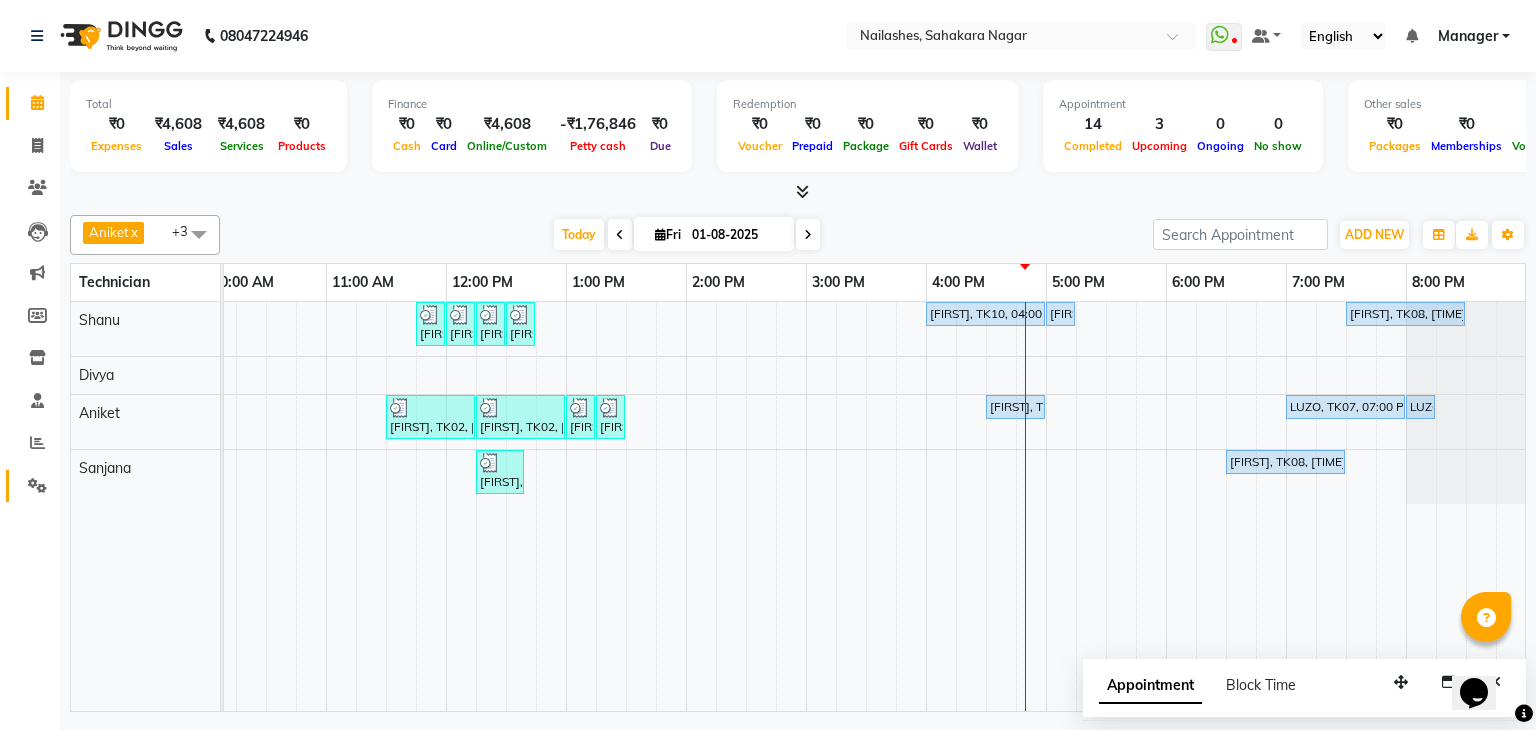 click on "Settings" 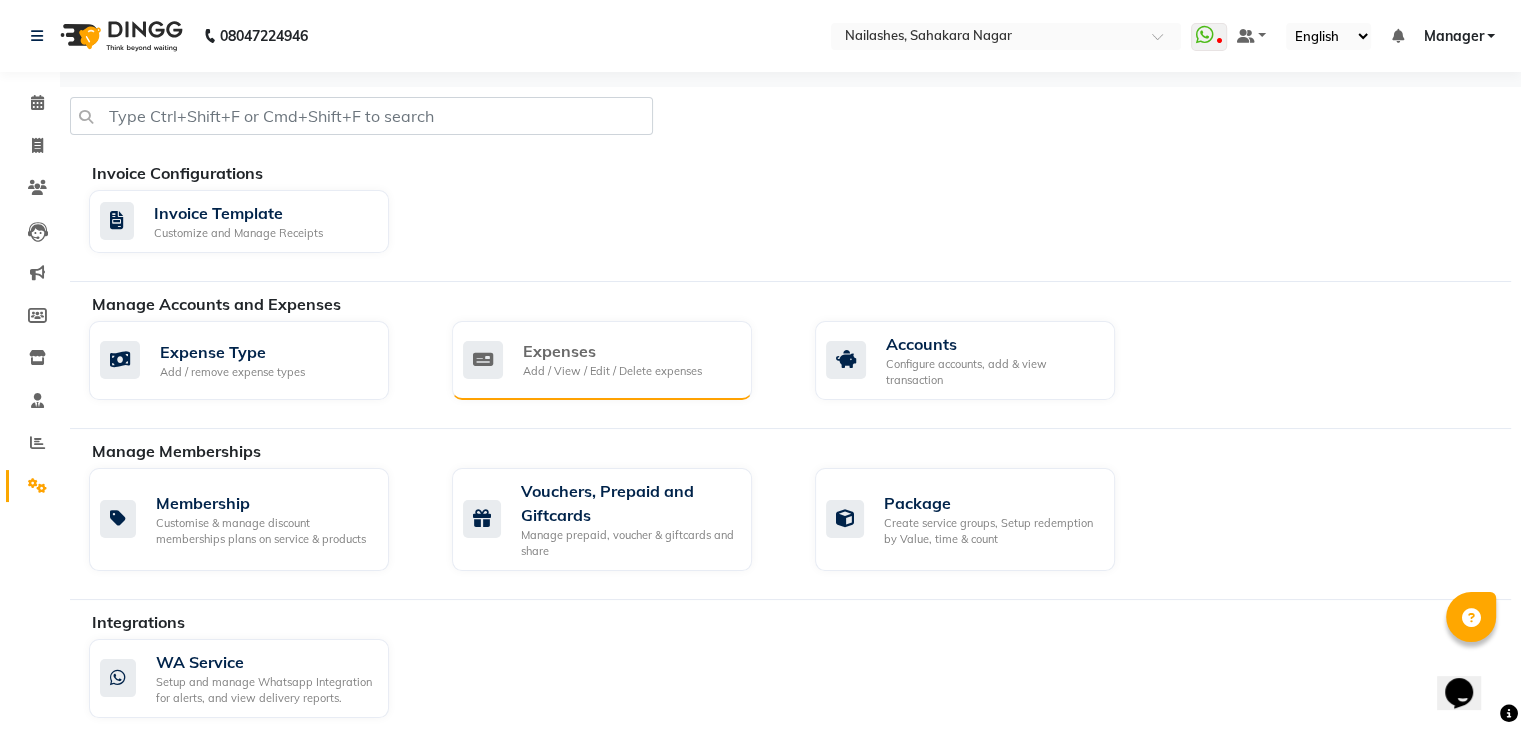 click on "Expenses Add / View / Edit / Delete expenses" 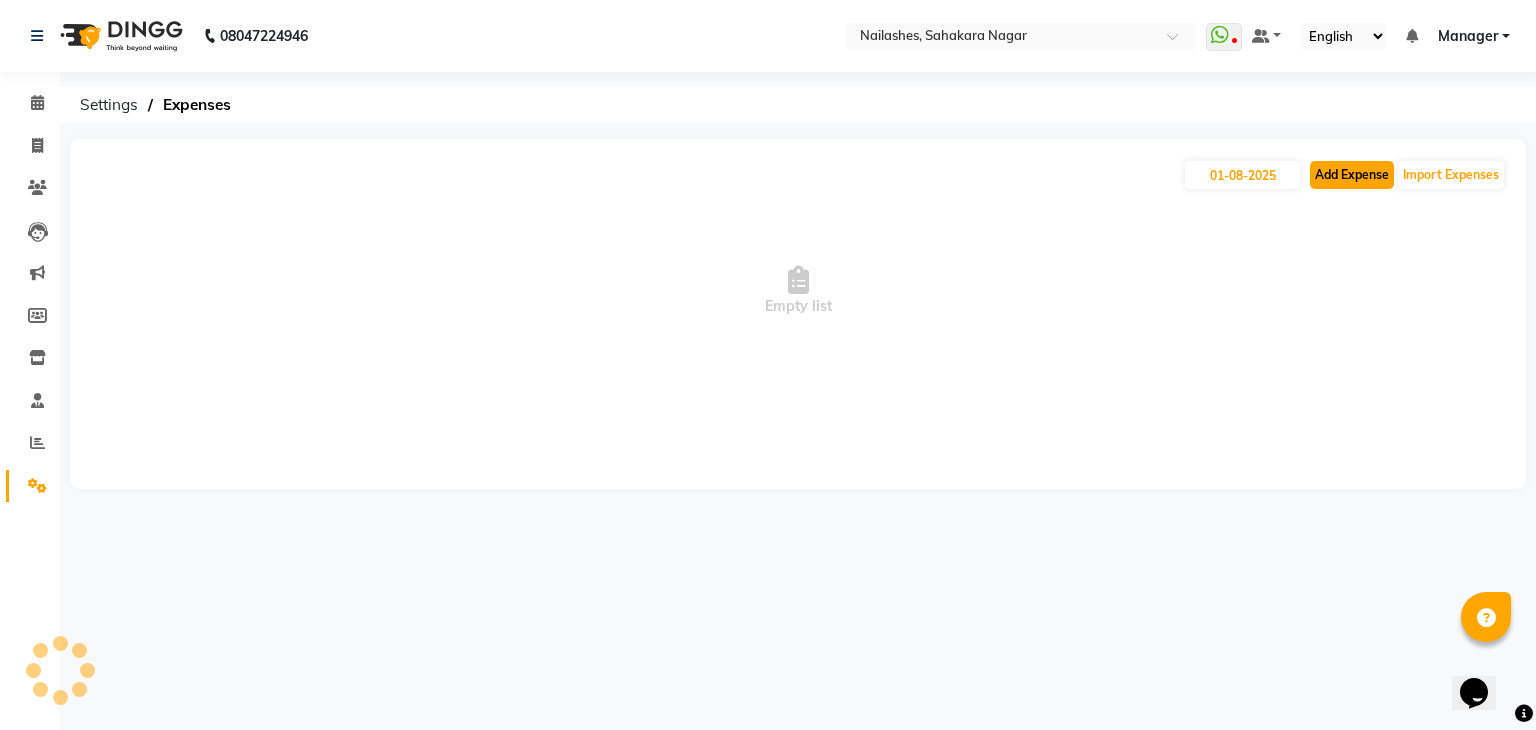 click on "Add Expense" 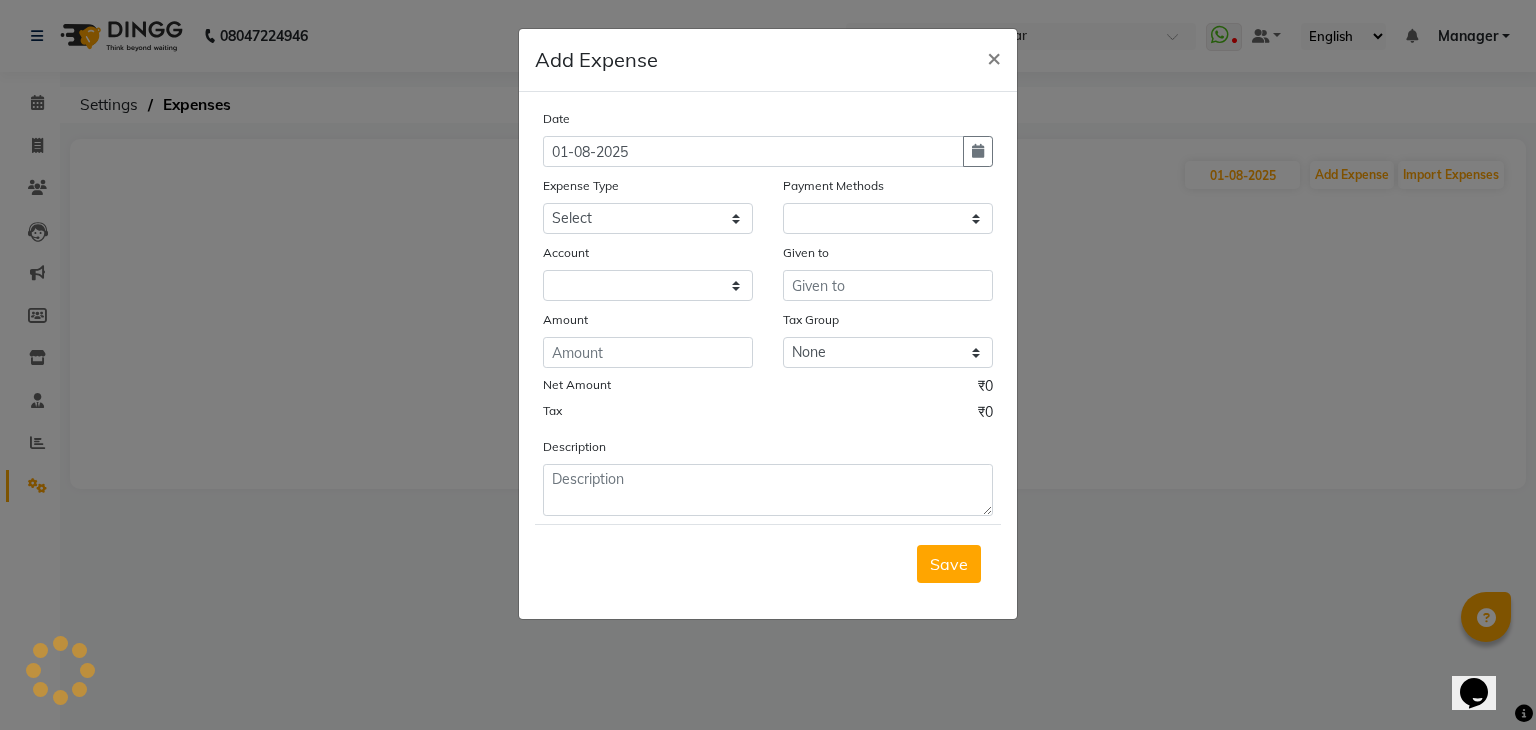 select on "1" 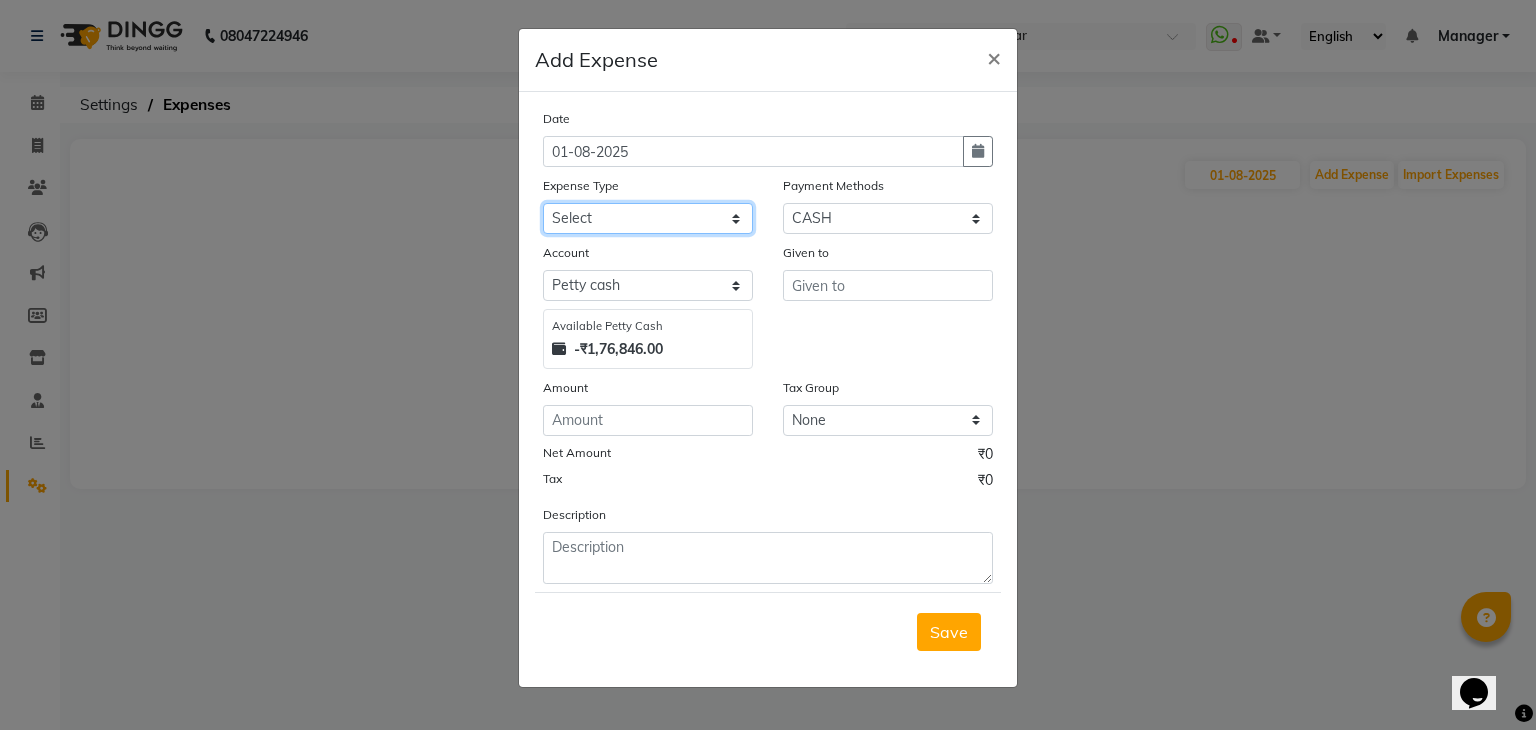 click on "Select acetone Advance Salary bank deposite BBMP Beauty products Bed charges BIRTHDAY CAKE Bonus Carpenter CASH EXPENSE VOUCHER Cash handover chocolate for store cleaning things Client Refreshment coconut water for clients COFFEE coffee cup coffee powder Commission Conveyance Cotton Courier decoration Diesel for generator Donation Drinking Water Electricity Eyelashes return Face mask floor cleaner flowers daily garbage generator diesel green tea GST handover HANDWASH House Keeping Material House keeping Salary Incentive Internet Bill juice LAUNDRY Maintainance Marketing Medical Membership Milk Milk miscelleneous Naturals salon NEWSPAPER O T Other Pantry PETROL Phone Bill Plants plumber pooja items Porter priest Product Purchase product return Product sale puja items RAPIDO Refund Rent Shop Rent Staff Accommodation Royalty Salary Staff cab charges Staff dinner Staff Flight Ticket Staff  Hiring from another Branch Staff Snacks Stationary STORE OPENING CHARGE sugar sweets TEAM DINNER TIPS Tissue Transgender" 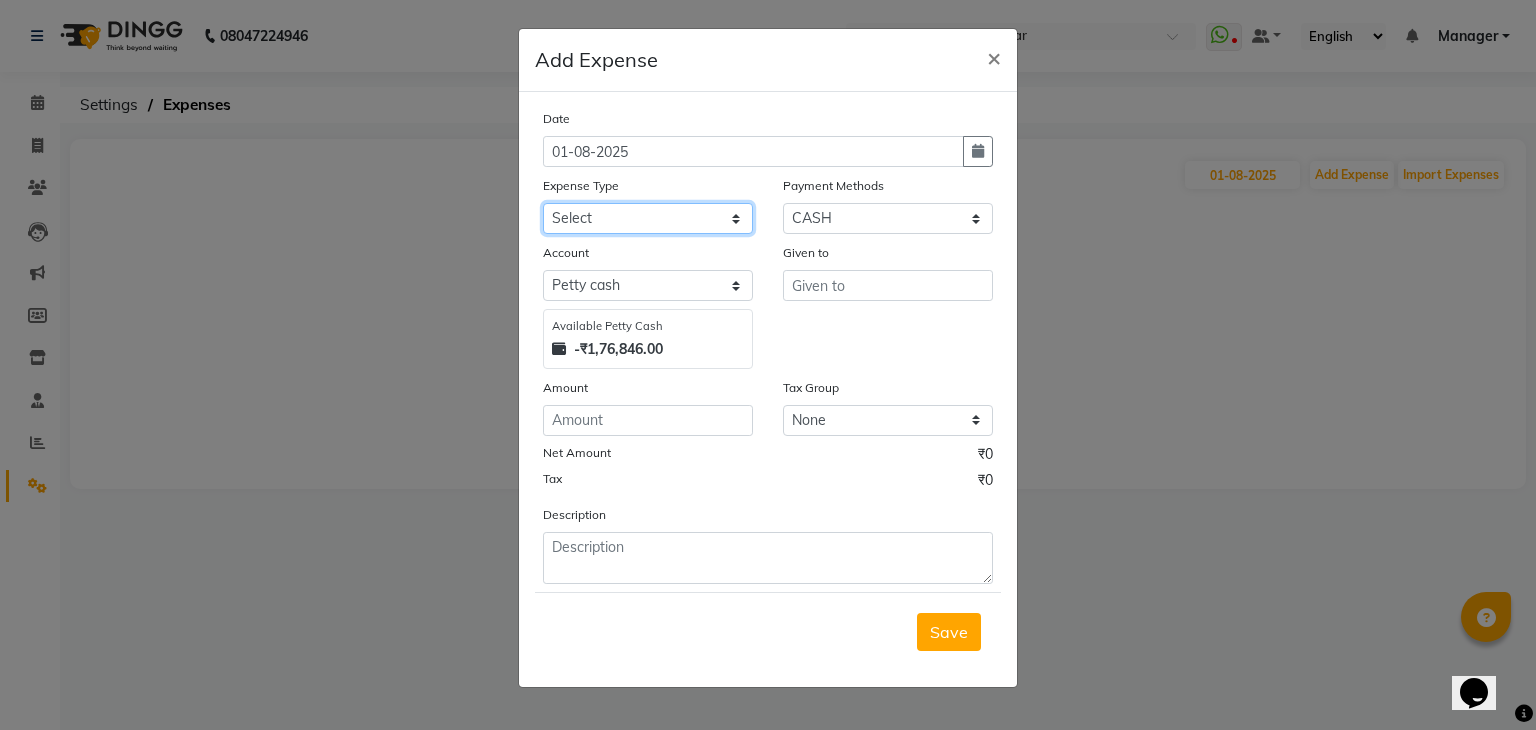 select on "21438" 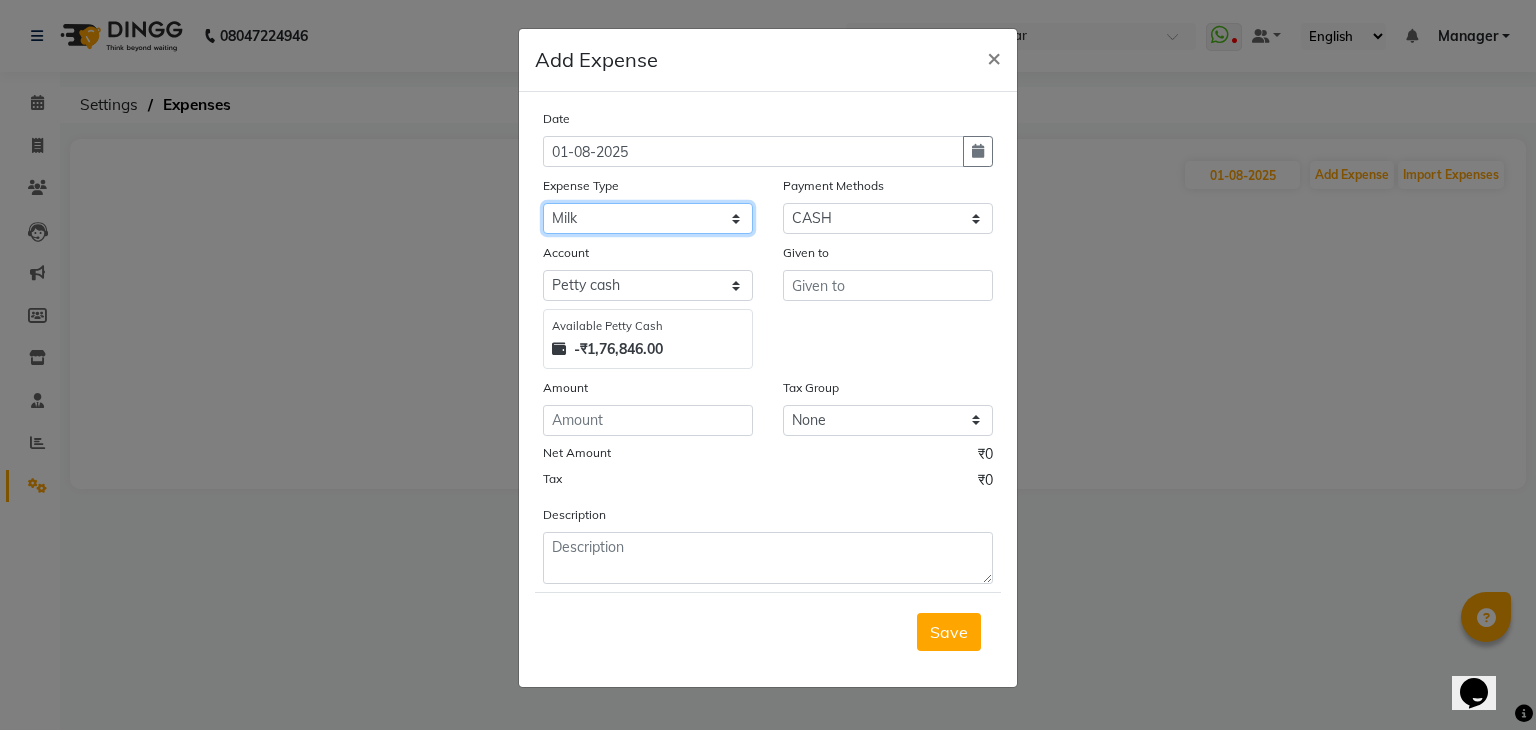 click on "Select acetone Advance Salary bank deposite BBMP Beauty products Bed charges BIRTHDAY CAKE Bonus Carpenter CASH EXPENSE VOUCHER Cash handover chocolate for store cleaning things Client Refreshment coconut water for clients COFFEE coffee cup coffee powder Commission Conveyance Cotton Courier decoration Diesel for generator Donation Drinking Water Electricity Eyelashes return Face mask floor cleaner flowers daily garbage generator diesel green tea GST handover HANDWASH House Keeping Material House keeping Salary Incentive Internet Bill juice LAUNDRY Maintainance Marketing Medical Membership Milk Milk miscelleneous Naturals salon NEWSPAPER O T Other Pantry PETROL Phone Bill Plants plumber pooja items Porter priest Product Purchase product return Product sale puja items RAPIDO Refund Rent Shop Rent Staff Accommodation Royalty Salary Staff cab charges Staff dinner Staff Flight Ticket Staff  Hiring from another Branch Staff Snacks Stationary STORE OPENING CHARGE sugar sweets TEAM DINNER TIPS Tissue Transgender" 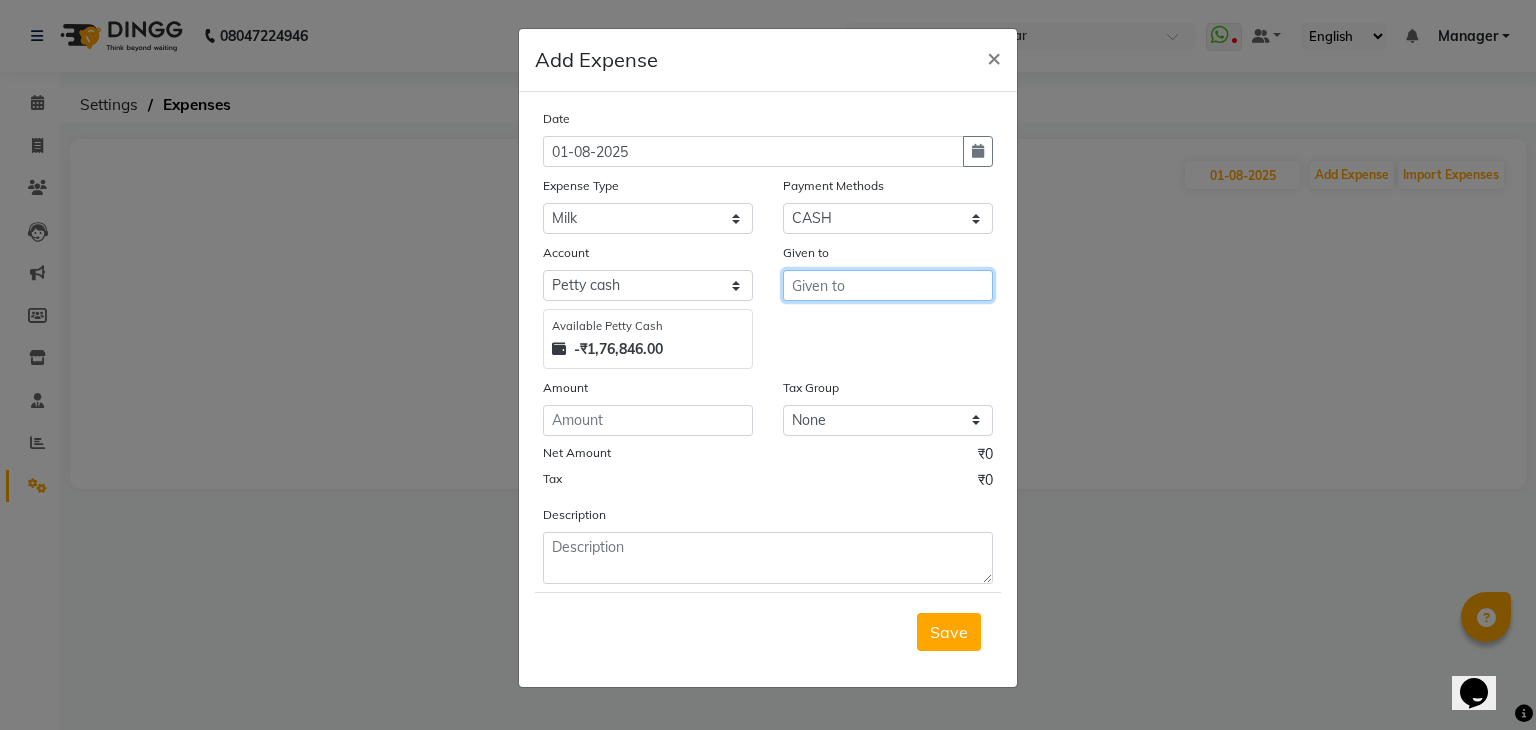 click at bounding box center [888, 285] 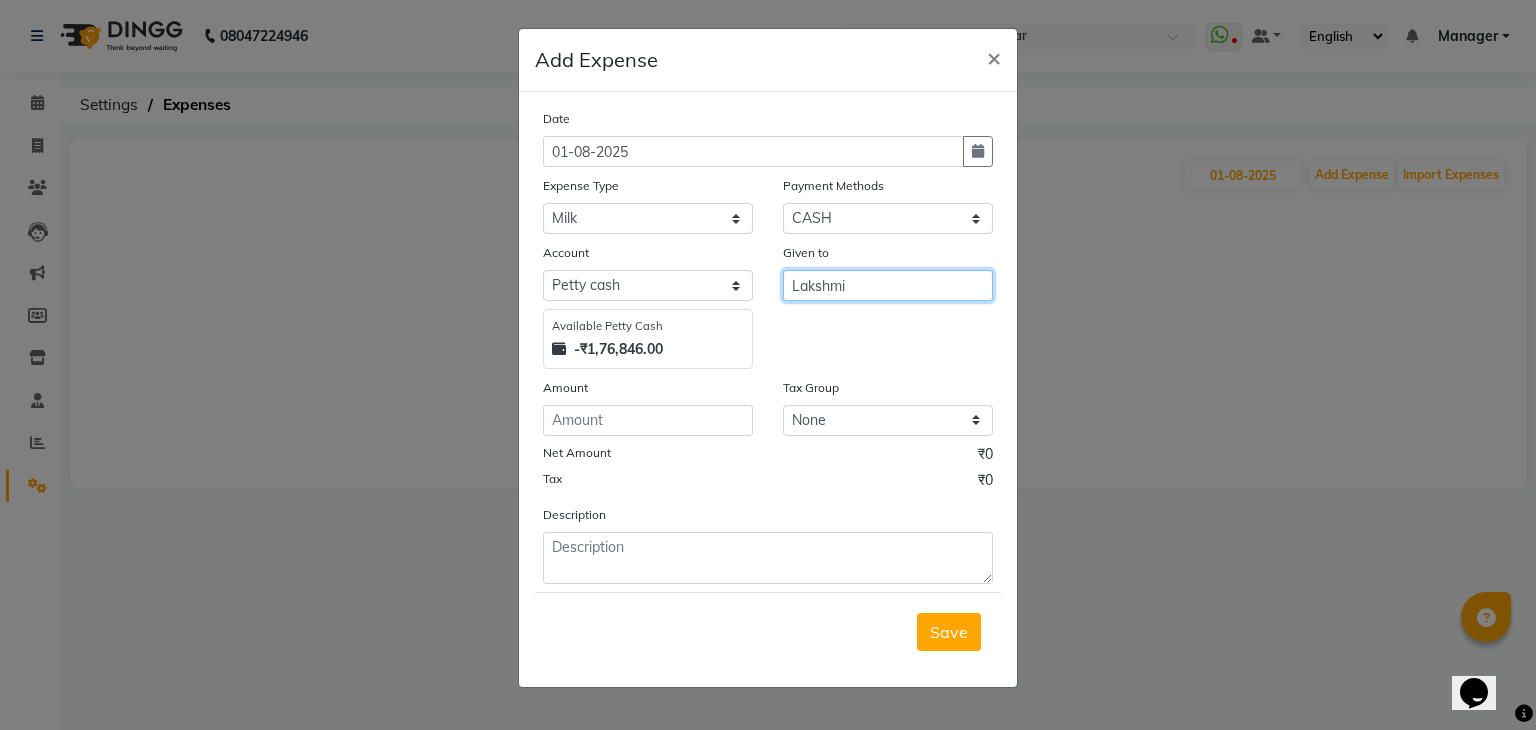 type on "Lakshmi" 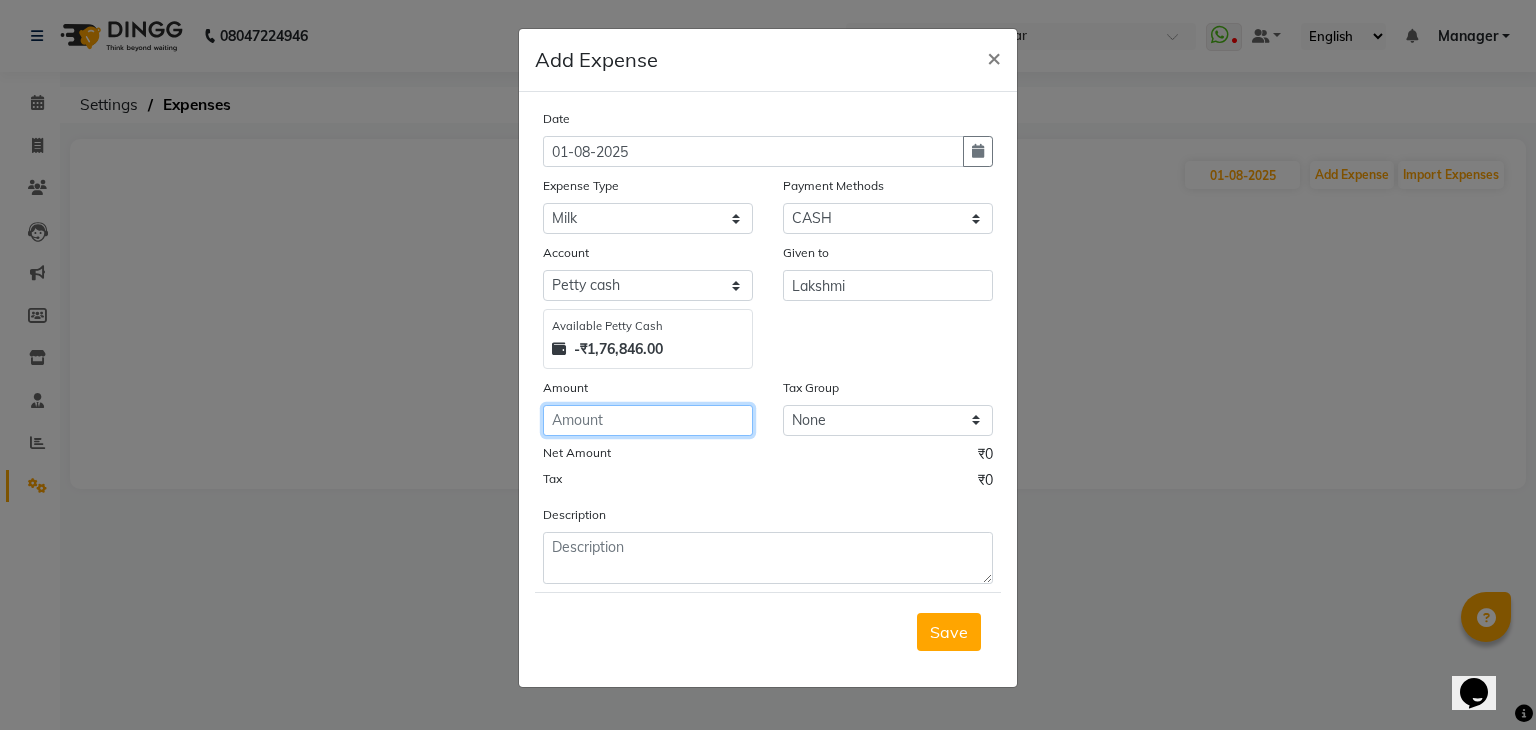 click 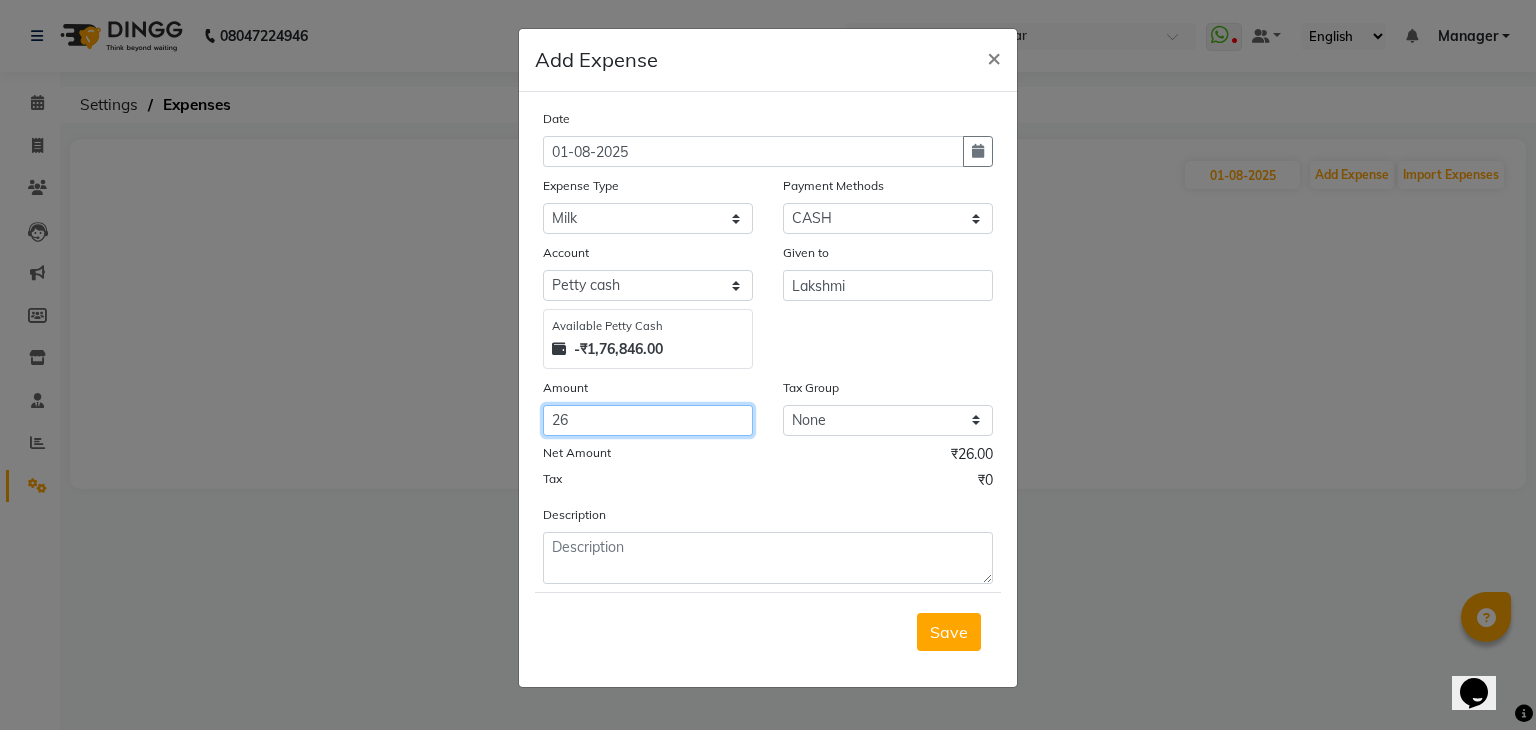 type on "26" 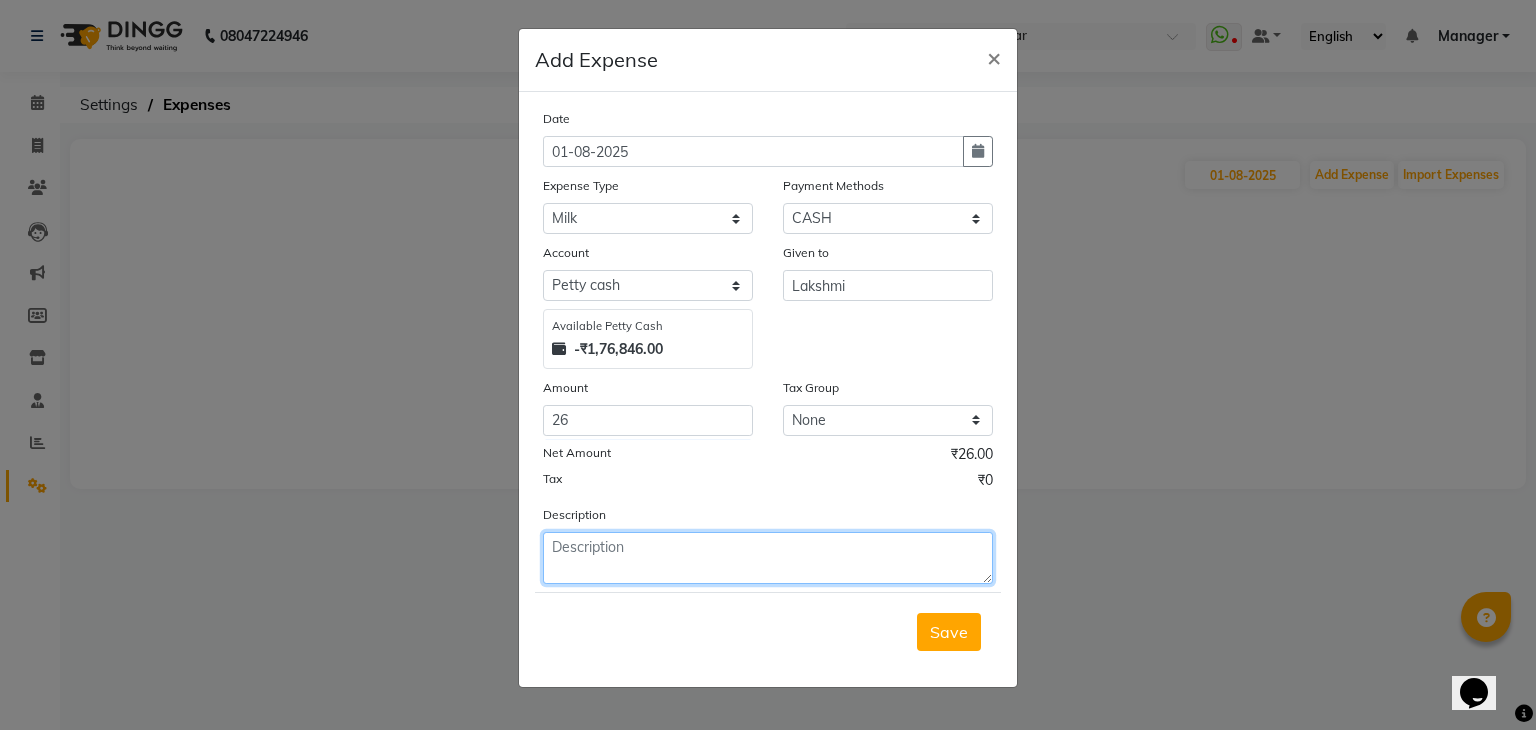 click 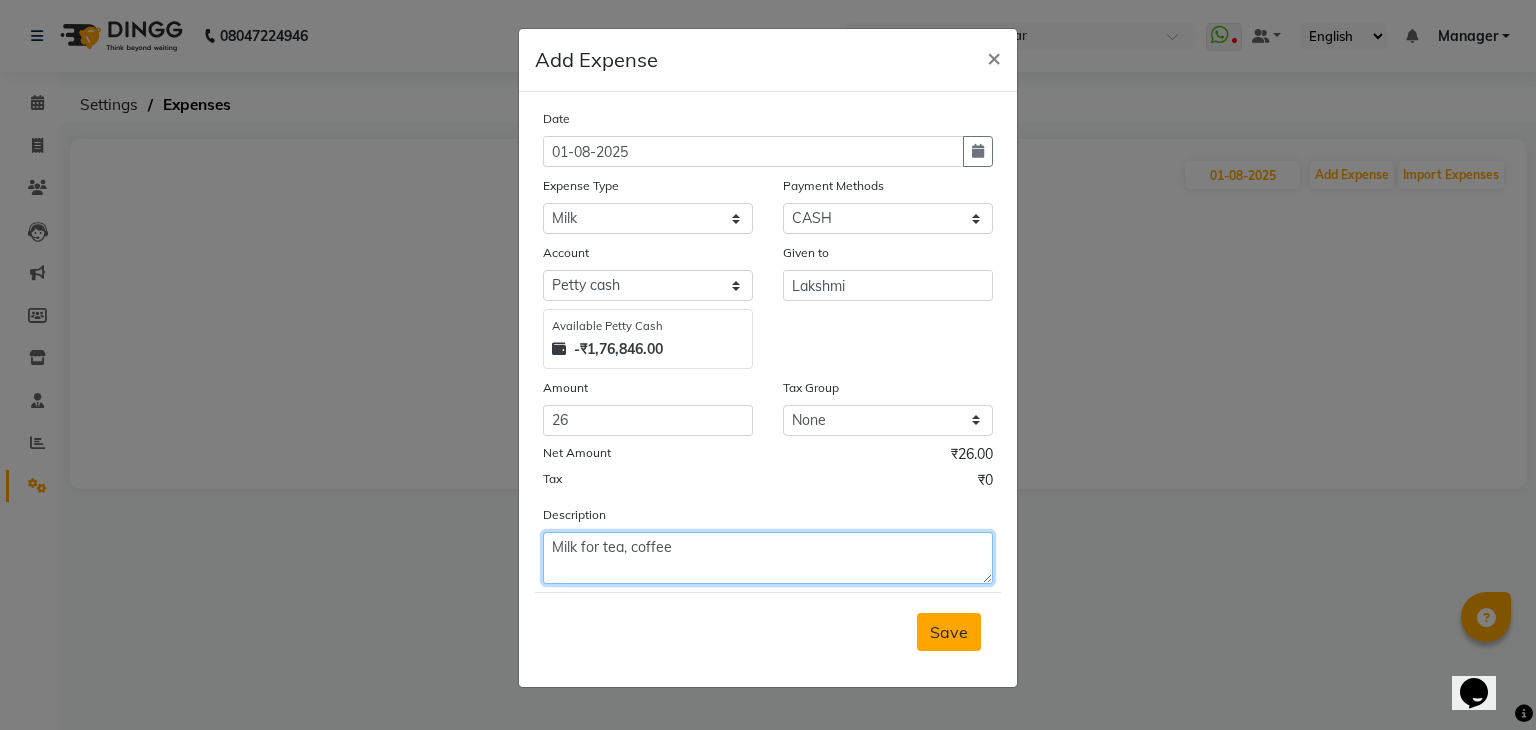 type on "Milk for tea, coffee" 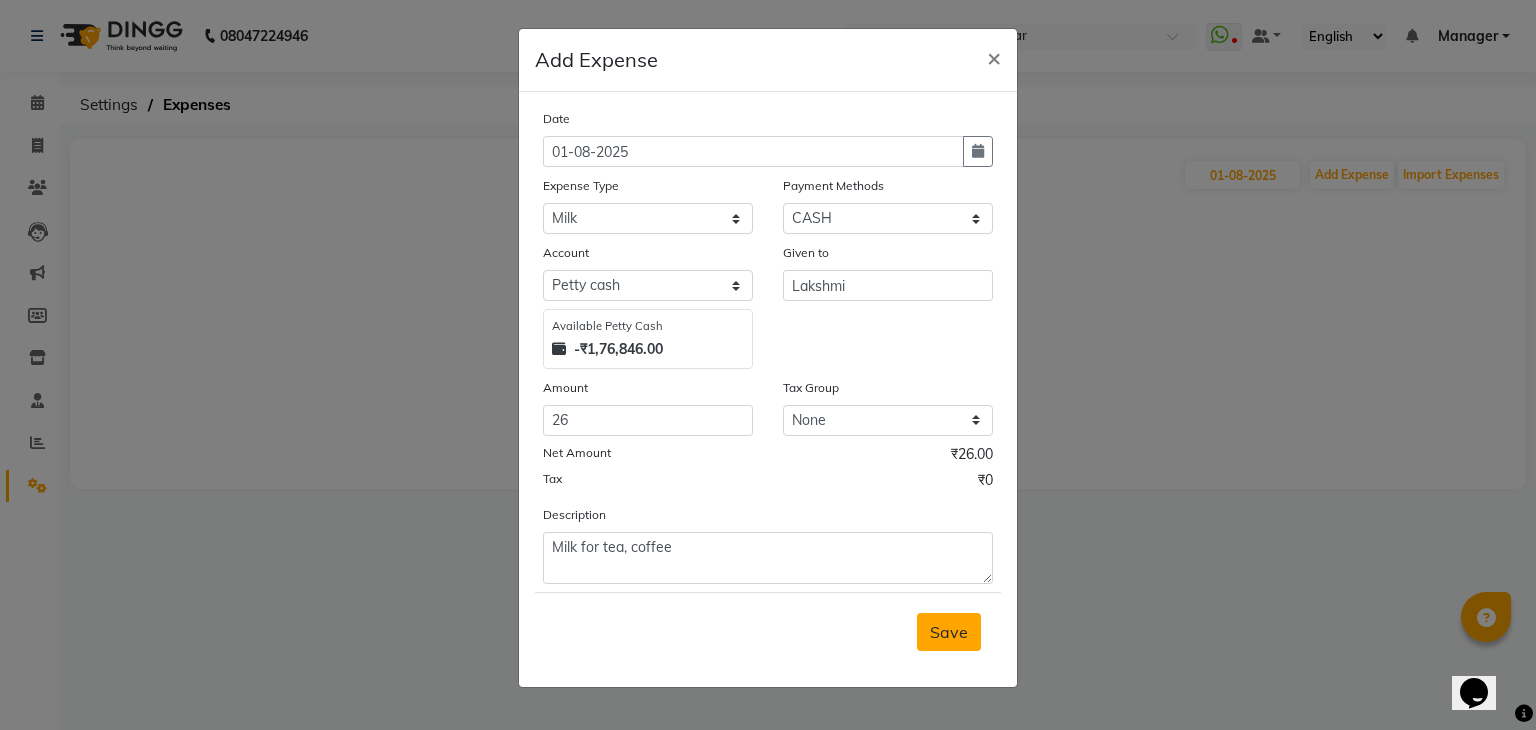 click on "Save" at bounding box center (949, 632) 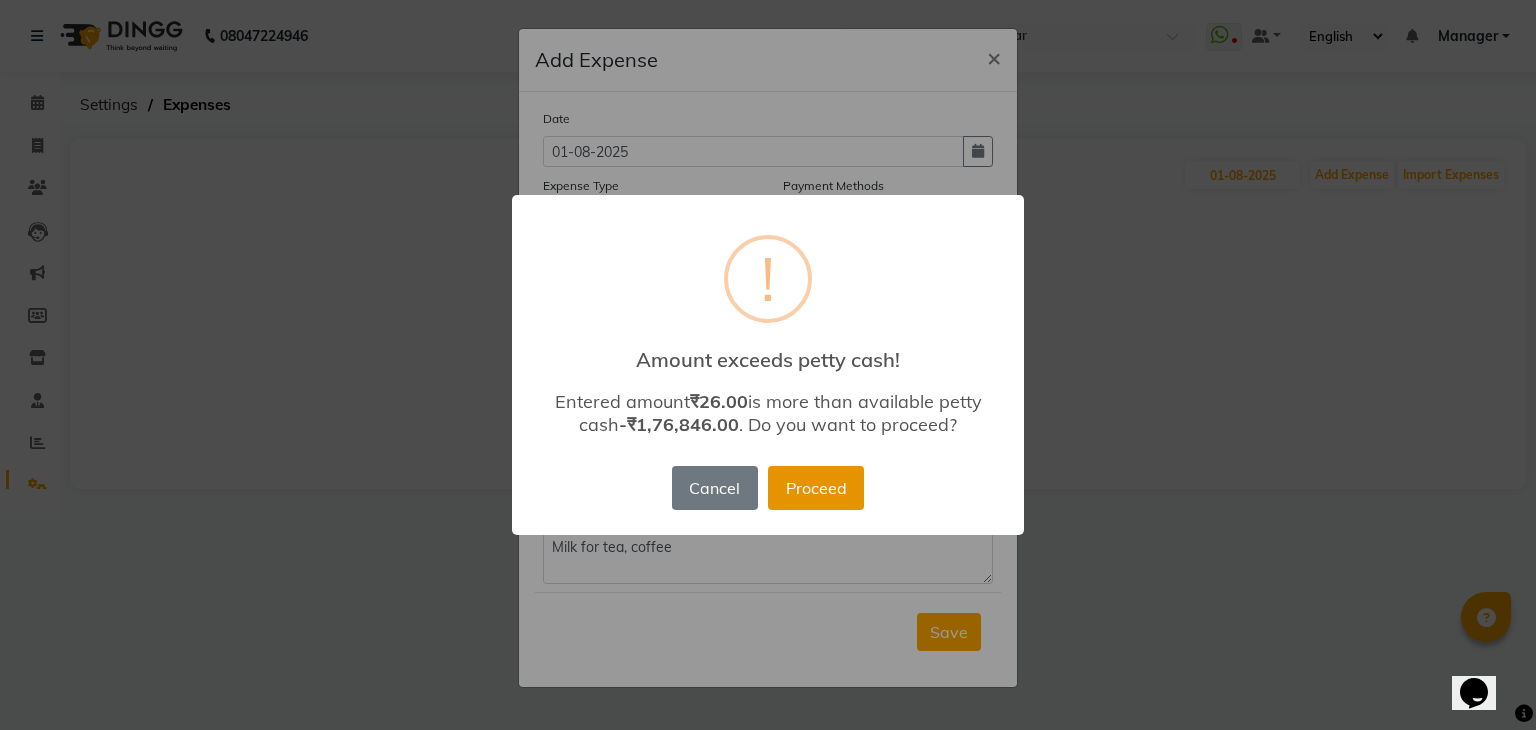 click on "Proceed" at bounding box center (816, 488) 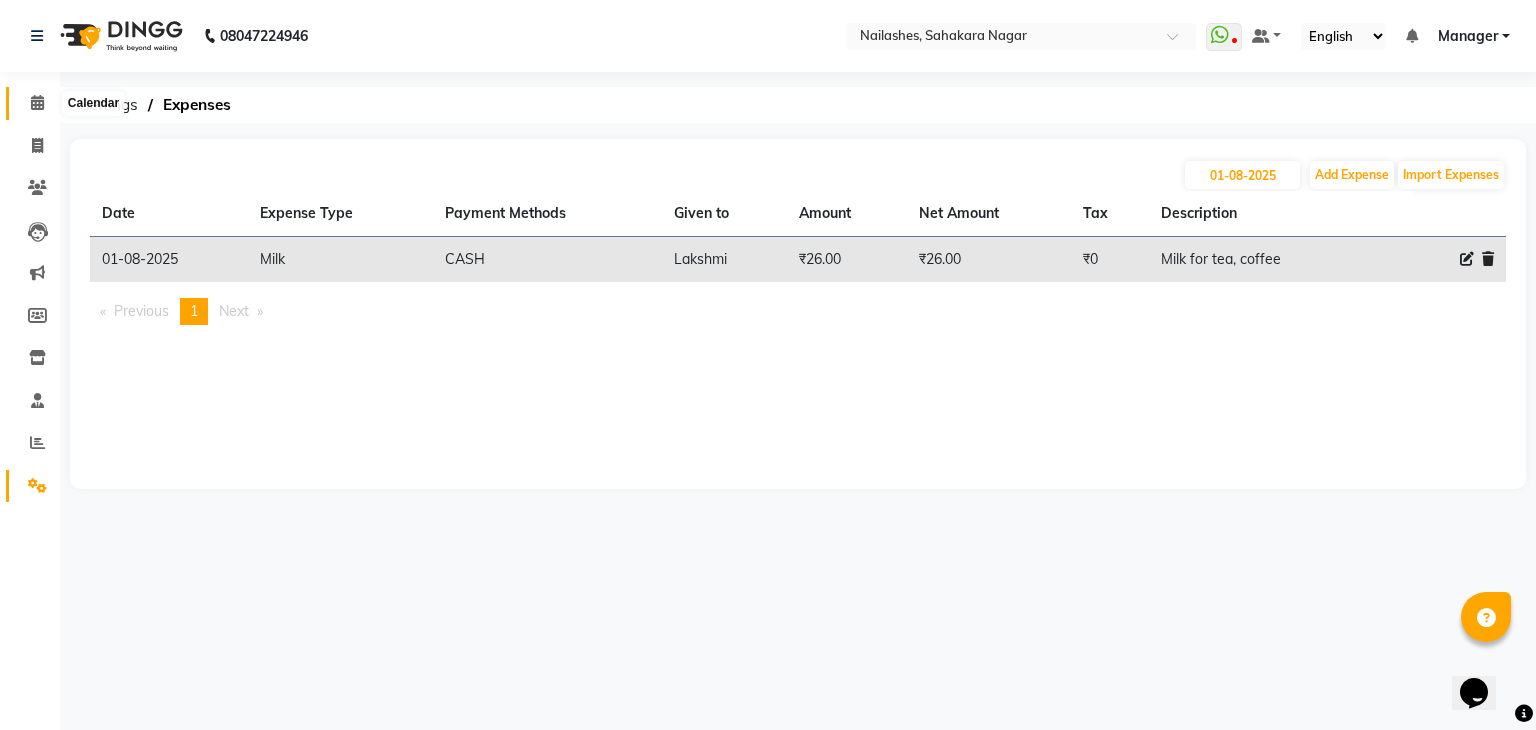 click 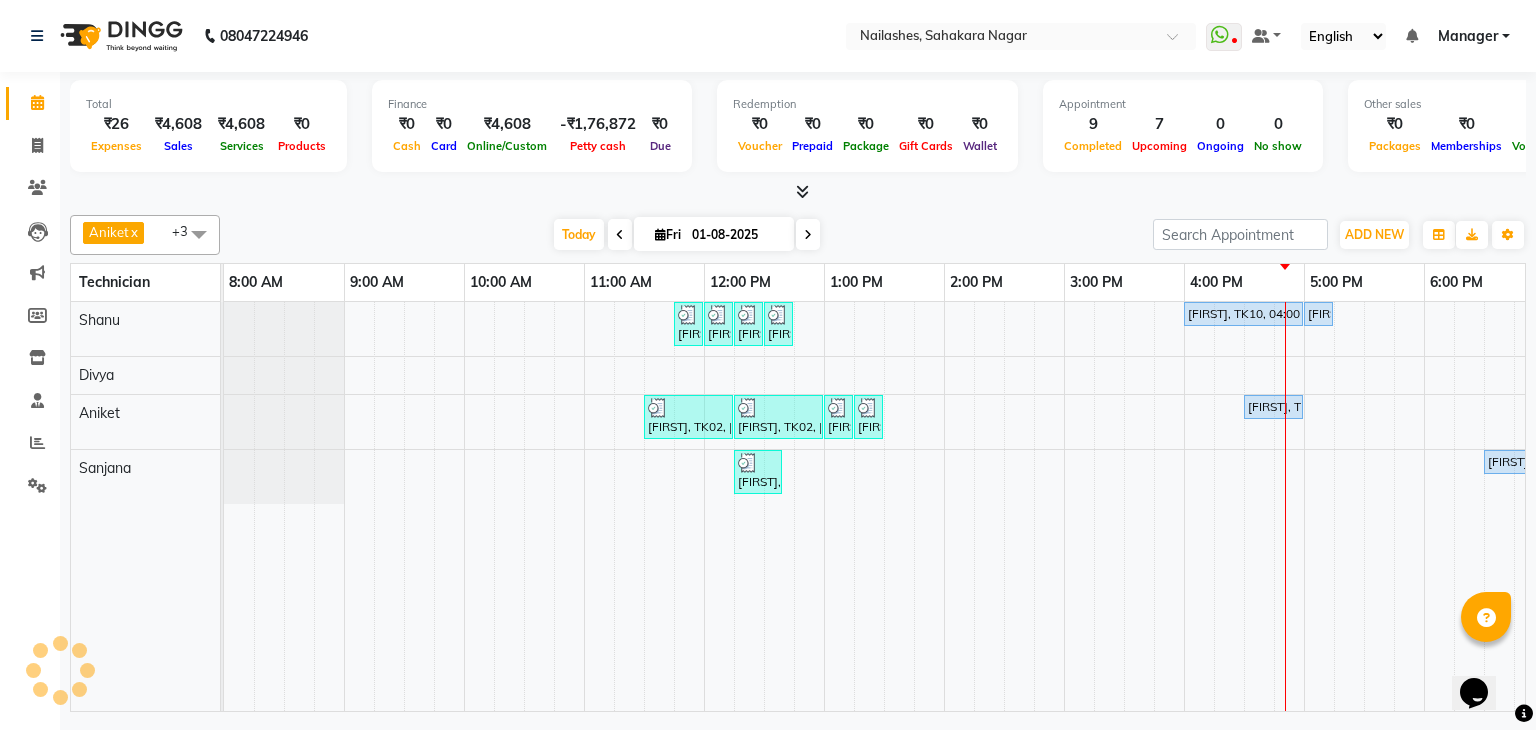scroll, scrollTop: 0, scrollLeft: 0, axis: both 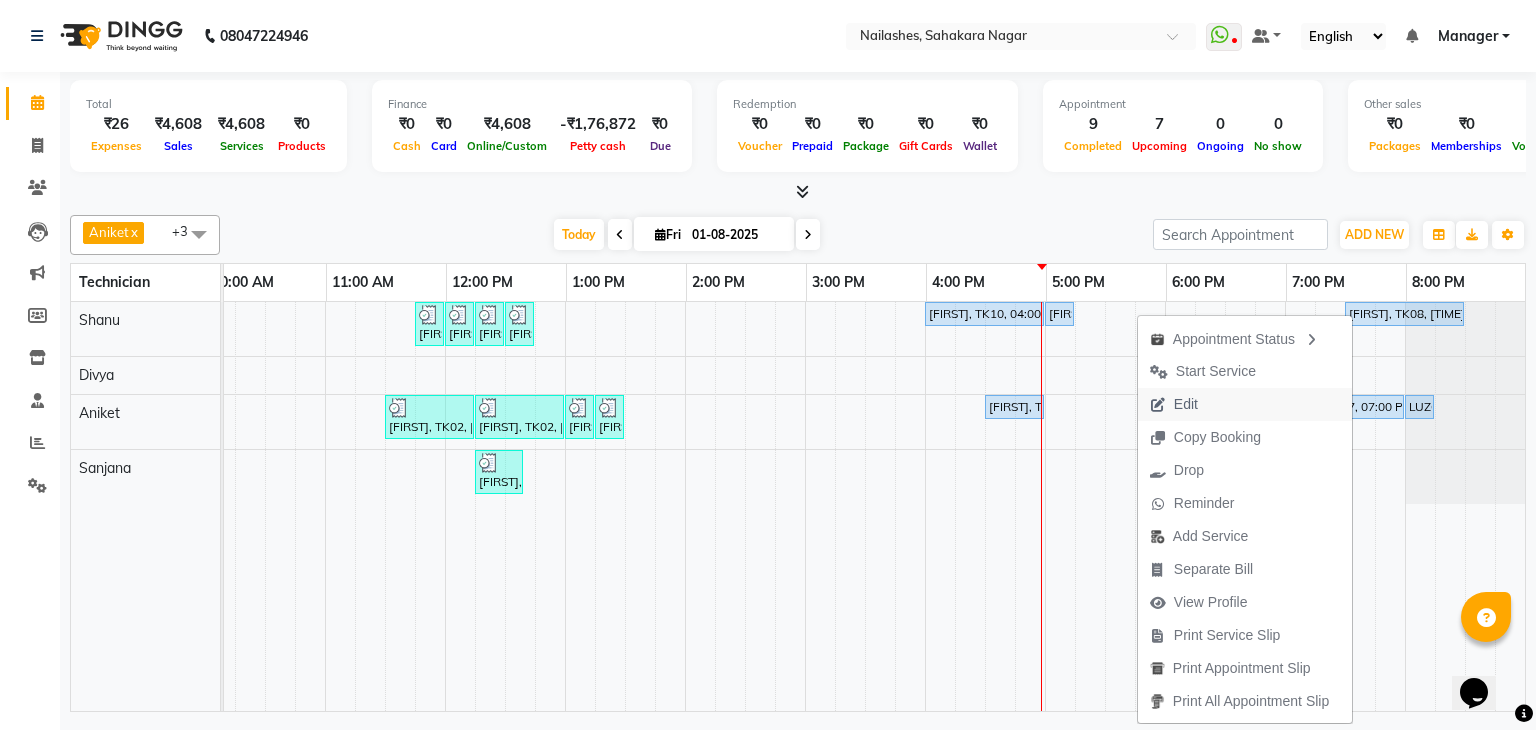 click on "Edit" at bounding box center (1245, 404) 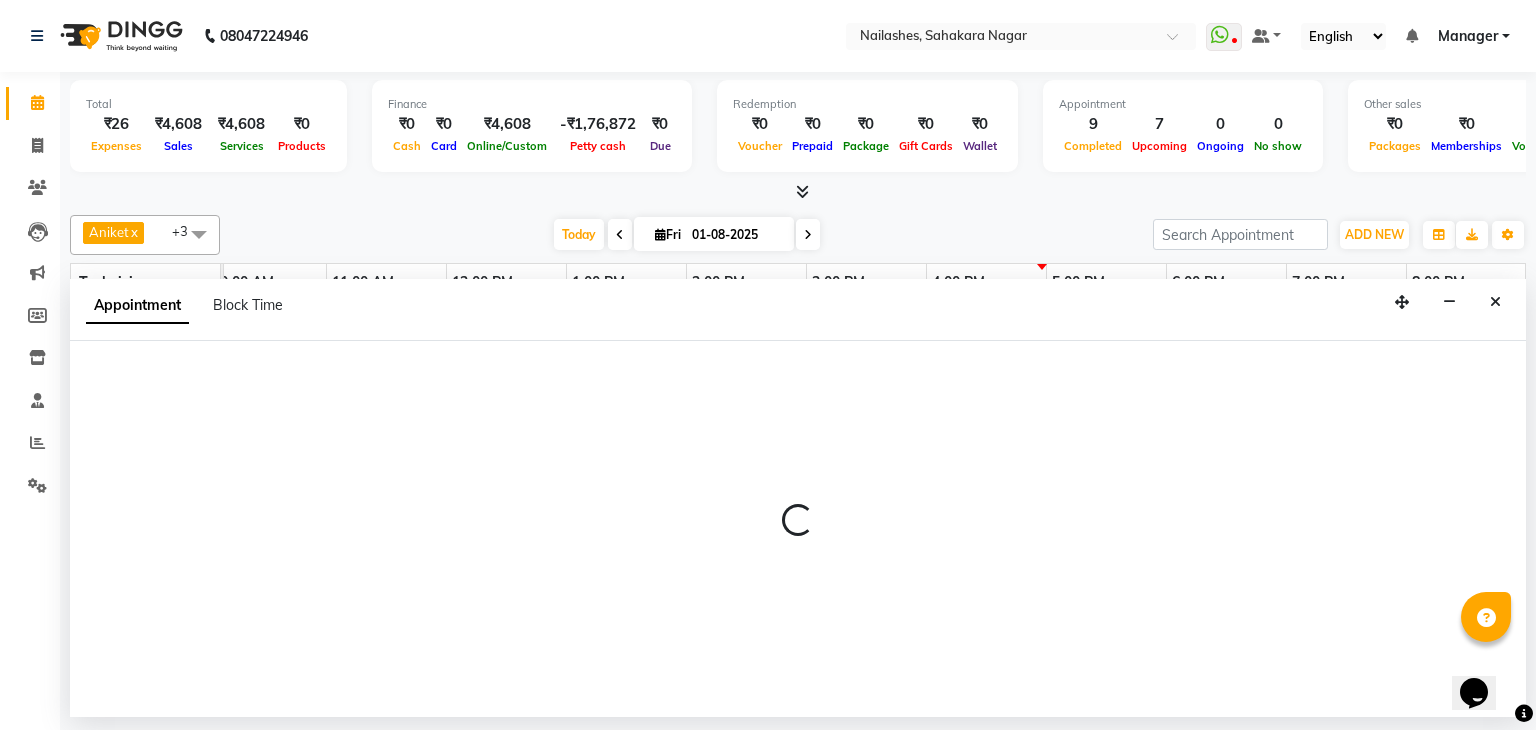 select on "tentative" 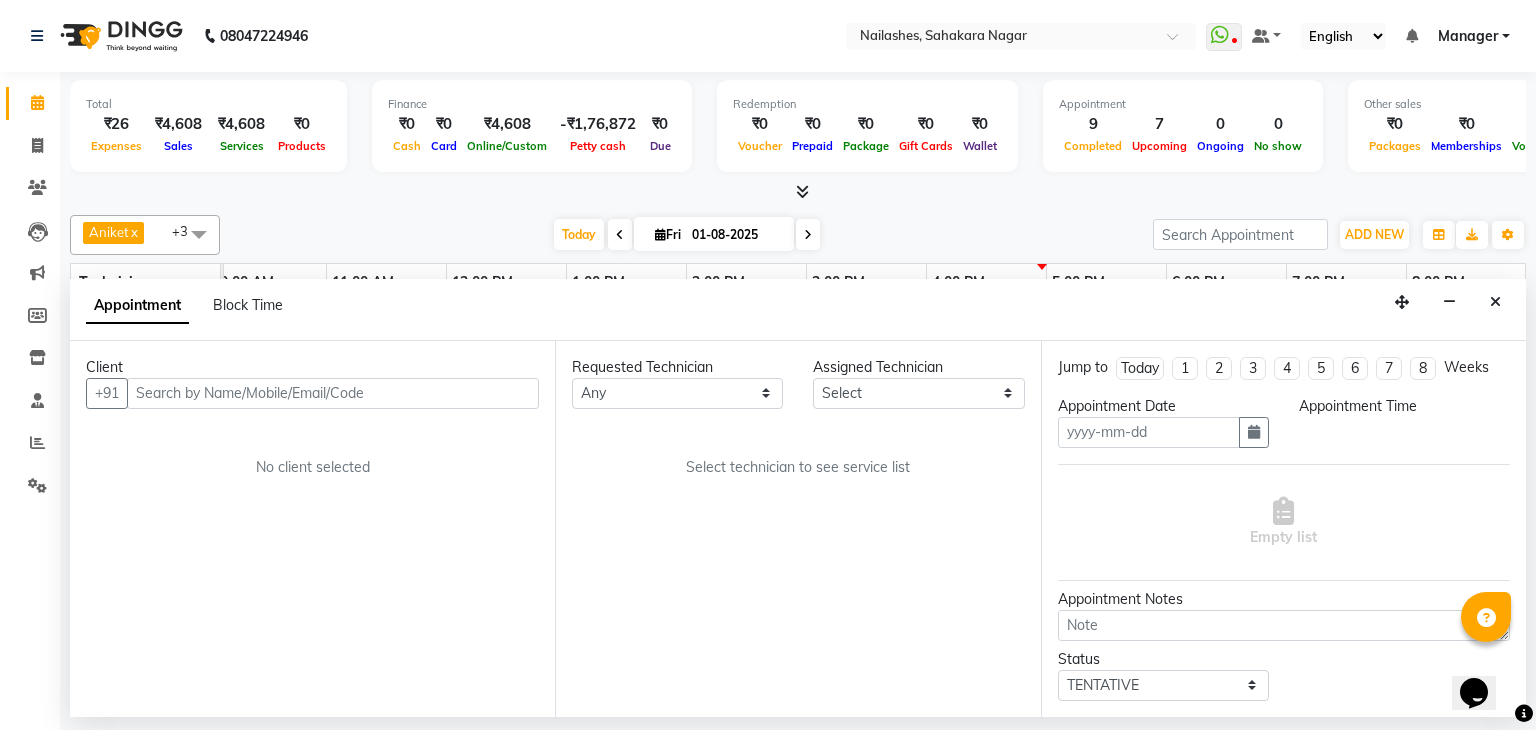 type on "01-08-2025" 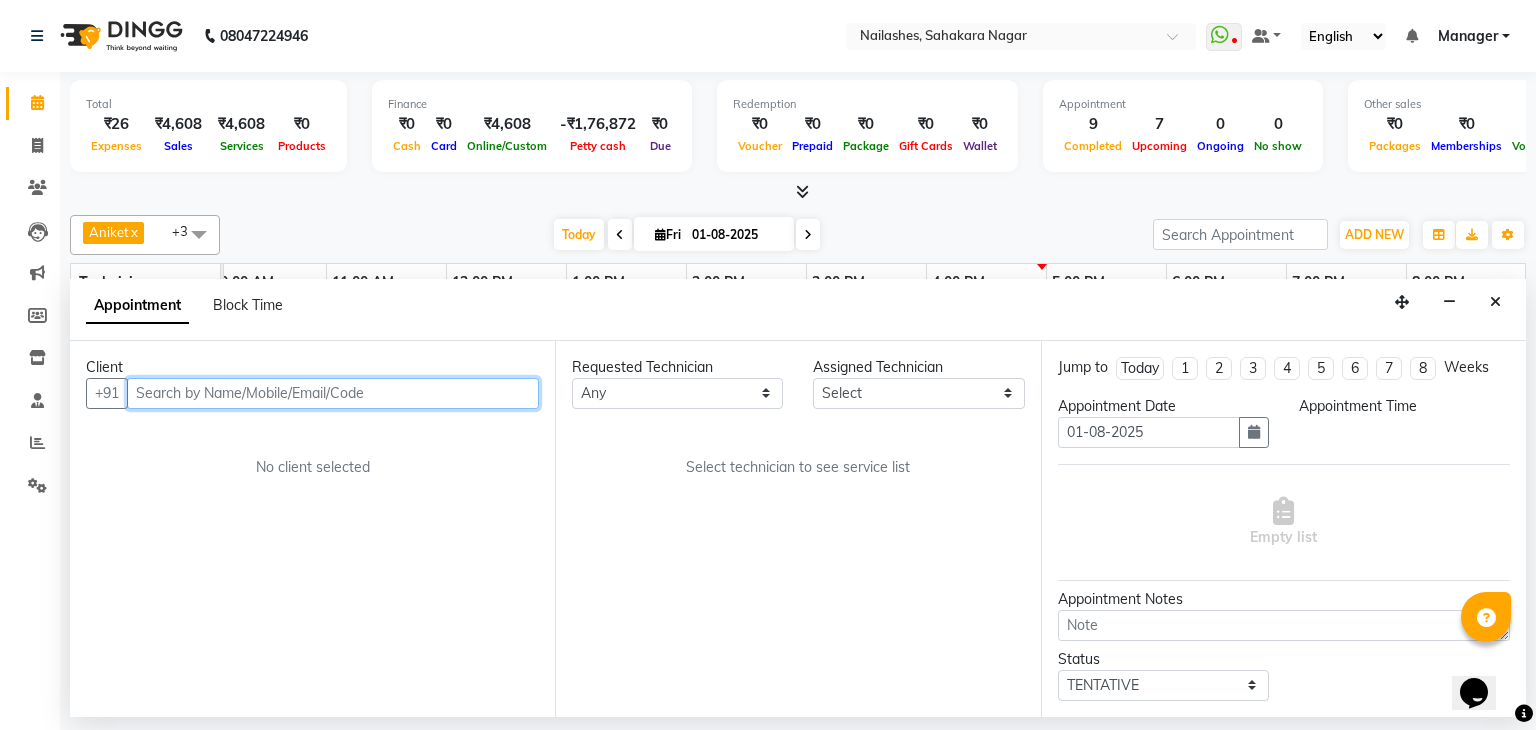 scroll, scrollTop: 0, scrollLeft: 258, axis: horizontal 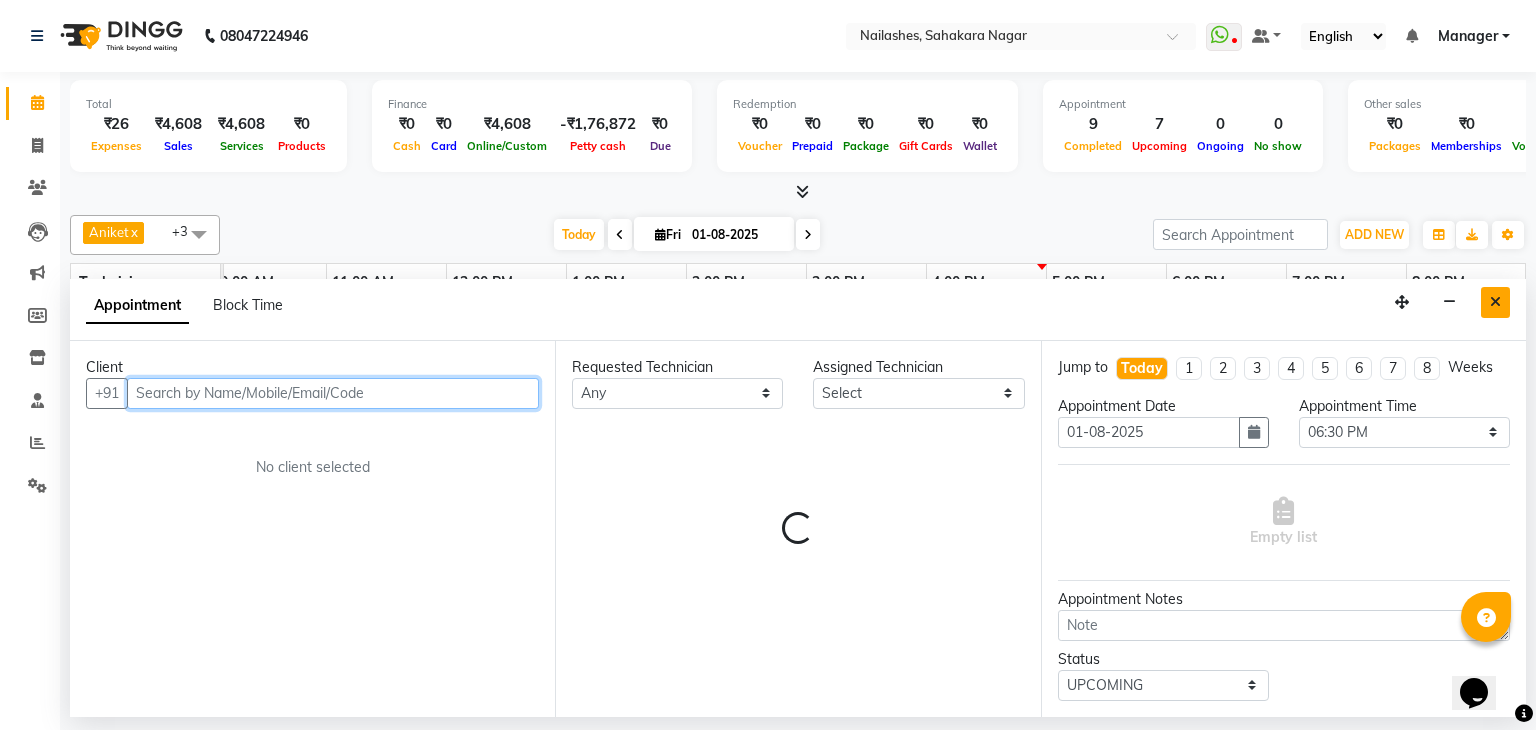 select on "54412" 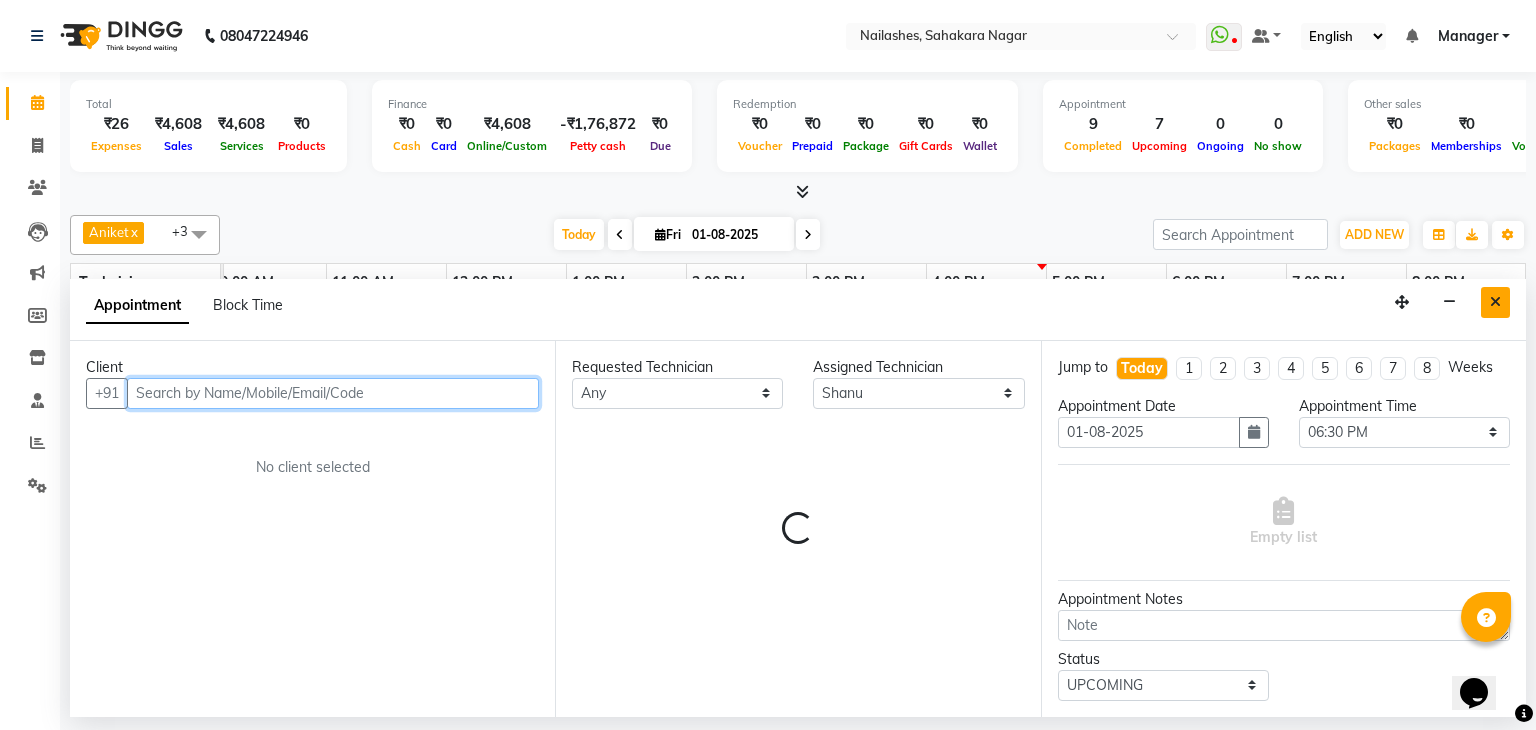 scroll, scrollTop: 0, scrollLeft: 258, axis: horizontal 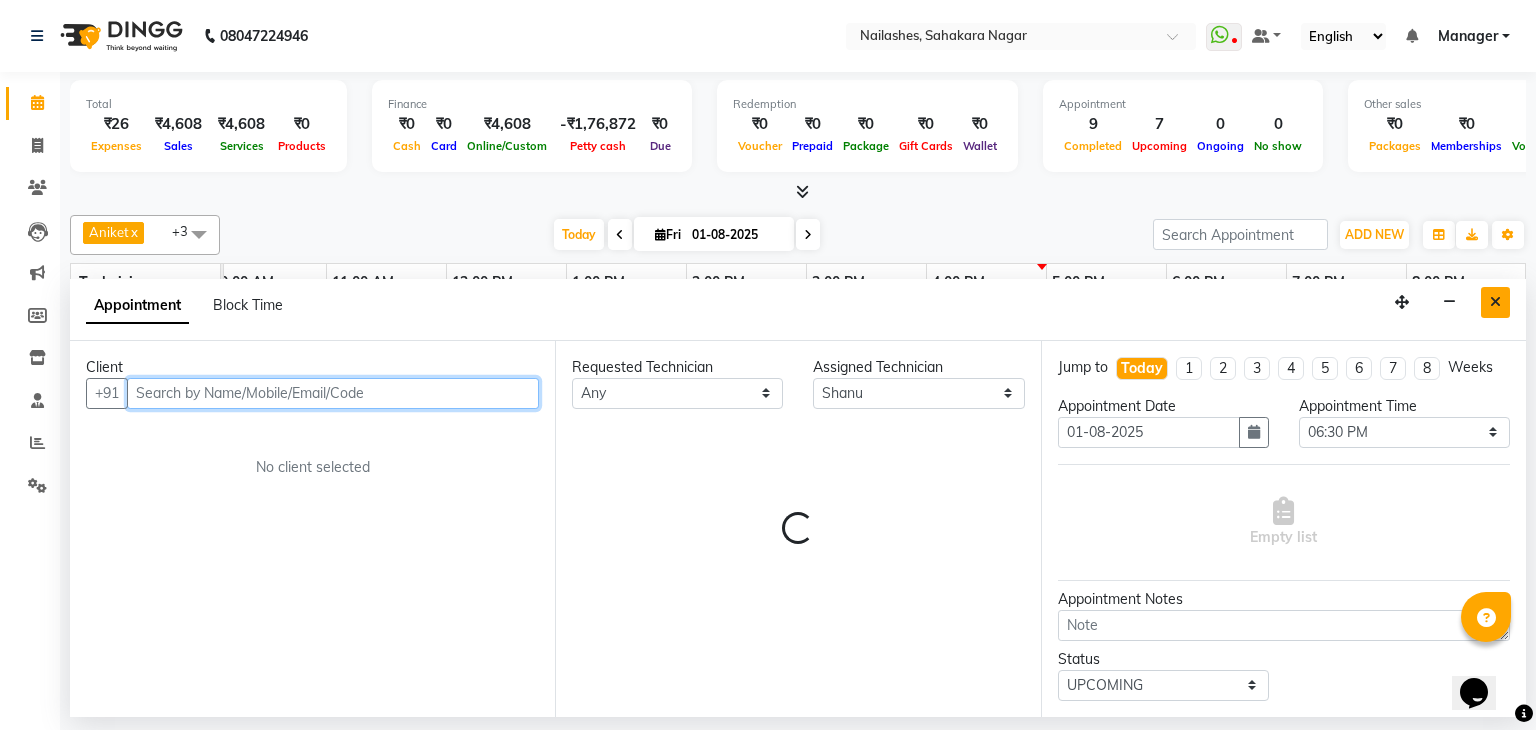 select on "3204" 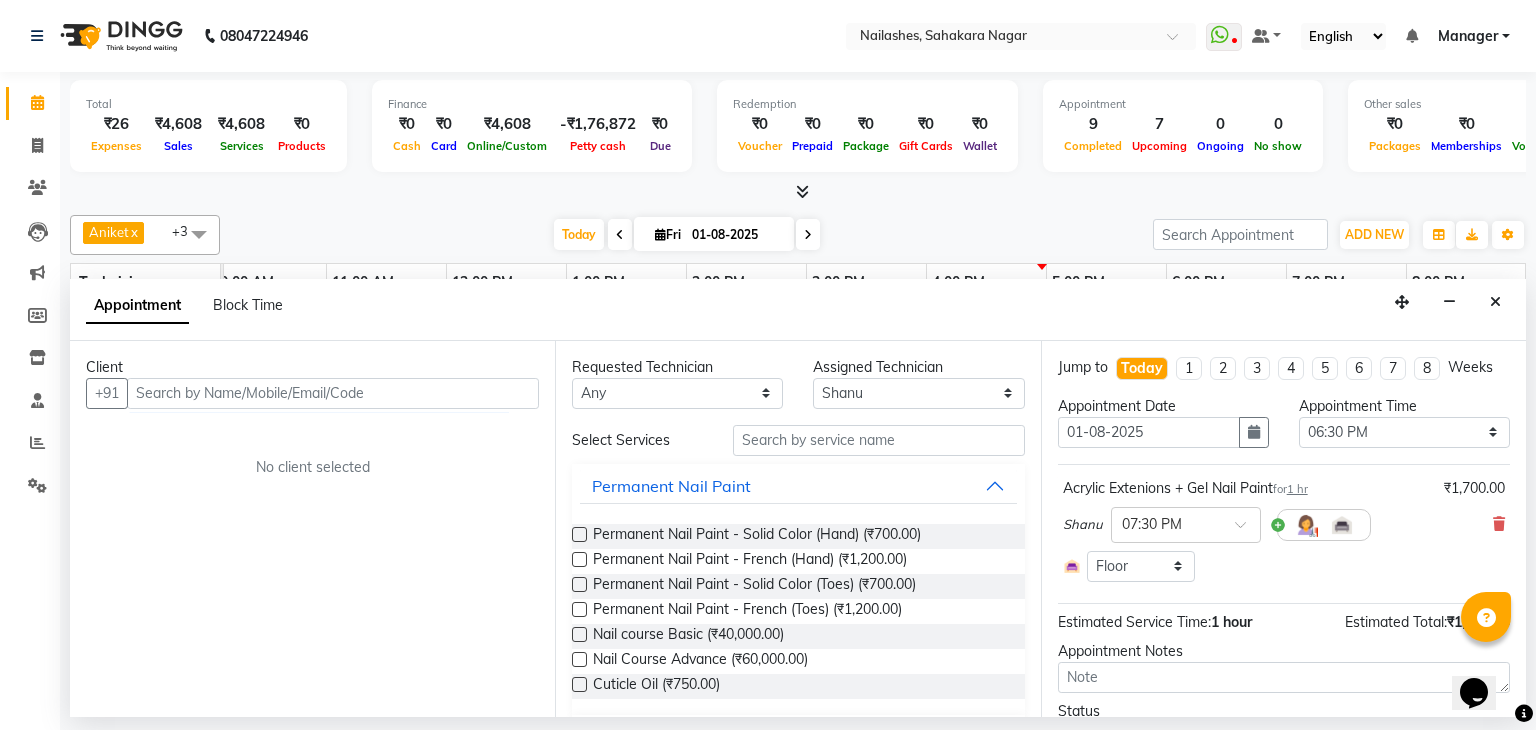 drag, startPoint x: 1501, startPoint y: 305, endPoint x: 1513, endPoint y: 336, distance: 33.24154 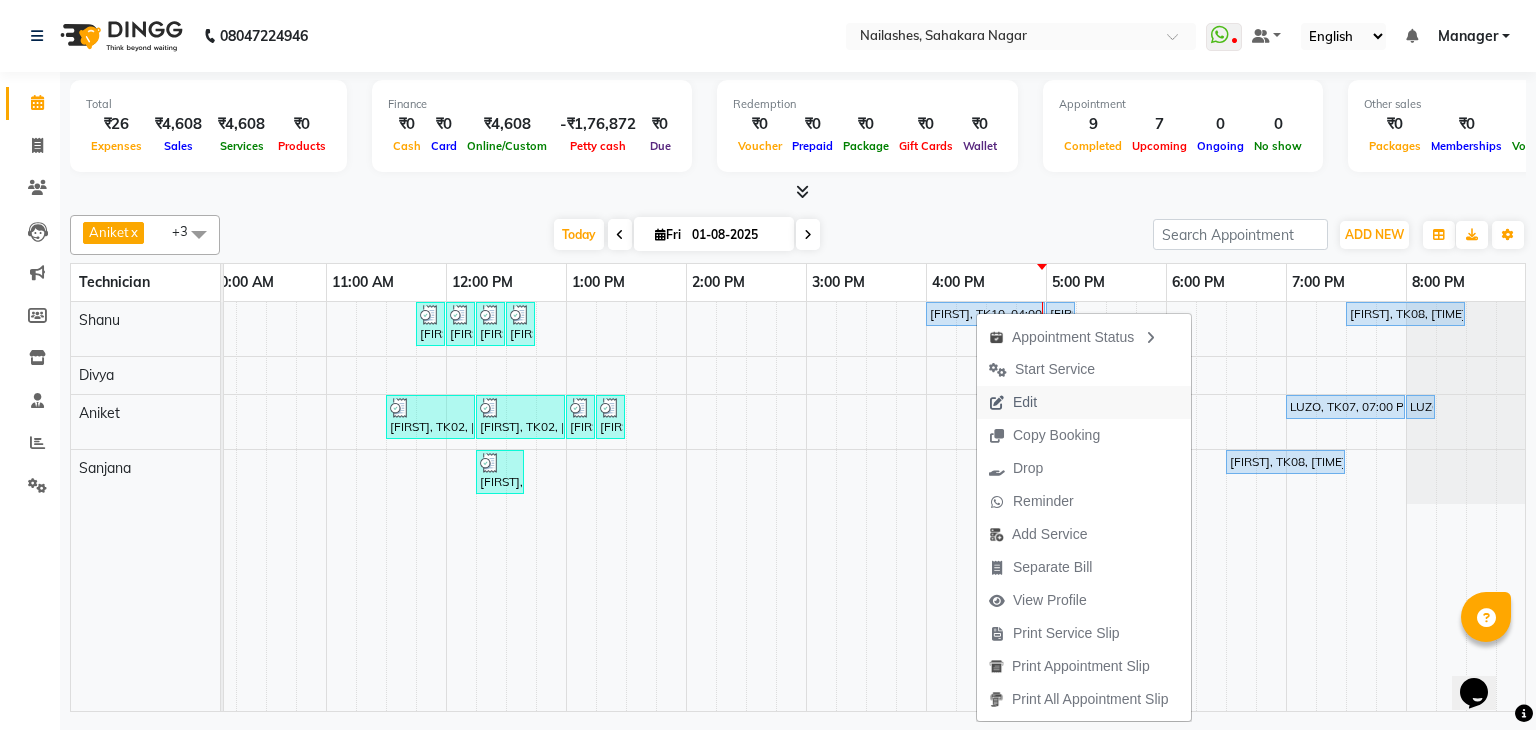 click on "Edit" at bounding box center (1013, 402) 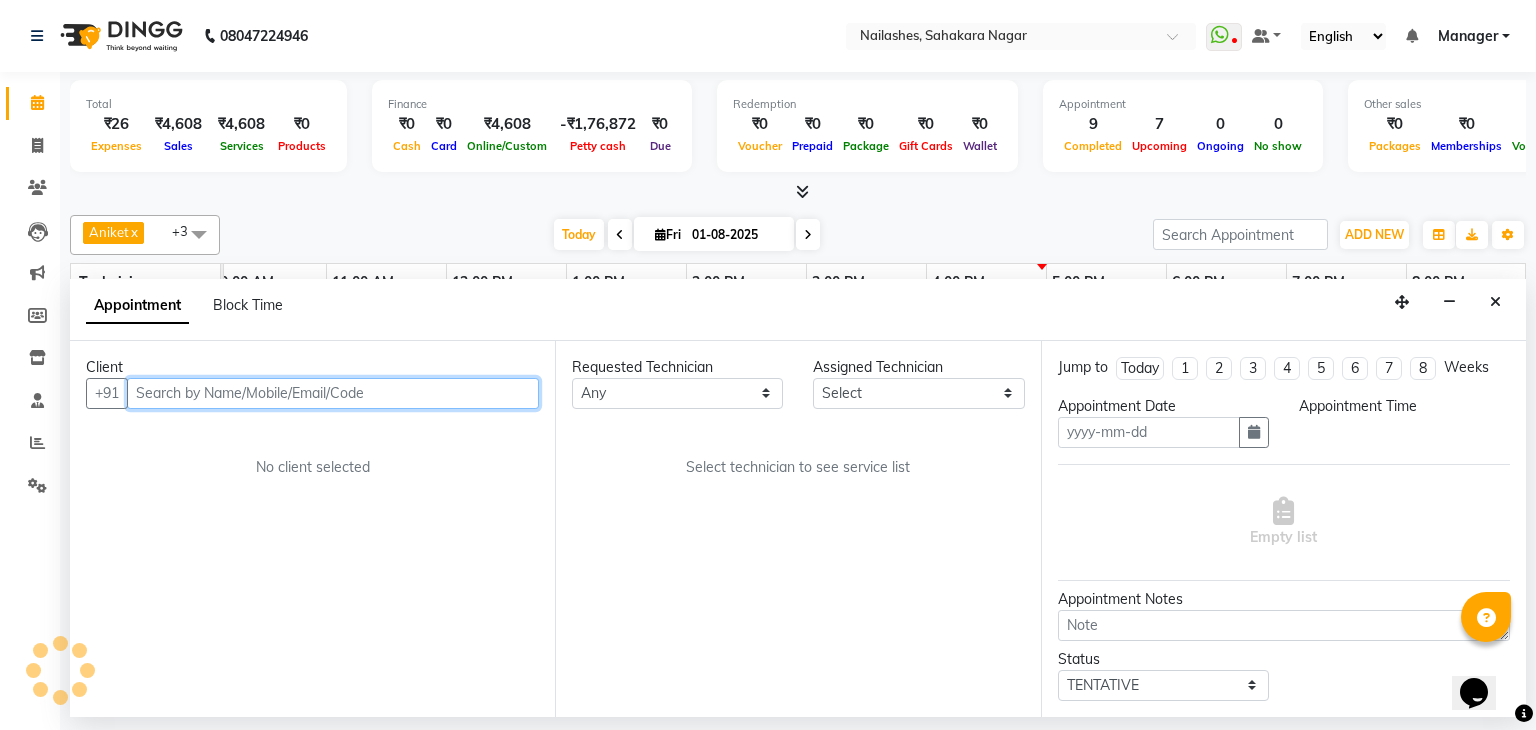 type on "01-08-2025" 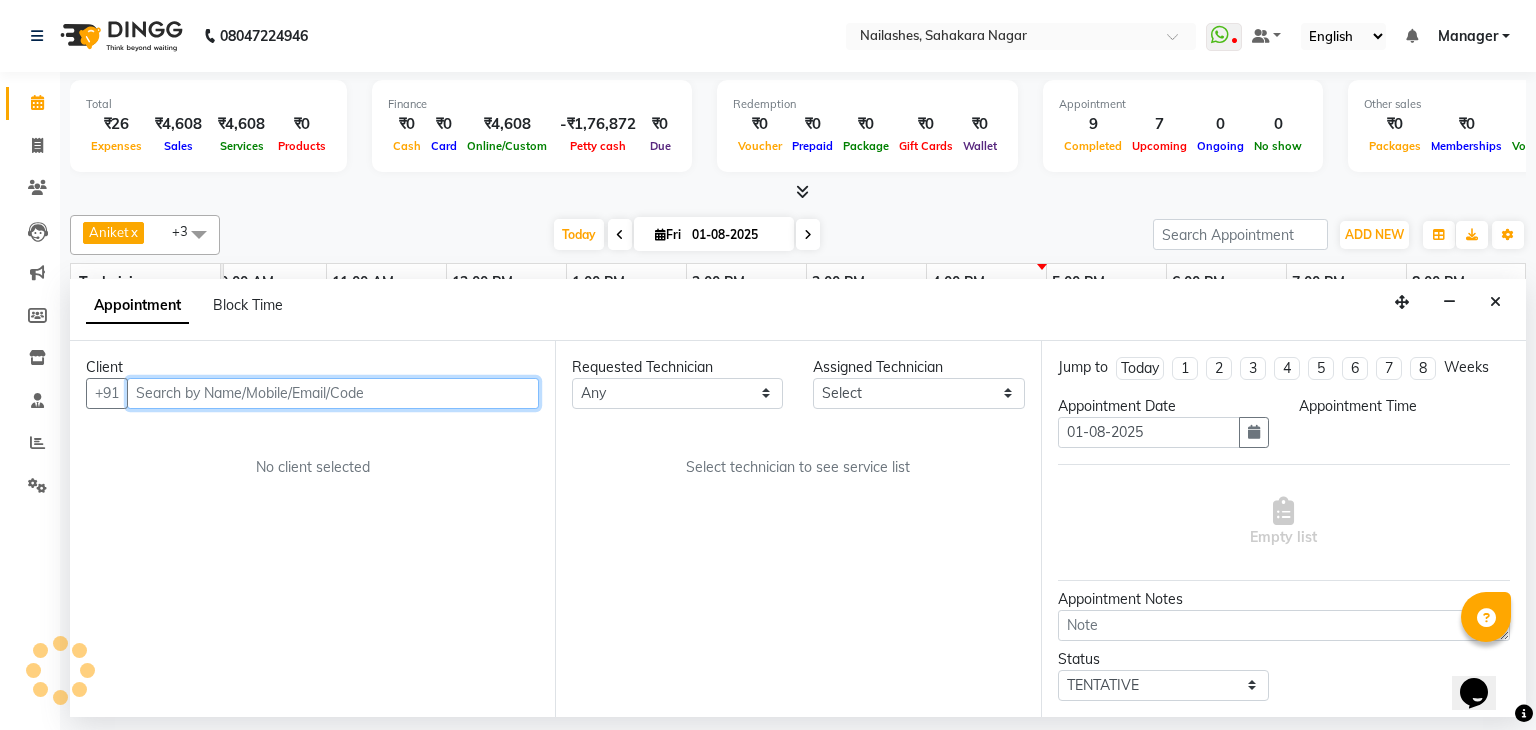 select on "54412" 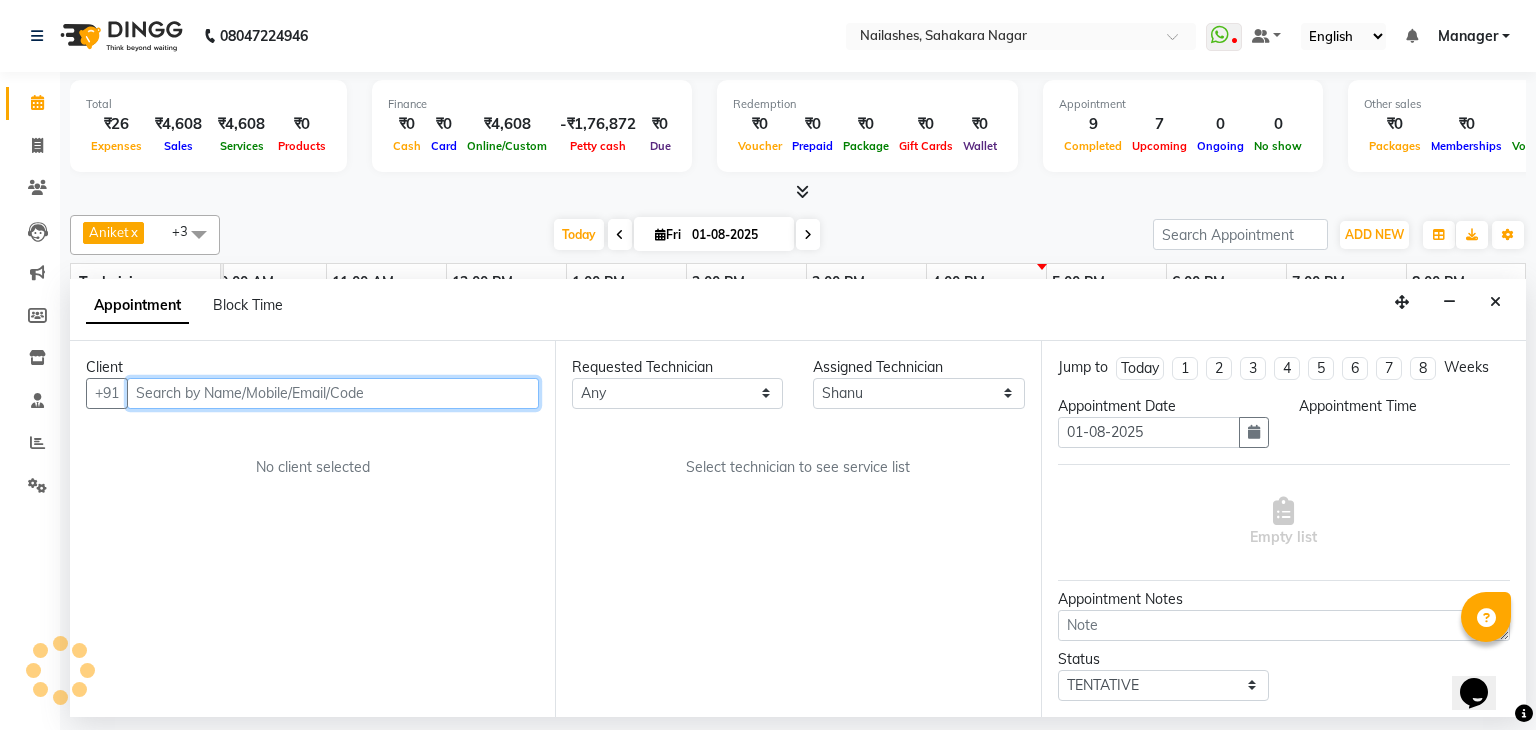 scroll, scrollTop: 0, scrollLeft: 258, axis: horizontal 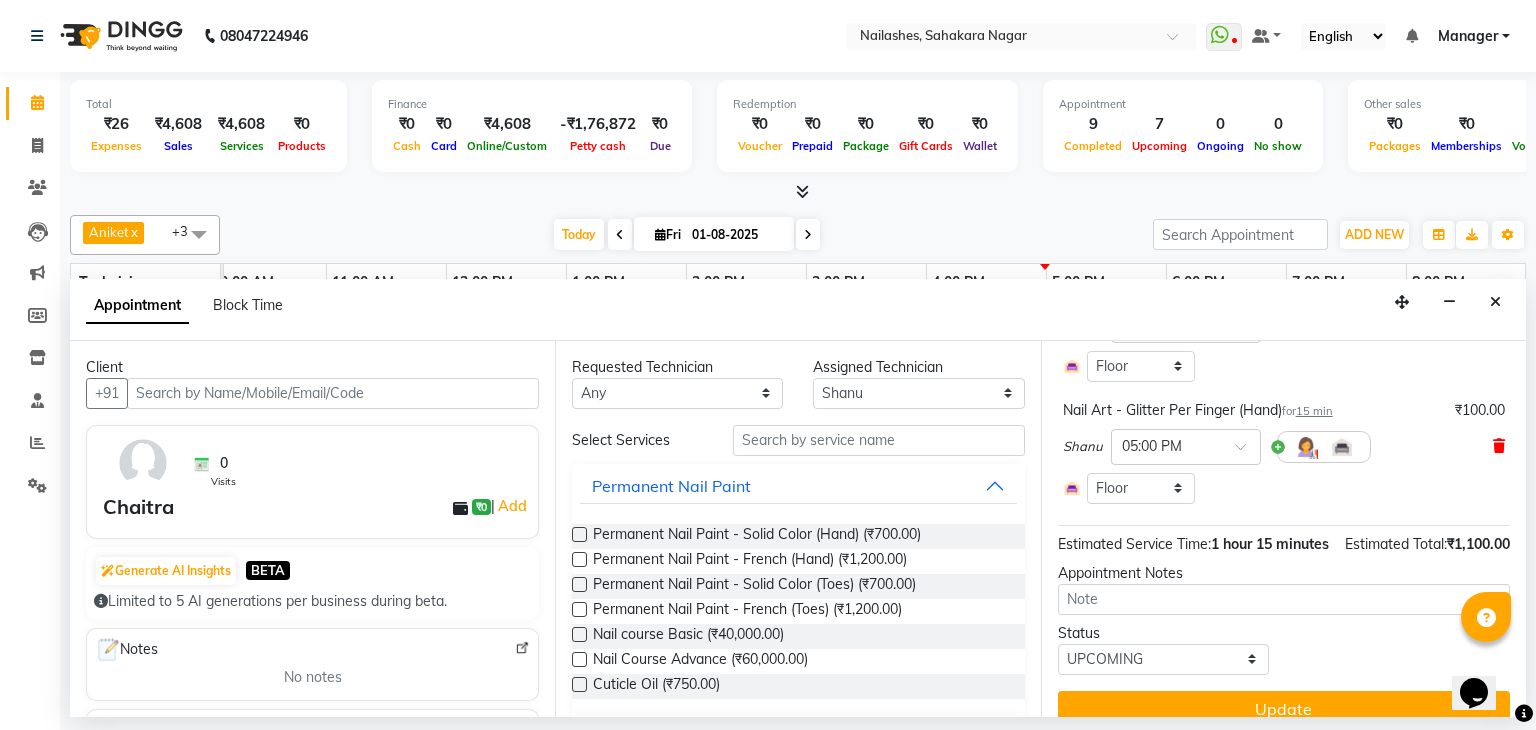 click at bounding box center [1499, 446] 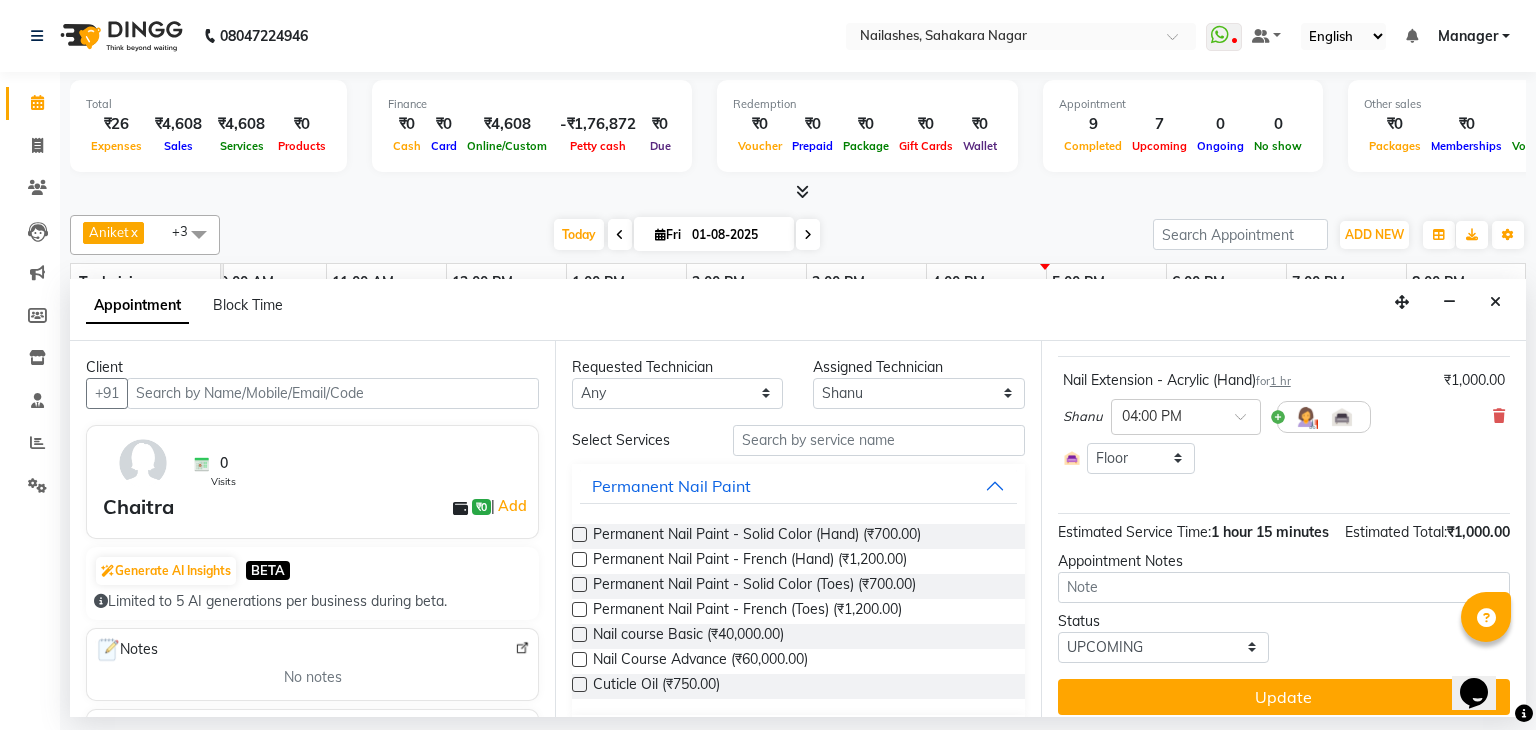 scroll, scrollTop: 142, scrollLeft: 0, axis: vertical 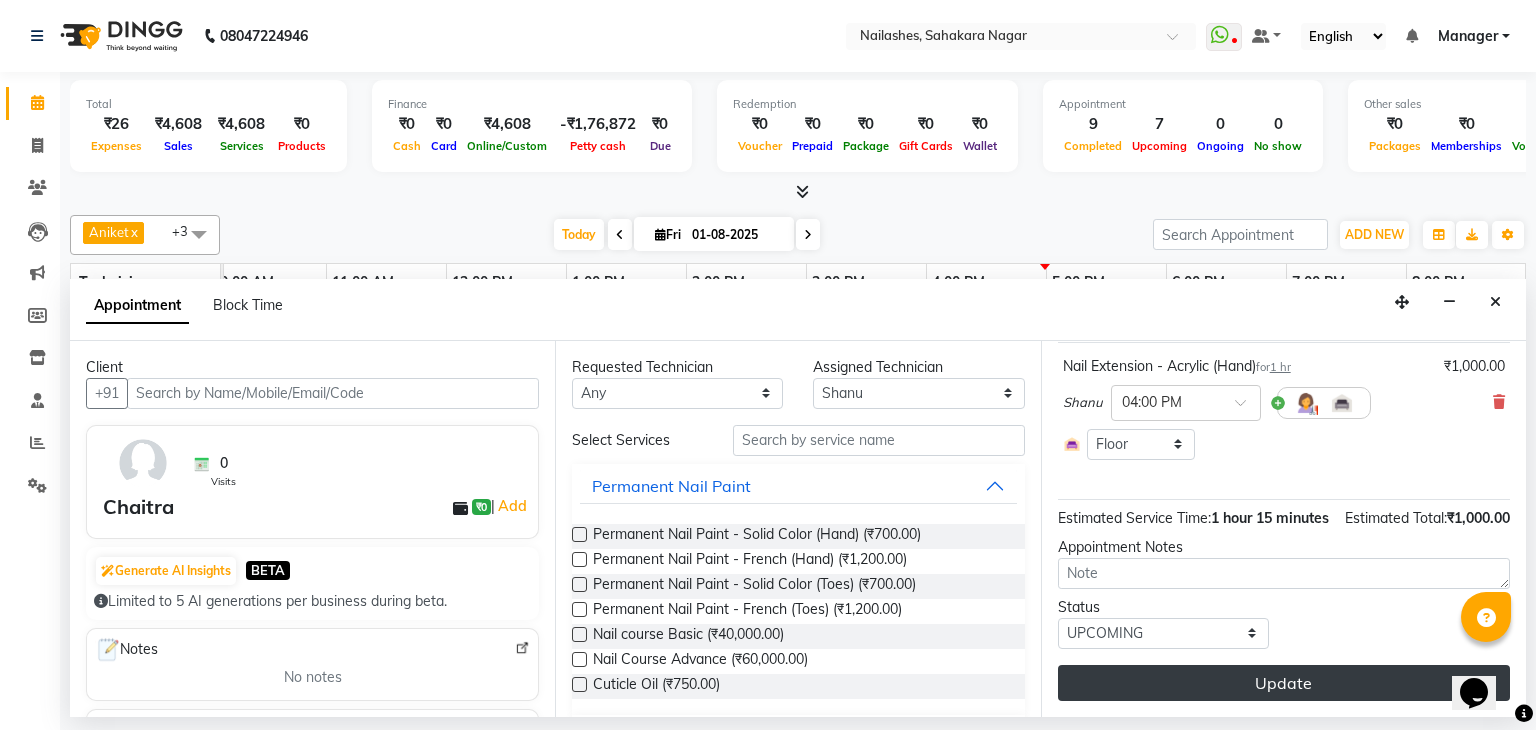 click on "Update" at bounding box center (1284, 683) 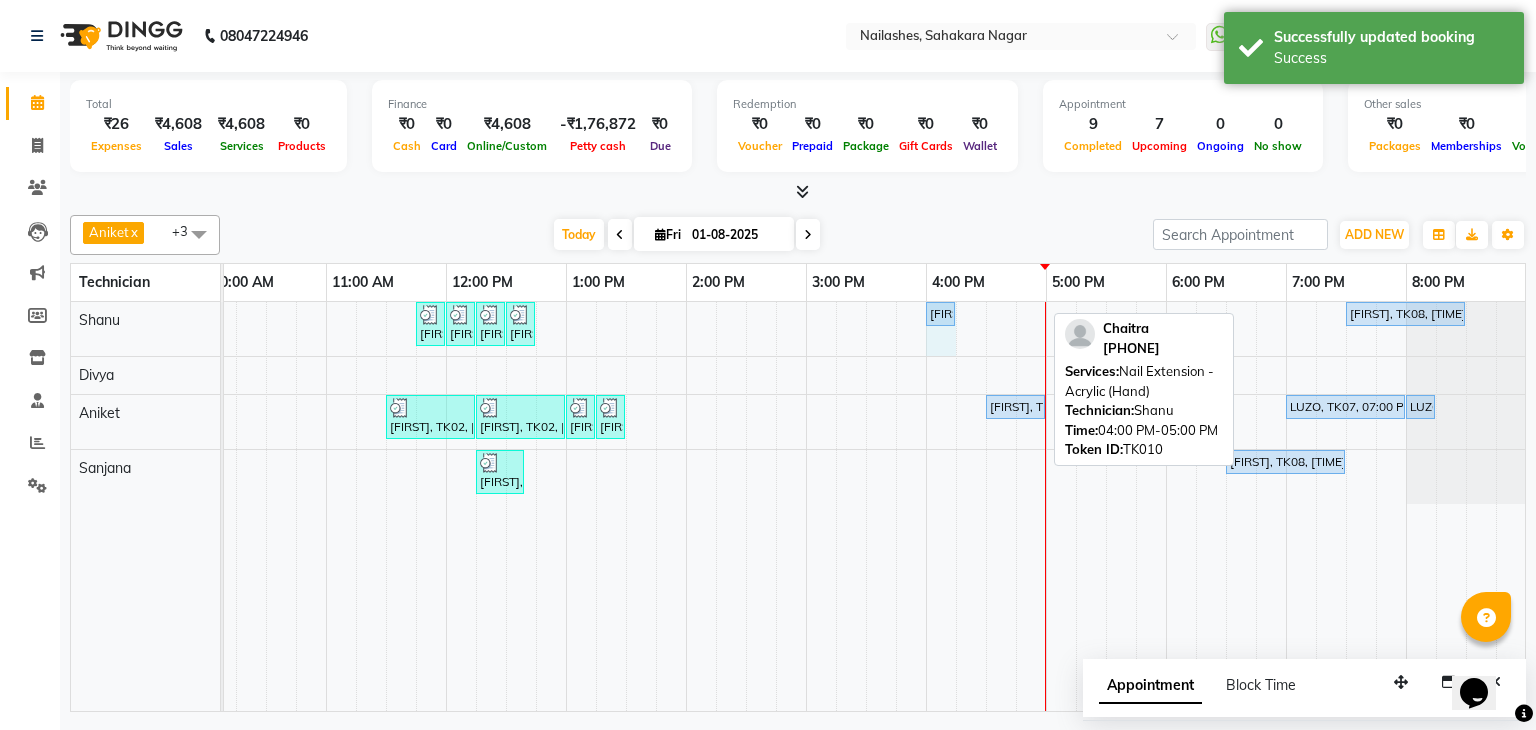 drag, startPoint x: 1040, startPoint y: 308, endPoint x: 946, endPoint y: 316, distance: 94.33981 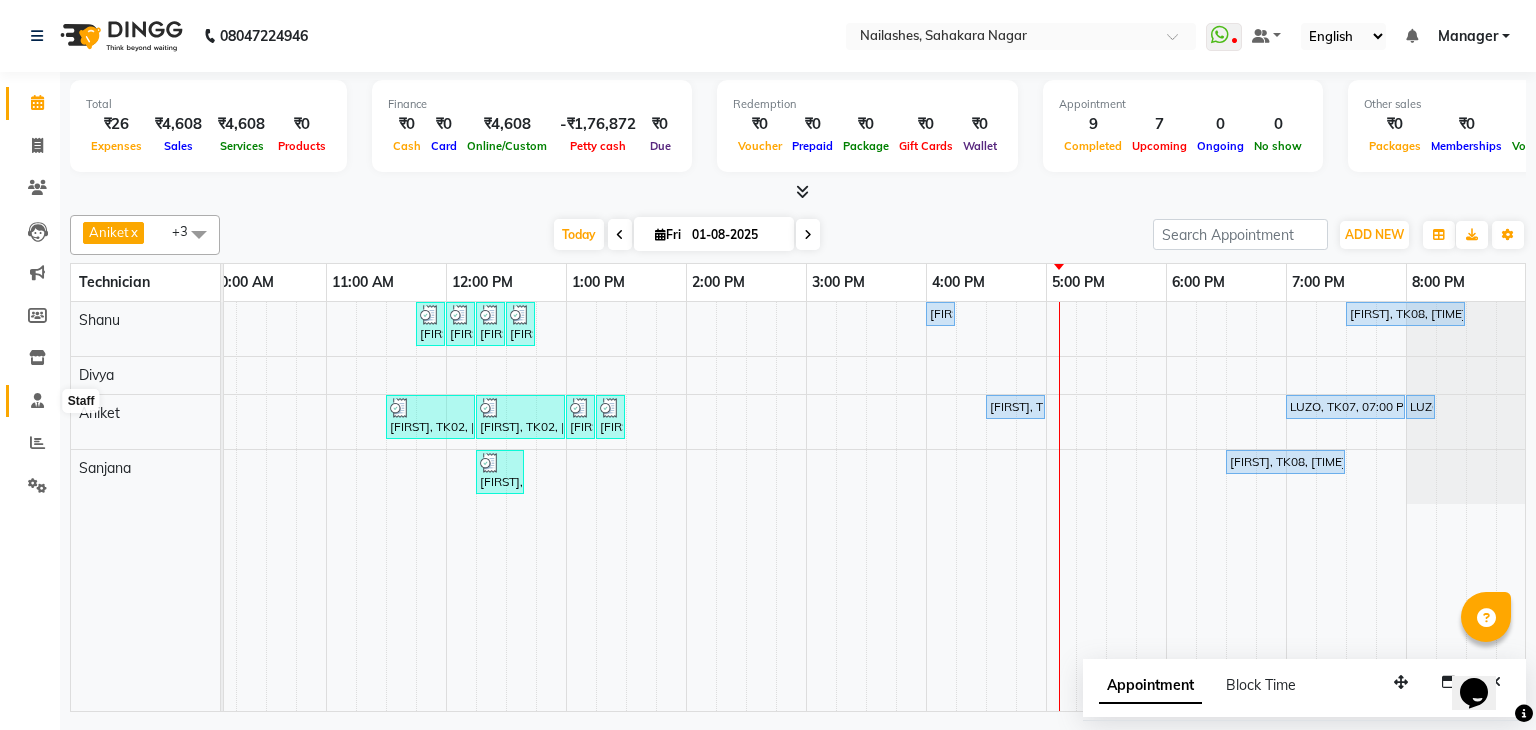 click 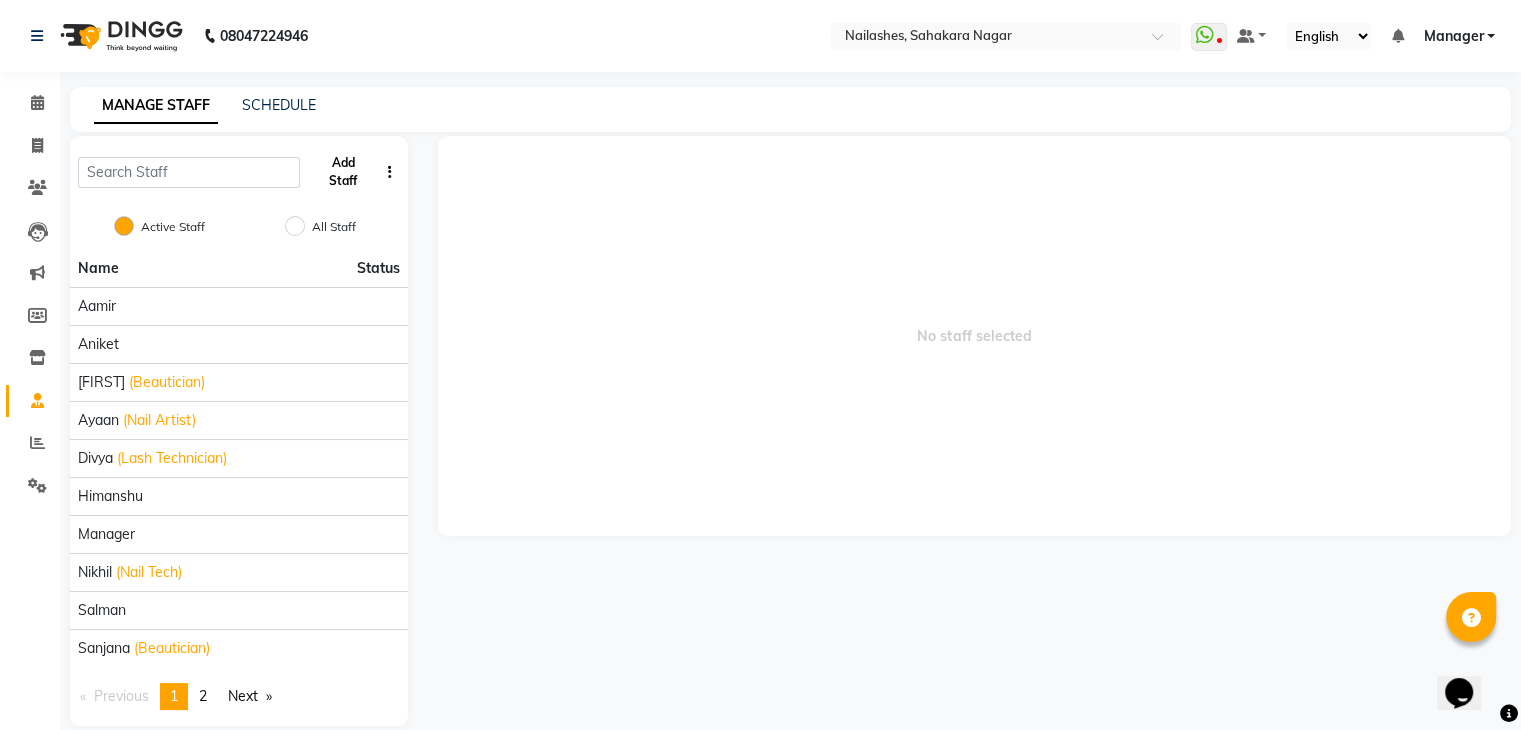 click on "Add Staff" 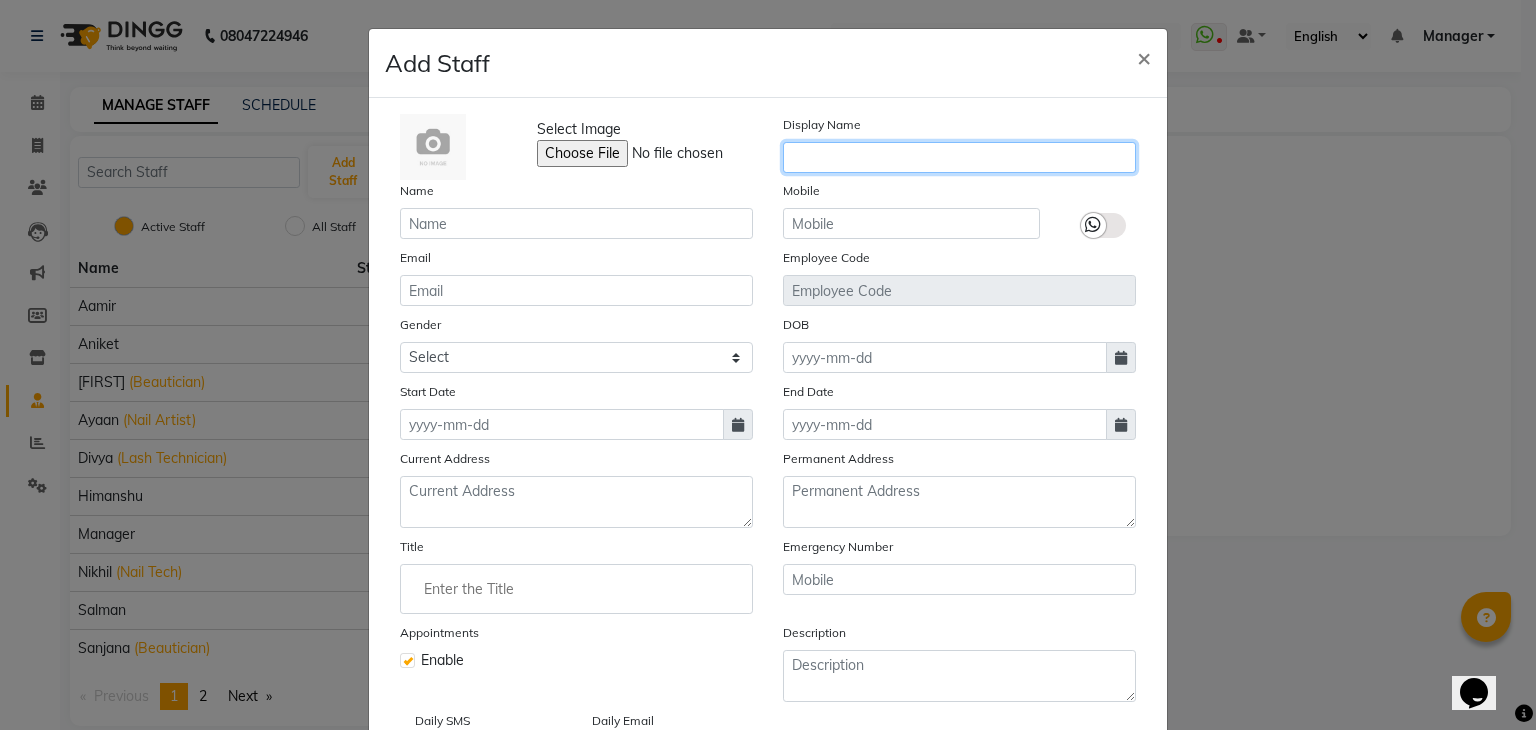 click 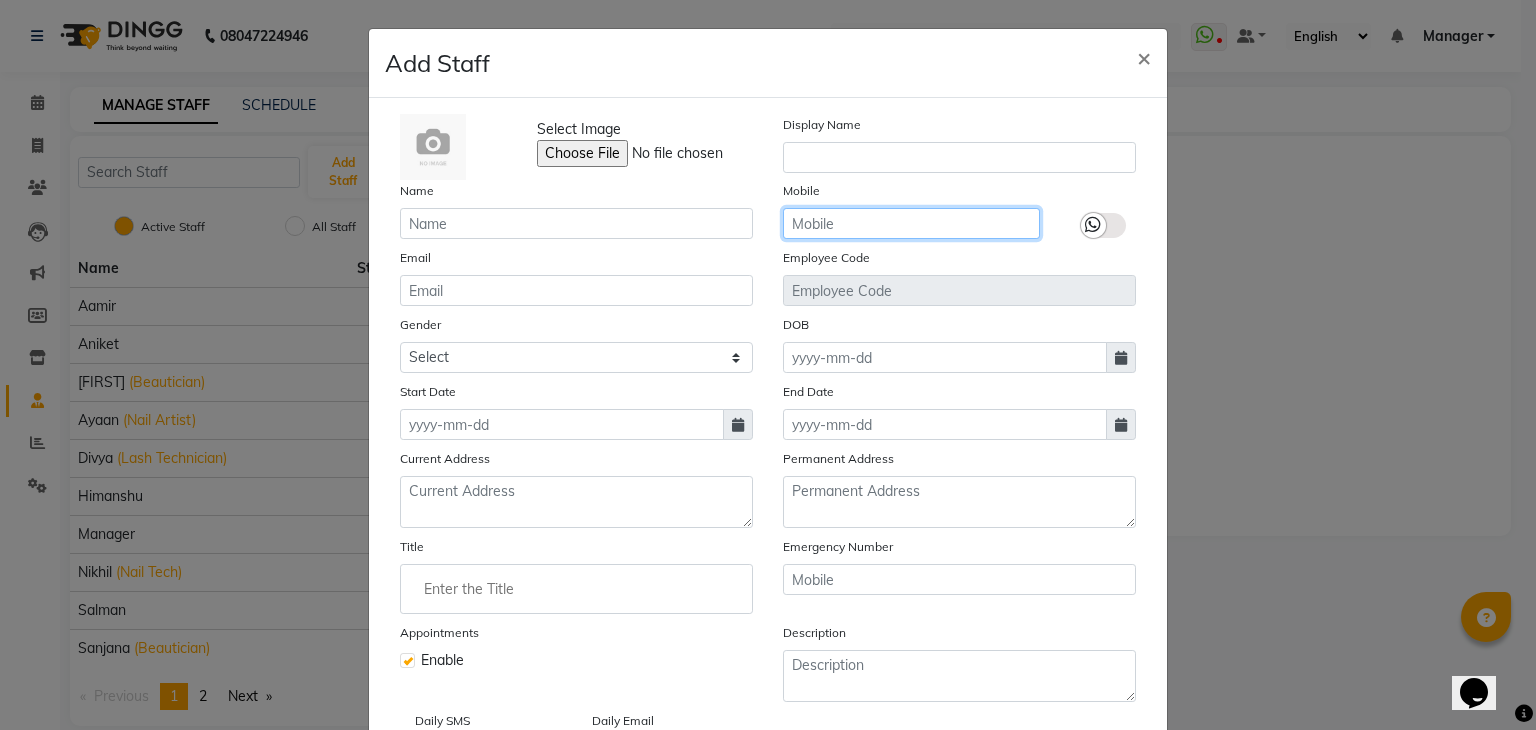 click 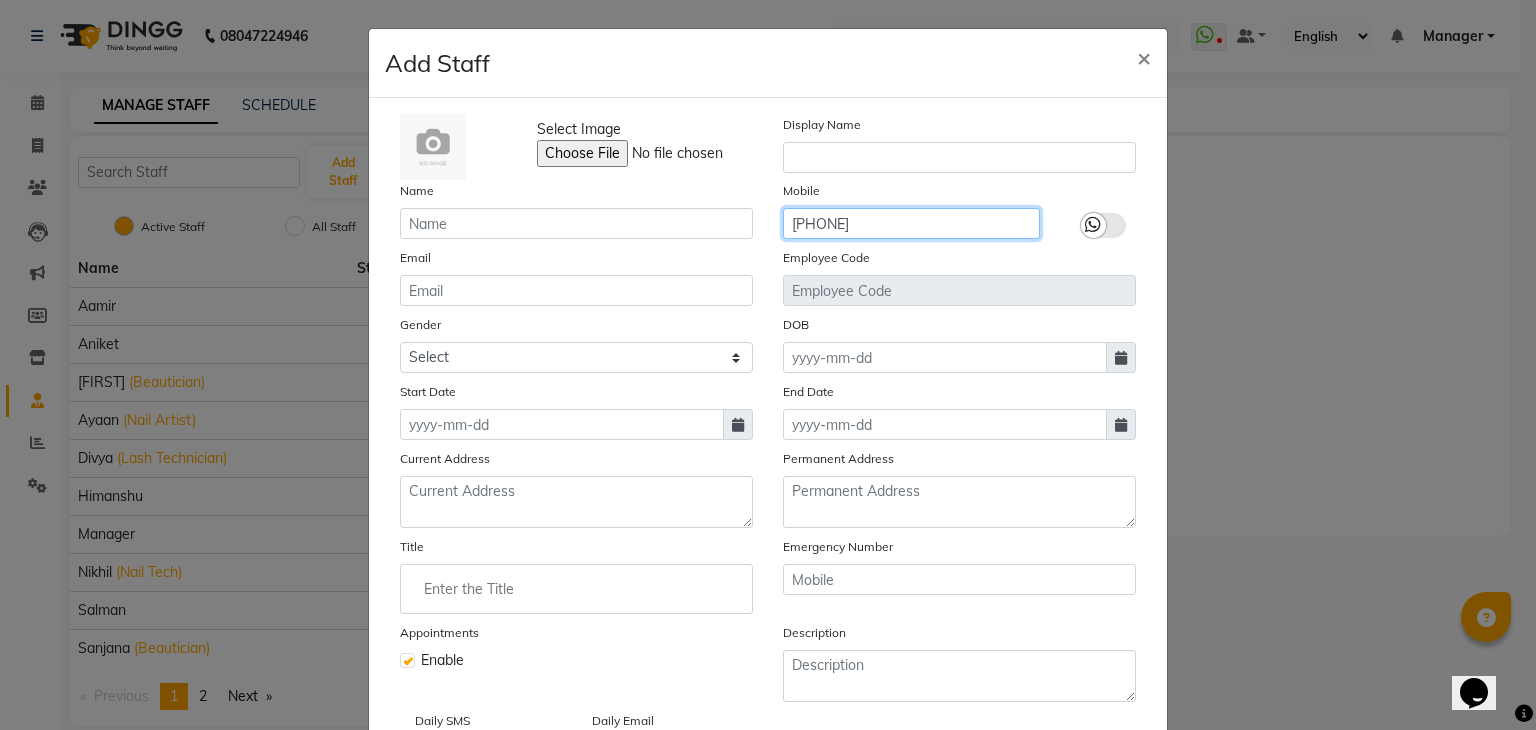 type on "[PHONE]" 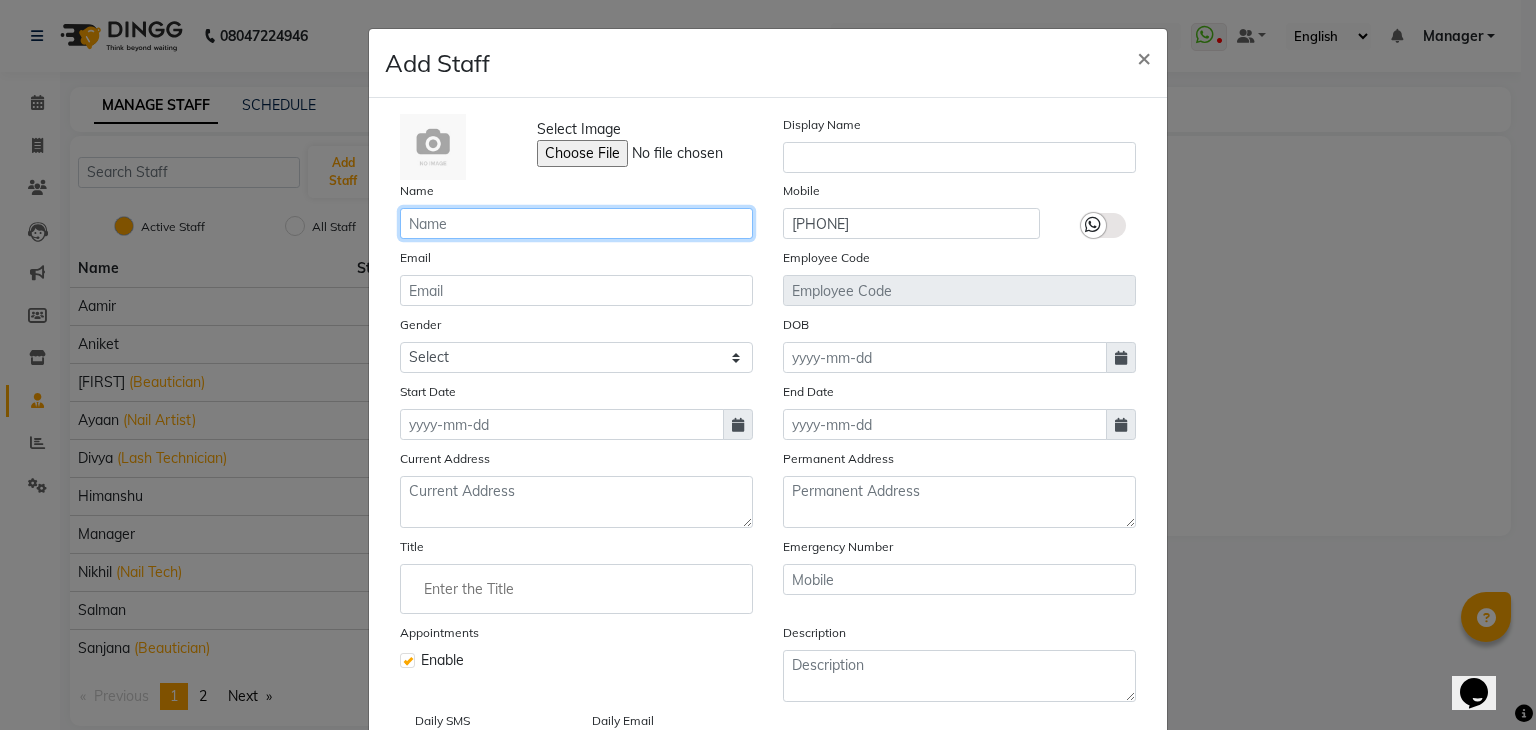 click 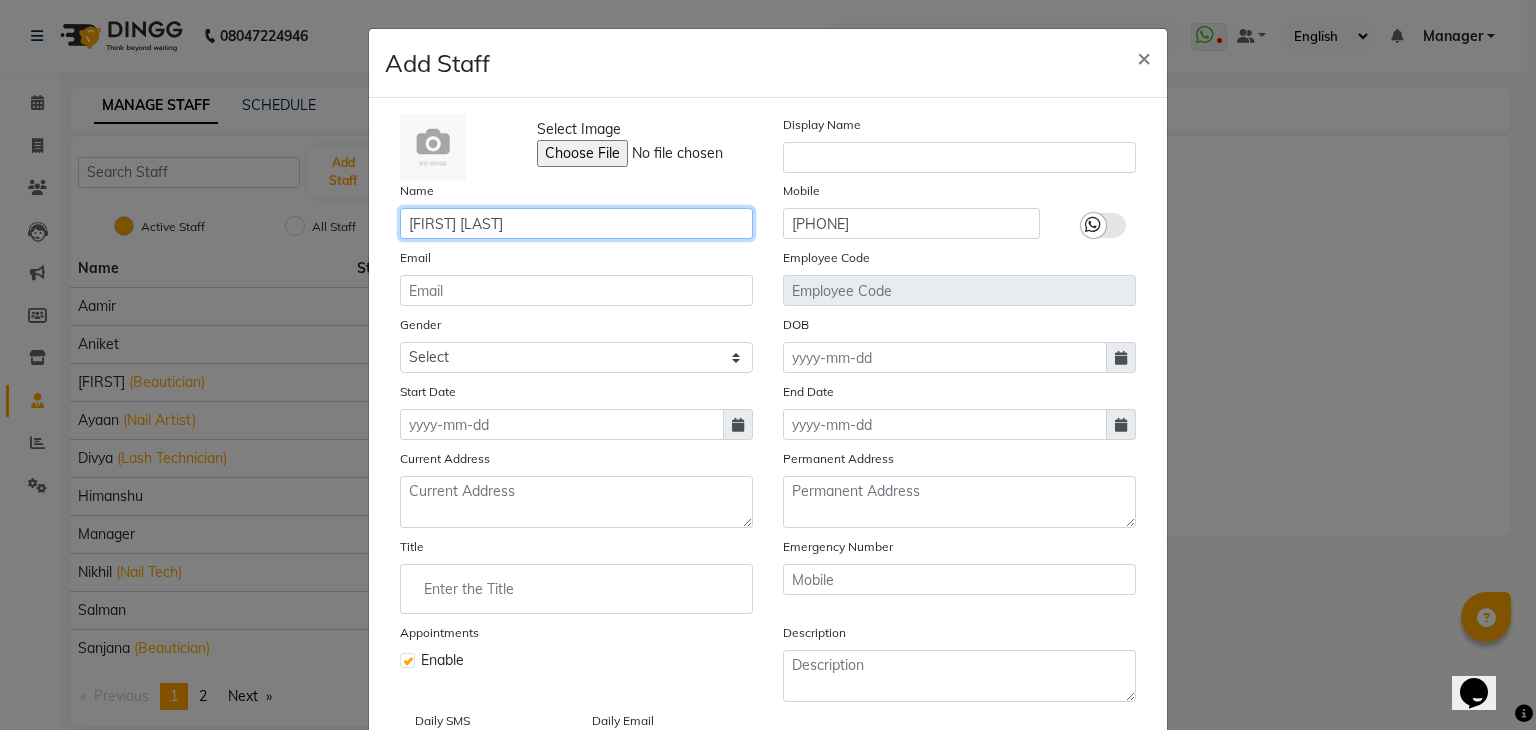 type on "[FIRST] [LAST]" 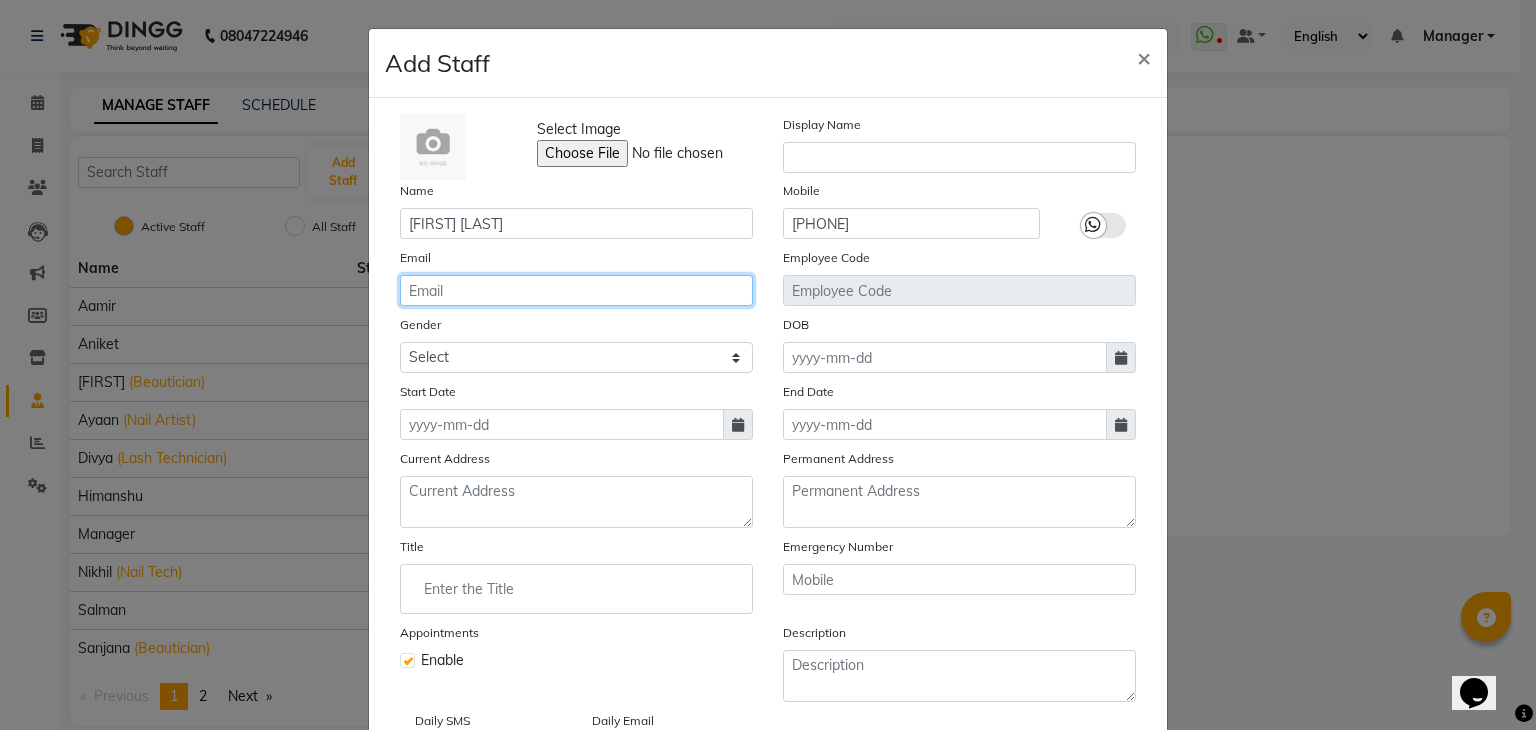 click 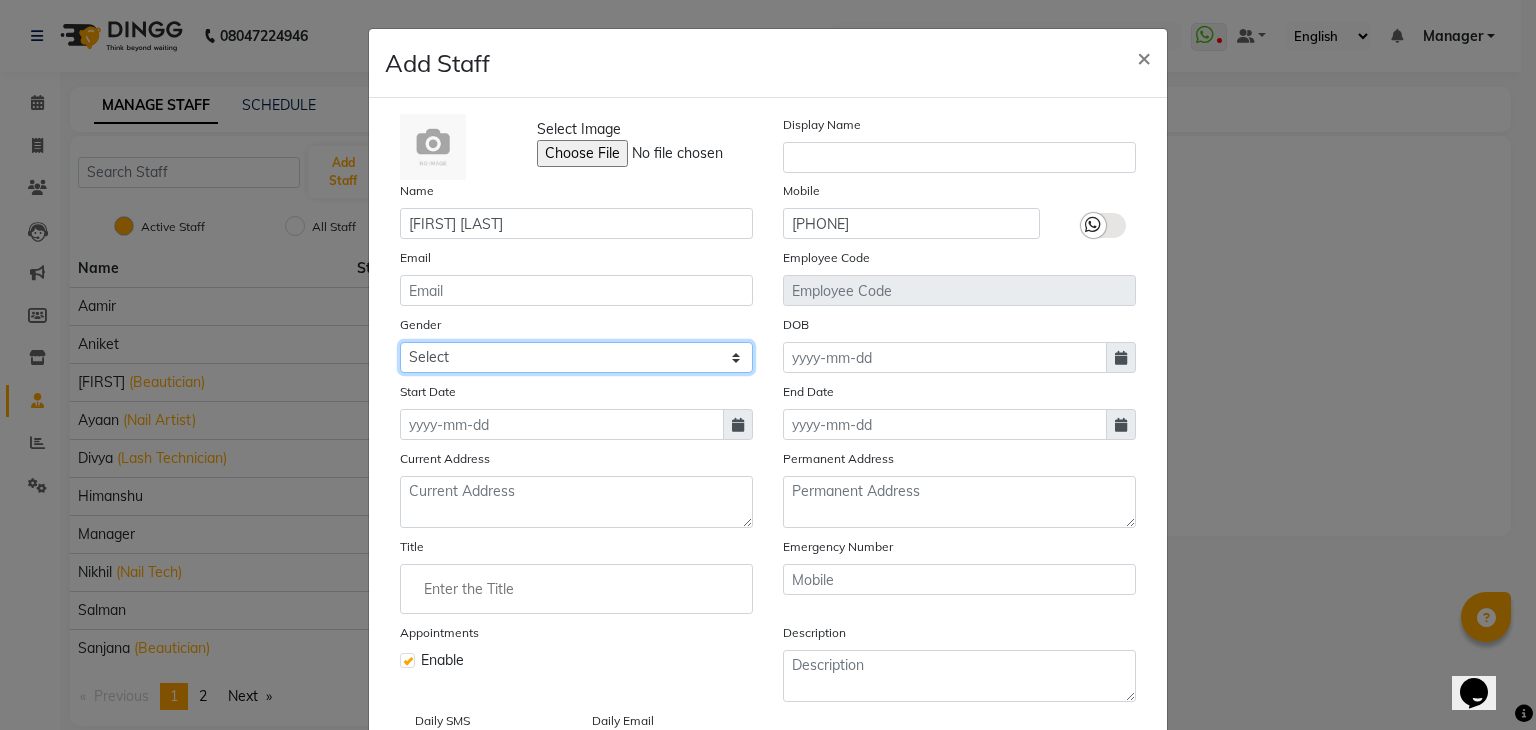 click on "Select Male Female Other Prefer Not To Say" 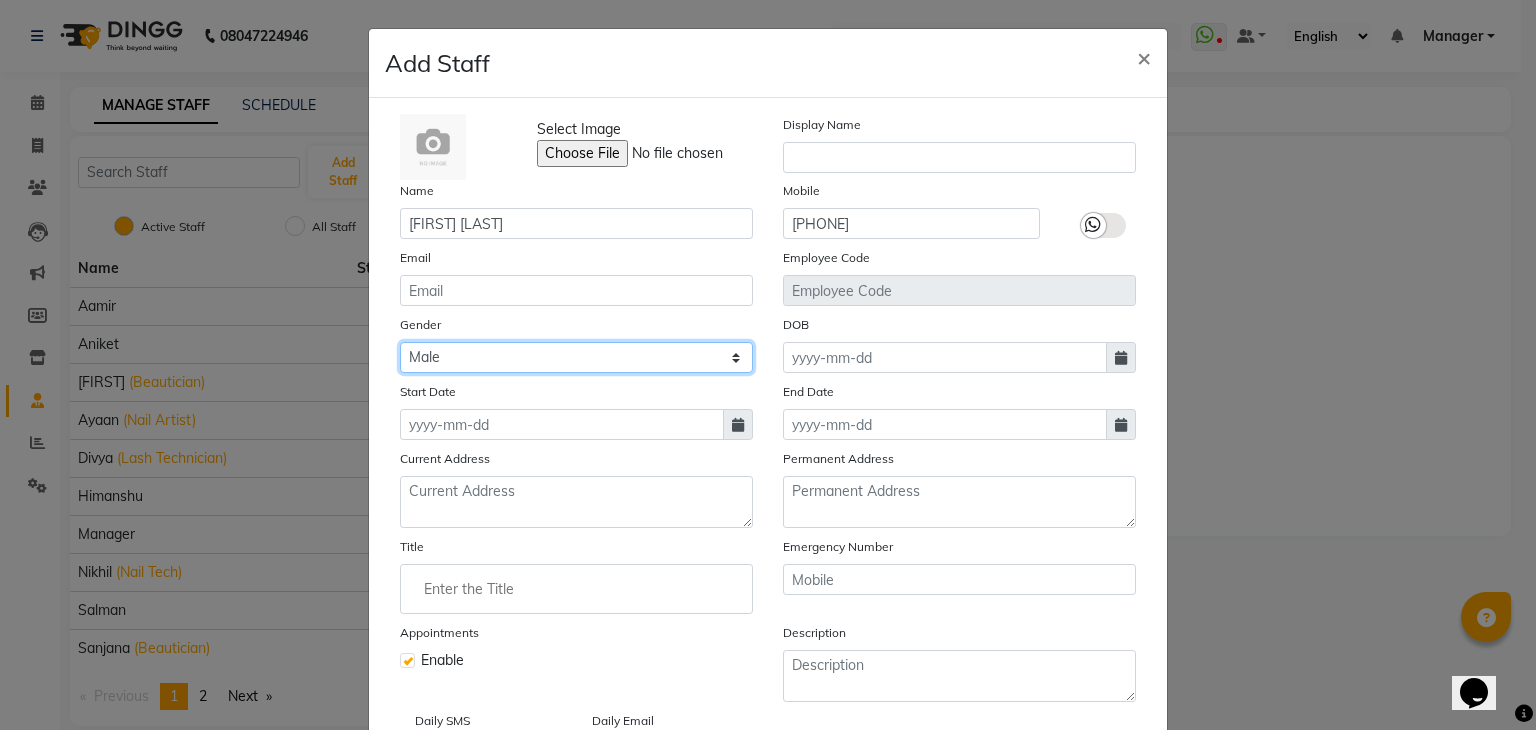 click on "Select Male Female Other Prefer Not To Say" 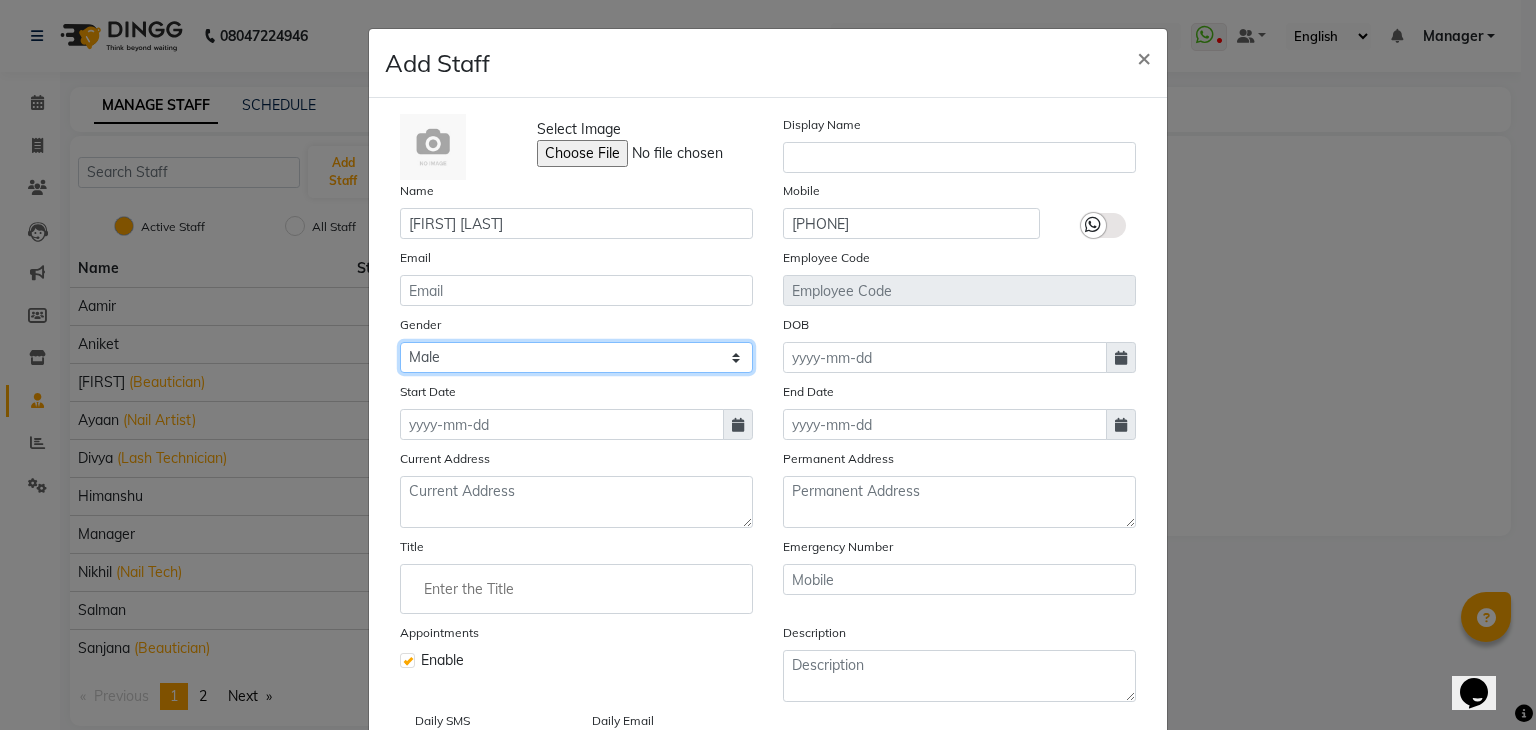 click on "Select Male Female Other Prefer Not To Say" 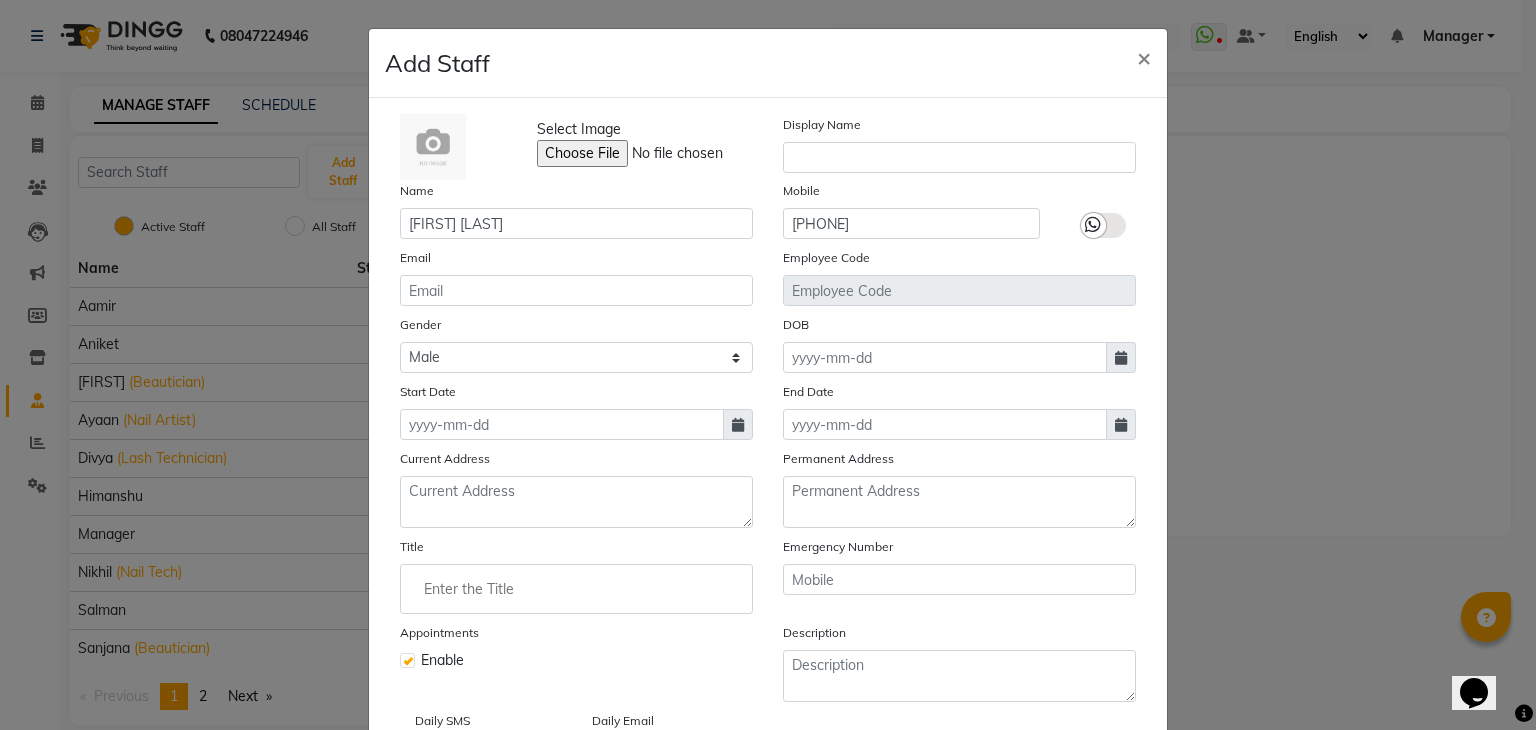 click 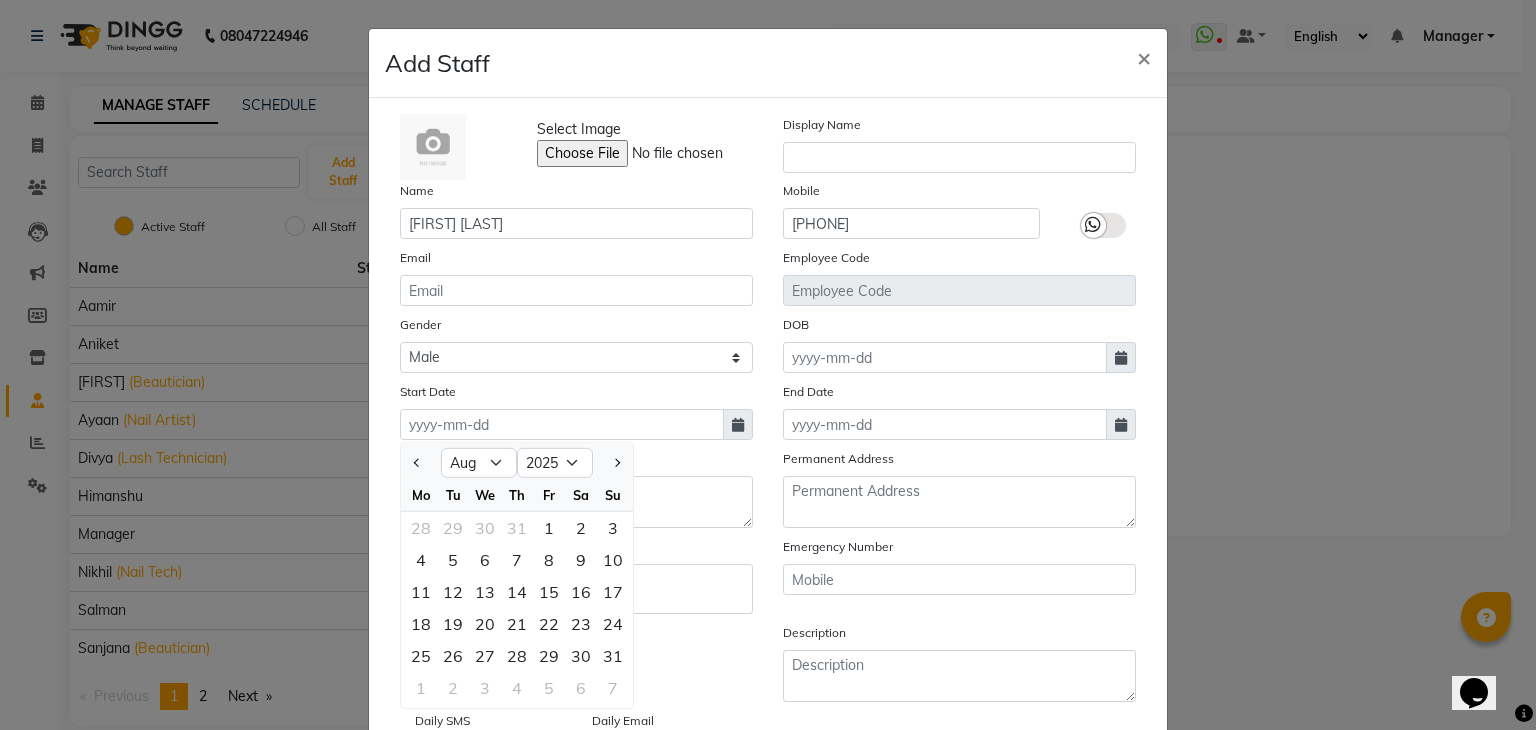 click 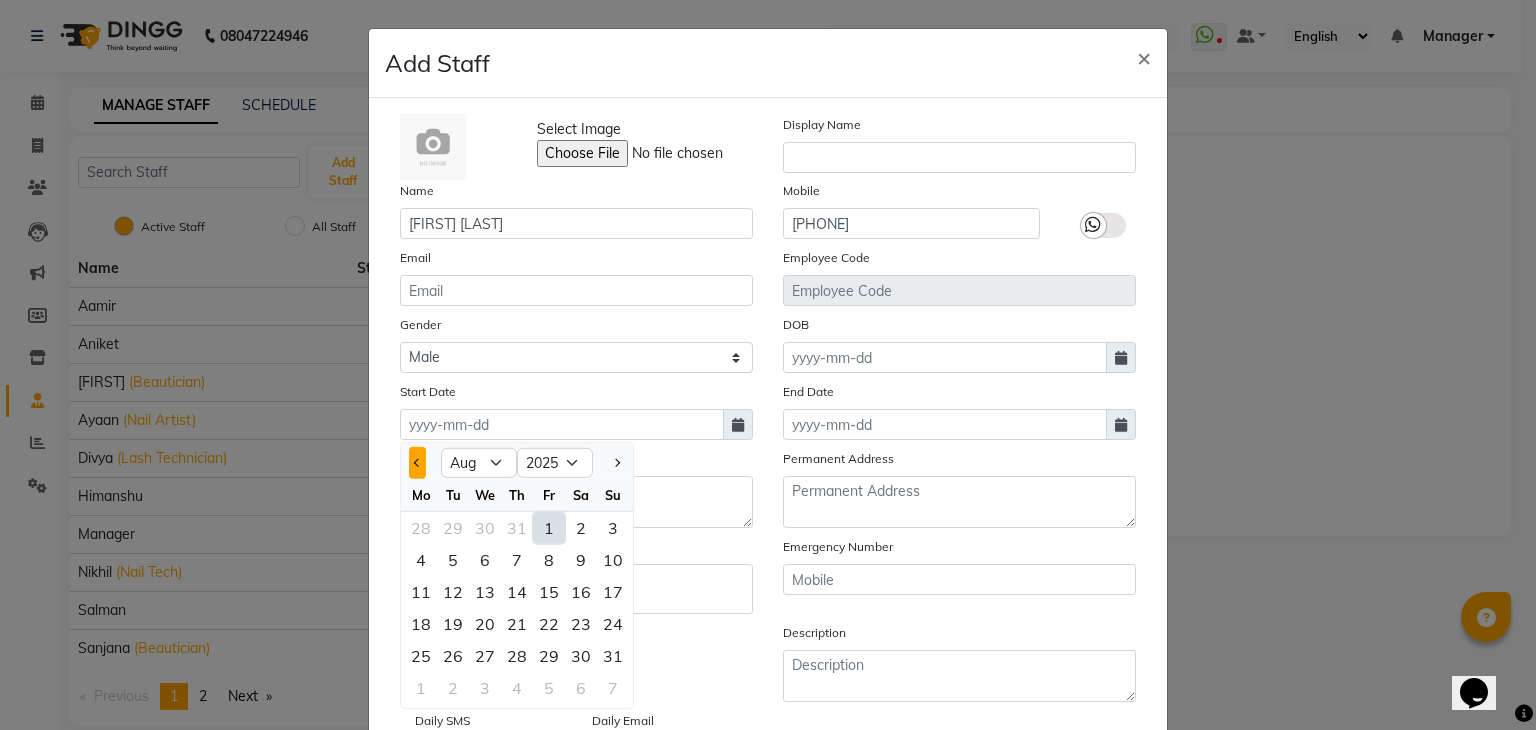click 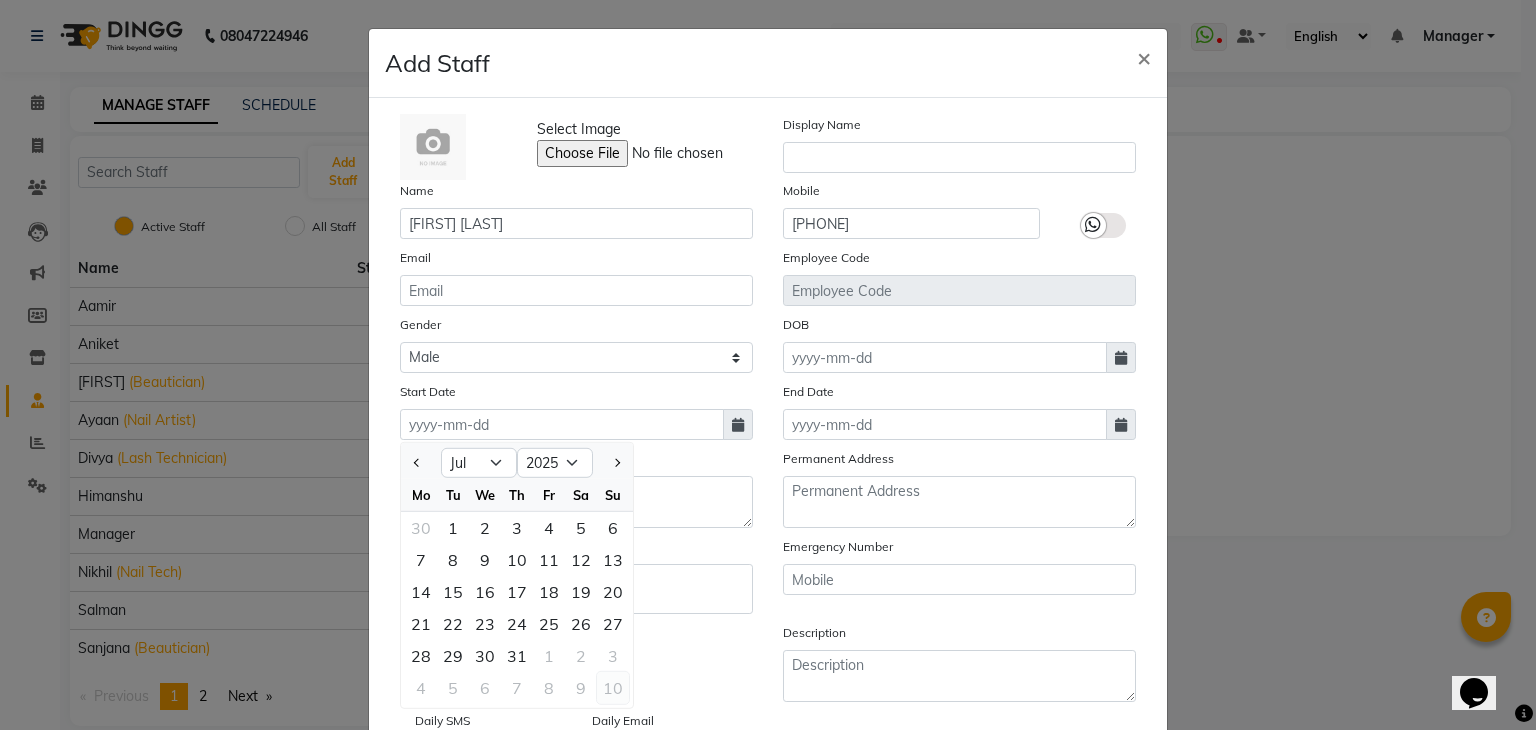 scroll, scrollTop: 100, scrollLeft: 0, axis: vertical 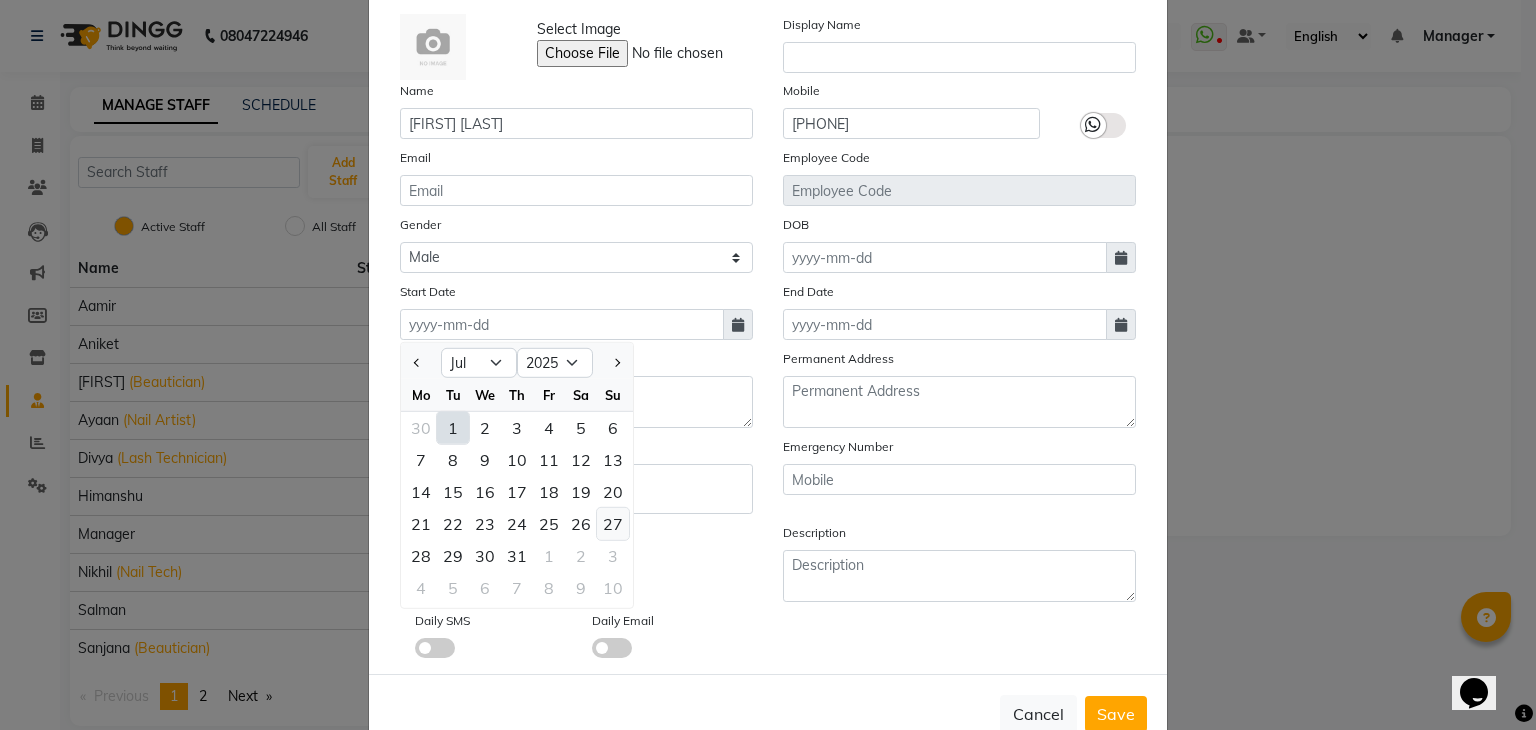 click on "27" 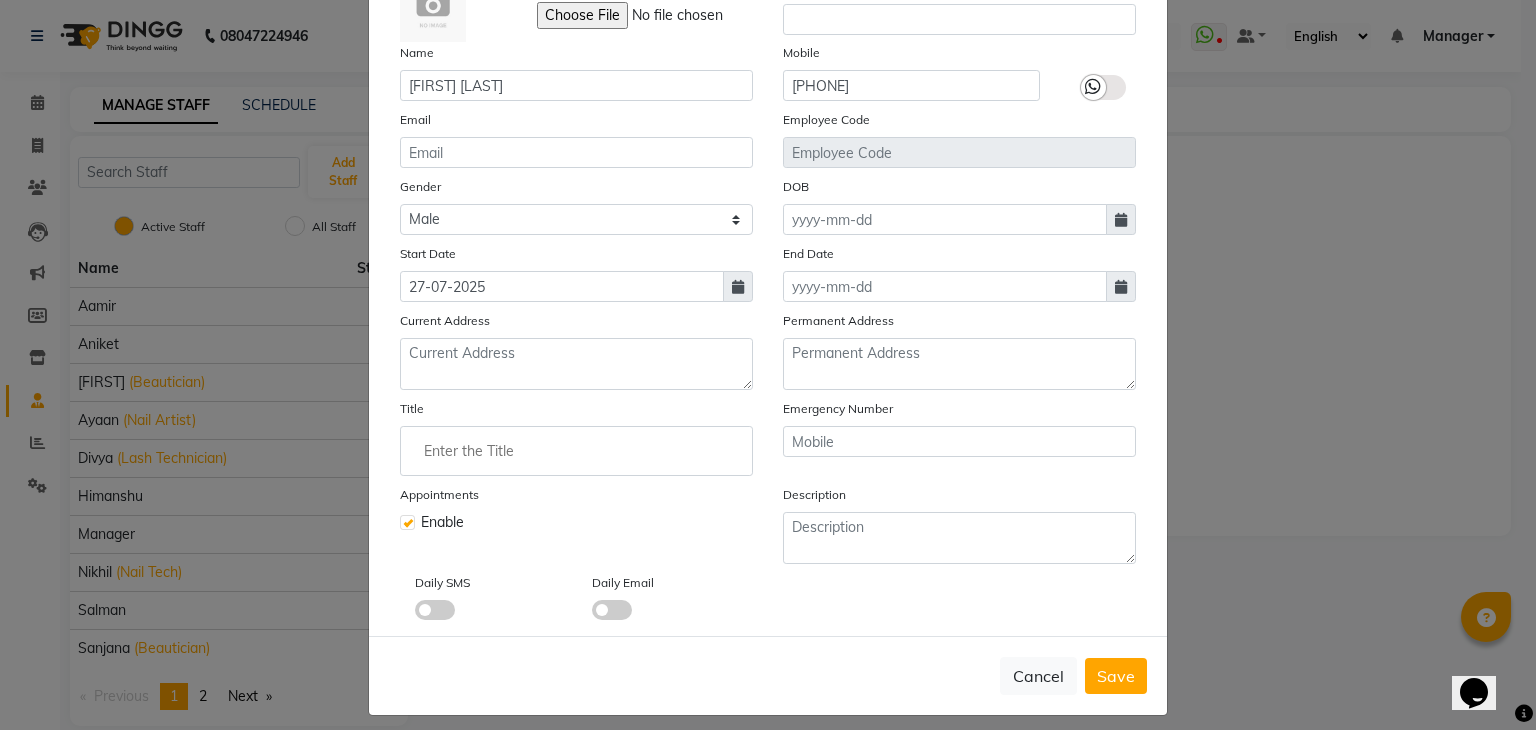 scroll, scrollTop: 160, scrollLeft: 0, axis: vertical 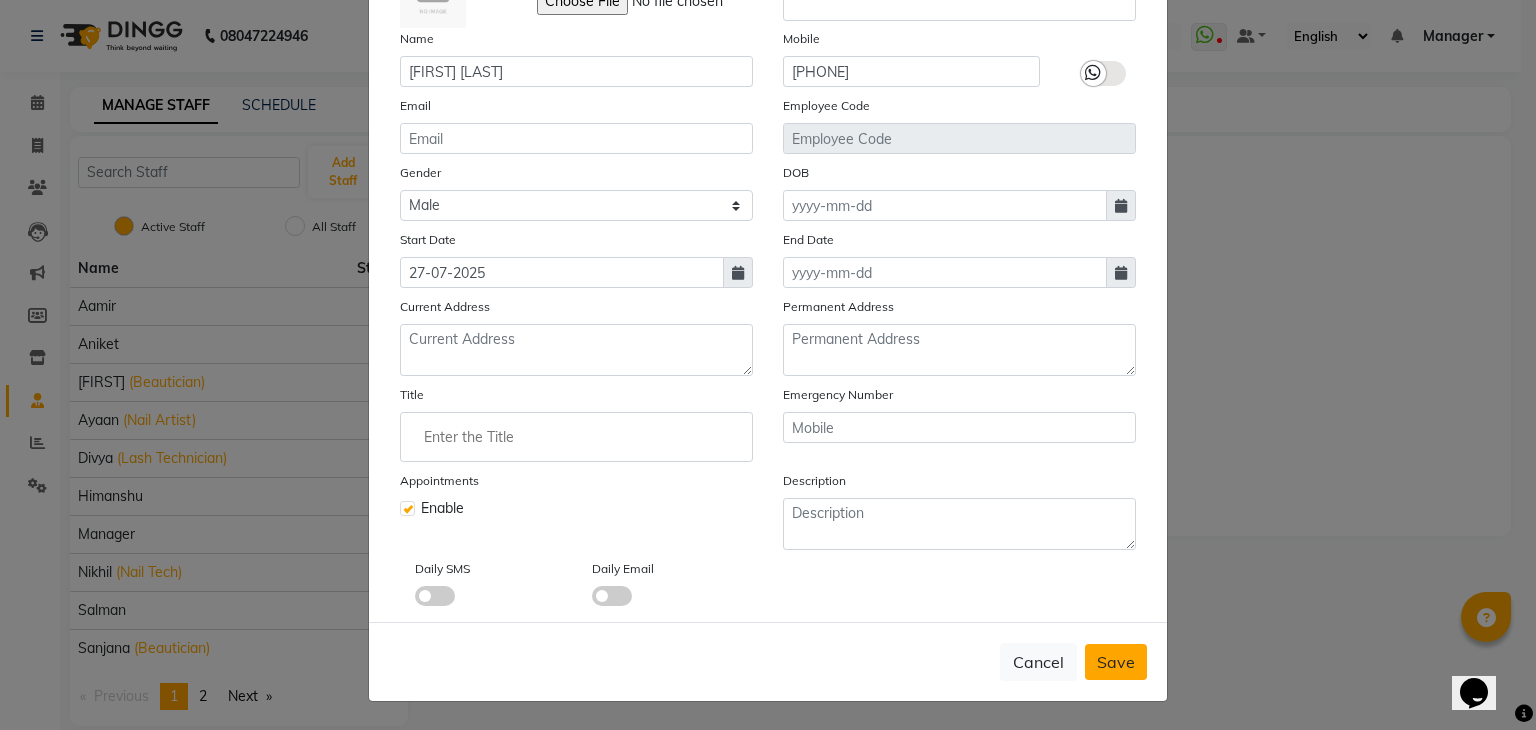 click on "Save" at bounding box center [1116, 662] 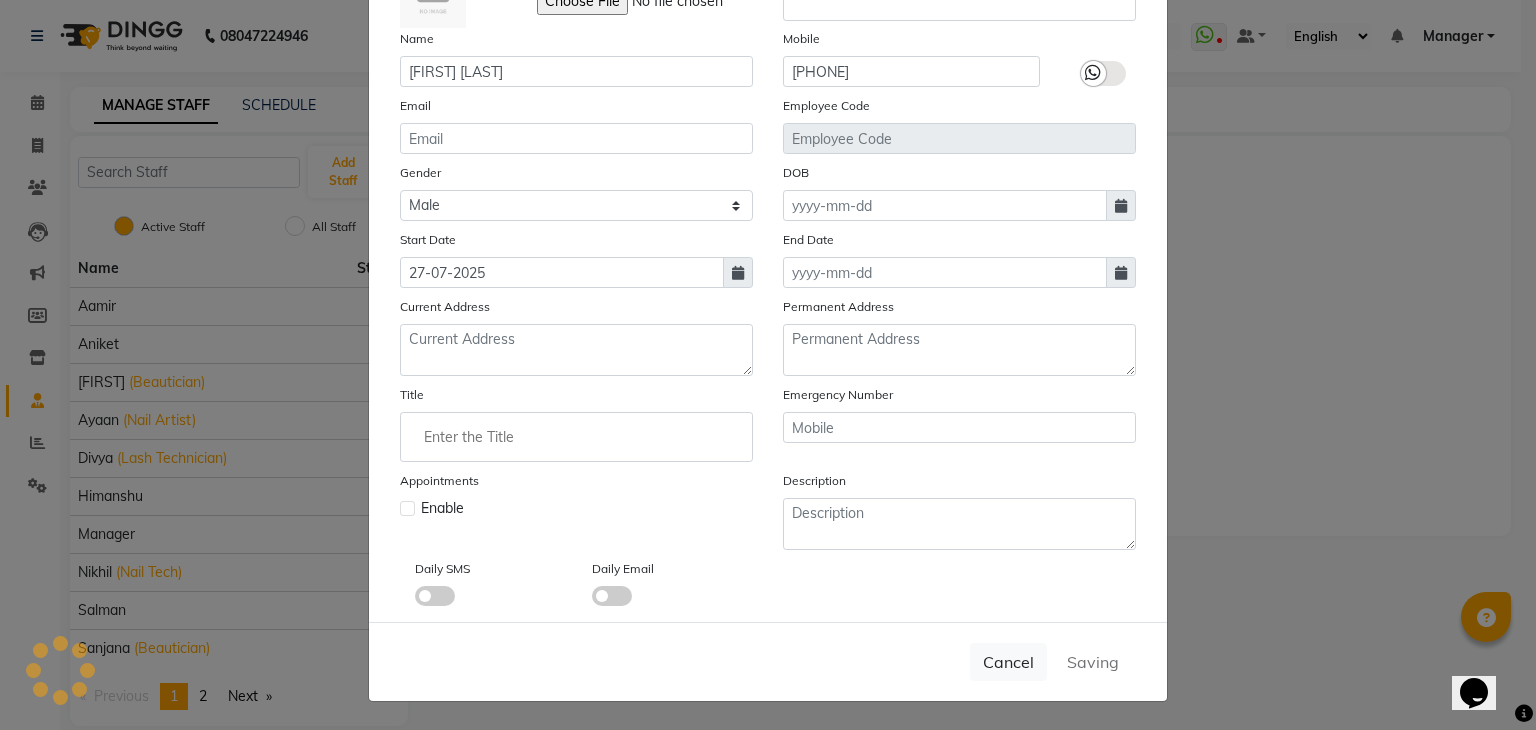 type 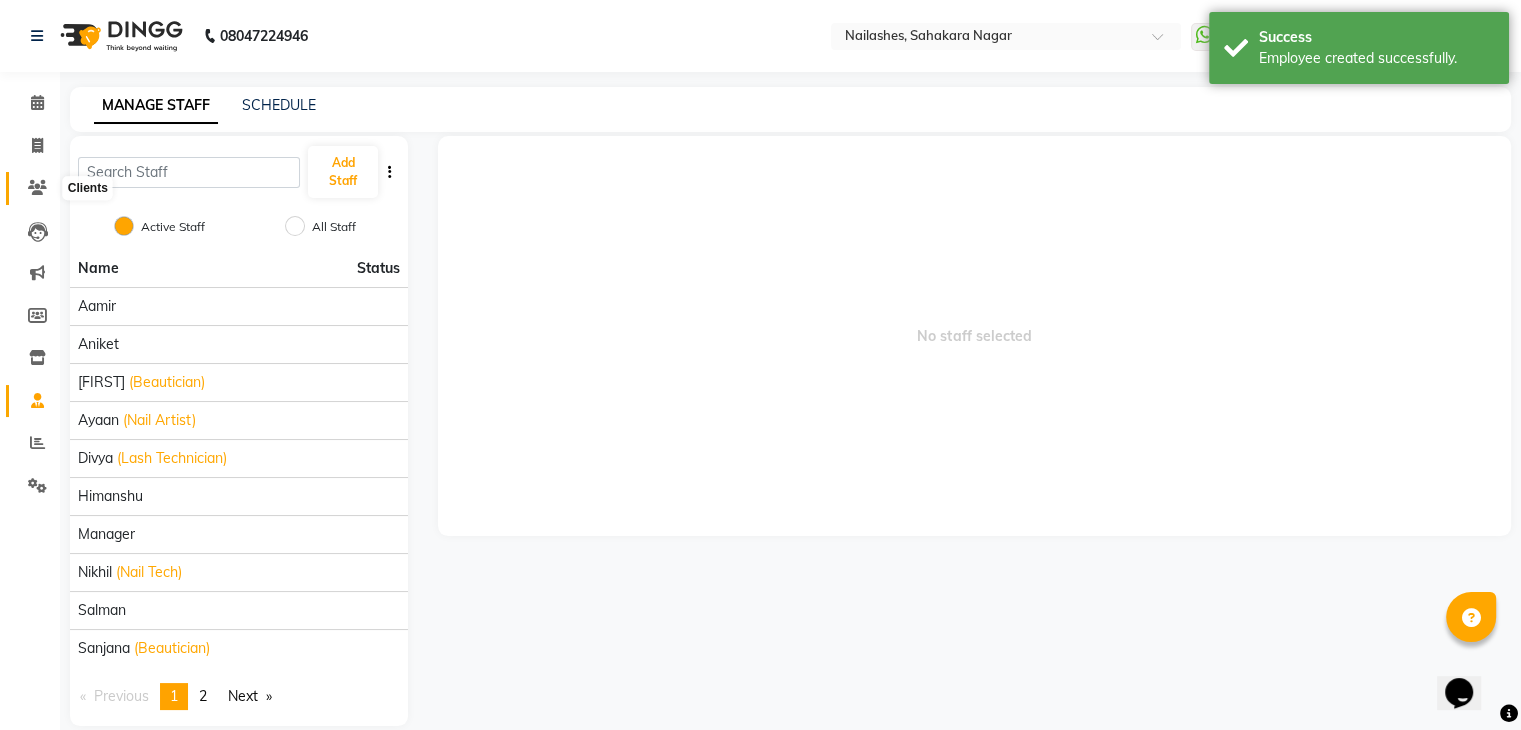 click 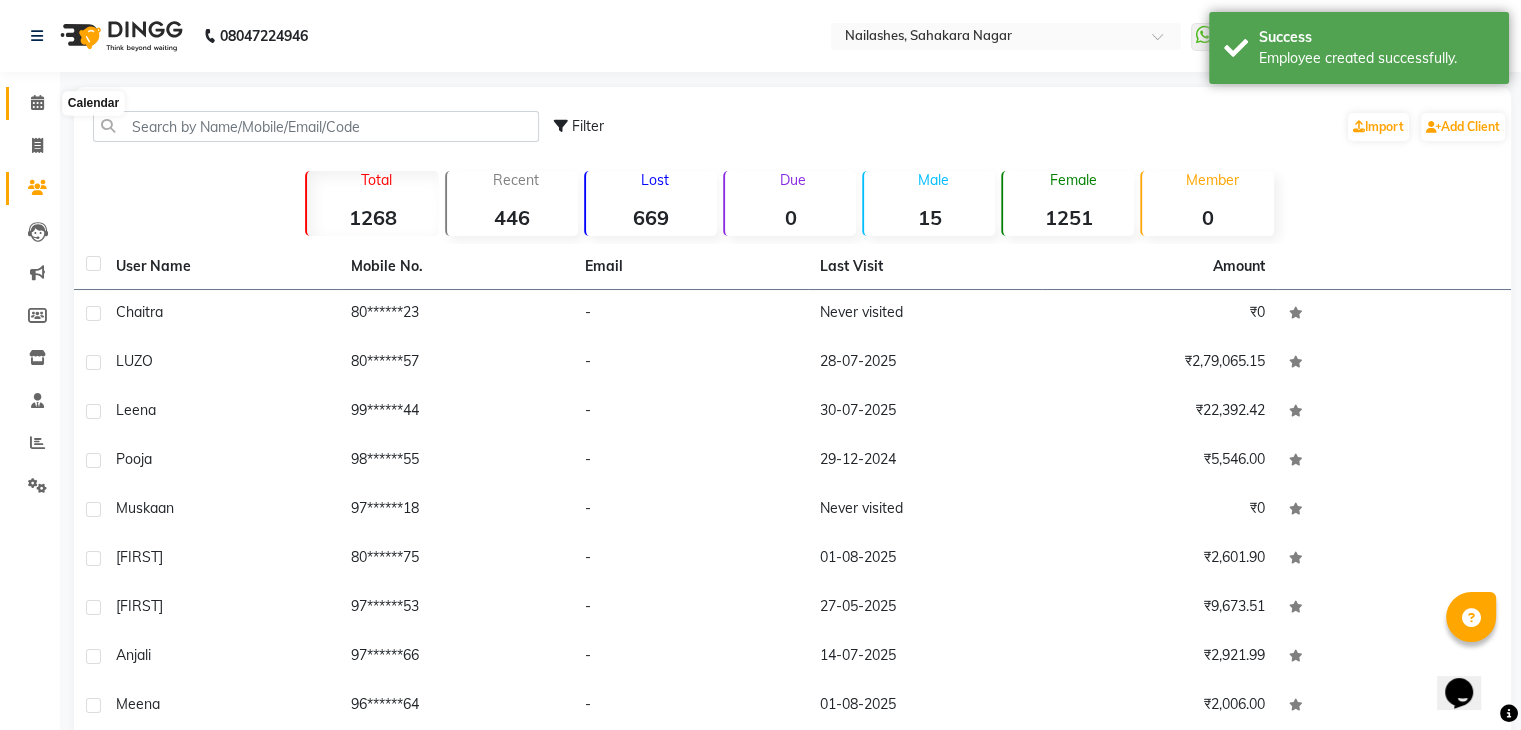 click 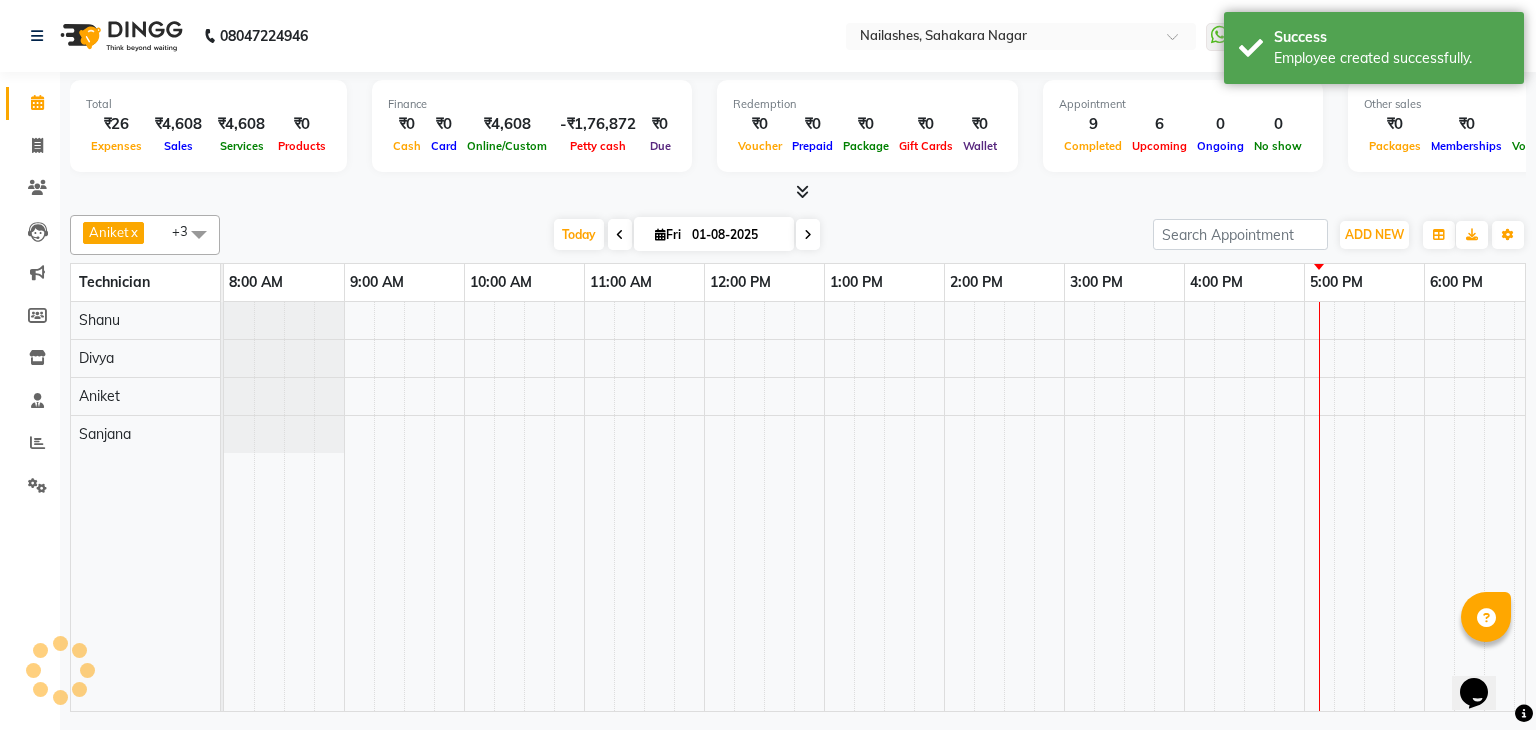 scroll, scrollTop: 0, scrollLeft: 0, axis: both 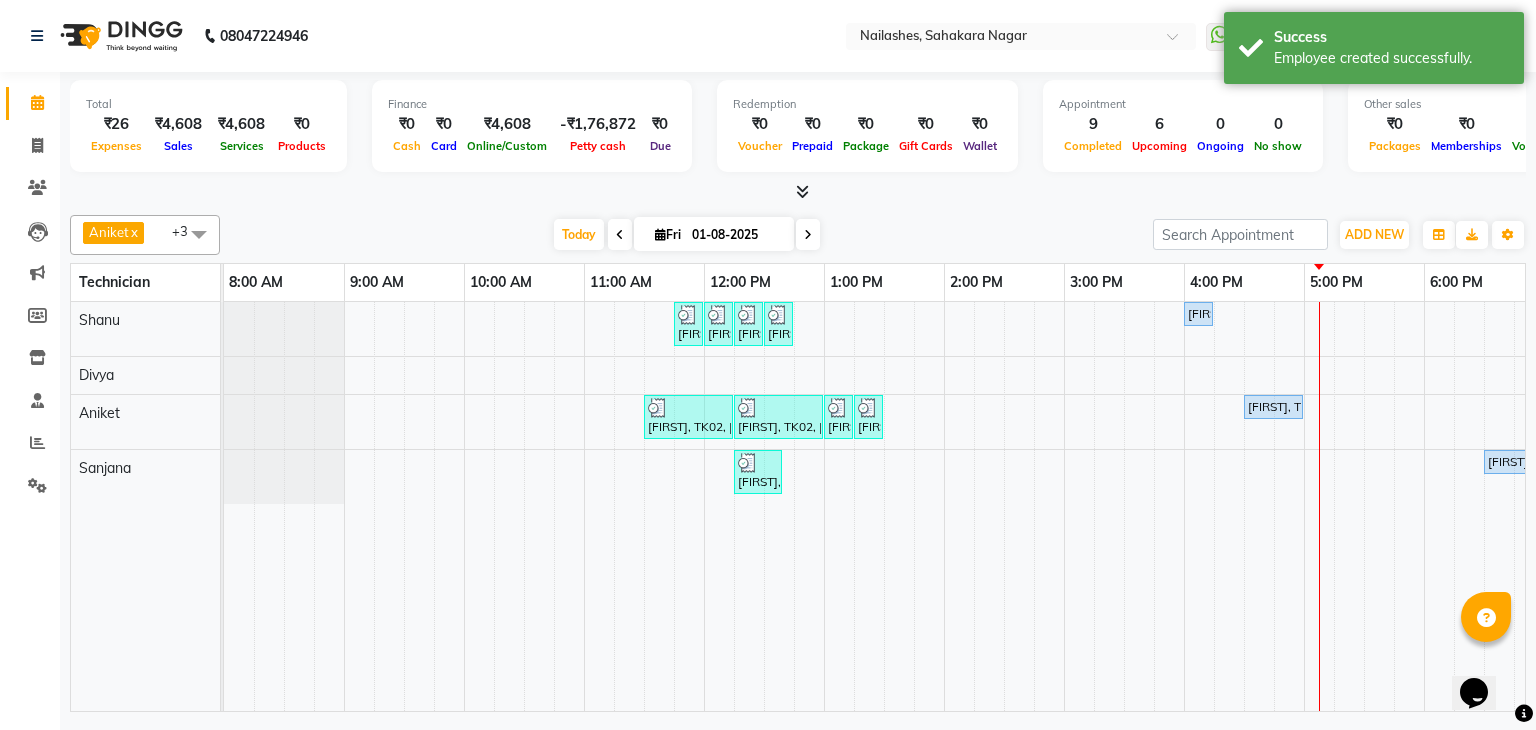click at bounding box center [199, 234] 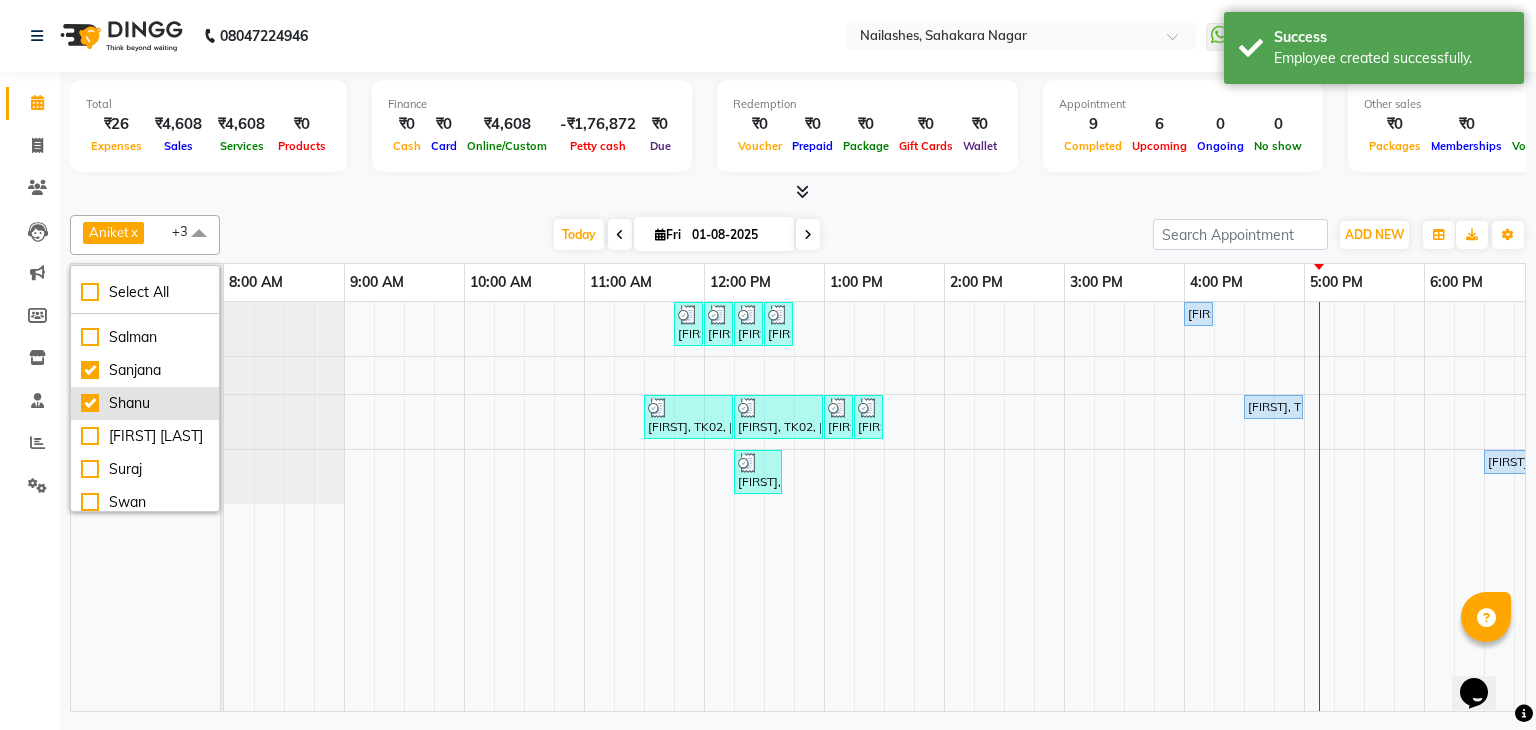 scroll, scrollTop: 232, scrollLeft: 0, axis: vertical 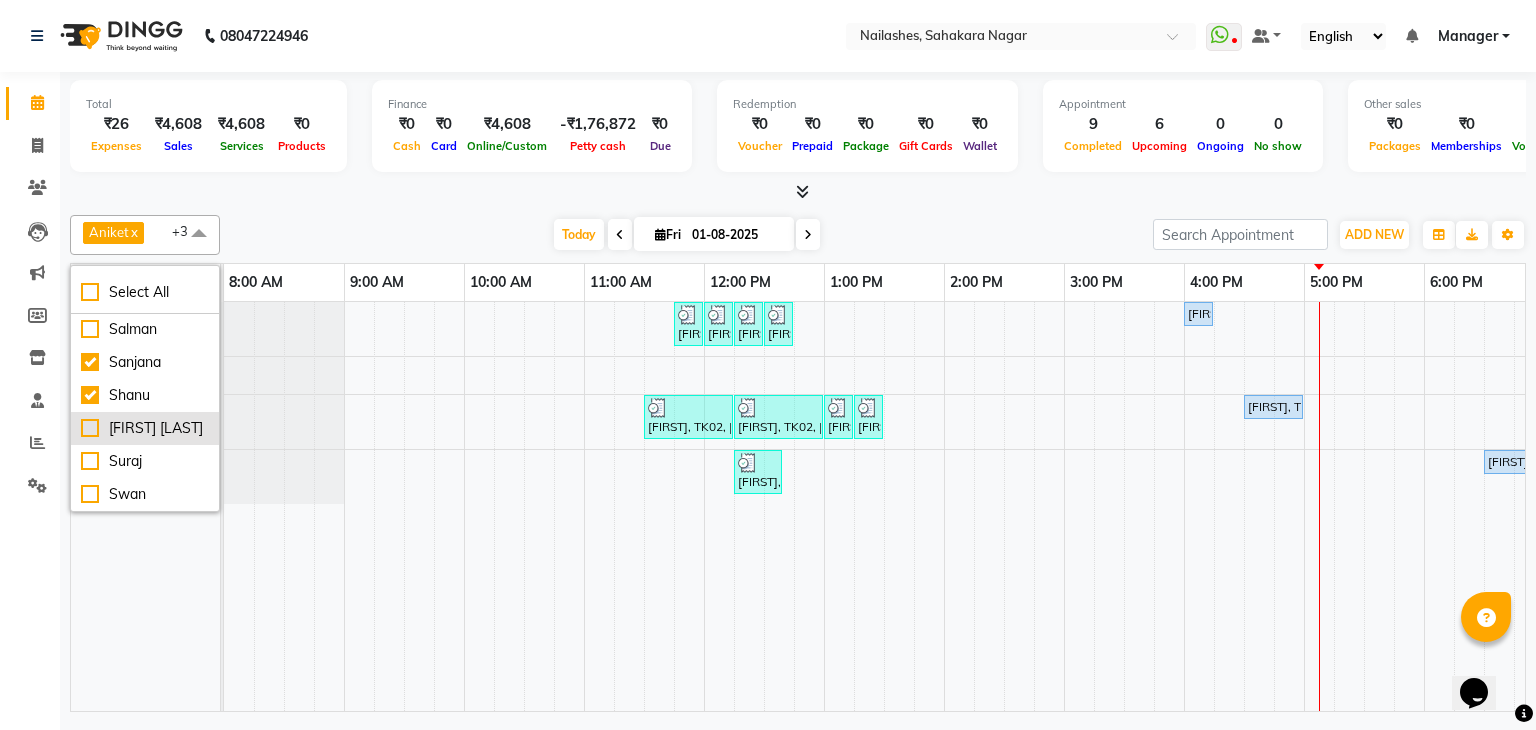 click on "[FIRST] [LAST]" at bounding box center [145, 428] 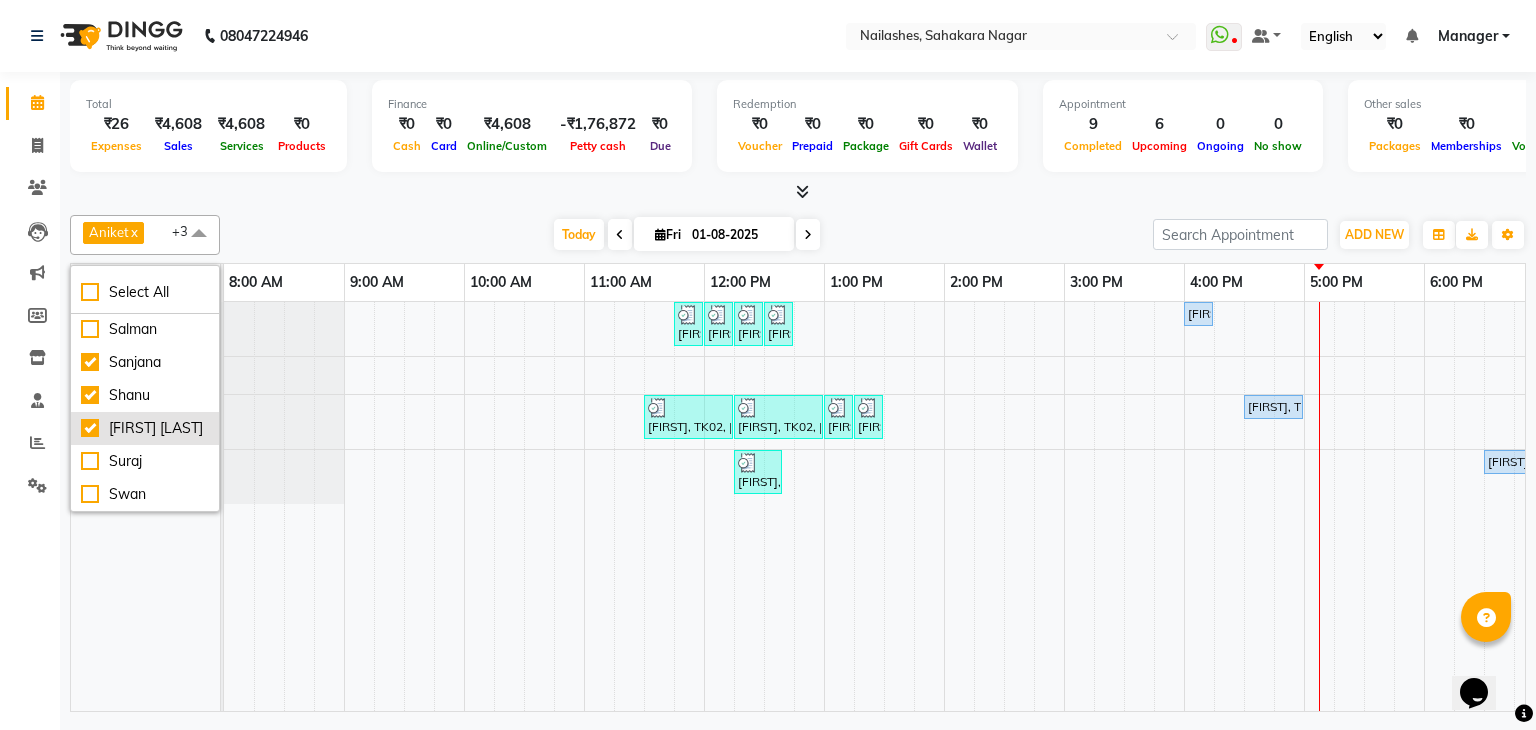 checkbox on "true" 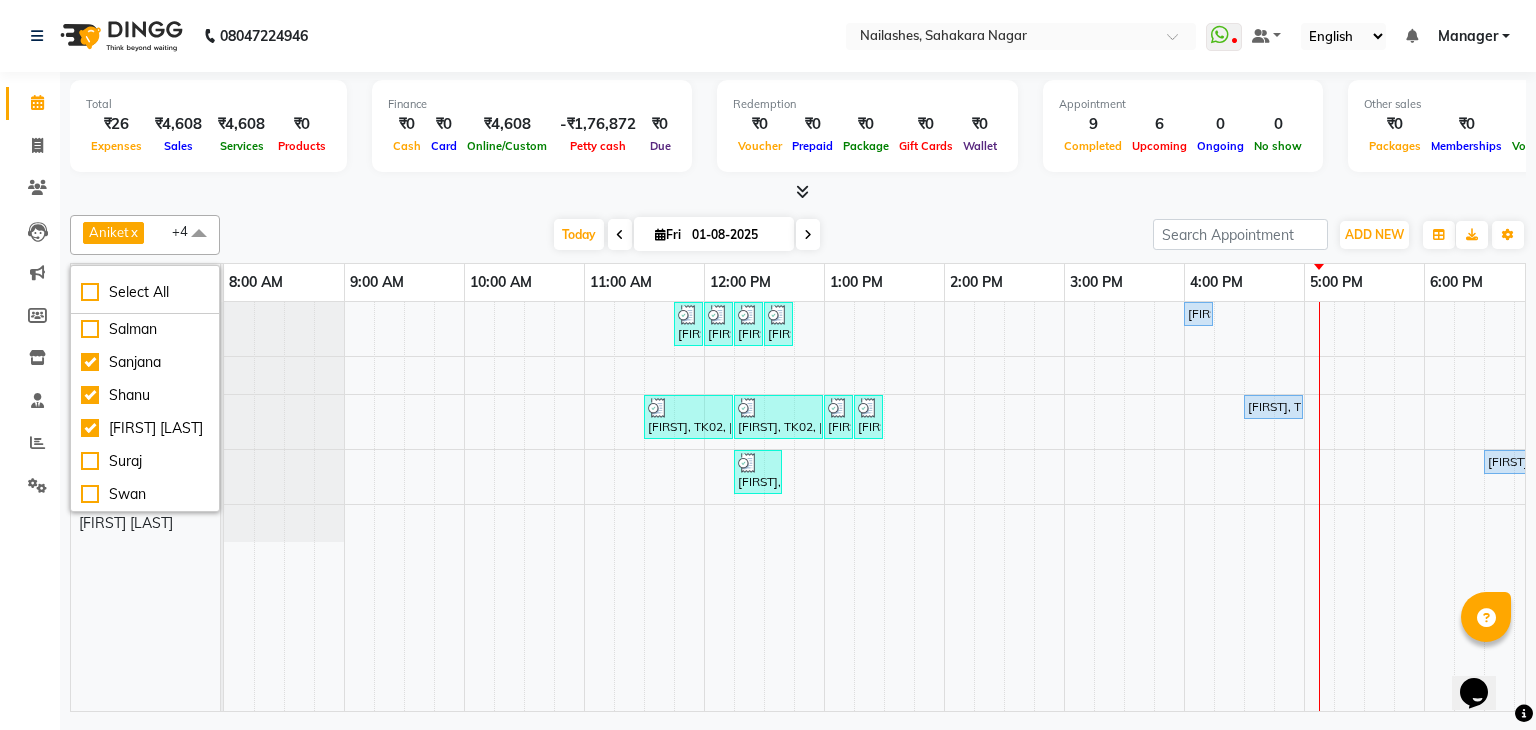 click on "Today  Fri 01-08-2025" at bounding box center (686, 235) 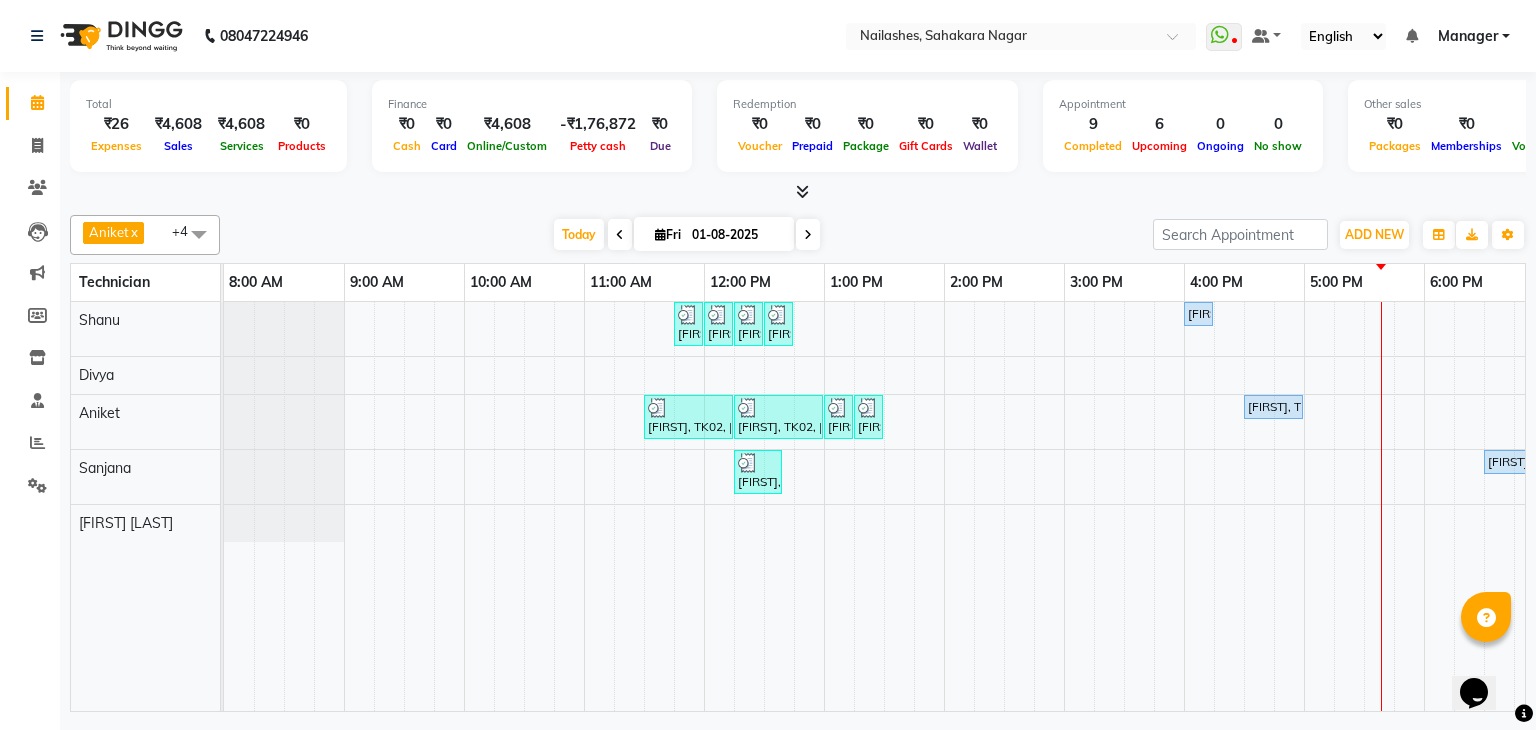 scroll, scrollTop: 0, scrollLeft: 260, axis: horizontal 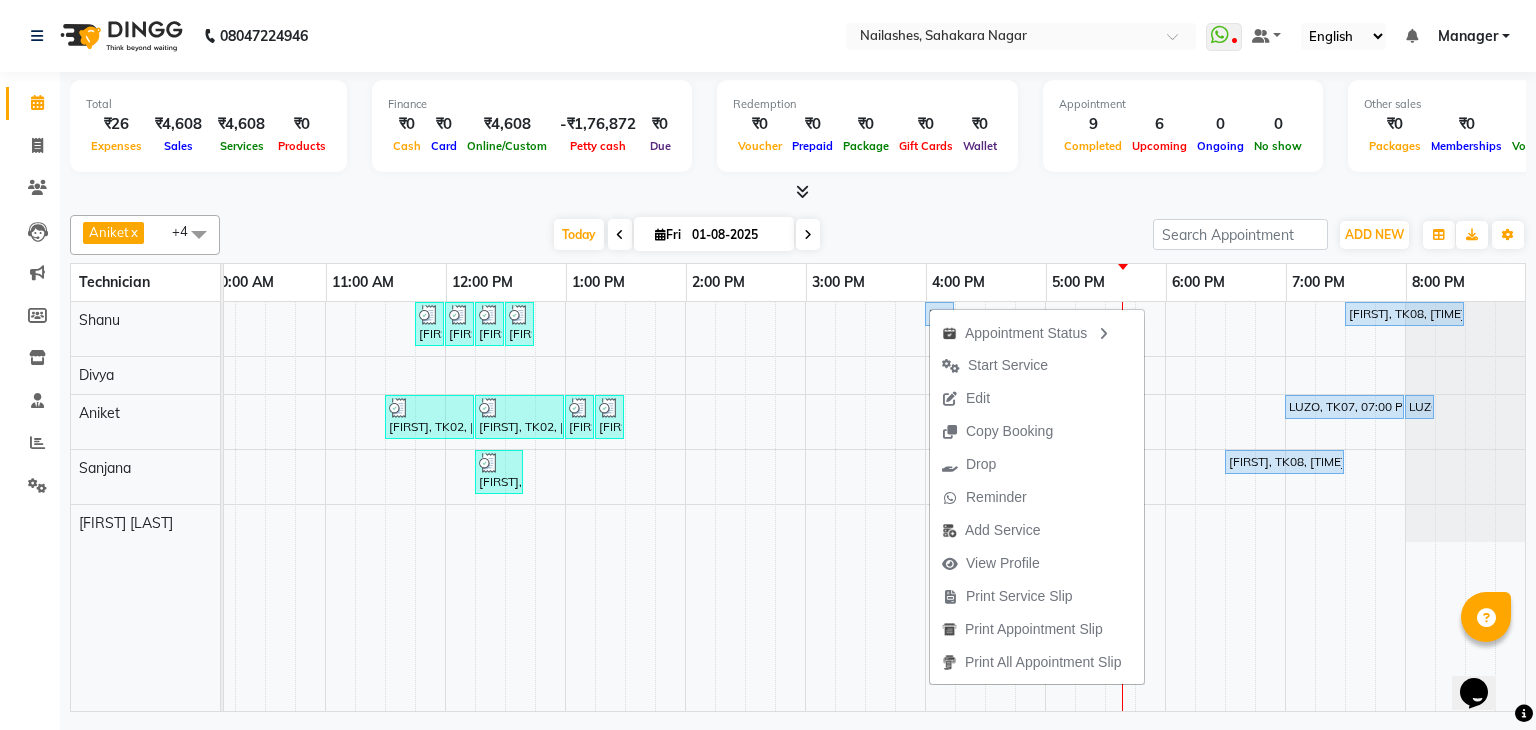 click at bounding box center [798, 192] 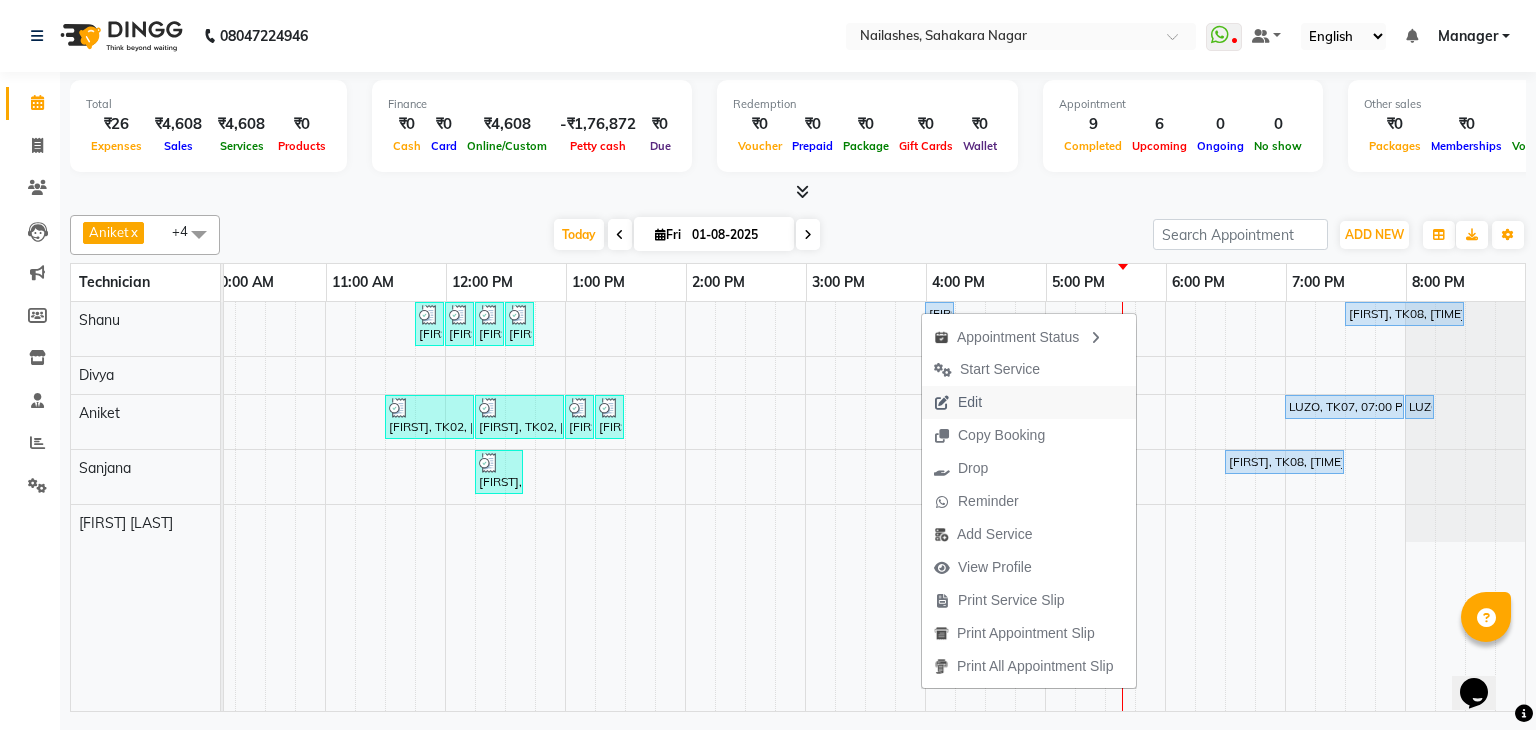 click on "Edit" at bounding box center (970, 402) 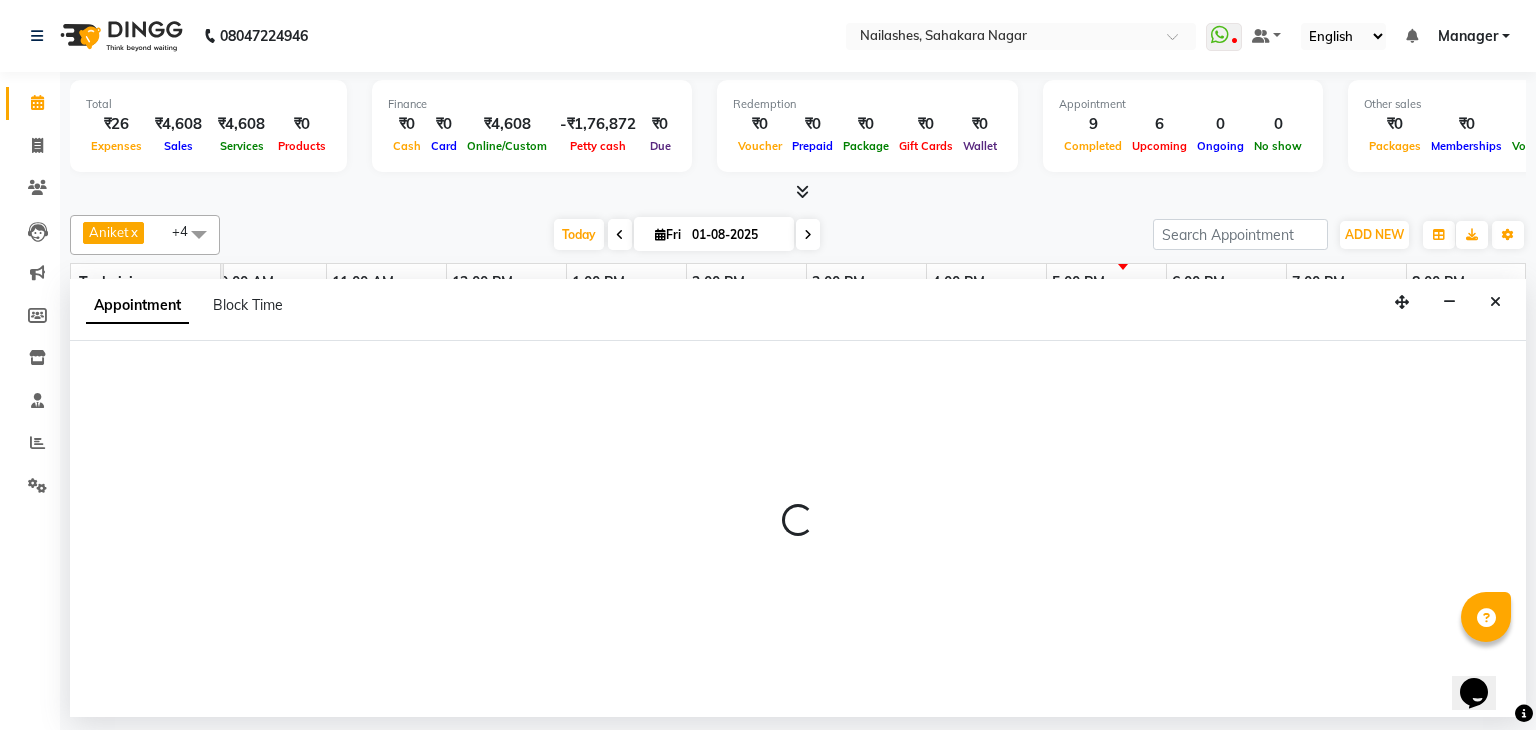 select on "tentative" 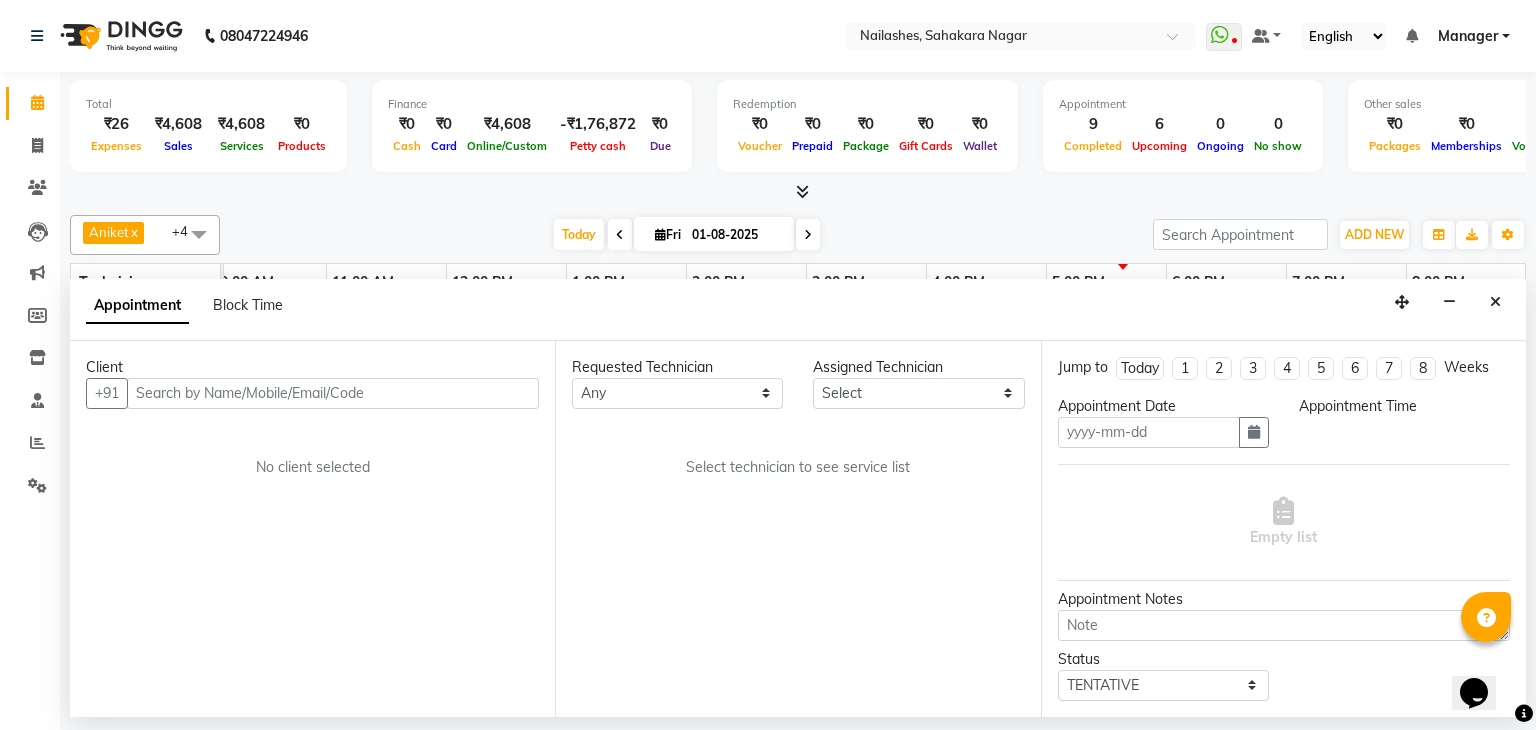 type on "01-08-2025" 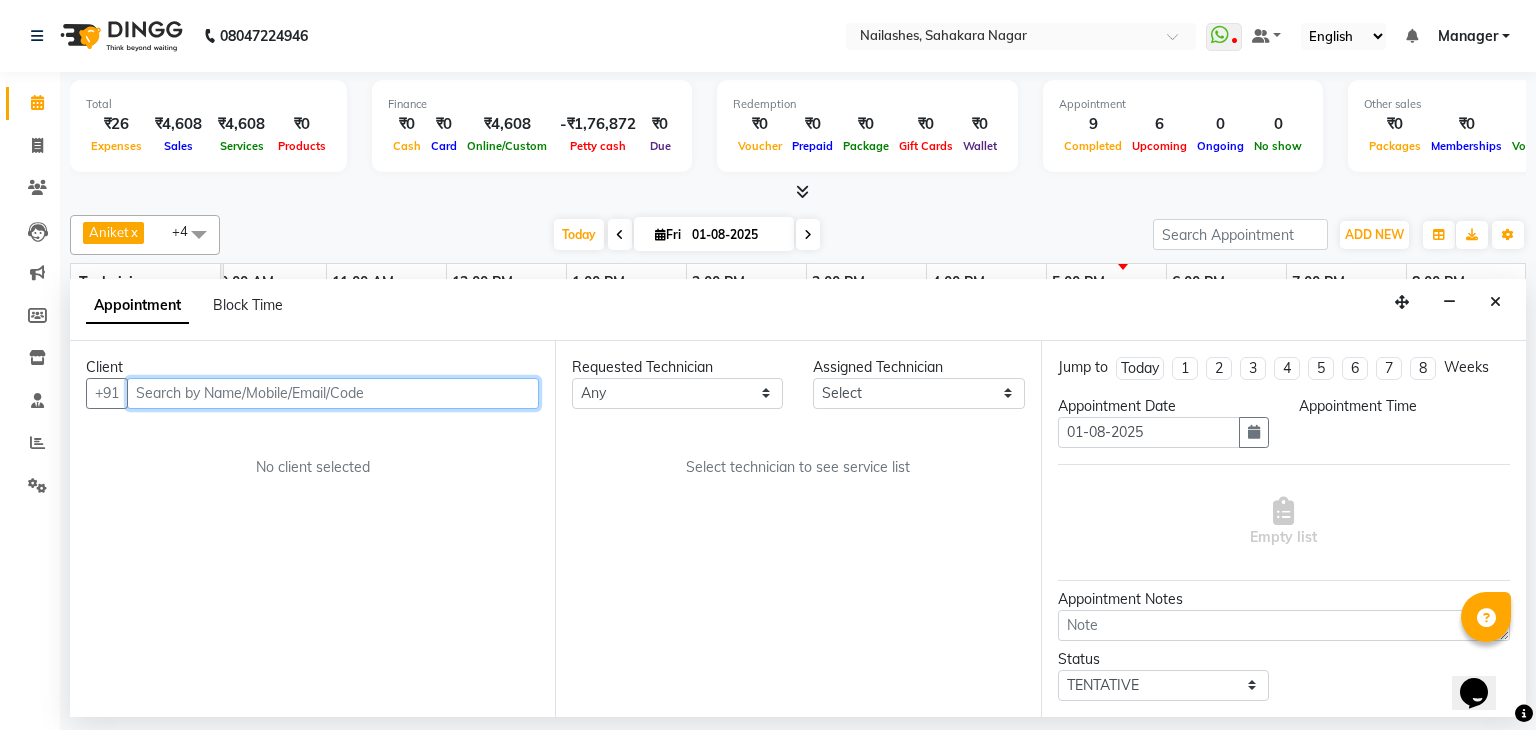 select on "54412" 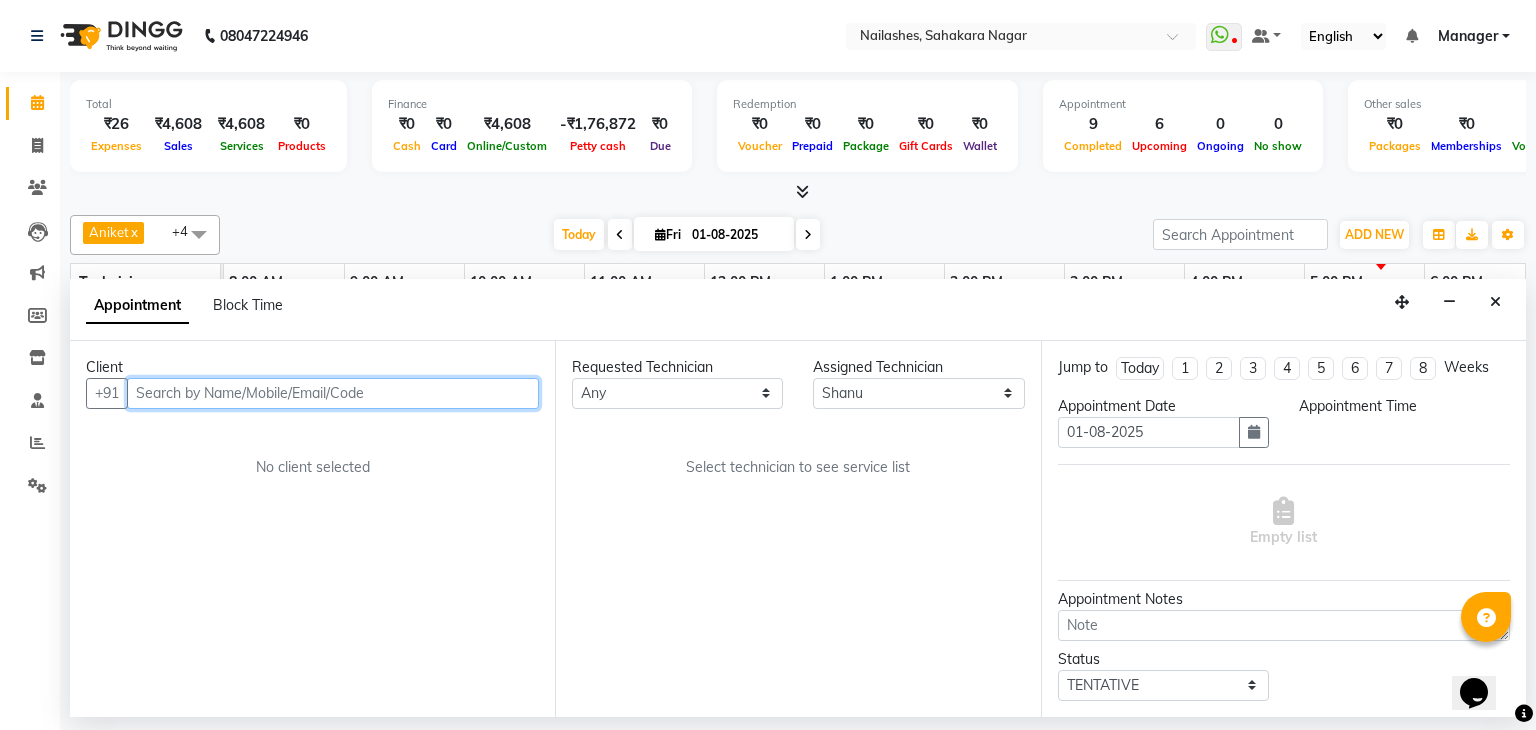 scroll, scrollTop: 0, scrollLeft: 0, axis: both 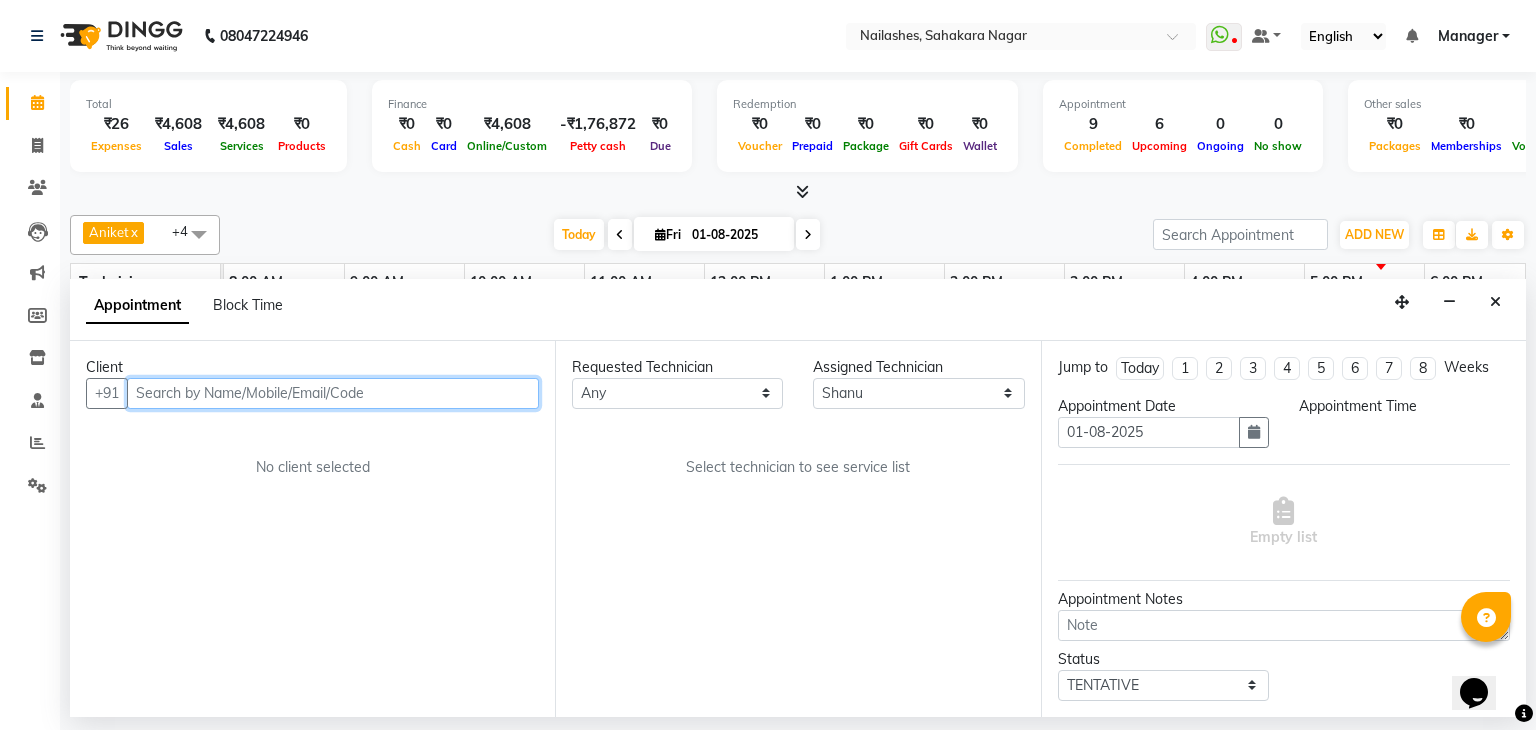 select on "upcoming" 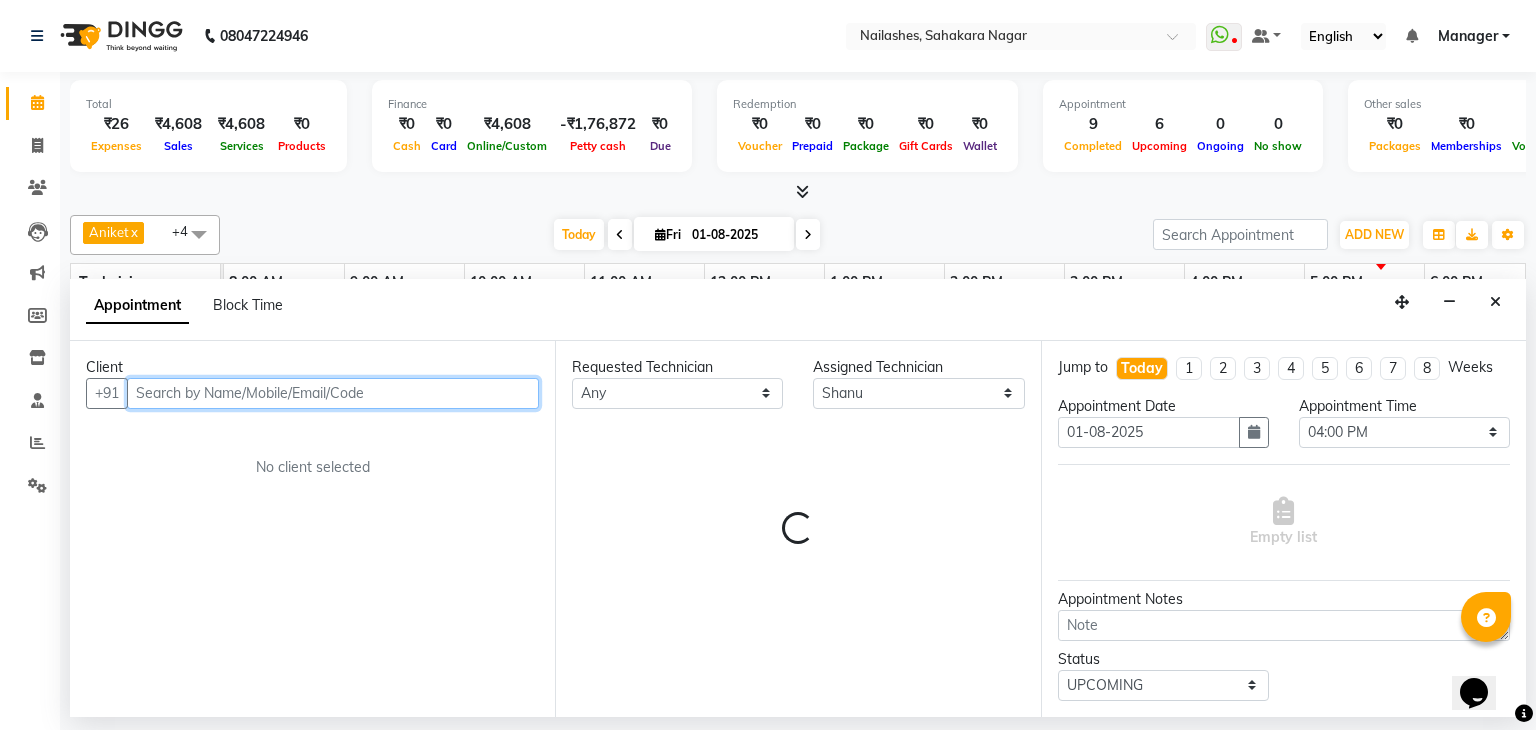 scroll, scrollTop: 0, scrollLeft: 258, axis: horizontal 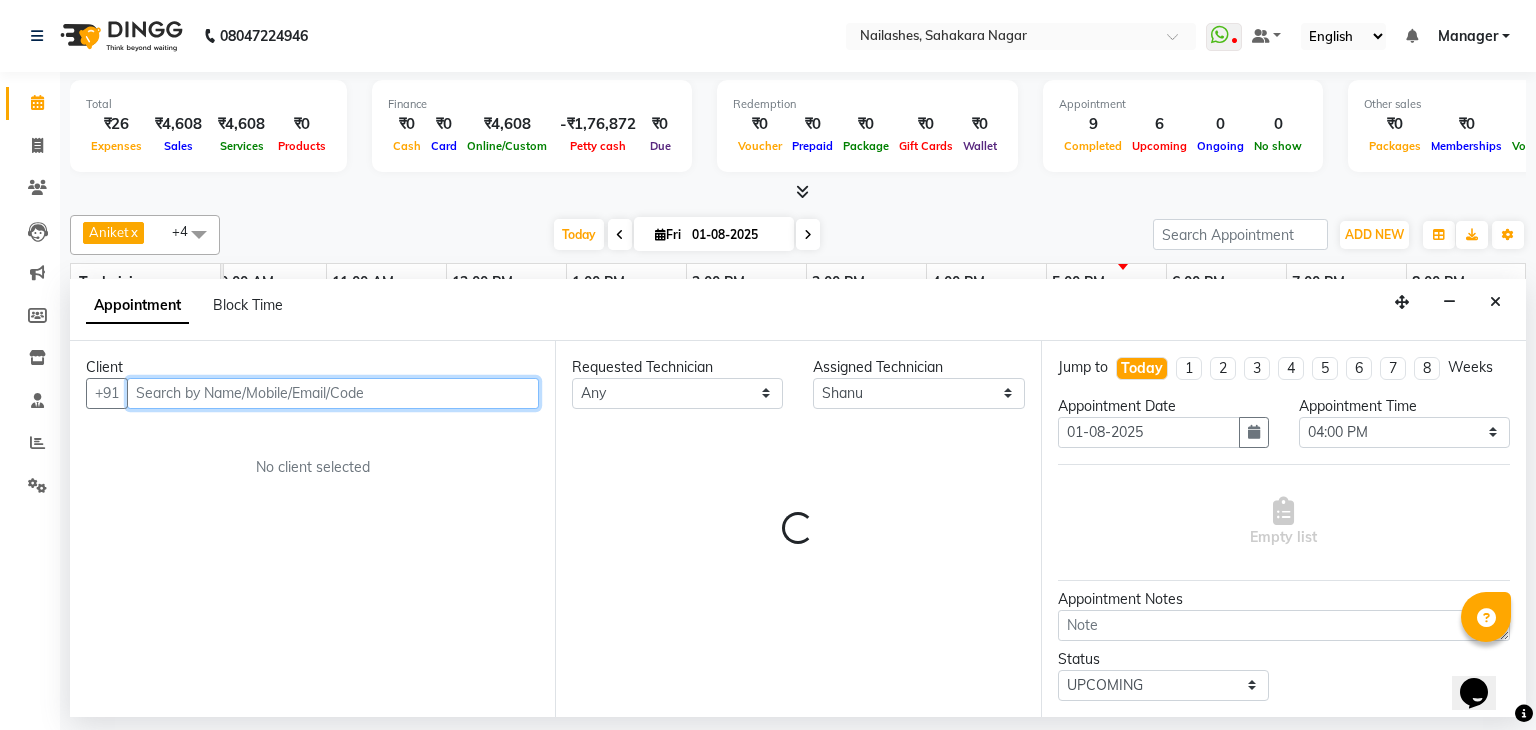 select on "3204" 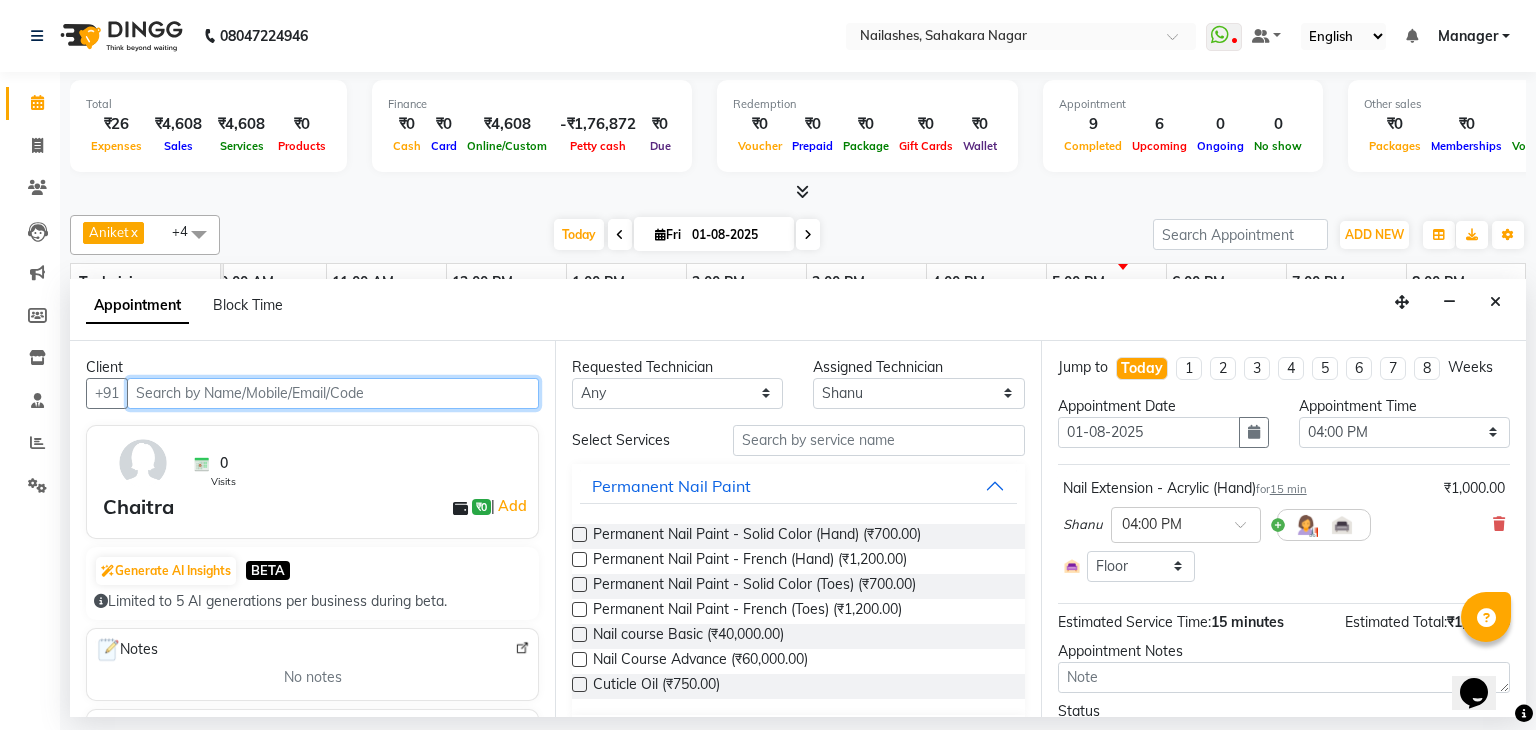 click at bounding box center [333, 393] 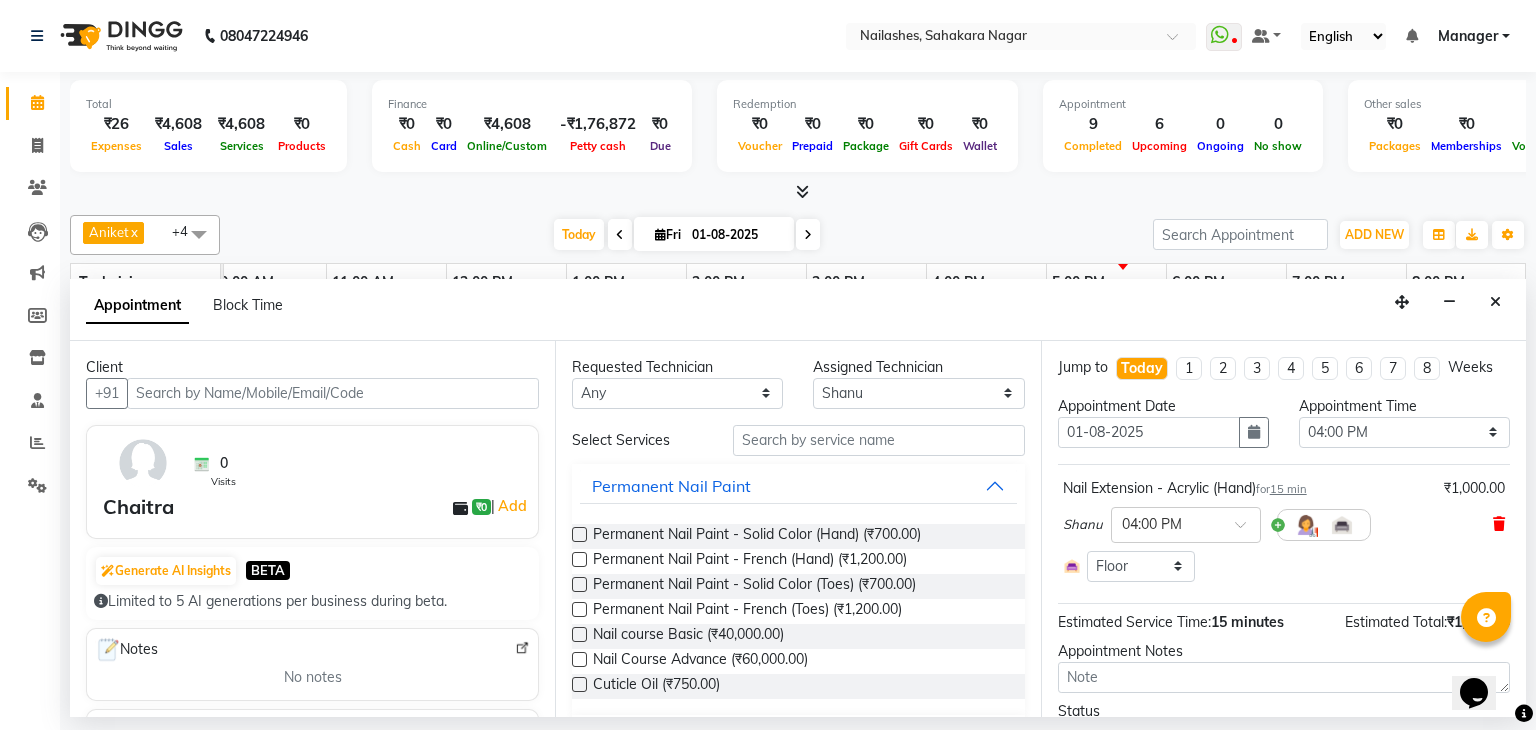 click at bounding box center (1499, 524) 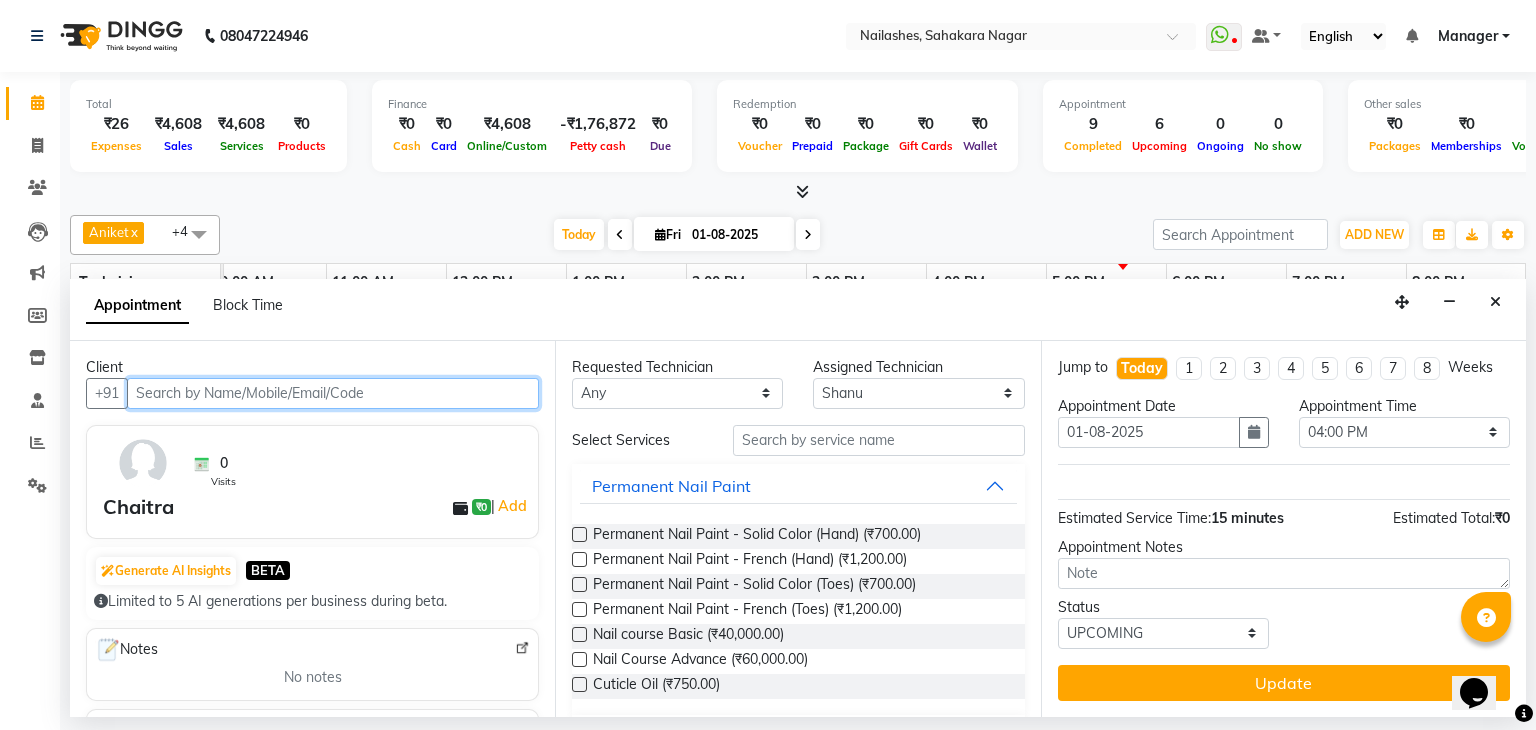 click at bounding box center (333, 393) 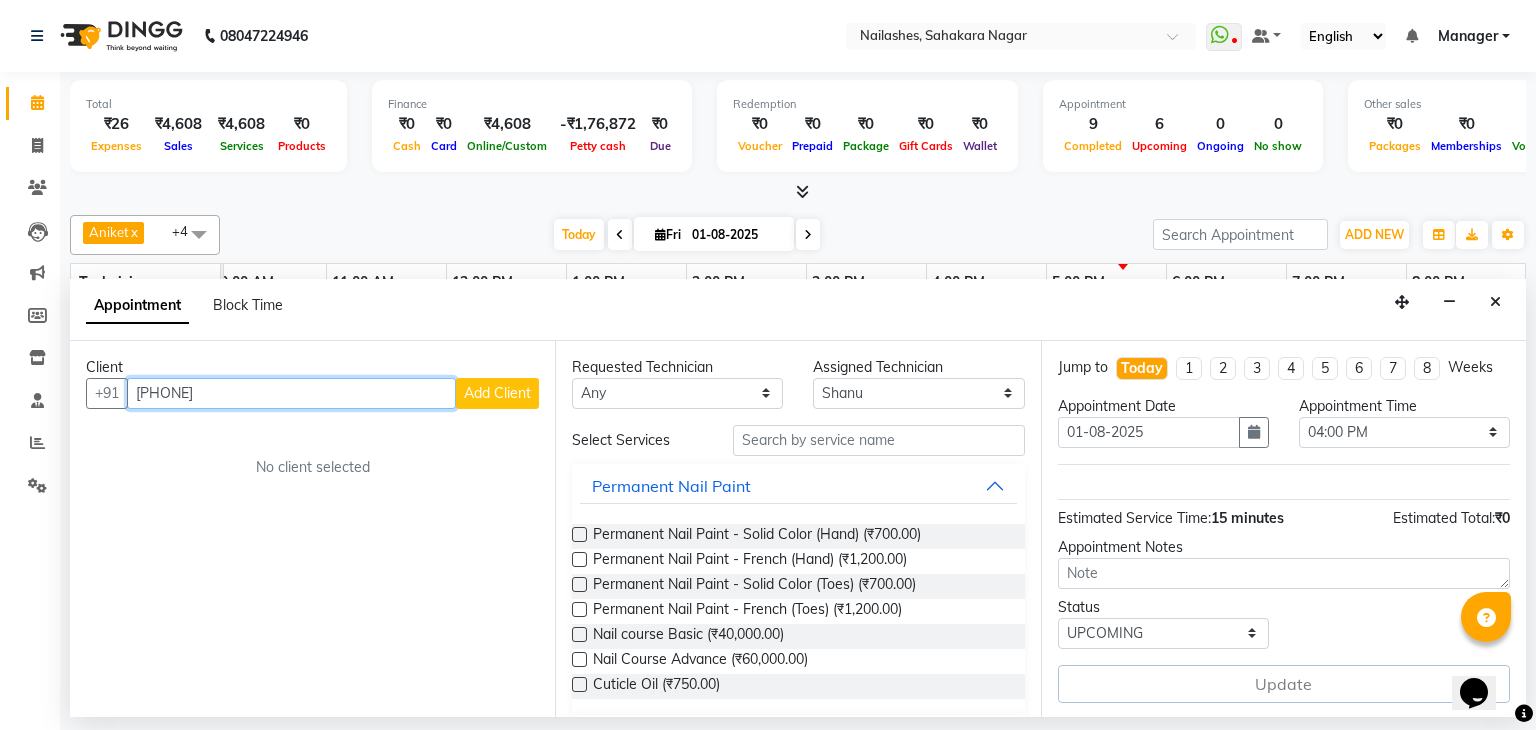 click on "[PHONE]" at bounding box center (291, 393) 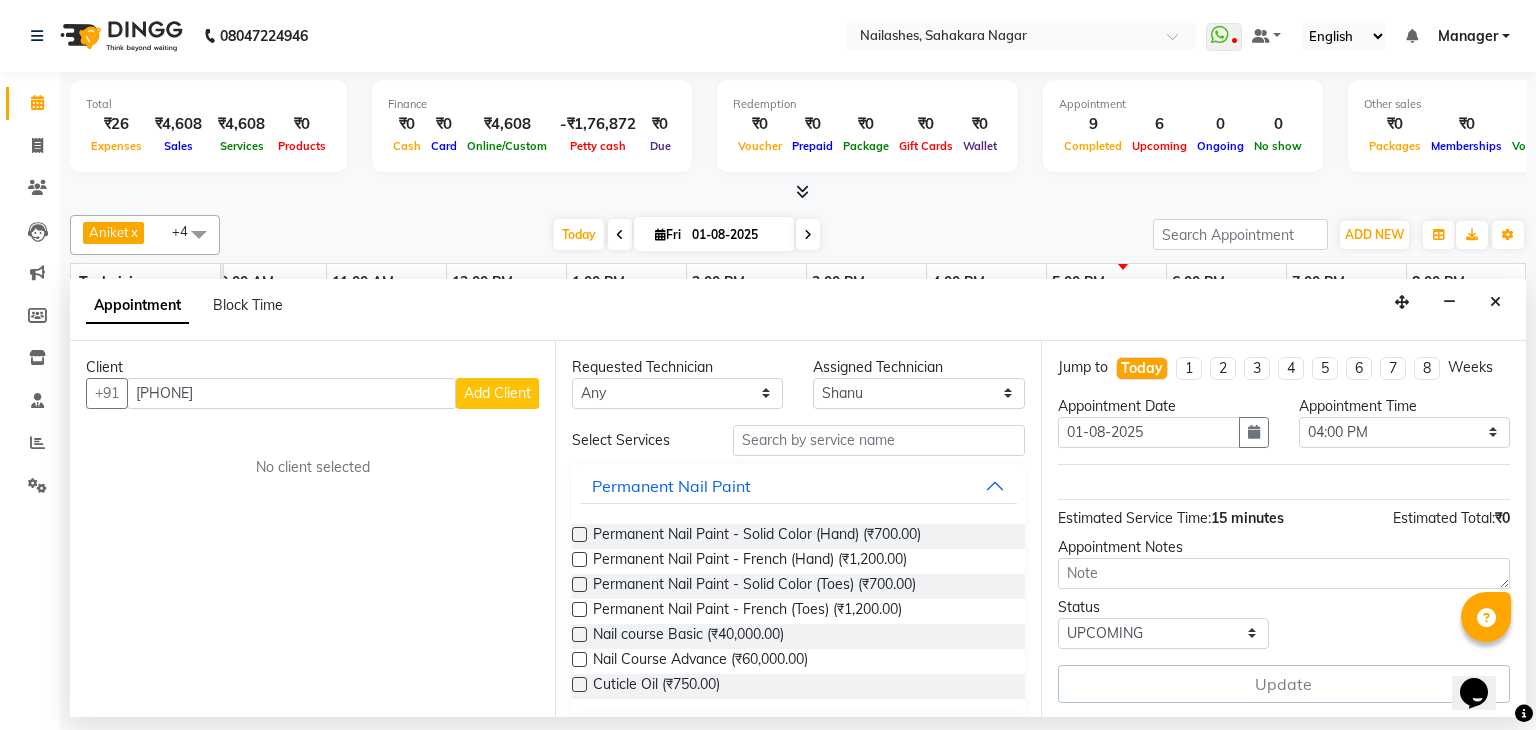 click on "Add Client" at bounding box center [497, 393] 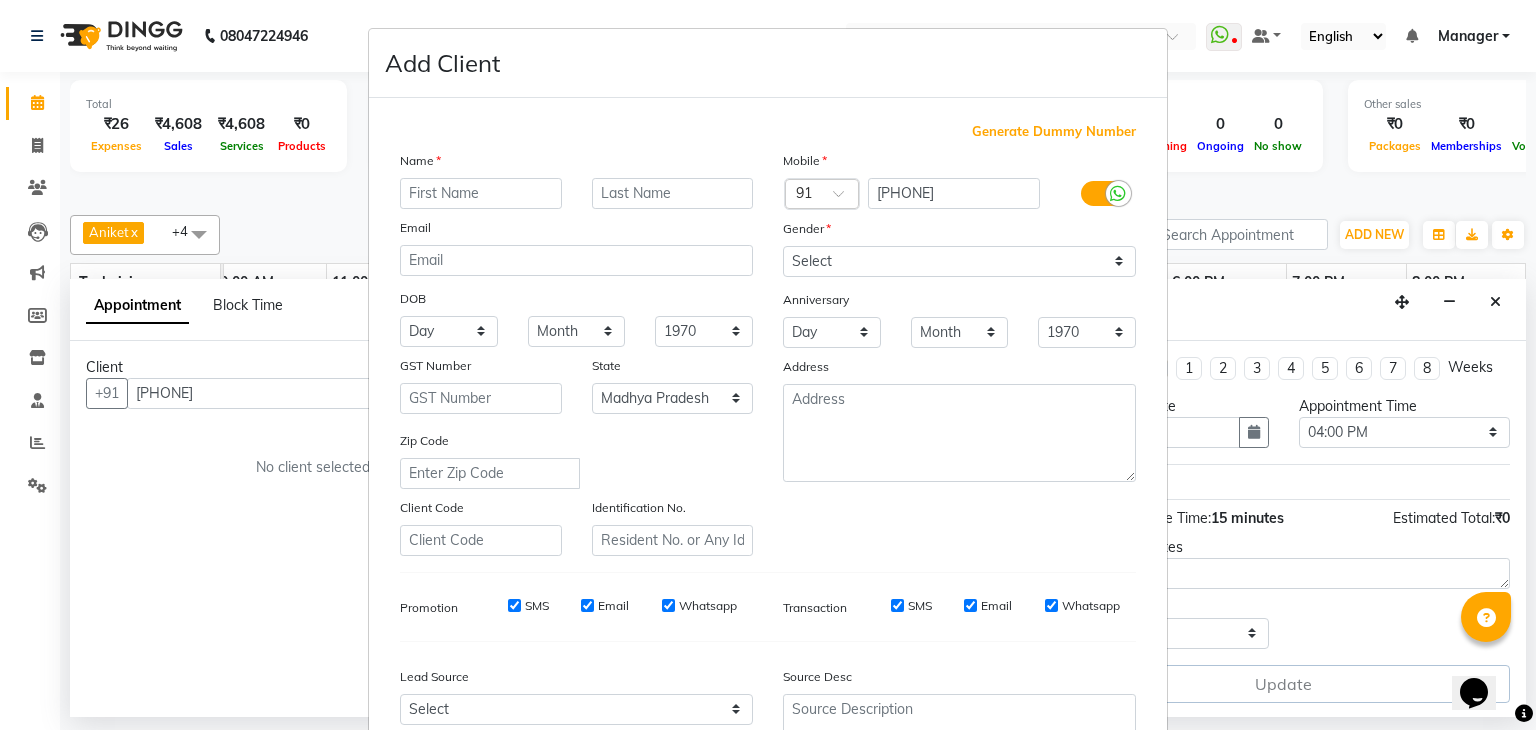 click at bounding box center [481, 193] 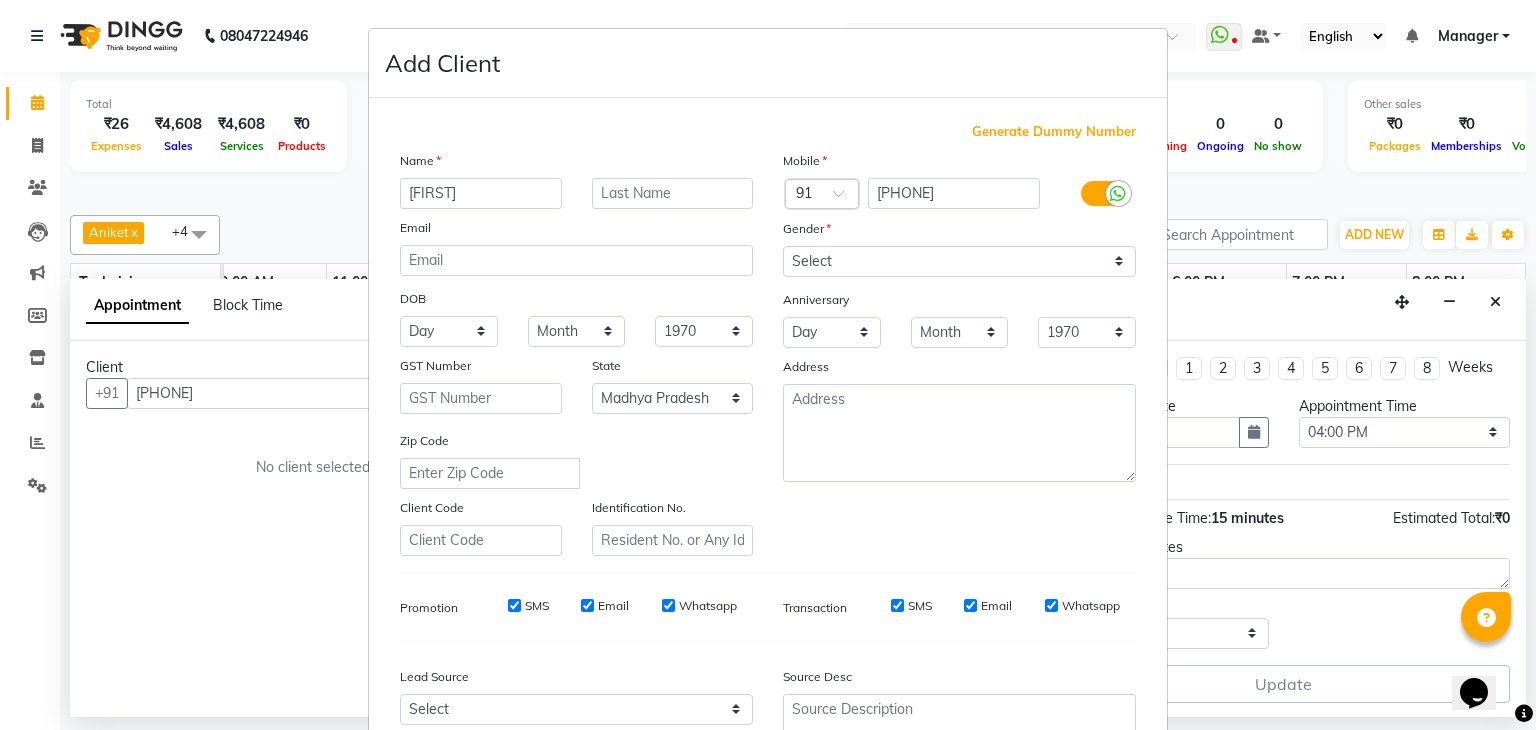 type on "[FIRST]" 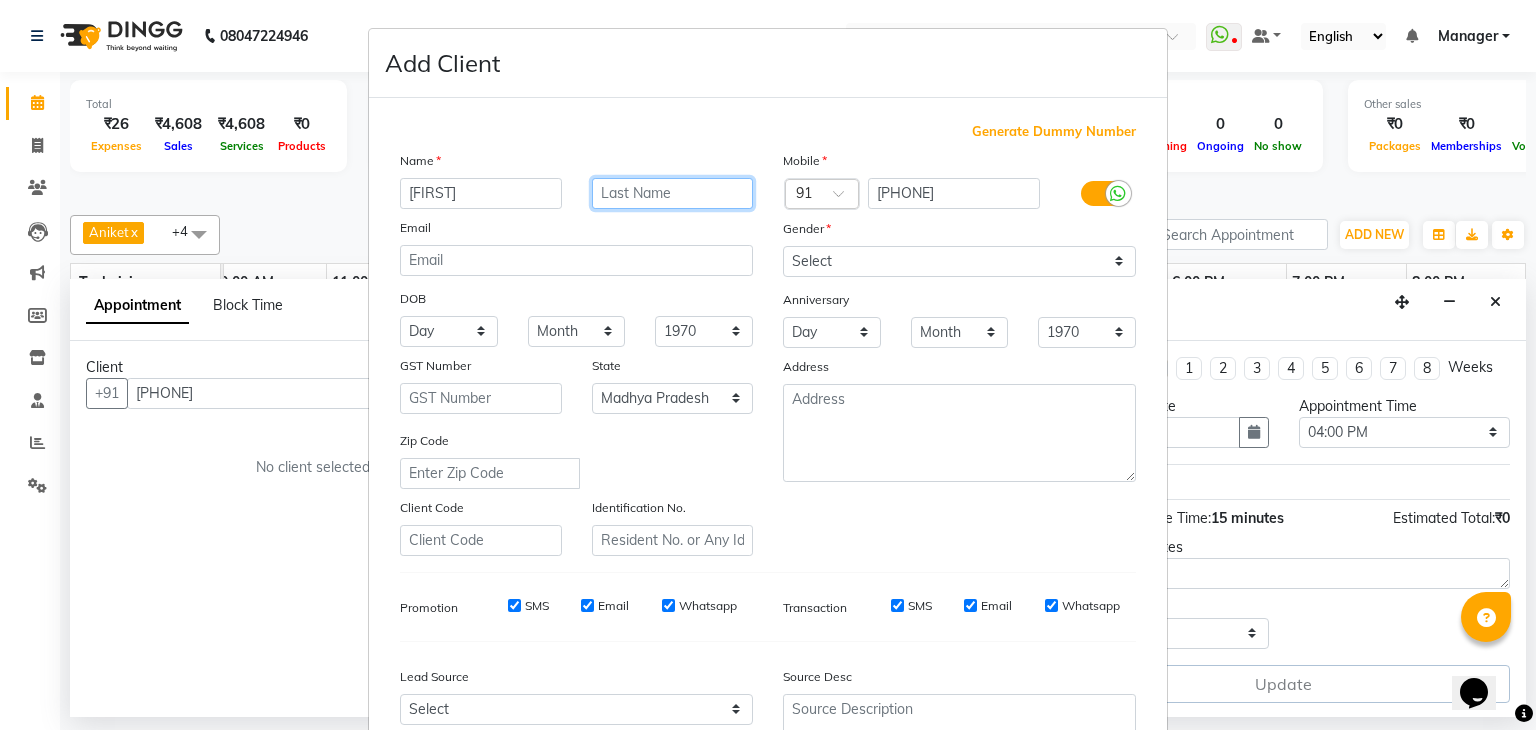 click at bounding box center [673, 193] 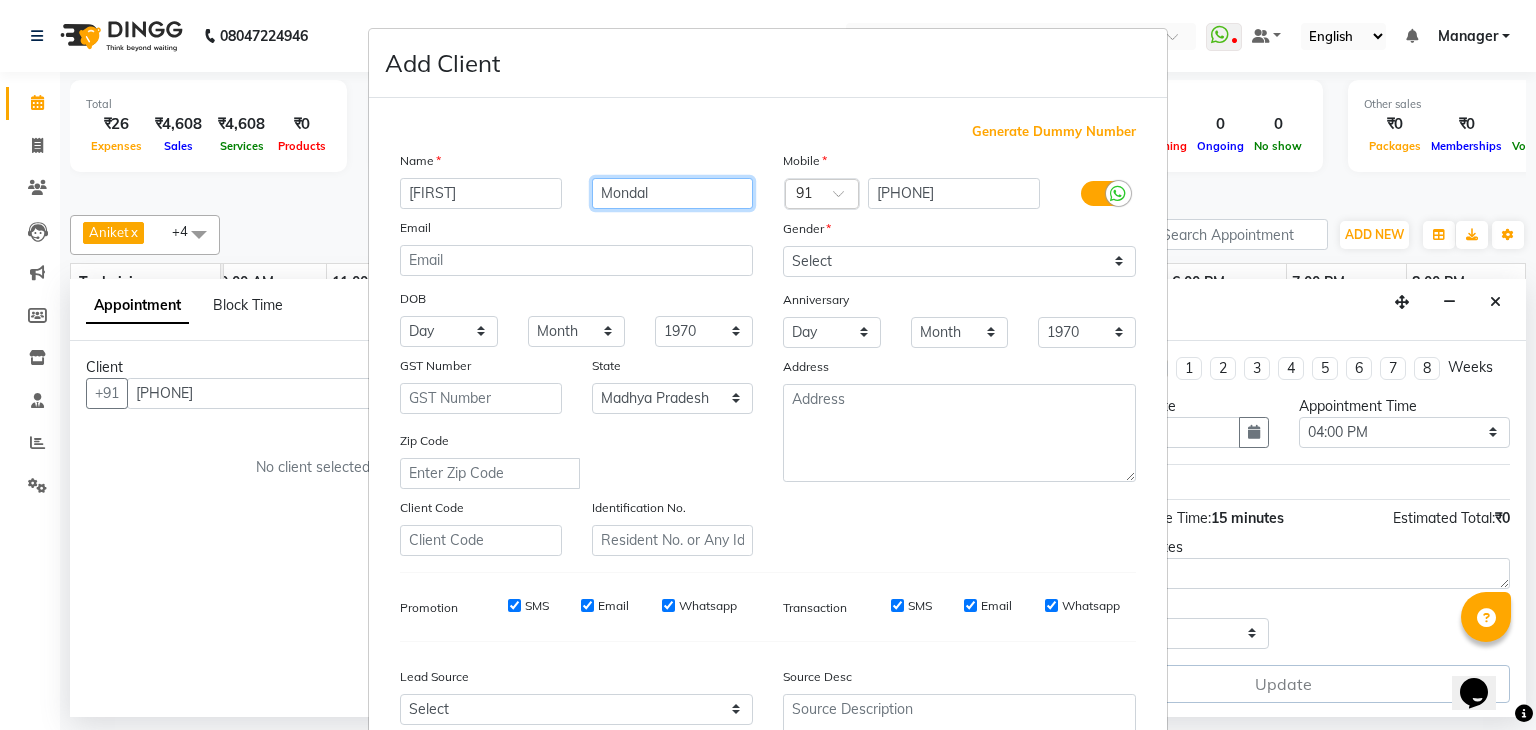 type on "Mondal" 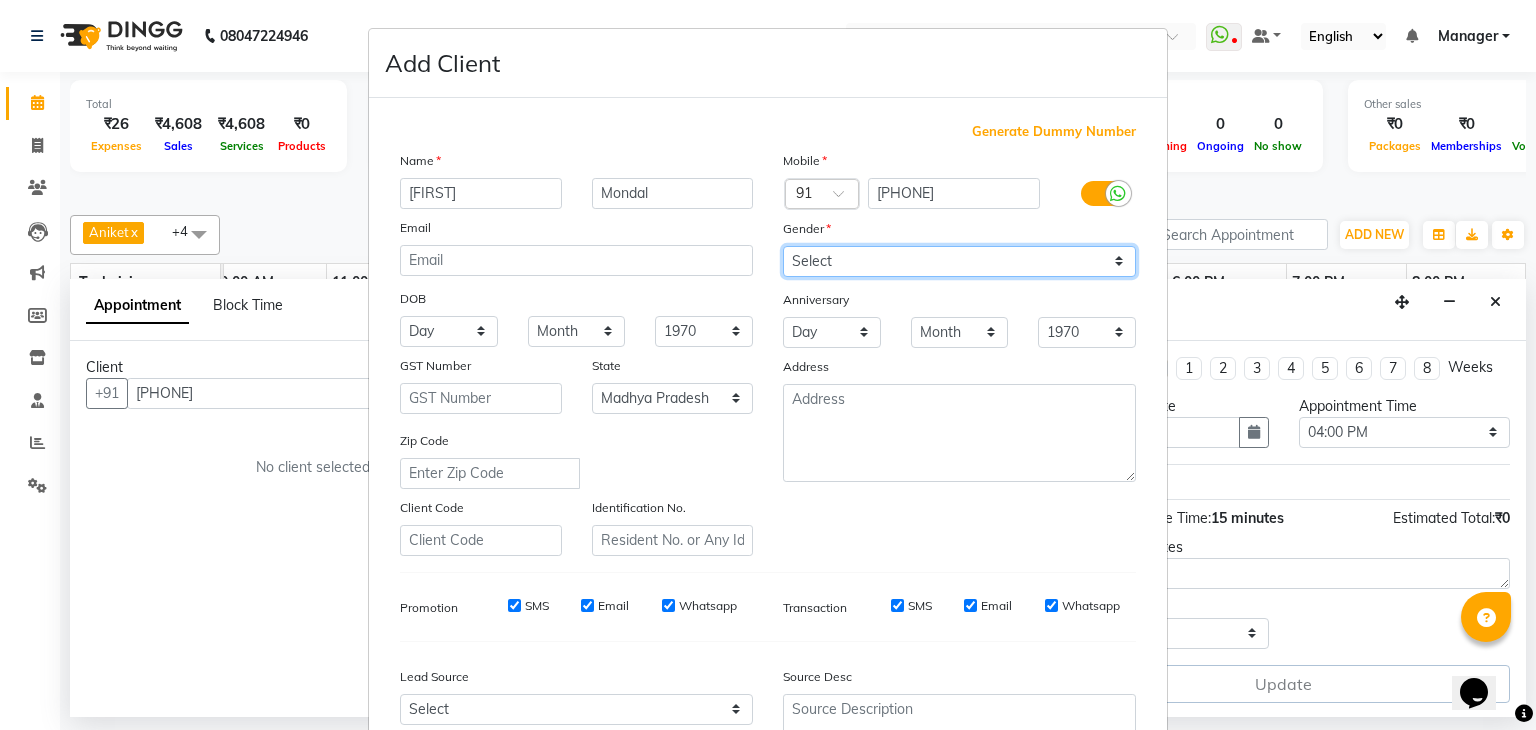 click on "Select Male Female Other Prefer Not To Say" at bounding box center [959, 261] 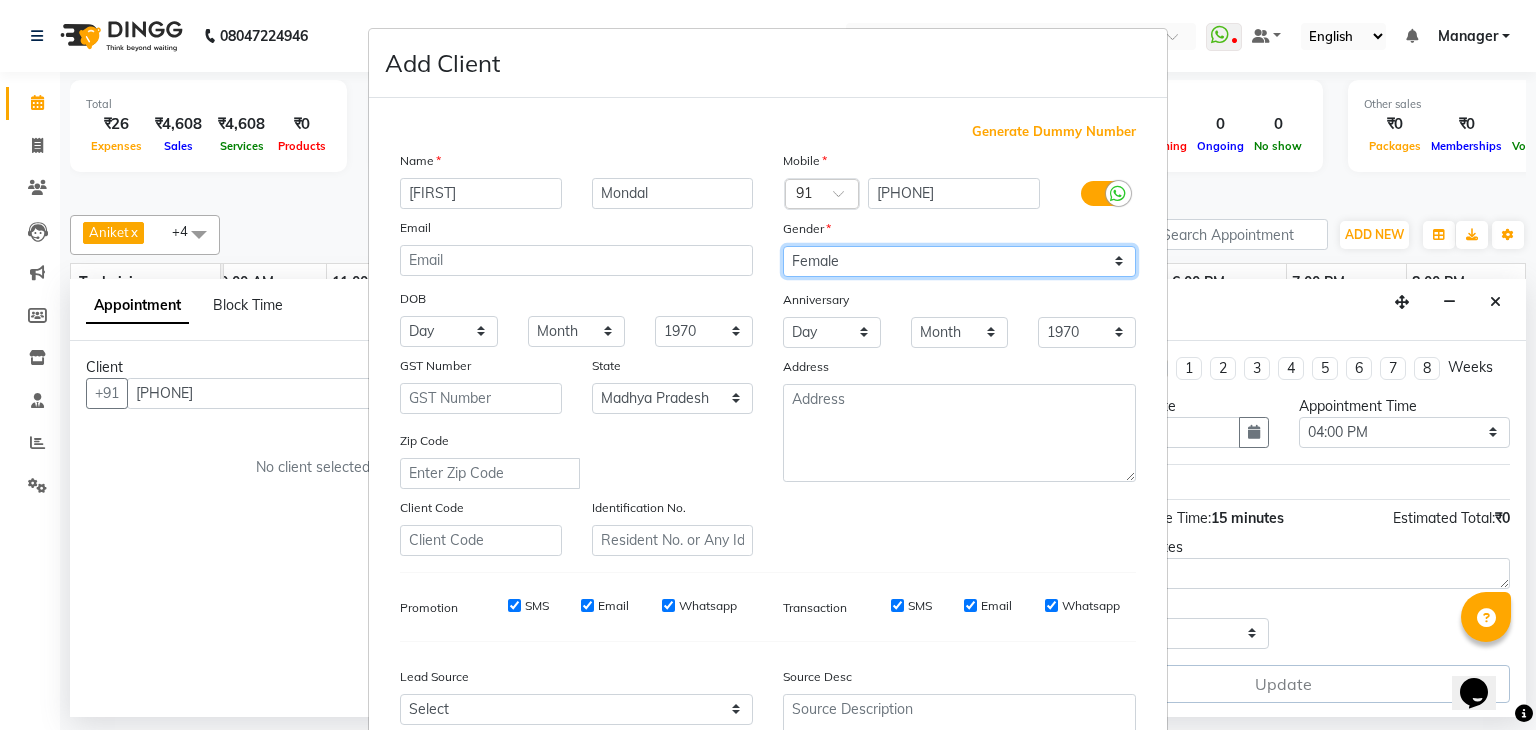 click on "Select Male Female Other Prefer Not To Say" at bounding box center (959, 261) 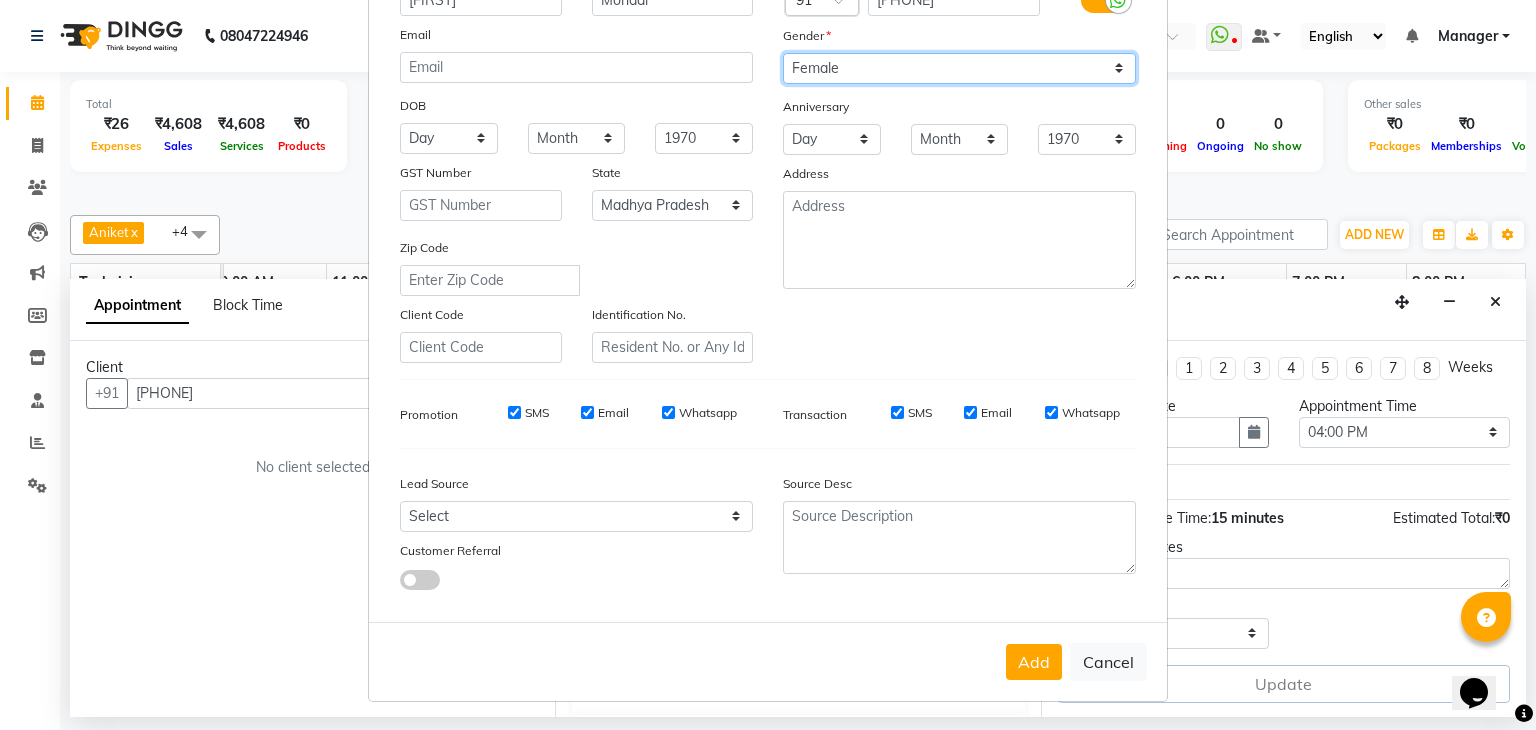 scroll, scrollTop: 203, scrollLeft: 0, axis: vertical 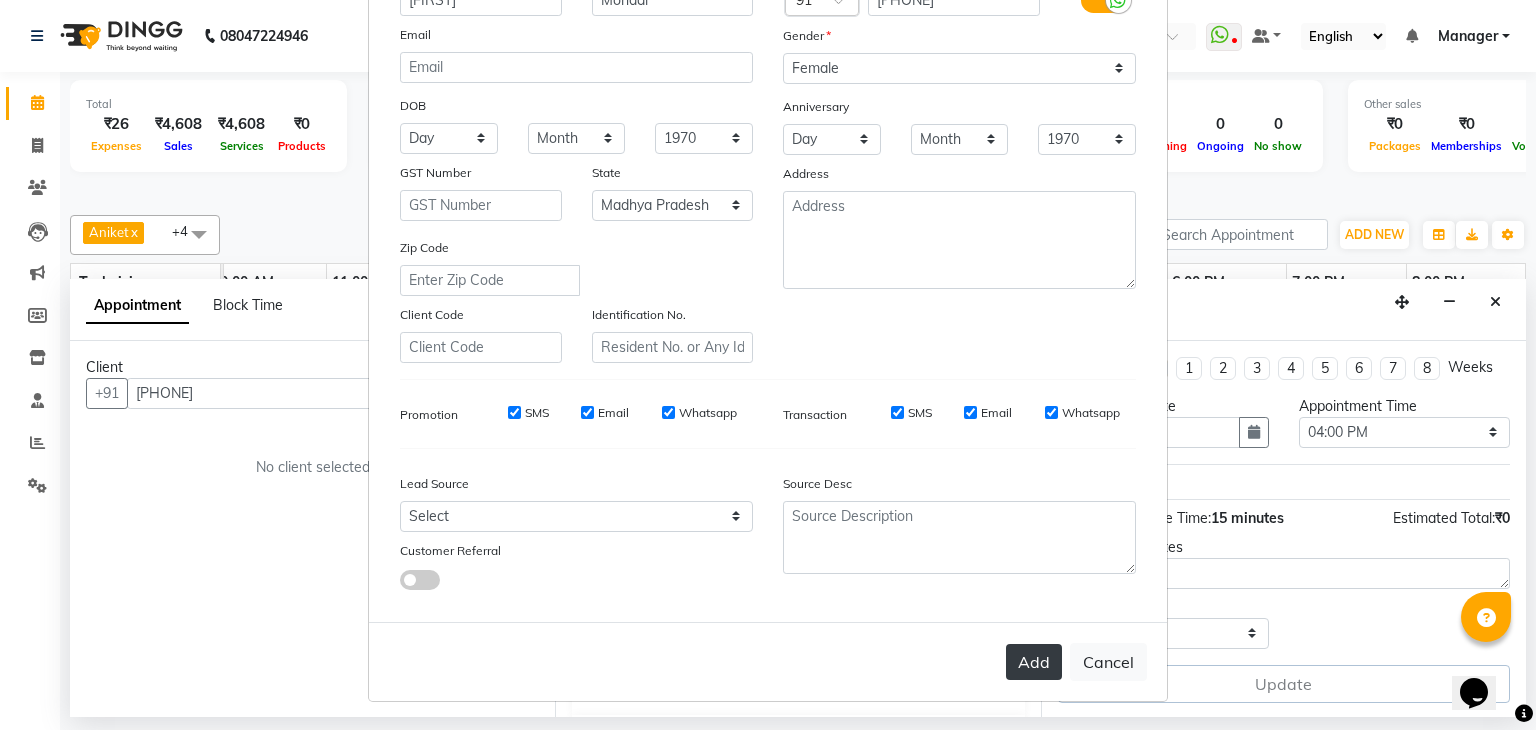 click on "Add" at bounding box center (1034, 662) 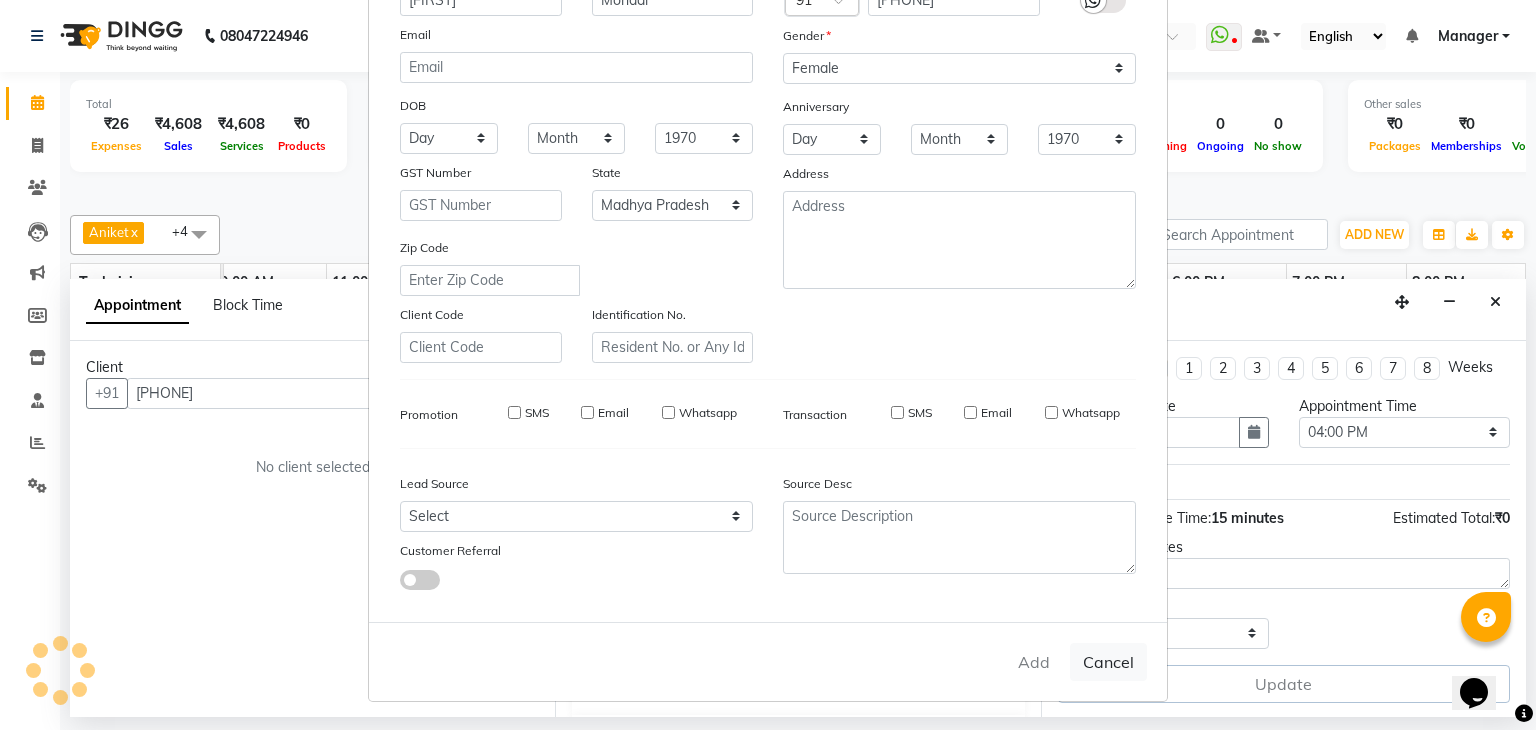 type on "81******24" 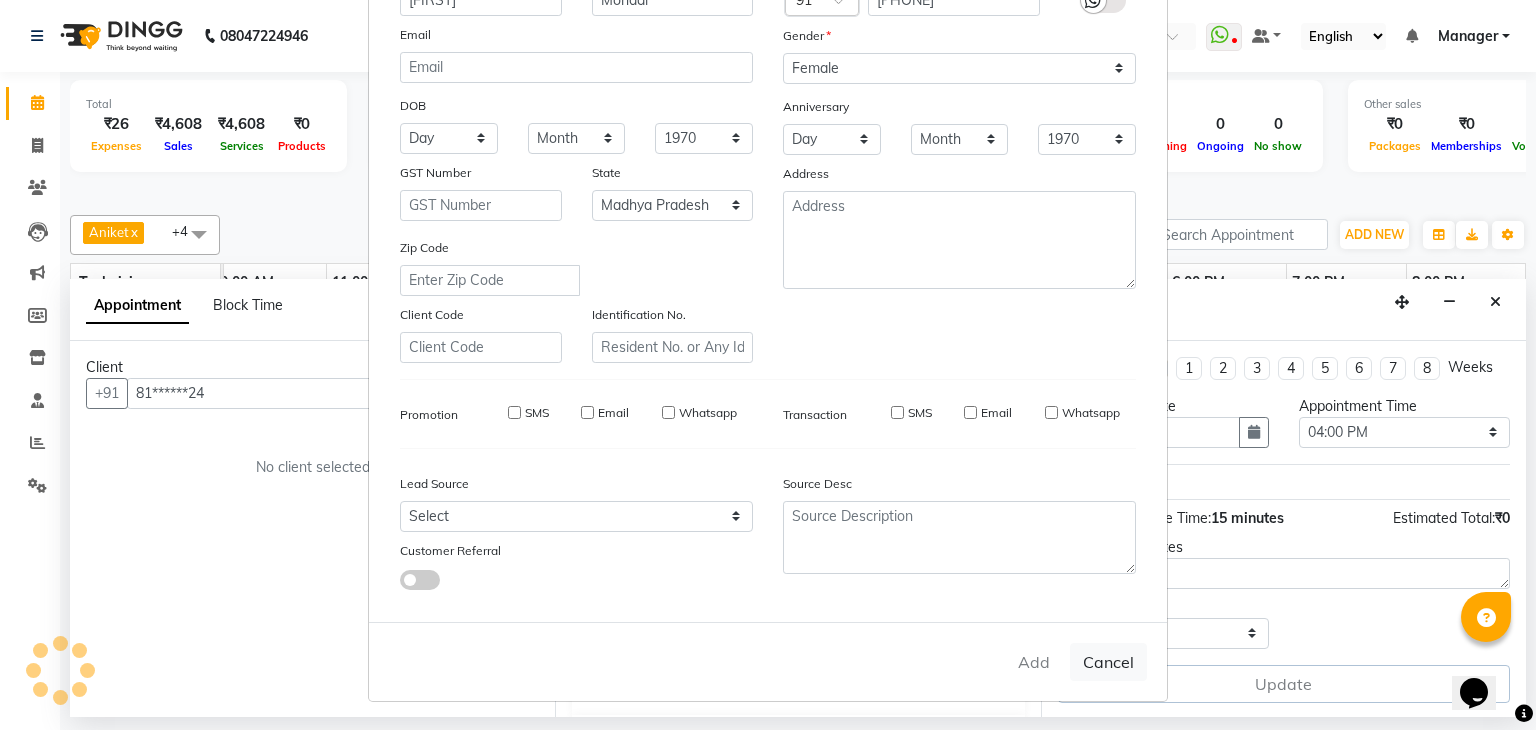 type 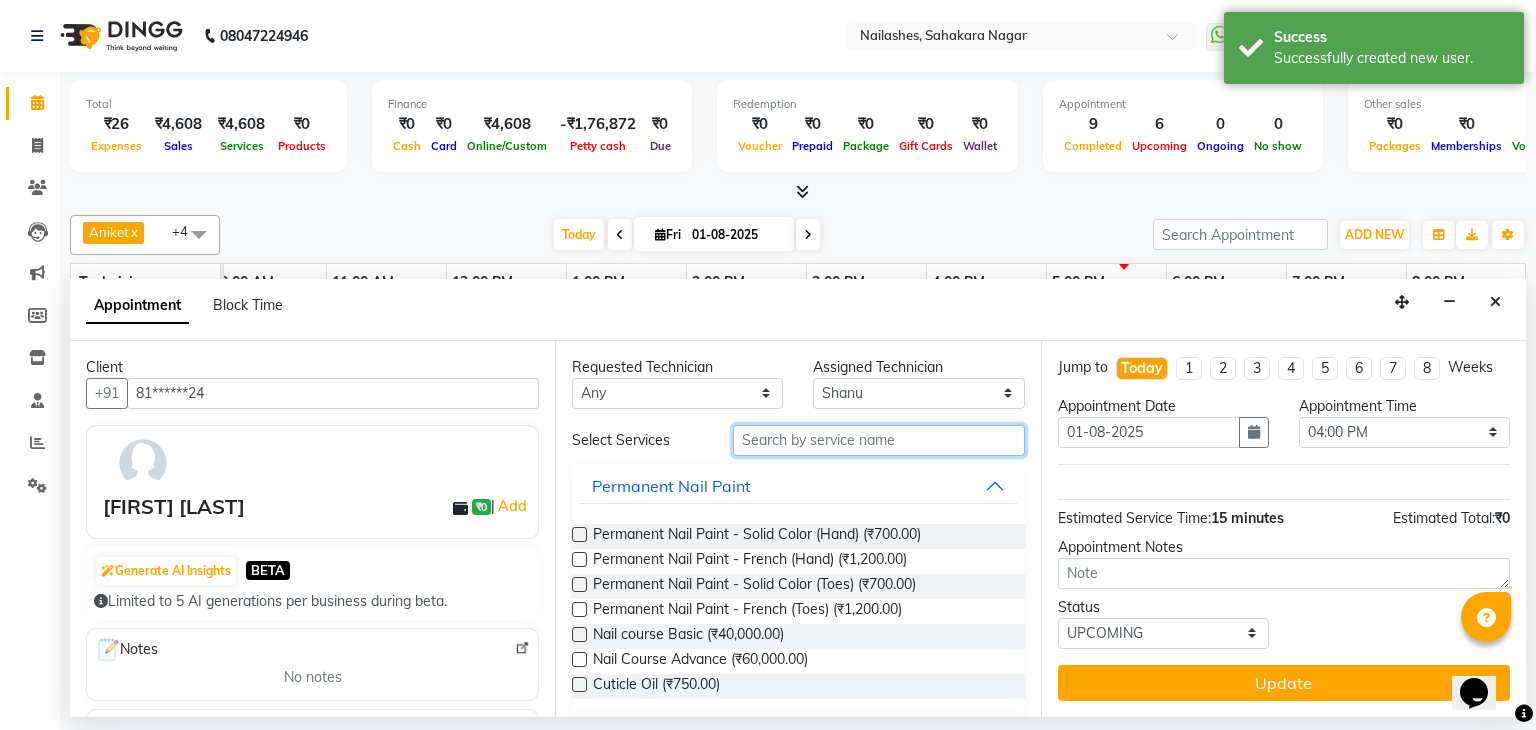 click at bounding box center [879, 440] 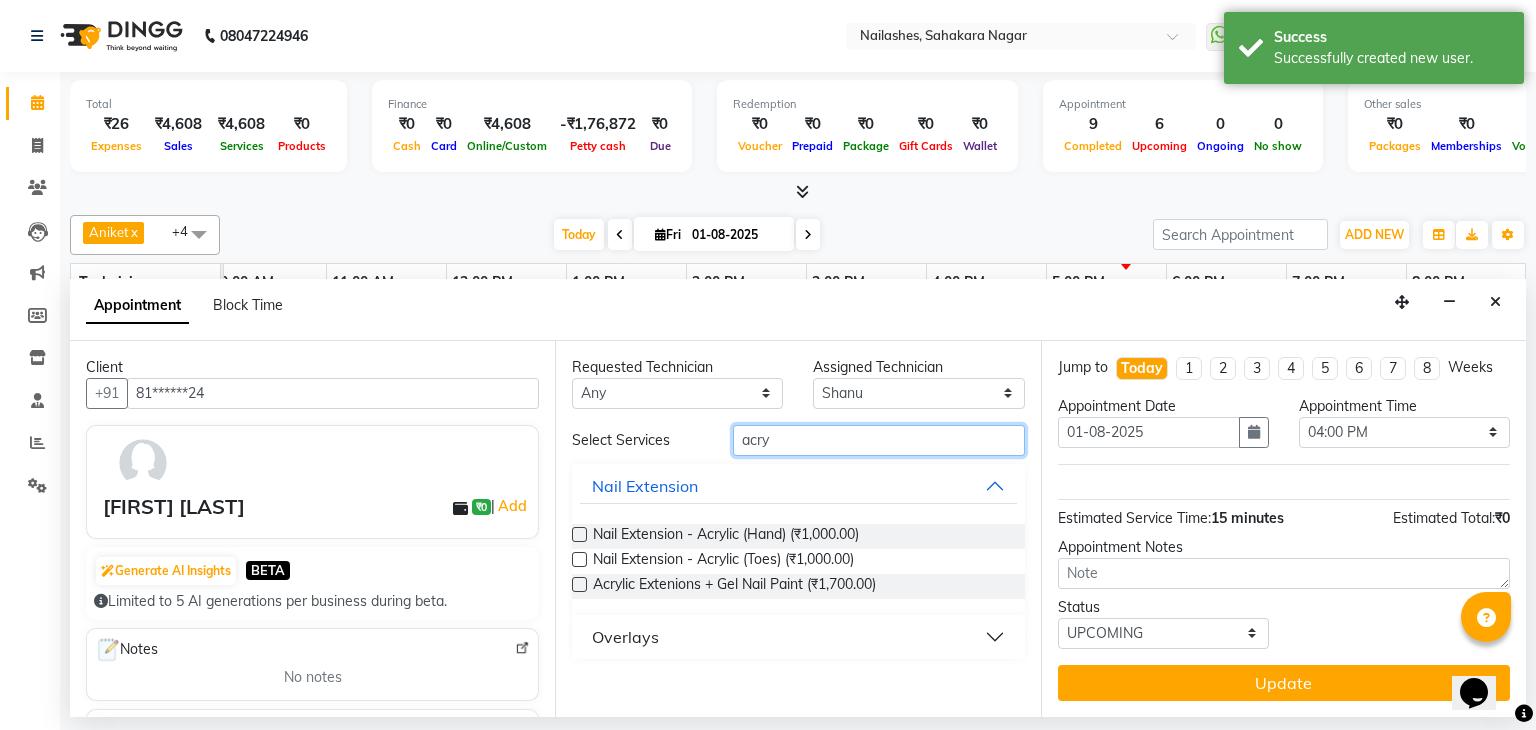 type on "acry" 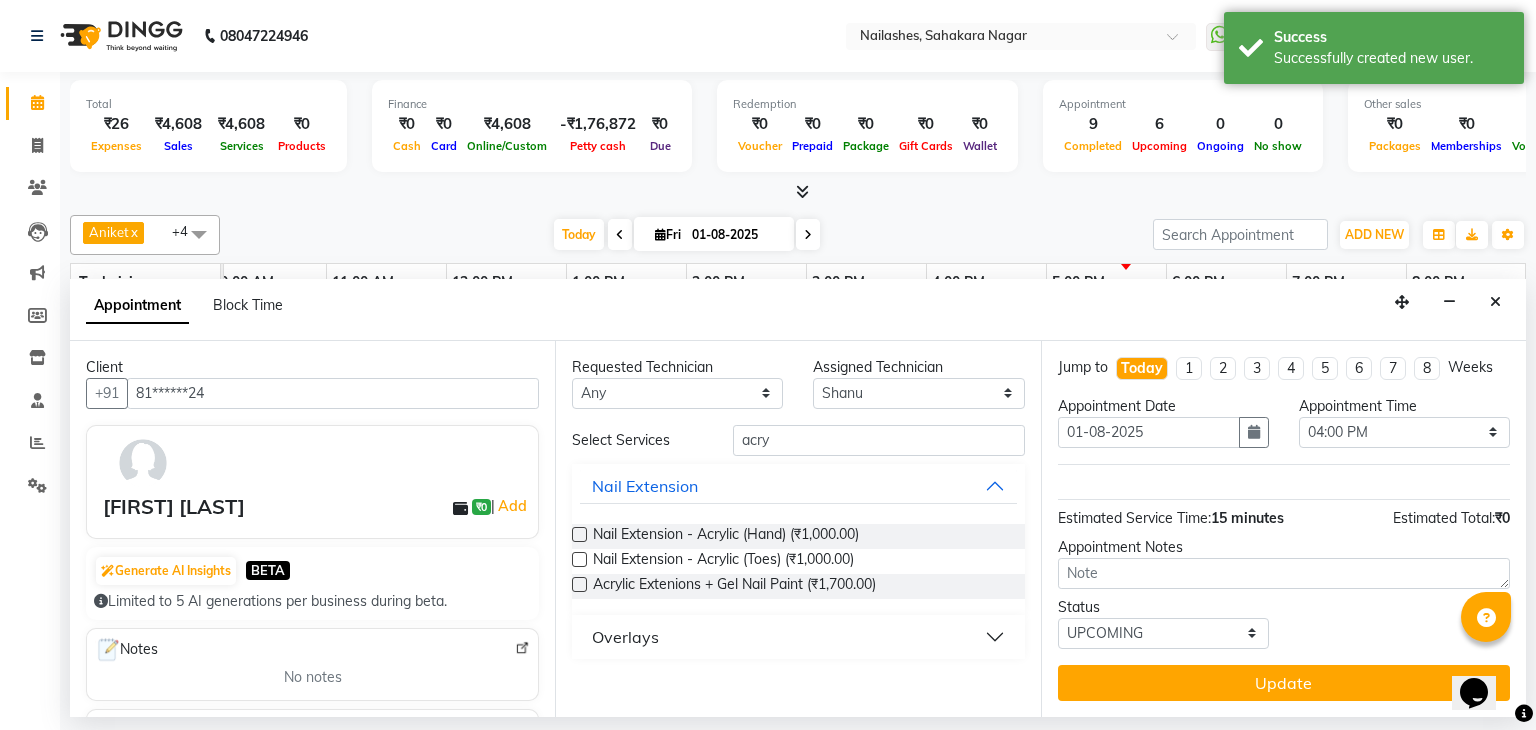 click at bounding box center [579, 584] 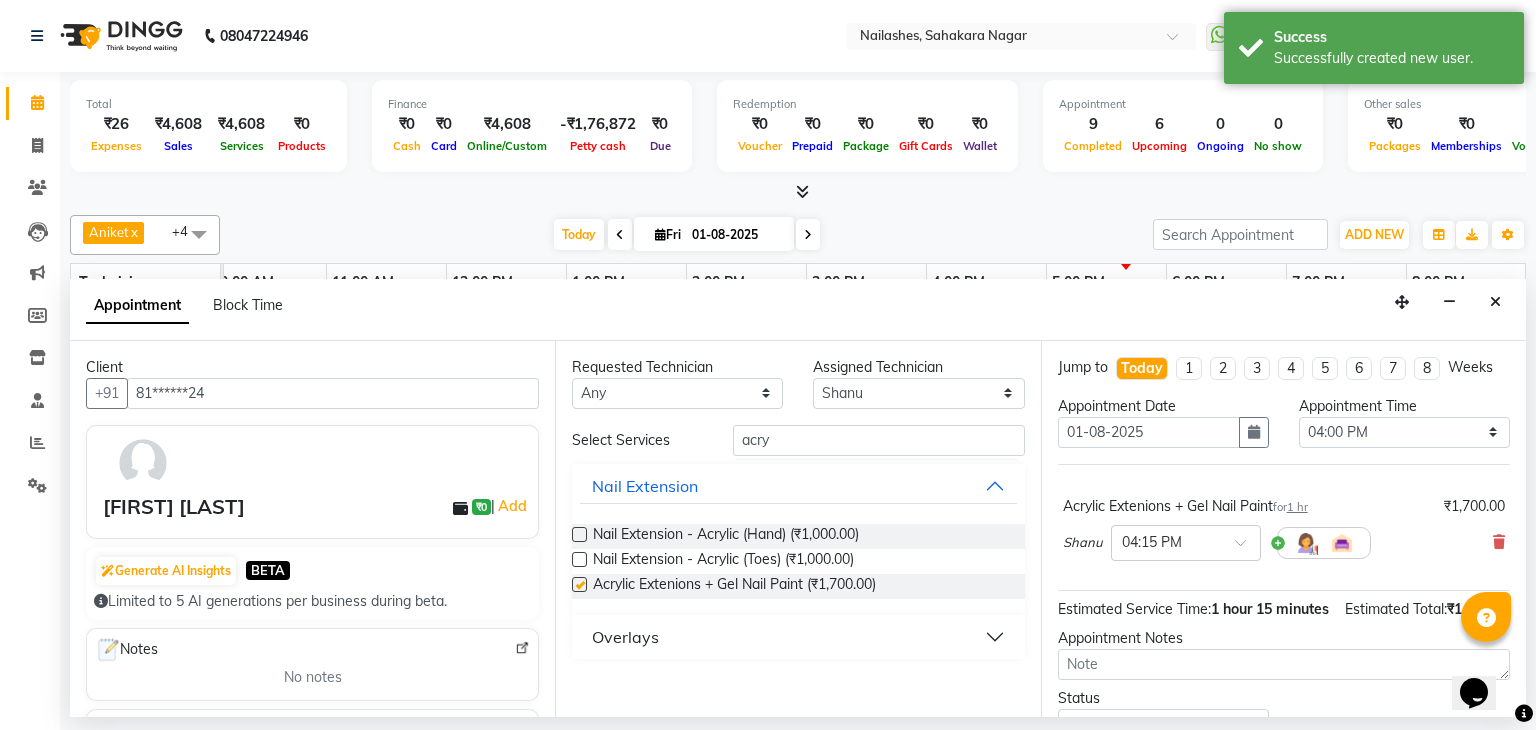 checkbox on "false" 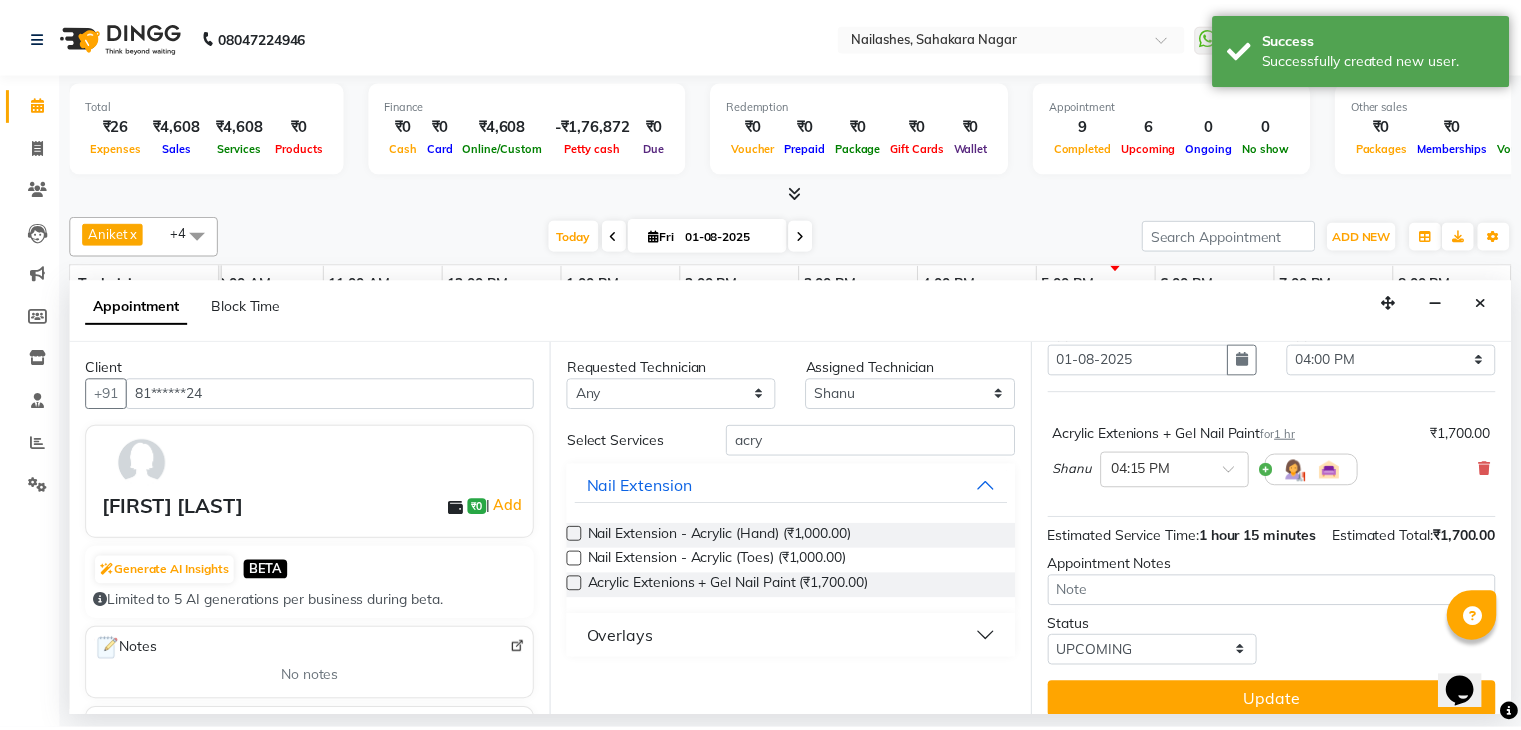 scroll, scrollTop: 111, scrollLeft: 0, axis: vertical 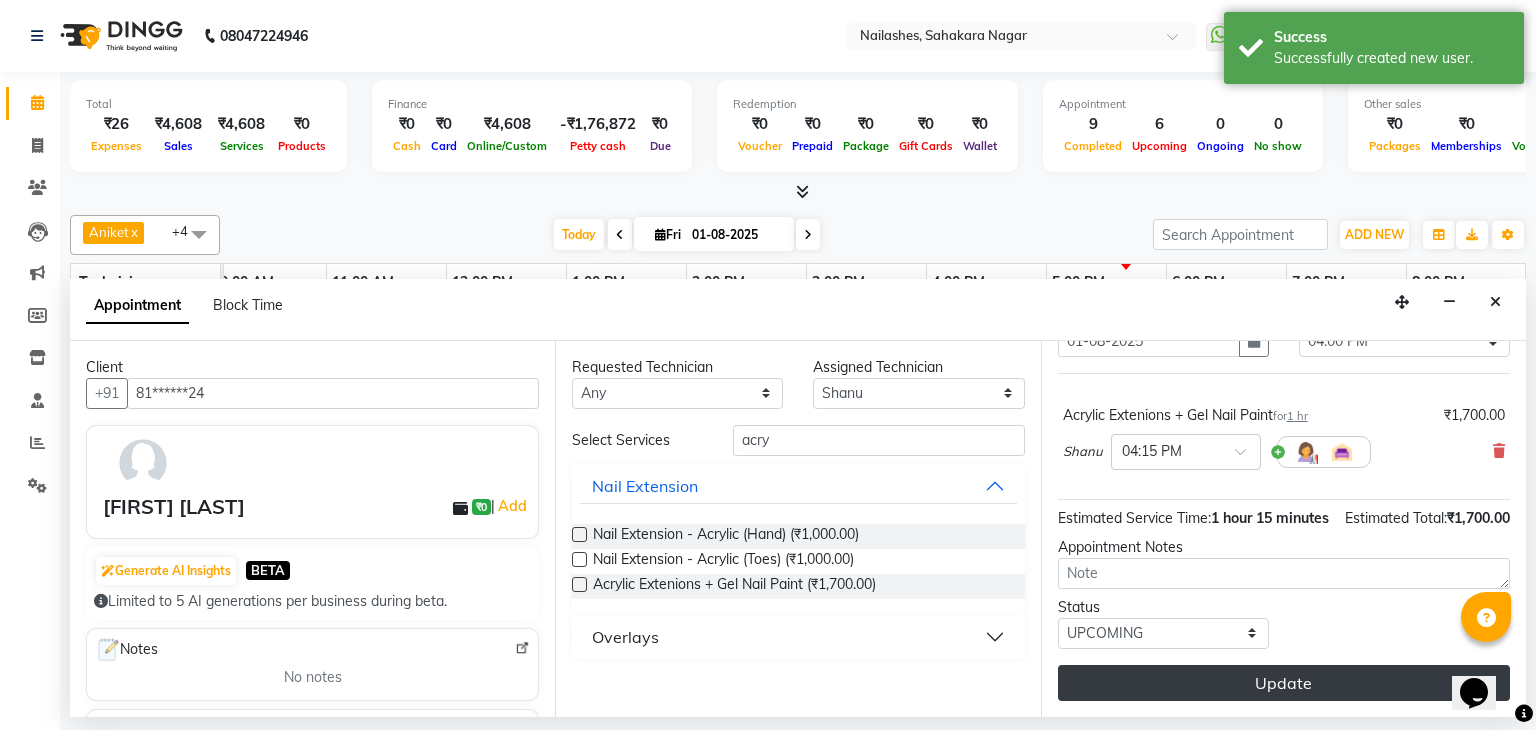 click on "Update" at bounding box center (1284, 683) 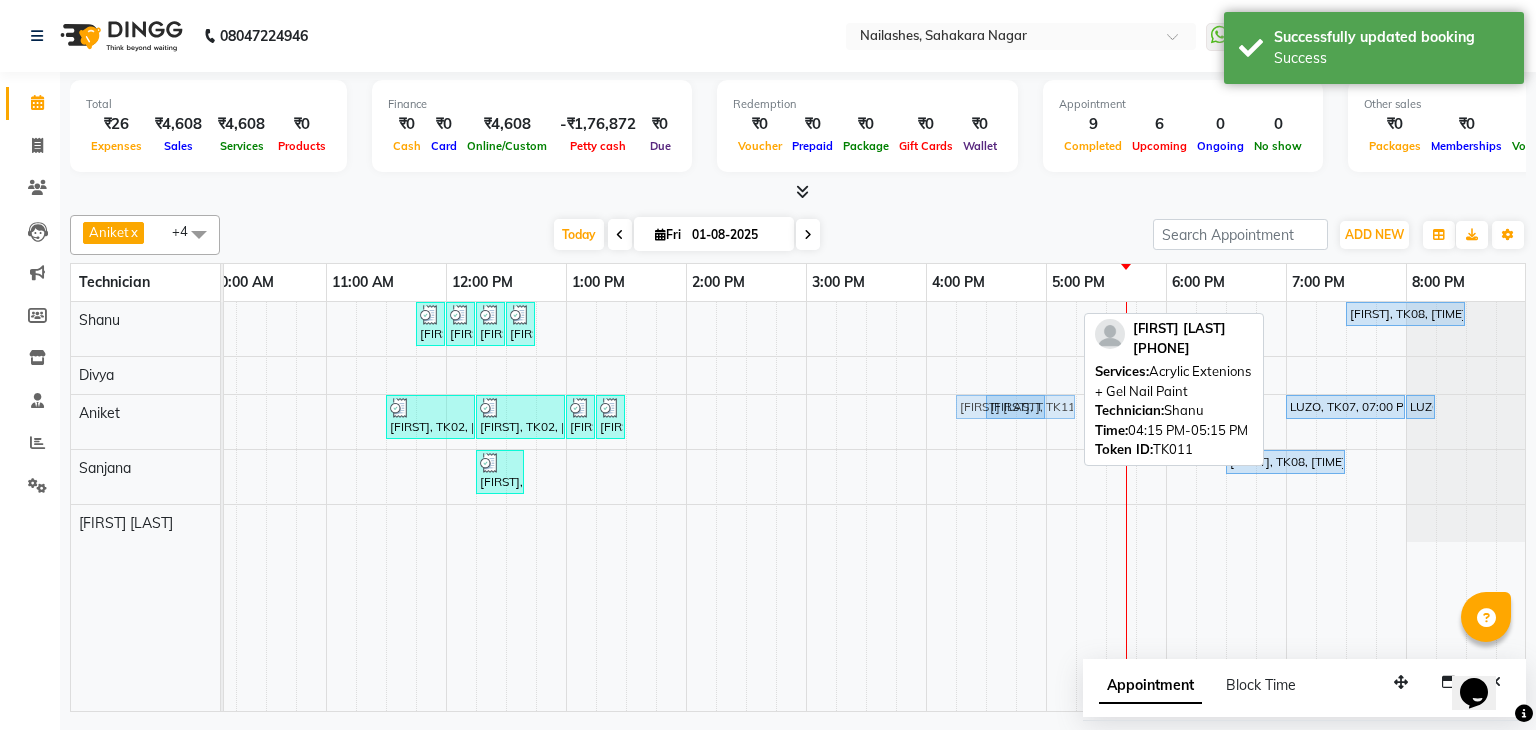drag, startPoint x: 1007, startPoint y: 305, endPoint x: 1003, endPoint y: 397, distance: 92.086914 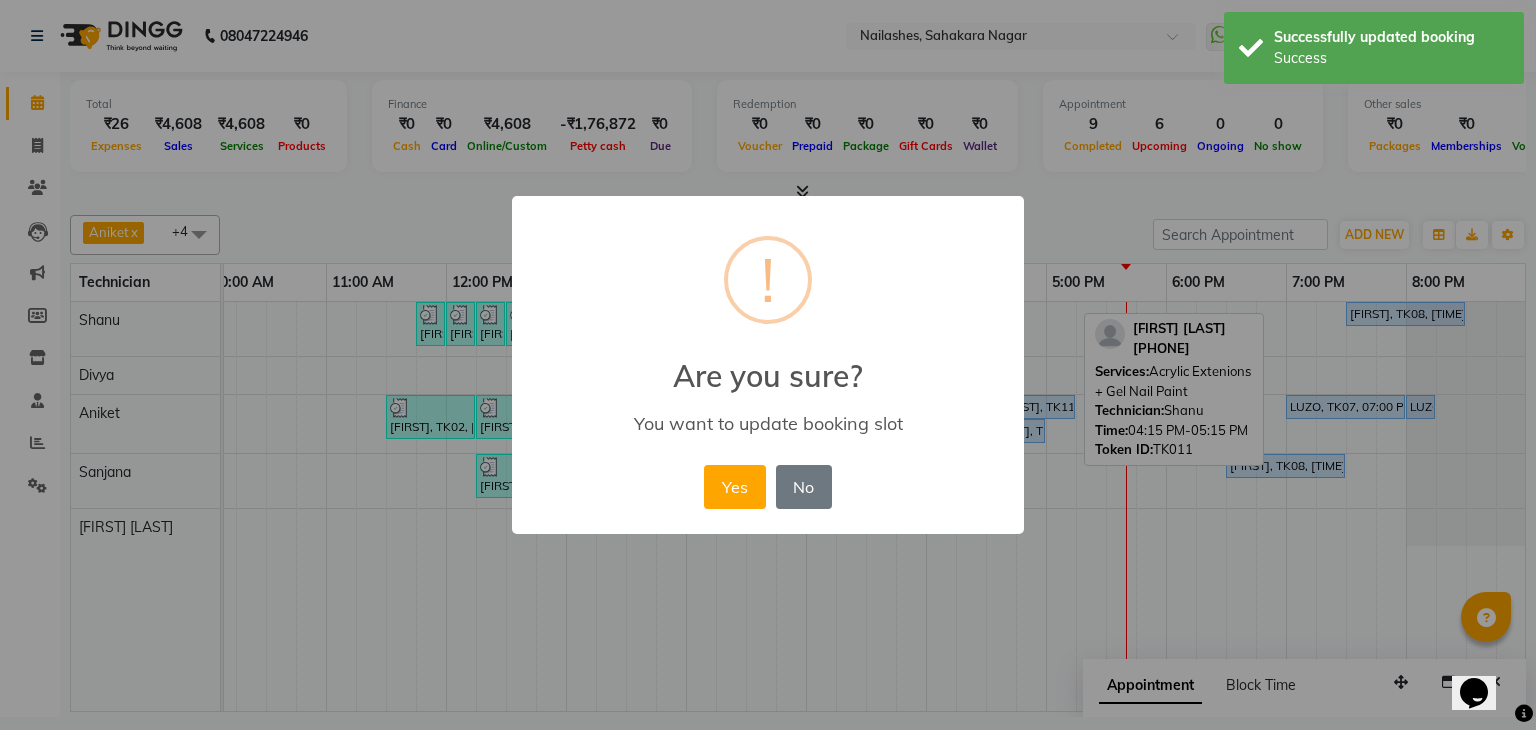 drag, startPoint x: 724, startPoint y: 481, endPoint x: 1037, endPoint y: 421, distance: 318.6989 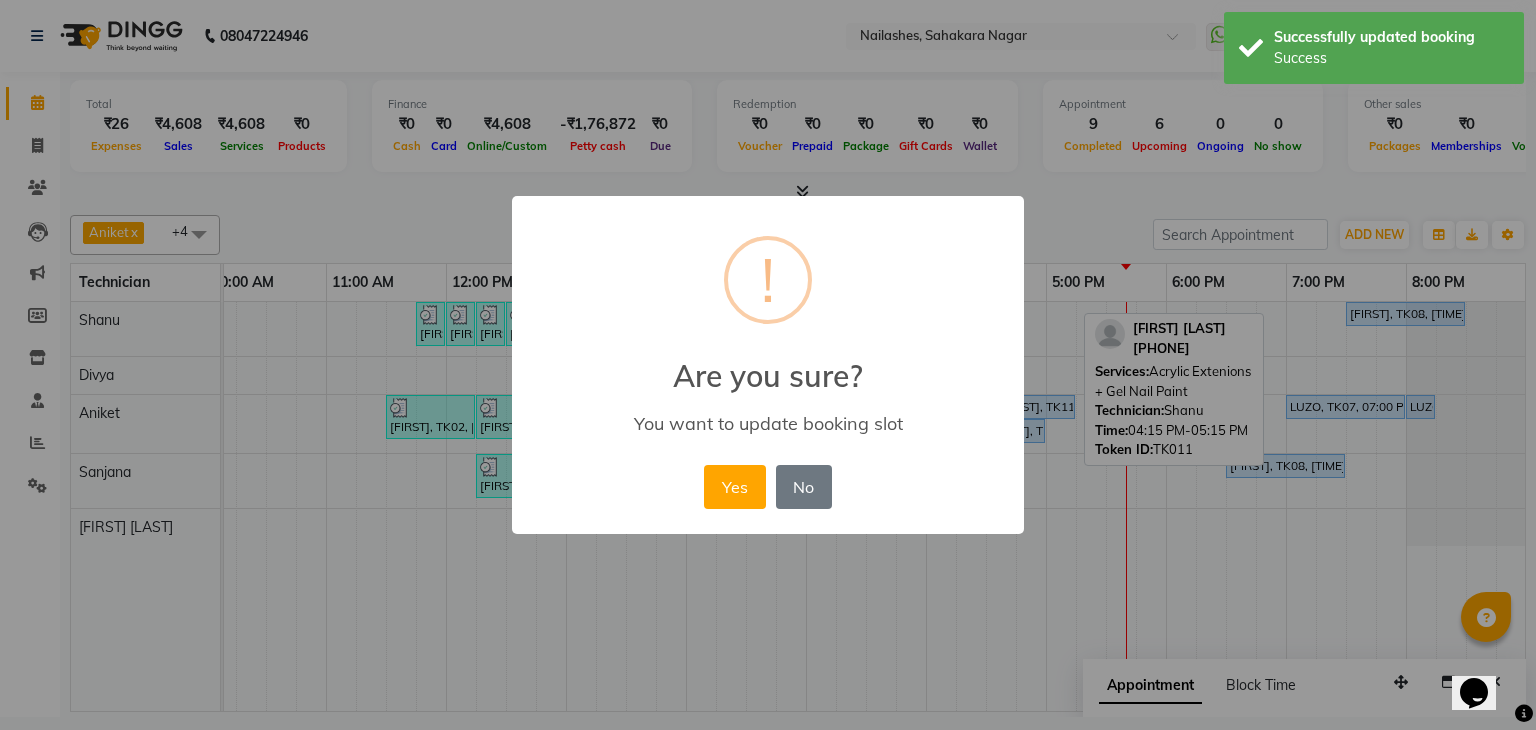 click on "Yes" at bounding box center [734, 487] 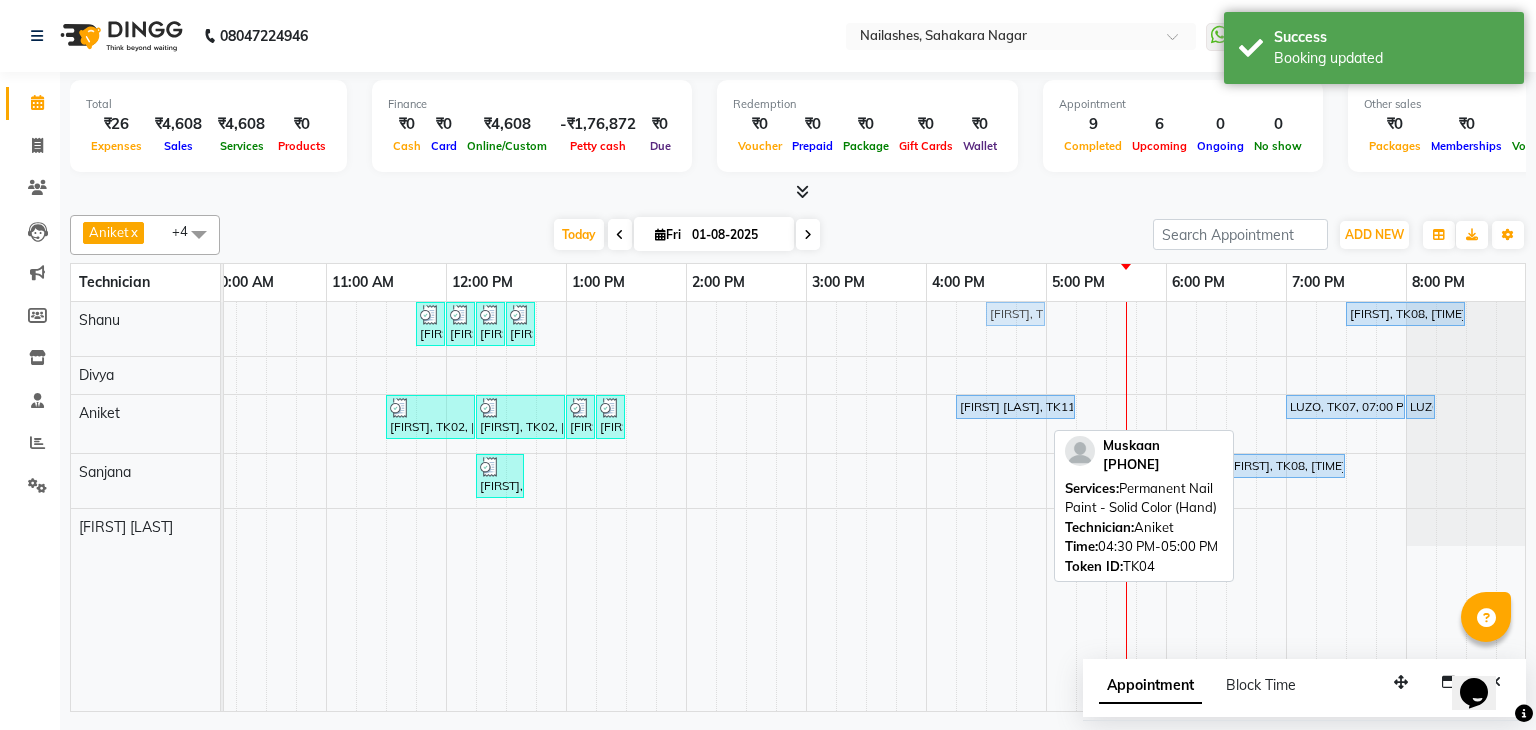 drag, startPoint x: 1030, startPoint y: 429, endPoint x: 1028, endPoint y: 345, distance: 84.0238 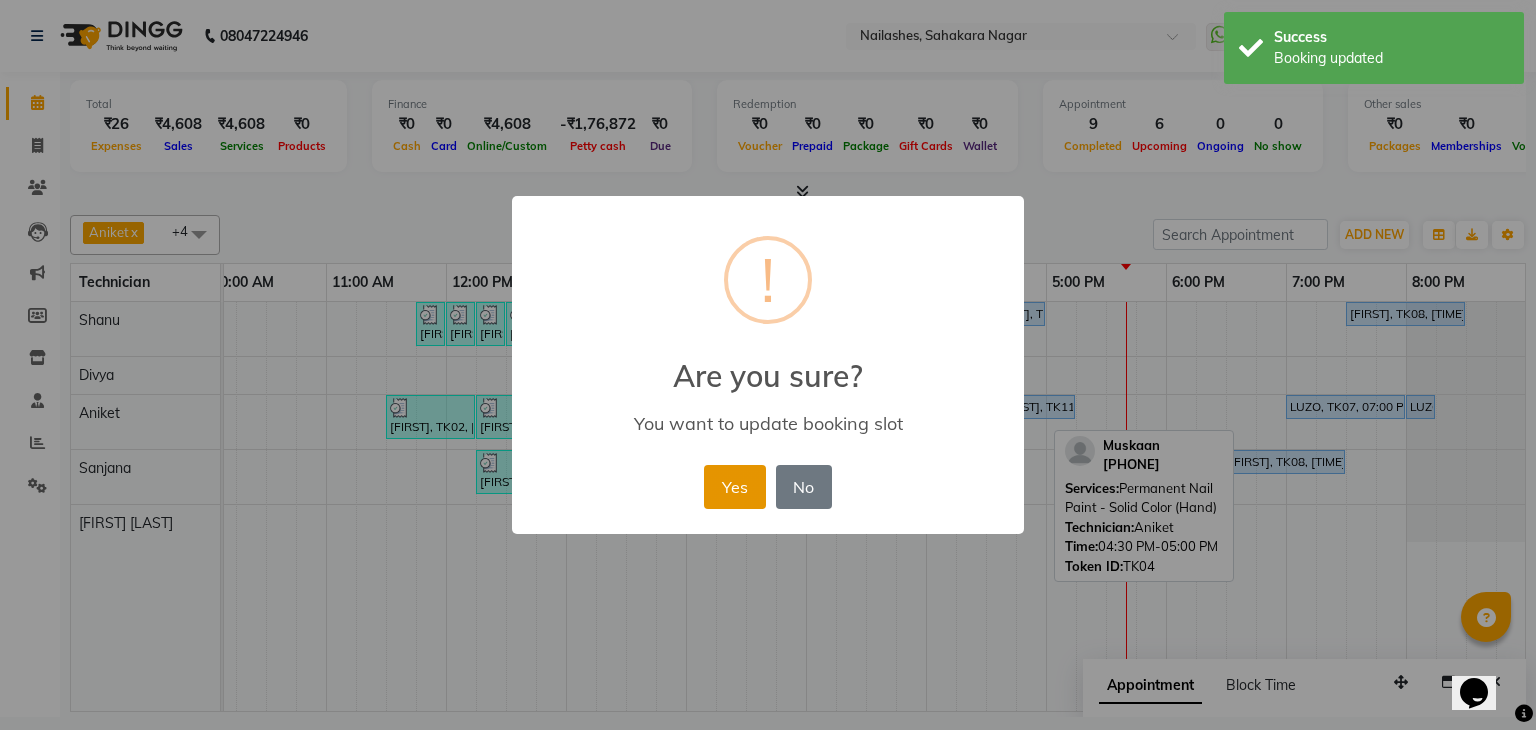 click on "Yes" at bounding box center (734, 487) 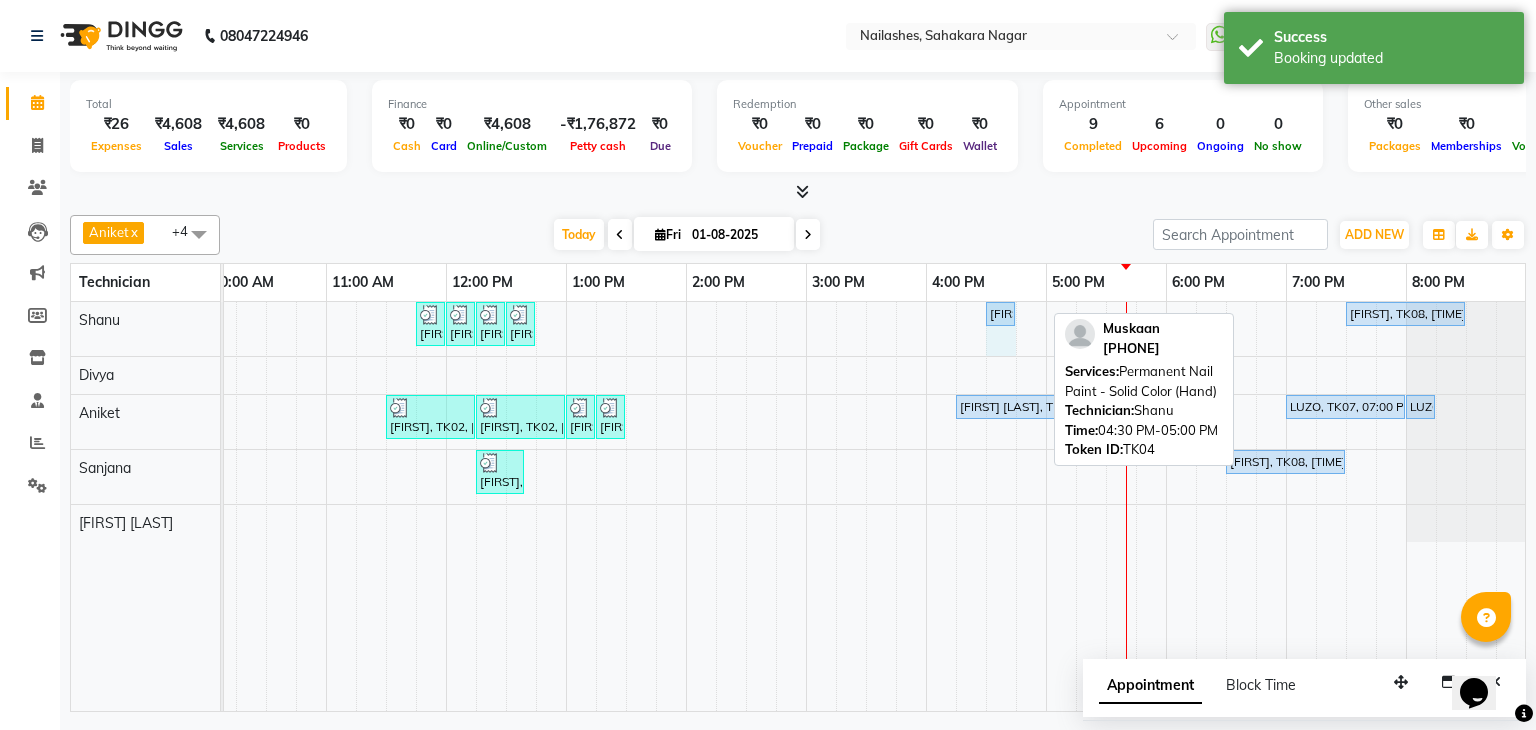 drag, startPoint x: 1040, startPoint y: 307, endPoint x: 1010, endPoint y: 309, distance: 30.066593 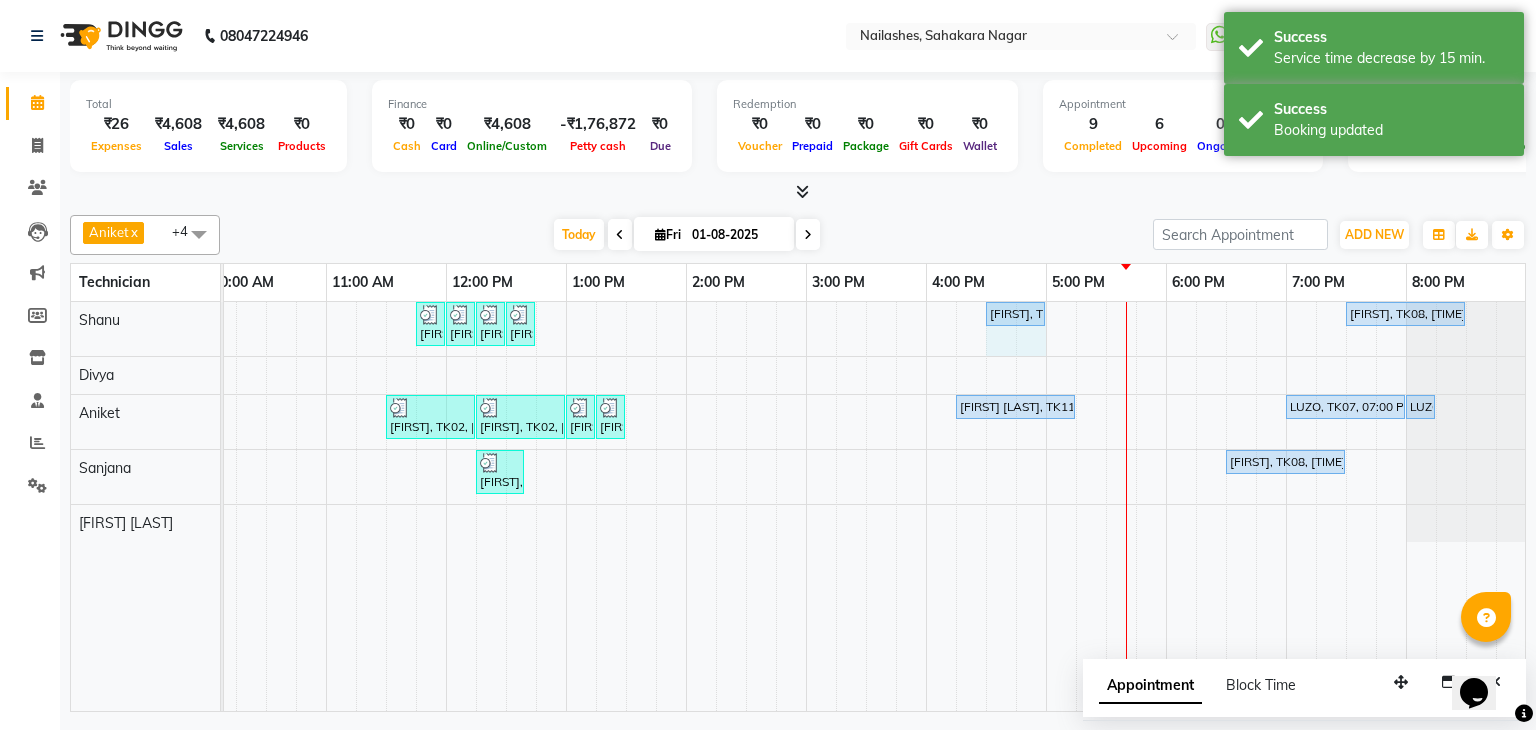 drag, startPoint x: 1012, startPoint y: 306, endPoint x: 1027, endPoint y: 308, distance: 15.132746 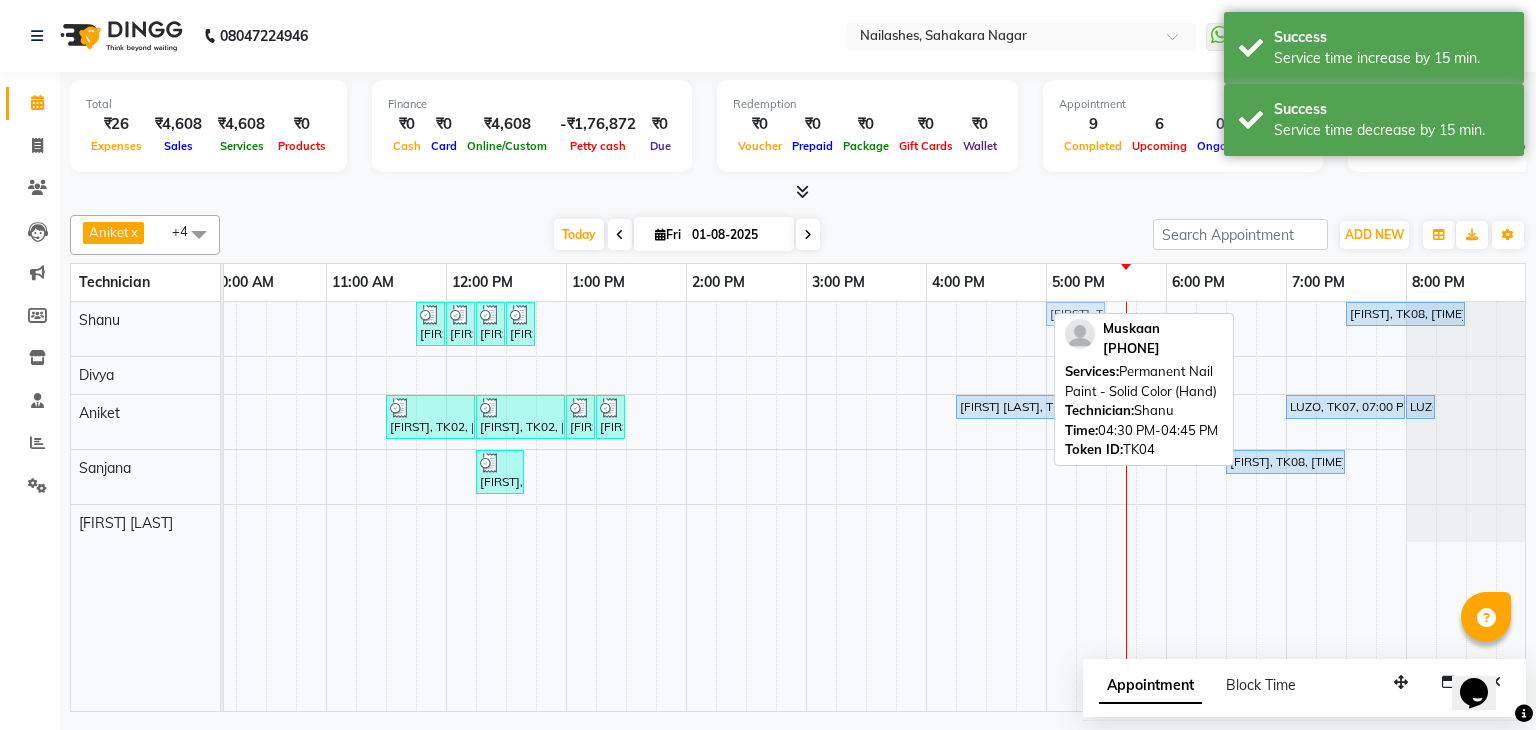 drag, startPoint x: 1015, startPoint y: 310, endPoint x: 1064, endPoint y: 320, distance: 50.01 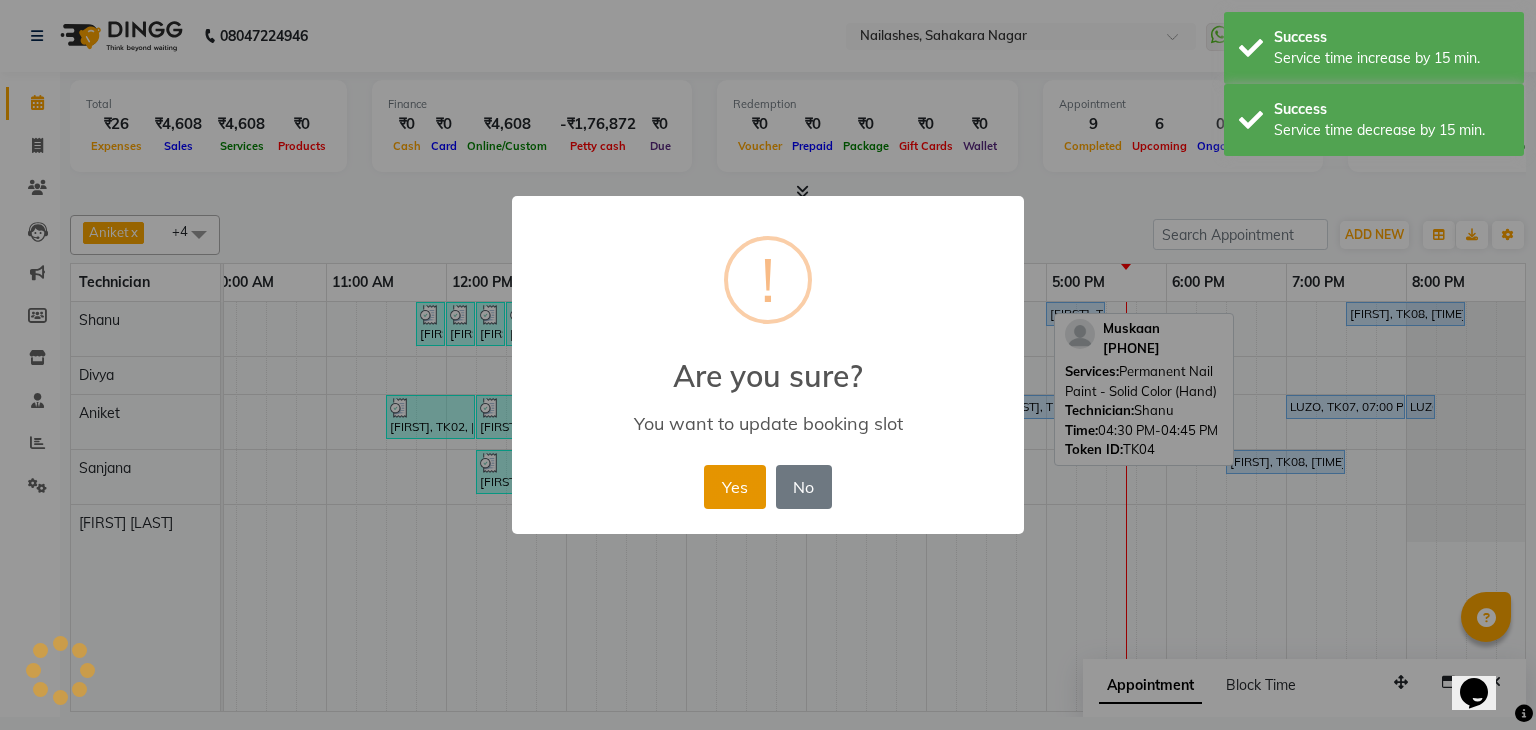 click on "Yes" at bounding box center [734, 487] 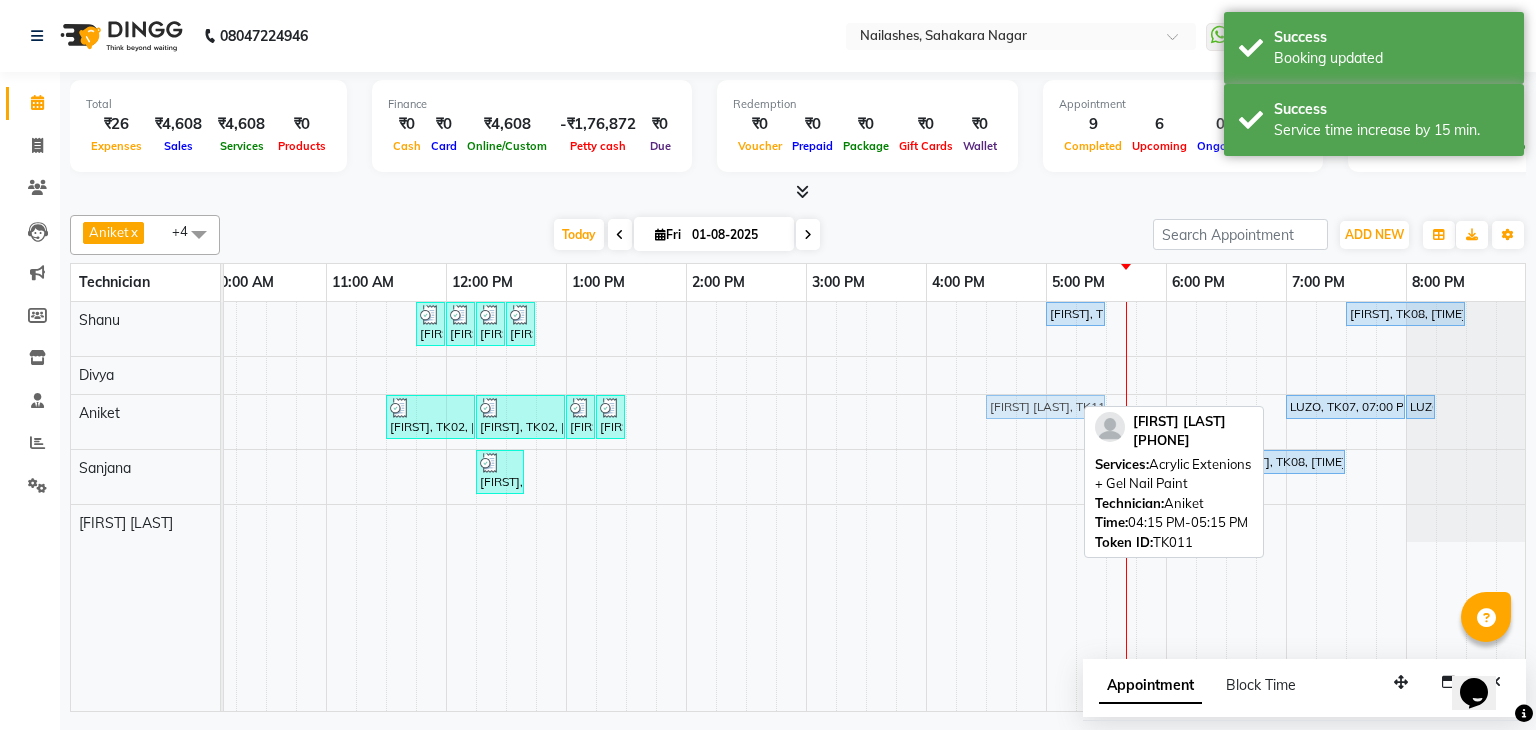 drag, startPoint x: 1027, startPoint y: 397, endPoint x: 1046, endPoint y: 406, distance: 21.023796 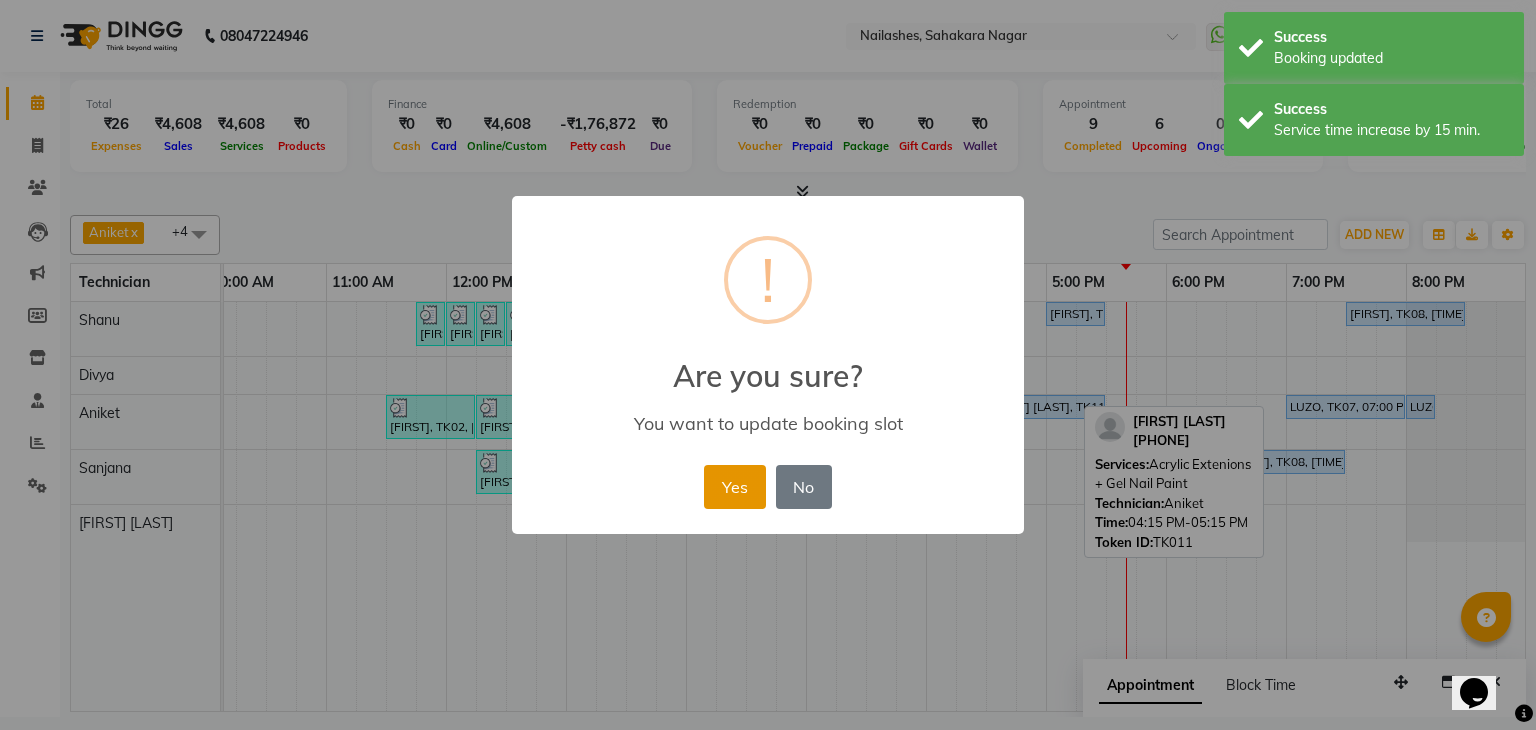 click on "Yes" at bounding box center (734, 487) 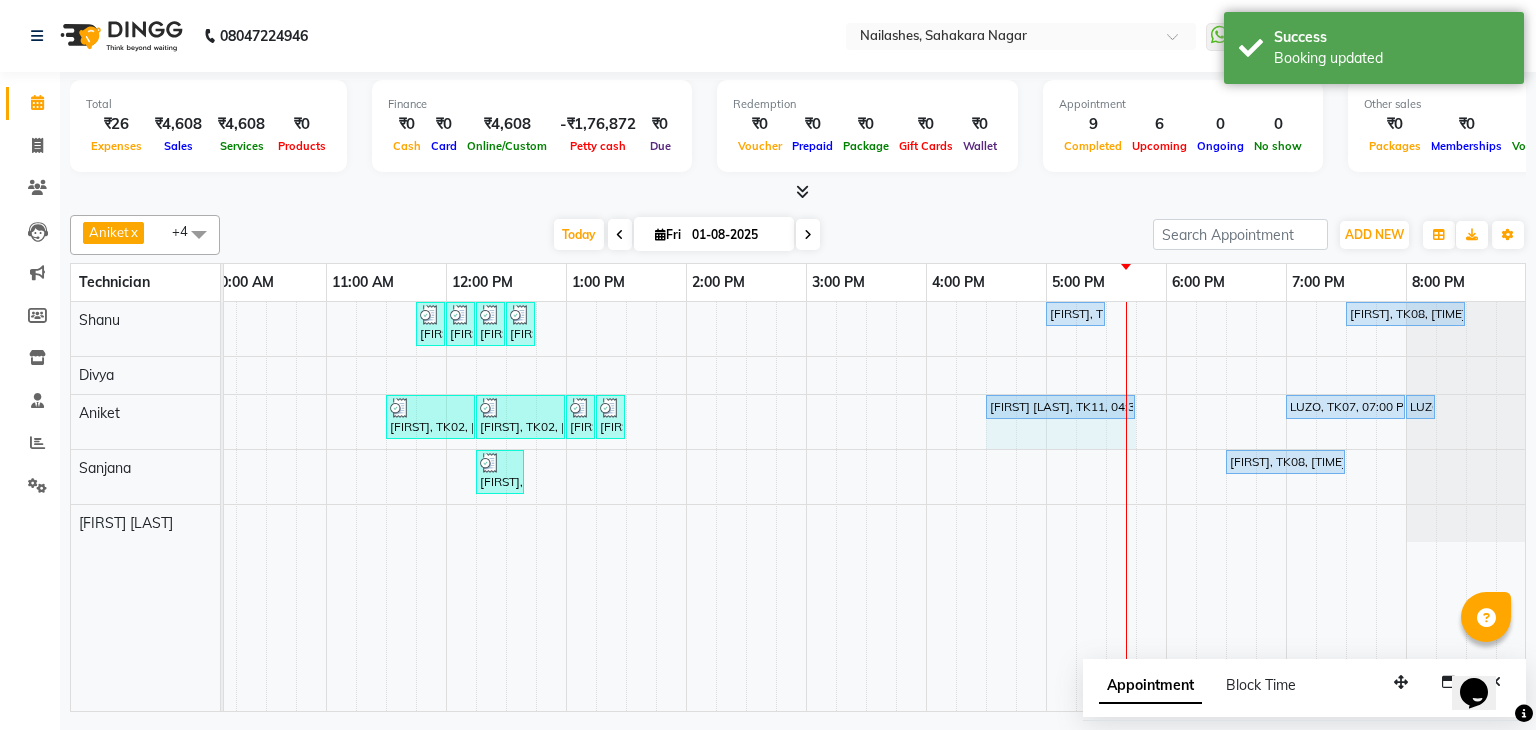 click on "[FIRST], TK02, [TIME]-[TIME], Nail Extension - Acrylic (Hand)     [FIRST], TK02, [TIME]-[TIME], Permanent Nail Paint - French (Hand)     [FIRST], TK02, [TIME]-[TIME], Nail Art - Per Stone (Hand)     [FIRST], TK02, [TIME]-[TIME], Nail Art - Stamping Per Finger (Hand)    [FIRST] [LAST], TK11, [TIME]-[TIME], Acrylic Extenions + Gel Nail Paint    [FIRST], TK07, [TIME]-[TIME], Refills - Acylic (Hand)    [FIRST], TK07, [TIME]-[TIME], Restoration - Tip Replacement (Hand)    [FIRST] [LAST], TK11, [TIME]-[TIME], Acrylic Extenions + Gel Nail Paint" at bounding box center (-34, 422) 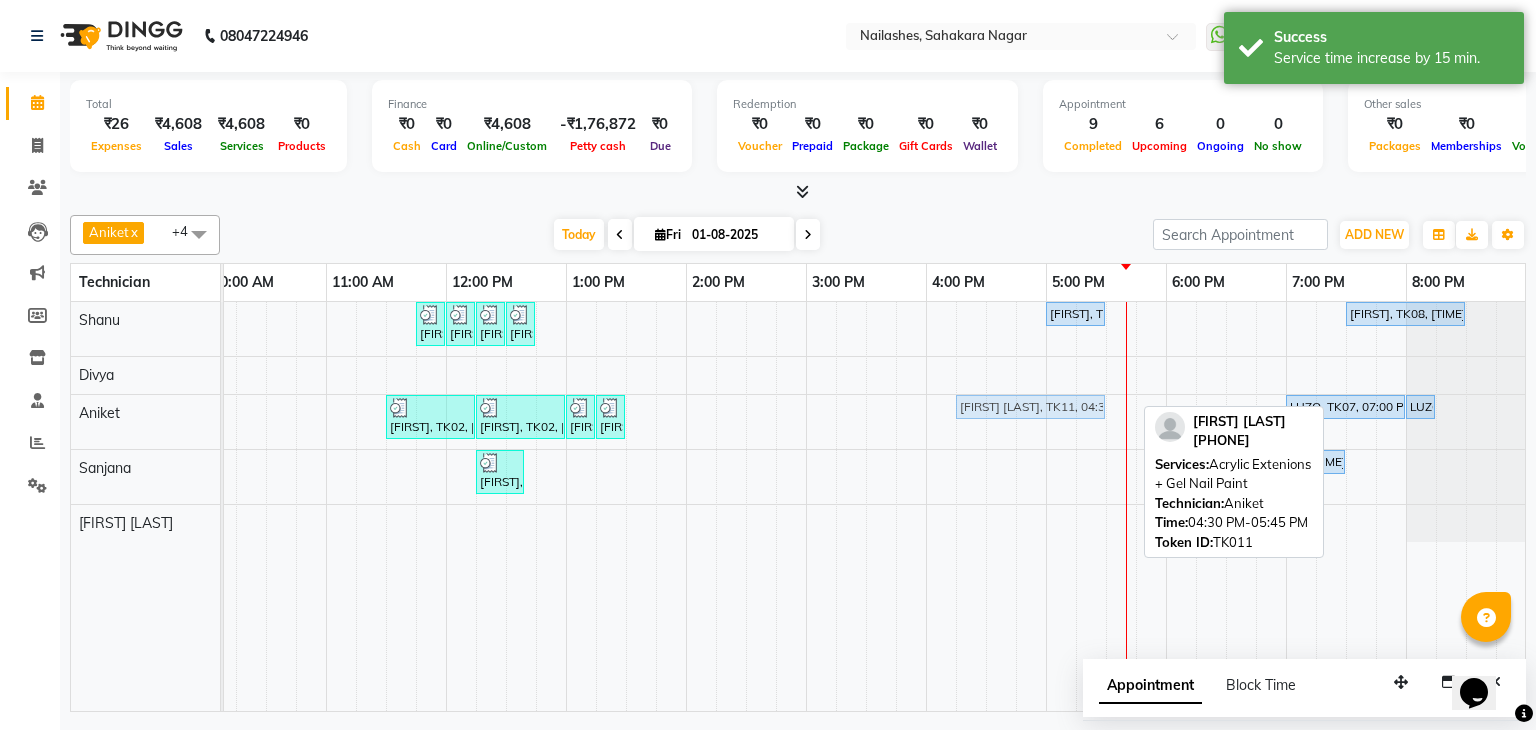 drag, startPoint x: 1099, startPoint y: 396, endPoint x: 1088, endPoint y: 394, distance: 11.18034 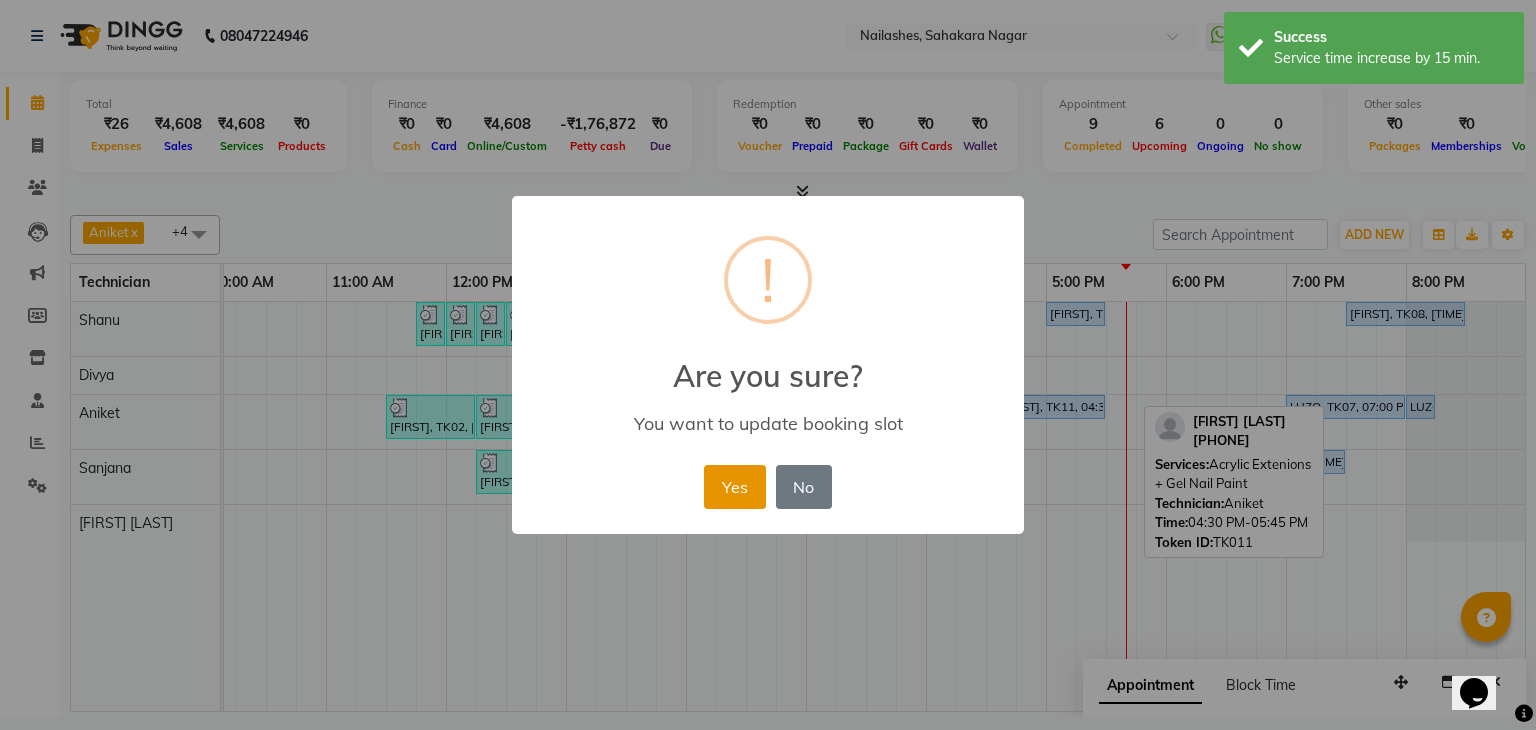 click on "Yes" at bounding box center [734, 487] 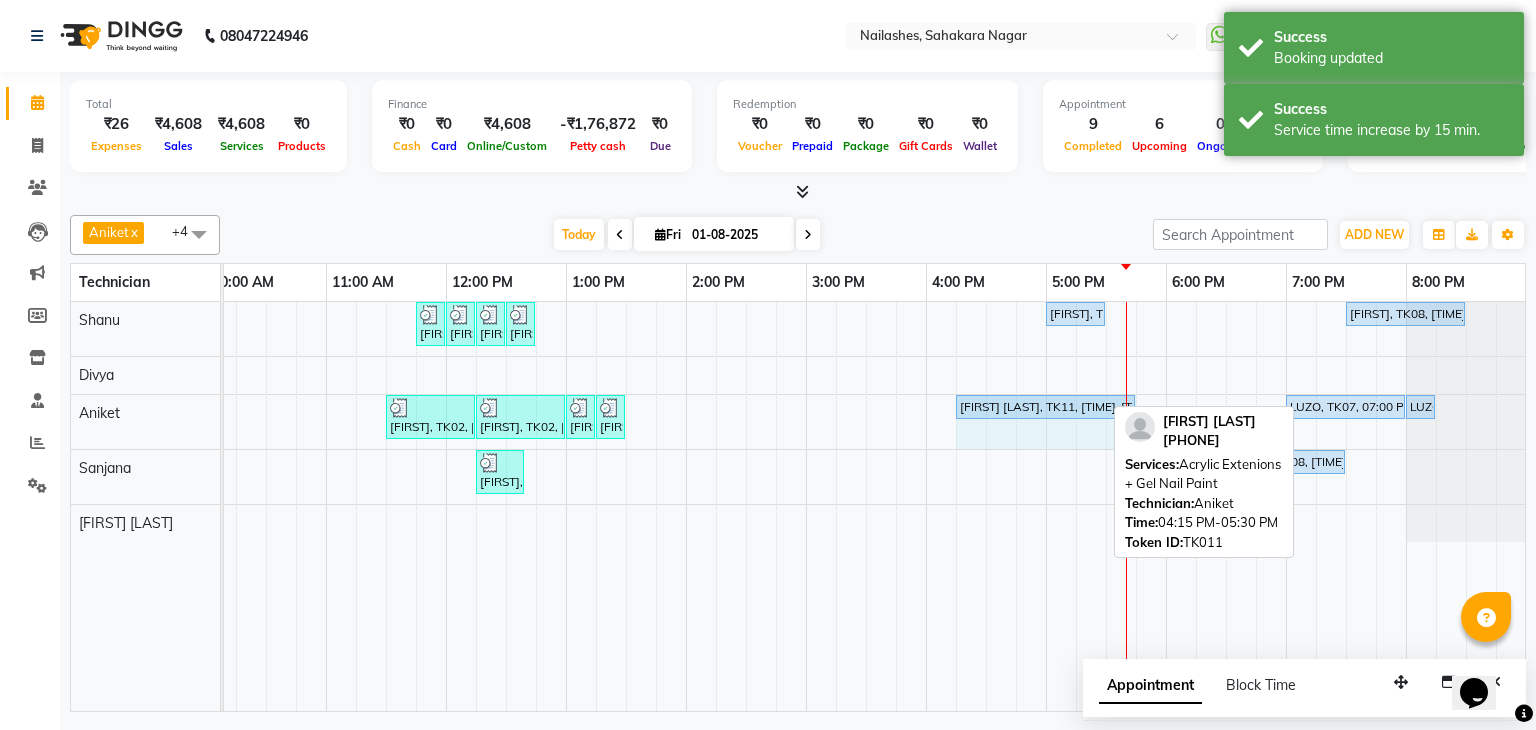 click on "[FIRST], TK02, [TIME]-[TIME], Nail Extension - Acrylic (Hand)     [FIRST], TK02, [TIME]-[TIME], Permanent Nail Paint - French (Hand)     [FIRST], TK02, [TIME]-[TIME], Nail Art - Per Stone (Hand)     [FIRST], TK02, [TIME]-[TIME], Nail Art - Stamping Per Finger (Hand)    [FIRST] [LAST], TK11, [TIME]-[TIME], Acrylic Extenions + Gel Nail Paint    LUZO, TK07, [TIME]-[TIME], Refills - Acylic (Hand)    LUZO, TK07, [TIME]-[TIME], Restoration - Tip Replacement (Hand)    [FIRST] [LAST], TK11, [TIME]-[TIME], Acrylic Extenions + Gel Nail Paint" at bounding box center (-34, 422) 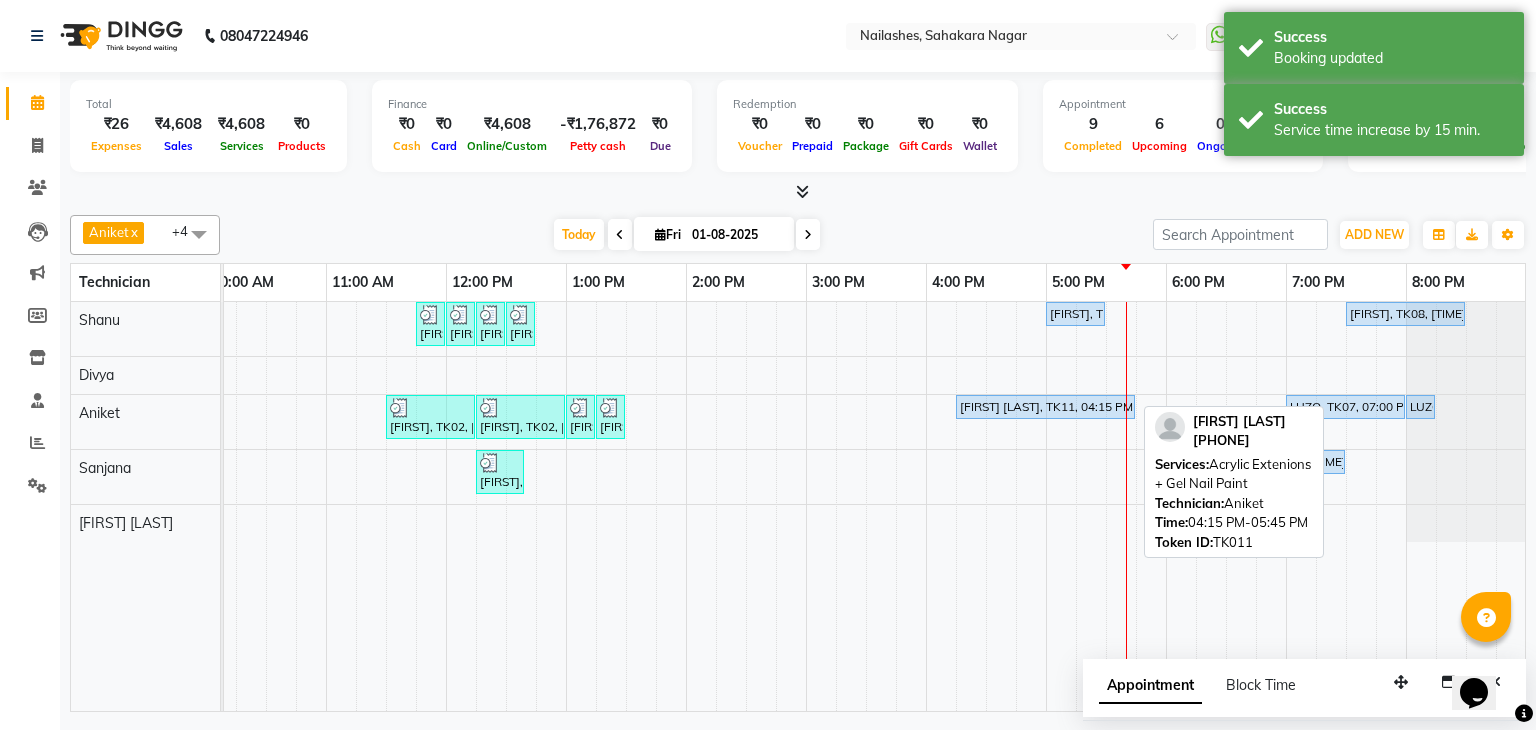 click on "[FIRST] [LAST], TK11, 04:15 PM-05:45 PM, Acrylic Extenions + Gel Nail Paint" at bounding box center [1045, 407] 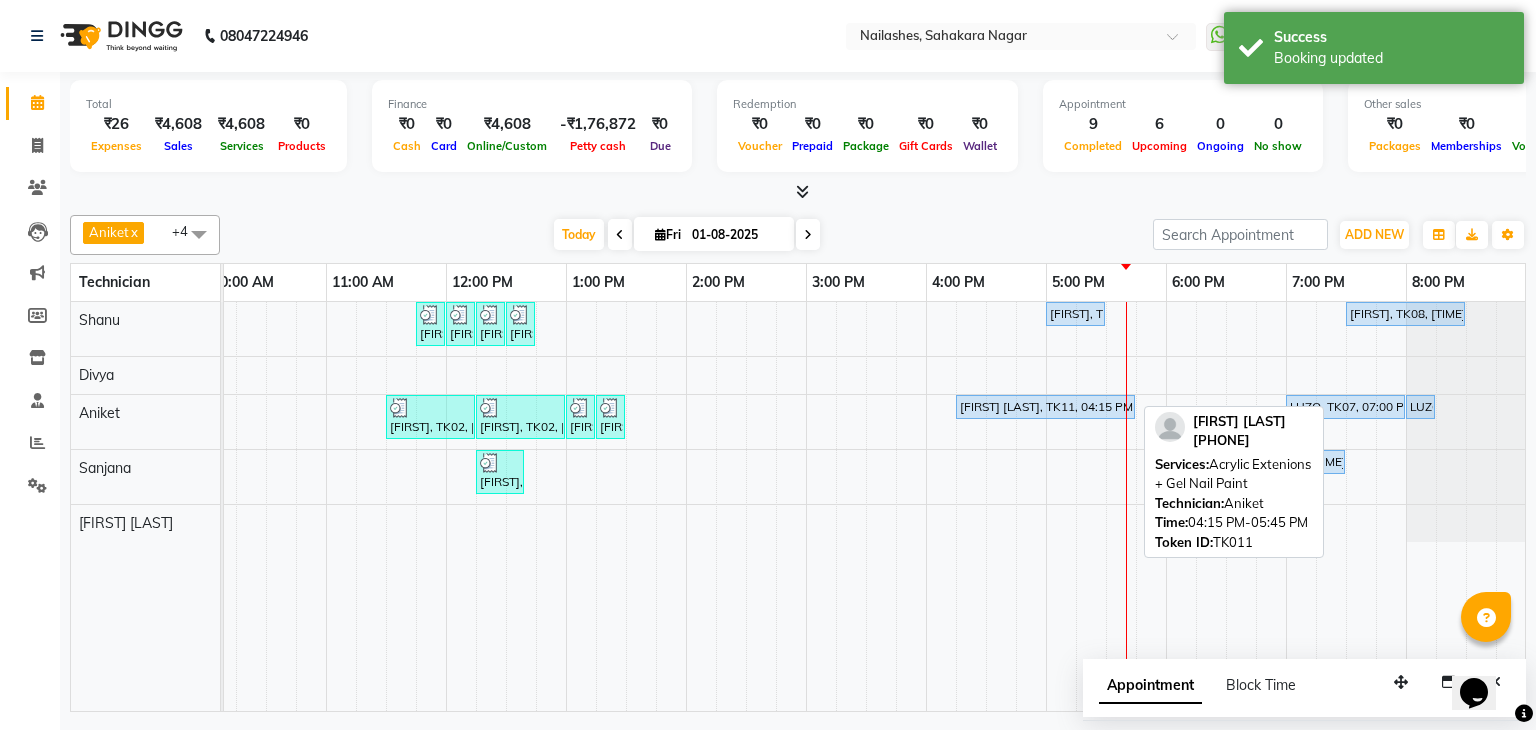 click on "[FIRST] [LAST], TK11, 04:15 PM-05:45 PM, Acrylic Extenions + Gel Nail Paint" at bounding box center (1045, 407) 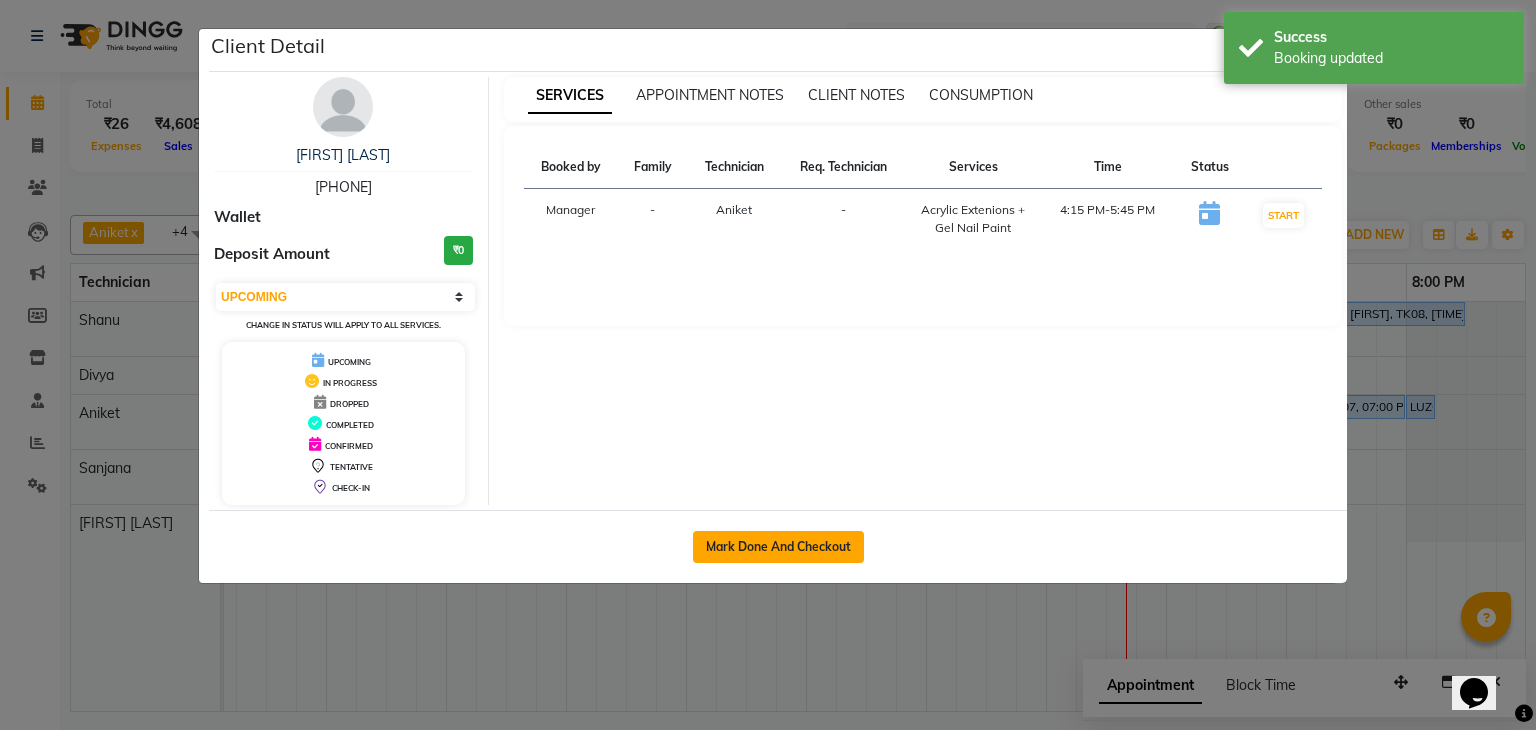 click on "Mark Done And Checkout" 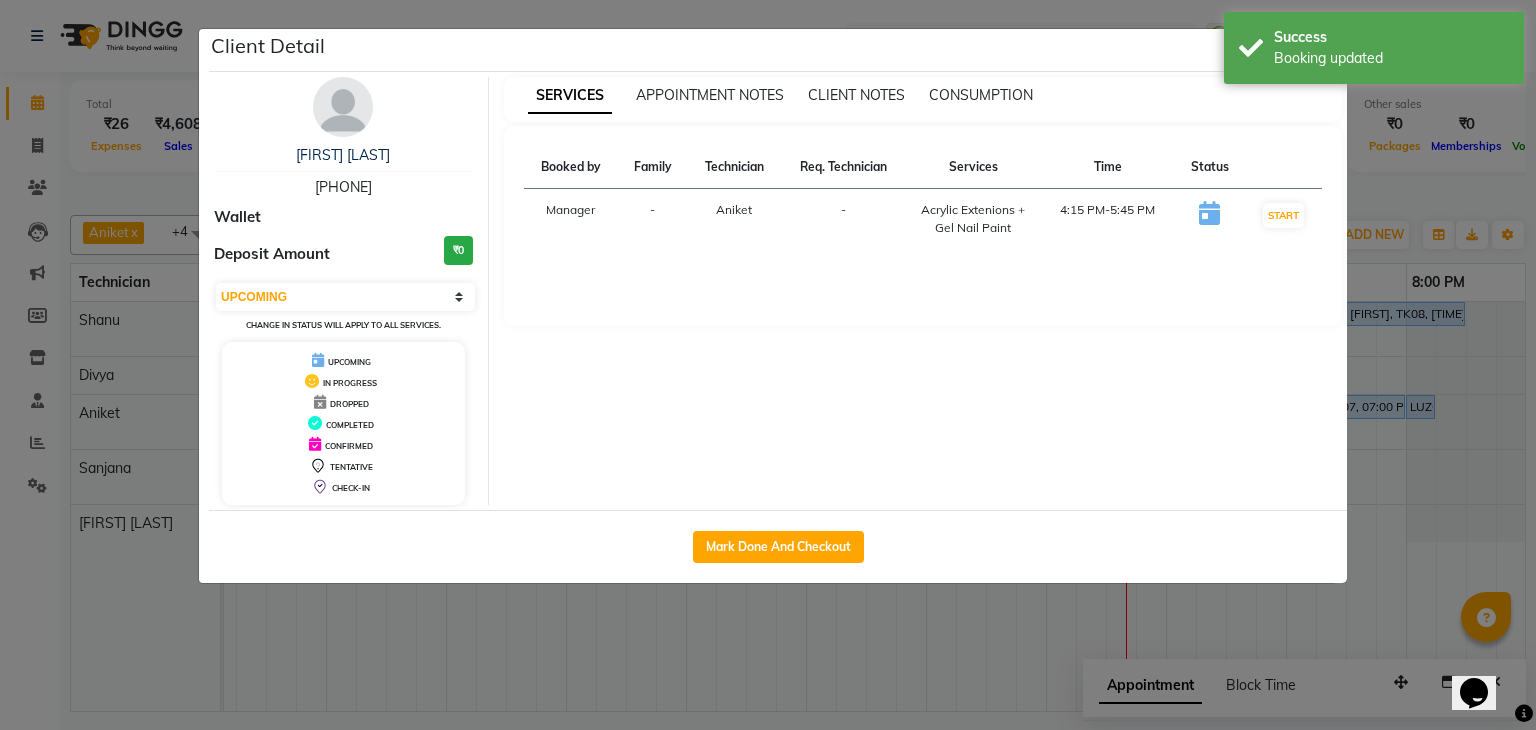 select on "6455" 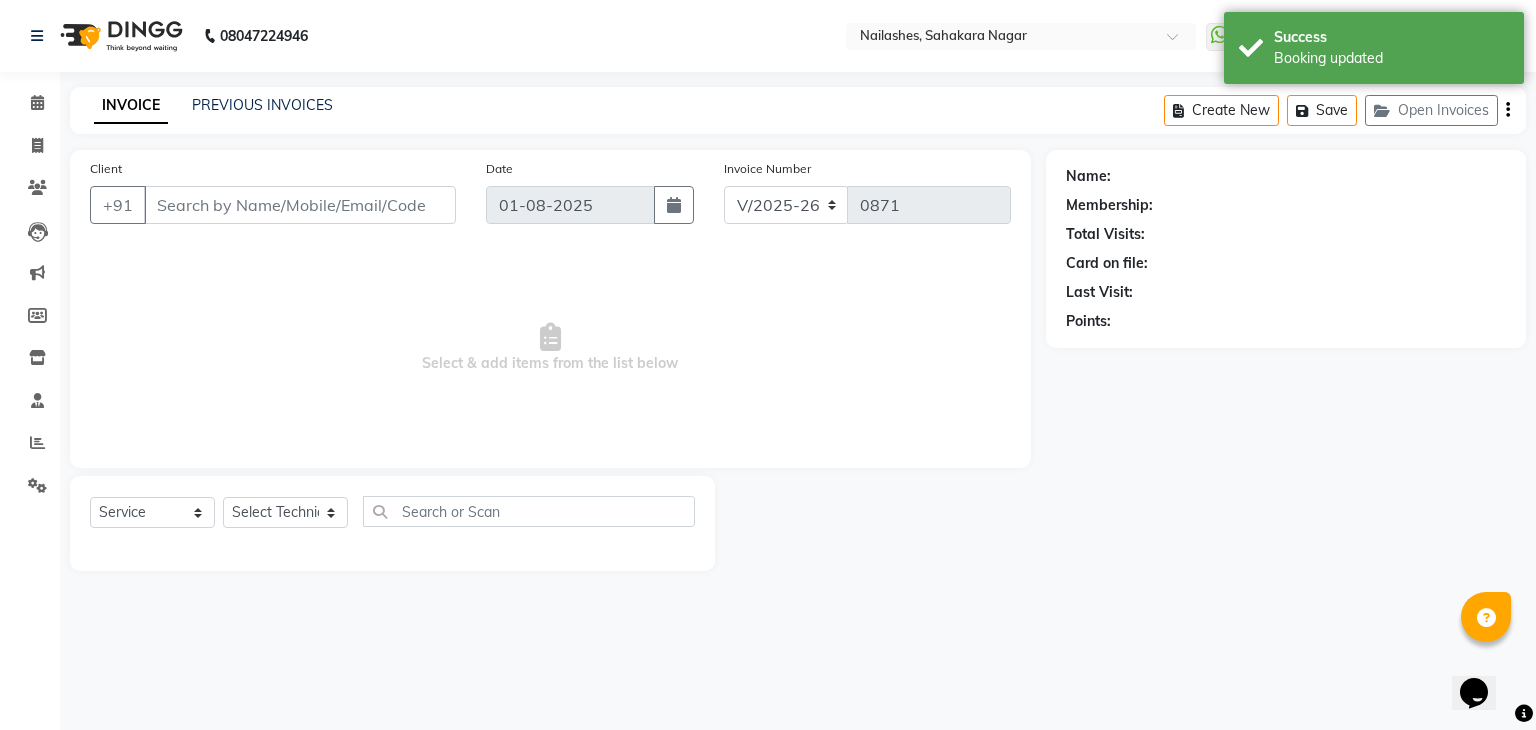 type on "81******24" 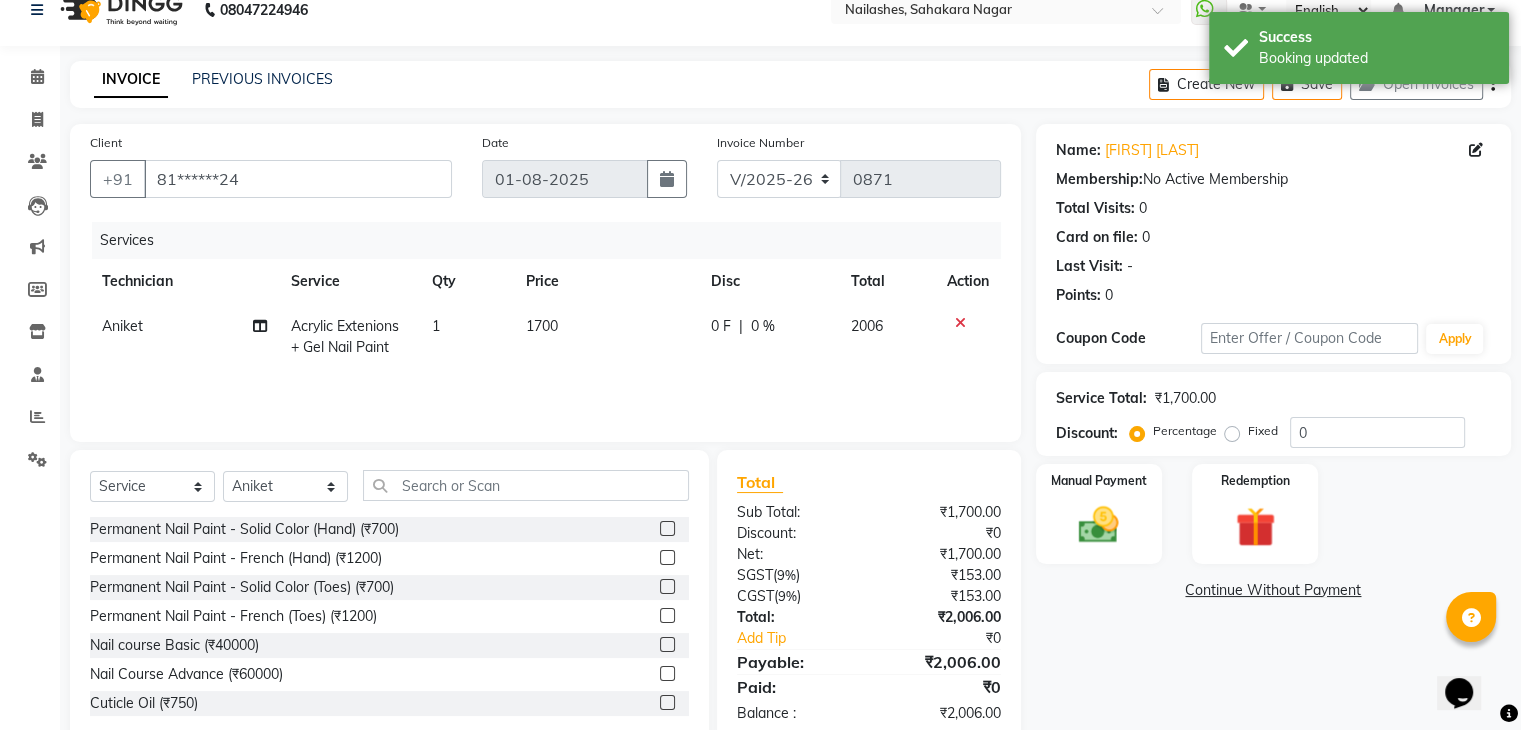 scroll, scrollTop: 72, scrollLeft: 0, axis: vertical 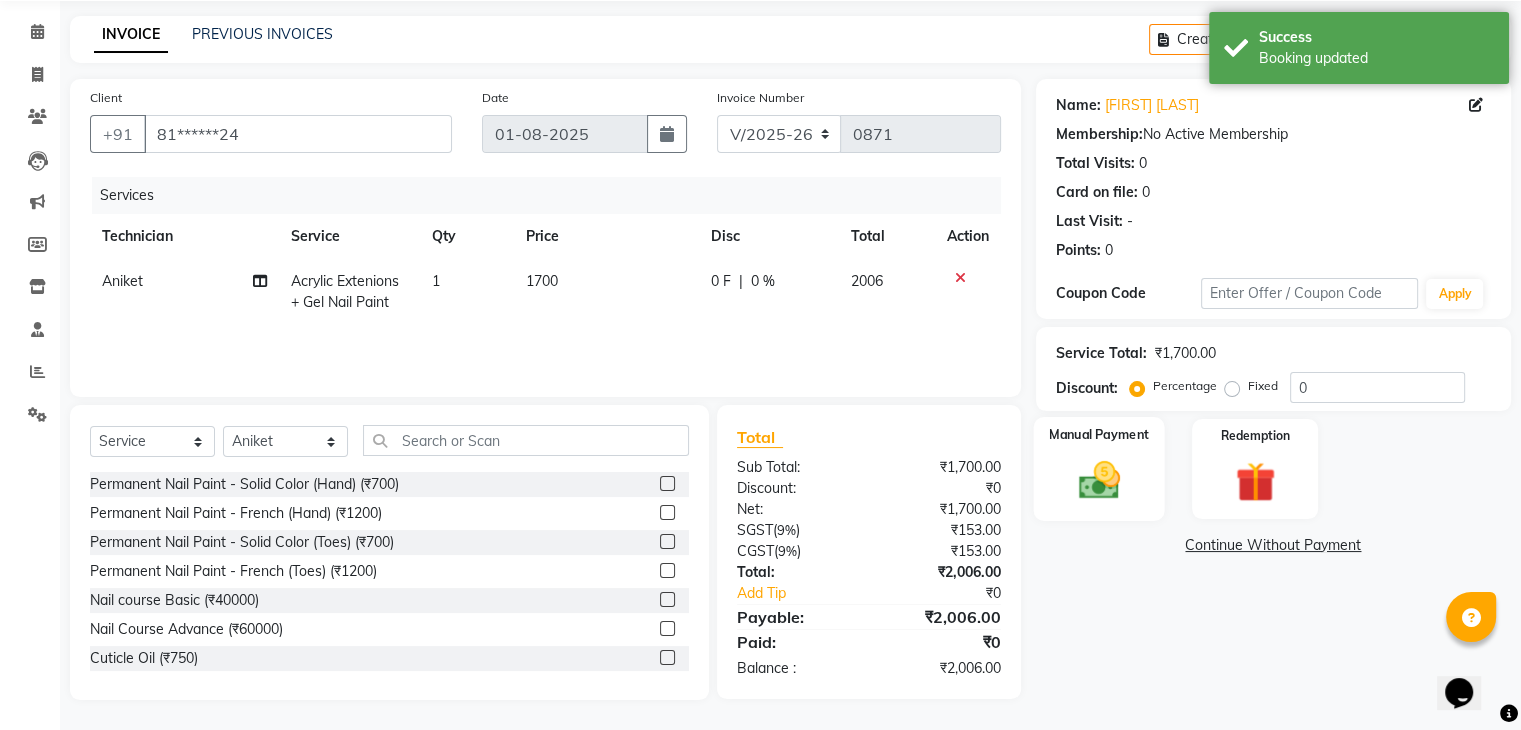 click 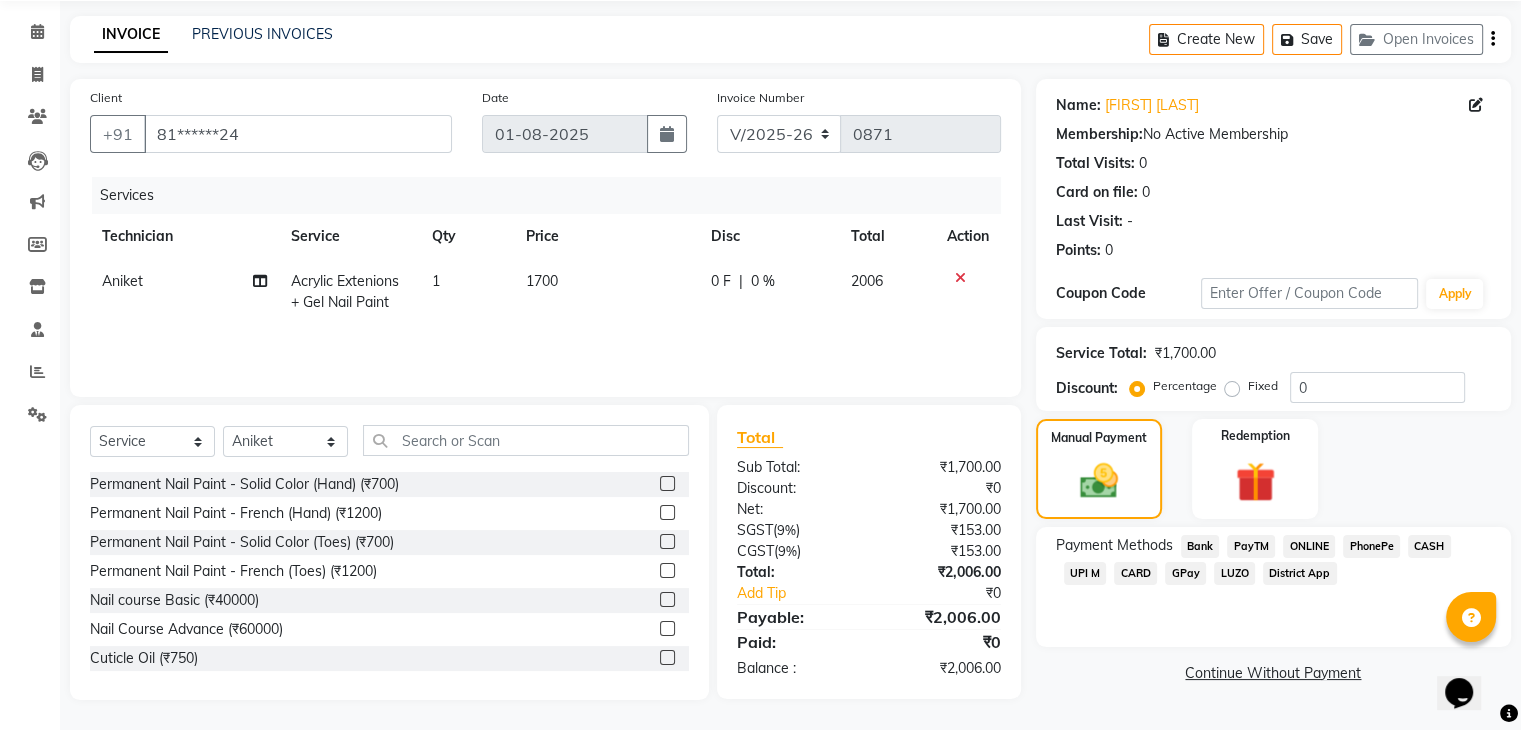 click on "UPI M" 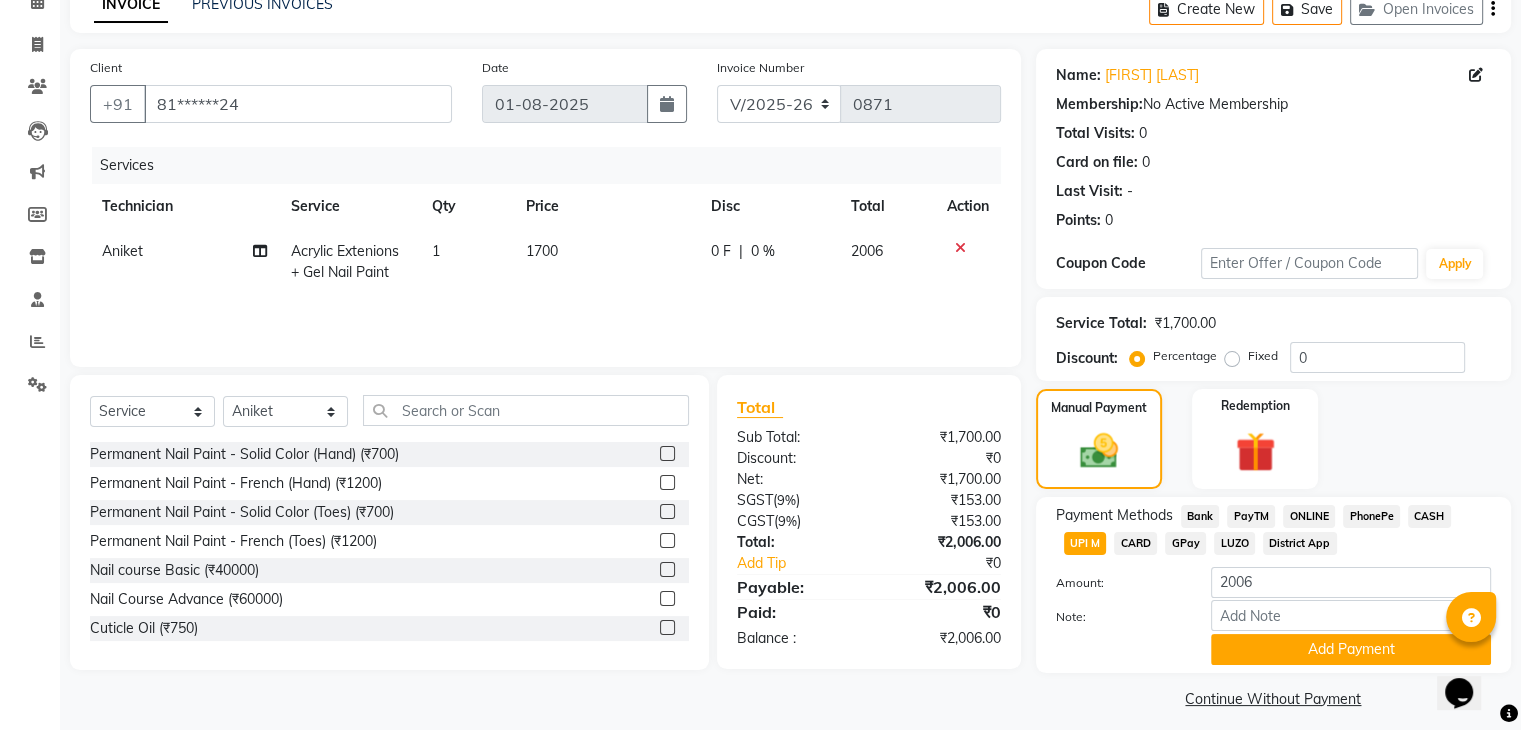 scroll, scrollTop: 117, scrollLeft: 0, axis: vertical 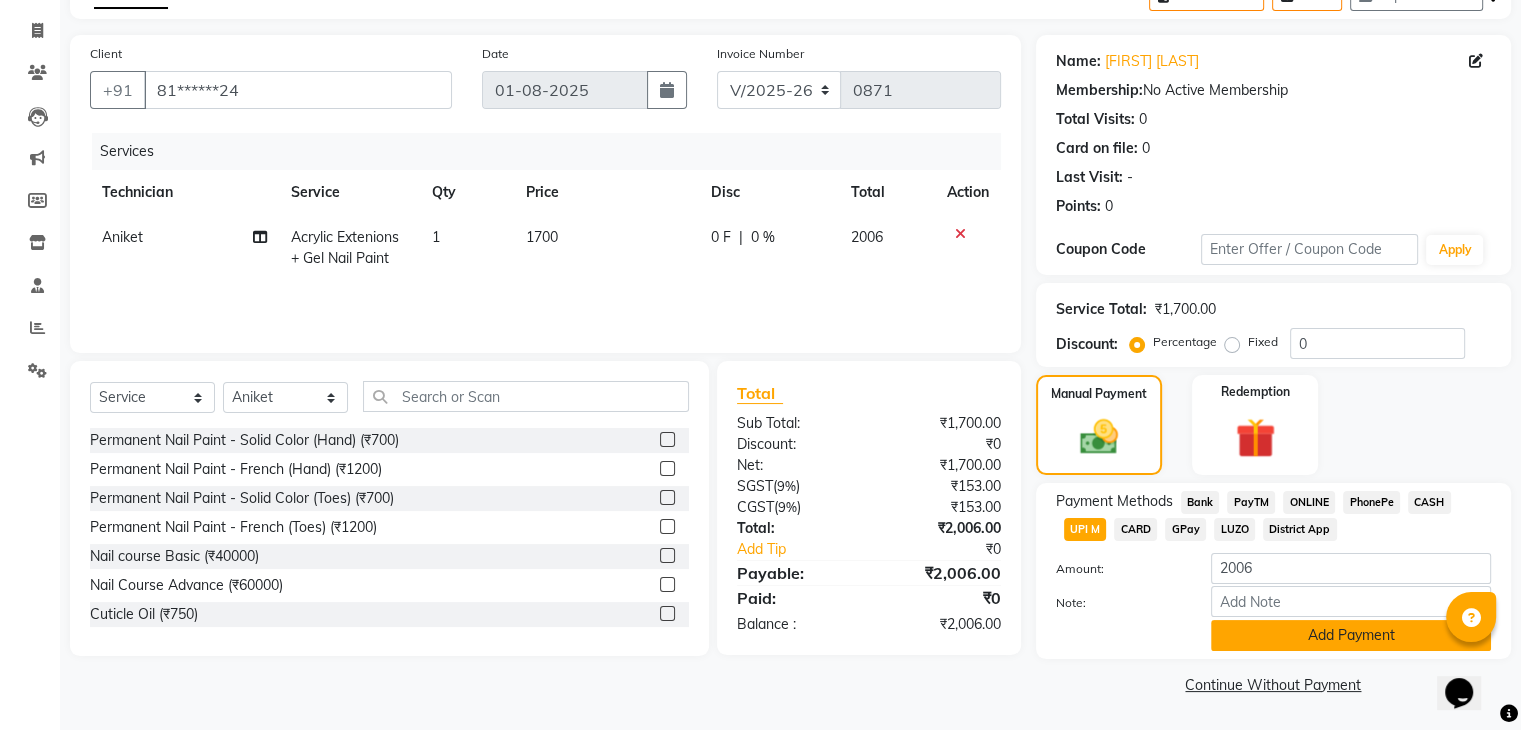 click on "Add Payment" 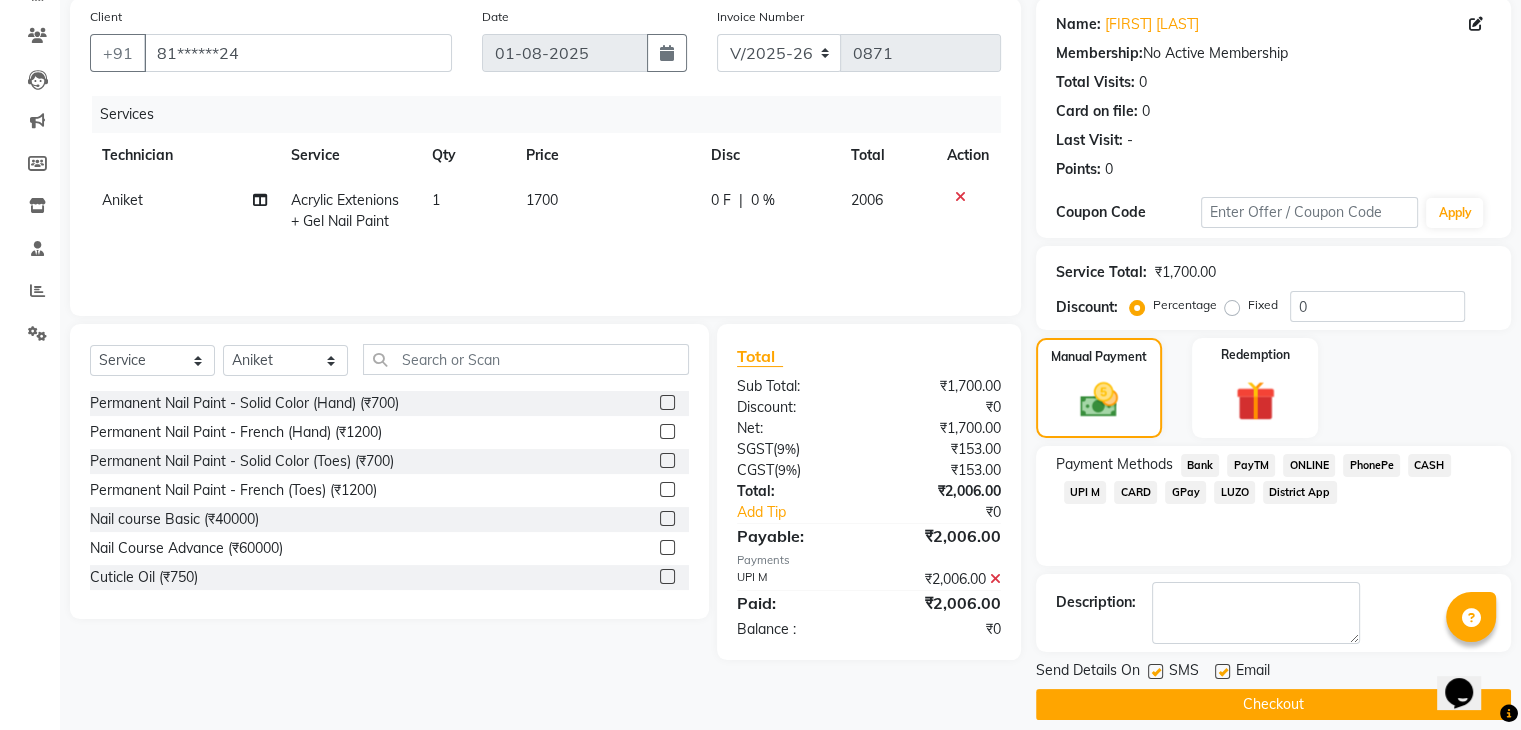 scroll, scrollTop: 171, scrollLeft: 0, axis: vertical 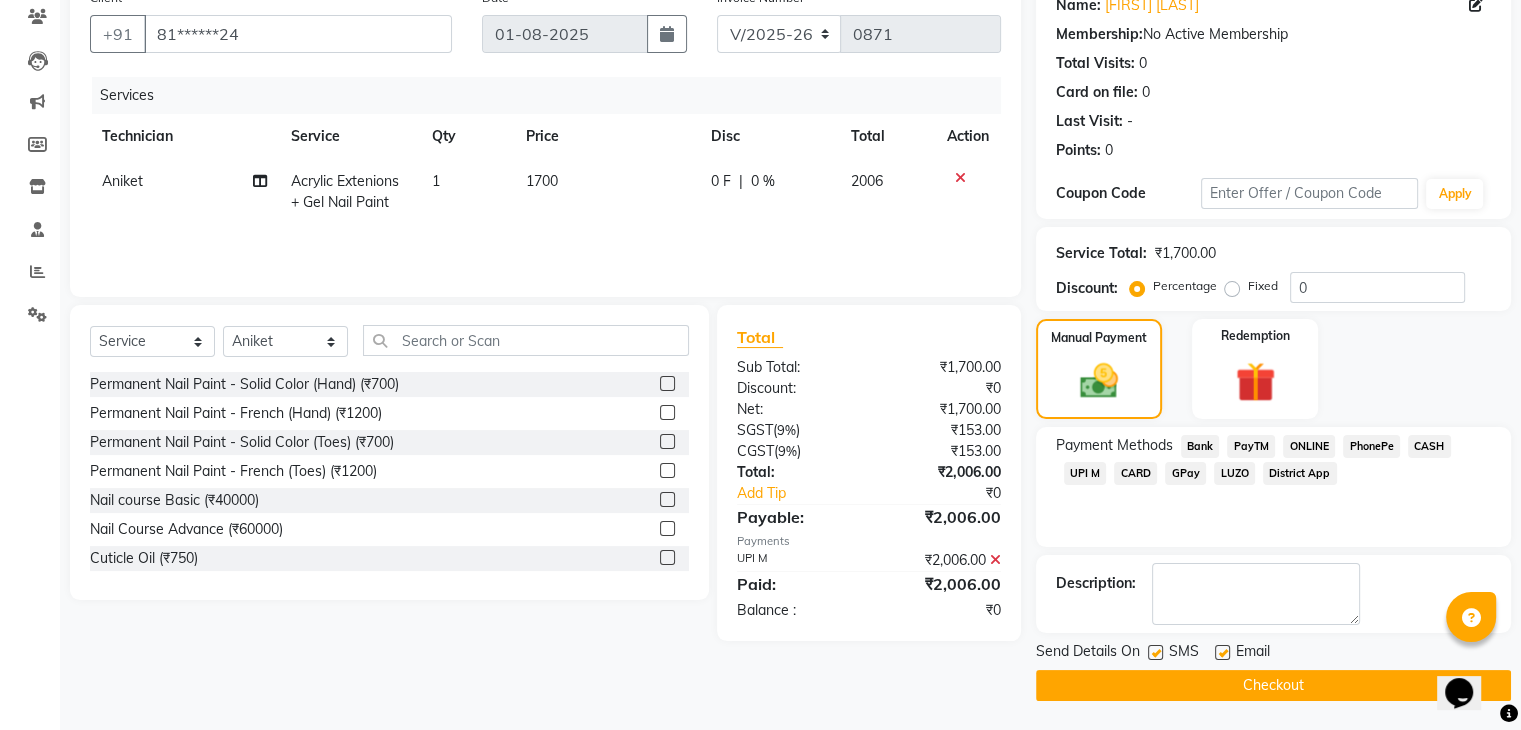 click on "Checkout" 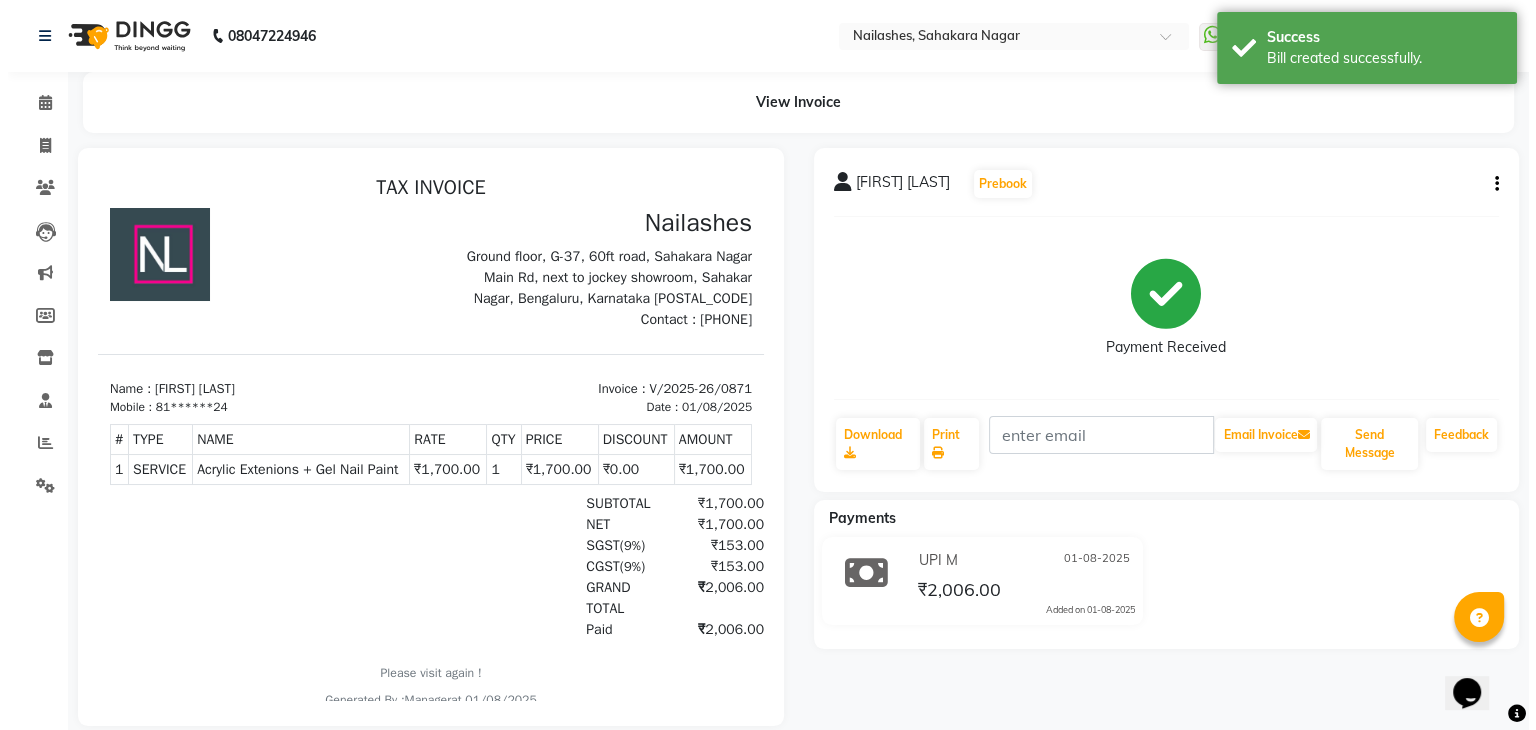 scroll, scrollTop: 0, scrollLeft: 0, axis: both 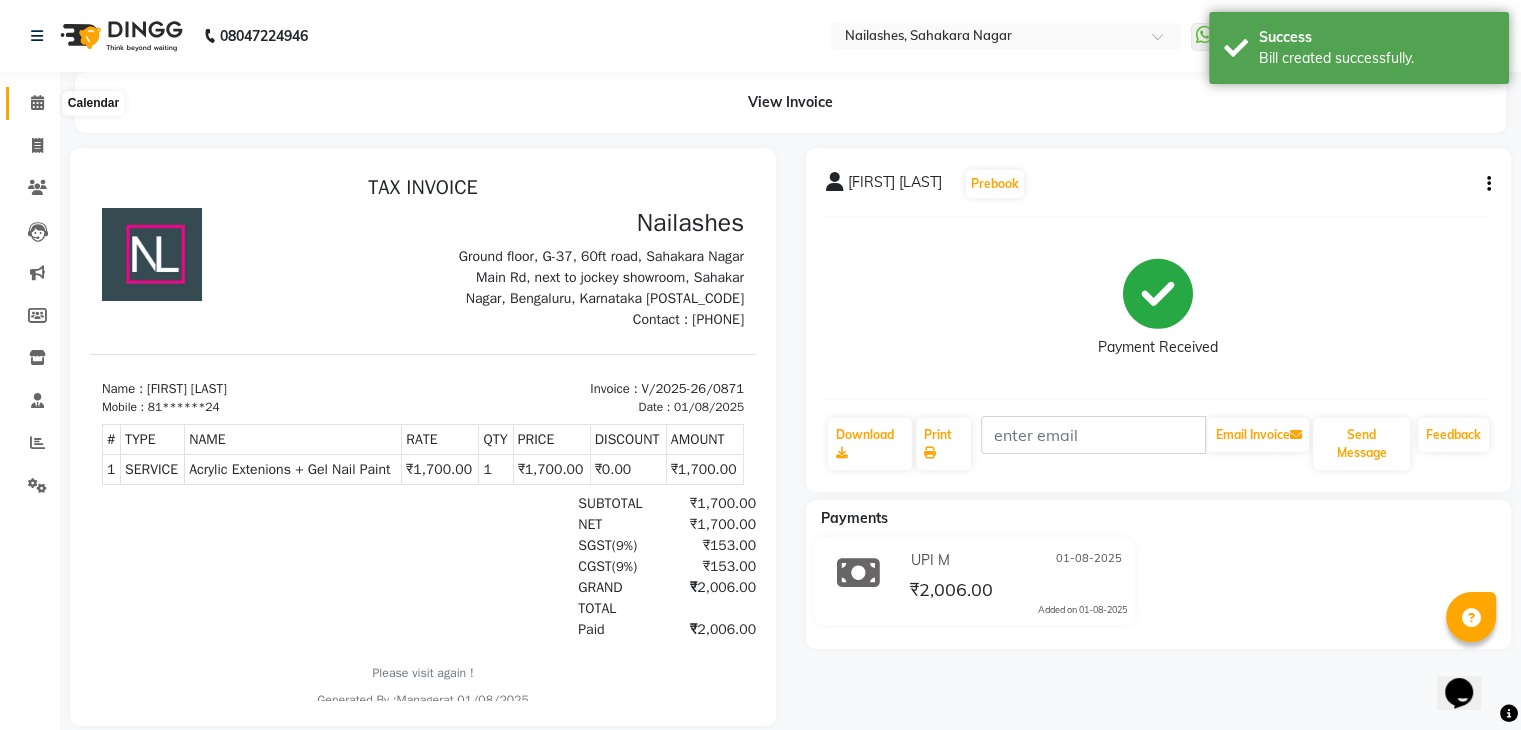 click 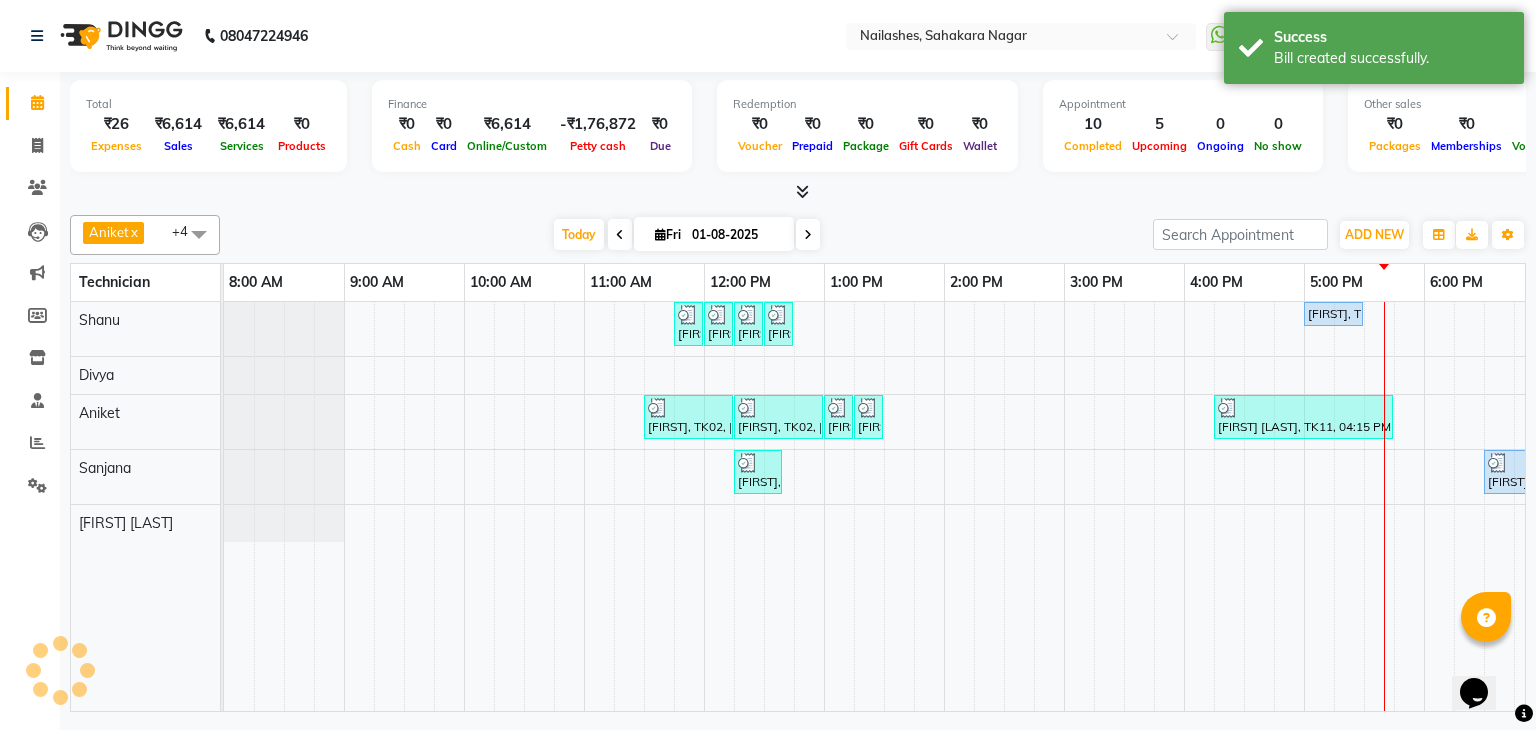 scroll, scrollTop: 0, scrollLeft: 0, axis: both 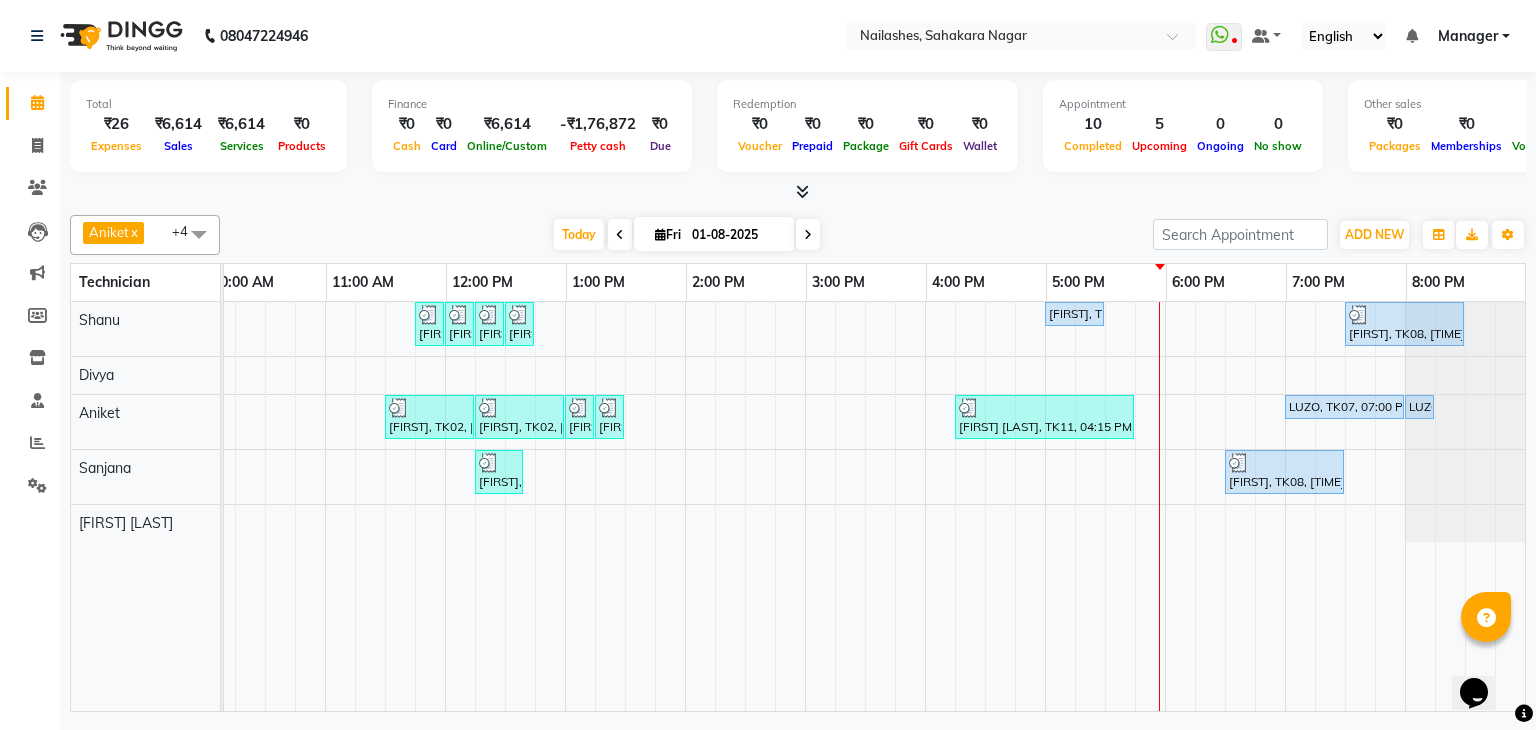 click at bounding box center (802, 191) 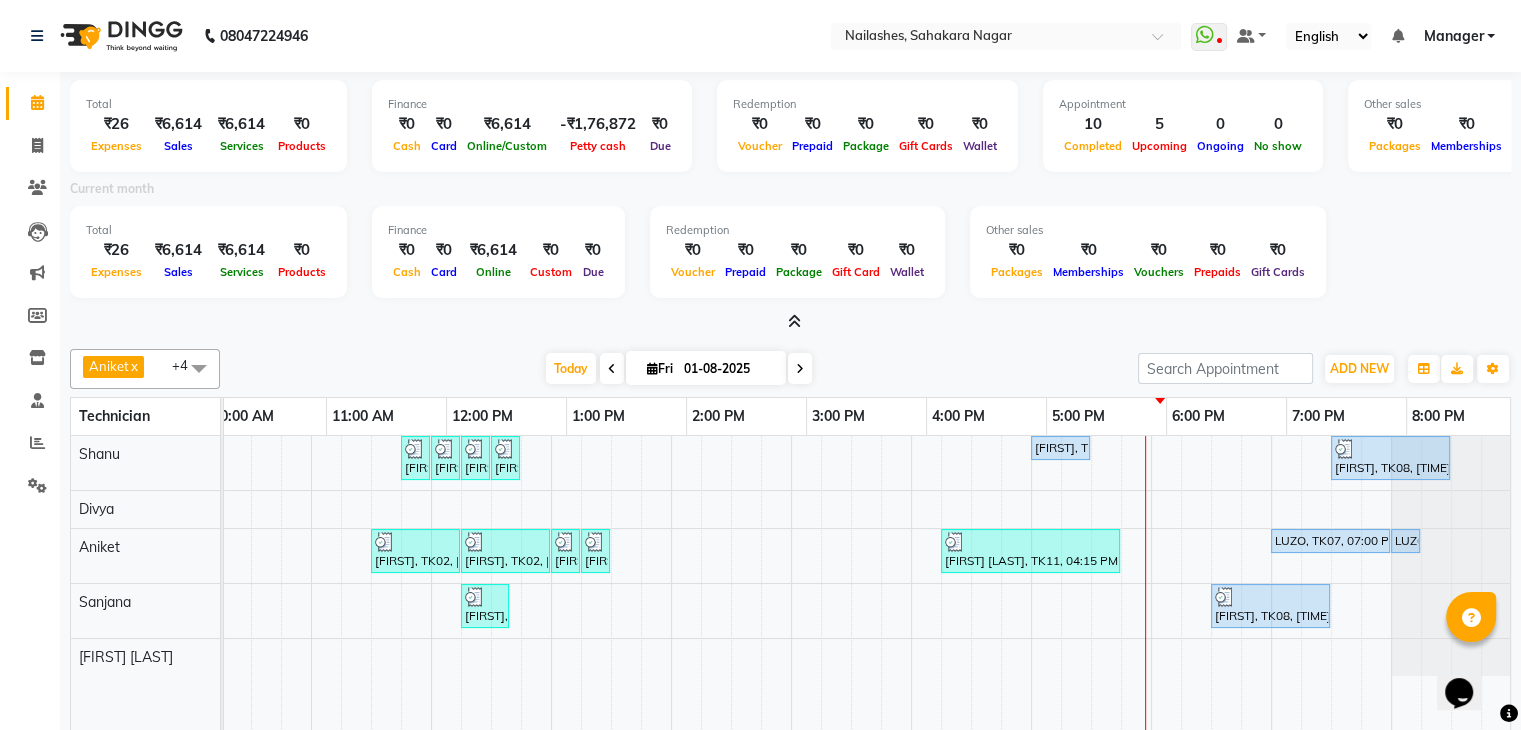 click at bounding box center [790, 322] 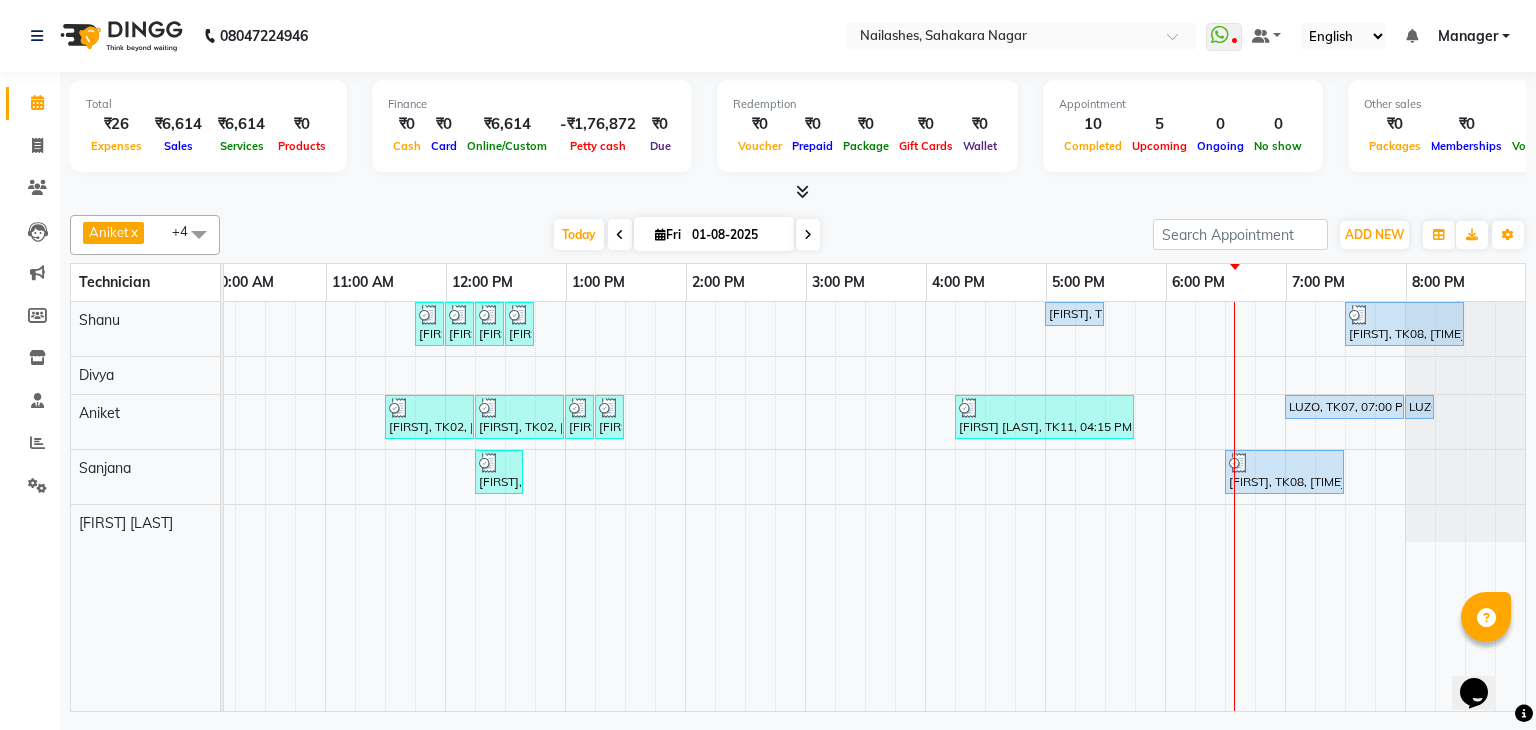 click on "[FIRST] x [FIRST] x [FIRST] x [FIRST] x [FIRST] [LAST] x +4 Select All [FIRST] [FIRST] [FIRST] [FIRST] [FIRST] [FIRST] [FIRST] [FIRST] [FIRST] [FIRST] [FIRST] [FIRST] [FIRST] [FIRST] Today  Fri 01-08-2025 Toggle Dropdown Add Appointment Add Invoice Add Expense Add Attendance Add Client Add Transaction Toggle Dropdown Add Appointment Add Invoice Add Expense Add Attendance Add Client ADD NEW Toggle Dropdown Add Appointment Add Invoice Add Expense Add Attendance Add Client Add Transaction [FIRST] x [FIRST] x [FIRST] x [FIRST] x [FIRST] [LAST] x +4 Select All [FIRST] [FIRST] [FIRST] [FIRST] [FIRST] [FIRST] [FIRST] [FIRST] [FIRST] [FIRST] [FIRST] [FIRST] [FIRST] [FIRST] Group By  Staff View   Room View  View as Vertical  Vertical - Week View  Horizontal  Horizontal - Week View  List  Toggle Dropdown Calendar Settings Manage Tags   Arrange Technicians   Reset Technicians  Full Screen  Show Available Stylist  Appointment Form Zoom 100%" at bounding box center [798, 235] 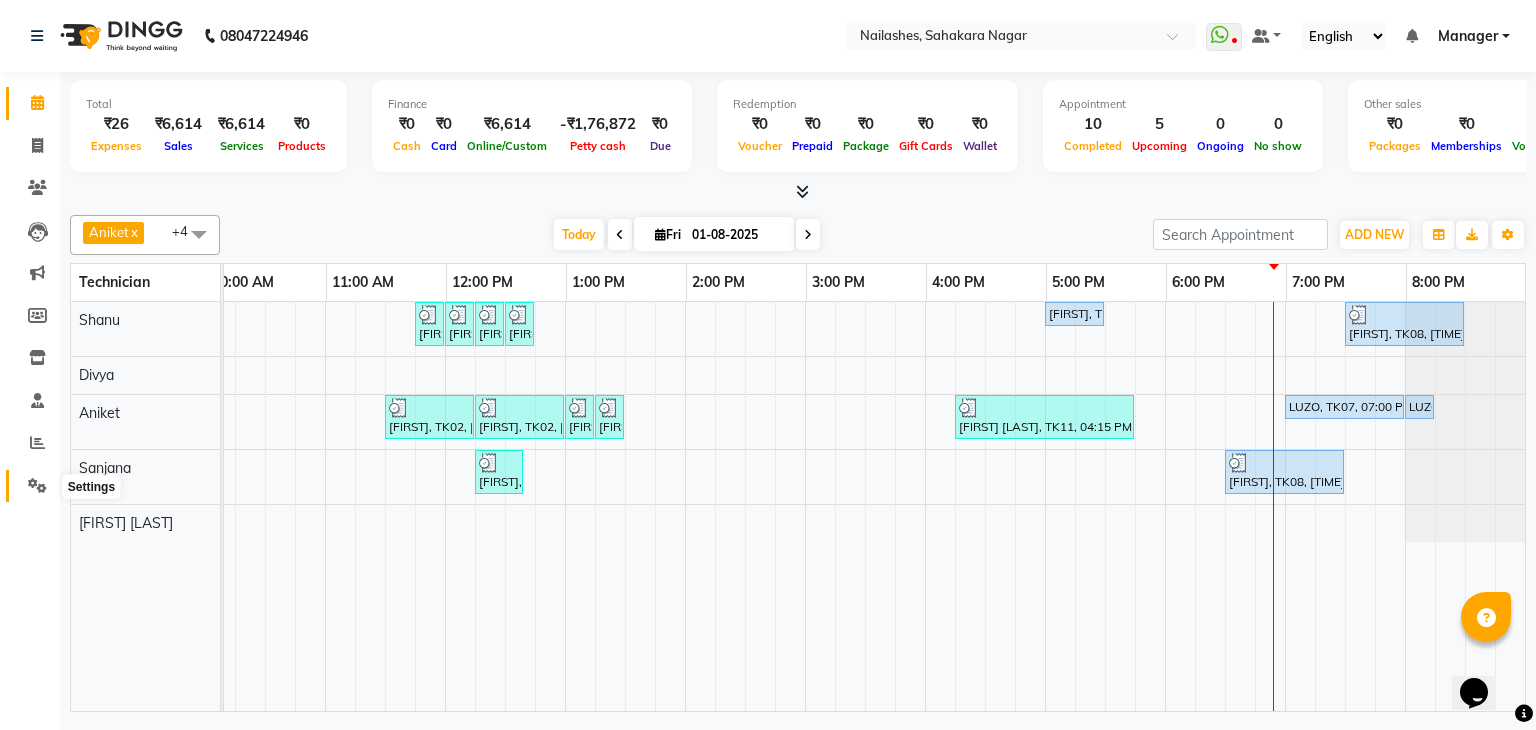 click 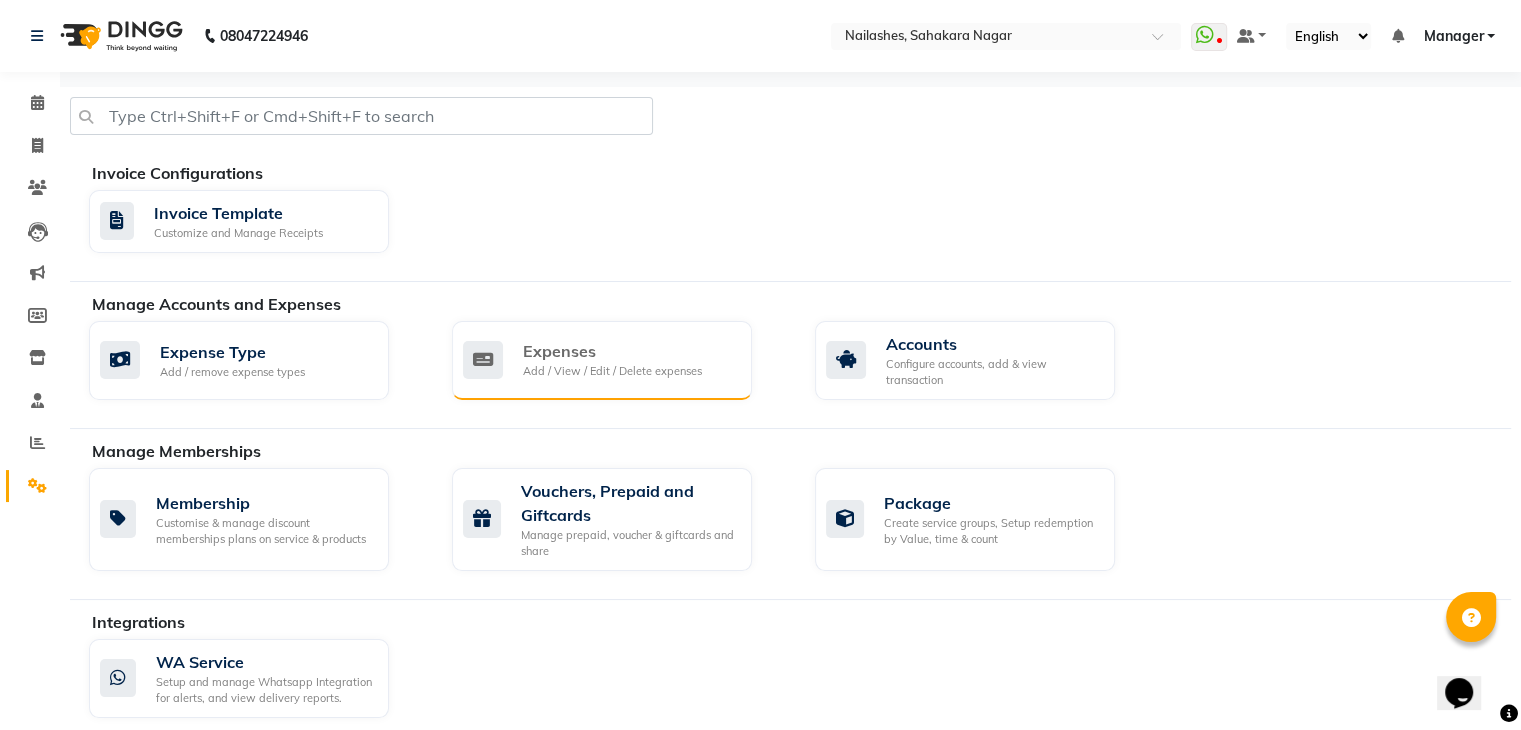 click on "Add / View / Edit / Delete expenses" 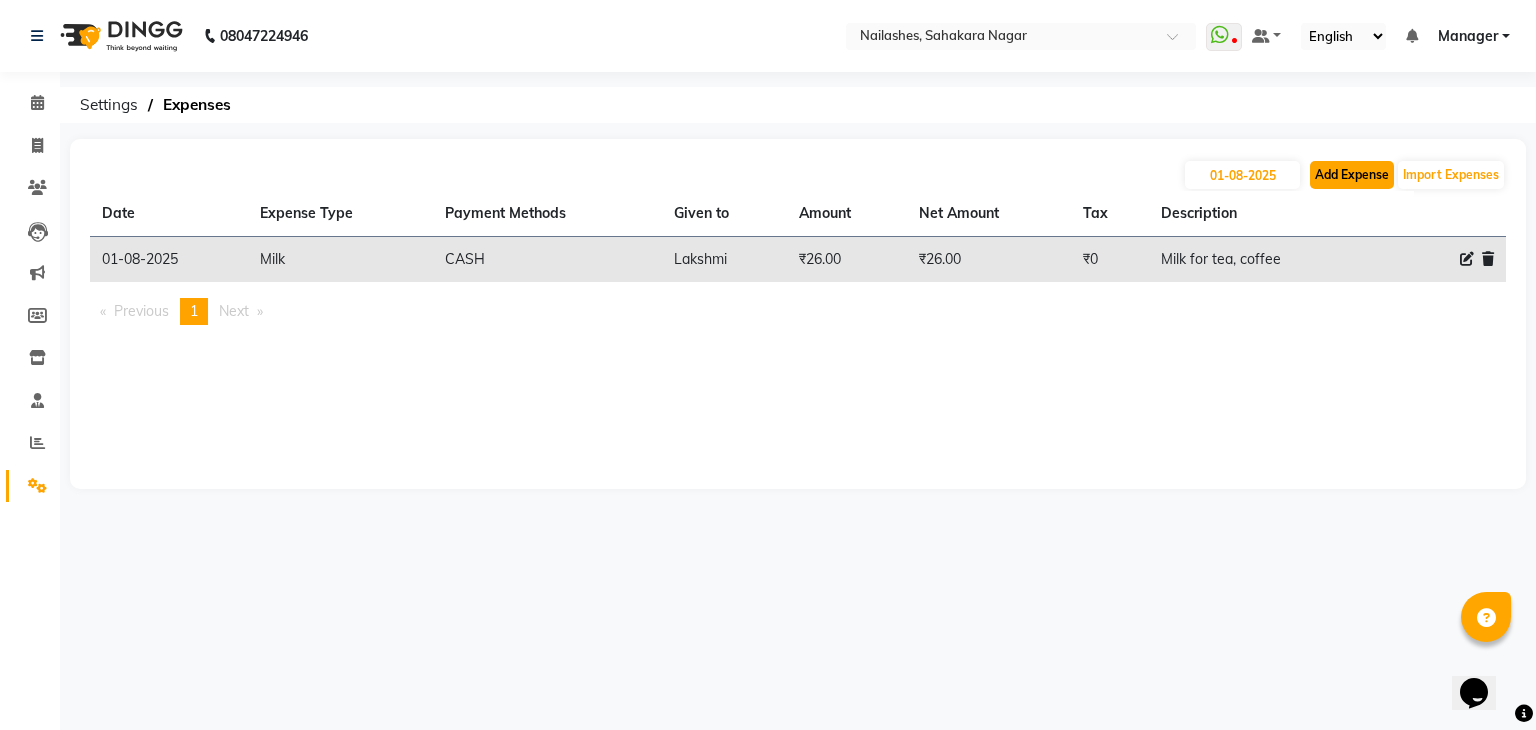 click on "Add Expense" 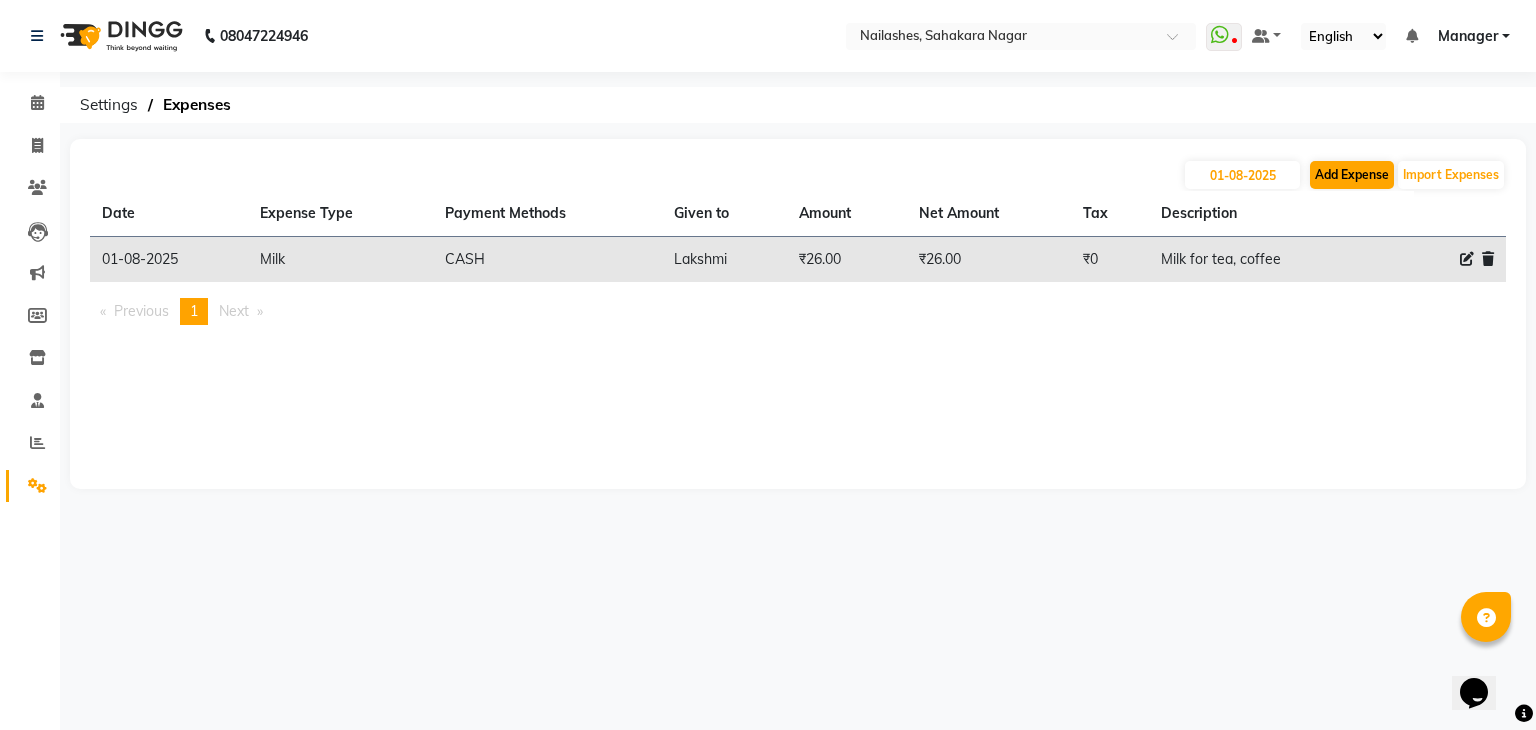 select on "1" 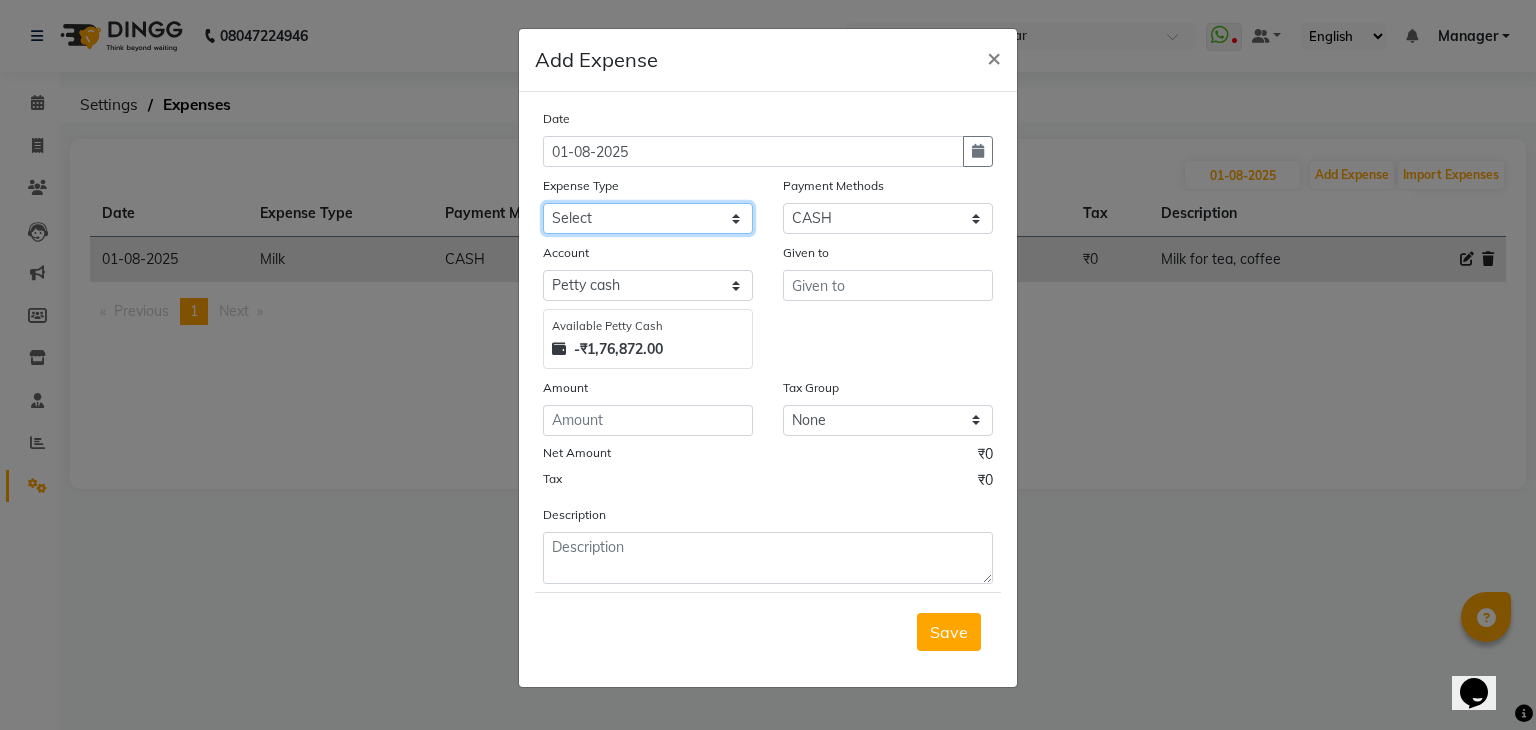 click on "Select acetone Advance Salary bank deposite BBMP Beauty products Bed charges BIRTHDAY CAKE Bonus Carpenter CASH EXPENSE VOUCHER Cash handover chocolate for store cleaning things Client Refreshment coconut water for clients COFFEE coffee cup coffee powder Commission Conveyance Cotton Courier decoration Diesel for generator Donation Drinking Water Electricity Eyelashes return Face mask floor cleaner flowers daily garbage generator diesel green tea GST handover HANDWASH House Keeping Material House keeping Salary Incentive Internet Bill juice LAUNDRY Maintainance Marketing Medical Membership Milk Milk miscelleneous Naturals salon NEWSPAPER O T Other Pantry PETROL Phone Bill Plants plumber pooja items Porter priest Product Purchase product return Product sale puja items RAPIDO Refund Rent Shop Rent Staff Accommodation Royalty Salary Staff cab charges Staff dinner Staff Flight Ticket Staff  Hiring from another Branch Staff Snacks Stationary STORE OPENING CHARGE sugar sweets TEAM DINNER TIPS Tissue Transgender" 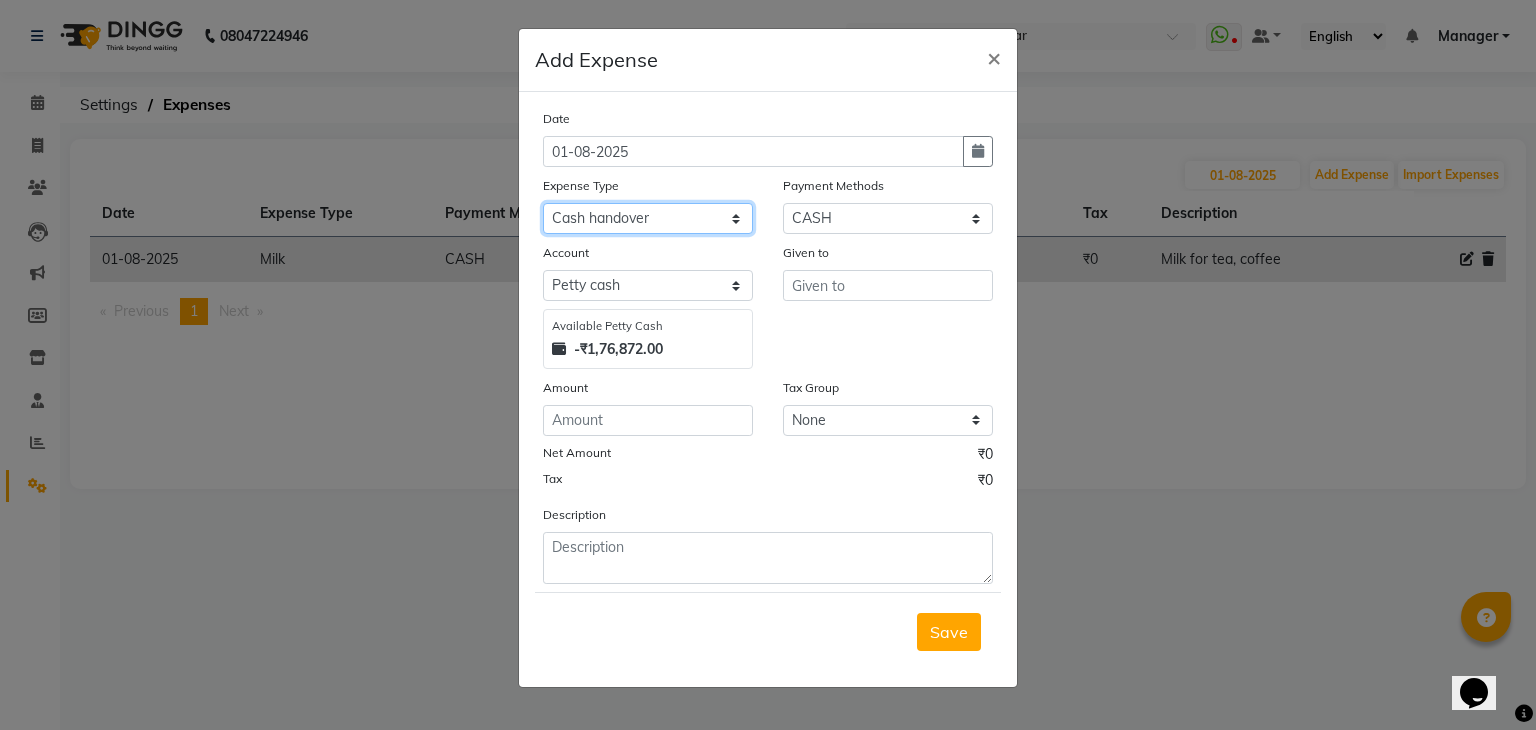 click on "Select acetone Advance Salary bank deposite BBMP Beauty products Bed charges BIRTHDAY CAKE Bonus Carpenter CASH EXPENSE VOUCHER Cash handover chocolate for store cleaning things Client Refreshment coconut water for clients COFFEE coffee cup coffee powder Commission Conveyance Cotton Courier decoration Diesel for generator Donation Drinking Water Electricity Eyelashes return Face mask floor cleaner flowers daily garbage generator diesel green tea GST handover HANDWASH House Keeping Material House keeping Salary Incentive Internet Bill juice LAUNDRY Maintainance Marketing Medical Membership Milk Milk miscelleneous Naturals salon NEWSPAPER O T Other Pantry PETROL Phone Bill Plants plumber pooja items Porter priest Product Purchase product return Product sale puja items RAPIDO Refund Rent Shop Rent Staff Accommodation Royalty Salary Staff cab charges Staff dinner Staff Flight Ticket Staff  Hiring from another Branch Staff Snacks Stationary STORE OPENING CHARGE sugar sweets TEAM DINNER TIPS Tissue Transgender" 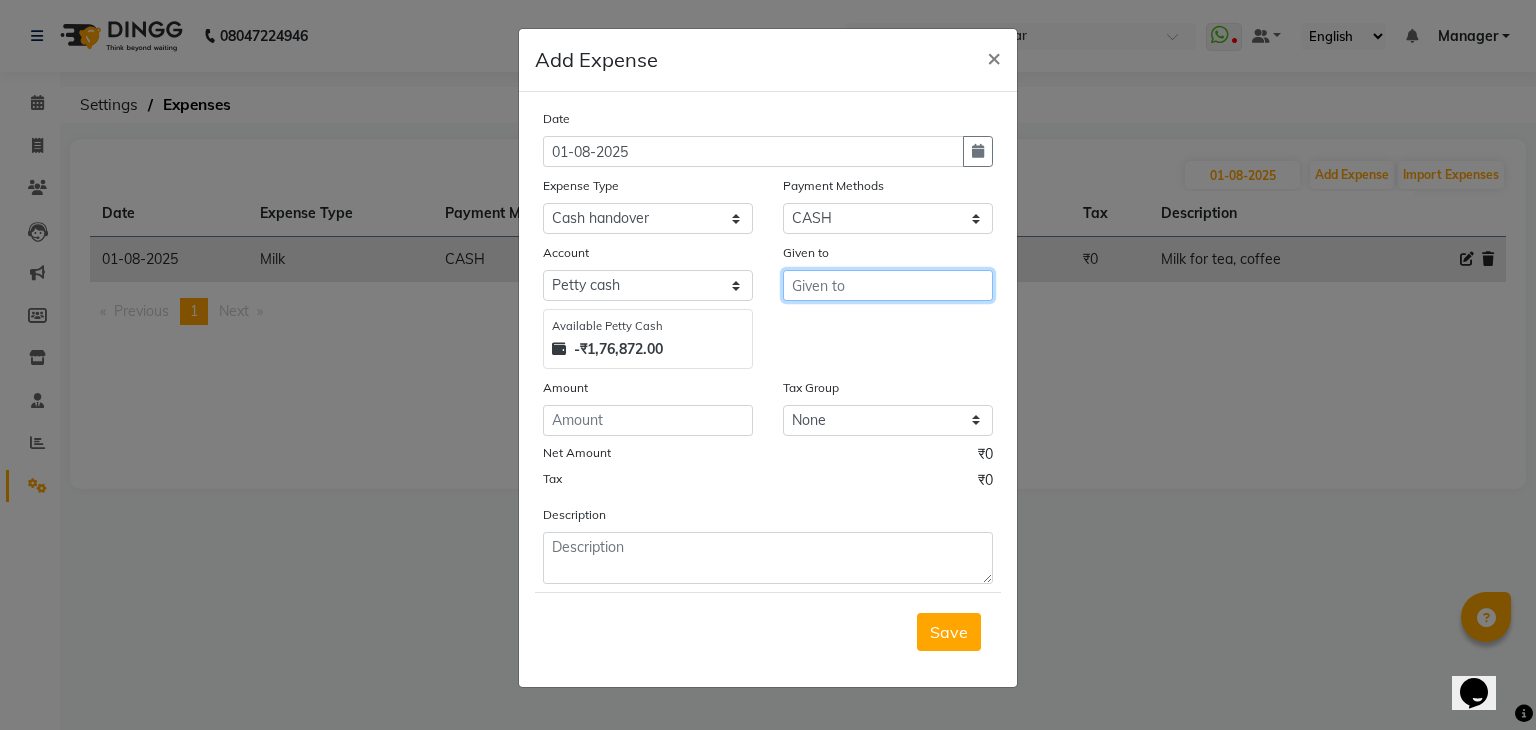 click at bounding box center [888, 285] 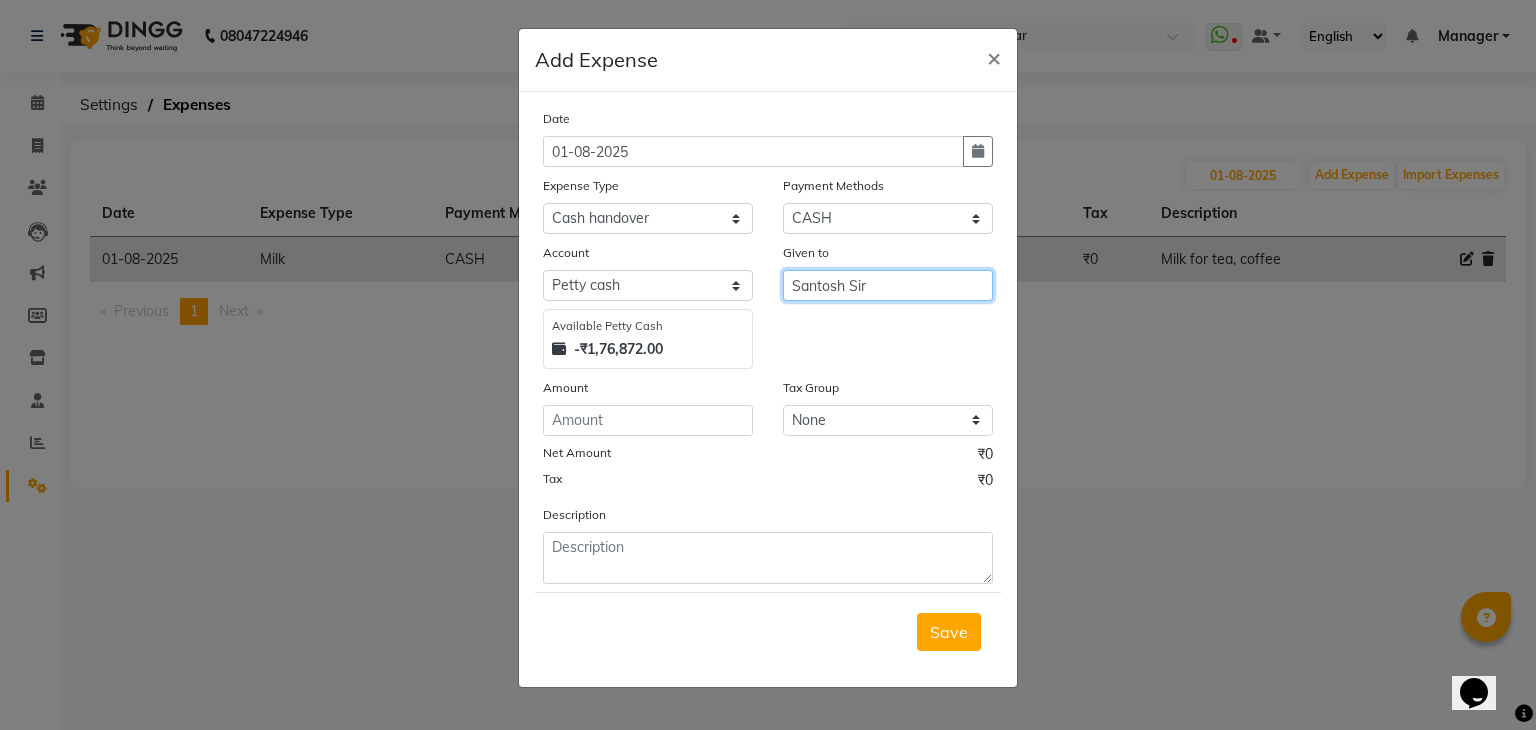 type on "Santosh Sir" 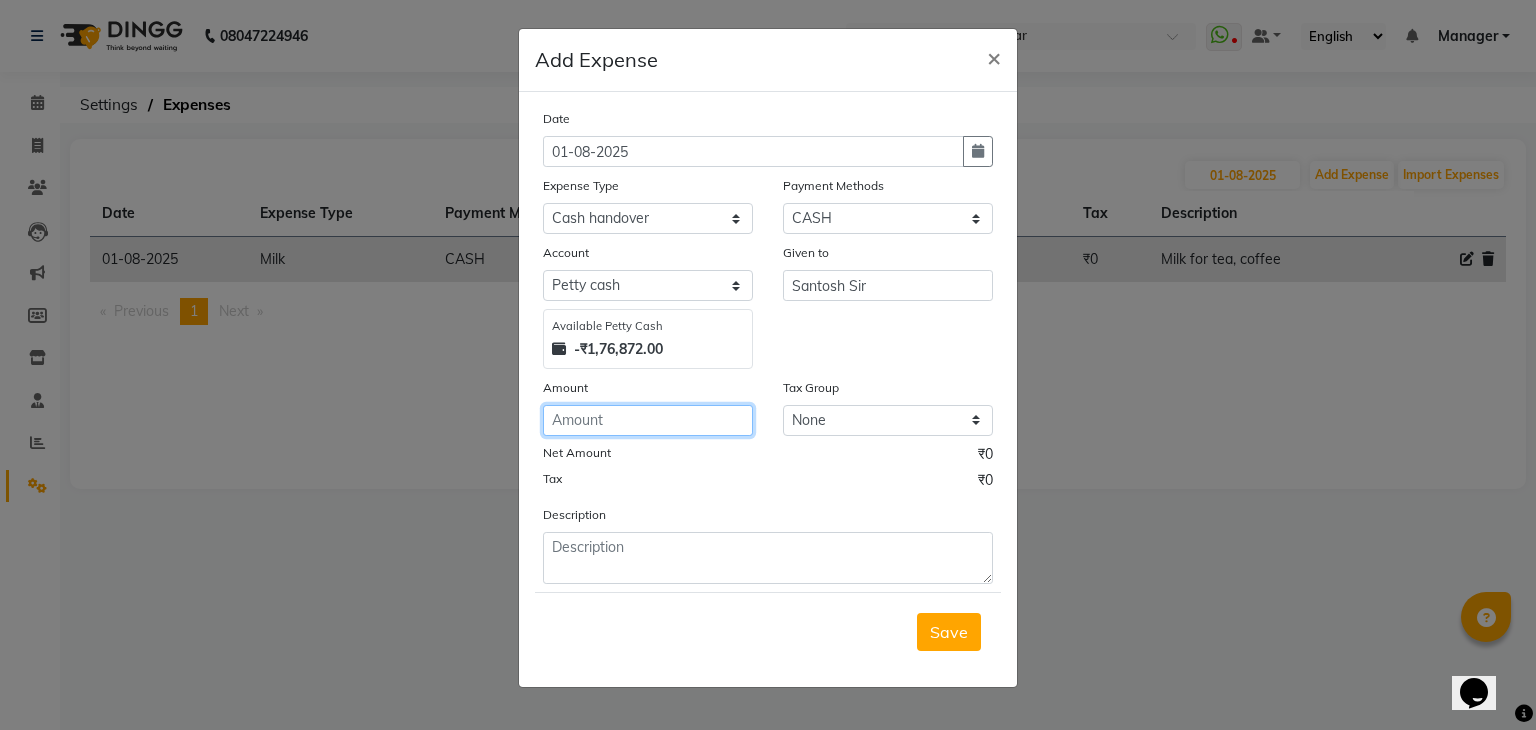 click 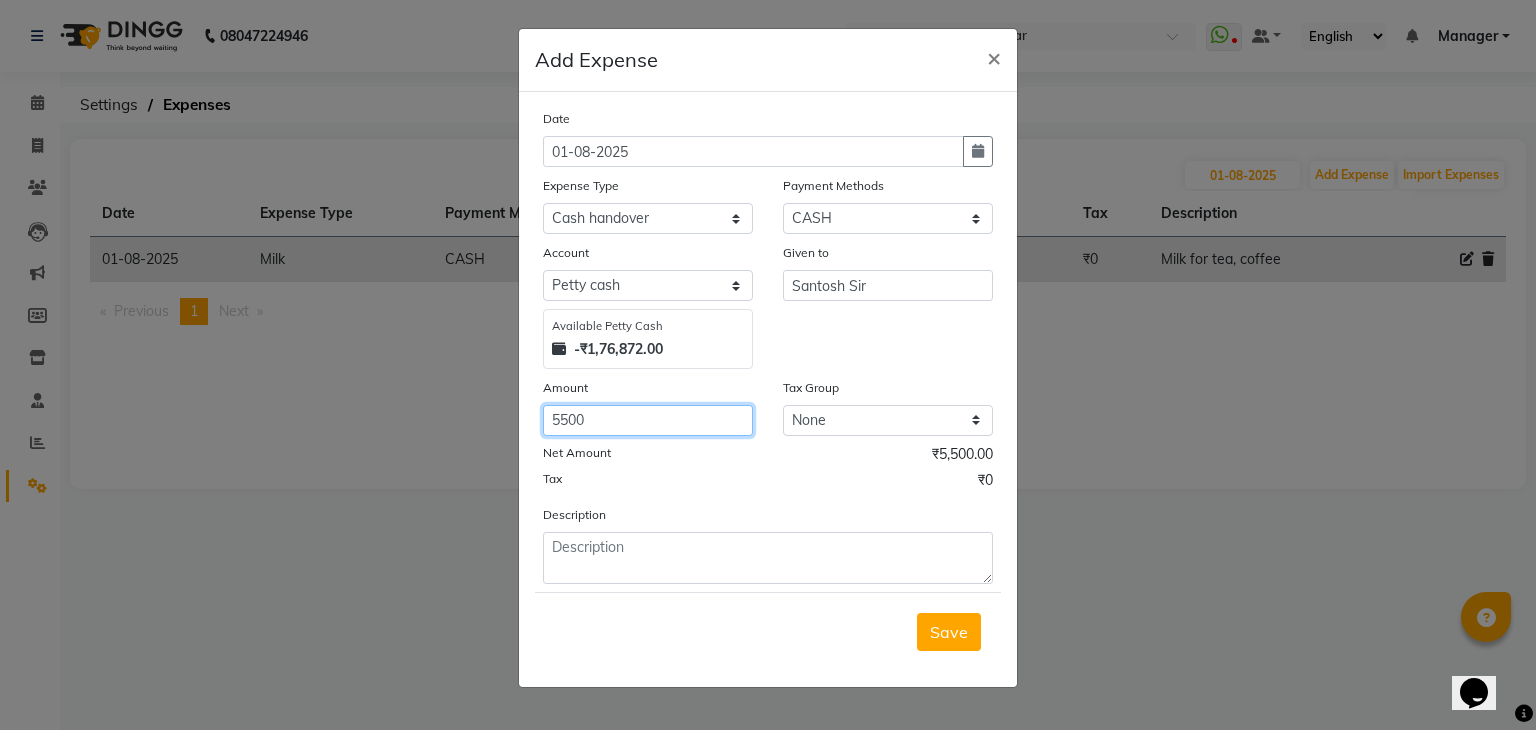 type on "5500" 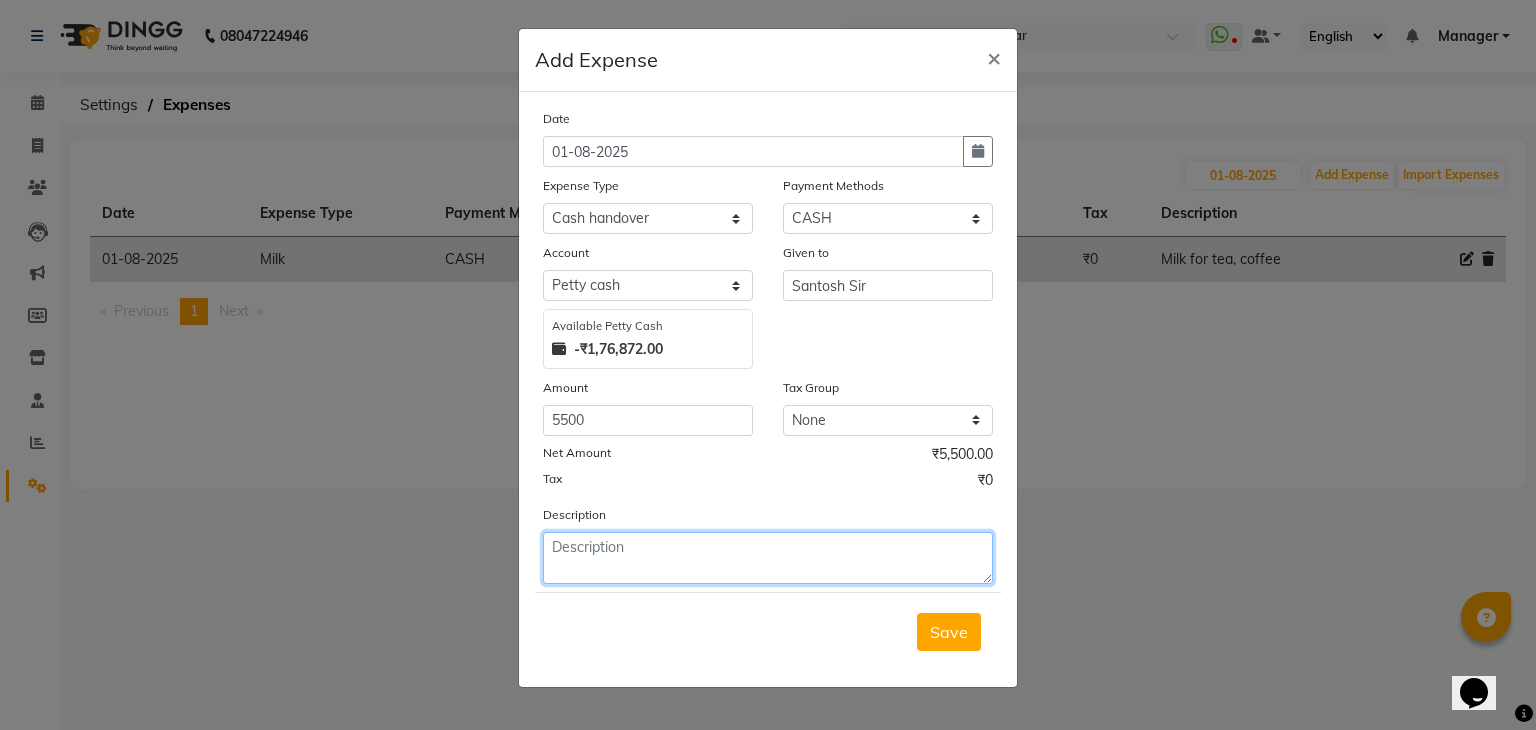 click 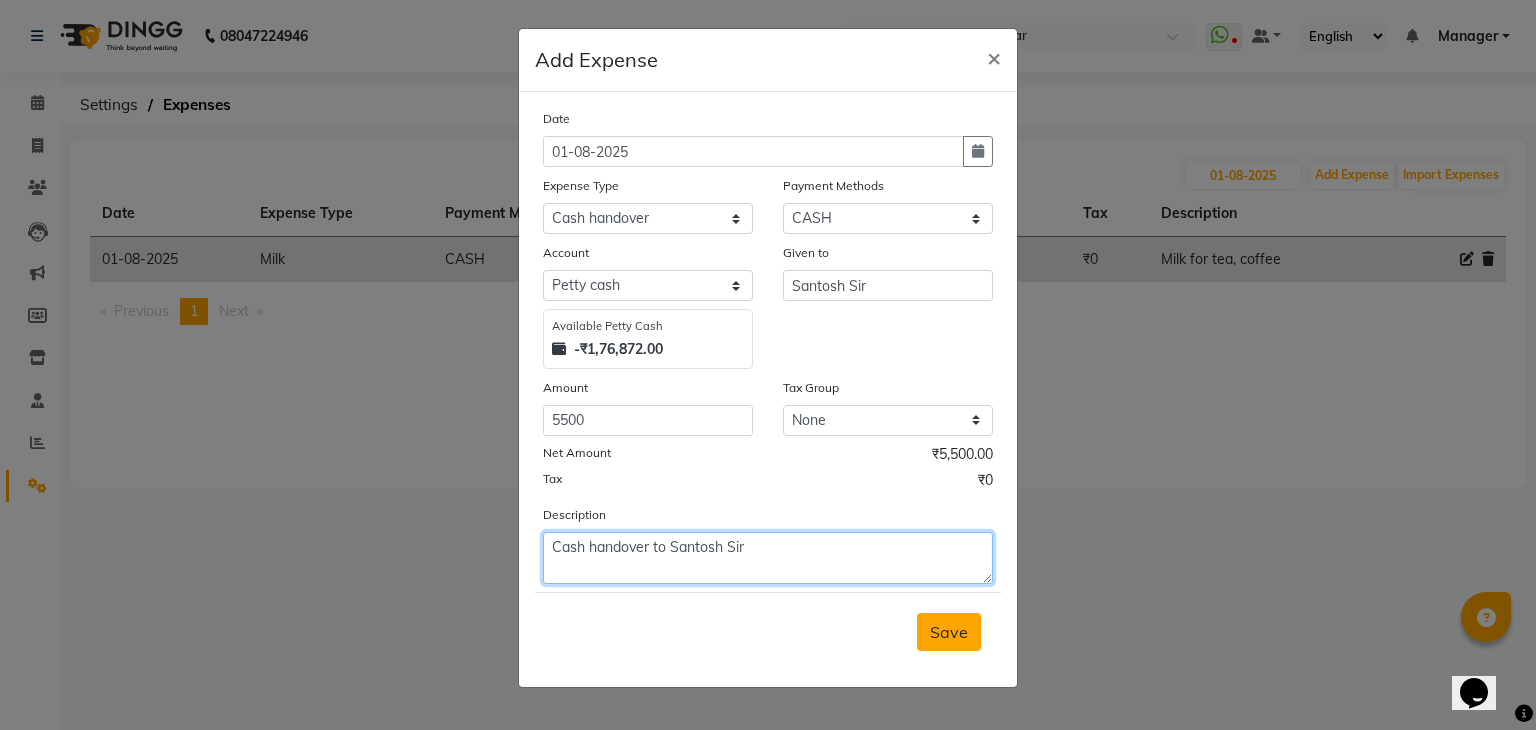 type on "Cash handover to Santosh Sir" 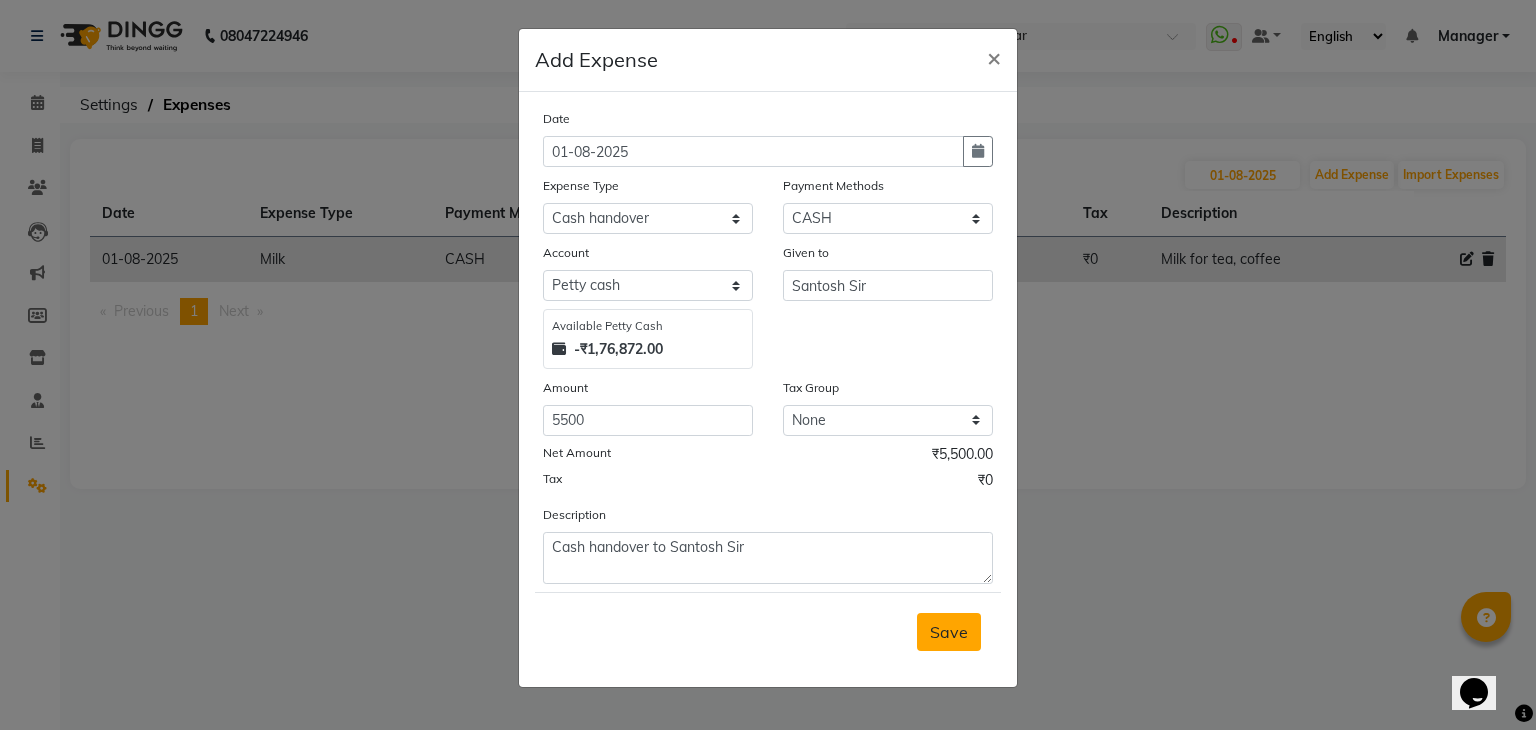 click on "Save" at bounding box center [949, 632] 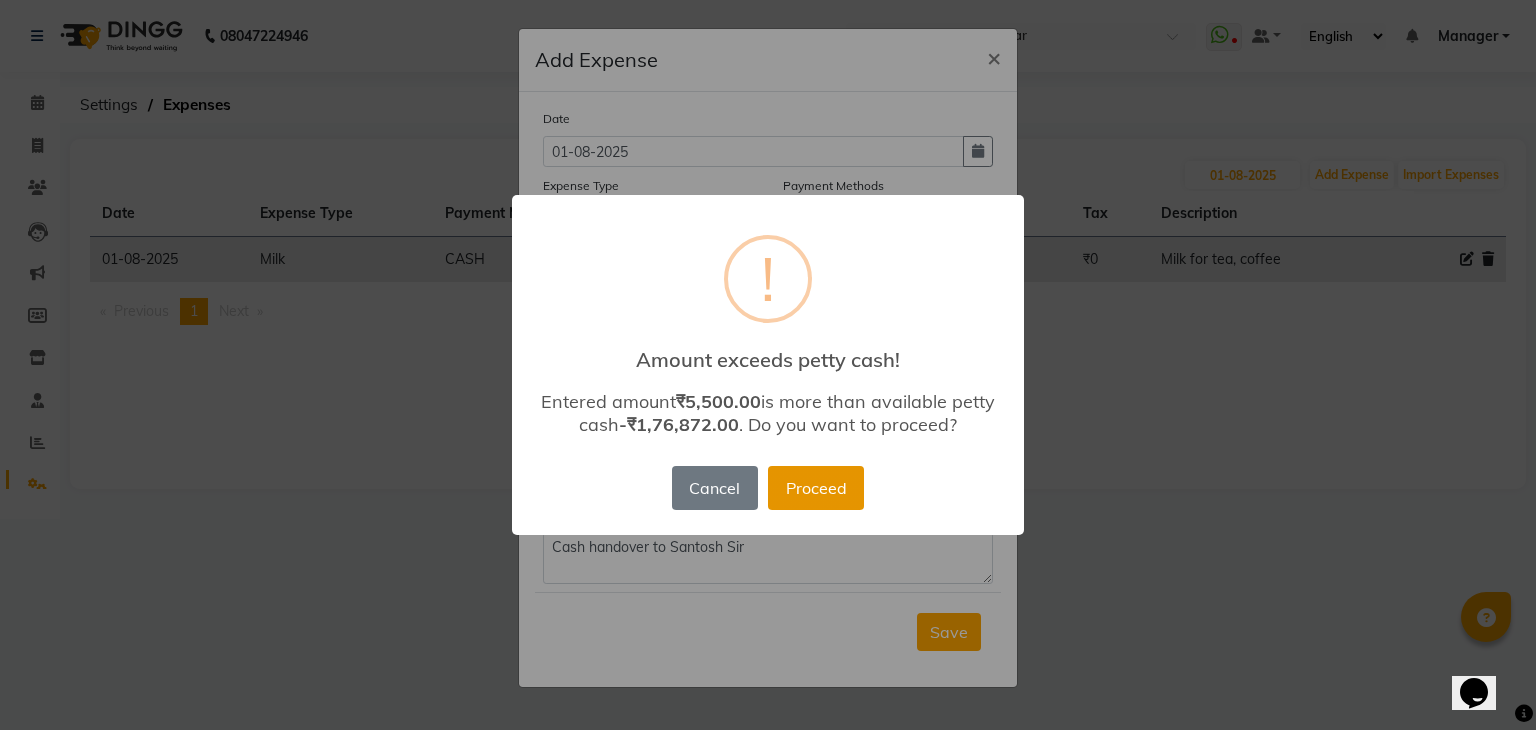 click on "Proceed" at bounding box center [816, 488] 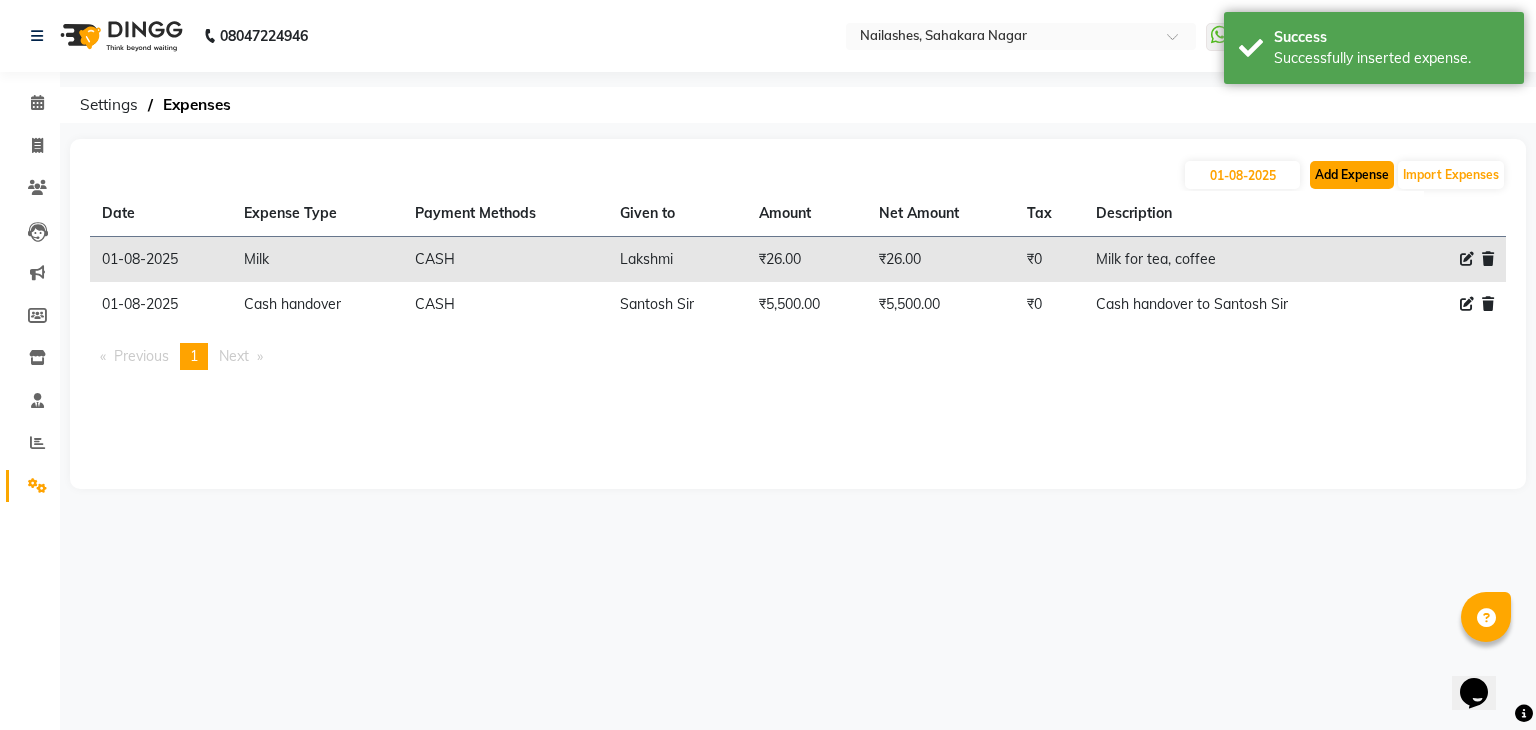 click on "Add Expense" 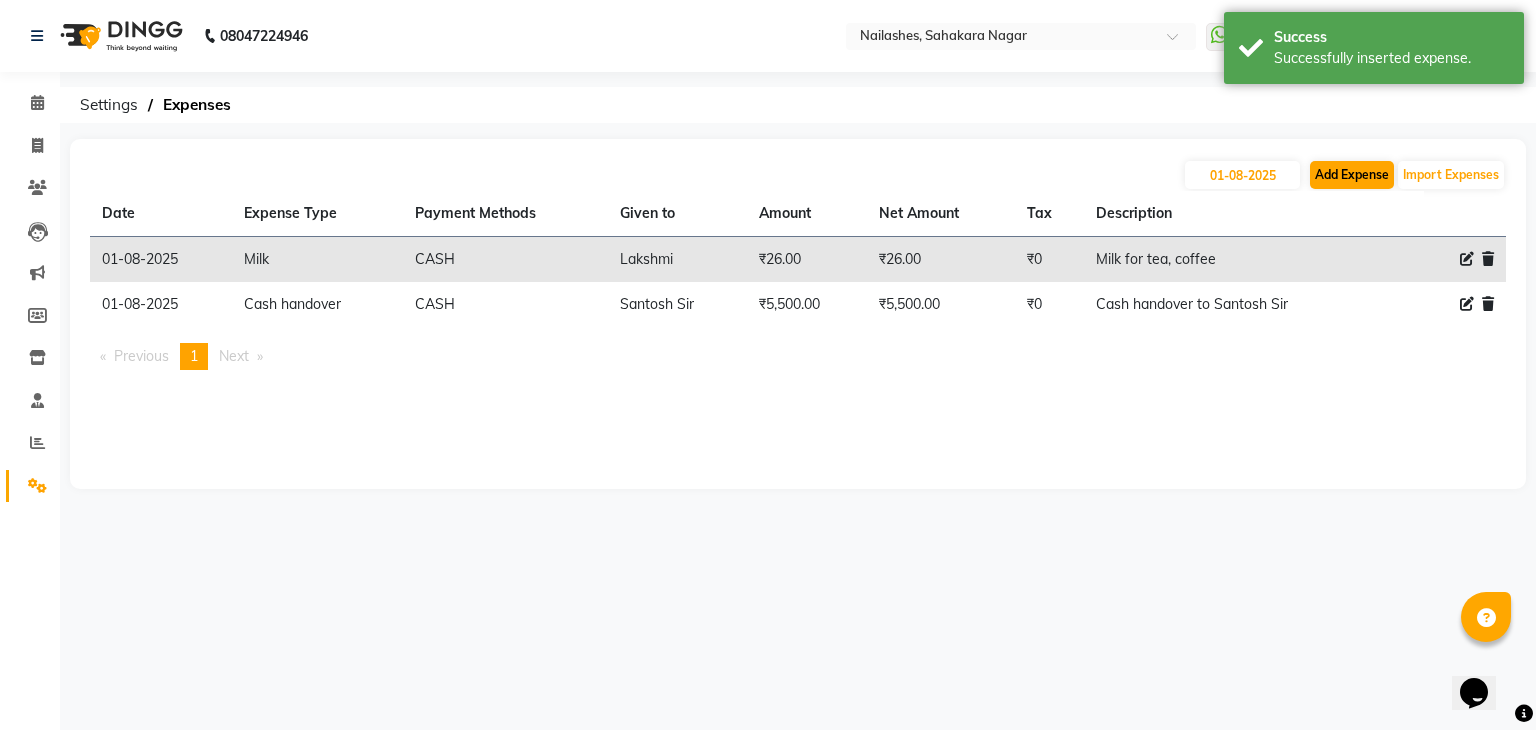 select on "1" 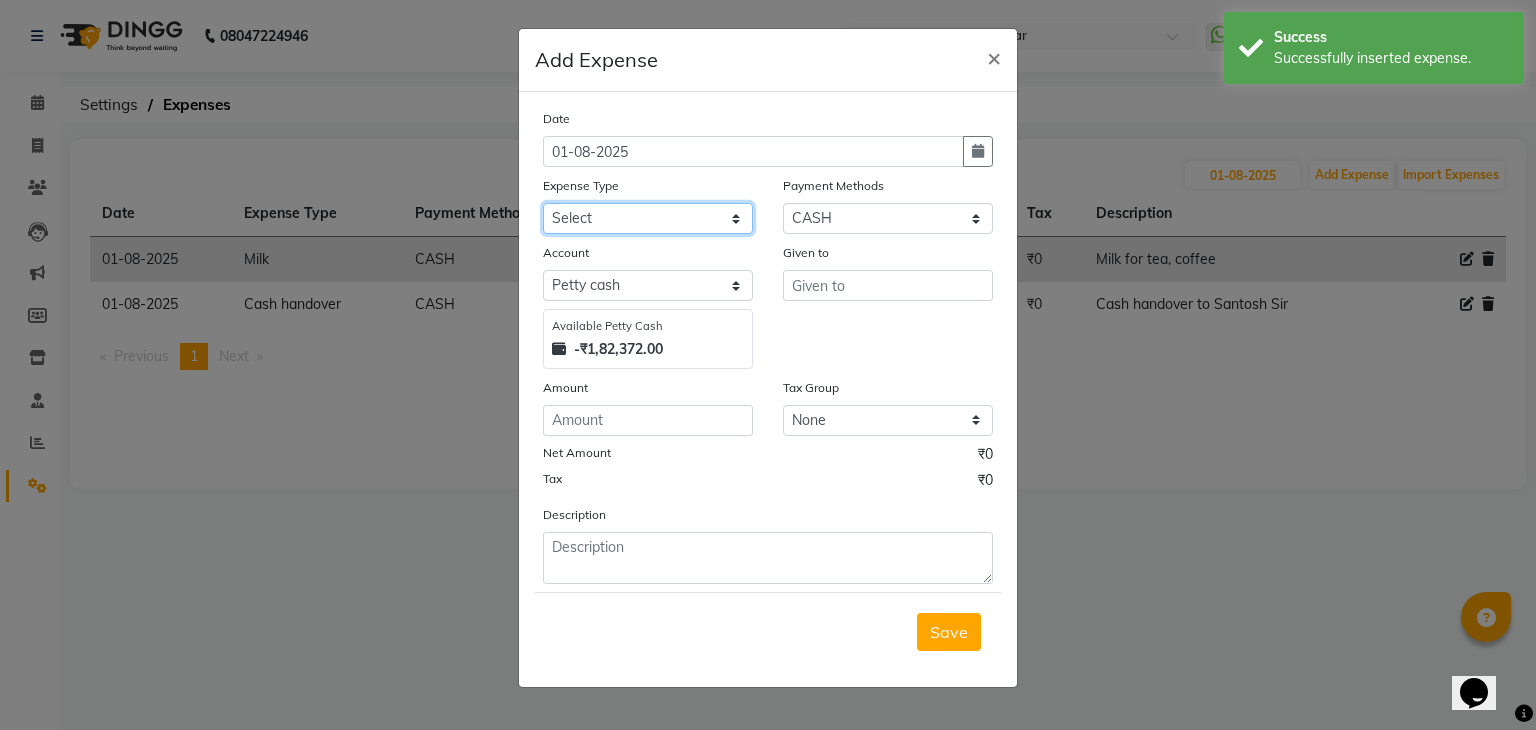 click on "Select acetone Advance Salary bank deposite BBMP Beauty products Bed charges BIRTHDAY CAKE Bonus Carpenter CASH EXPENSE VOUCHER Cash handover chocolate for store cleaning things Client Refreshment coconut water for clients COFFEE coffee cup coffee powder Commission Conveyance Cotton Courier decoration Diesel for generator Donation Drinking Water Electricity Eyelashes return Face mask floor cleaner flowers daily garbage generator diesel green tea GST handover HANDWASH House Keeping Material House keeping Salary Incentive Internet Bill juice LAUNDRY Maintainance Marketing Medical Membership Milk Milk miscelleneous Naturals salon NEWSPAPER O T Other Pantry PETROL Phone Bill Plants plumber pooja items Porter priest Product Purchase product return Product sale puja items RAPIDO Refund Rent Shop Rent Staff Accommodation Royalty Salary Staff cab charges Staff dinner Staff Flight Ticket Staff  Hiring from another Branch Staff Snacks Stationary STORE OPENING CHARGE sugar sweets TEAM DINNER TIPS Tissue Transgender" 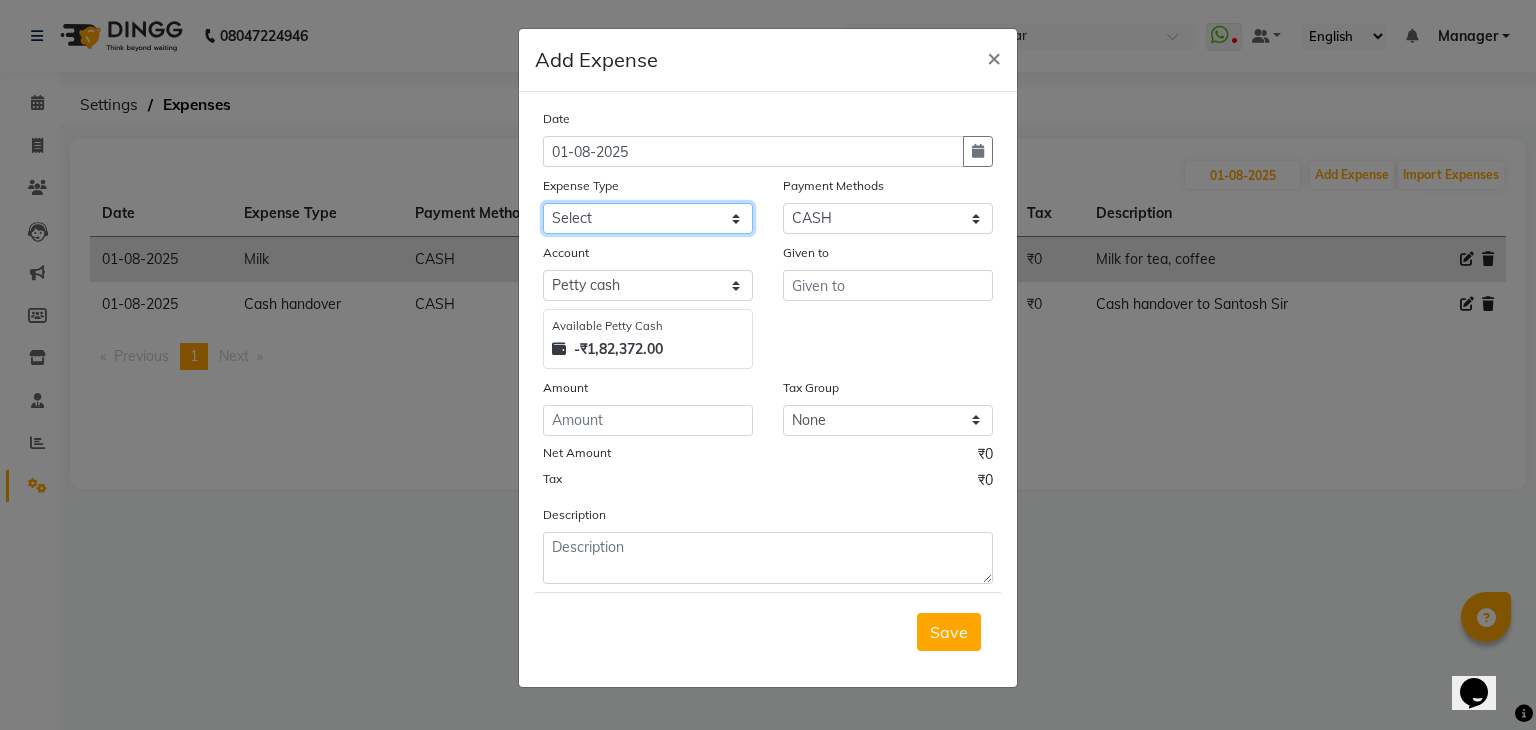 select on "3136" 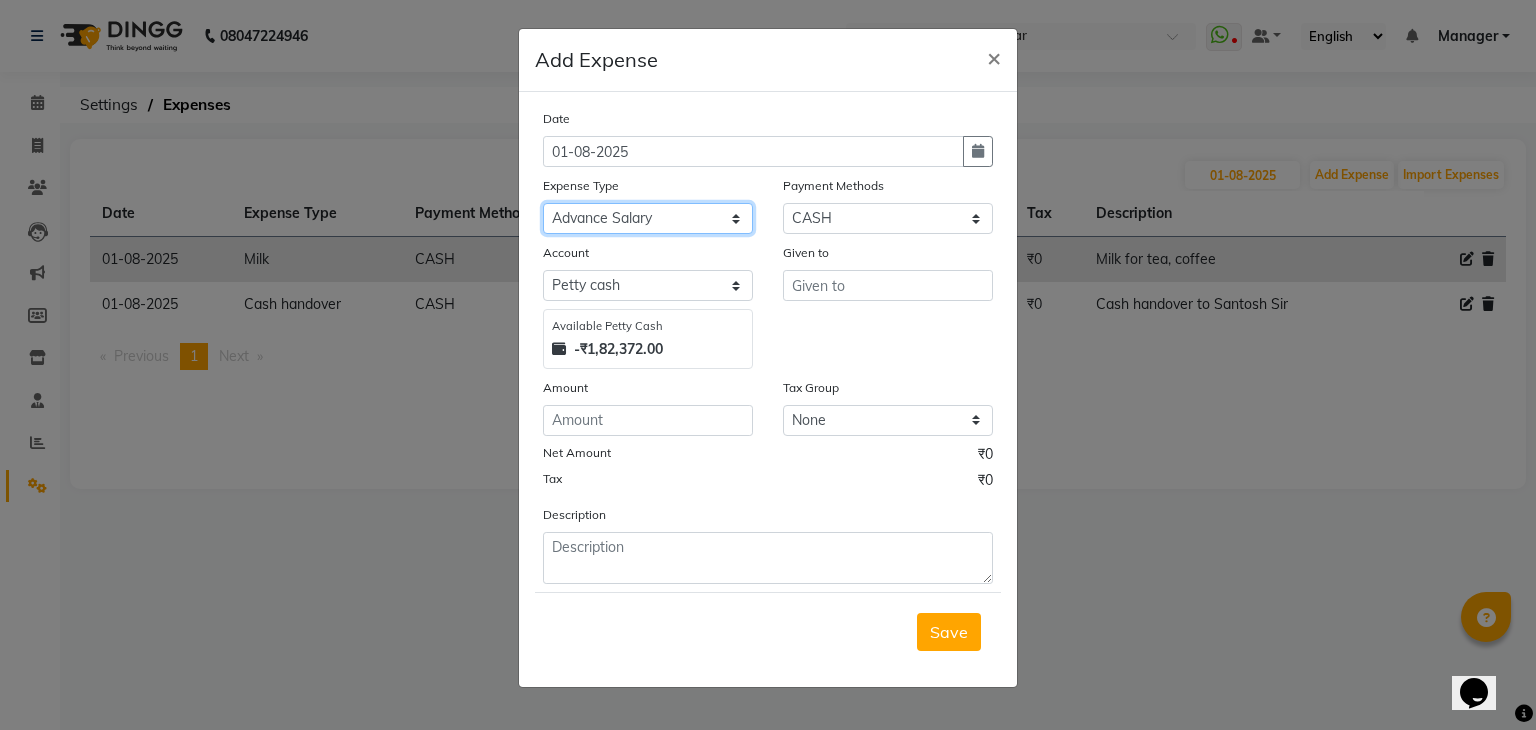 click on "Select acetone Advance Salary bank deposite BBMP Beauty products Bed charges BIRTHDAY CAKE Bonus Carpenter CASH EXPENSE VOUCHER Cash handover chocolate for store cleaning things Client Refreshment coconut water for clients COFFEE coffee cup coffee powder Commission Conveyance Cotton Courier decoration Diesel for generator Donation Drinking Water Electricity Eyelashes return Face mask floor cleaner flowers daily garbage generator diesel green tea GST handover HANDWASH House Keeping Material House keeping Salary Incentive Internet Bill juice LAUNDRY Maintainance Marketing Medical Membership Milk Milk miscelleneous Naturals salon NEWSPAPER O T Other Pantry PETROL Phone Bill Plants plumber pooja items Porter priest Product Purchase product return Product sale puja items RAPIDO Refund Rent Shop Rent Staff Accommodation Royalty Salary Staff cab charges Staff dinner Staff Flight Ticket Staff  Hiring from another Branch Staff Snacks Stationary STORE OPENING CHARGE sugar sweets TEAM DINNER TIPS Tissue Transgender" 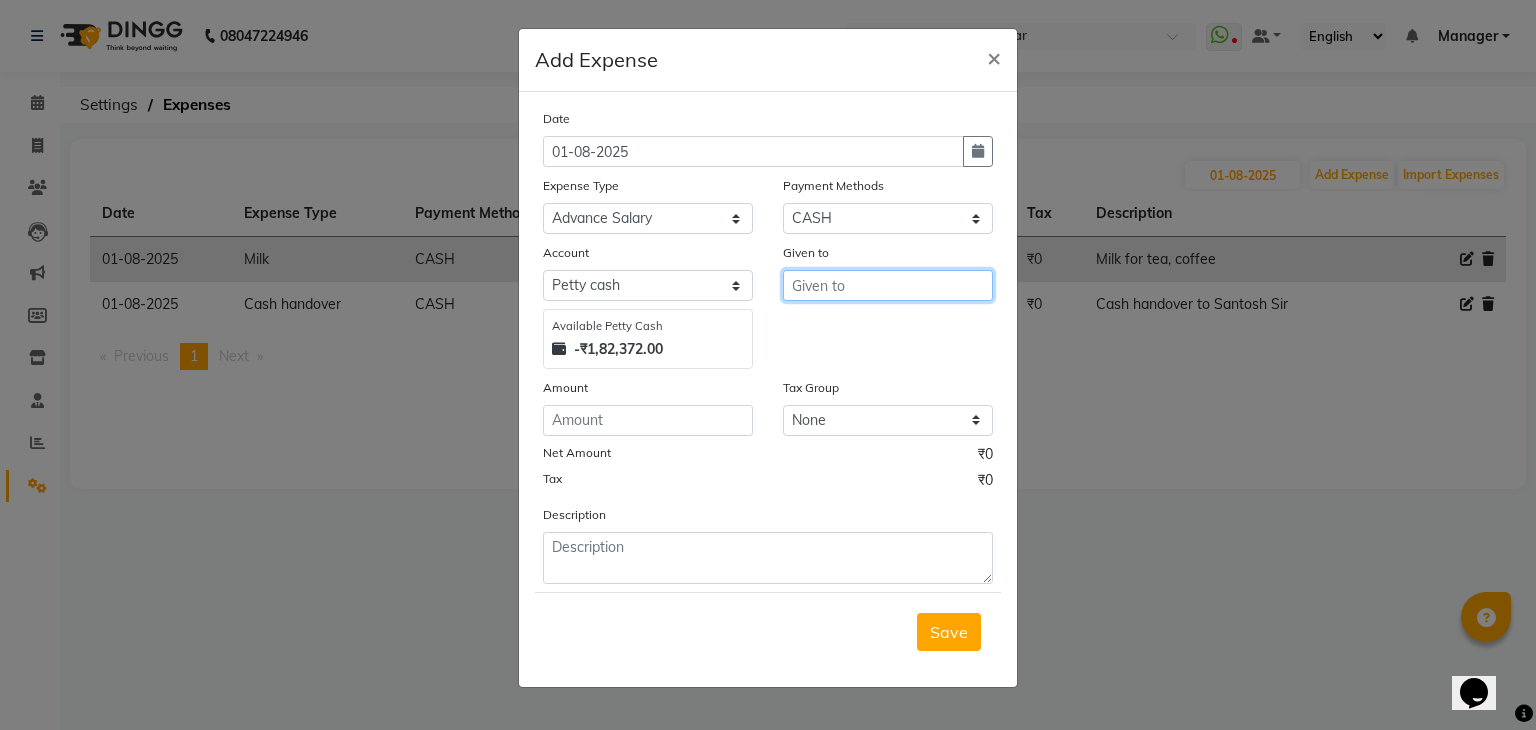 click at bounding box center (888, 285) 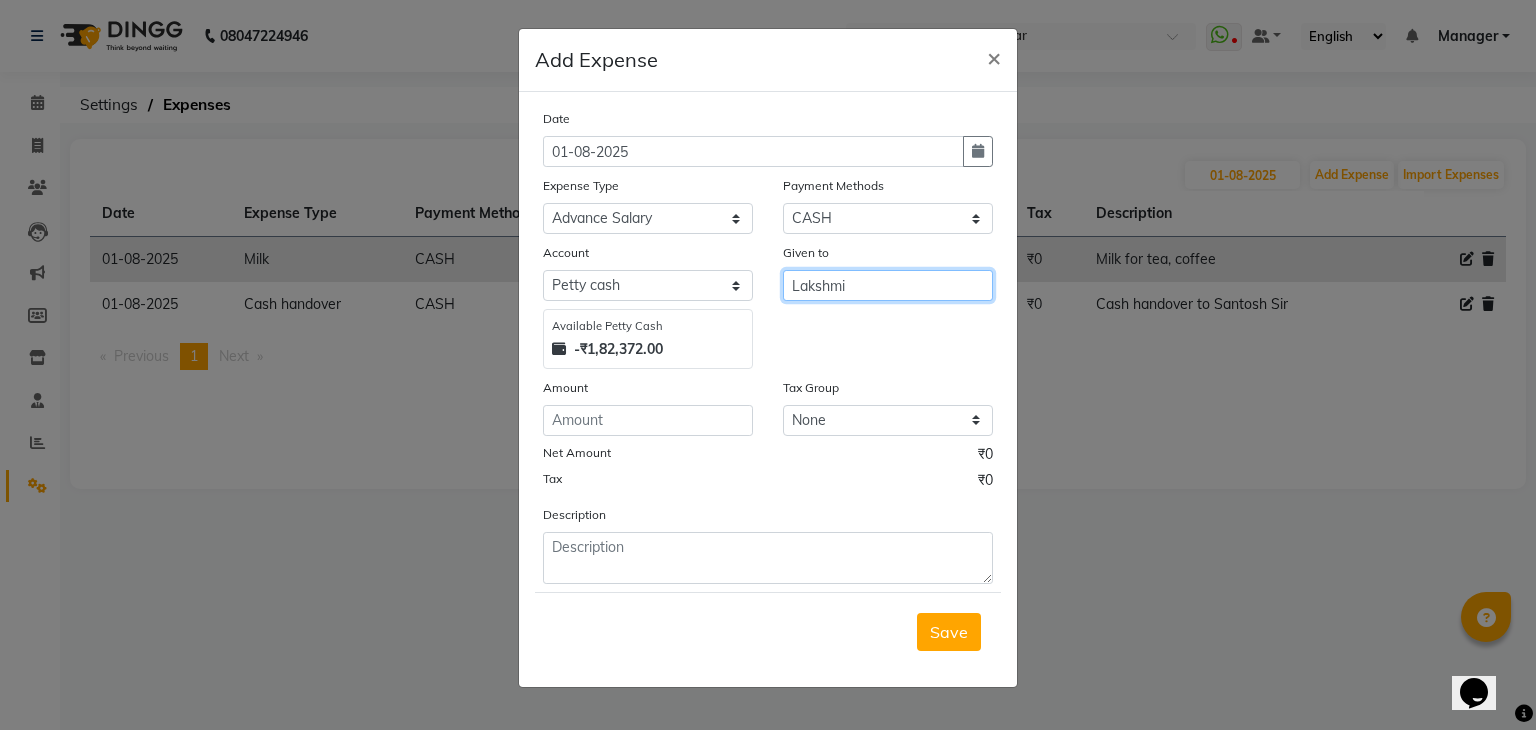 type on "Lakshmi" 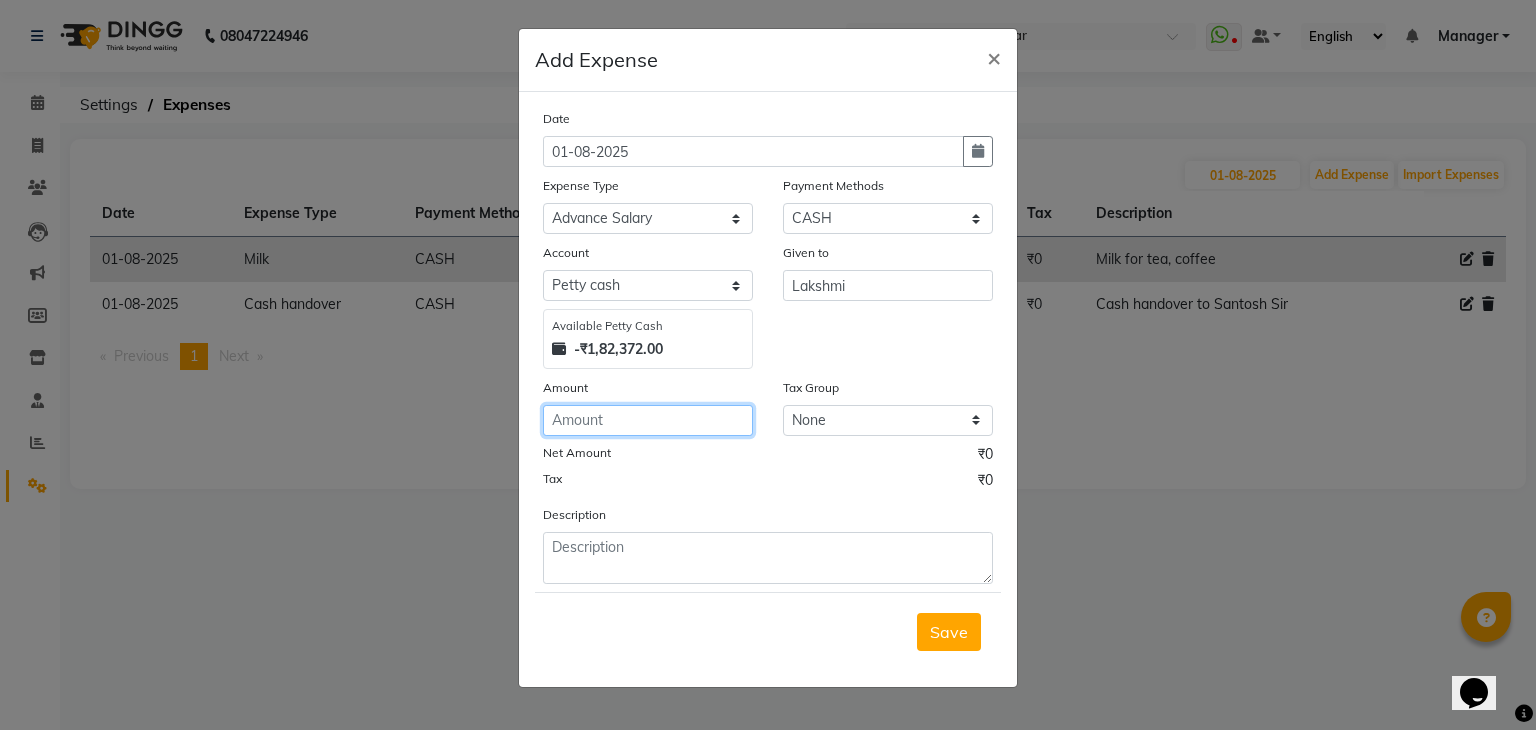 click 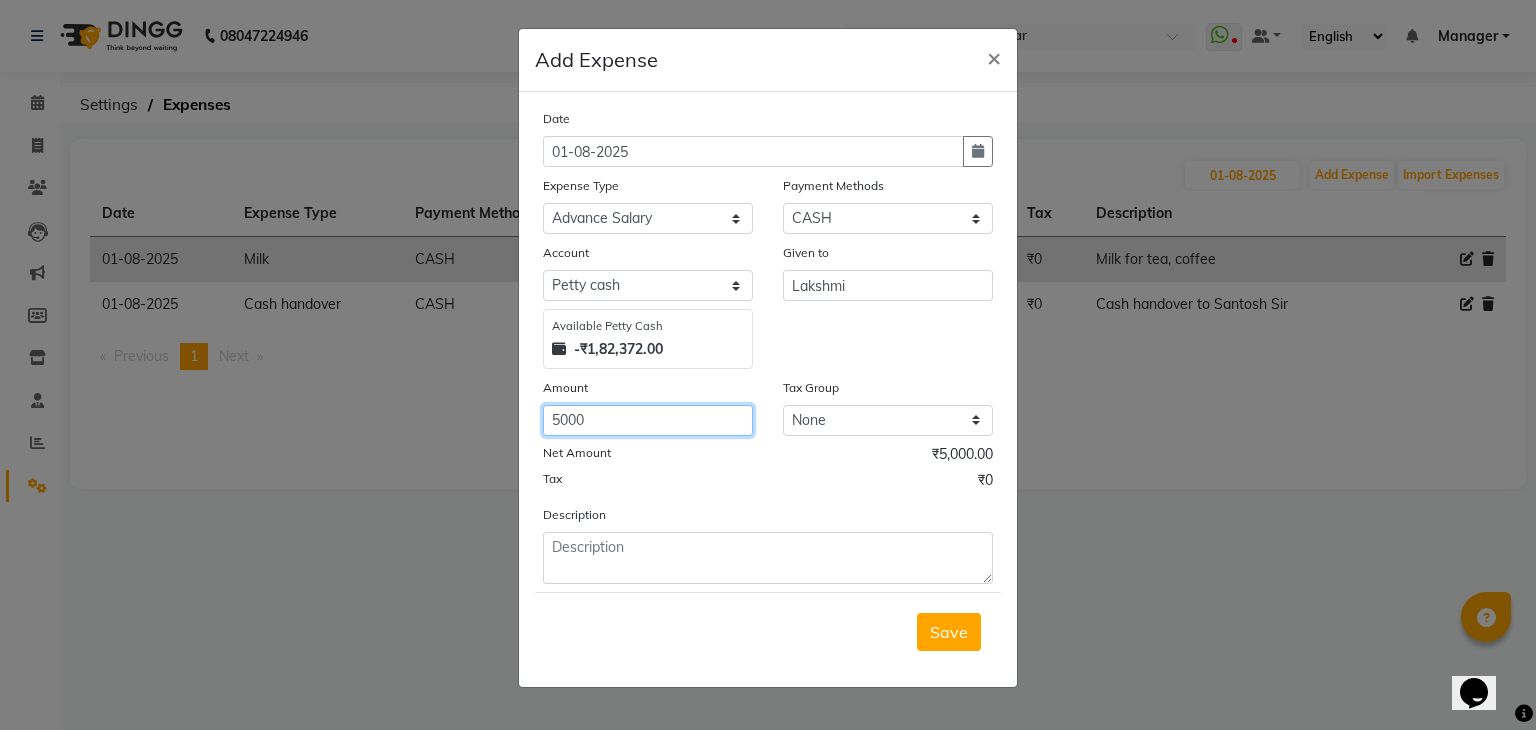 type on "5000" 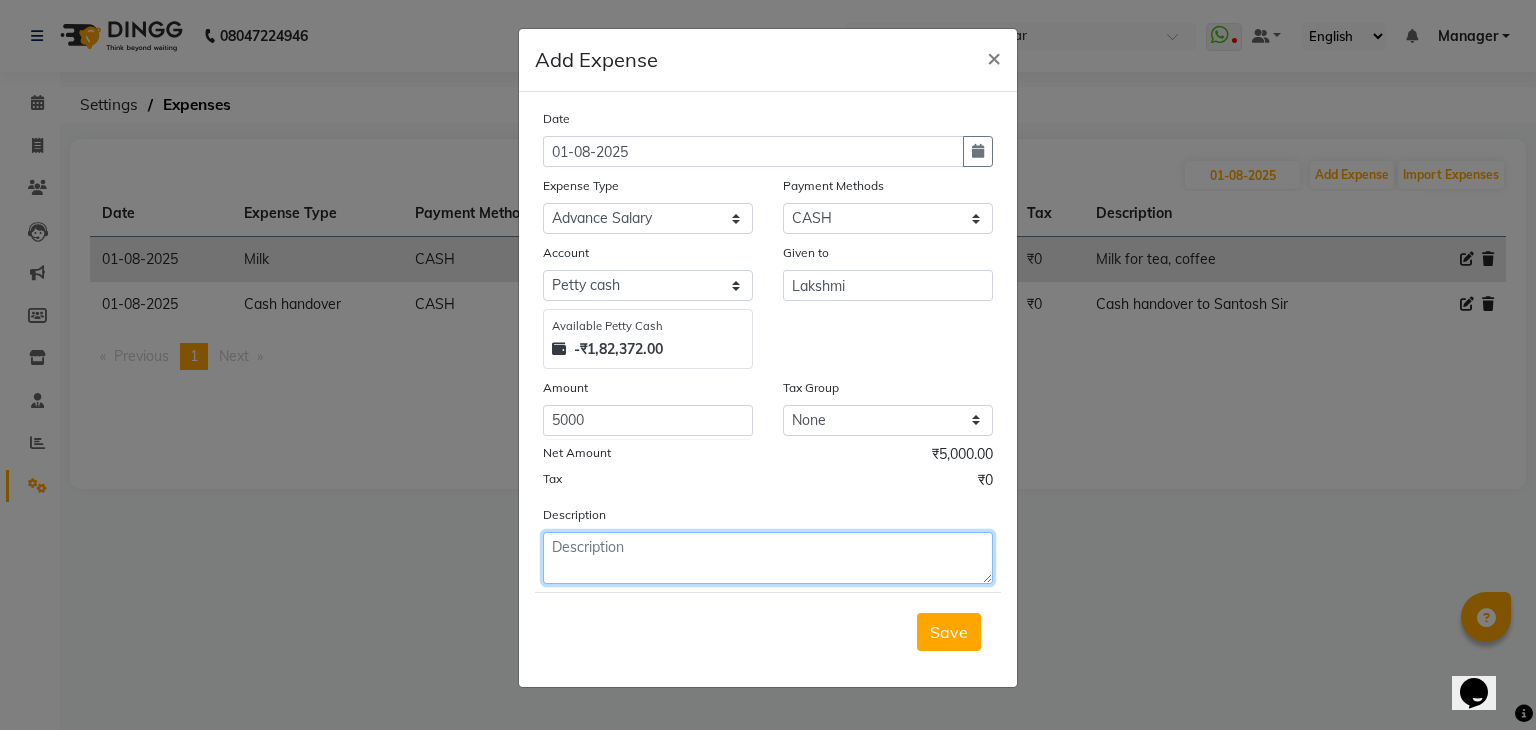 click 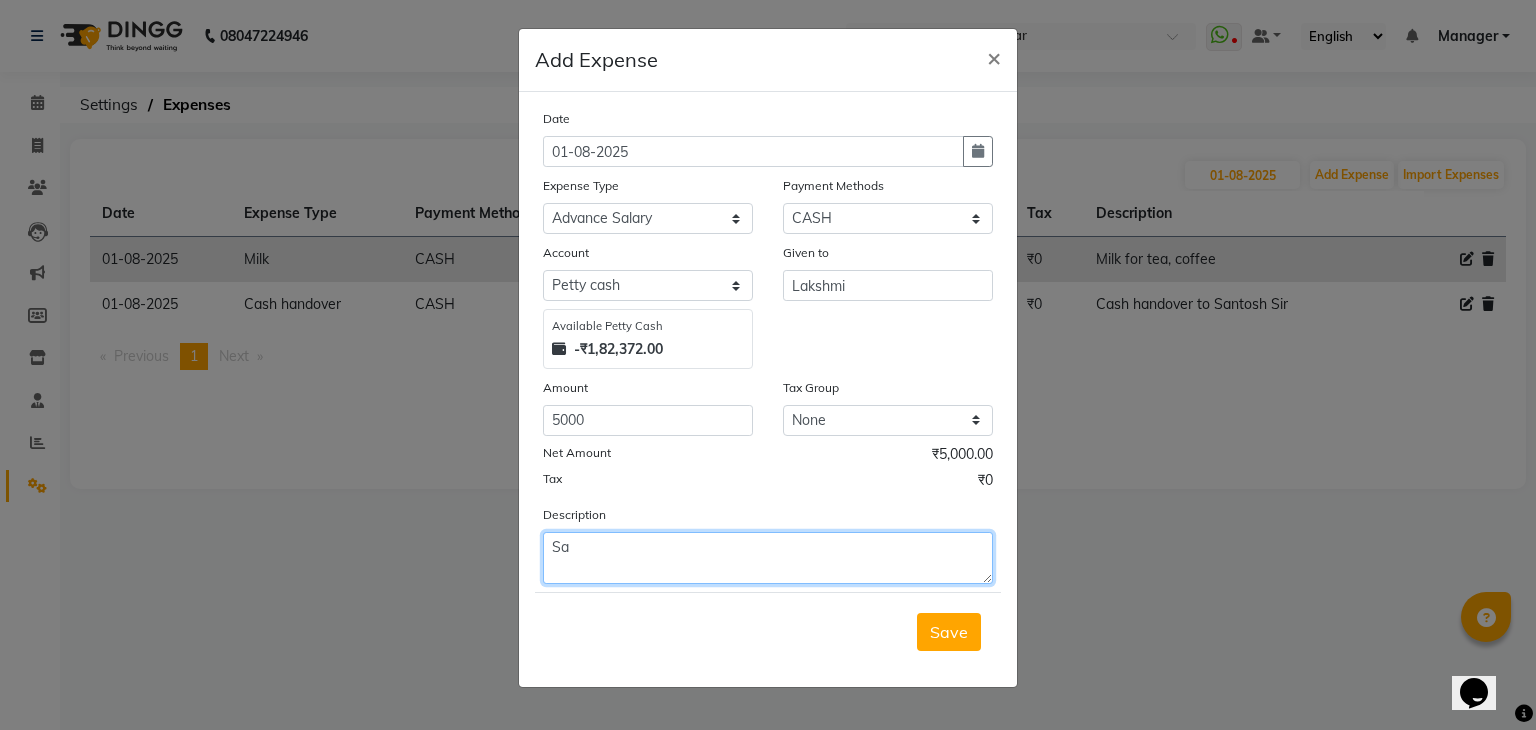 type on "S" 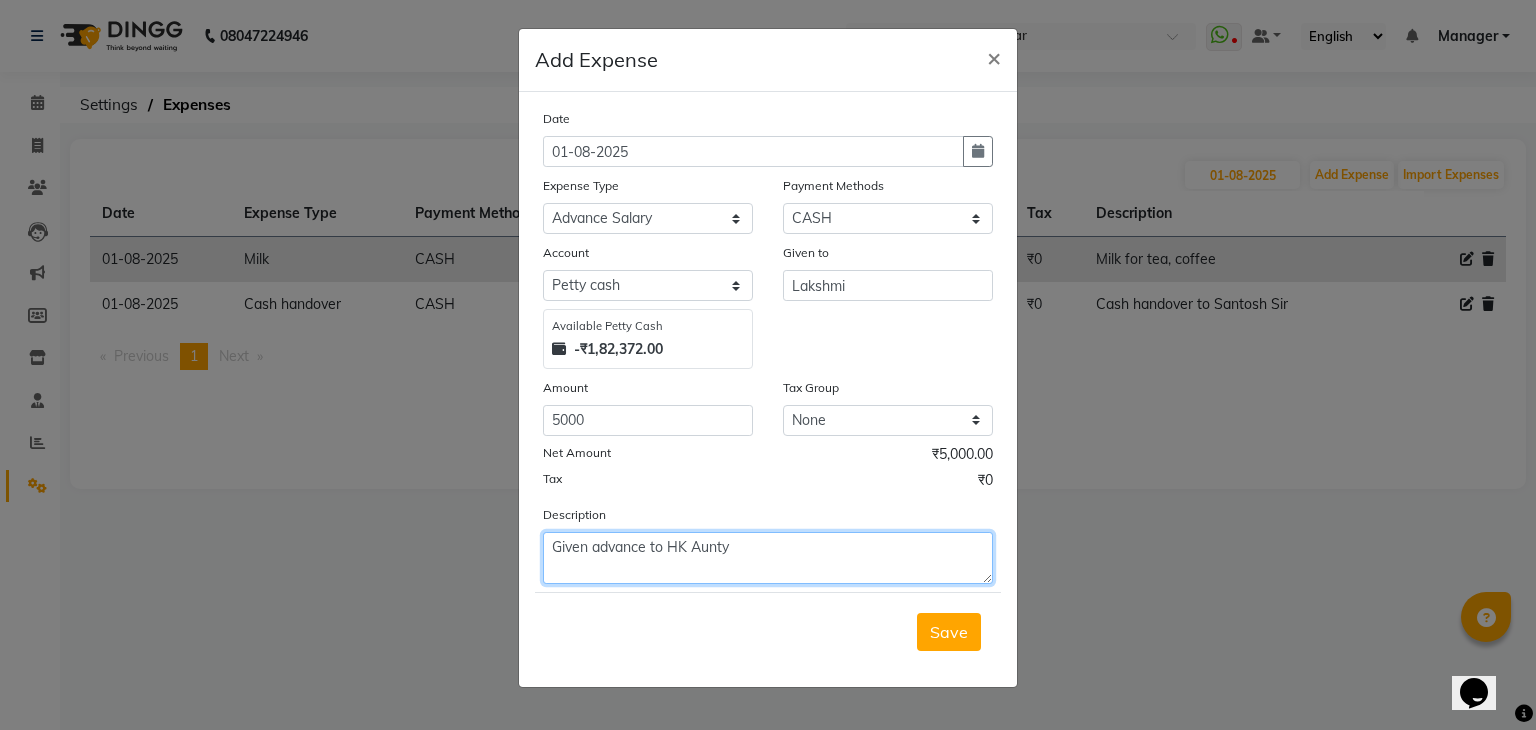 click on "Given advance to HK Aunty" 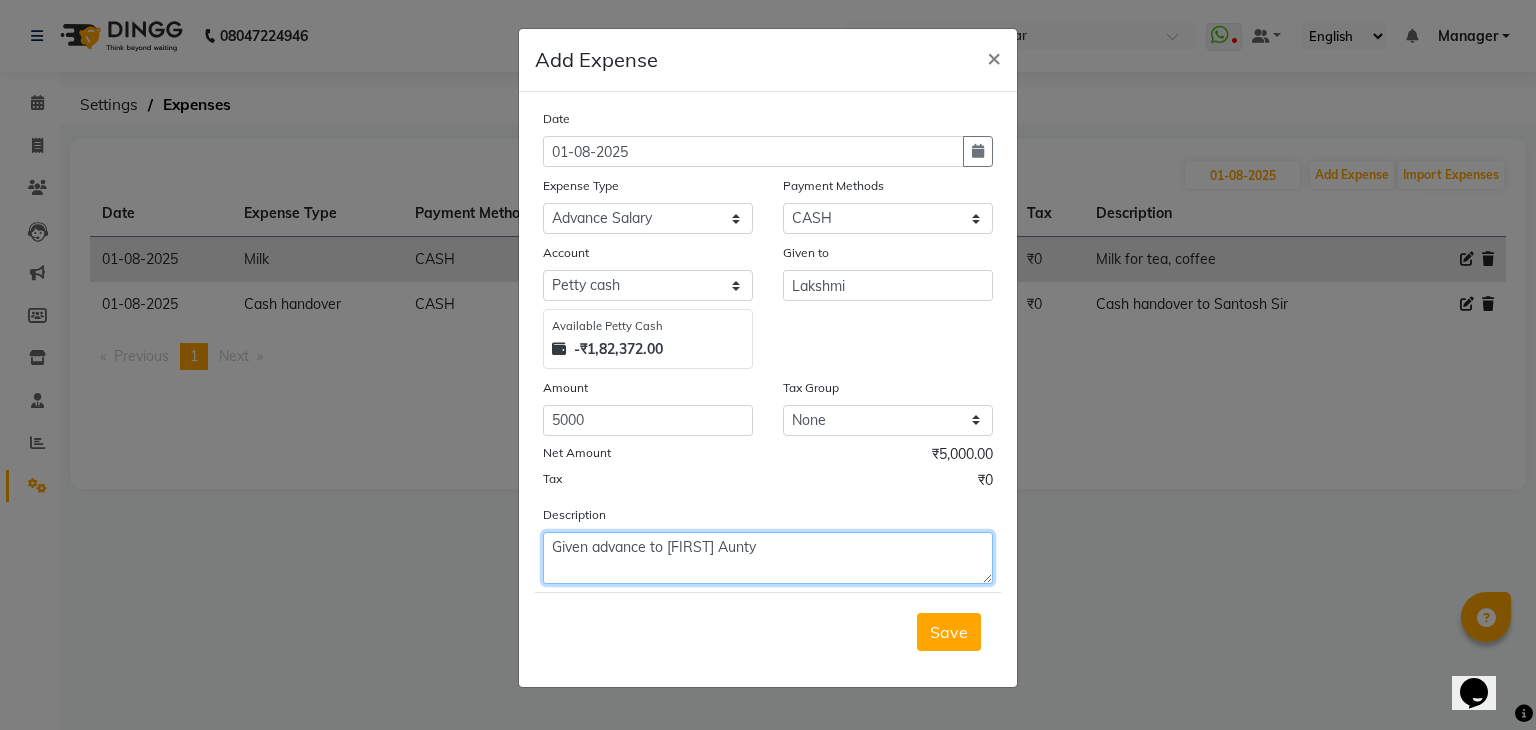 click on "Given advance to [FIRST] Aunty" 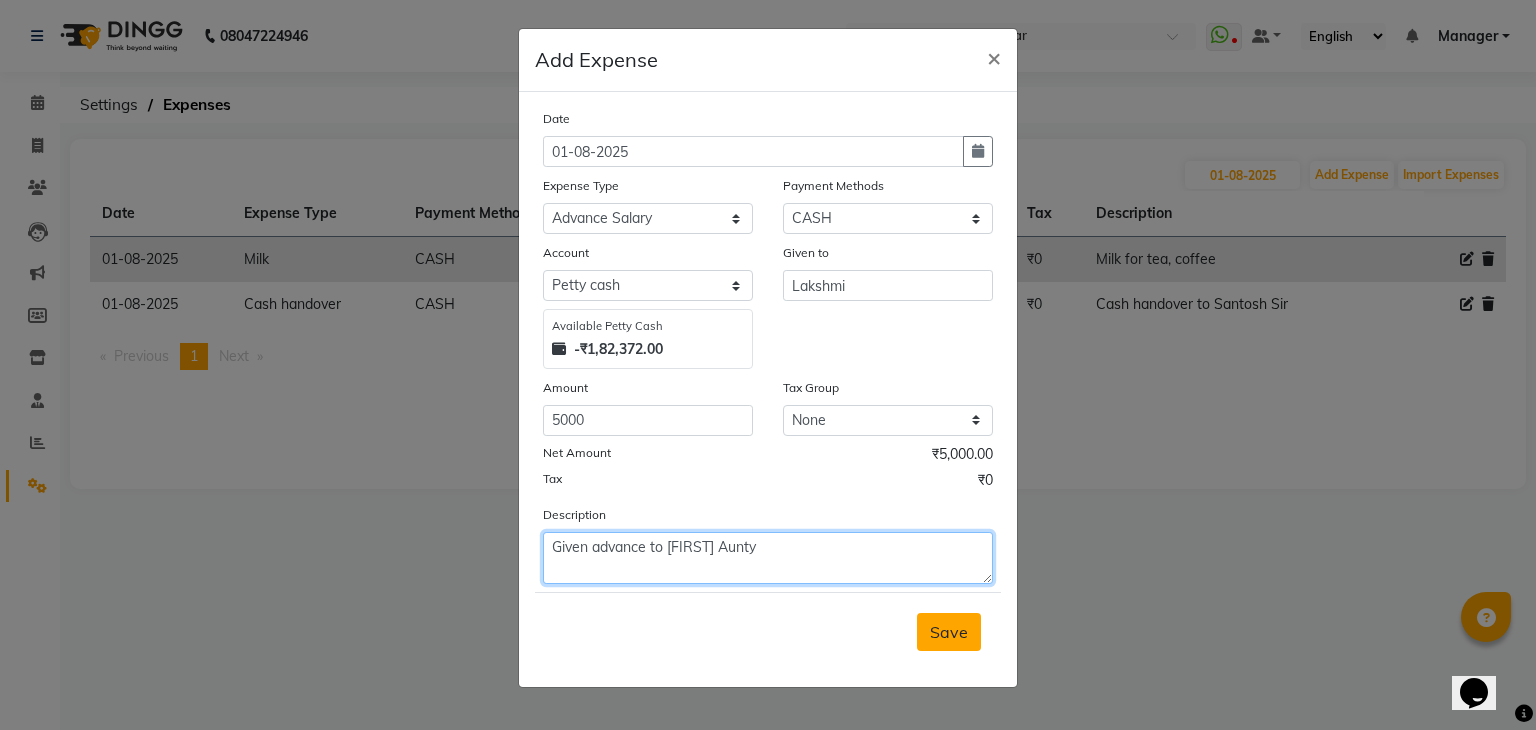 type on "Given advance to [FIRST] Aunty" 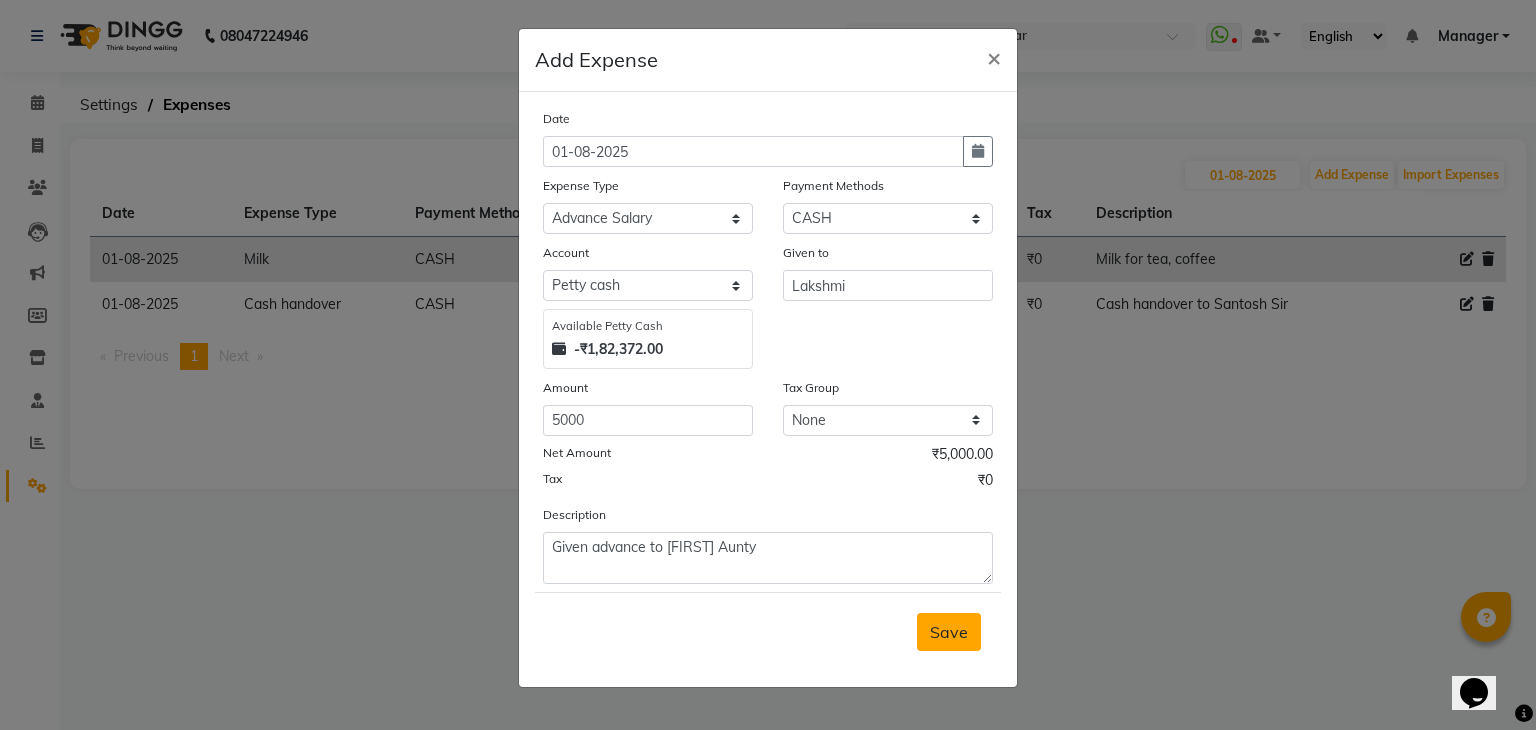 click on "Save" at bounding box center (949, 632) 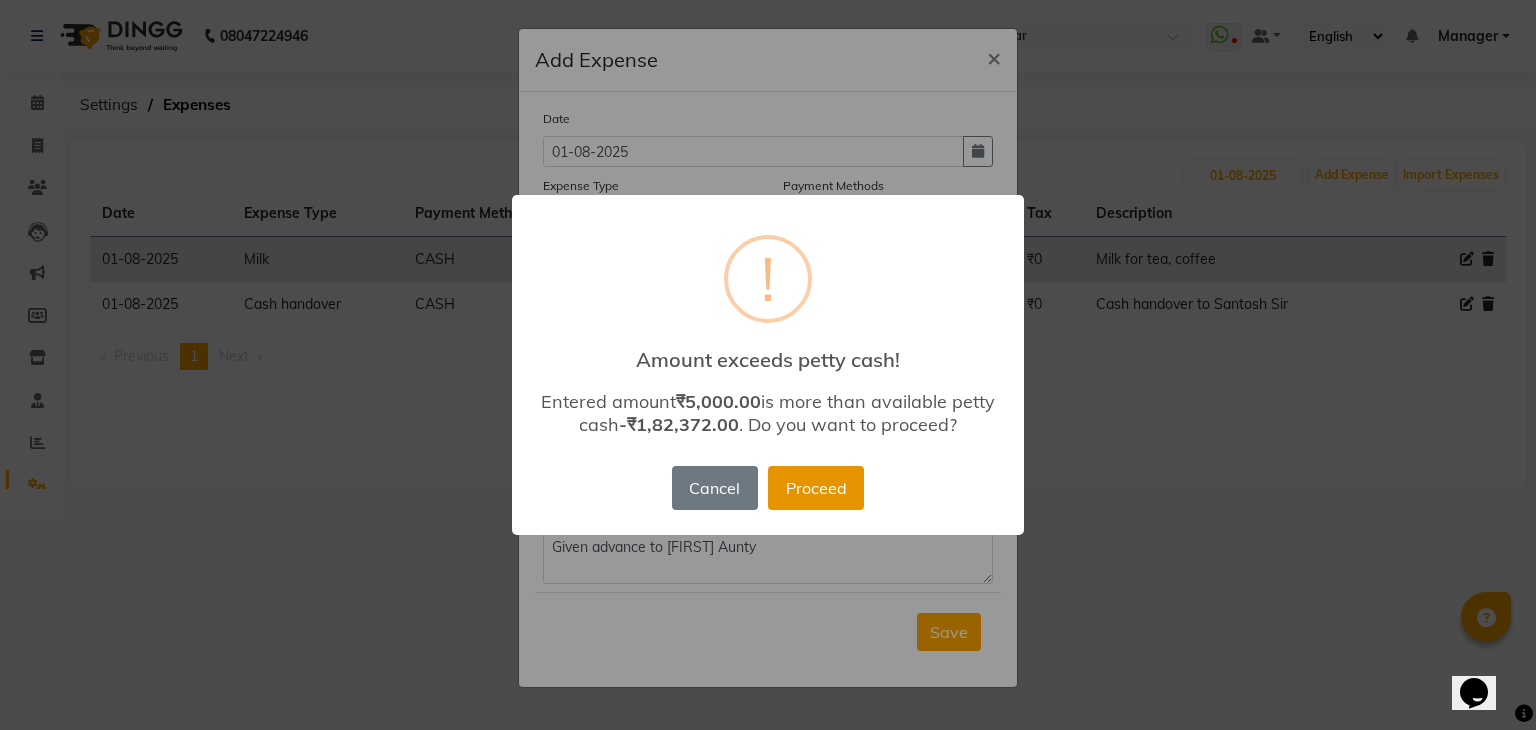 click on "Proceed" at bounding box center [816, 488] 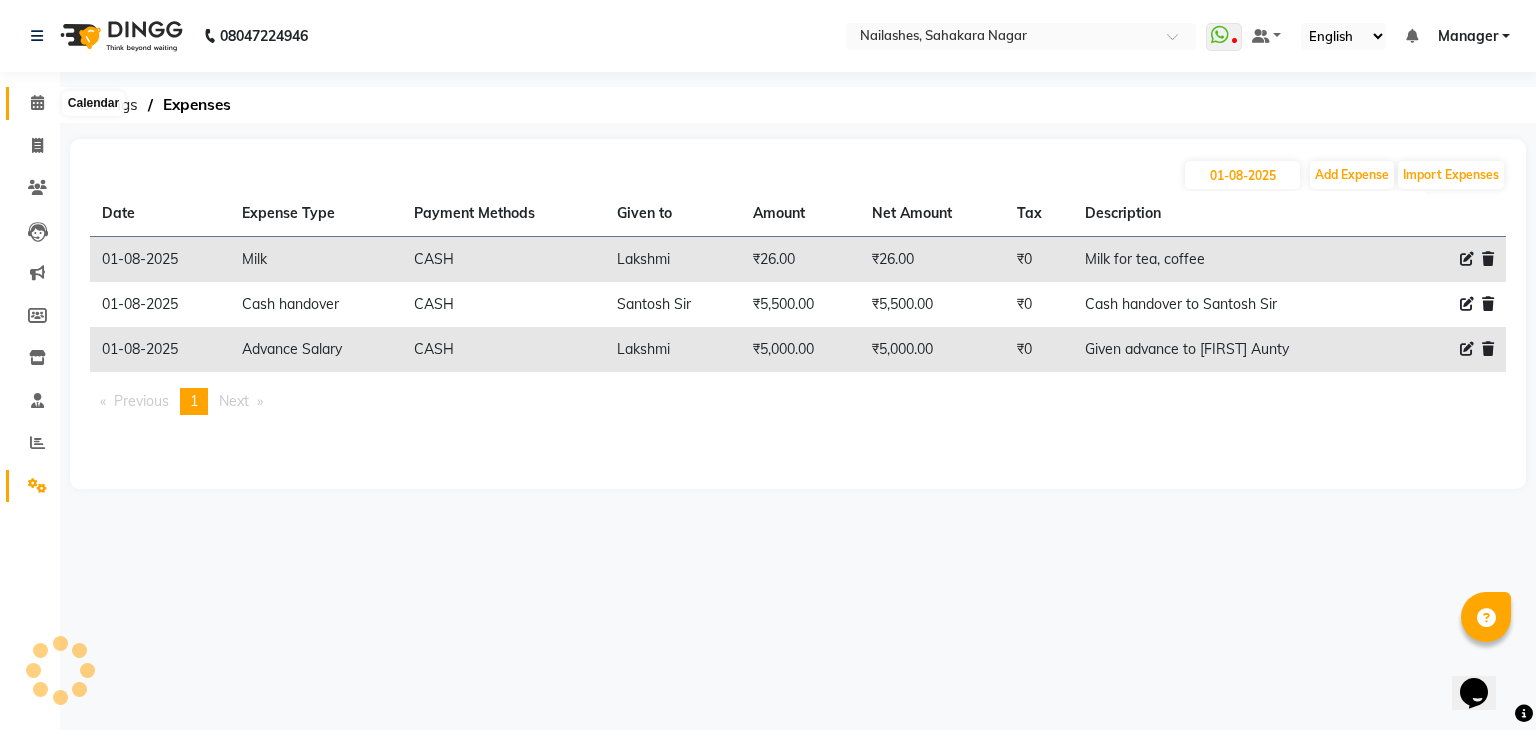 click 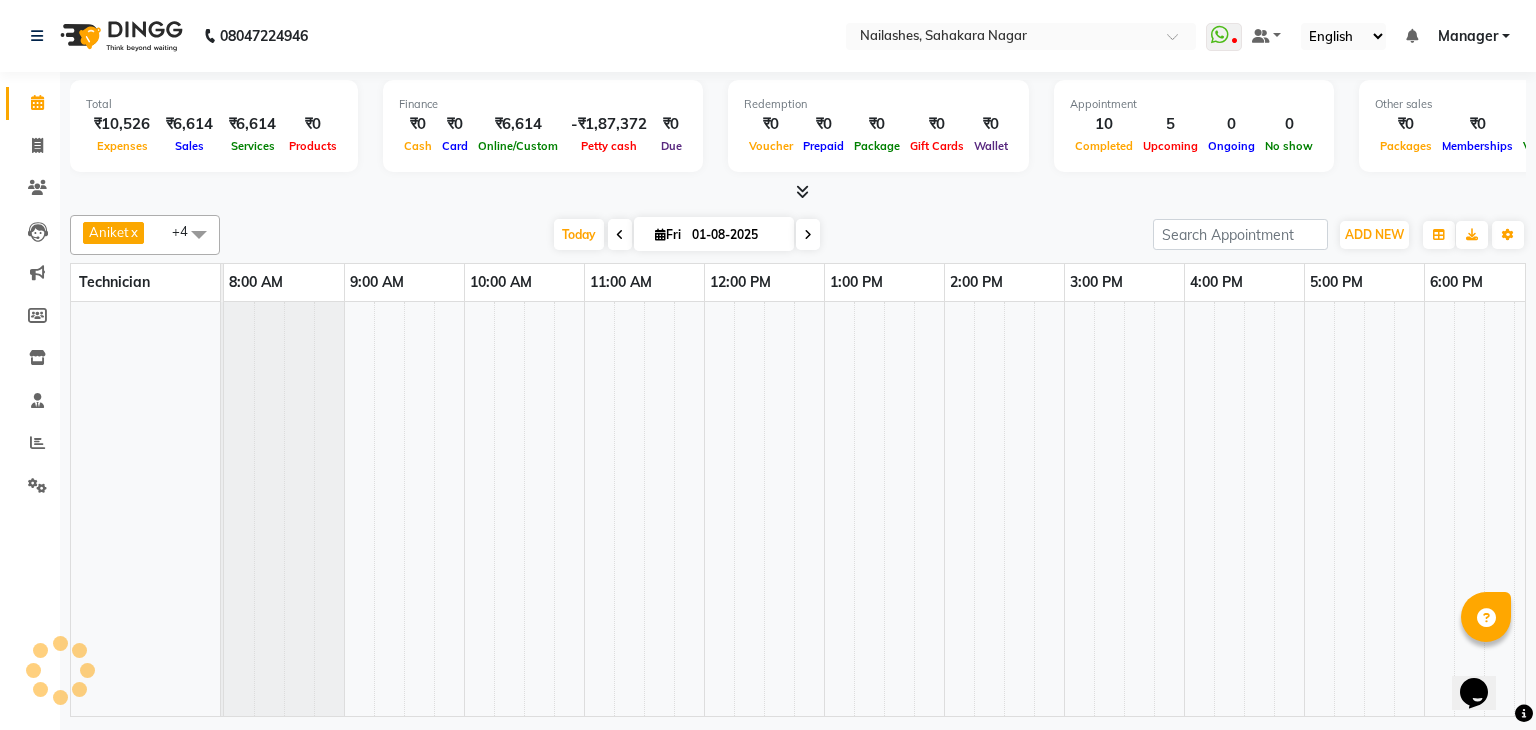 scroll, scrollTop: 0, scrollLeft: 0, axis: both 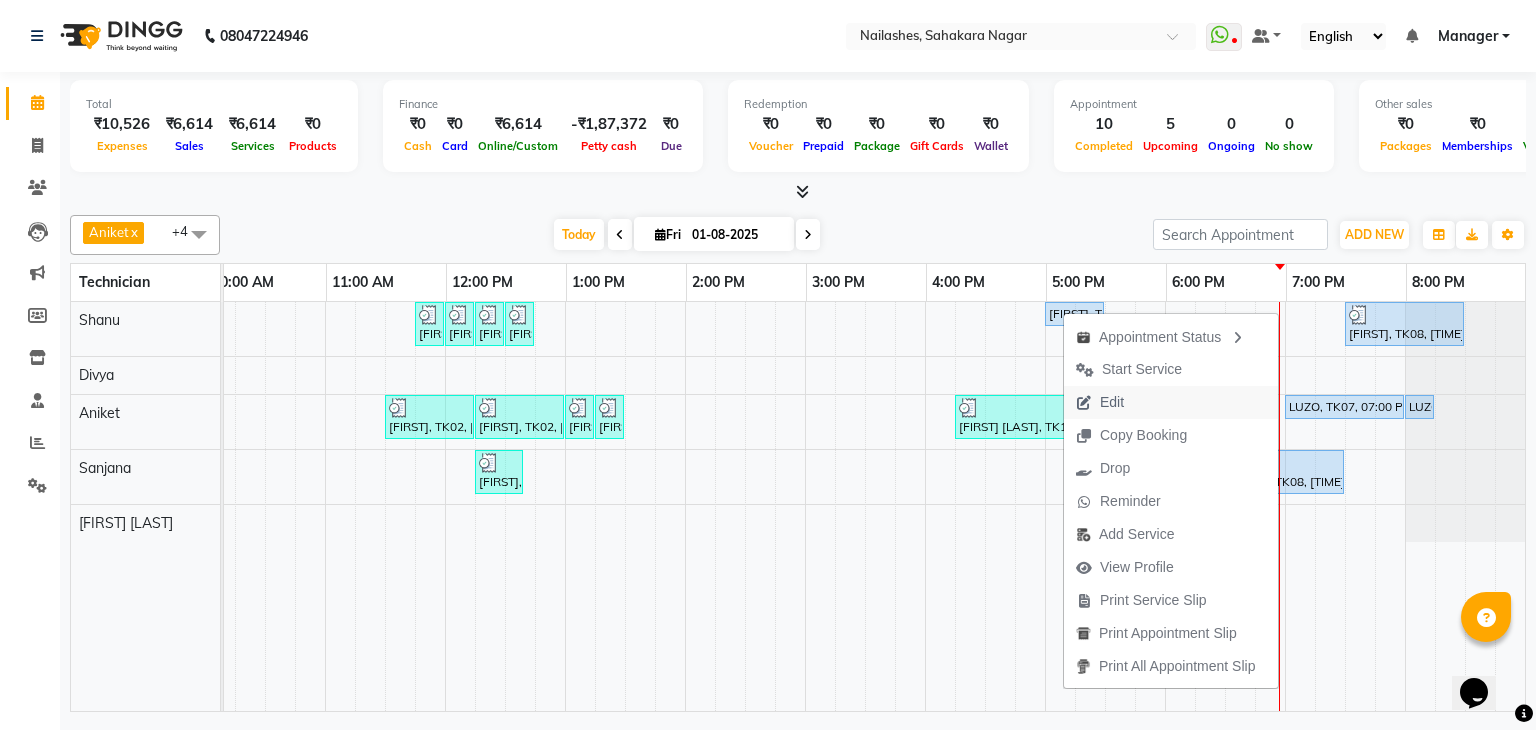 click on "Edit" at bounding box center (1112, 402) 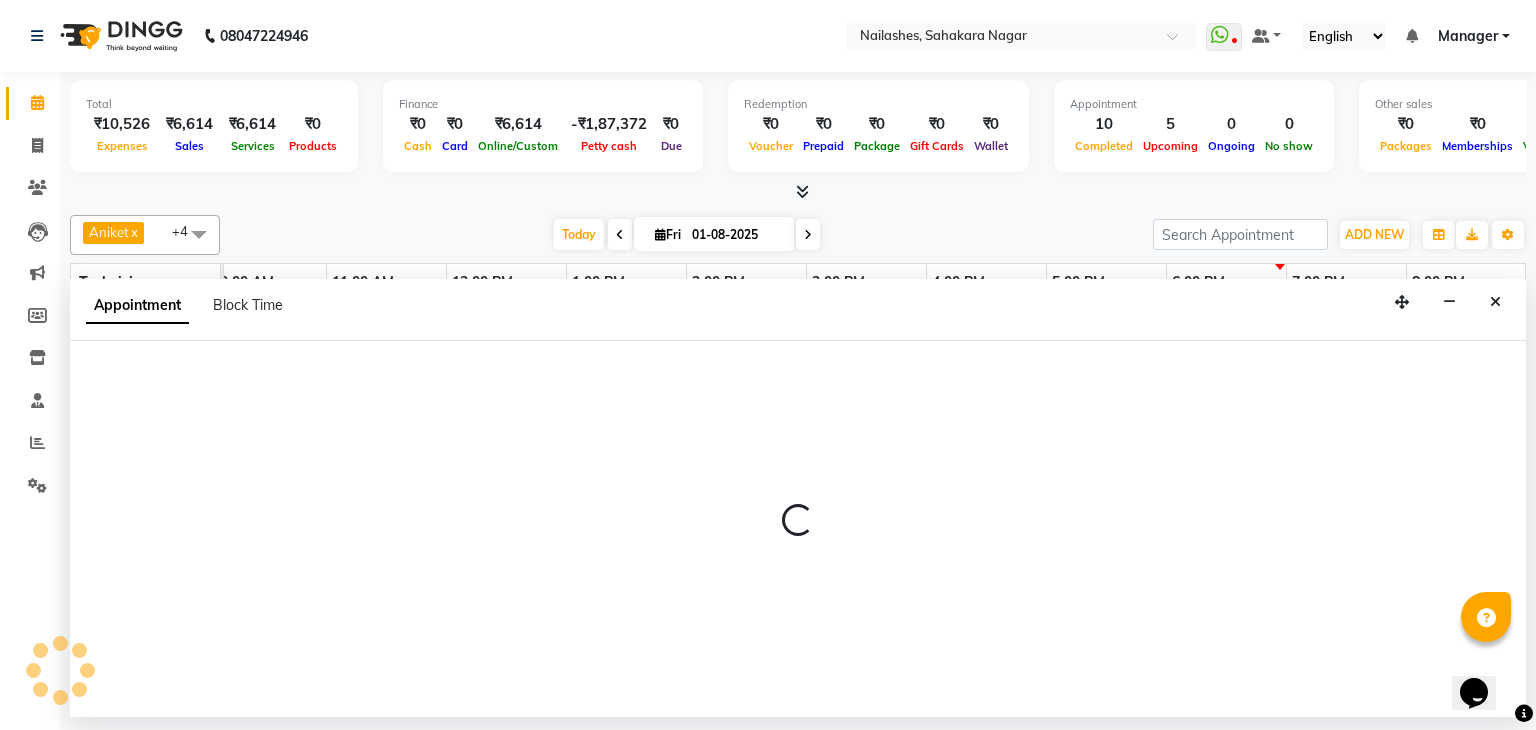 select on "1020" 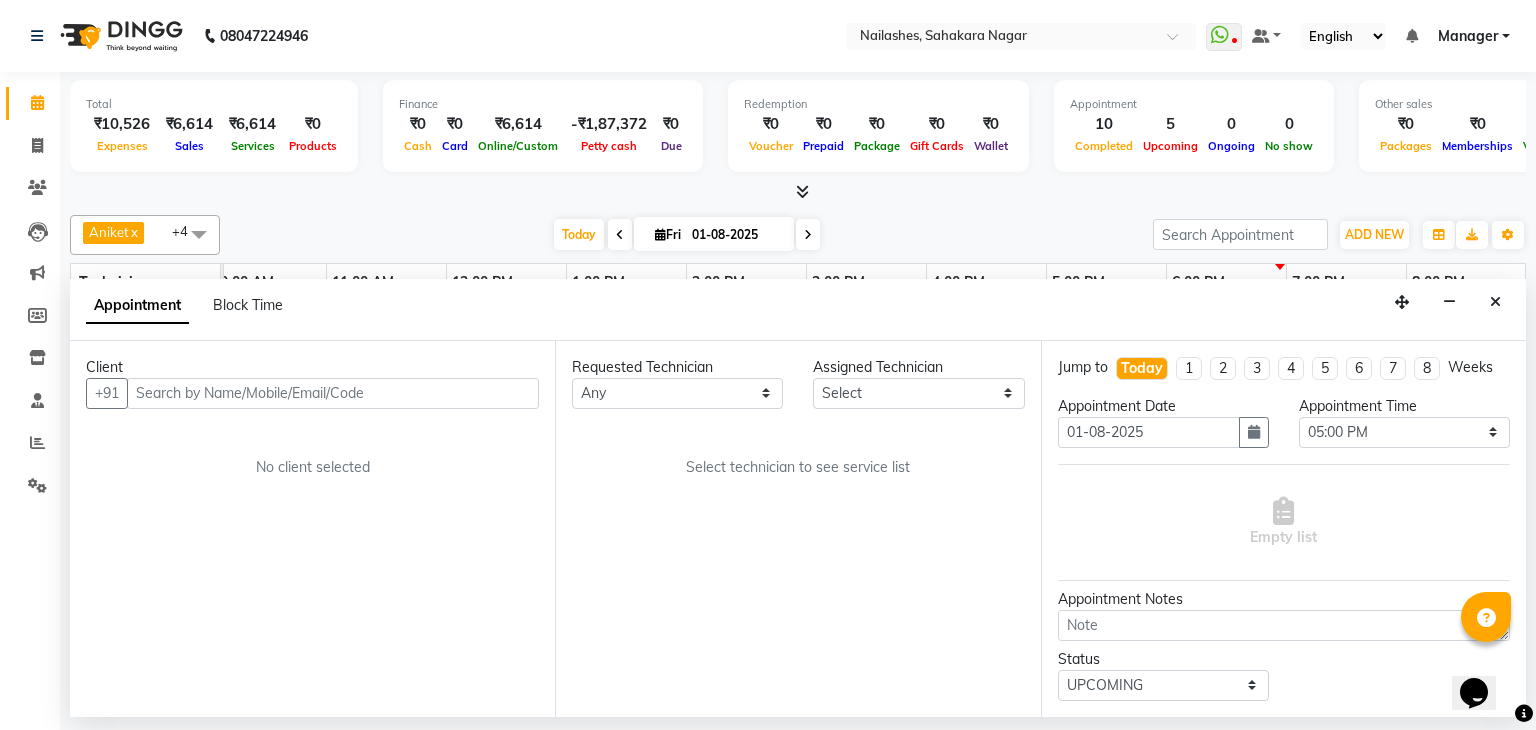 scroll, scrollTop: 0, scrollLeft: 258, axis: horizontal 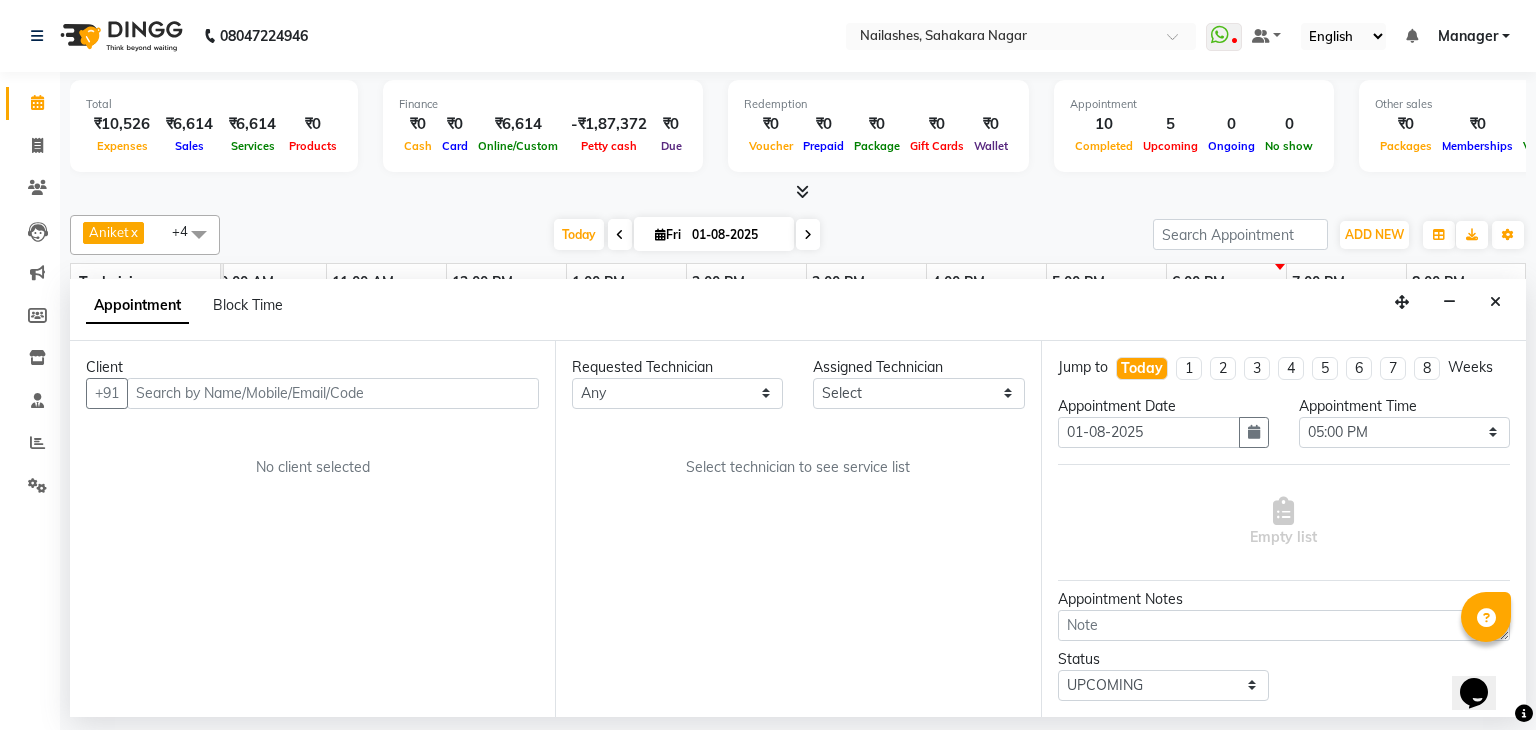 select on "54412" 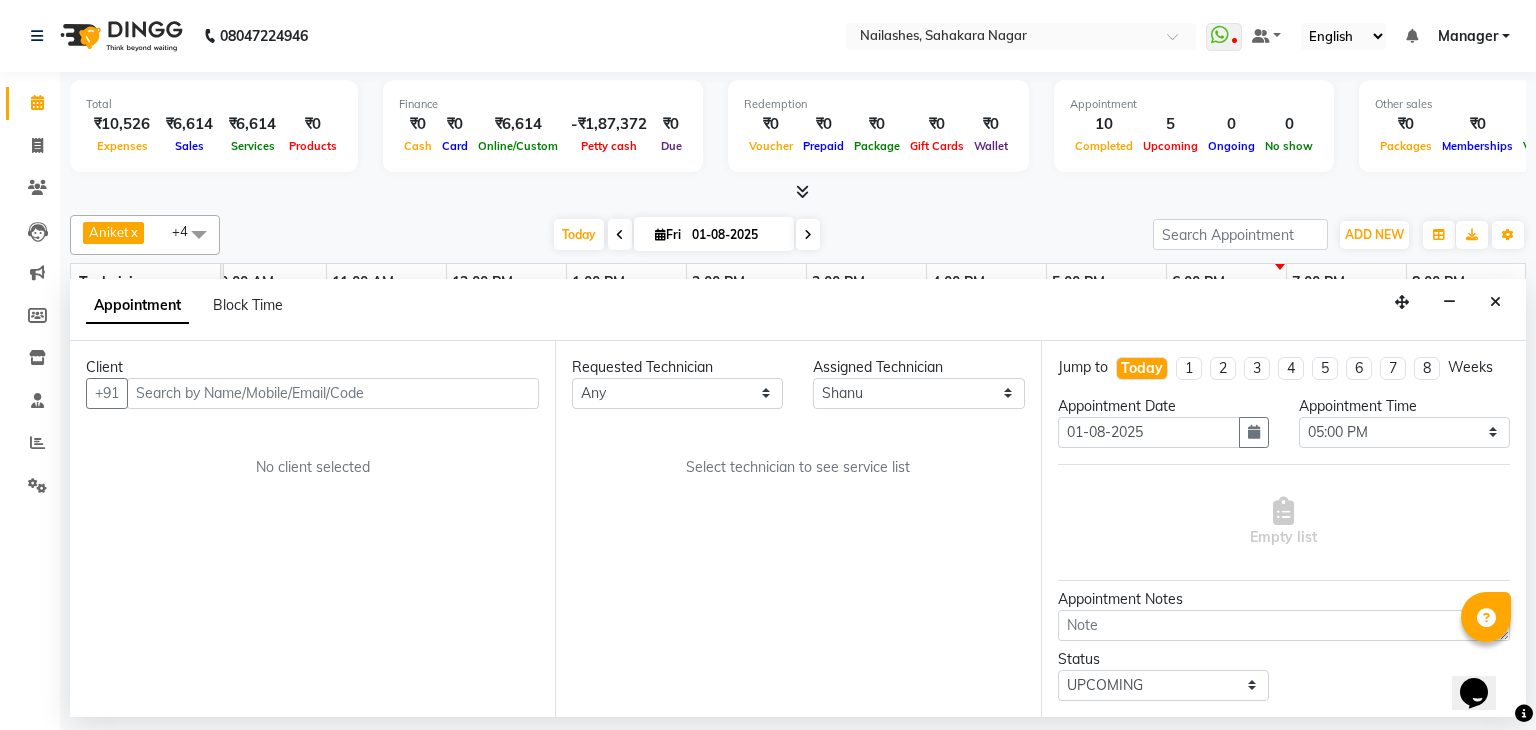 select on "3204" 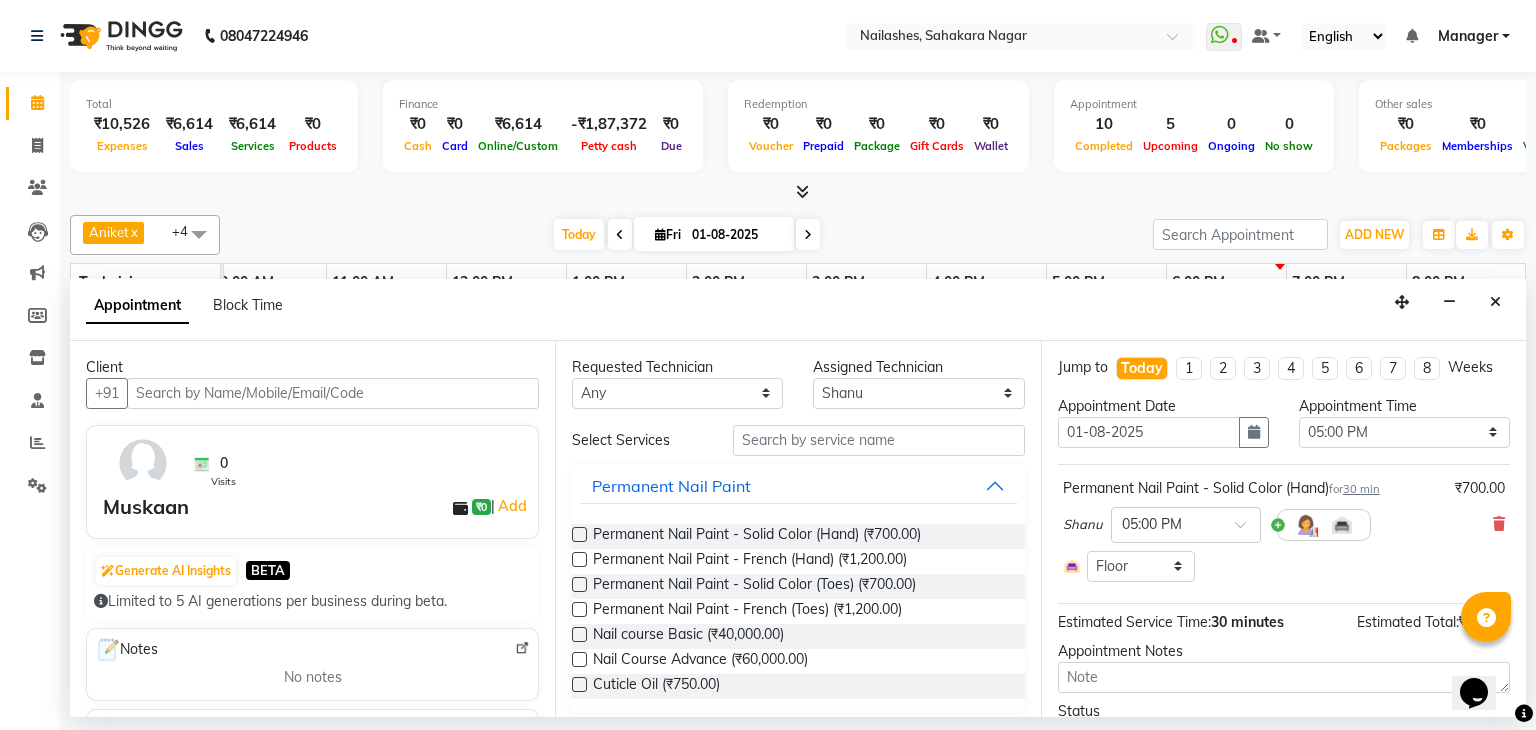 click at bounding box center (333, 393) 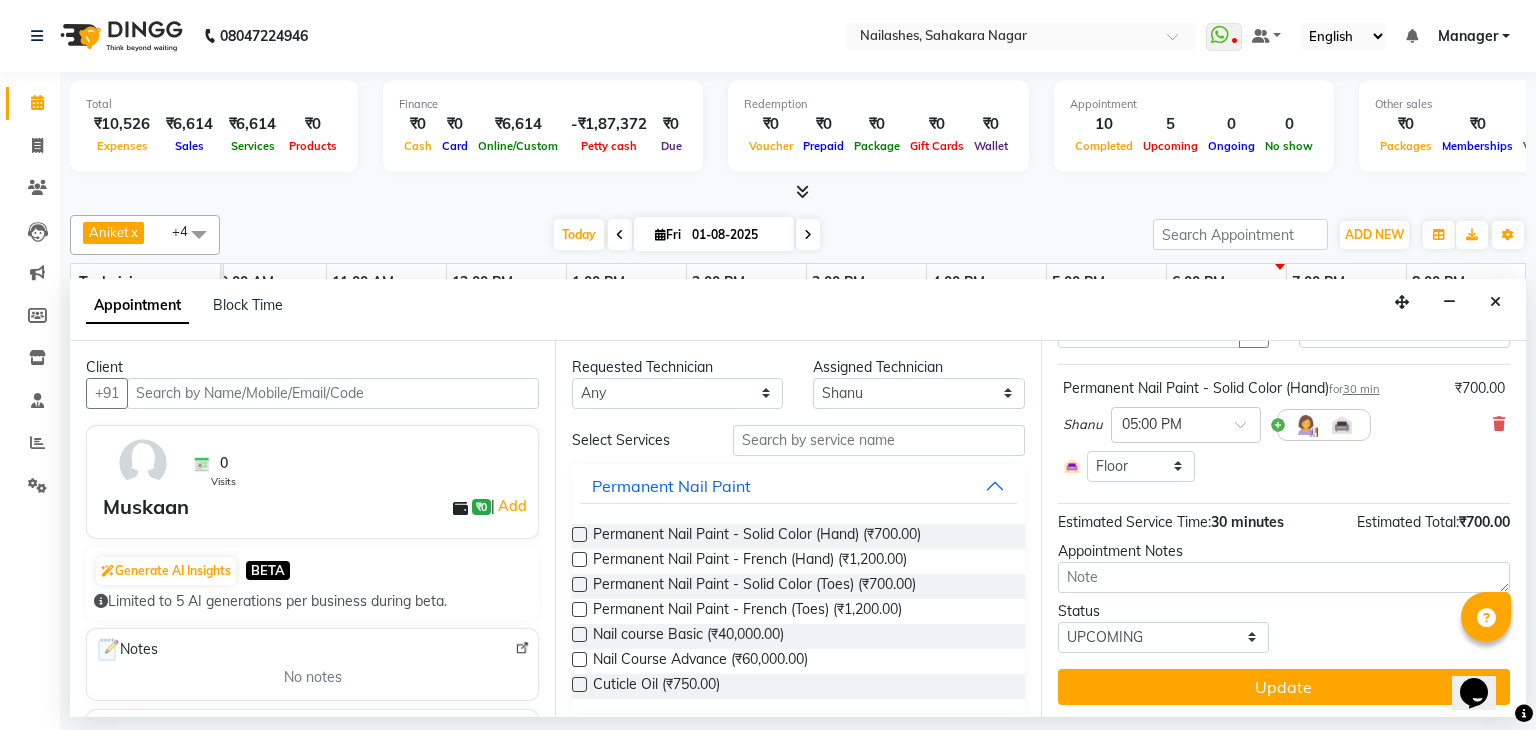 scroll, scrollTop: 0, scrollLeft: 0, axis: both 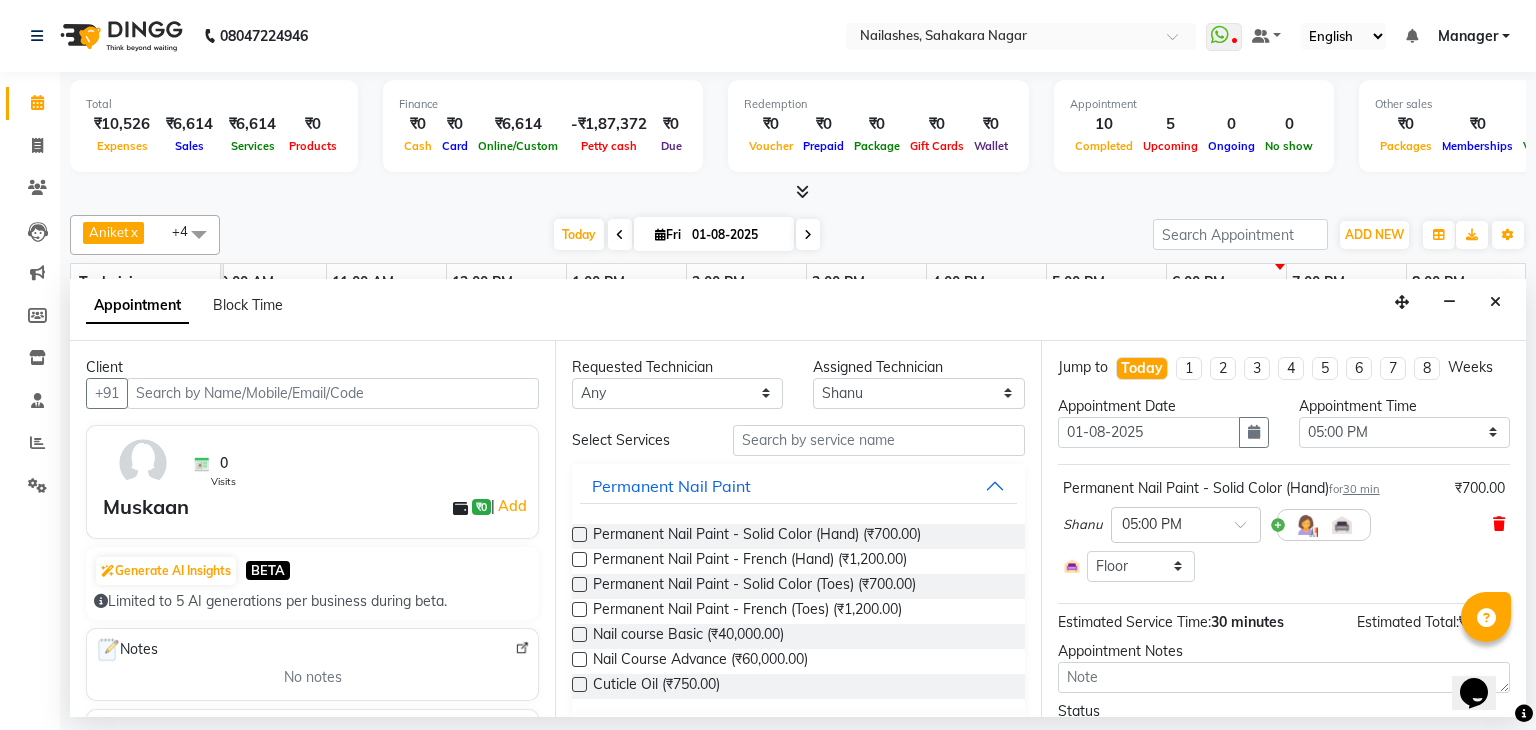 click at bounding box center [1499, 524] 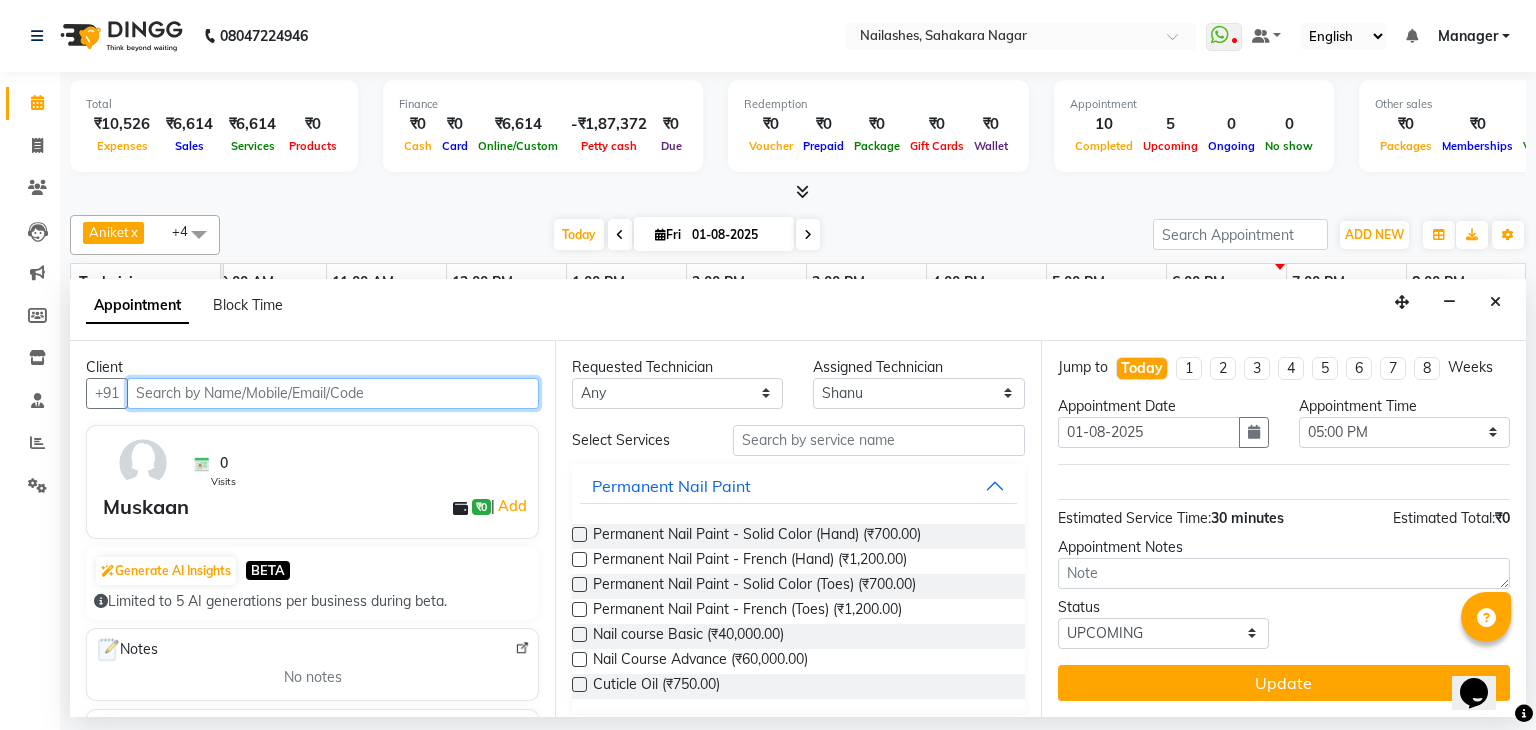 click at bounding box center [333, 393] 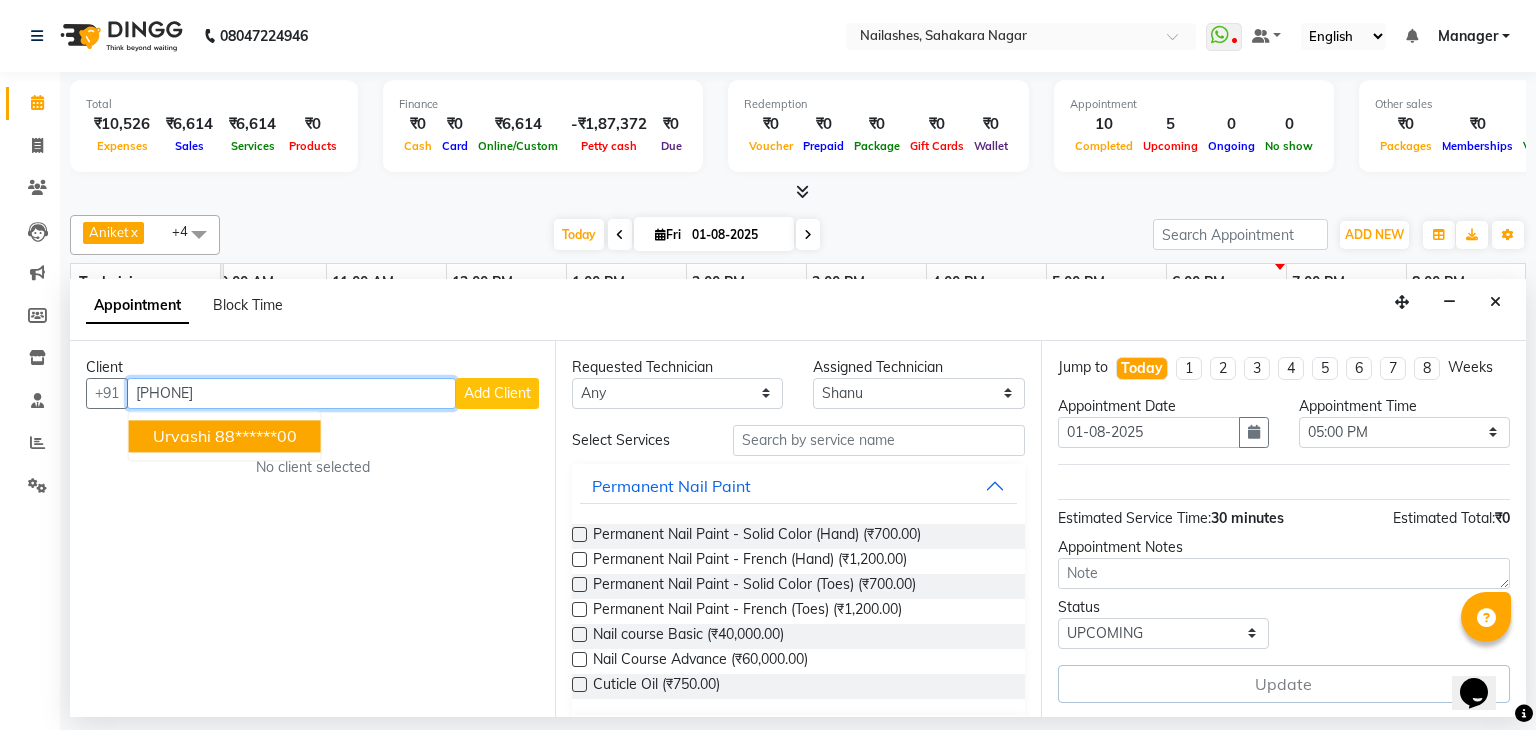 click on "88******00" at bounding box center [256, 436] 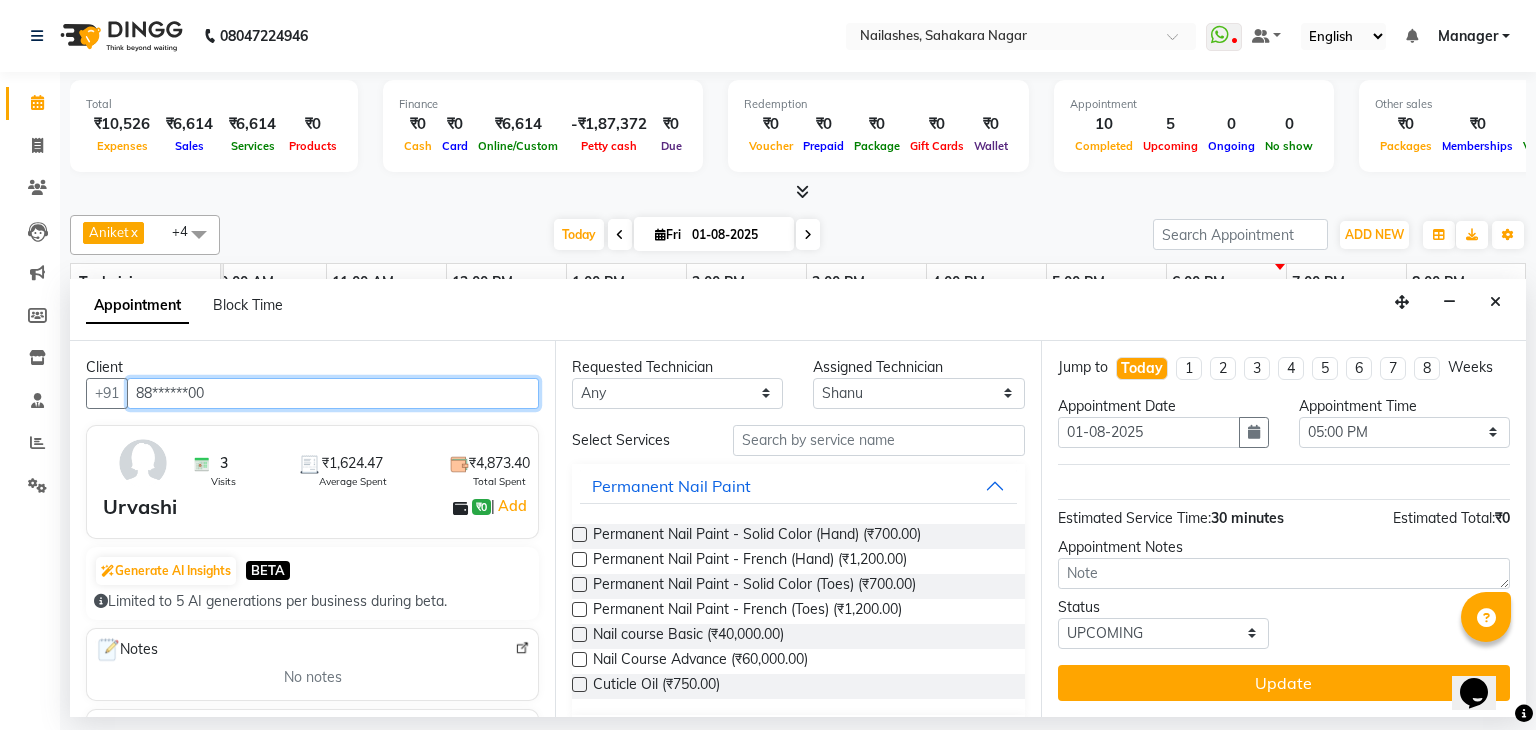 type on "88******00" 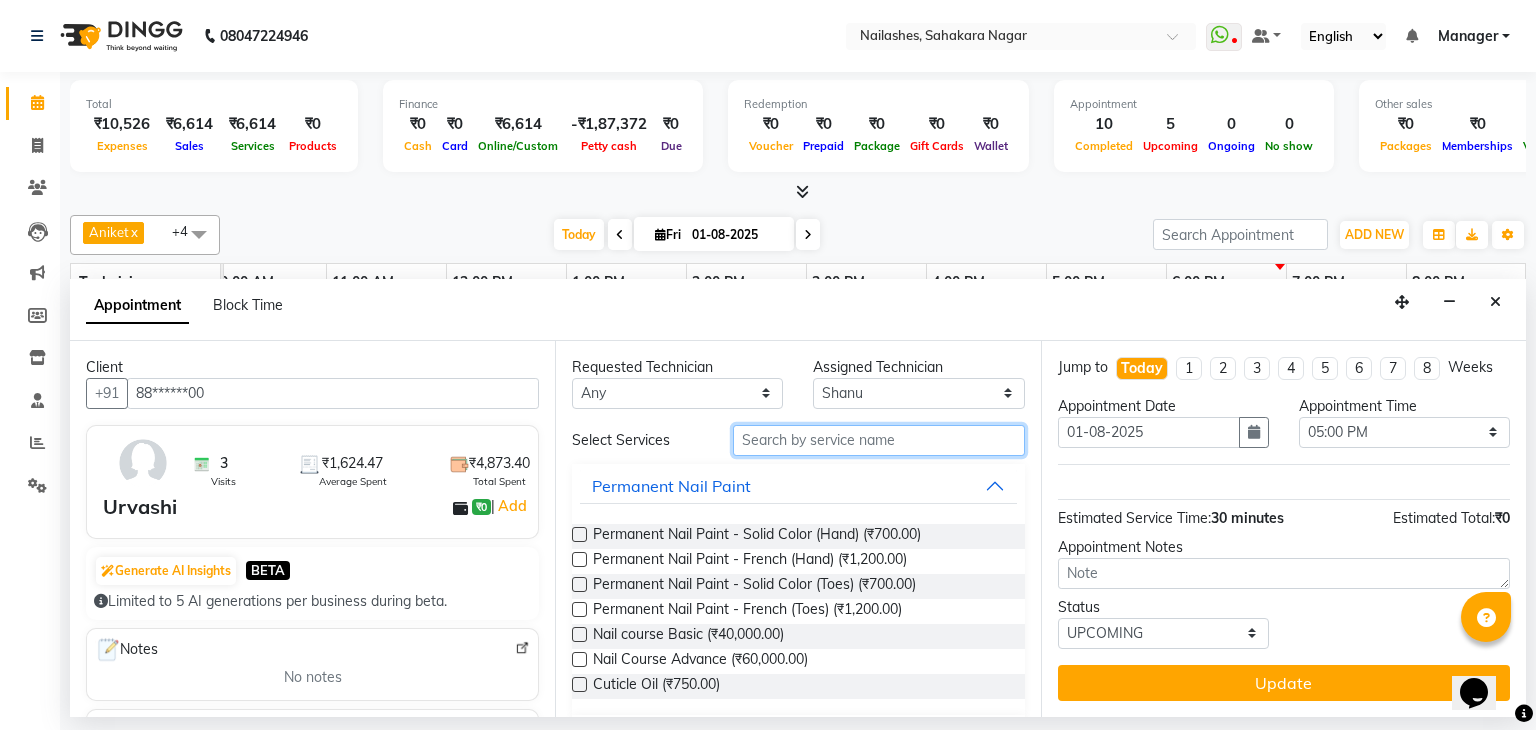 click at bounding box center [879, 440] 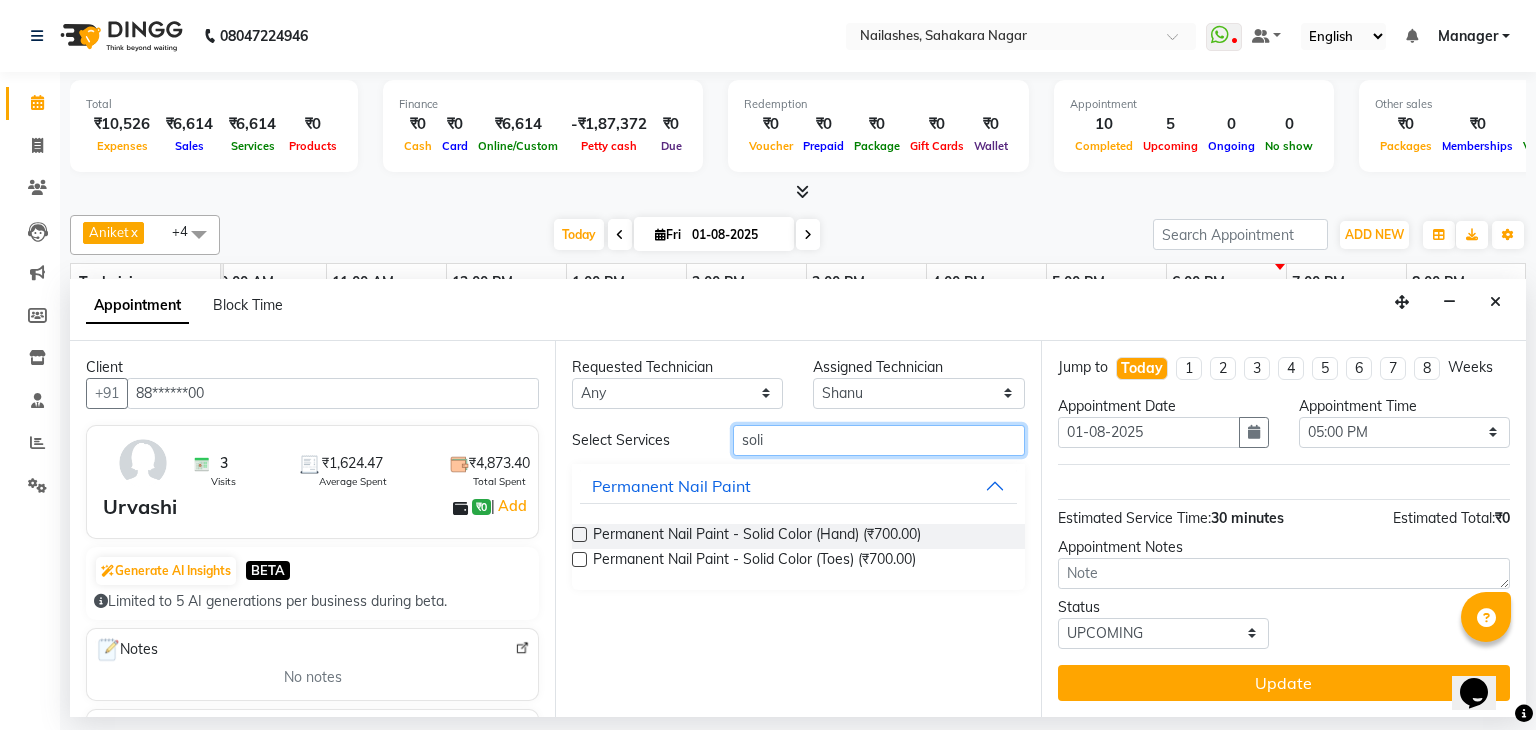 type on "soli" 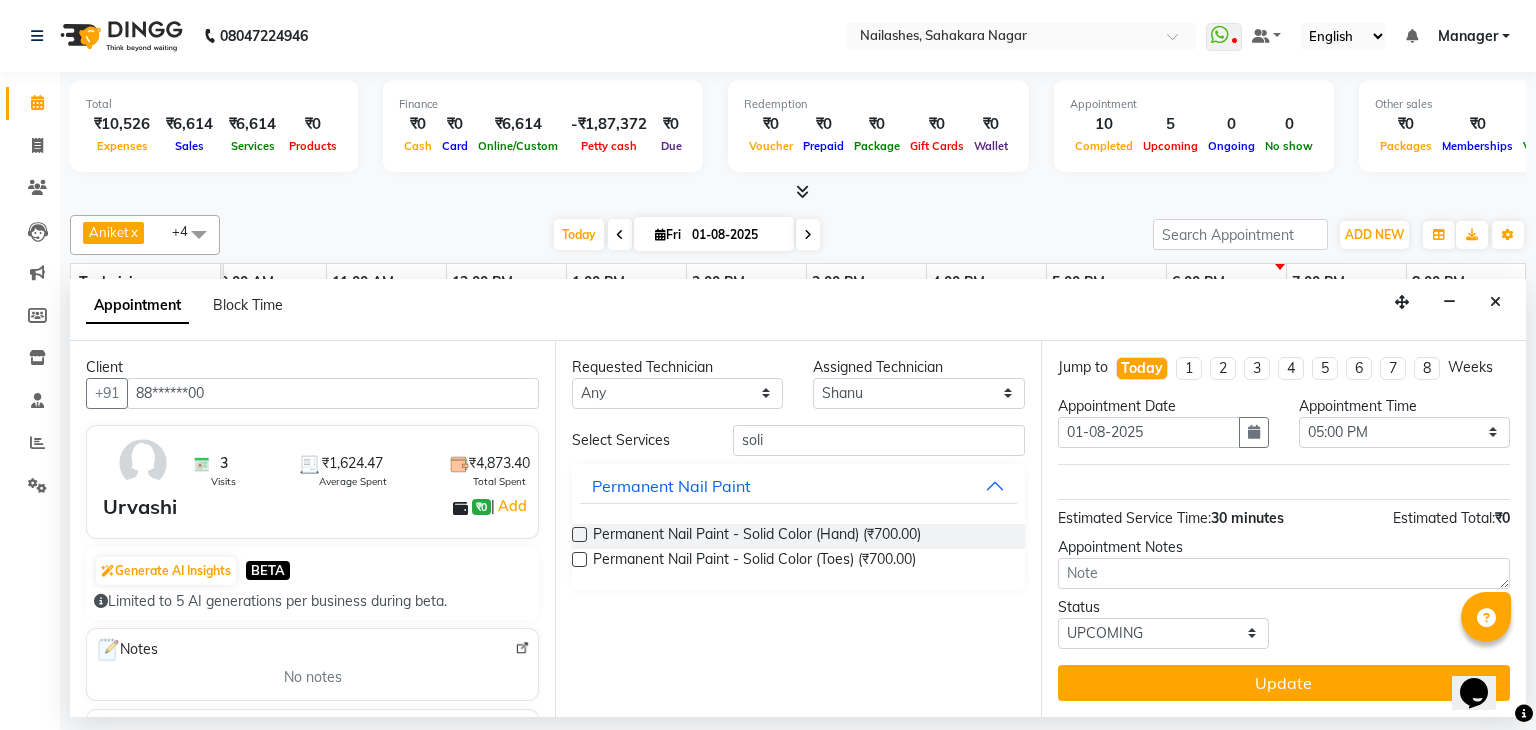 click at bounding box center [579, 534] 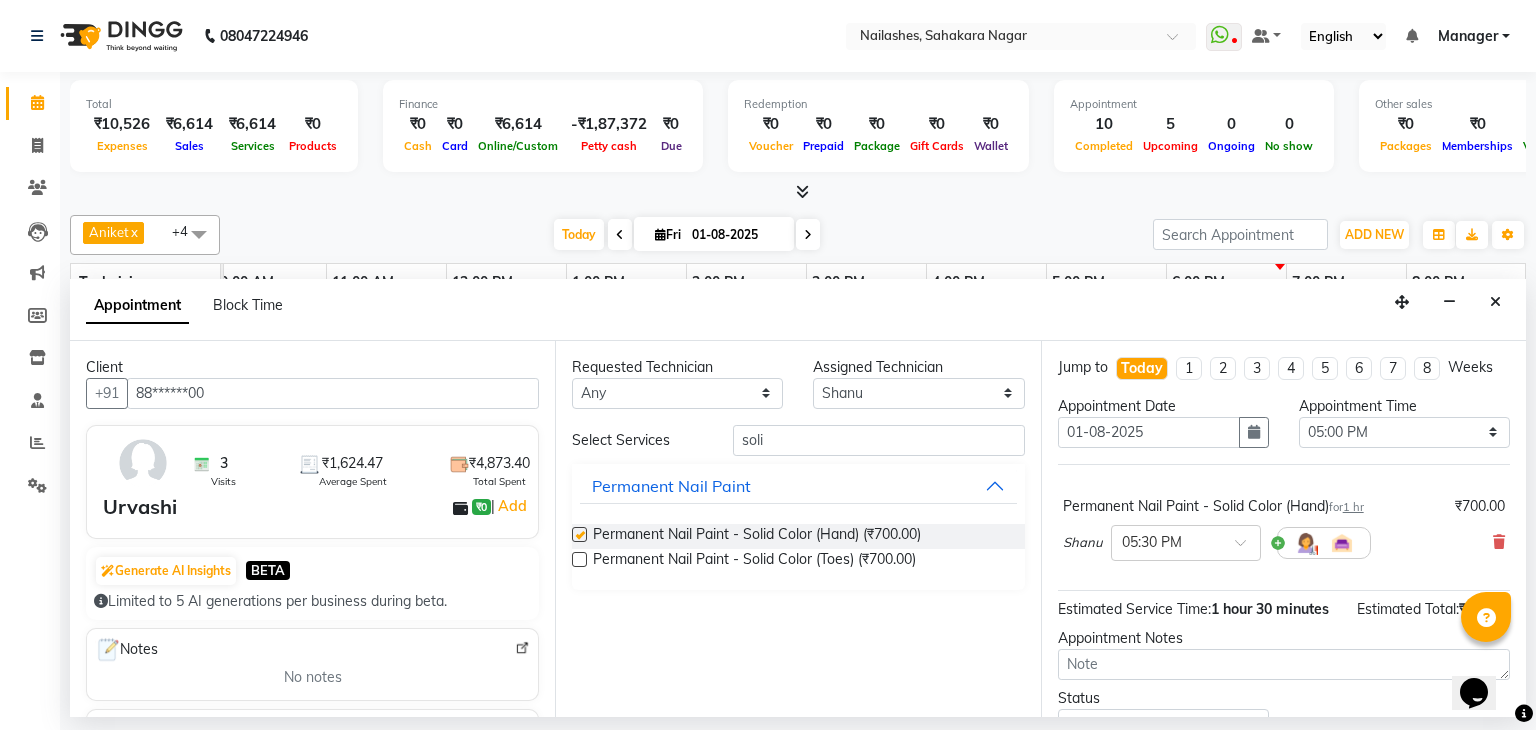 checkbox on "false" 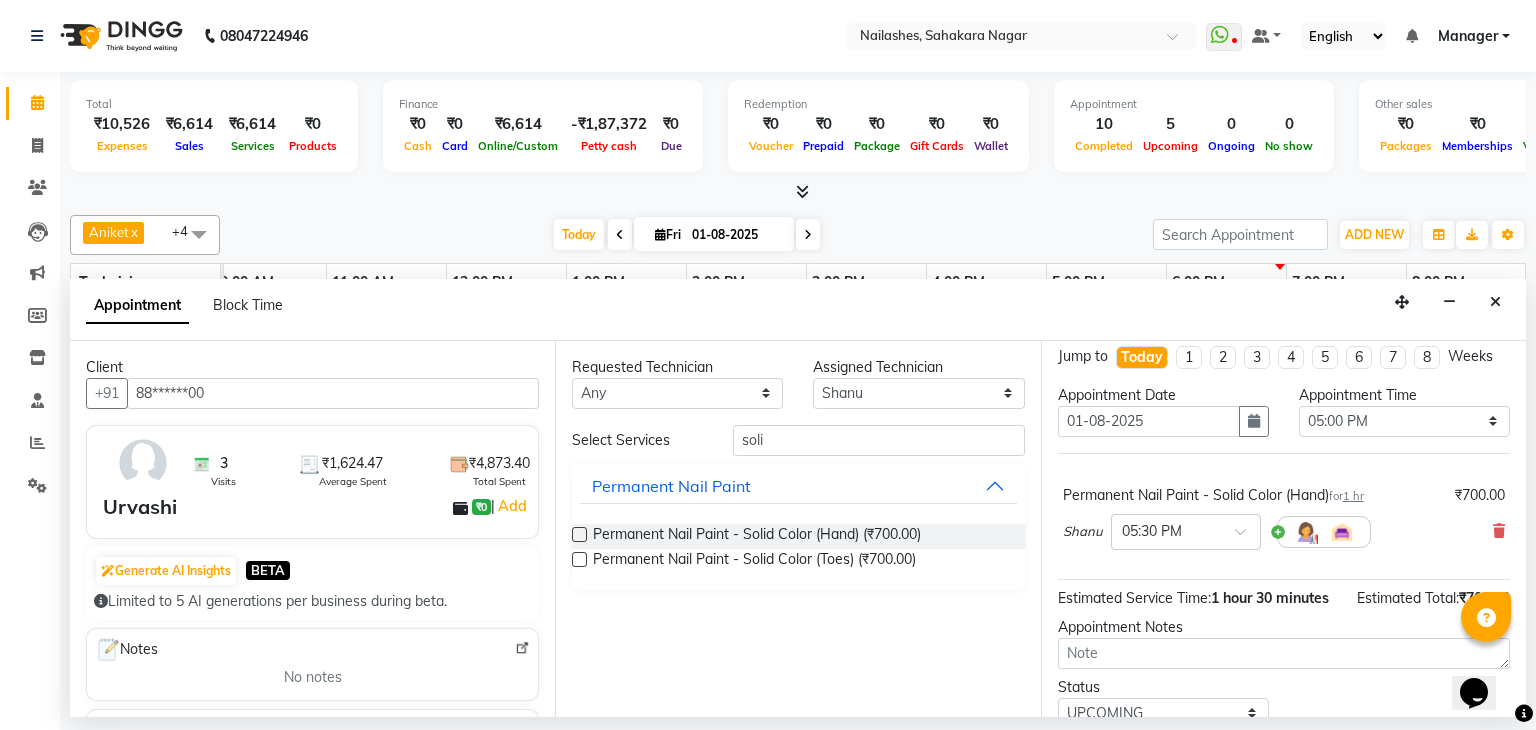 scroll, scrollTop: 0, scrollLeft: 0, axis: both 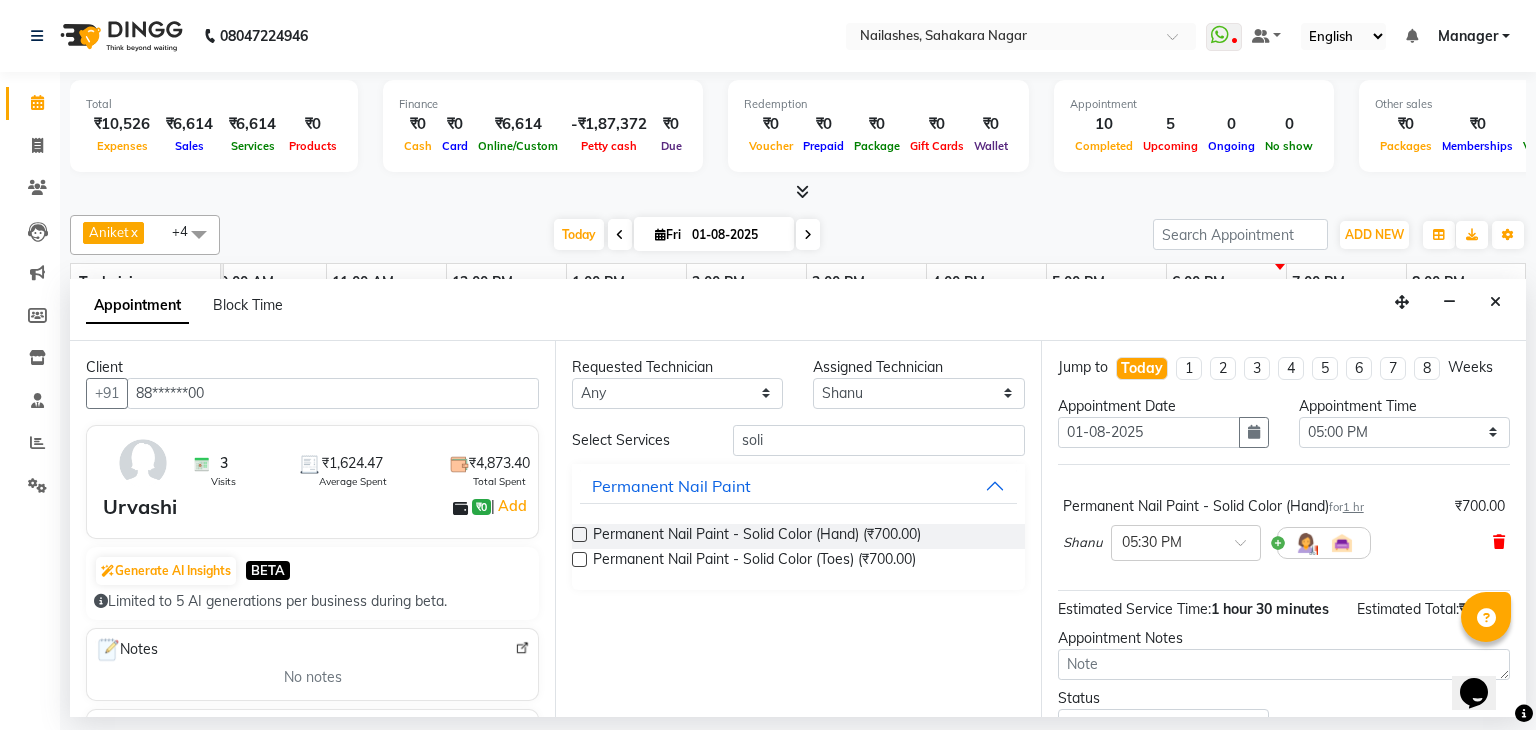 click at bounding box center (1499, 542) 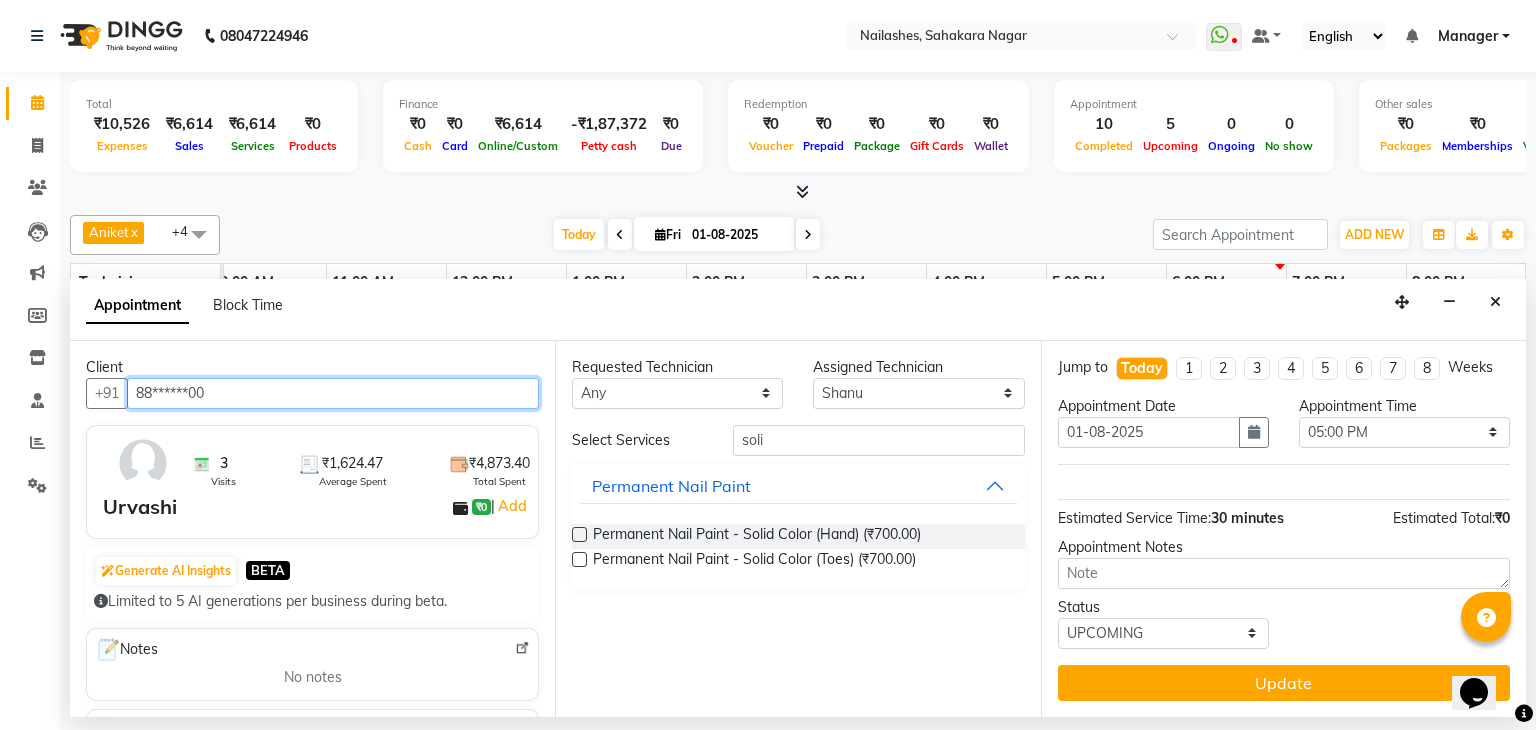 click on "88******00" at bounding box center [333, 393] 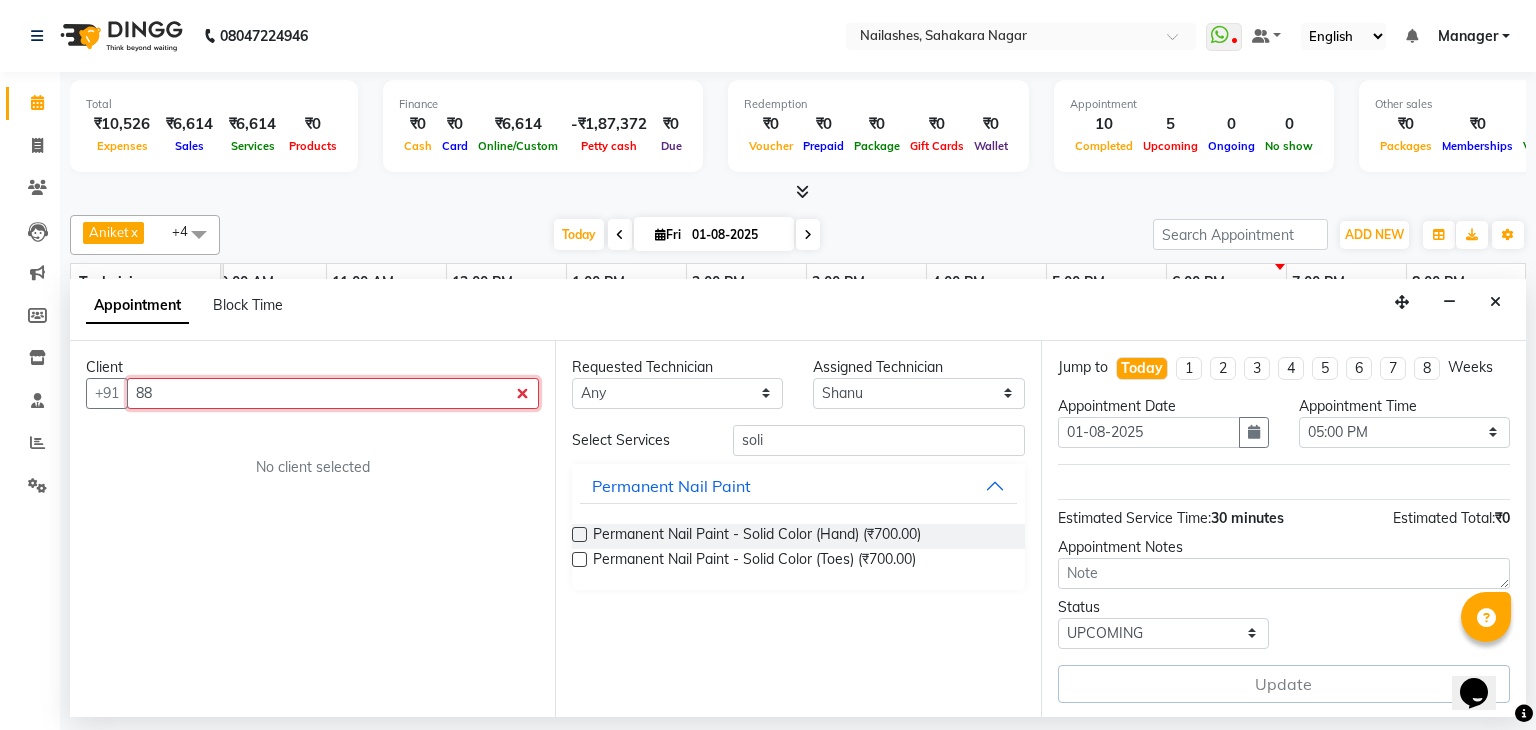 type on "8" 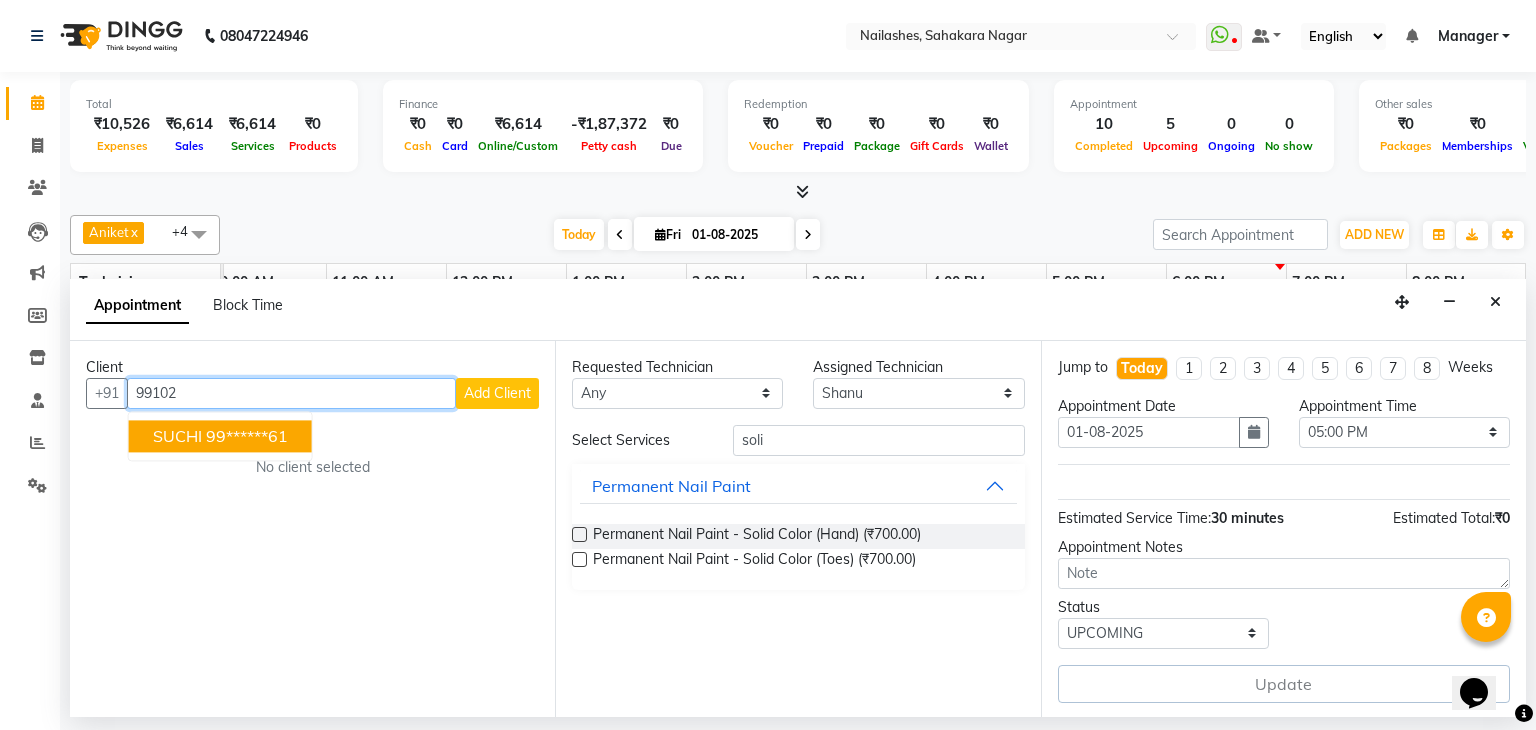 click on "99******61" at bounding box center [247, 436] 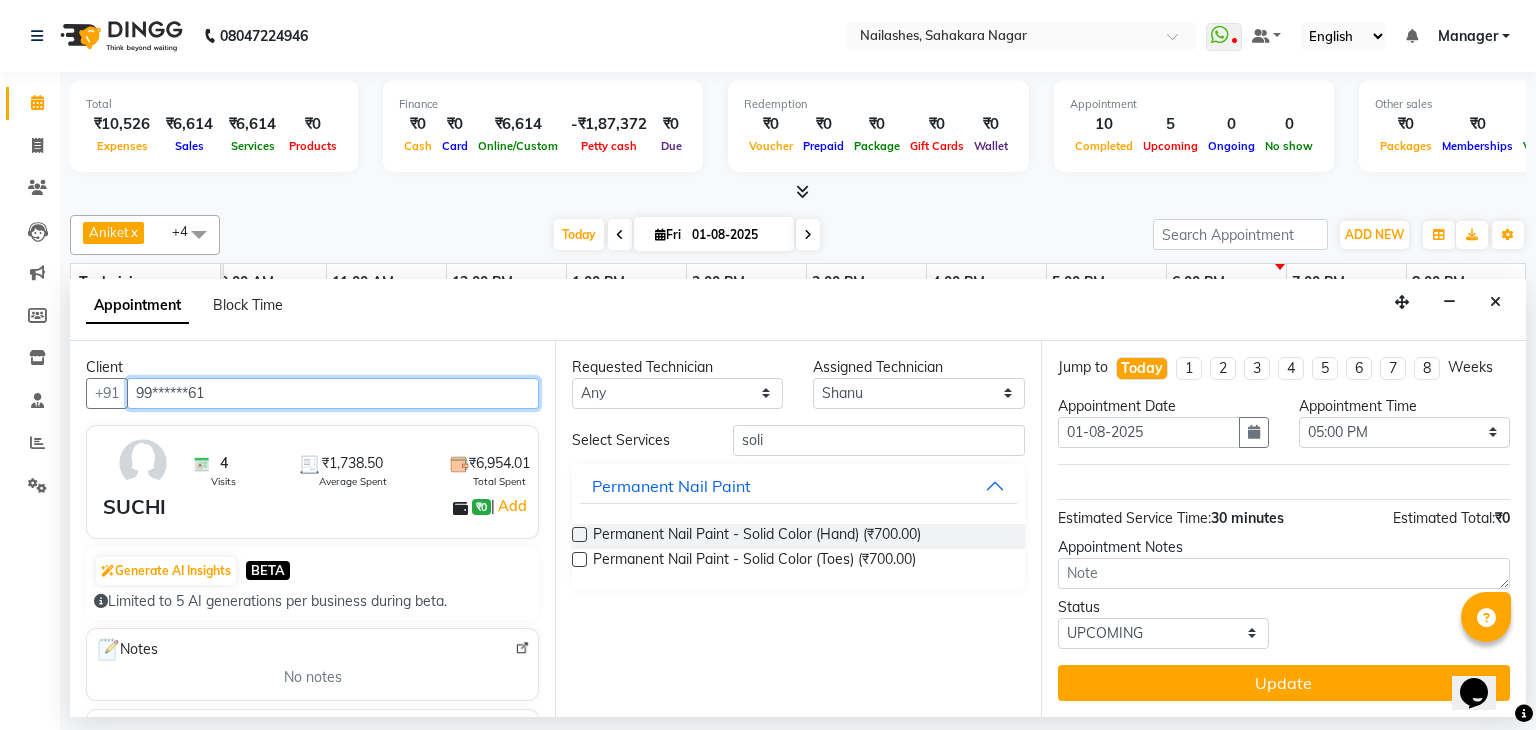 type on "99******61" 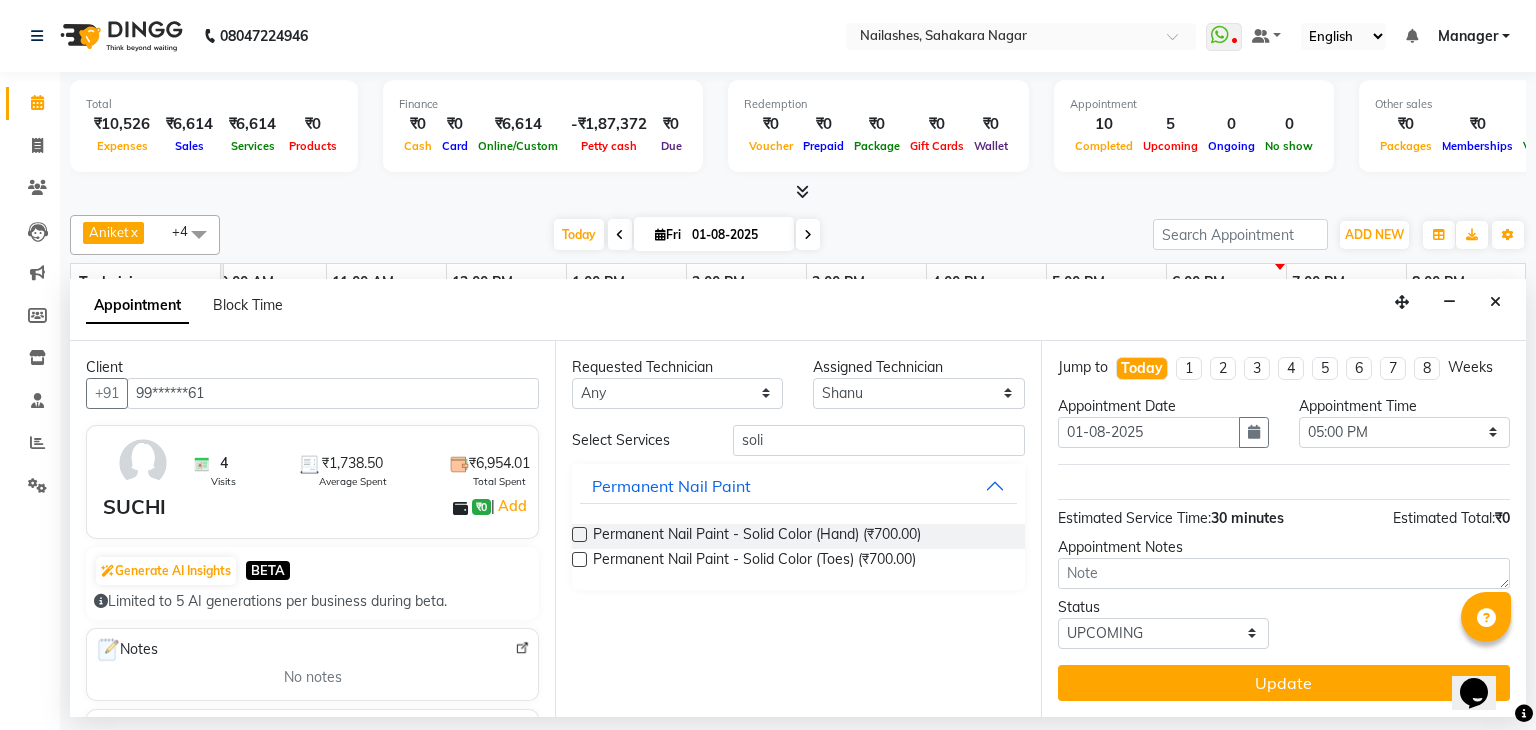 click at bounding box center (579, 534) 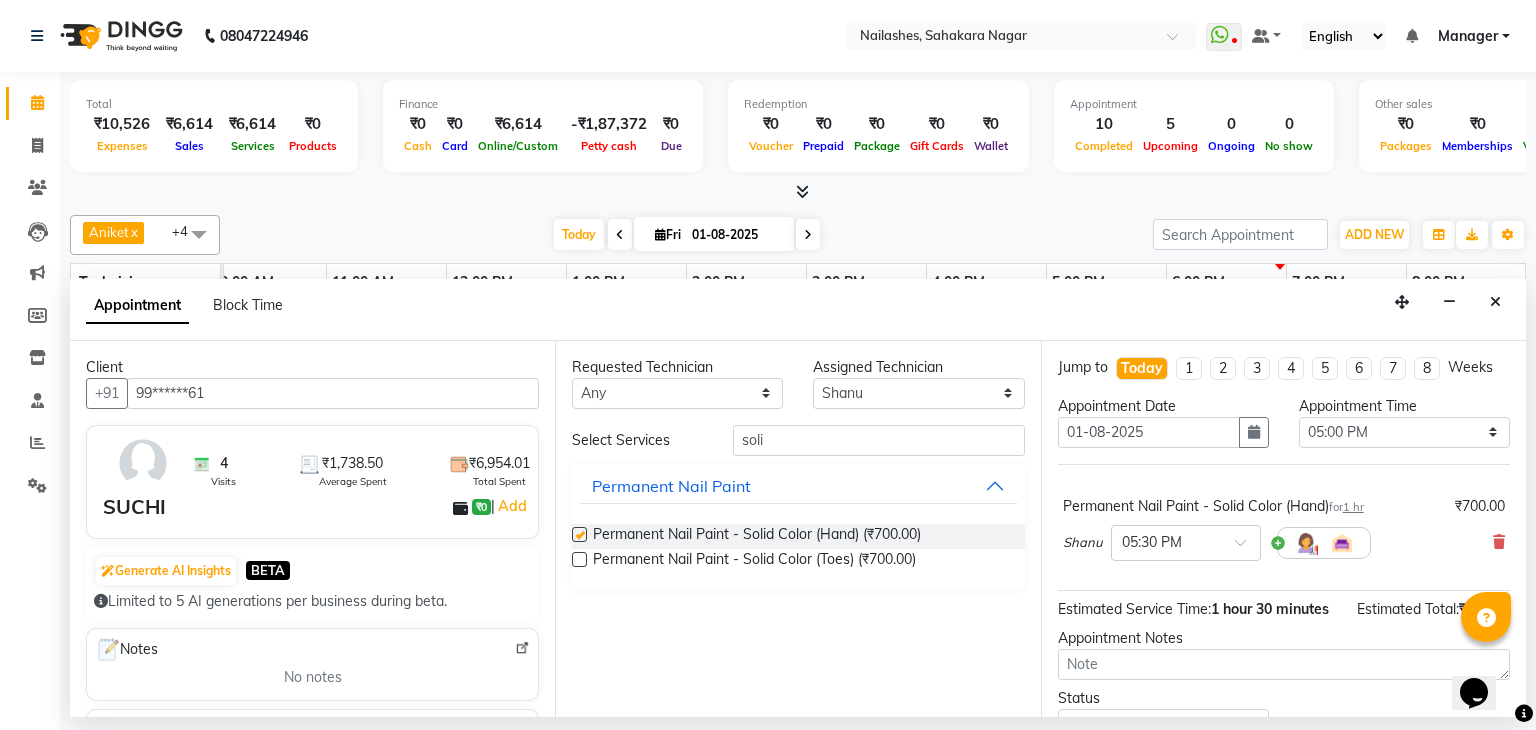 checkbox on "false" 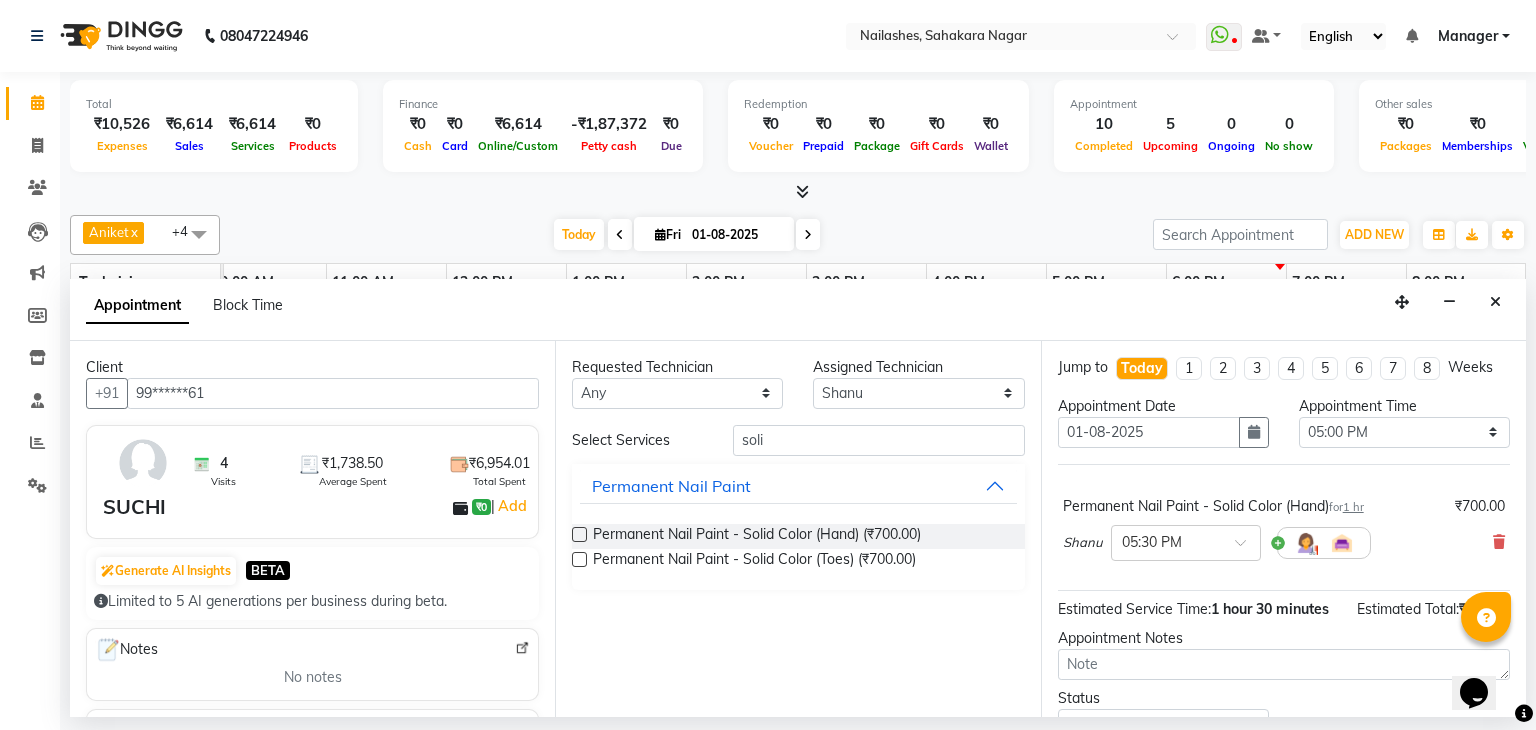 scroll, scrollTop: 111, scrollLeft: 0, axis: vertical 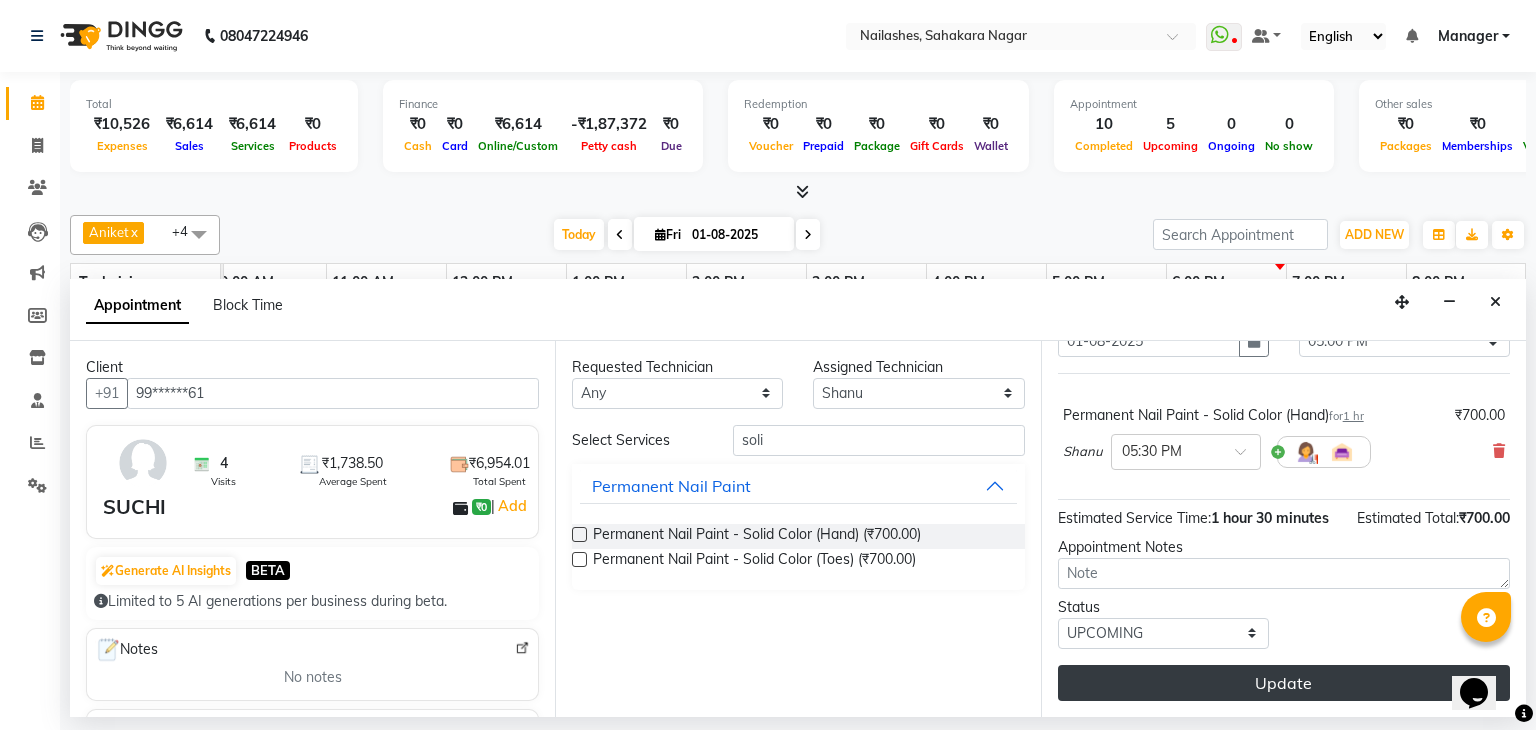 click on "Update" at bounding box center (1284, 683) 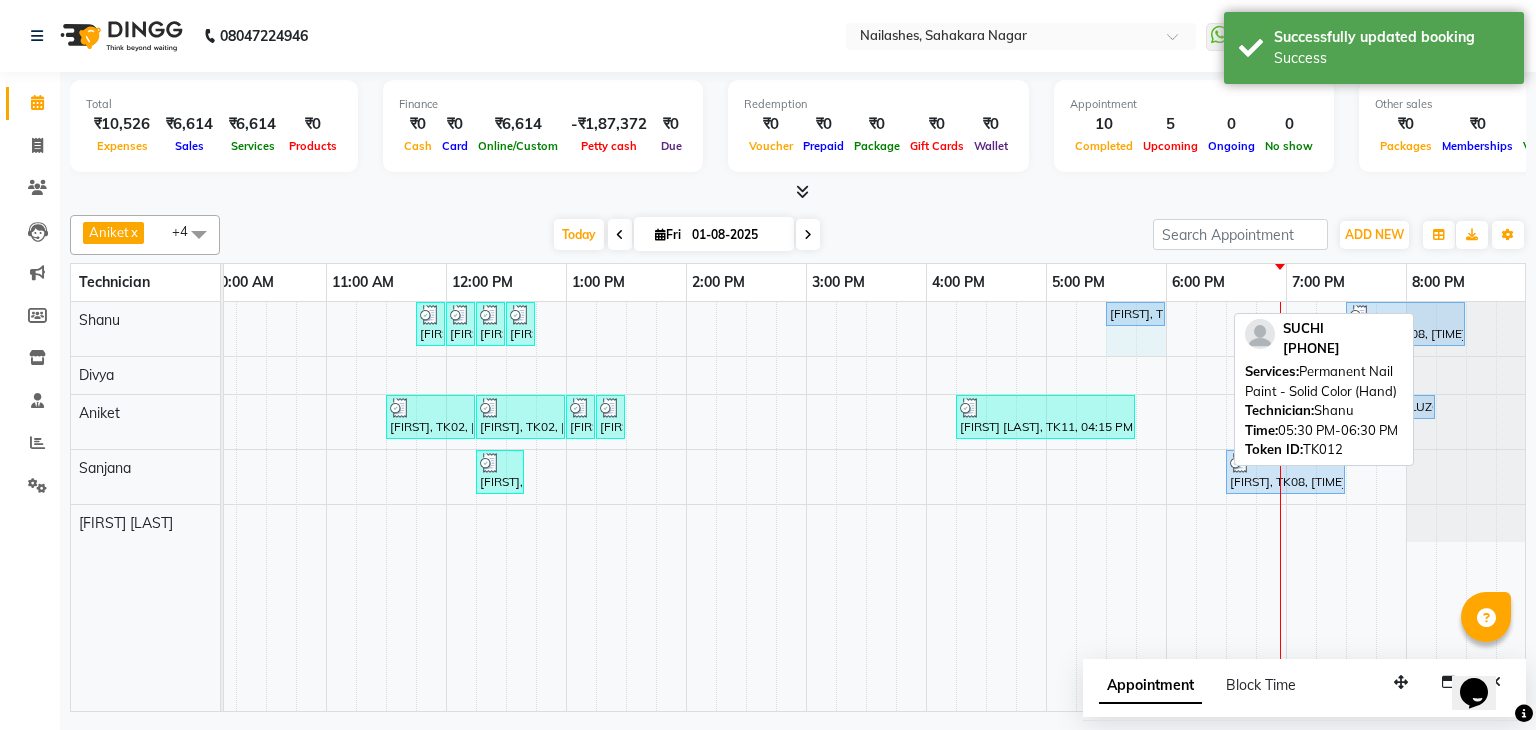 drag, startPoint x: 1220, startPoint y: 308, endPoint x: 1155, endPoint y: 310, distance: 65.03076 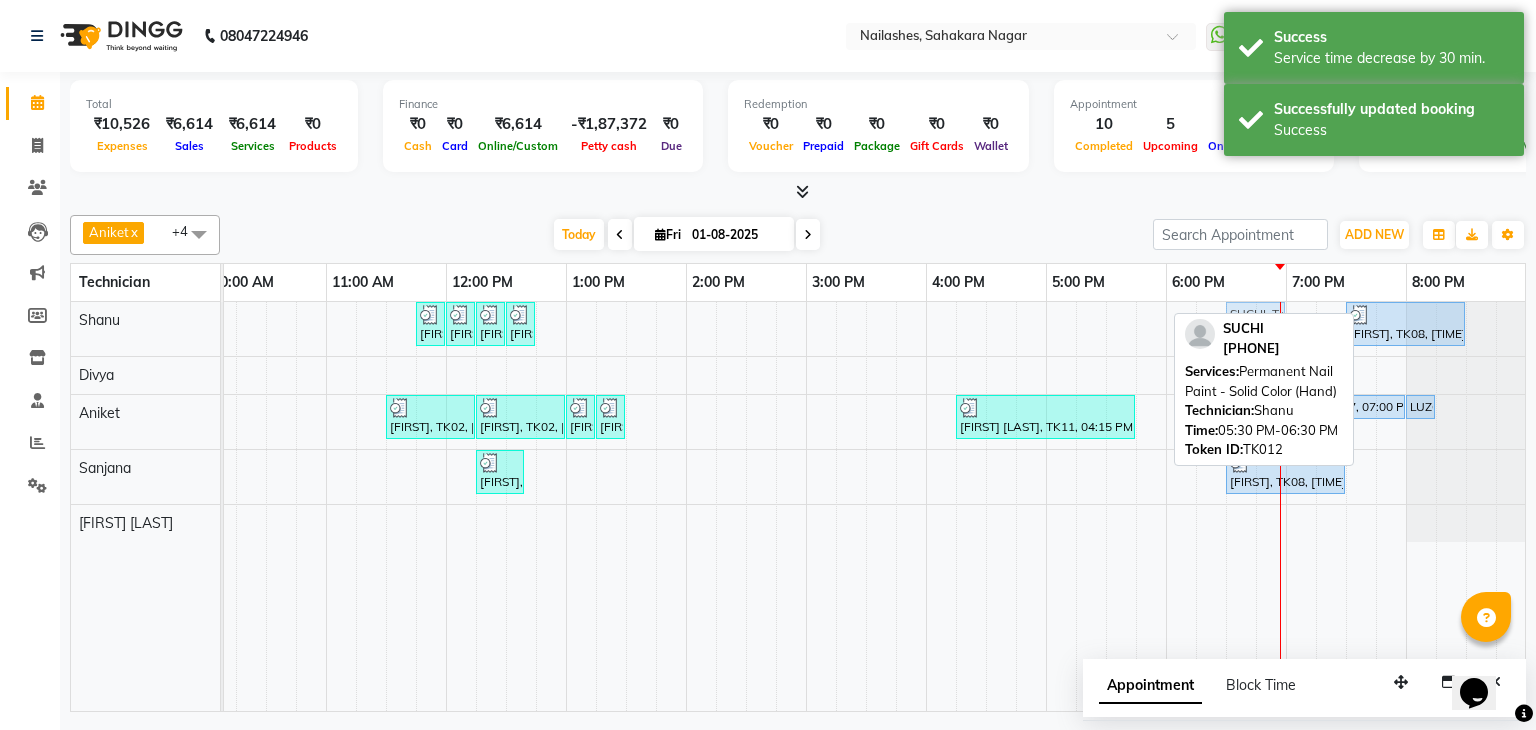 drag, startPoint x: 1140, startPoint y: 305, endPoint x: 1258, endPoint y: 317, distance: 118.6086 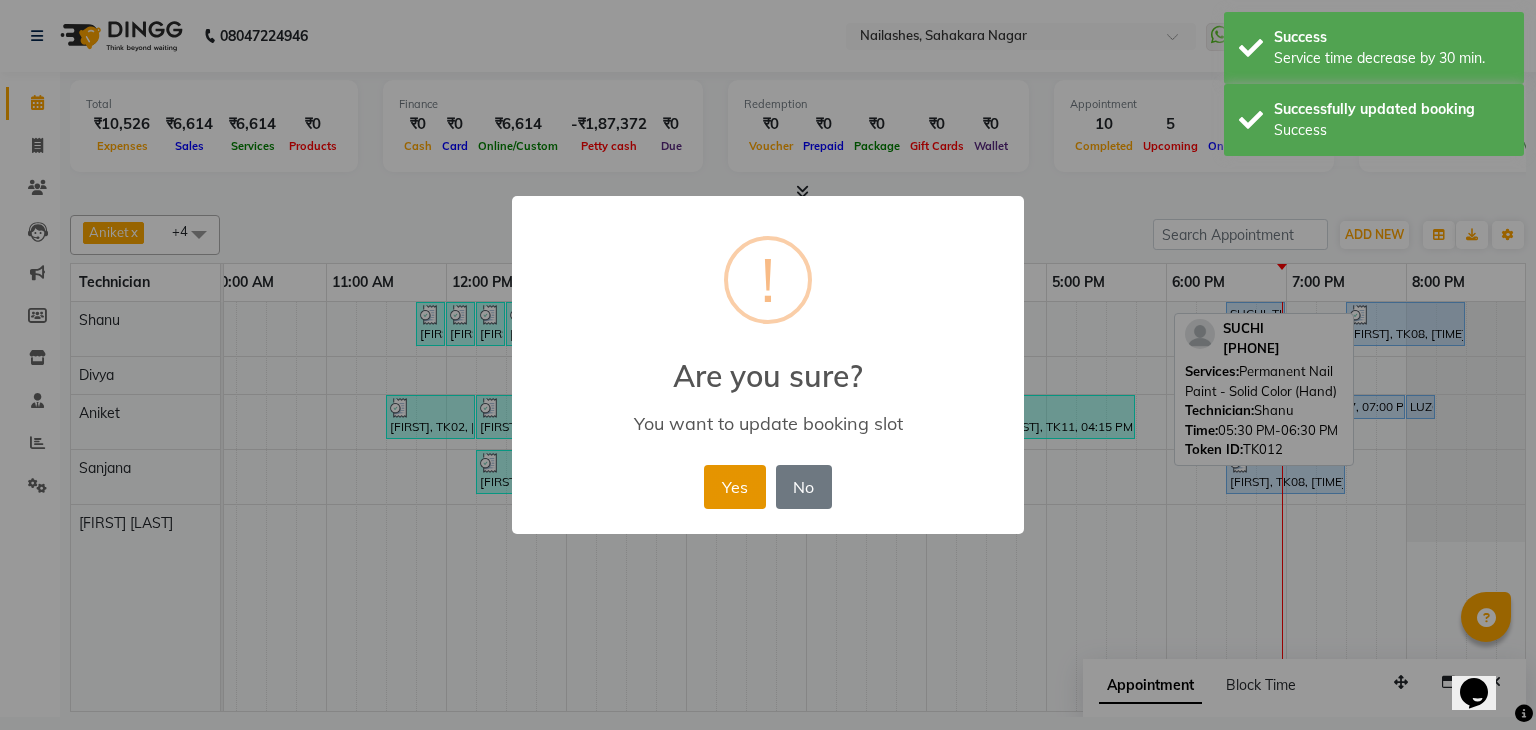 click on "Yes" at bounding box center (734, 487) 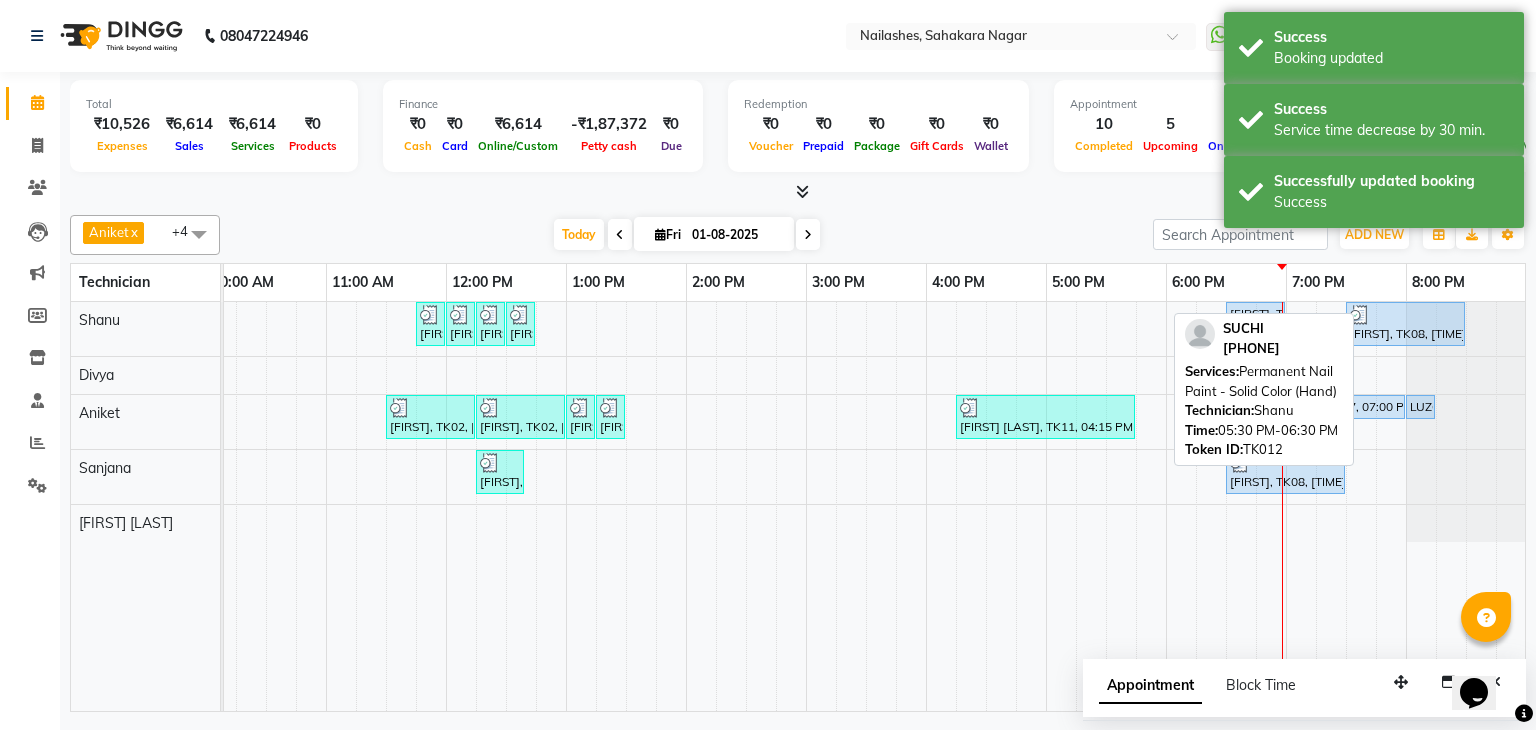scroll, scrollTop: 0, scrollLeft: 273, axis: horizontal 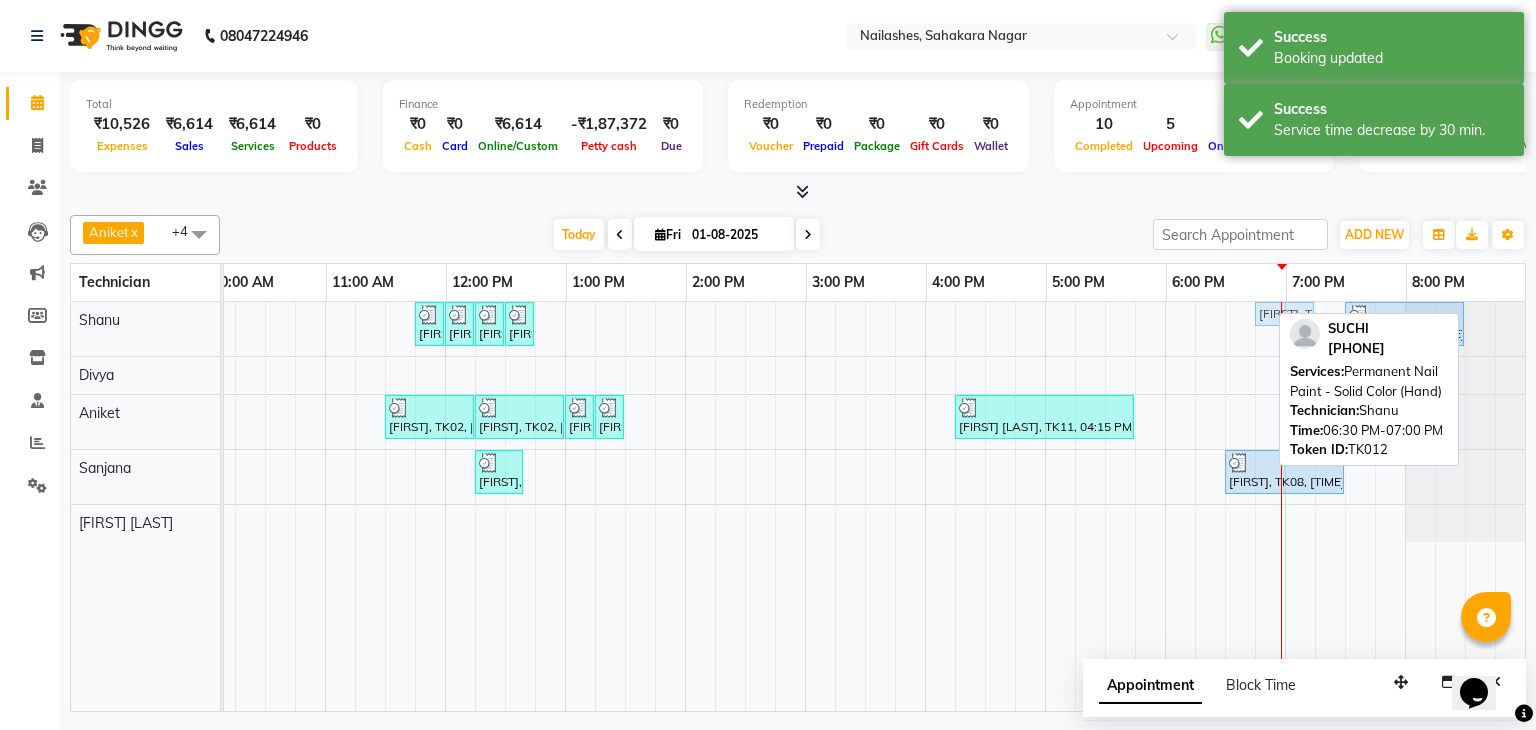 drag, startPoint x: 1246, startPoint y: 312, endPoint x: 1265, endPoint y: 313, distance: 19.026299 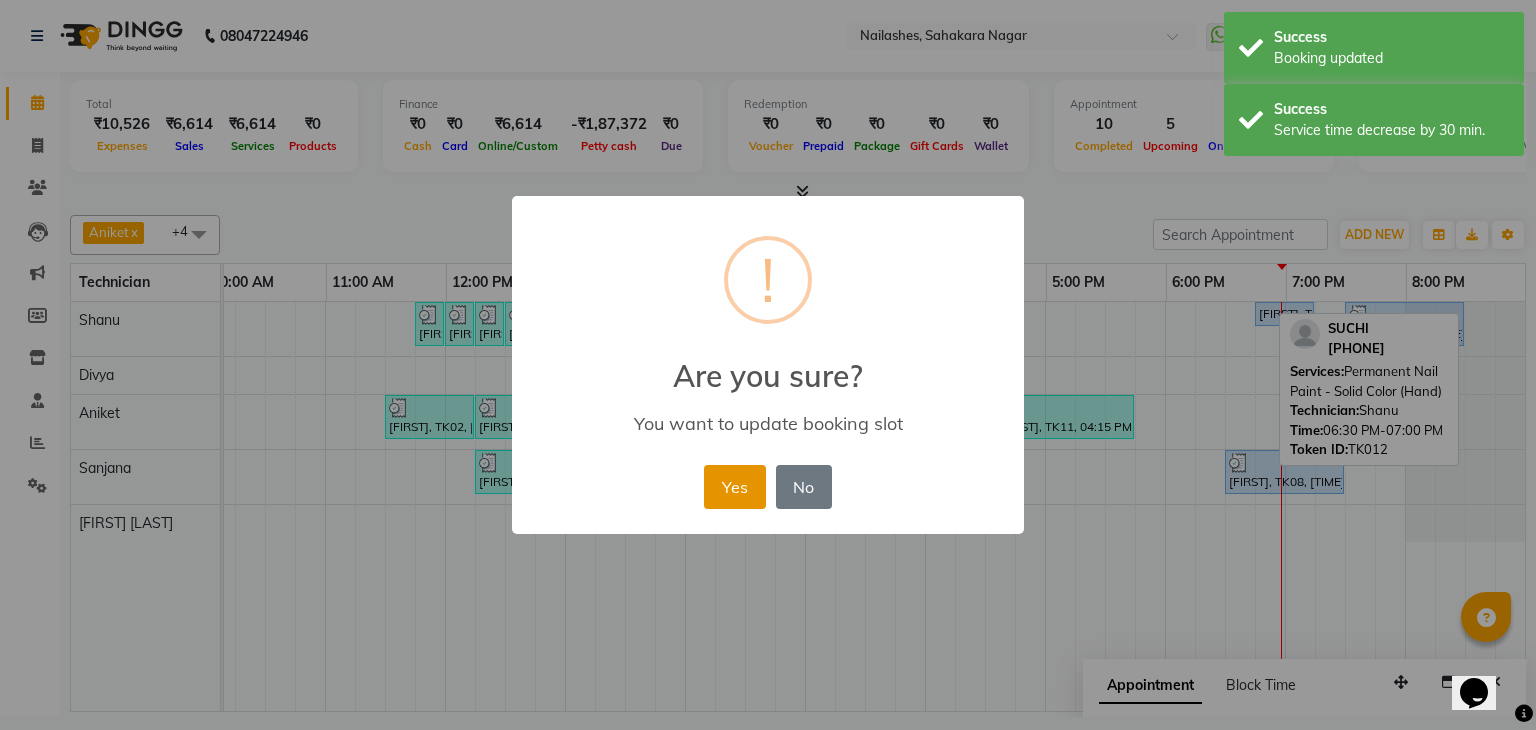 click on "Yes" at bounding box center [734, 487] 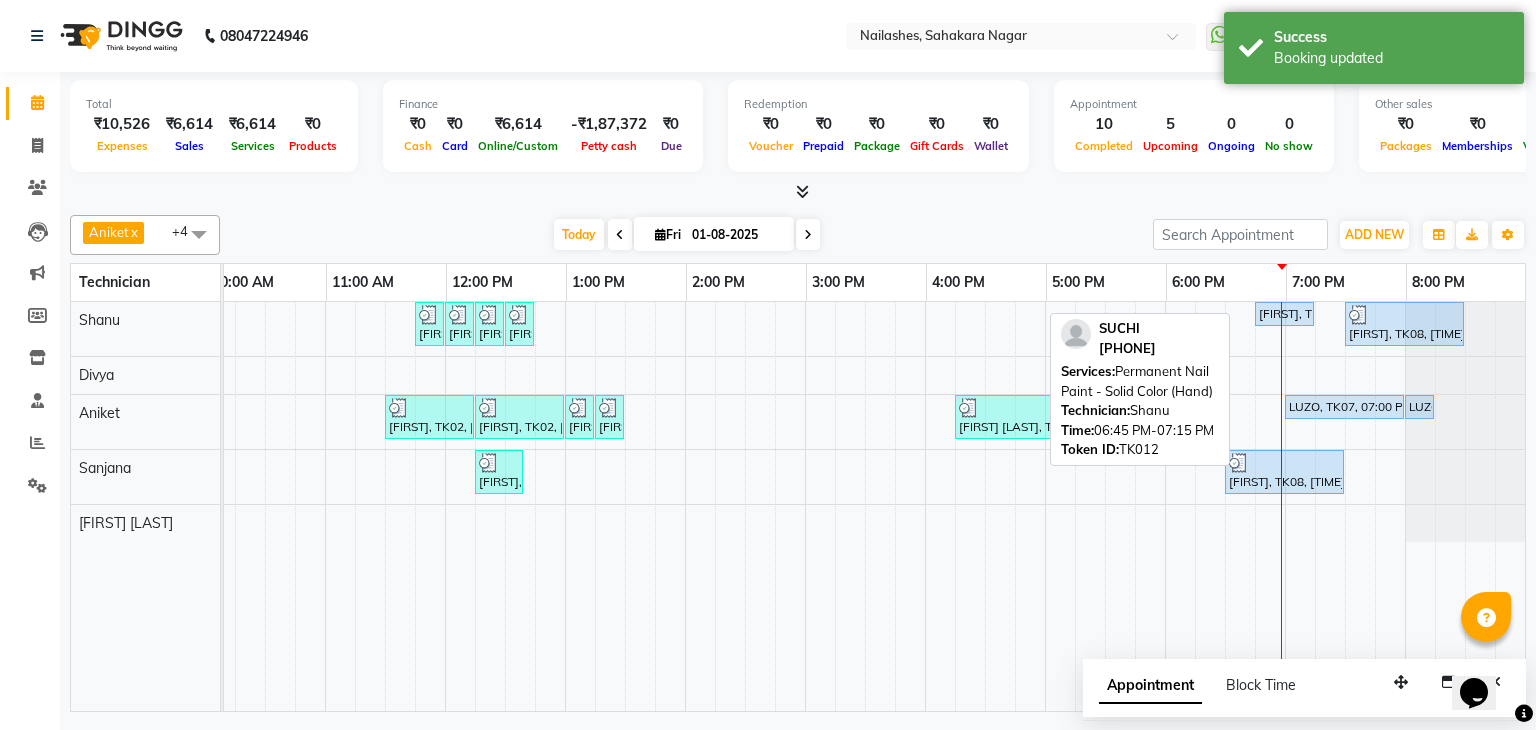 click on "[FIRST], TK12, [TIME]-[TIME], Permanent Nail Paint - Solid Color (Hand)" at bounding box center (1284, 314) 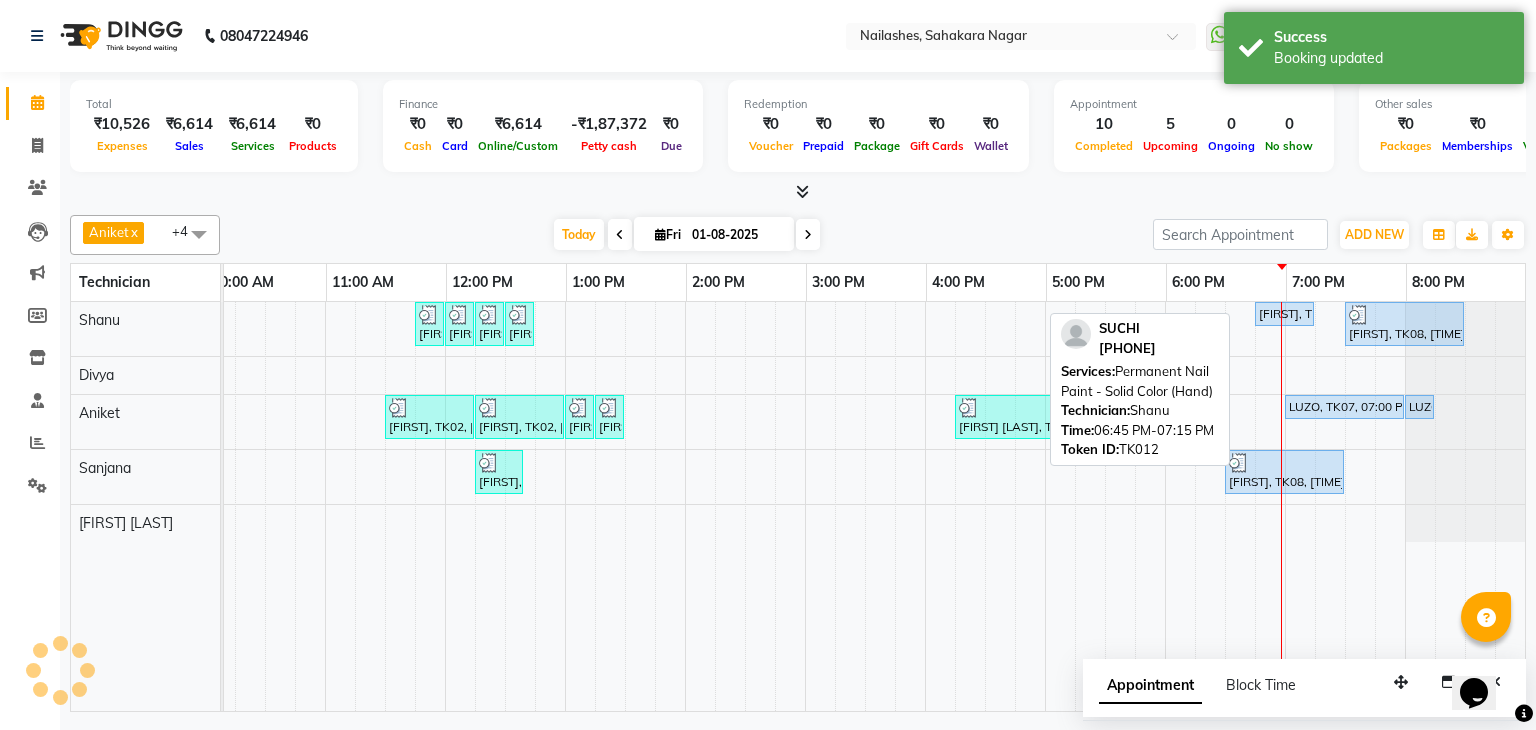 click on "[FIRST], TK12, [TIME]-[TIME], Permanent Nail Paint - Solid Color (Hand)" at bounding box center (1284, 314) 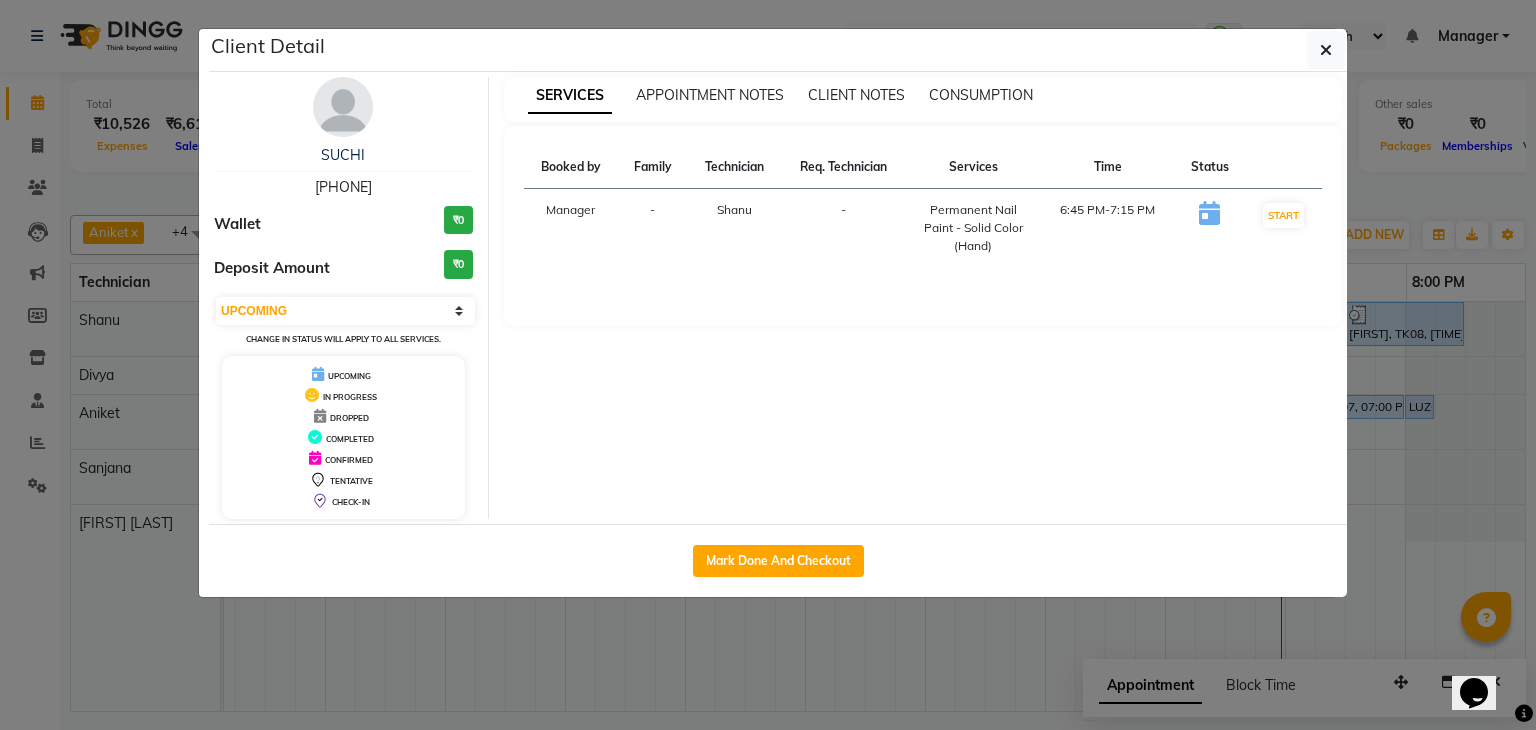 click on "[PHONE]" at bounding box center (343, 187) 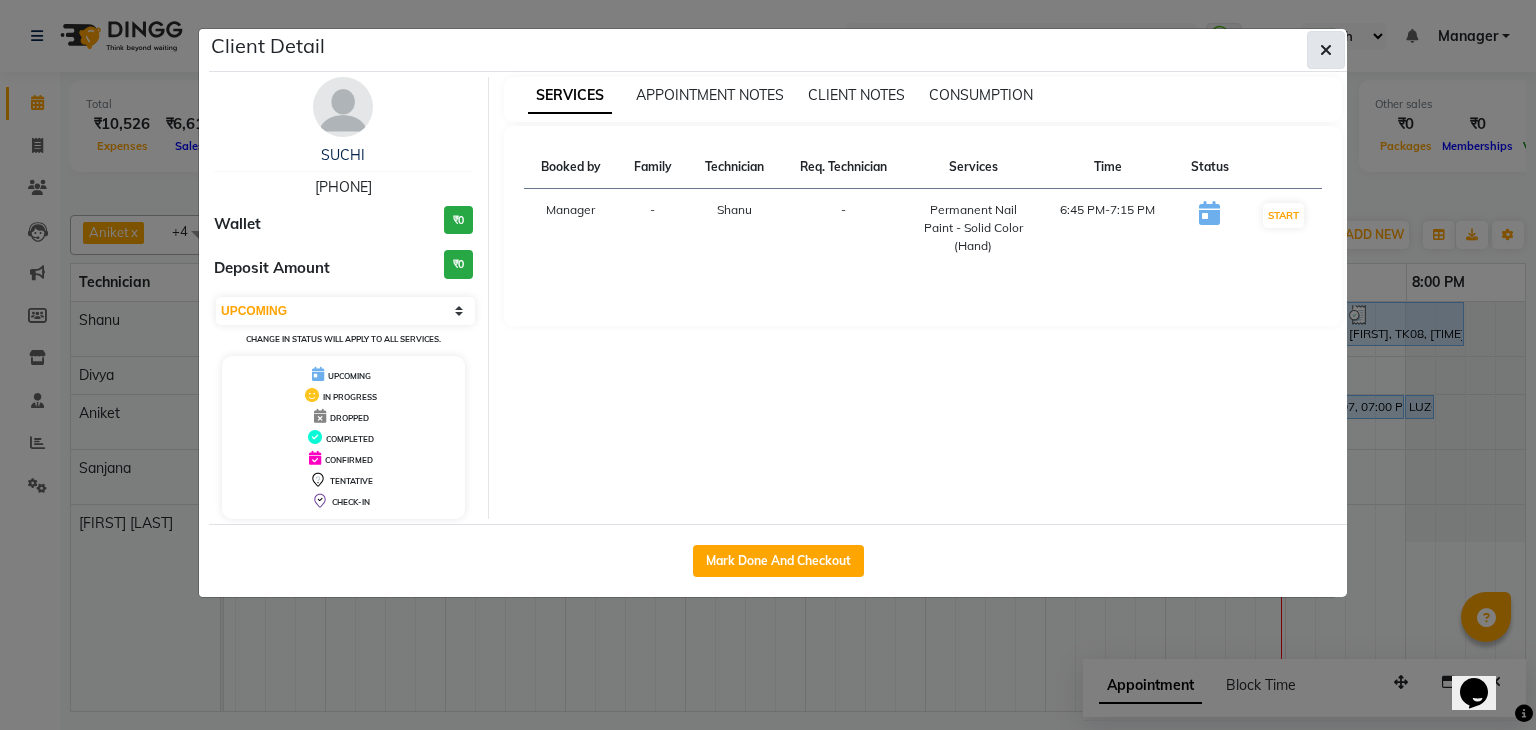 click 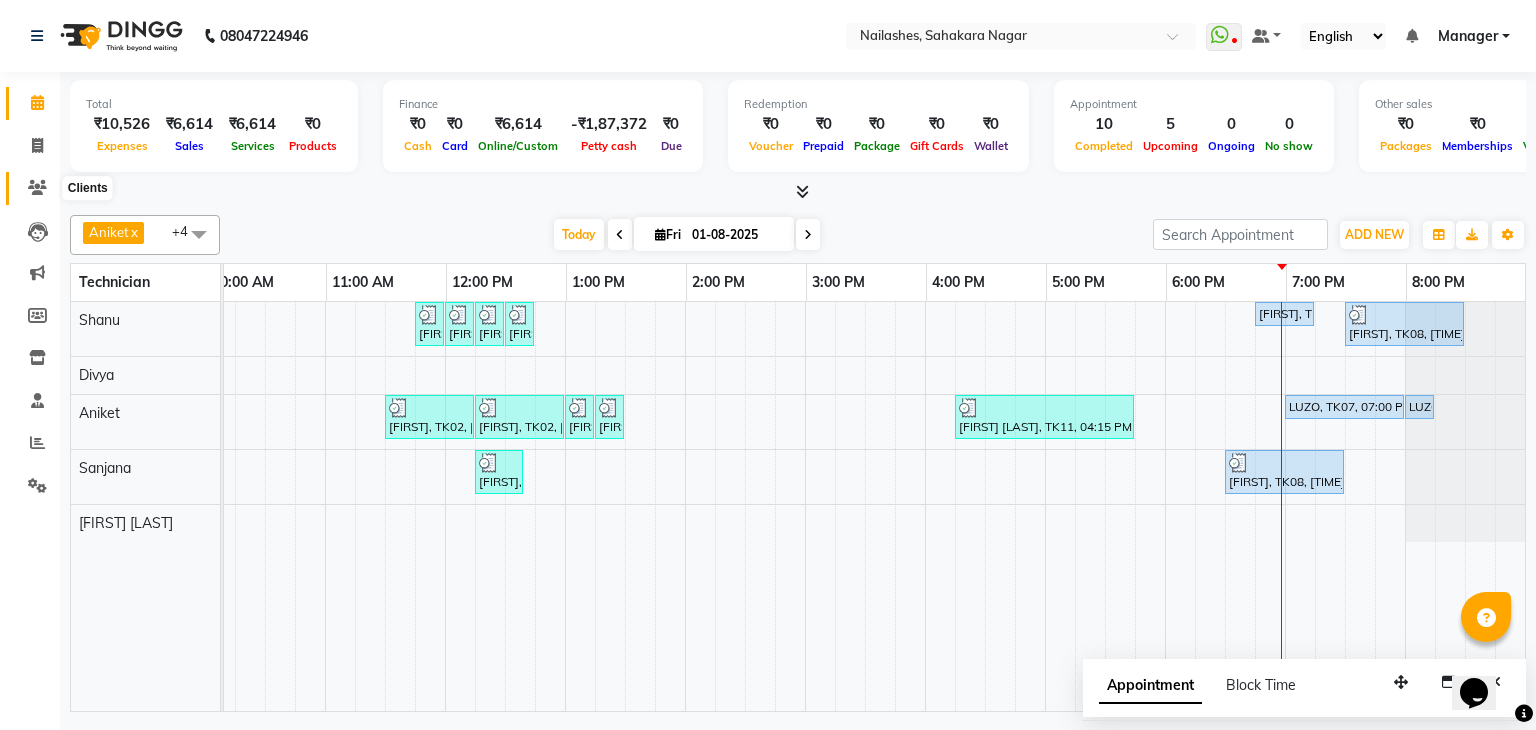 click 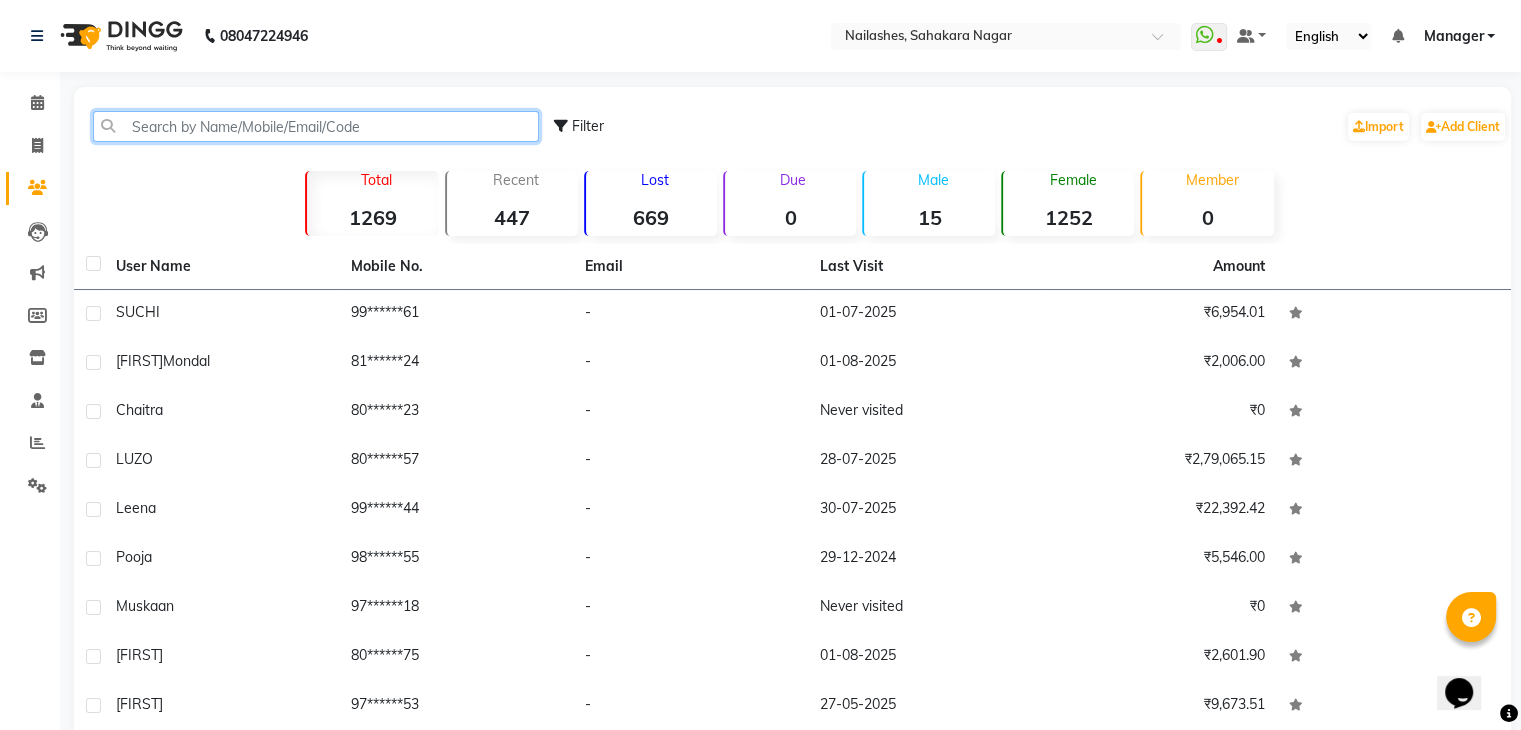 click 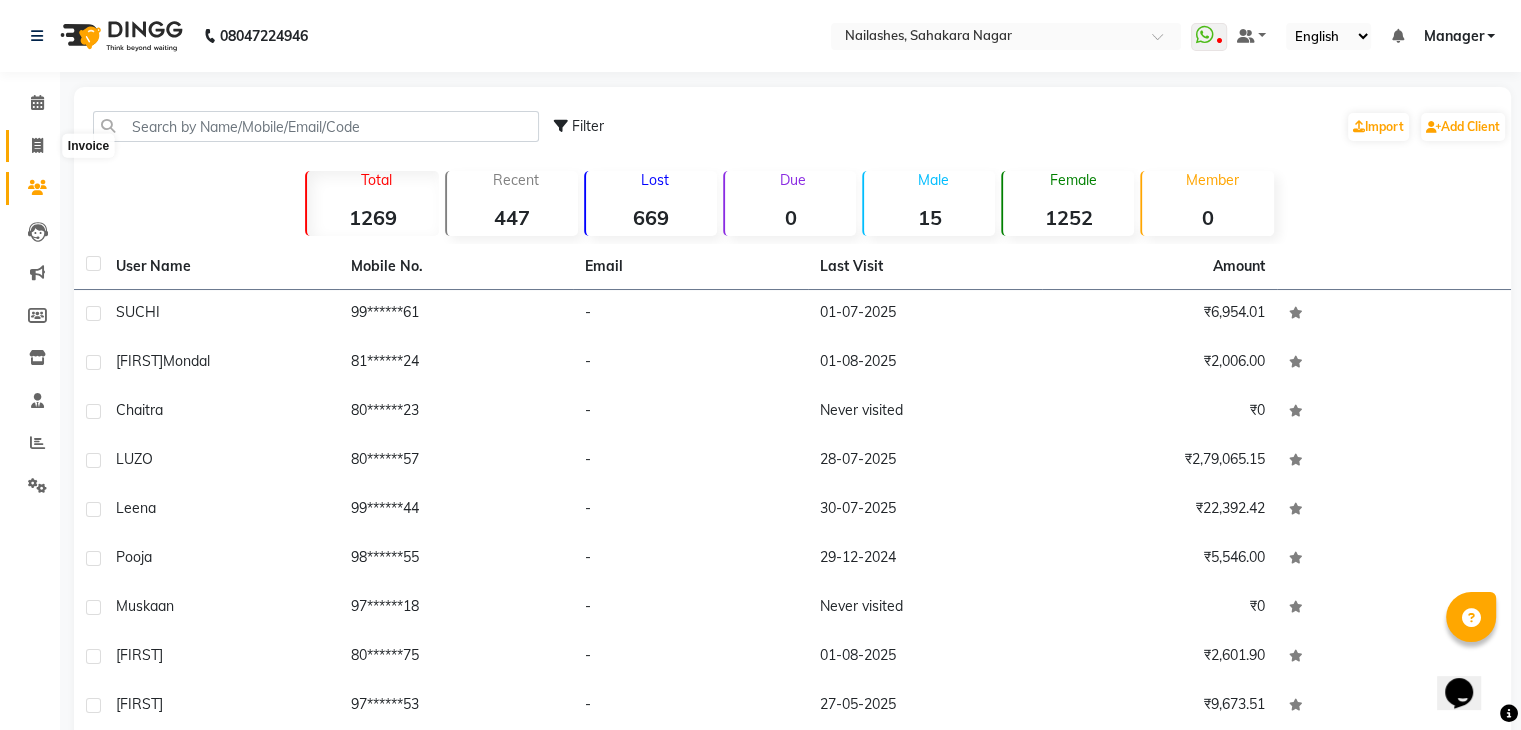 click 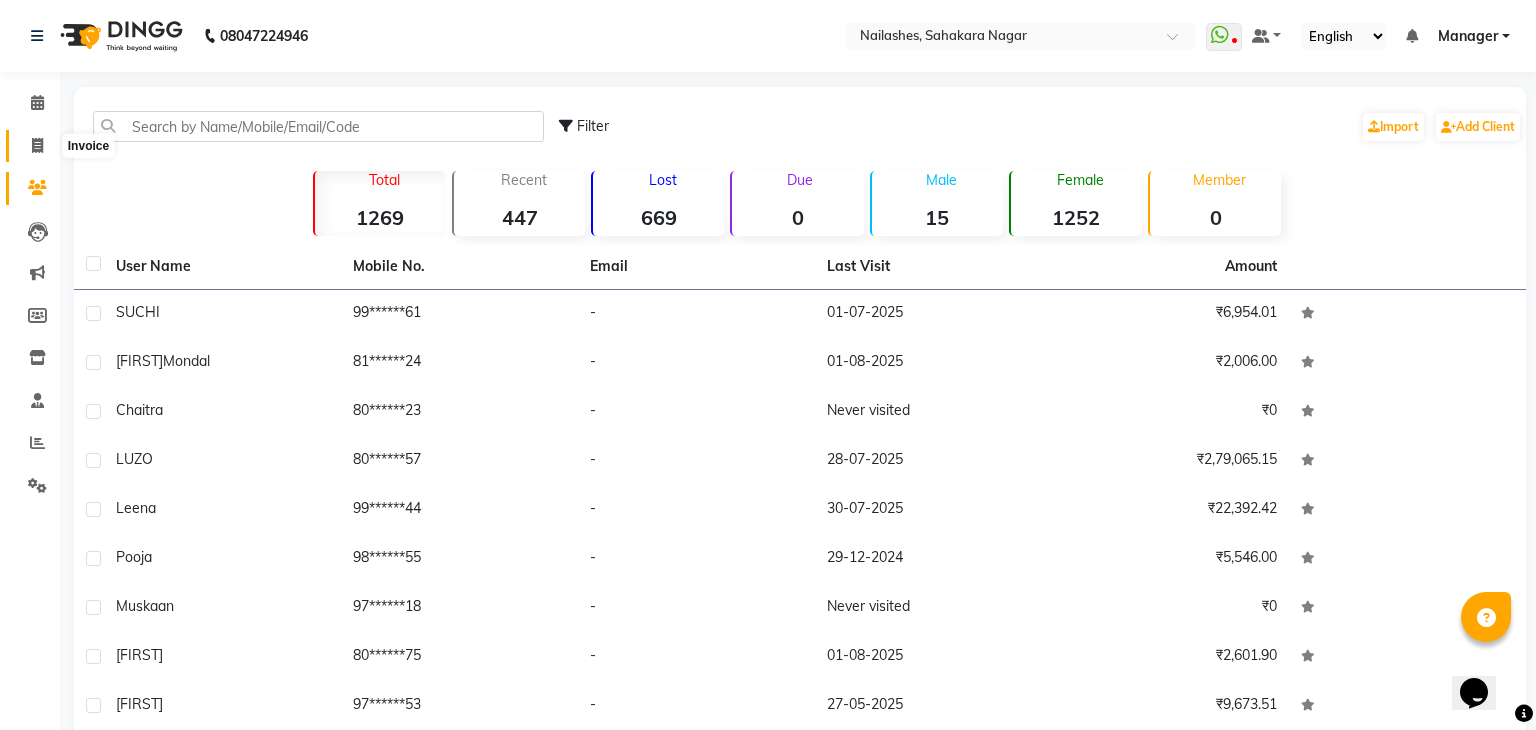 select on "6455" 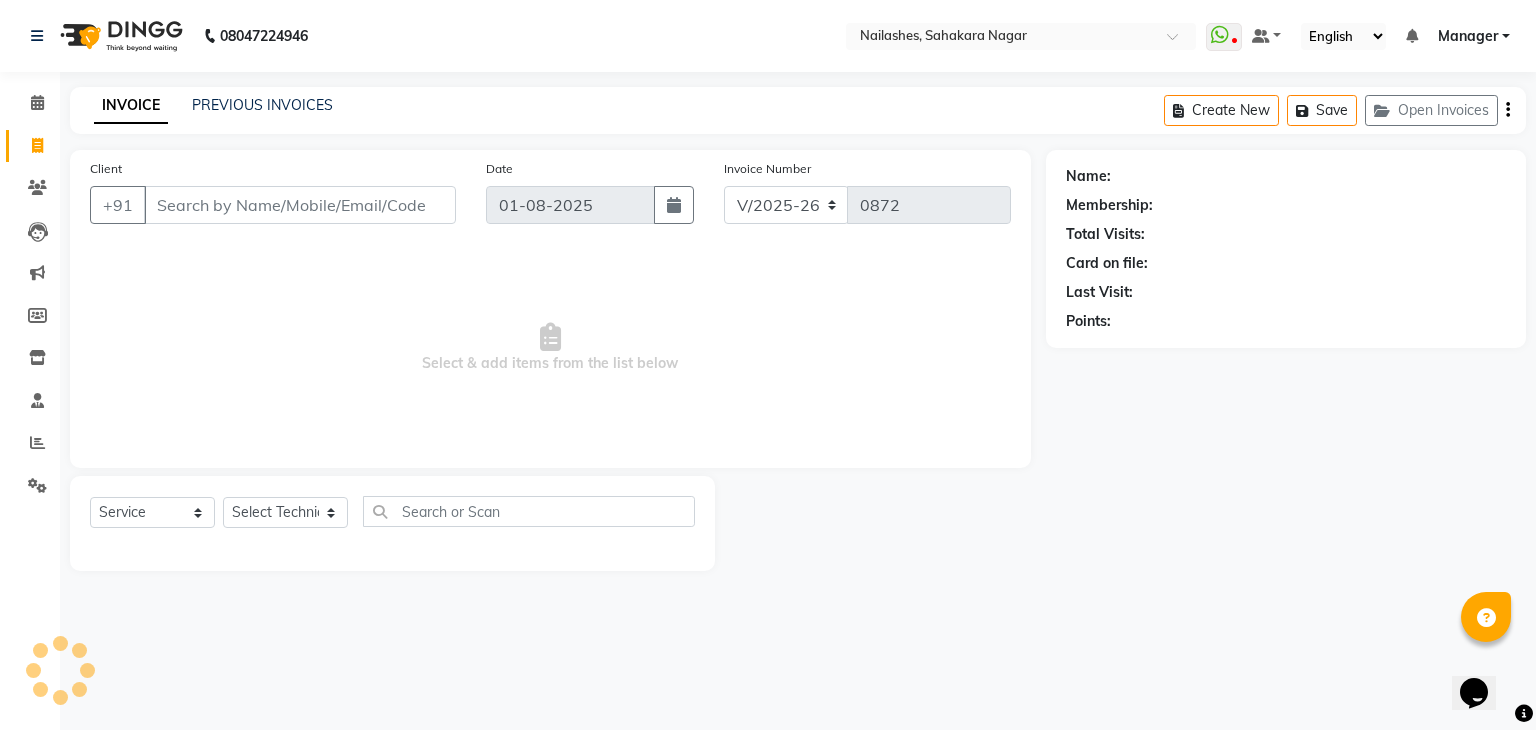 click on "Client" at bounding box center (300, 205) 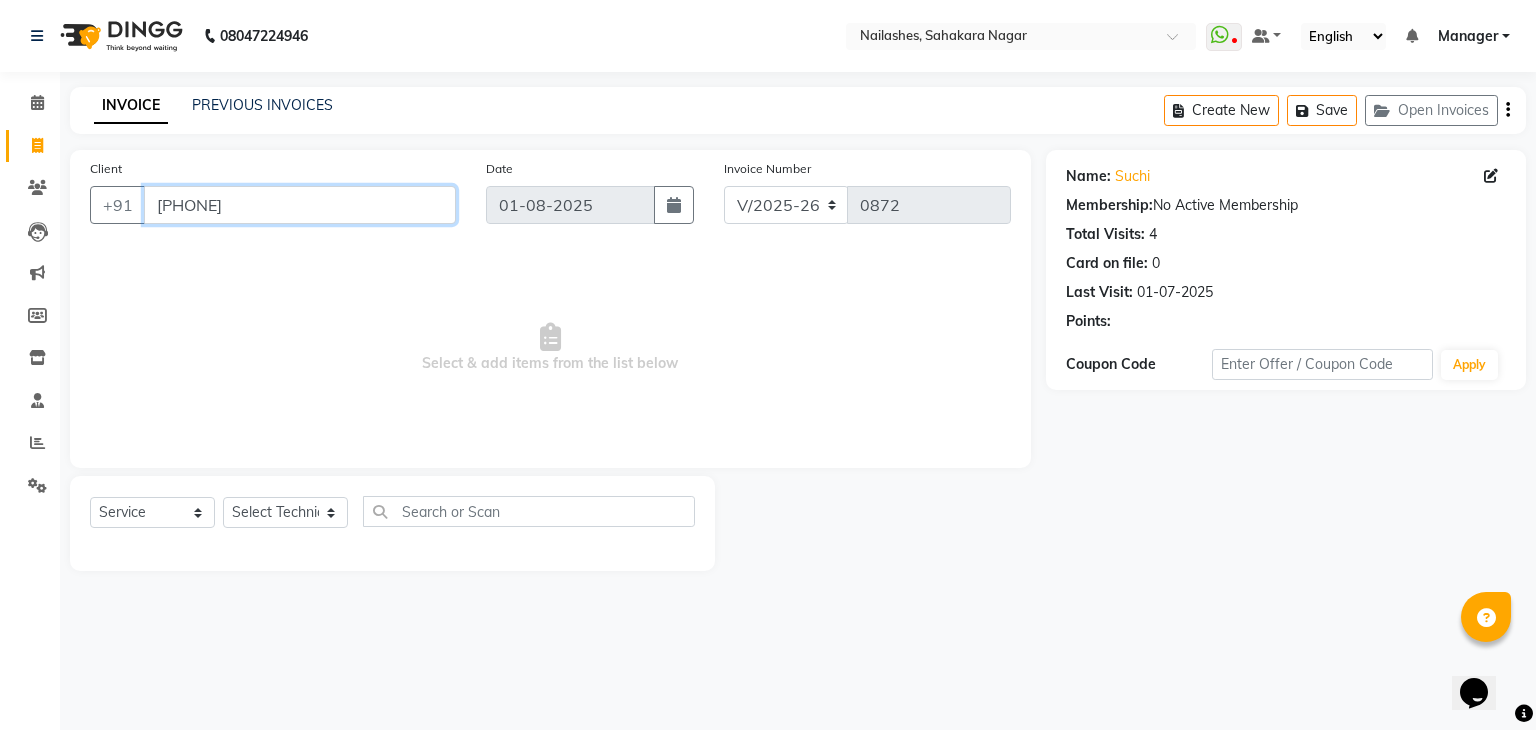 click on "[PHONE]" at bounding box center [300, 205] 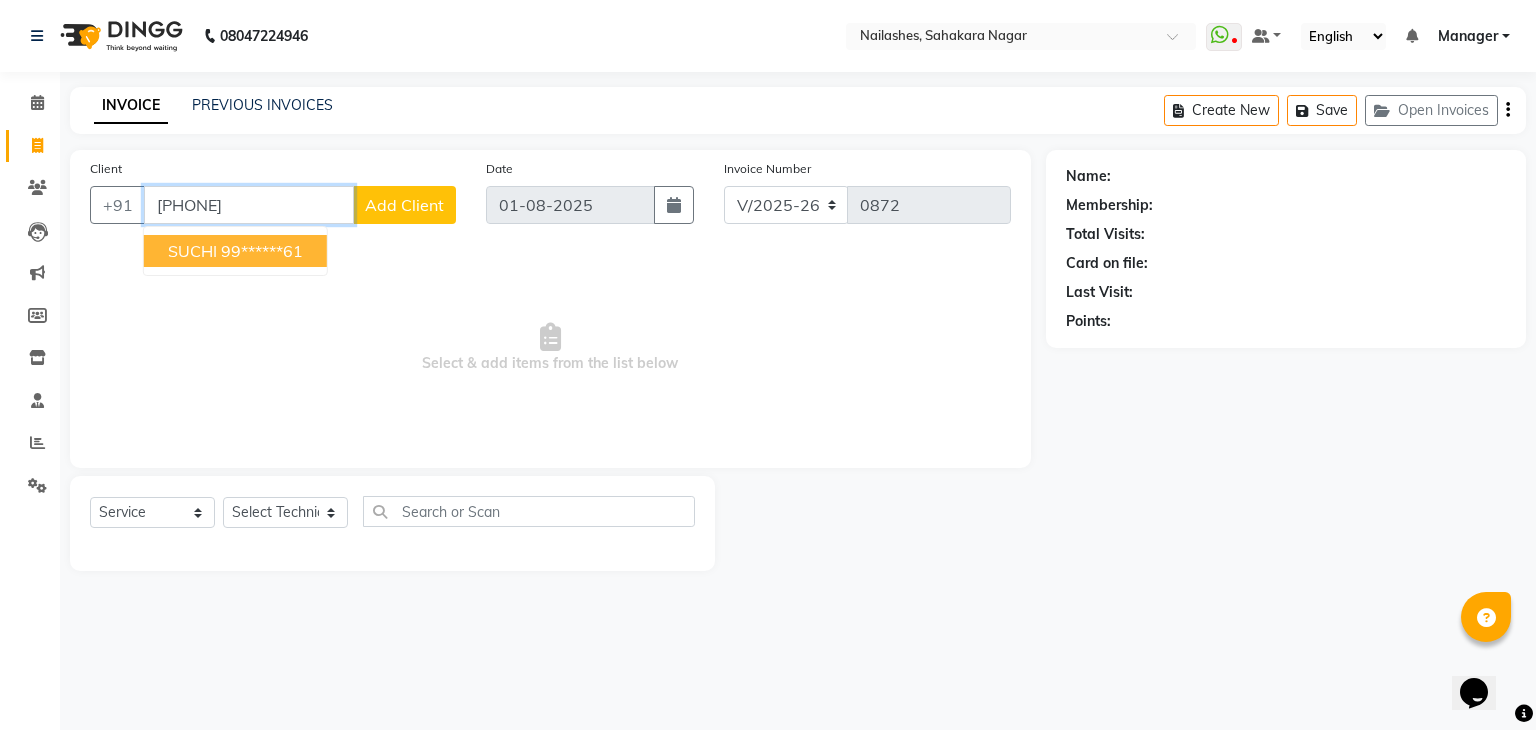 click on "99******61" at bounding box center [262, 251] 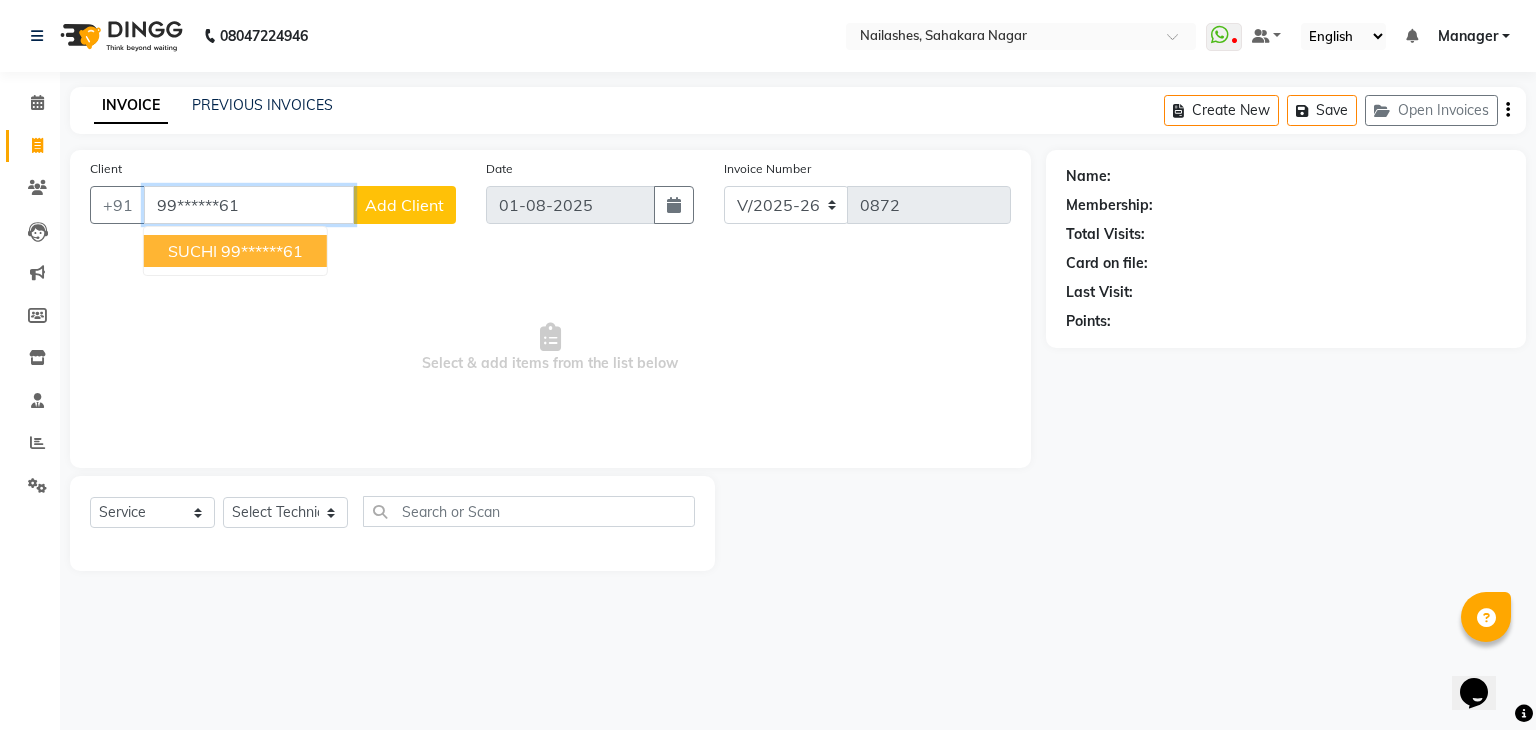type on "99******61" 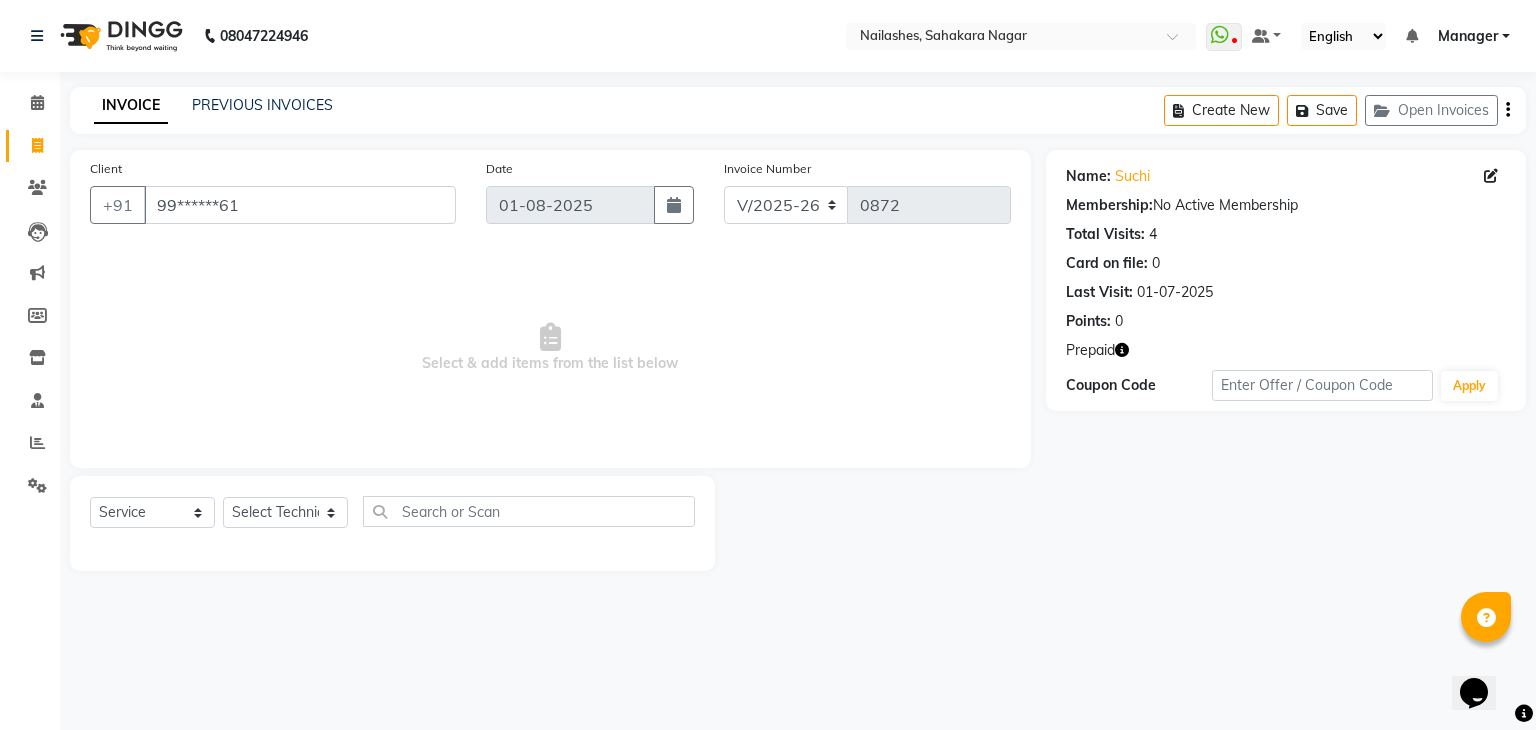 click 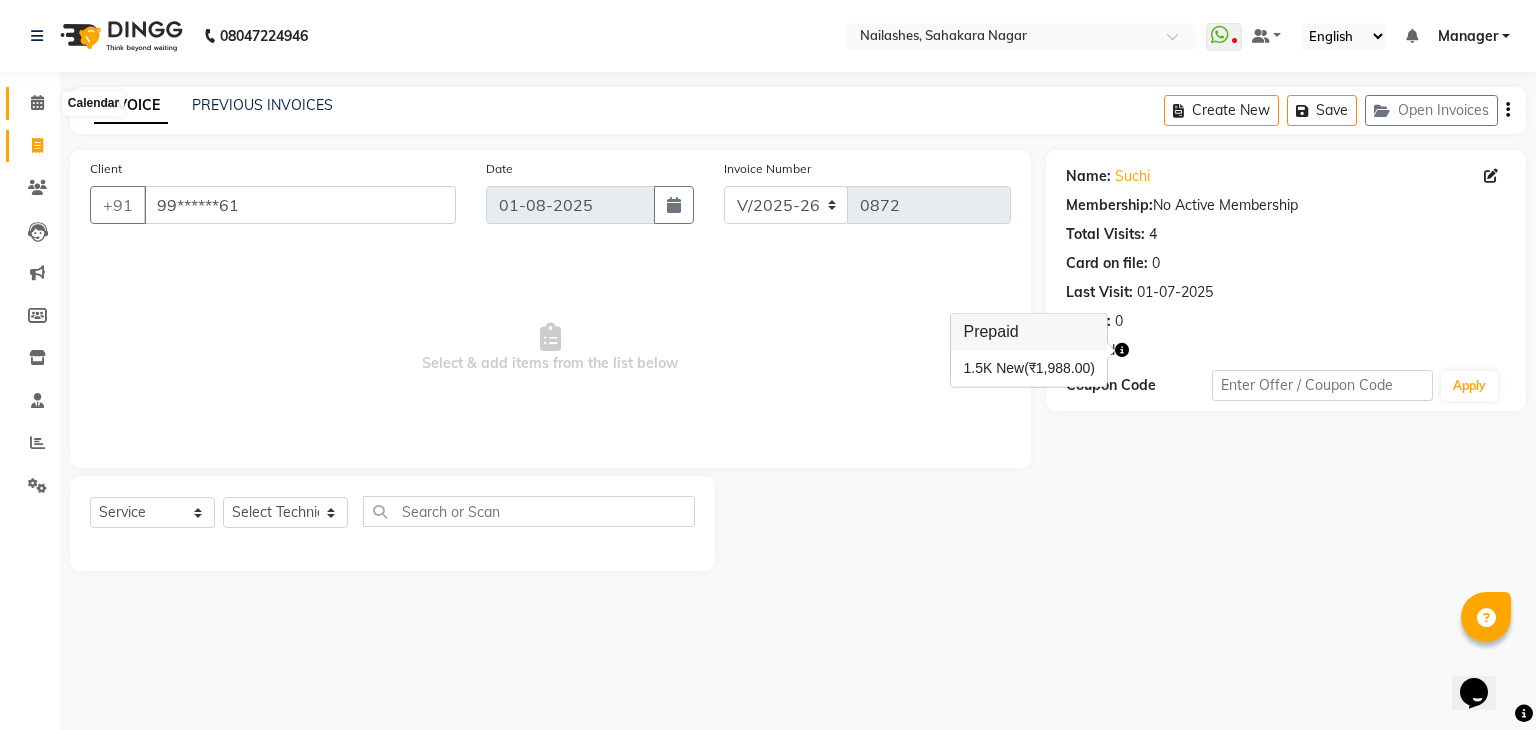 click 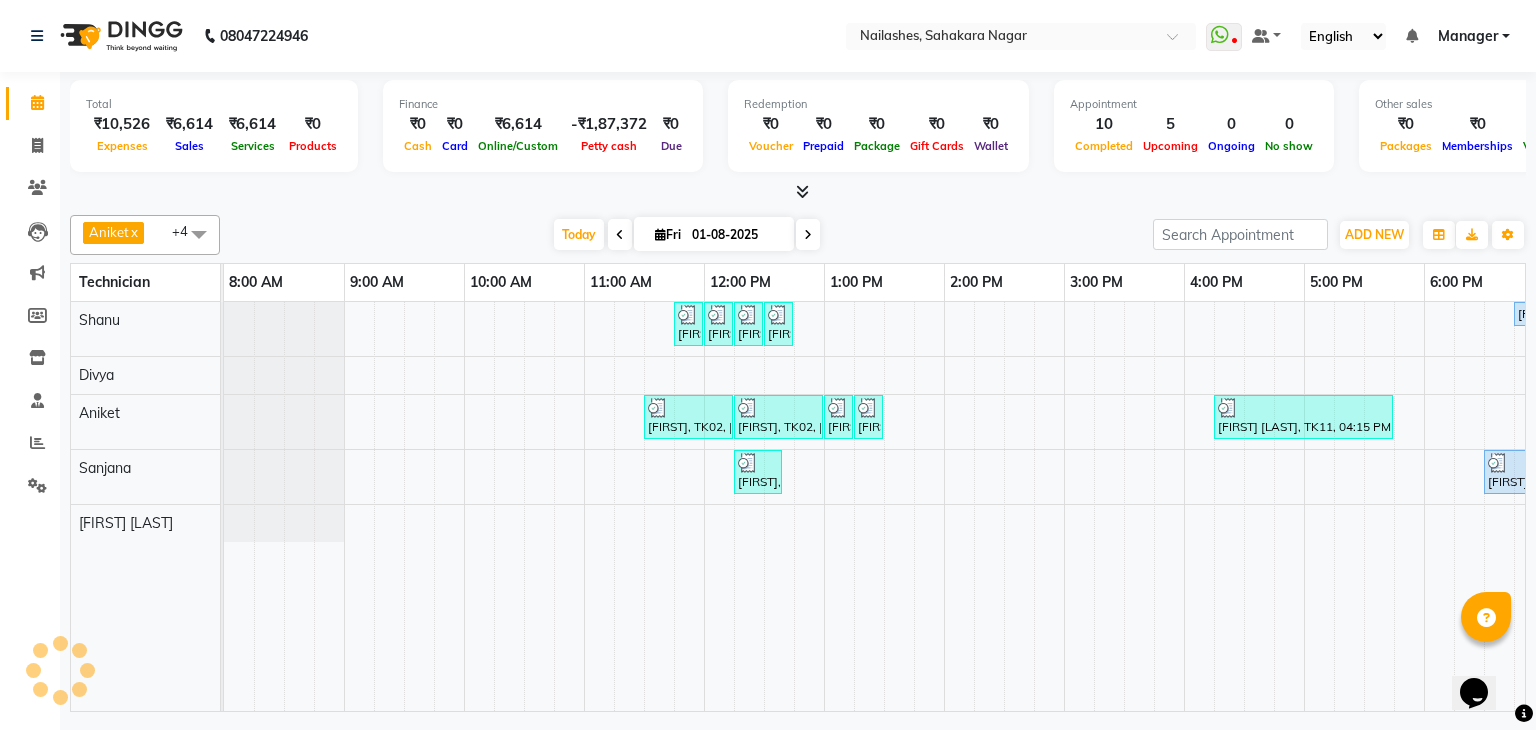 scroll, scrollTop: 0, scrollLeft: 0, axis: both 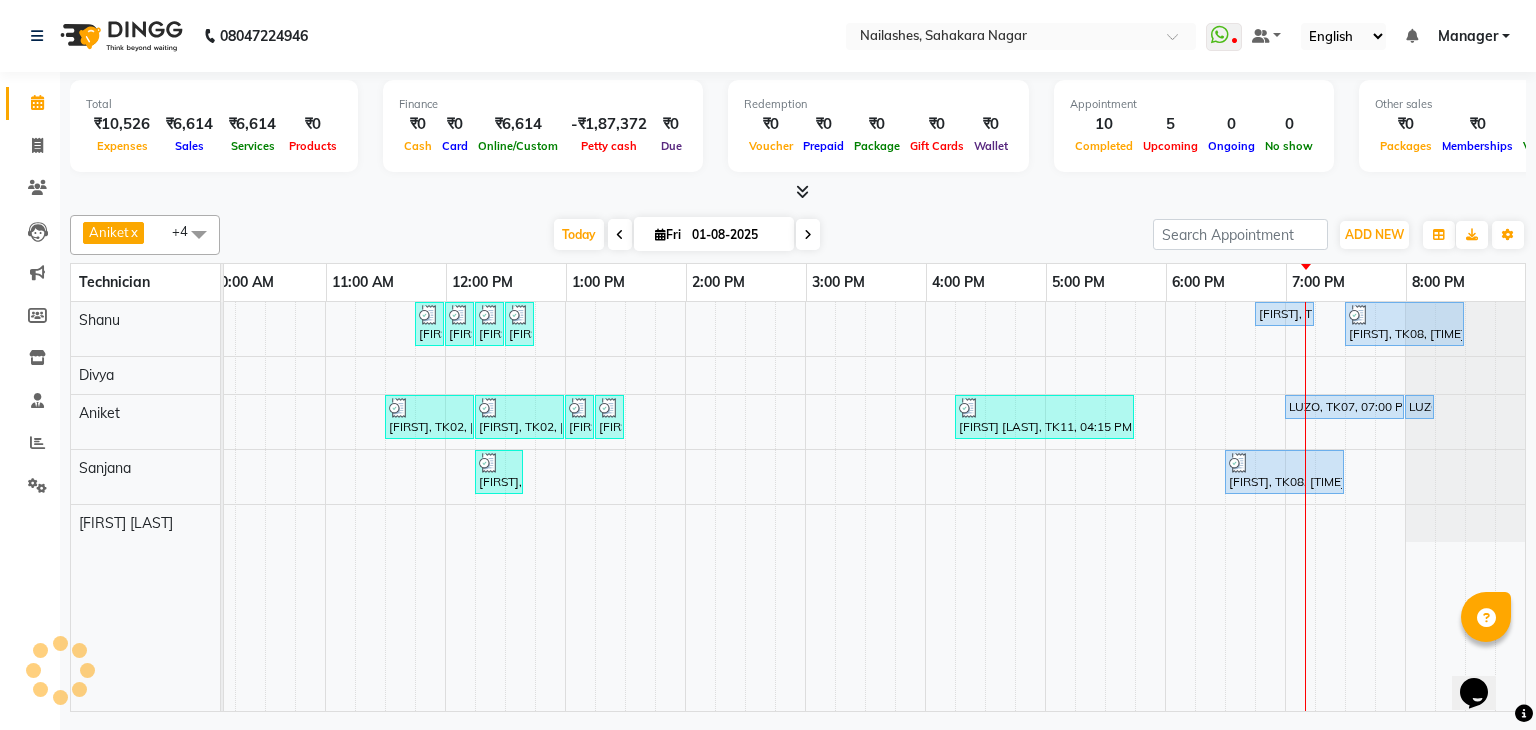 drag, startPoint x: 815, startPoint y: 232, endPoint x: 814, endPoint y: 257, distance: 25.019993 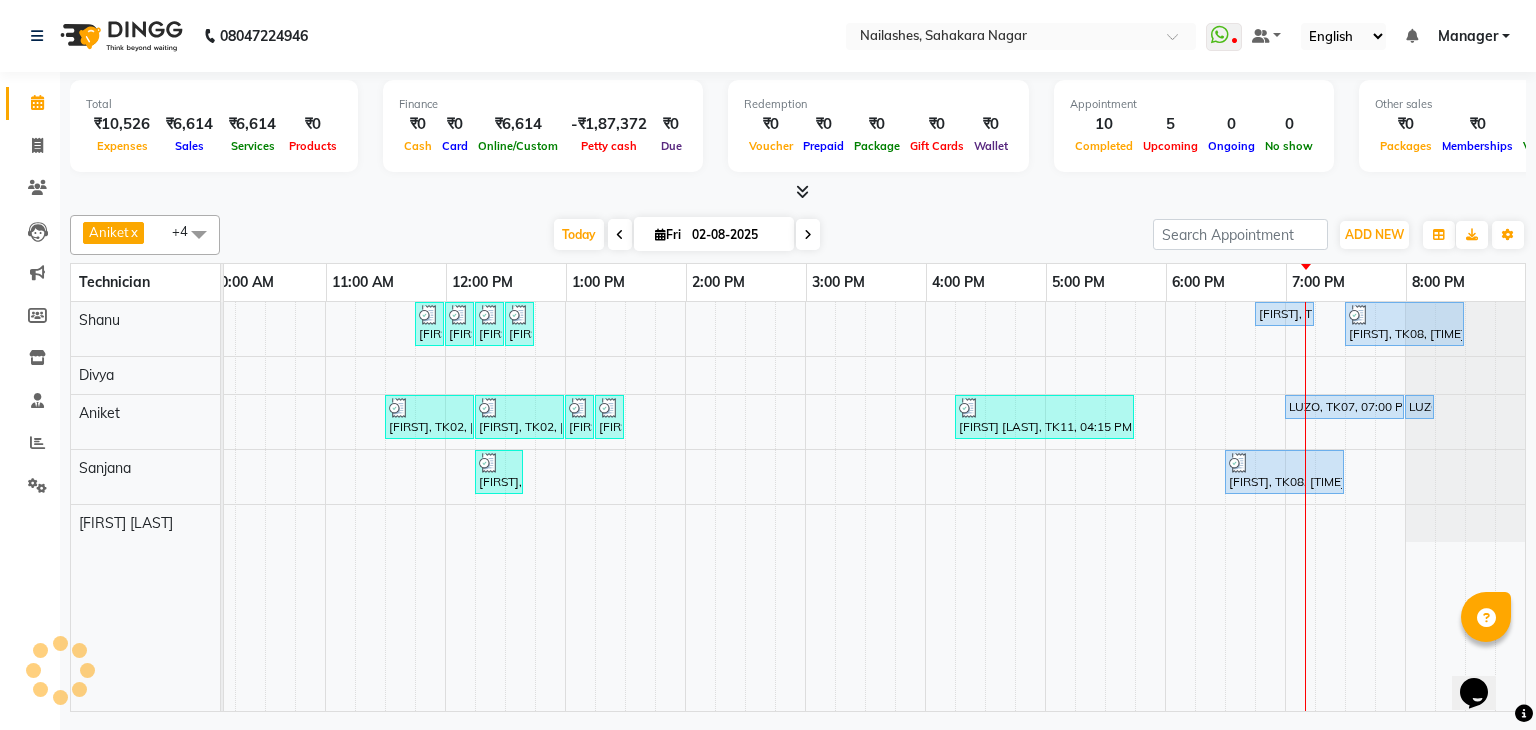 scroll, scrollTop: 0, scrollLeft: 0, axis: both 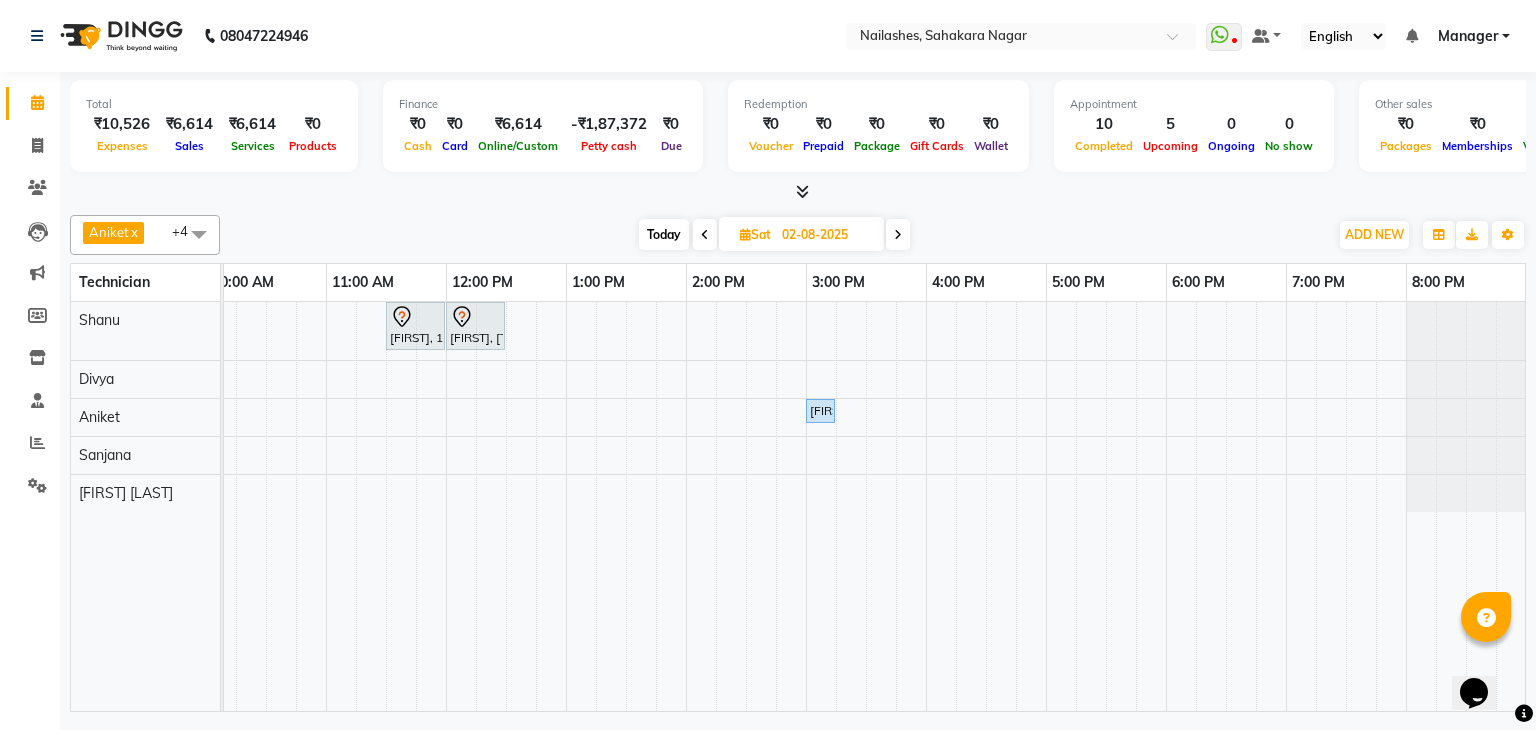 click at bounding box center [705, 235] 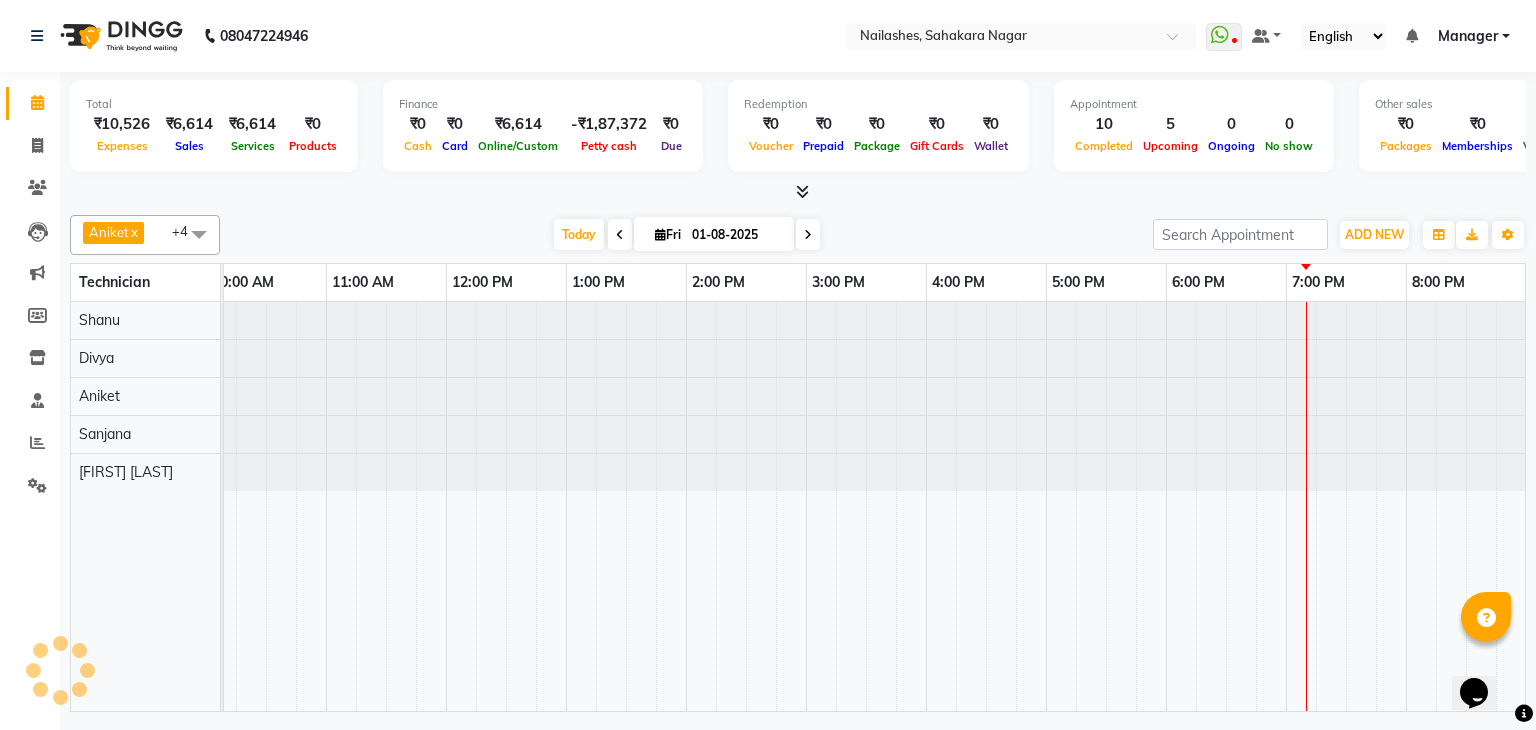 scroll, scrollTop: 0, scrollLeft: 258, axis: horizontal 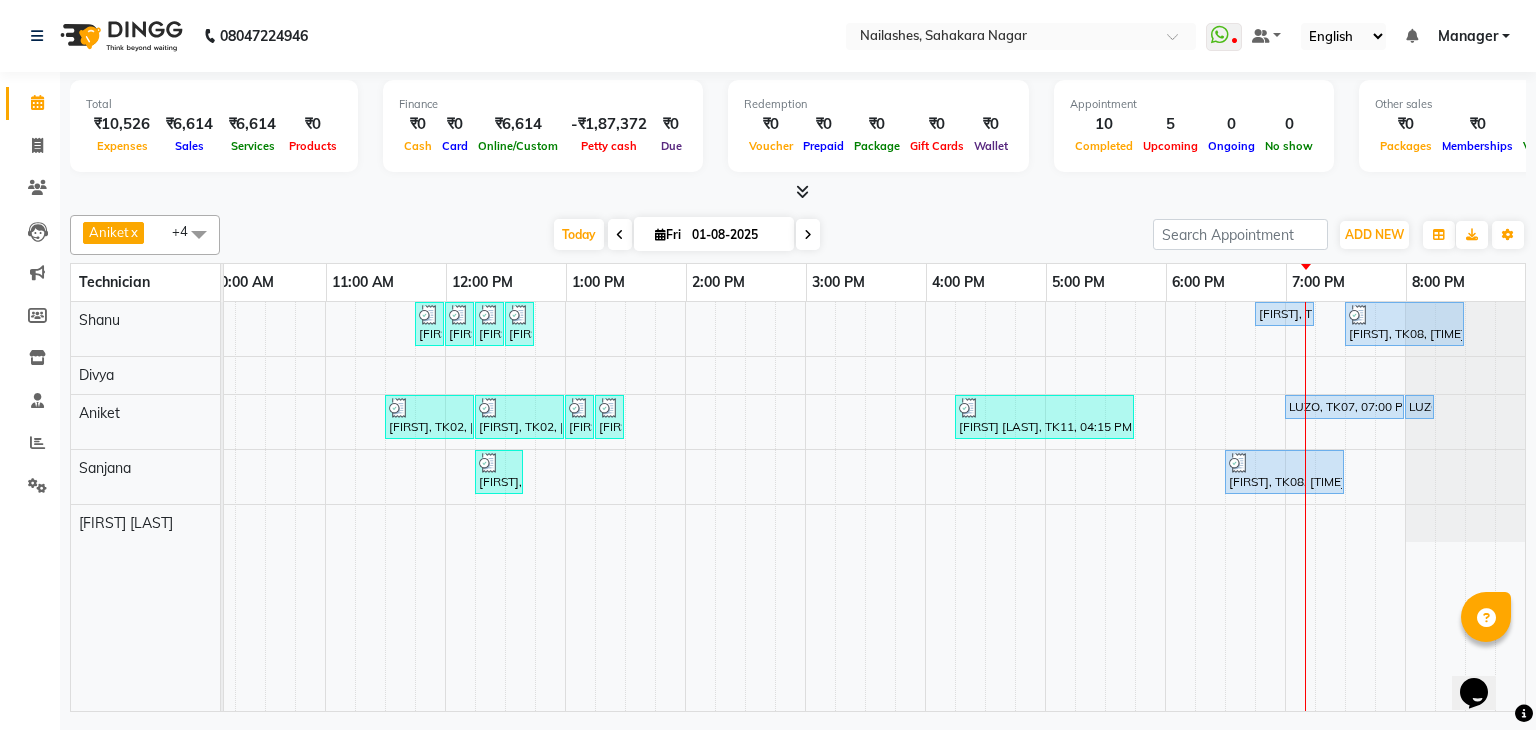 click at bounding box center (808, 235) 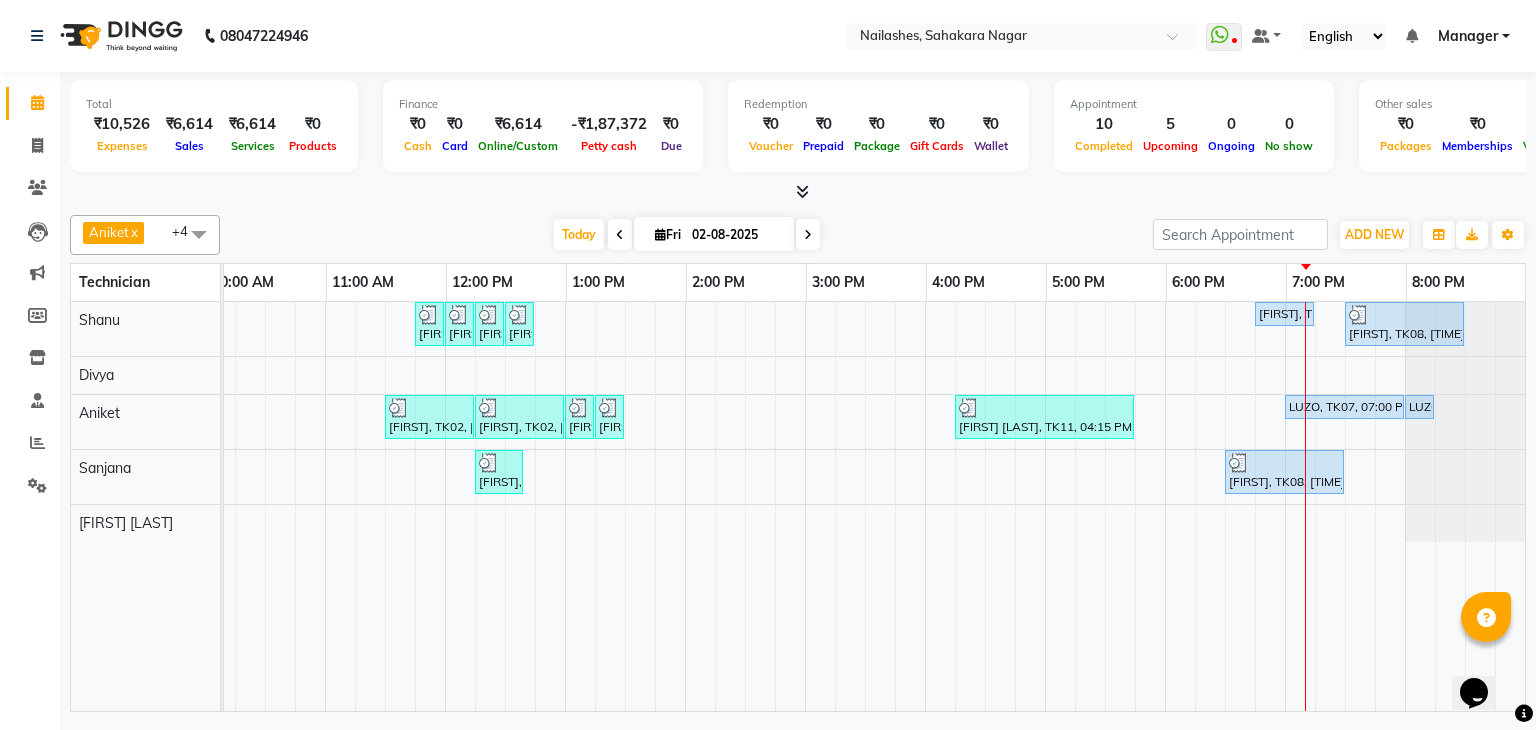 scroll, scrollTop: 0, scrollLeft: 0, axis: both 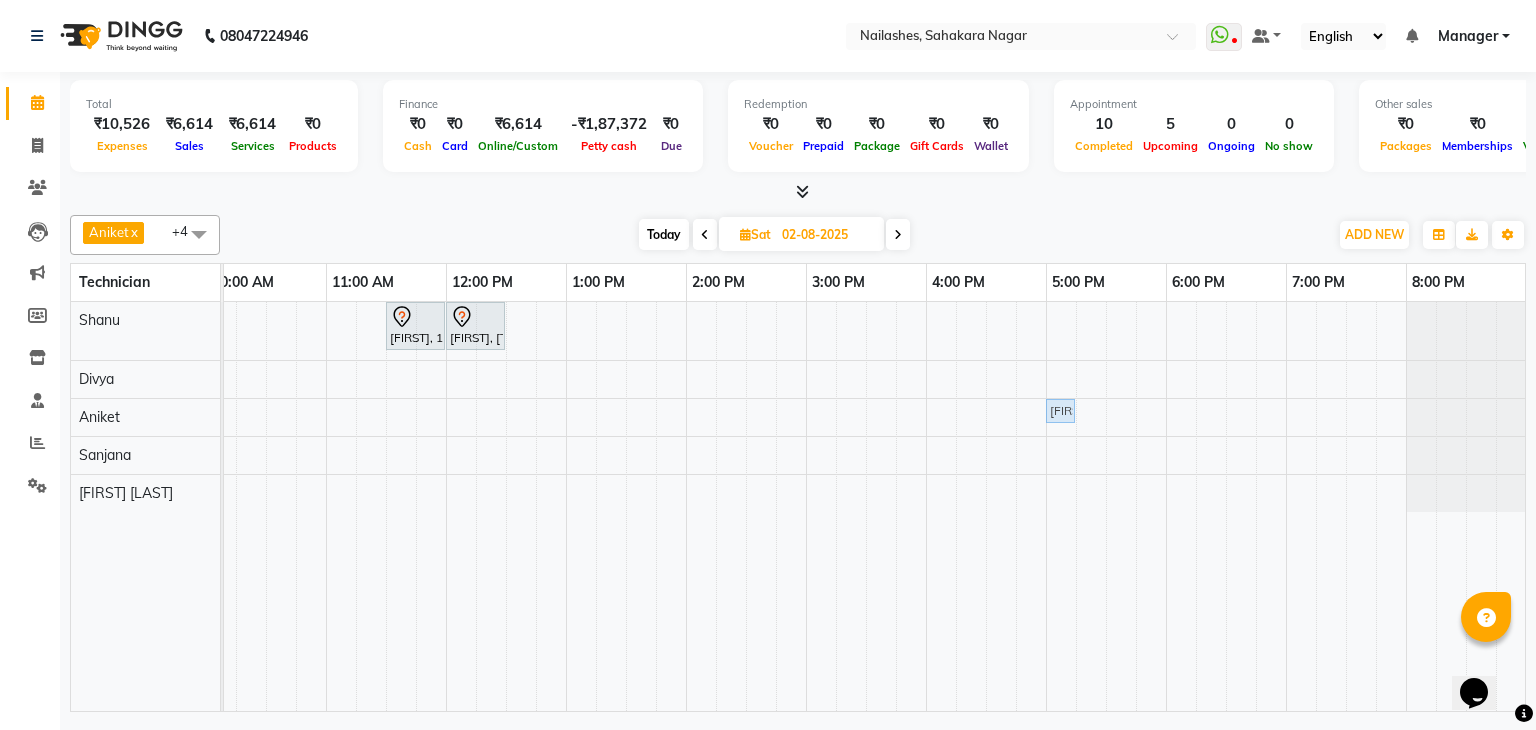 drag, startPoint x: 817, startPoint y: 405, endPoint x: 1070, endPoint y: 413, distance: 253.12645 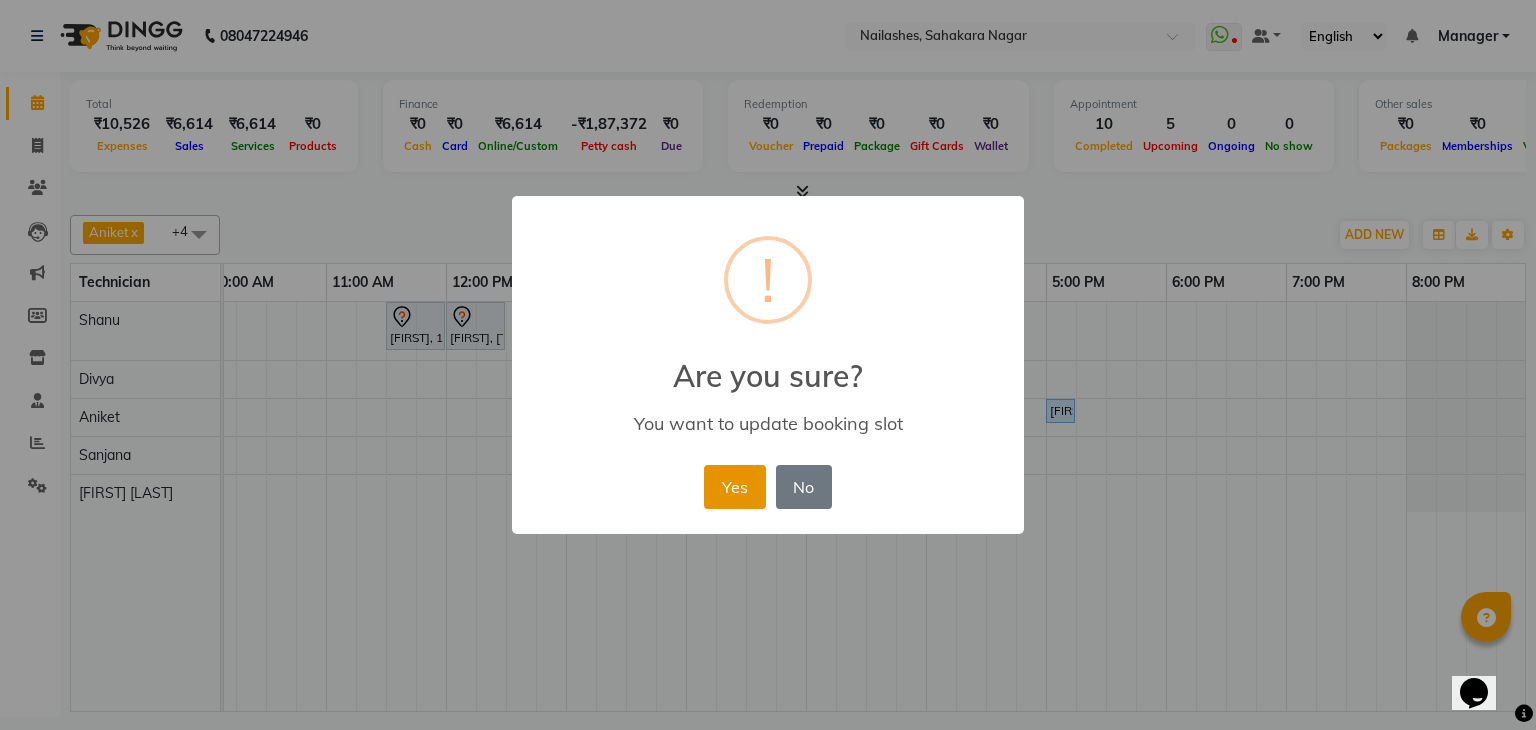 click on "Yes" at bounding box center [734, 487] 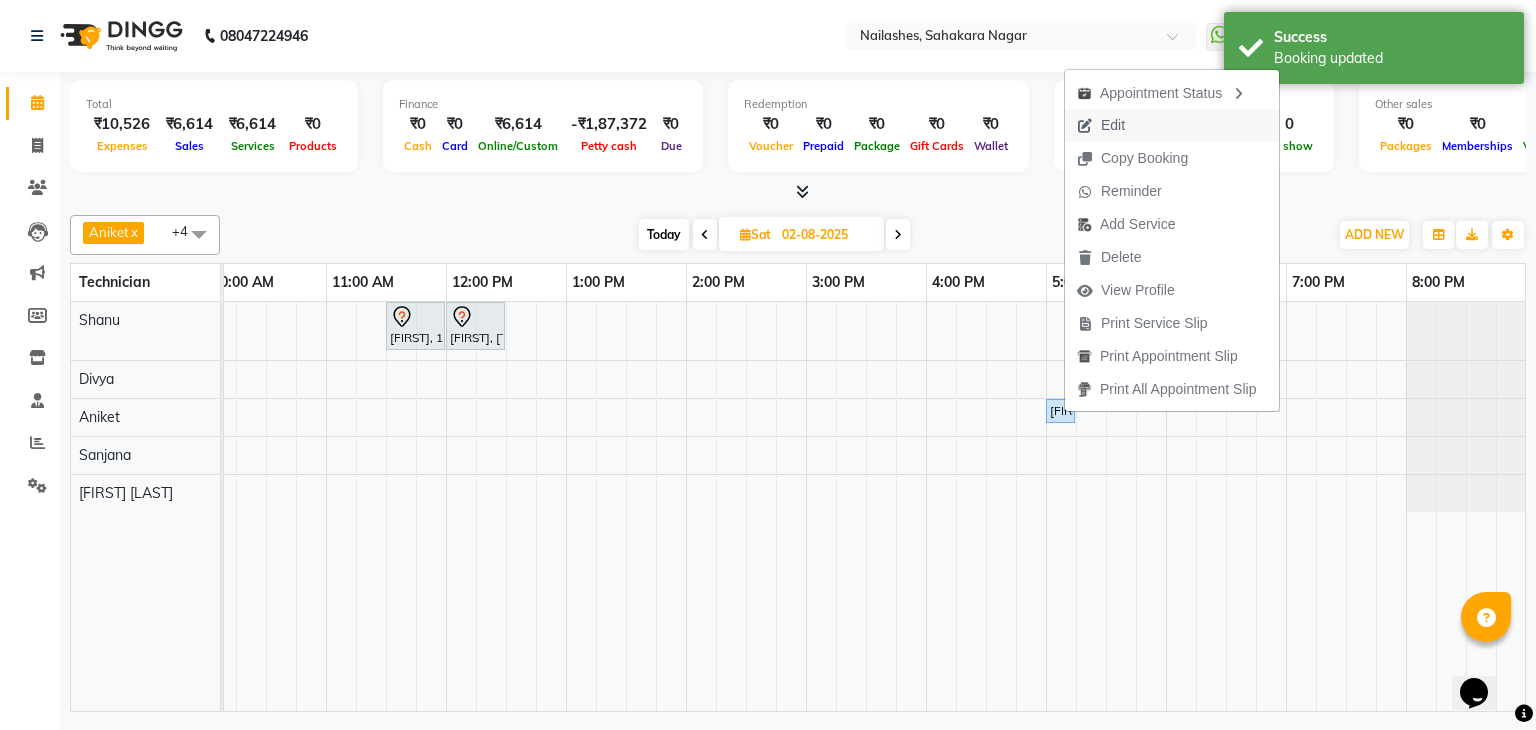 click on "Edit" at bounding box center [1101, 125] 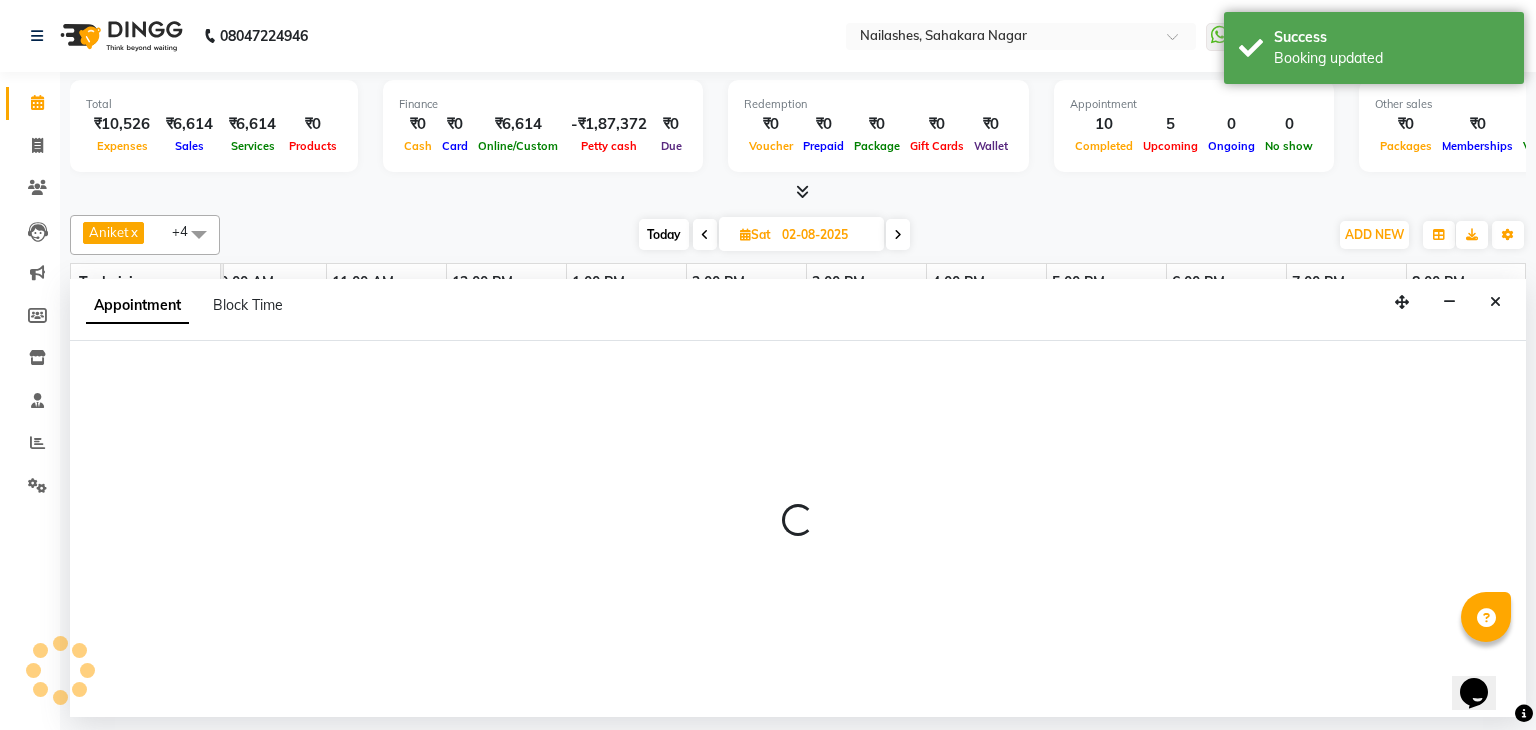 select on "tentative" 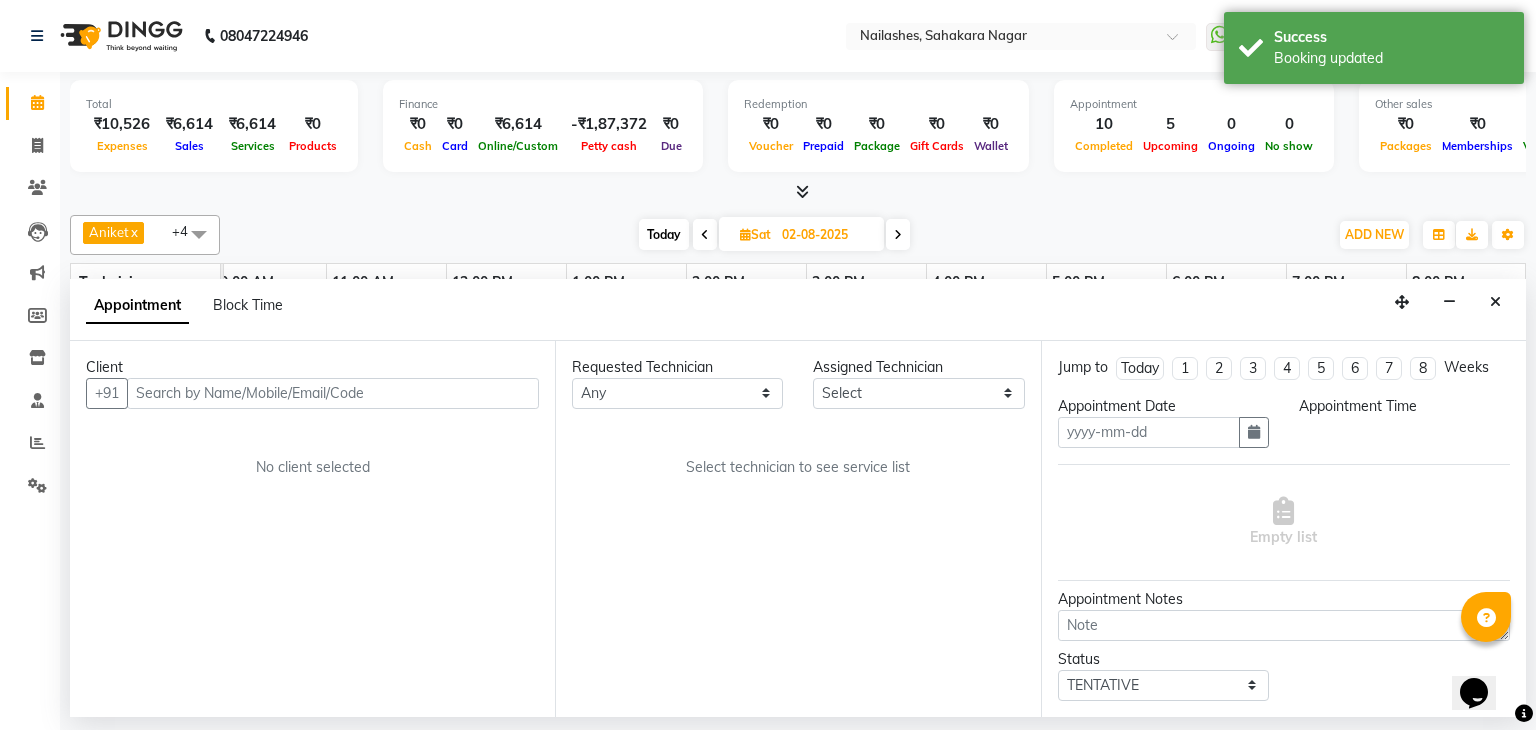 type on "02-08-2025" 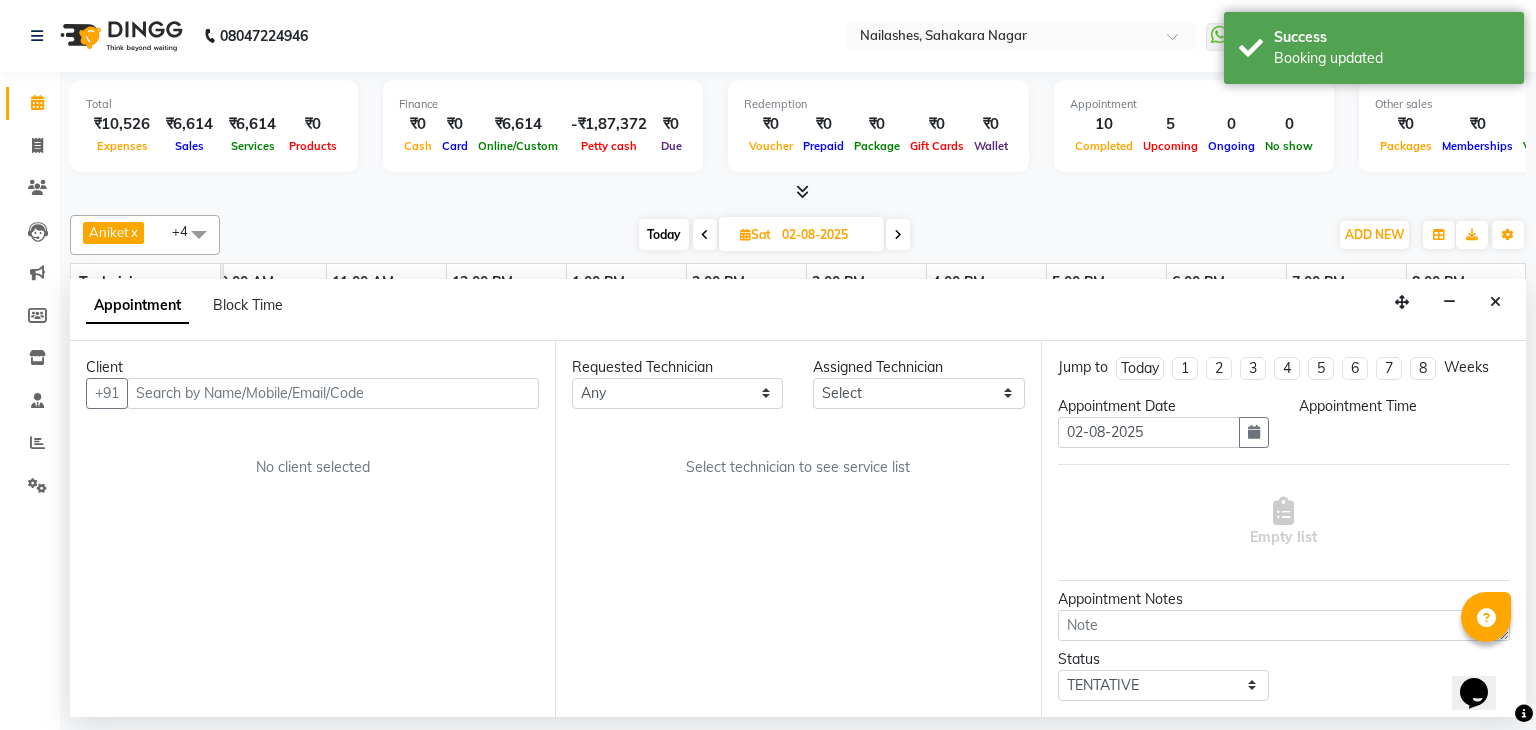 select on "upcoming" 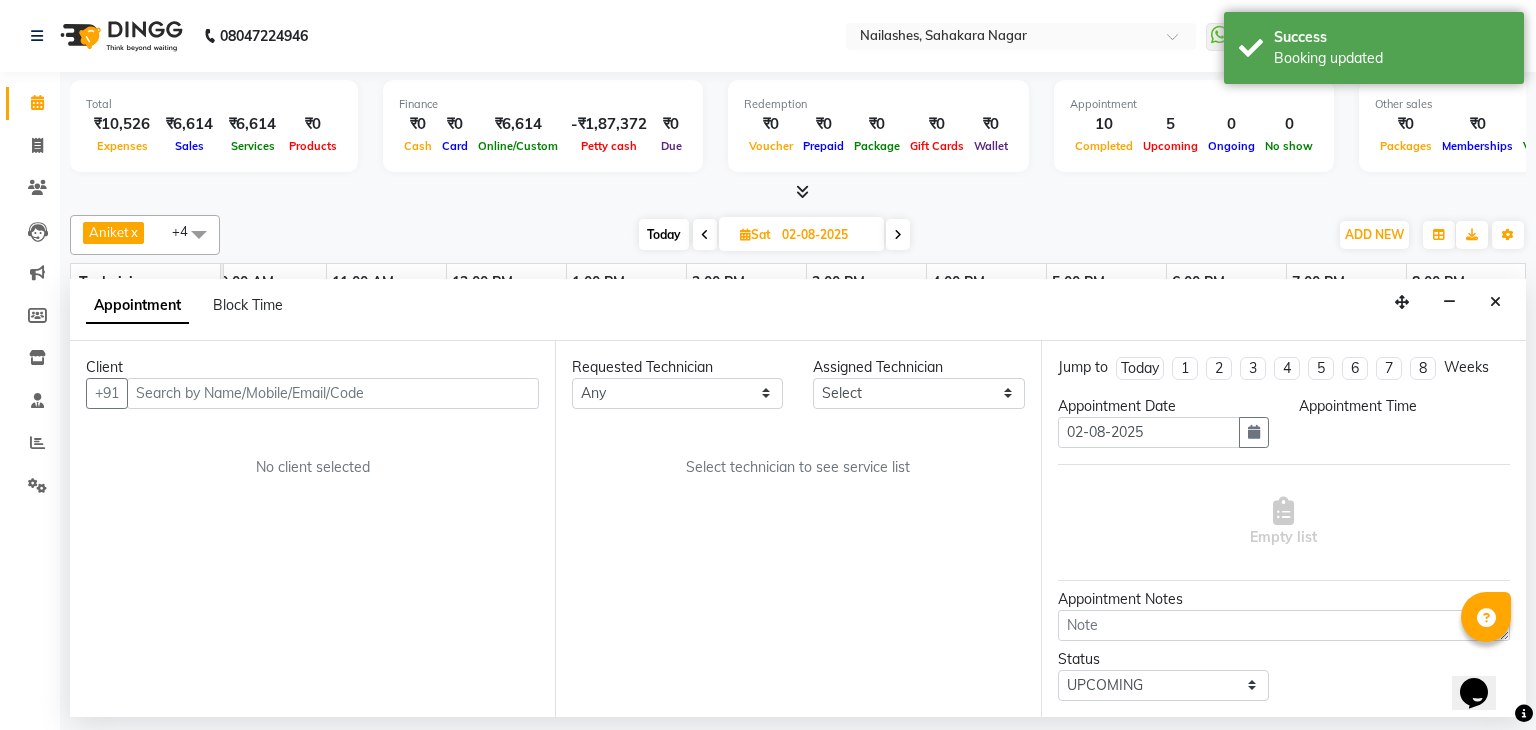 scroll, scrollTop: 0, scrollLeft: 0, axis: both 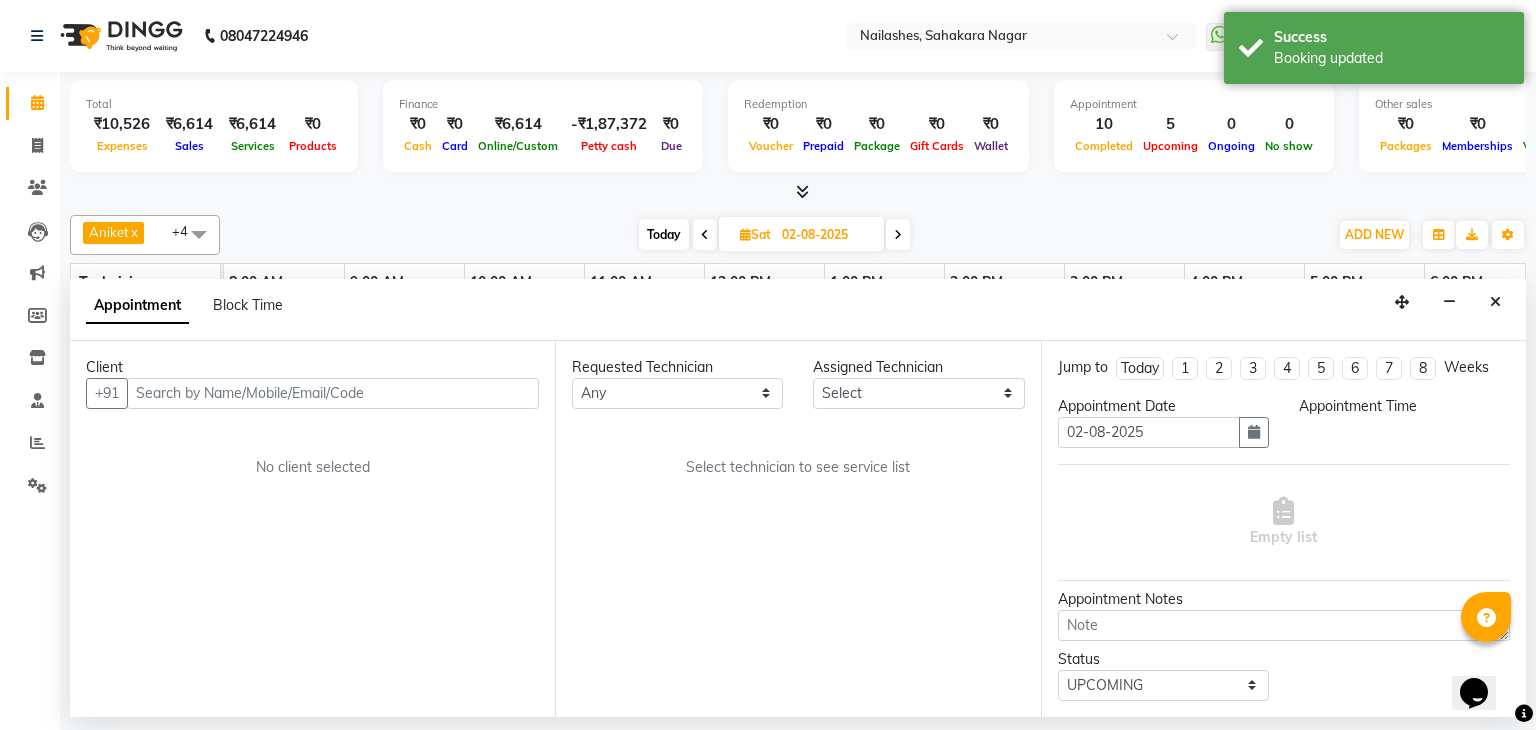 select on "81777" 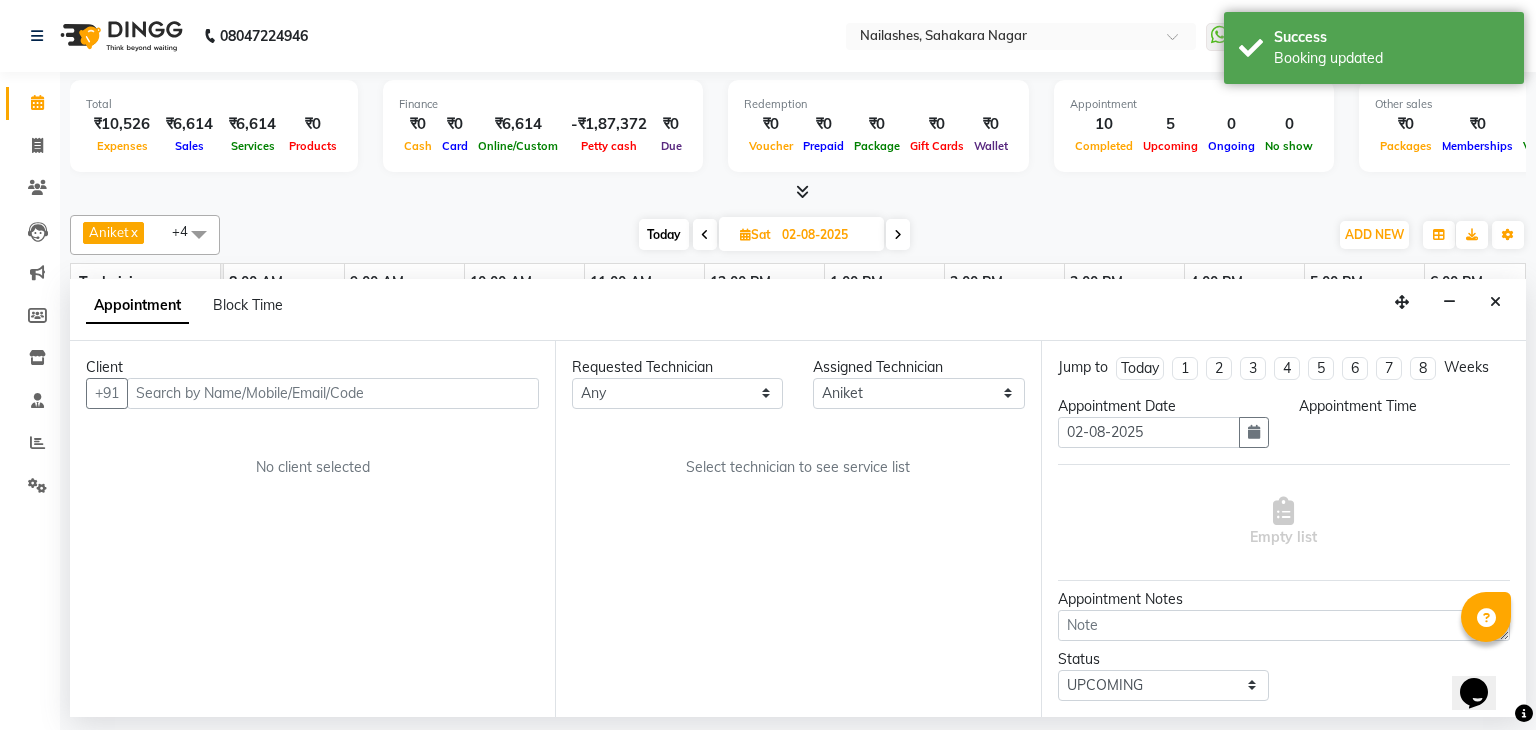 select on "1020" 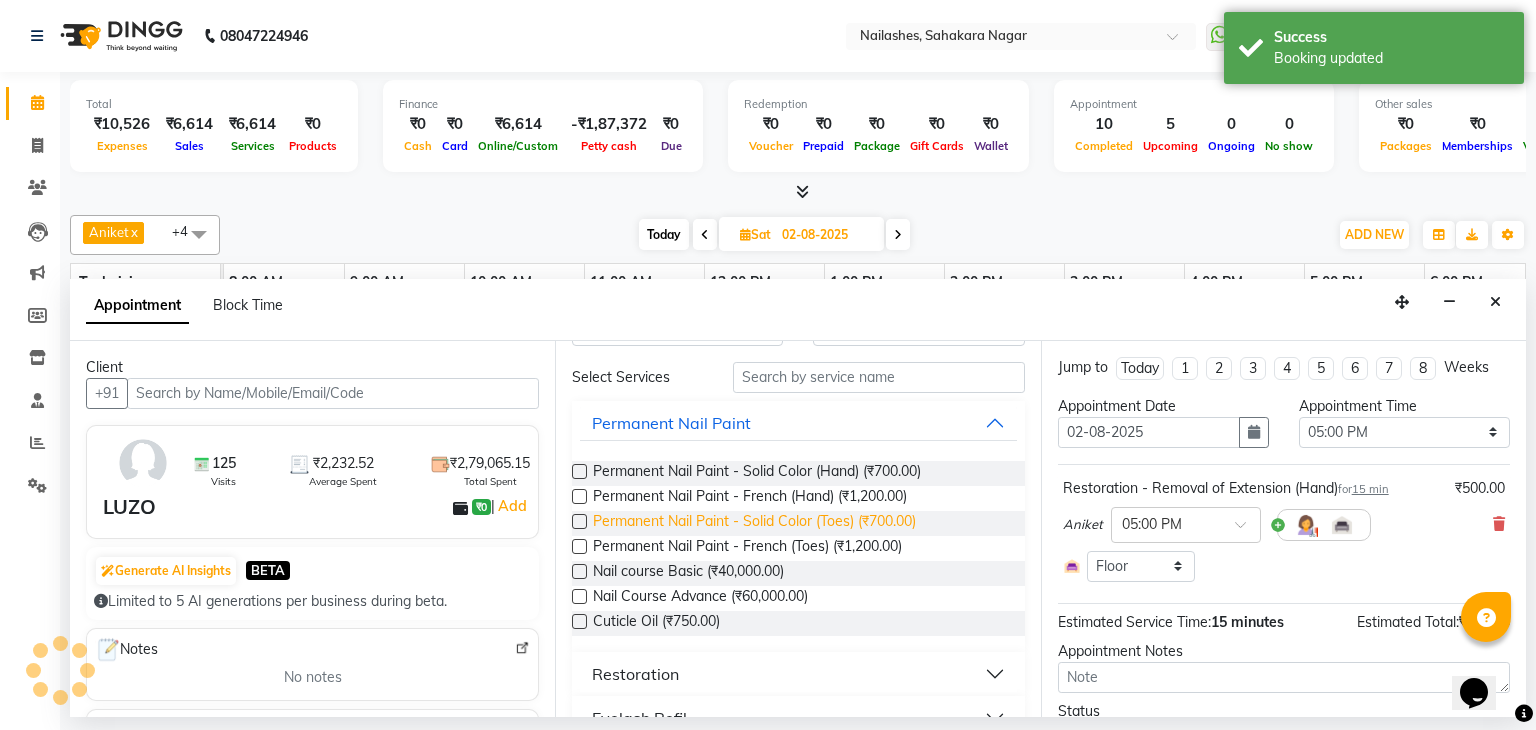 scroll, scrollTop: 100, scrollLeft: 0, axis: vertical 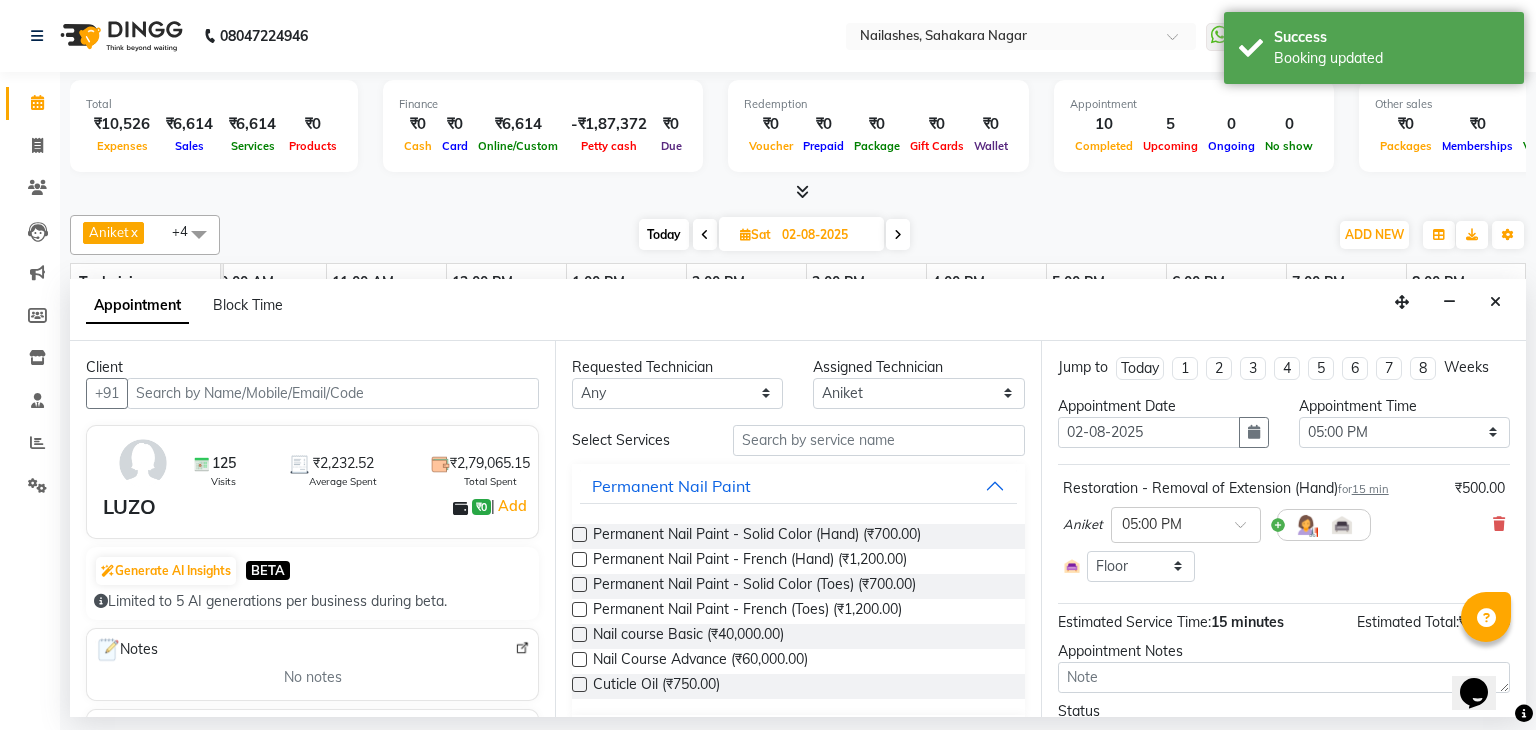 click at bounding box center [333, 393] 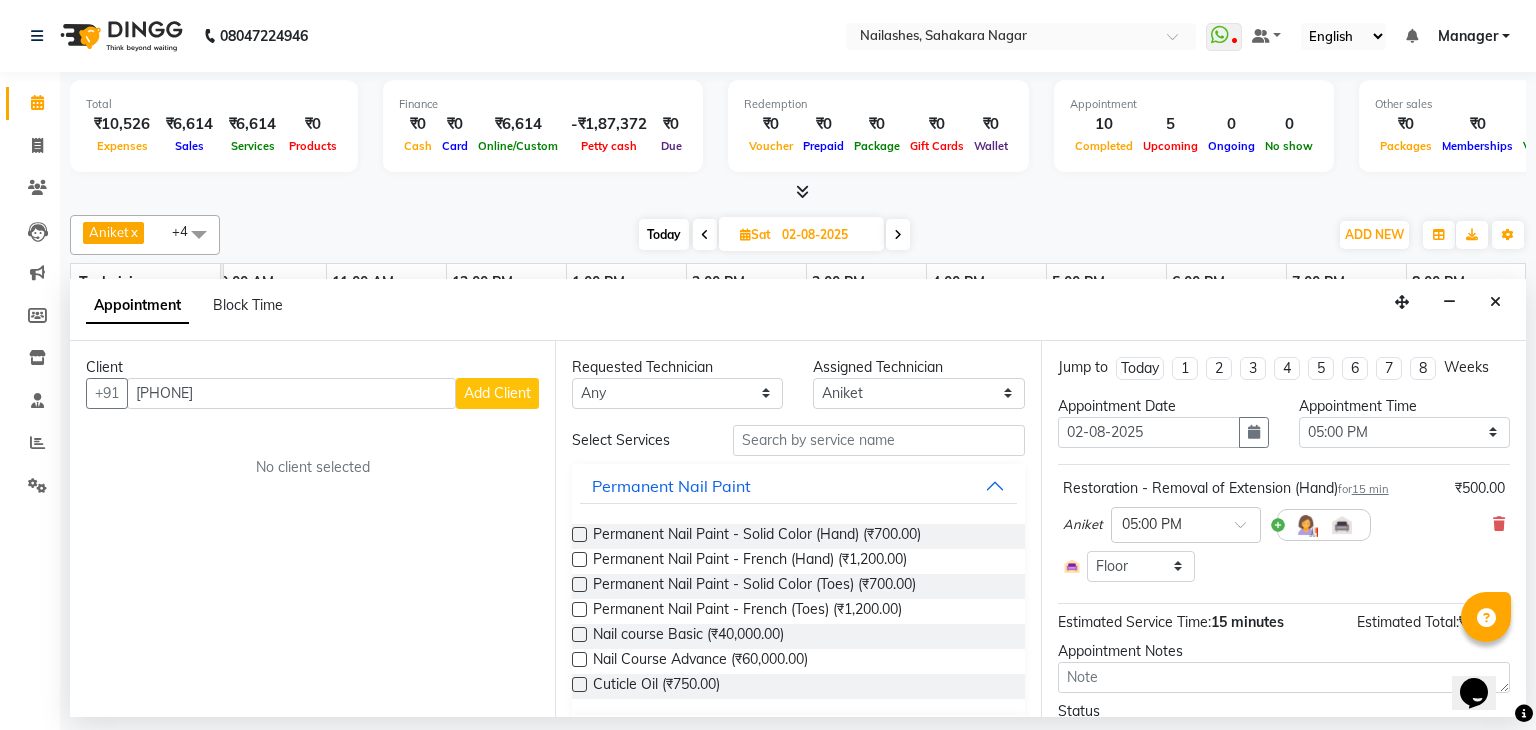 type on "[PHONE]" 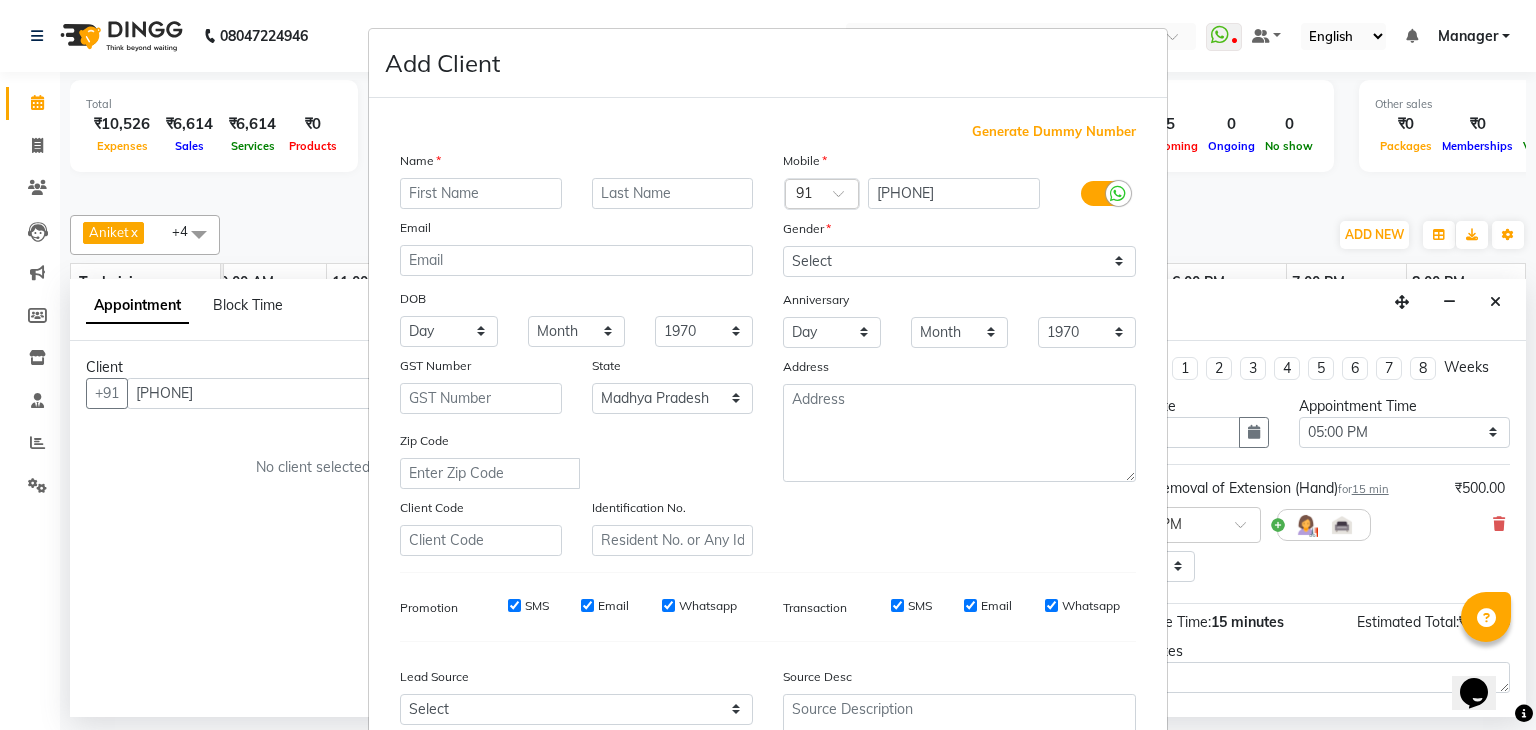 click at bounding box center [481, 193] 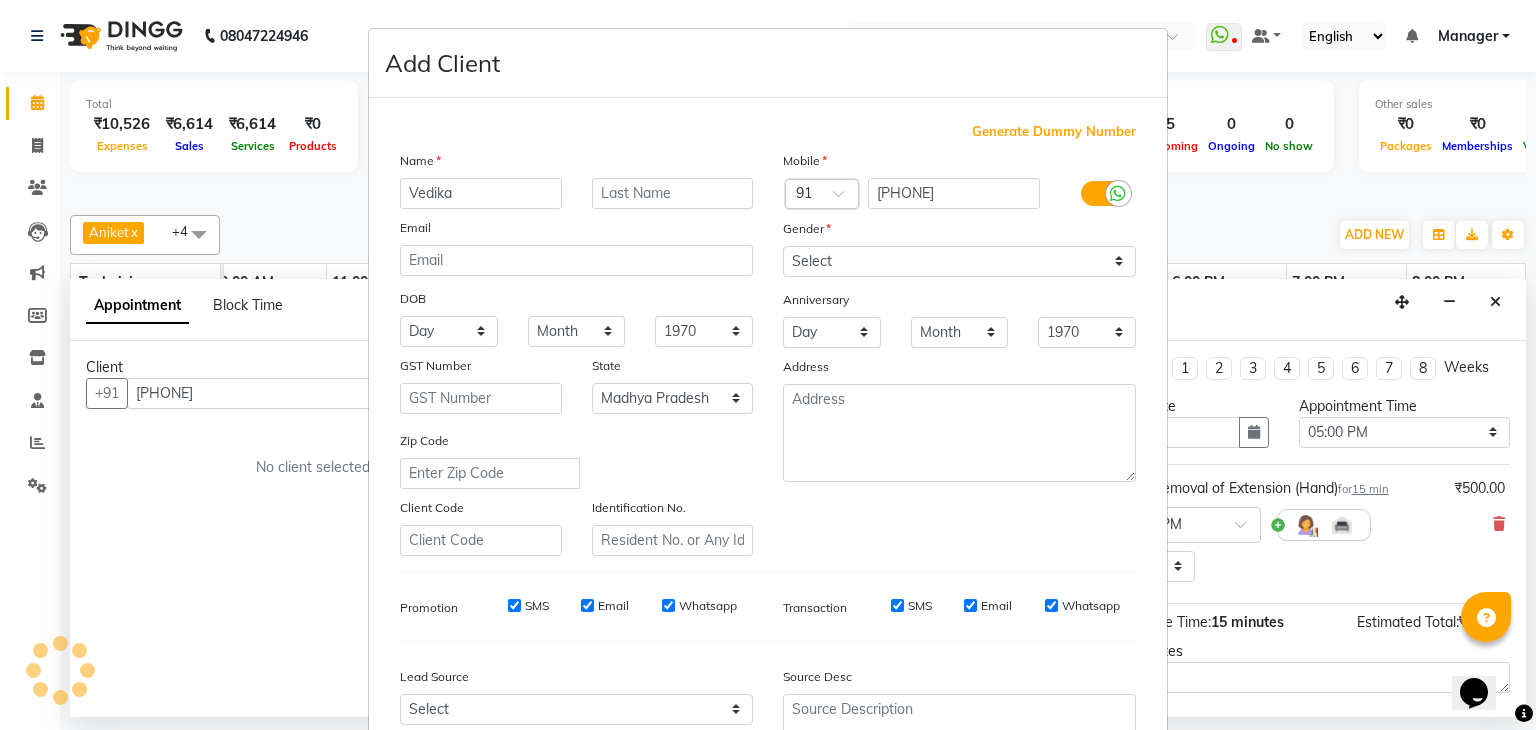 type on "Vedika" 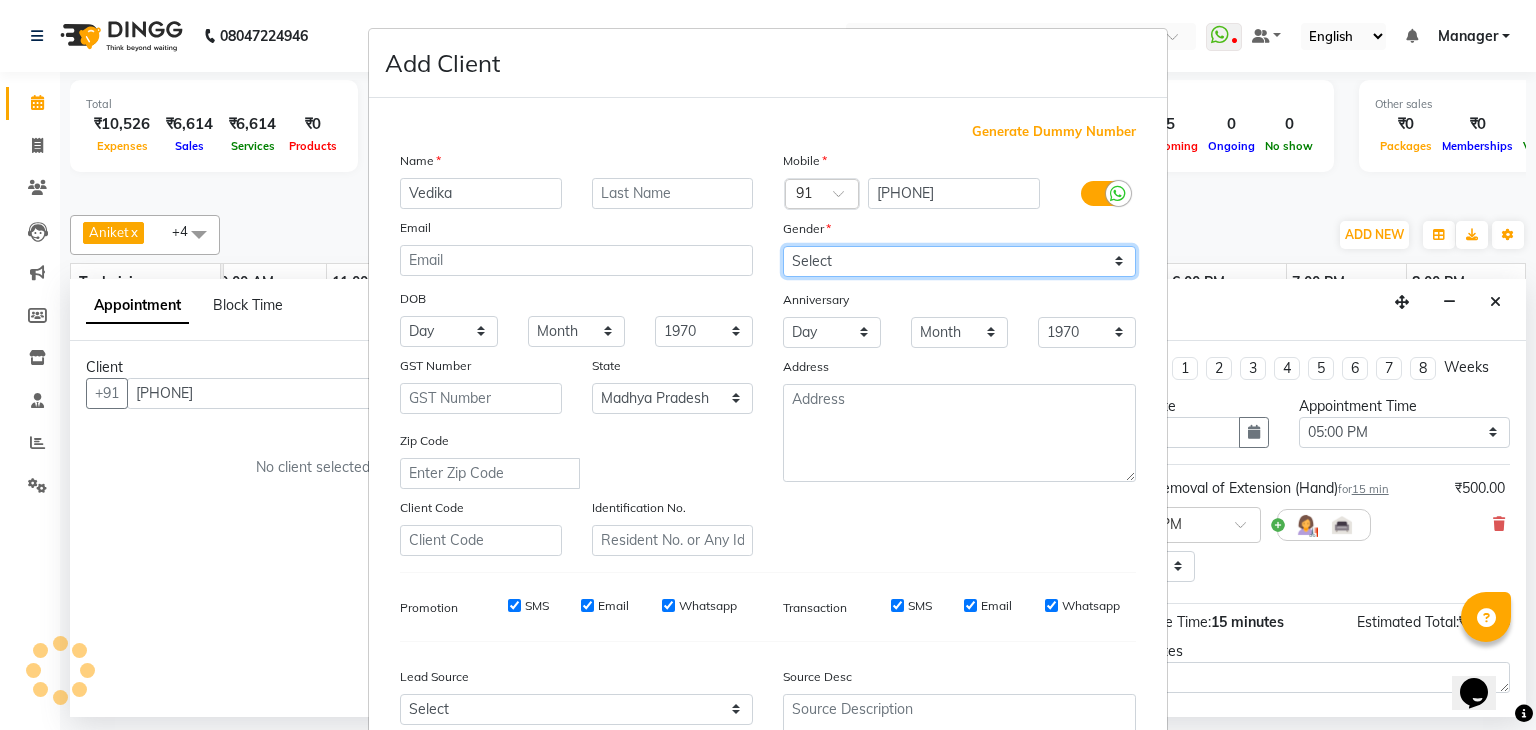 click on "Select Male Female Other Prefer Not To Say" at bounding box center (959, 261) 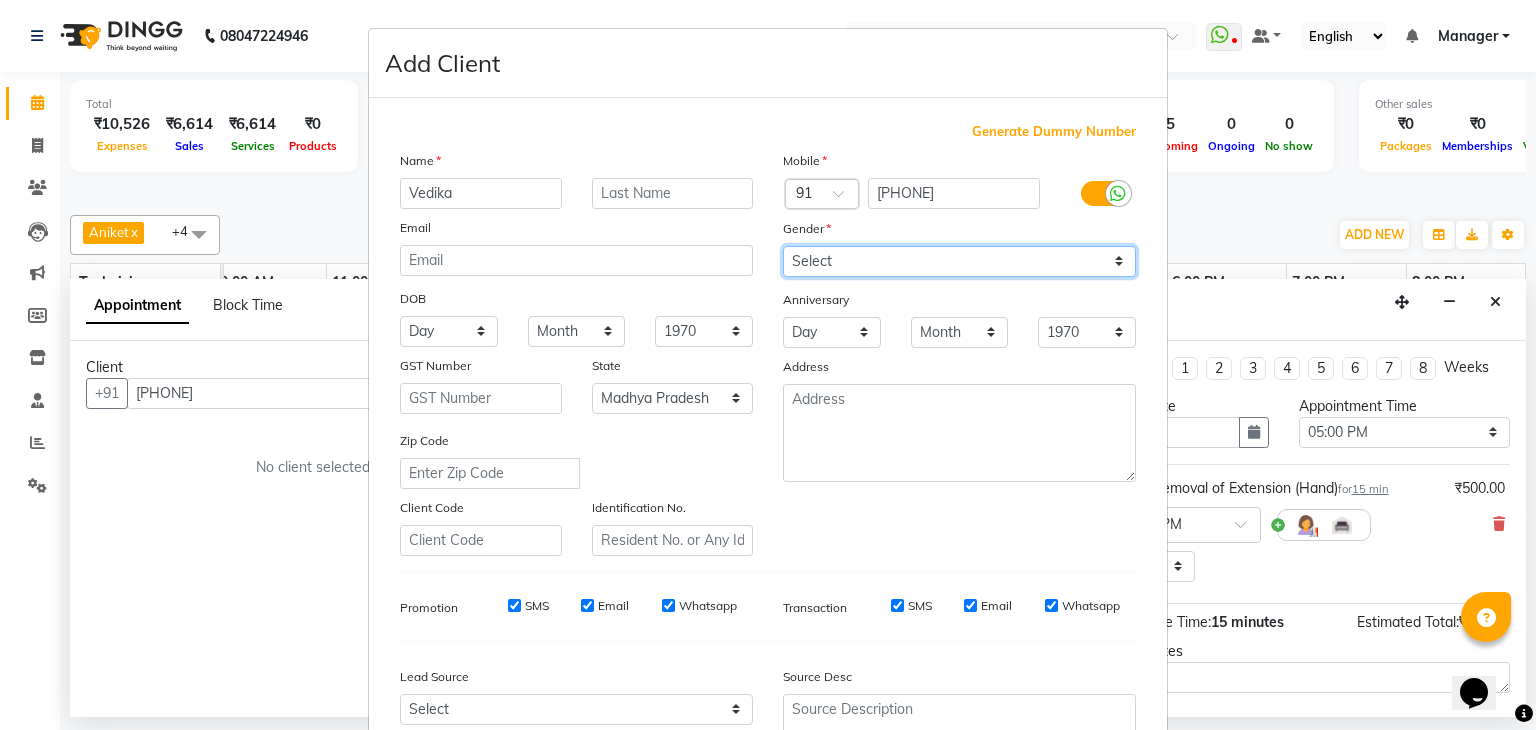 select on "female" 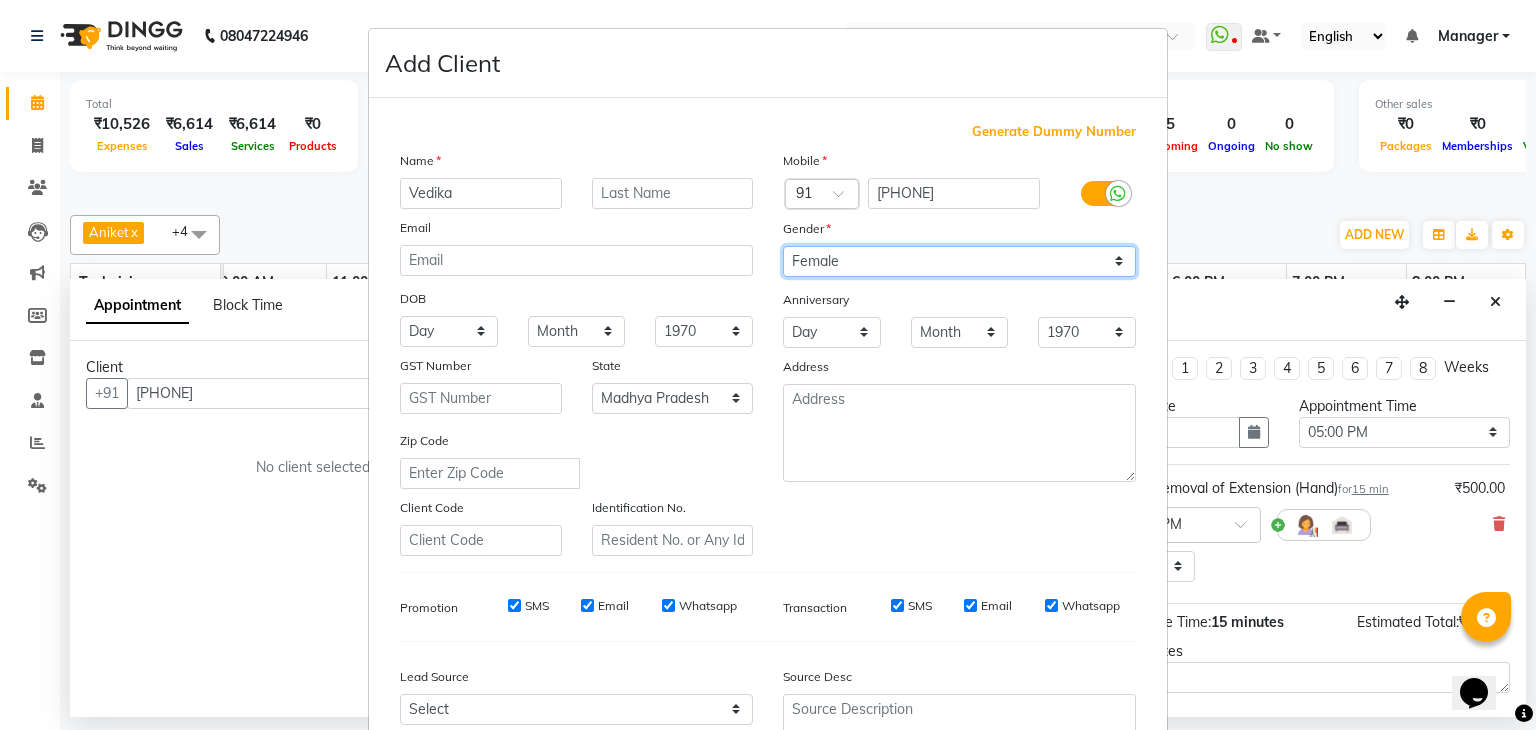 click on "Select Male Female Other Prefer Not To Say" at bounding box center (959, 261) 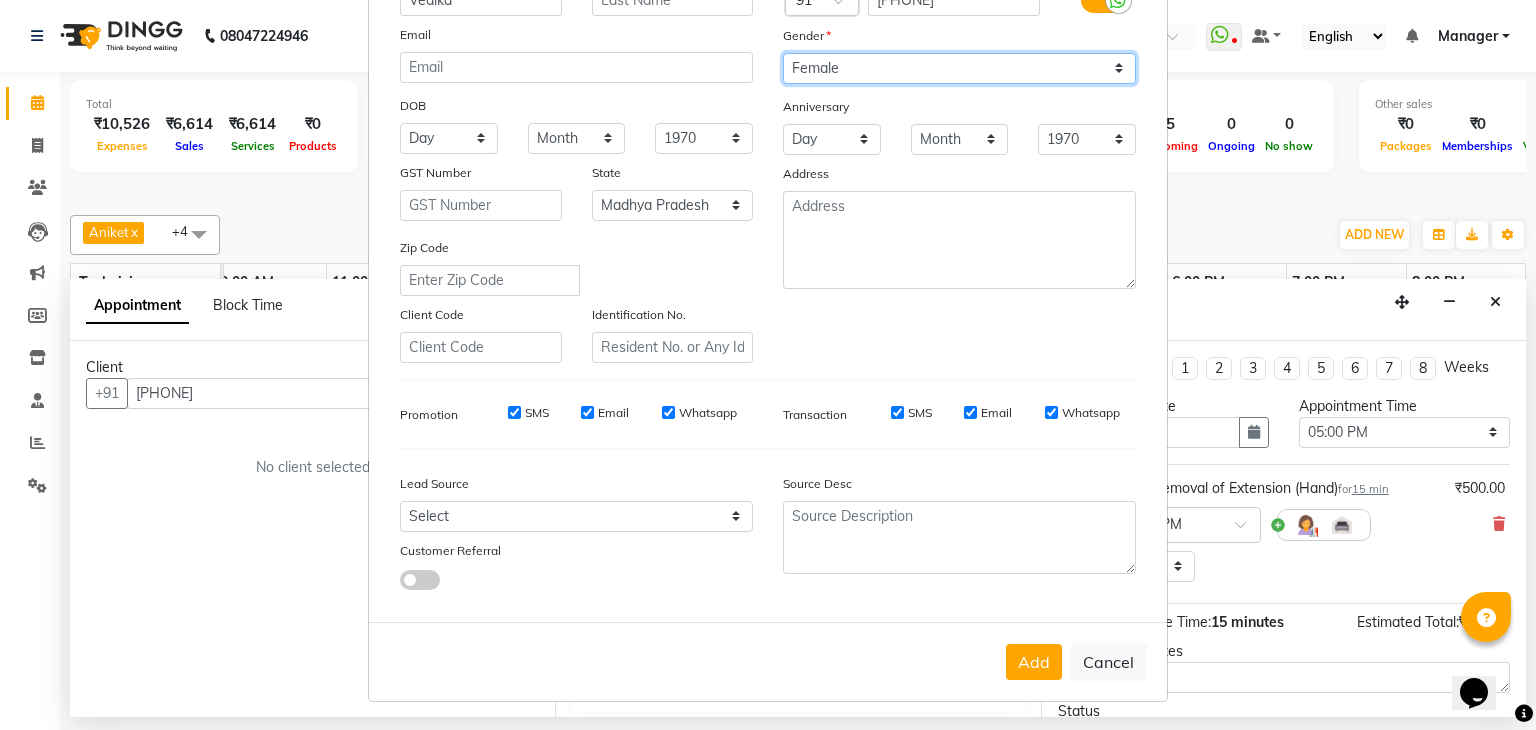 scroll, scrollTop: 203, scrollLeft: 0, axis: vertical 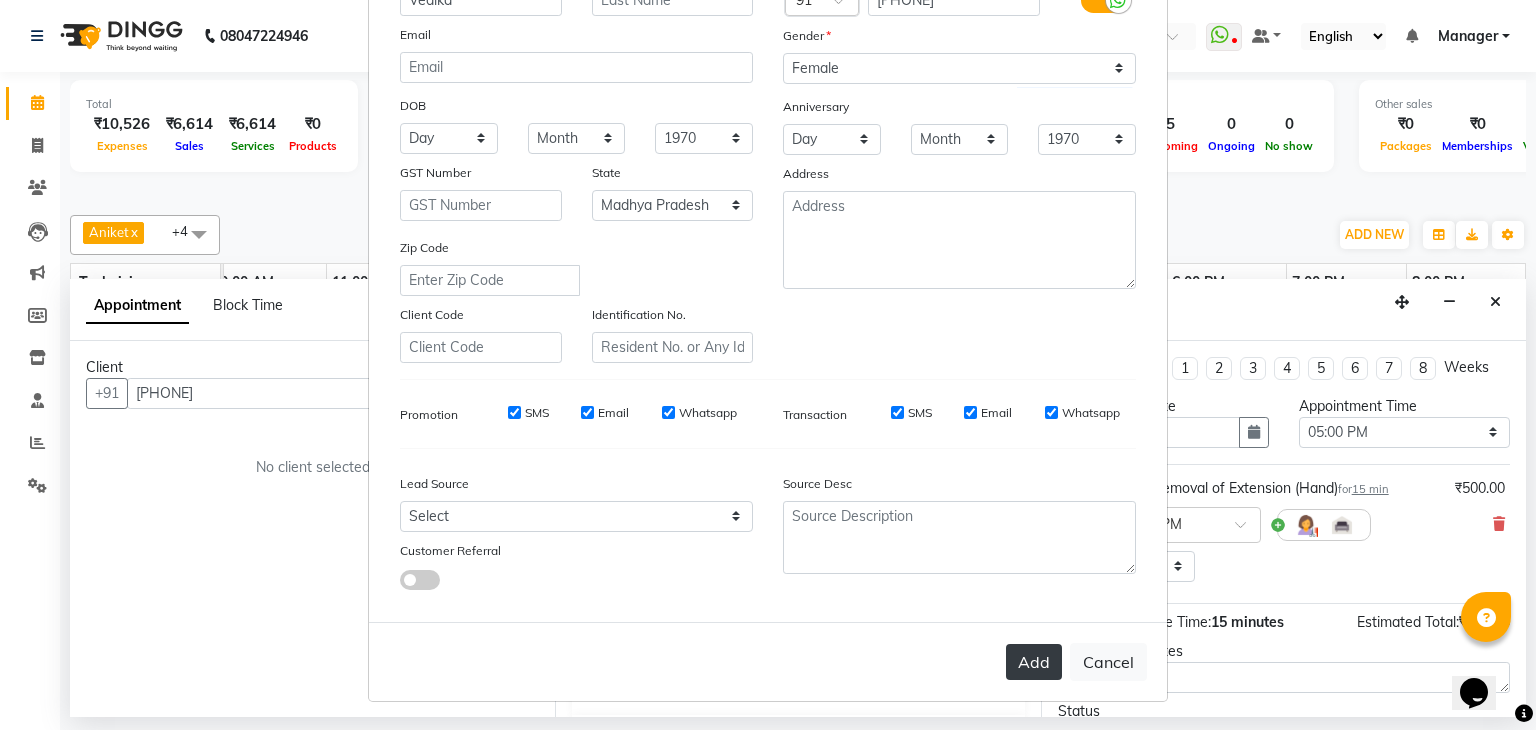 click on "Add" at bounding box center (1034, 662) 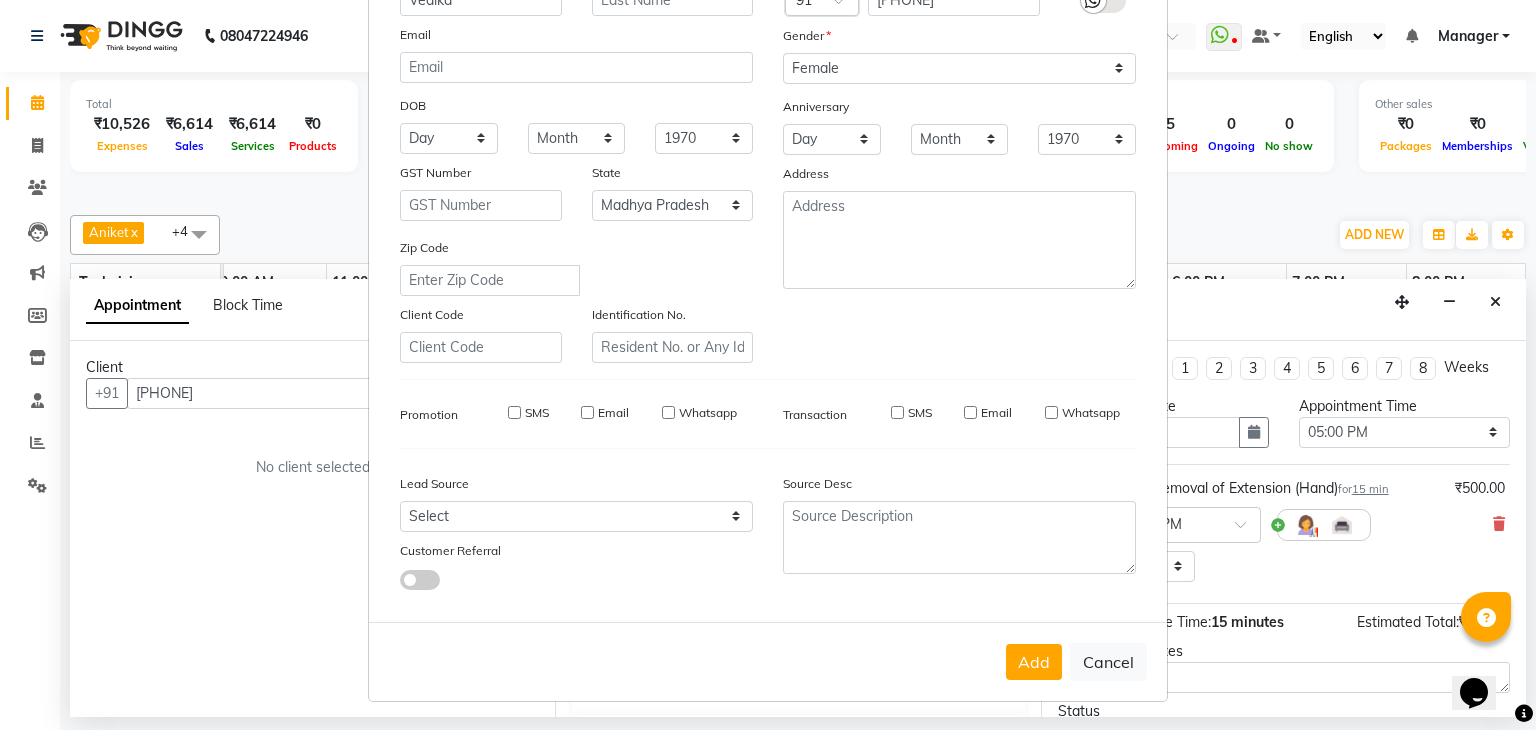 type on "95******30" 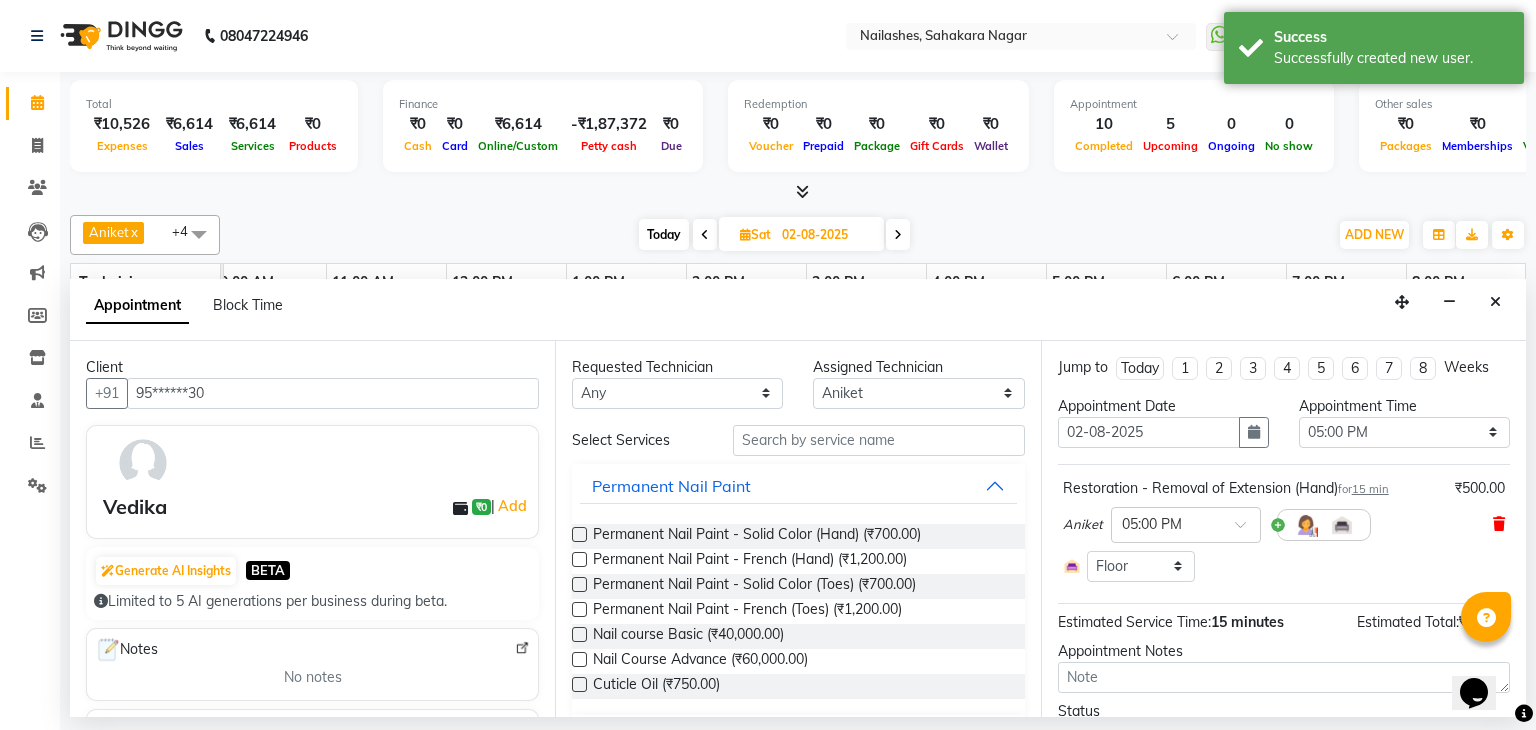 click at bounding box center [1499, 524] 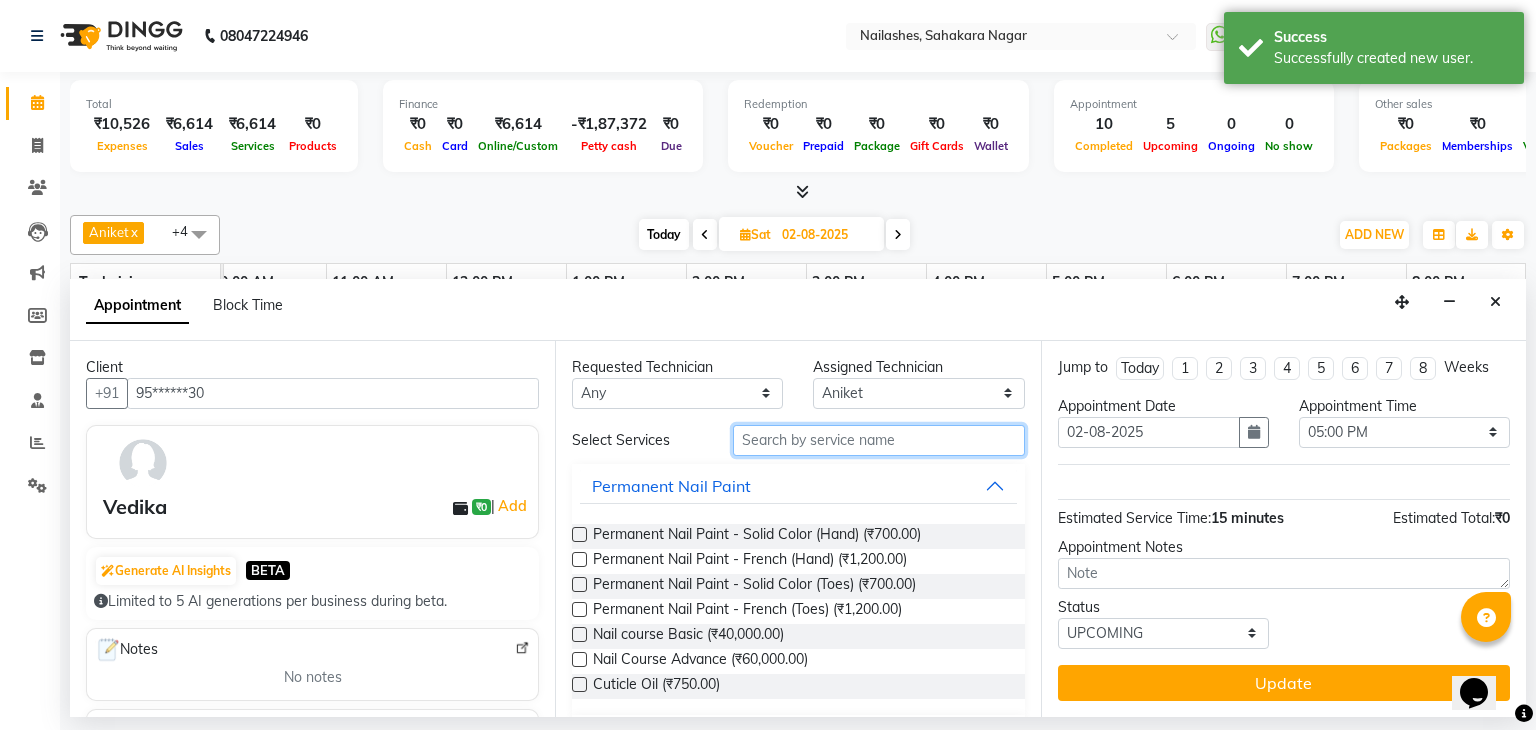 click at bounding box center (879, 440) 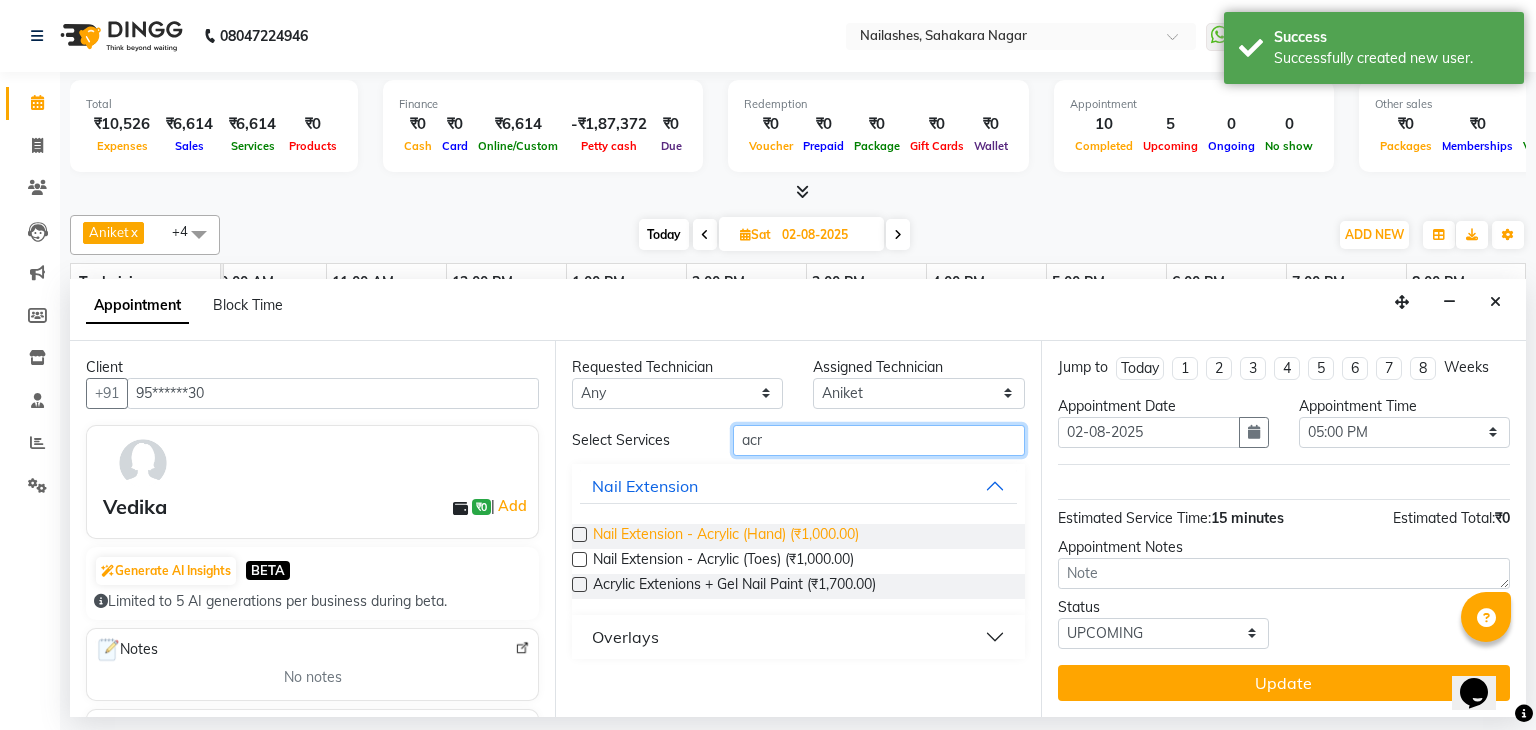 type on "acr" 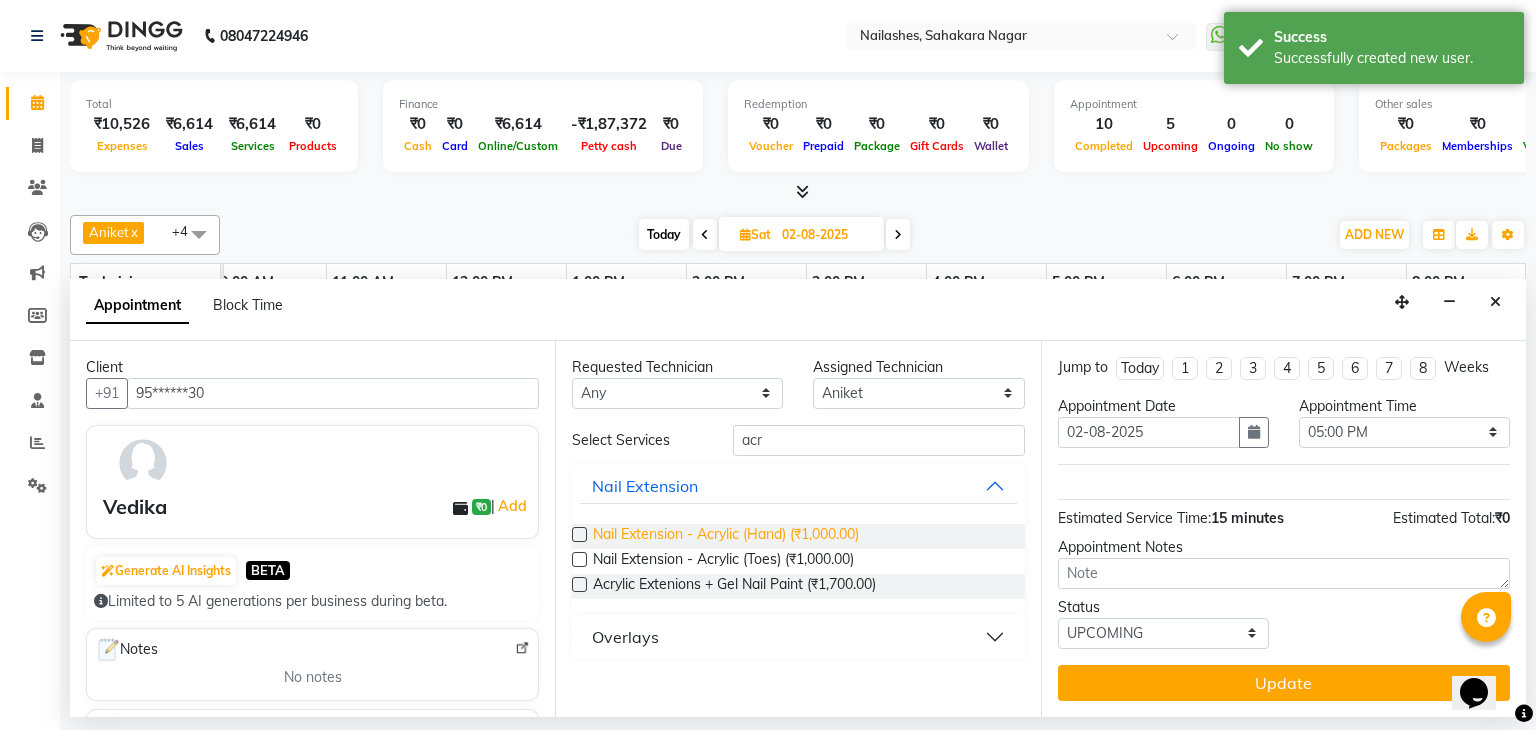 click at bounding box center (579, 534) 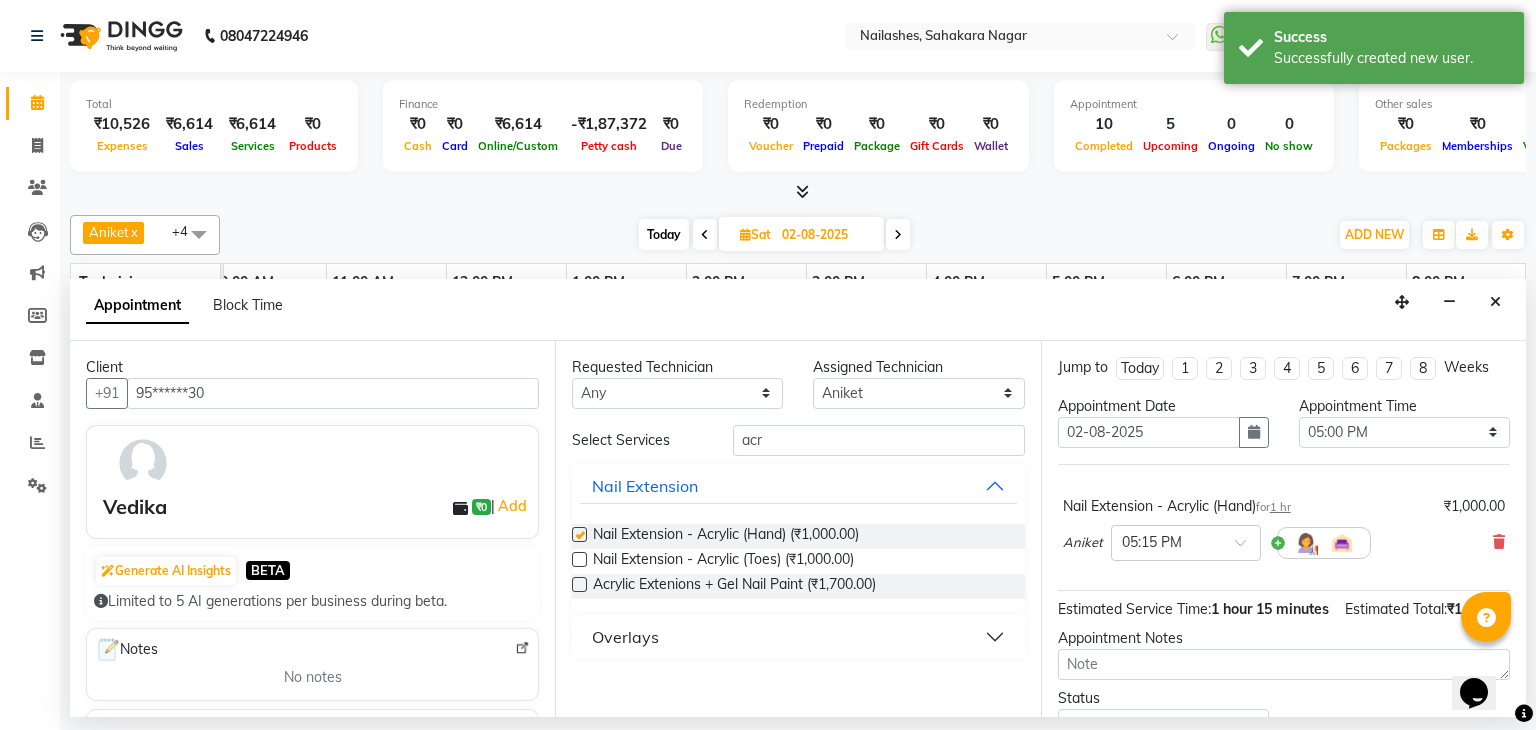 checkbox on "false" 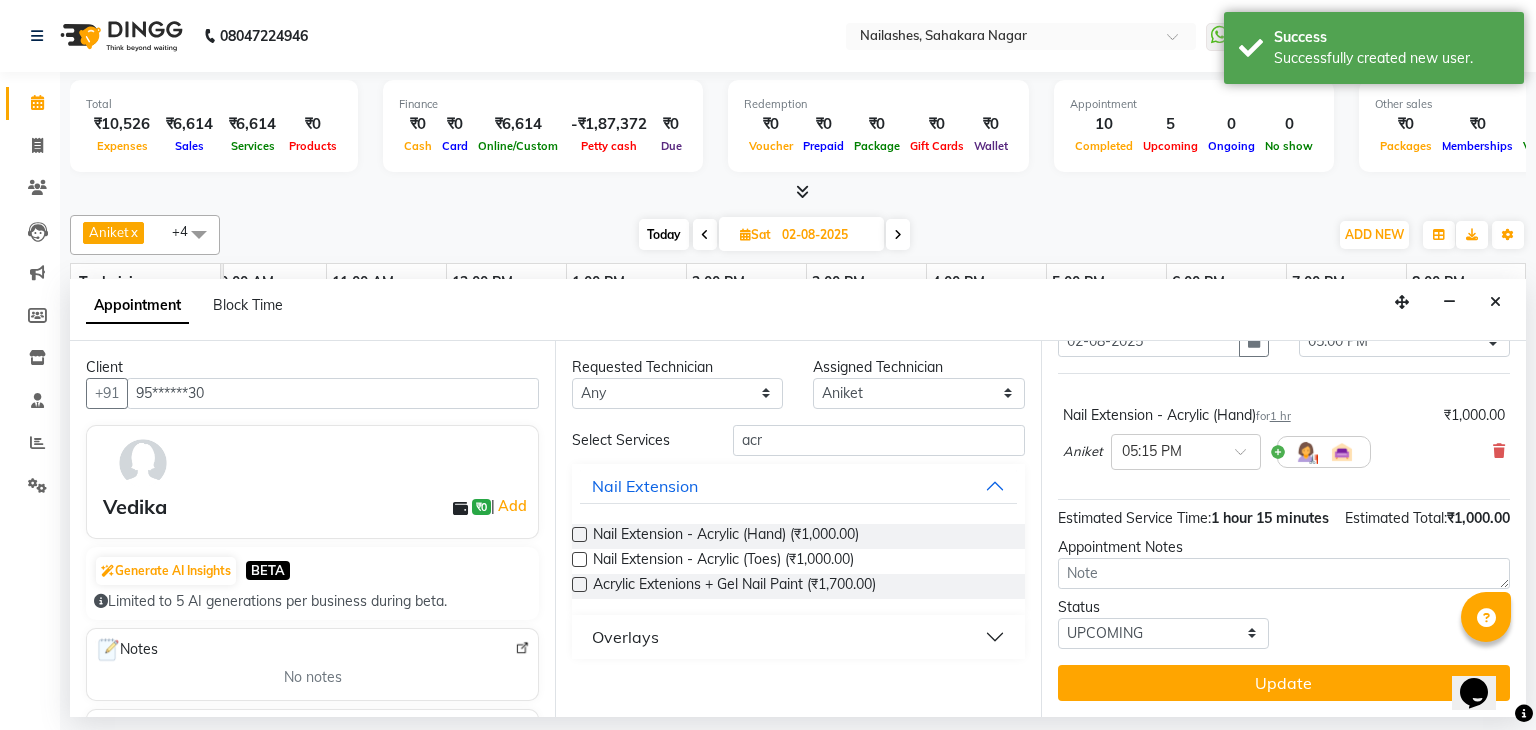 scroll, scrollTop: 111, scrollLeft: 0, axis: vertical 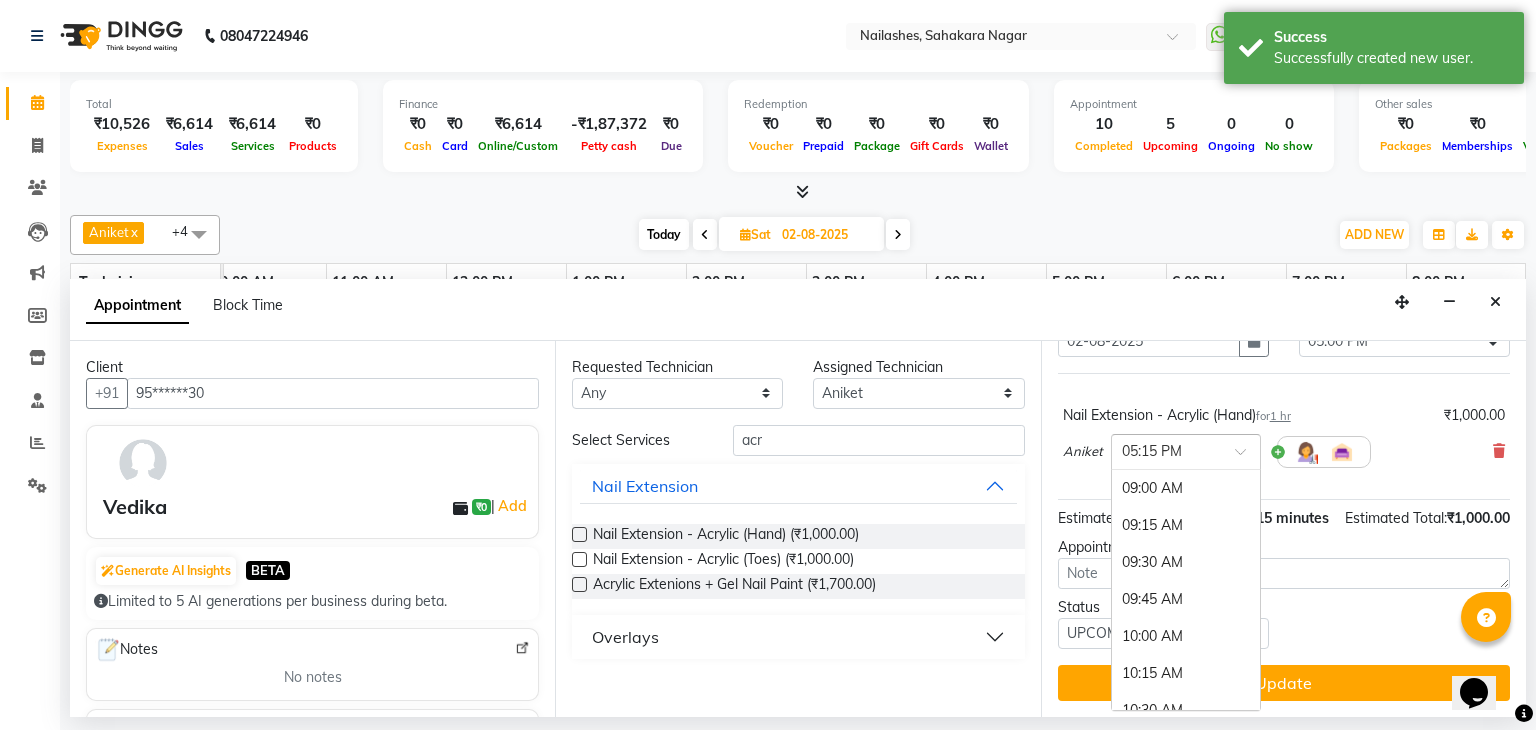click at bounding box center [1247, 457] 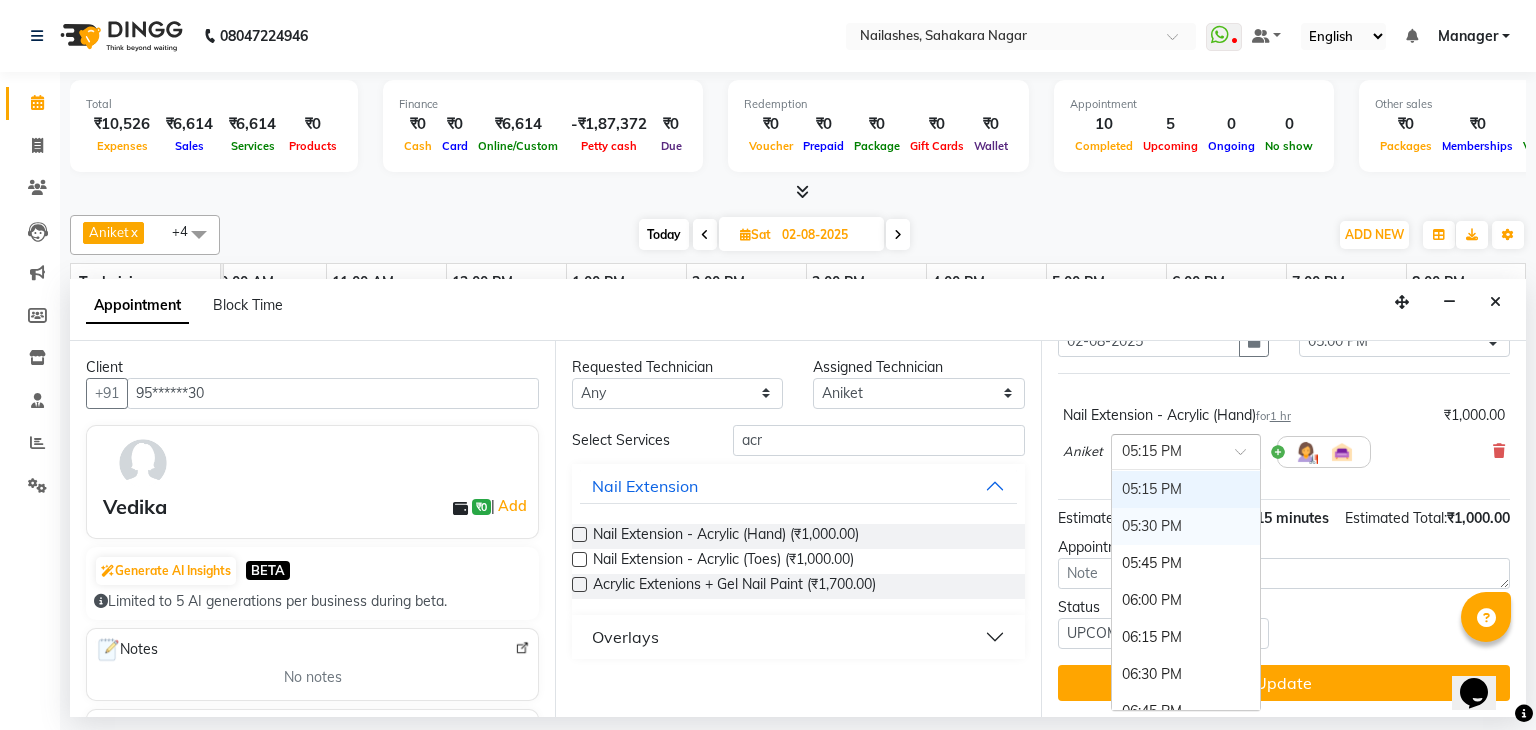 scroll, scrollTop: 1120, scrollLeft: 0, axis: vertical 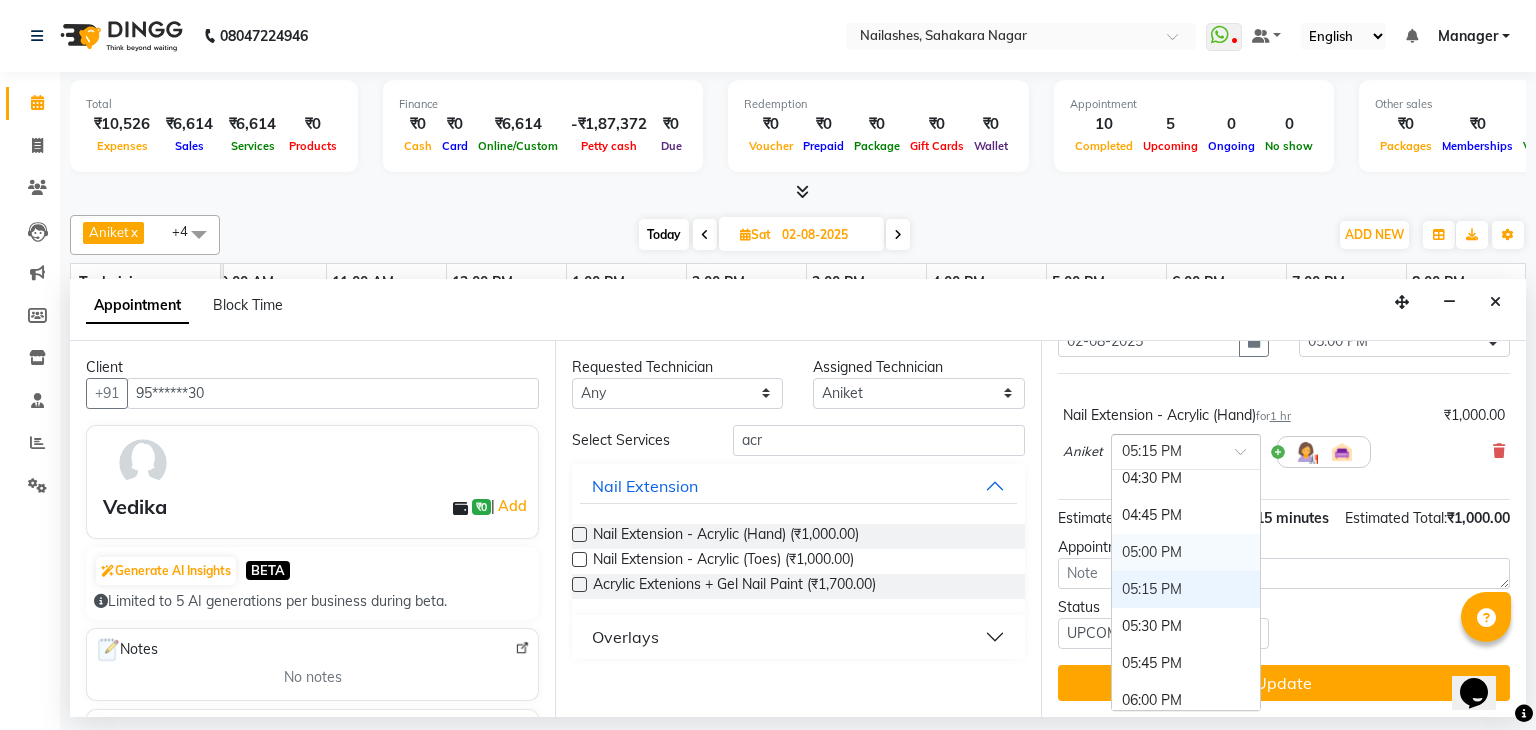 click on "05:00 PM" at bounding box center (1186, 552) 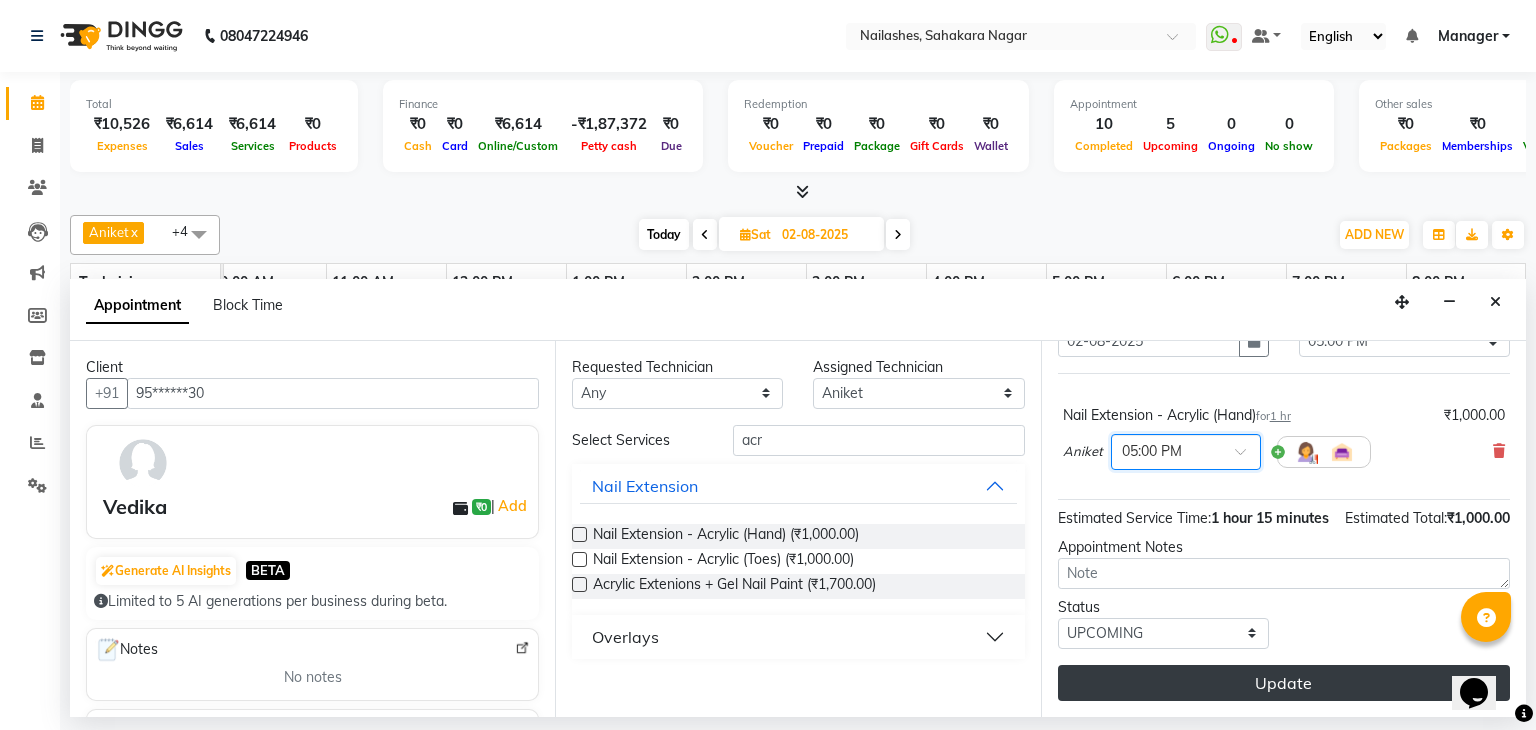drag, startPoint x: 1212, startPoint y: 680, endPoint x: 1235, endPoint y: 674, distance: 23.769728 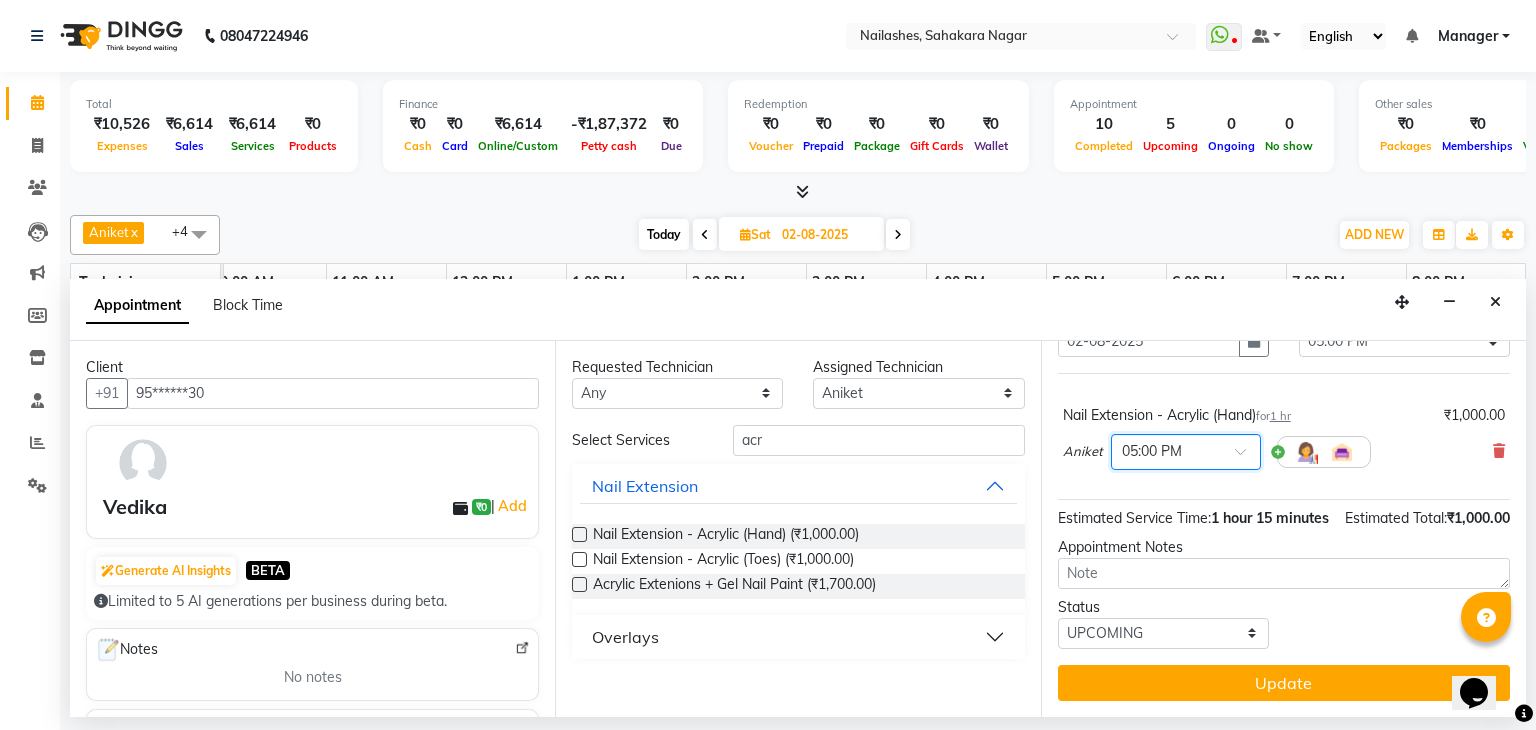click on "Update" at bounding box center (1284, 683) 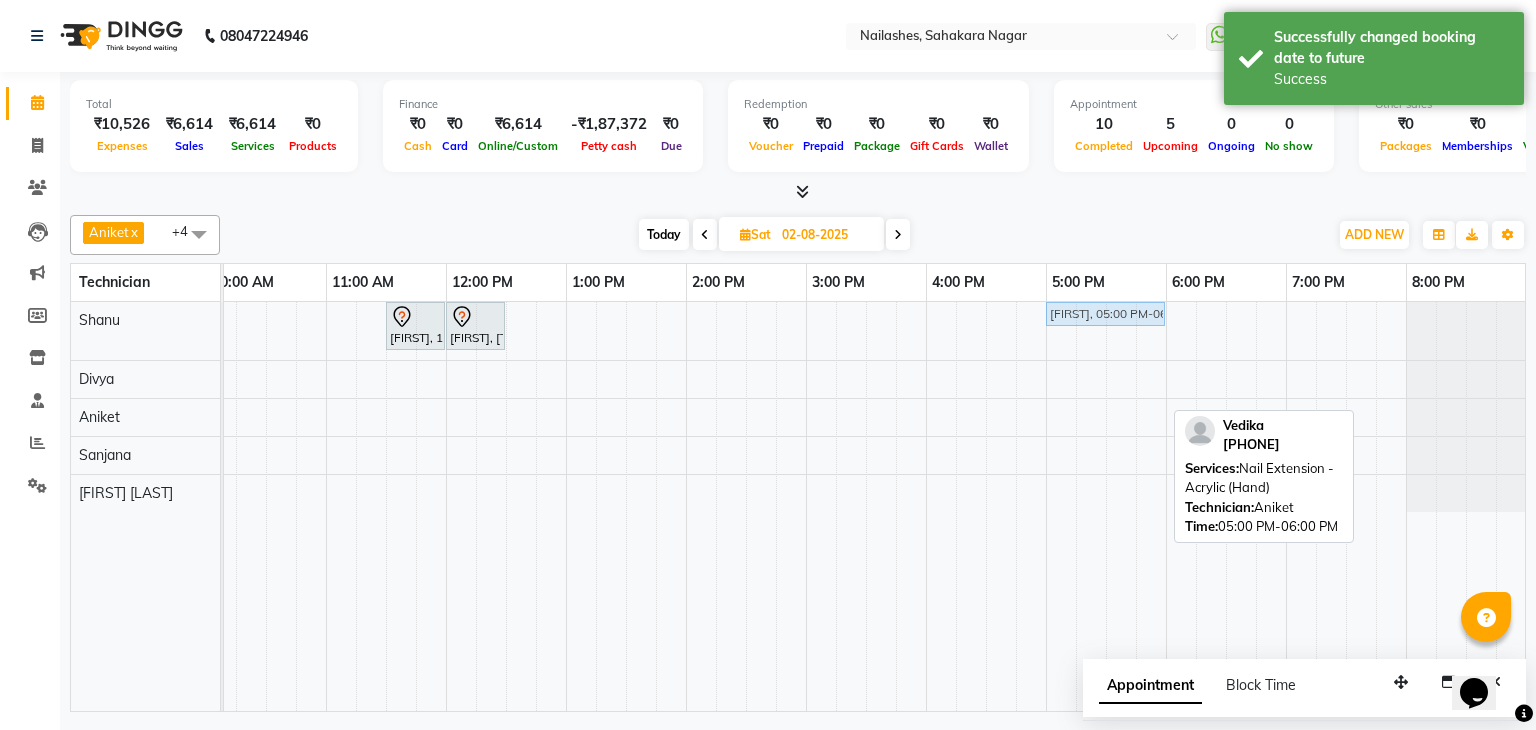 drag, startPoint x: 1116, startPoint y: 402, endPoint x: 1122, endPoint y: 333, distance: 69.260376 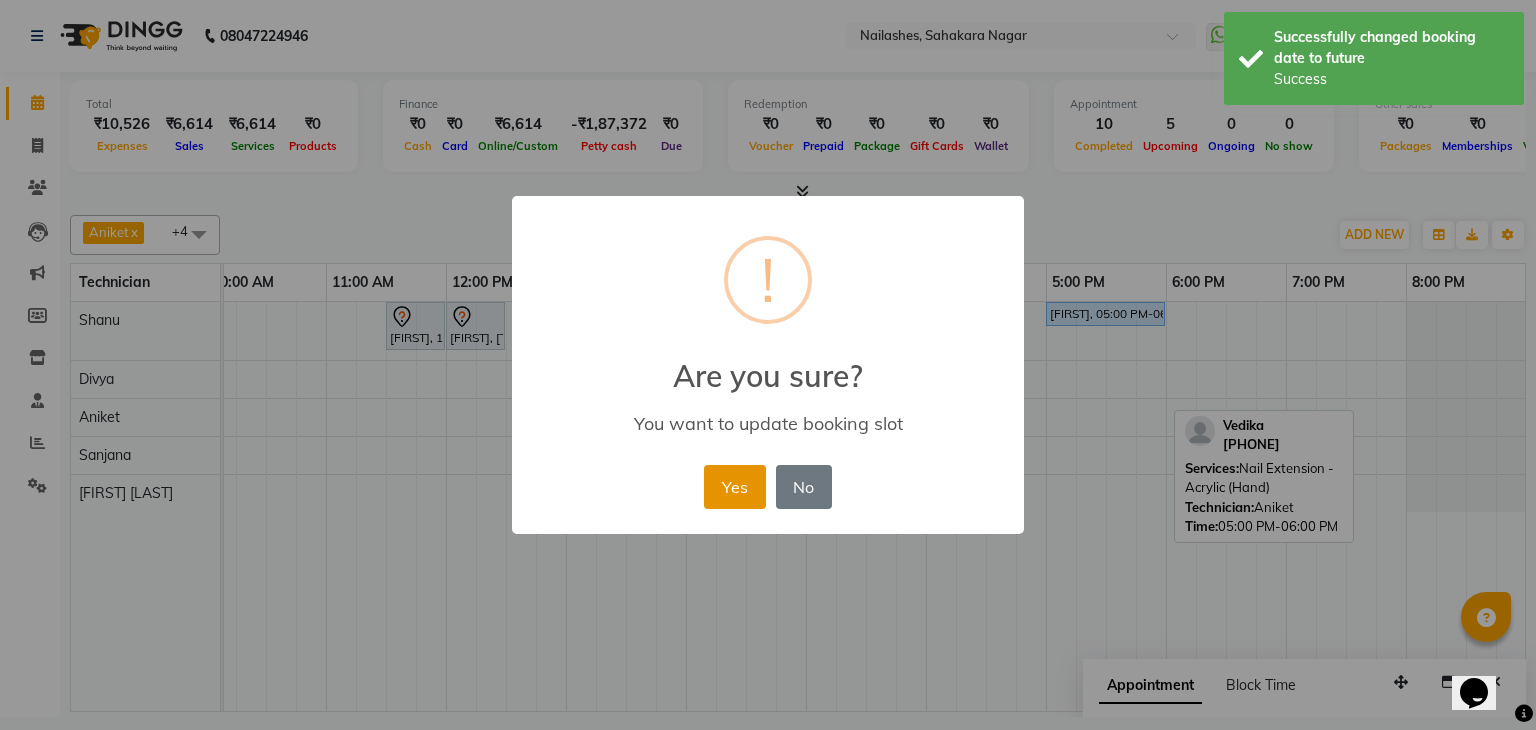 click on "Yes" at bounding box center (734, 487) 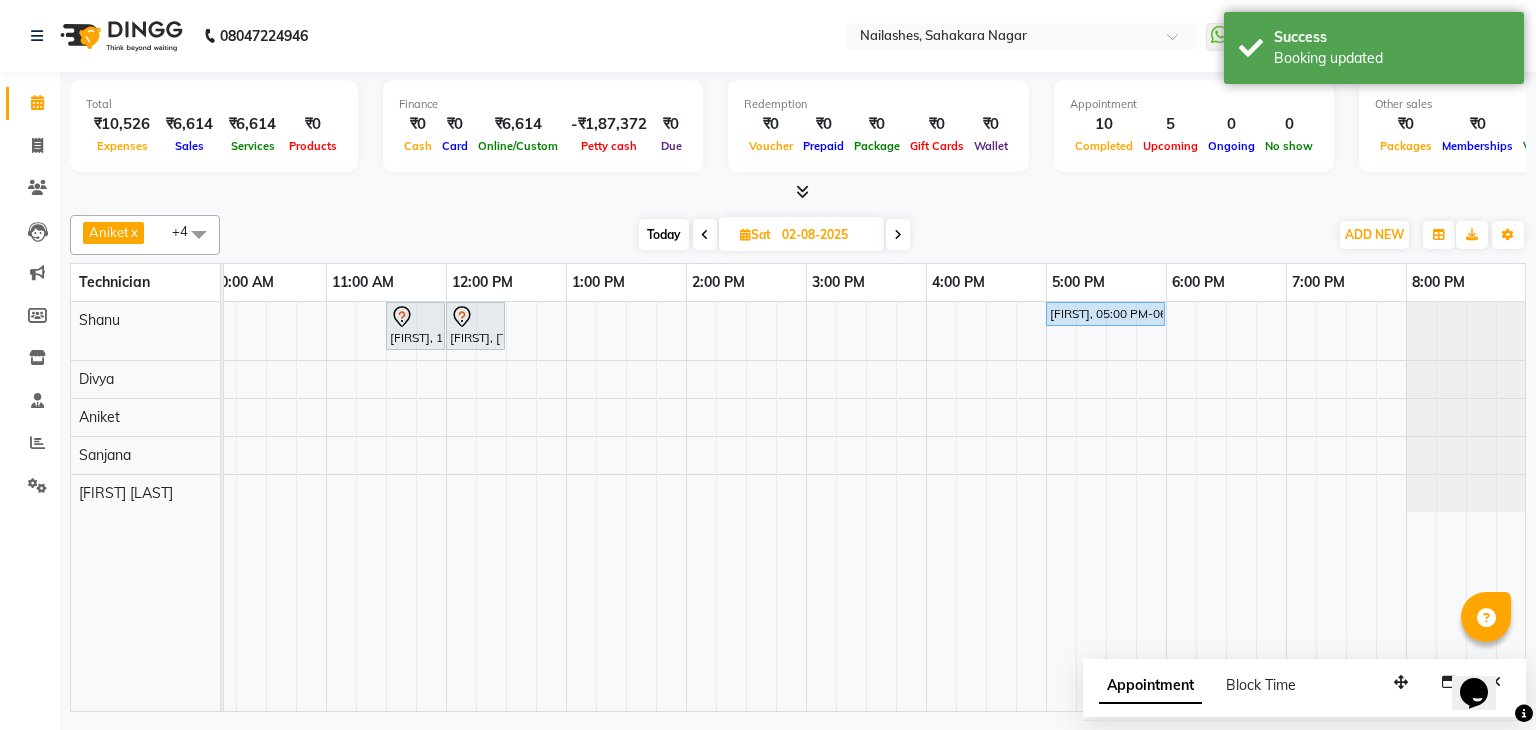 click on "Today" at bounding box center [664, 234] 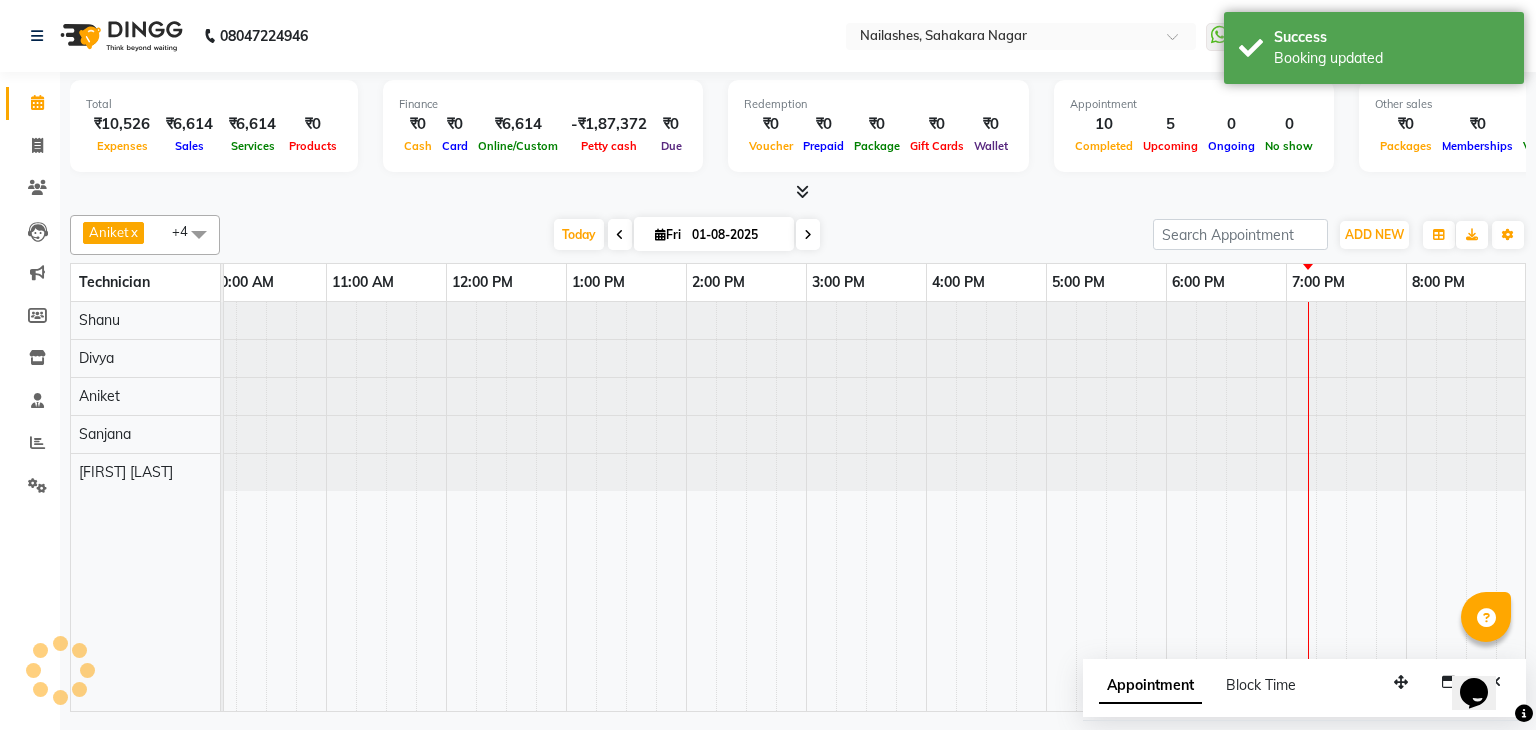 scroll, scrollTop: 0, scrollLeft: 0, axis: both 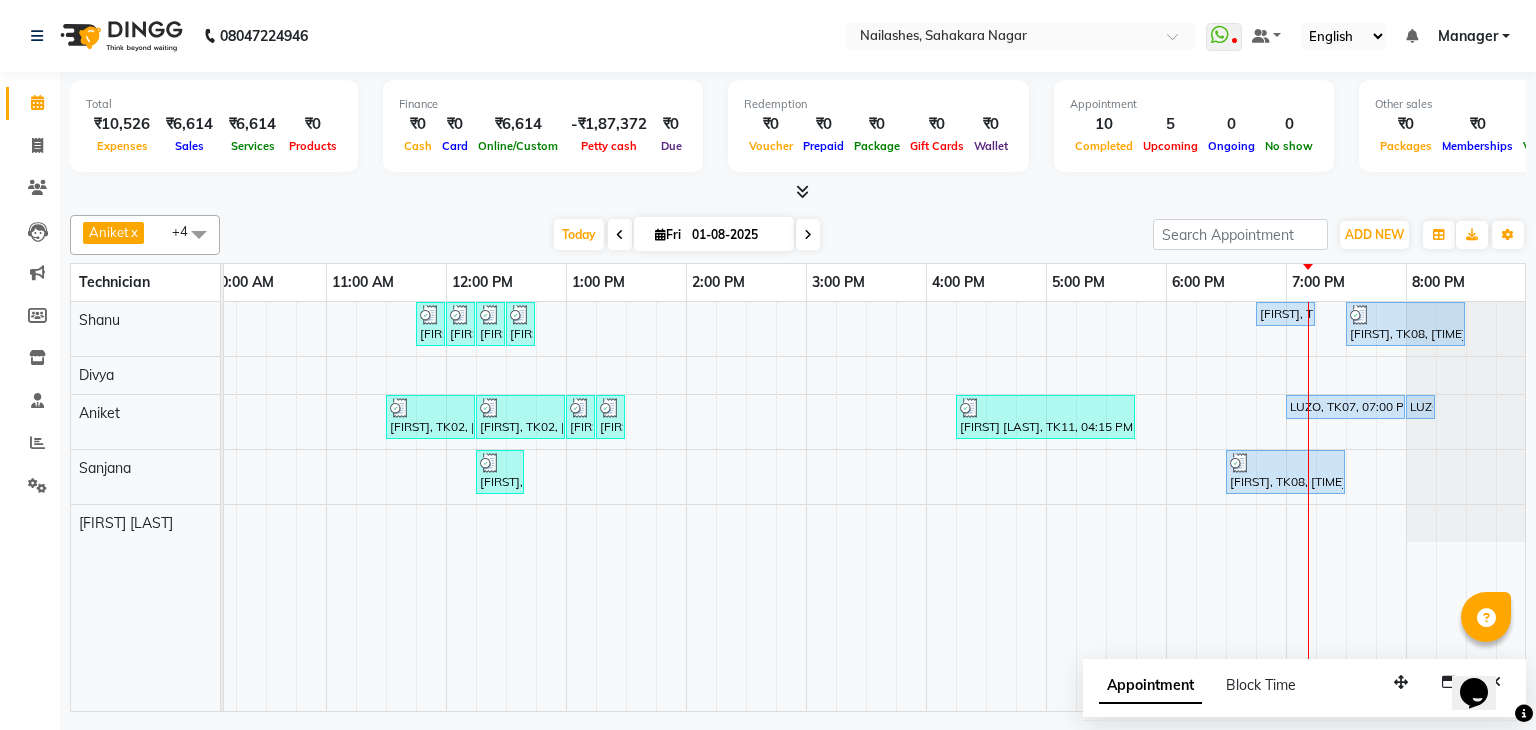 click at bounding box center [808, 235] 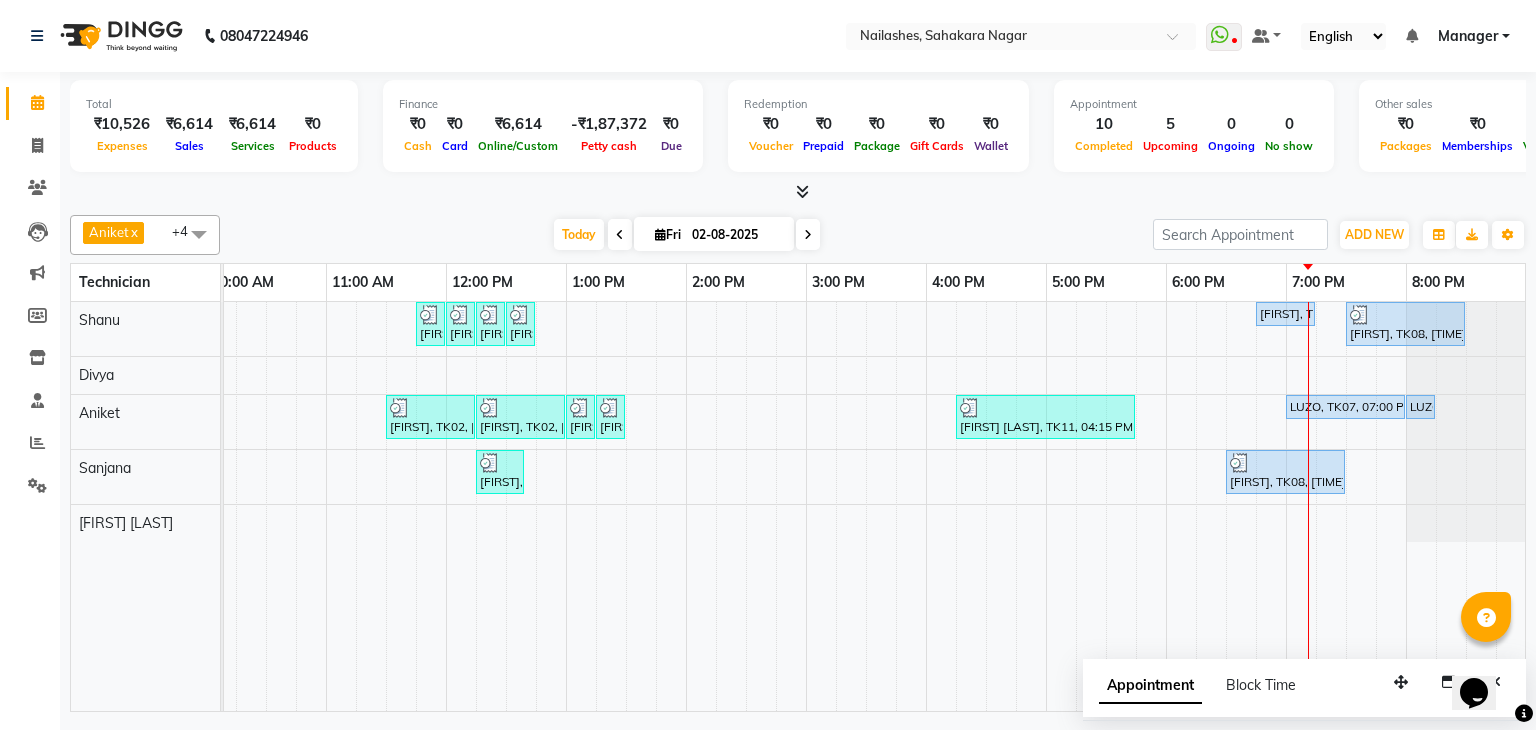 scroll, scrollTop: 0, scrollLeft: 0, axis: both 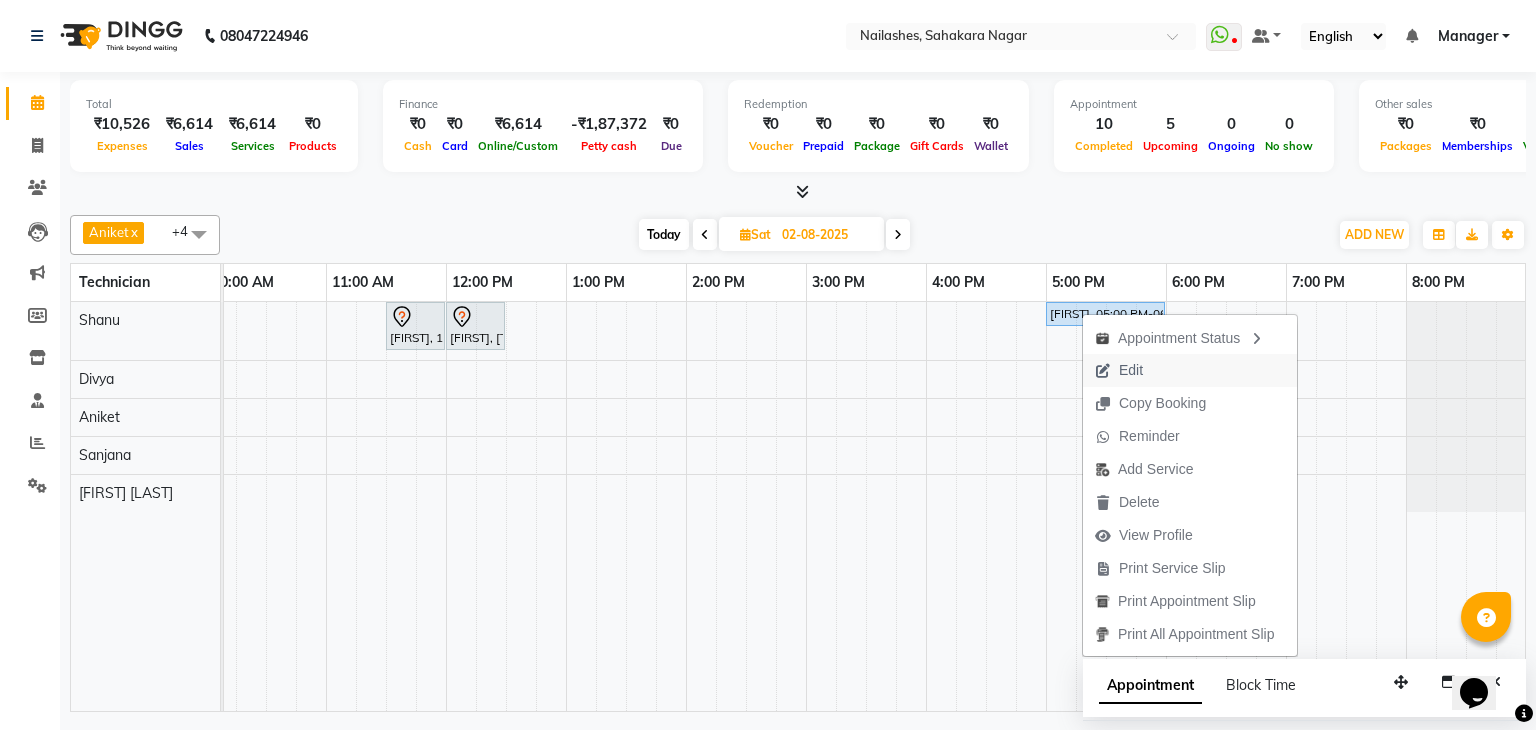 drag, startPoint x: 1110, startPoint y: 377, endPoint x: 1293, endPoint y: 329, distance: 189.19038 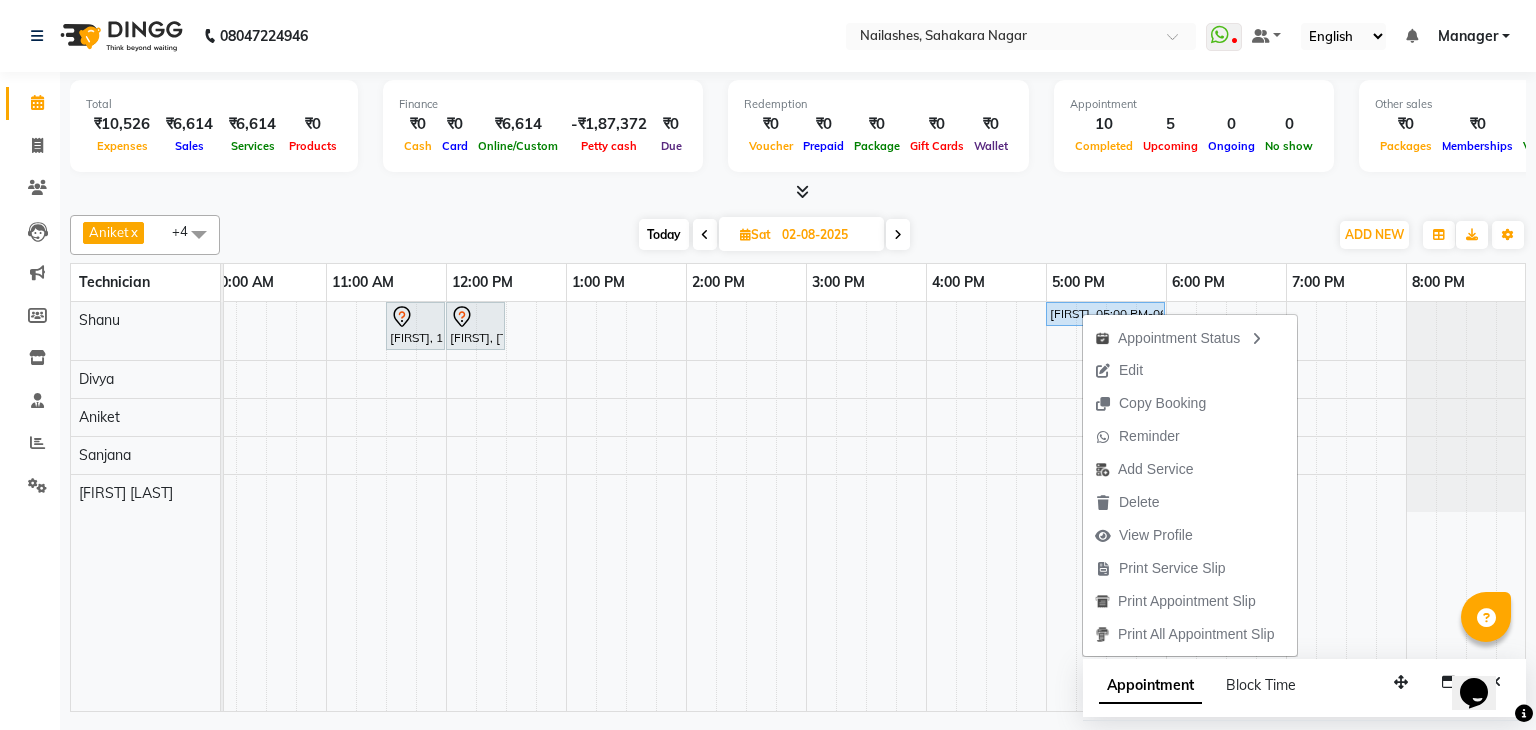 click on "Edit" at bounding box center (1119, 370) 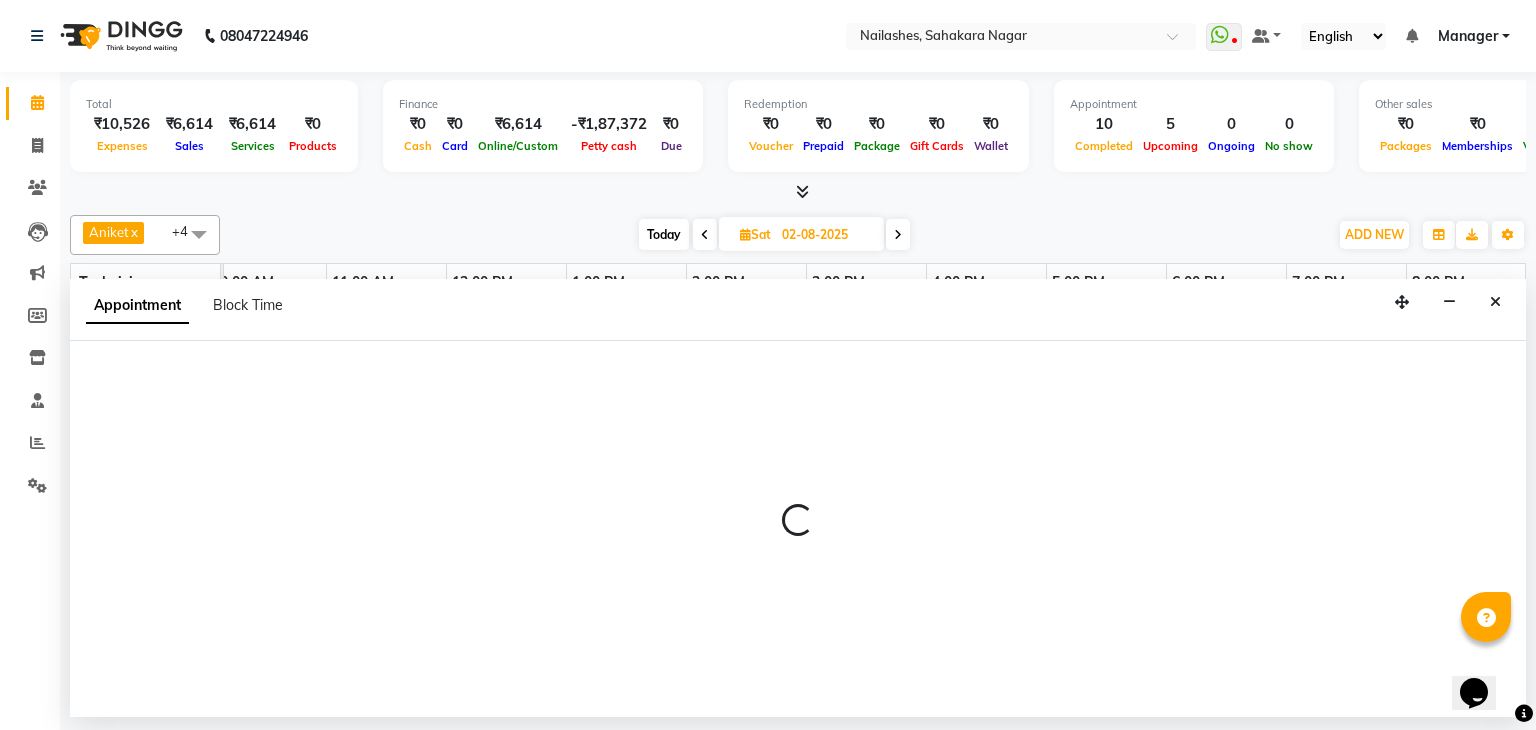 select on "tentative" 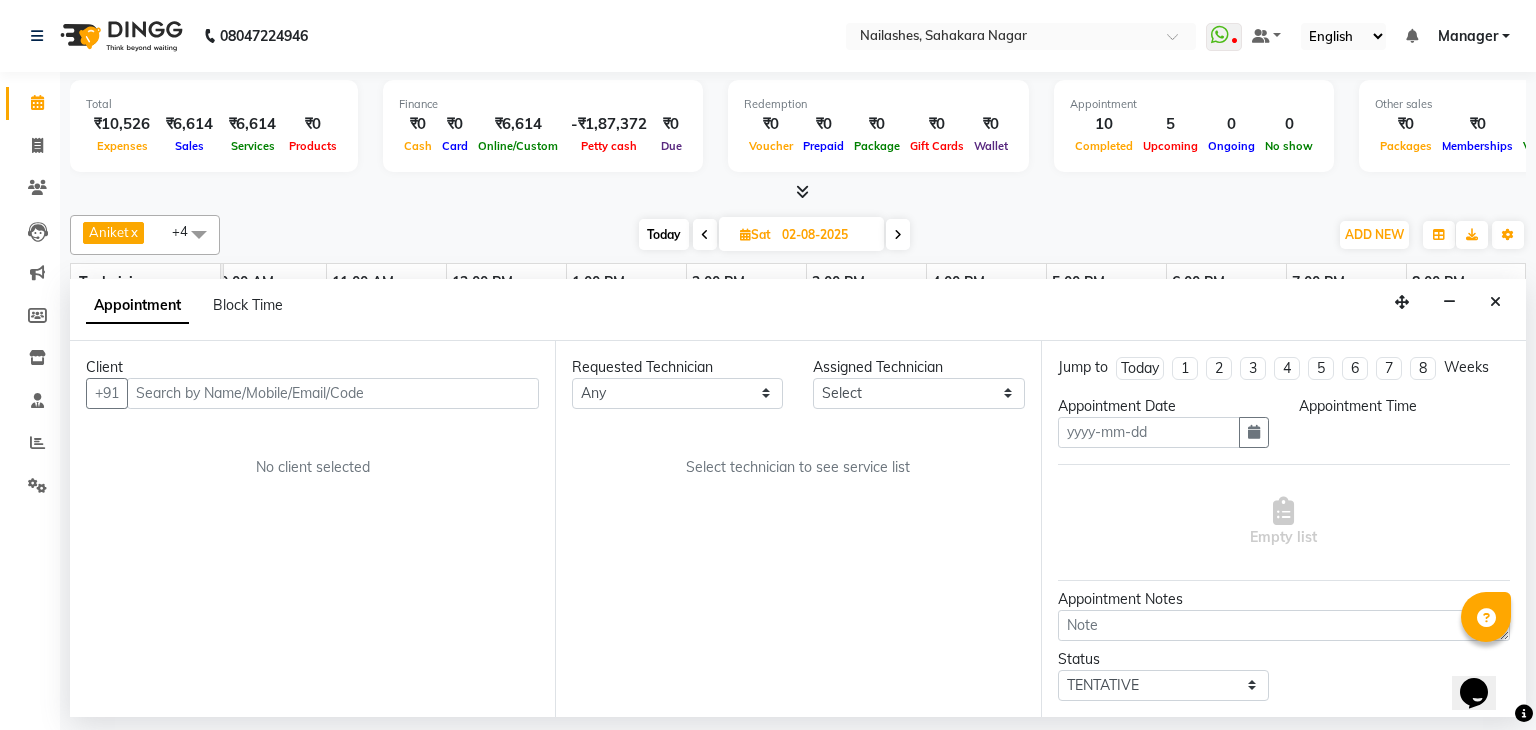 type on "02-08-2025" 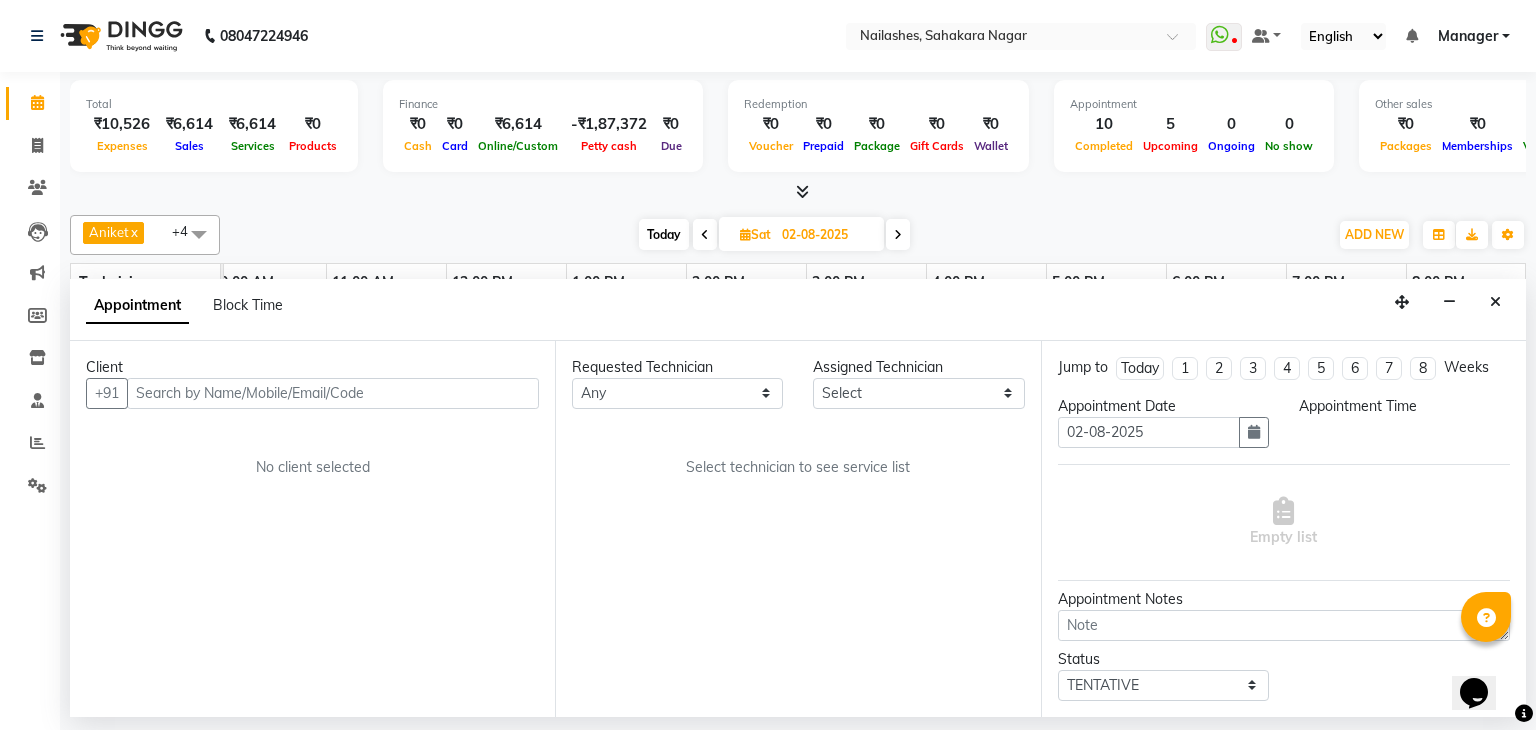 select on "upcoming" 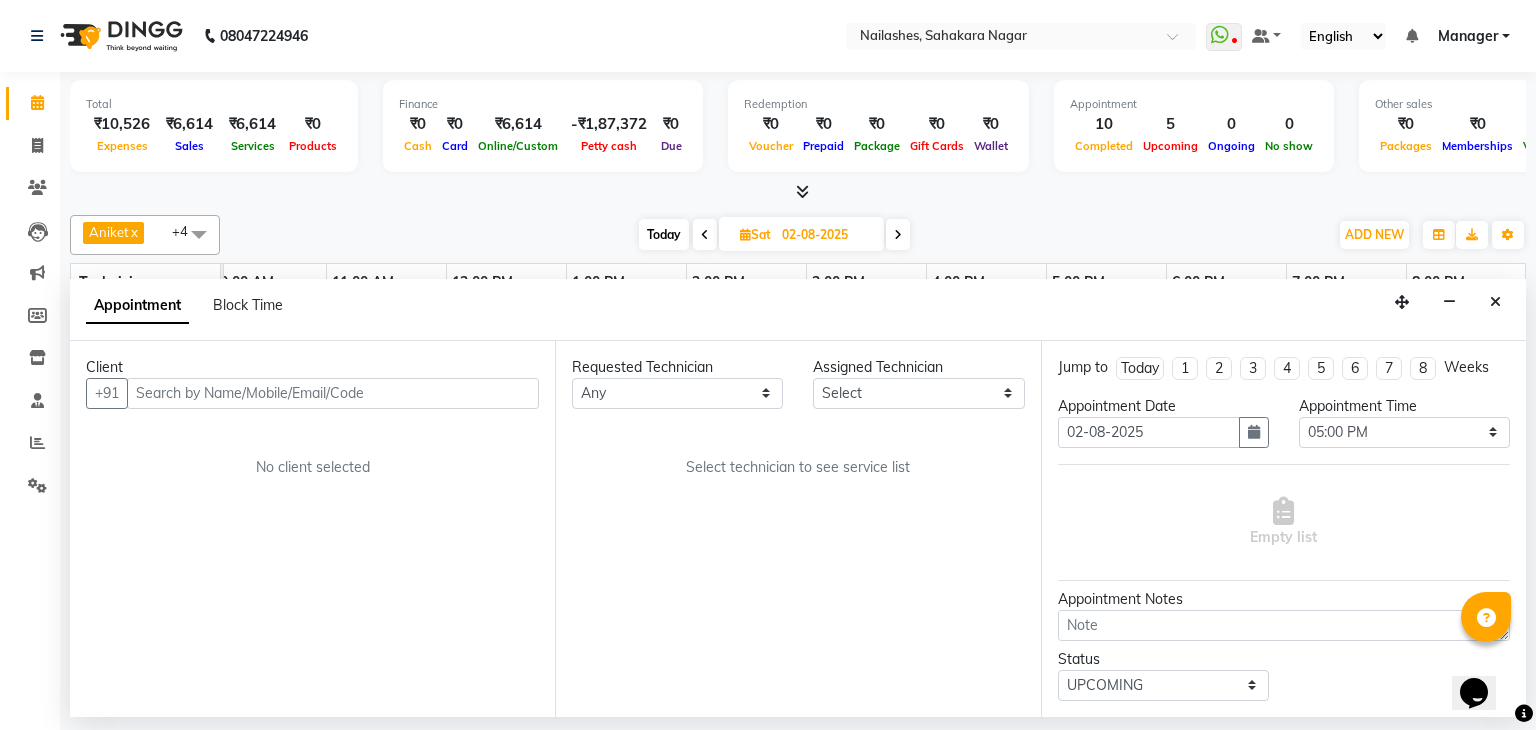 scroll, scrollTop: 0, scrollLeft: 258, axis: horizontal 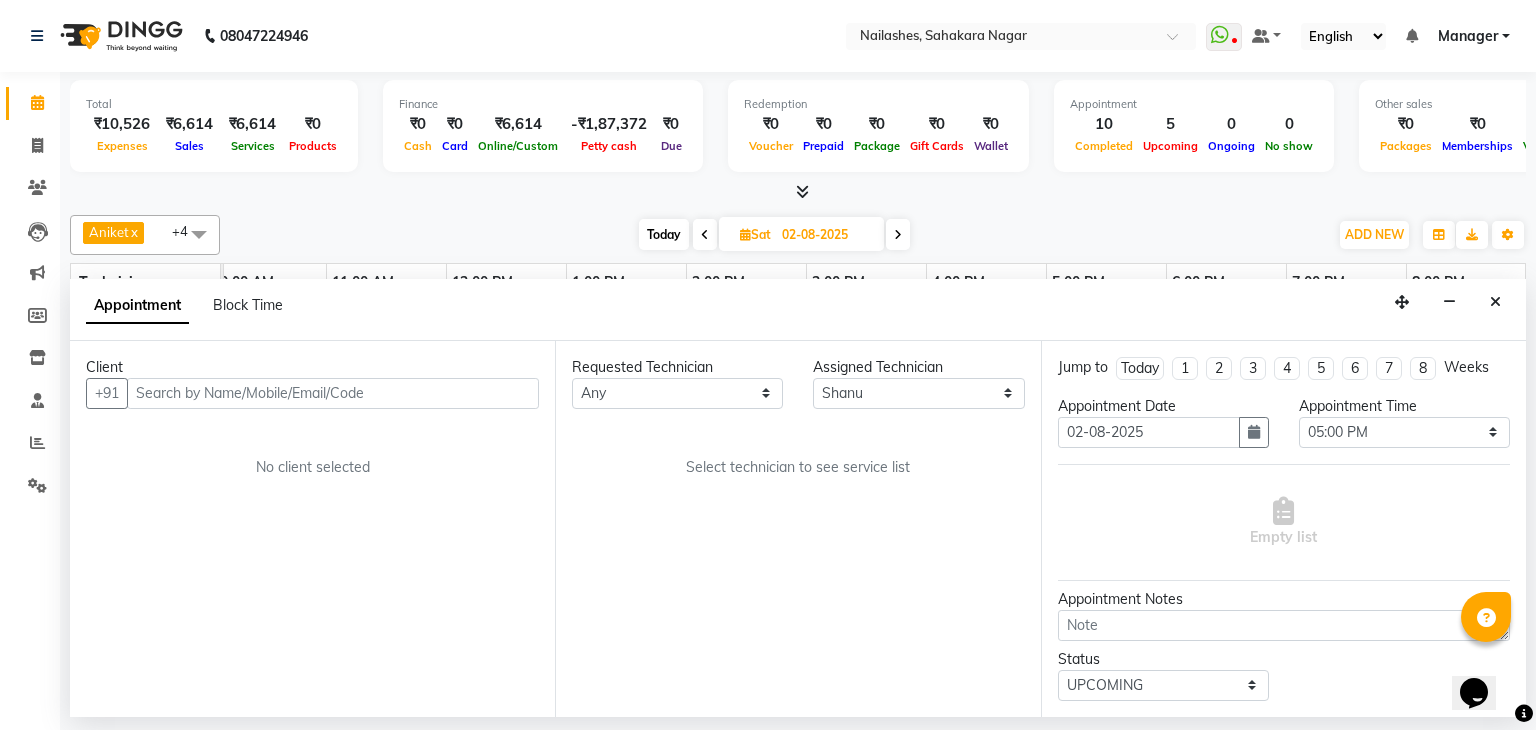 select on "3204" 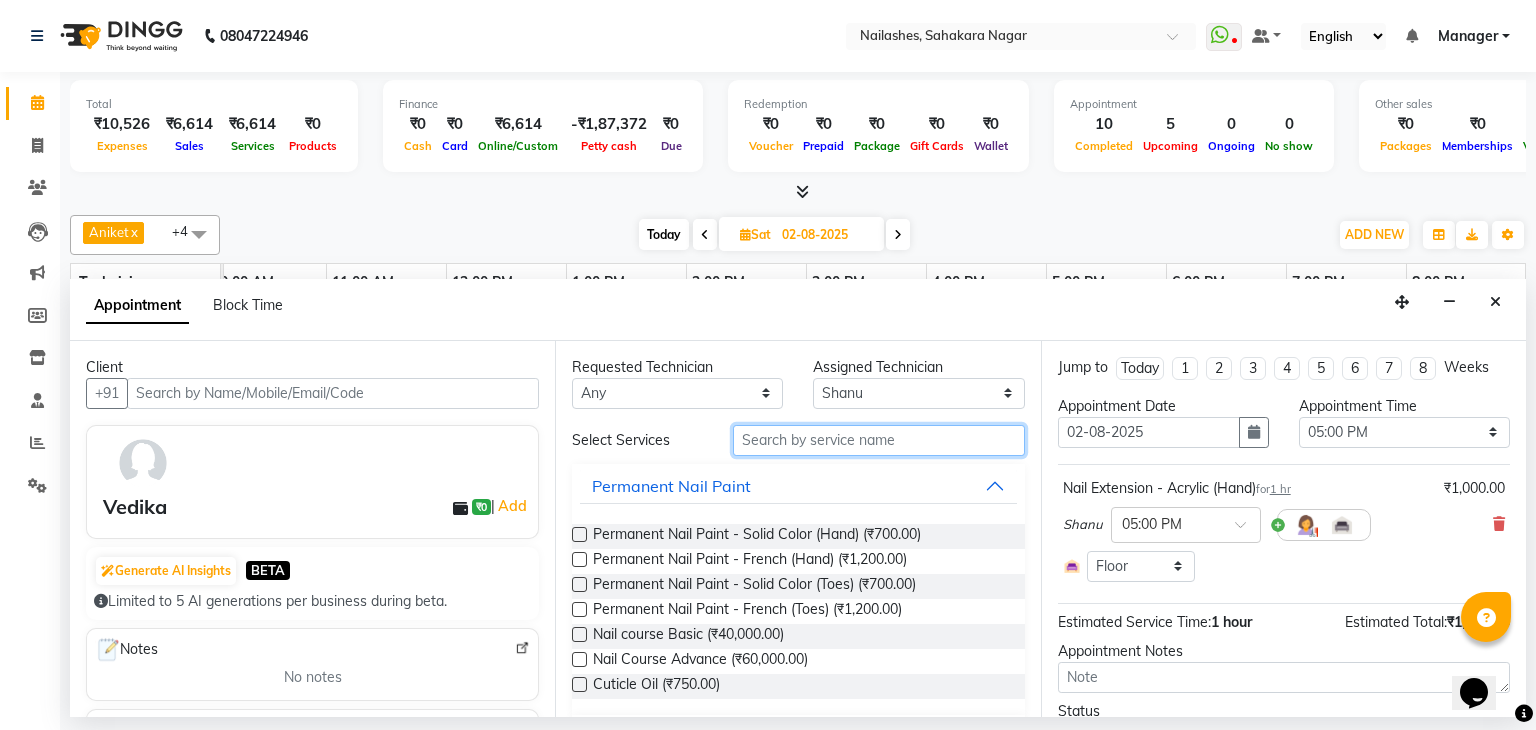 click at bounding box center (879, 440) 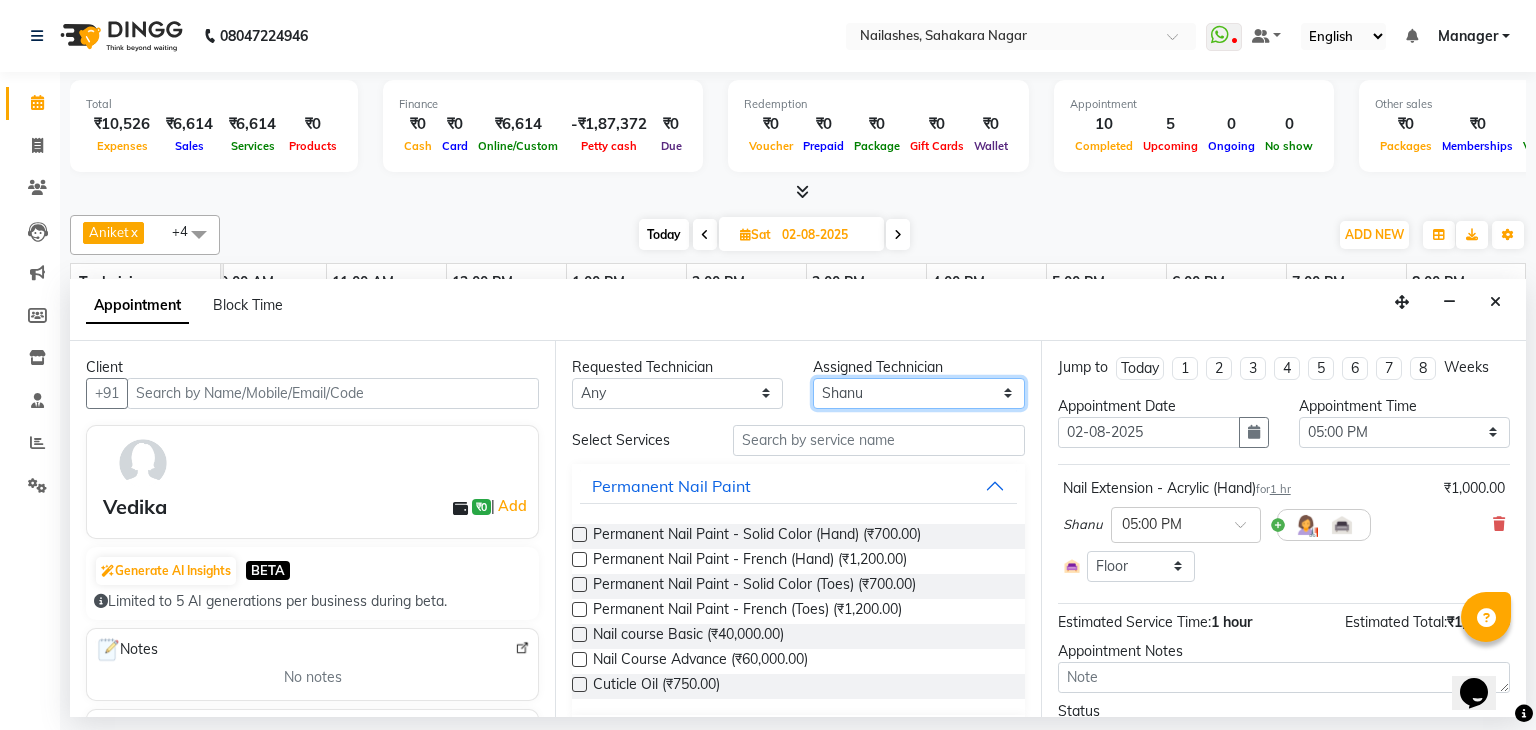 click on "Select [FIRST] [FIRST] [FIRST] [FIRST] [FIRST] [FIRST] [FIRST] [FIRST] [FIRST] [FIRST] [LAST] [FIRST] [FIRST]" at bounding box center (918, 393) 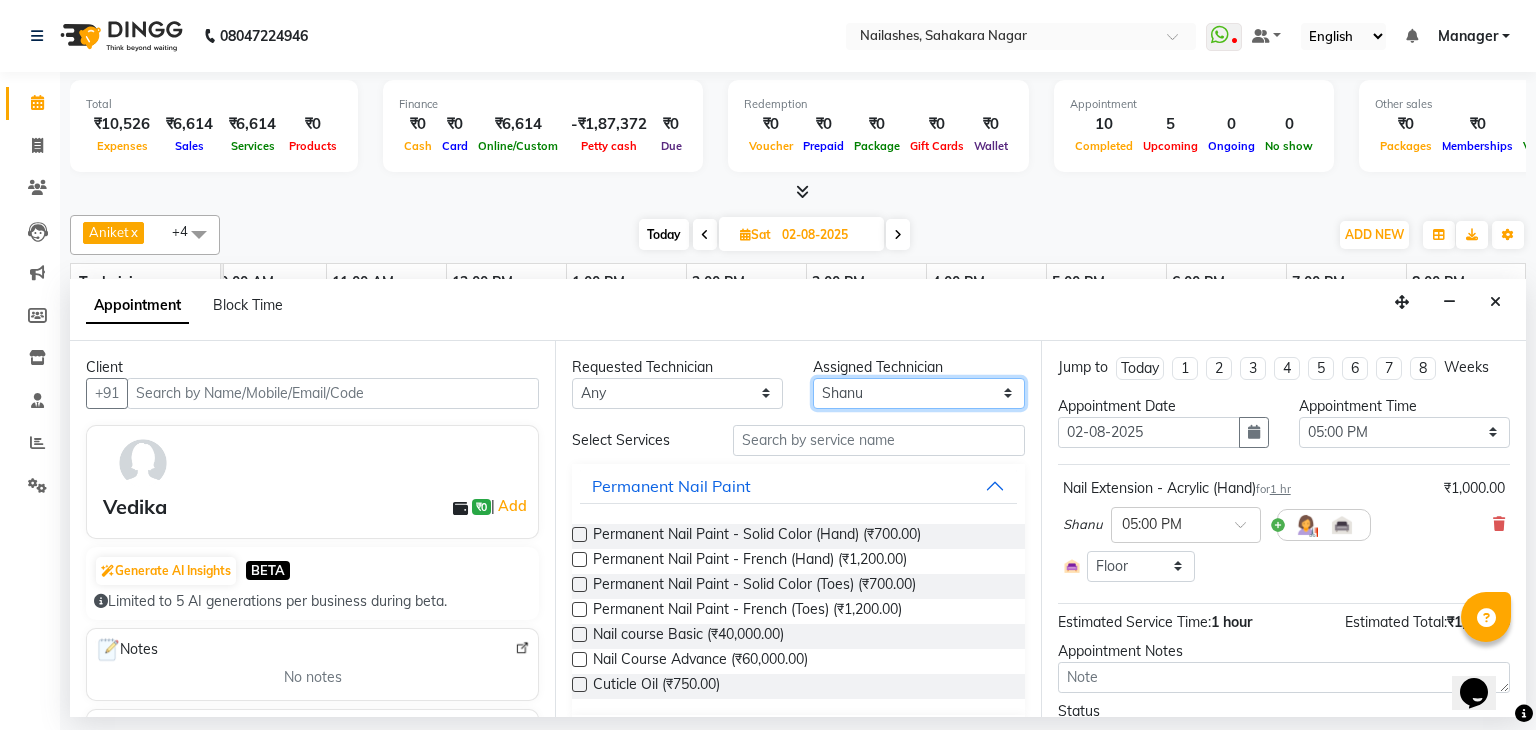 select on "86749" 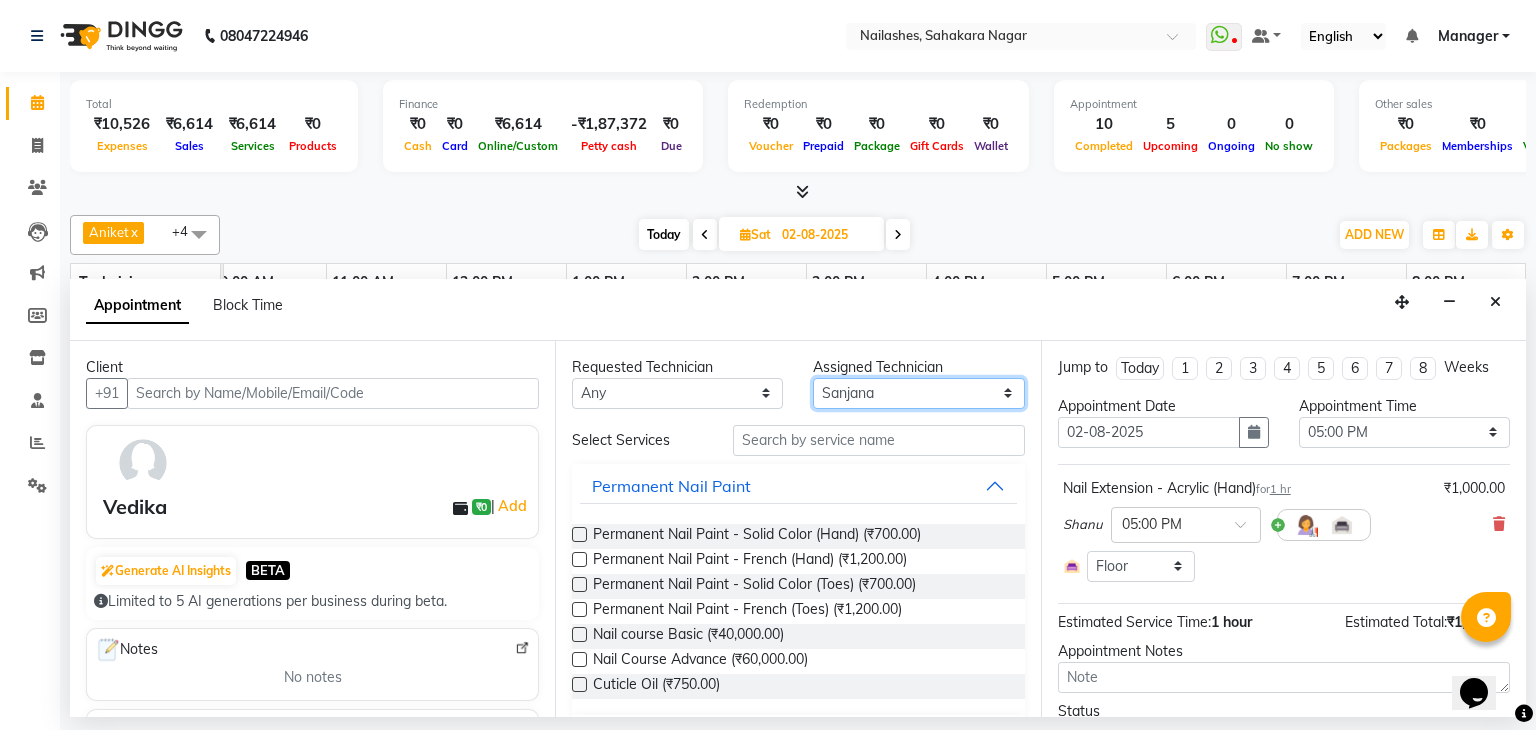 click on "Select [FIRST] [FIRST] [FIRST] [FIRST] [FIRST] [FIRST] [FIRST] [FIRST] [FIRST] [FIRST] [LAST] [FIRST] [FIRST]" at bounding box center [918, 393] 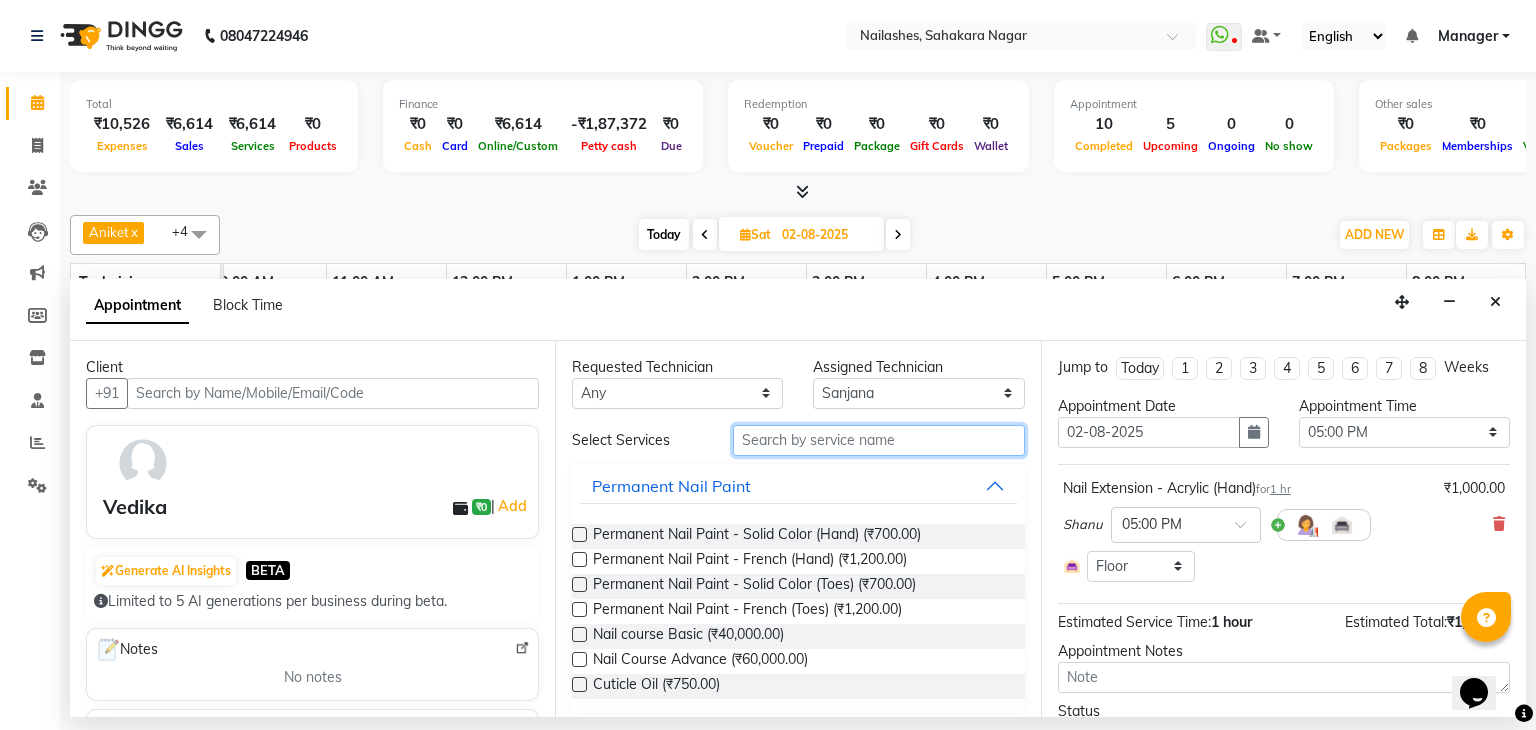 click at bounding box center [879, 440] 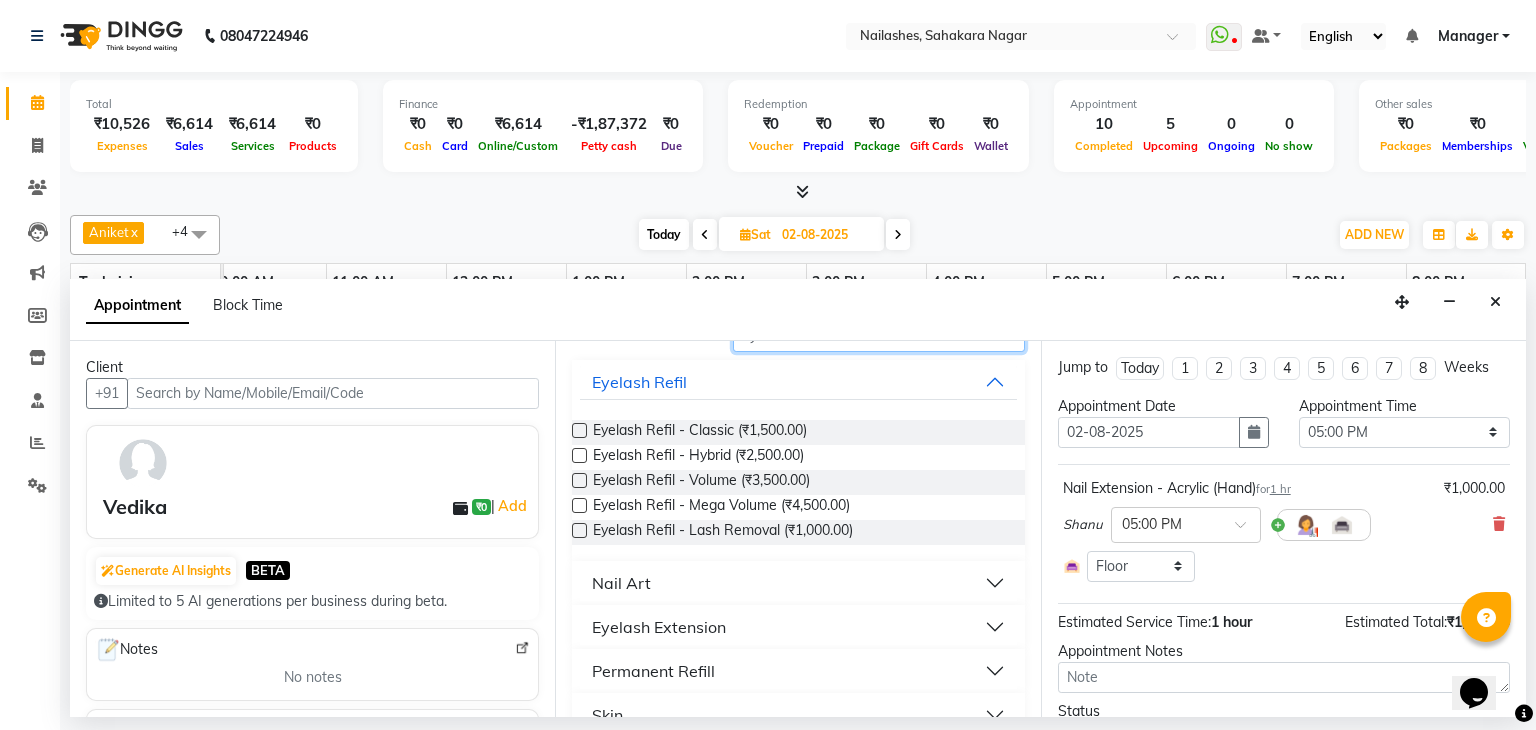 scroll, scrollTop: 184, scrollLeft: 0, axis: vertical 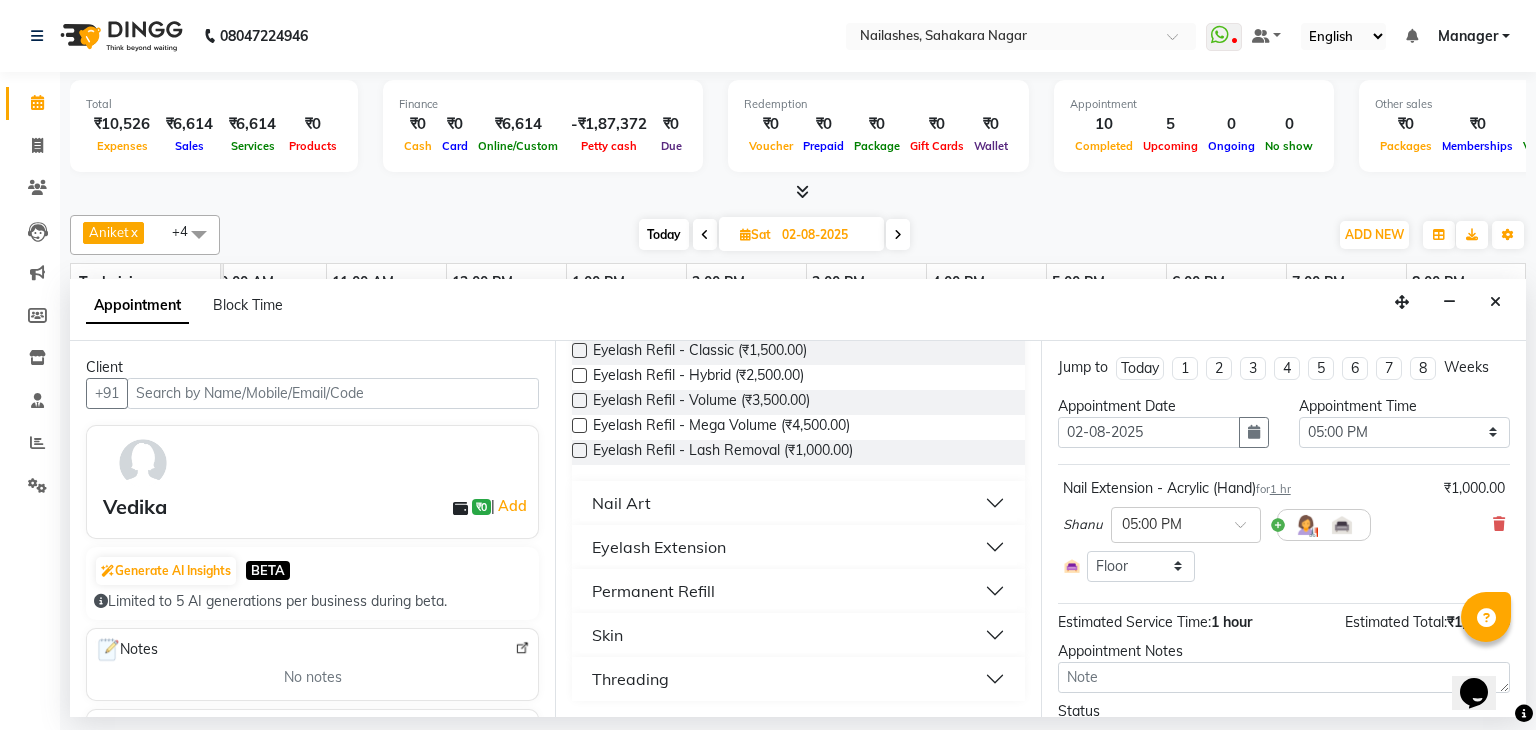 type on "eye" 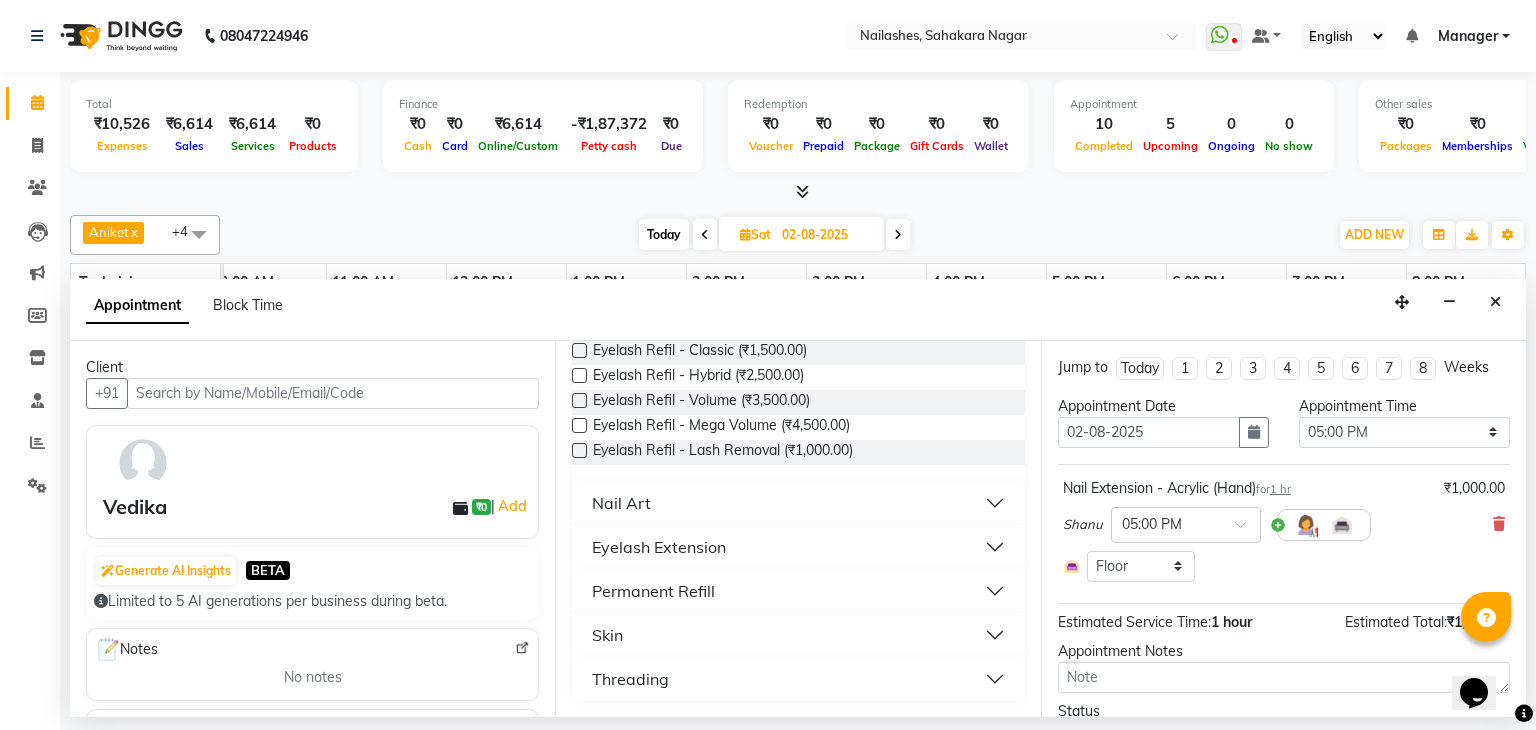 drag, startPoint x: 644, startPoint y: 680, endPoint x: 664, endPoint y: 671, distance: 21.931713 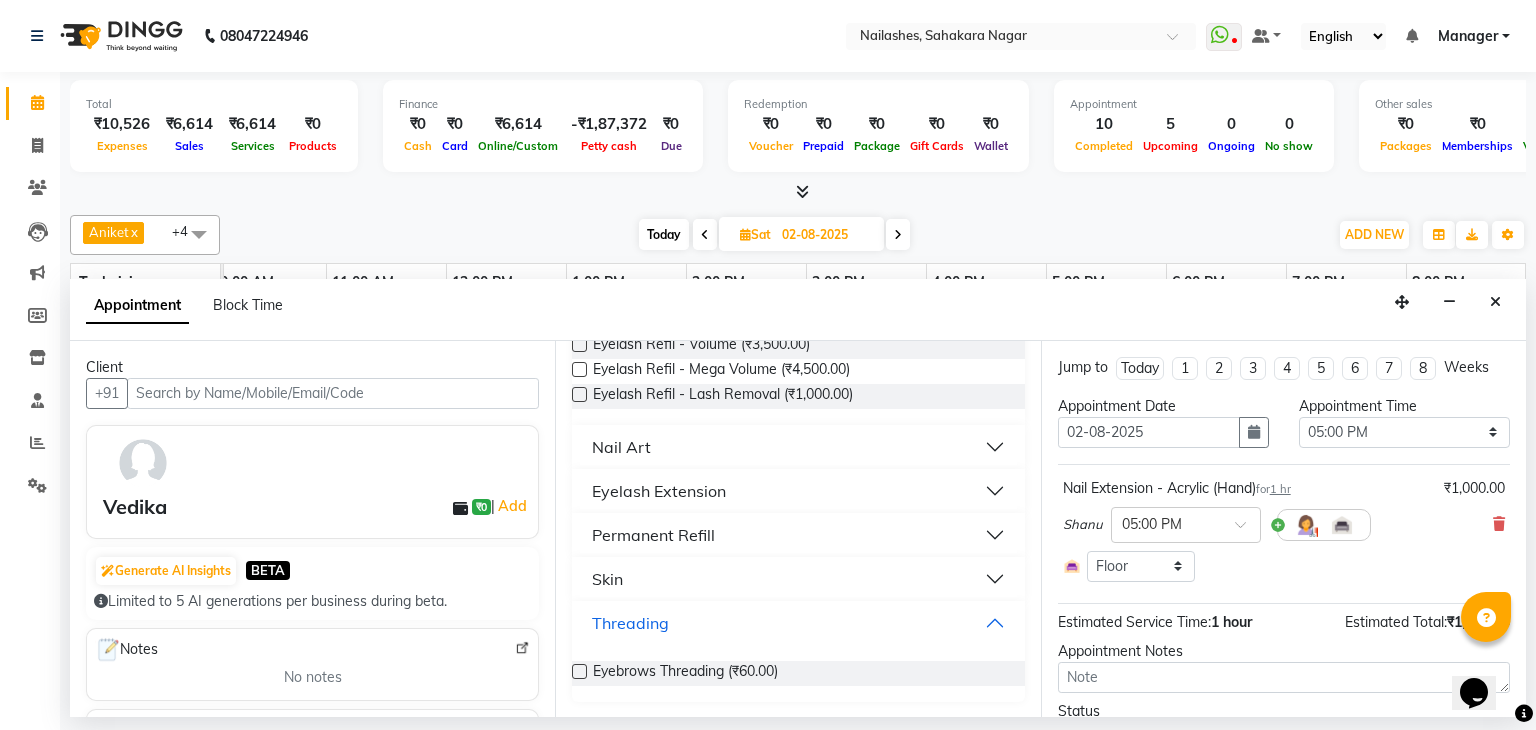 scroll, scrollTop: 240, scrollLeft: 0, axis: vertical 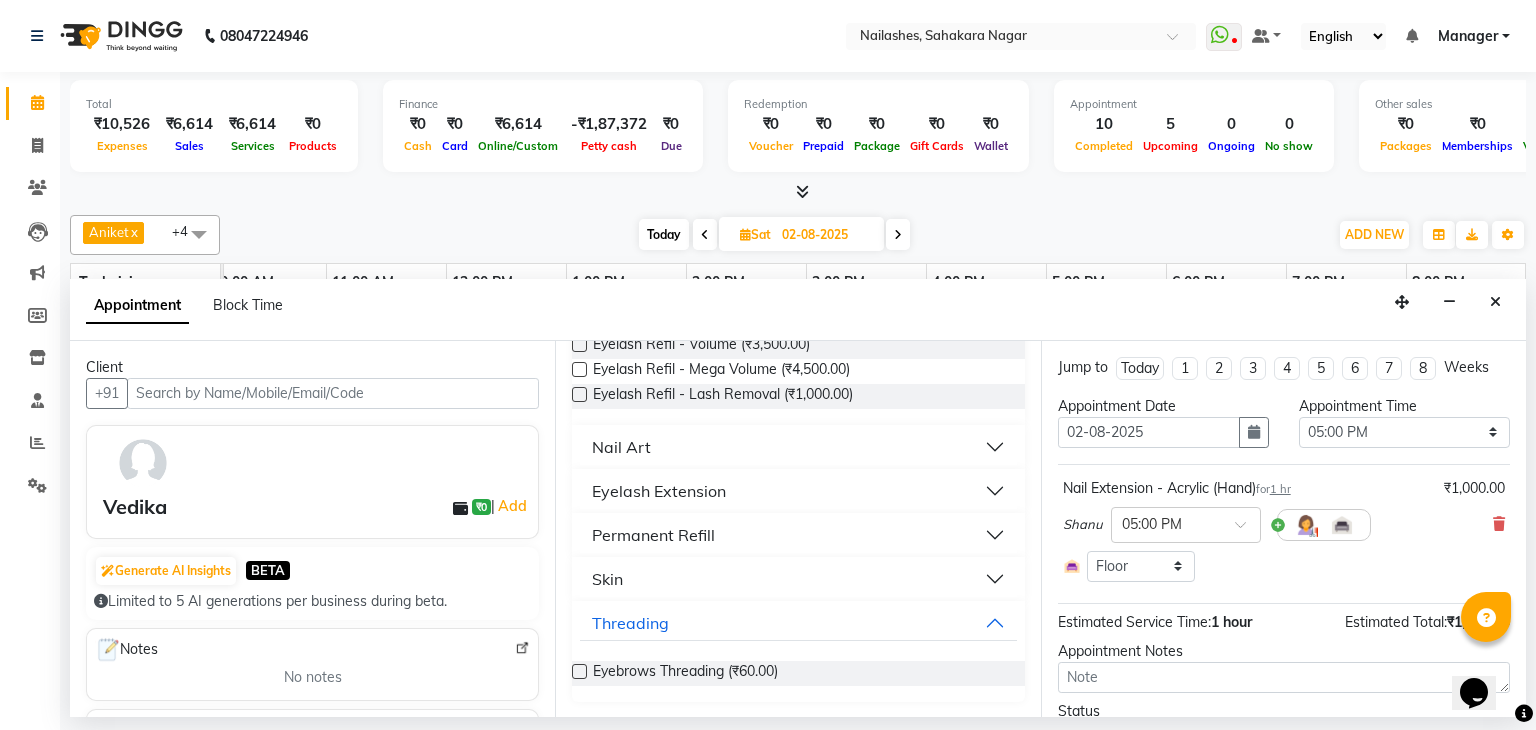 click at bounding box center [579, 671] 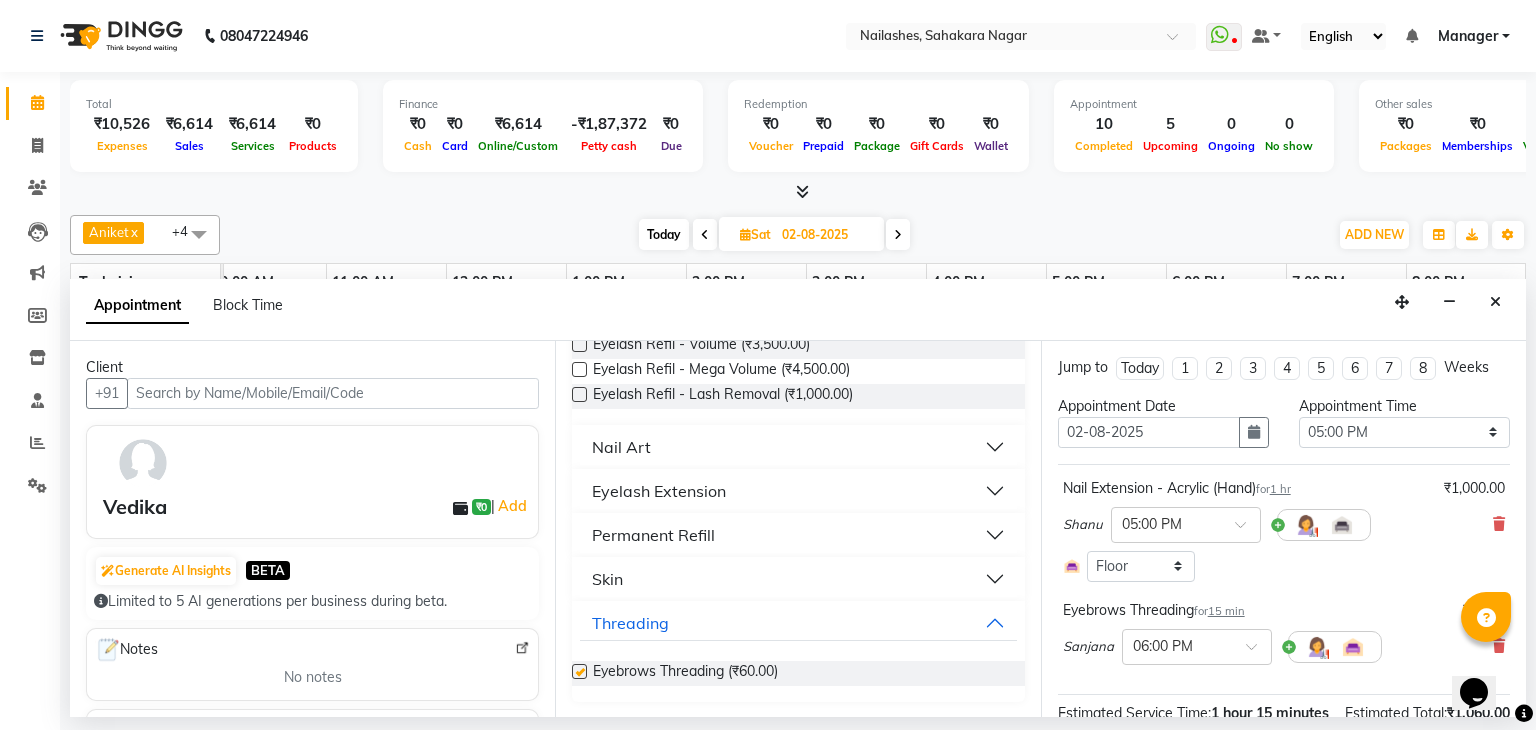 checkbox on "false" 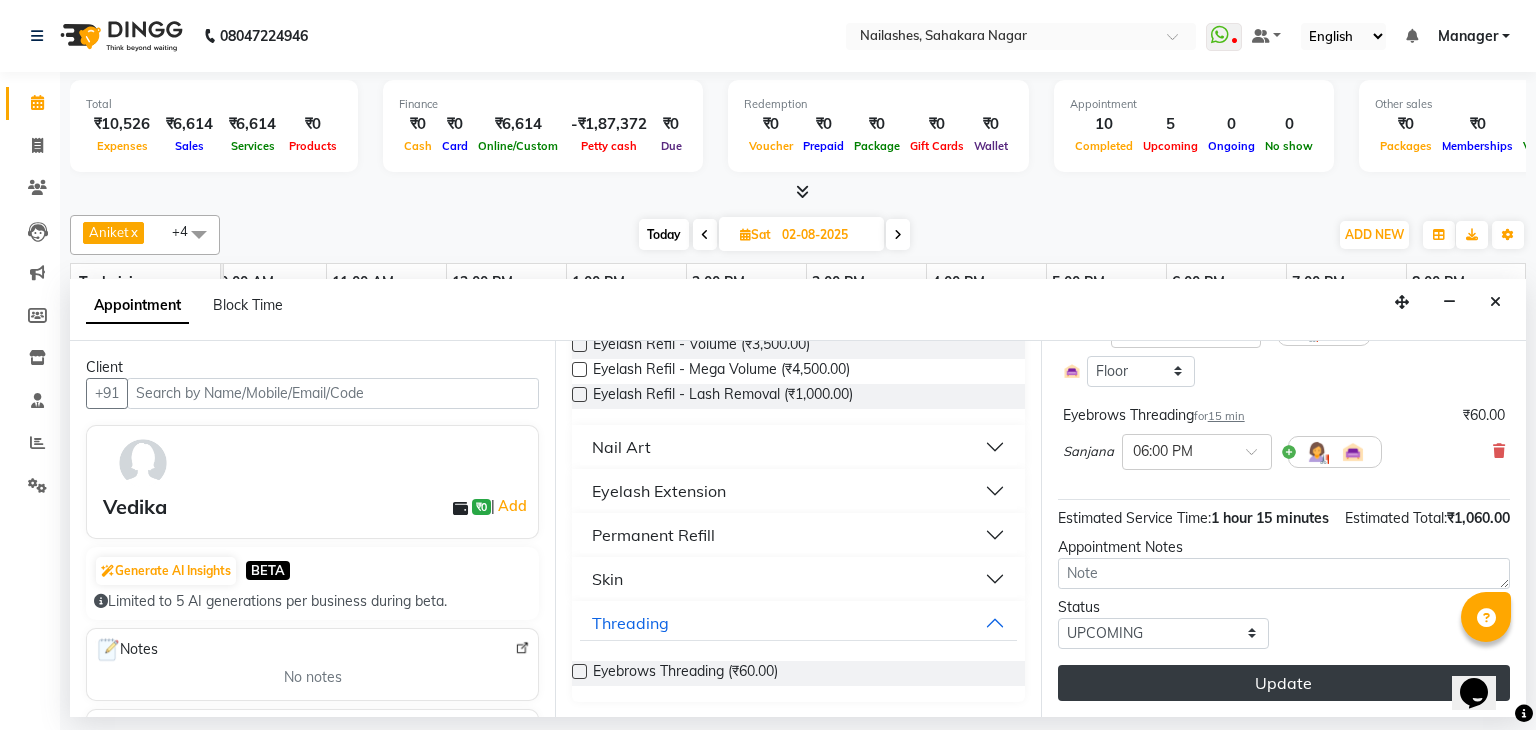scroll, scrollTop: 215, scrollLeft: 0, axis: vertical 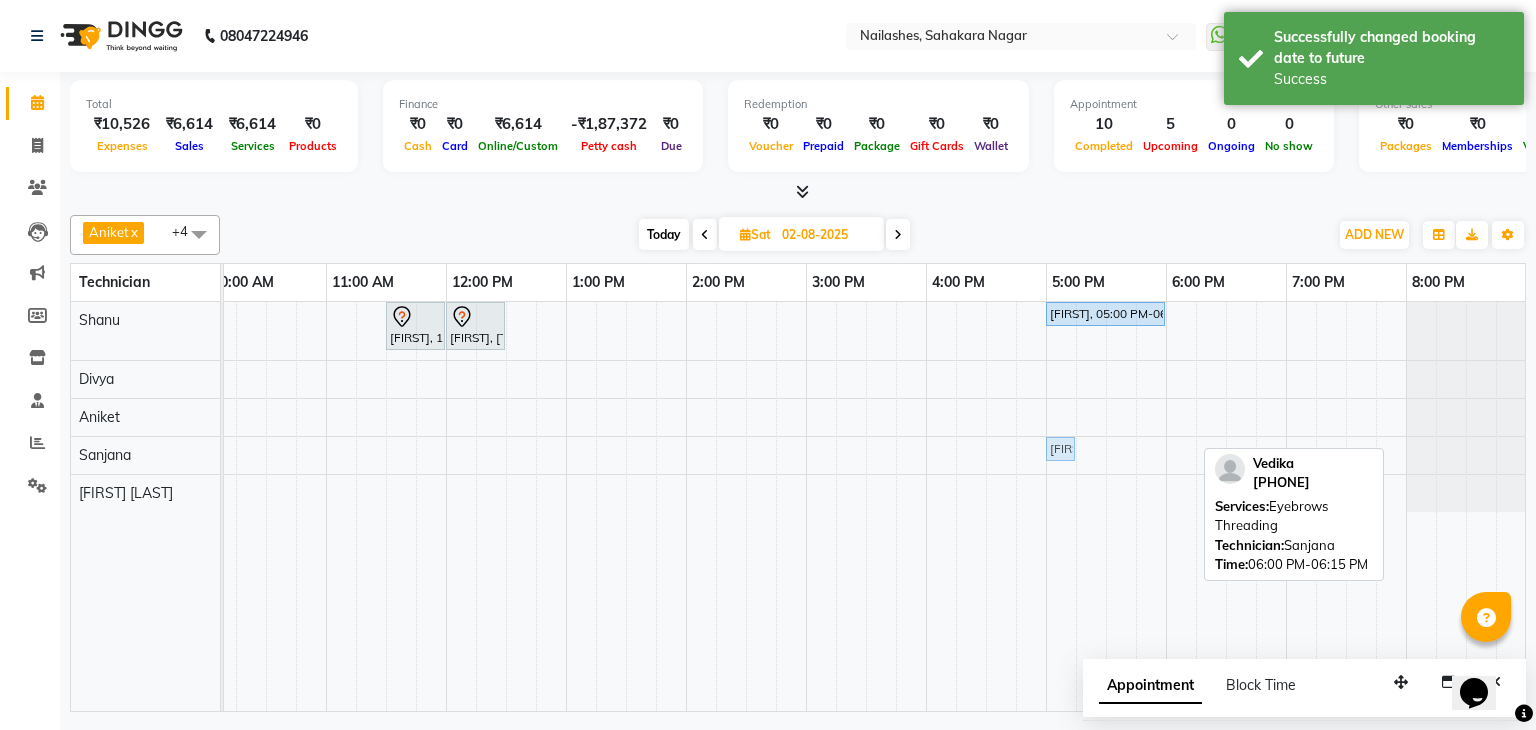 drag, startPoint x: 1176, startPoint y: 441, endPoint x: 1048, endPoint y: 461, distance: 129.55309 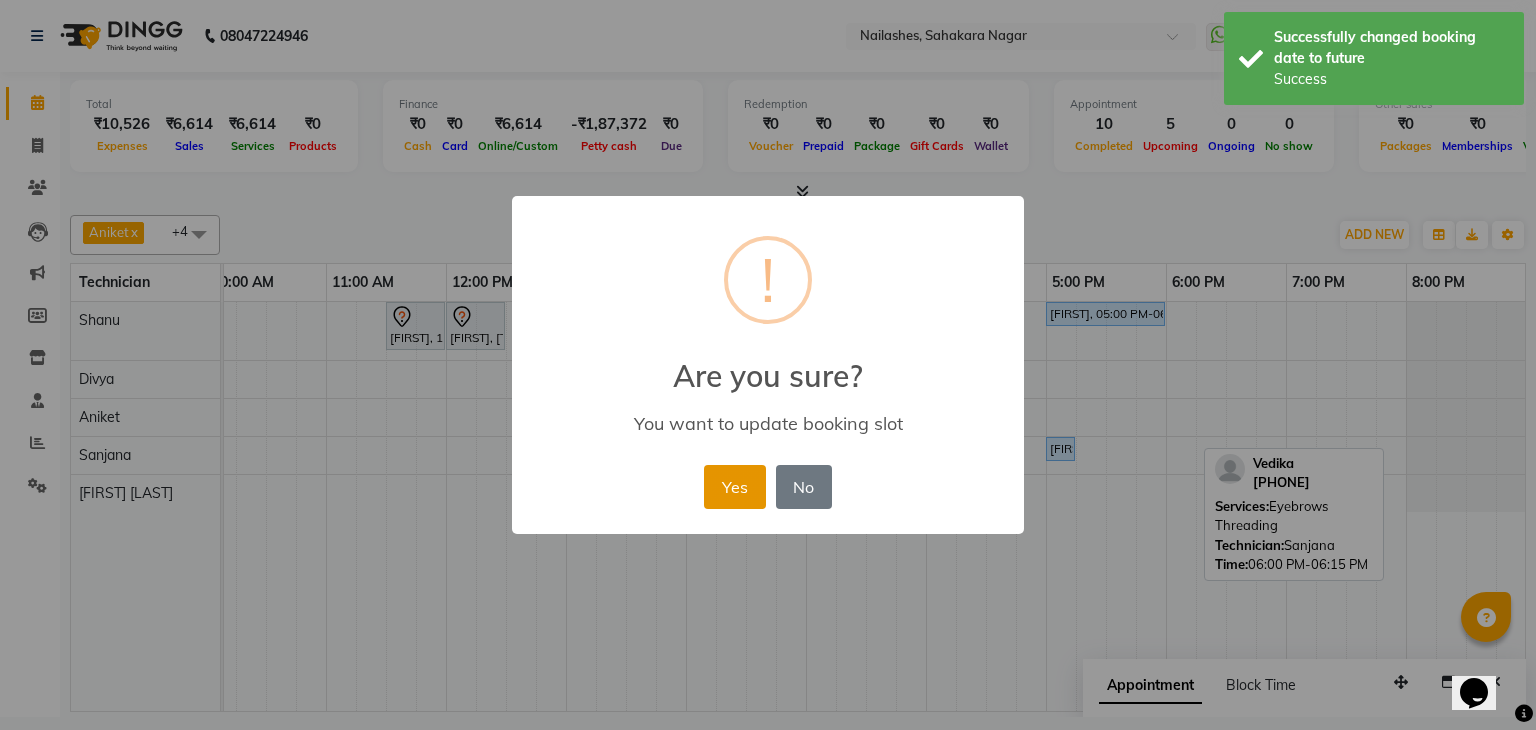 click on "Yes" at bounding box center (734, 487) 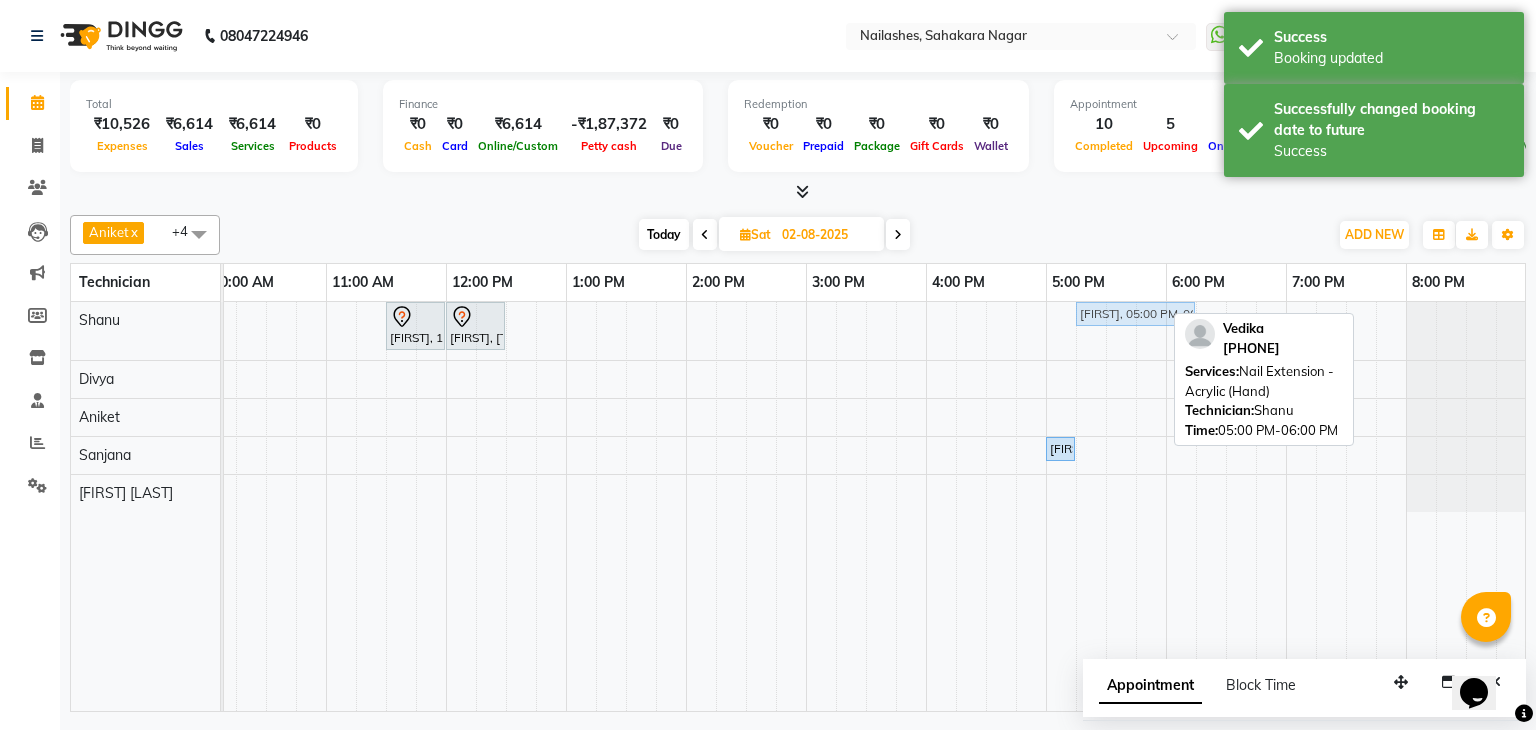 drag, startPoint x: 1092, startPoint y: 305, endPoint x: 1134, endPoint y: 317, distance: 43.68066 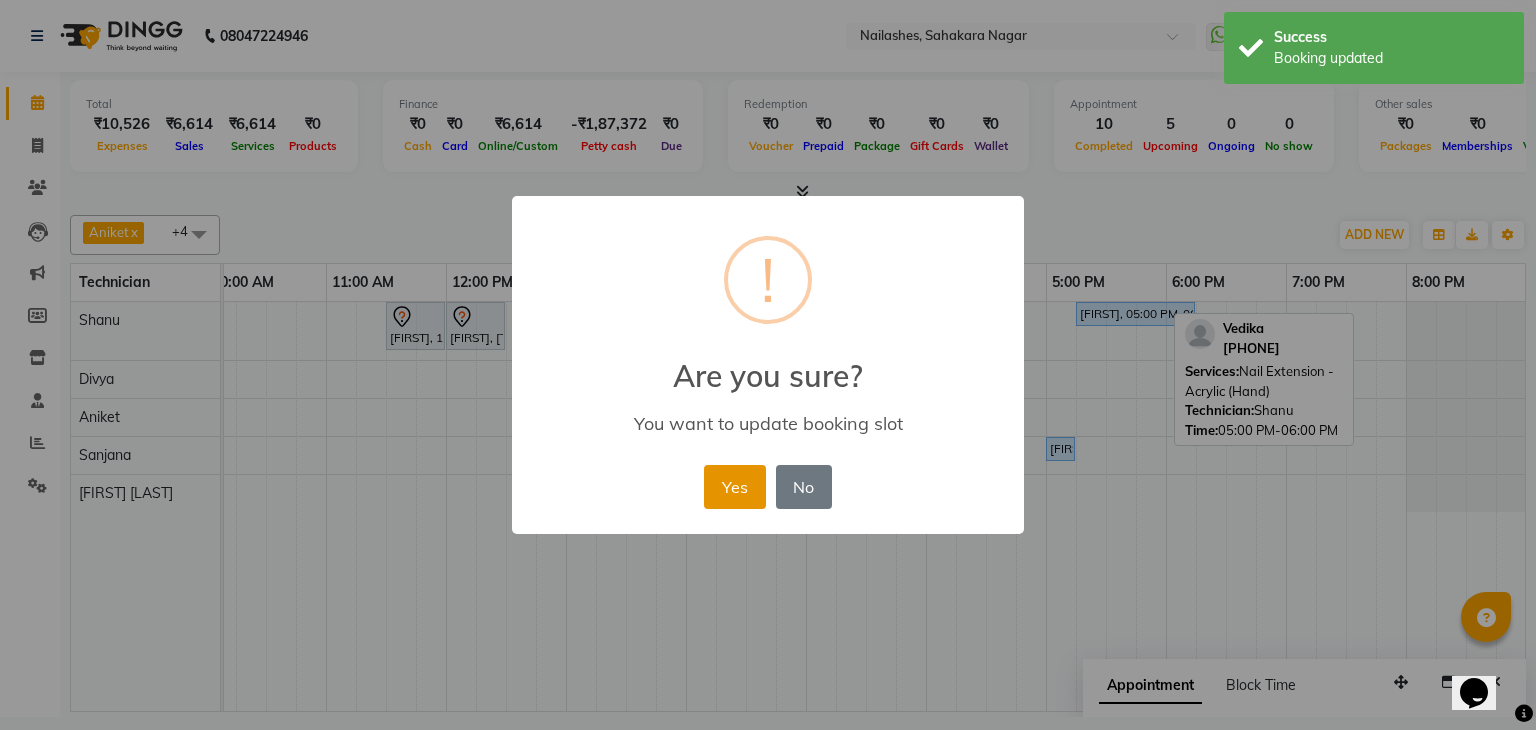 click on "Yes" at bounding box center [734, 487] 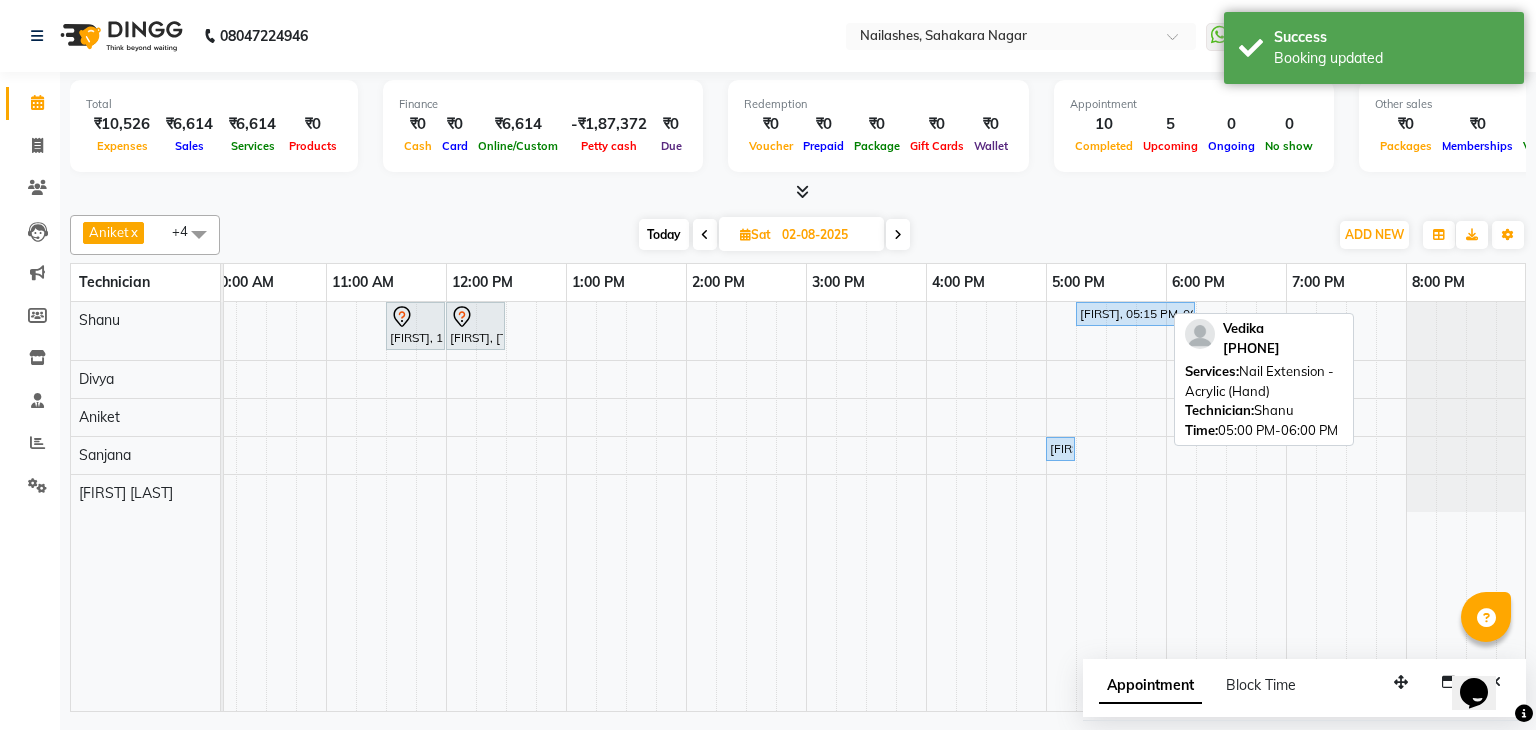 click on "Today" at bounding box center (664, 234) 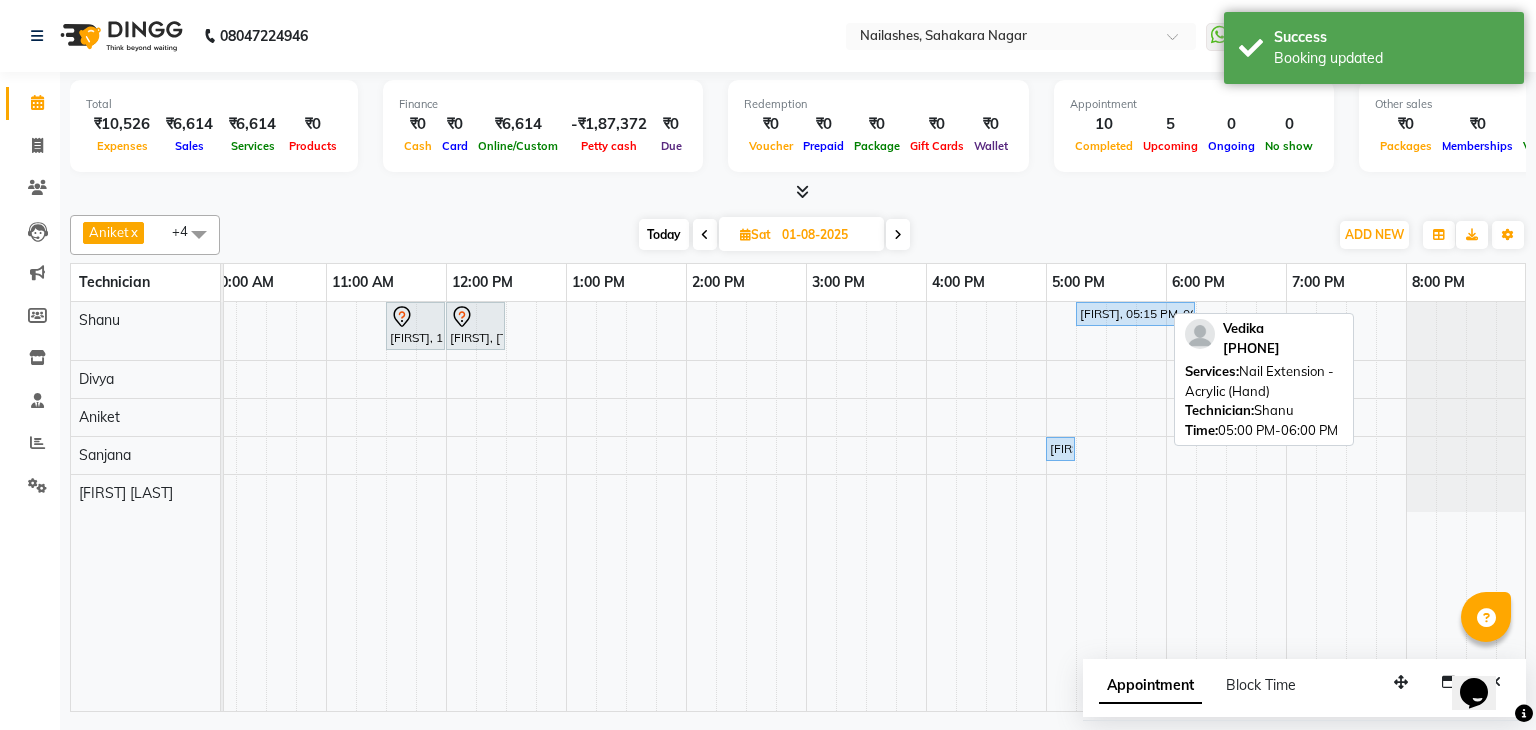 scroll, scrollTop: 0, scrollLeft: 258, axis: horizontal 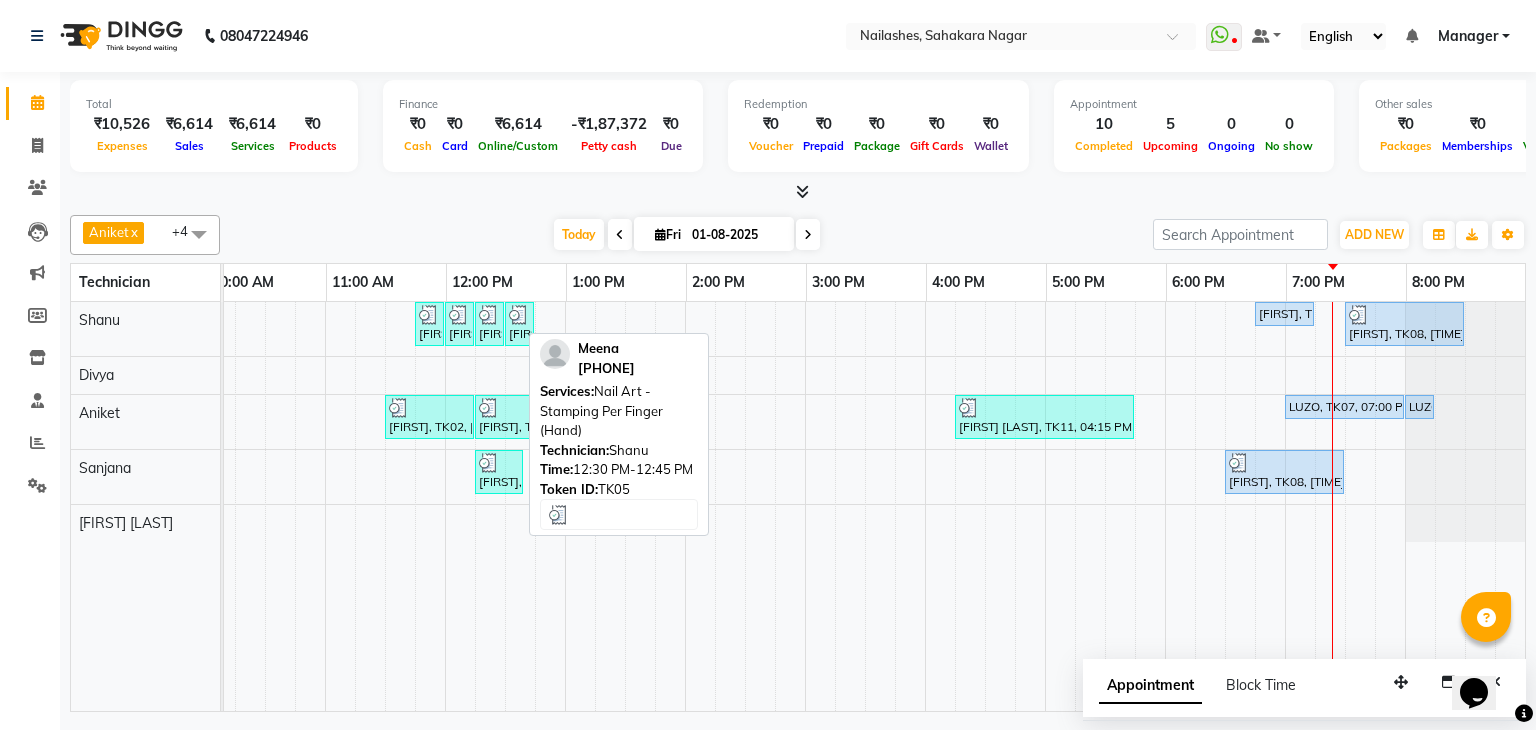 click on "[FIRST], TK05, [TIME]-[TIME], Nail Art - Stamping Per Finger (Hand)" at bounding box center (519, 324) 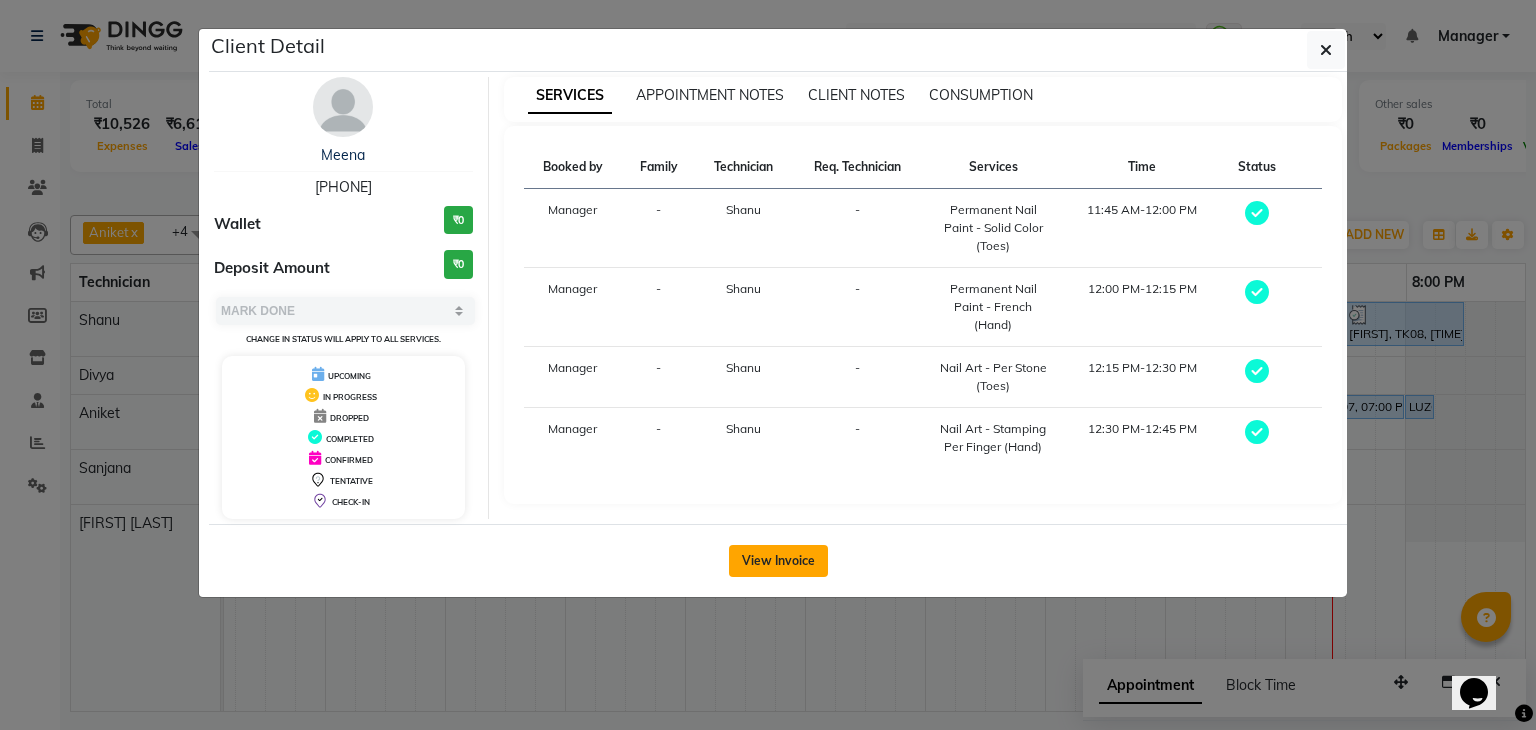 drag, startPoint x: 755, startPoint y: 559, endPoint x: 820, endPoint y: 554, distance: 65.192024 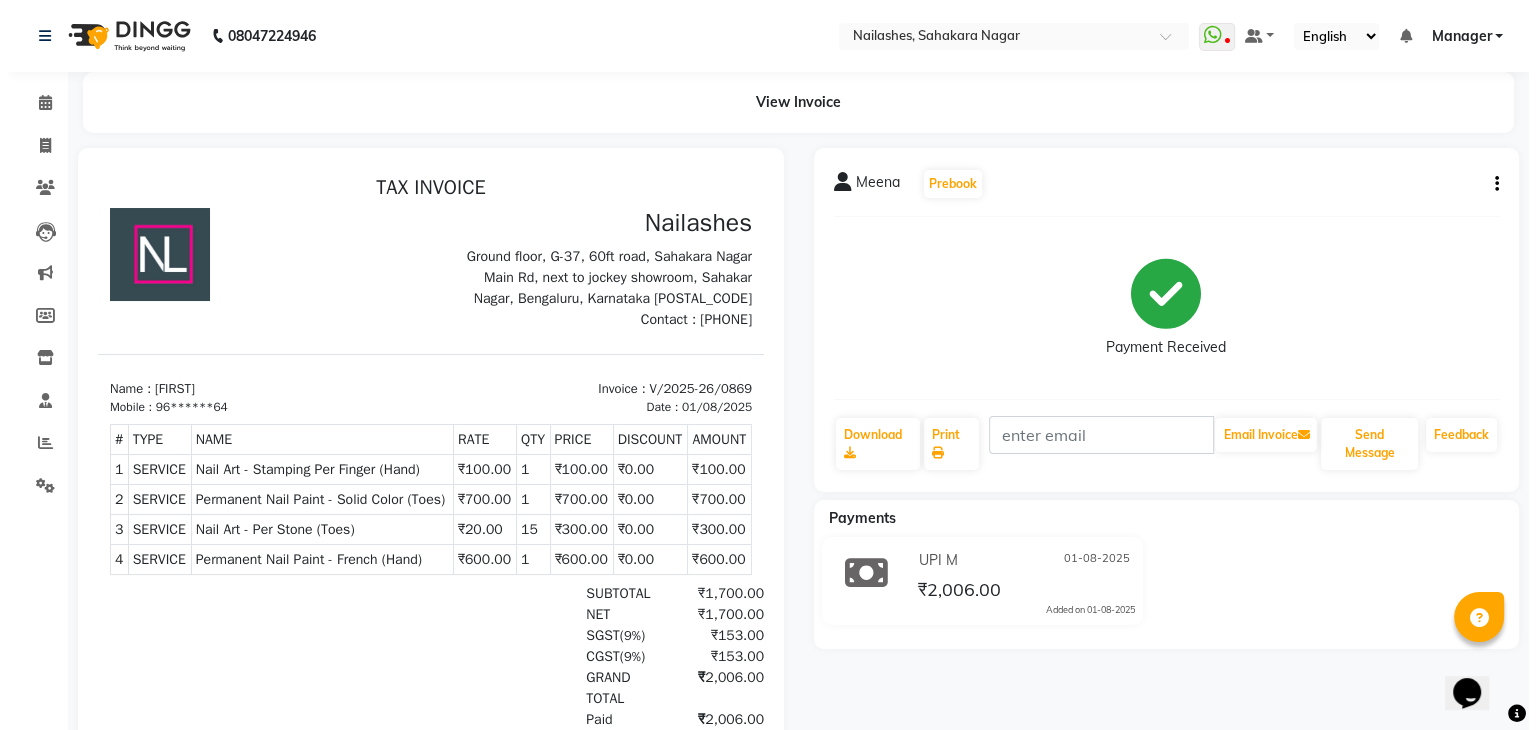 scroll, scrollTop: 0, scrollLeft: 0, axis: both 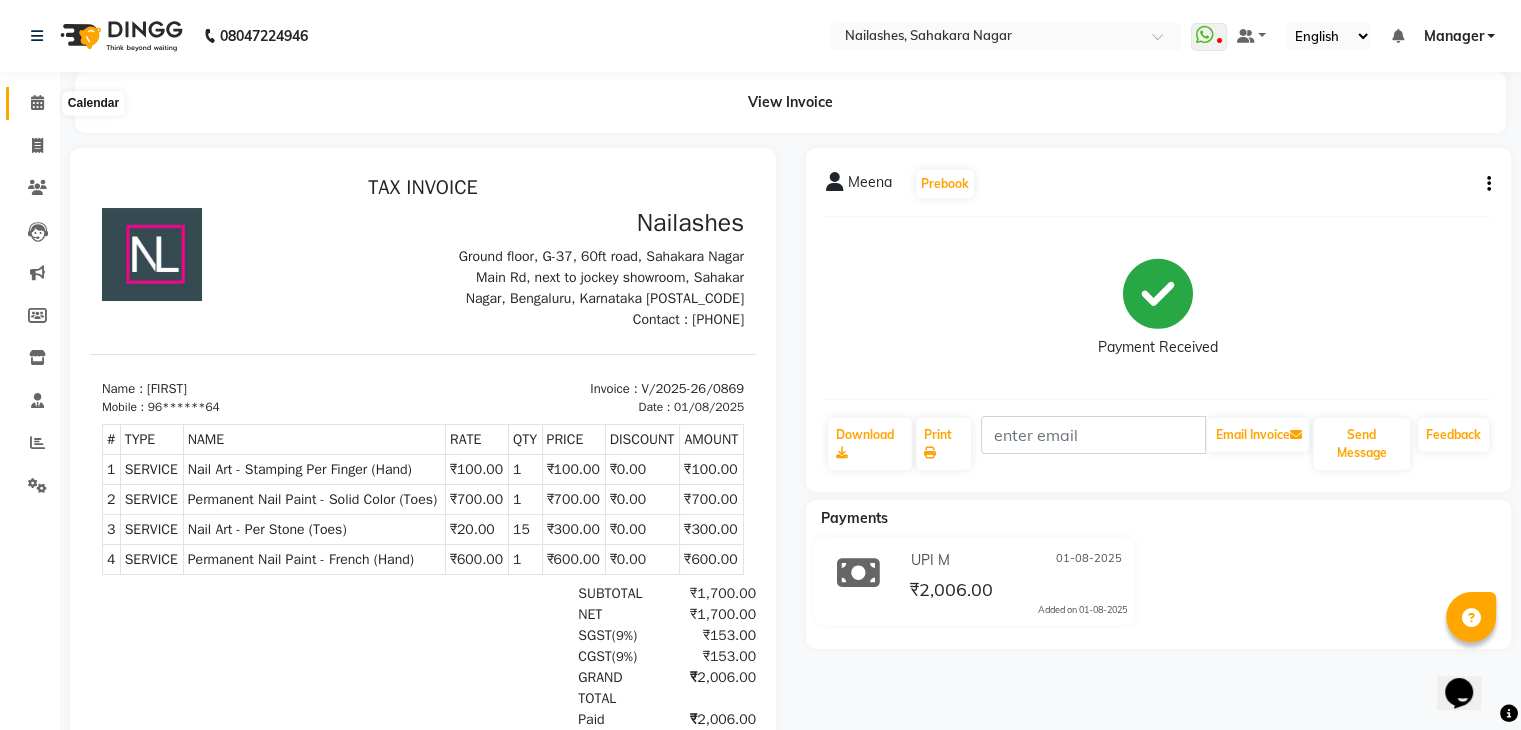 click 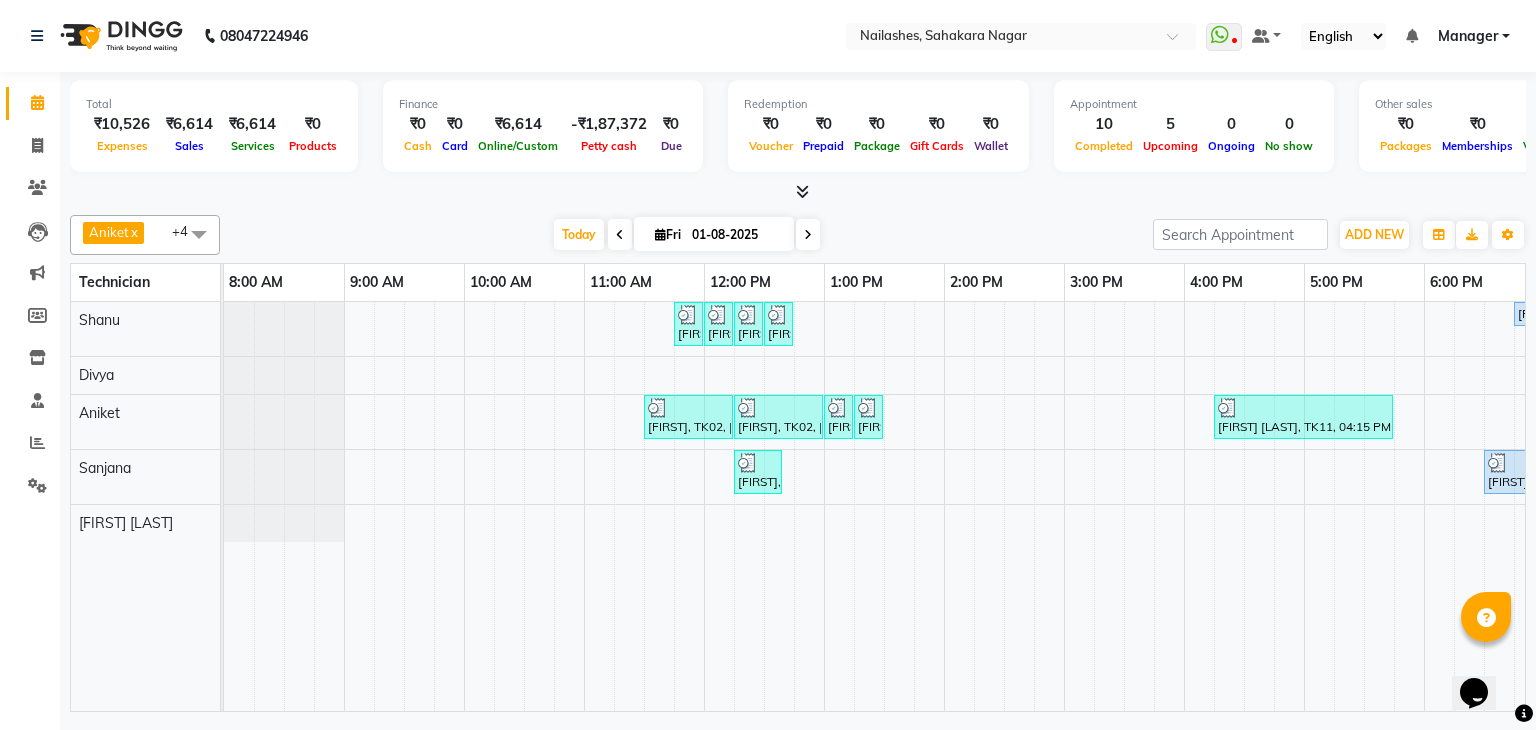 scroll, scrollTop: 0, scrollLeft: 273, axis: horizontal 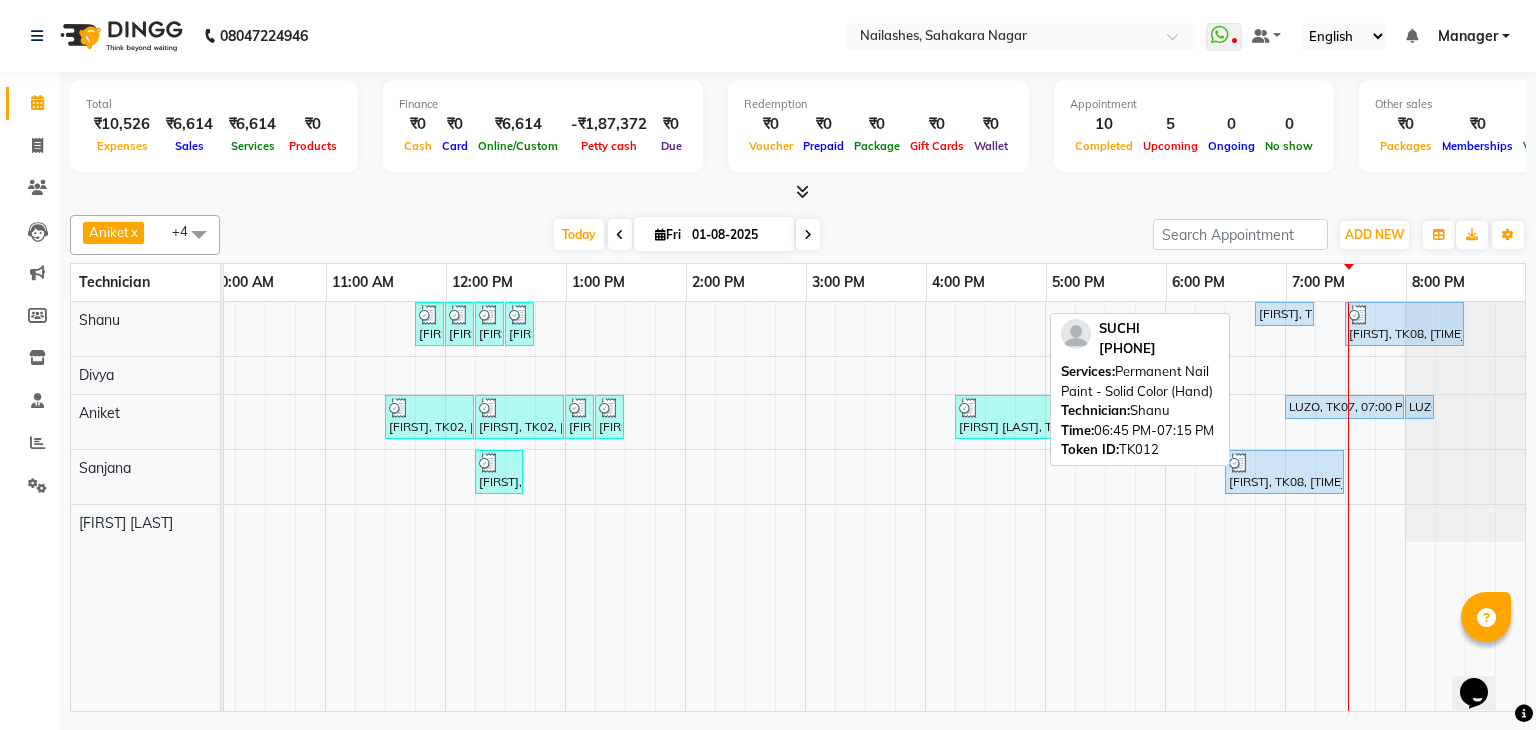 click on "[FIRST], TK12, [TIME]-[TIME], Permanent Nail Paint - Solid Color (Hand)" at bounding box center (1284, 314) 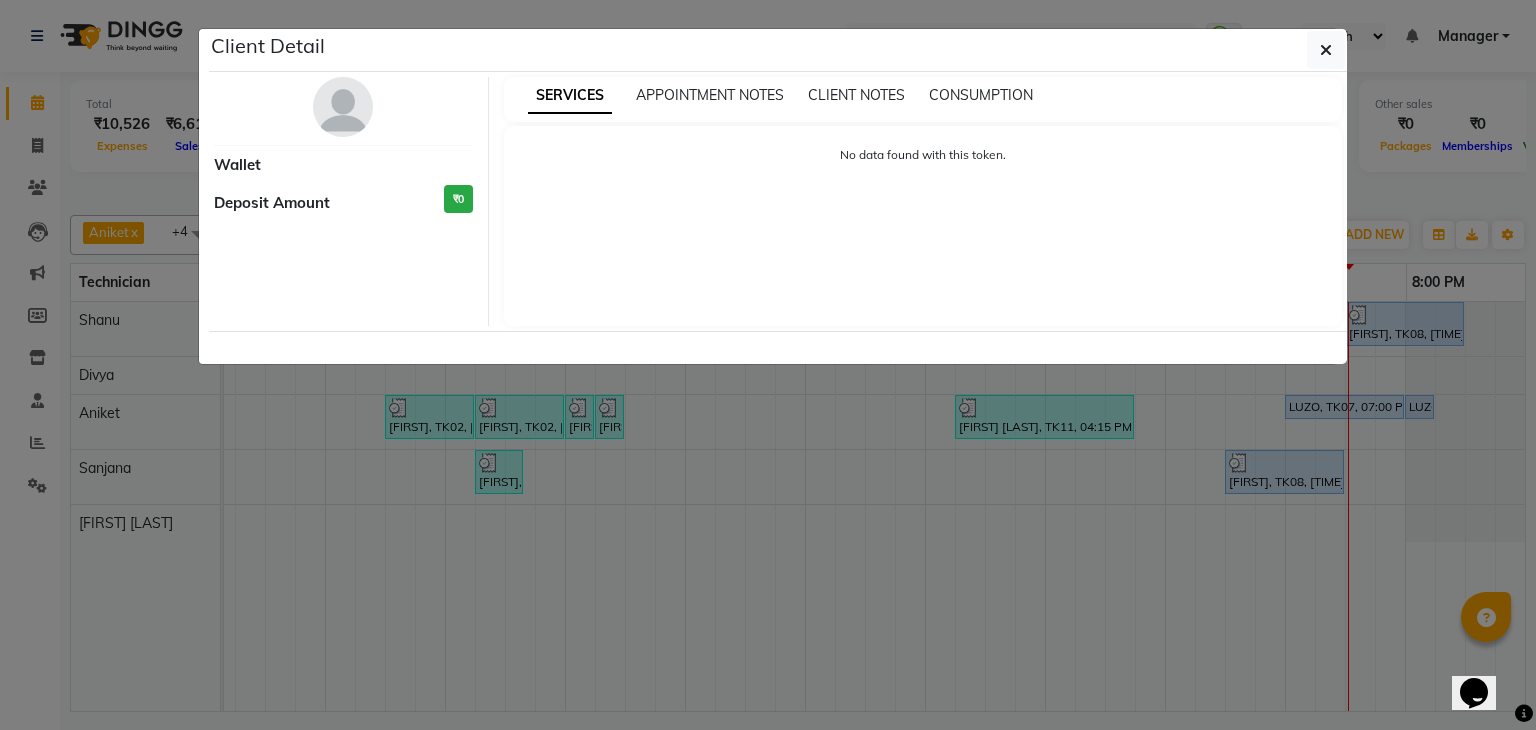 select on "5" 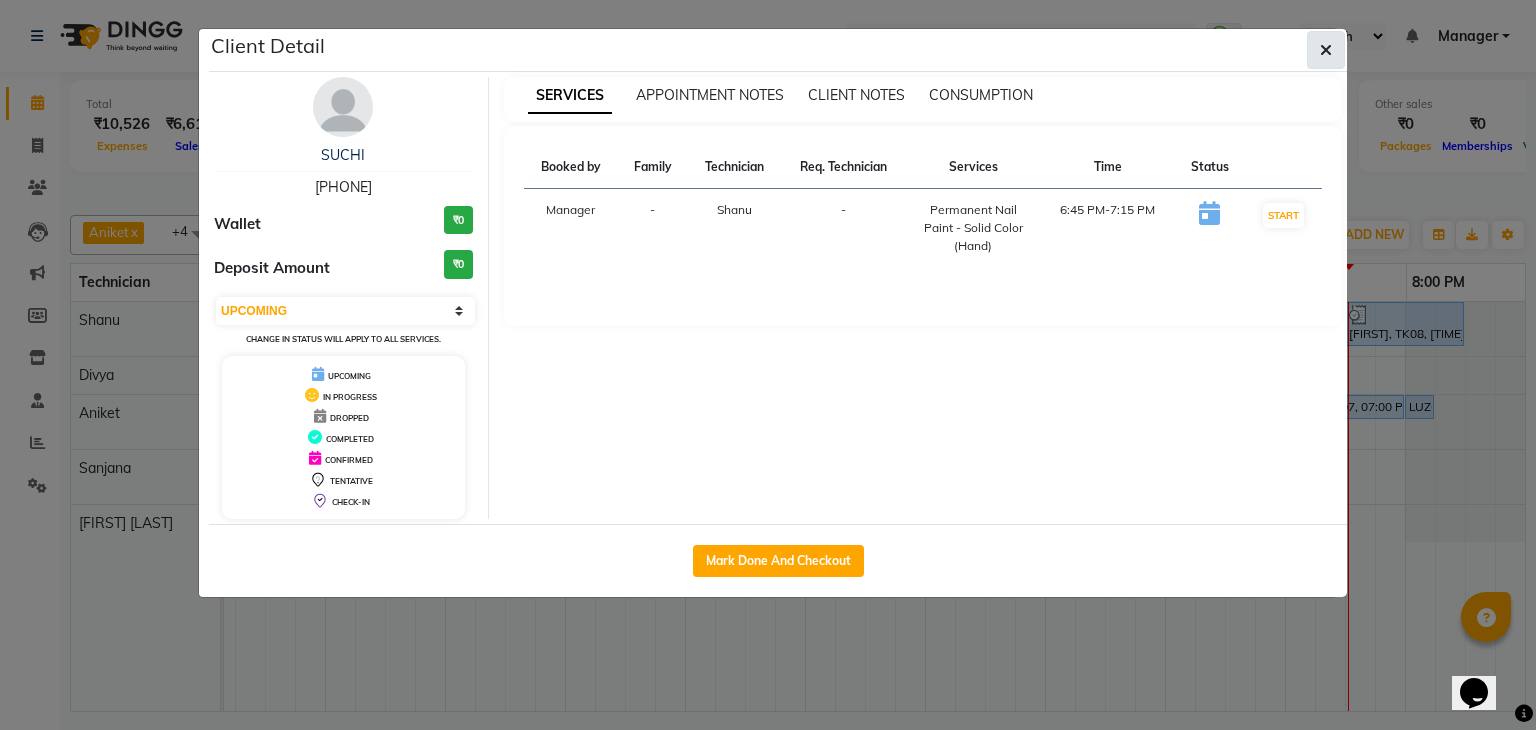 click 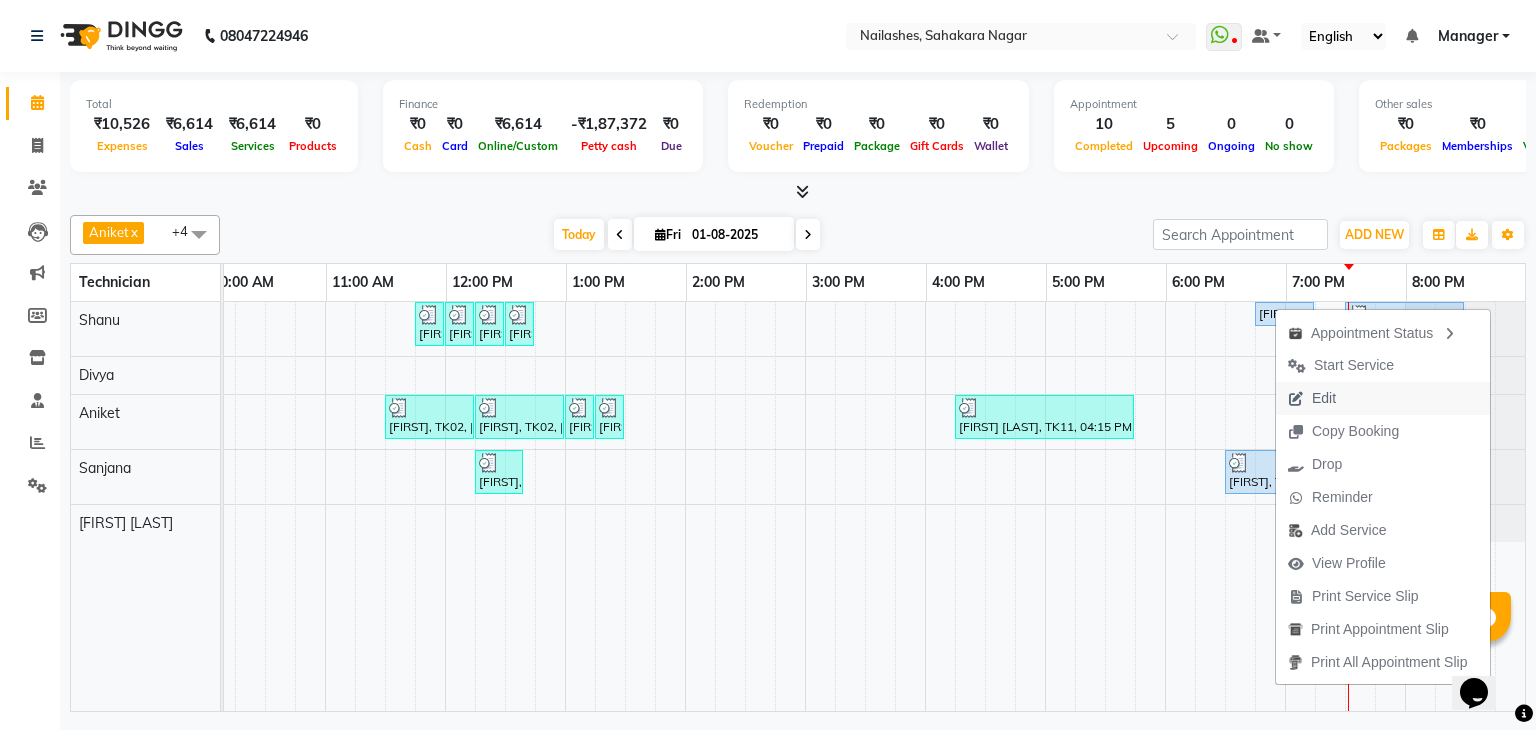 click on "Edit" at bounding box center [1324, 398] 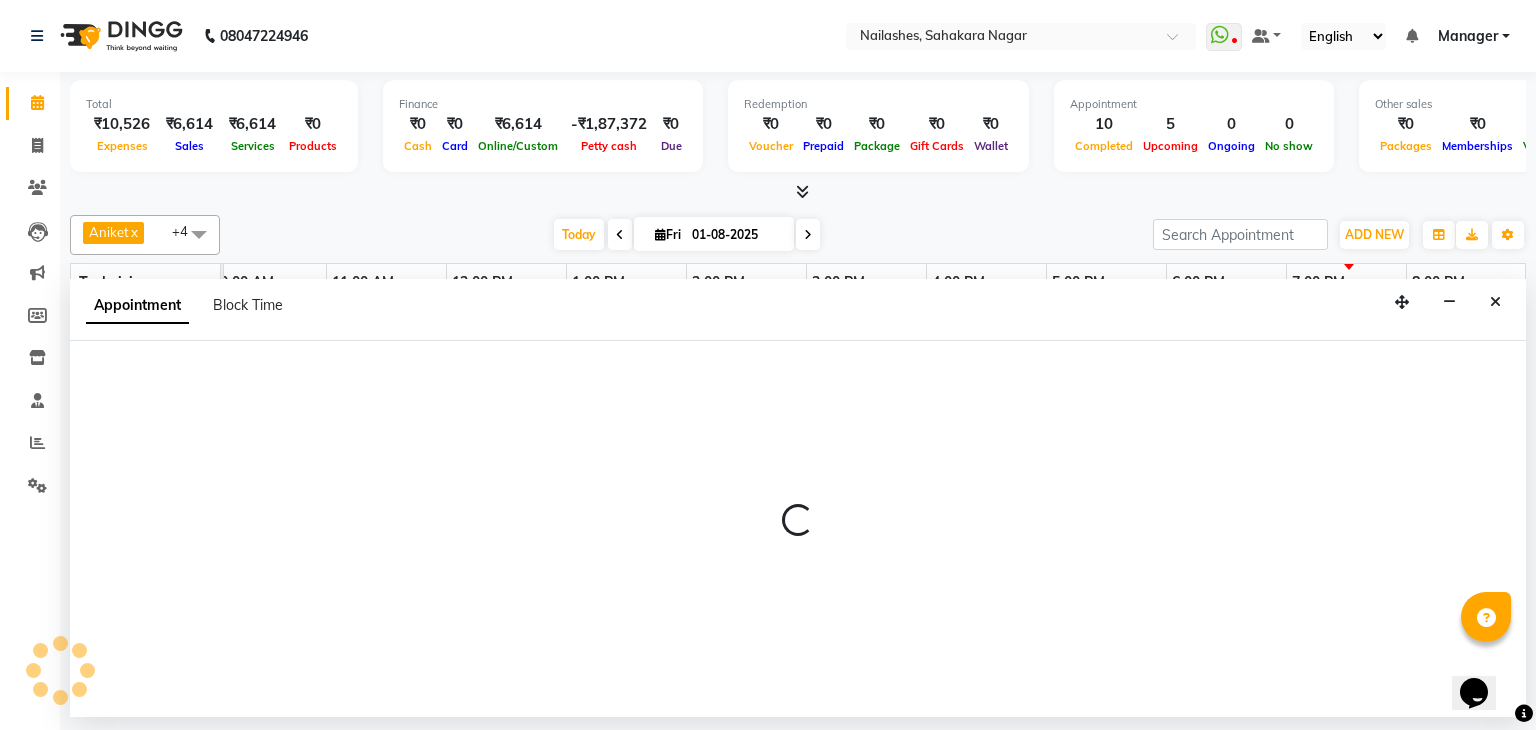 select on "tentative" 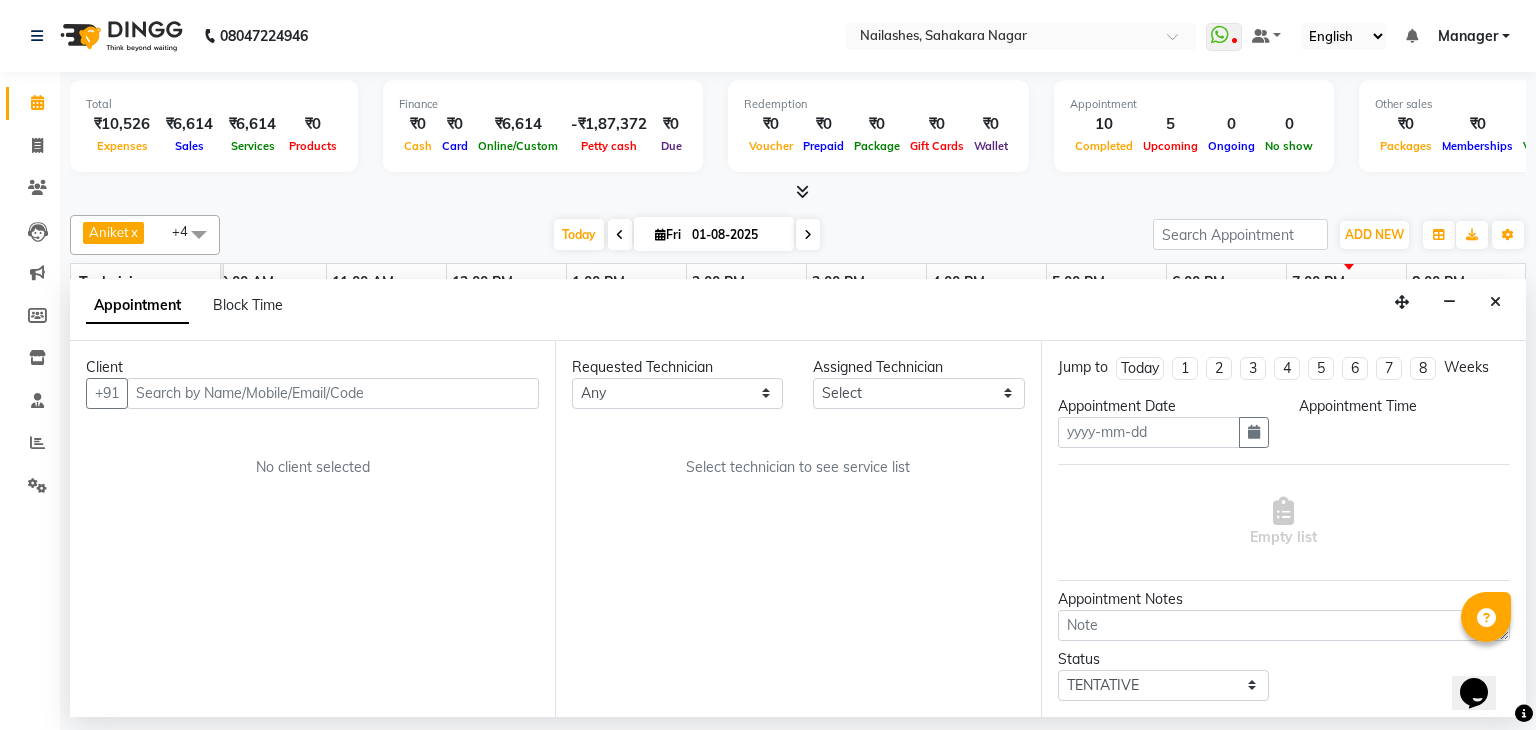 type on "01-08-2025" 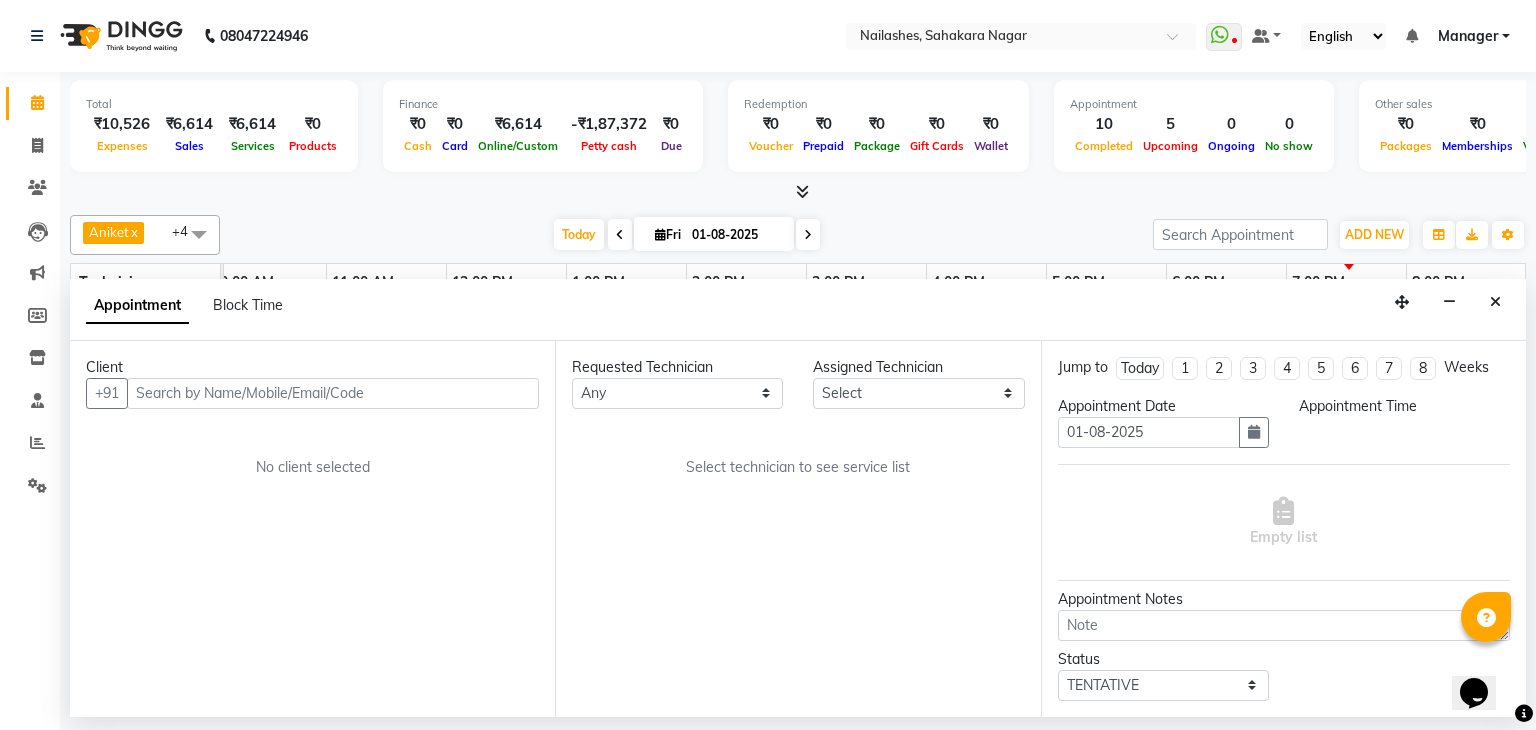 select on "54412" 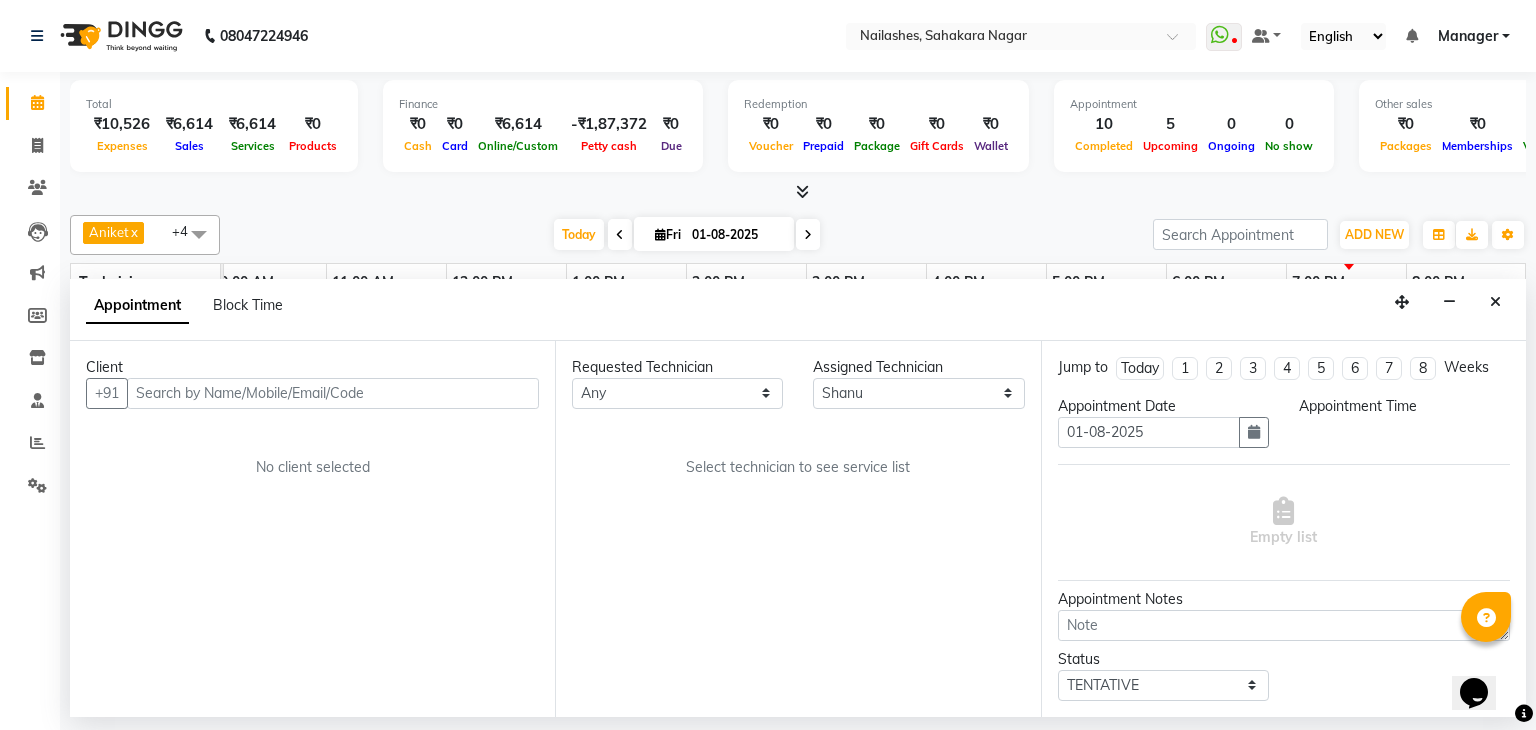 scroll, scrollTop: 0, scrollLeft: 0, axis: both 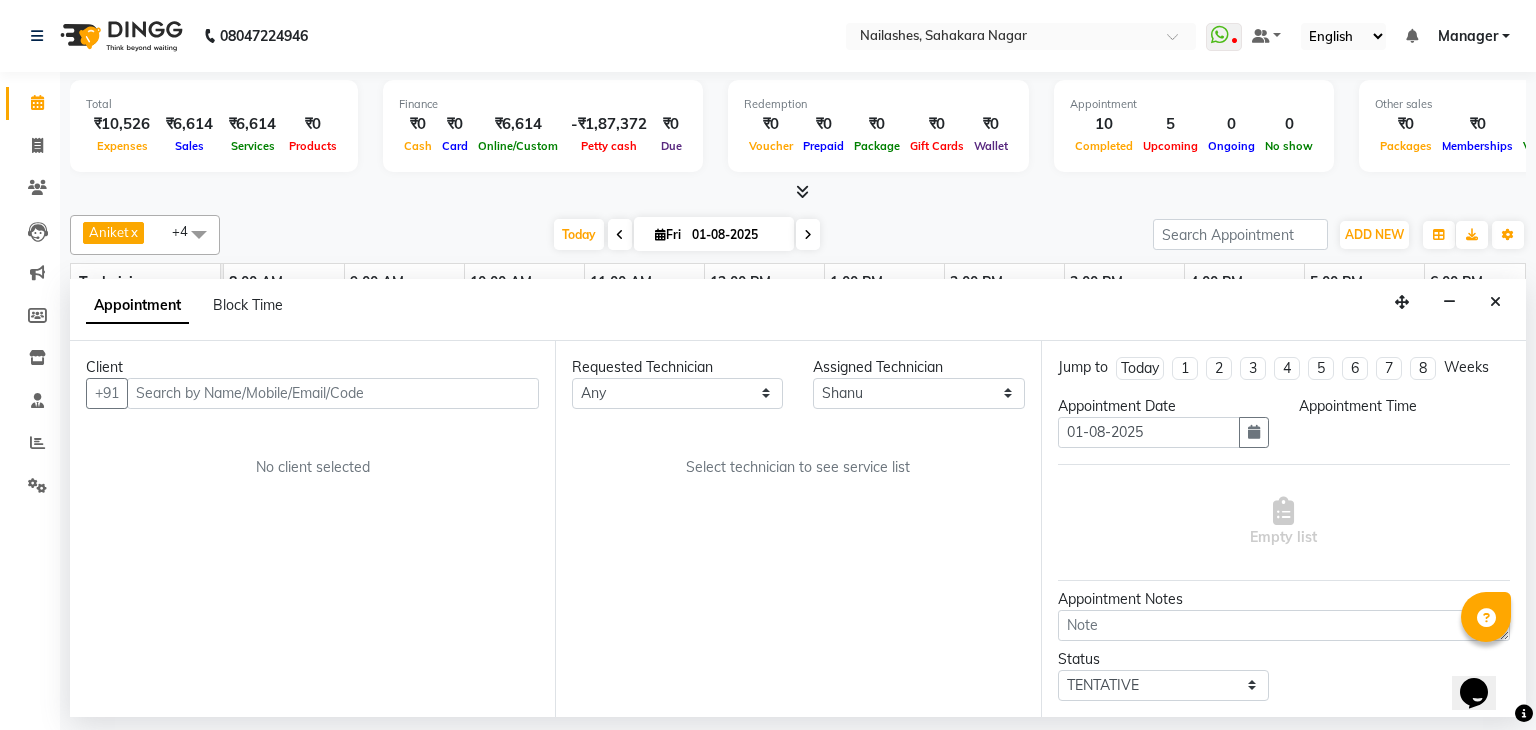 select on "upcoming" 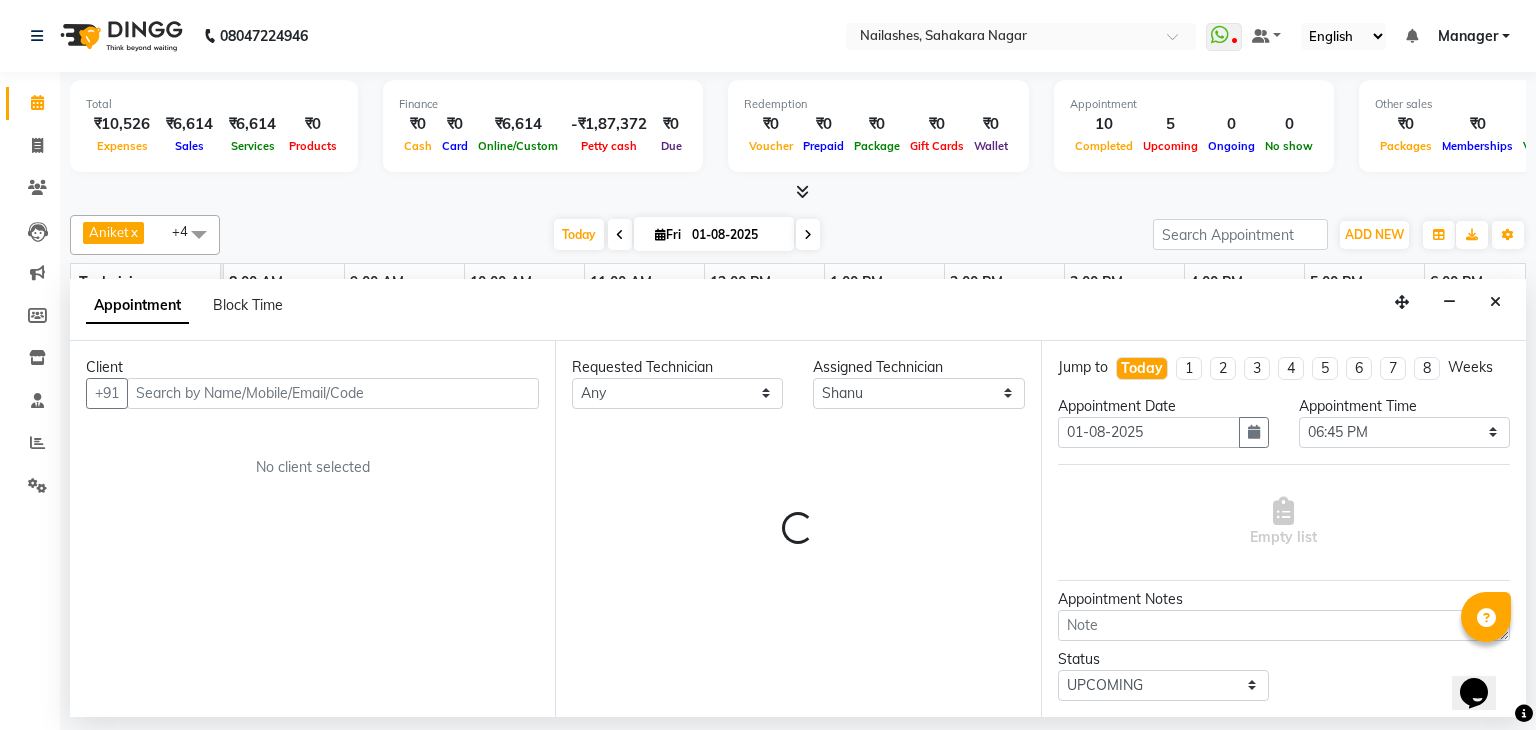 scroll, scrollTop: 0, scrollLeft: 258, axis: horizontal 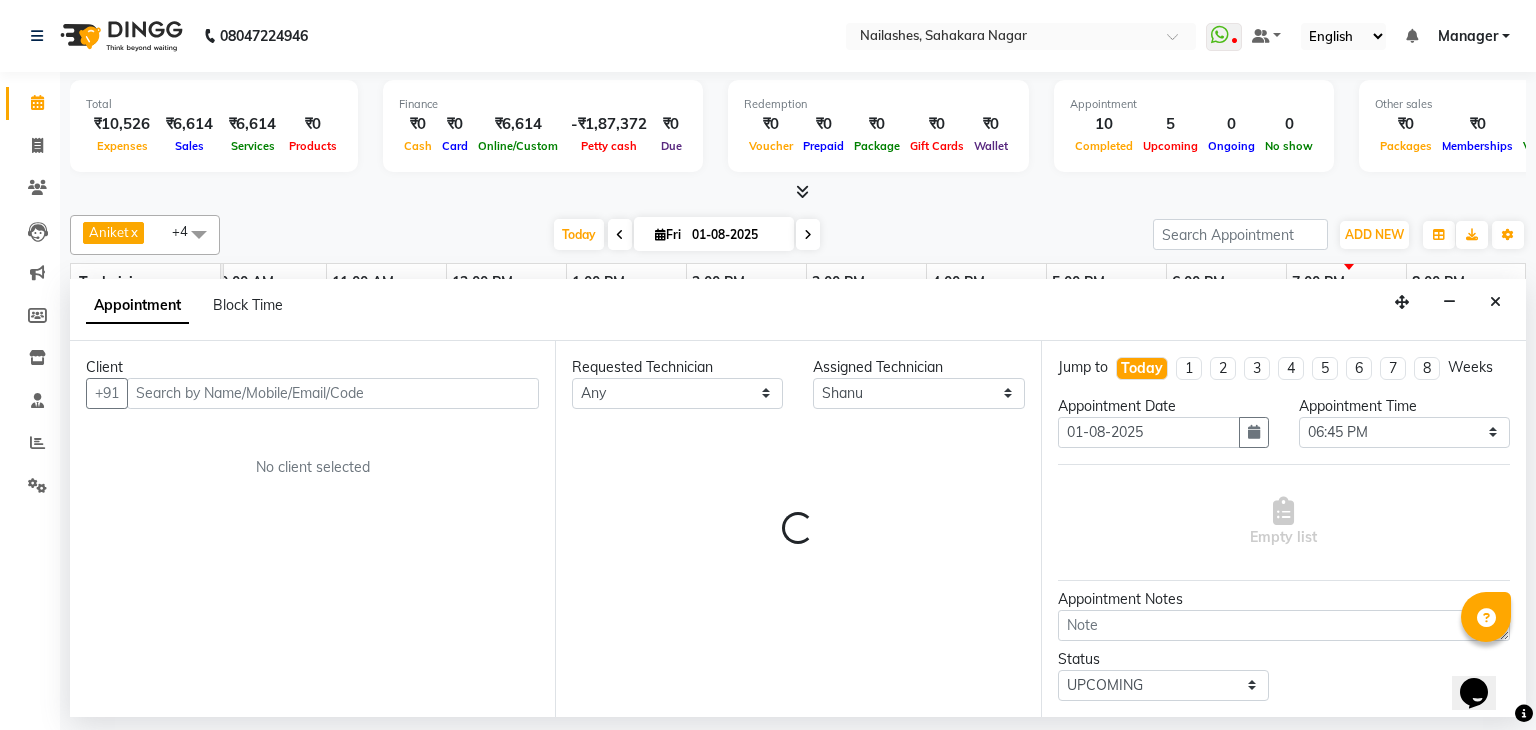 select on "3204" 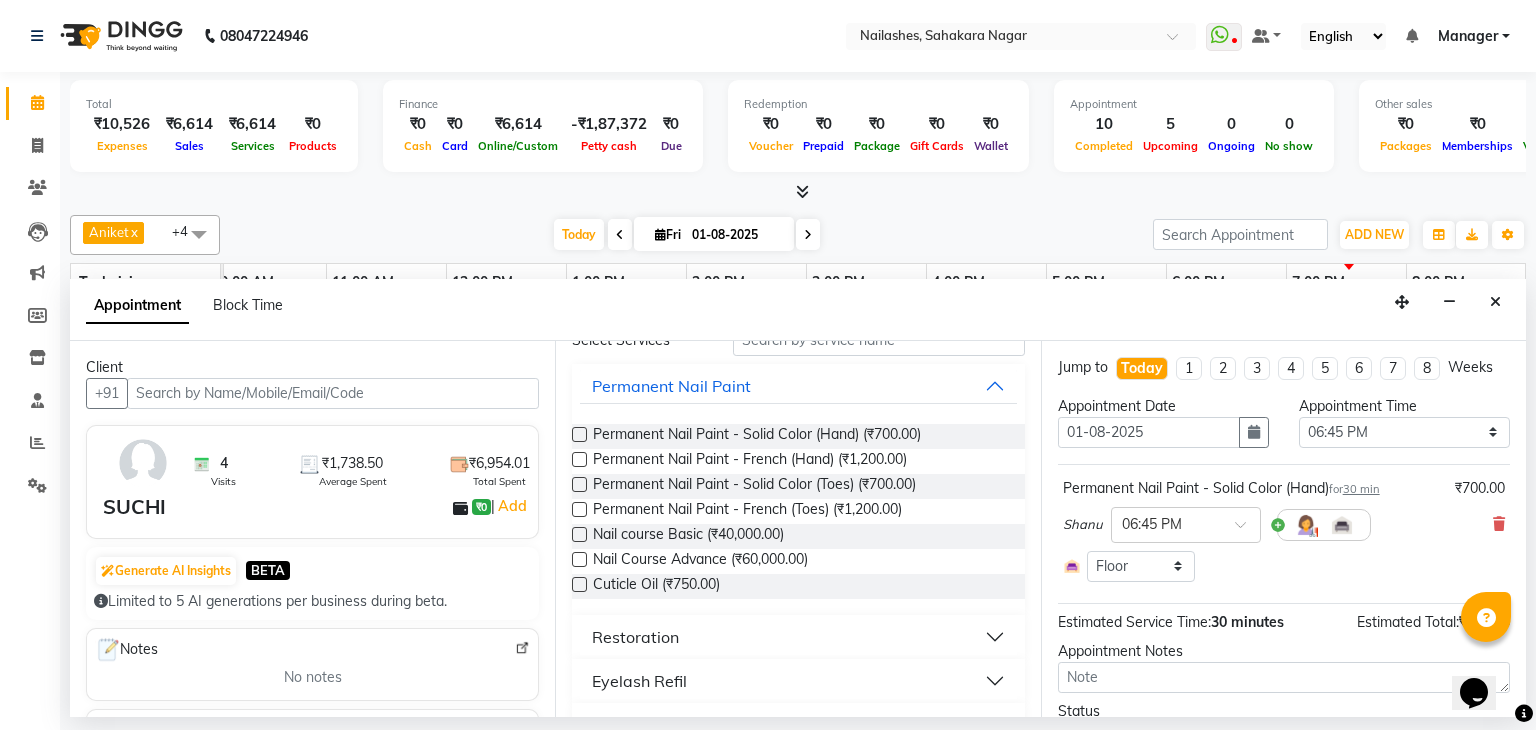 scroll, scrollTop: 0, scrollLeft: 0, axis: both 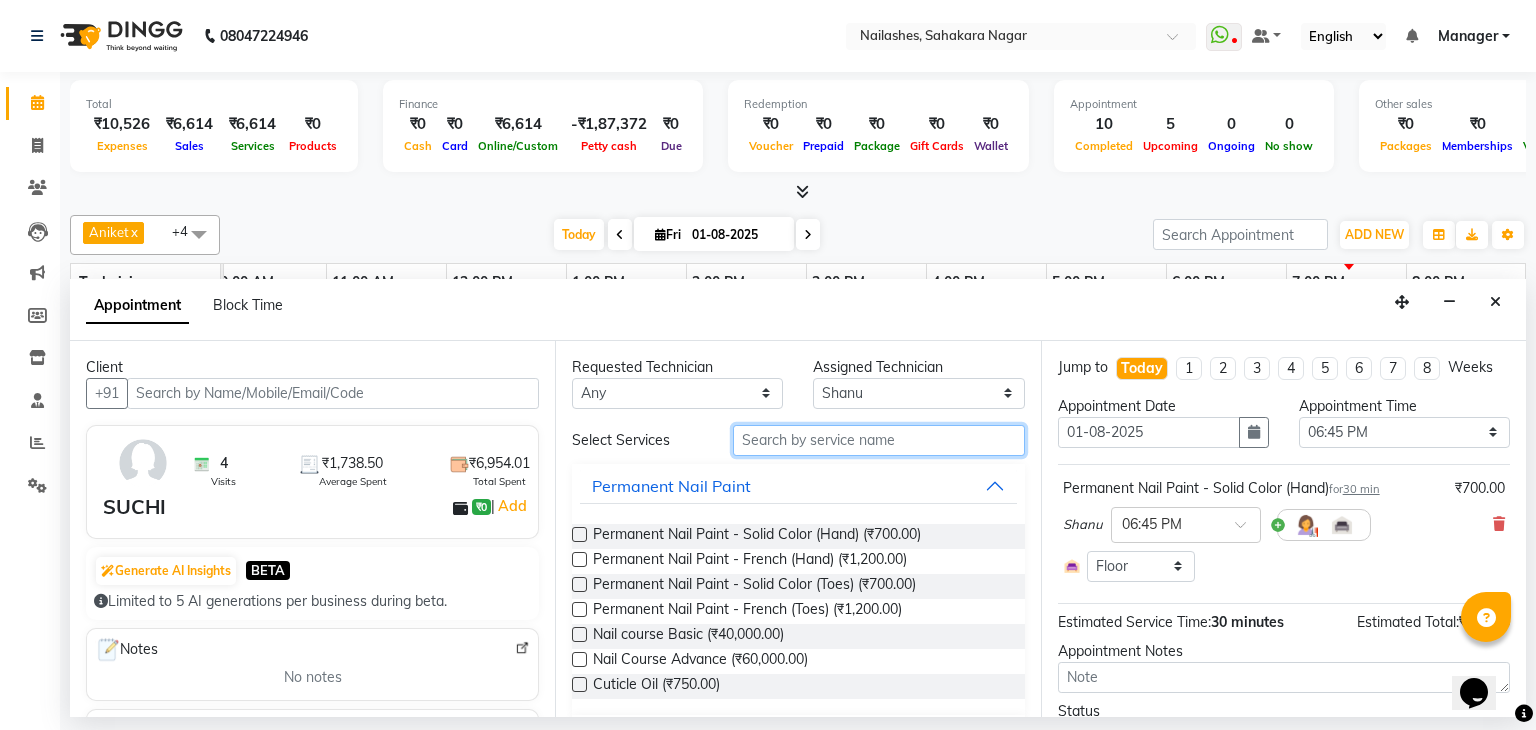 click at bounding box center (879, 440) 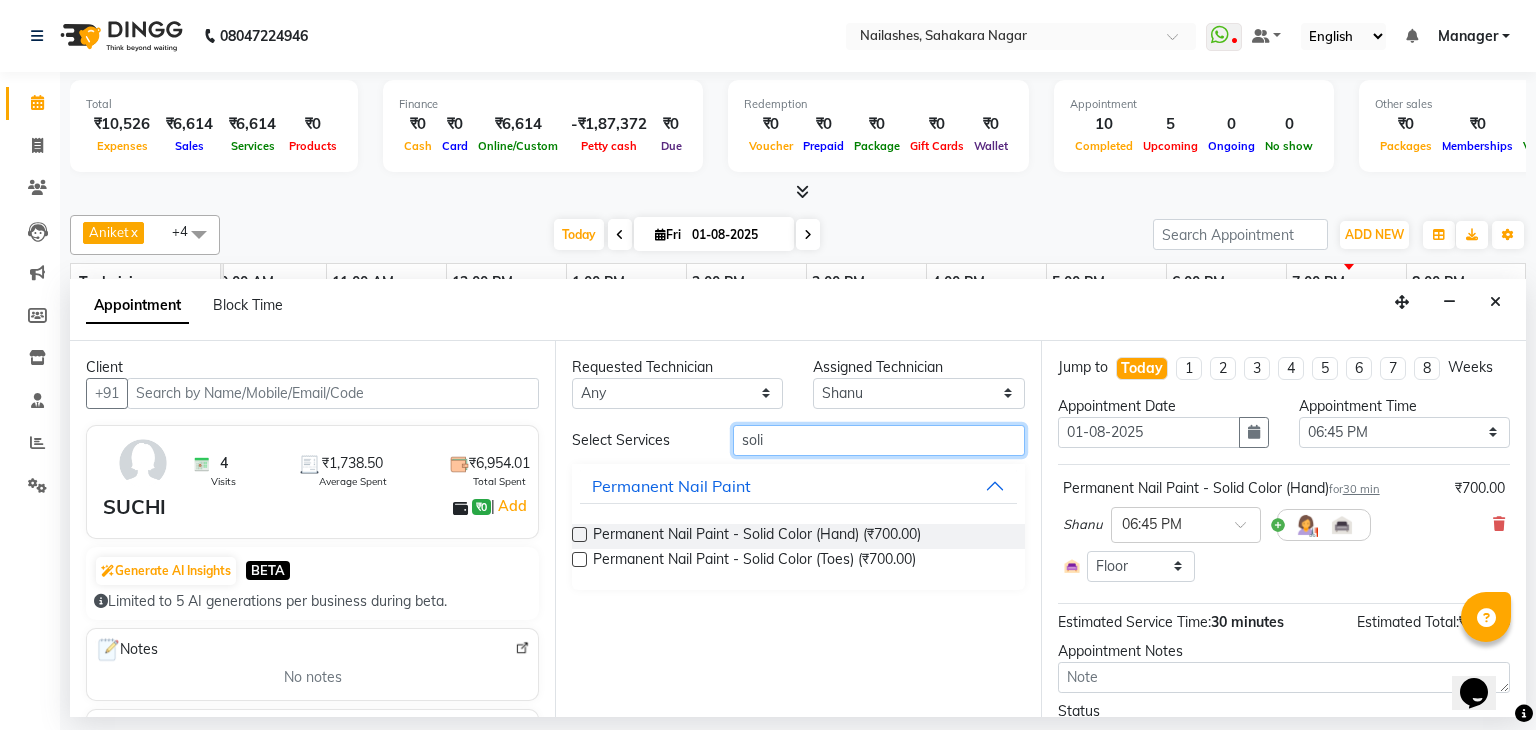 type on "soli" 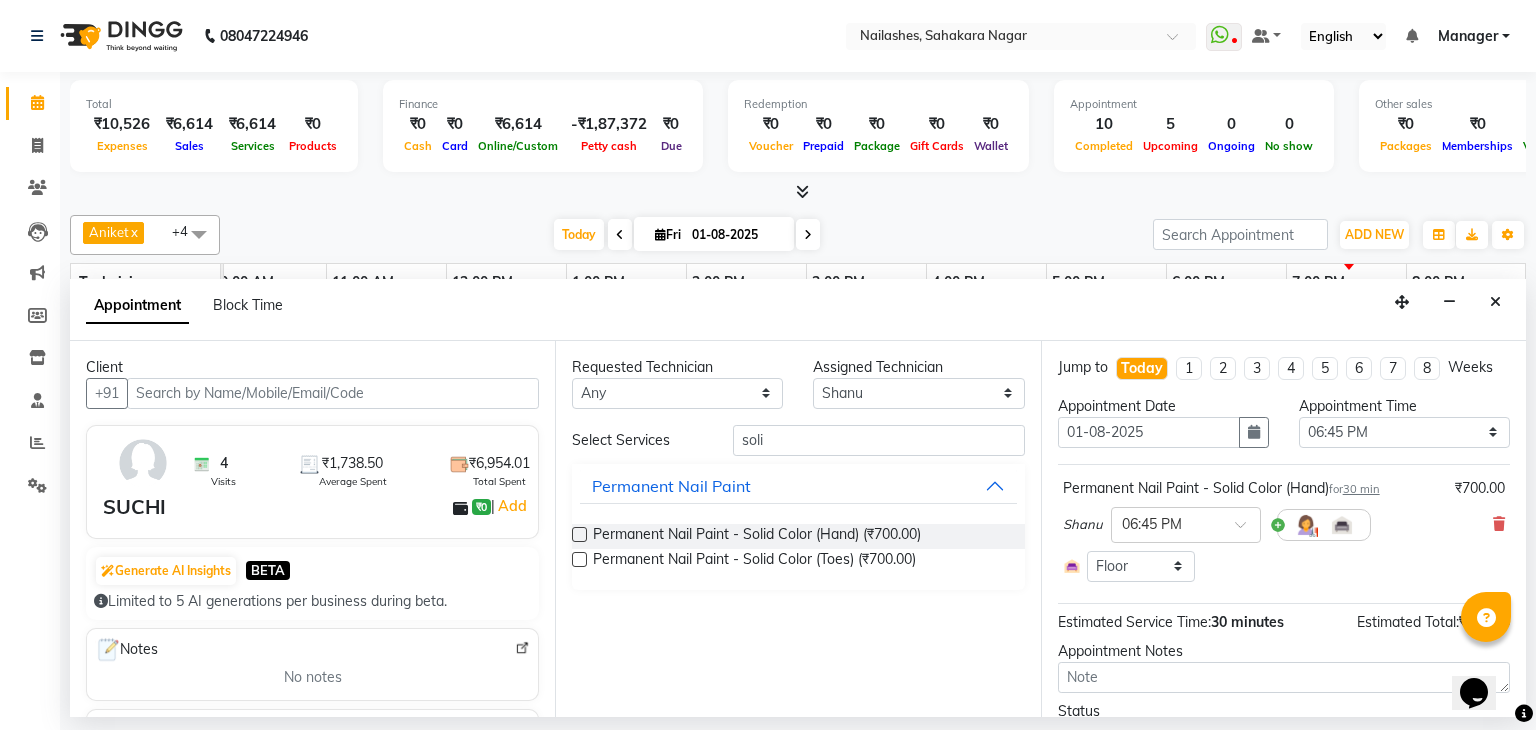 click at bounding box center (579, 559) 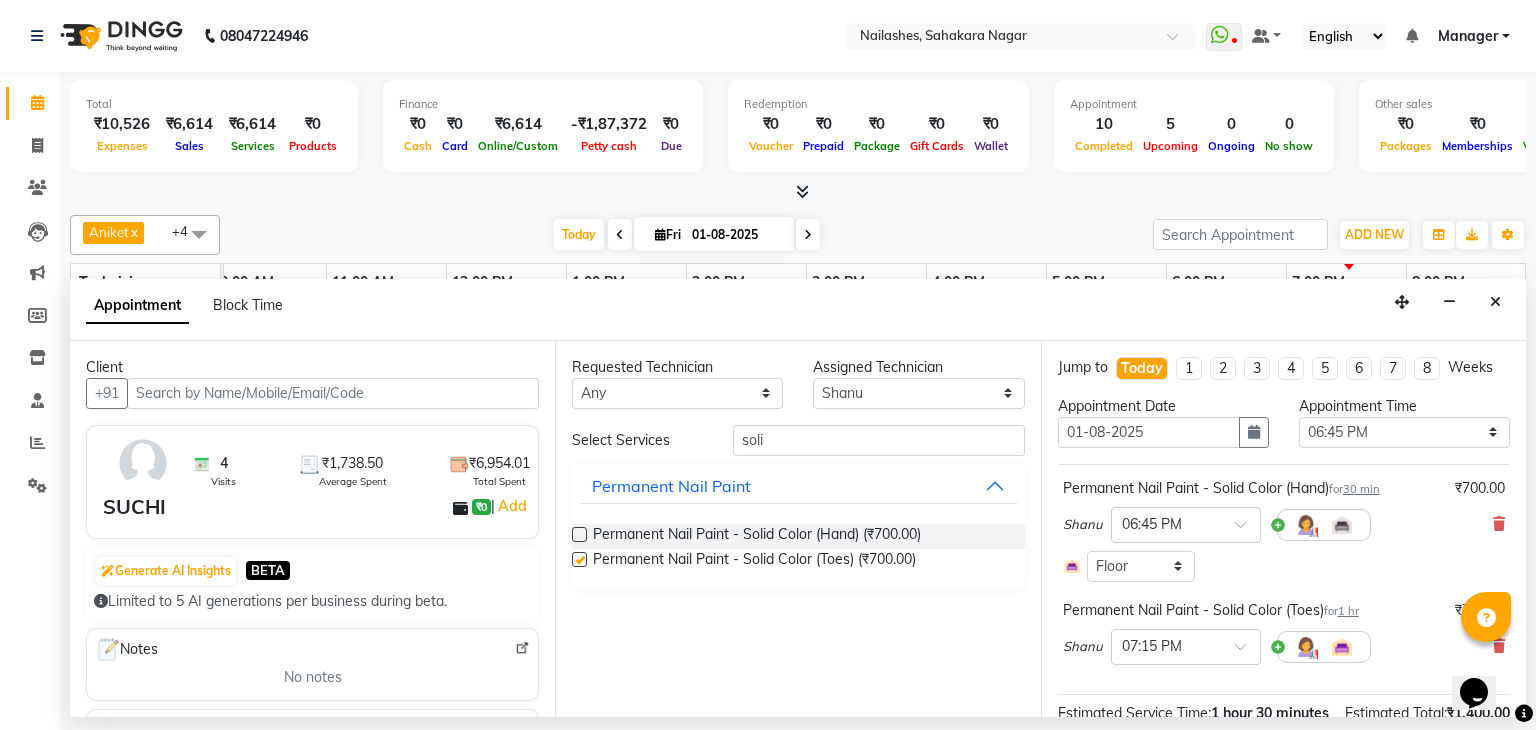 checkbox on "false" 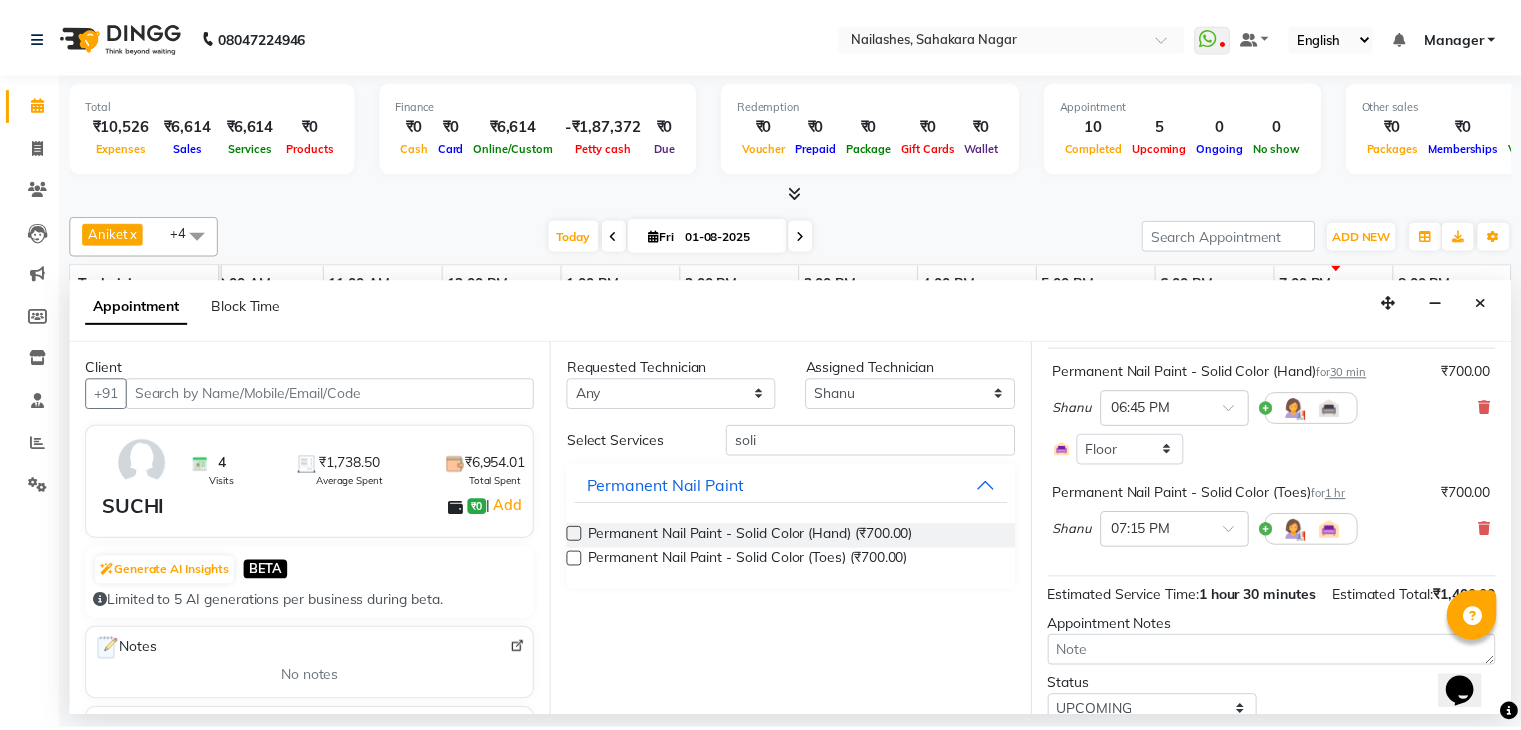 scroll, scrollTop: 215, scrollLeft: 0, axis: vertical 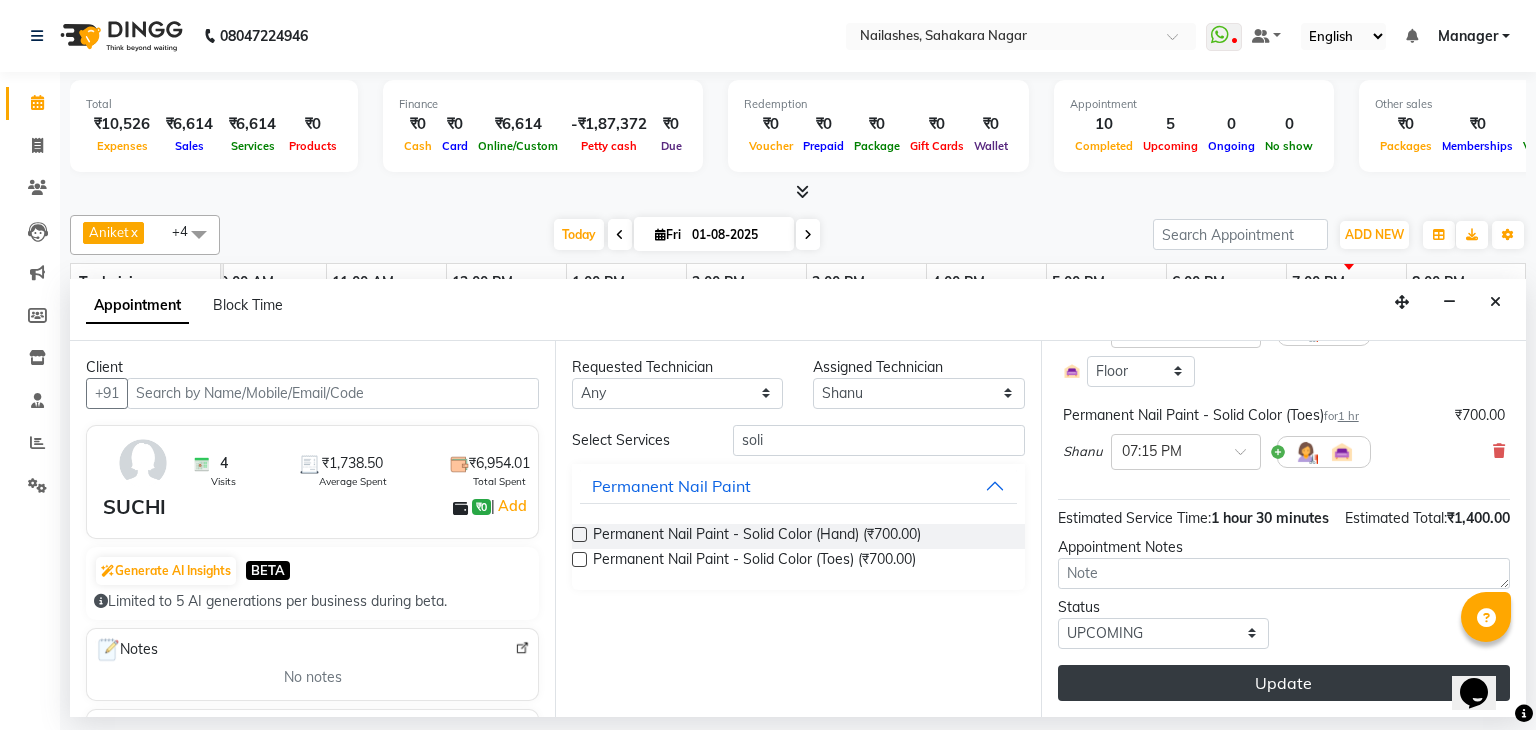 click on "Update" at bounding box center (1284, 683) 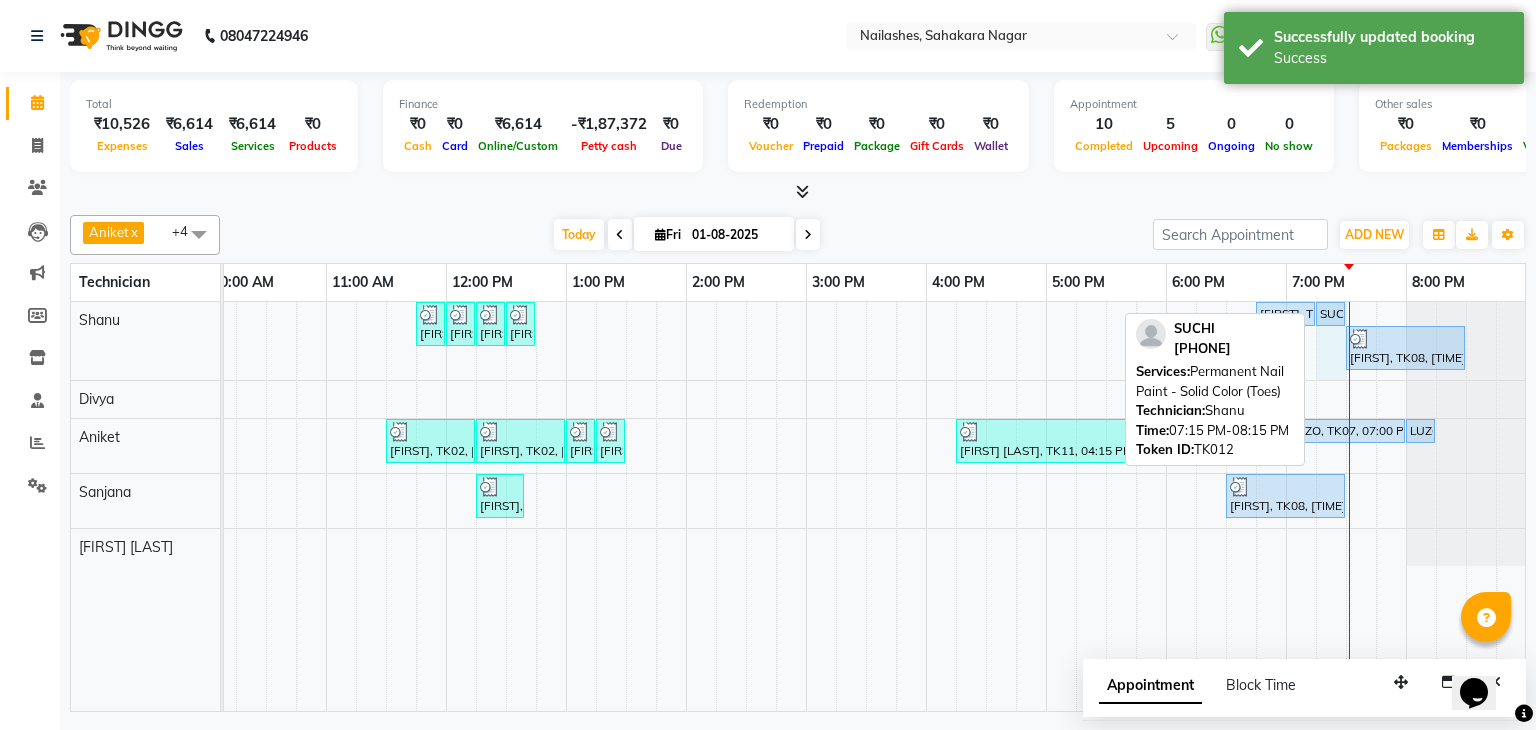 drag, startPoint x: 1431, startPoint y: 309, endPoint x: 1333, endPoint y: 337, distance: 101.92154 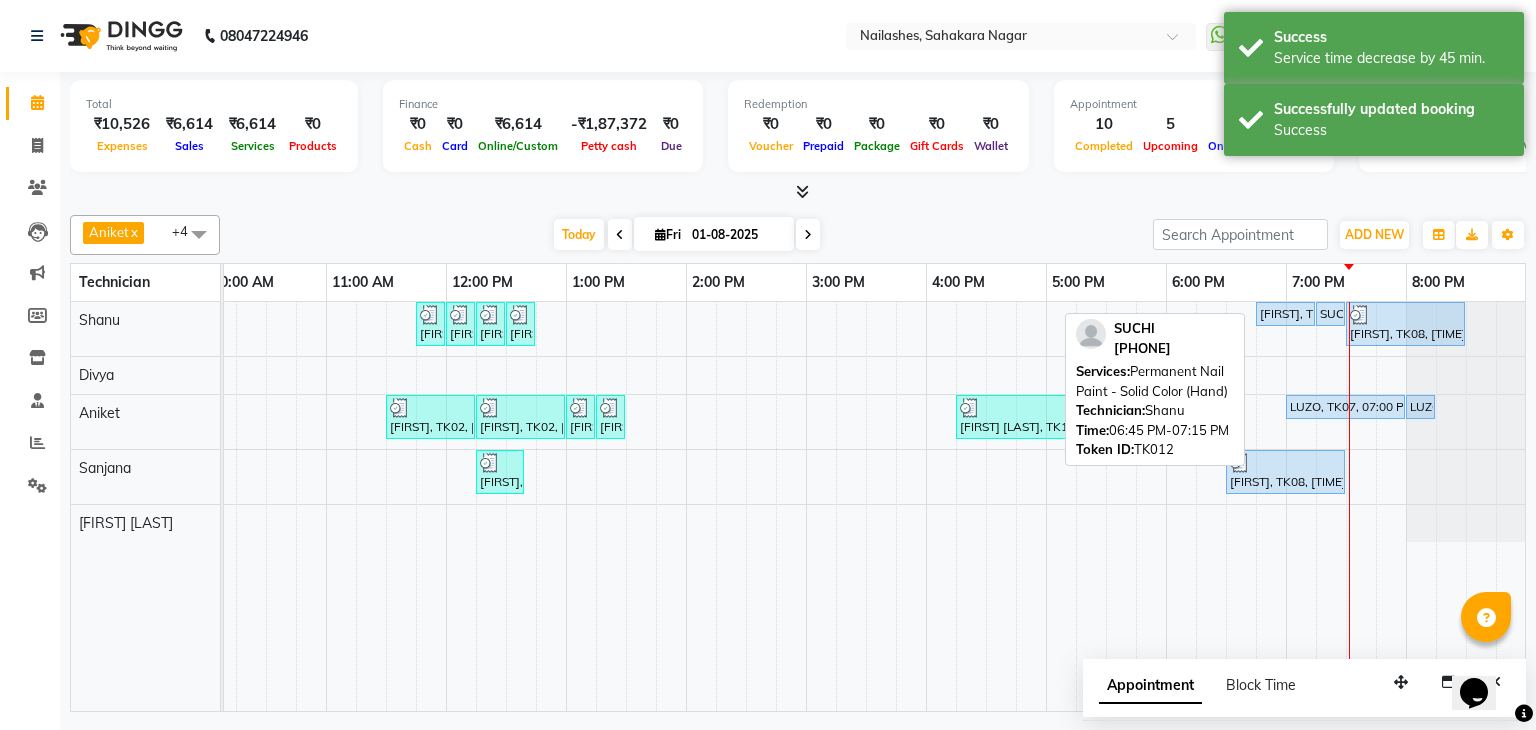 click on "[FIRST], TK12, [TIME]-[TIME], Permanent Nail Paint - Solid Color (Hand)" at bounding box center [1285, 314] 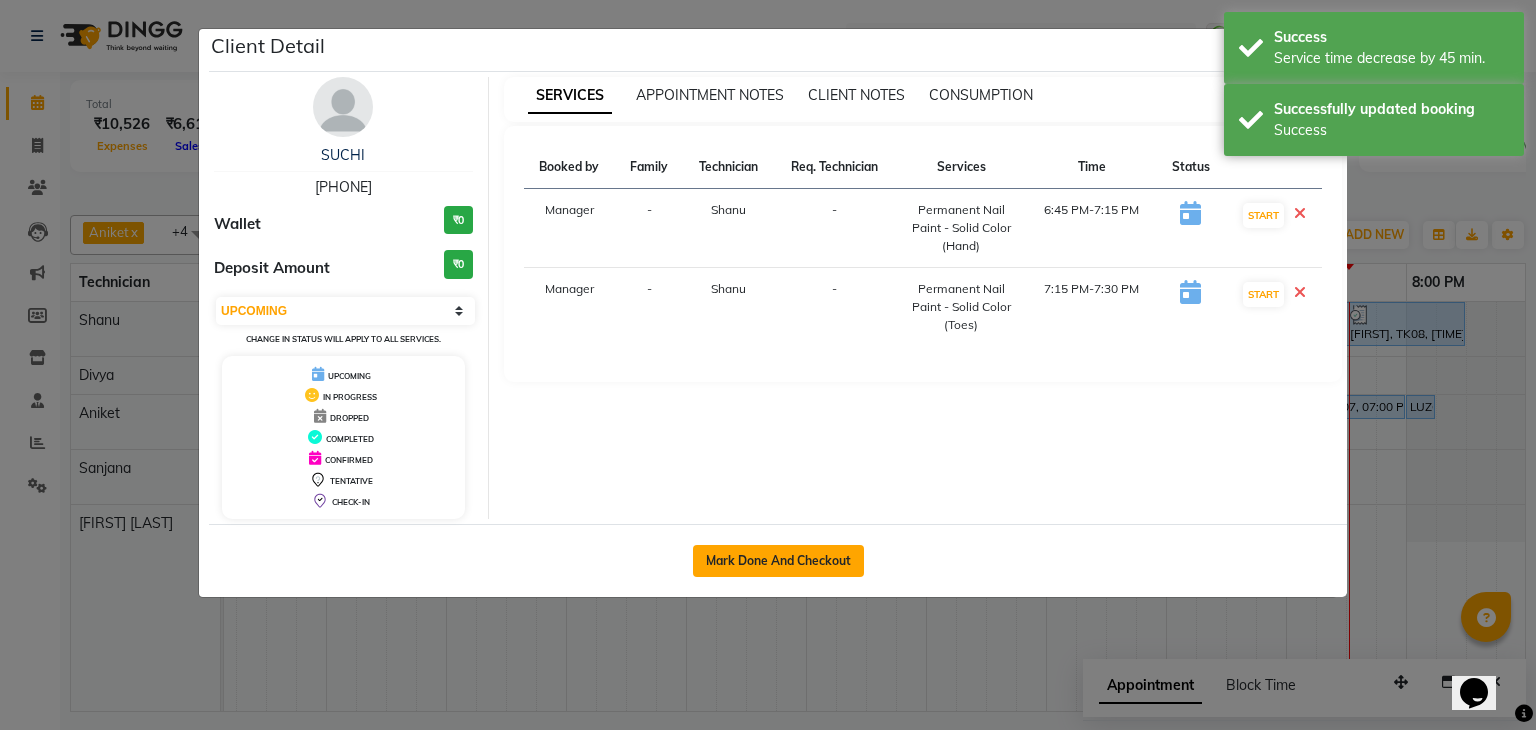 click on "Mark Done And Checkout" 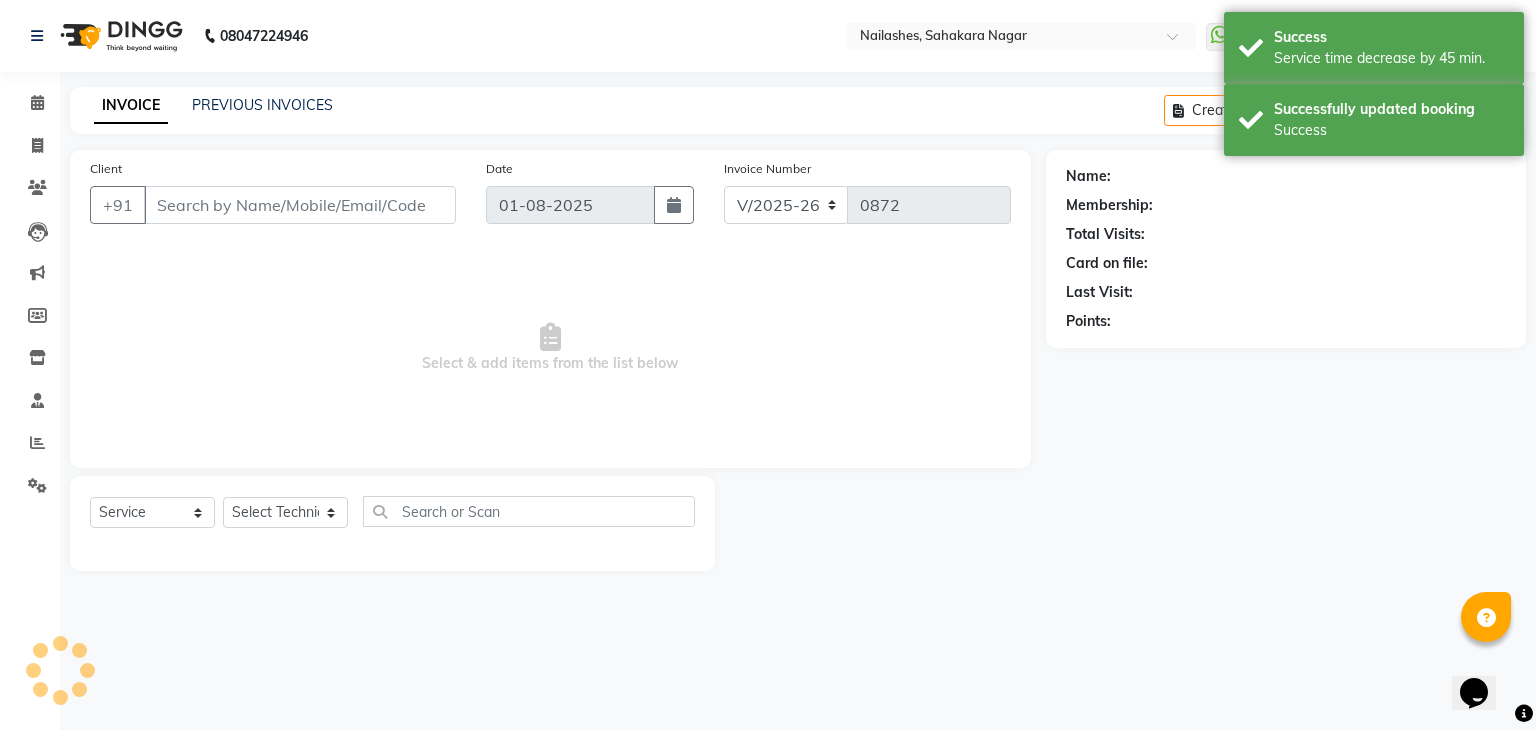 click on "Select & add items from the list below" at bounding box center [550, 348] 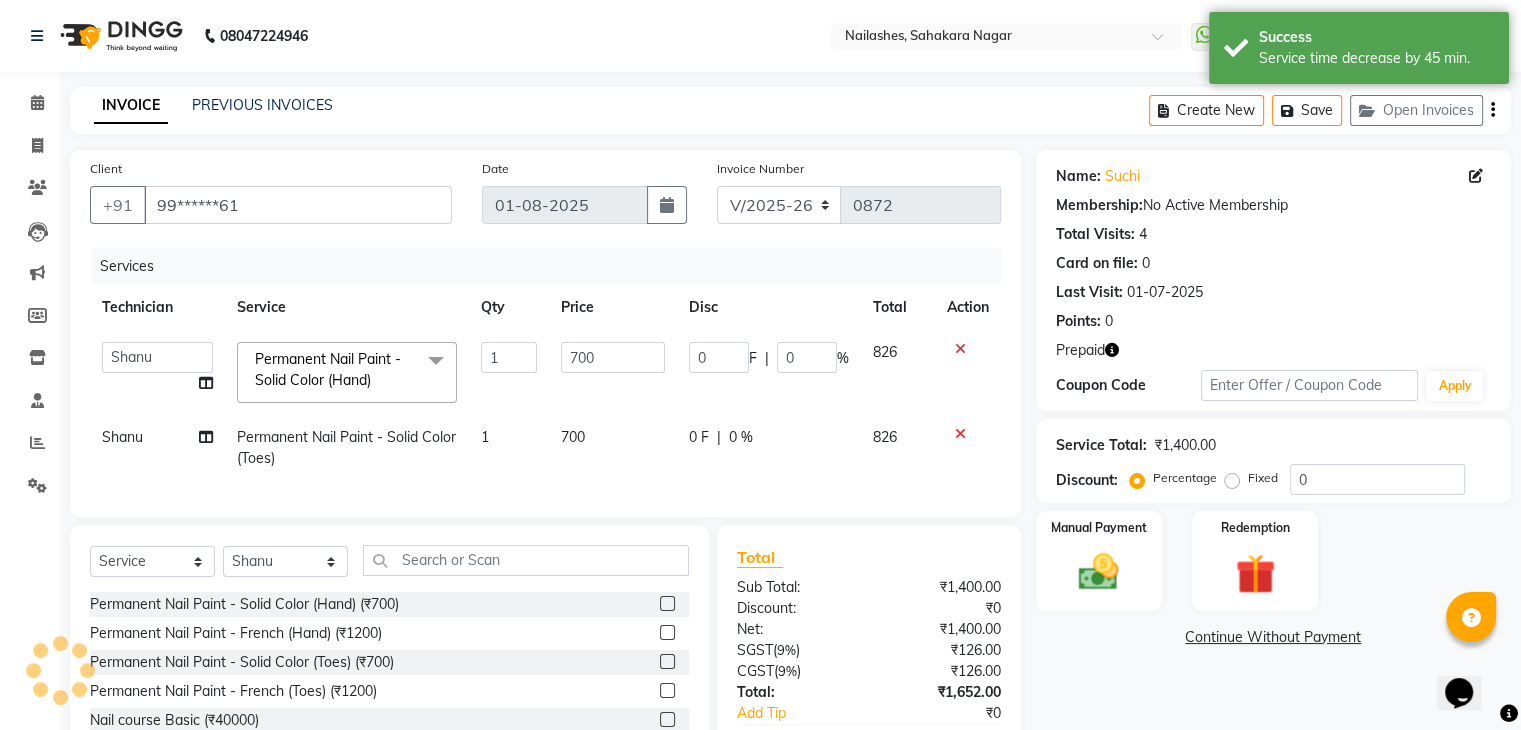 scroll, scrollTop: 100, scrollLeft: 0, axis: vertical 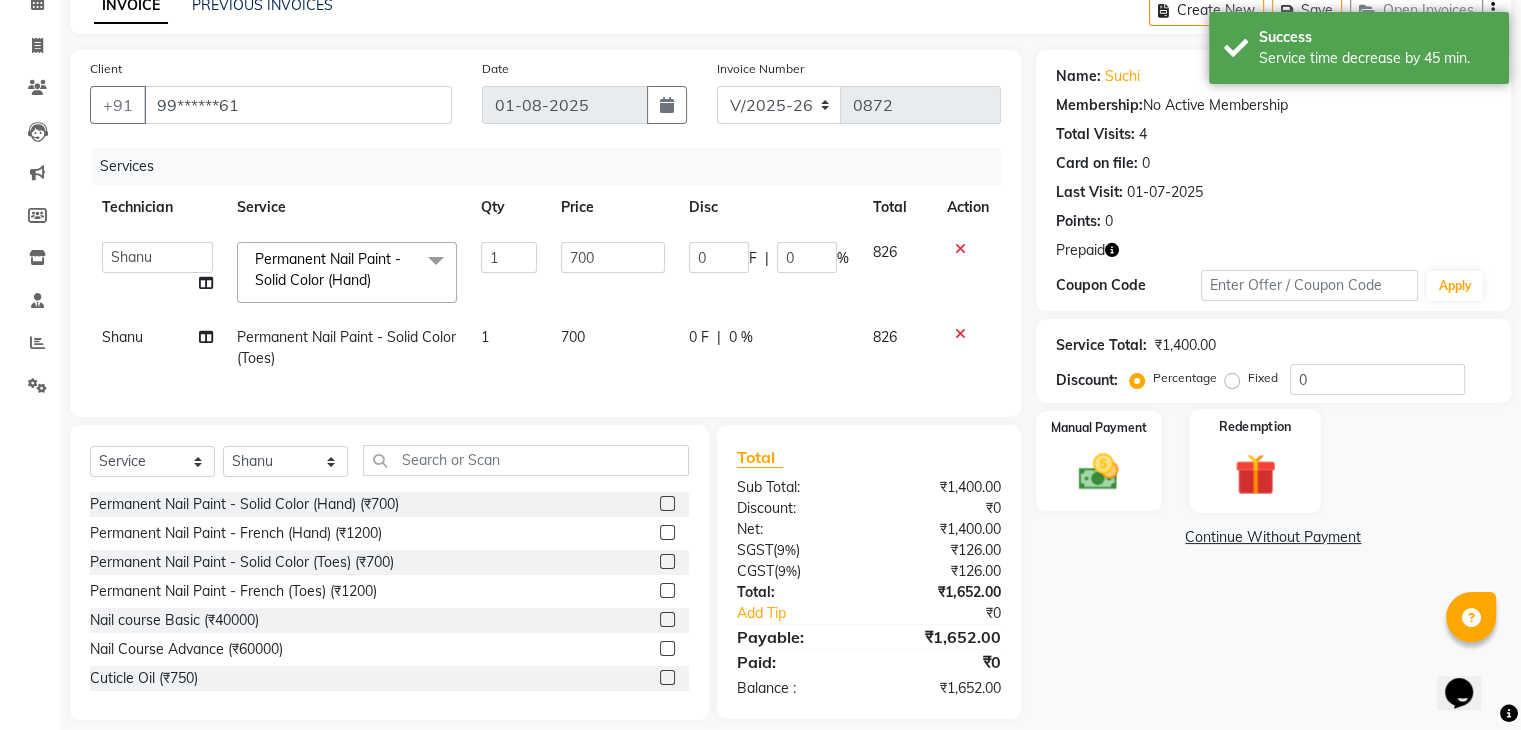 click 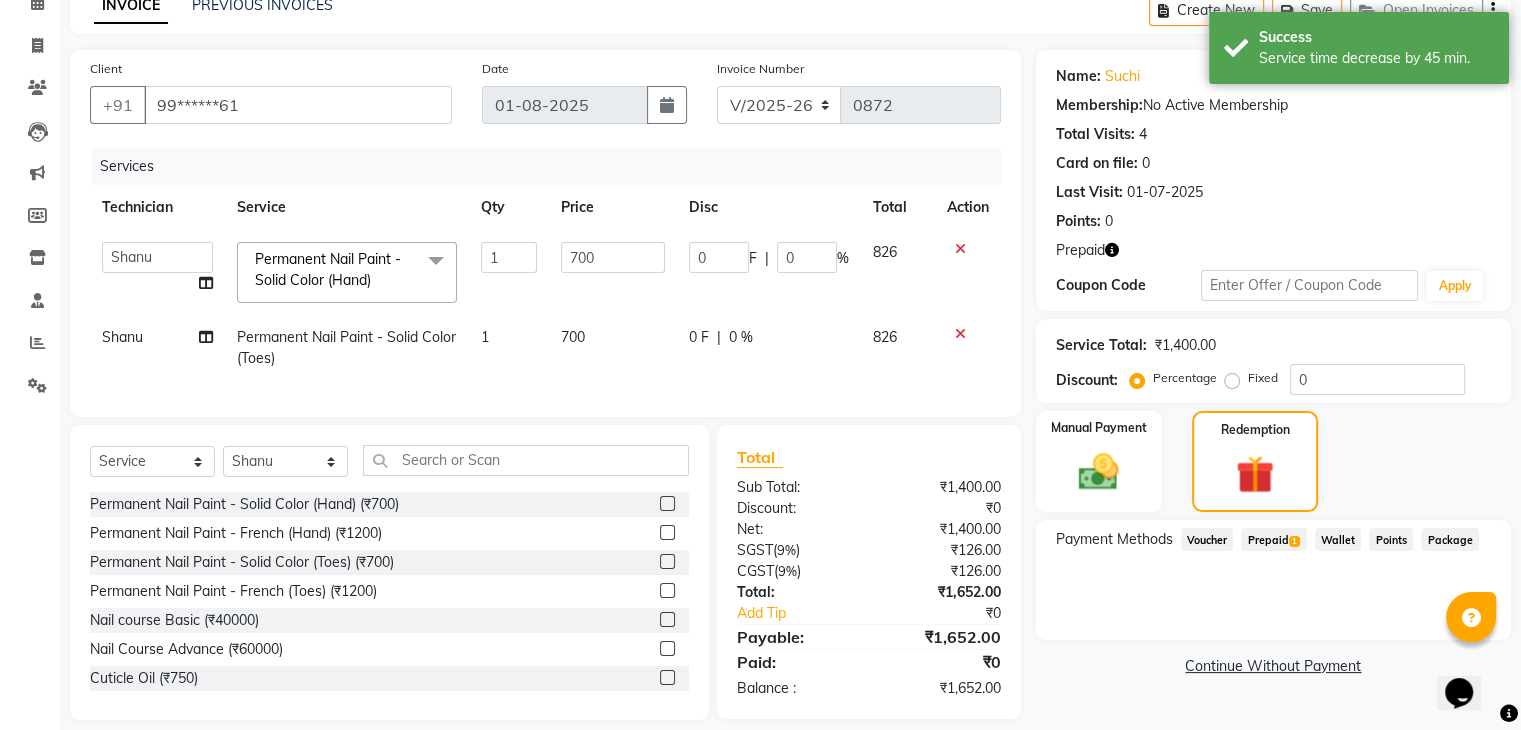 click on "Prepaid  1" 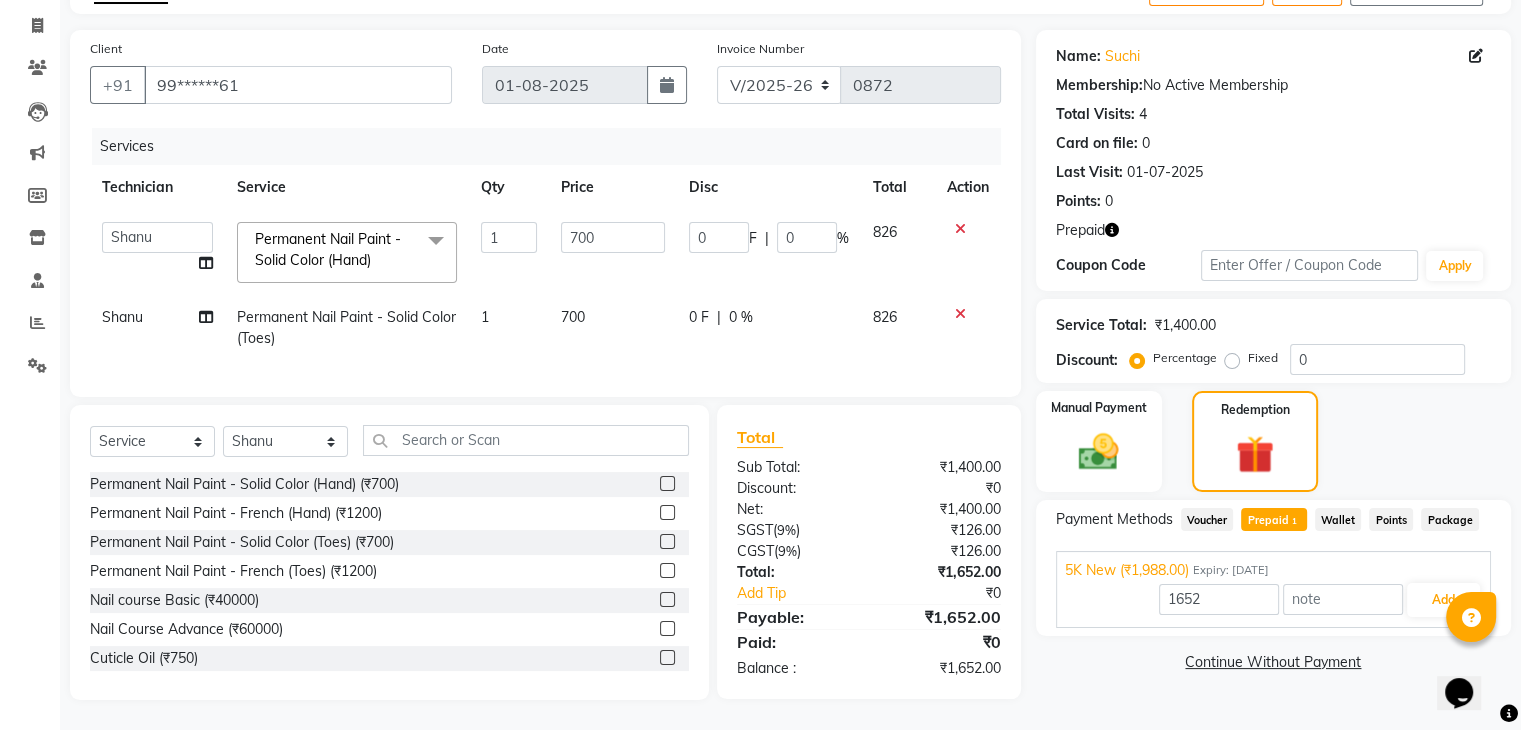 scroll, scrollTop: 136, scrollLeft: 0, axis: vertical 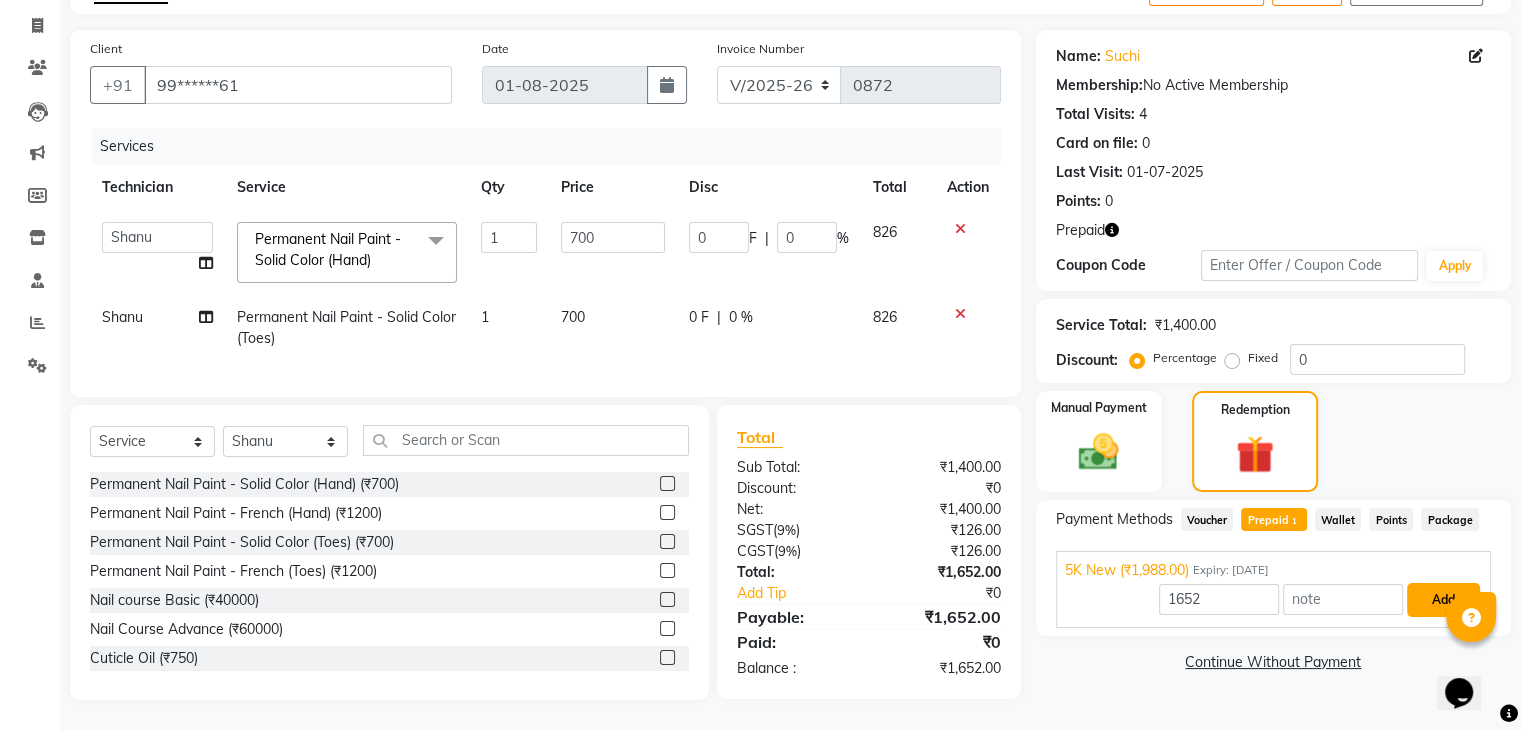 click on "Add" at bounding box center [1443, 600] 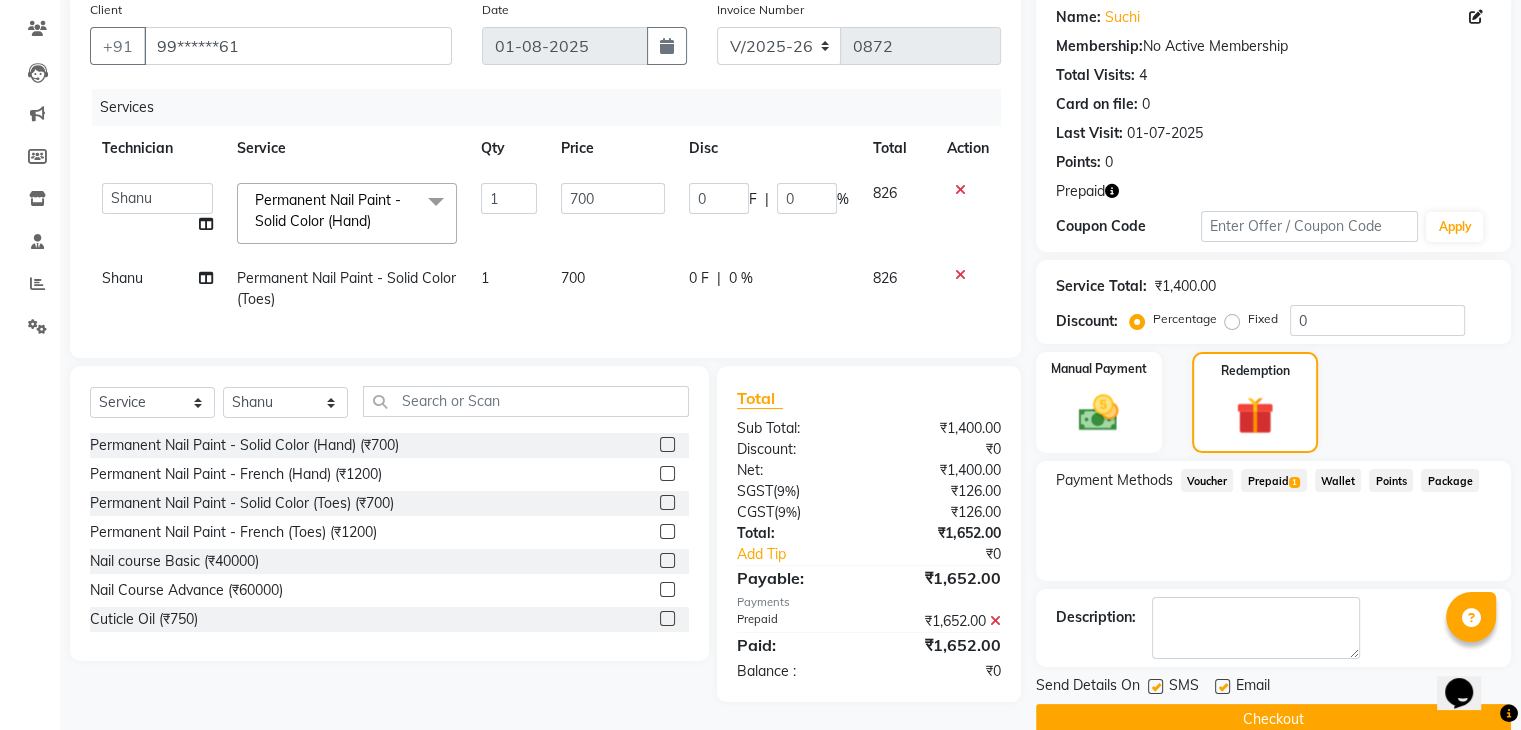 scroll, scrollTop: 193, scrollLeft: 0, axis: vertical 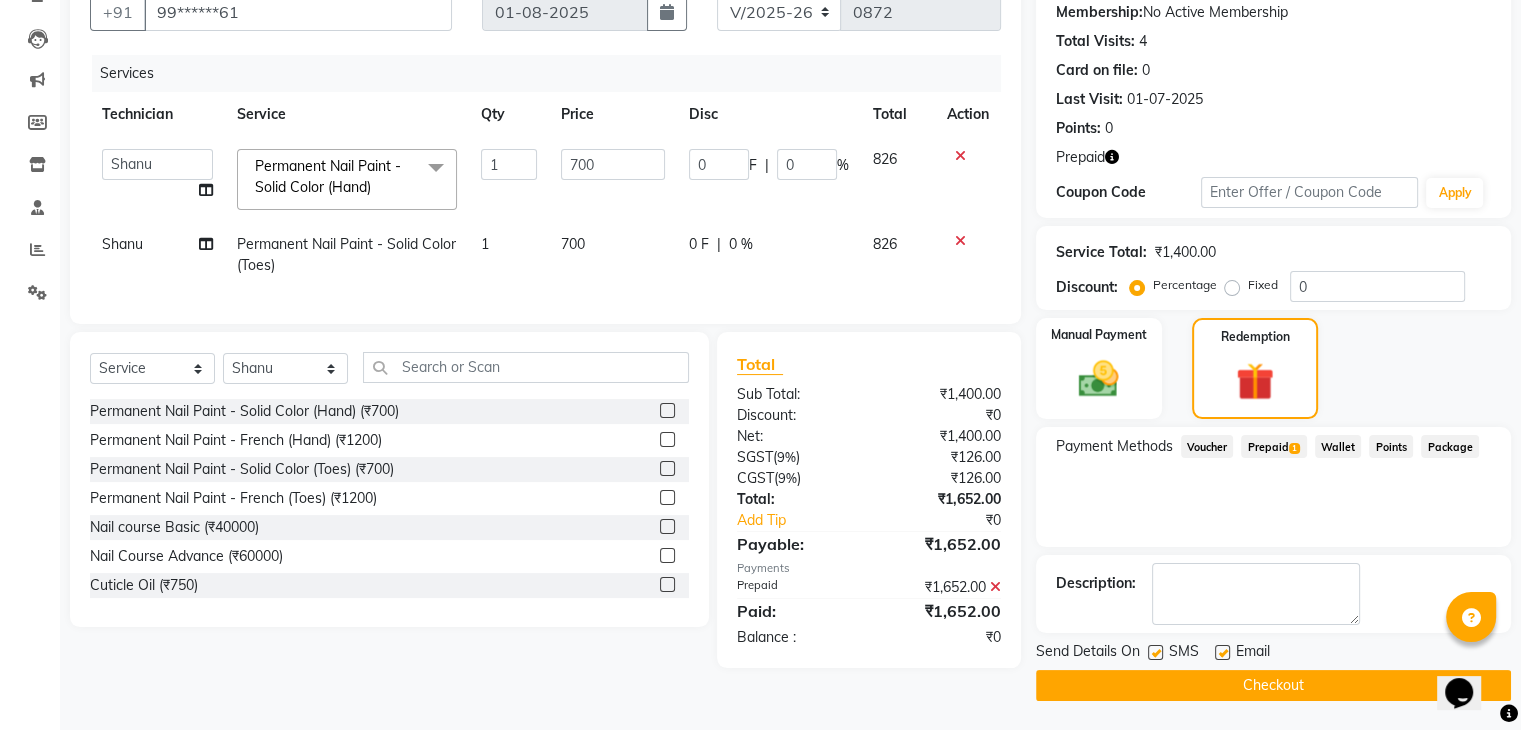 click on "Checkout" 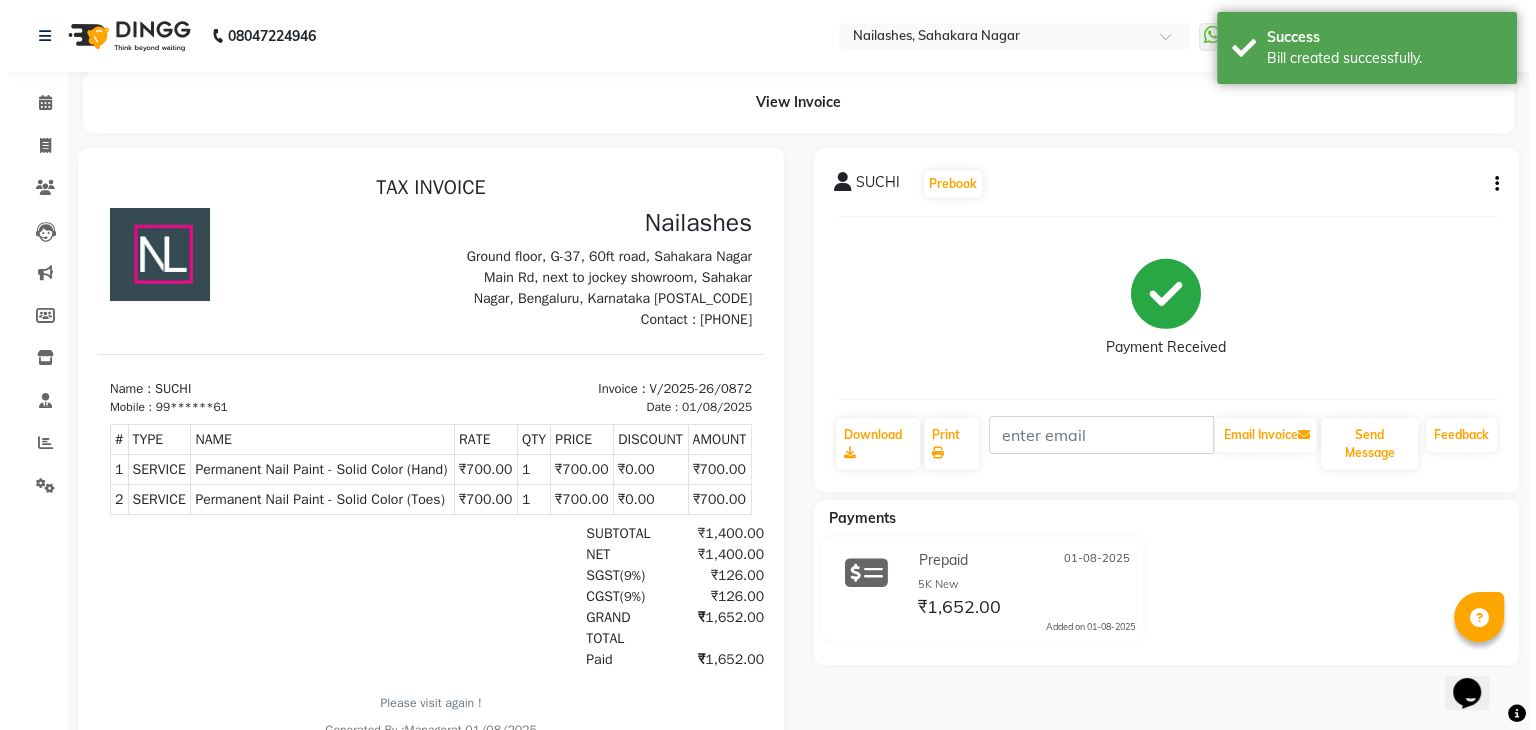 scroll, scrollTop: 0, scrollLeft: 0, axis: both 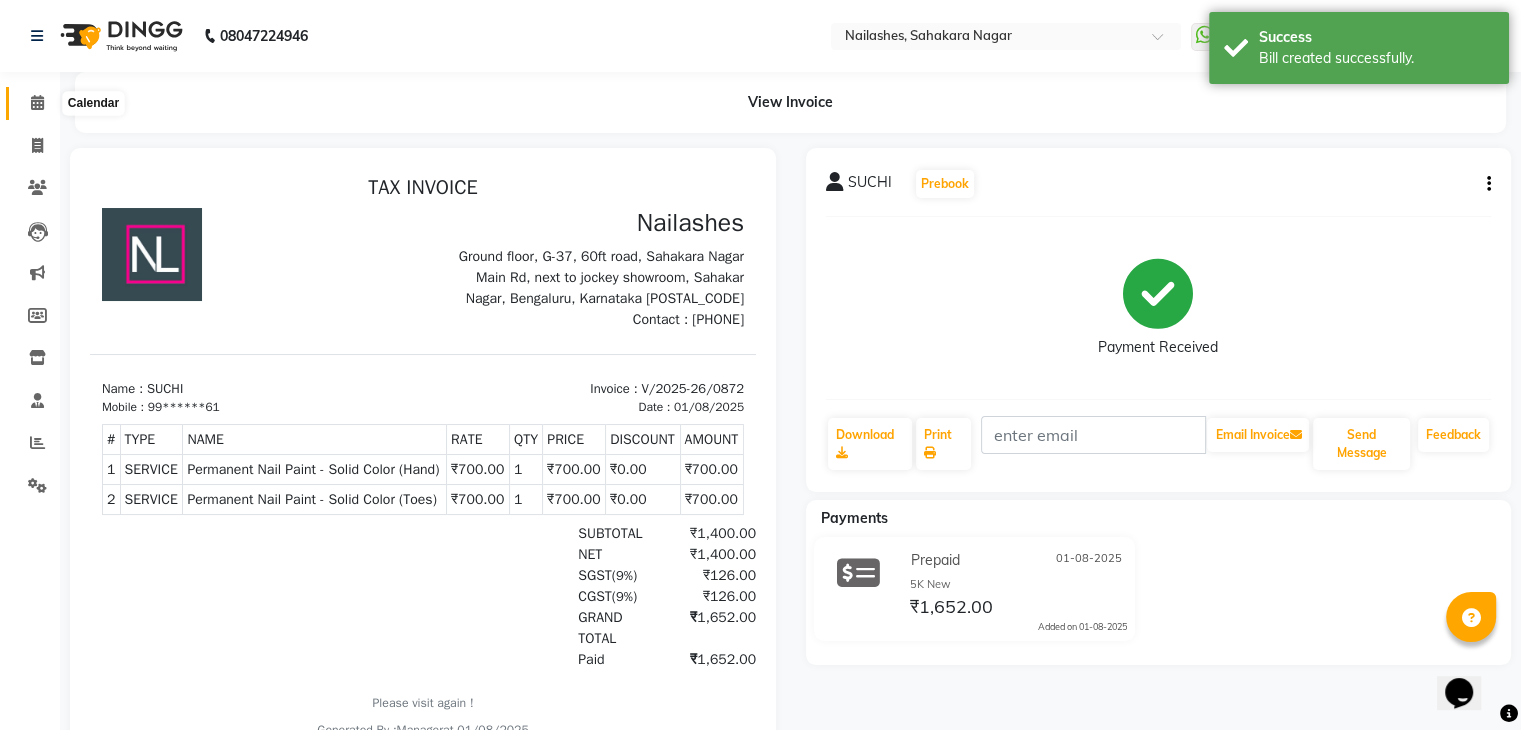 click 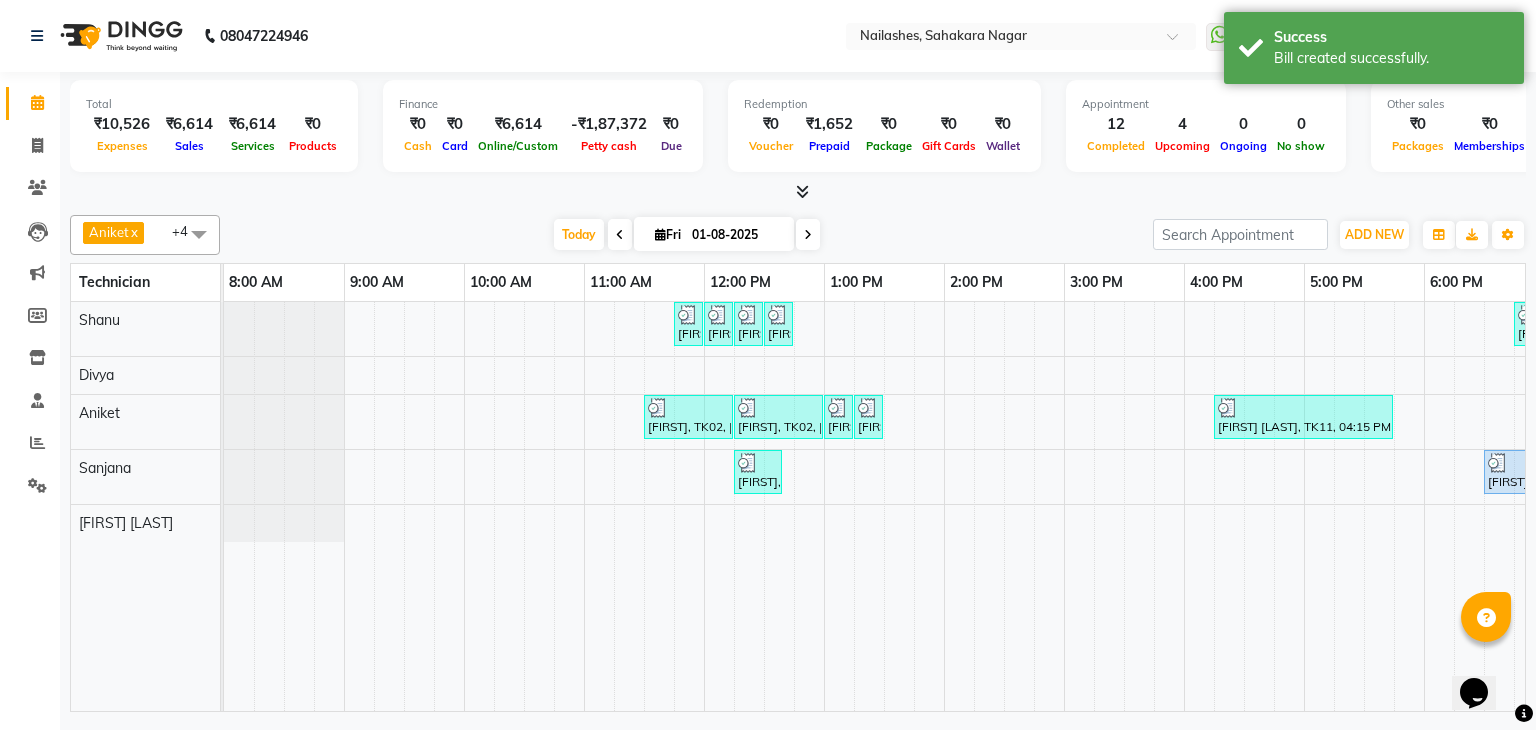 scroll, scrollTop: 0, scrollLeft: 273, axis: horizontal 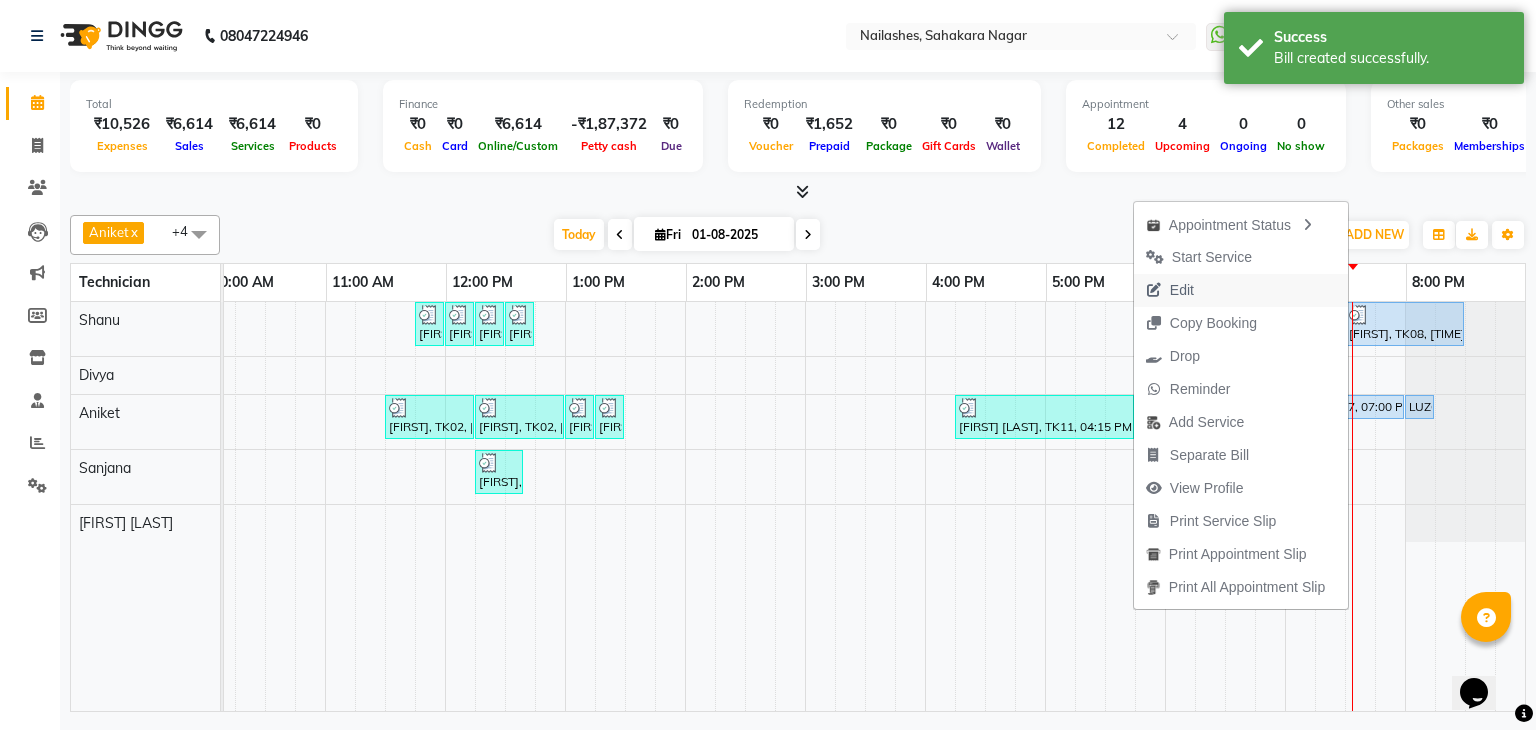 click on "Edit" at bounding box center [1241, 290] 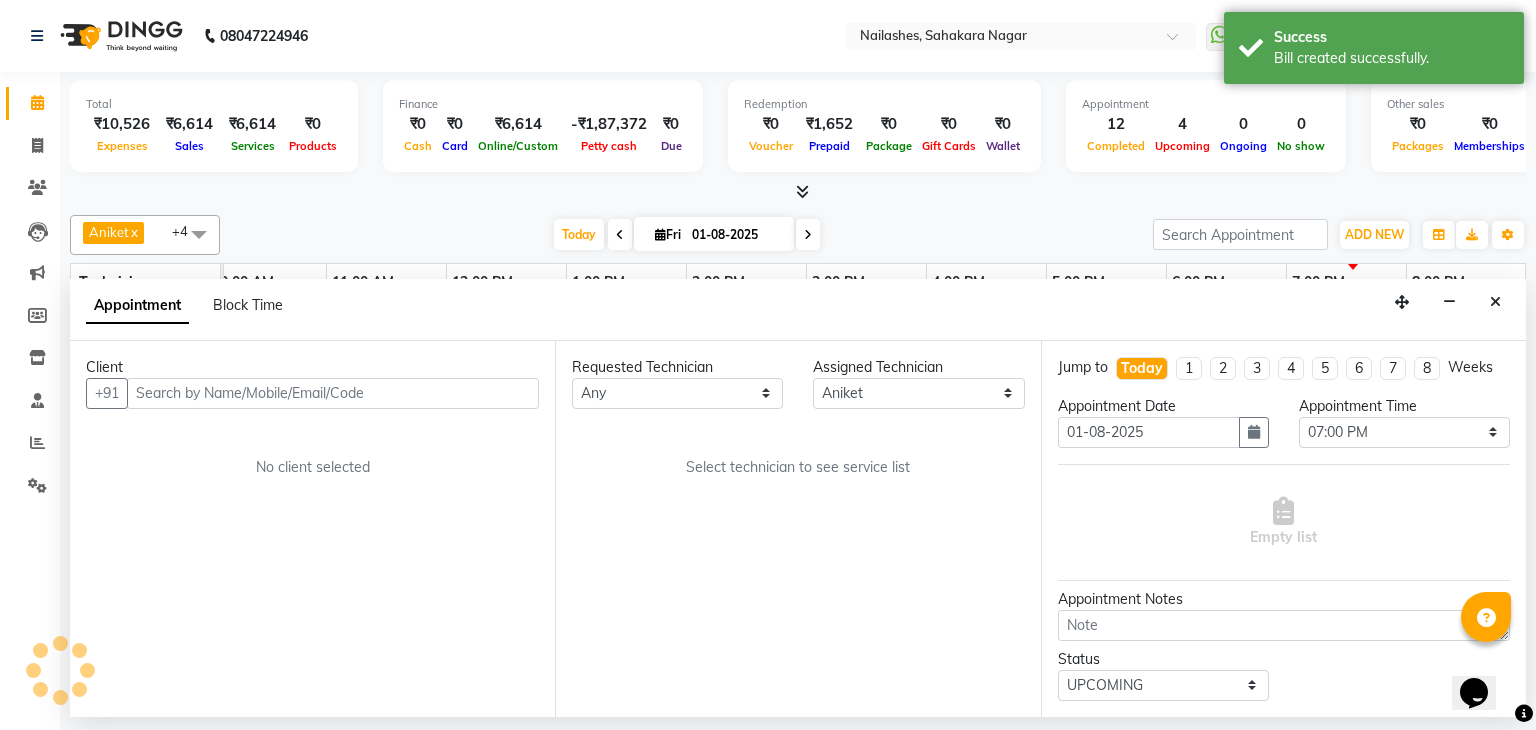 scroll, scrollTop: 0, scrollLeft: 258, axis: horizontal 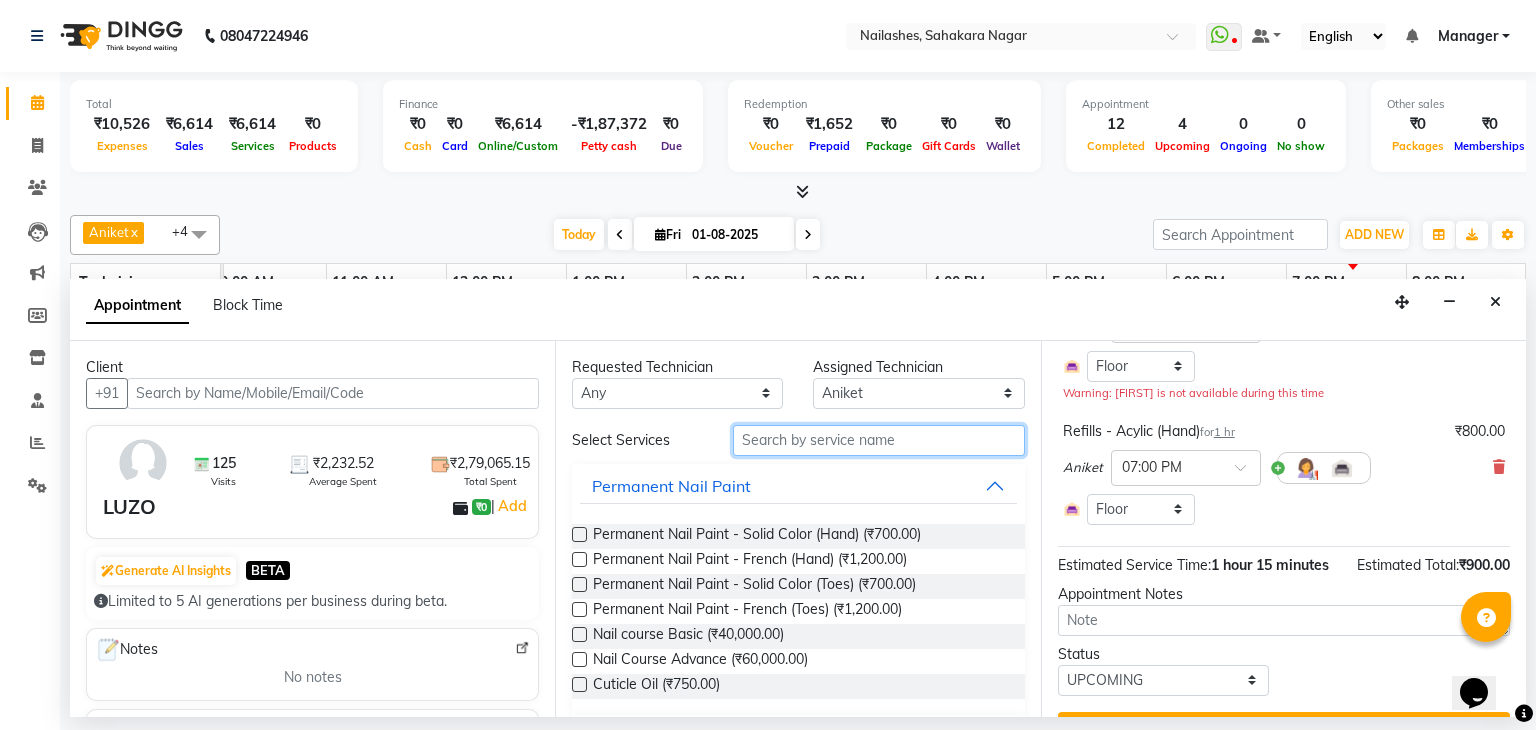 click at bounding box center (879, 440) 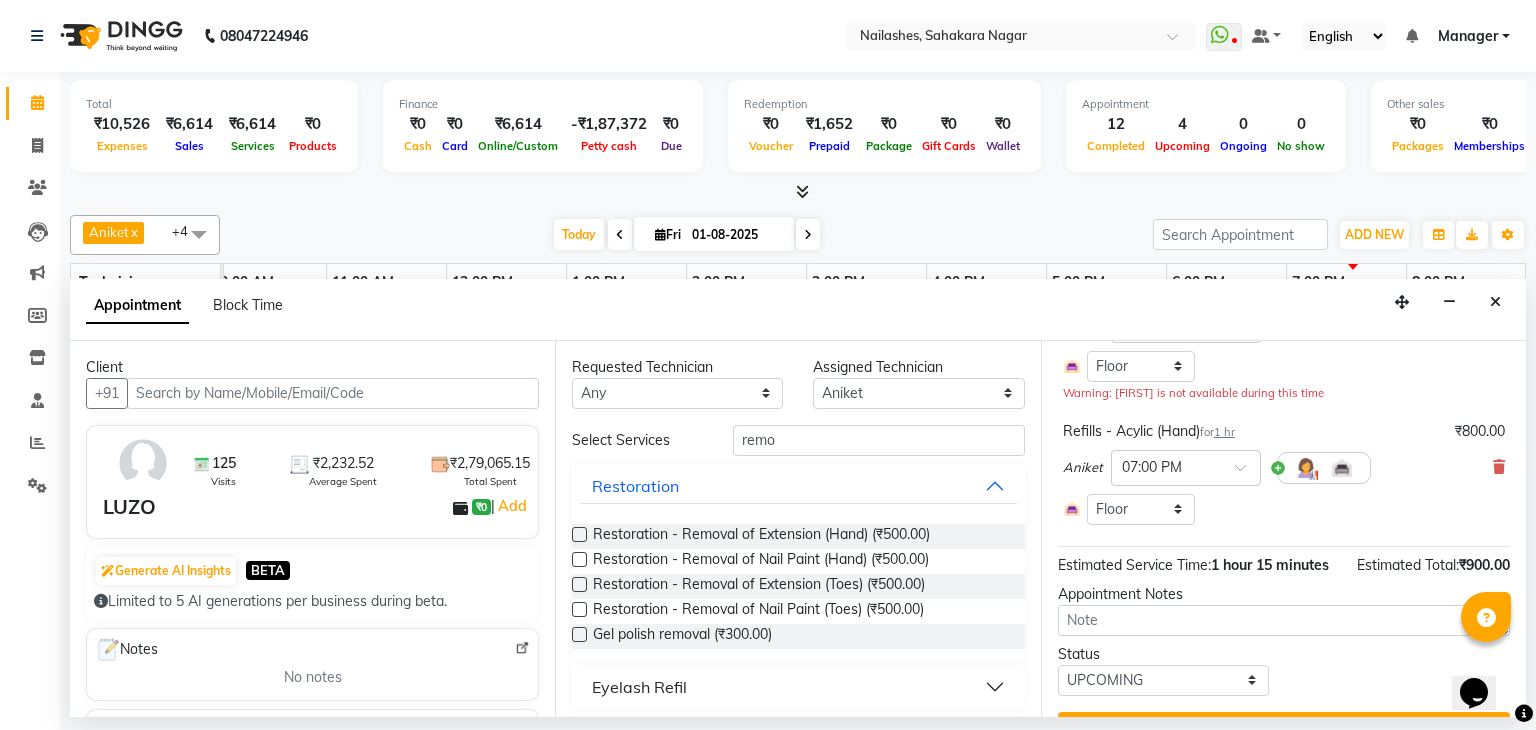 click at bounding box center [579, 634] 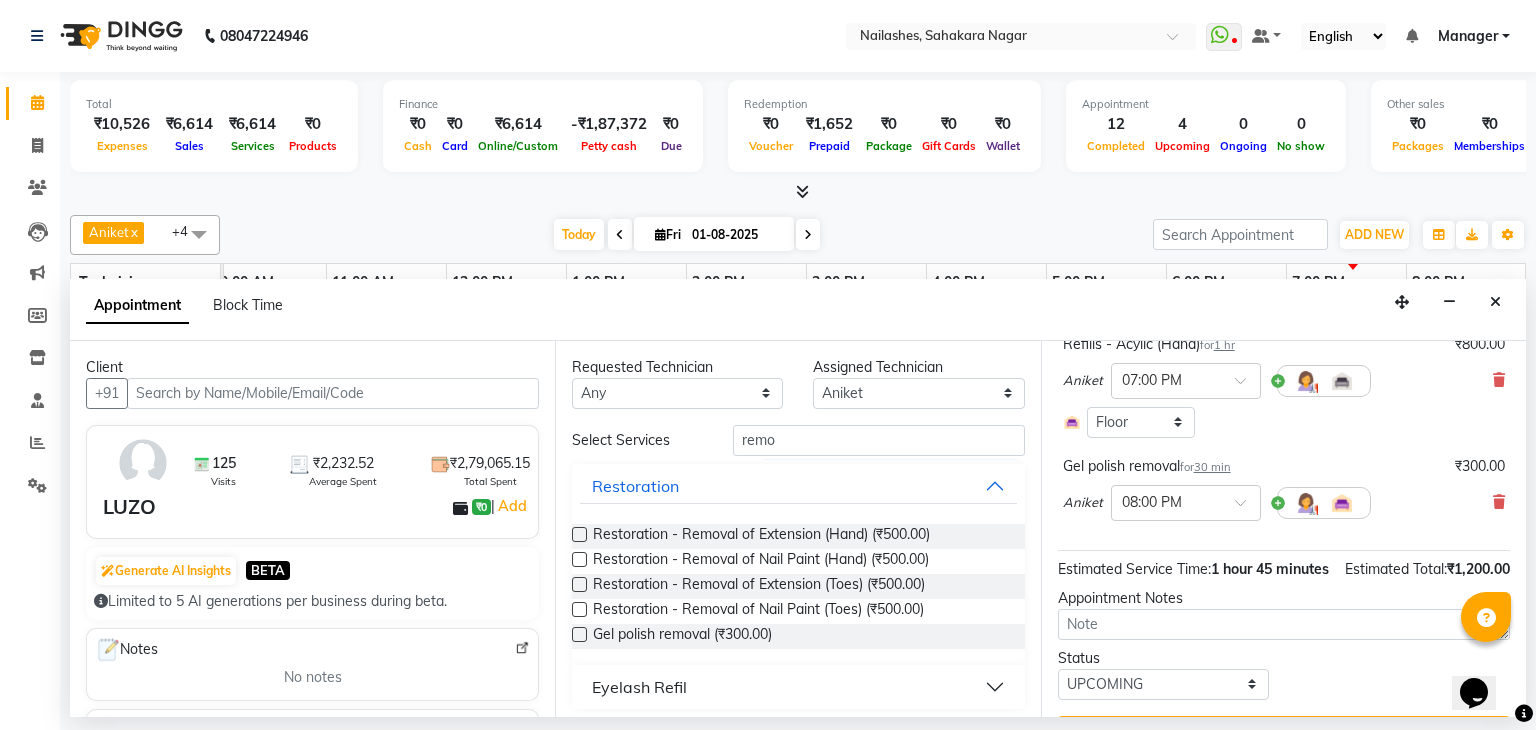 scroll, scrollTop: 379, scrollLeft: 0, axis: vertical 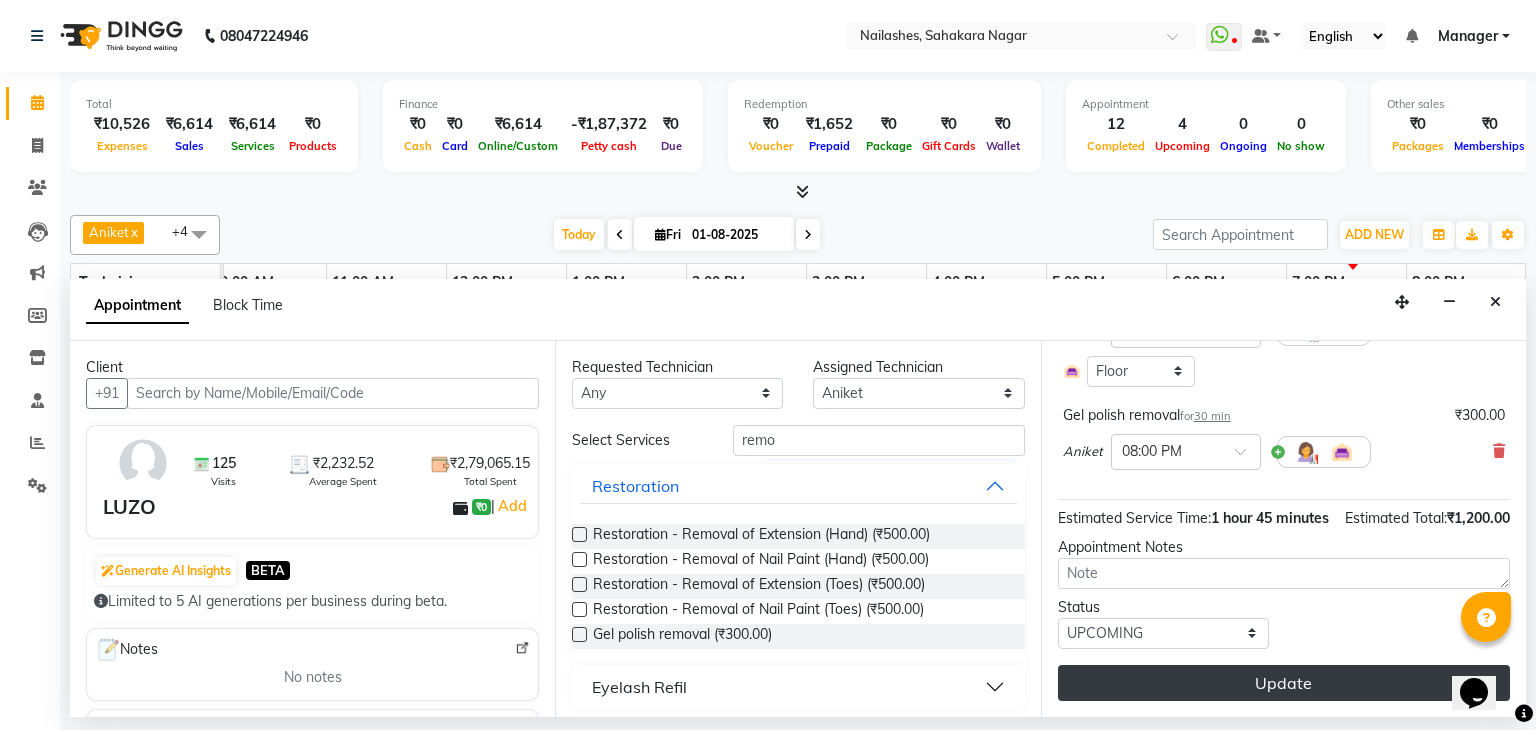 click on "Update" at bounding box center [1284, 683] 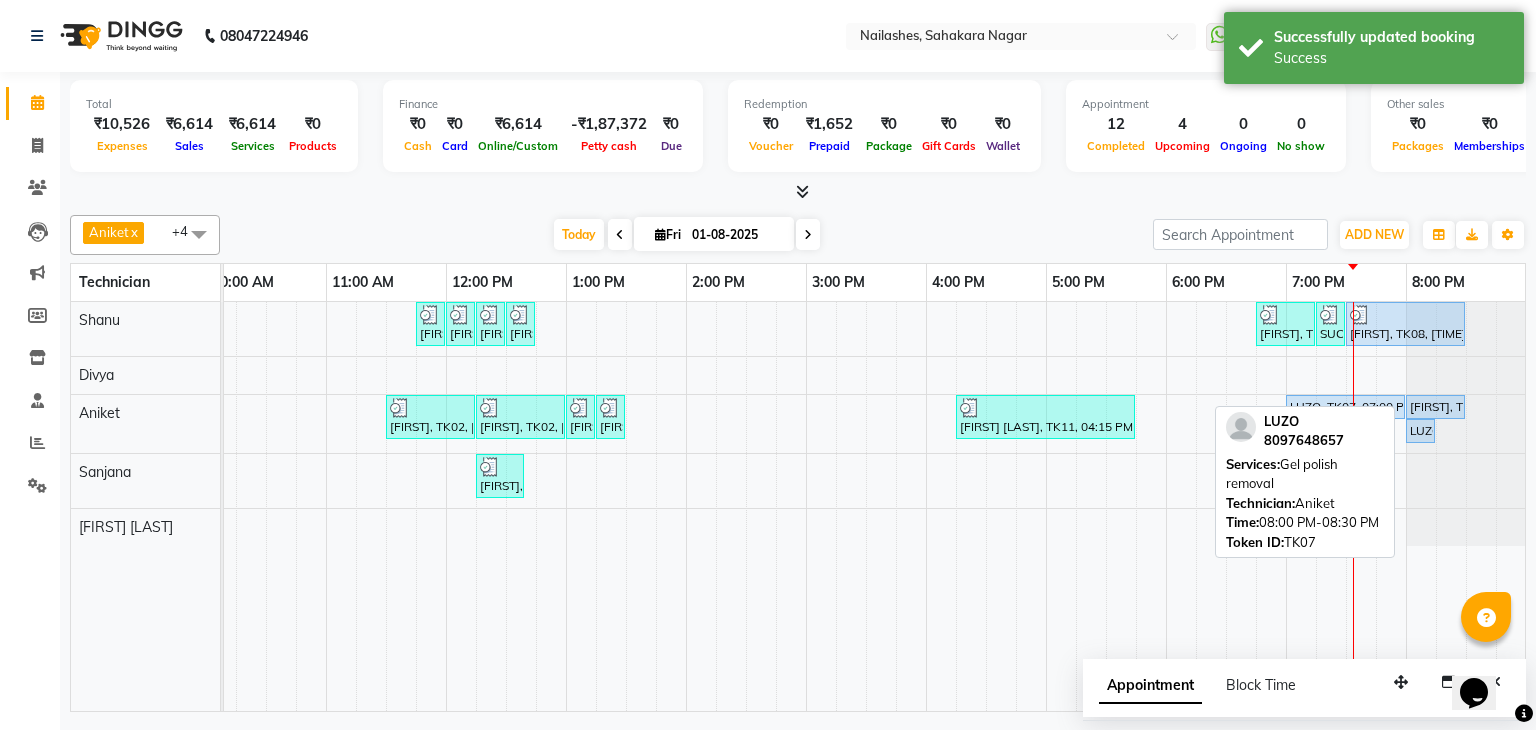 drag, startPoint x: 1460, startPoint y: 398, endPoint x: 1335, endPoint y: 467, distance: 142.77956 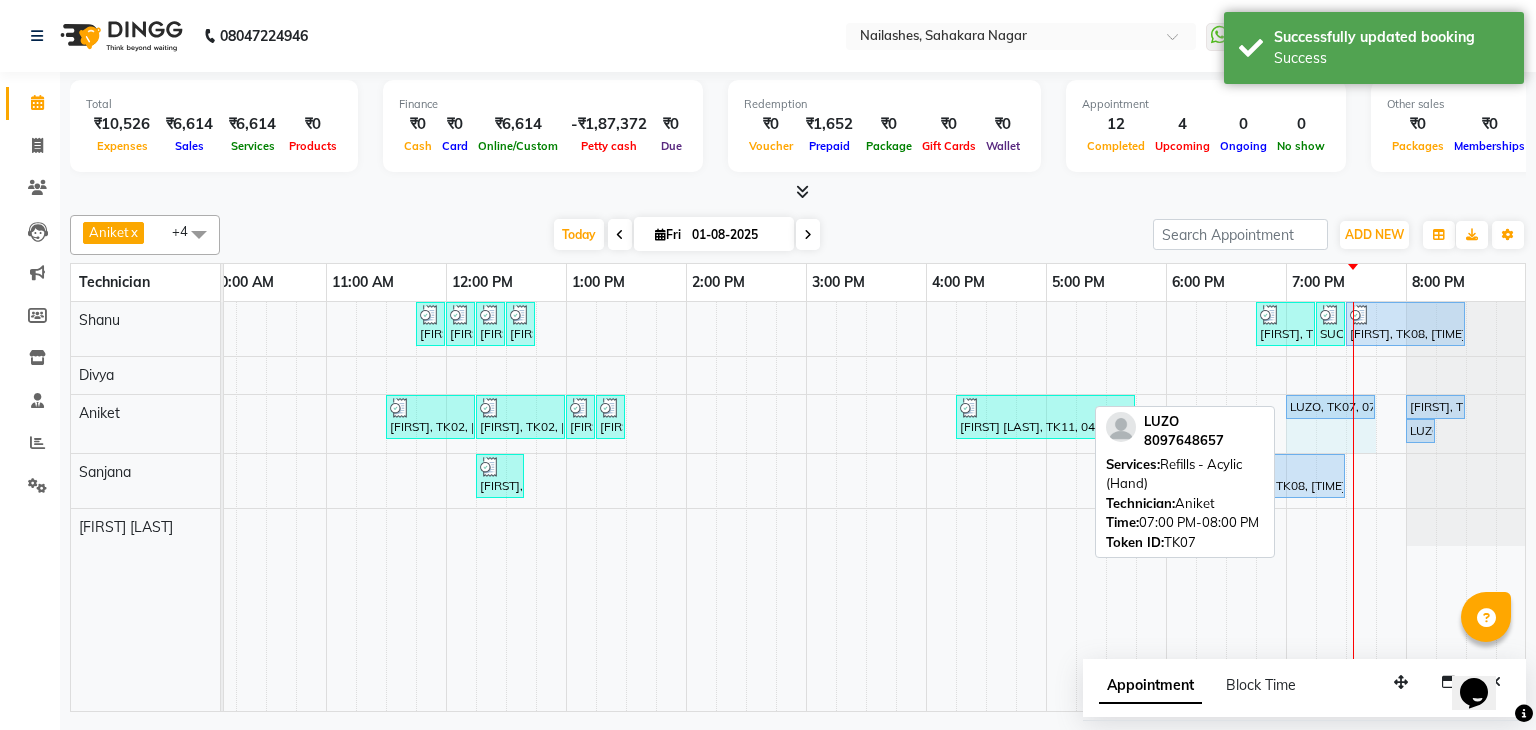 drag, startPoint x: 1404, startPoint y: 403, endPoint x: 1360, endPoint y: 427, distance: 50.119858 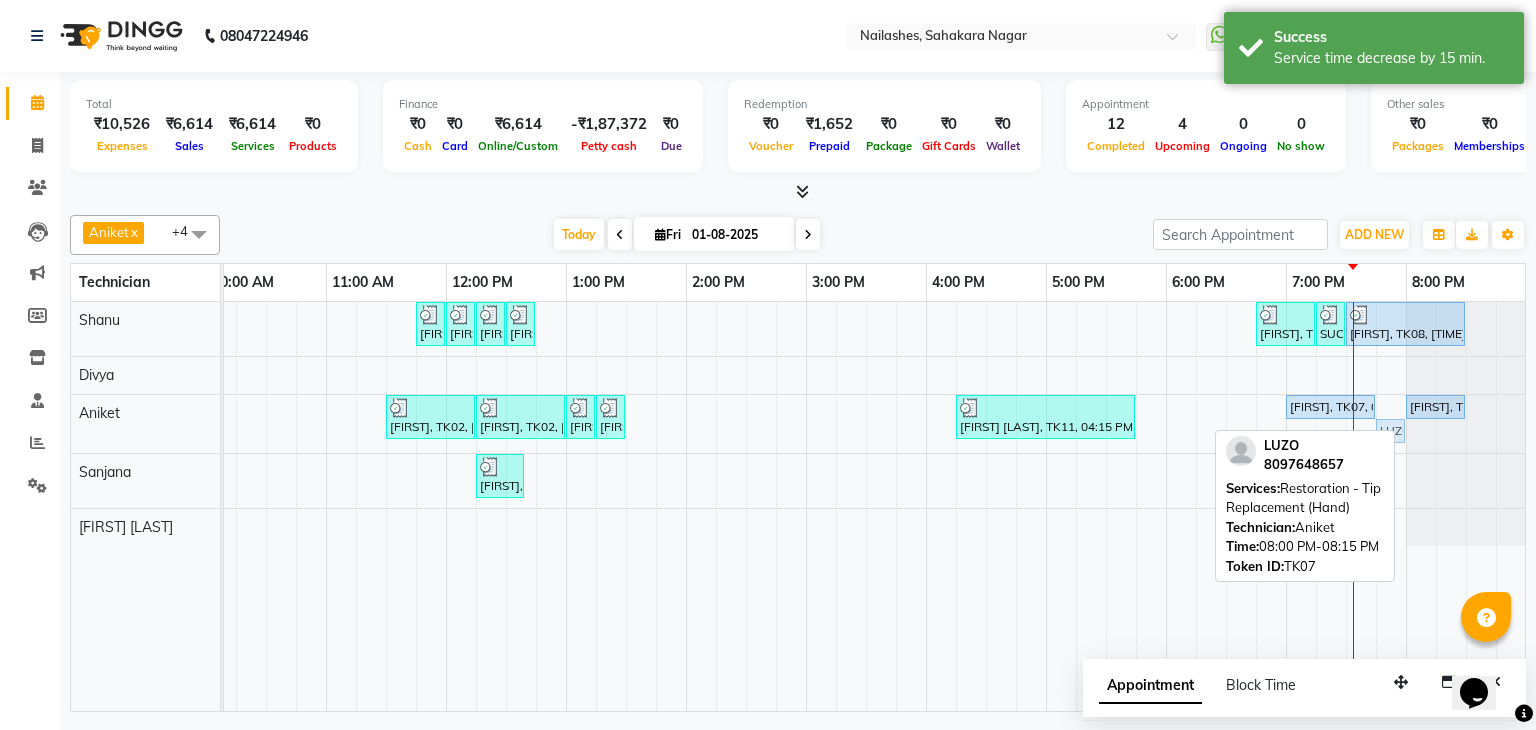 drag, startPoint x: 1415, startPoint y: 429, endPoint x: 1381, endPoint y: 440, distance: 35.735138 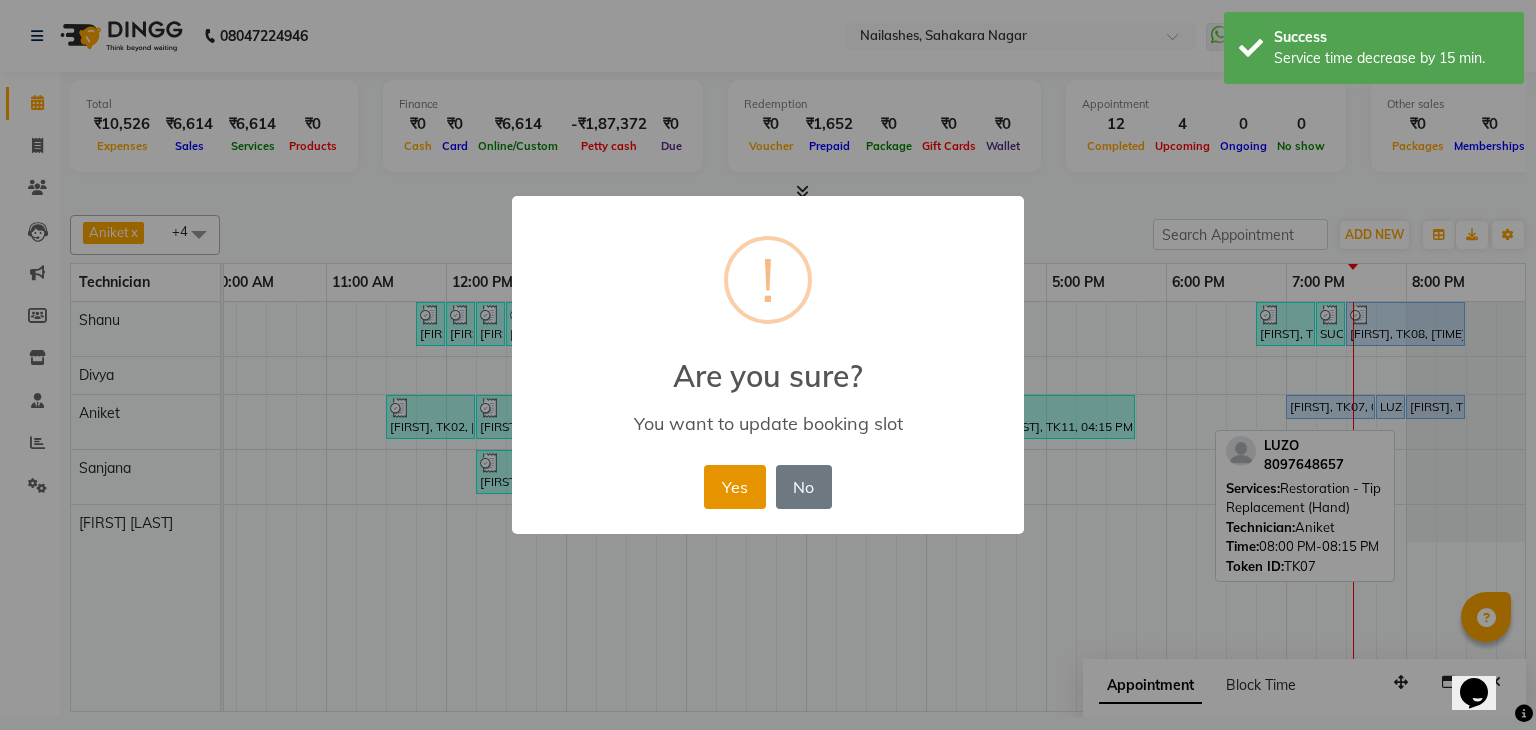 click on "Yes" at bounding box center (734, 487) 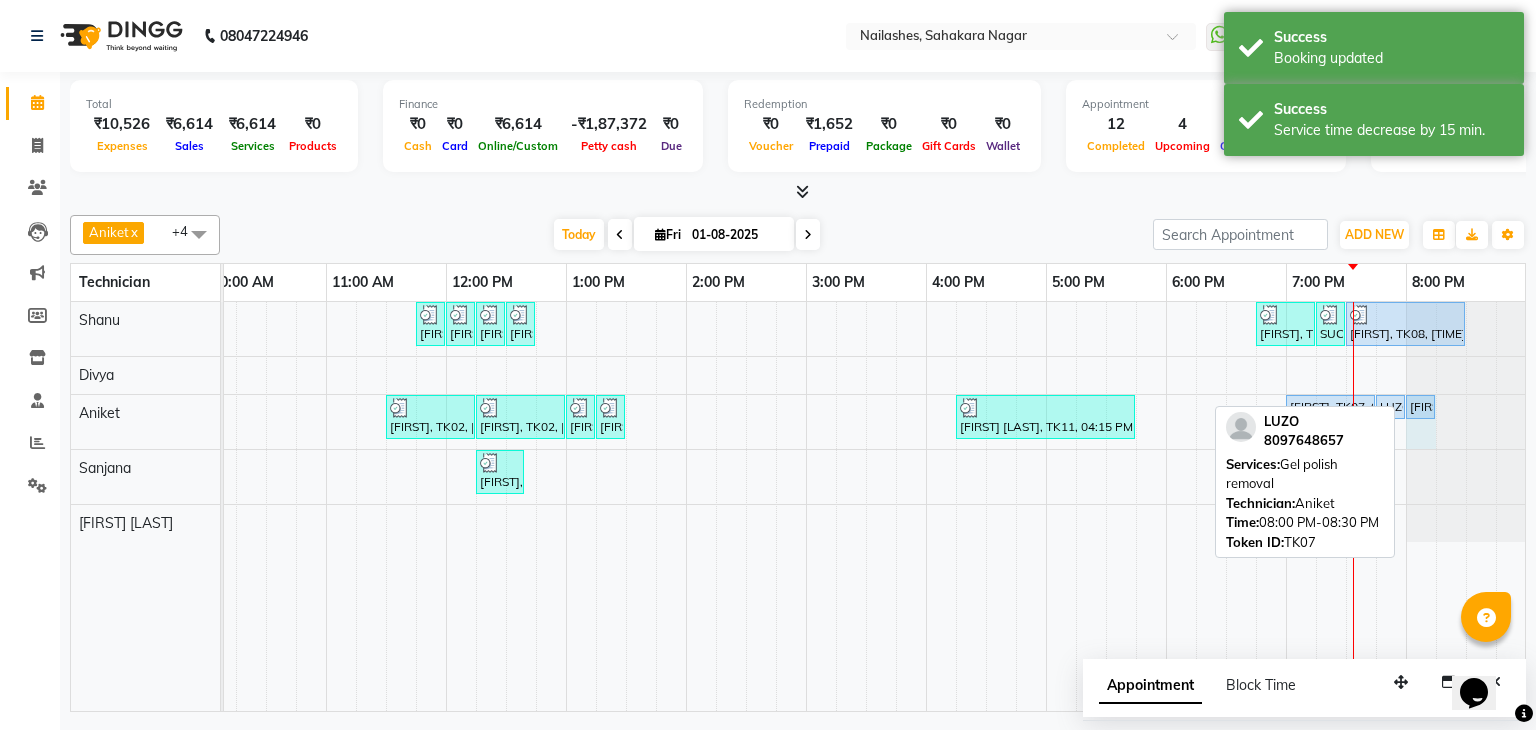 click on "[FIRST], TK02, 11:30 AM-12:15 PM, Nail Extension - Acrylic (Hand)     [FIRST], TK02, 12:15 PM-01:00 PM, Permanent Nail Paint - French (Hand)     [FIRST], TK02, 01:00 PM-01:15 PM, Nail Art - Per Stone (Hand)     [FIRST], TK02, 01:15 PM-01:30 PM, Nail Art - Stamping Per Finger (Hand)     [FIRST] [LAST], TK11, 04:15 PM-05:45 PM, Acrylic Extenions + Gel Nail Paint    LUZO, TK07, 07:00 PM-07:45 PM, Refills - Acylic (Hand)    LUZO, TK07, 07:45 PM-08:00 PM, Restoration - Tip Replacement (Hand)    LUZO, TK07, 08:00 PM-08:30 PM, Gel polish removal    LUZO, TK07, 08:00 PM-08:30 PM, Gel polish removal" at bounding box center (-34, 422) 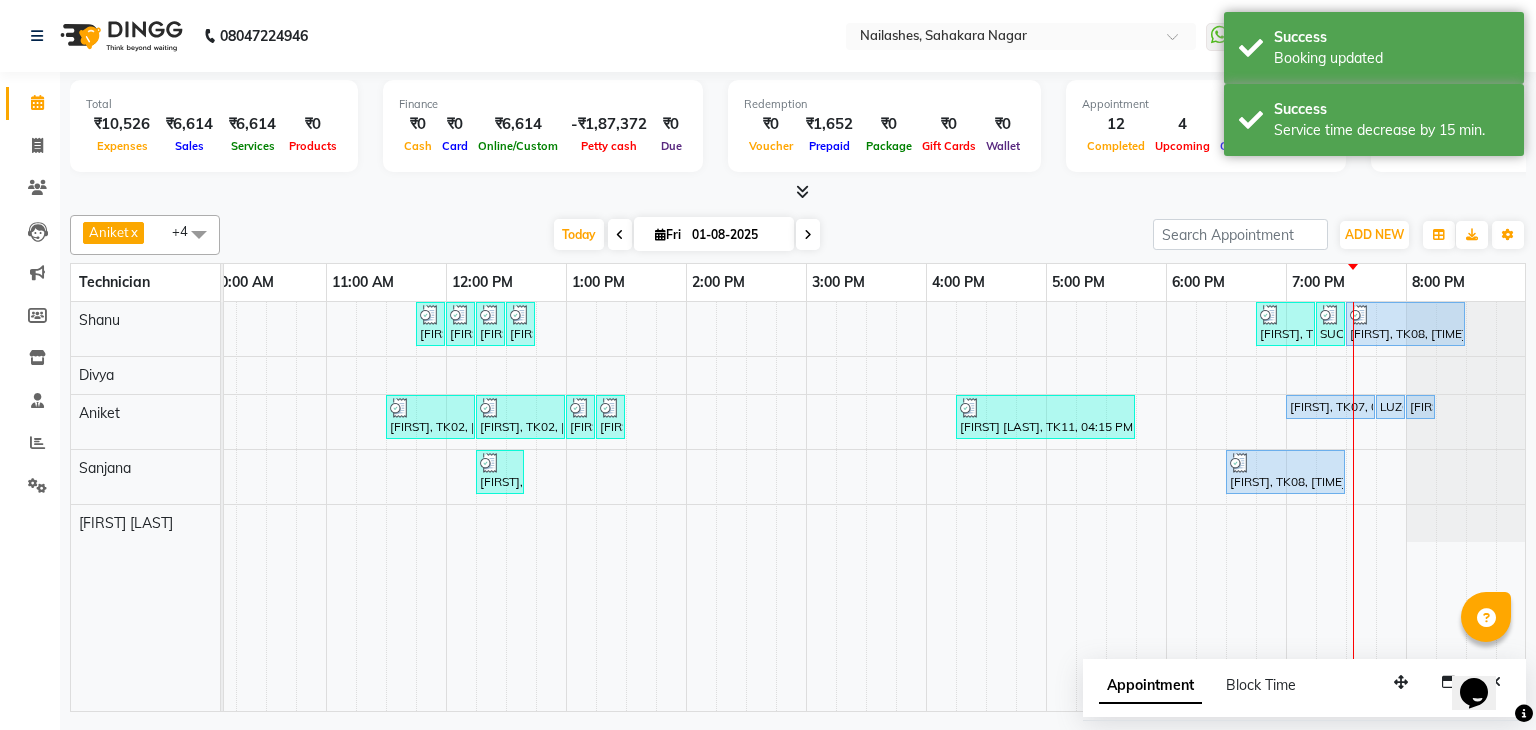 click on "Today  Fri 01-08-2025" at bounding box center (686, 235) 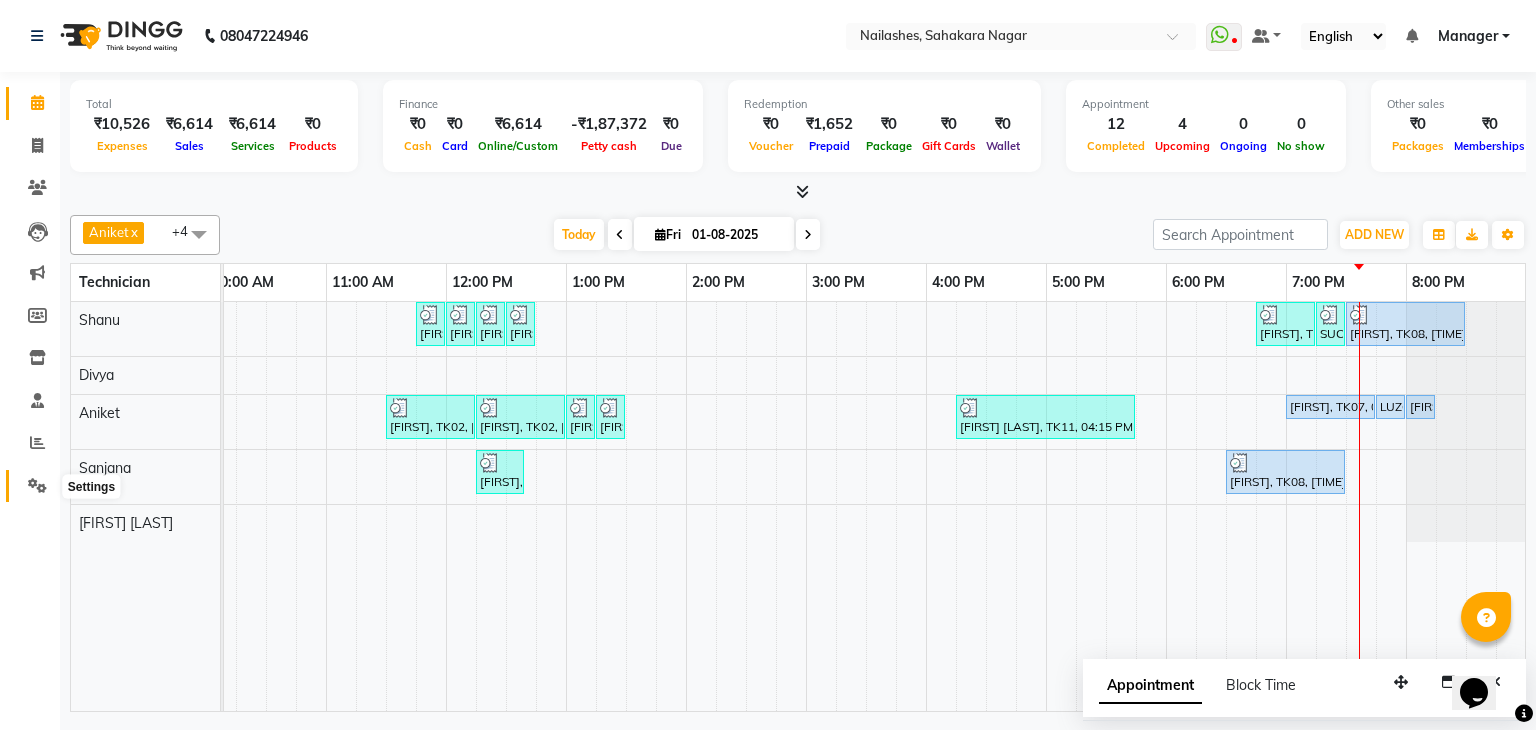 click 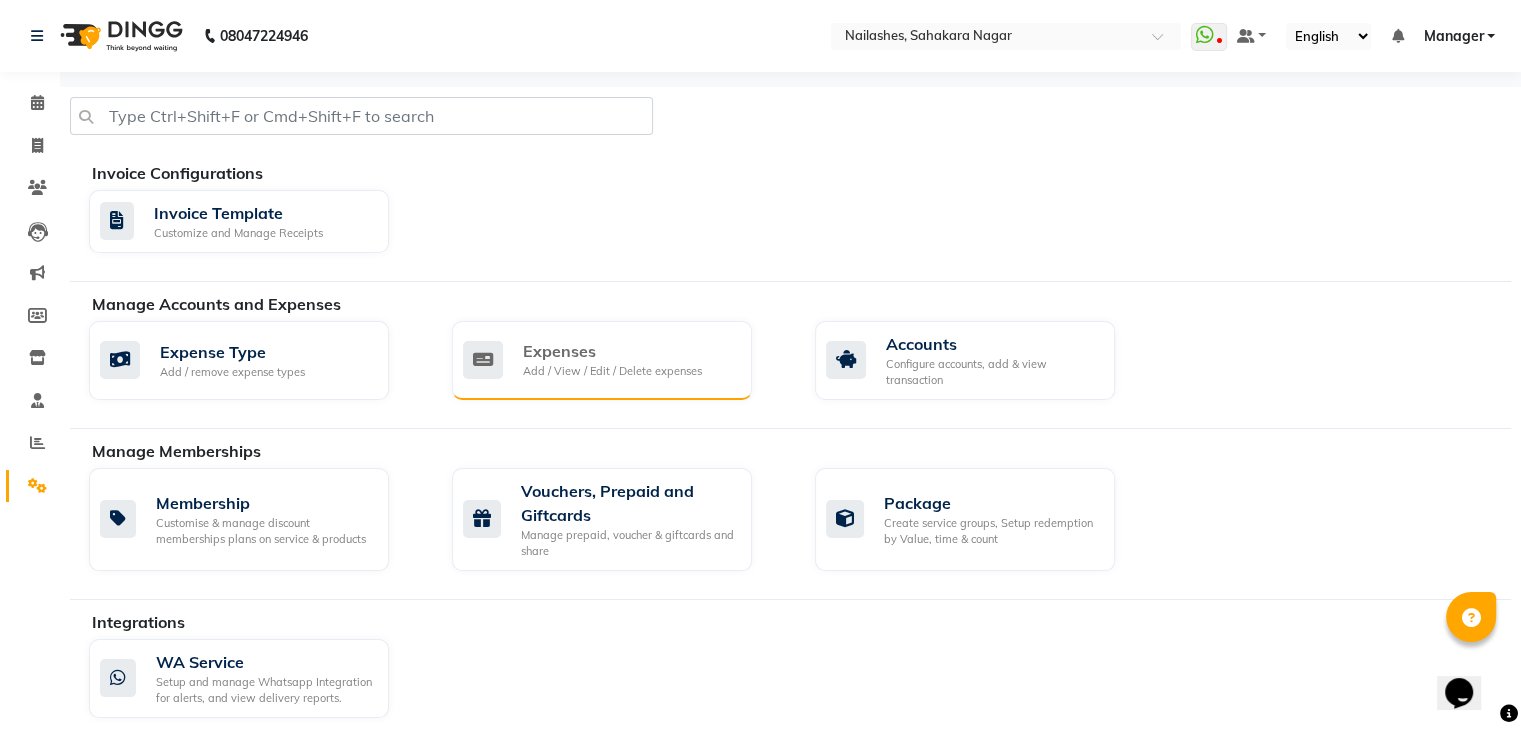 click on "Expenses Add / View / Edit / Delete expenses" 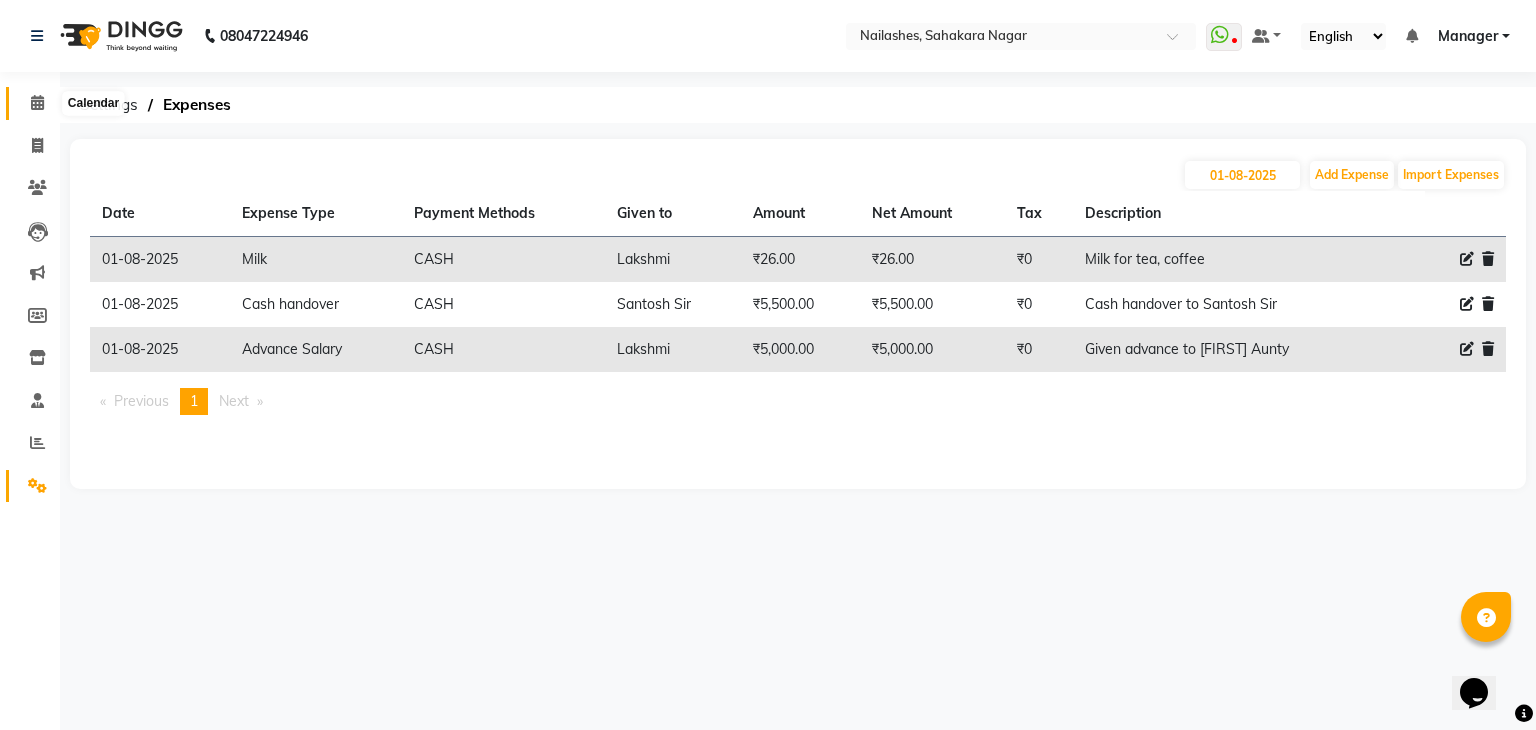 click 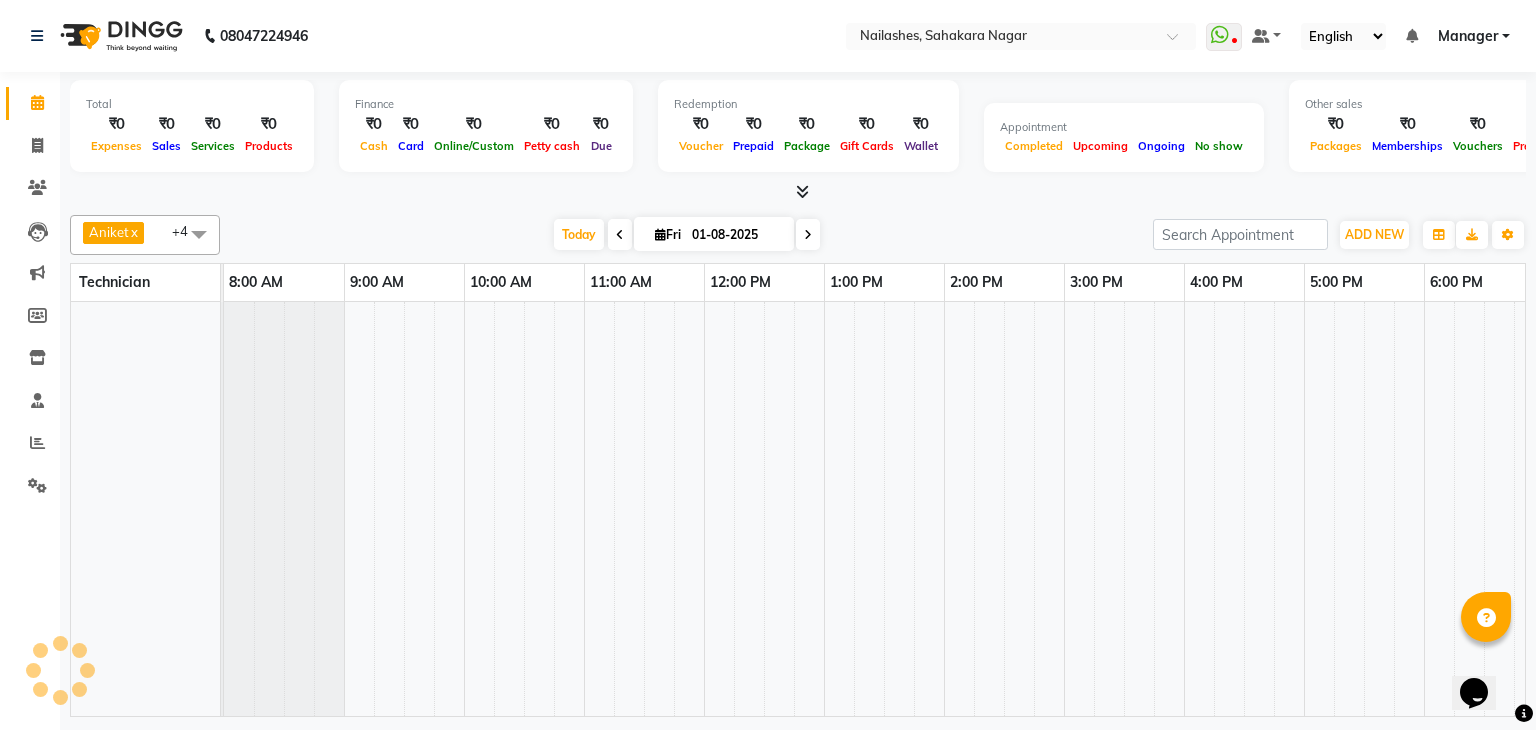 scroll, scrollTop: 0, scrollLeft: 258, axis: horizontal 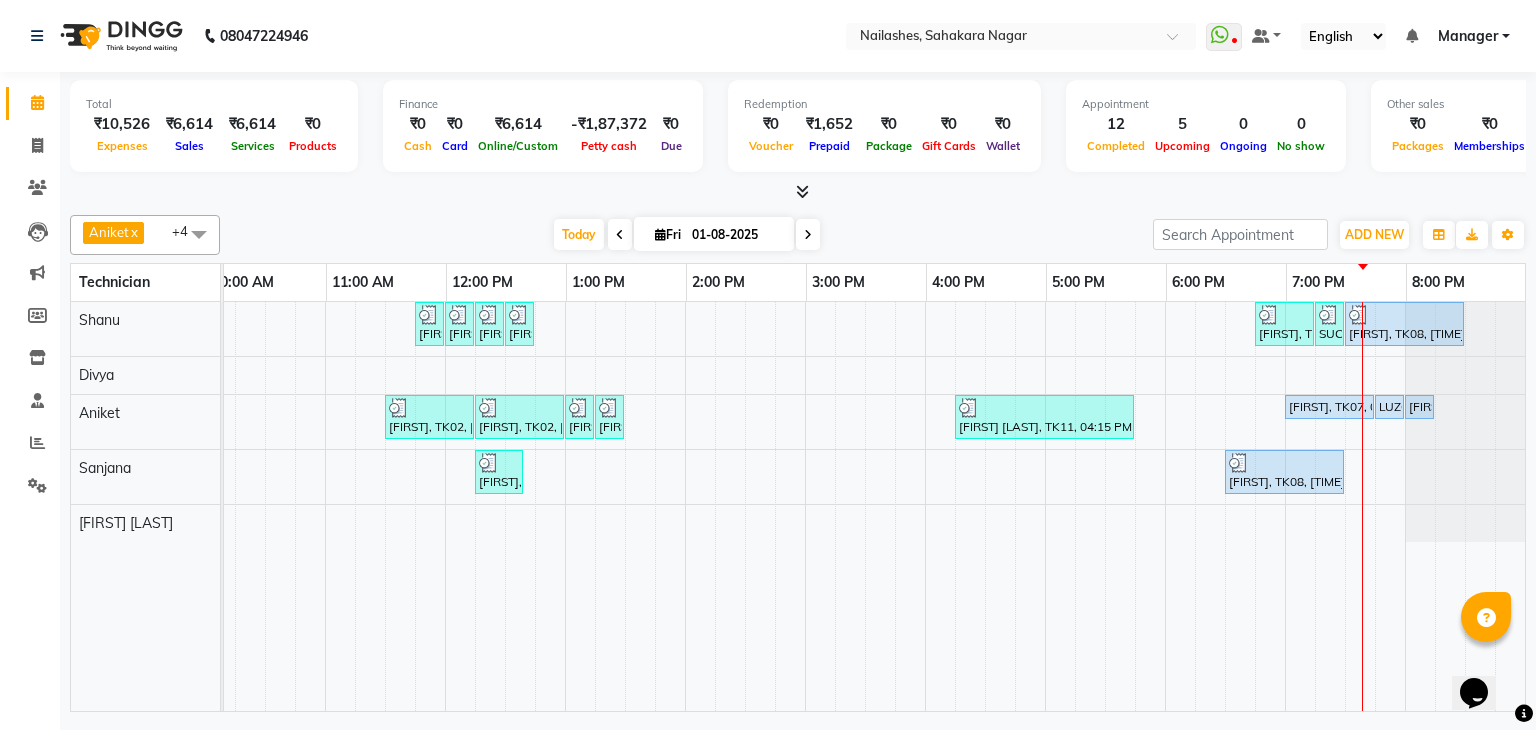 click on "[FIRST], TK05, 11:45 AM-12:00 PM, Permanent Nail Paint - Solid Color (Toes)     [FIRST], TK05, 12:00 PM-12:15 PM, Permanent Nail Paint - French (Hand)     [FIRST], TK05, 12:15 PM-12:30 PM, Nail Art - Per Stone  (Toes)     [FIRST], TK05, 12:30 PM-12:45 PM, Nail Art - Stamping Per Finger (Hand)     SUCHI, TK12, 06:45 PM-07:15 PM, Permanent Nail Paint - Solid Color (Hand)     SUCHI, TK12, 07:15 PM-07:30 PM, Permanent Nail Paint - Solid Color (Toes)     [FIRST], TK08, 07:30 PM-08:30 PM, Acrylic Extenions + Gel Nail Paint     [FIRST], TK02, 11:30 AM-12:15 PM, Nail Extension - Acrylic (Hand)     [FIRST], TK02, 12:15 PM-01:00 PM, Permanent Nail Paint - French (Hand)     [FIRST], TK02, 01:00 PM-01:15 PM, Nail Art - Per Stone (Hand)     [FIRST], TK02, 01:15 PM-01:30 PM, Nail Art - Stamping Per Finger (Hand)     [FIRST] [LAST], TK11, 04:15 PM-05:45 PM    LUZO, TK07, 07:00 PM-07:45 PM, Refills - Acylic (Hand)    LUZO, TK07, 07:45 PM-08:00 PM, Restoration - Tip Replacement (Hand)" at bounding box center (745, 506) 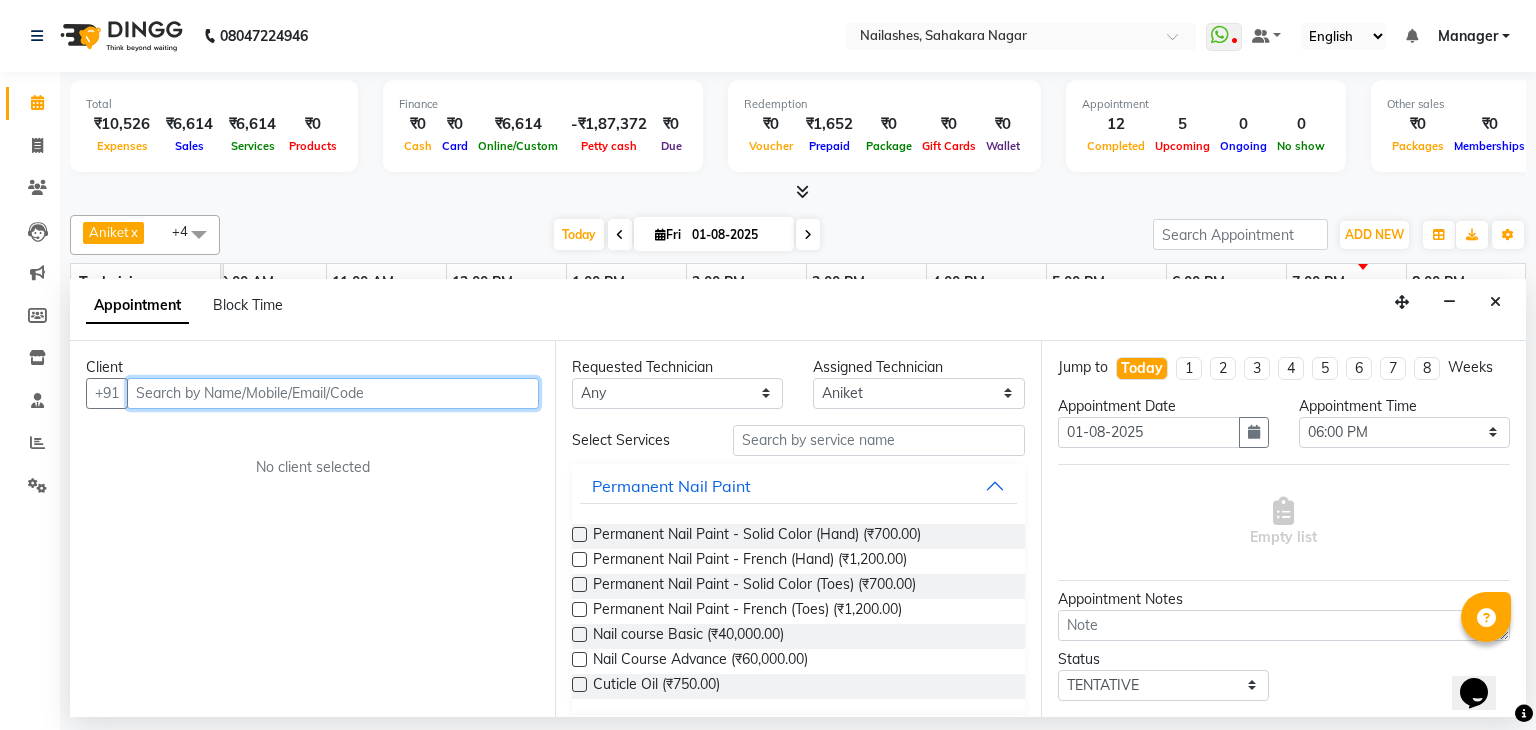 click at bounding box center (333, 393) 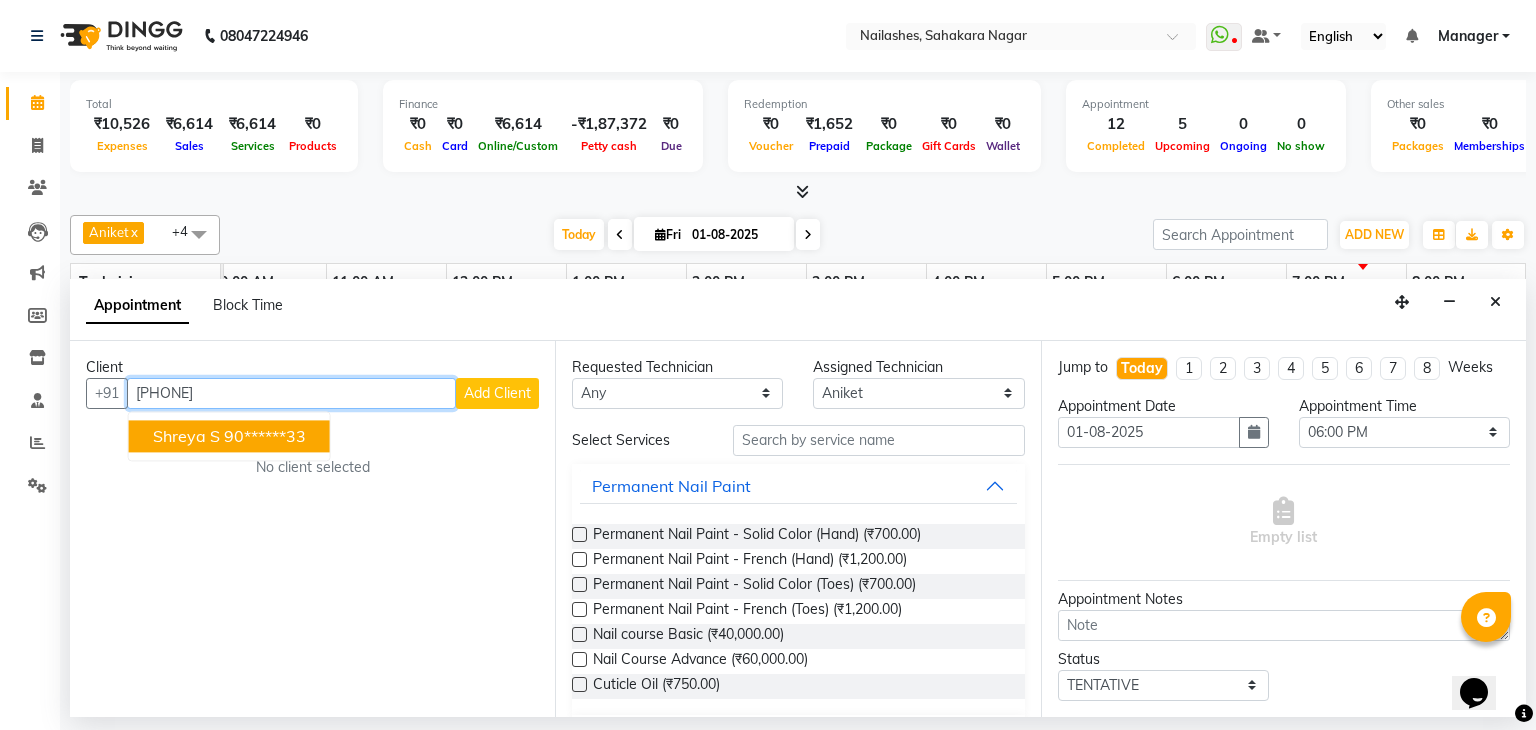 click on "90******33" at bounding box center (265, 436) 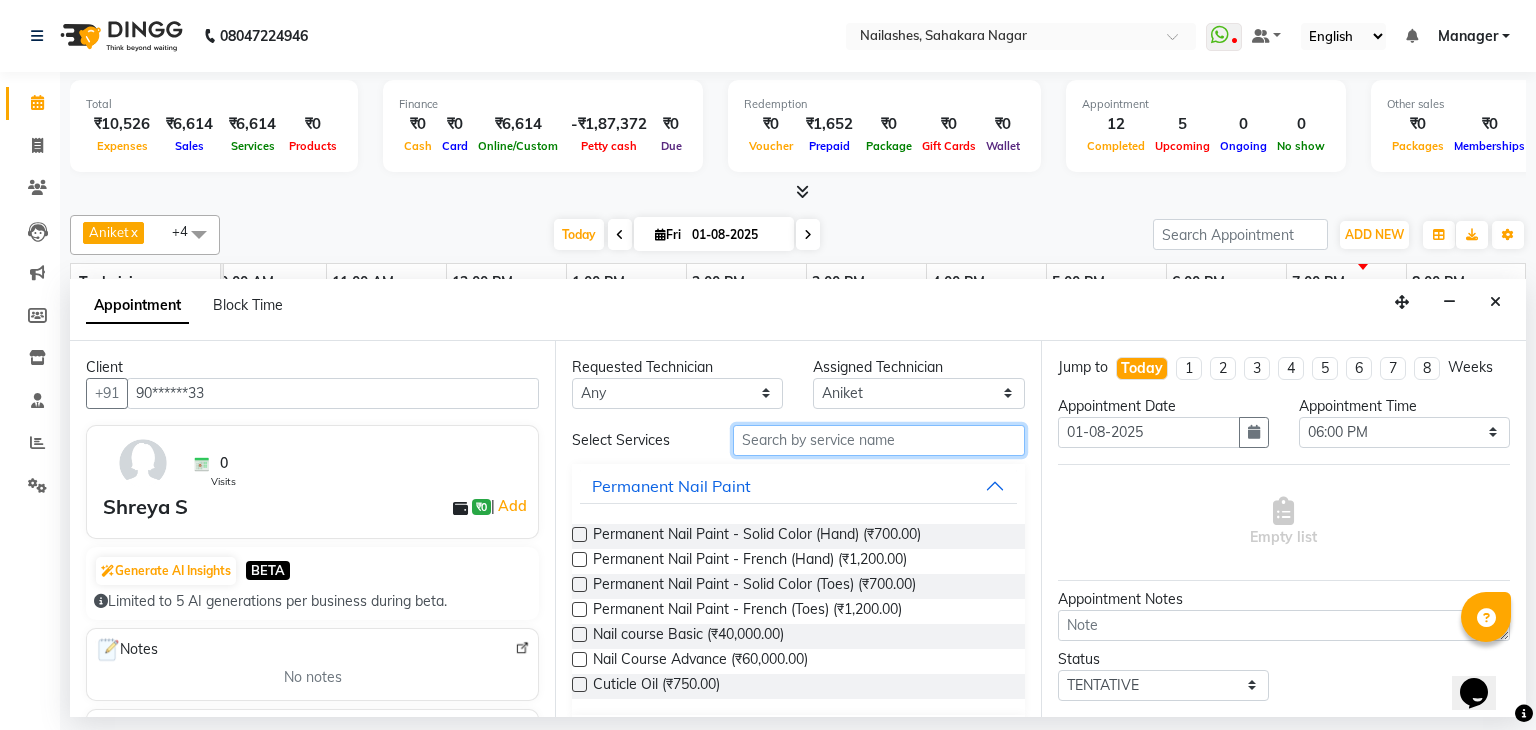 click at bounding box center [879, 440] 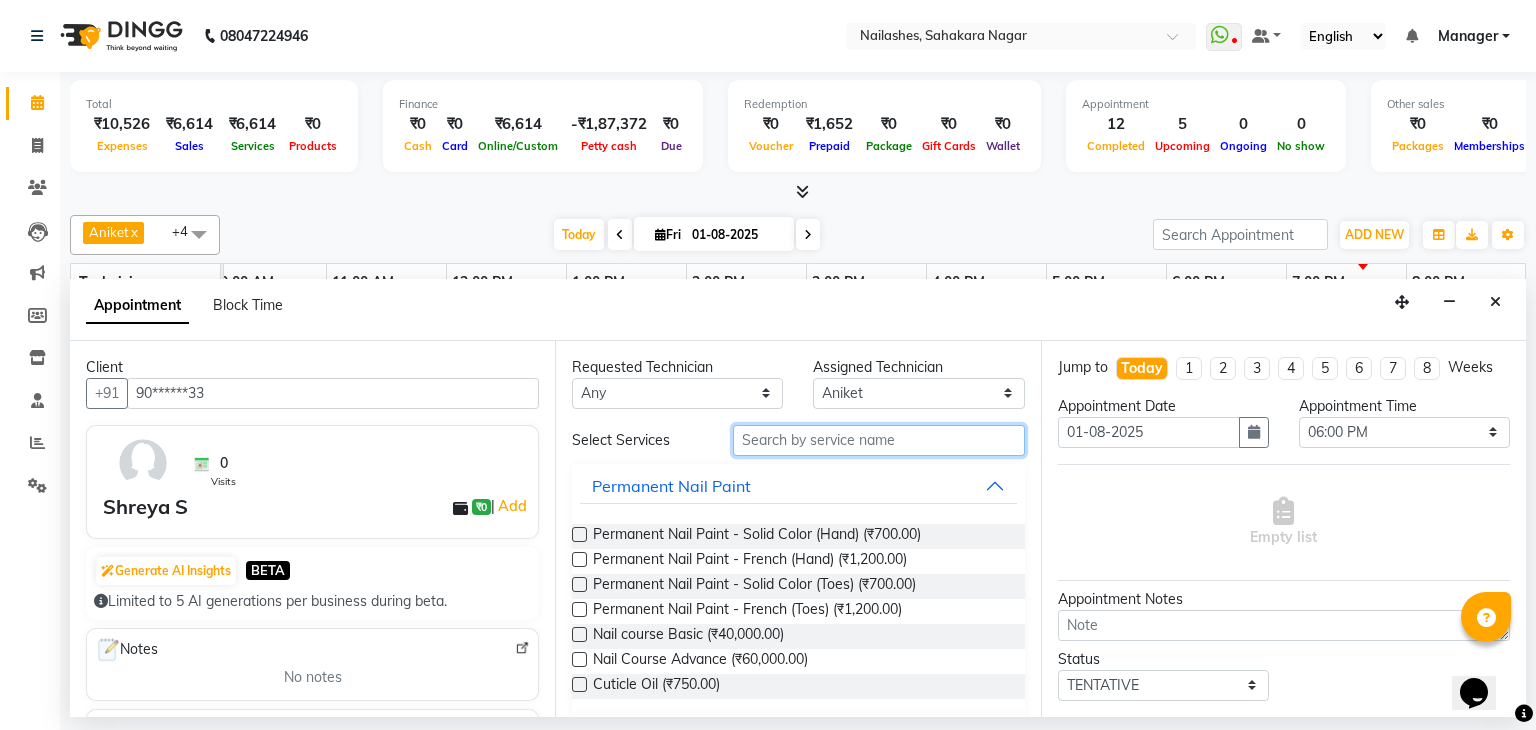 click at bounding box center (879, 440) 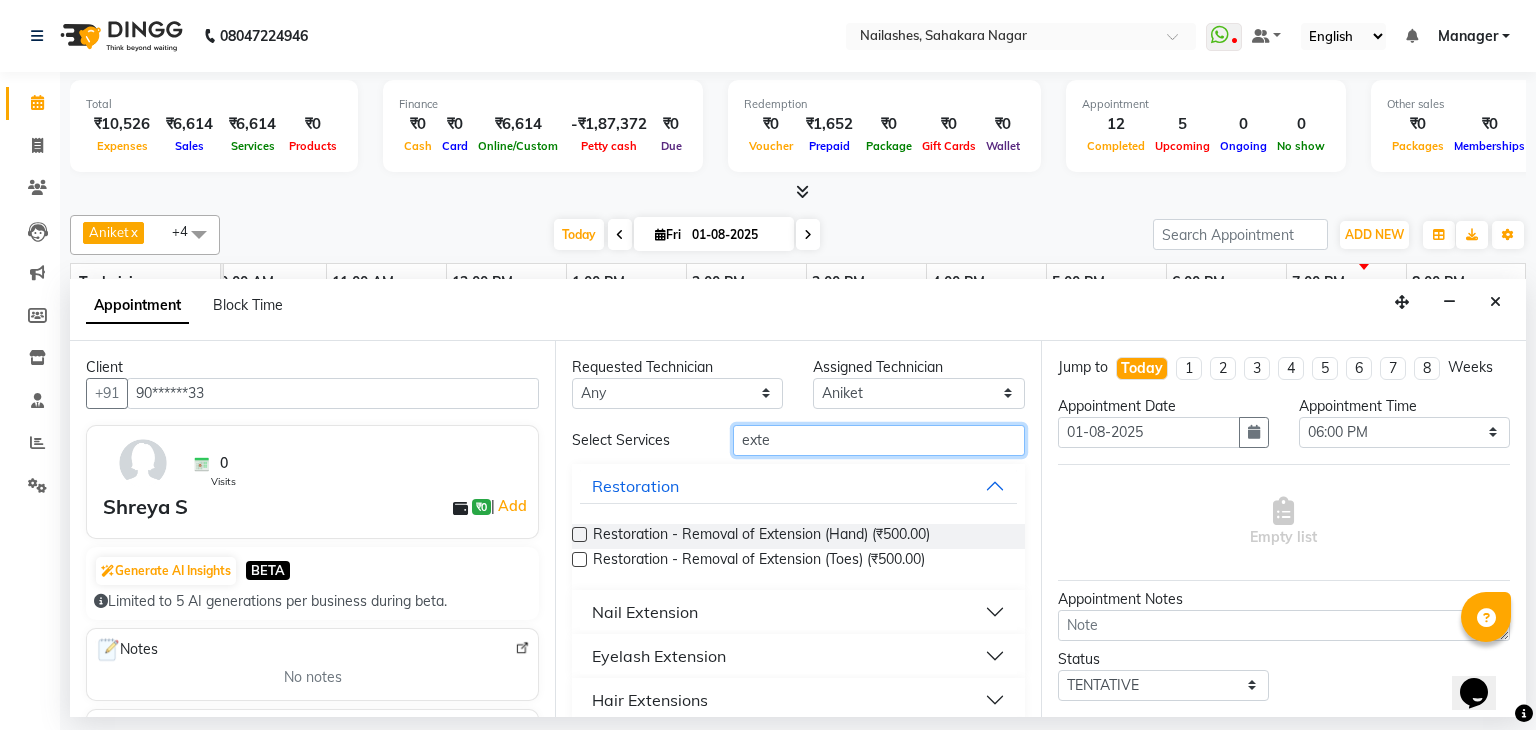 click on "exte" at bounding box center (879, 440) 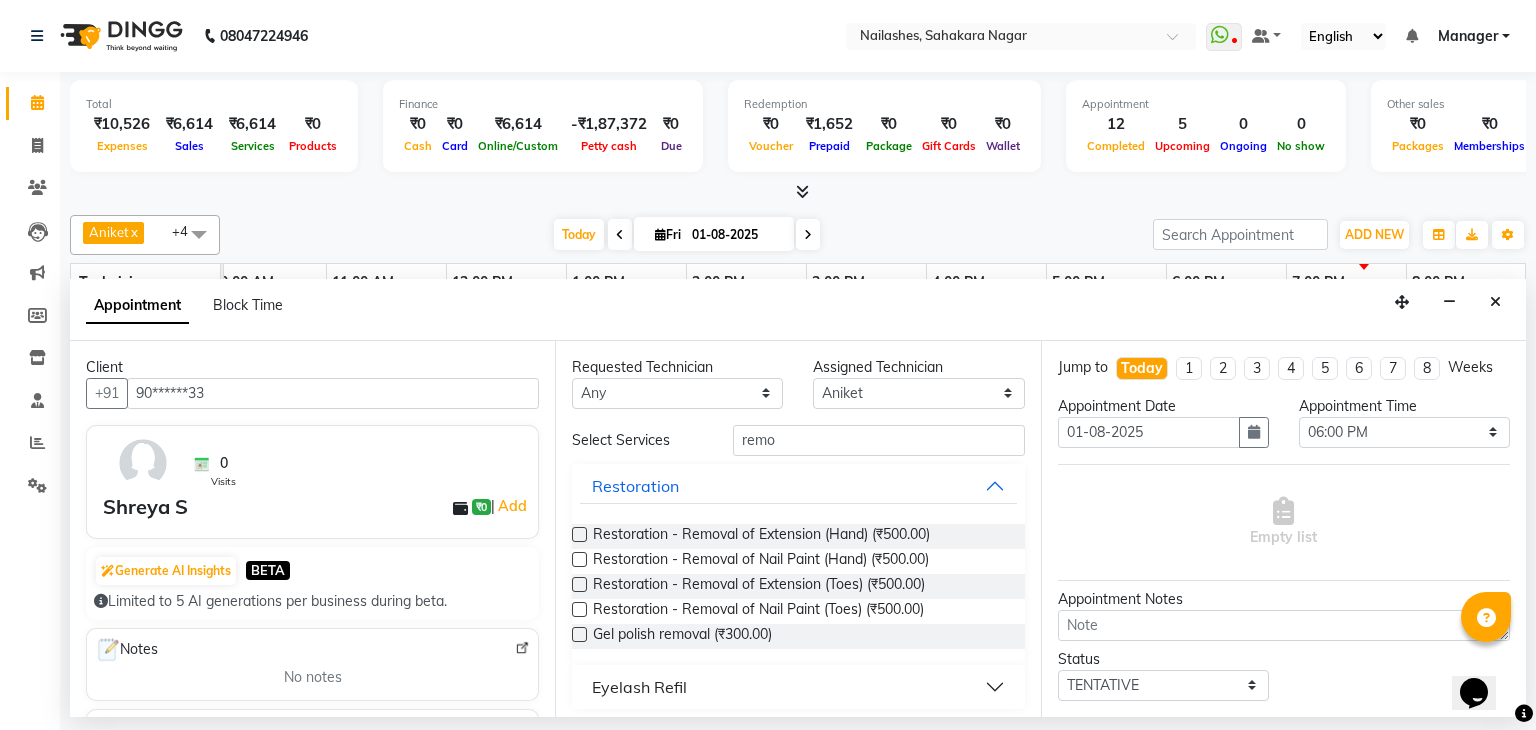 click at bounding box center (579, 634) 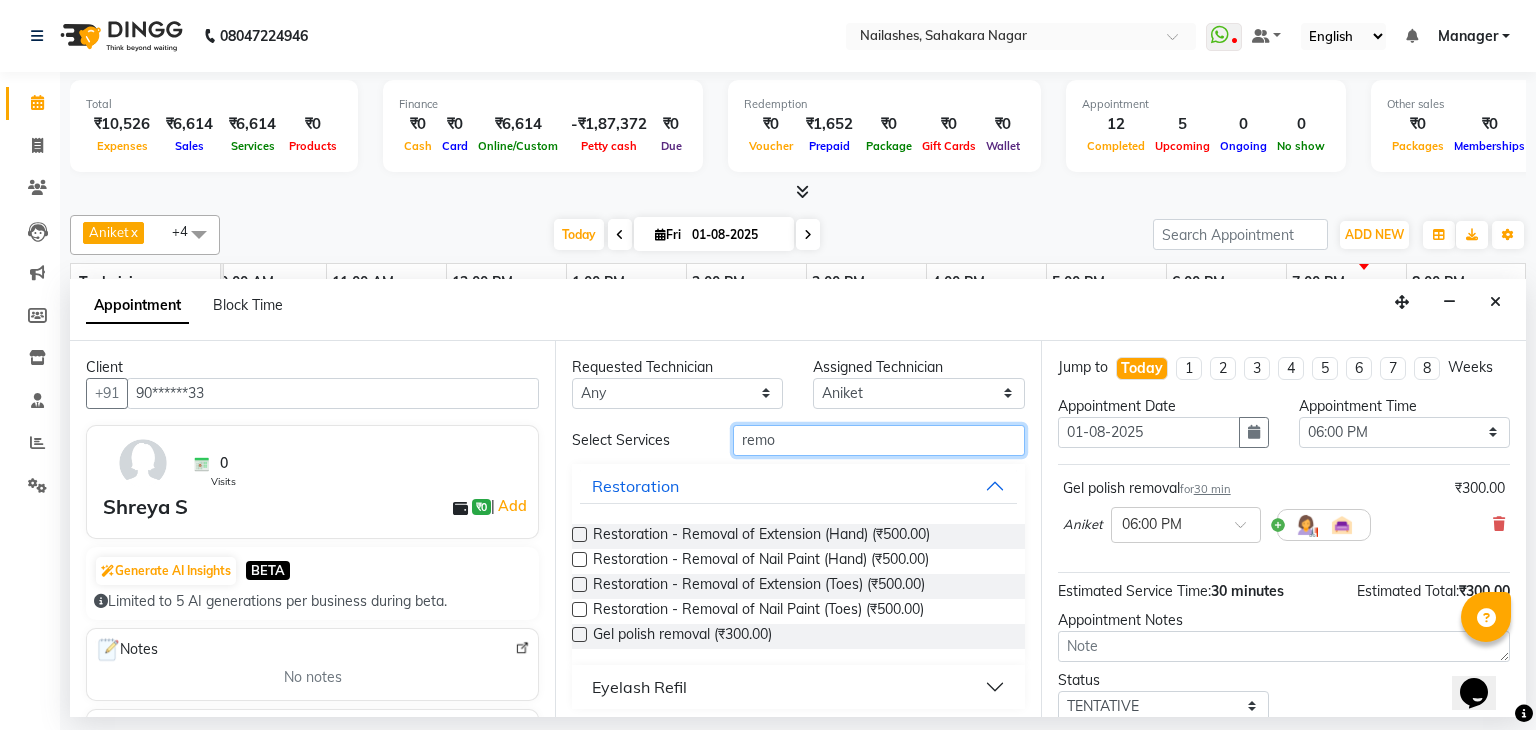 click on "remo" at bounding box center (879, 440) 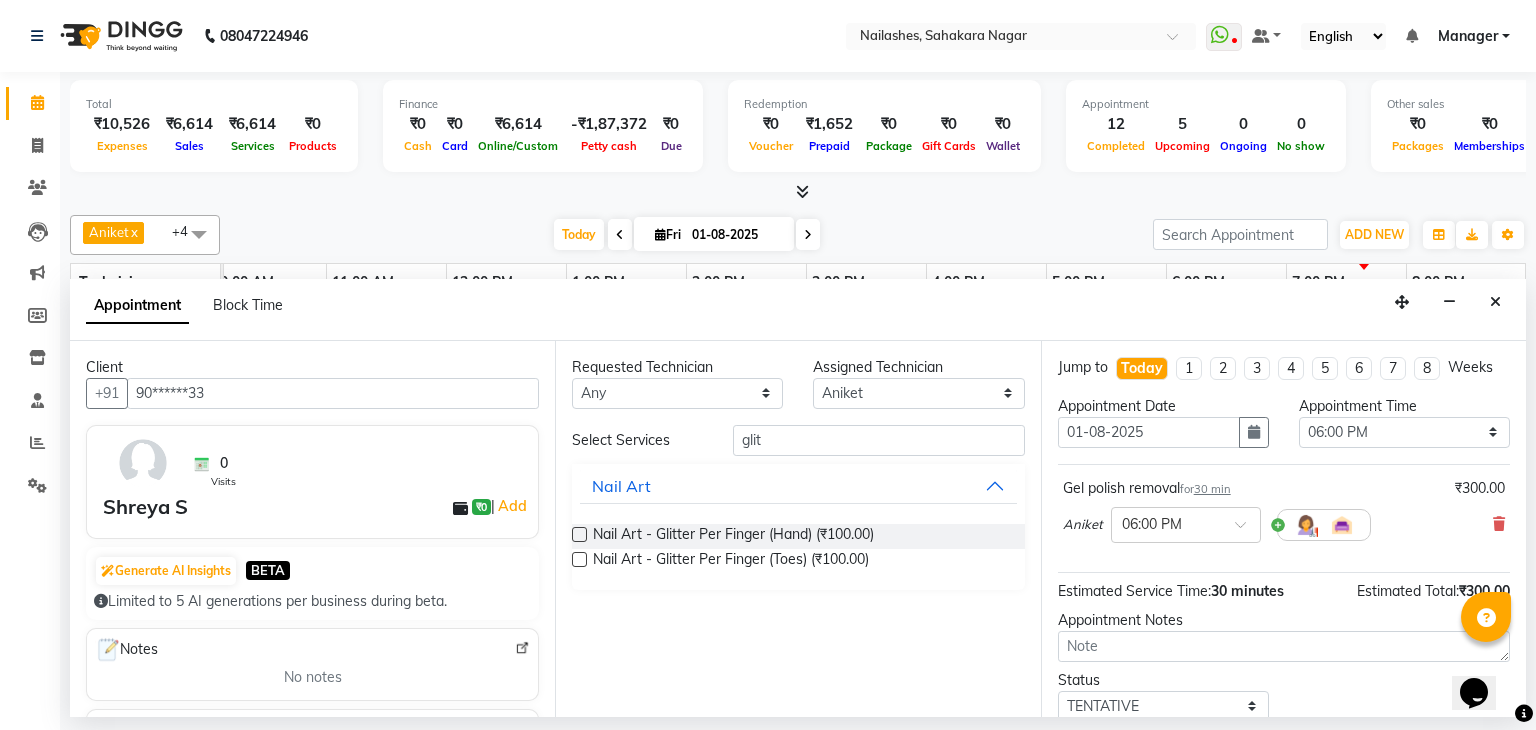 click at bounding box center [579, 534] 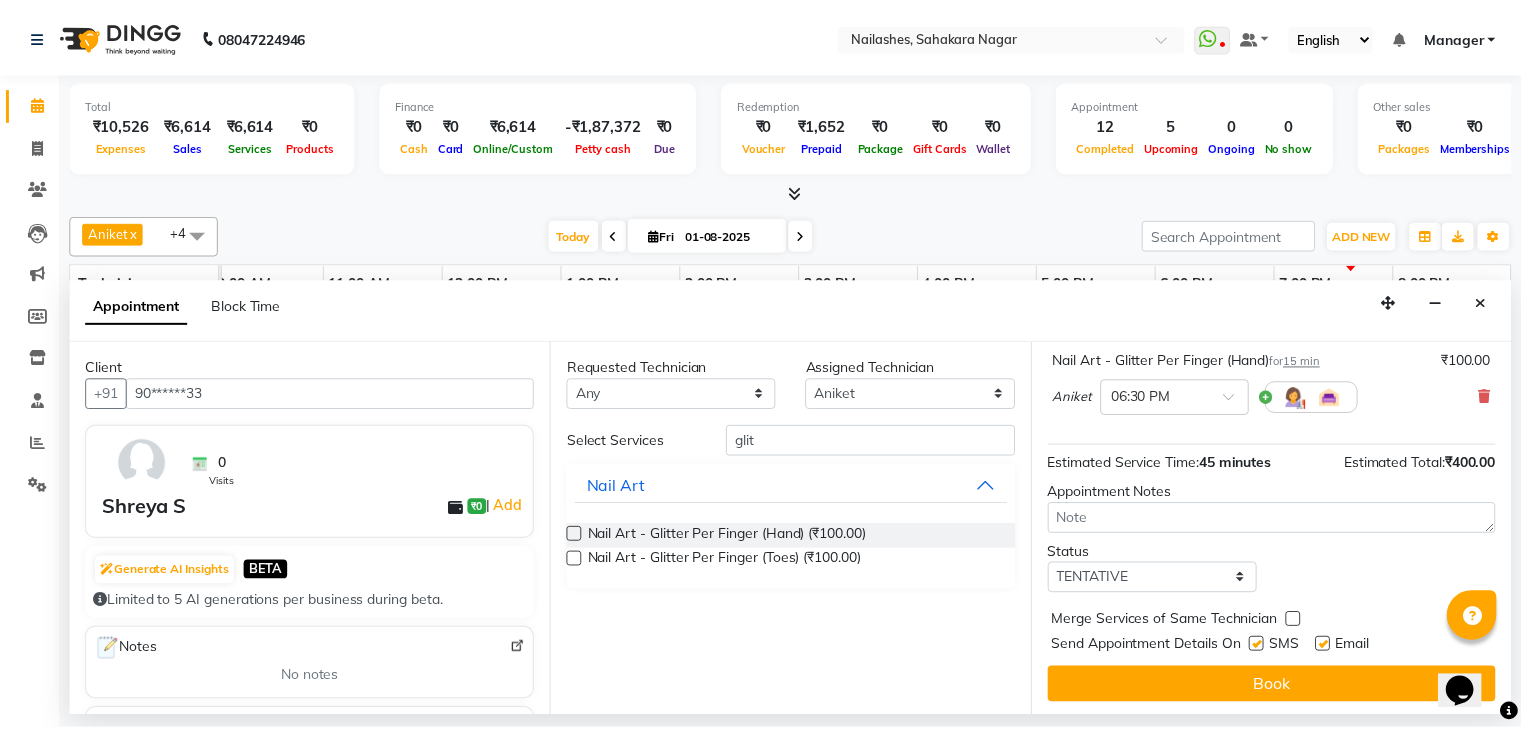 scroll, scrollTop: 220, scrollLeft: 0, axis: vertical 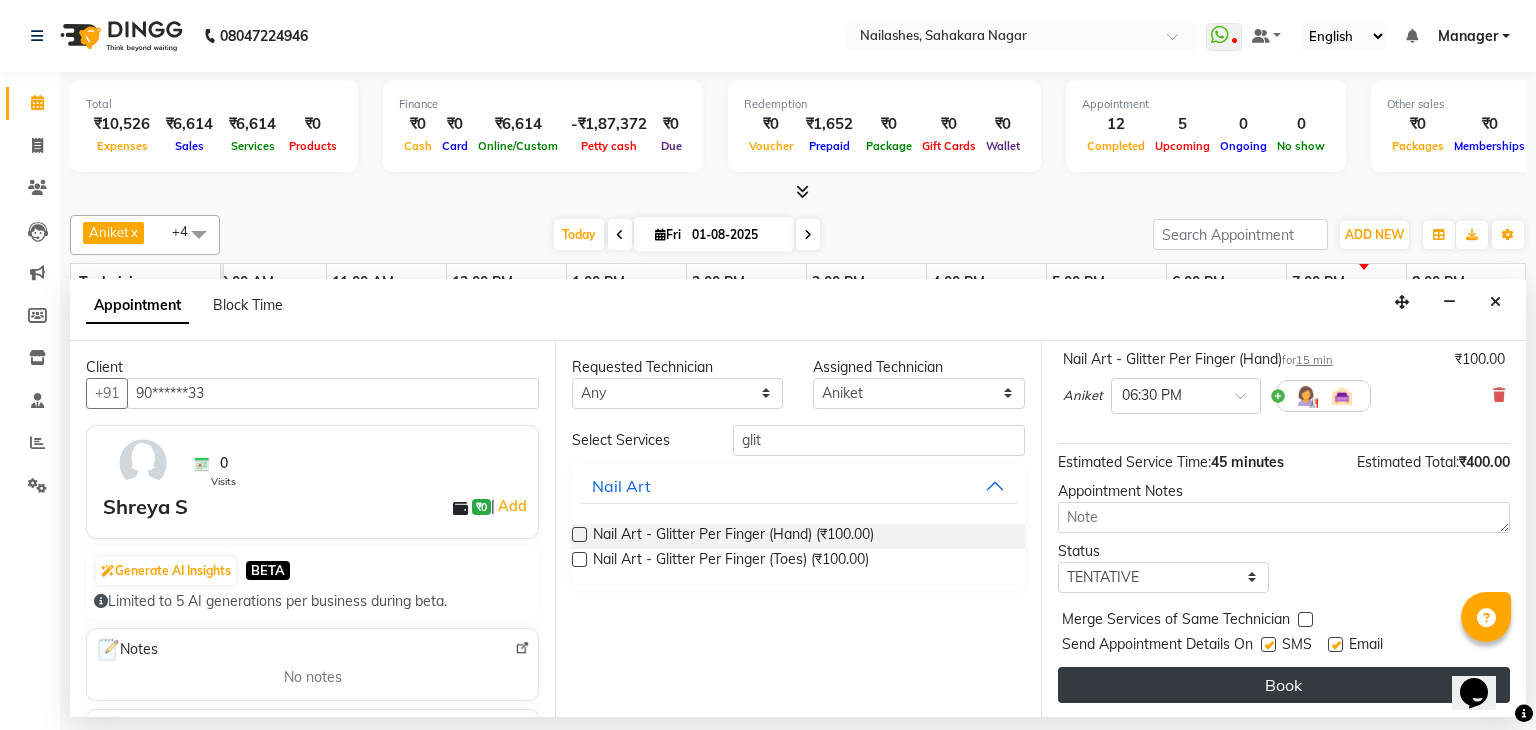 click on "Book" at bounding box center (1284, 685) 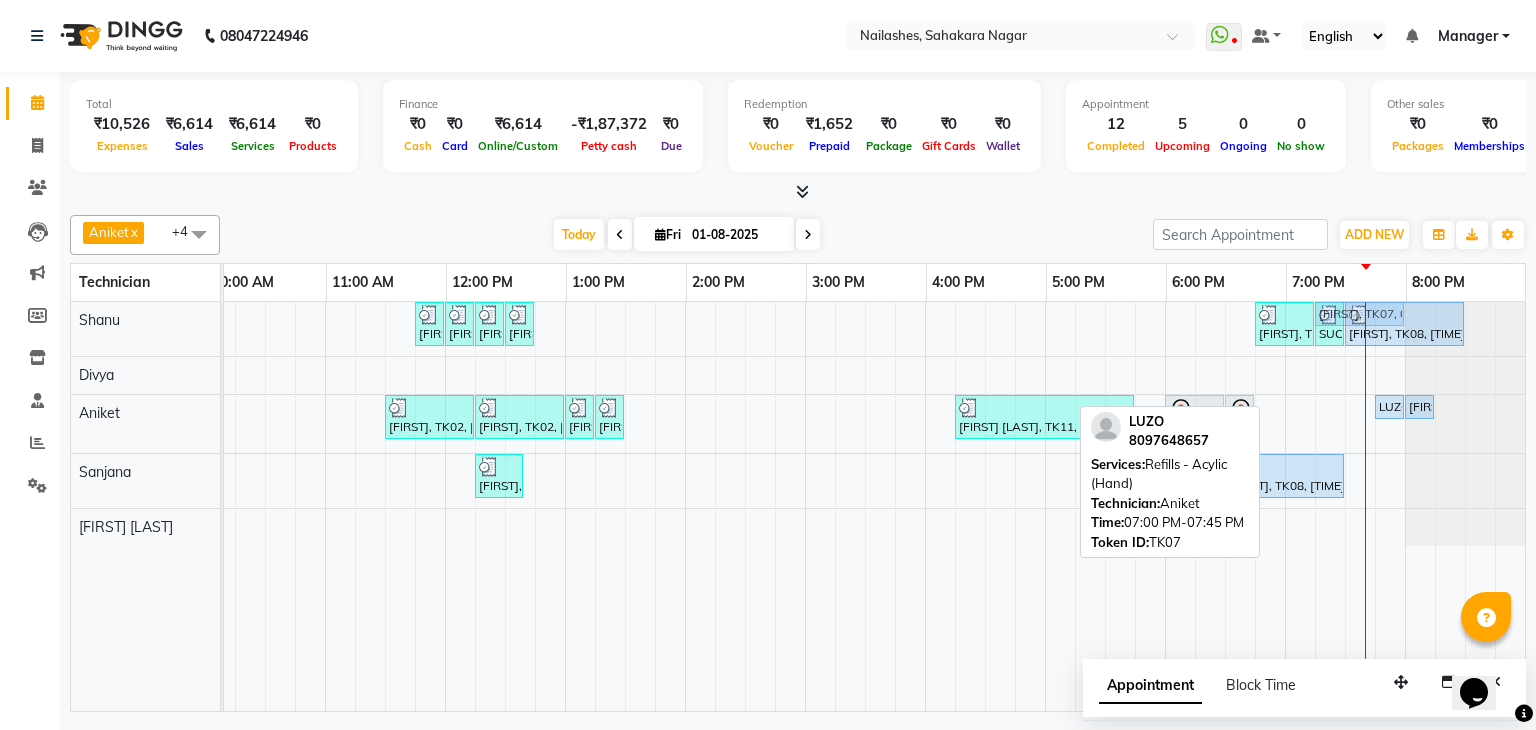 drag, startPoint x: 1312, startPoint y: 397, endPoint x: 1346, endPoint y: 329, distance: 76.02631 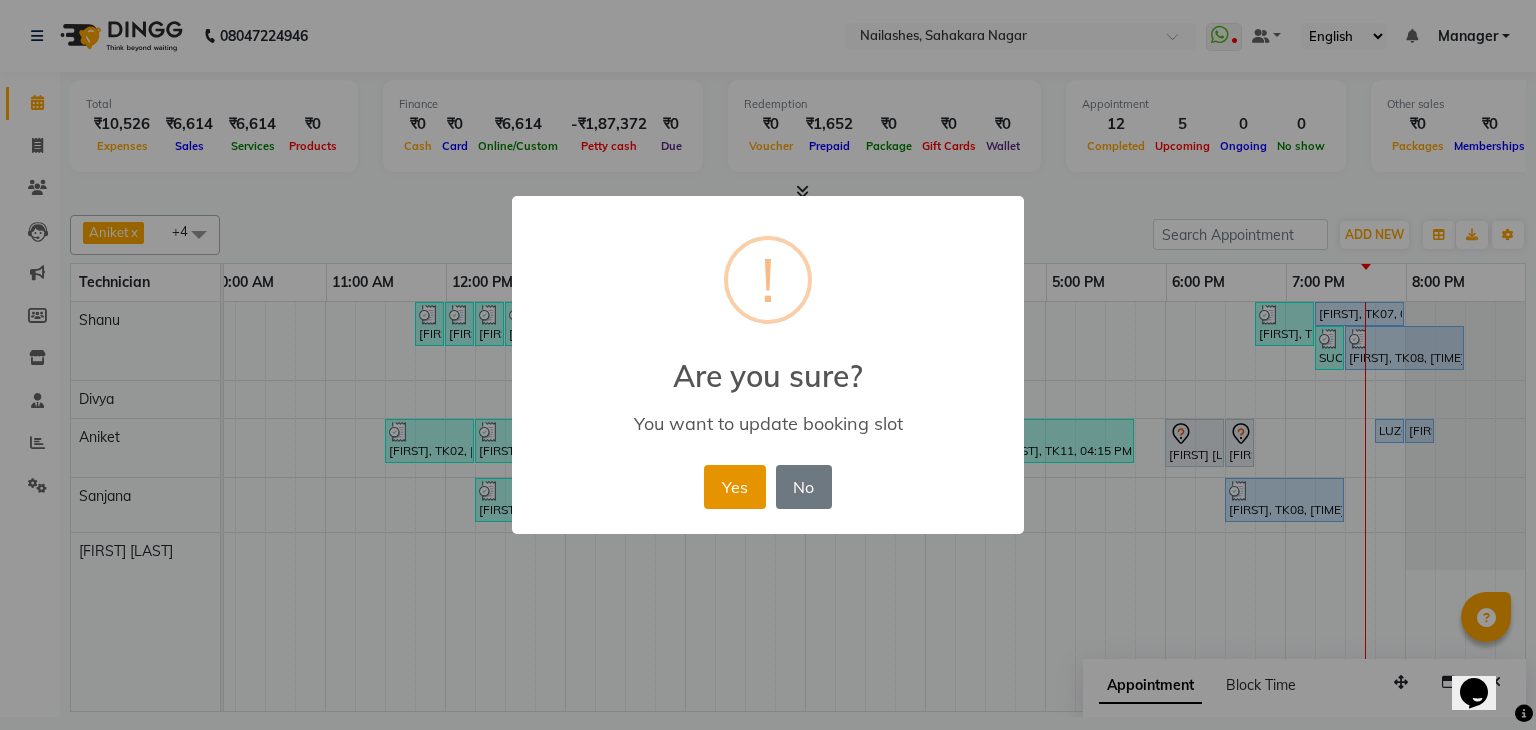 click on "Yes" at bounding box center [734, 487] 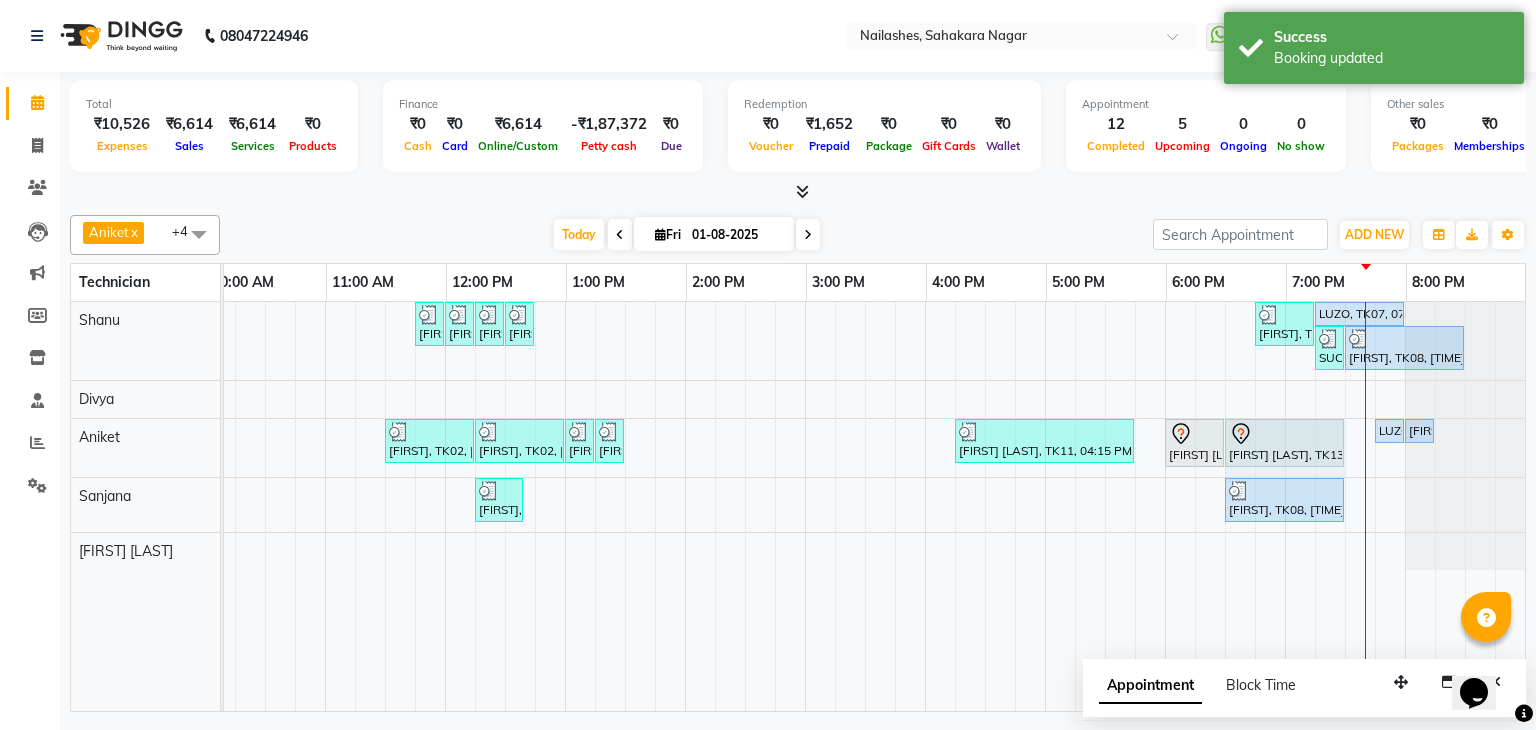 drag, startPoint x: 1238, startPoint y: 435, endPoint x: 1304, endPoint y: 433, distance: 66.0303 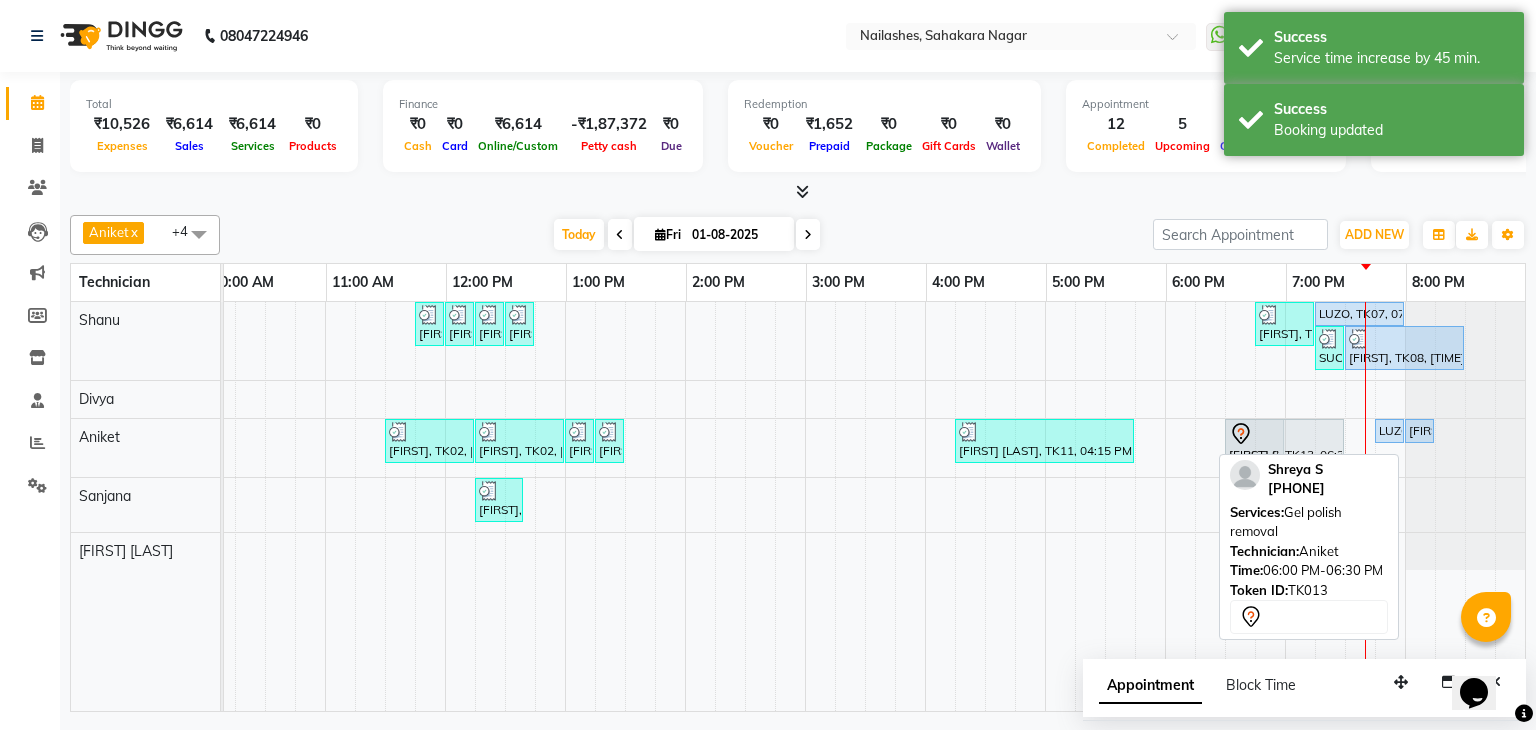 drag, startPoint x: 1174, startPoint y: 436, endPoint x: 1244, endPoint y: 433, distance: 70.064255 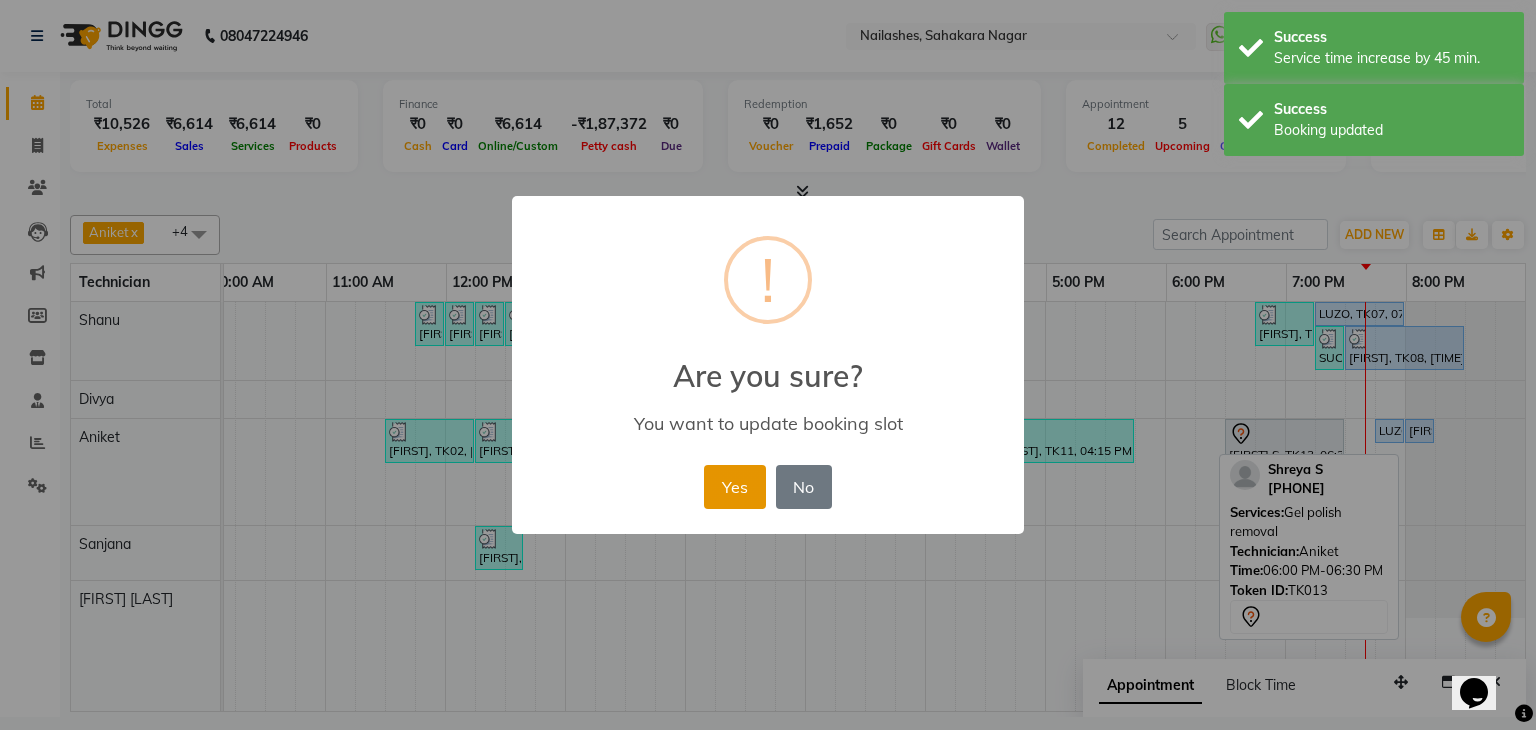 click on "Yes" at bounding box center [734, 487] 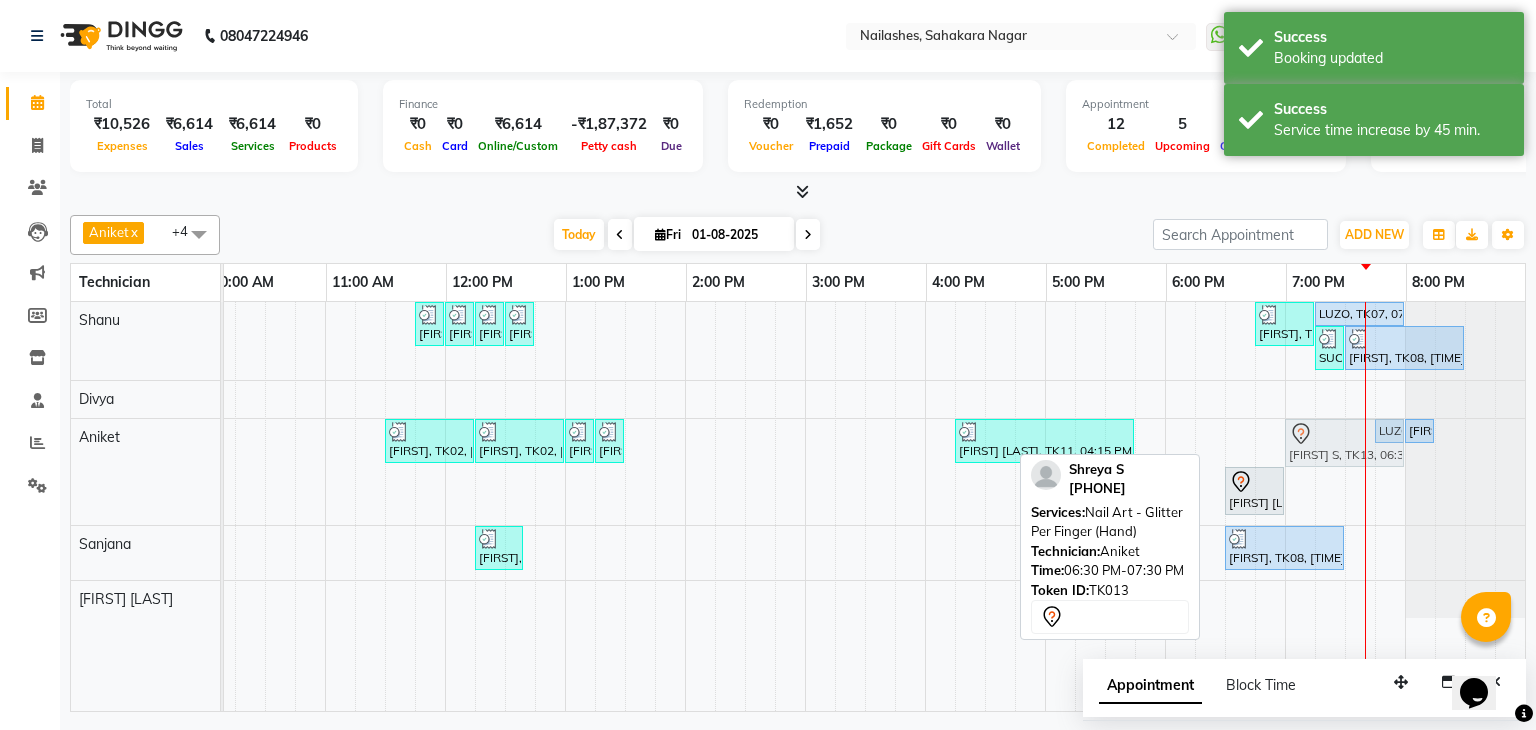drag, startPoint x: 1284, startPoint y: 439, endPoint x: 1354, endPoint y: 438, distance: 70.00714 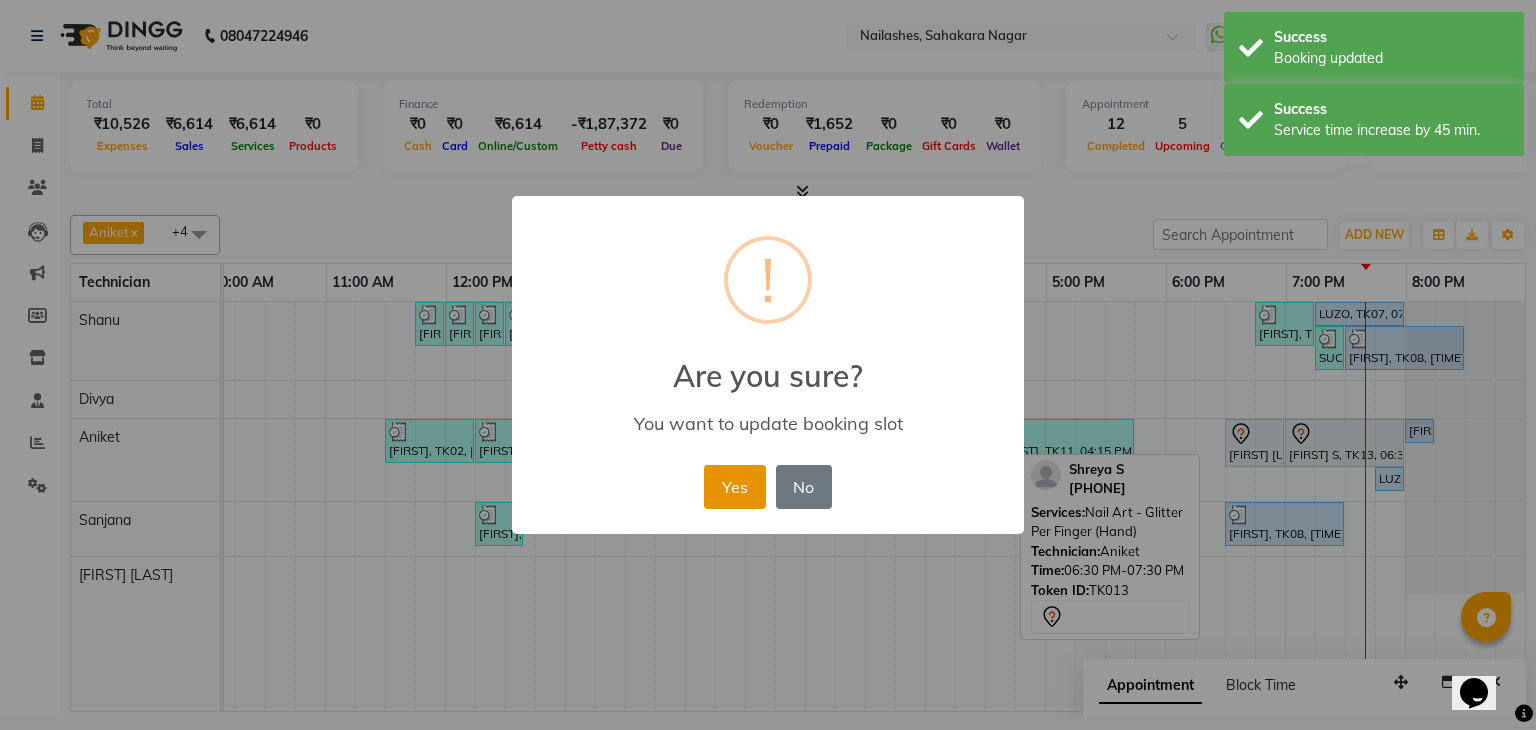 click on "Yes" at bounding box center (734, 487) 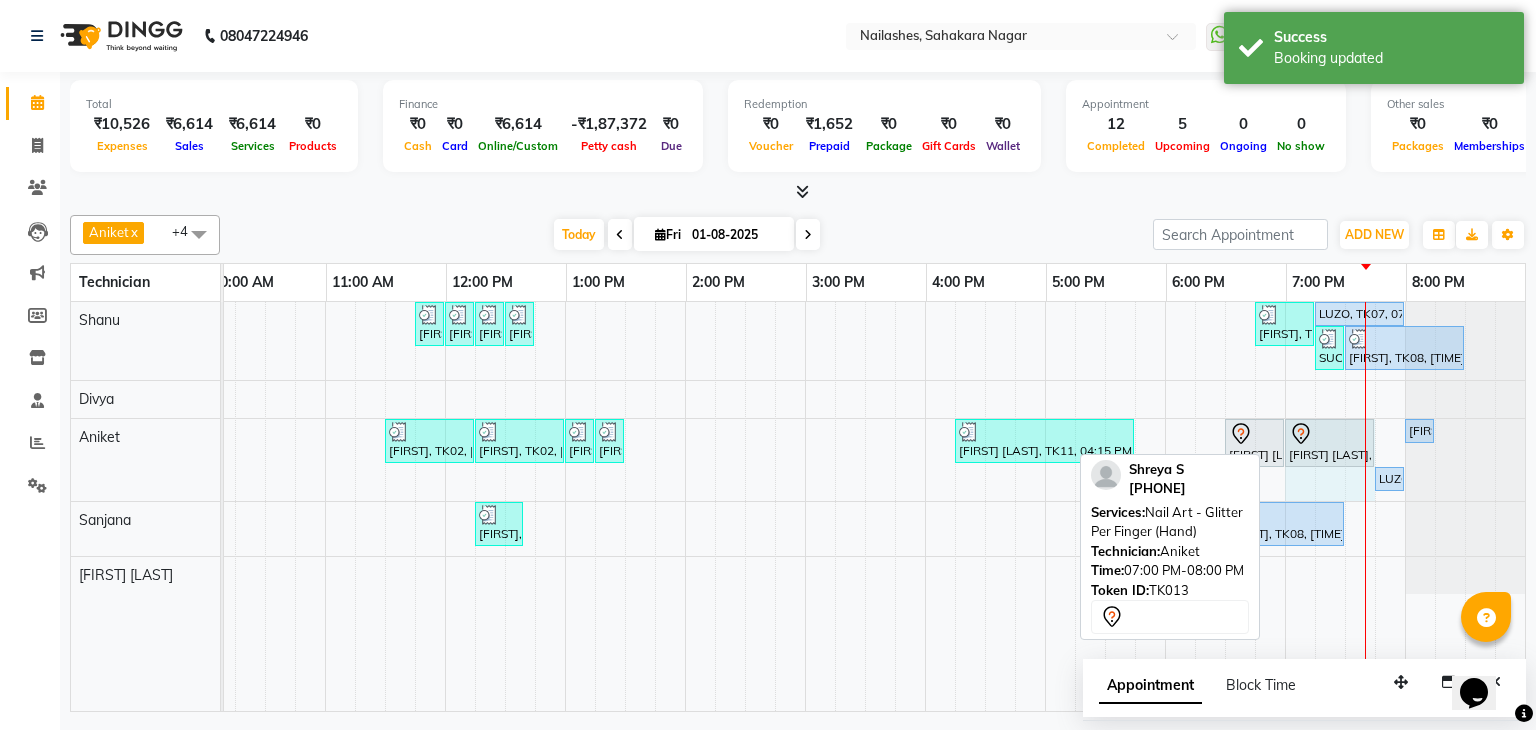 drag, startPoint x: 1384, startPoint y: 432, endPoint x: 1415, endPoint y: 497, distance: 72.013885 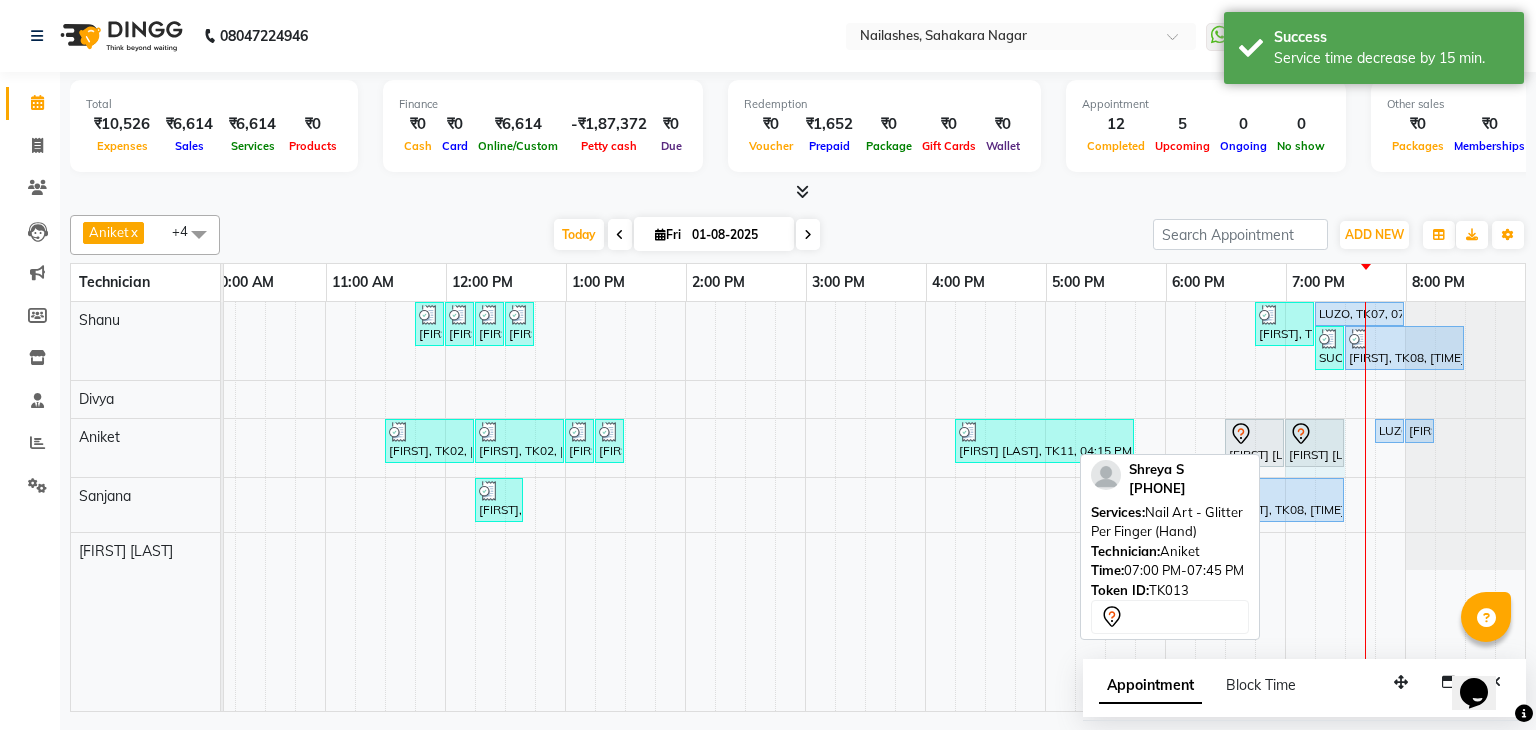 drag, startPoint x: 1354, startPoint y: 432, endPoint x: 1220, endPoint y: 420, distance: 134.53624 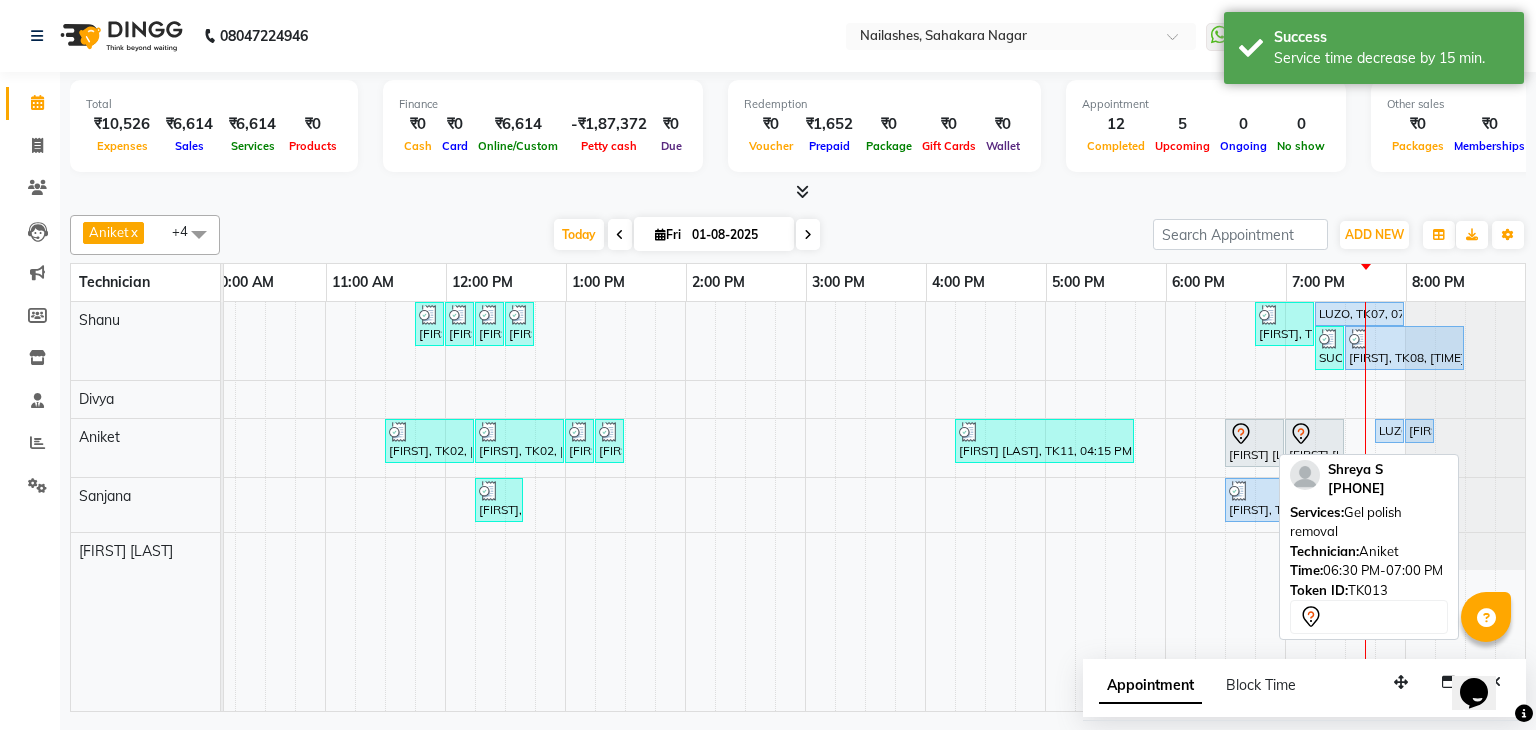 click 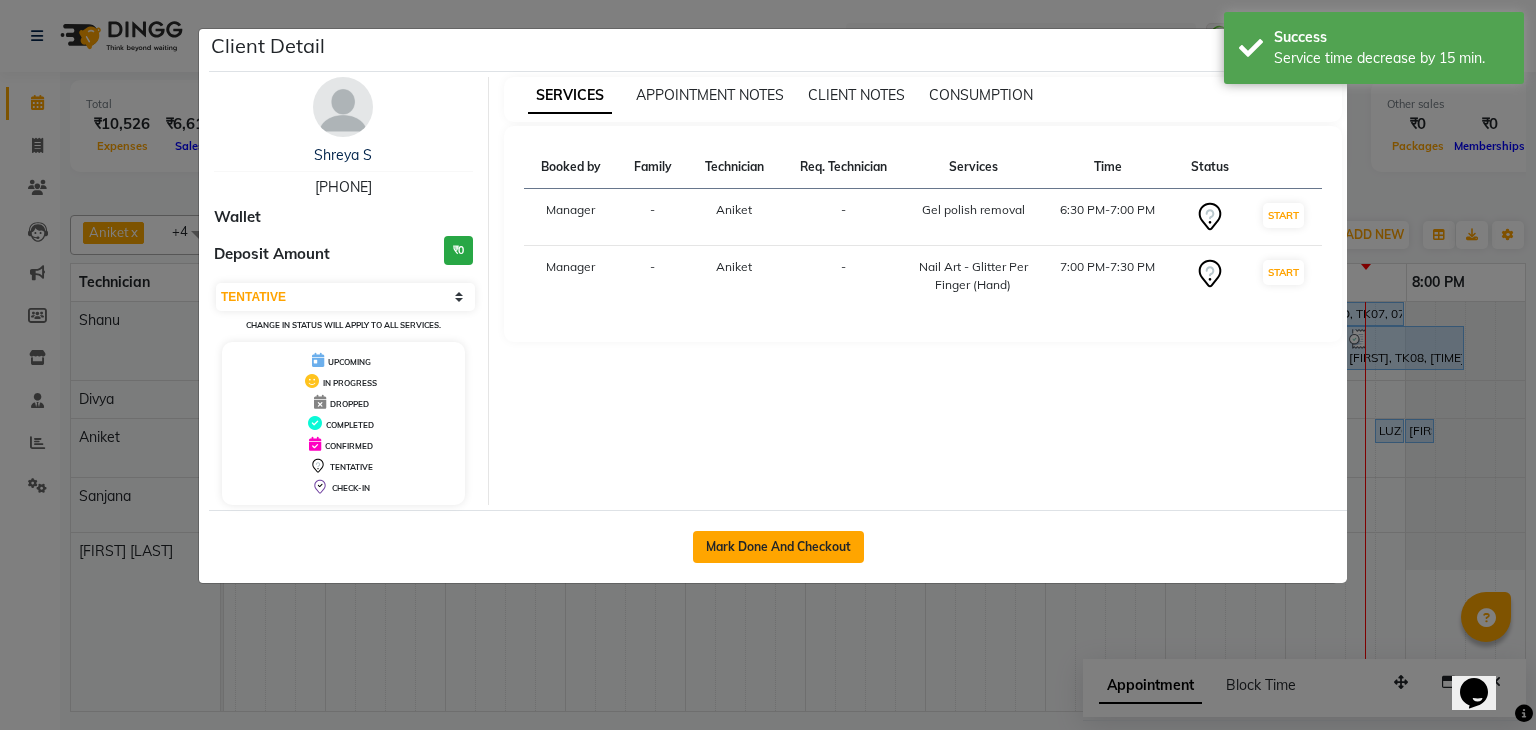 click on "Mark Done And Checkout" 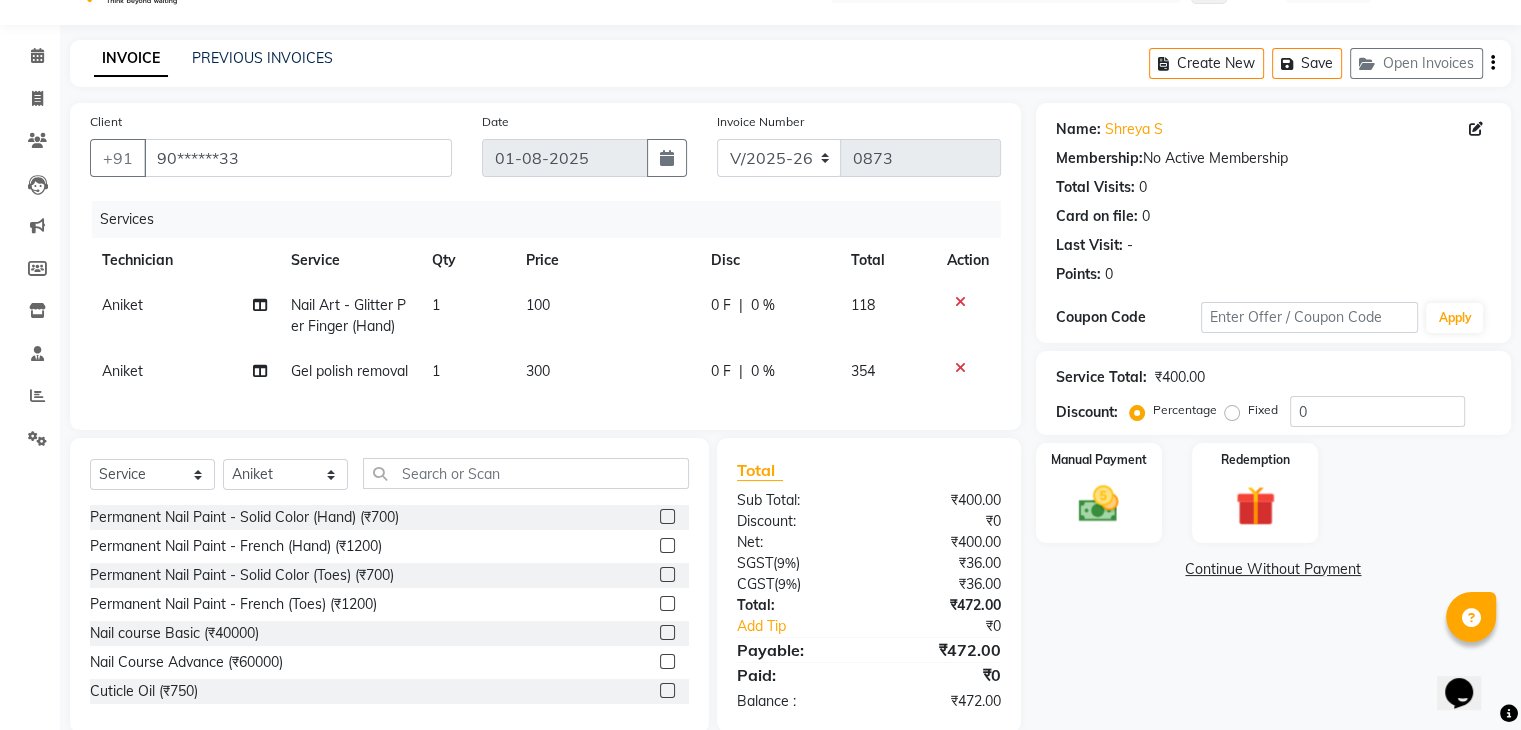 scroll, scrollTop: 0, scrollLeft: 0, axis: both 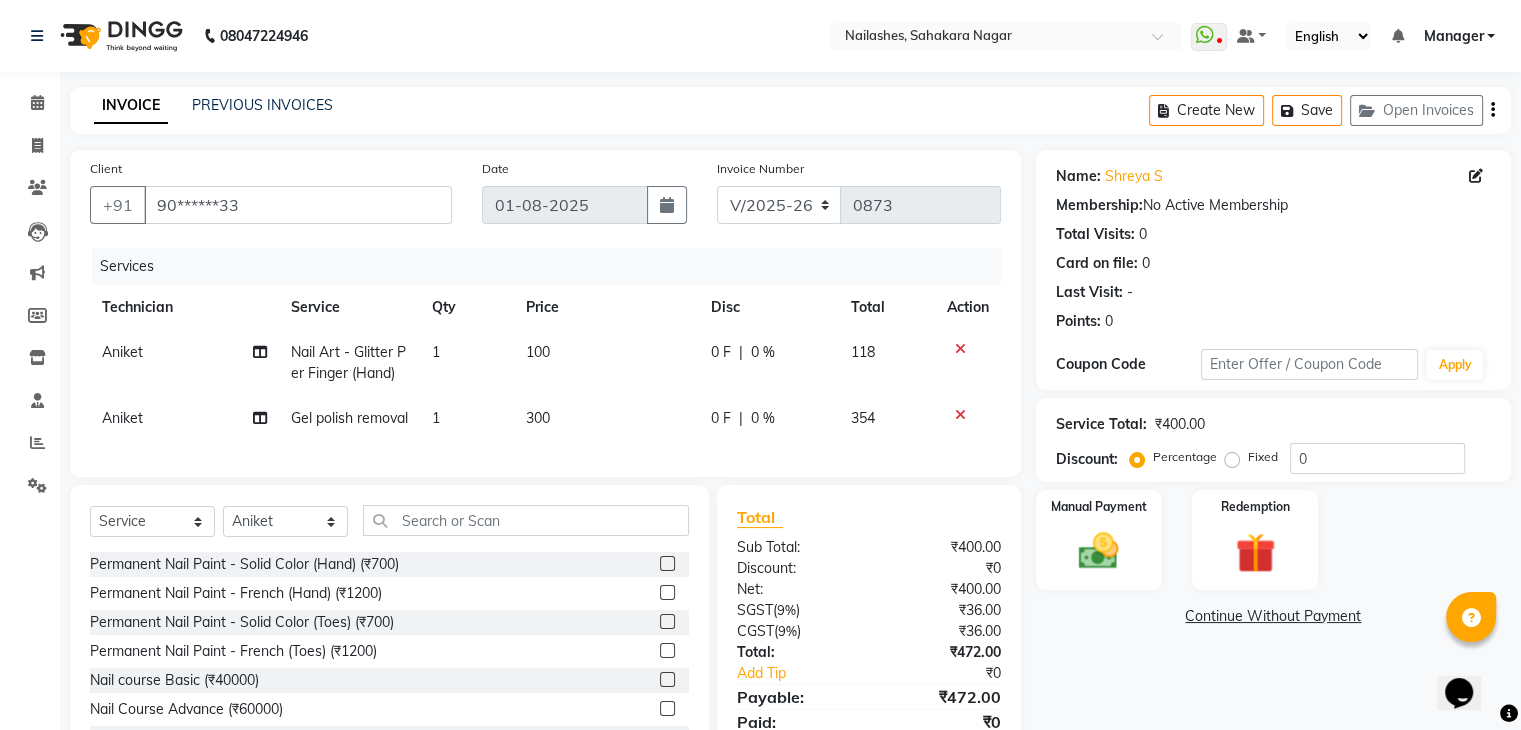 click on "1" 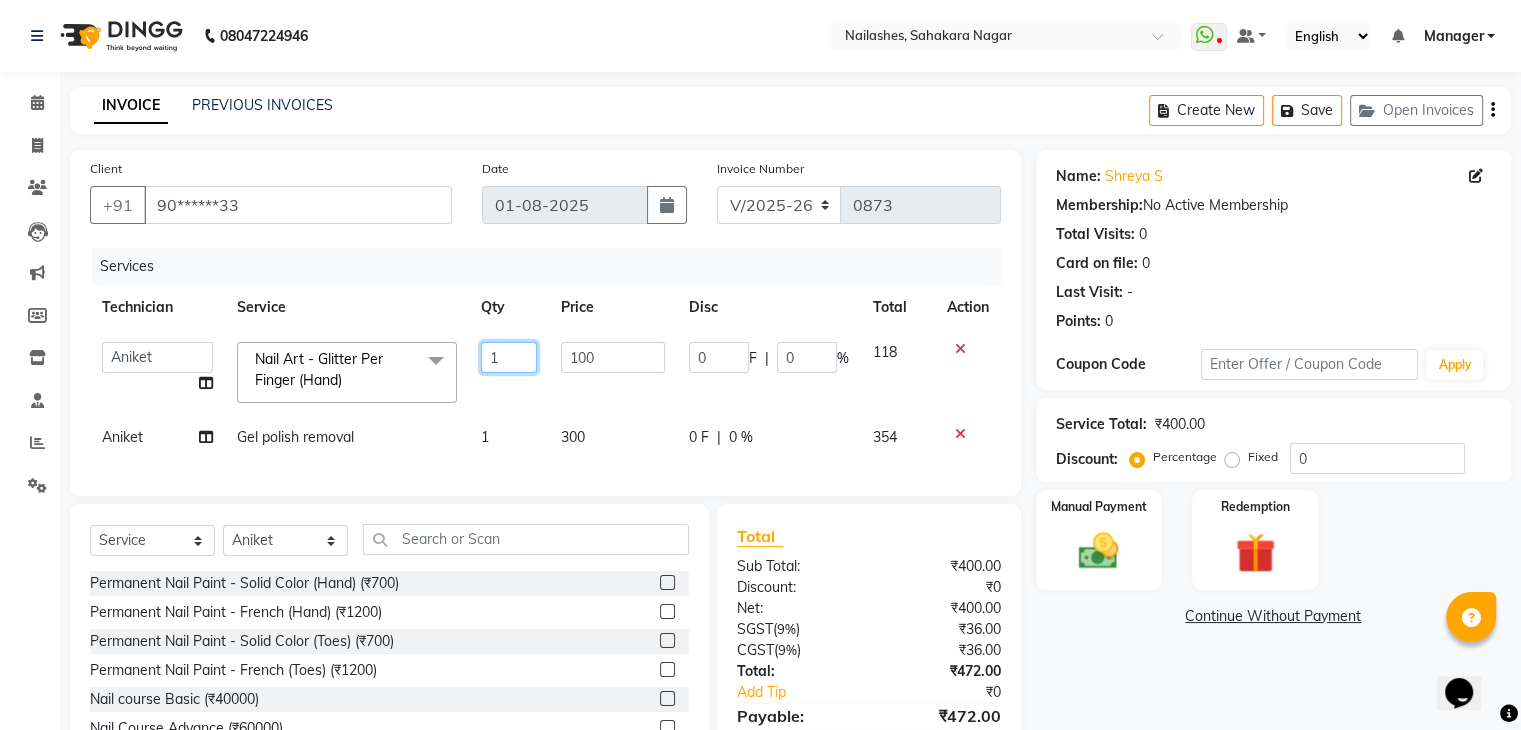 click on "1" 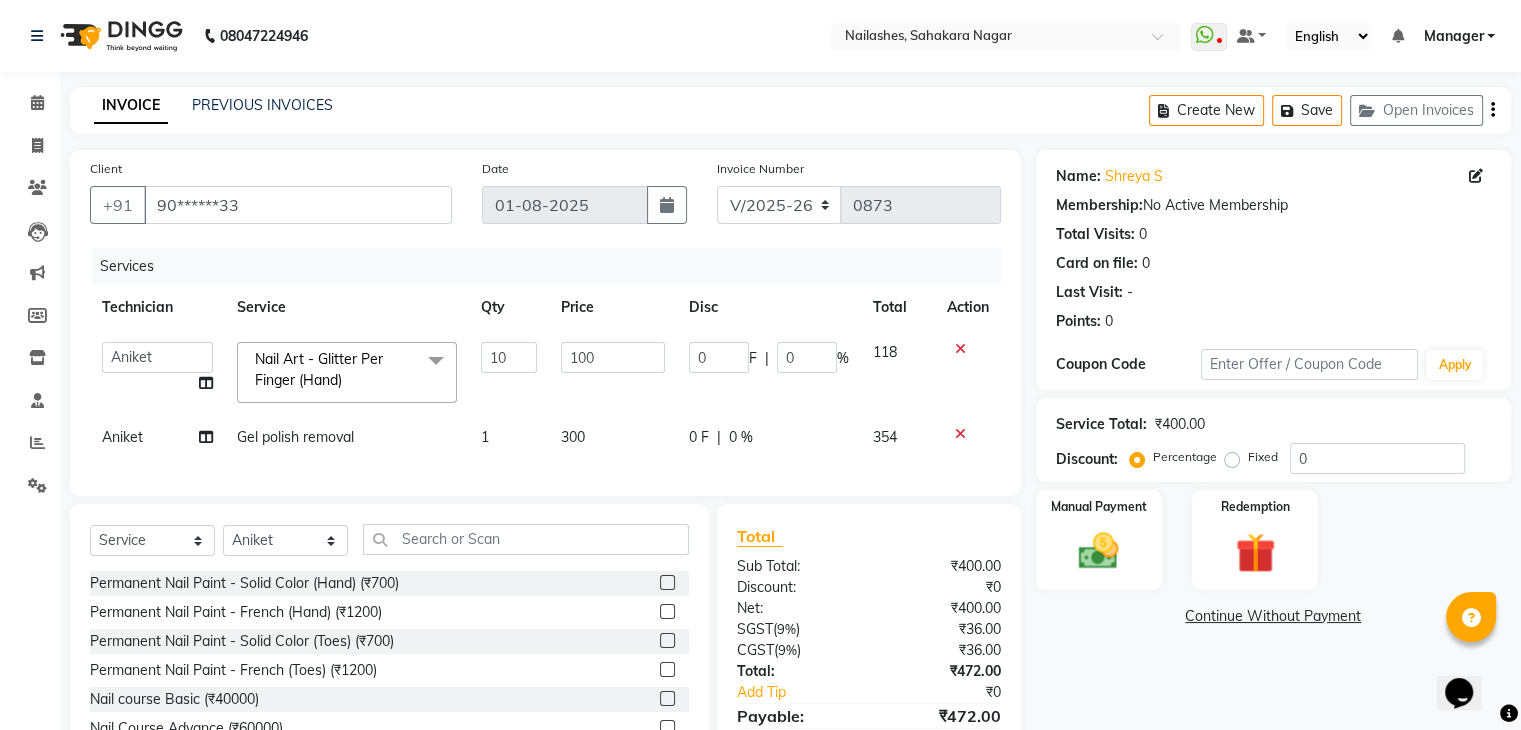click on "Continue Without Payment" 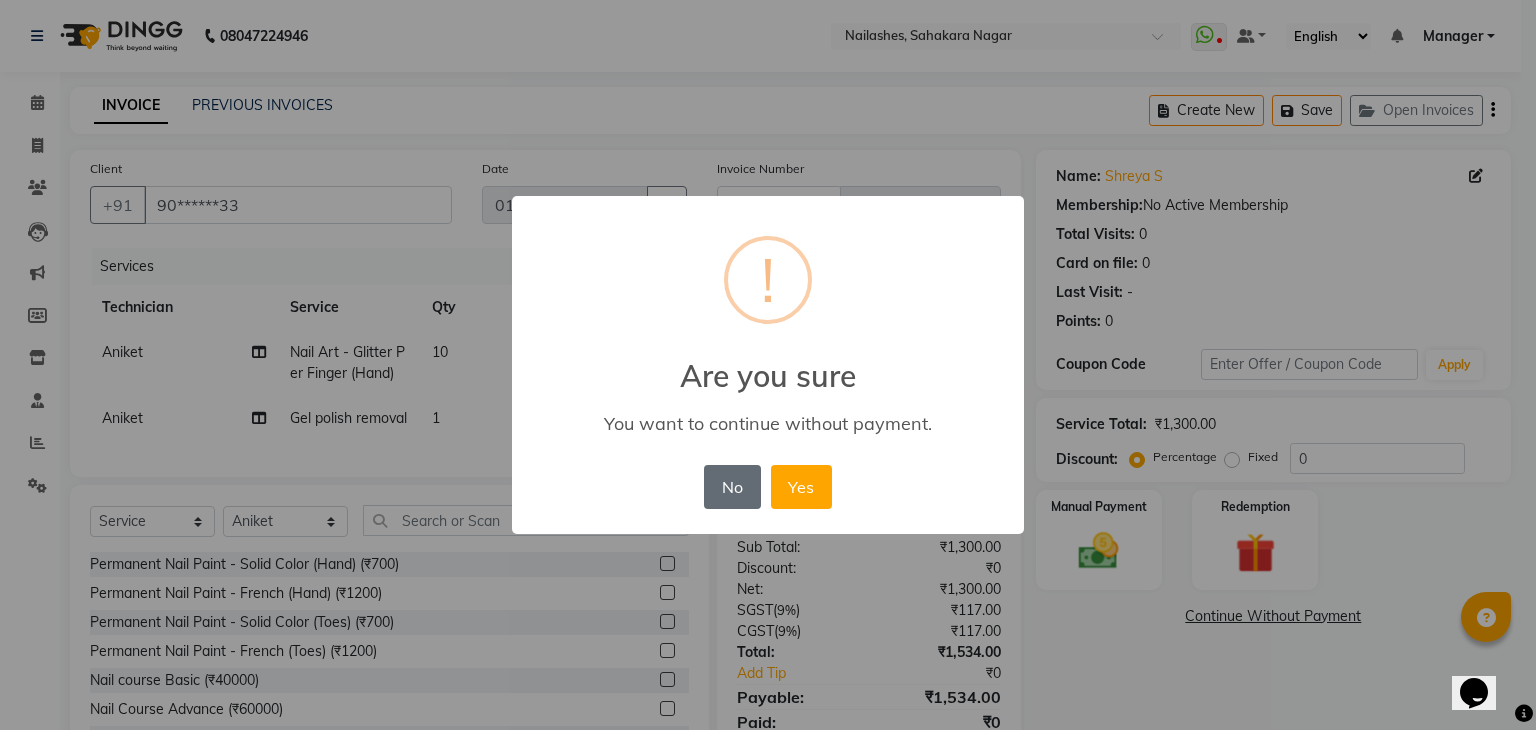 click on "No" at bounding box center [732, 487] 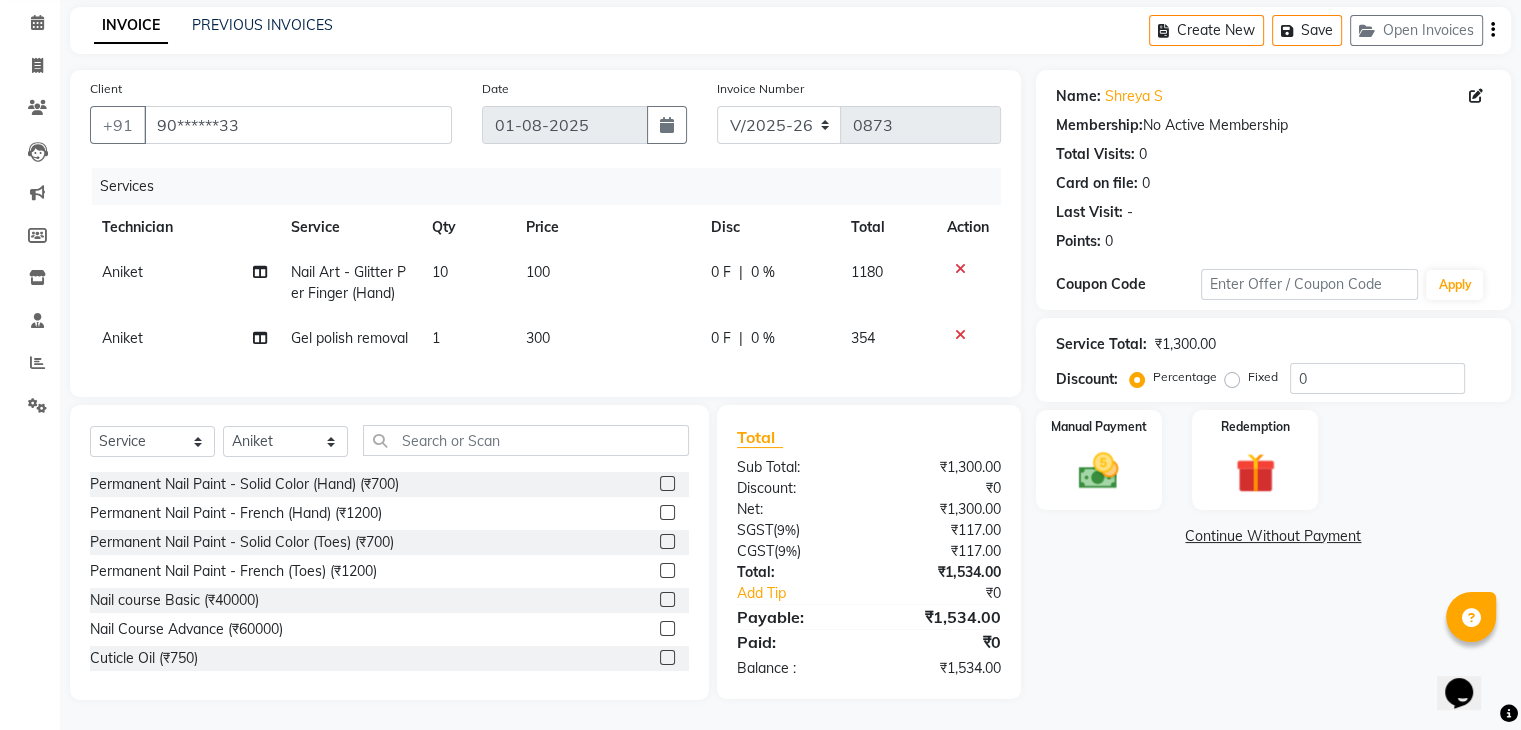 scroll, scrollTop: 117, scrollLeft: 0, axis: vertical 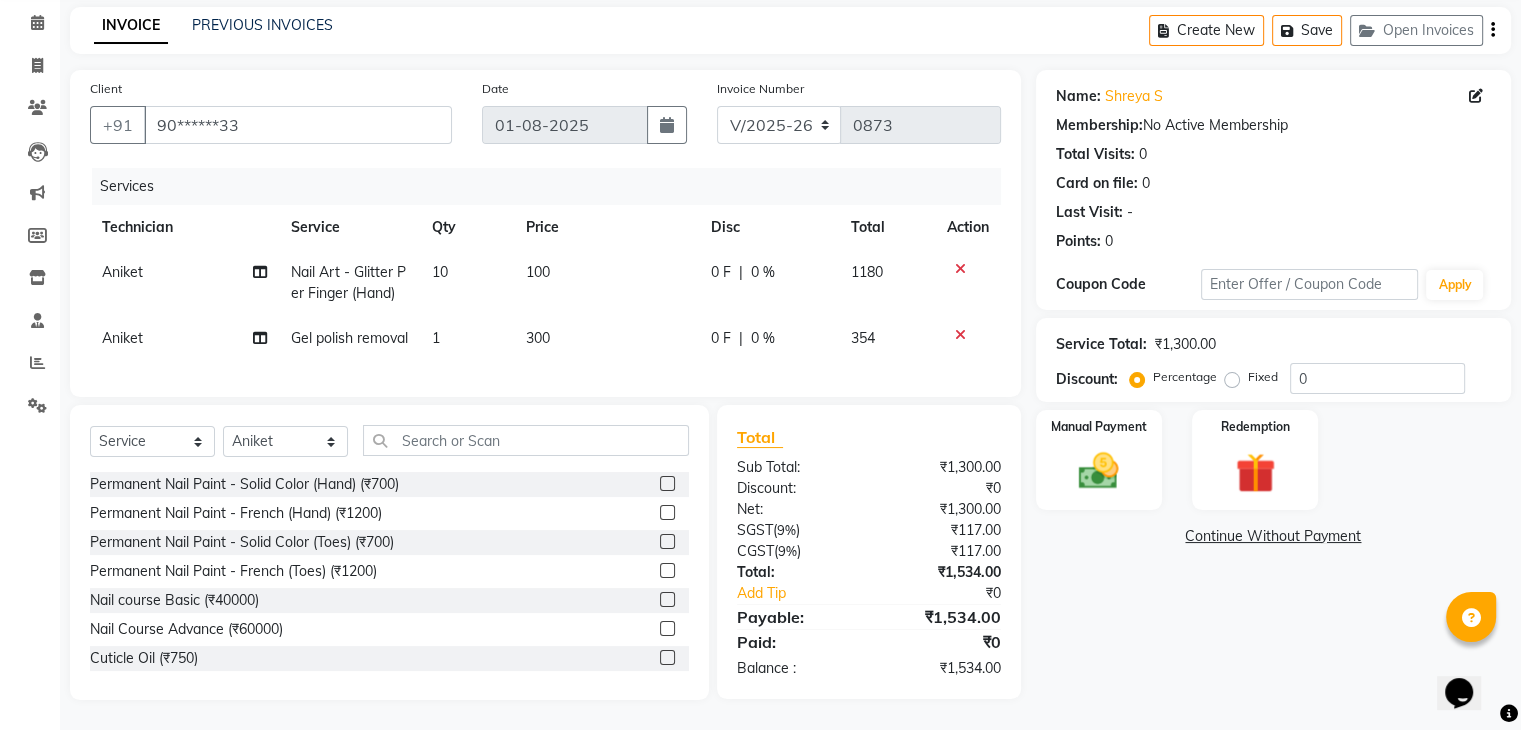 click on "Fixed" 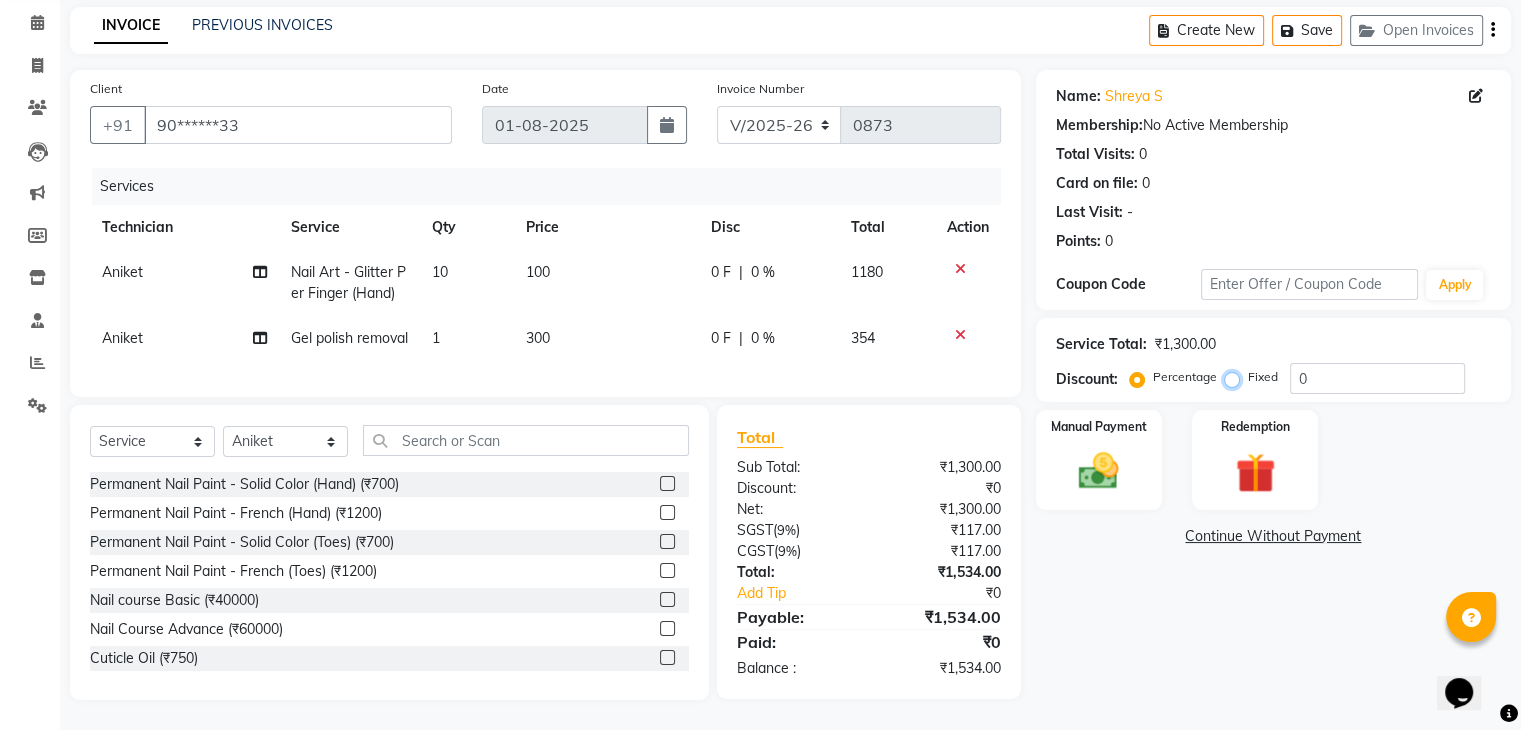 click on "Fixed" at bounding box center [1236, 377] 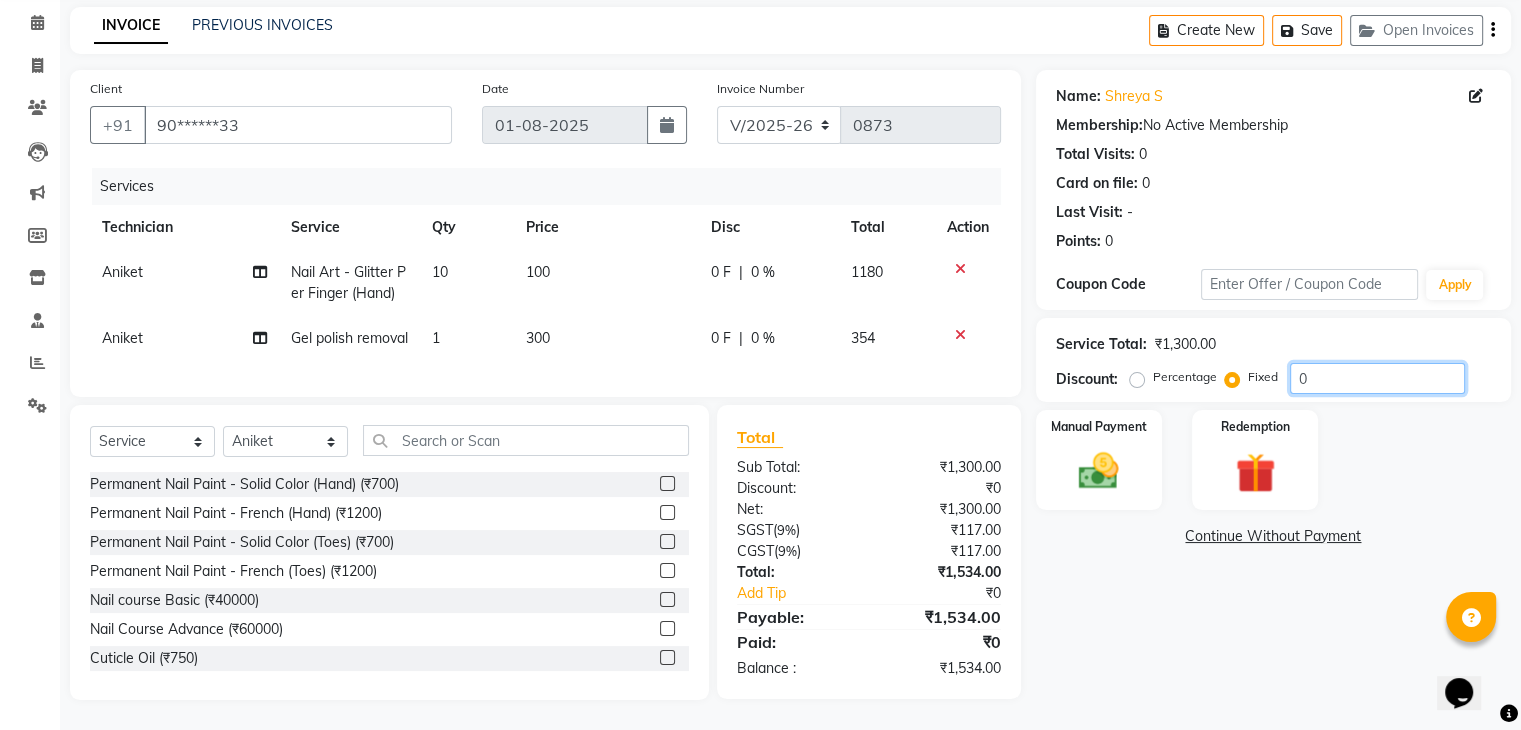 click on "0" 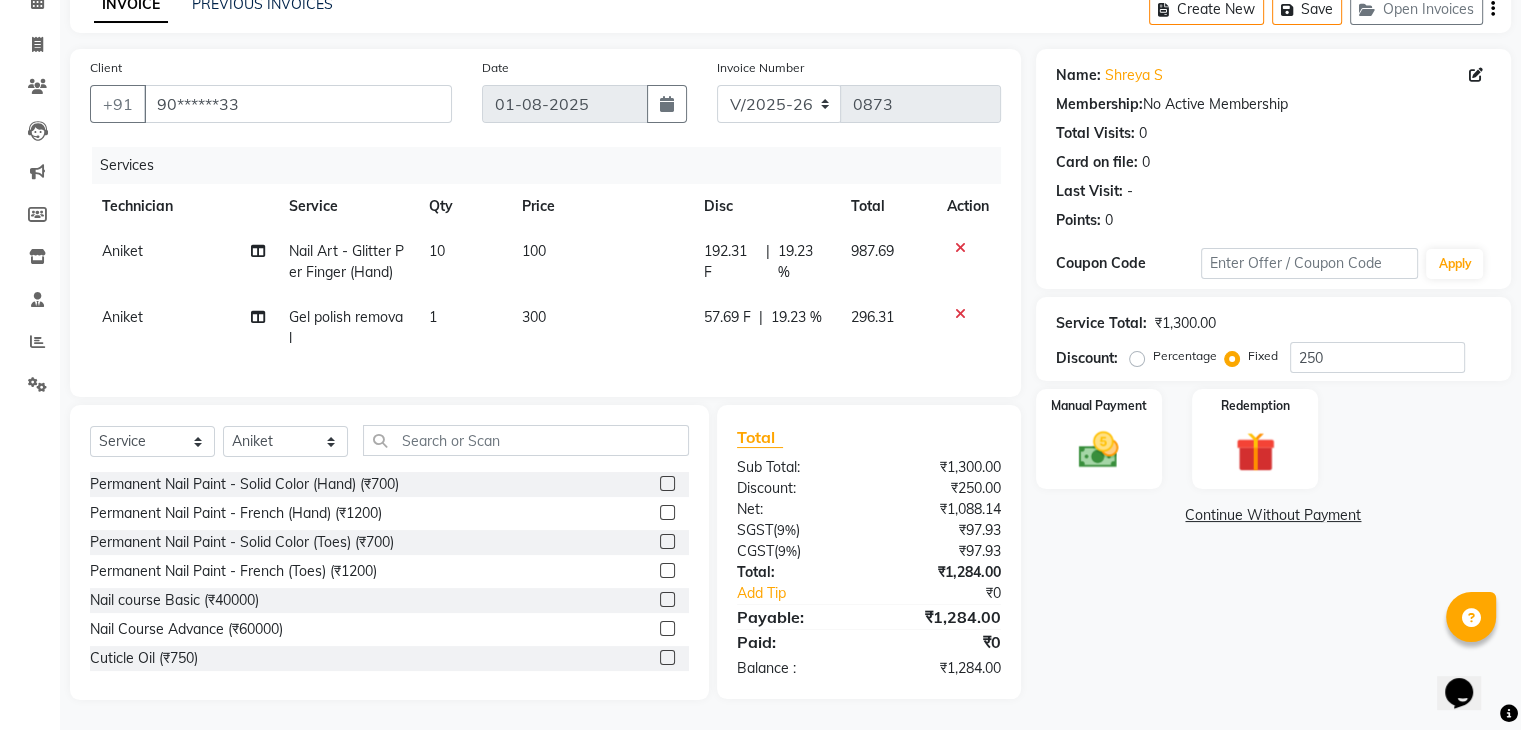 click on "Name: [FIRST] S Membership:  No Active Membership  Total Visits:  0 Card on file:  0 Last Visit:   - Points:   0  Coupon Code Apply Service Total:  ₹1,300.00  Discount:  Percentage   Fixed  250 Manual Payment Redemption  Continue Without Payment" 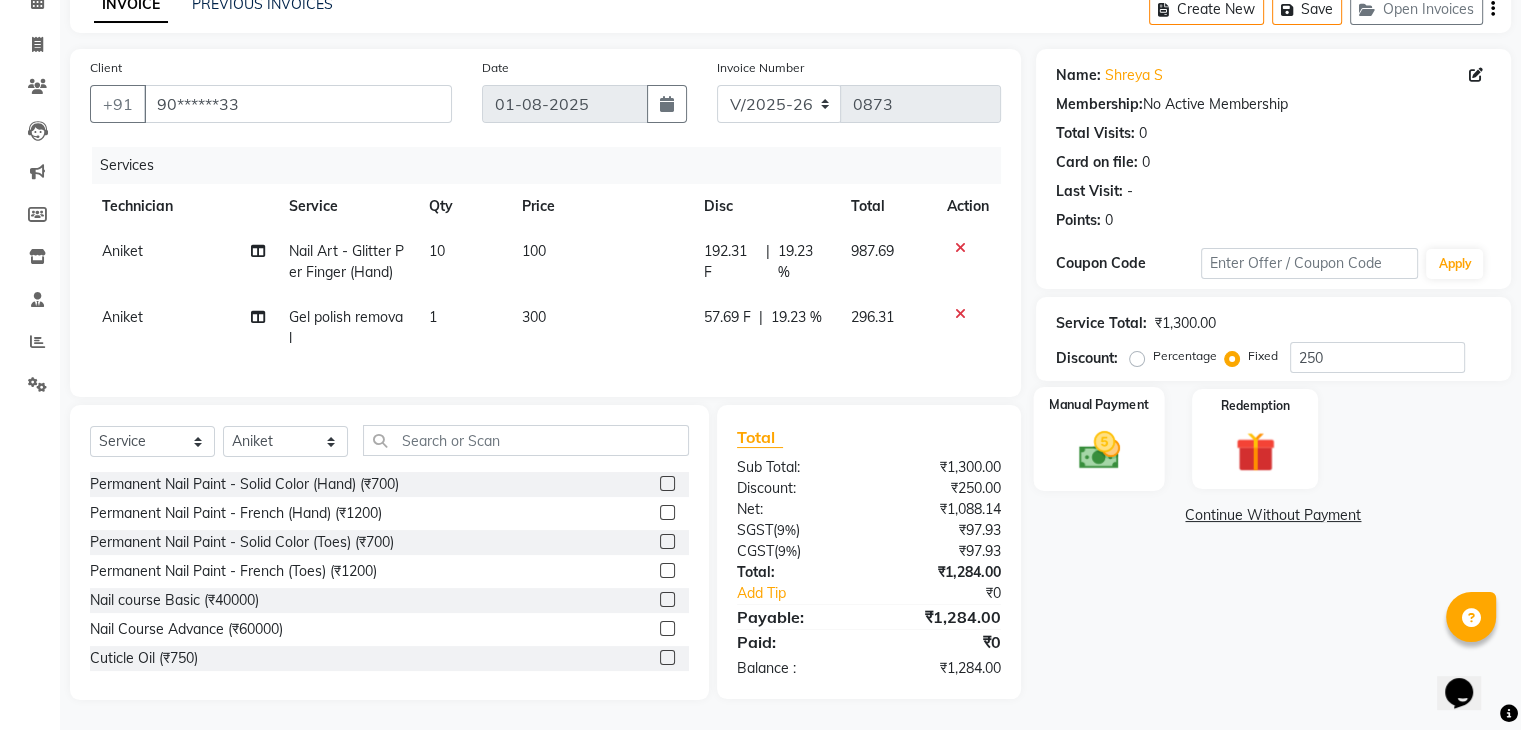 click 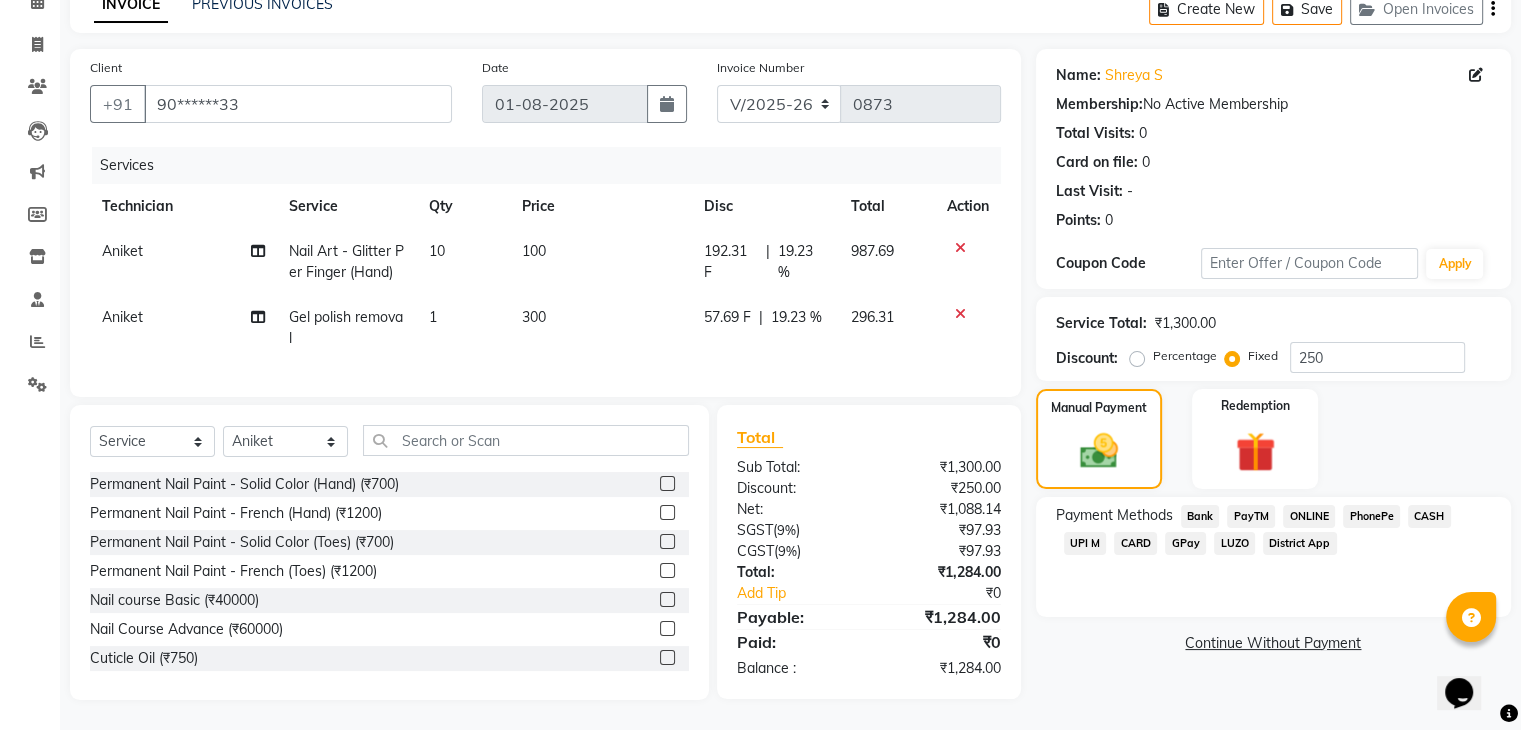 click on "UPI M" 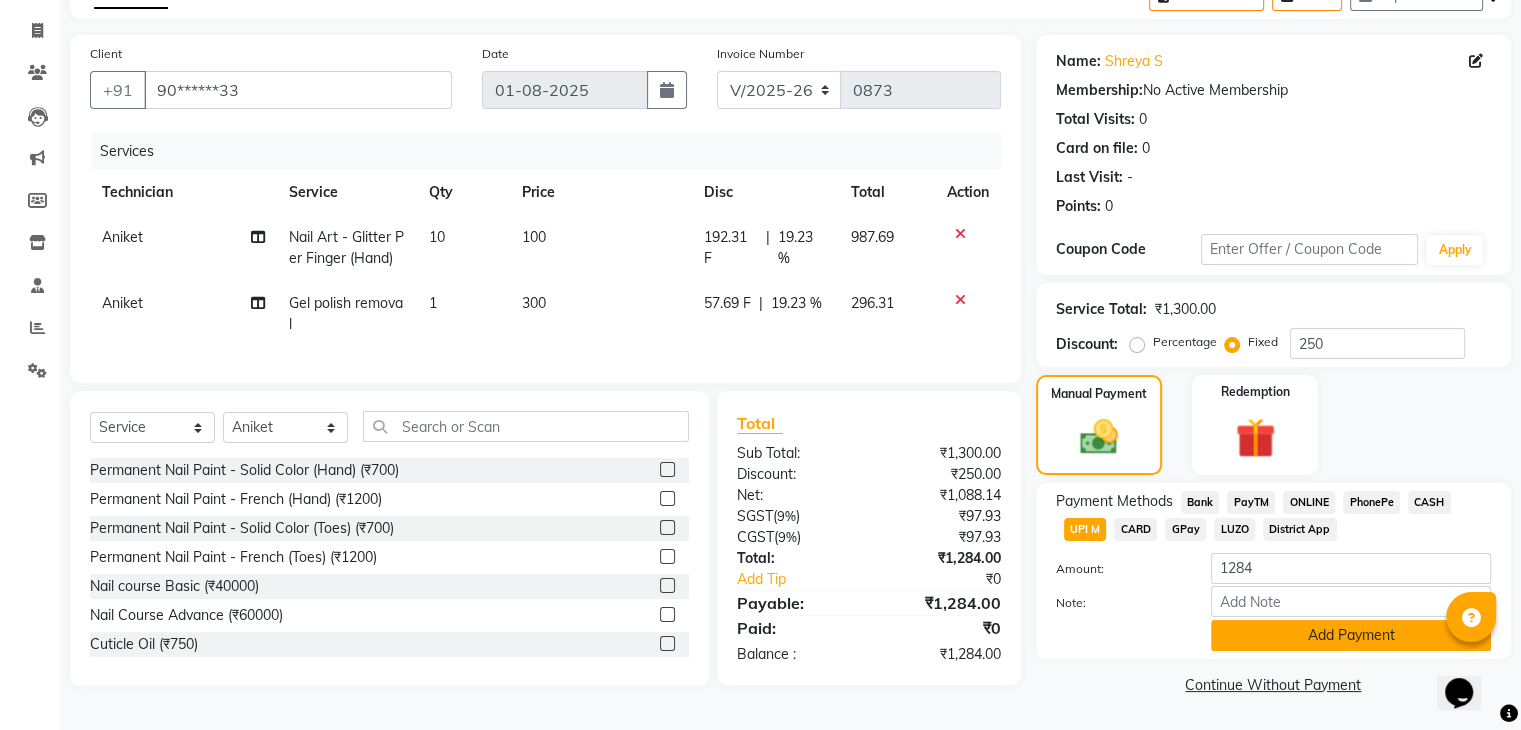 click on "Add Payment" 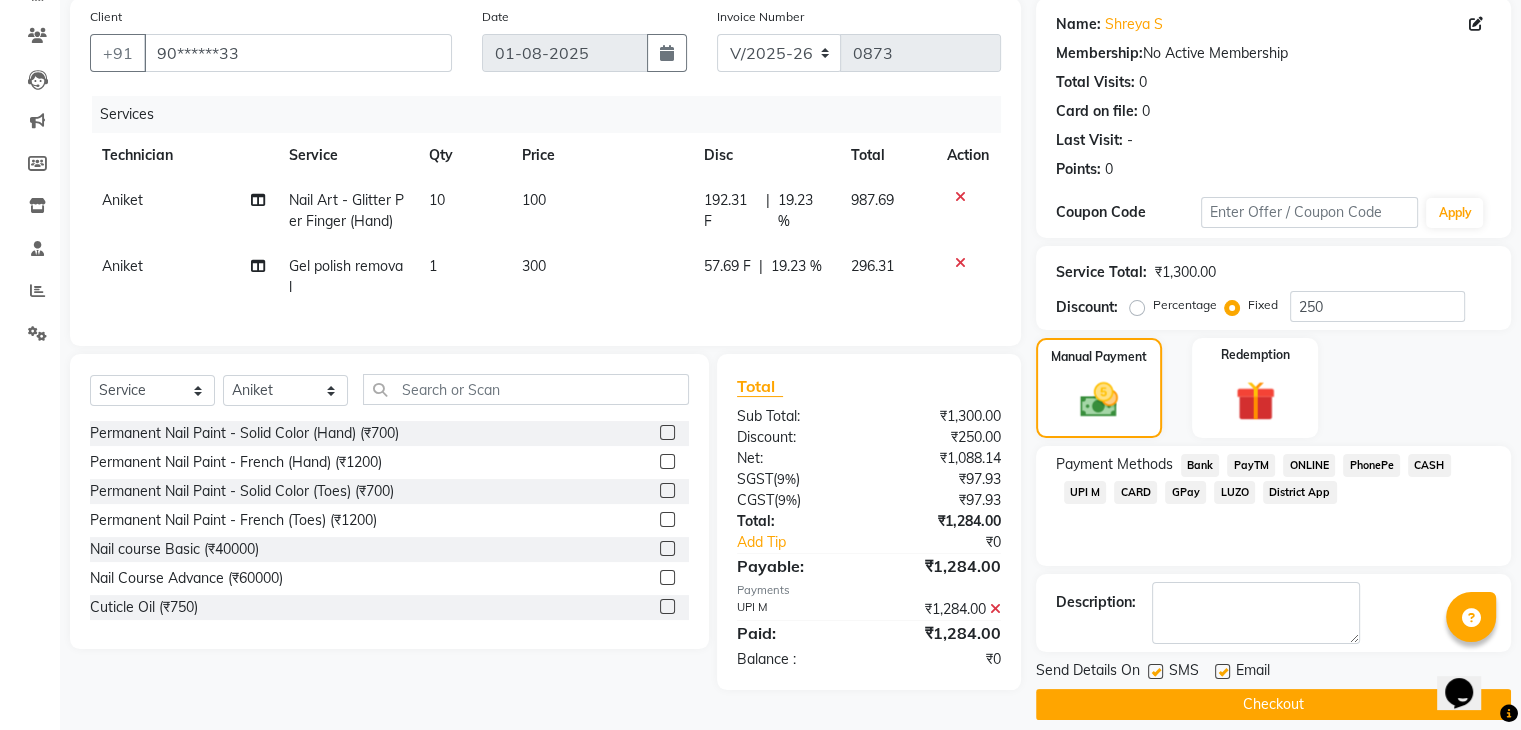 scroll, scrollTop: 171, scrollLeft: 0, axis: vertical 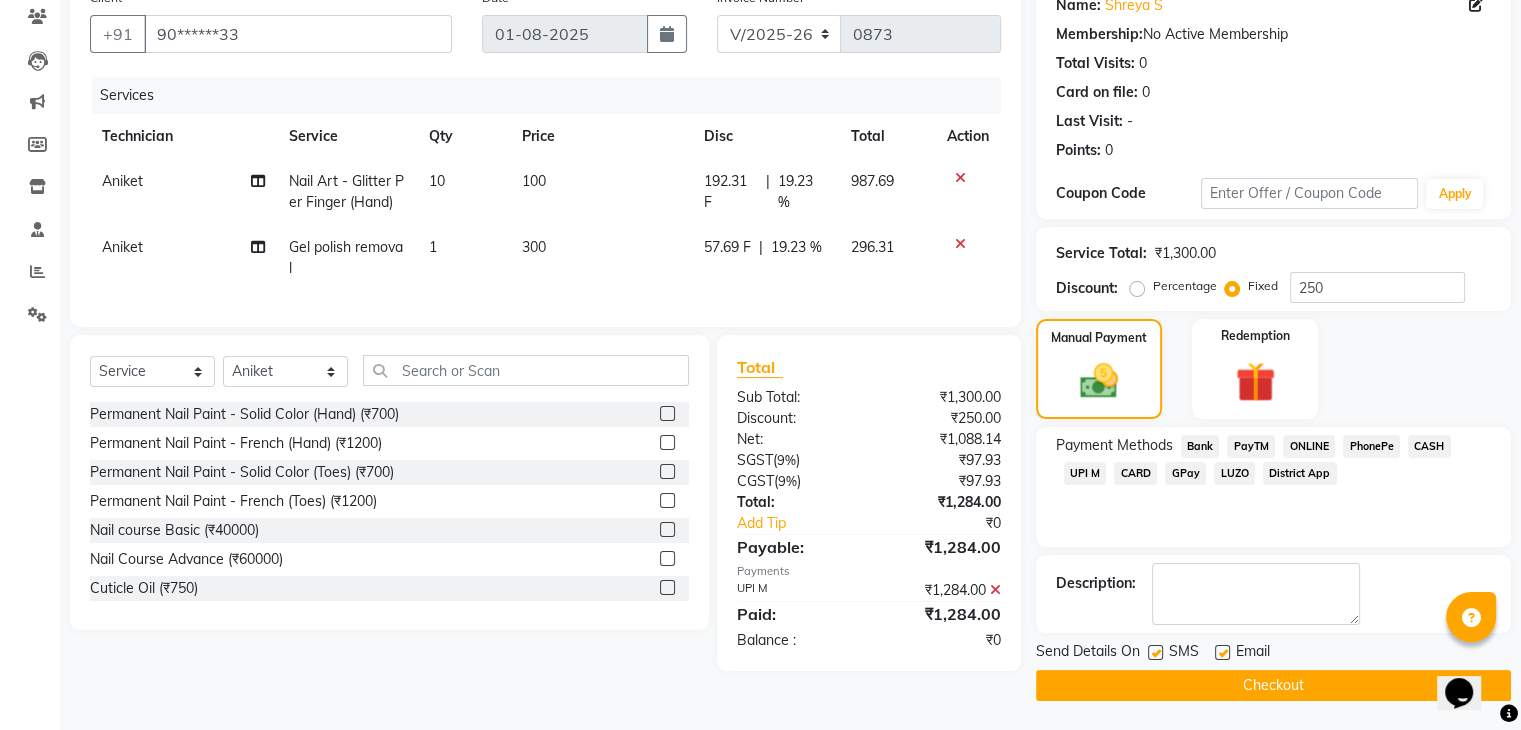 click on "Checkout" 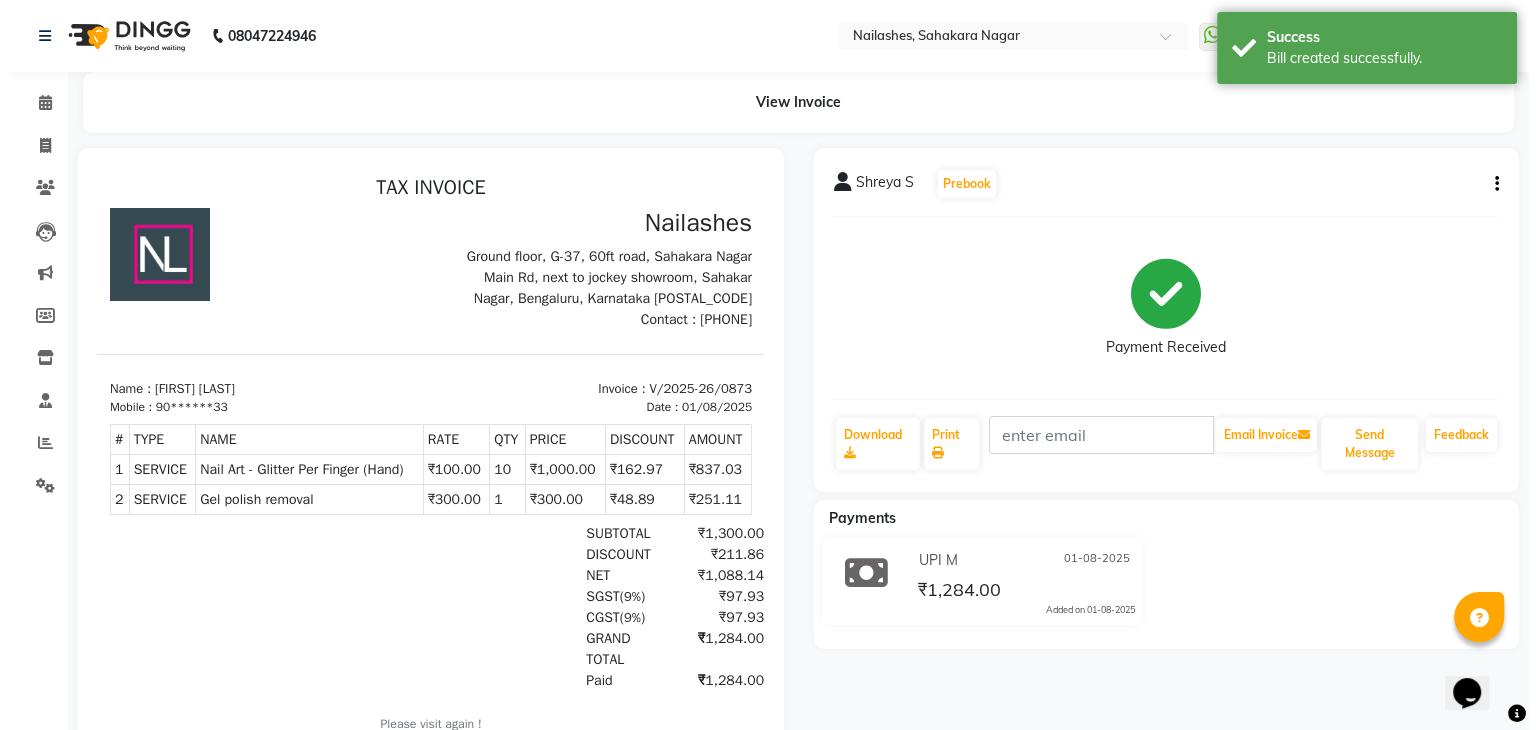 scroll, scrollTop: 0, scrollLeft: 0, axis: both 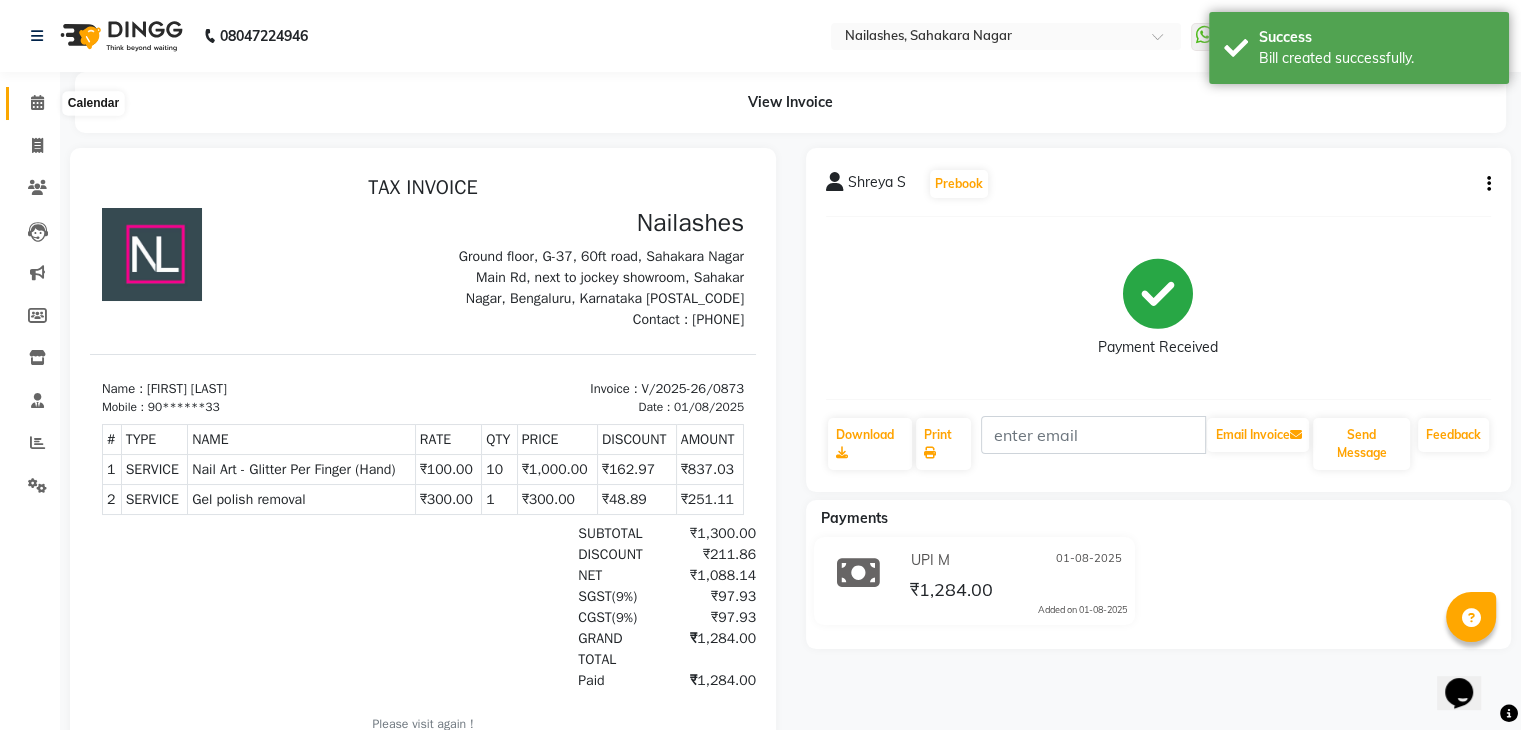 click 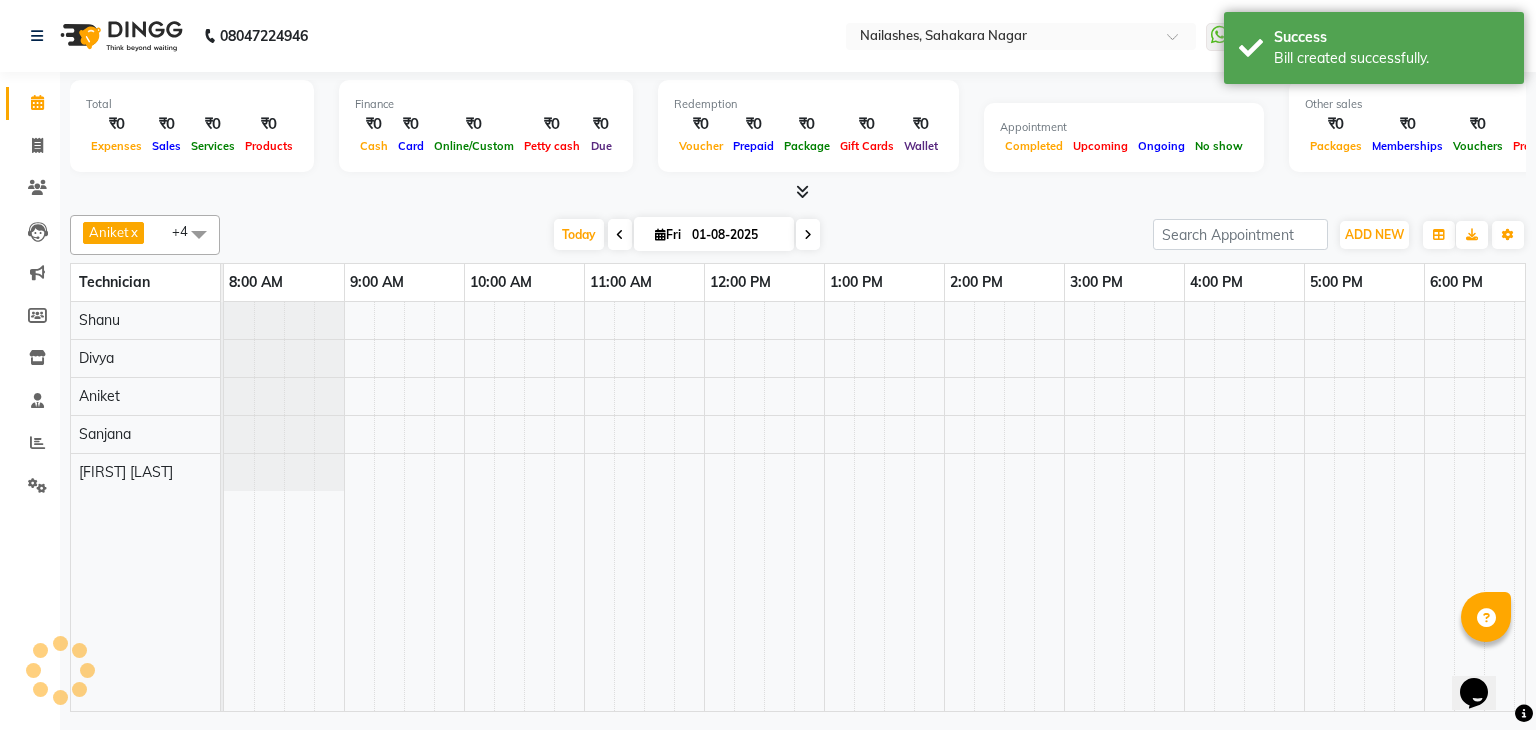 scroll, scrollTop: 0, scrollLeft: 0, axis: both 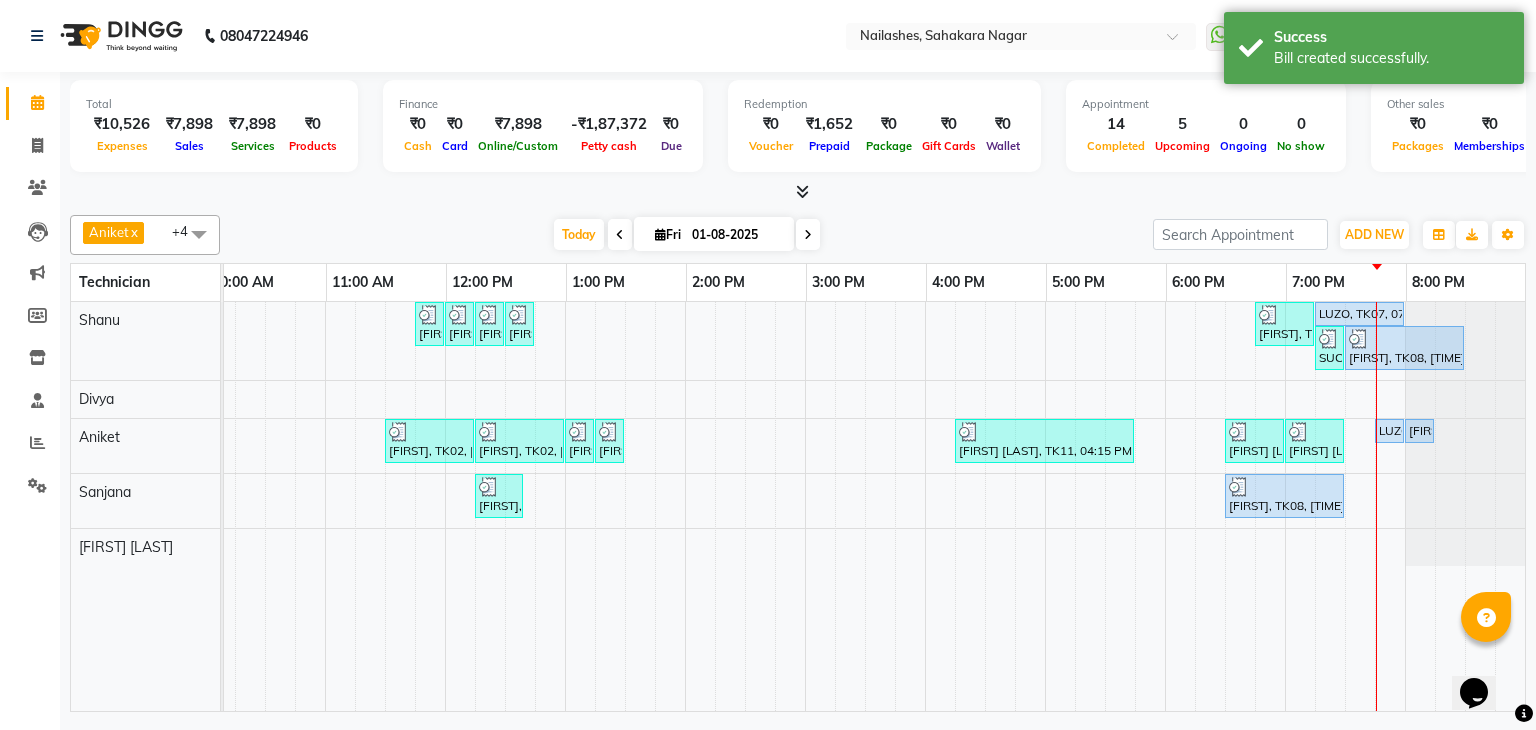 drag, startPoint x: 1076, startPoint y: 697, endPoint x: 51, endPoint y: 28, distance: 1224.004 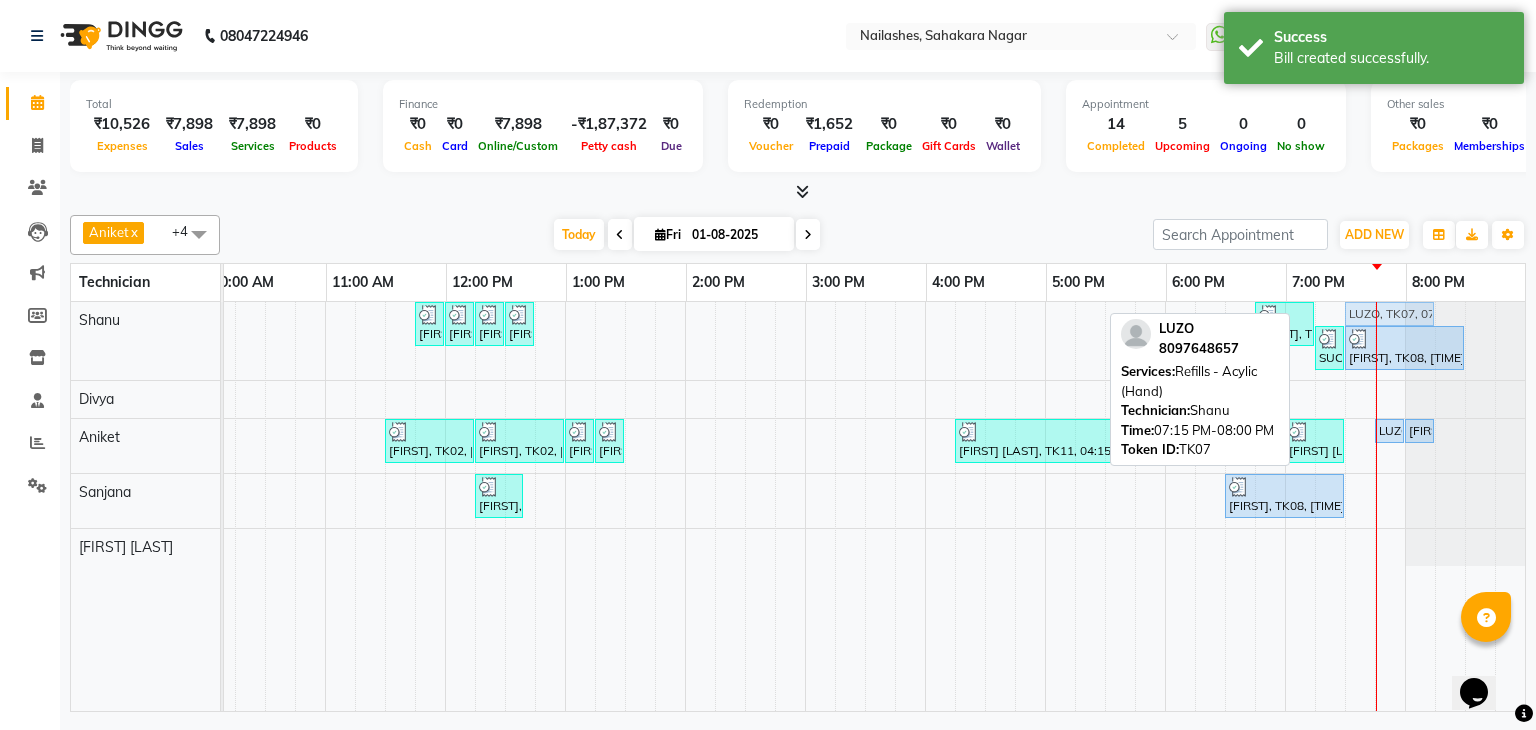 drag, startPoint x: 1347, startPoint y: 302, endPoint x: 1356, endPoint y: 307, distance: 10.29563 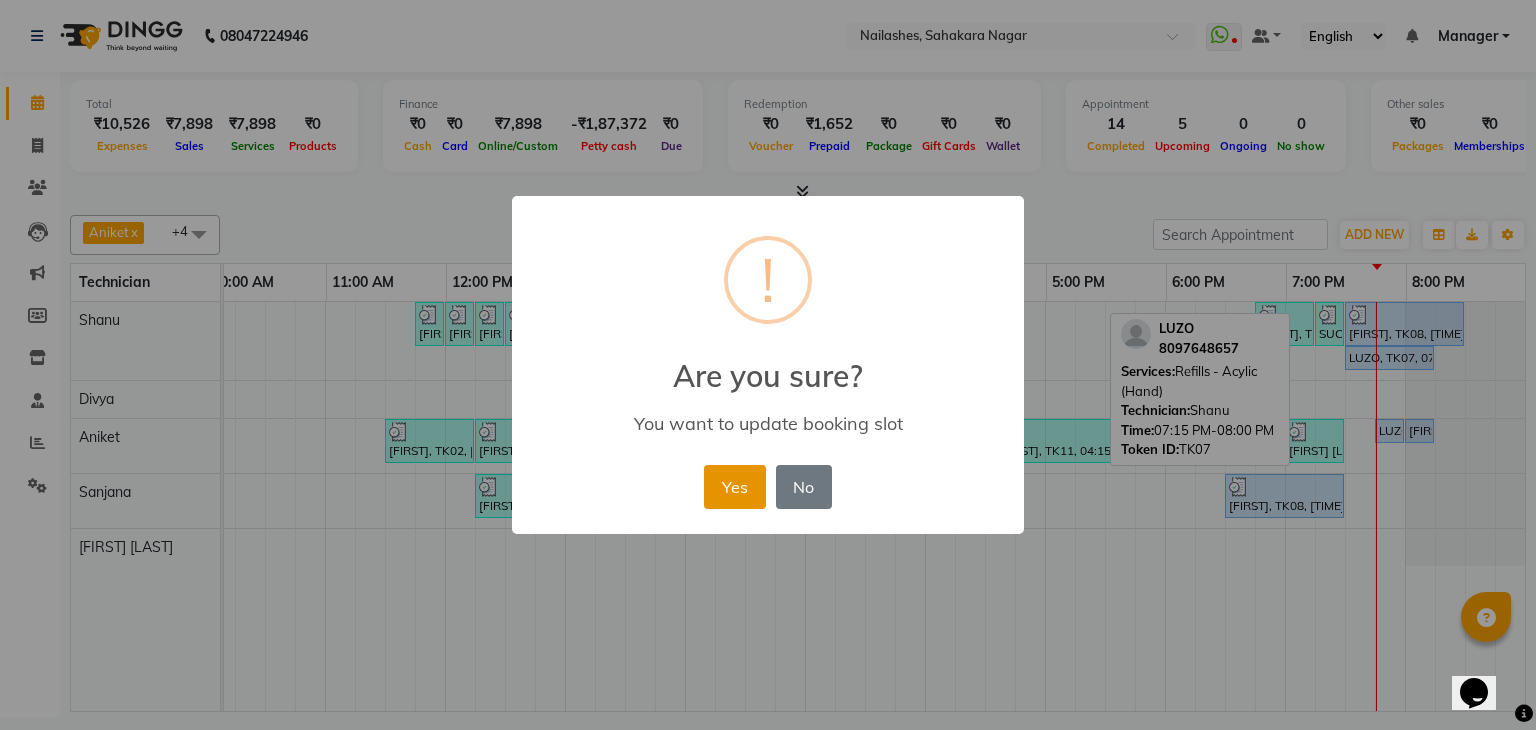 click on "Yes" at bounding box center [734, 487] 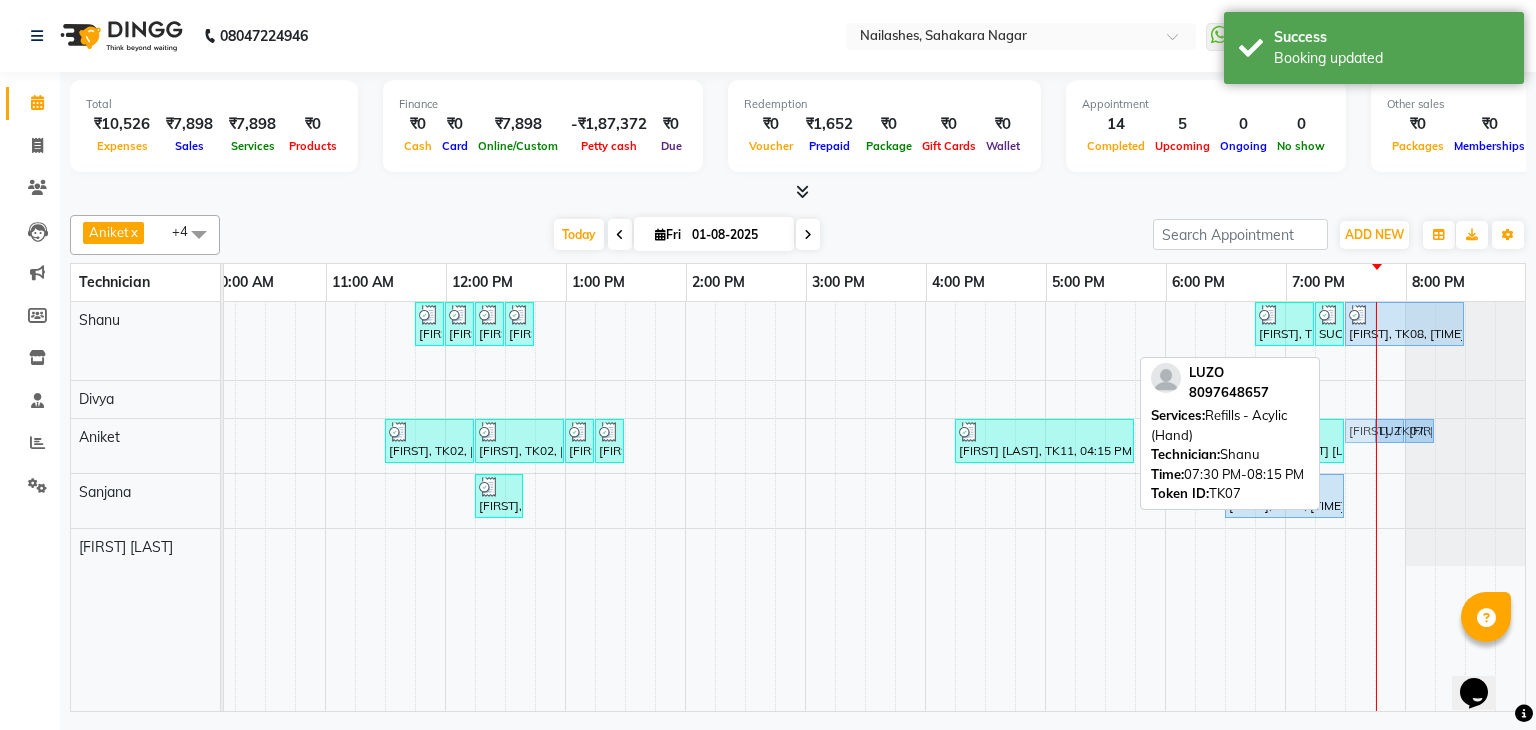drag, startPoint x: 1366, startPoint y: 353, endPoint x: 1360, endPoint y: 420, distance: 67.26812 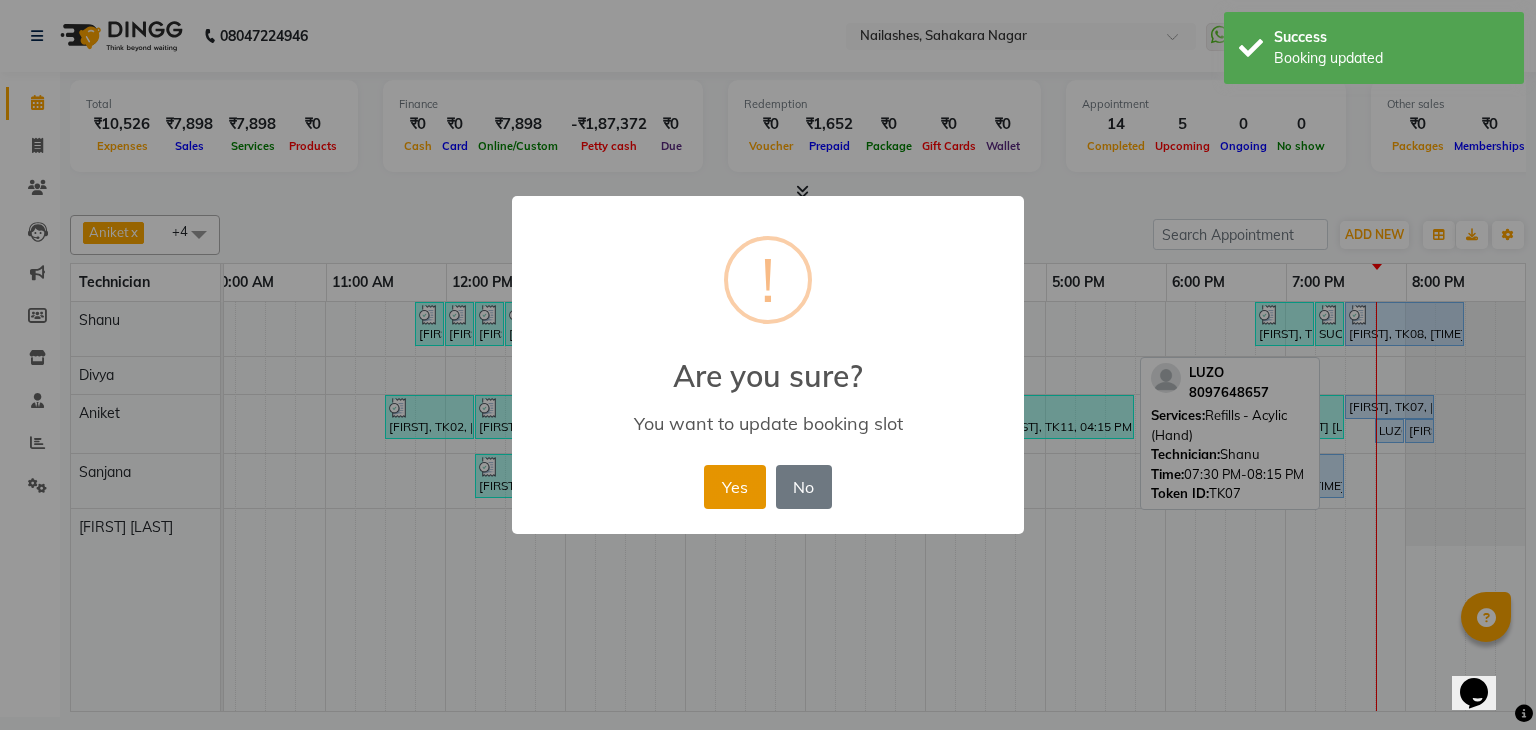 click on "Yes" at bounding box center [734, 487] 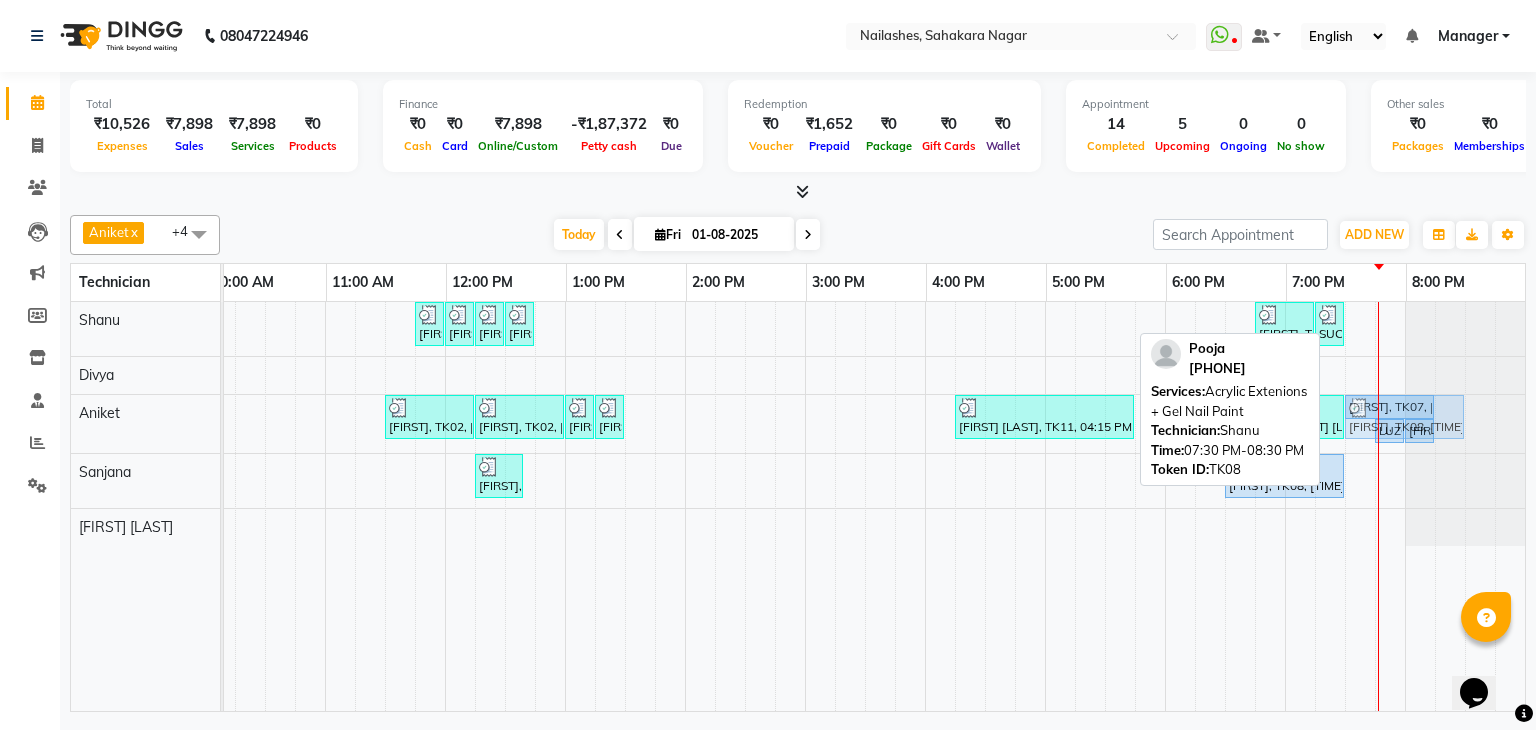 drag, startPoint x: 1385, startPoint y: 317, endPoint x: 1384, endPoint y: 393, distance: 76.00658 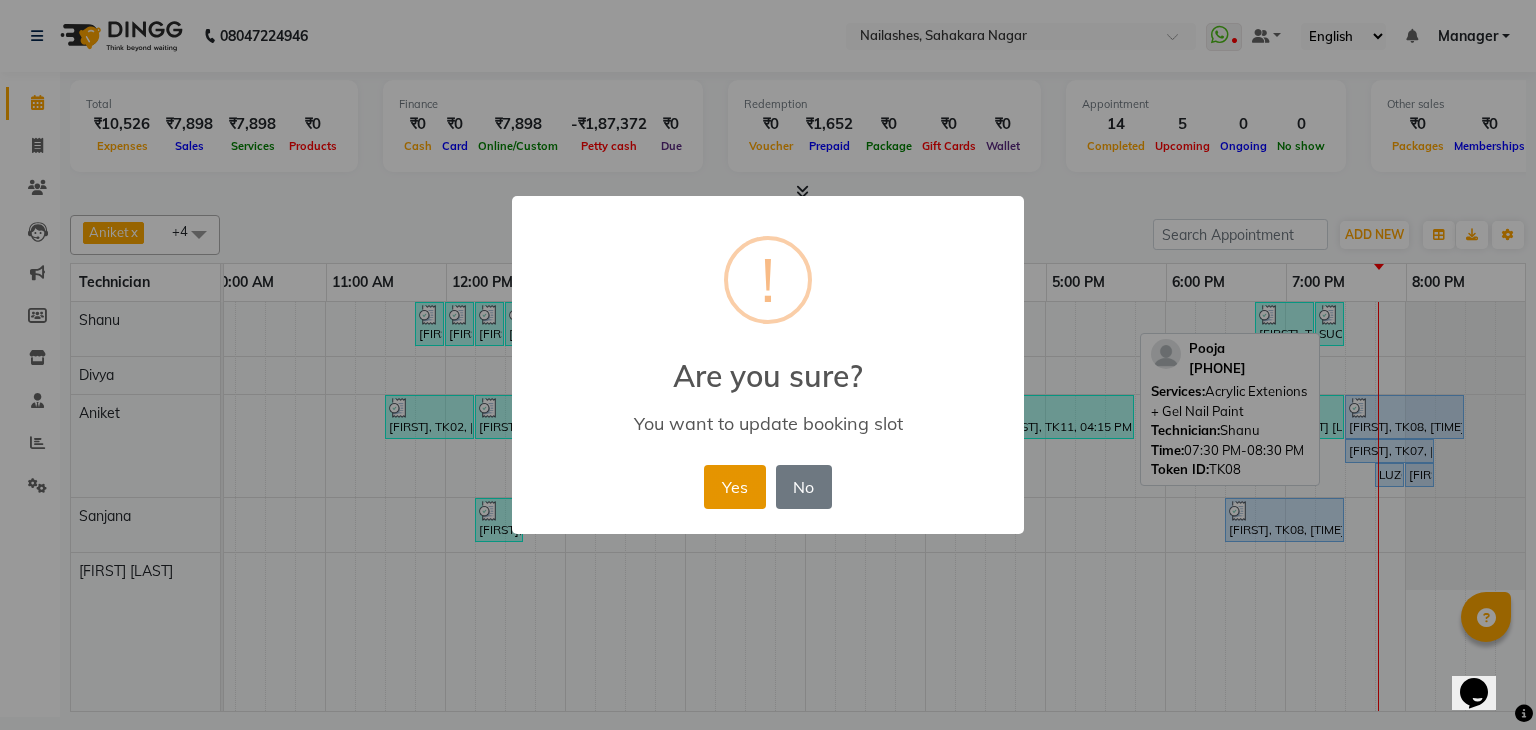 click on "Yes" at bounding box center (734, 487) 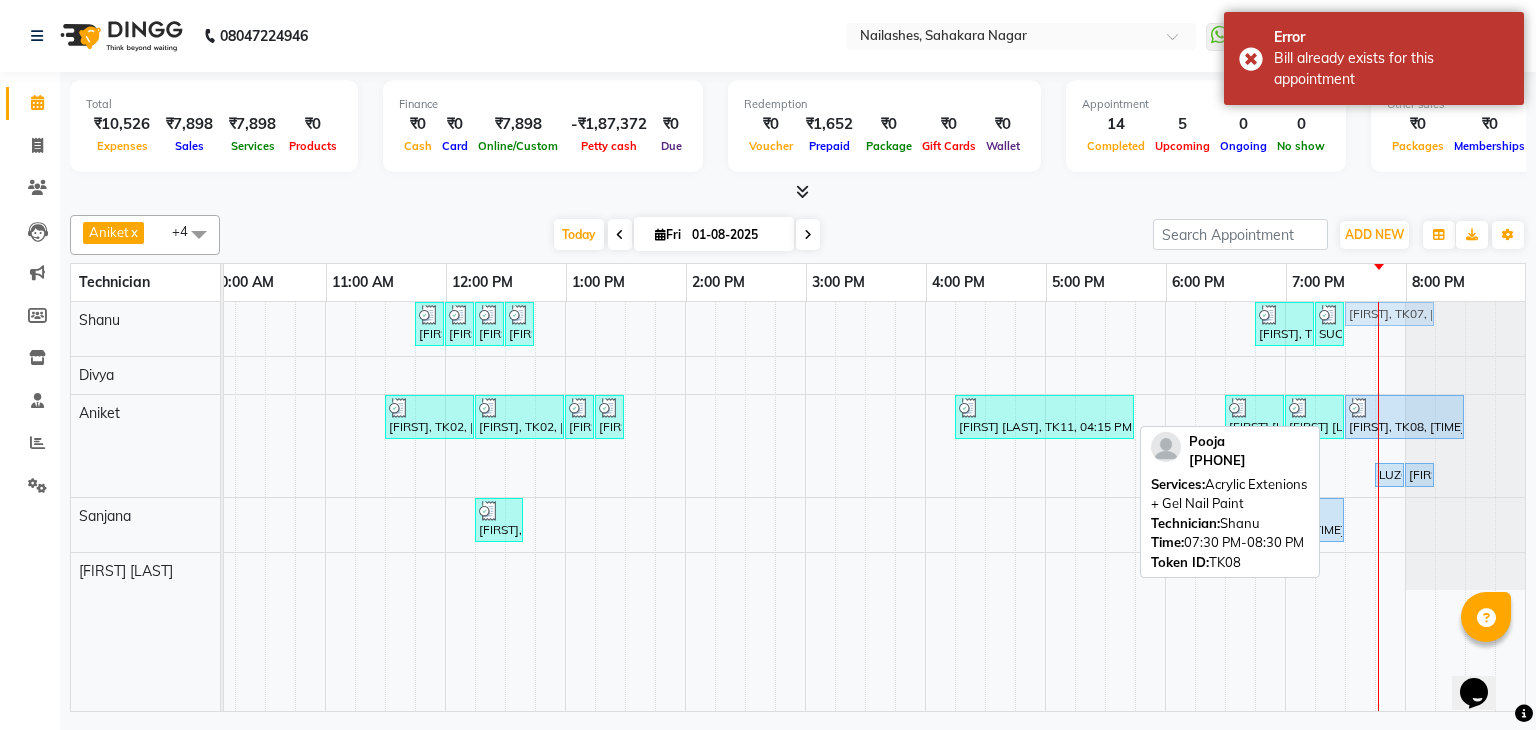 drag, startPoint x: 1348, startPoint y: 445, endPoint x: 1341, endPoint y: 340, distance: 105.23308 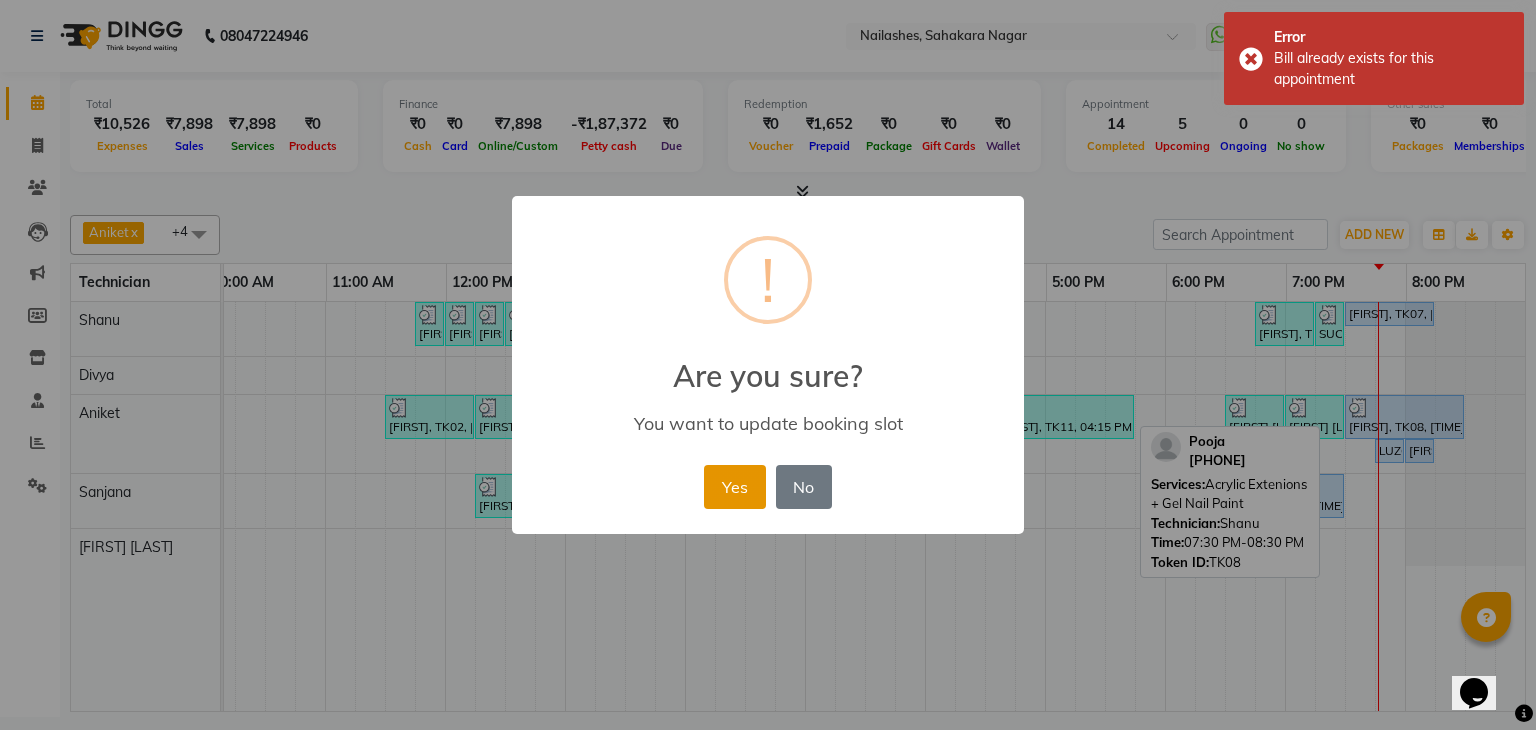 click on "Yes" at bounding box center (734, 487) 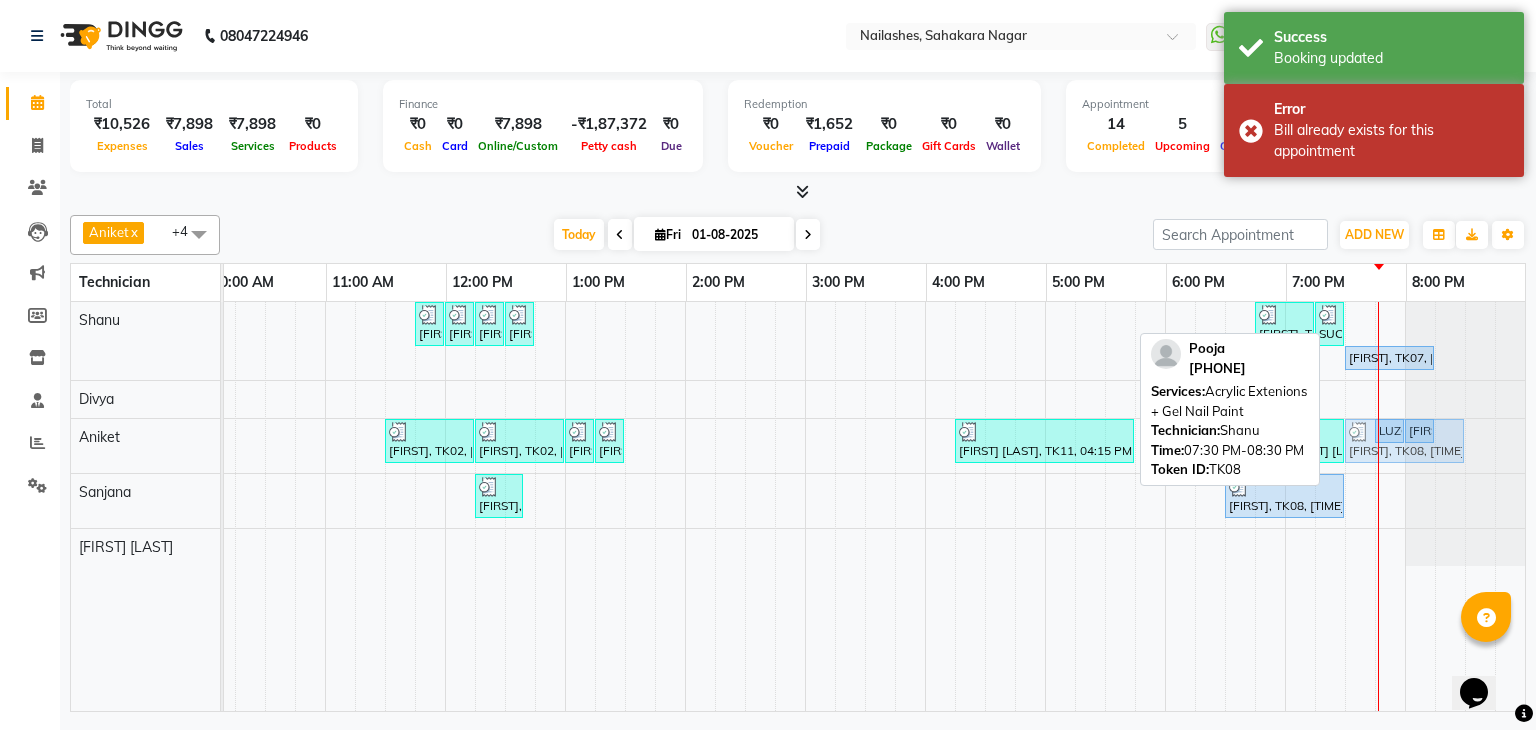 drag, startPoint x: 1368, startPoint y: 314, endPoint x: 1361, endPoint y: 437, distance: 123.19903 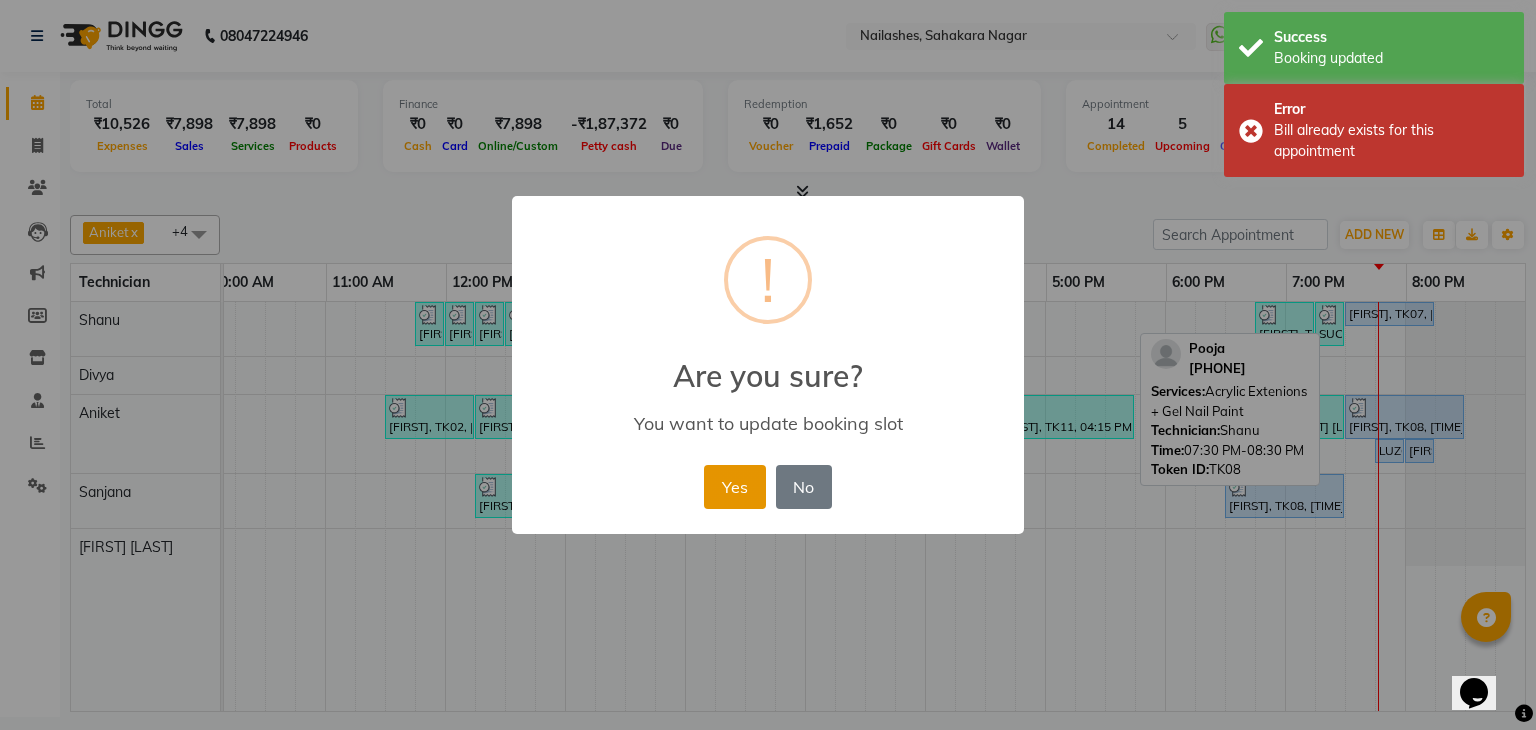 click on "Yes" at bounding box center [734, 487] 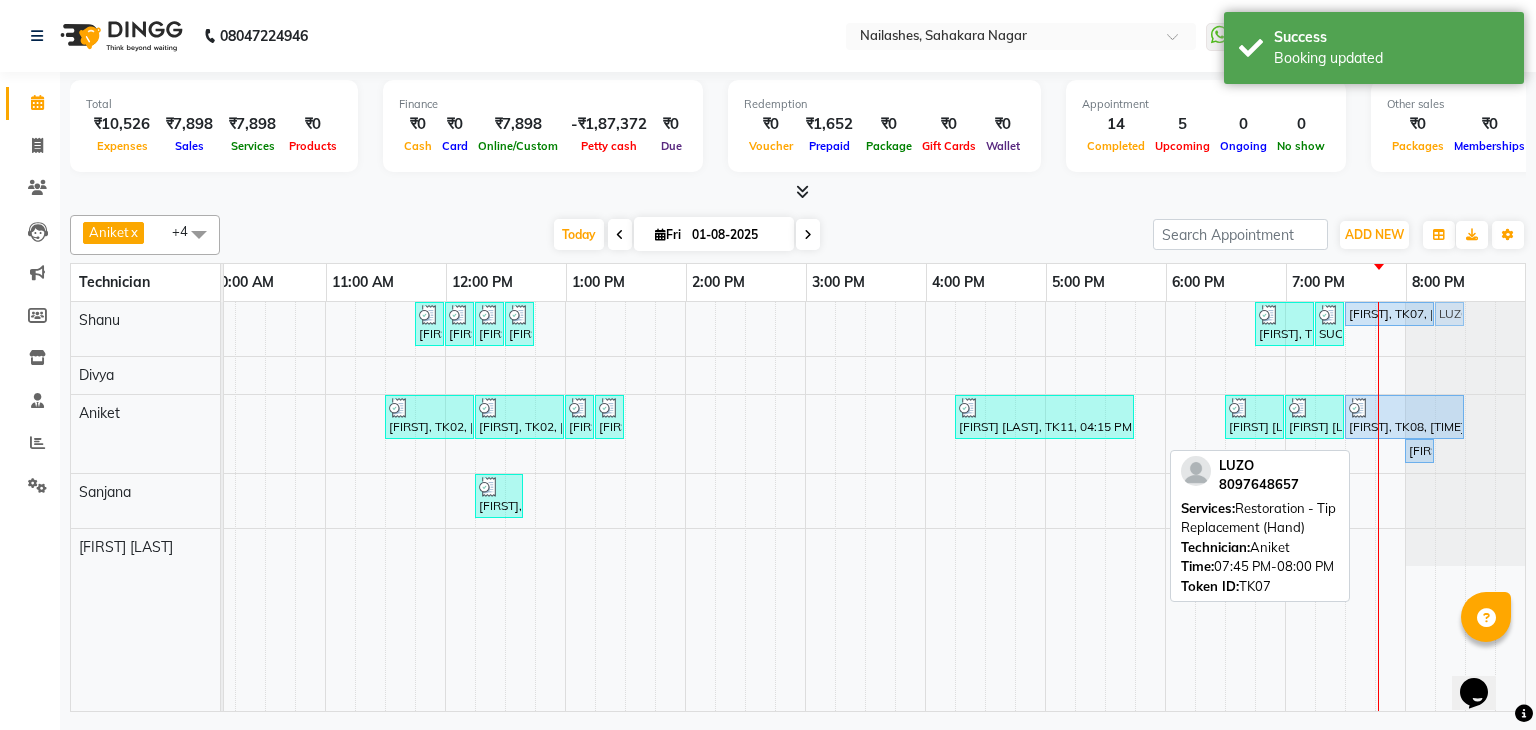 drag, startPoint x: 1373, startPoint y: 448, endPoint x: 1440, endPoint y: 340, distance: 127.09445 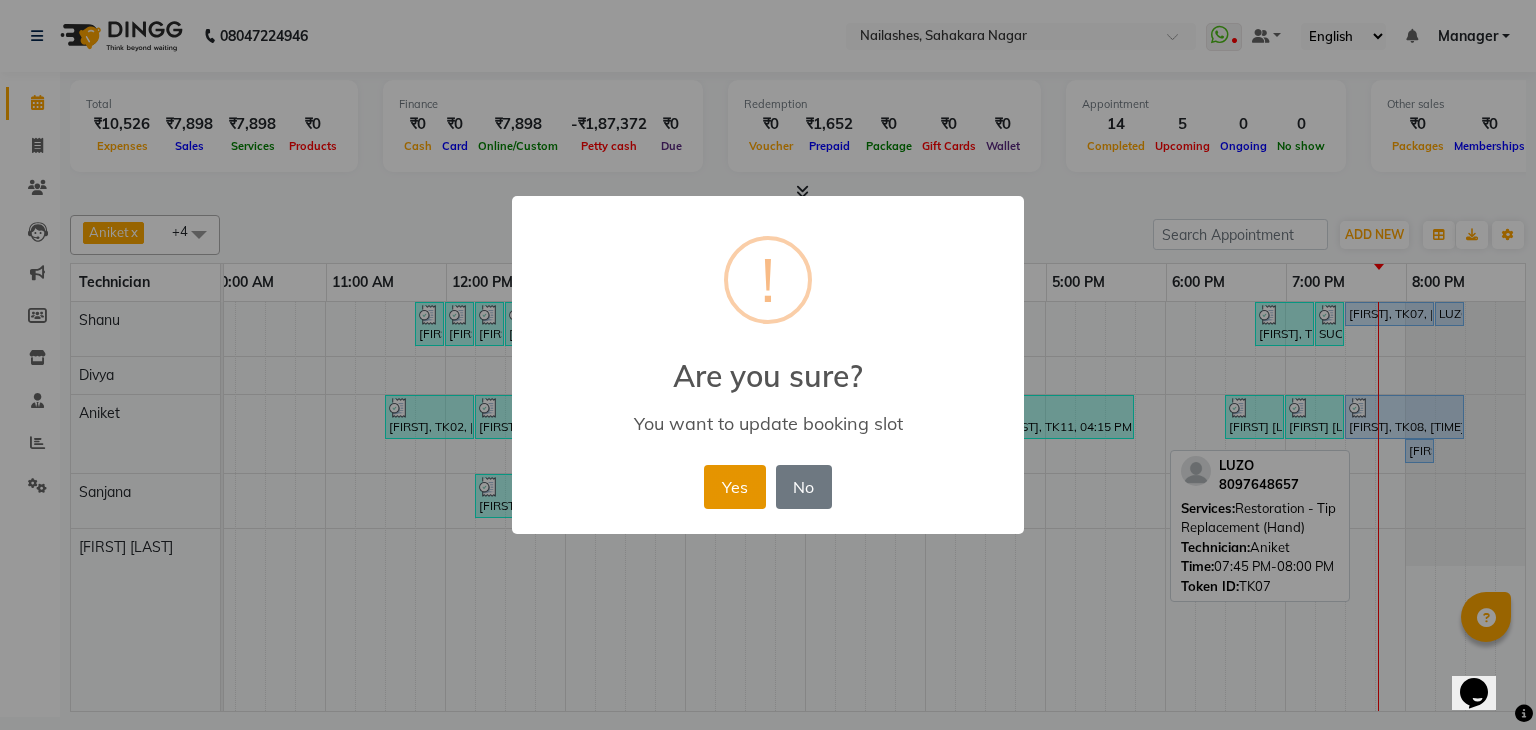 click on "Yes" at bounding box center (734, 487) 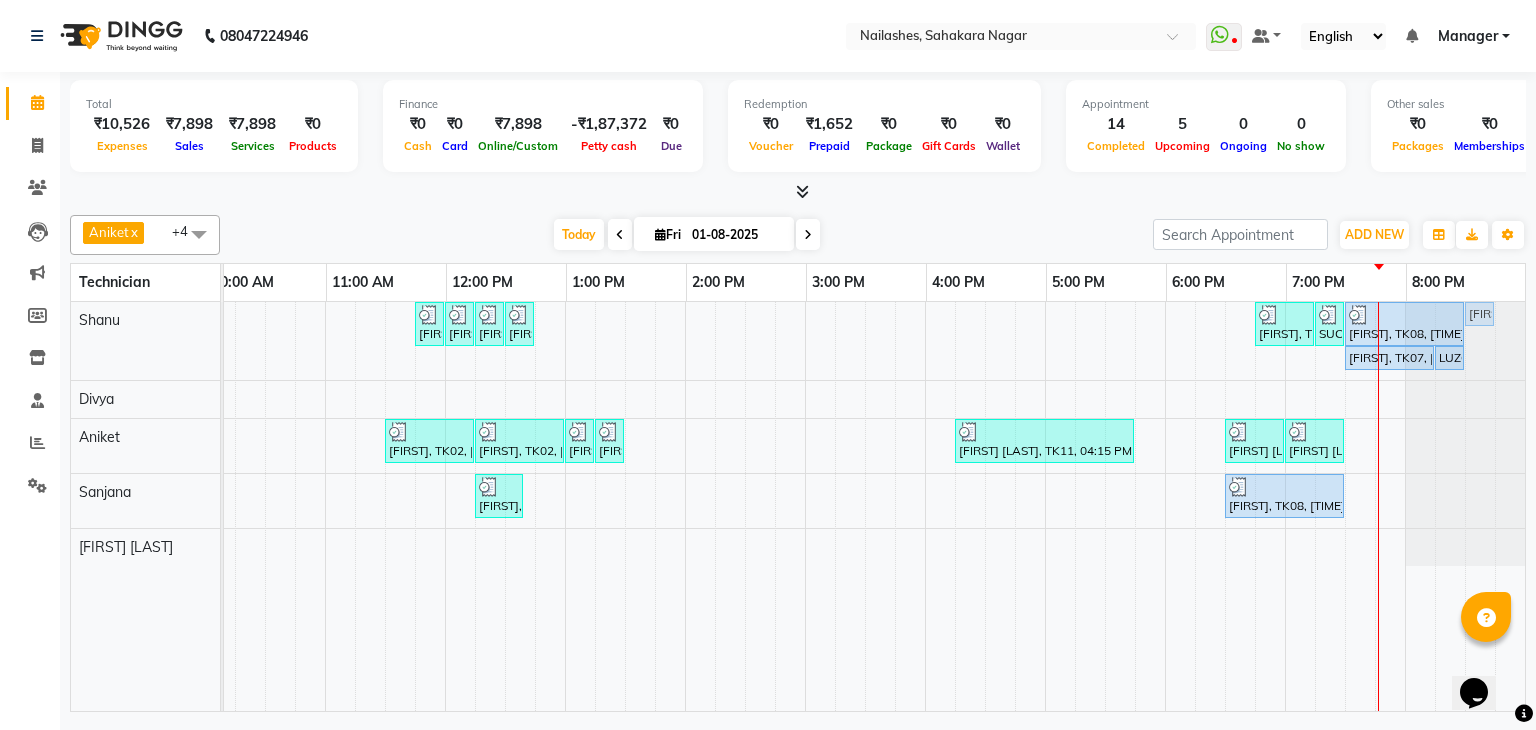 drag, startPoint x: 1397, startPoint y: 423, endPoint x: 1453, endPoint y: 355, distance: 88.09086 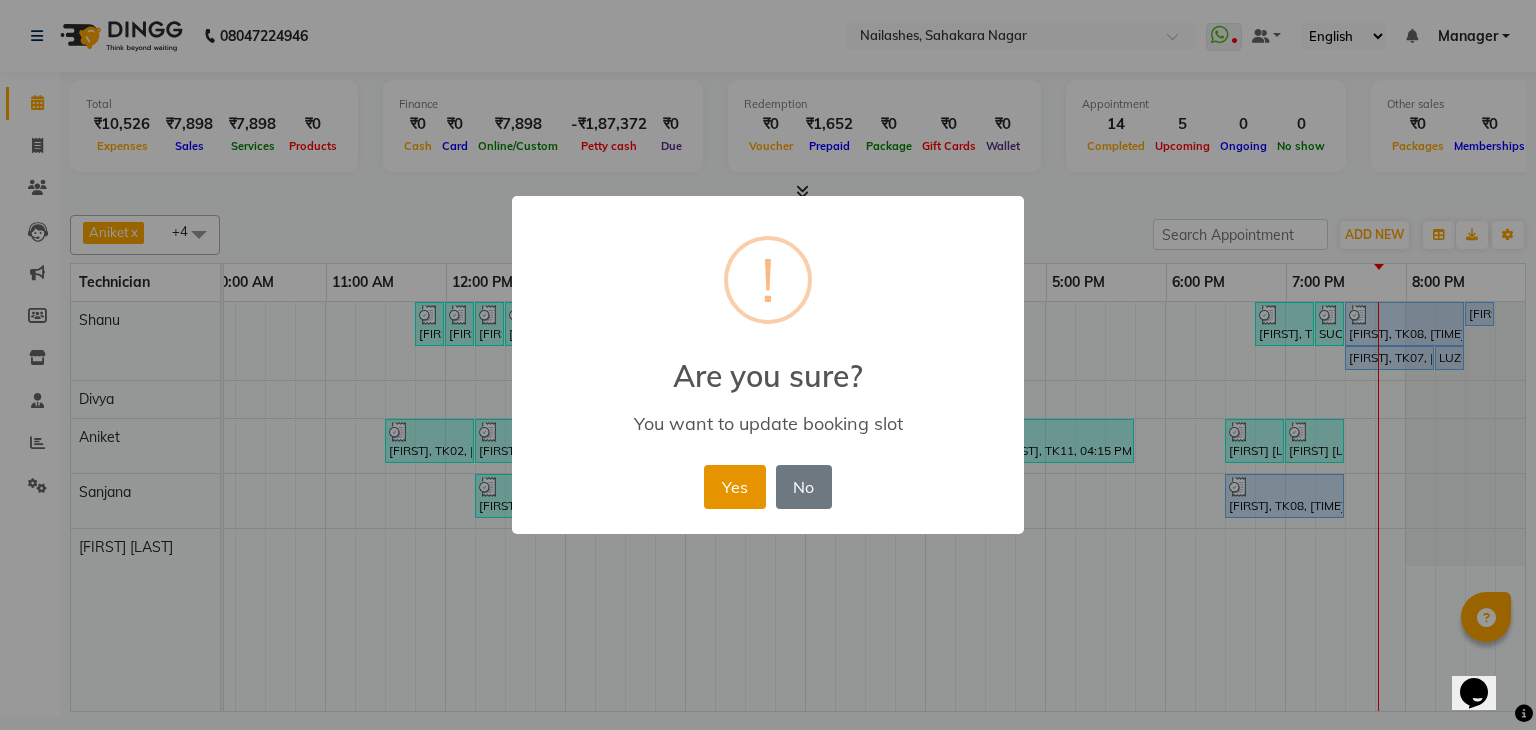 click on "Yes" at bounding box center (734, 487) 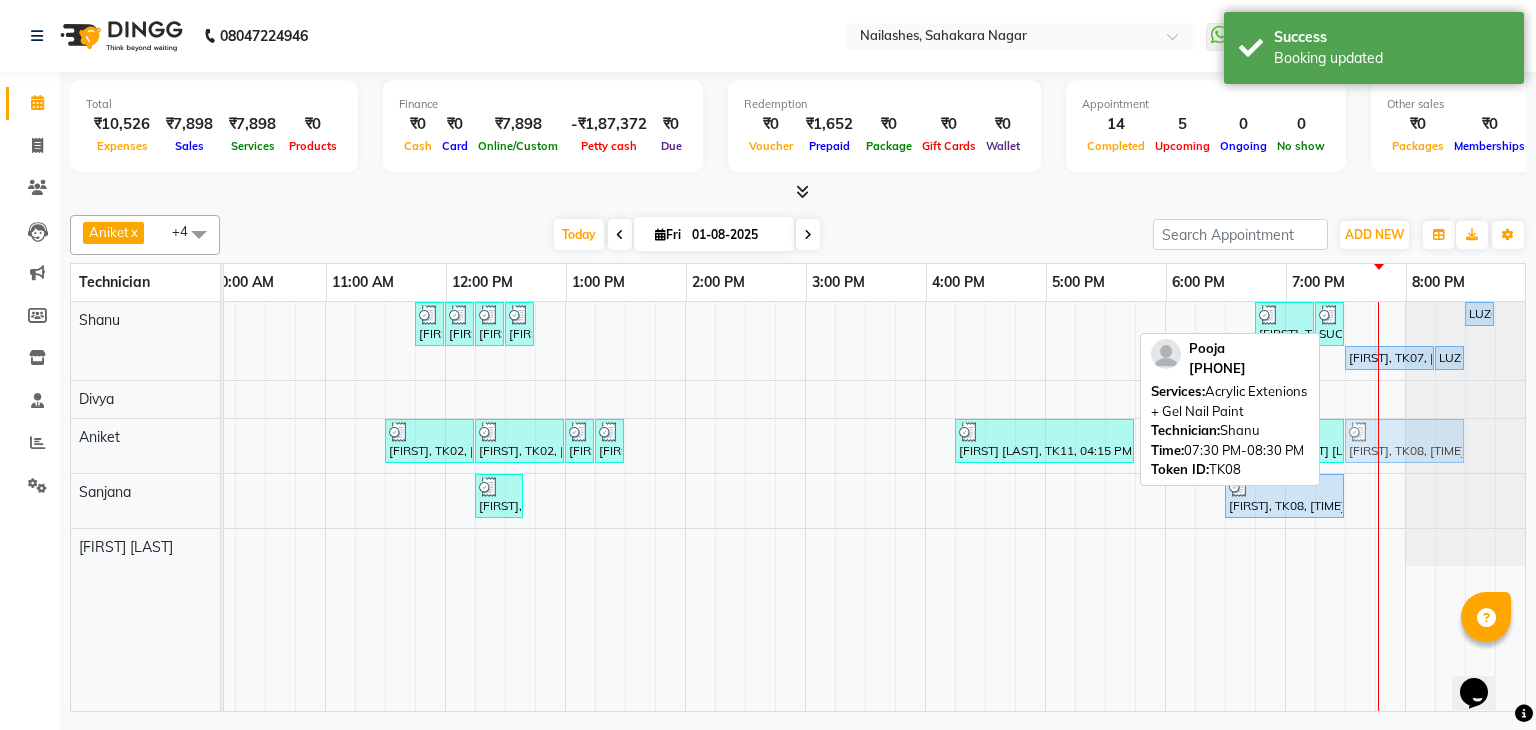 drag, startPoint x: 1380, startPoint y: 318, endPoint x: 1369, endPoint y: 445, distance: 127.47549 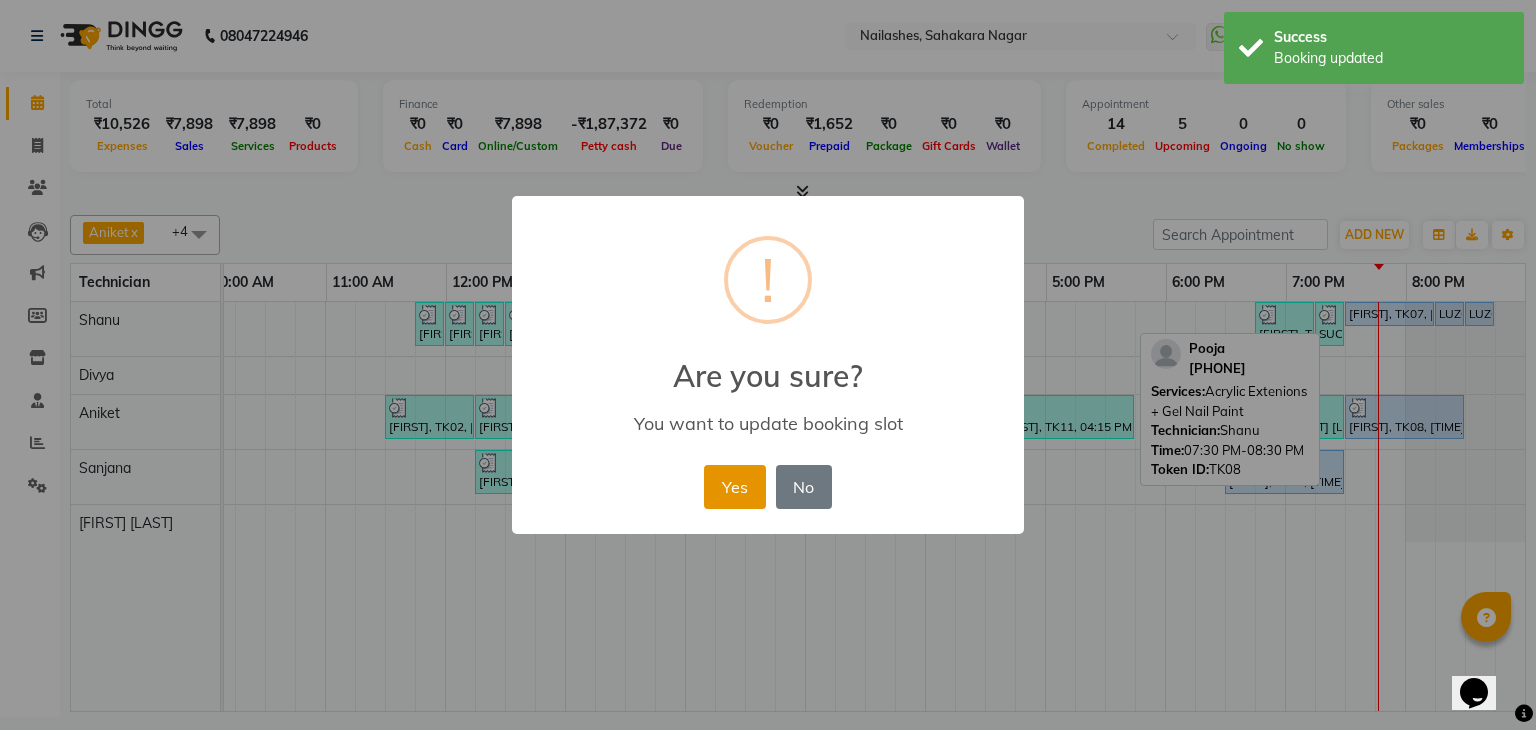 click on "Yes" at bounding box center [734, 487] 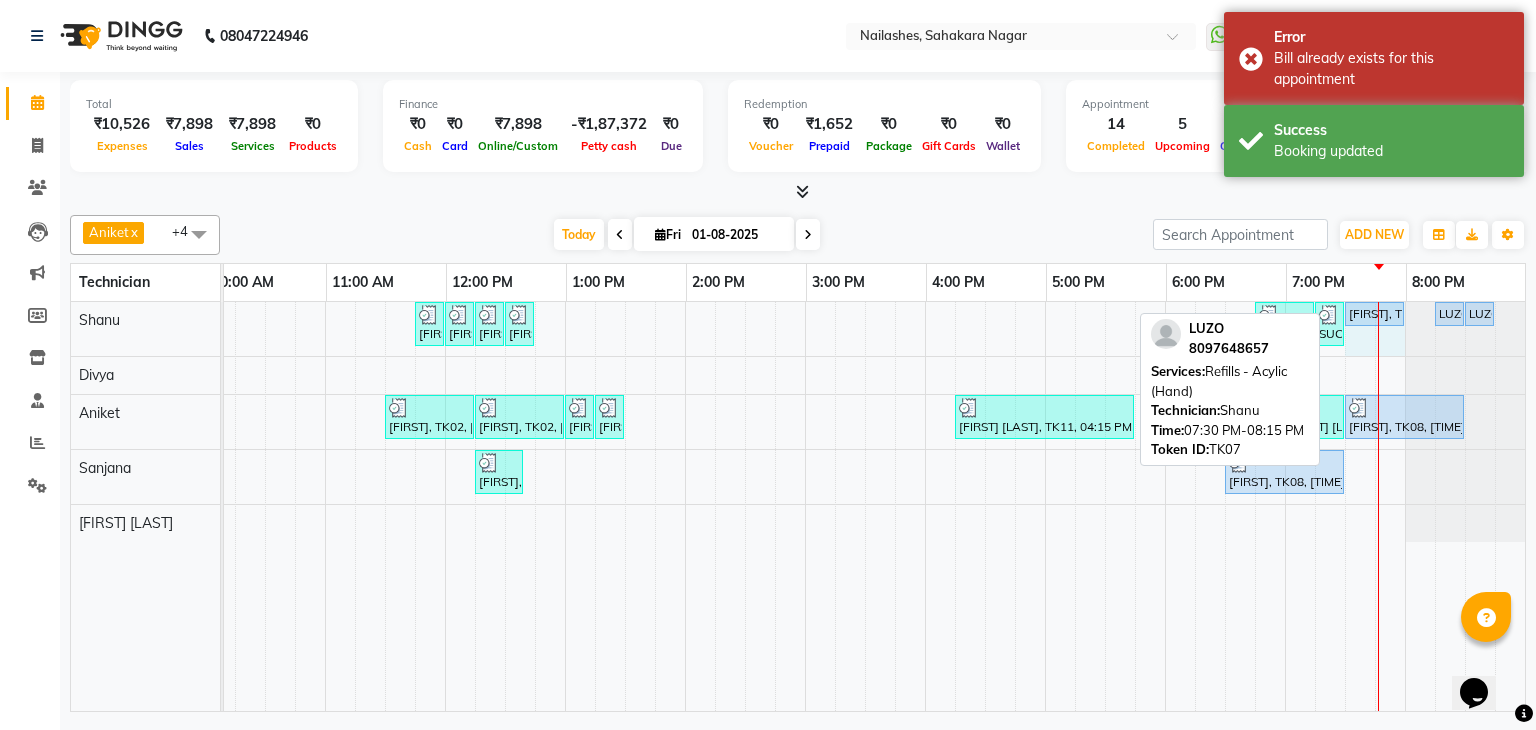 drag, startPoint x: 1414, startPoint y: 309, endPoint x: 1373, endPoint y: 330, distance: 46.06517 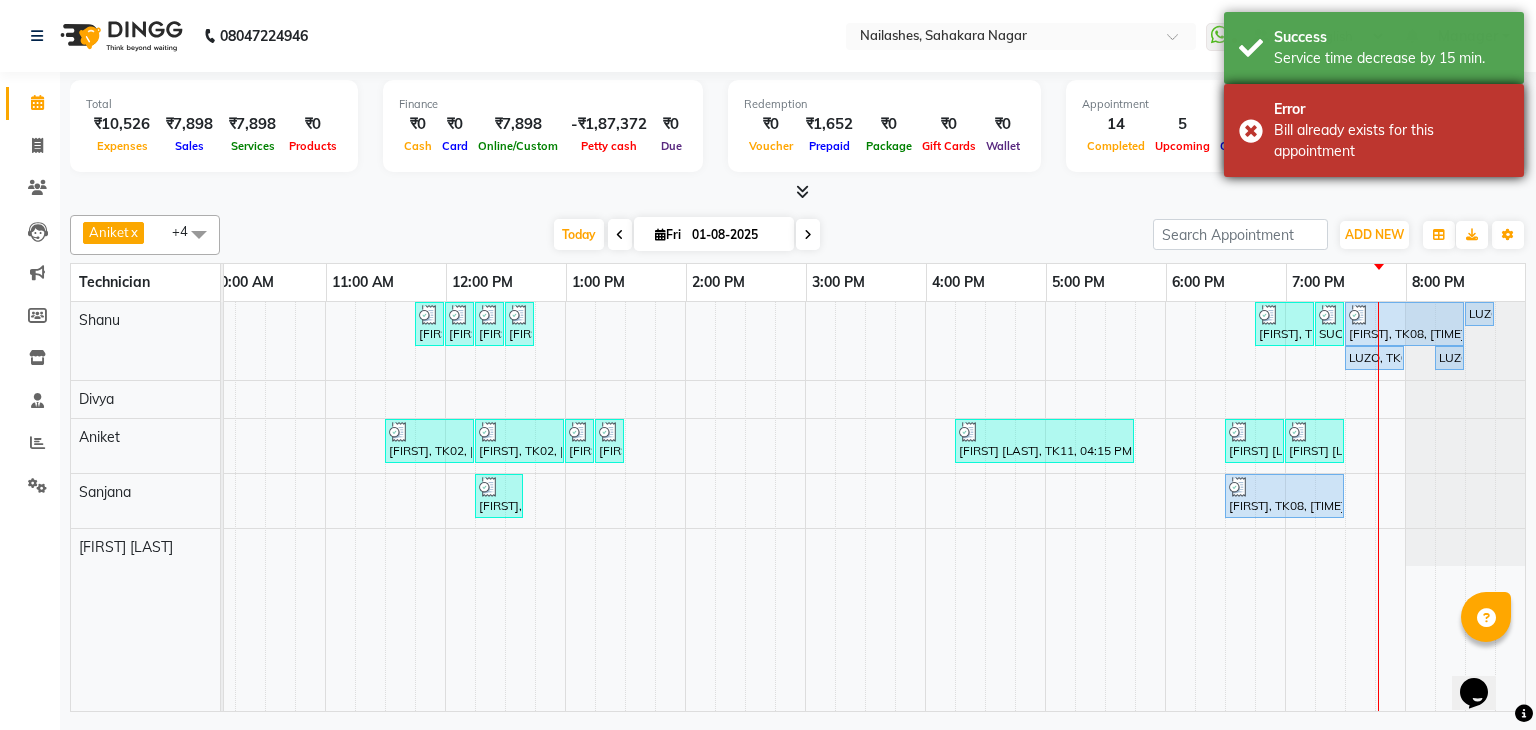 click on "Error   Bill already exists for this appointment" at bounding box center (1374, 130) 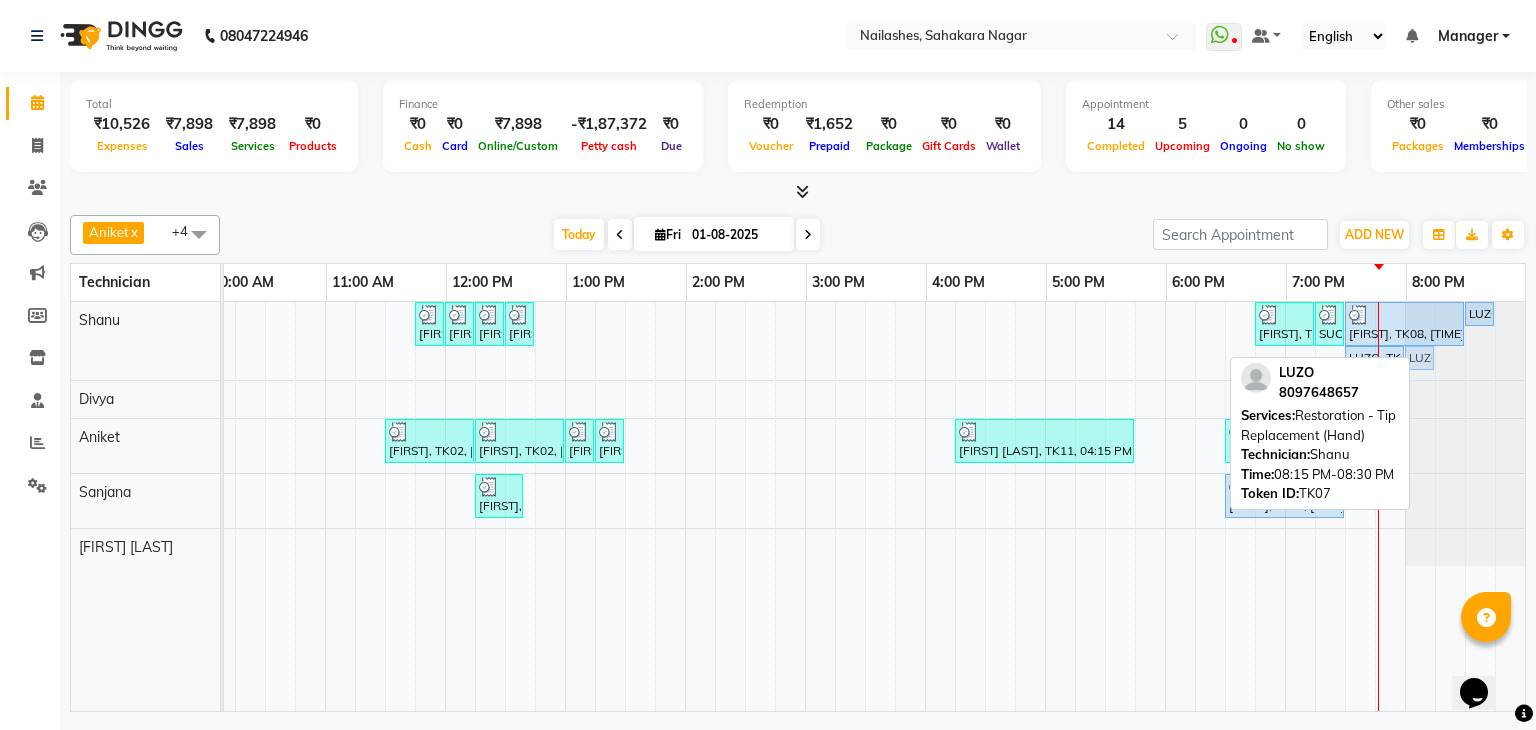 drag, startPoint x: 1436, startPoint y: 350, endPoint x: 1396, endPoint y: 365, distance: 42.72002 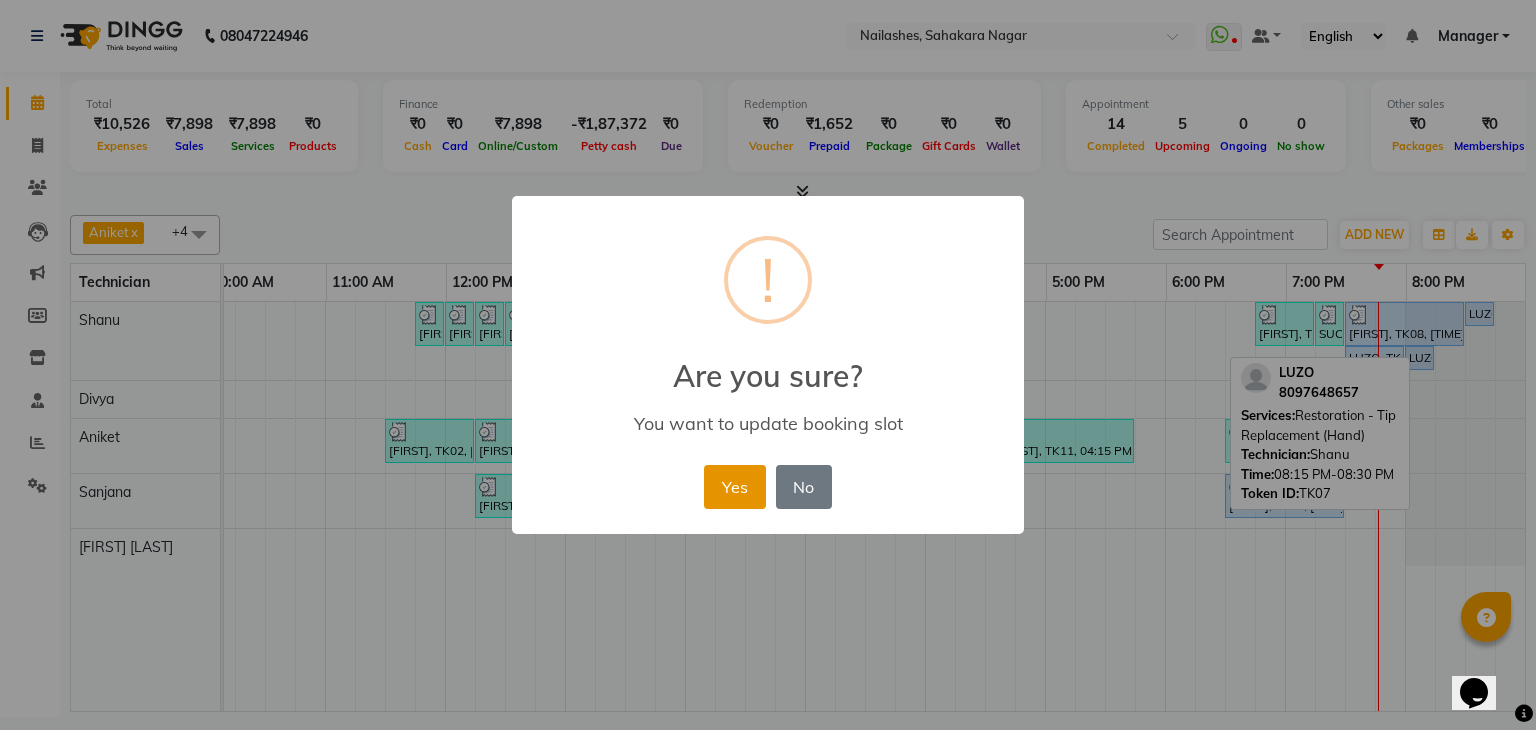 click on "Yes" at bounding box center [734, 487] 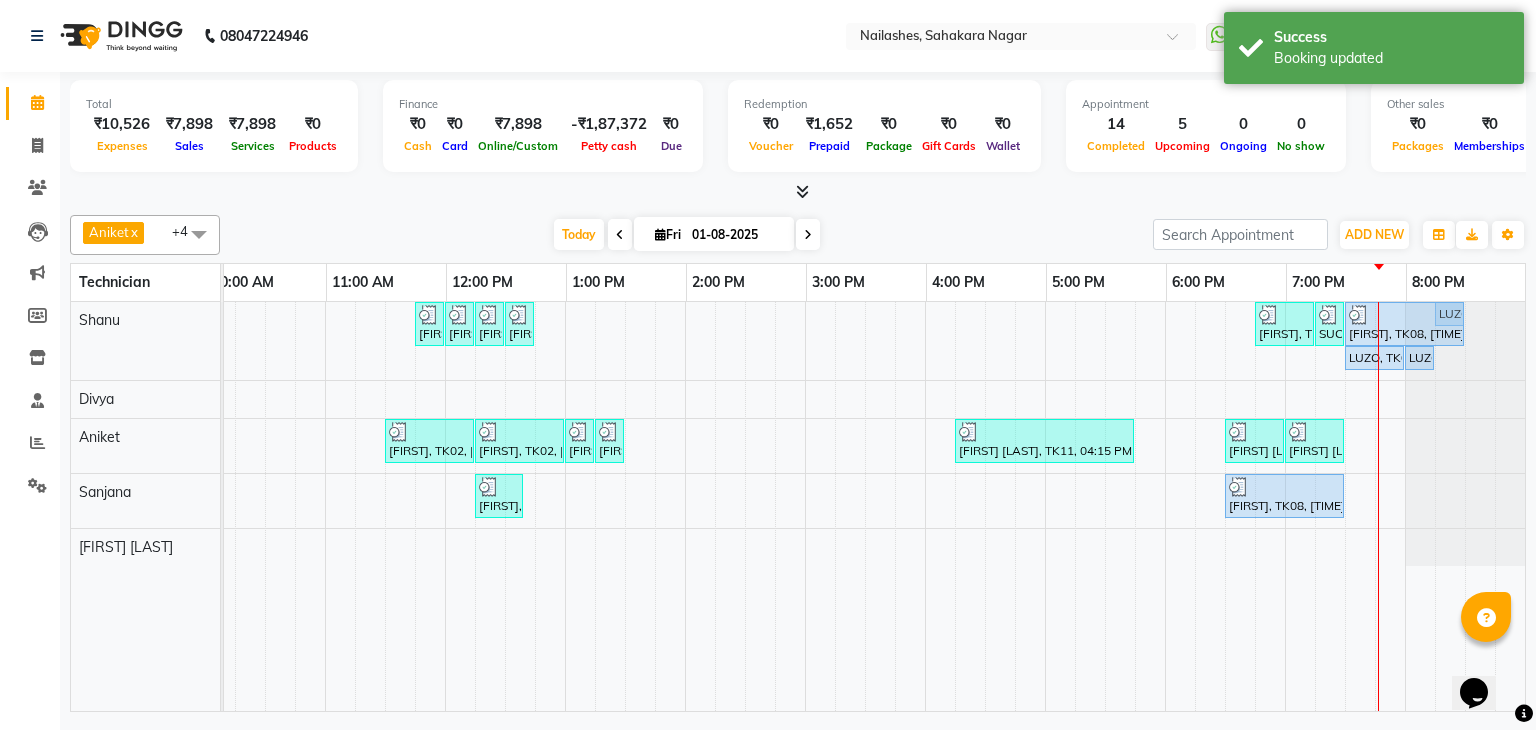 drag, startPoint x: 1469, startPoint y: 314, endPoint x: 1440, endPoint y: 373, distance: 65.74192 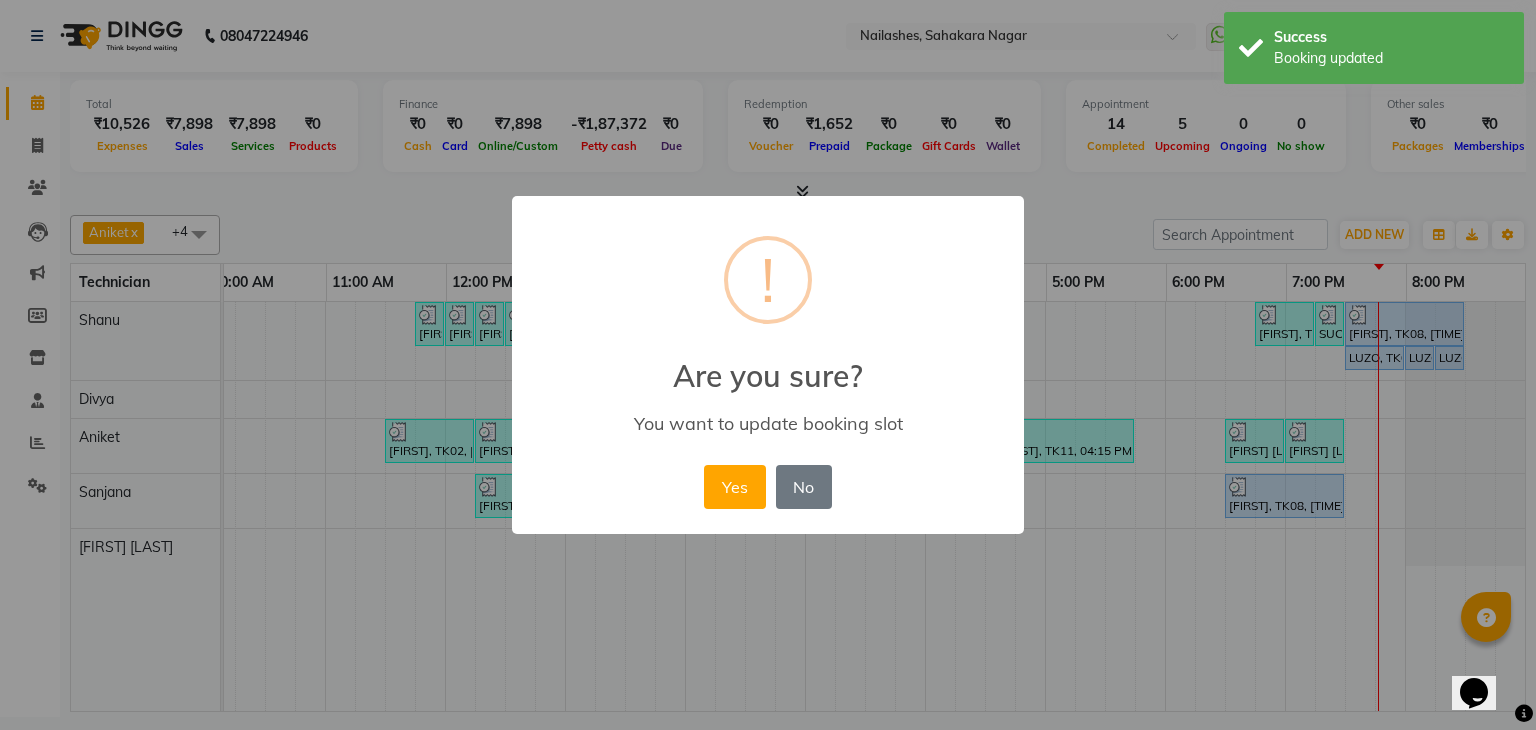 drag, startPoint x: 743, startPoint y: 493, endPoint x: 771, endPoint y: 475, distance: 33.286633 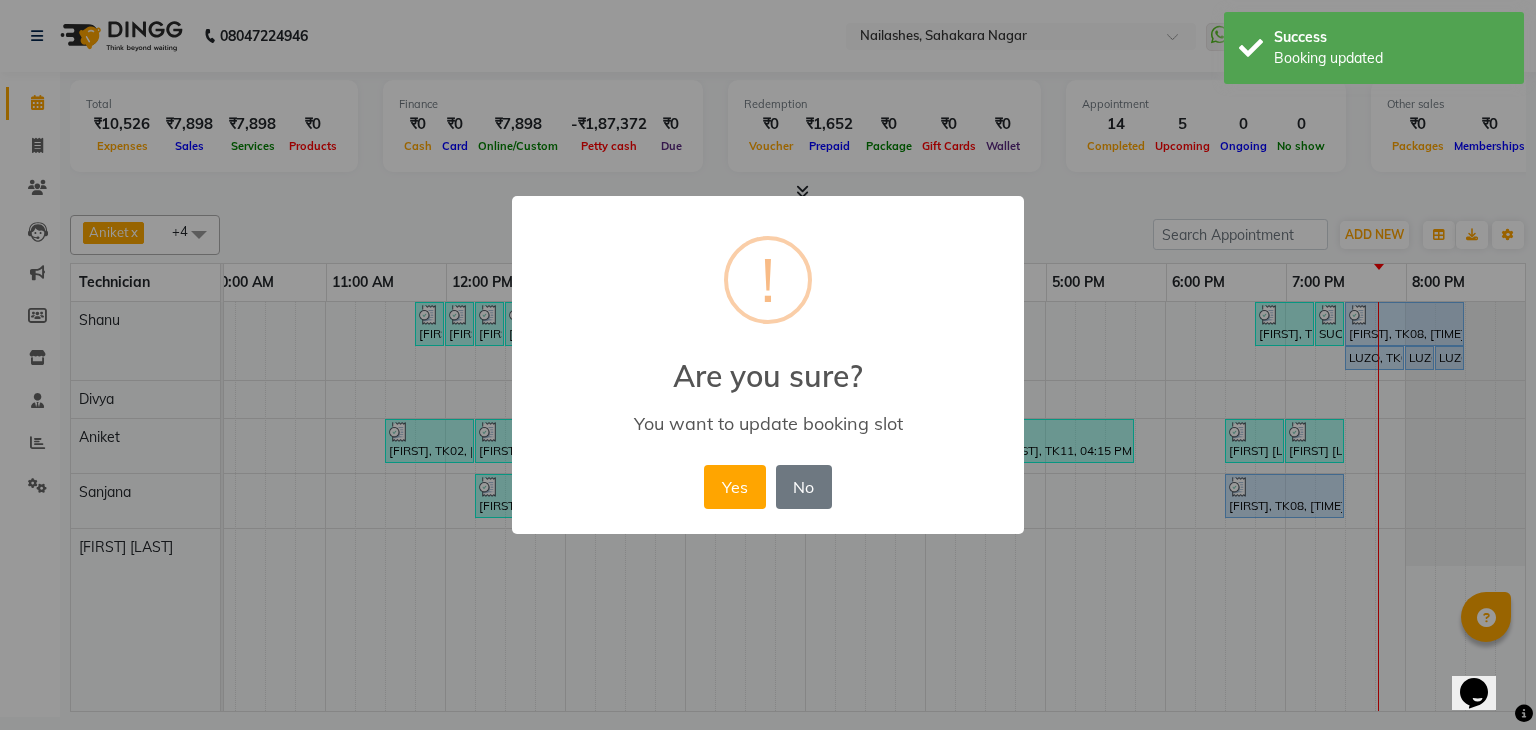 click on "Yes" at bounding box center (734, 487) 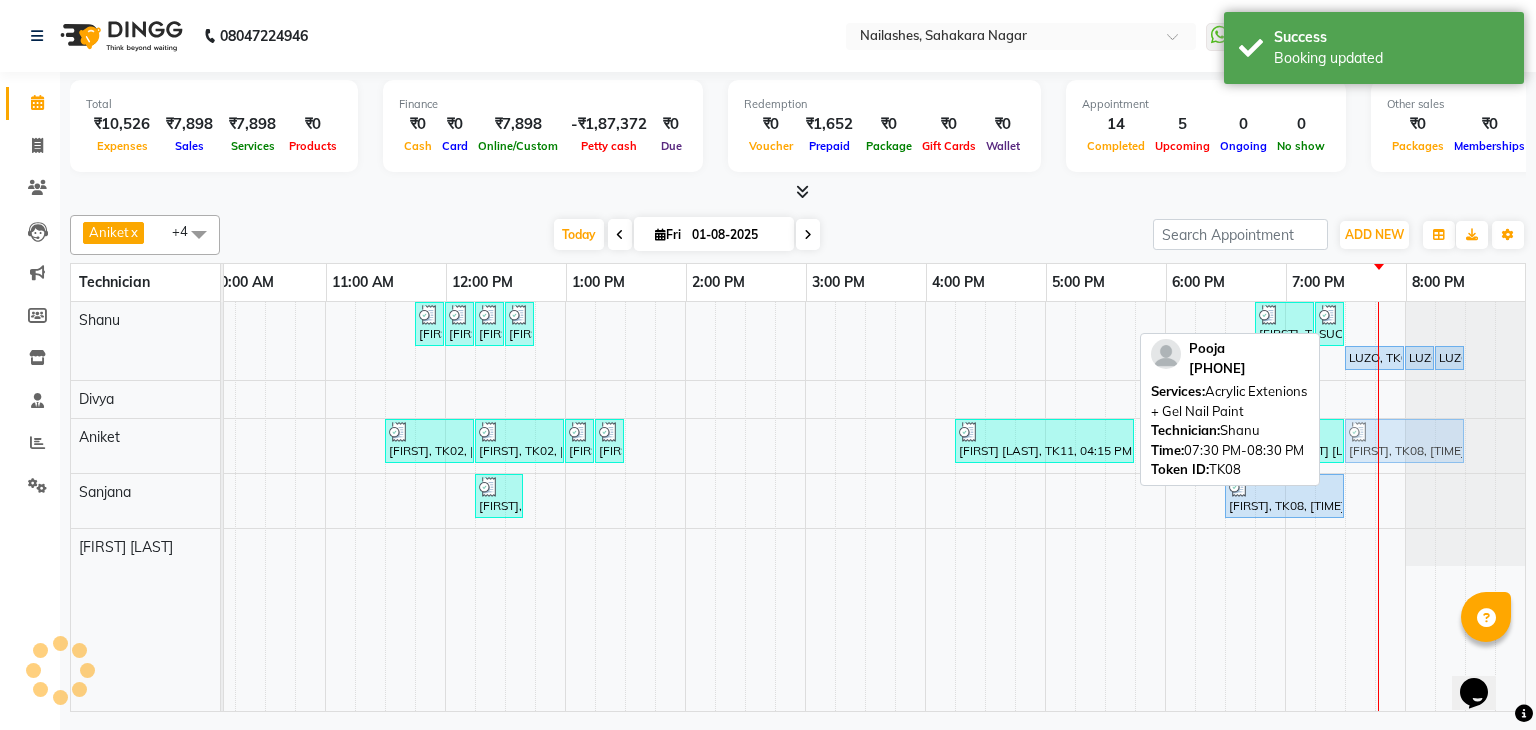 drag, startPoint x: 1377, startPoint y: 316, endPoint x: 1370, endPoint y: 429, distance: 113.216606 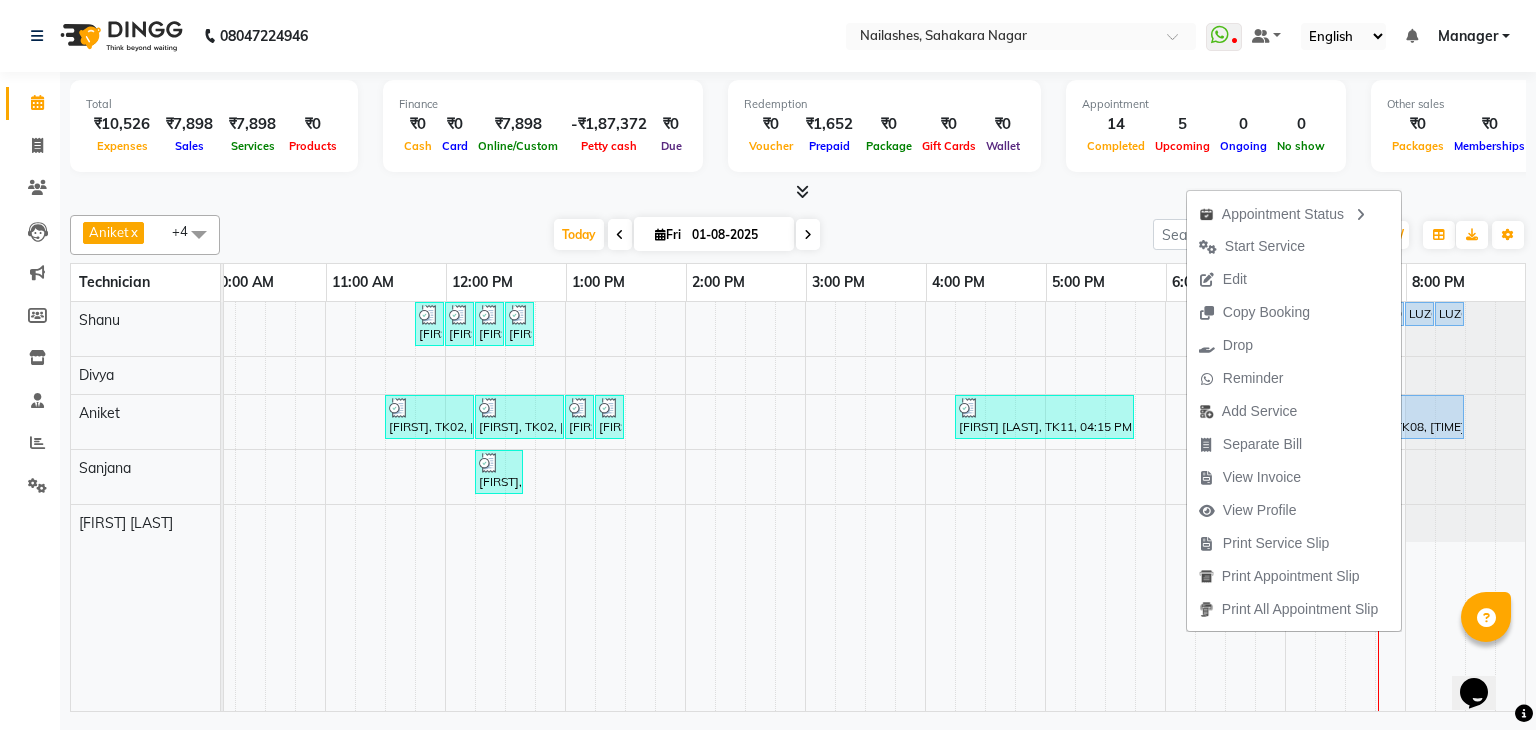 click on "Edit" at bounding box center (1235, 279) 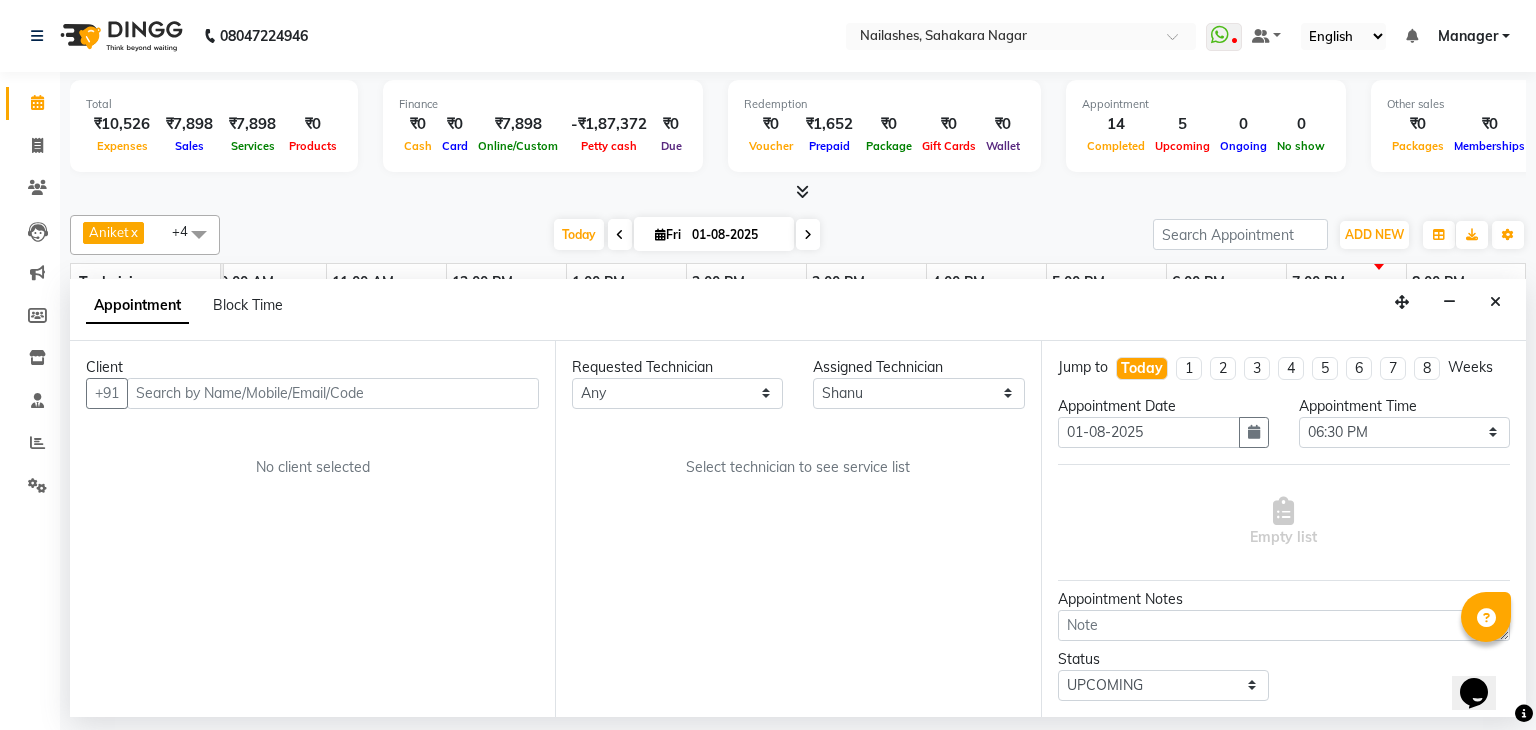scroll, scrollTop: 0, scrollLeft: 258, axis: horizontal 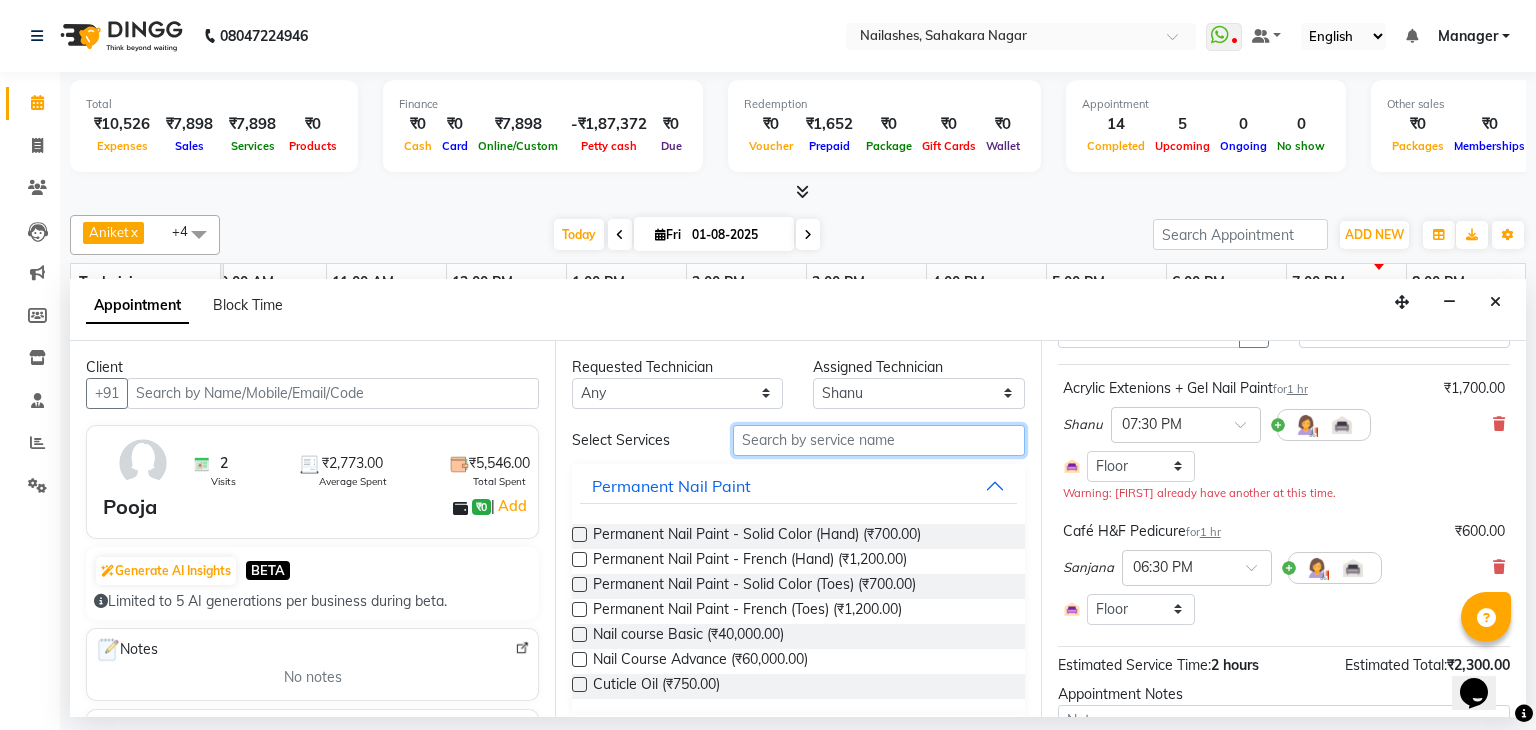 click at bounding box center [879, 440] 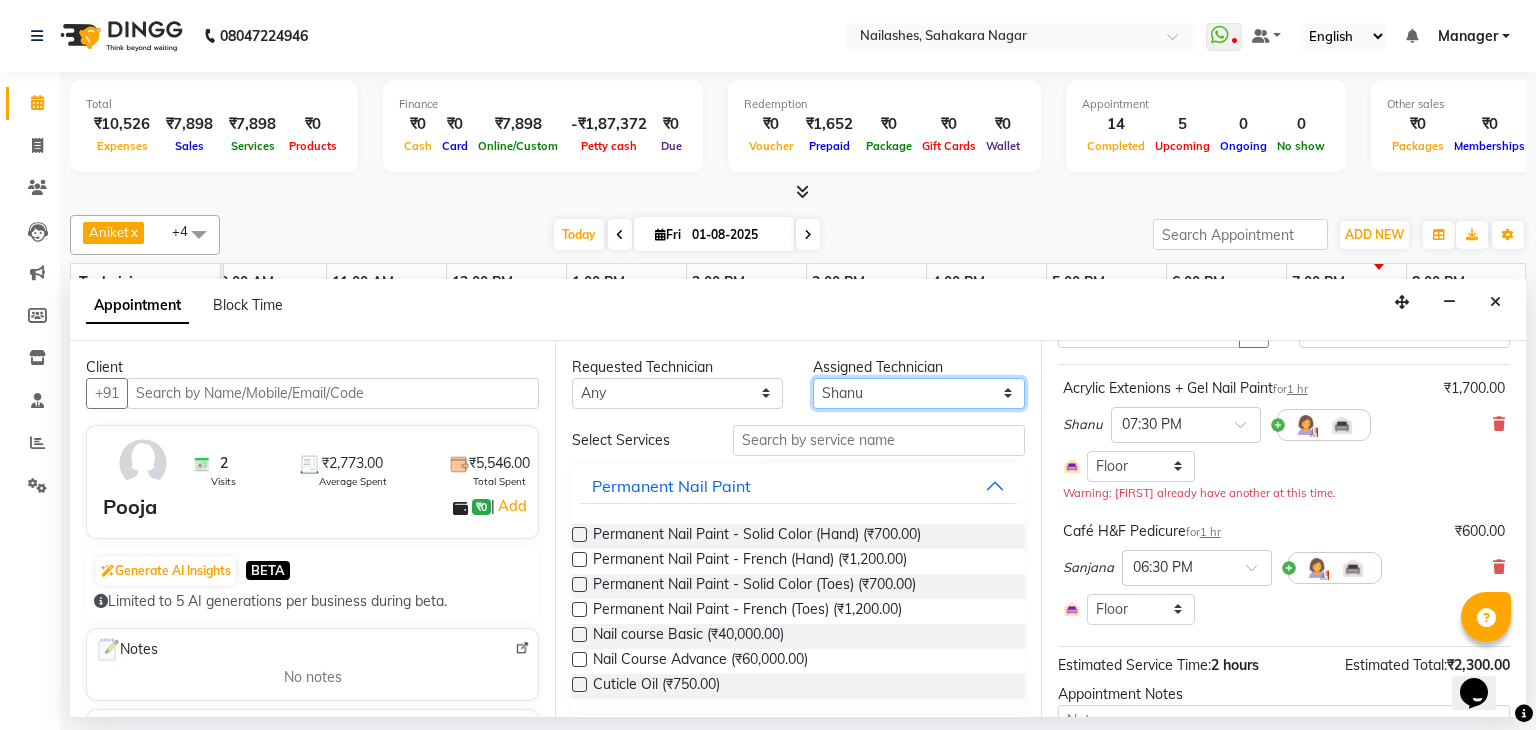 click on "Select [FIRST] [FIRST] [FIRST] [FIRST] [FIRST] [FIRST] [FIRST] [FIRST] [FIRST] [FIRST] [LAST] [FIRST] [FIRST]" at bounding box center [918, 393] 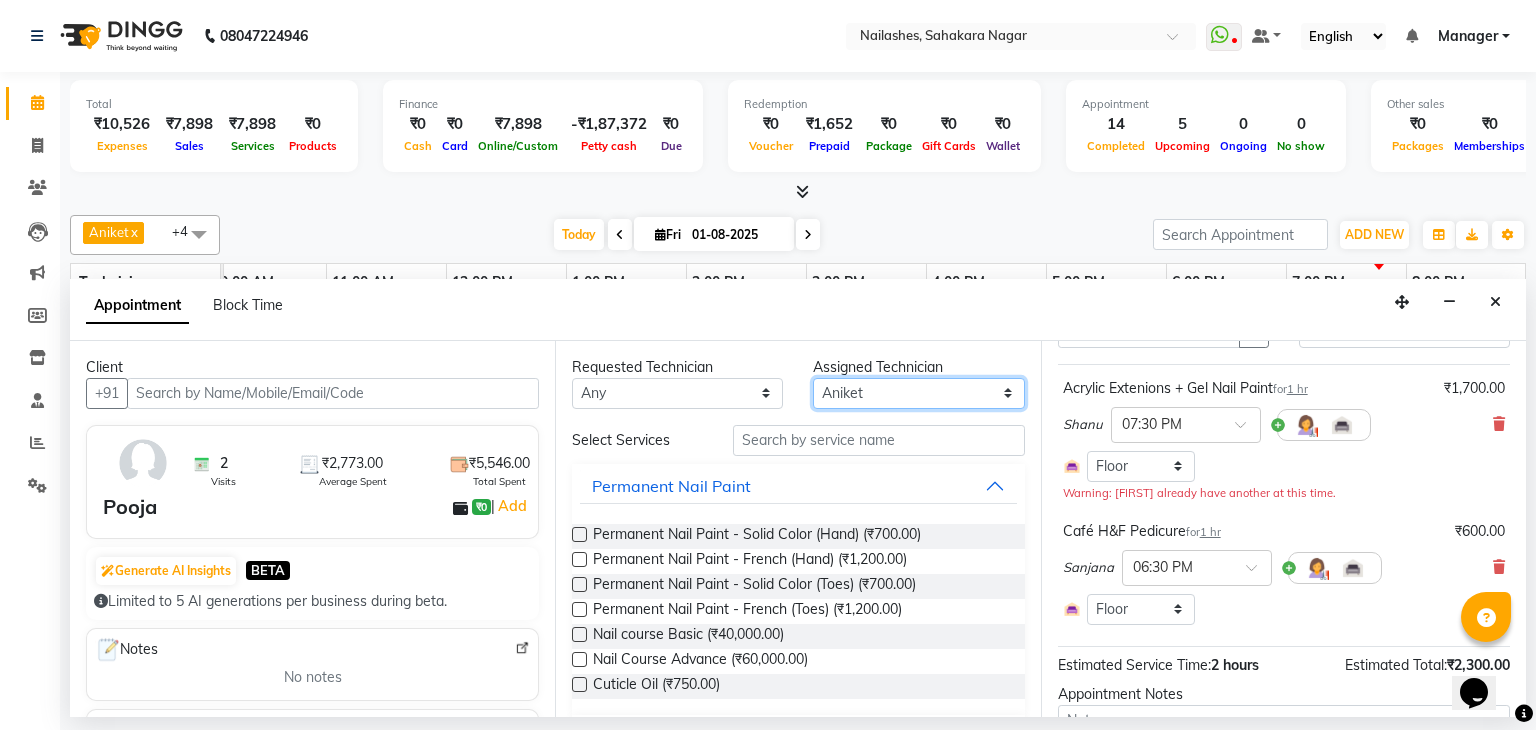 click on "Select [FIRST] [FIRST] [FIRST] [FIRST] [FIRST] [FIRST] [FIRST] [FIRST] [FIRST] [FIRST] [LAST] [FIRST] [FIRST]" at bounding box center [918, 393] 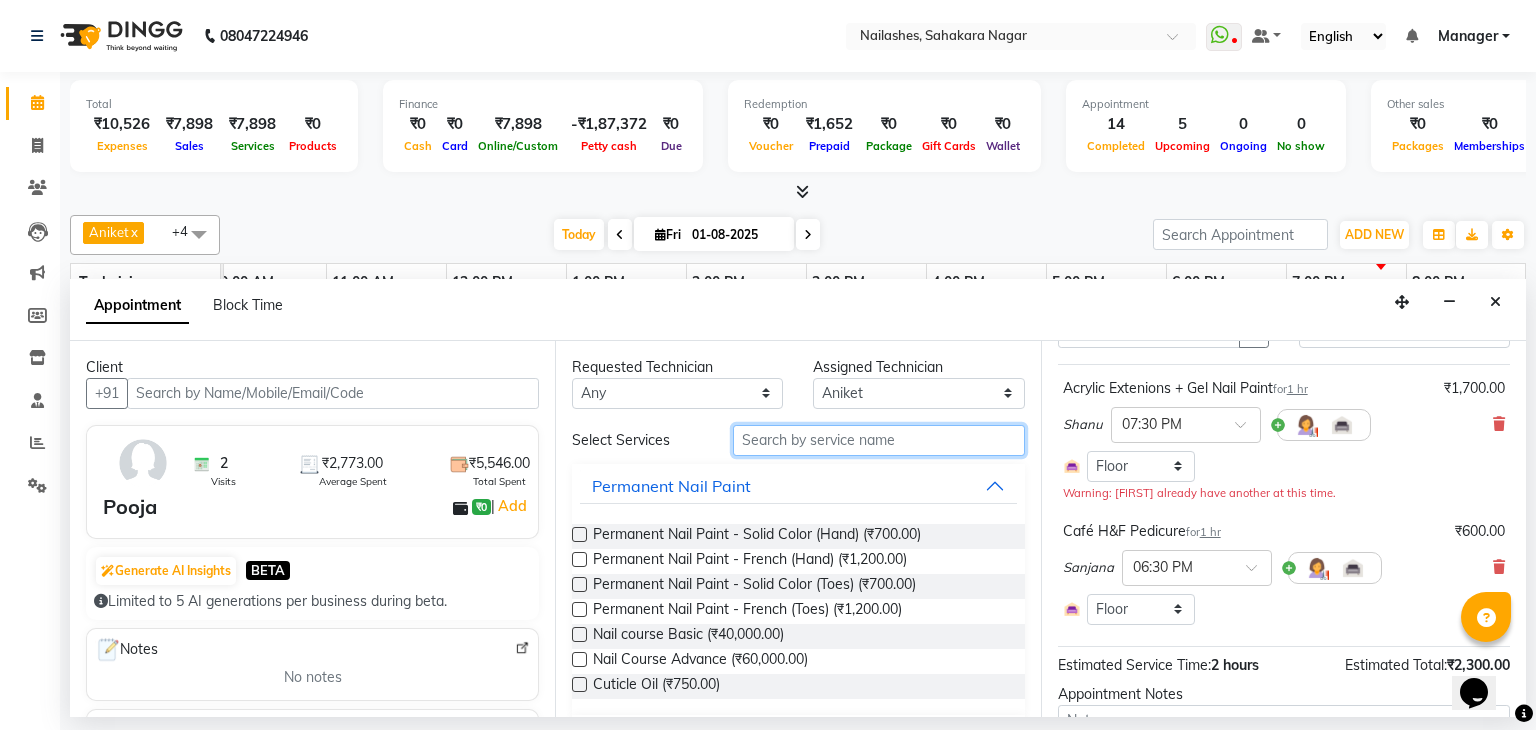 click at bounding box center (879, 440) 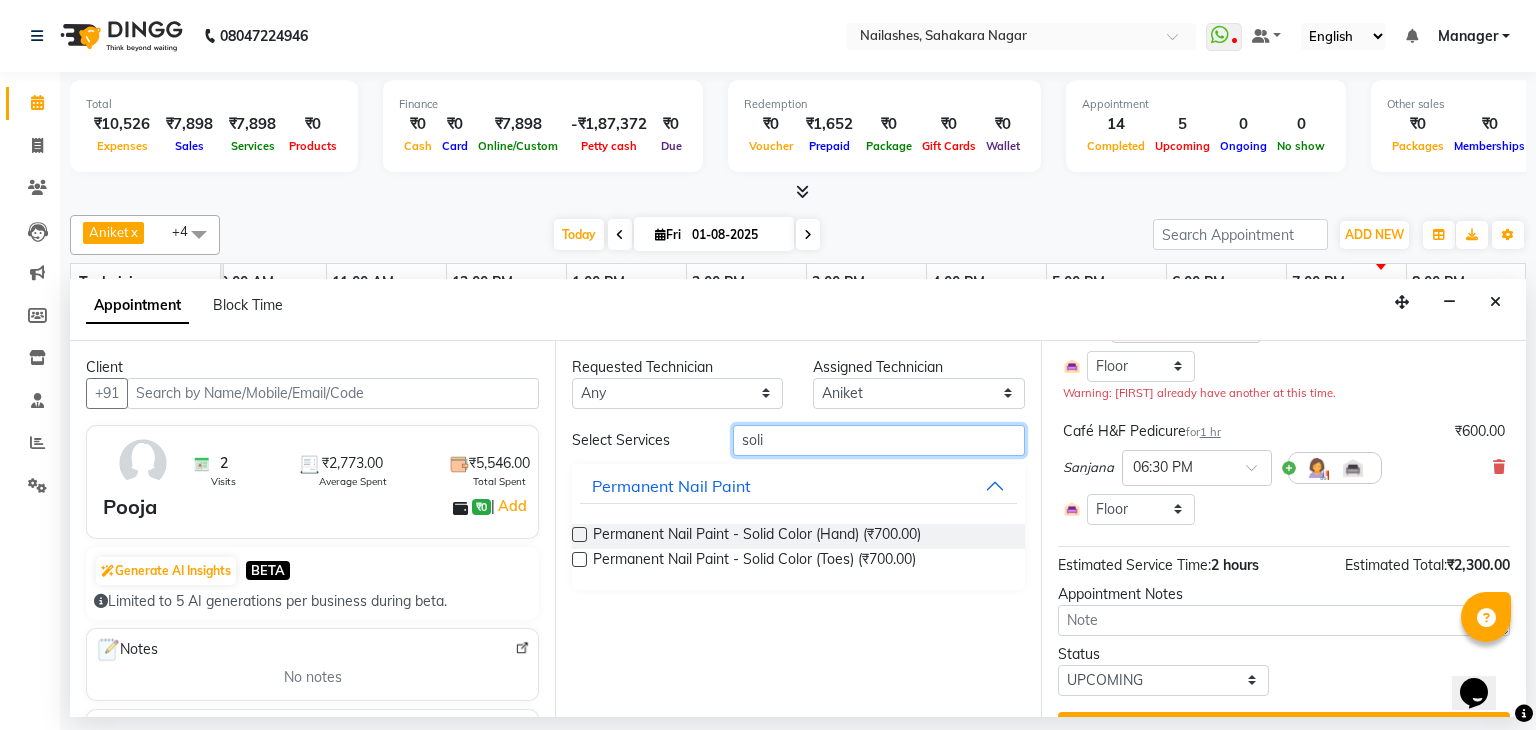 scroll, scrollTop: 246, scrollLeft: 0, axis: vertical 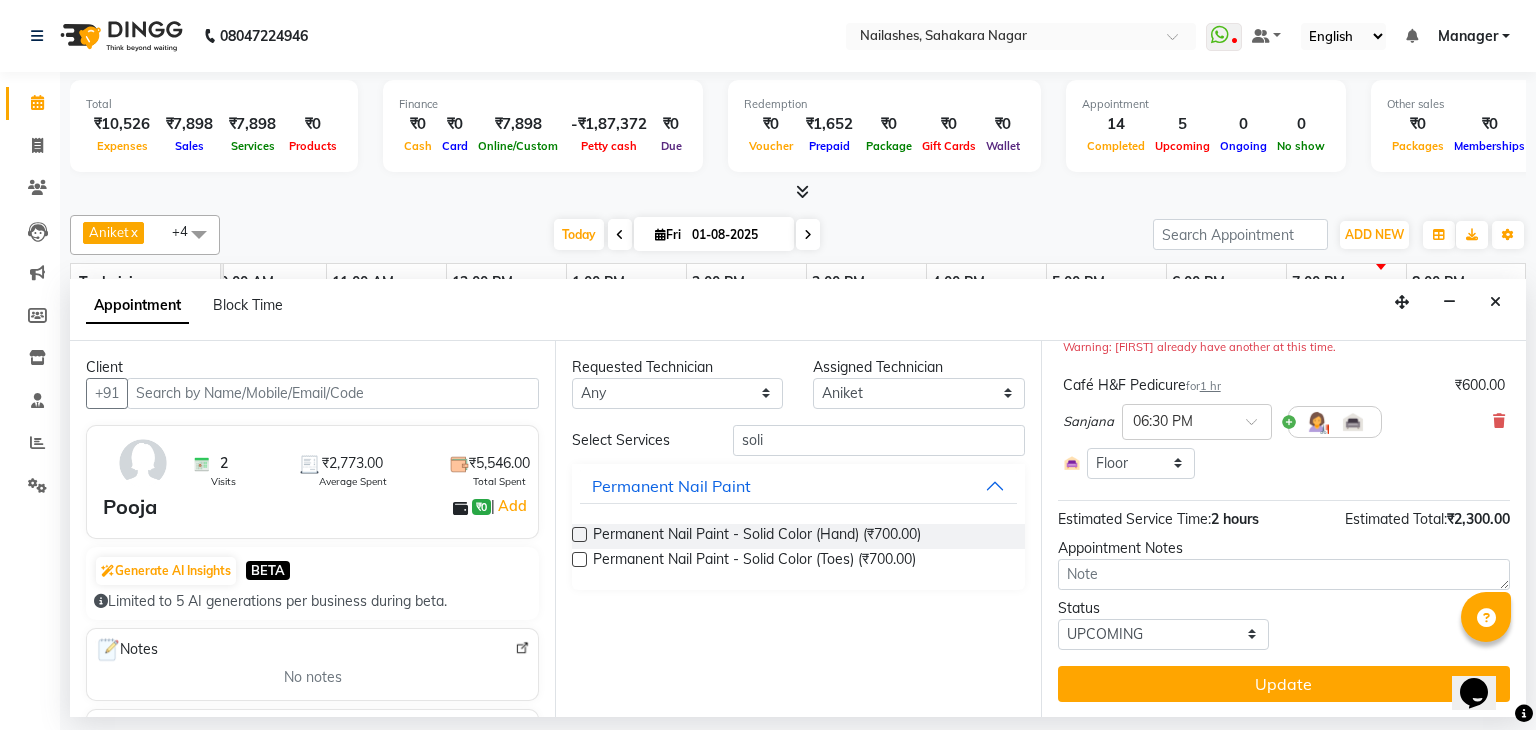 click at bounding box center (579, 559) 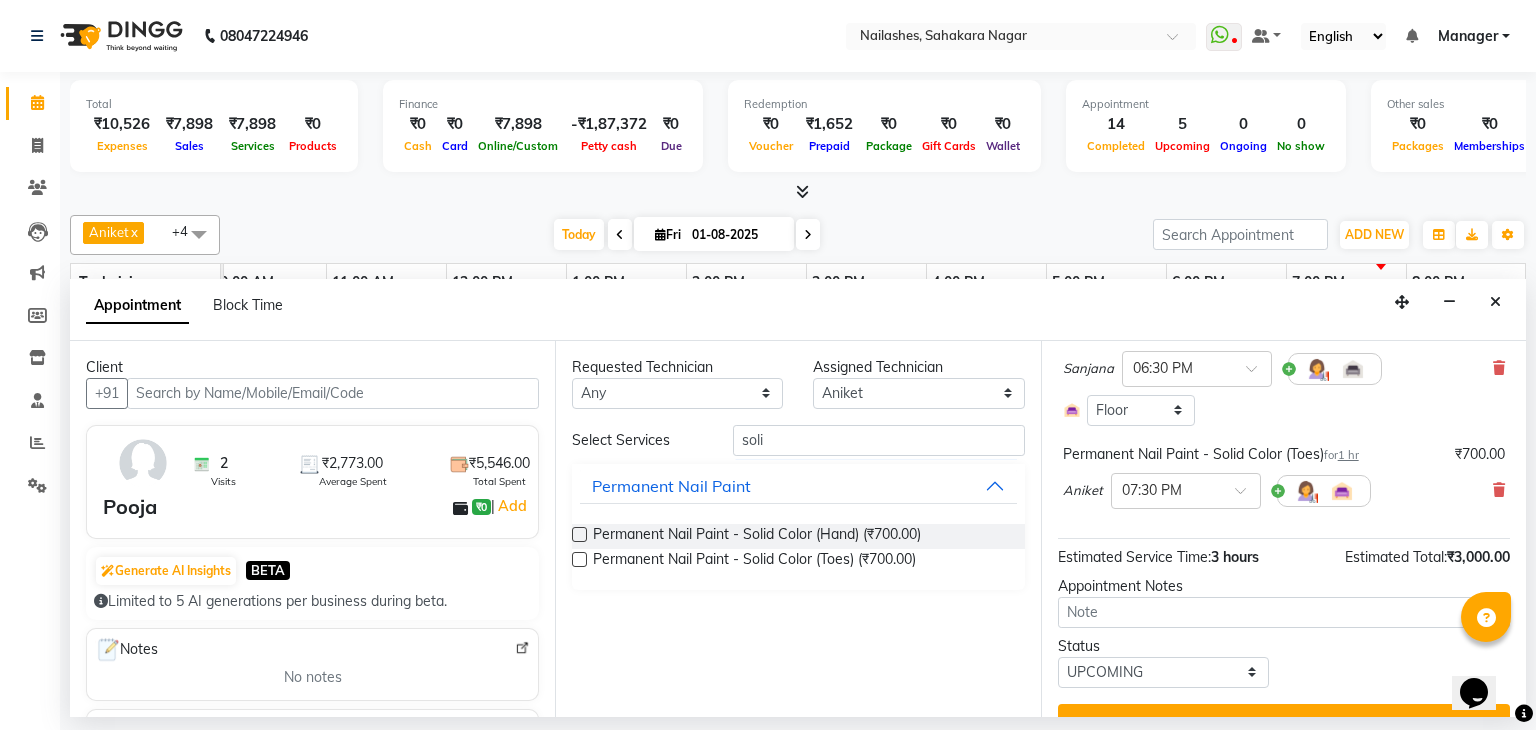 scroll, scrollTop: 358, scrollLeft: 0, axis: vertical 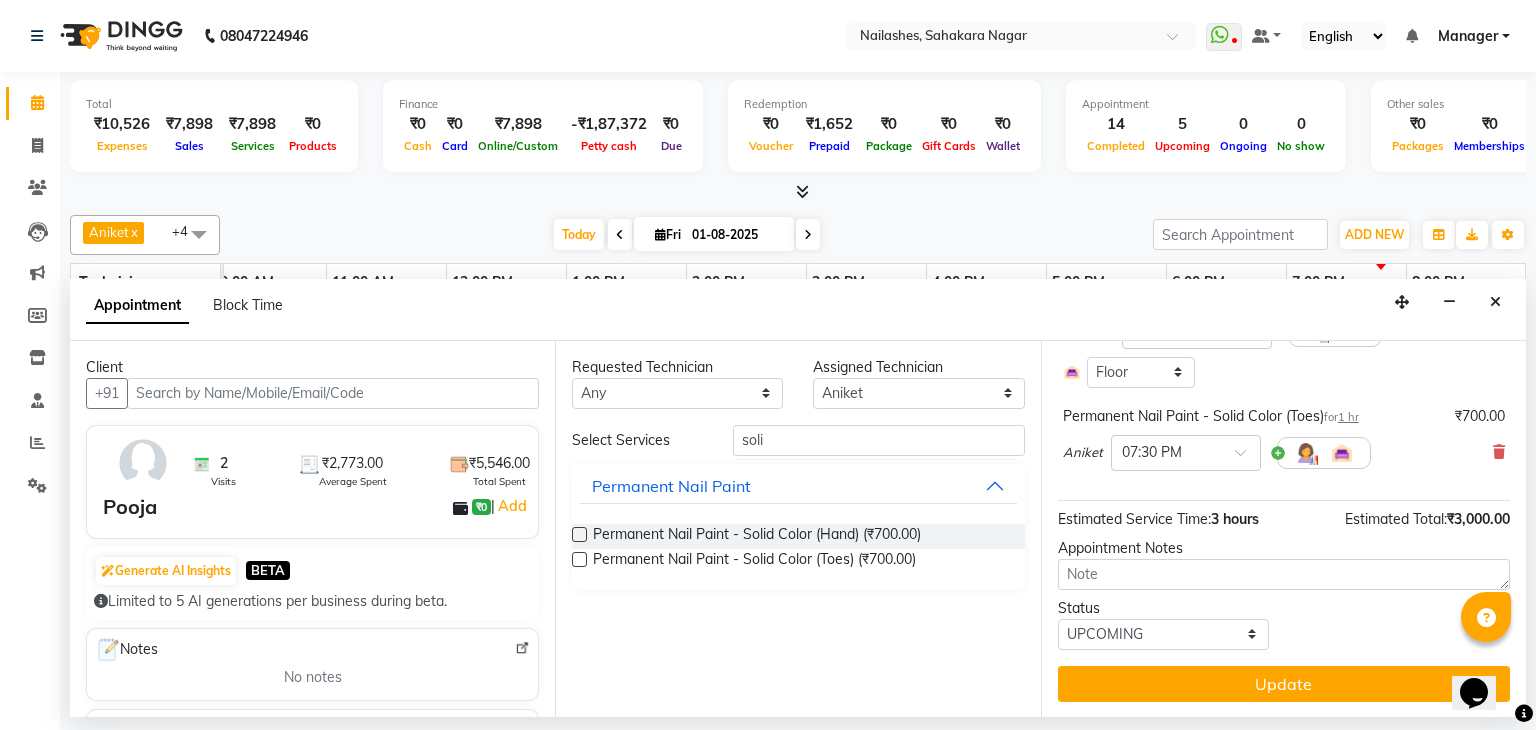 drag, startPoint x: 1303, startPoint y: 674, endPoint x: 1462, endPoint y: 603, distance: 174.13214 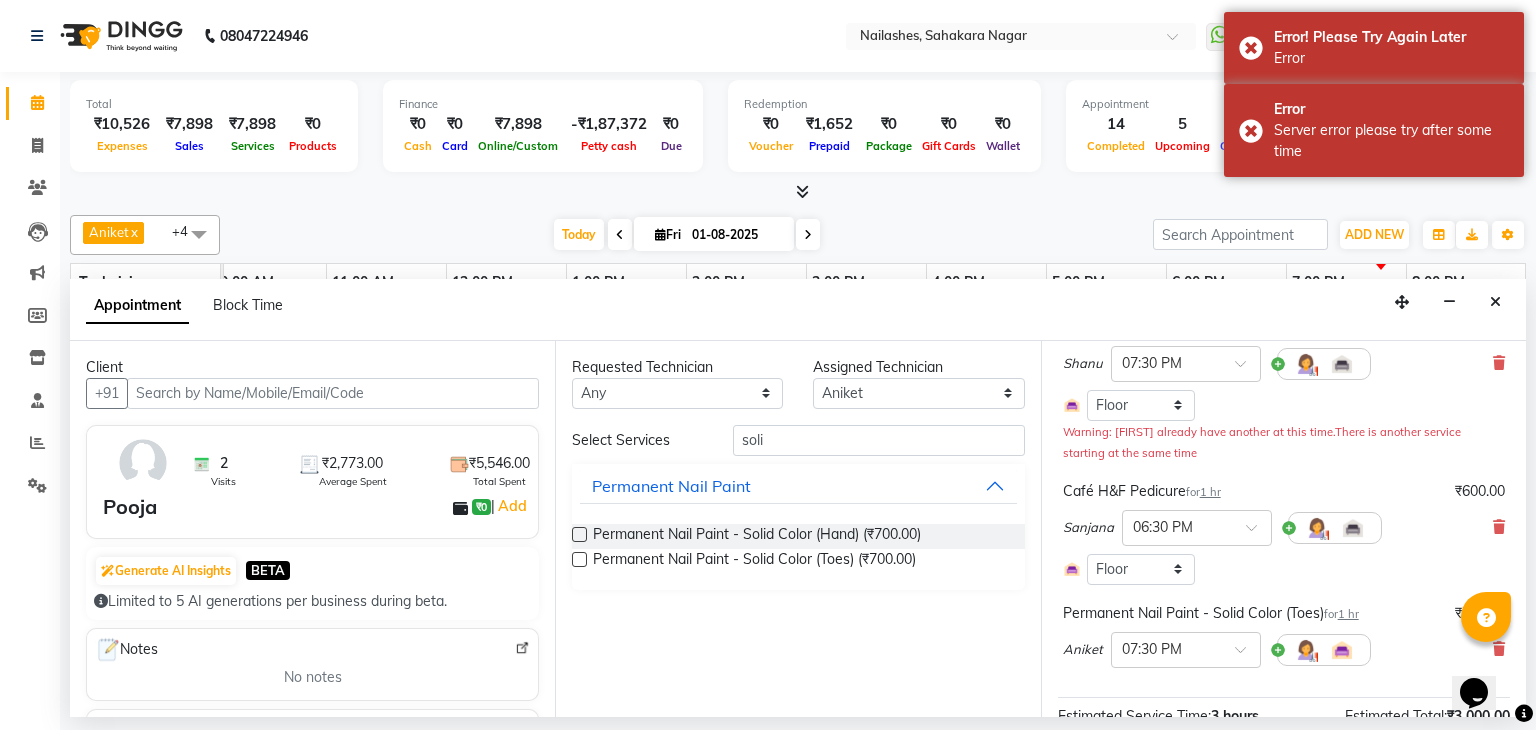 scroll, scrollTop: 58, scrollLeft: 0, axis: vertical 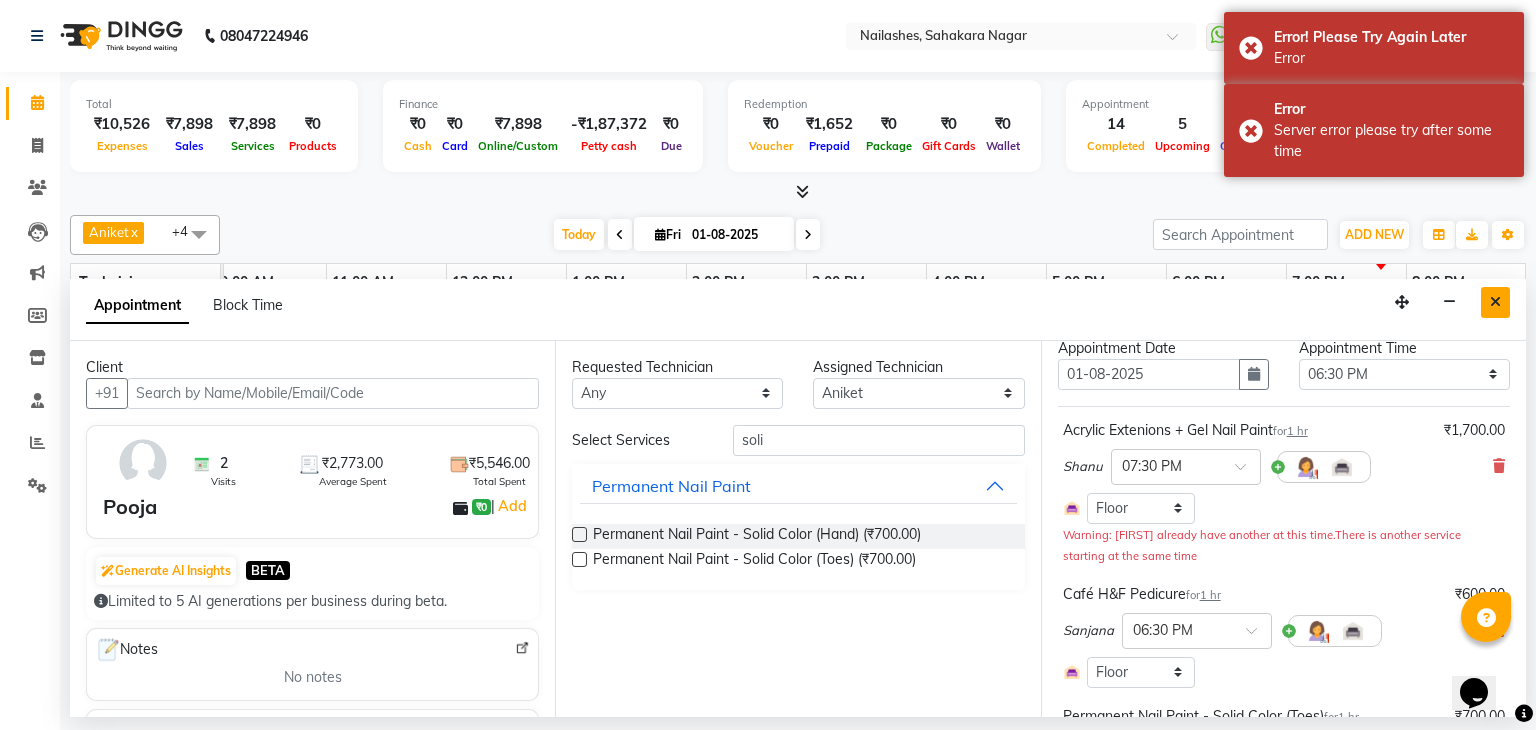 click at bounding box center (1495, 302) 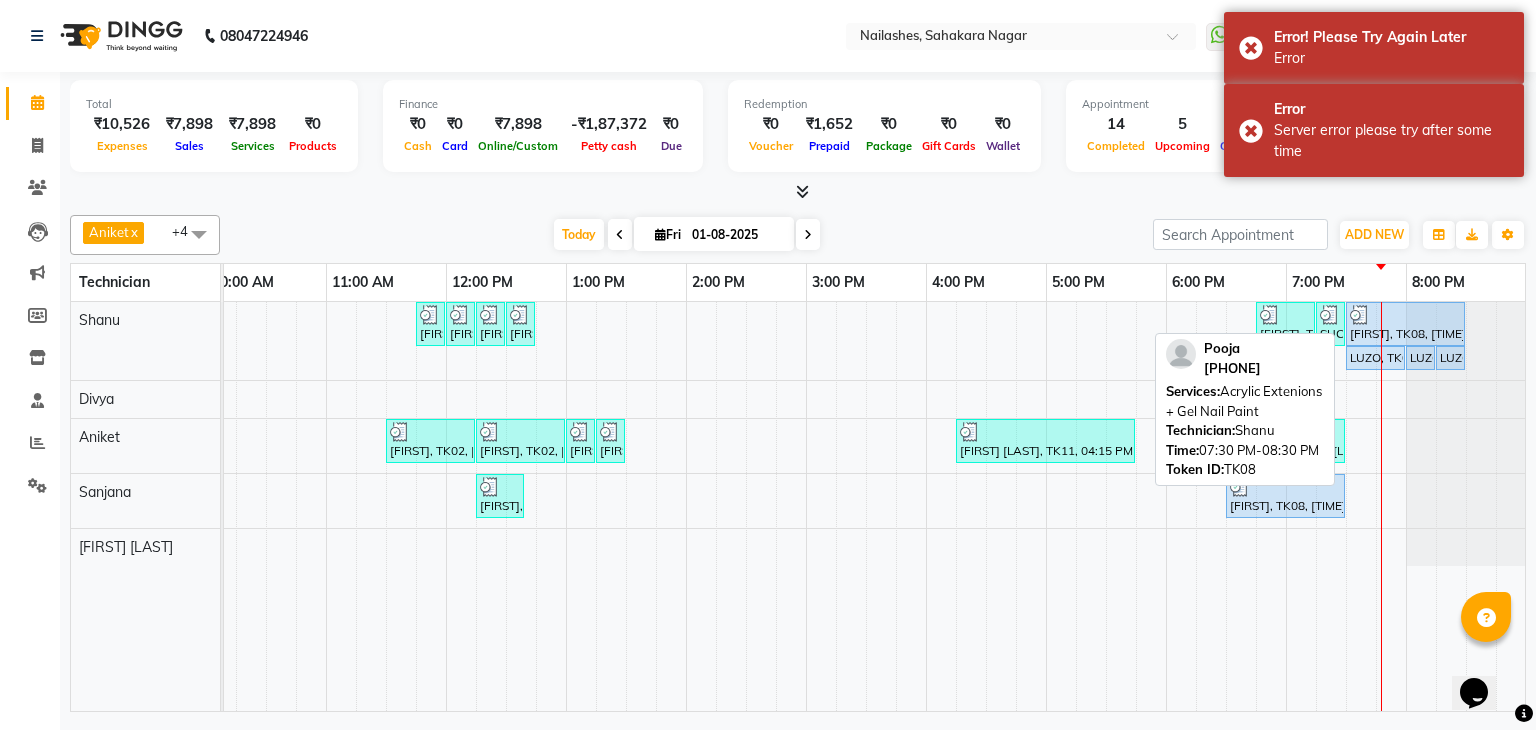 click on "[FIRST], TK08, [TIME]-[TIME], Acrylic Extenions + Gel Nail Paint" at bounding box center [1405, 324] 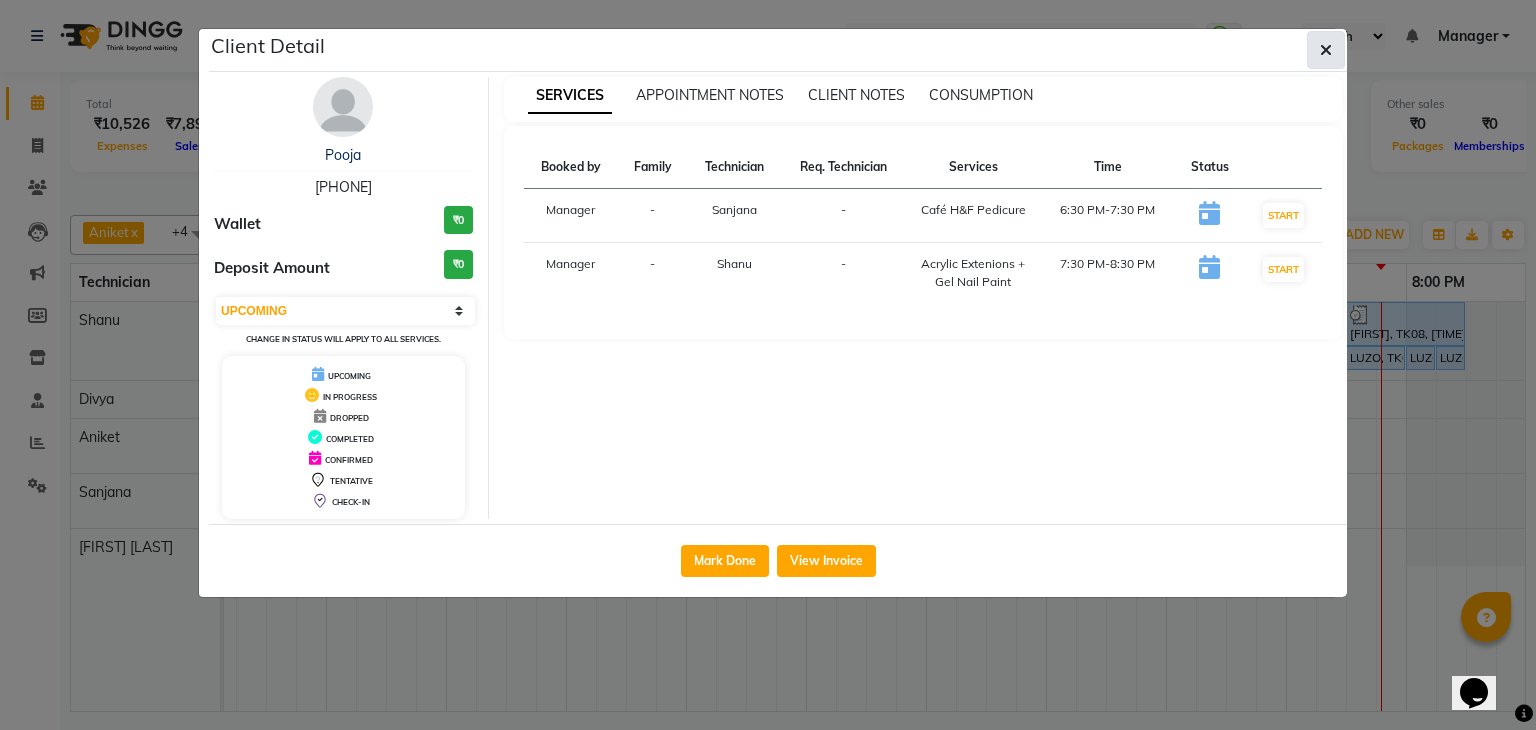 click 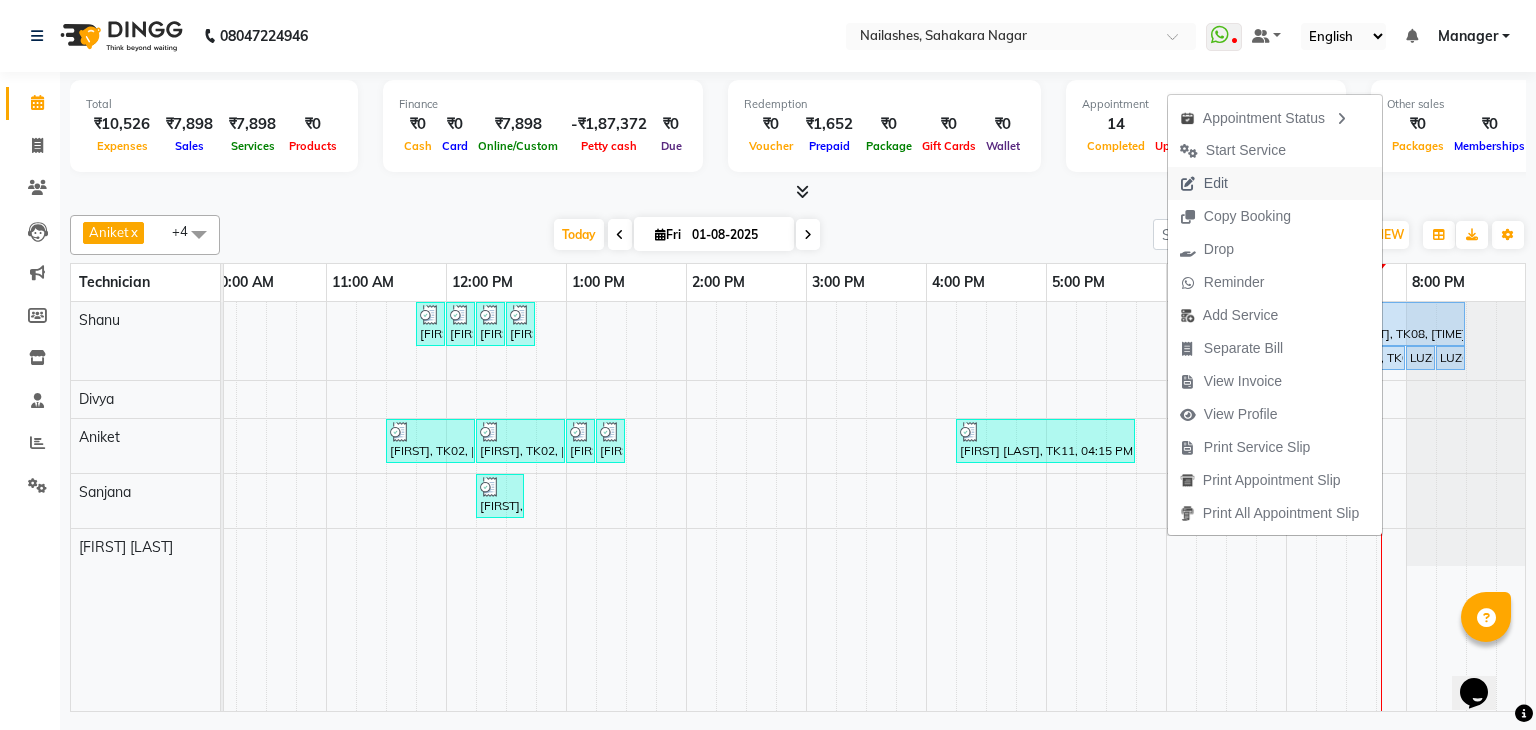 click on "Edit" at bounding box center [1204, 183] 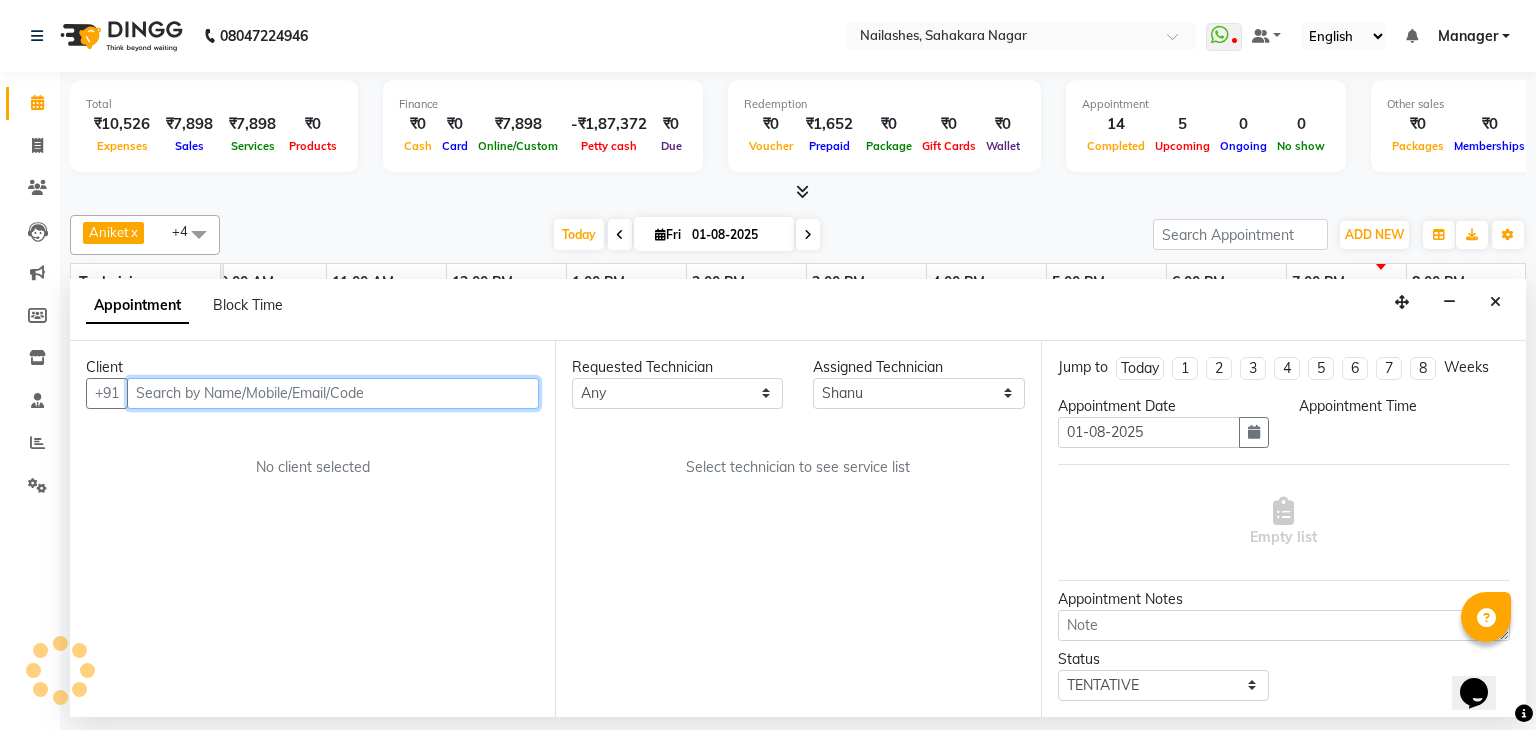 scroll, scrollTop: 0, scrollLeft: 258, axis: horizontal 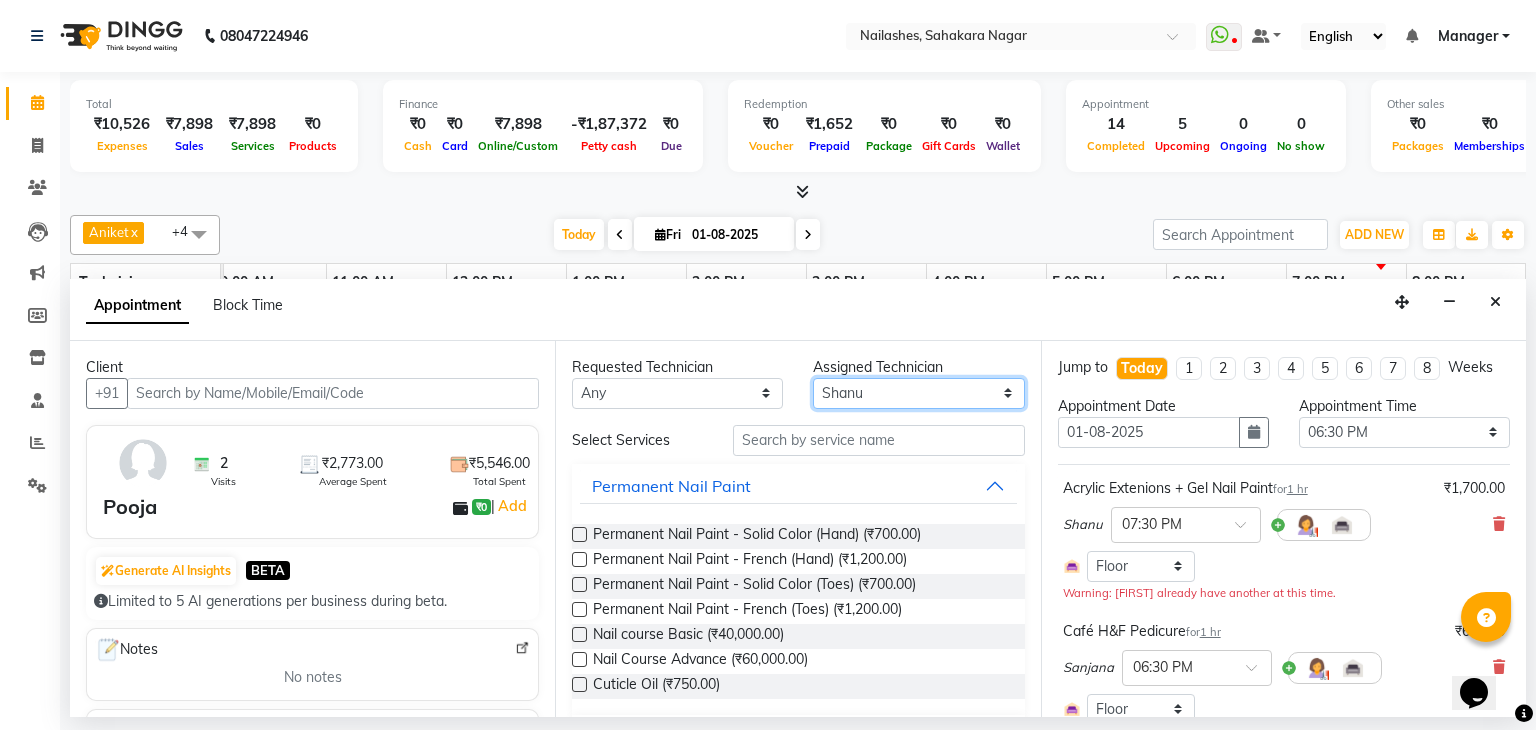 click on "Select [FIRST] [FIRST] [FIRST] [FIRST] [FIRST] [FIRST] [FIRST] [FIRST] [FIRST] [FIRST] [LAST] [FIRST] [FIRST]" at bounding box center (918, 393) 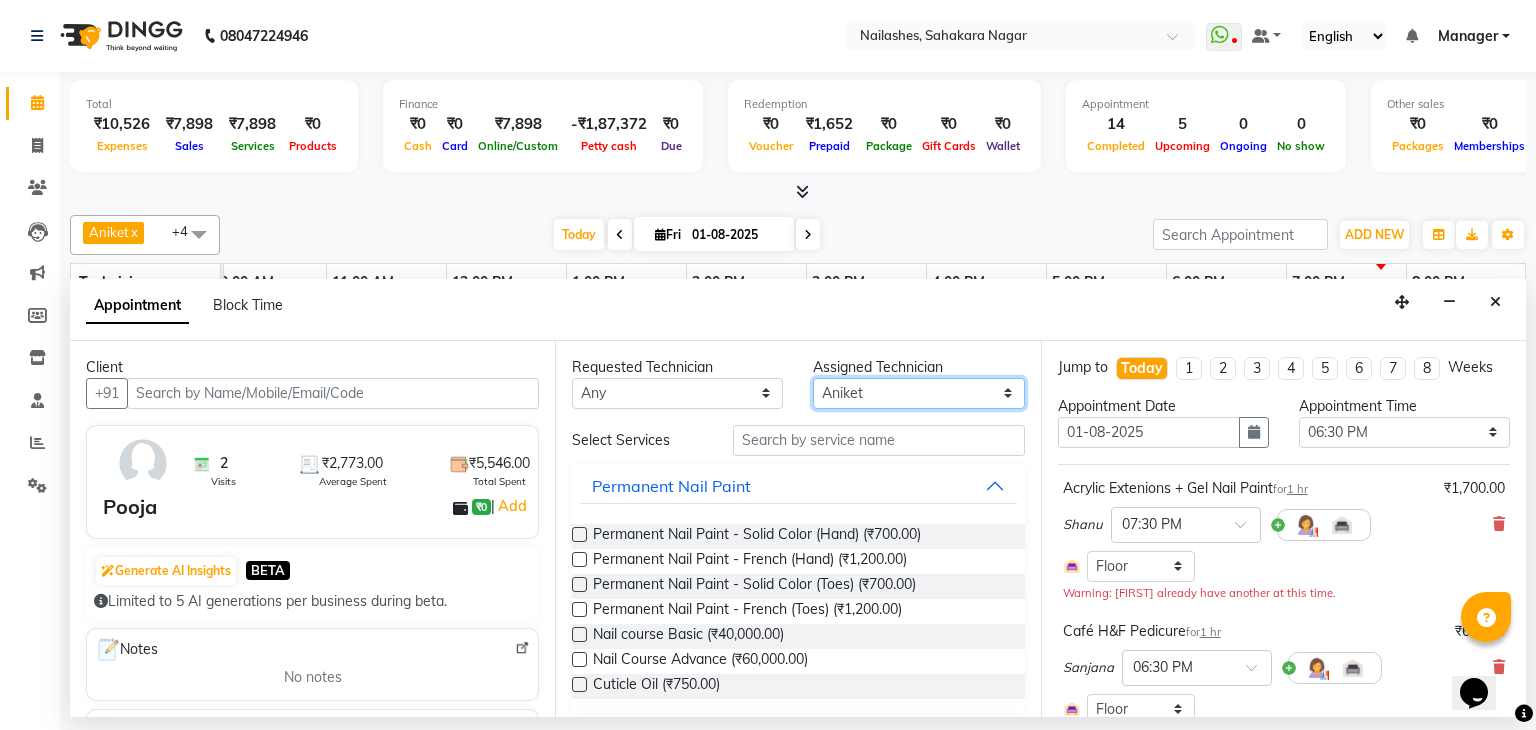 click on "Select [FIRST] [FIRST] [FIRST] [FIRST] [FIRST] [FIRST] [FIRST] [FIRST] [FIRST] [FIRST] [LAST] [FIRST] [FIRST]" at bounding box center [918, 393] 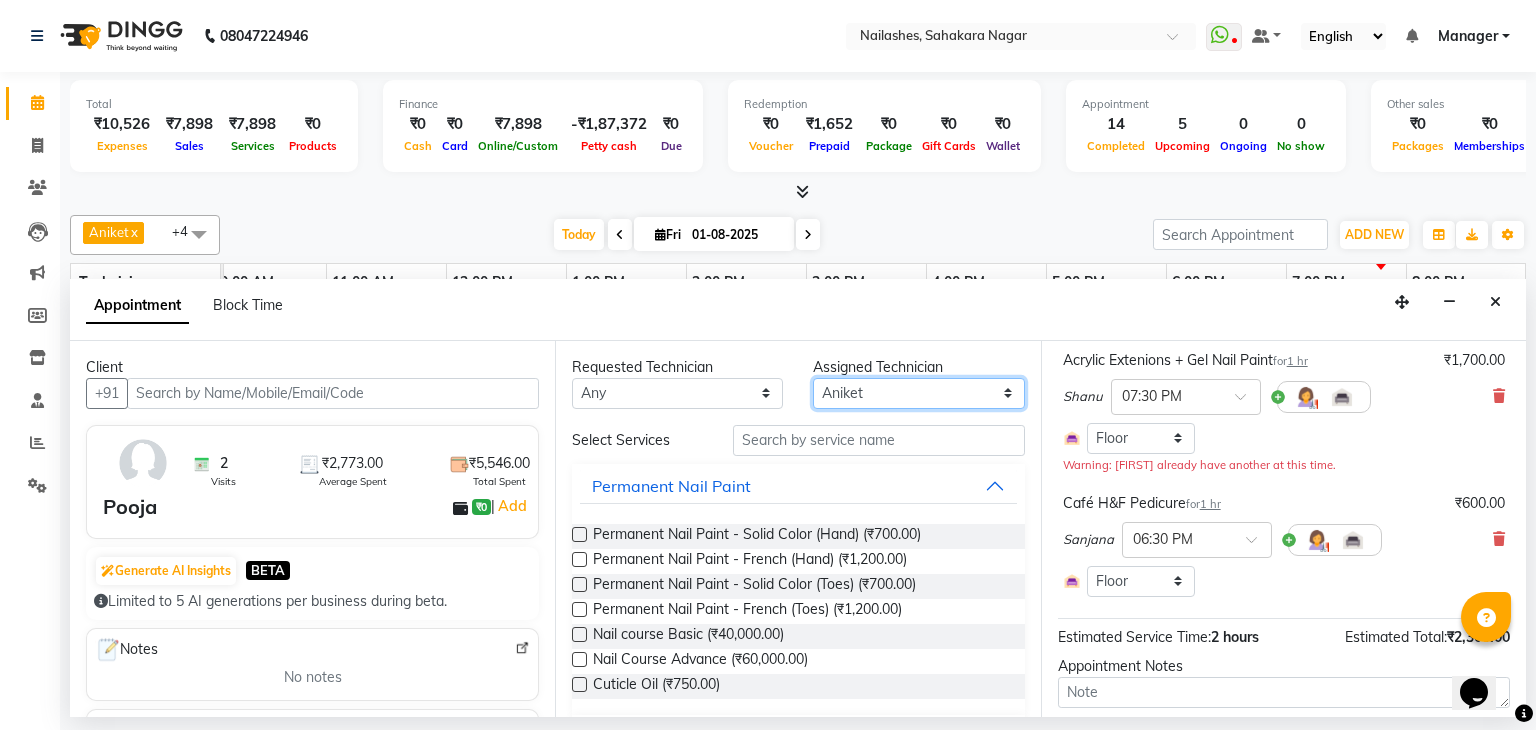 scroll, scrollTop: 100, scrollLeft: 0, axis: vertical 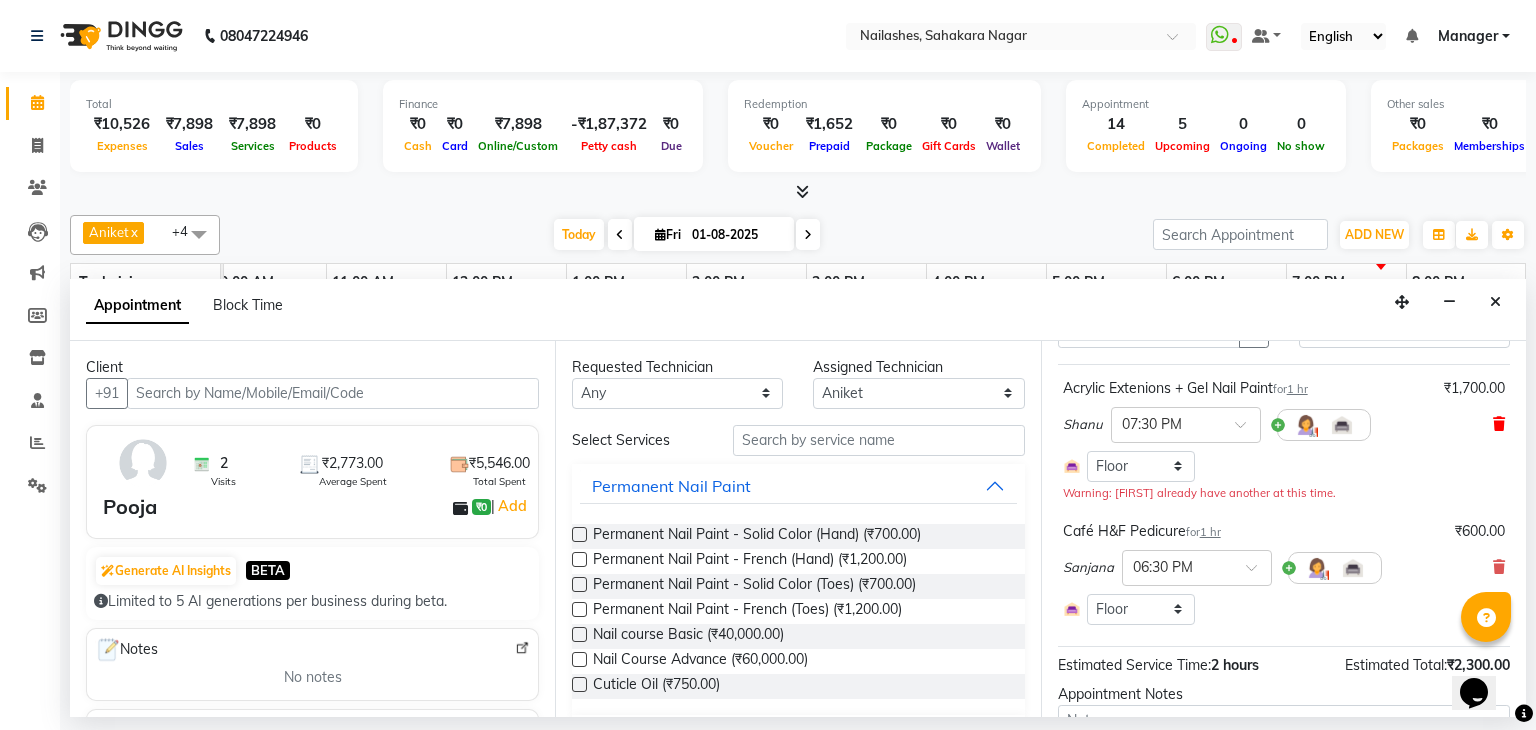 click at bounding box center (1499, 424) 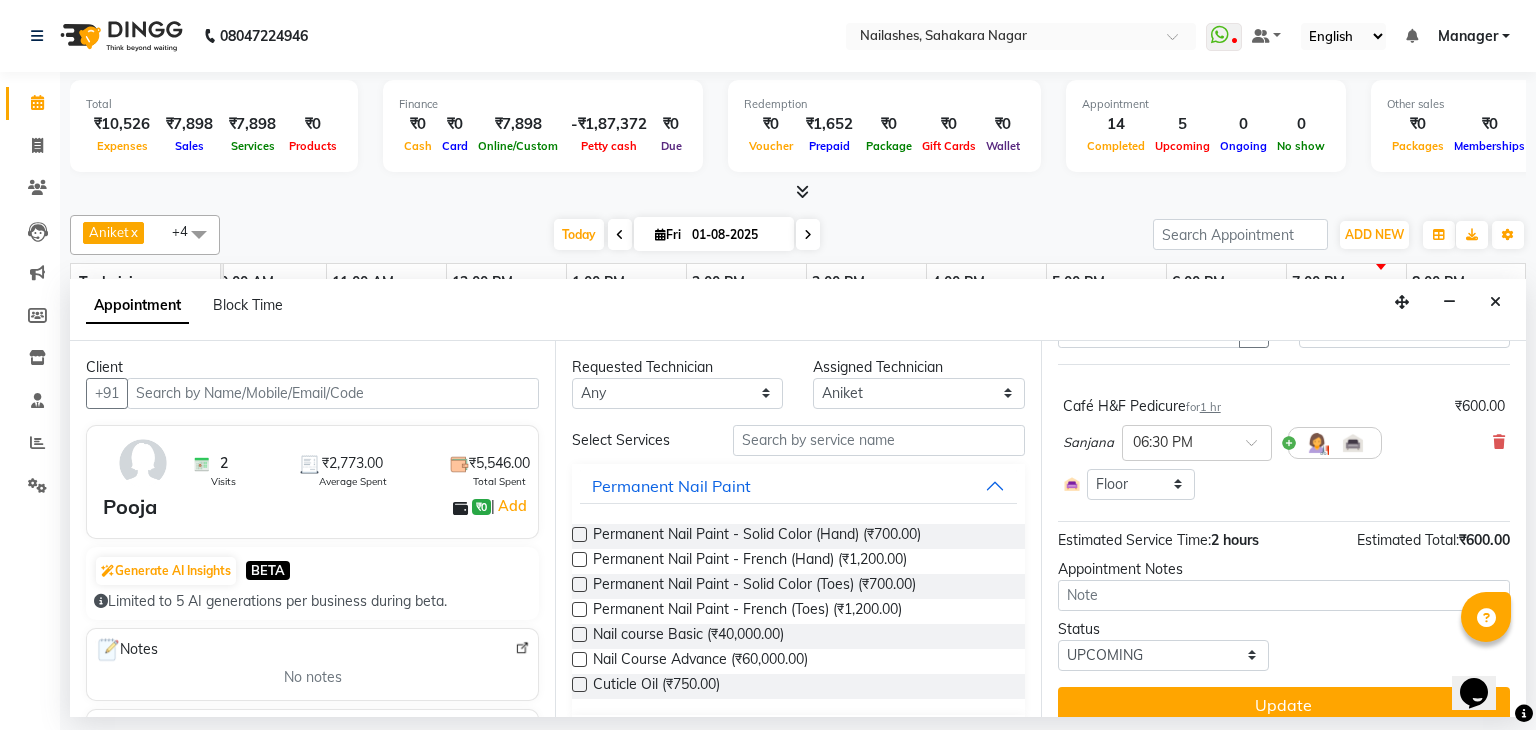 scroll, scrollTop: 0, scrollLeft: 0, axis: both 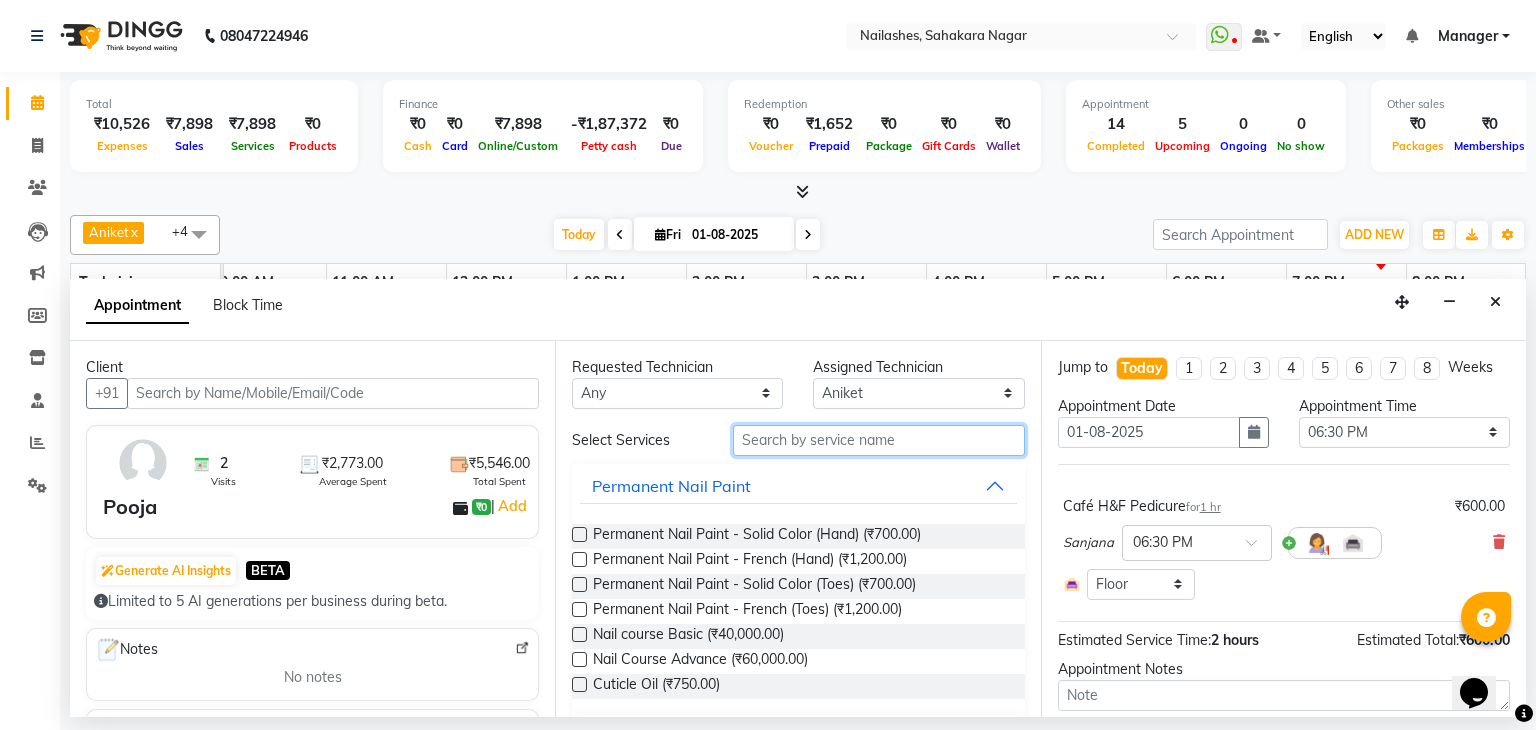click at bounding box center (879, 440) 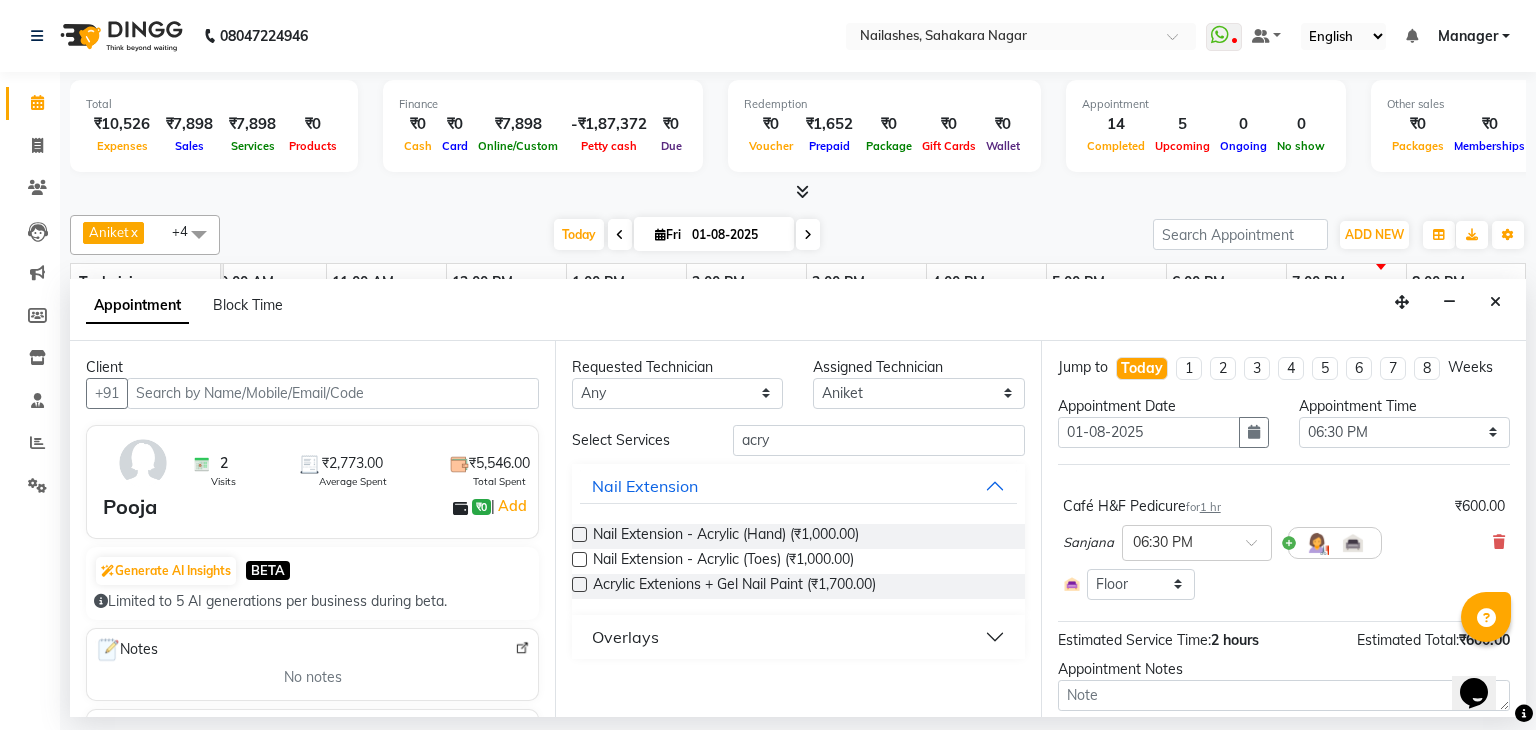 click at bounding box center (579, 534) 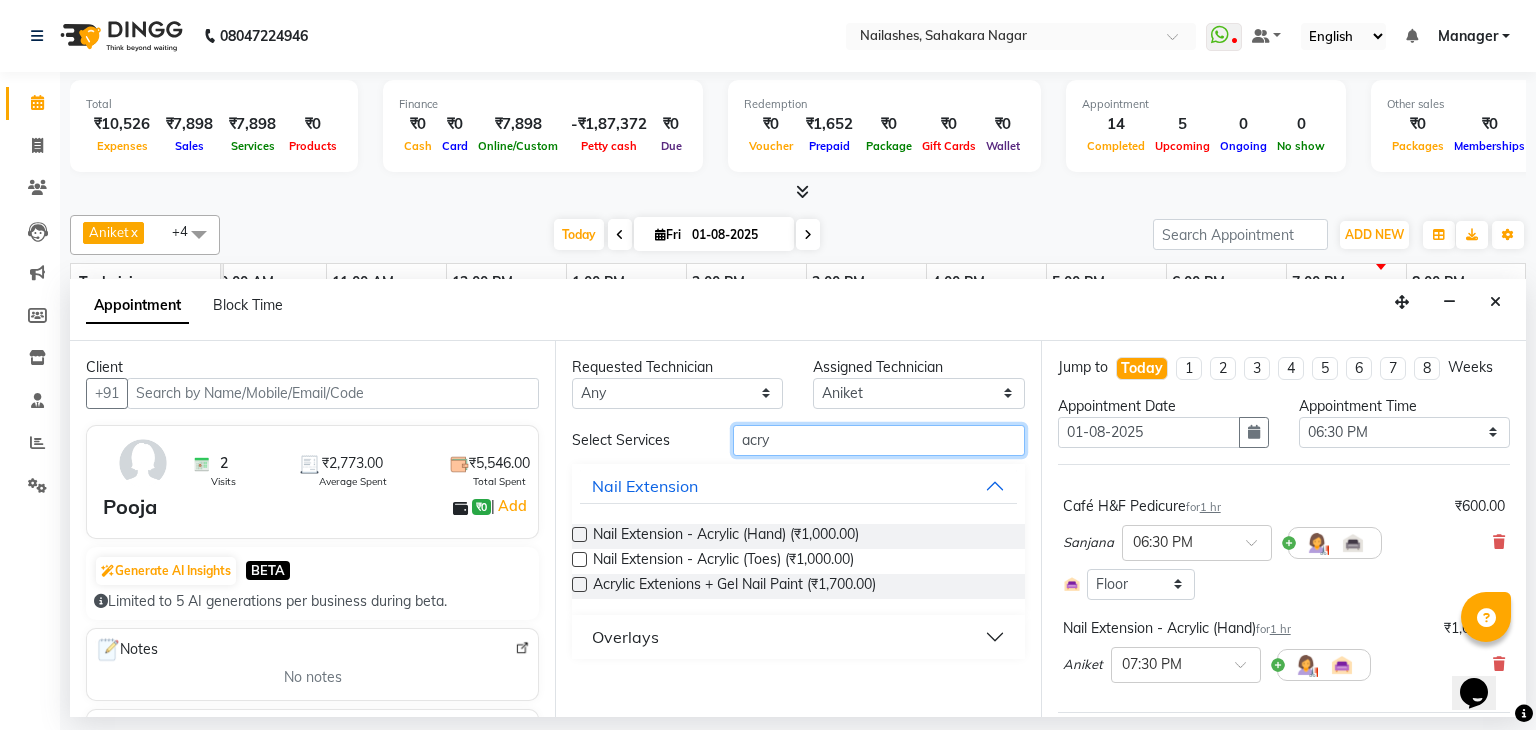 click on "acry" at bounding box center (879, 440) 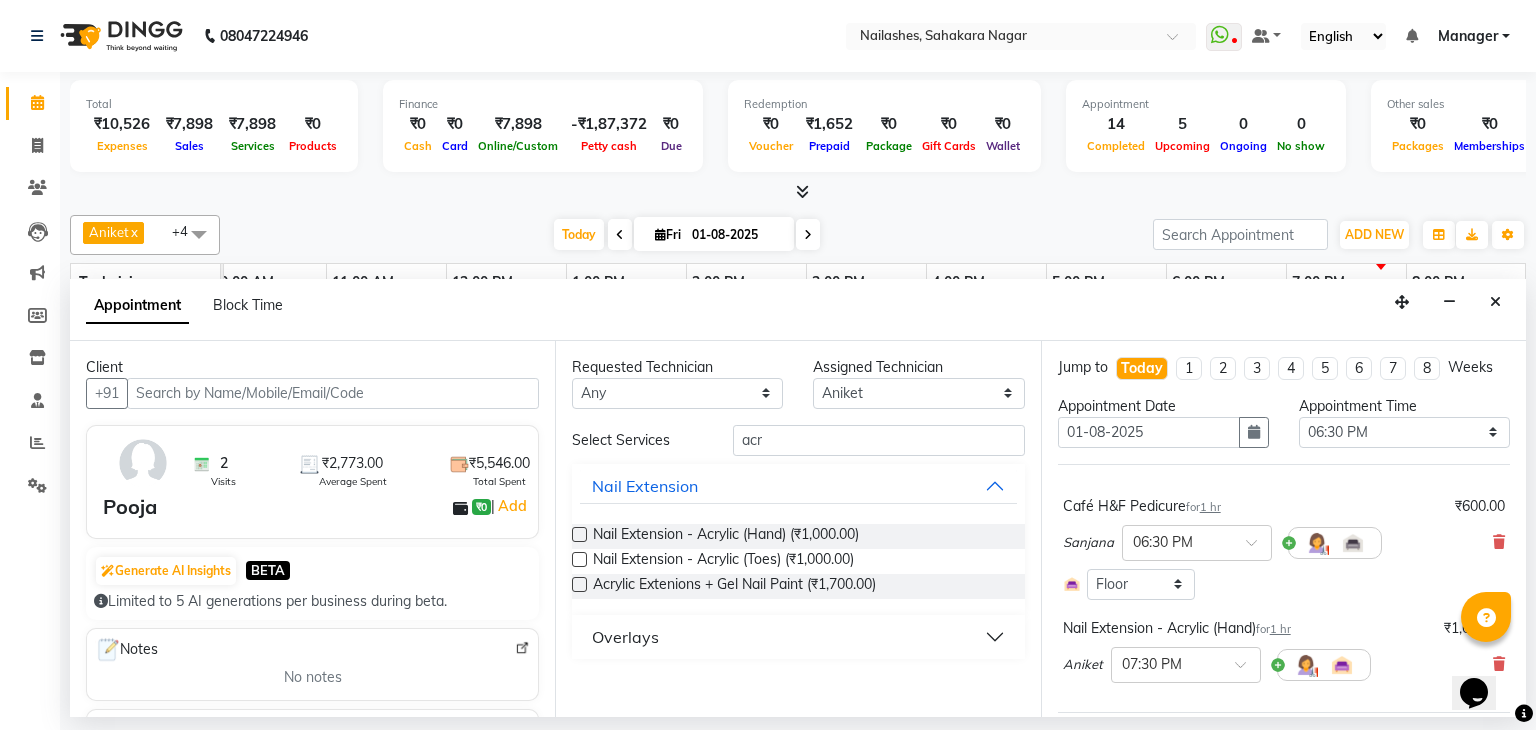 click at bounding box center [579, 584] 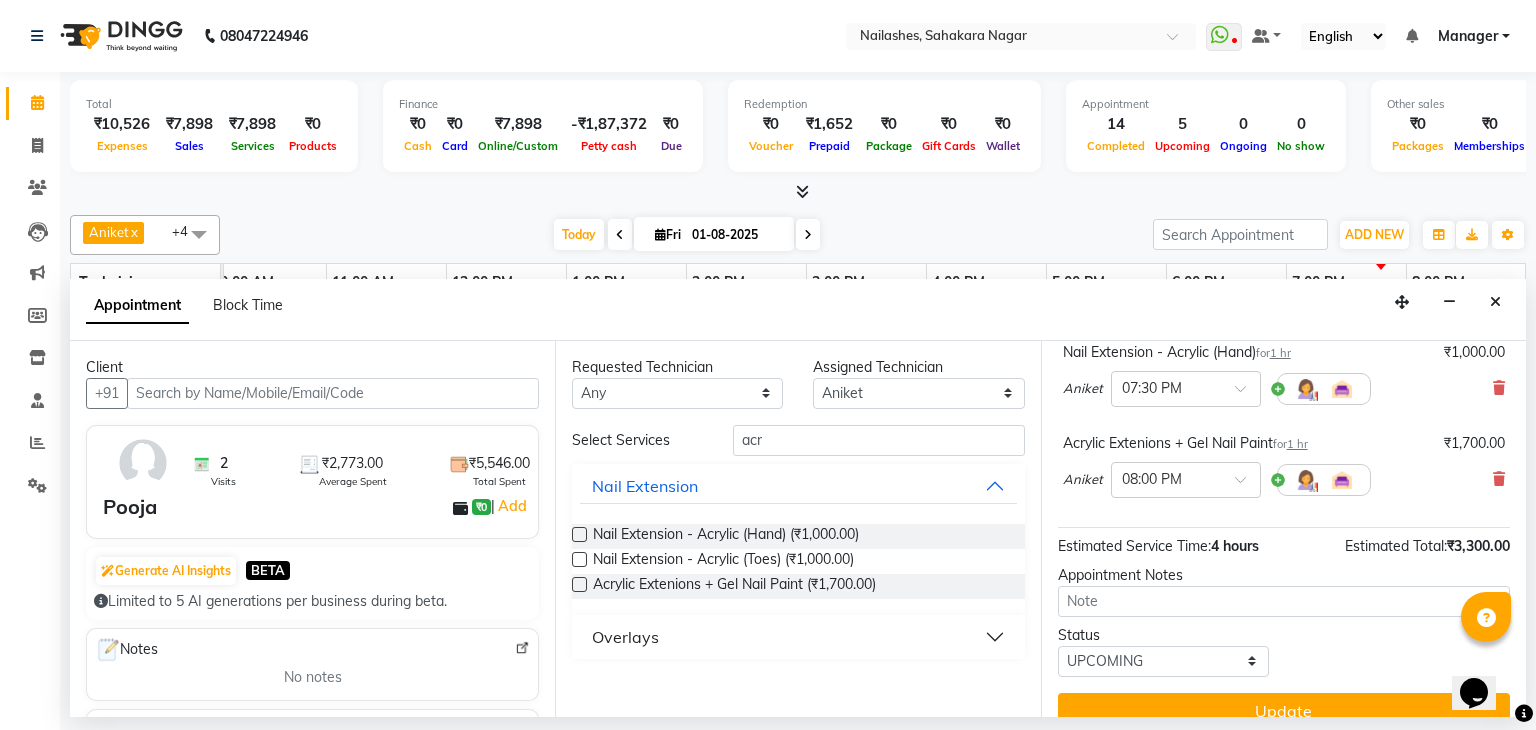 scroll, scrollTop: 300, scrollLeft: 0, axis: vertical 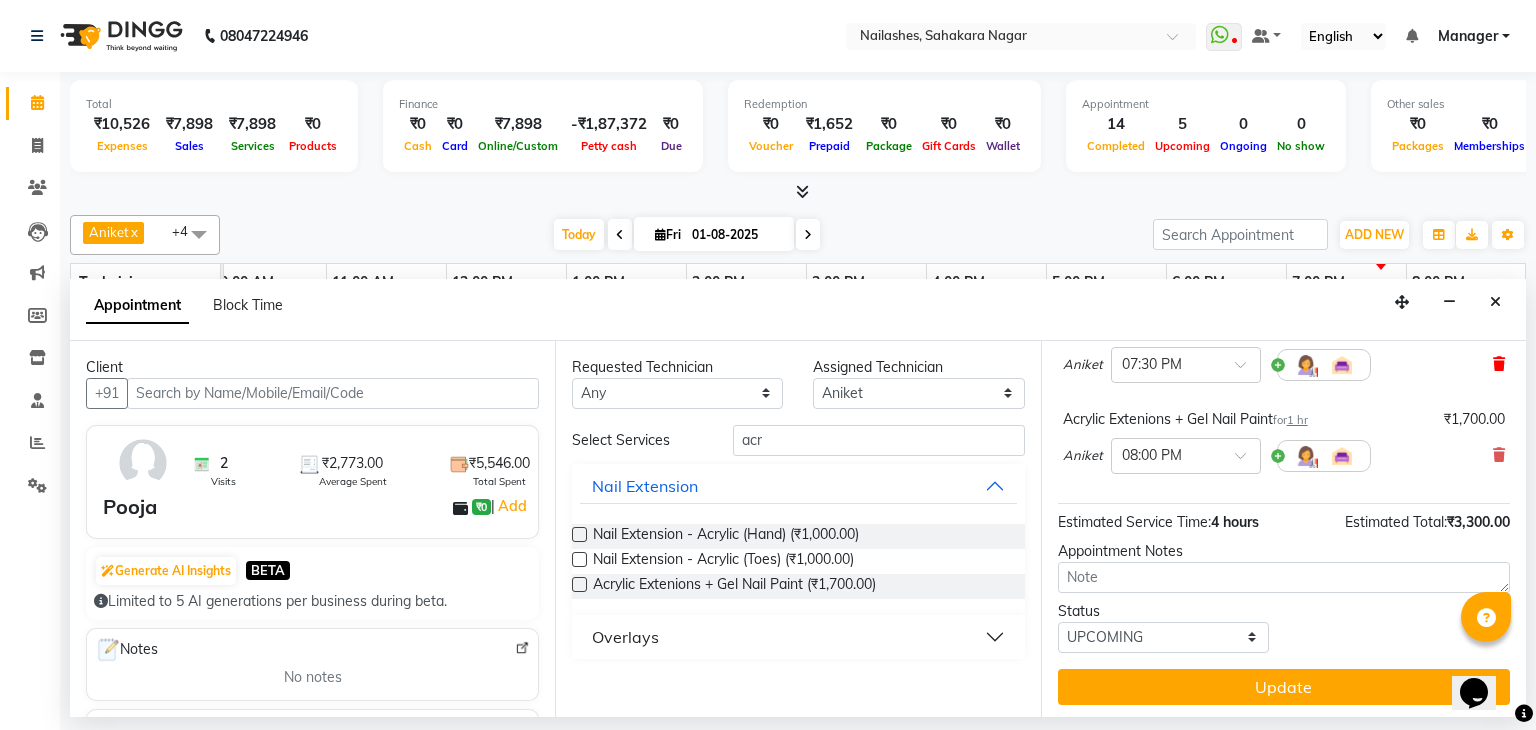 click at bounding box center [1499, 364] 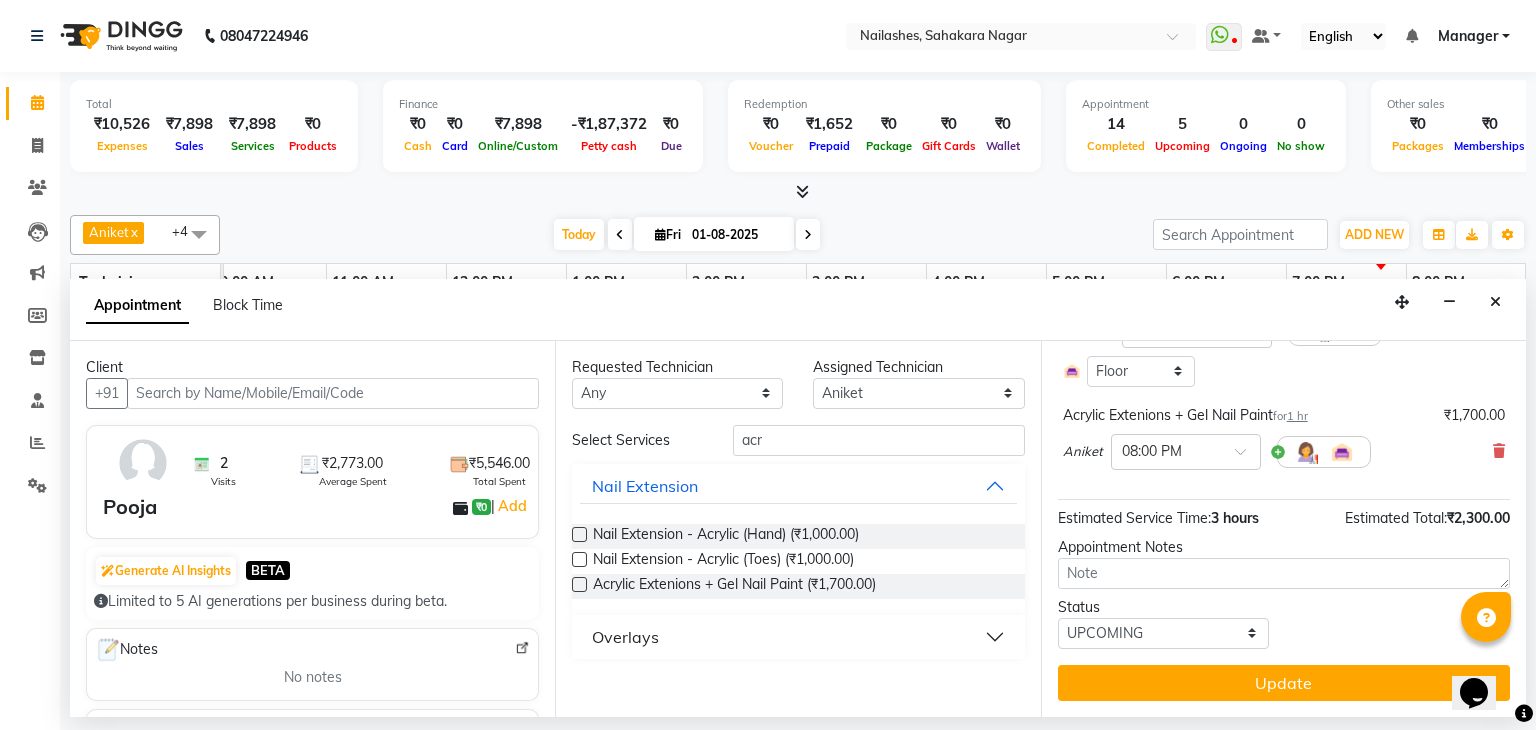 scroll, scrollTop: 208, scrollLeft: 0, axis: vertical 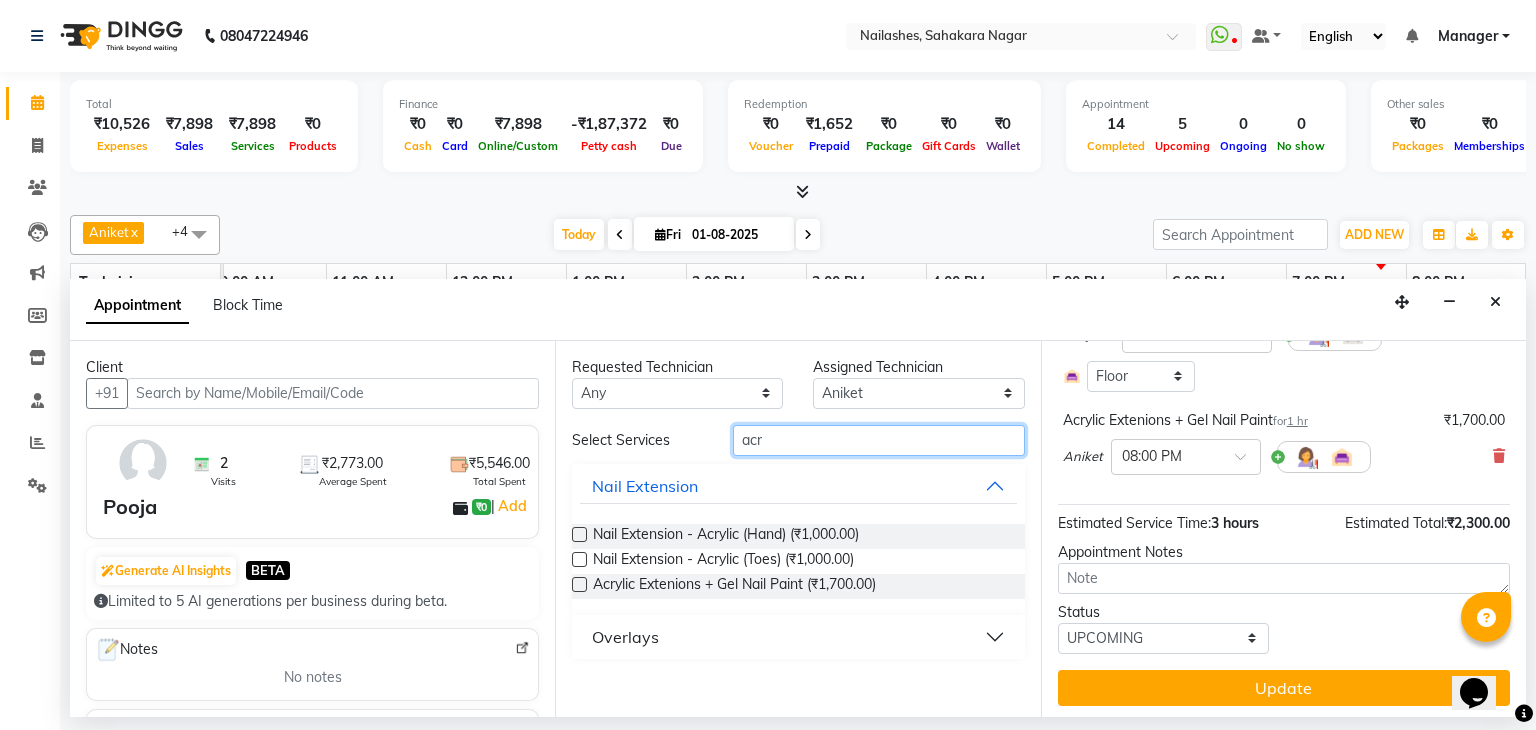 click on "acr" at bounding box center (879, 440) 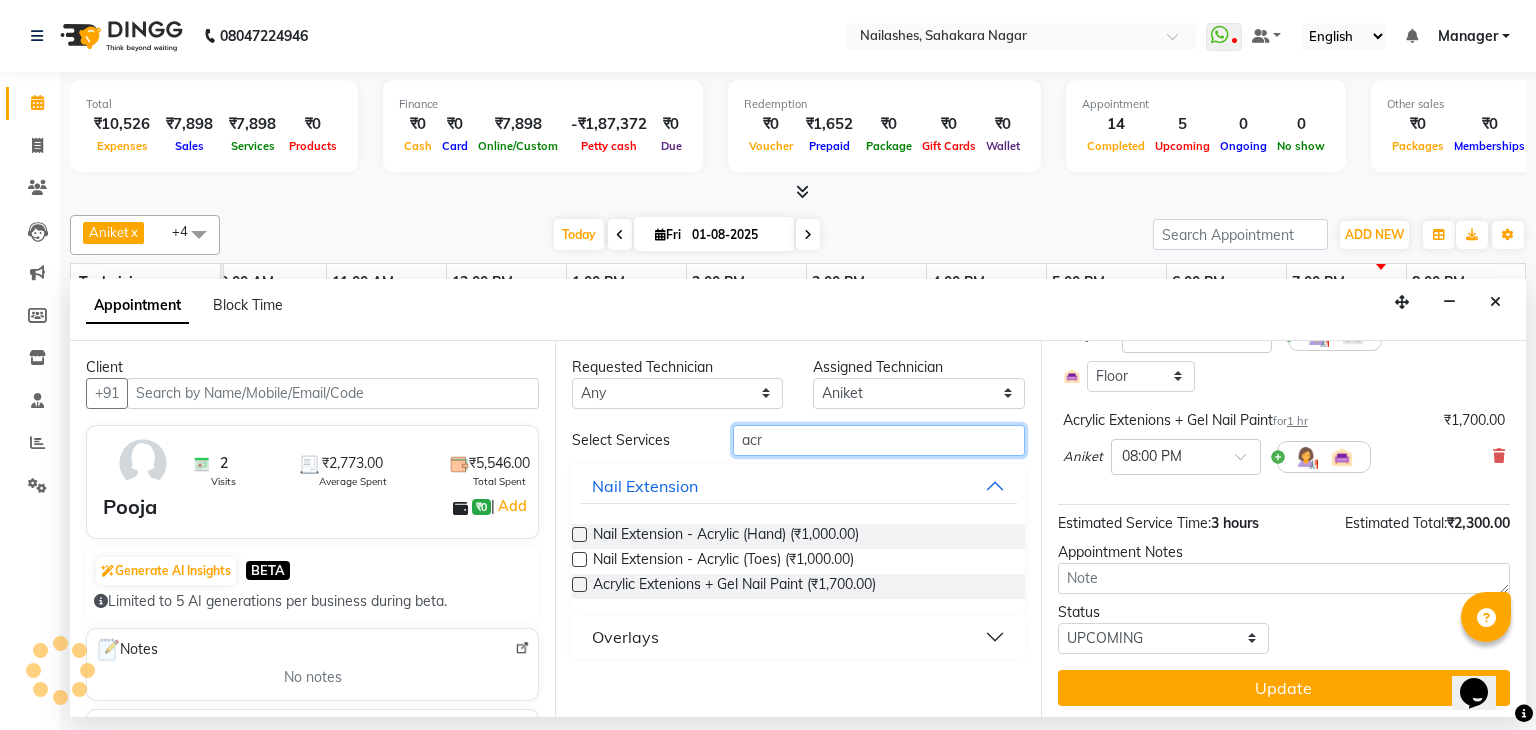 click on "acr" at bounding box center (879, 440) 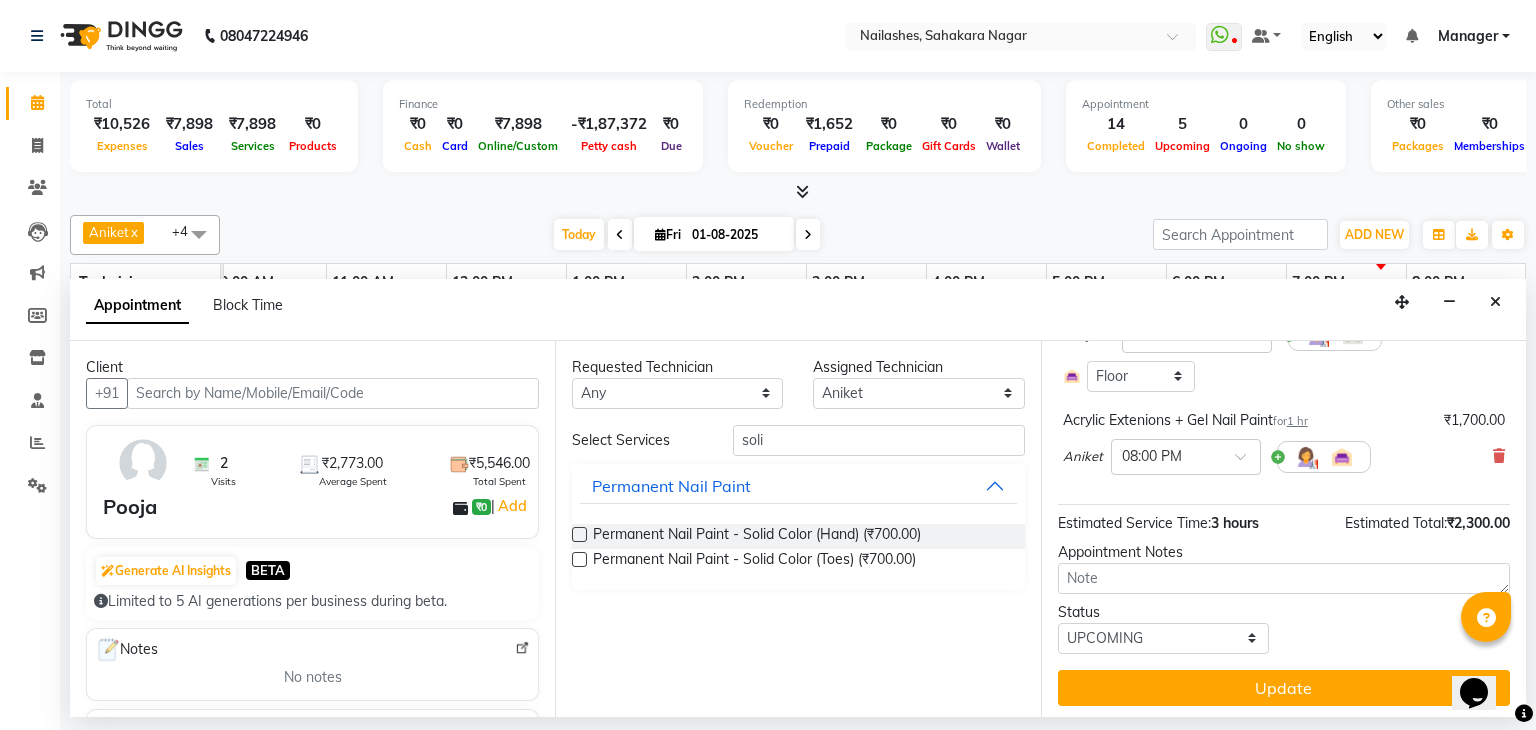 click at bounding box center [579, 559] 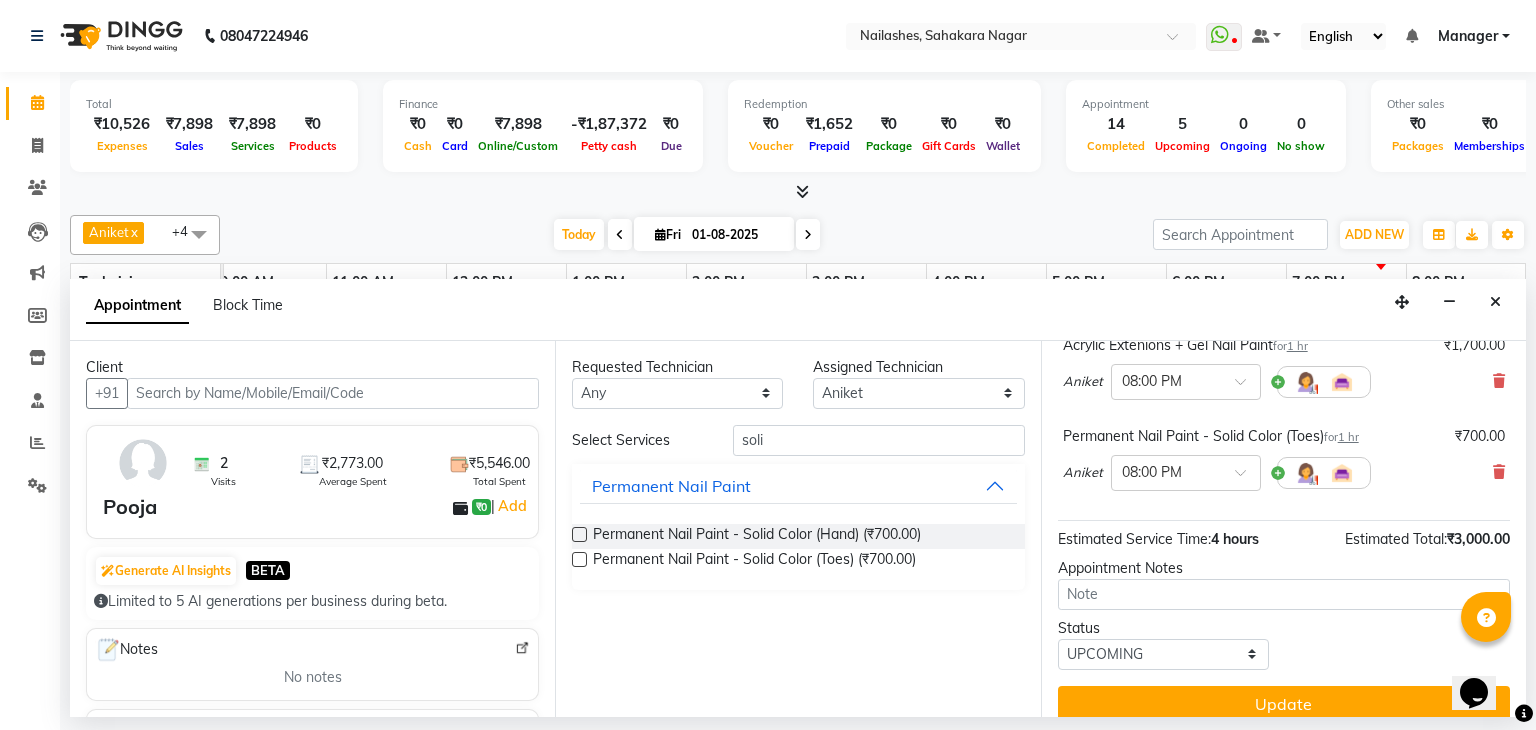 scroll, scrollTop: 303, scrollLeft: 0, axis: vertical 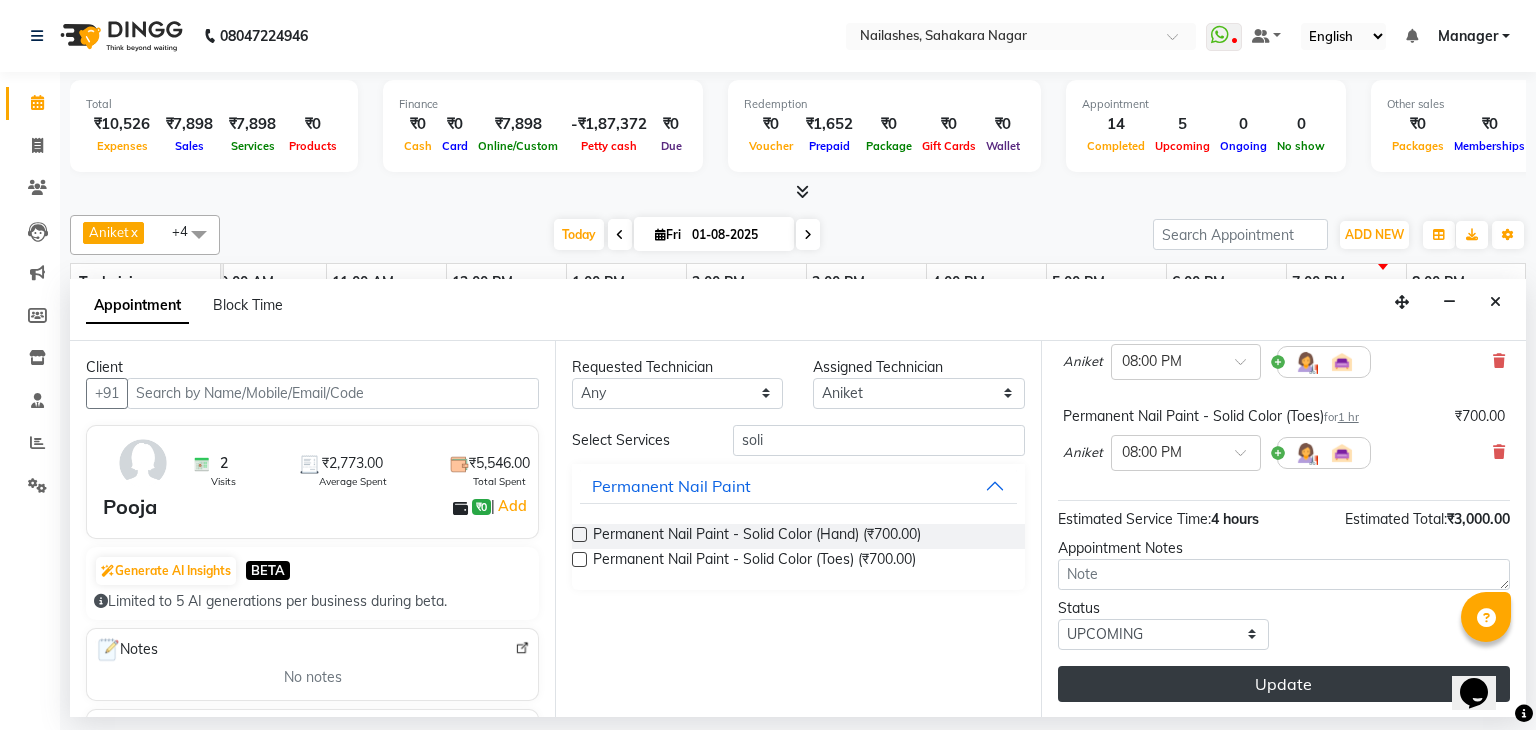 click on "Update" at bounding box center (1284, 684) 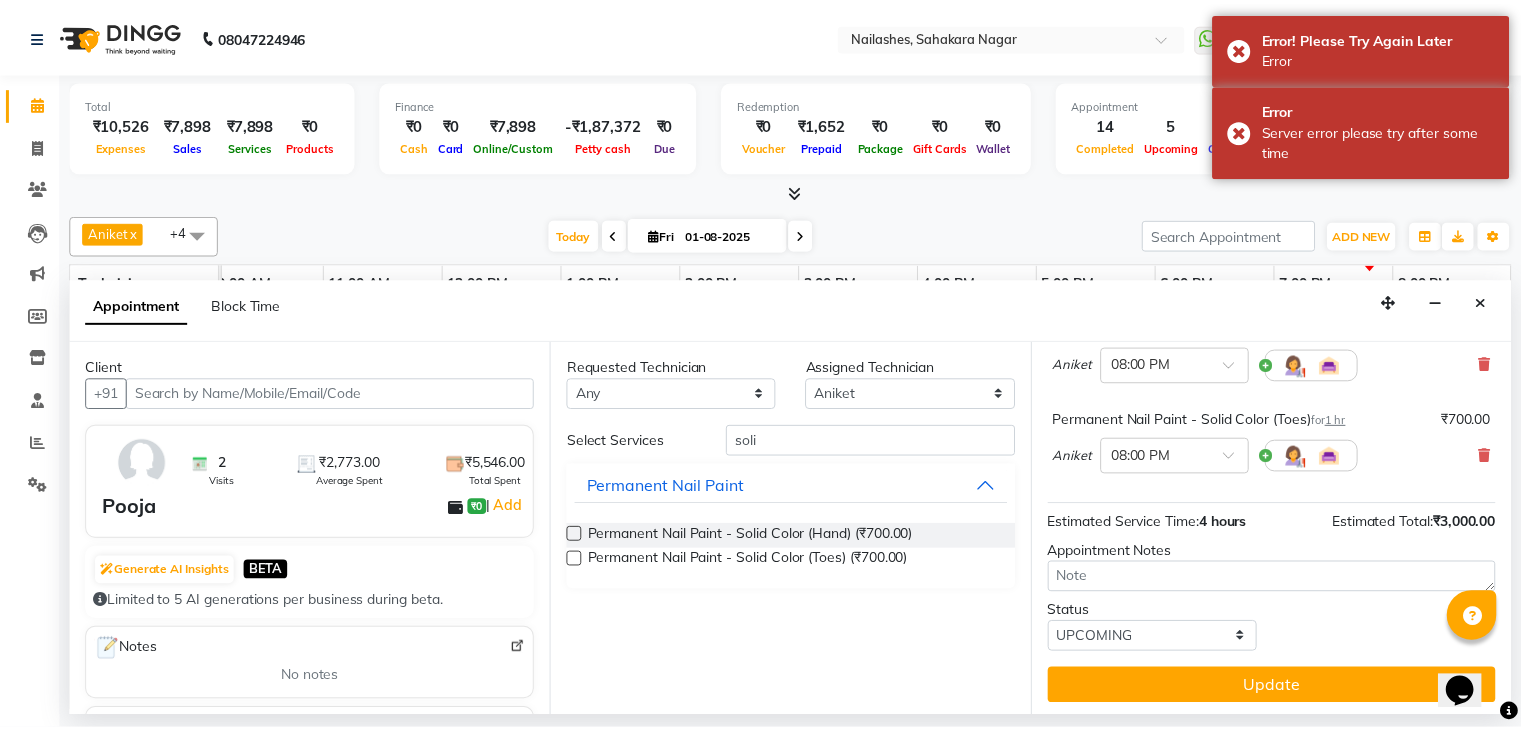 scroll, scrollTop: 303, scrollLeft: 0, axis: vertical 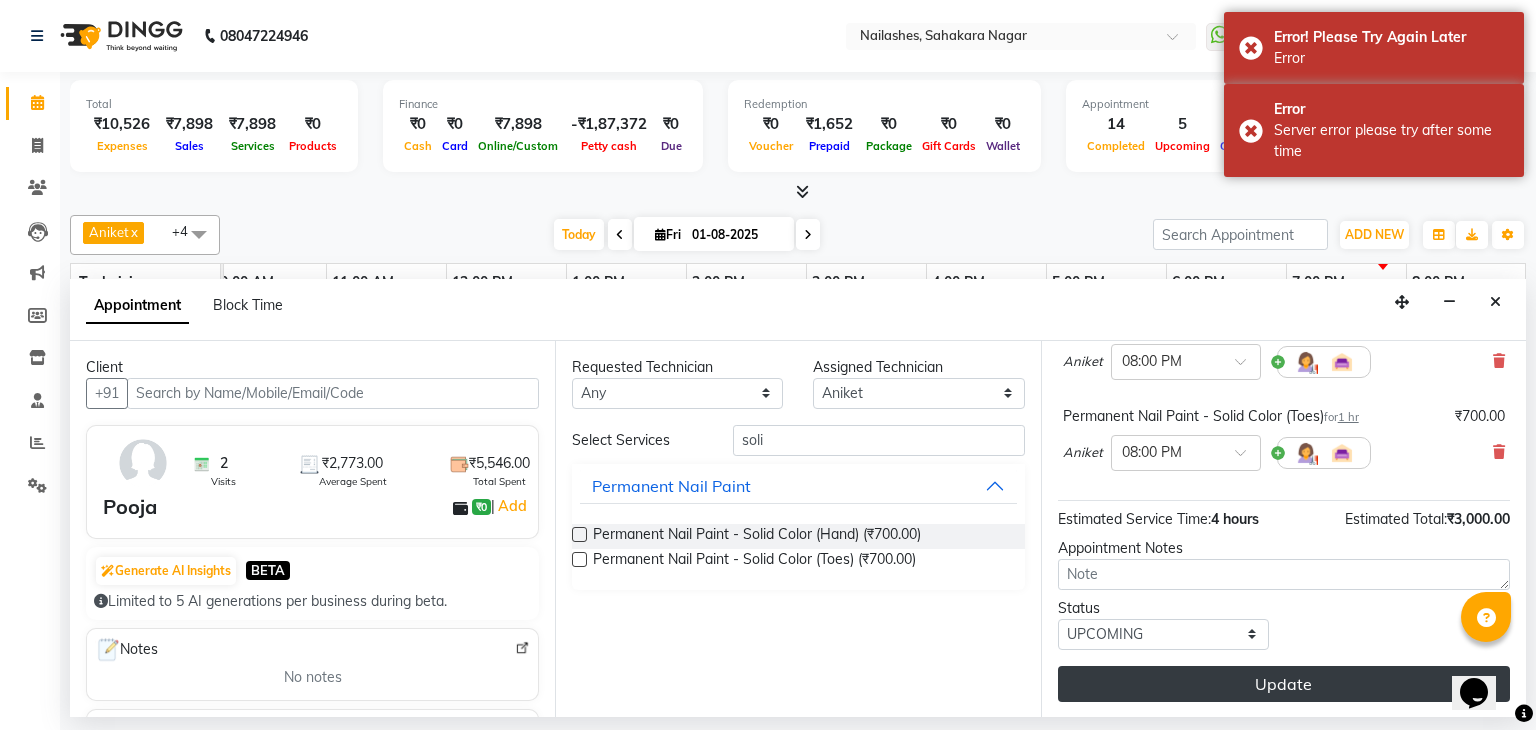 click on "Update" at bounding box center (1284, 684) 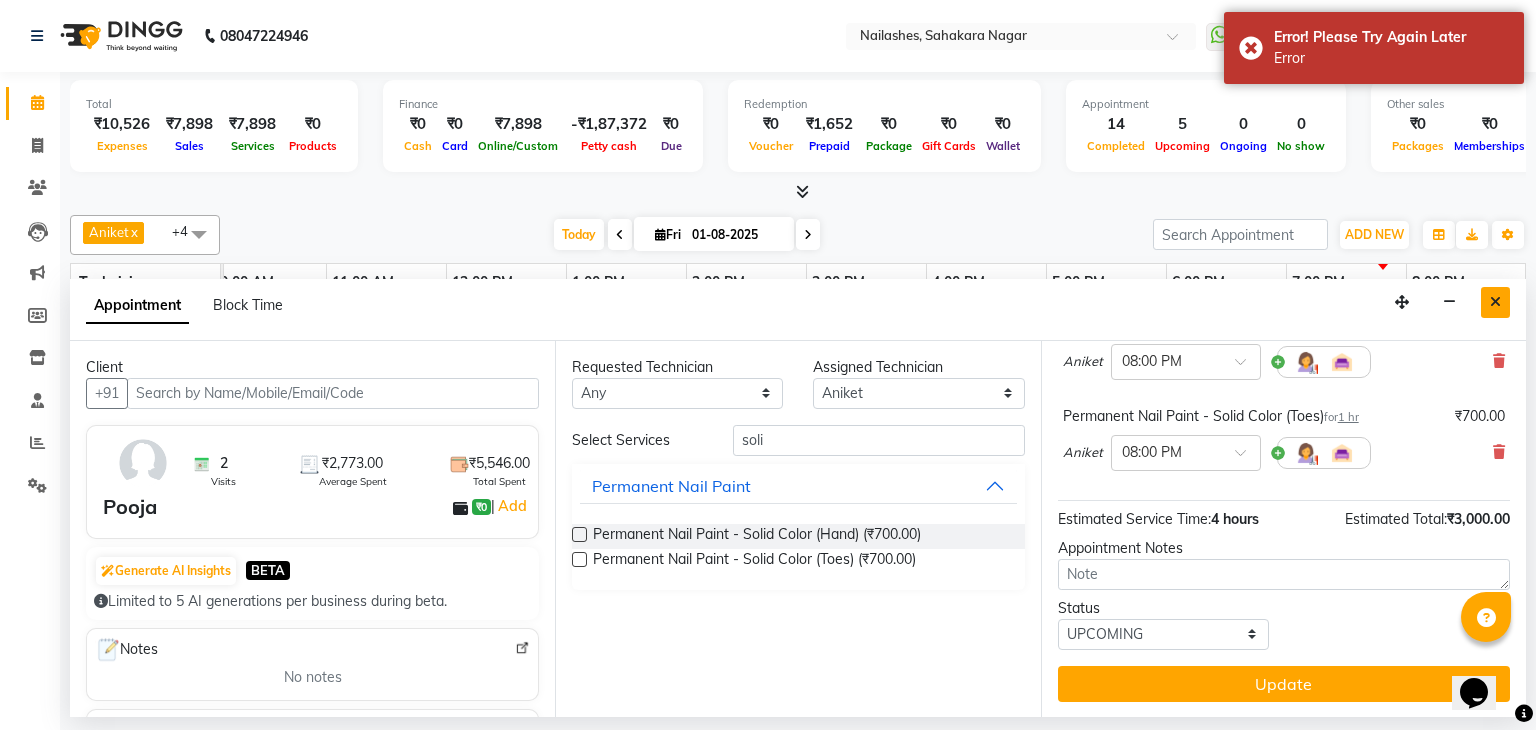click at bounding box center [1495, 302] 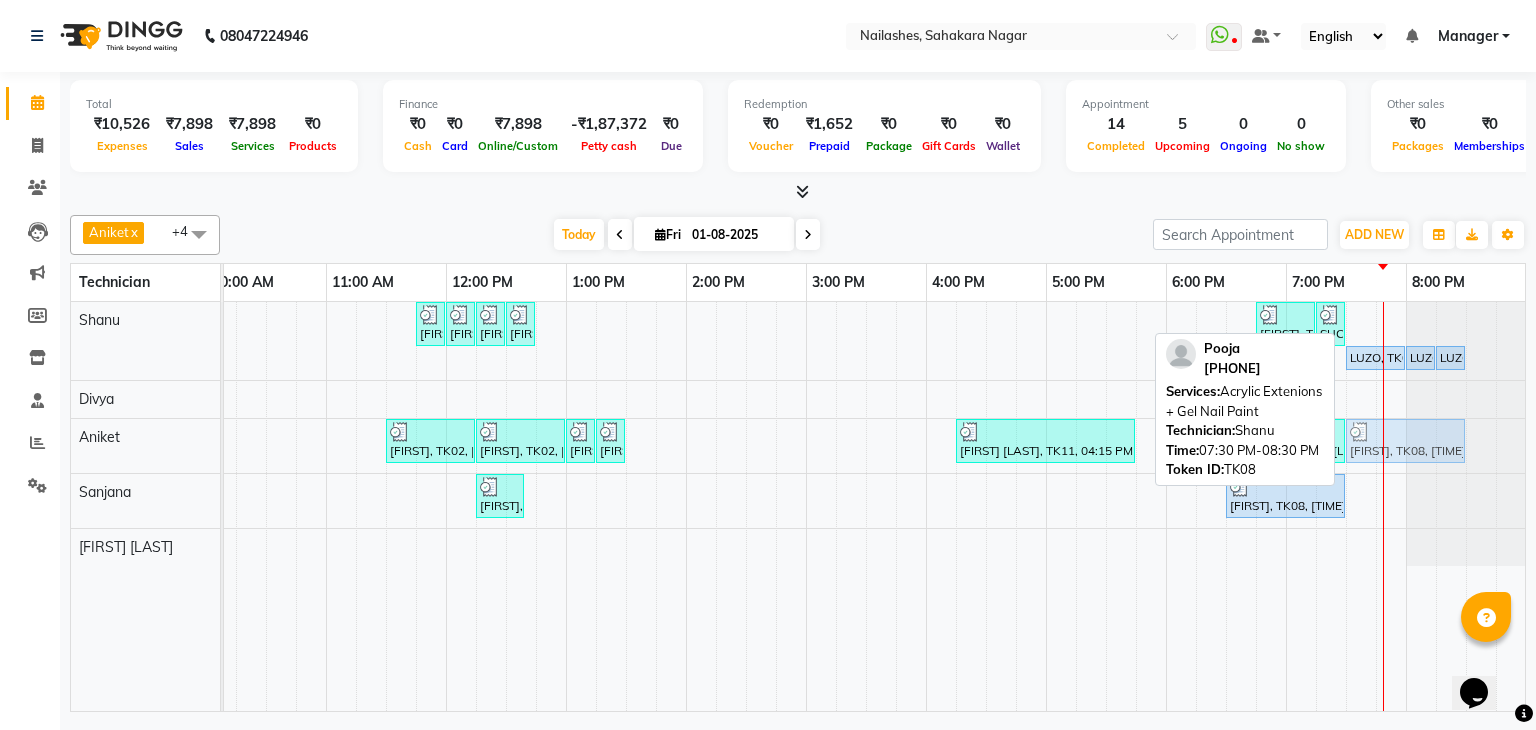 drag, startPoint x: 1390, startPoint y: 313, endPoint x: 1390, endPoint y: 415, distance: 102 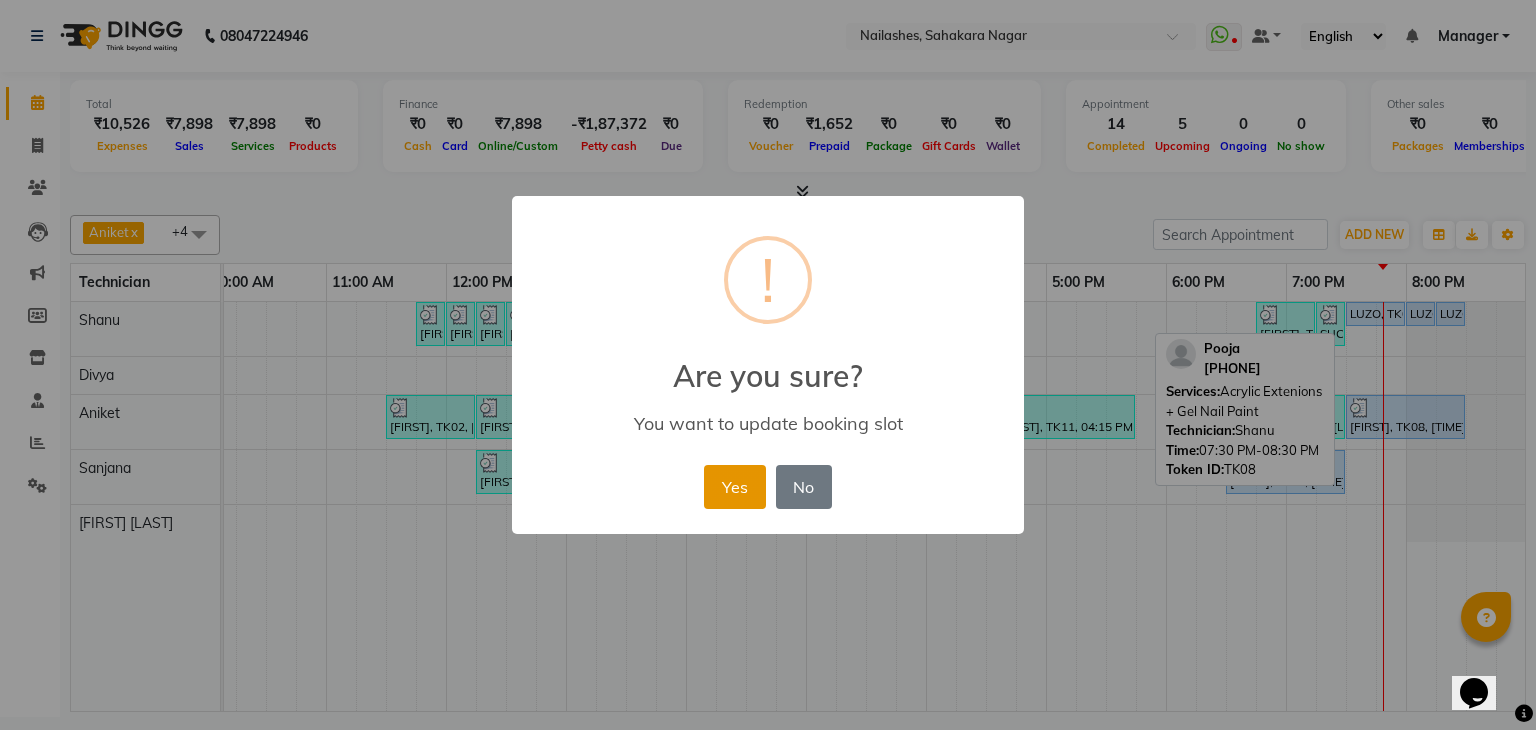 click on "Yes" at bounding box center (734, 487) 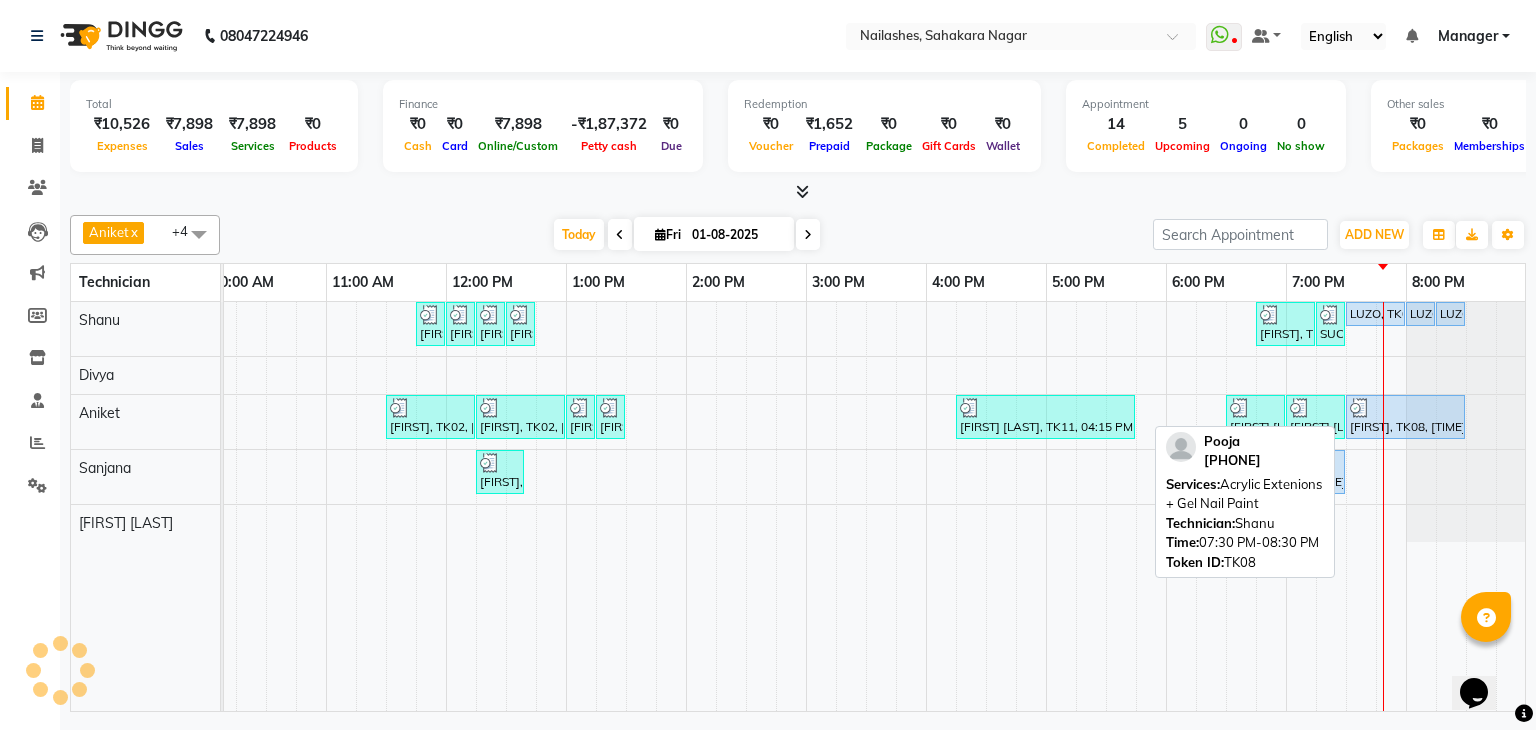 click at bounding box center (1405, 408) 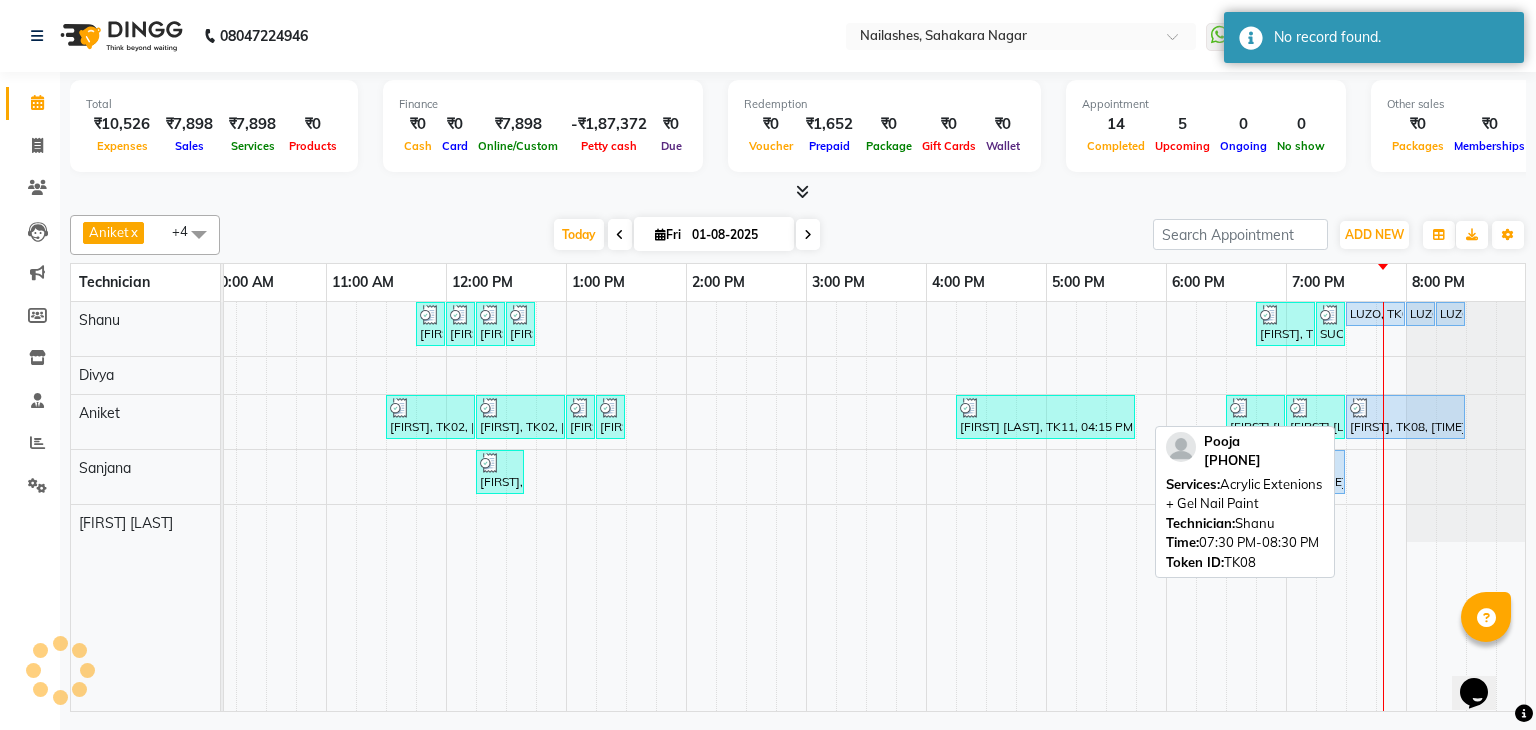 click at bounding box center (1405, 408) 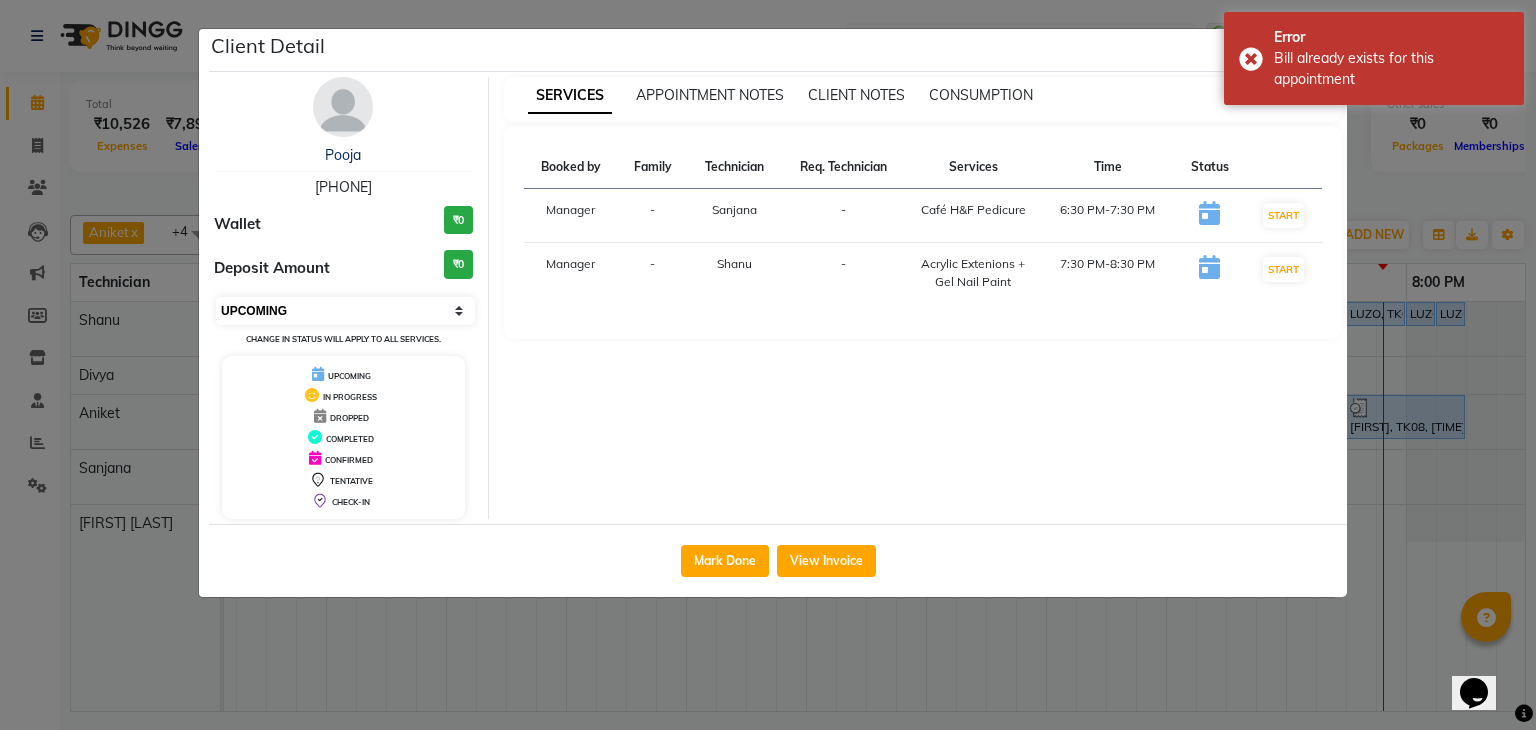click on "Select IN SERVICE CONFIRMED TENTATIVE CHECK IN MARK DONE DROPPED UPCOMING" at bounding box center [345, 311] 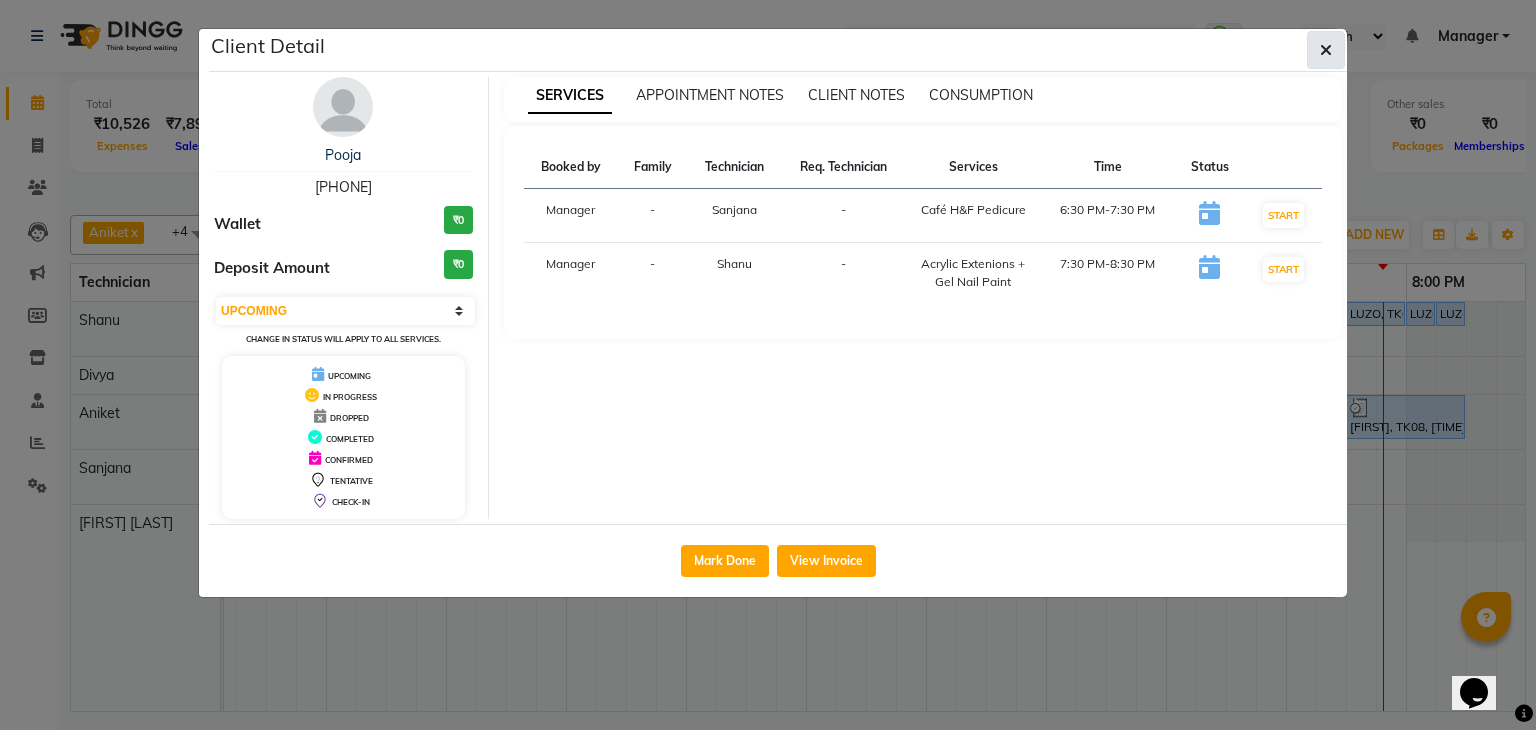 click 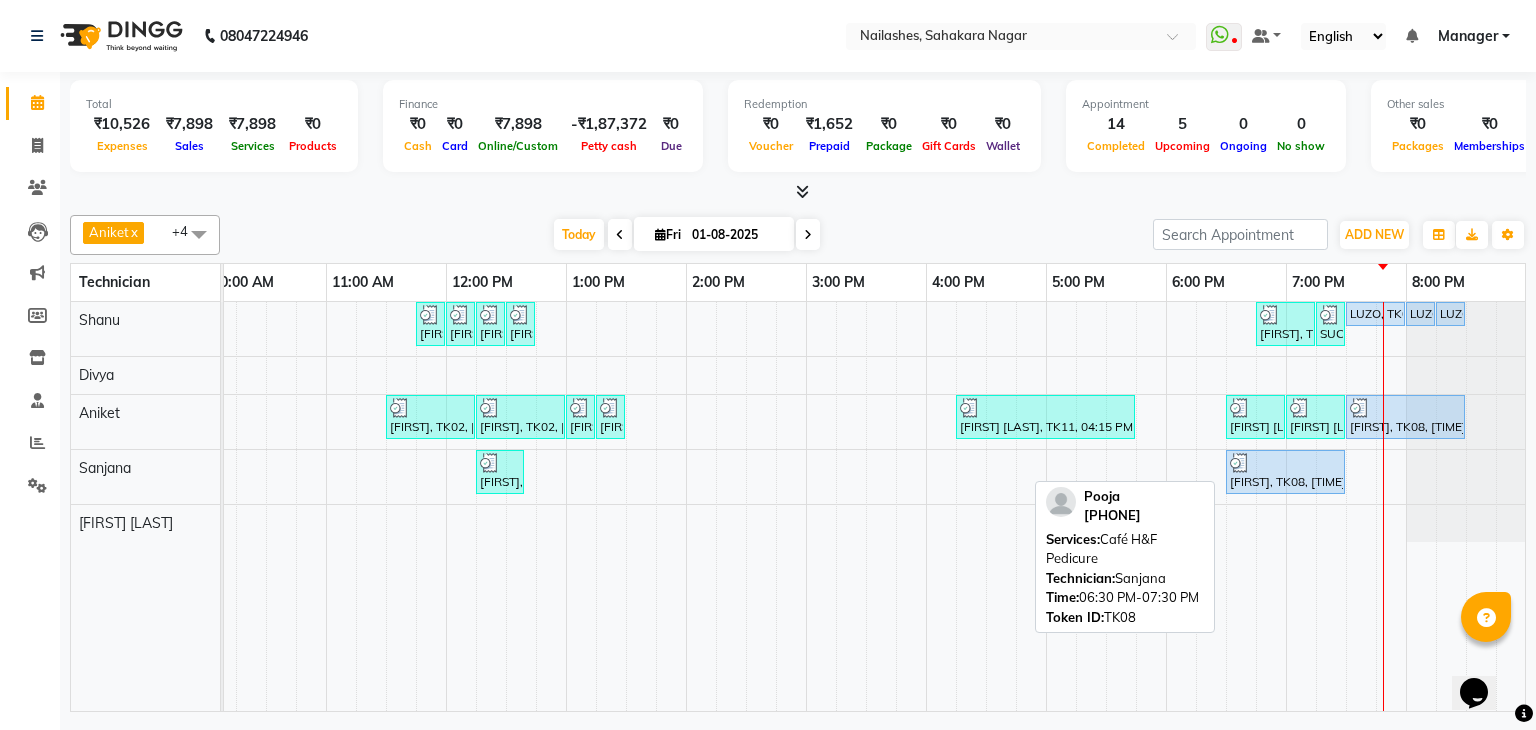 click on "[FIRST], TK08, [TIME]-[TIME], Café H&F Pedicure" at bounding box center (1285, 472) 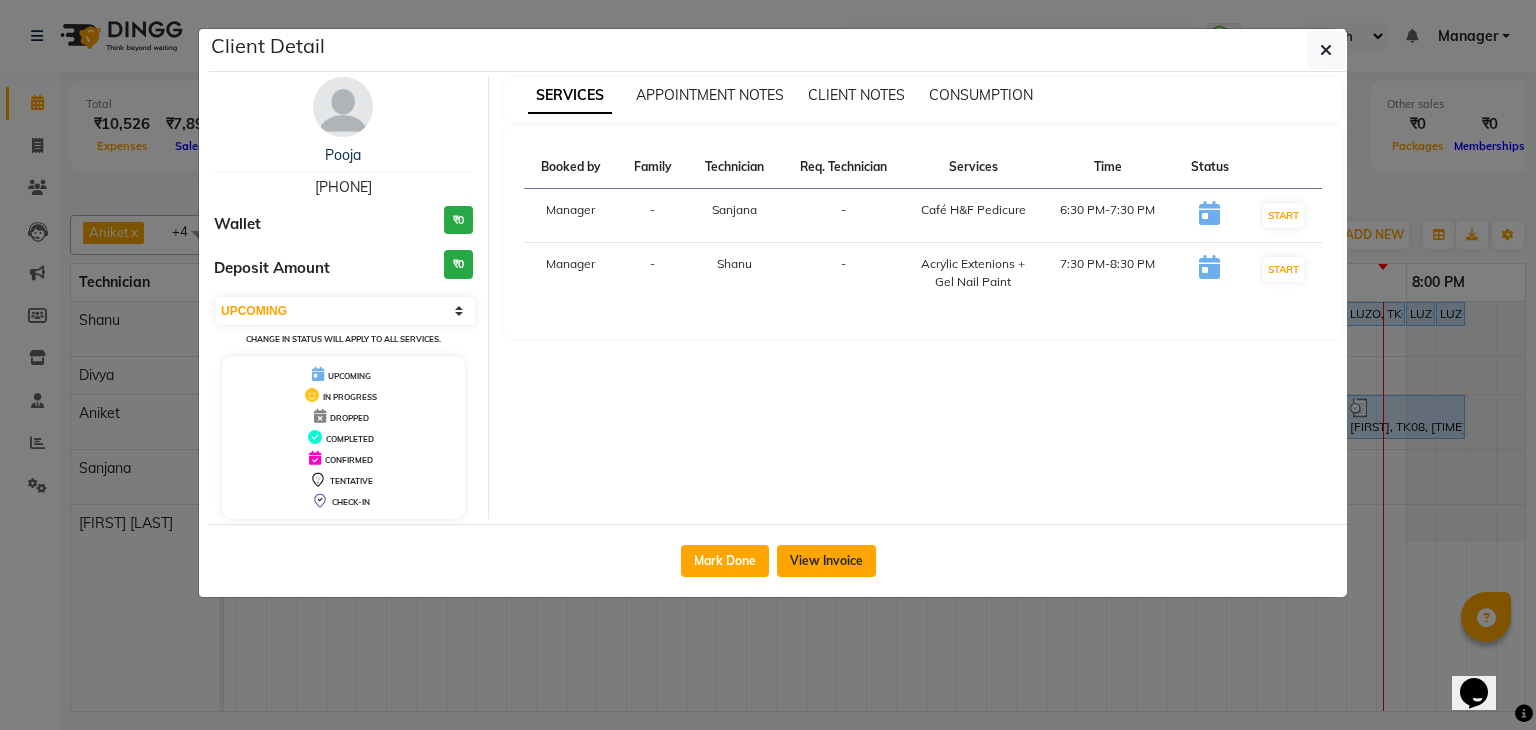 click on "View Invoice" 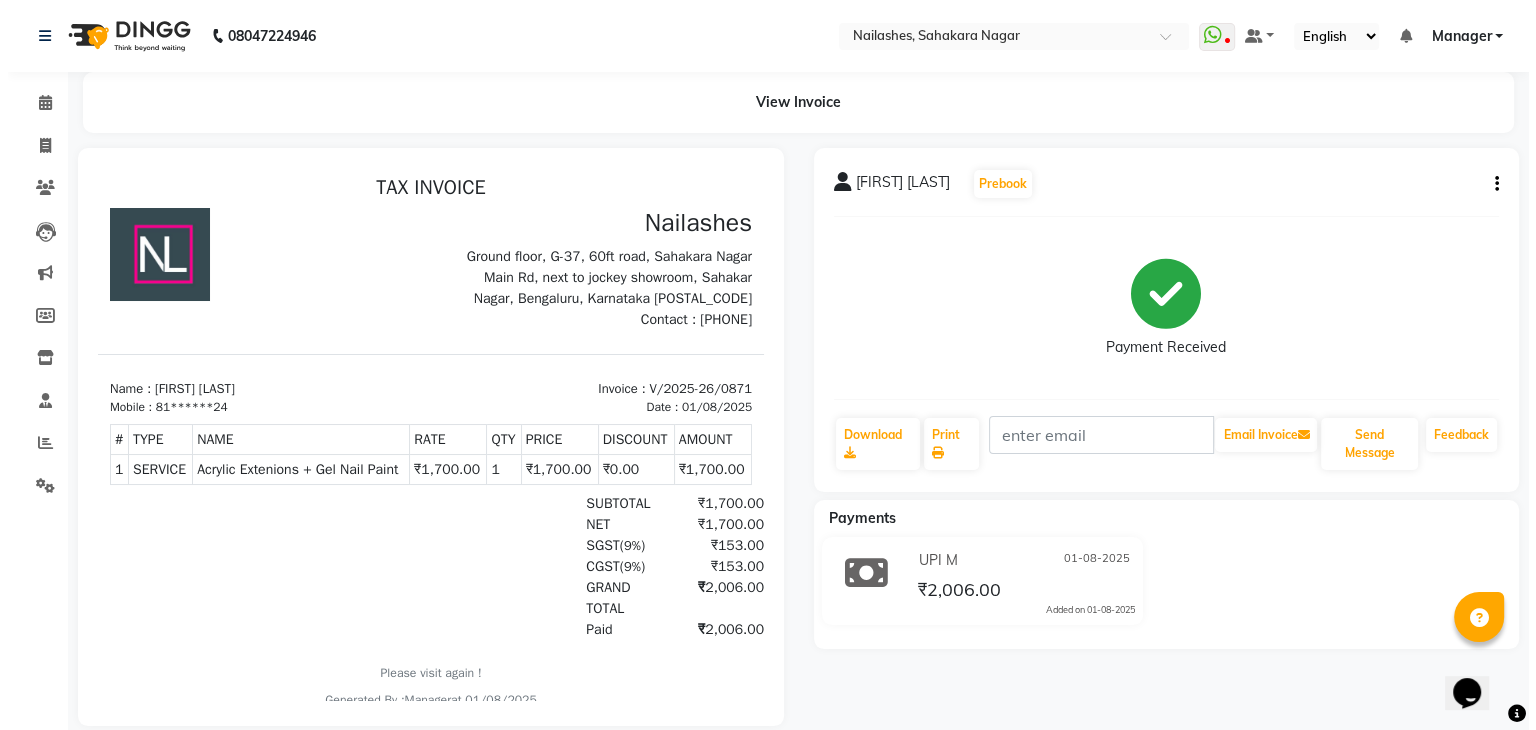 scroll, scrollTop: 0, scrollLeft: 0, axis: both 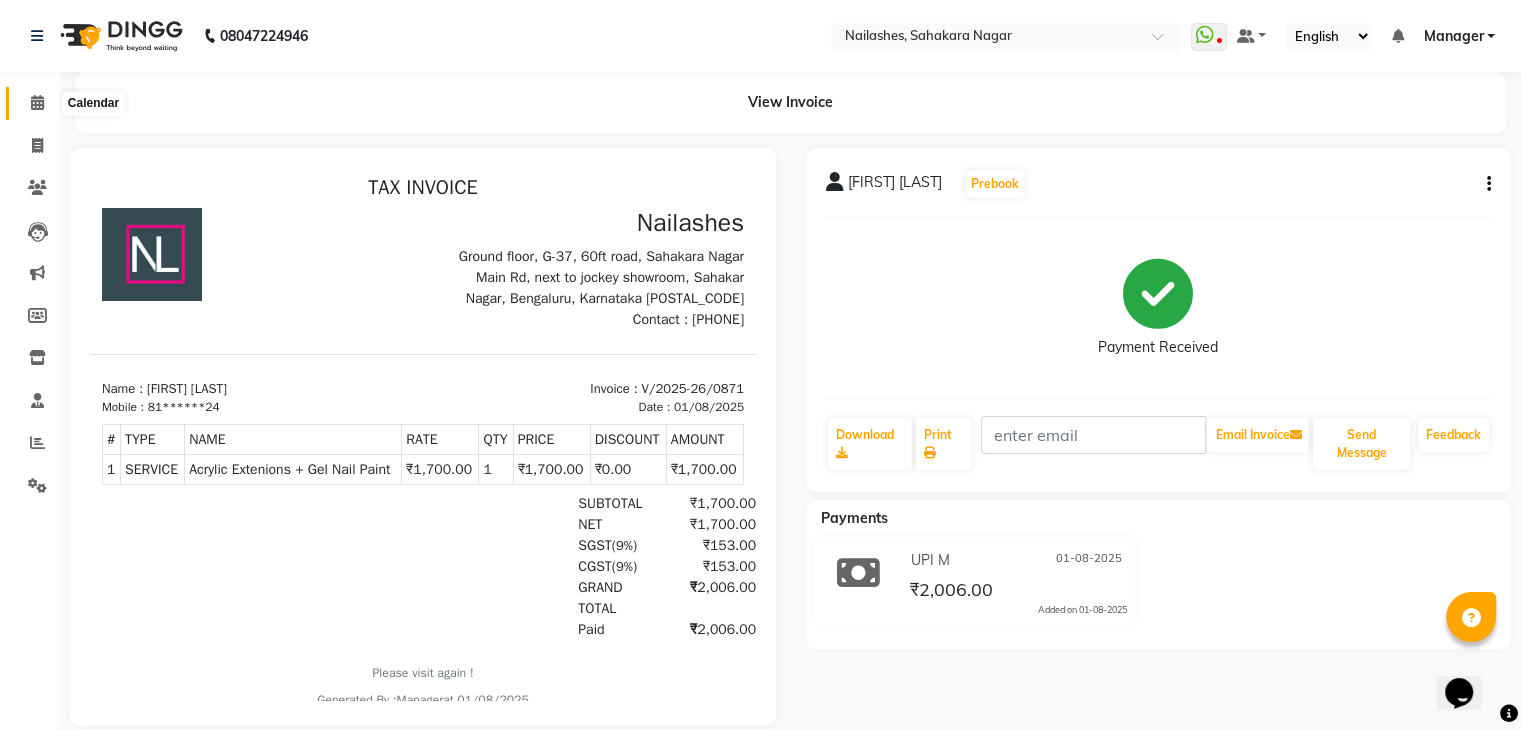 click 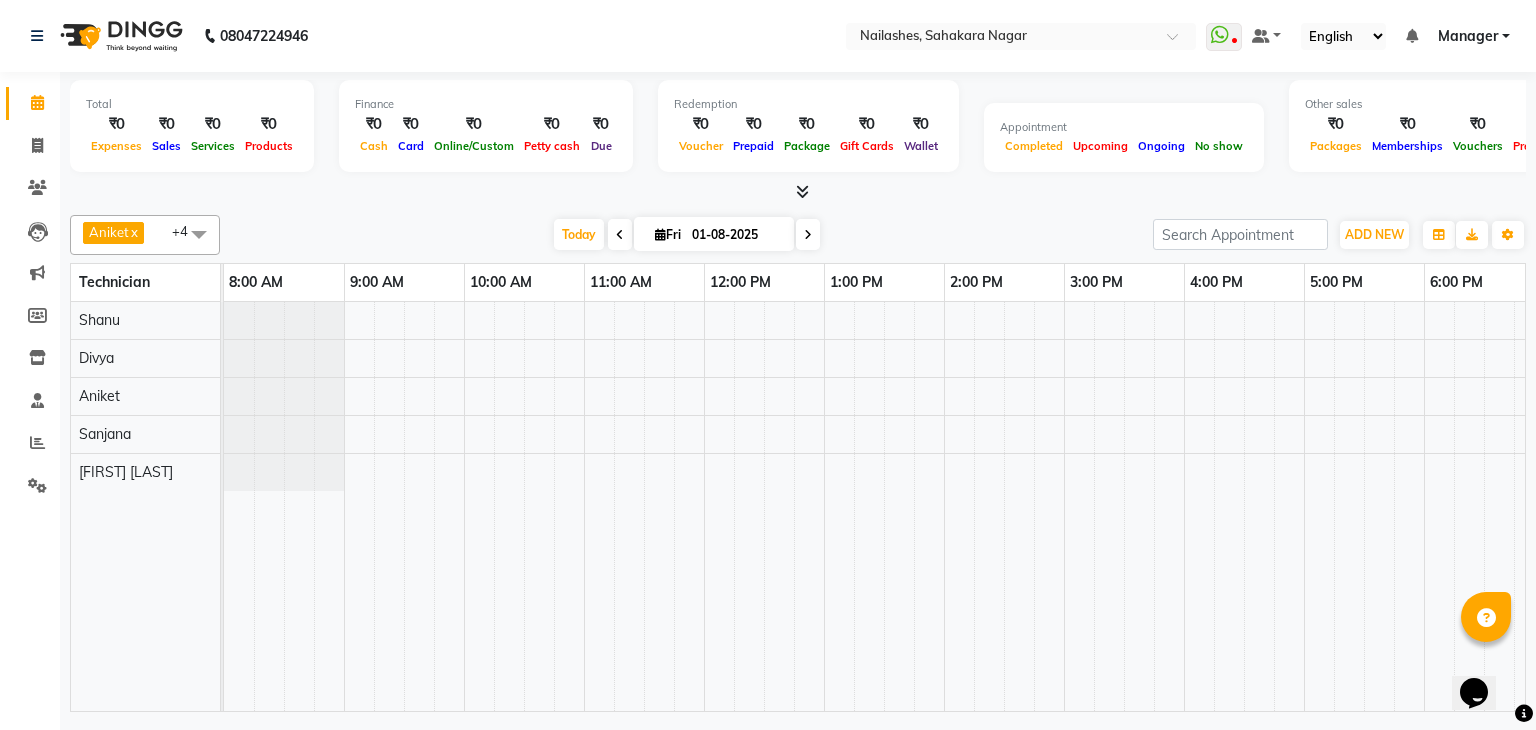 scroll, scrollTop: 0, scrollLeft: 0, axis: both 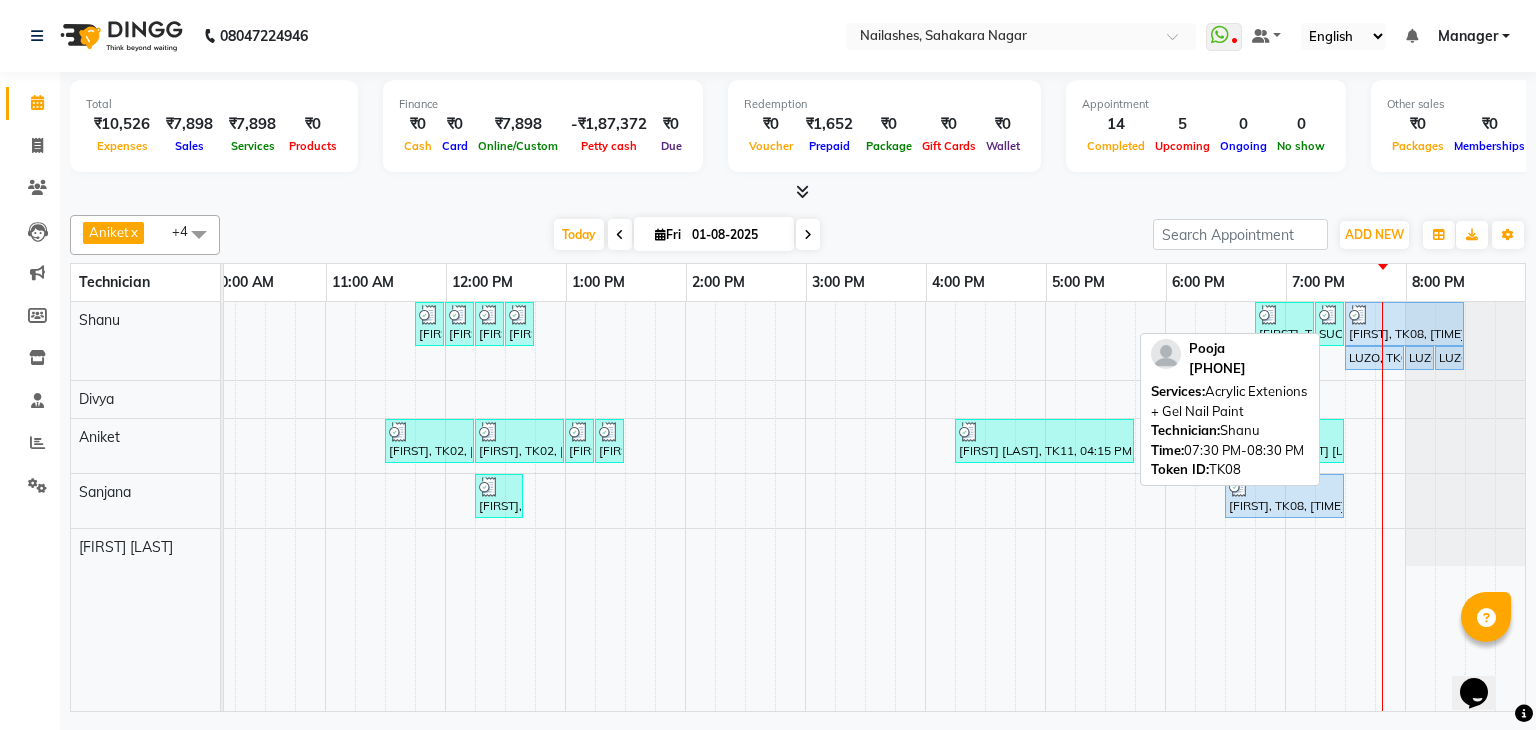click on "[FIRST], TK08, [TIME]-[TIME], Acrylic Extenions + Gel Nail Paint" at bounding box center (1404, 324) 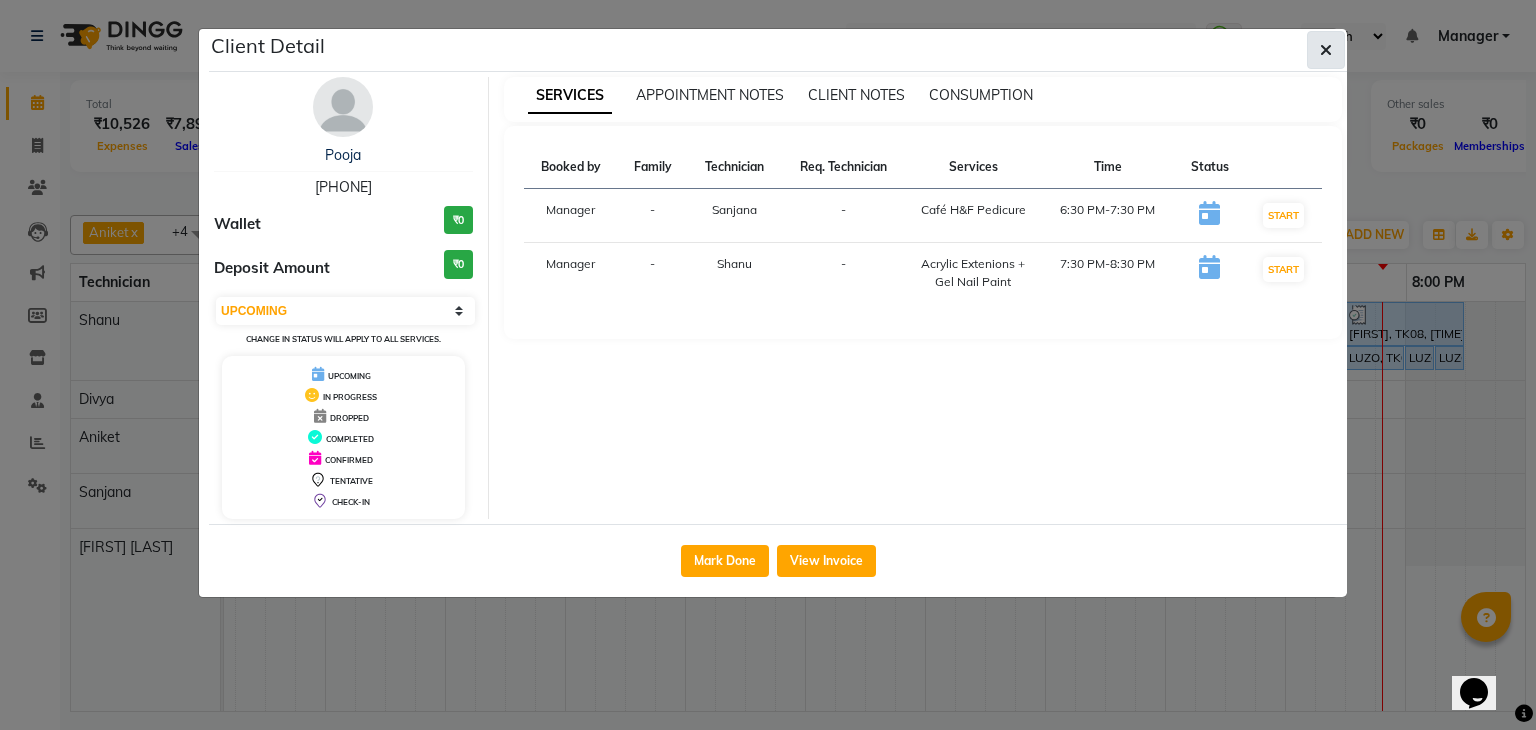 click 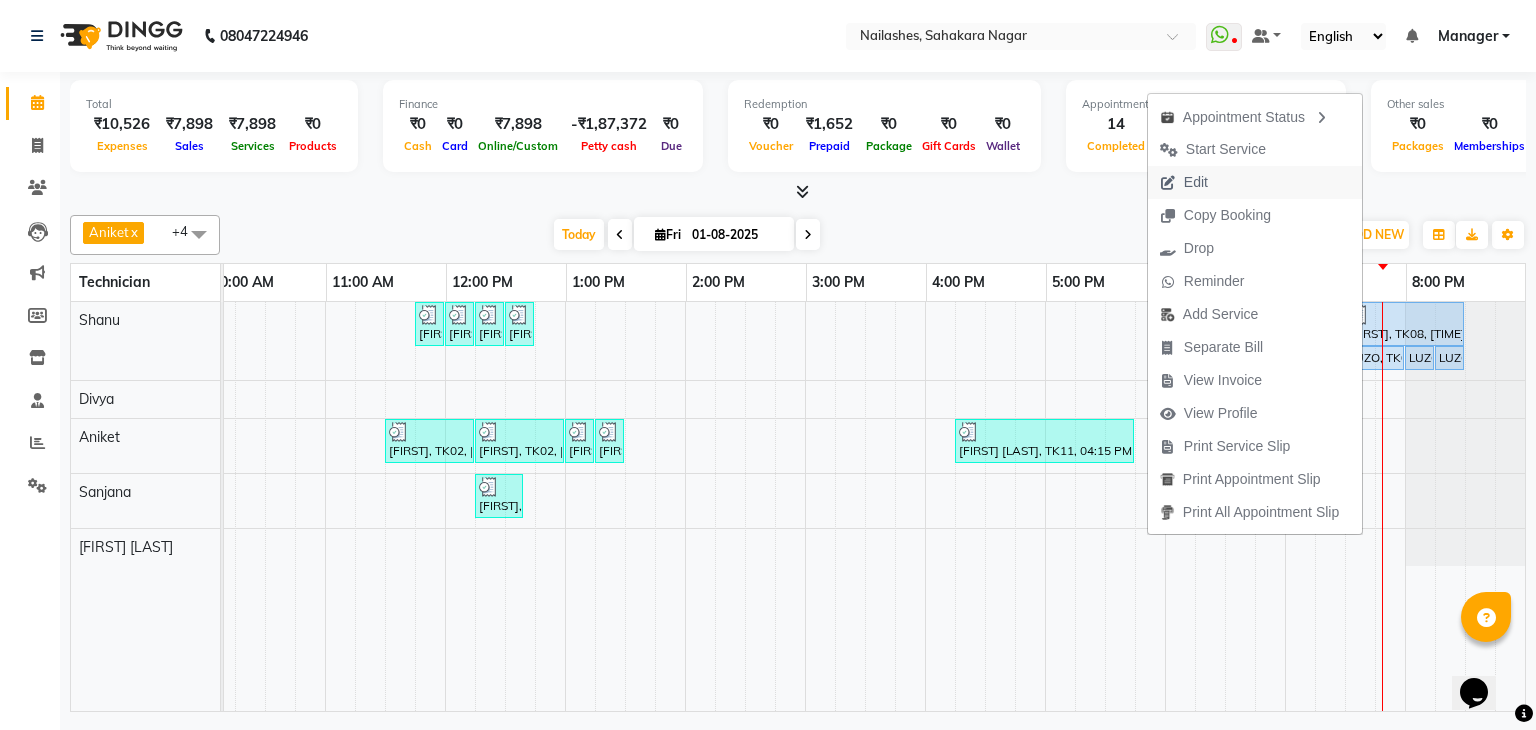 click on "Edit" at bounding box center (1255, 182) 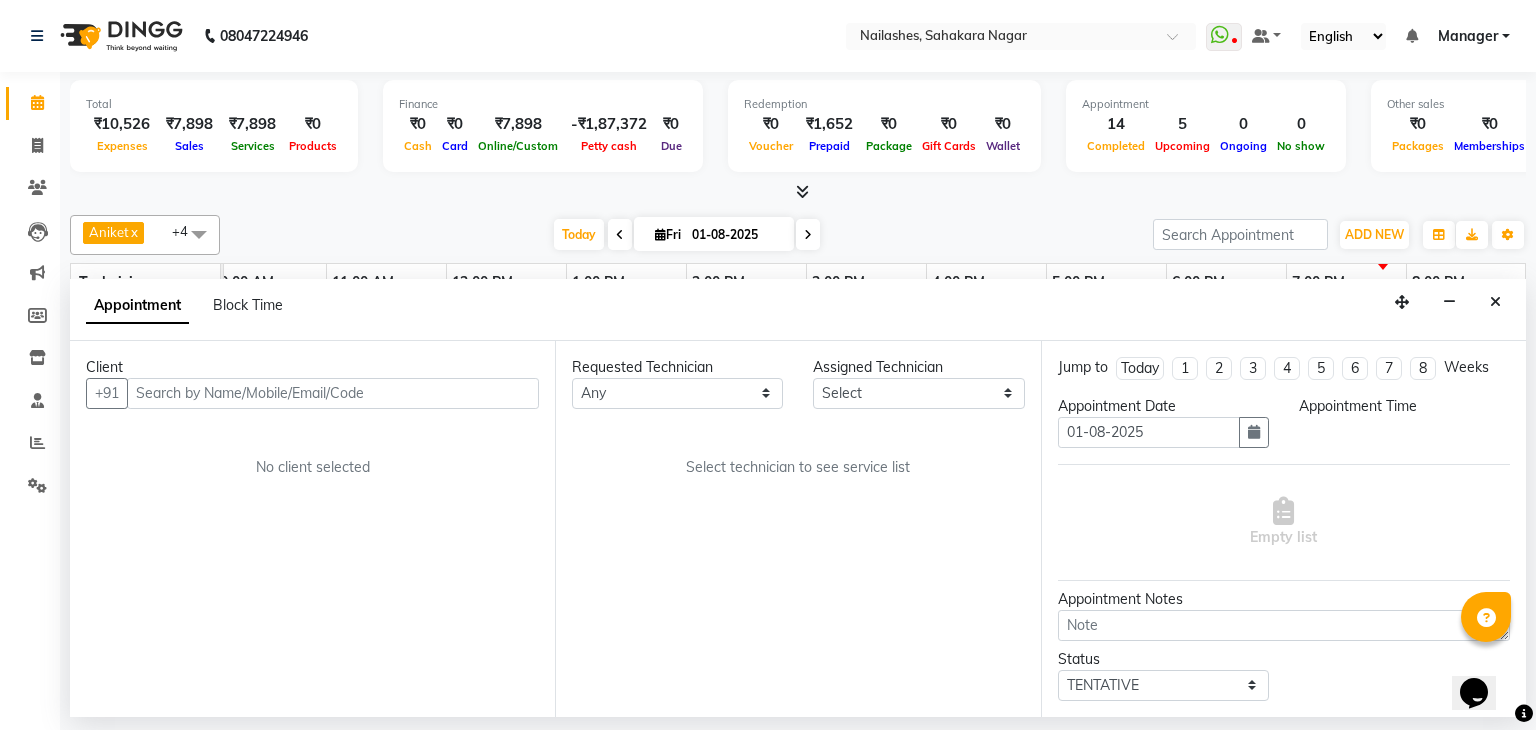 scroll, scrollTop: 0, scrollLeft: 258, axis: horizontal 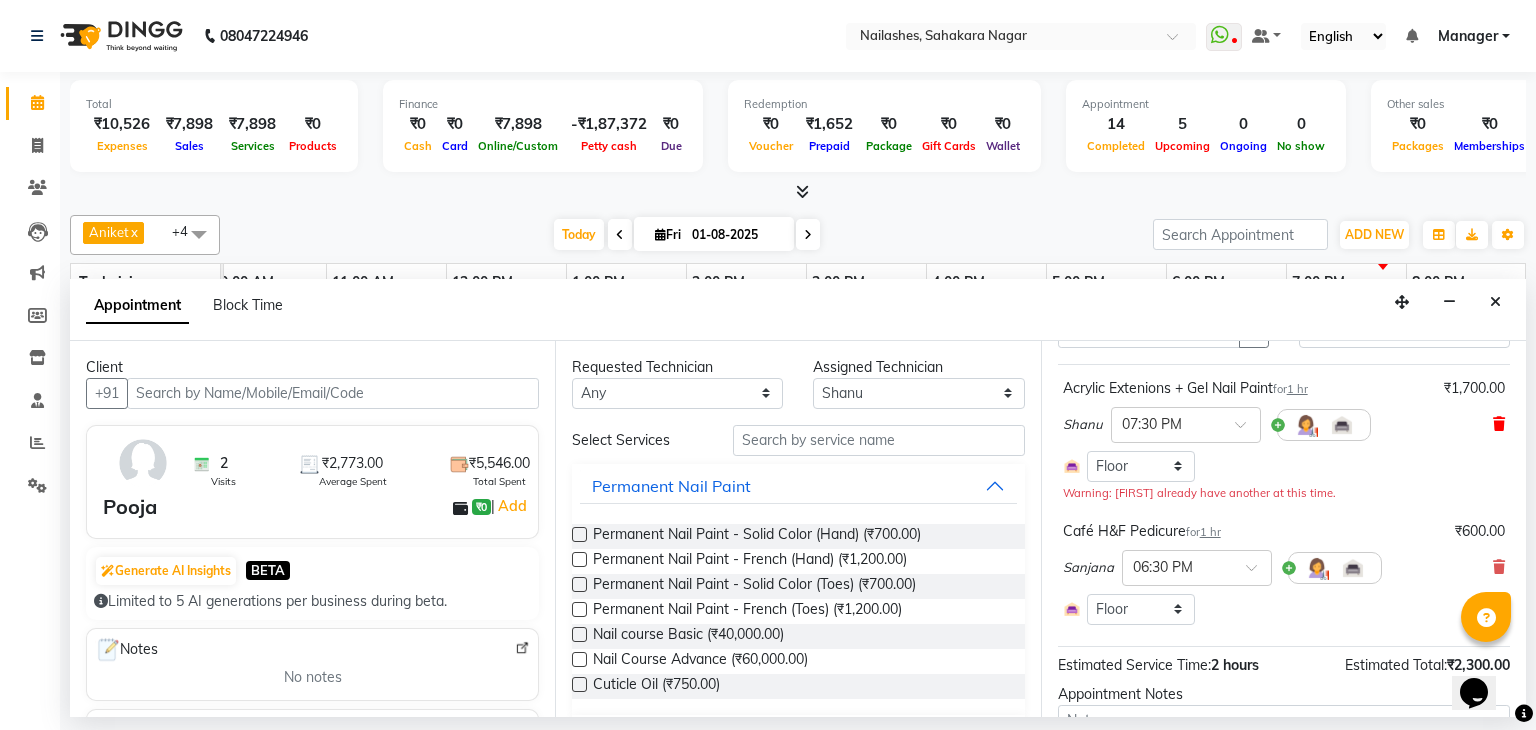 click at bounding box center (1499, 424) 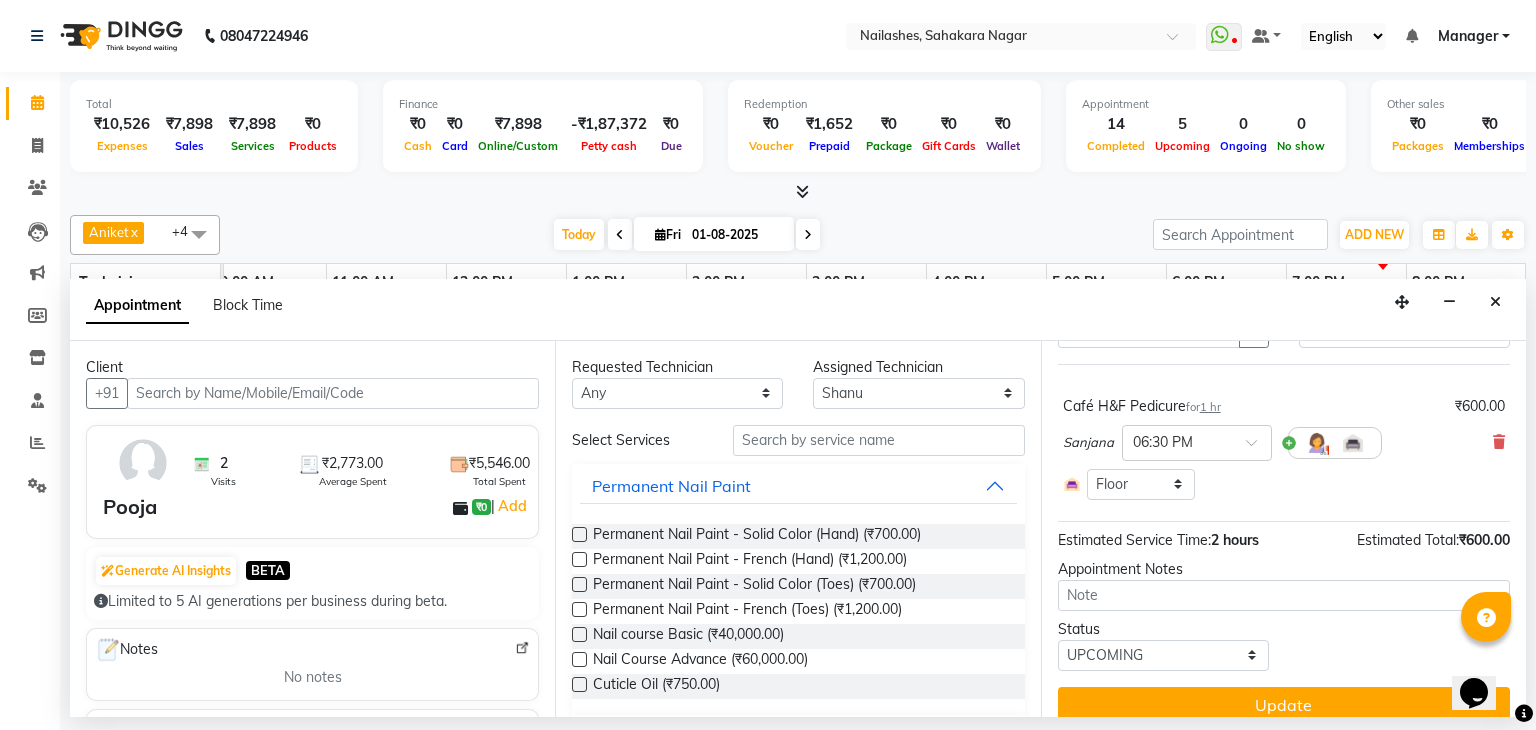 scroll, scrollTop: 120, scrollLeft: 0, axis: vertical 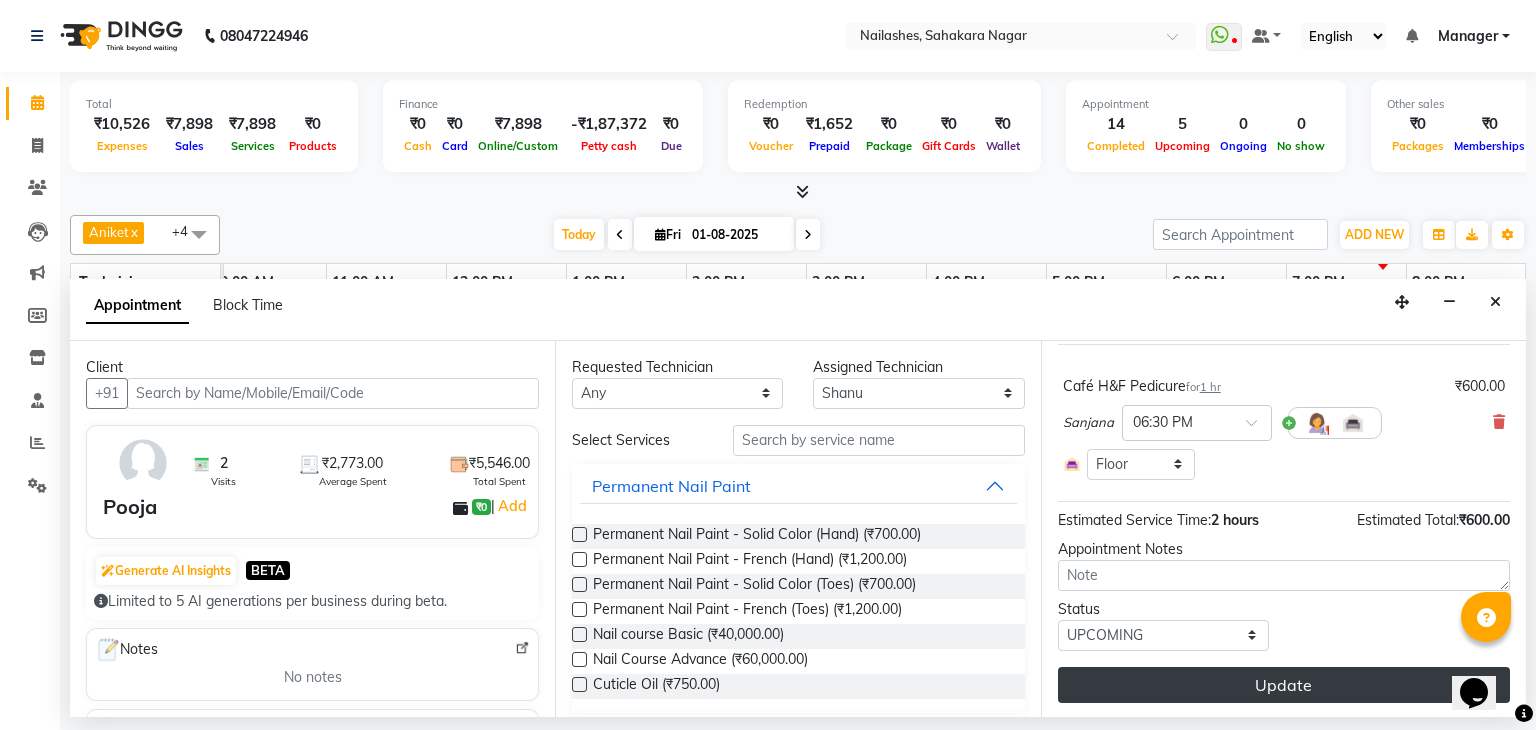 click on "Update" at bounding box center [1284, 685] 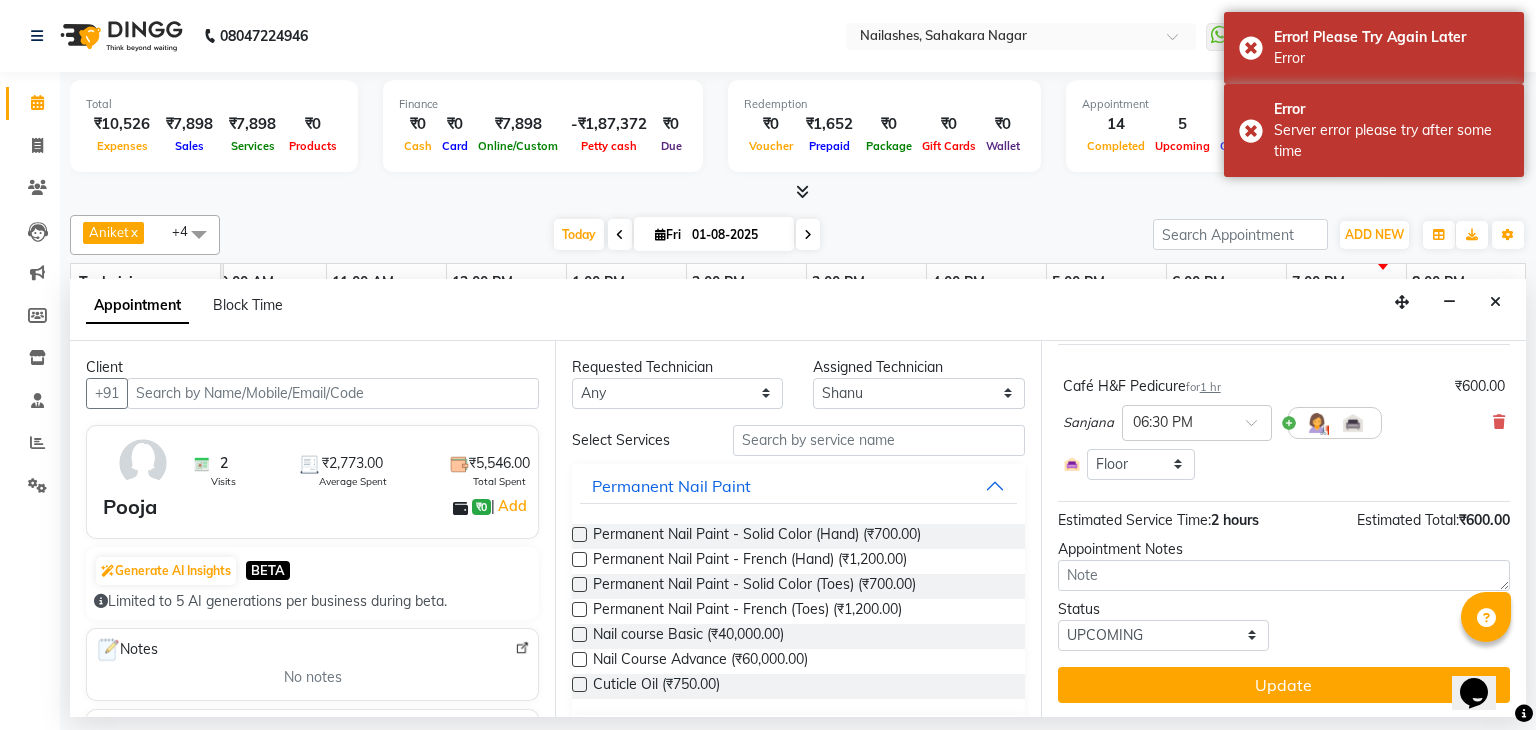 drag, startPoint x: 1499, startPoint y: 293, endPoint x: 1460, endPoint y: 290, distance: 39.115215 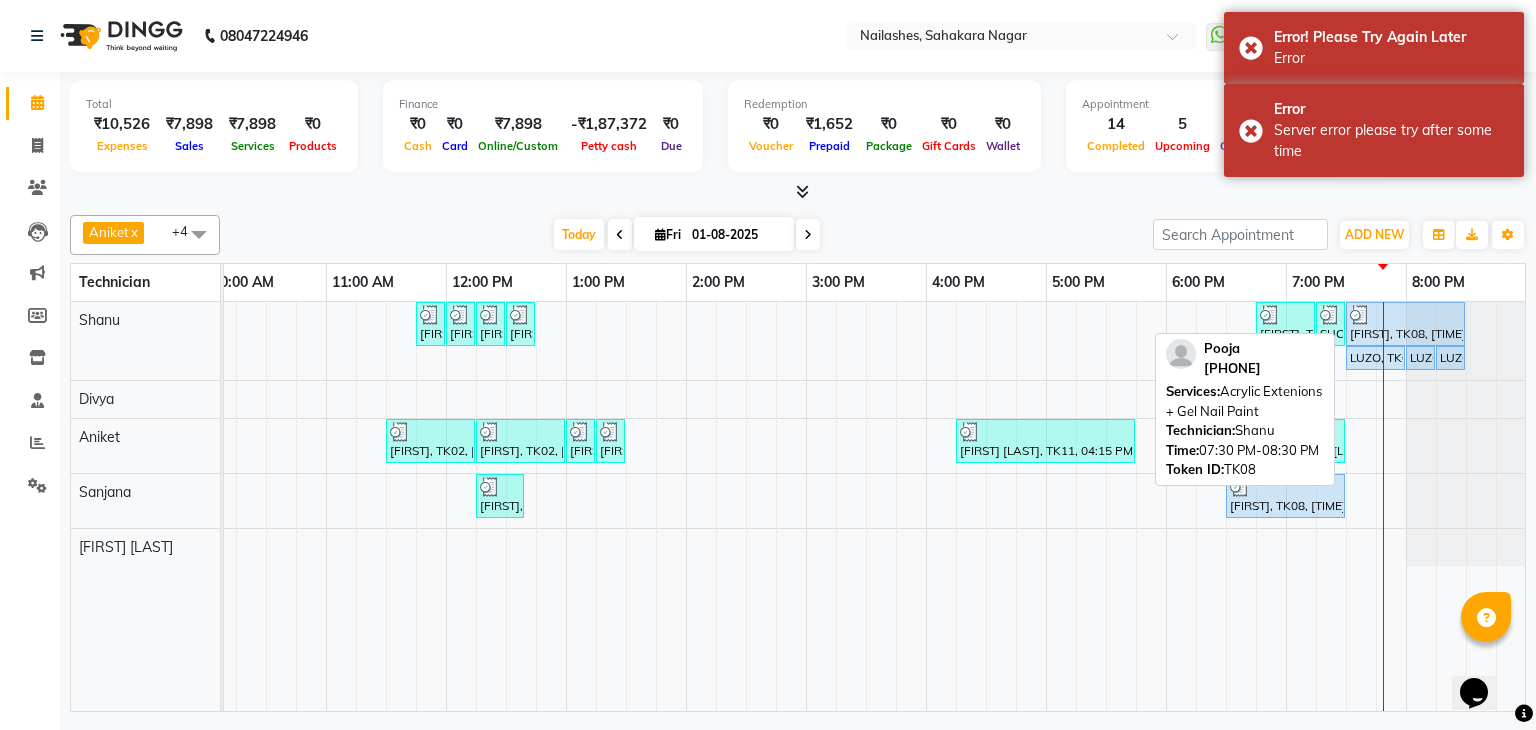 click on "[FIRST], TK08, [TIME]-[TIME], Acrylic Extenions + Gel Nail Paint" at bounding box center (1405, 324) 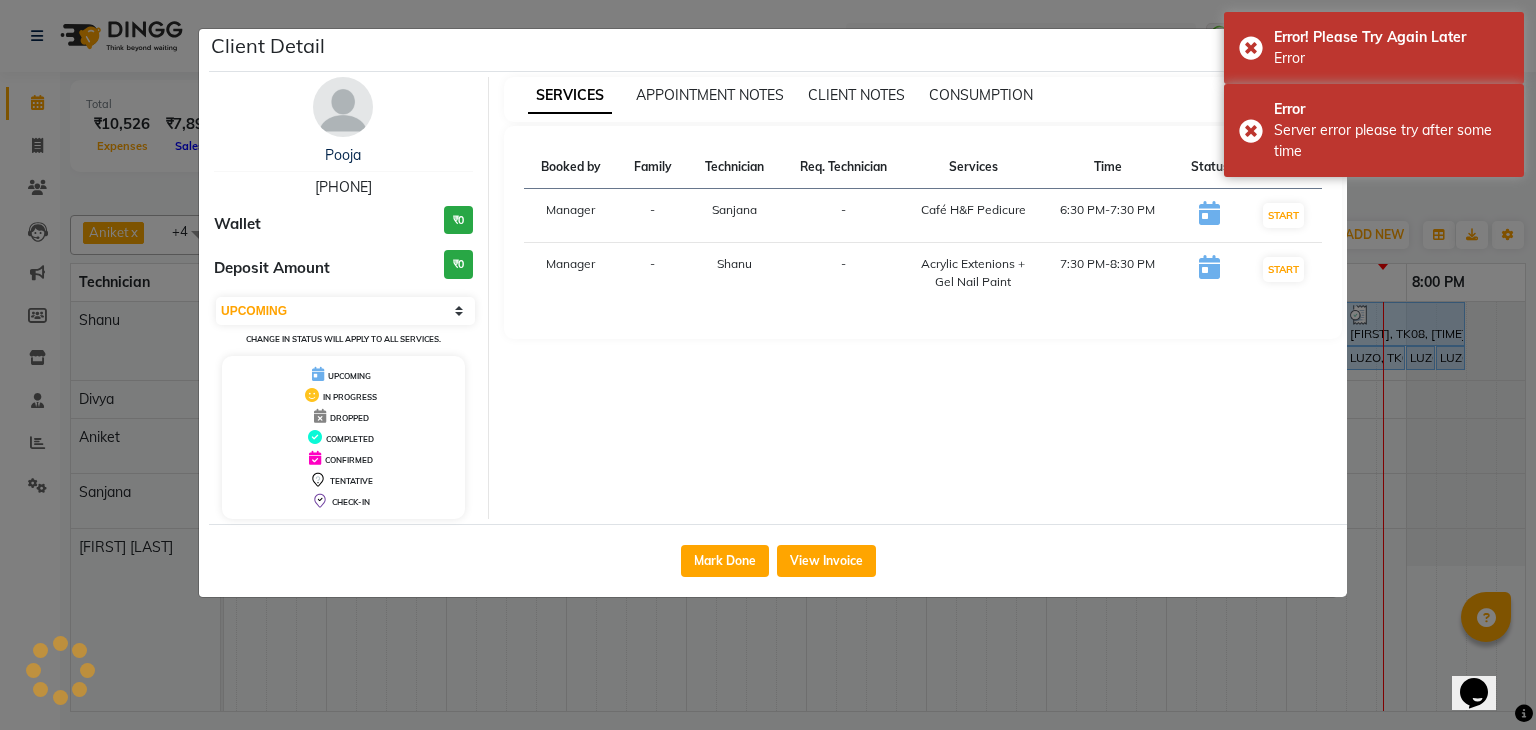 click on "[FIRST]    [PHONE] Wallet ₹0 Deposit Amount  ₹0  Select IN SERVICE CONFIRMED TENTATIVE CHECK IN MARK DONE DROPPED UPCOMING Change in status will apply to all services. UPCOMING IN PROGRESS DROPPED COMPLETED CONFIRMED TENTATIVE CHECK-IN" at bounding box center (344, 298) 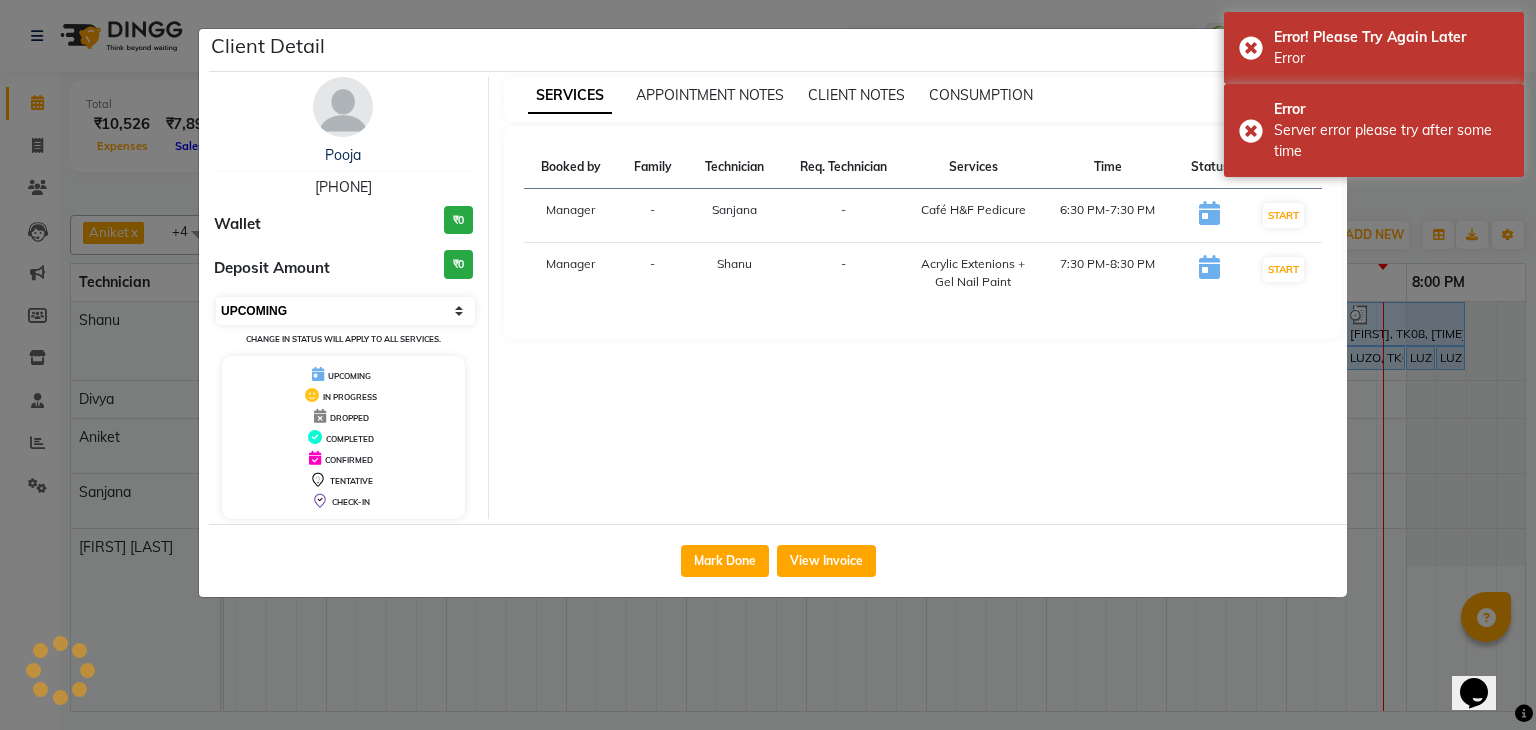 click on "Select IN SERVICE CONFIRMED TENTATIVE CHECK IN MARK DONE DROPPED UPCOMING" at bounding box center [345, 311] 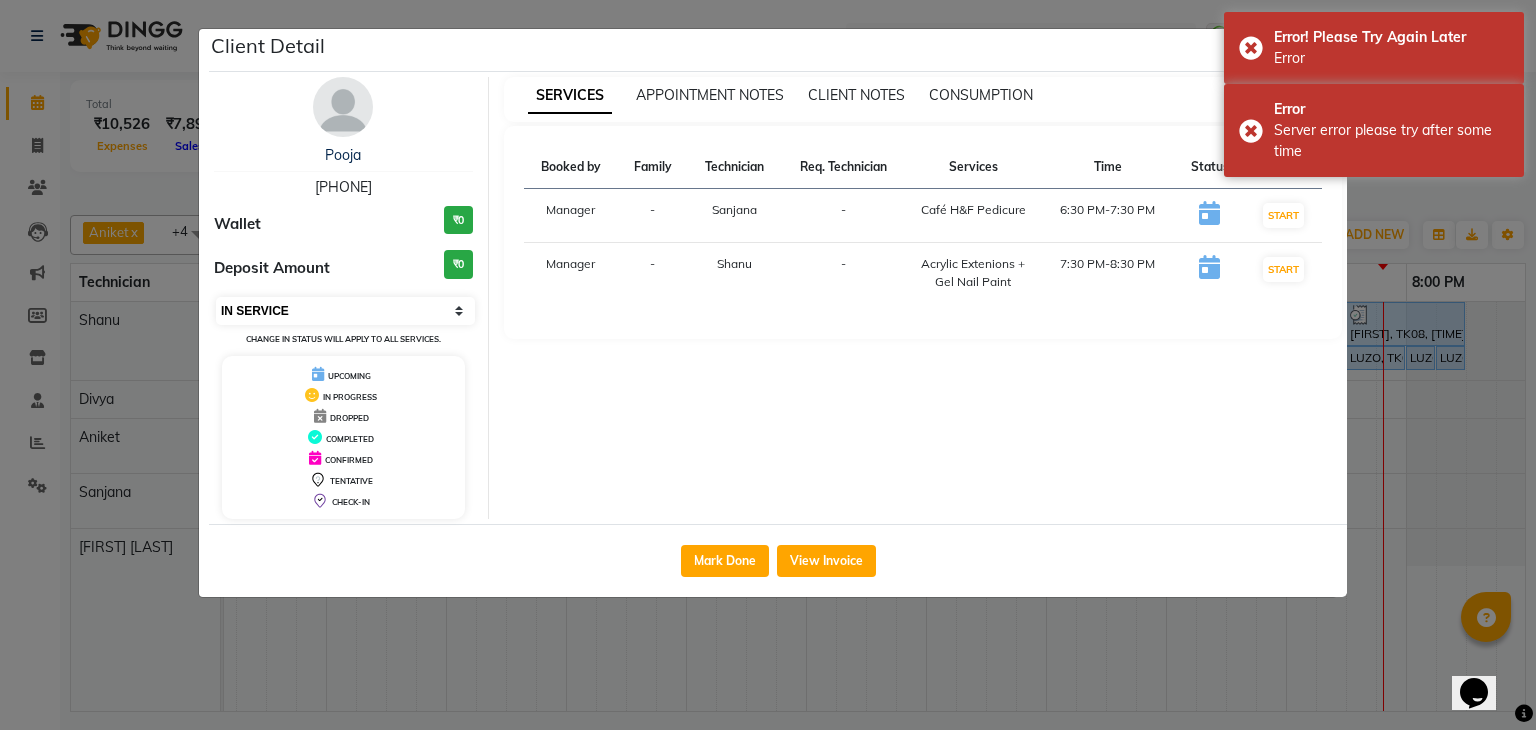 click on "Select IN SERVICE CONFIRMED TENTATIVE CHECK IN MARK DONE DROPPED UPCOMING" at bounding box center [345, 311] 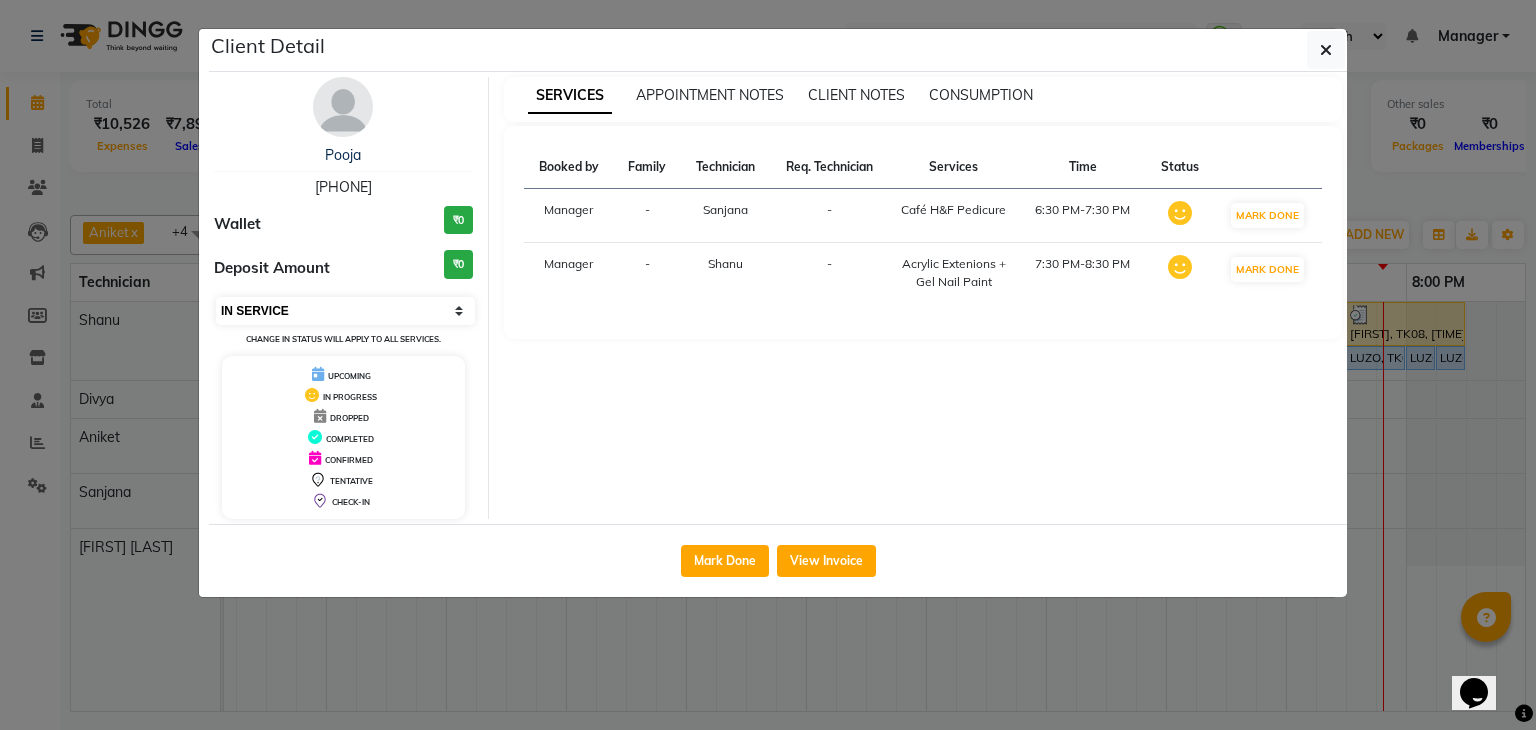 click on "Select IN SERVICE CONFIRMED TENTATIVE CHECK IN MARK DONE DROPPED UPCOMING" at bounding box center [345, 311] 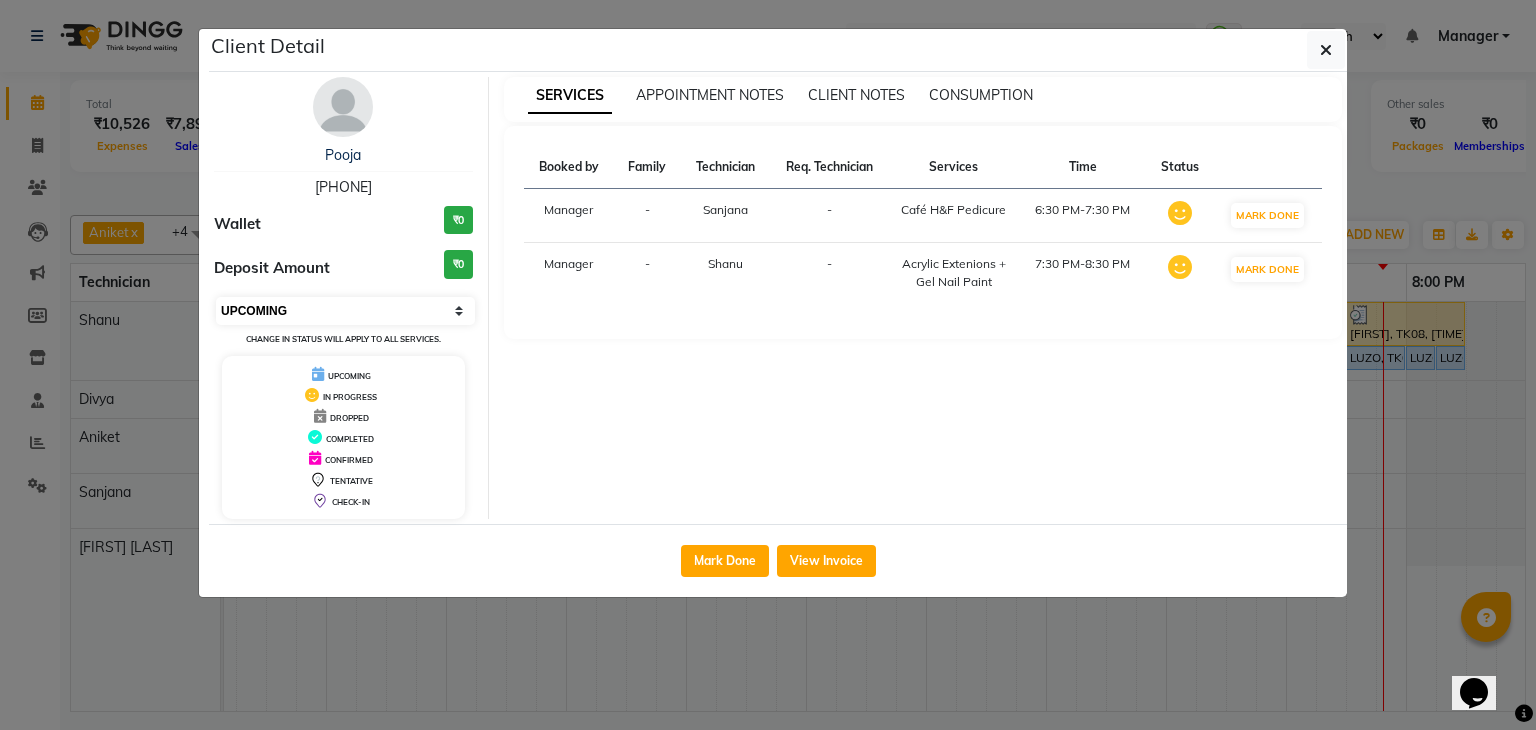 click on "Select IN SERVICE CONFIRMED TENTATIVE CHECK IN MARK DONE DROPPED UPCOMING" at bounding box center [345, 311] 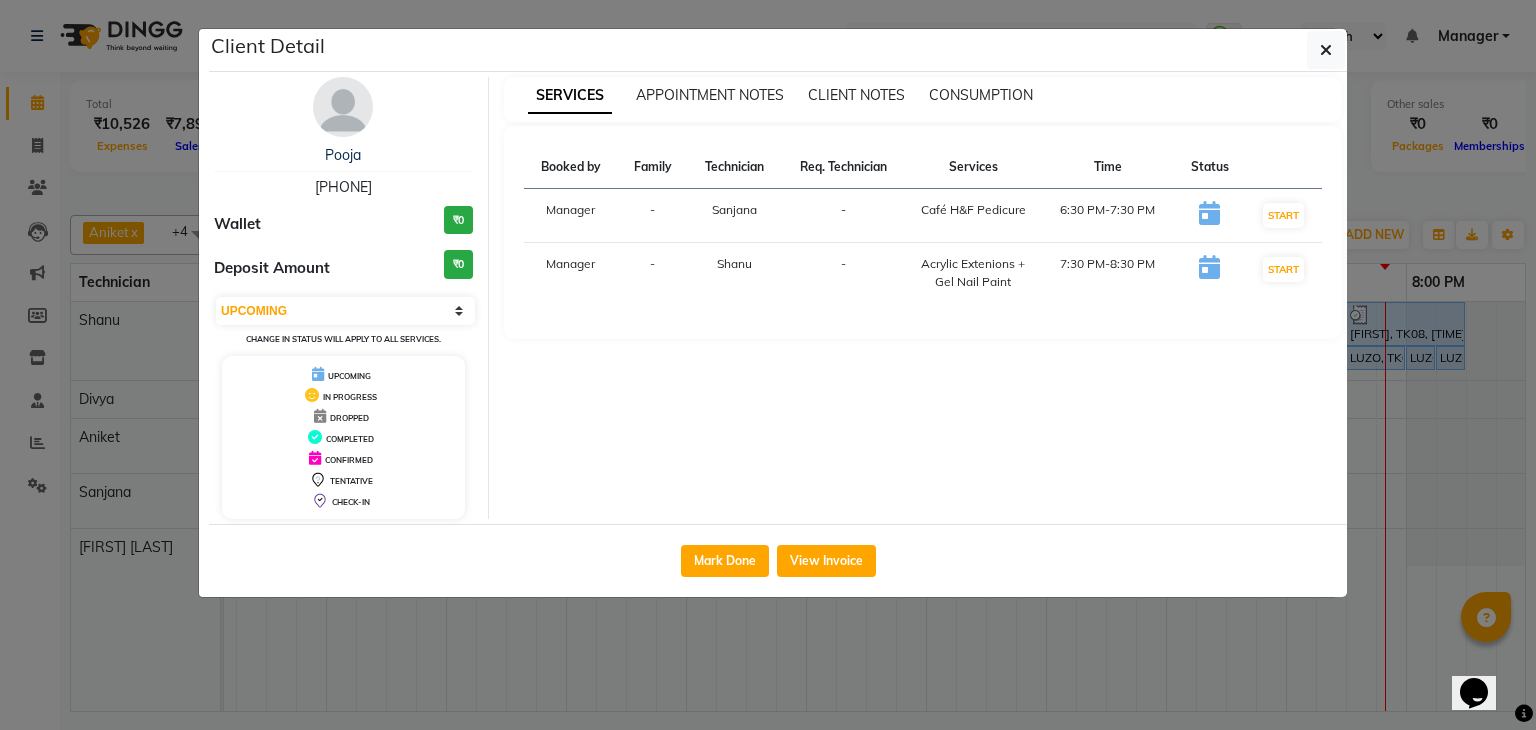 click on "[PHONE]" at bounding box center (343, 187) 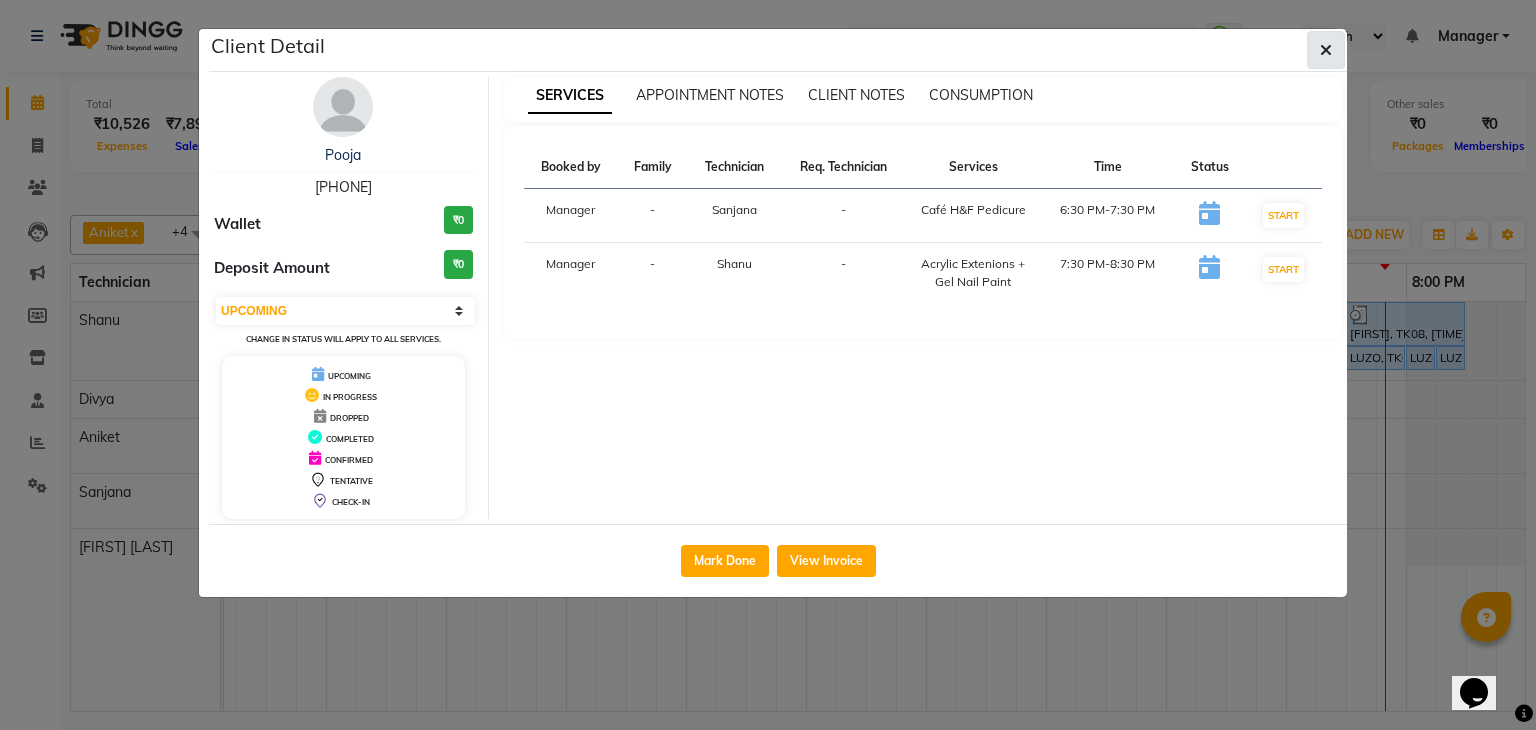 click 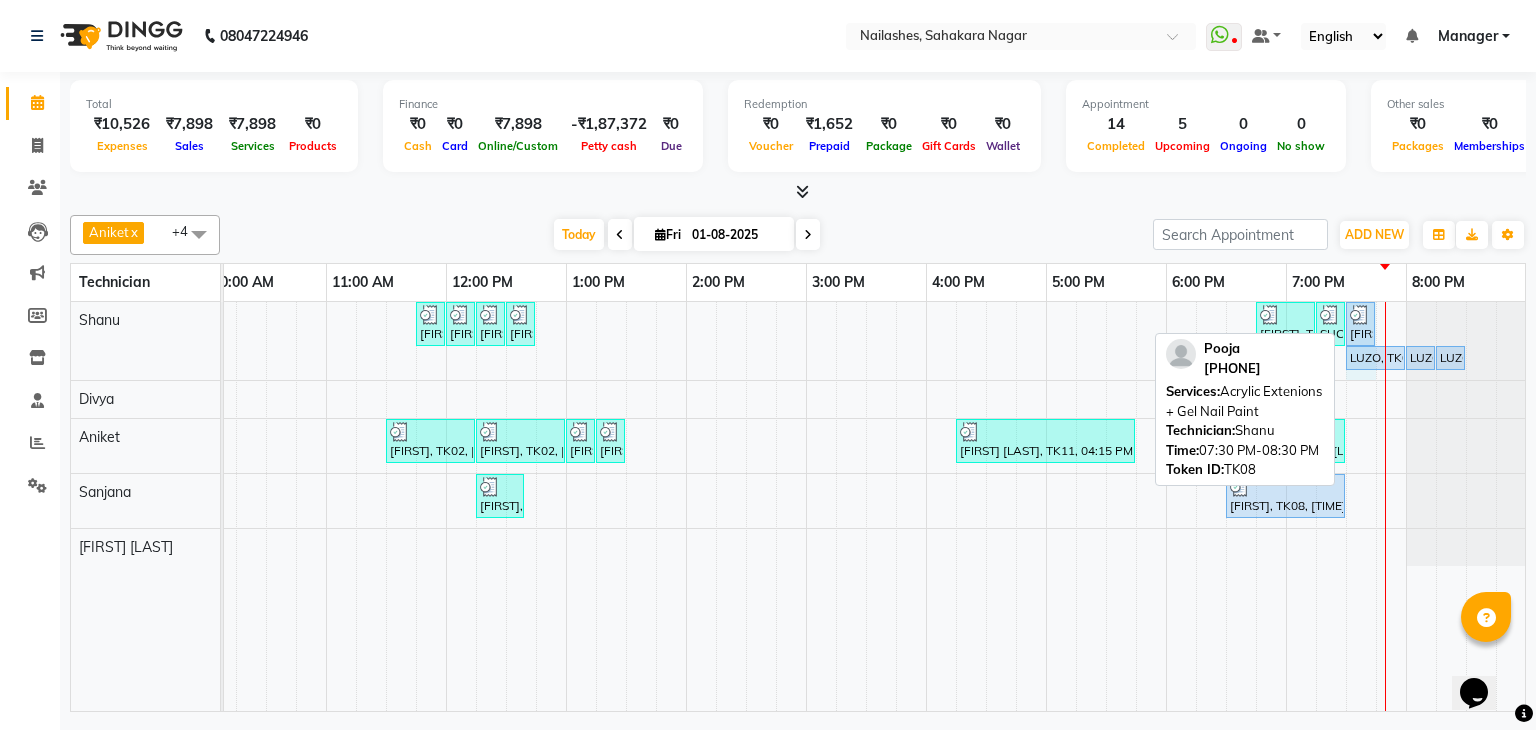drag, startPoint x: 1465, startPoint y: 321, endPoint x: 1370, endPoint y: 325, distance: 95.084175 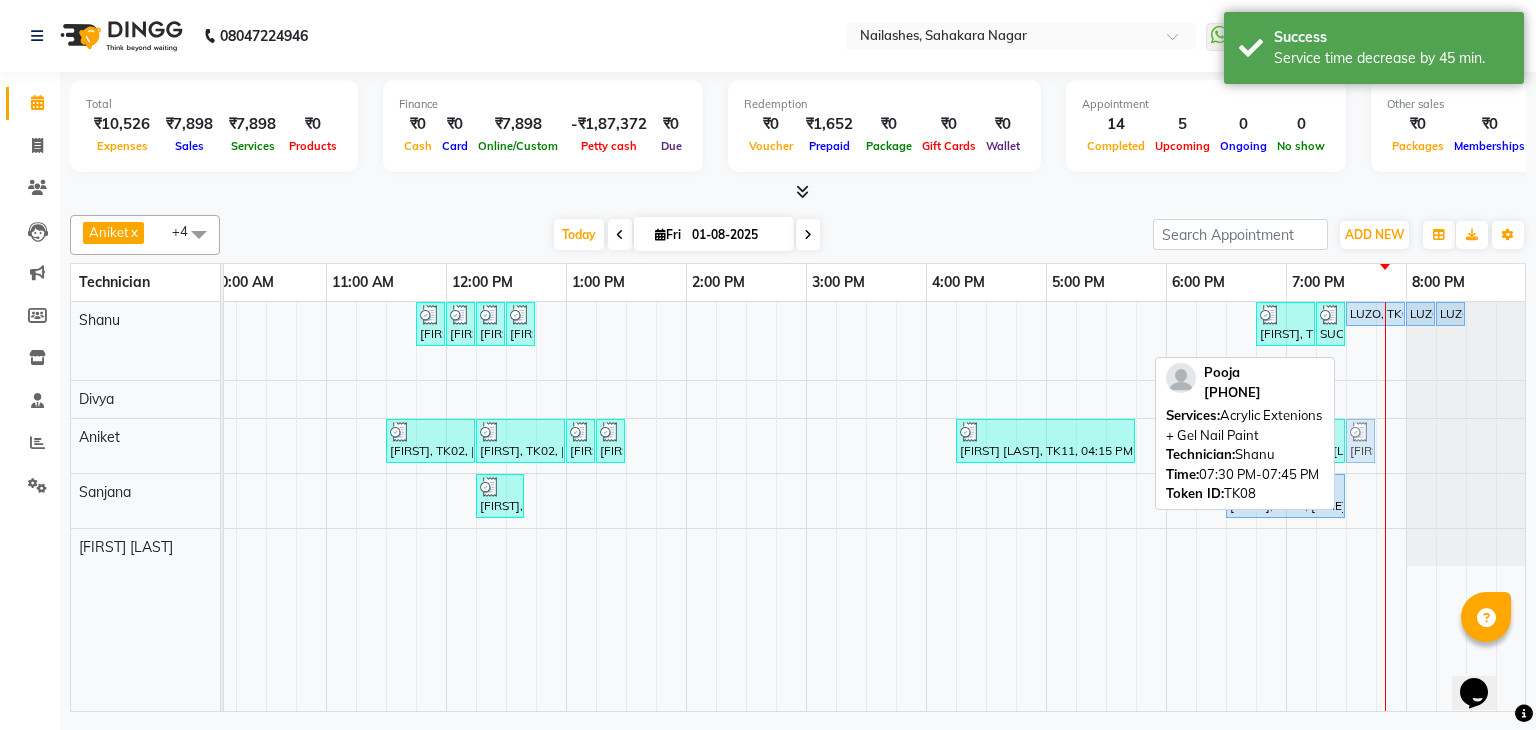 drag, startPoint x: 1364, startPoint y: 345, endPoint x: 1370, endPoint y: 443, distance: 98.1835 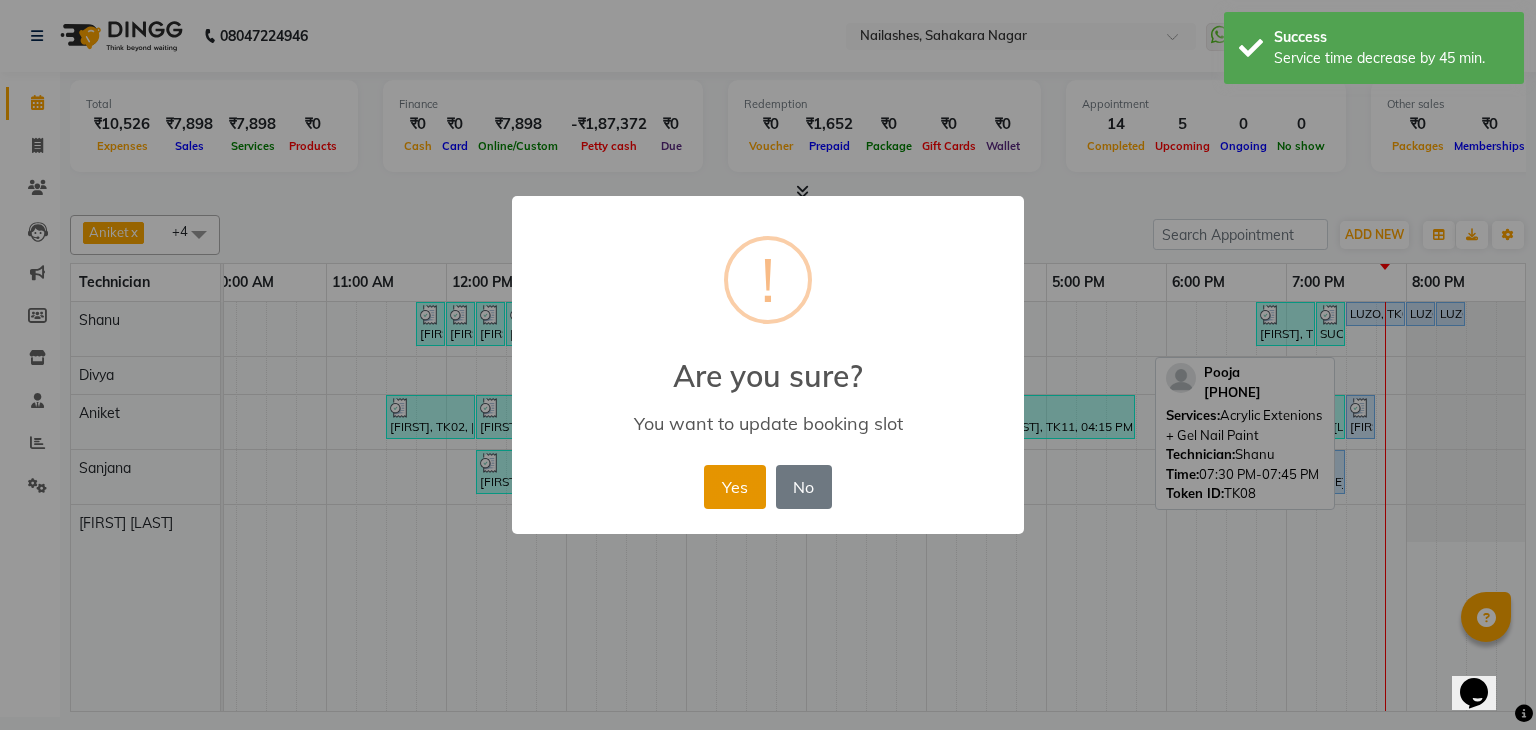 drag, startPoint x: 721, startPoint y: 487, endPoint x: 805, endPoint y: 475, distance: 84.85281 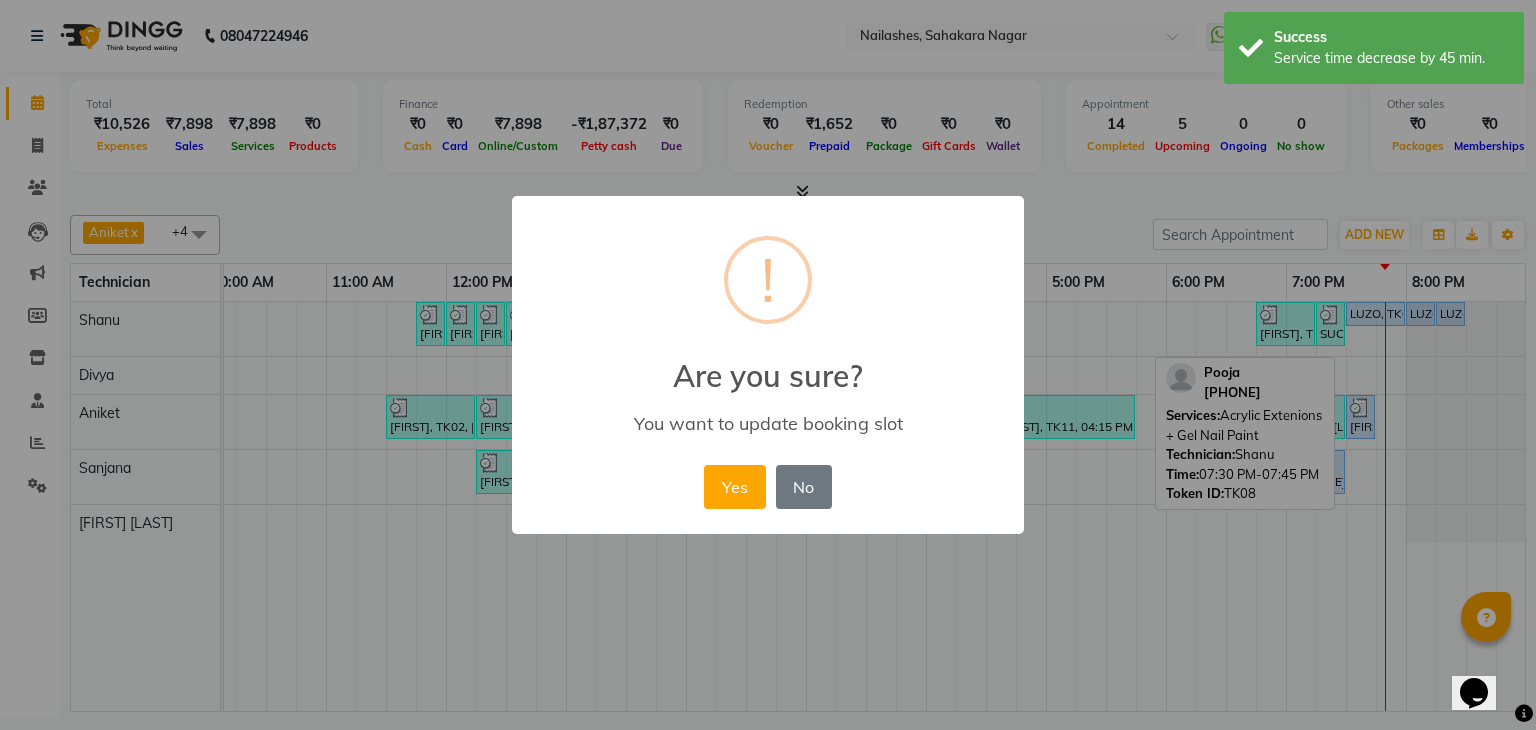 click on "Yes" at bounding box center [734, 487] 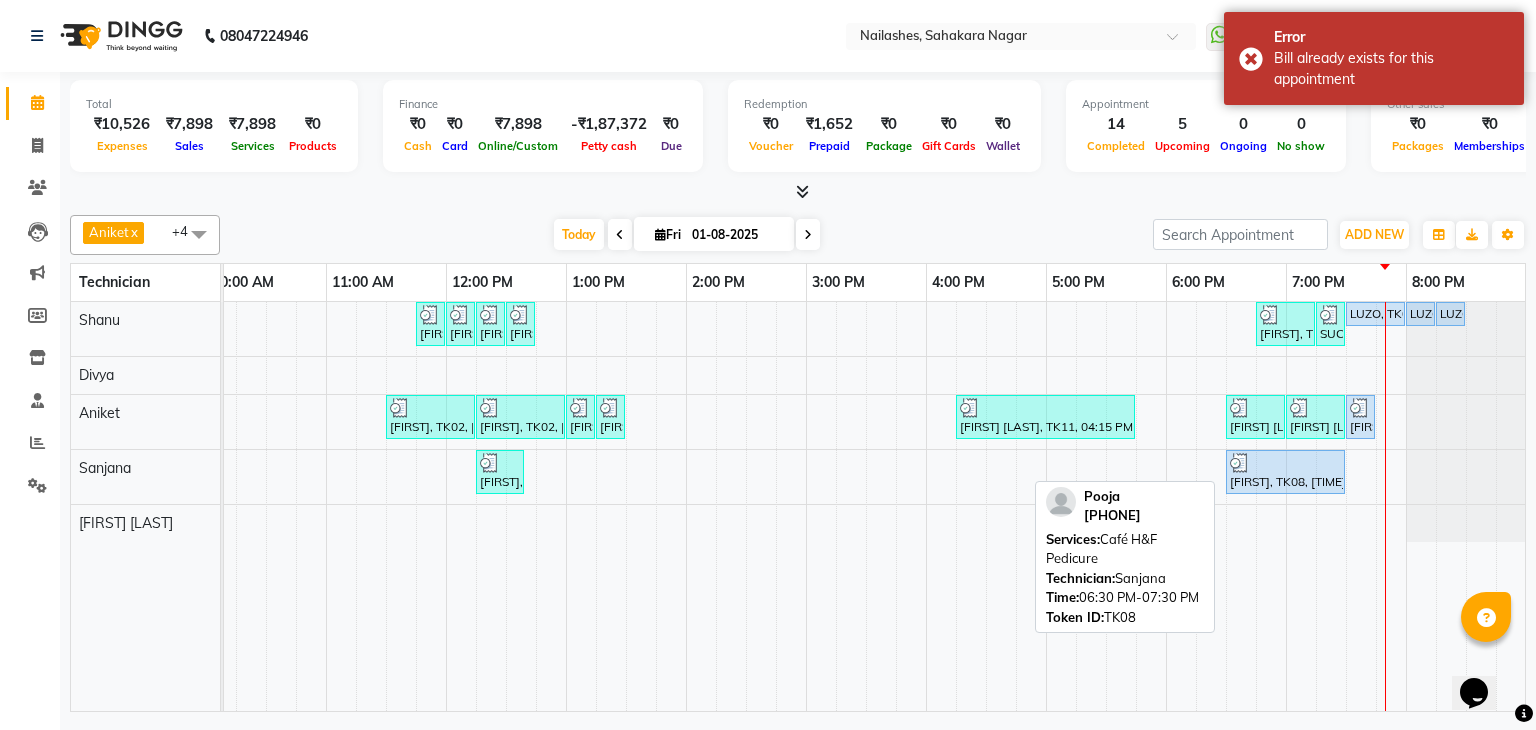click on "[FIRST], TK08, [TIME]-[TIME], Café H&F Pedicure" at bounding box center [1285, 472] 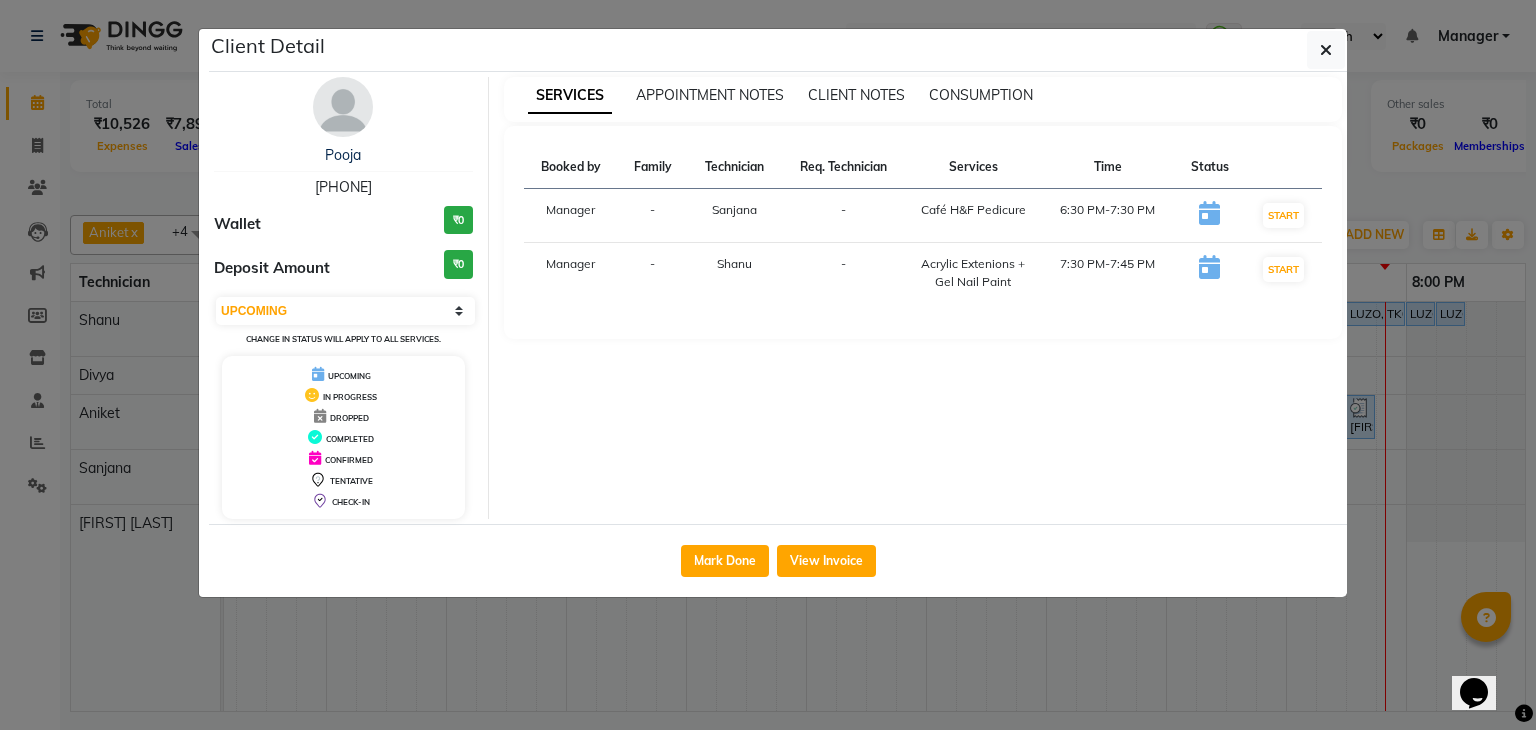 click on "Client Detail" 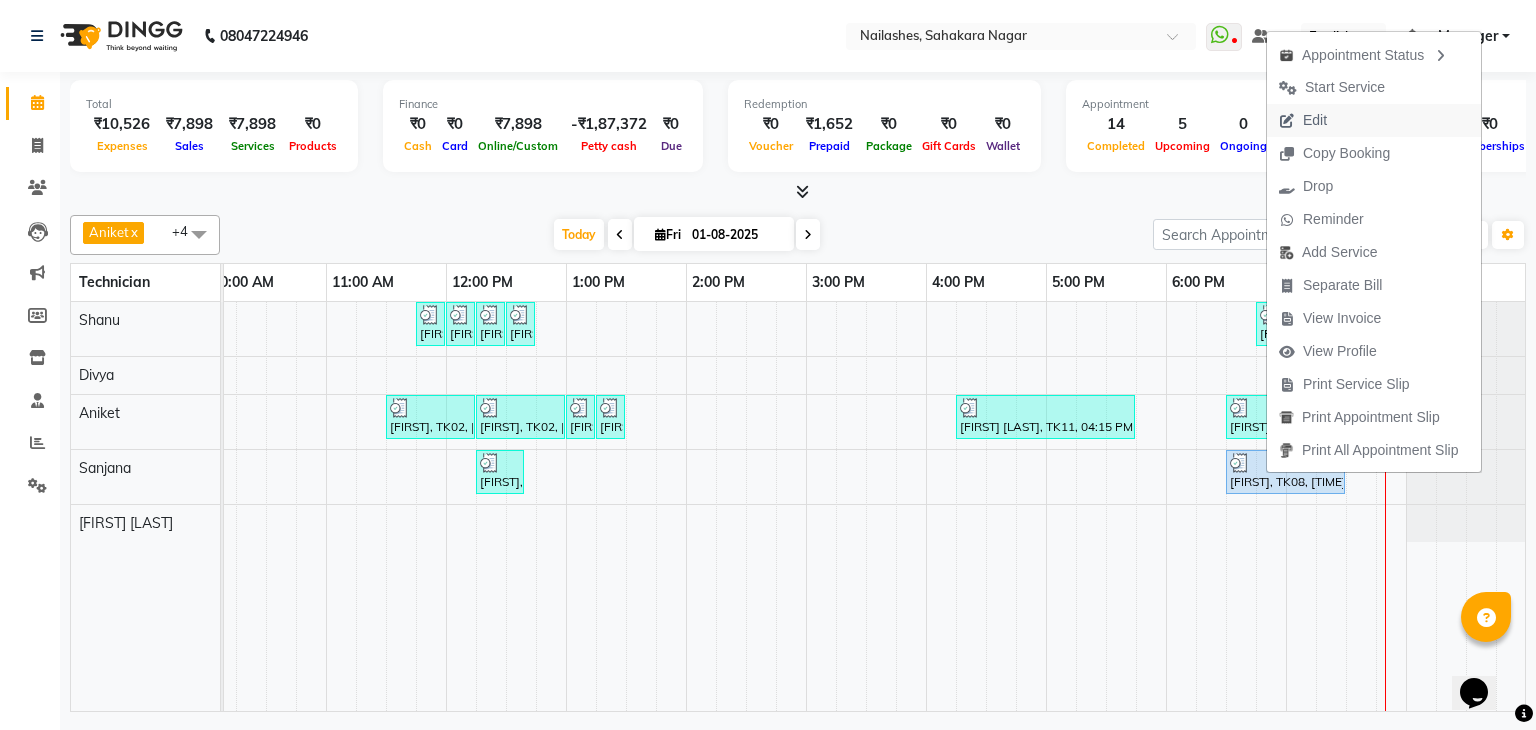 click on "Edit" at bounding box center (1303, 120) 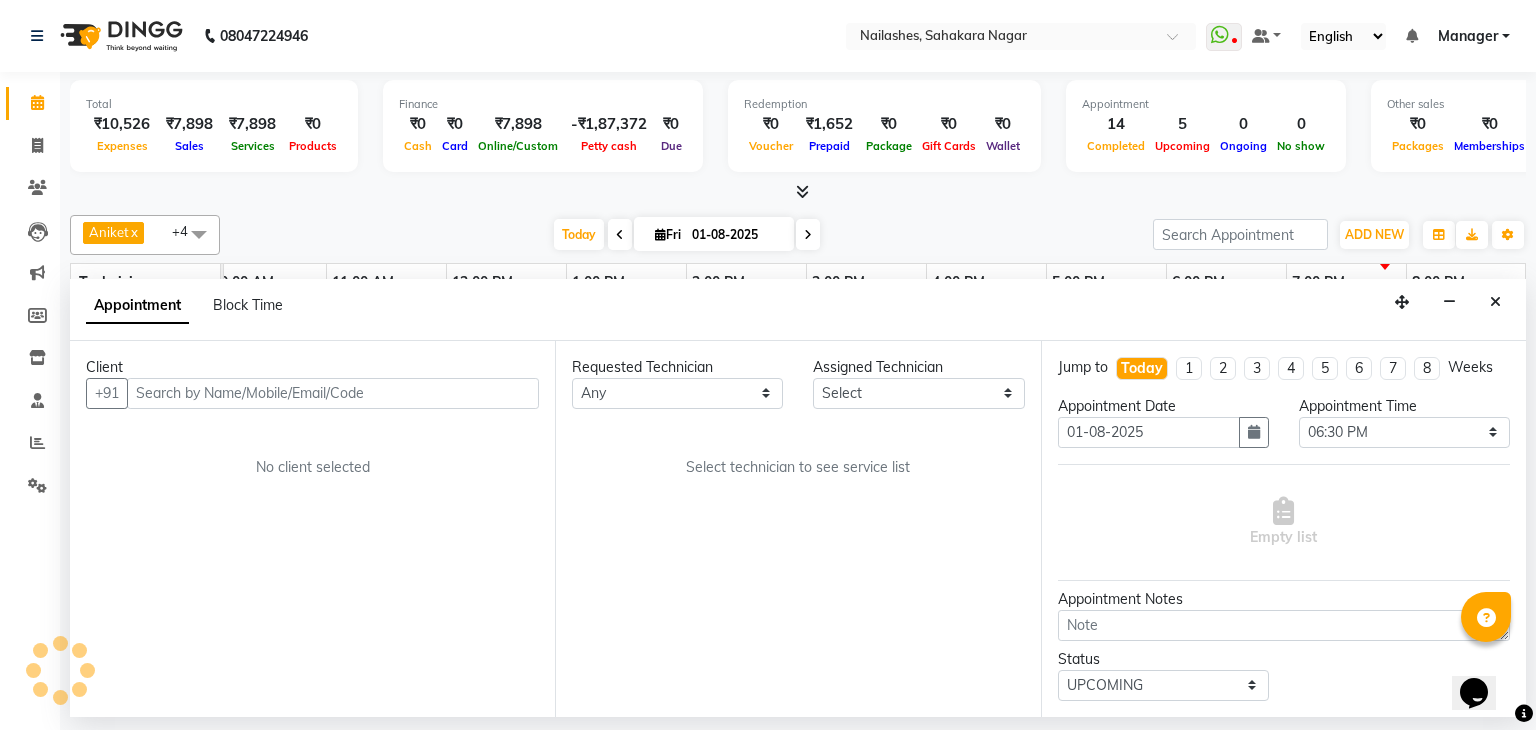 scroll, scrollTop: 0, scrollLeft: 258, axis: horizontal 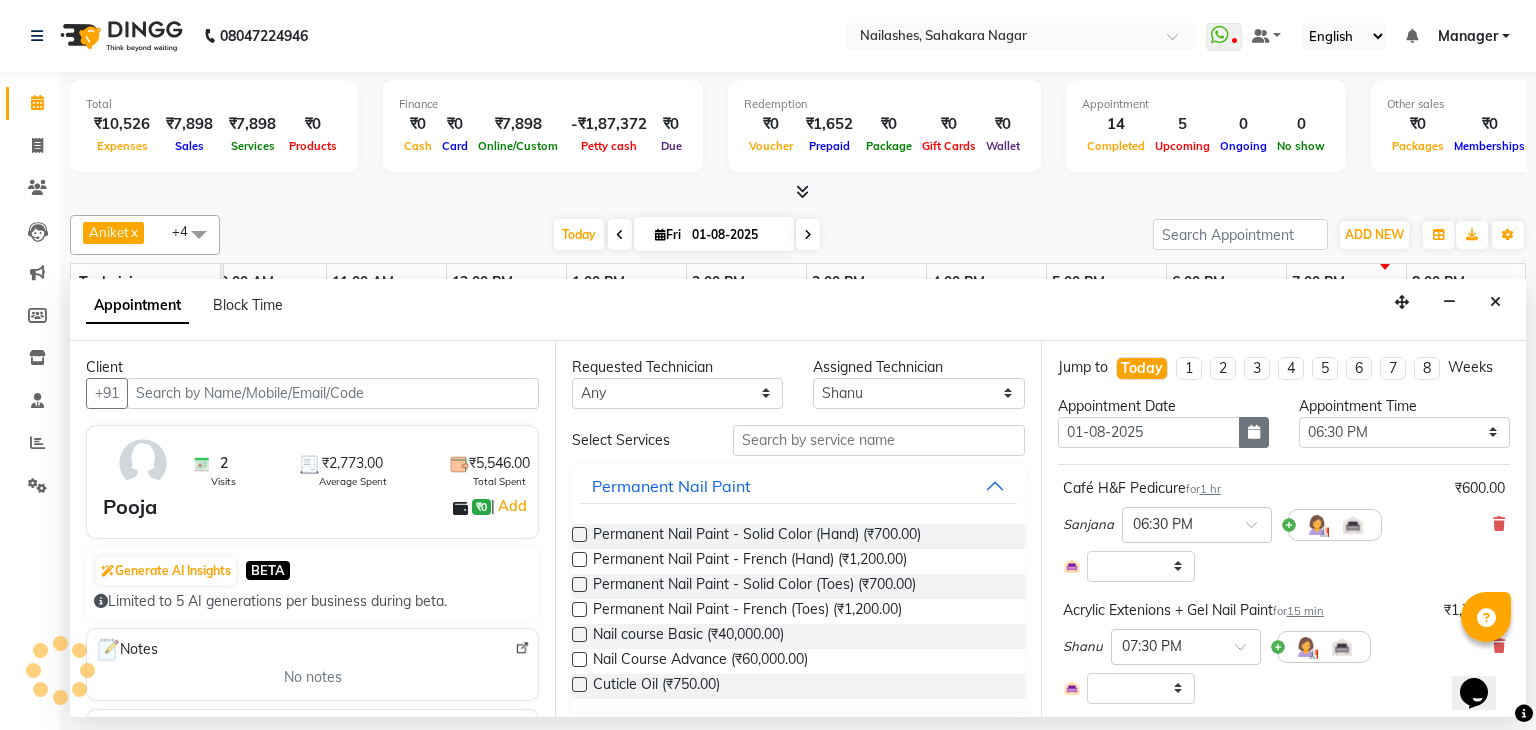 click at bounding box center [1254, 432] 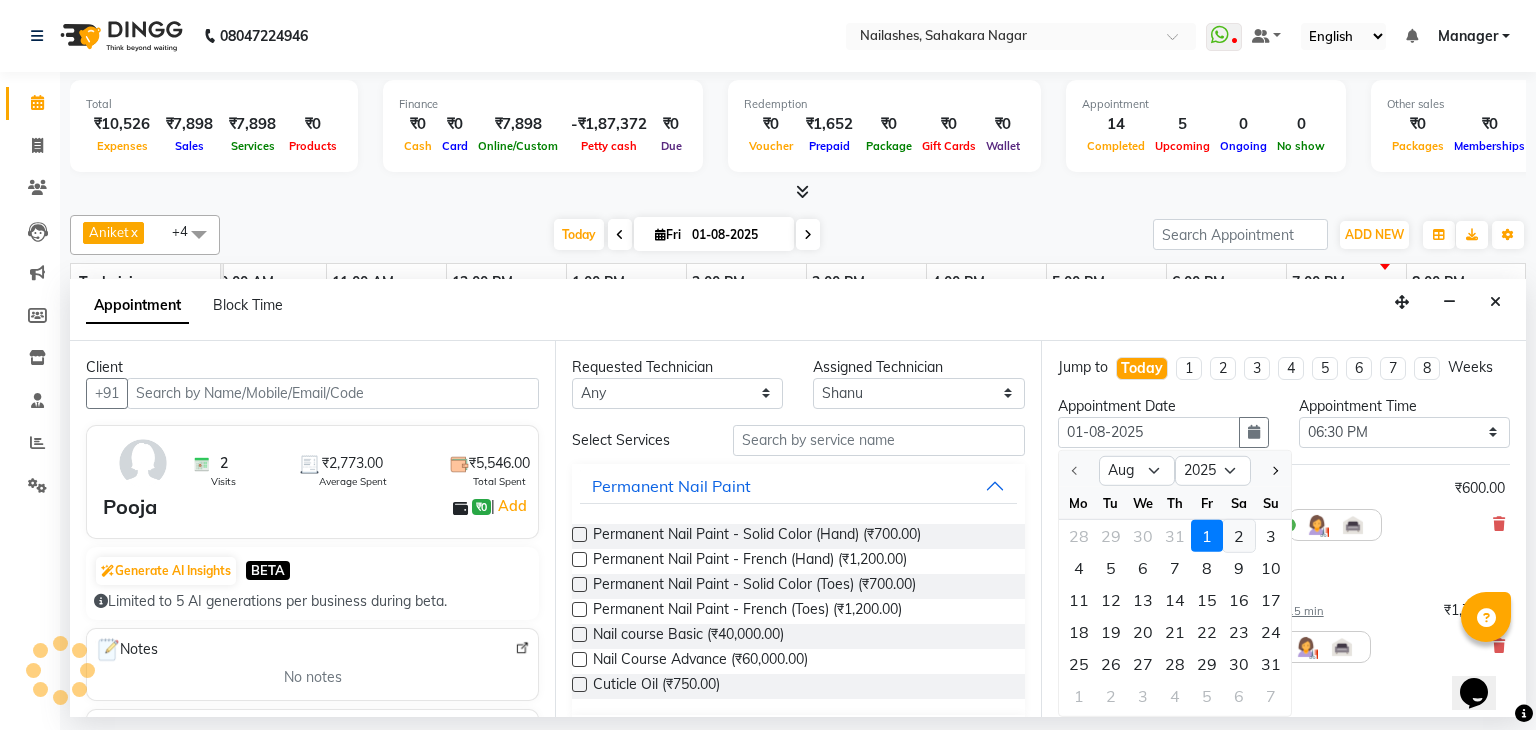 click on "2" at bounding box center [1239, 536] 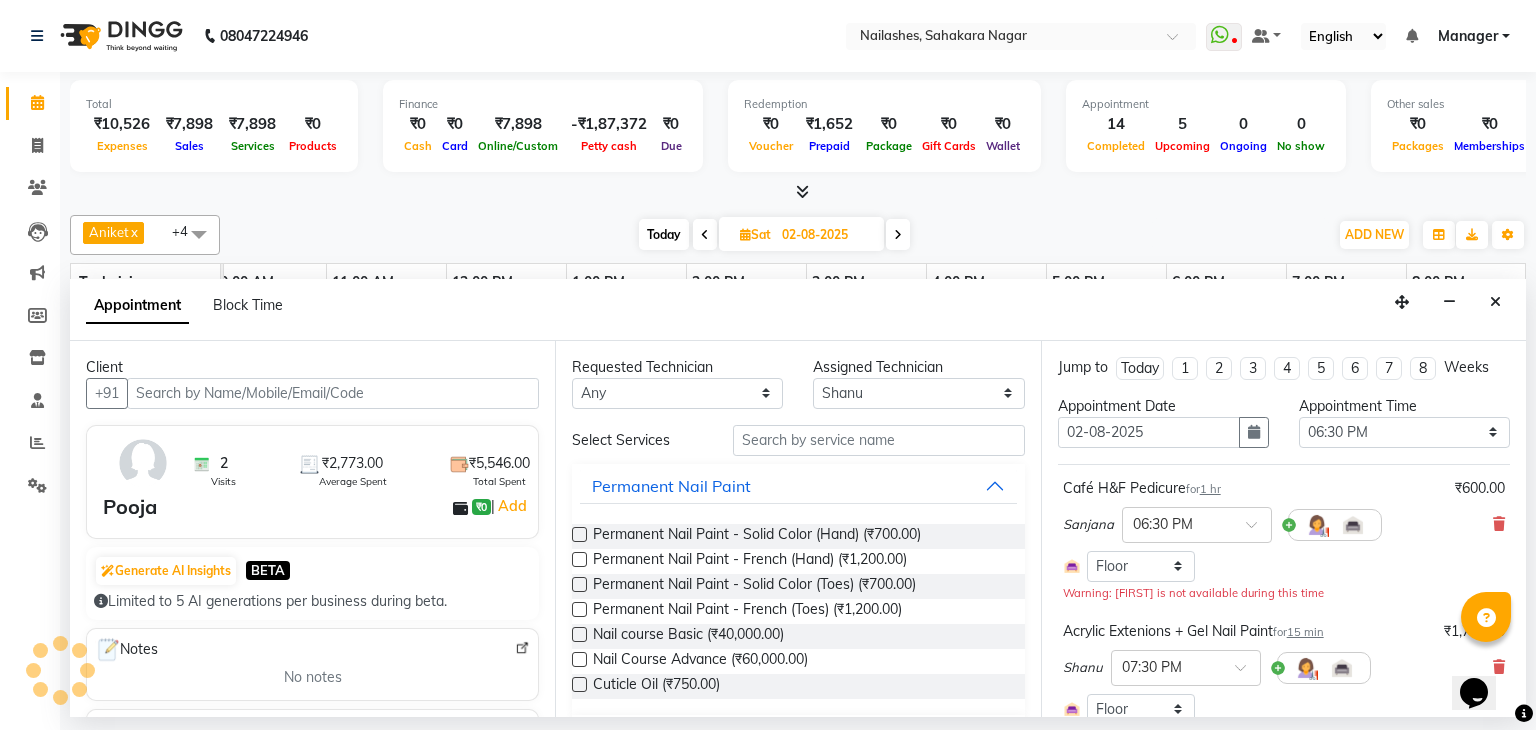 scroll, scrollTop: 0, scrollLeft: 0, axis: both 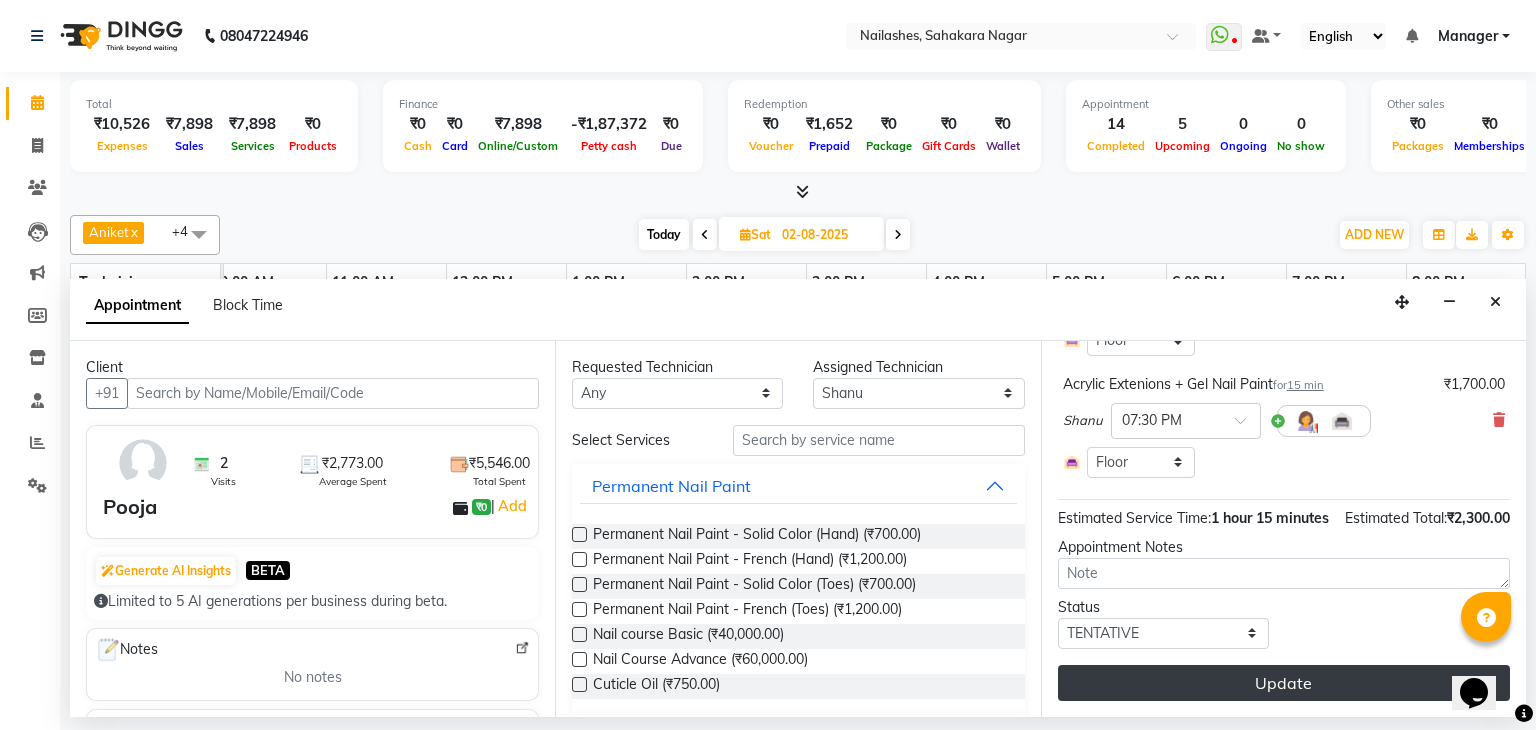 click on "Update" at bounding box center (1284, 683) 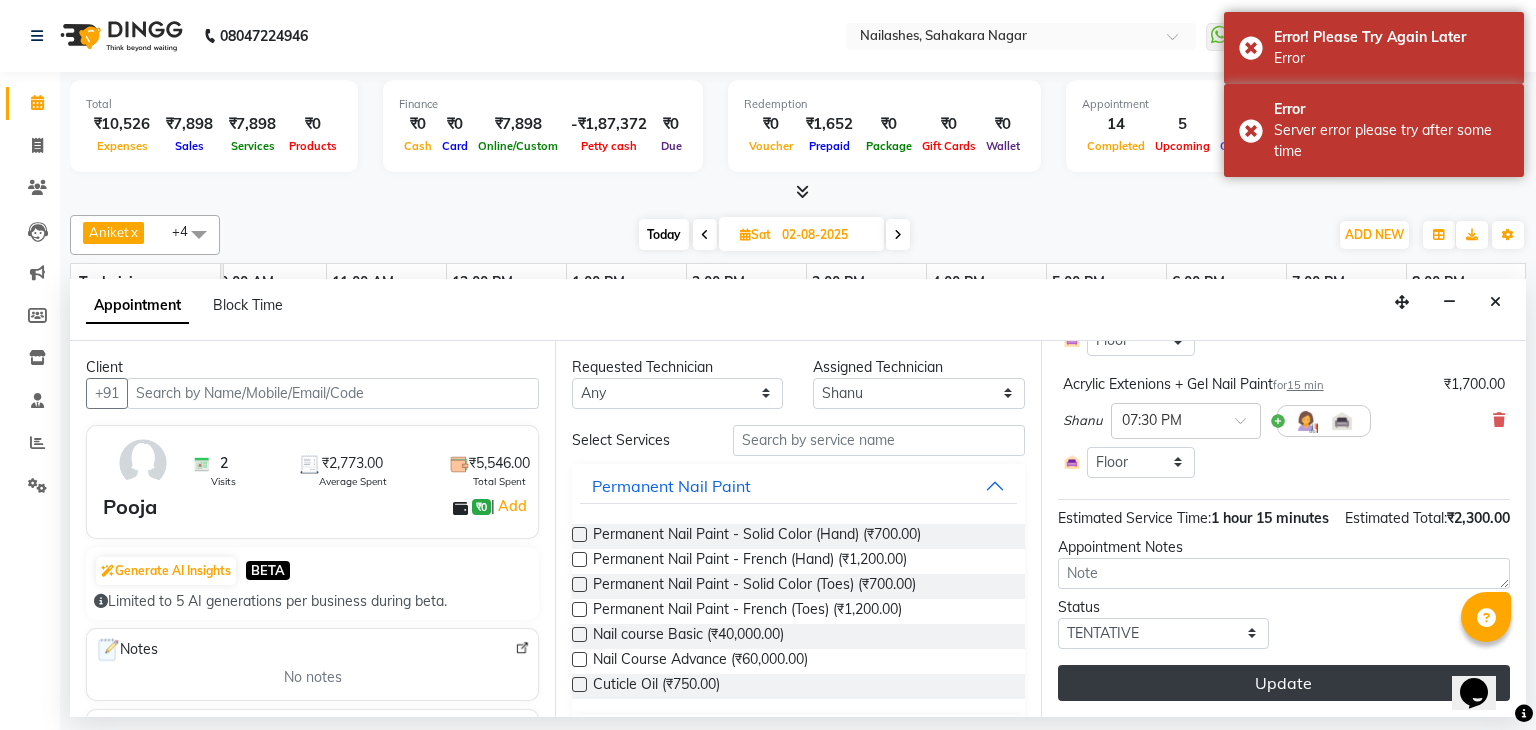 click on "Update" at bounding box center [1284, 683] 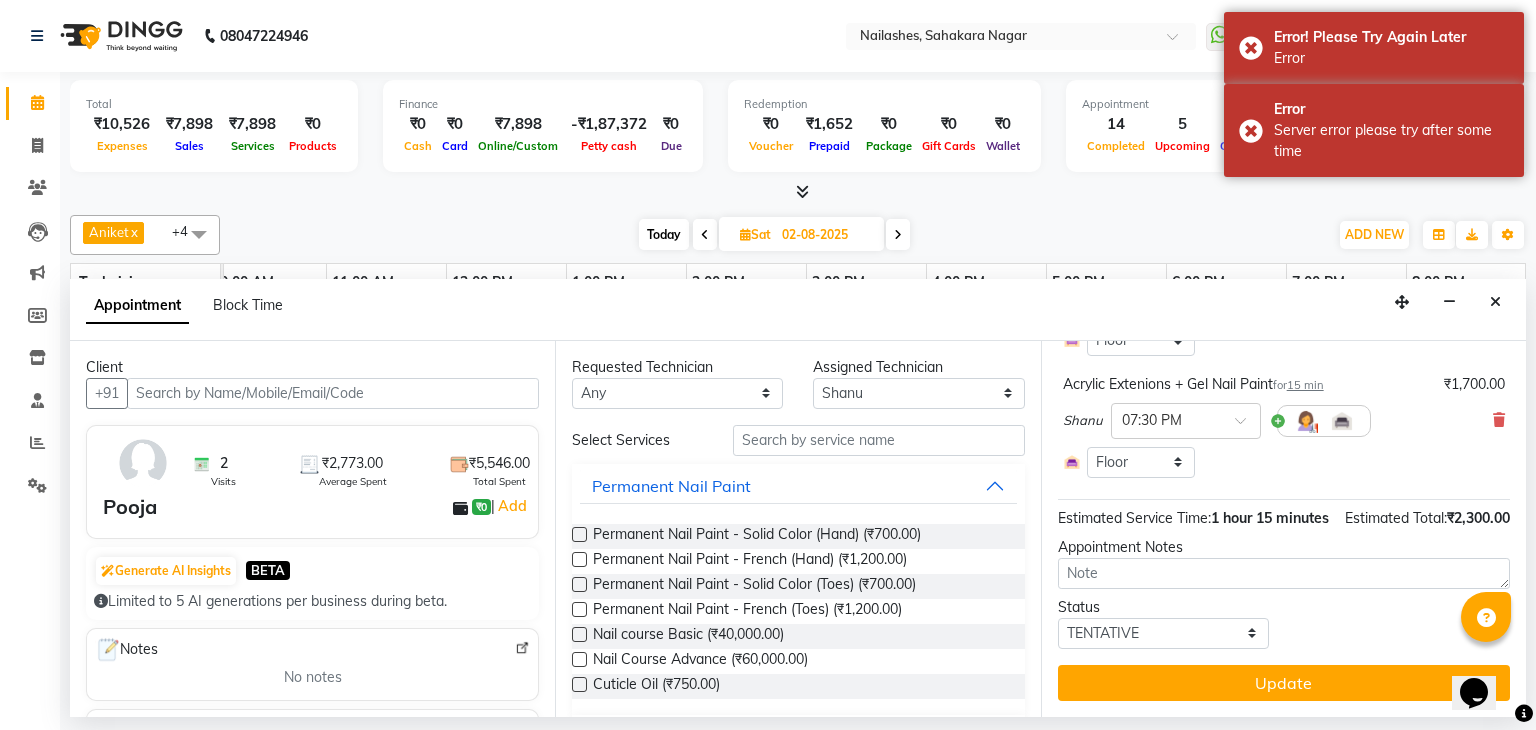 click at bounding box center (1499, 420) 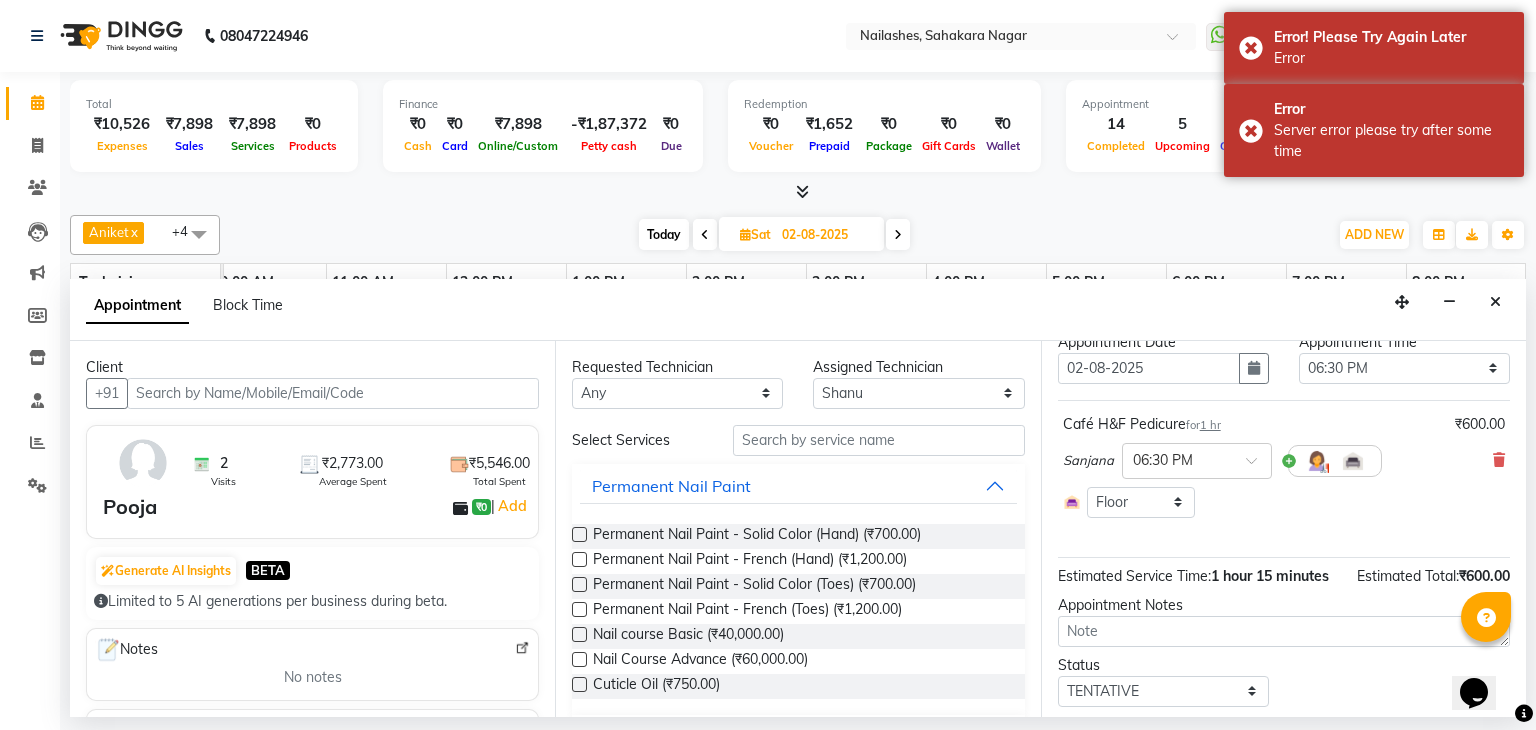 scroll, scrollTop: 142, scrollLeft: 0, axis: vertical 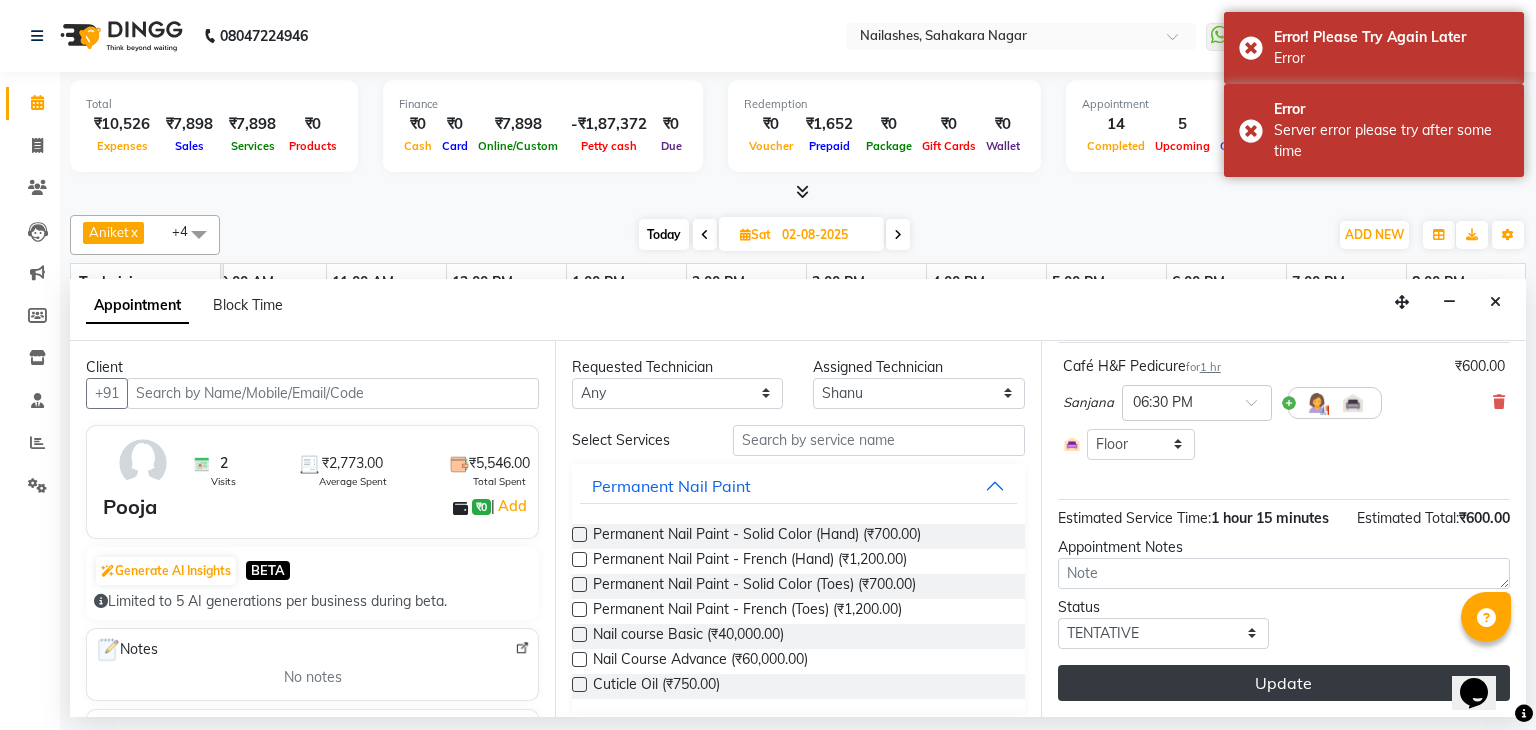 click on "Update" at bounding box center [1284, 683] 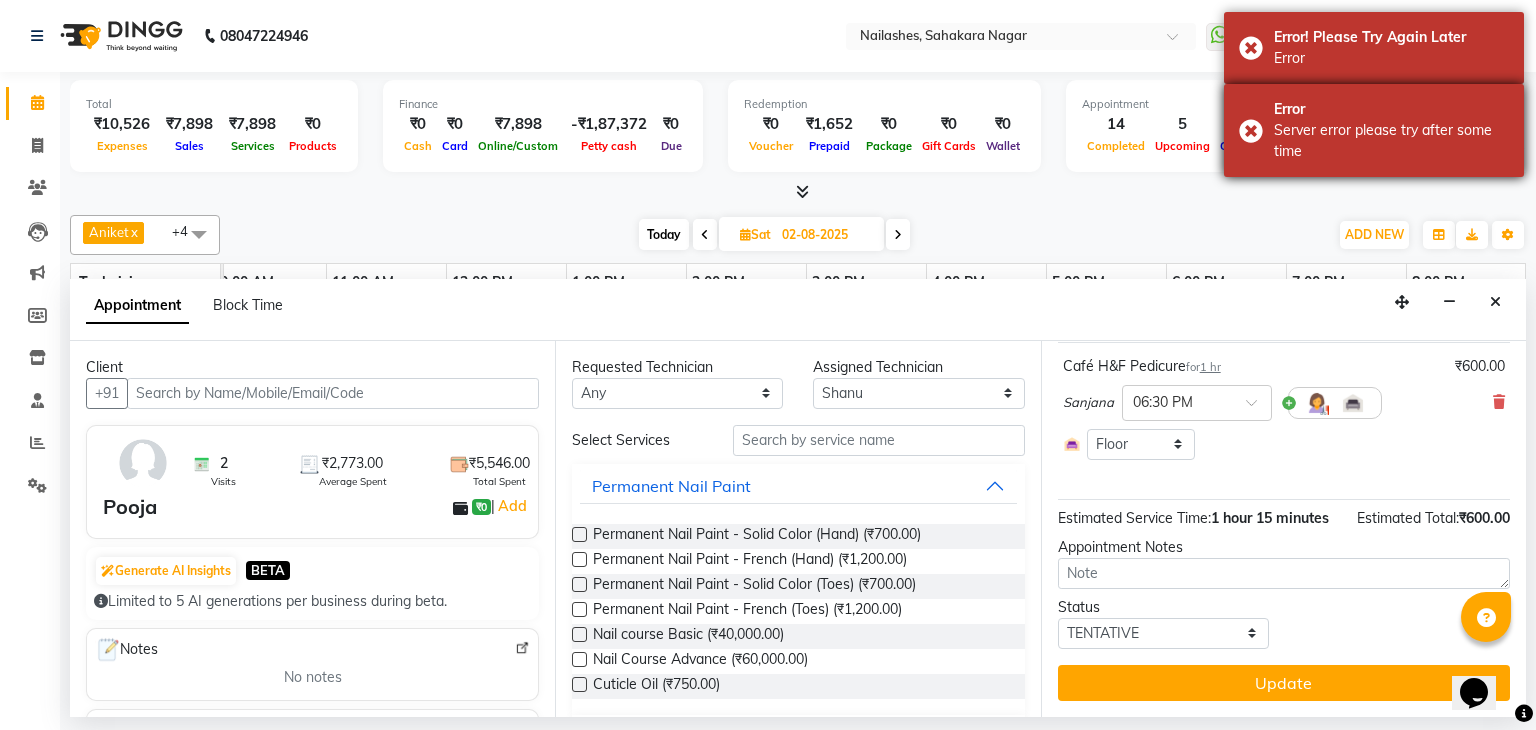 click on "Error   Server error please try after some time" at bounding box center (1374, 130) 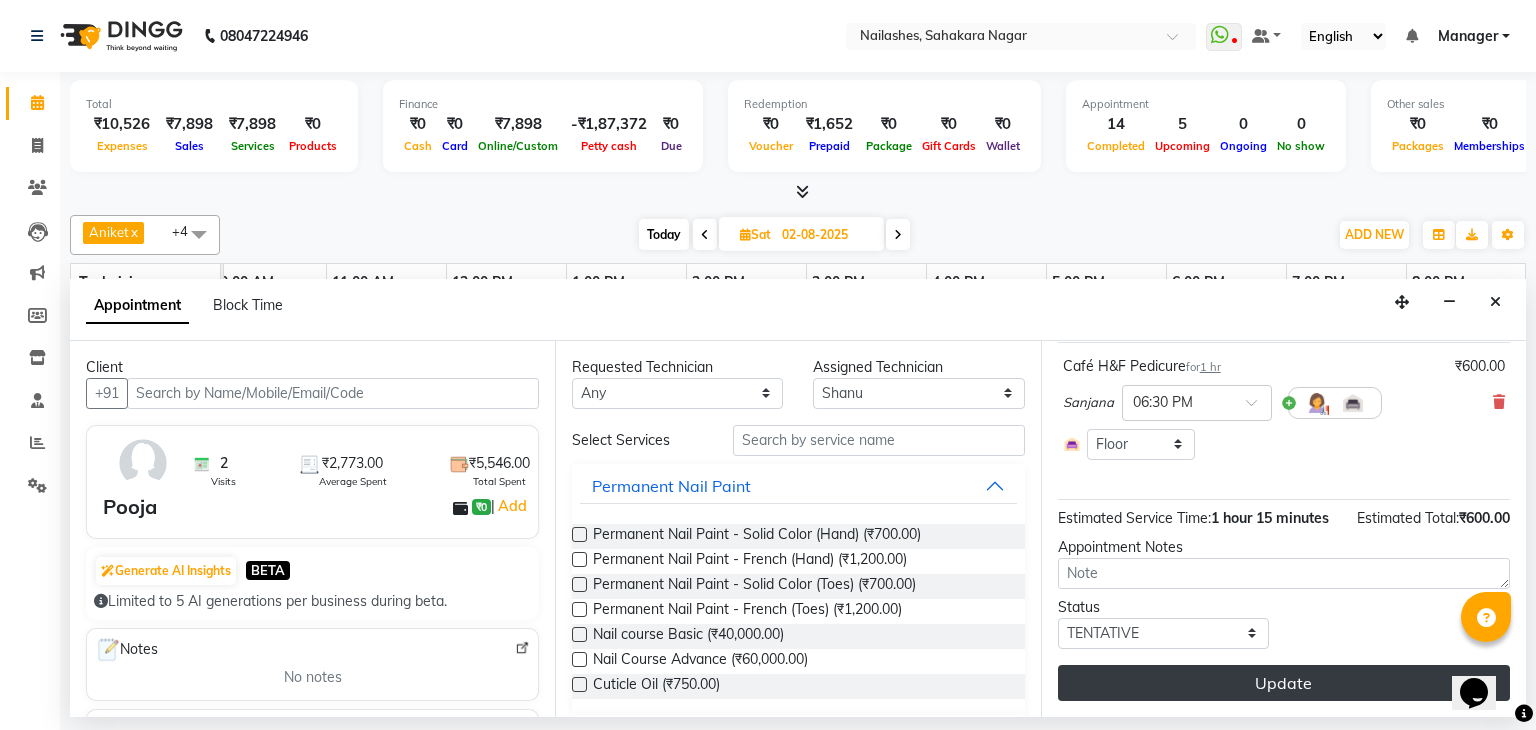 click on "Update" at bounding box center (1284, 683) 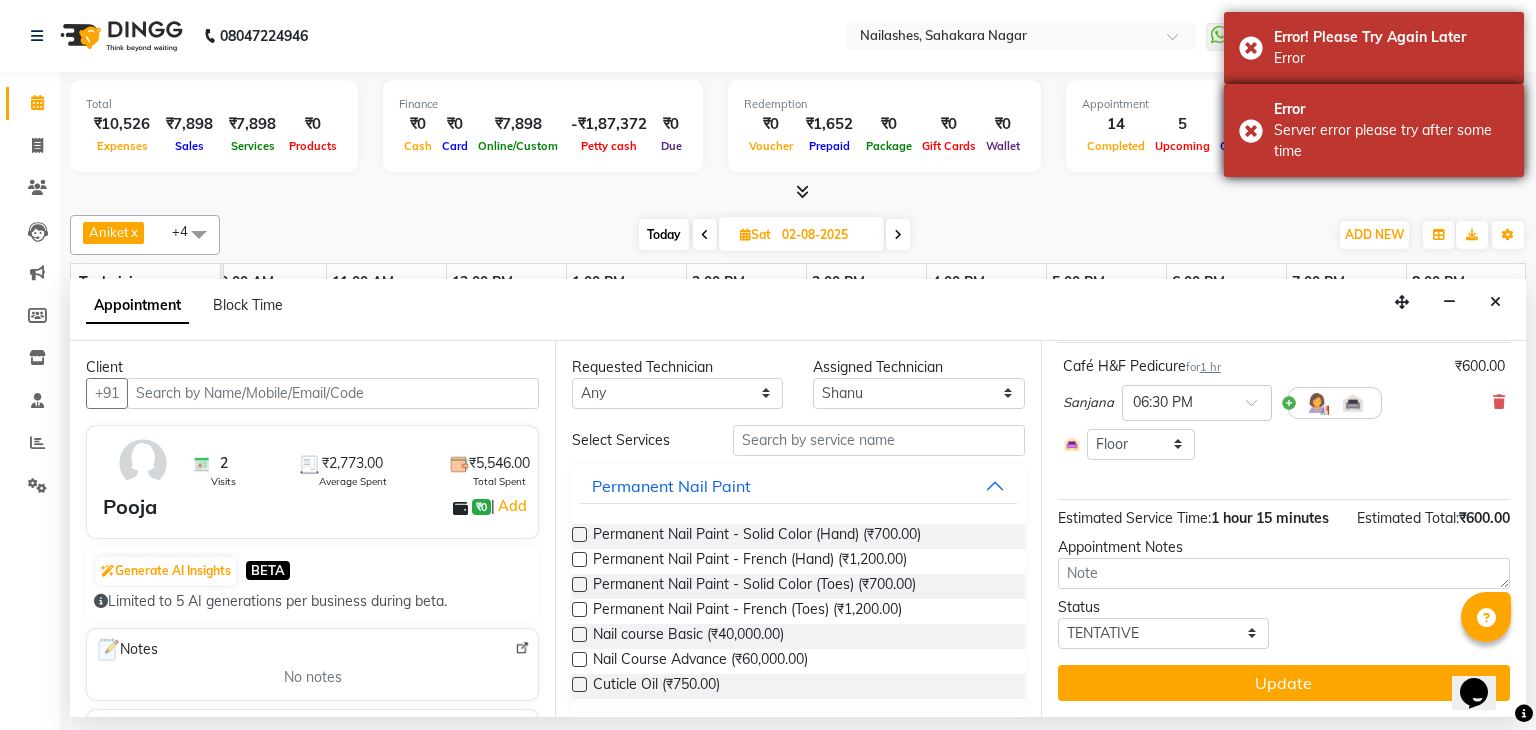 click on "Error   Server error please try after some time" at bounding box center [1374, 130] 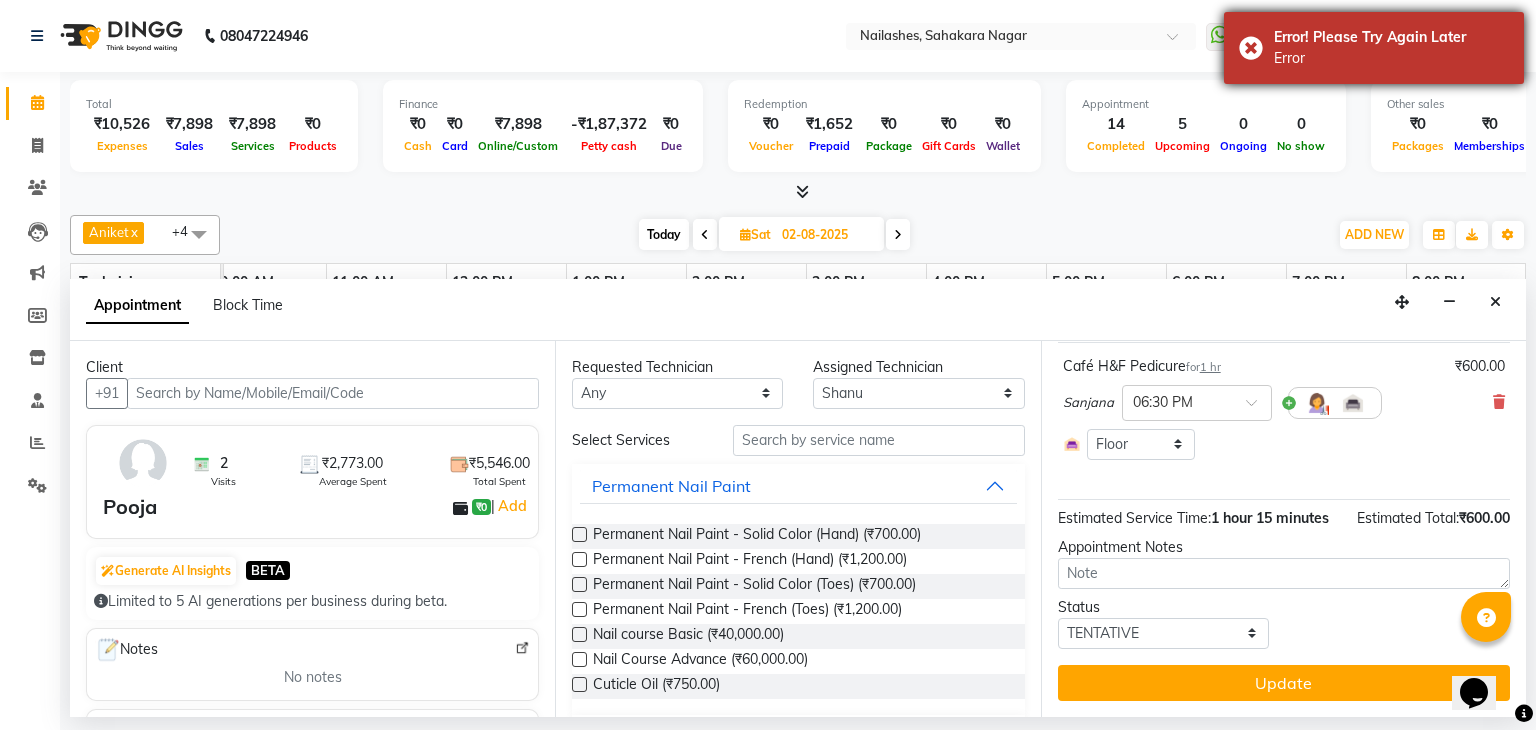 click on "Error! Please Try Again Later   Error" at bounding box center (1374, 48) 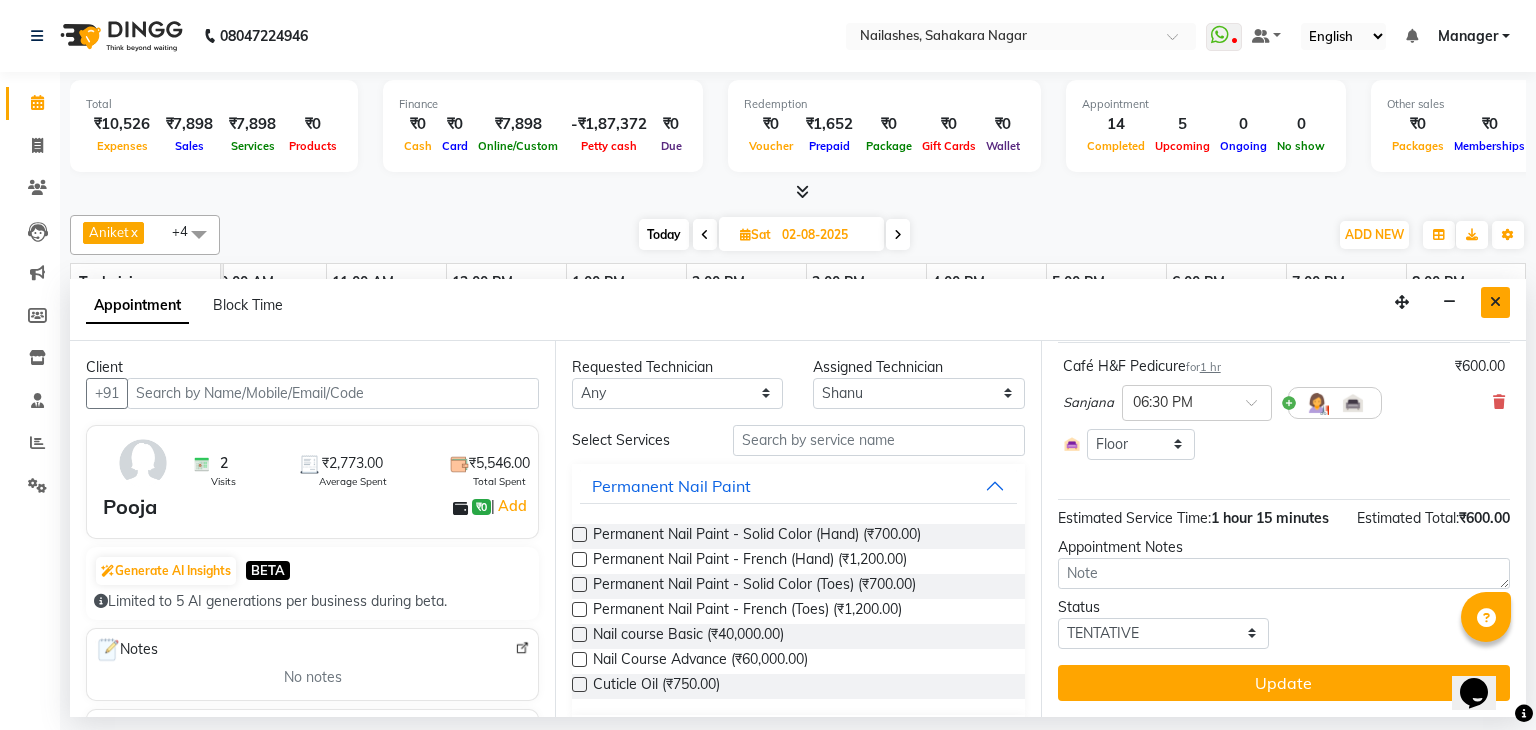 click at bounding box center (1495, 302) 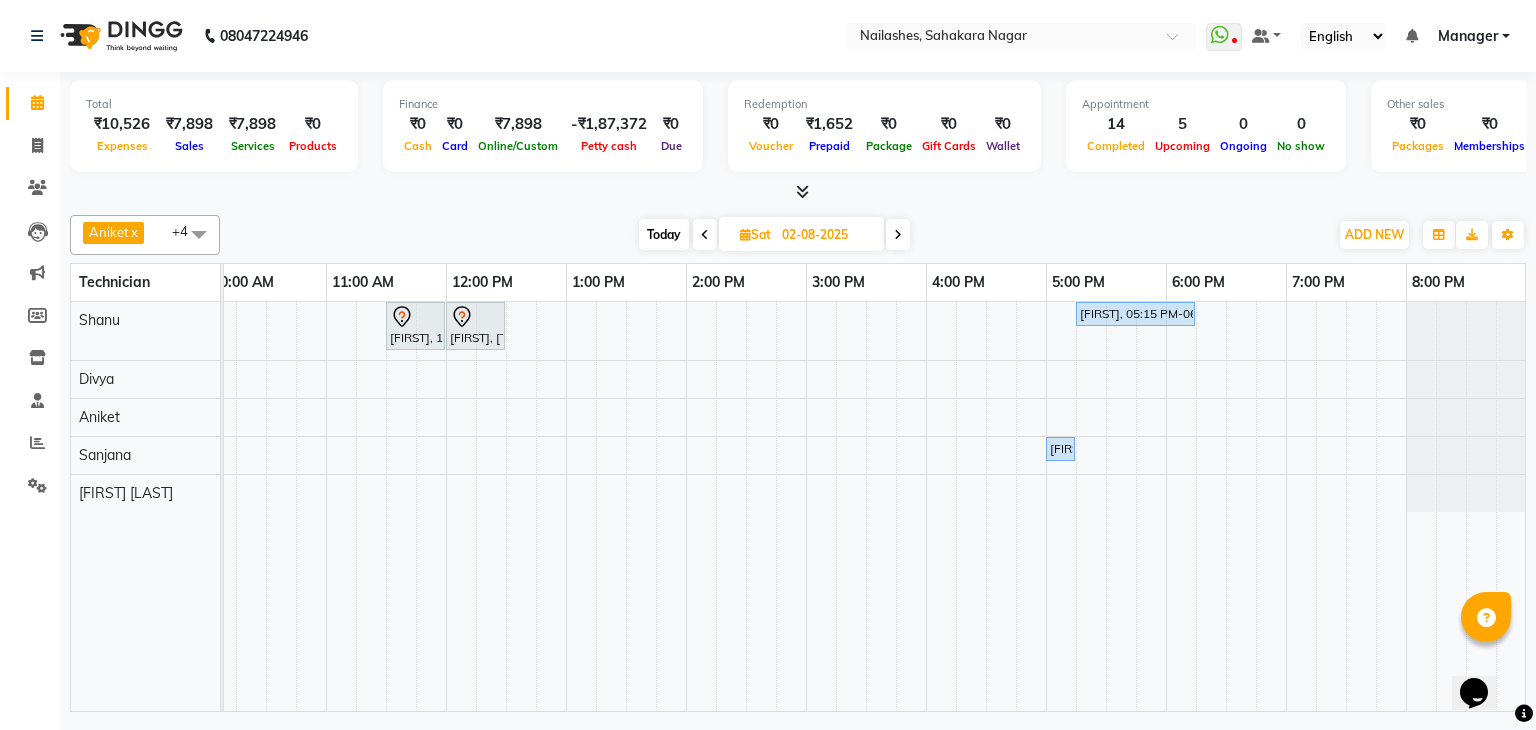 click on "Today" at bounding box center [664, 234] 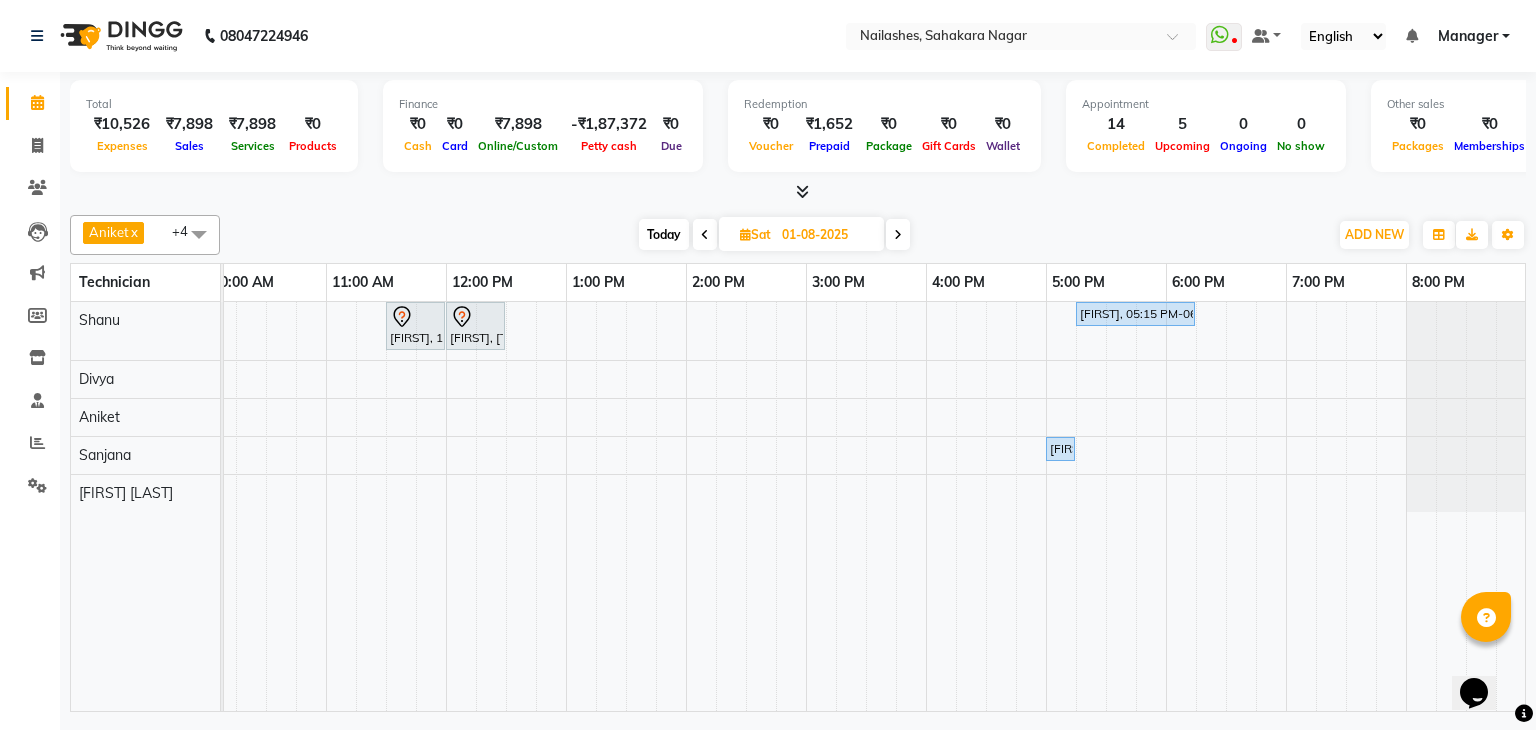 scroll, scrollTop: 0, scrollLeft: 0, axis: both 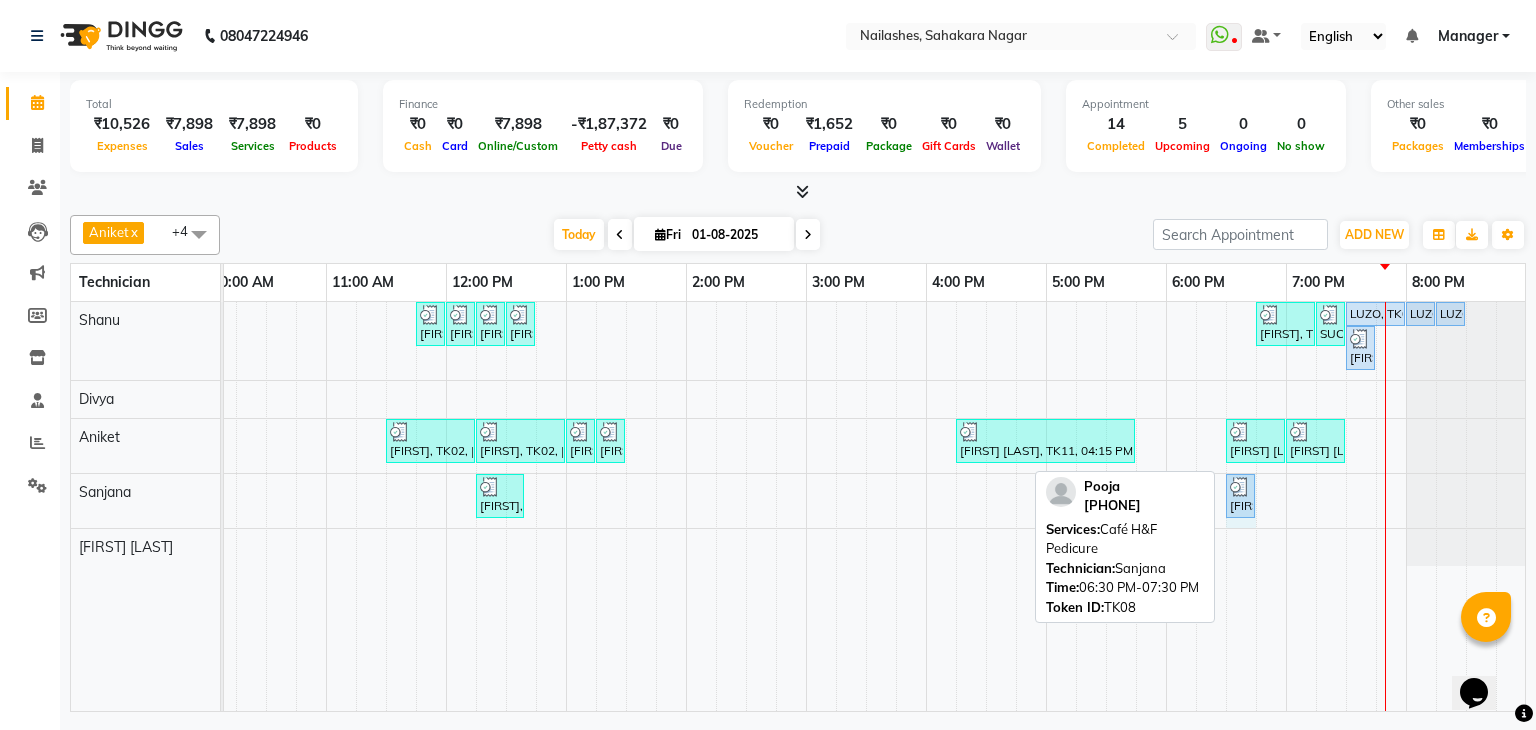 drag, startPoint x: 1344, startPoint y: 490, endPoint x: 1227, endPoint y: 493, distance: 117.03845 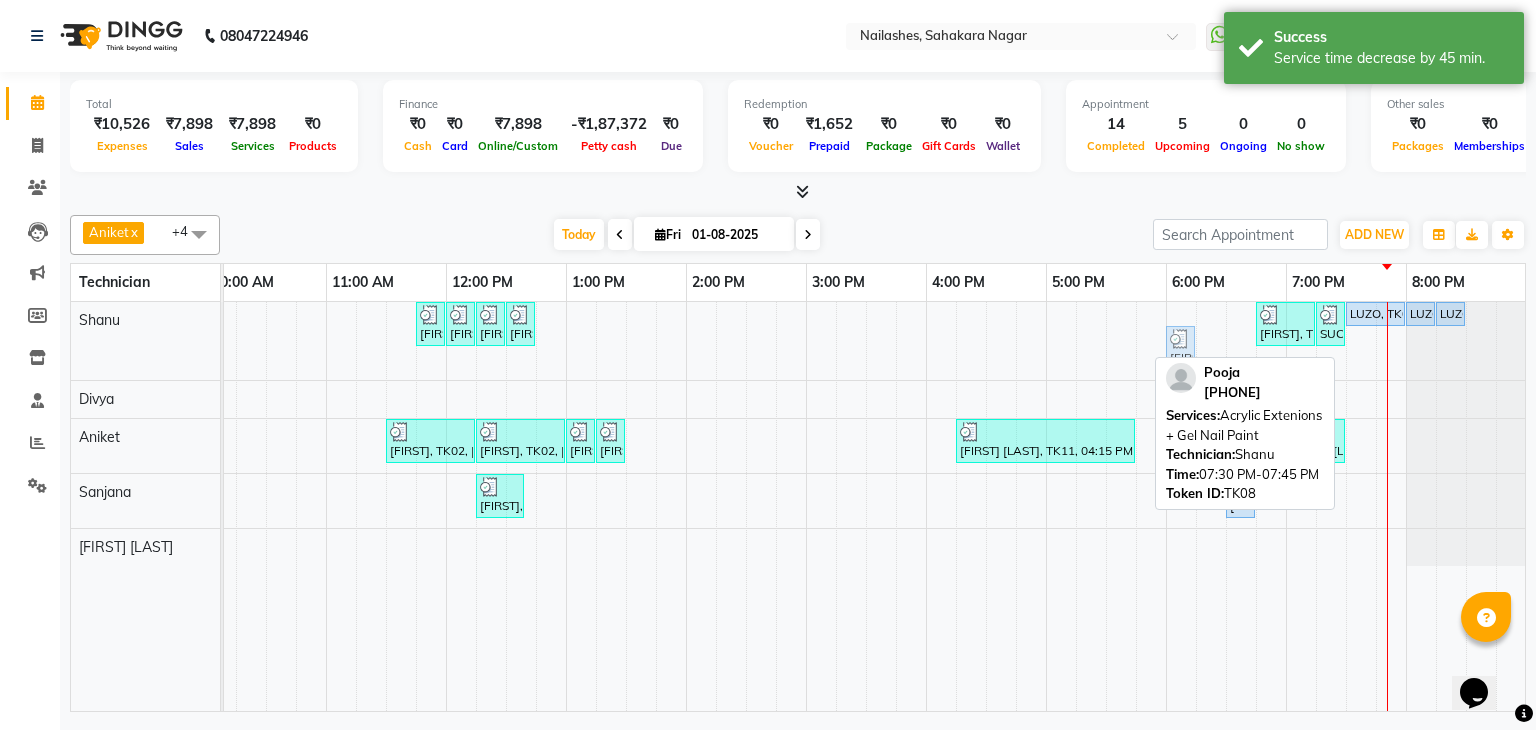 drag, startPoint x: 1359, startPoint y: 349, endPoint x: 1171, endPoint y: 310, distance: 192.00261 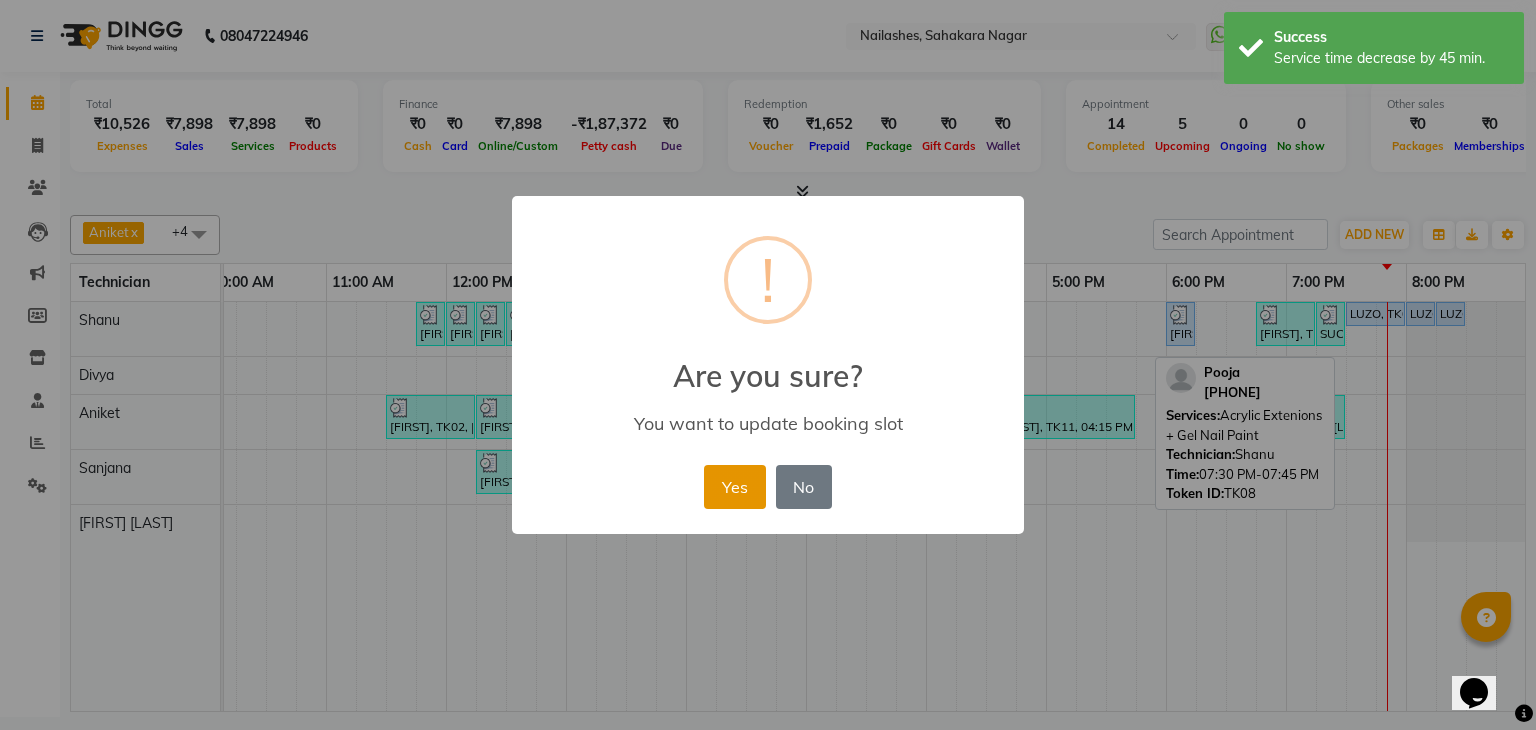 click on "Yes" at bounding box center (734, 487) 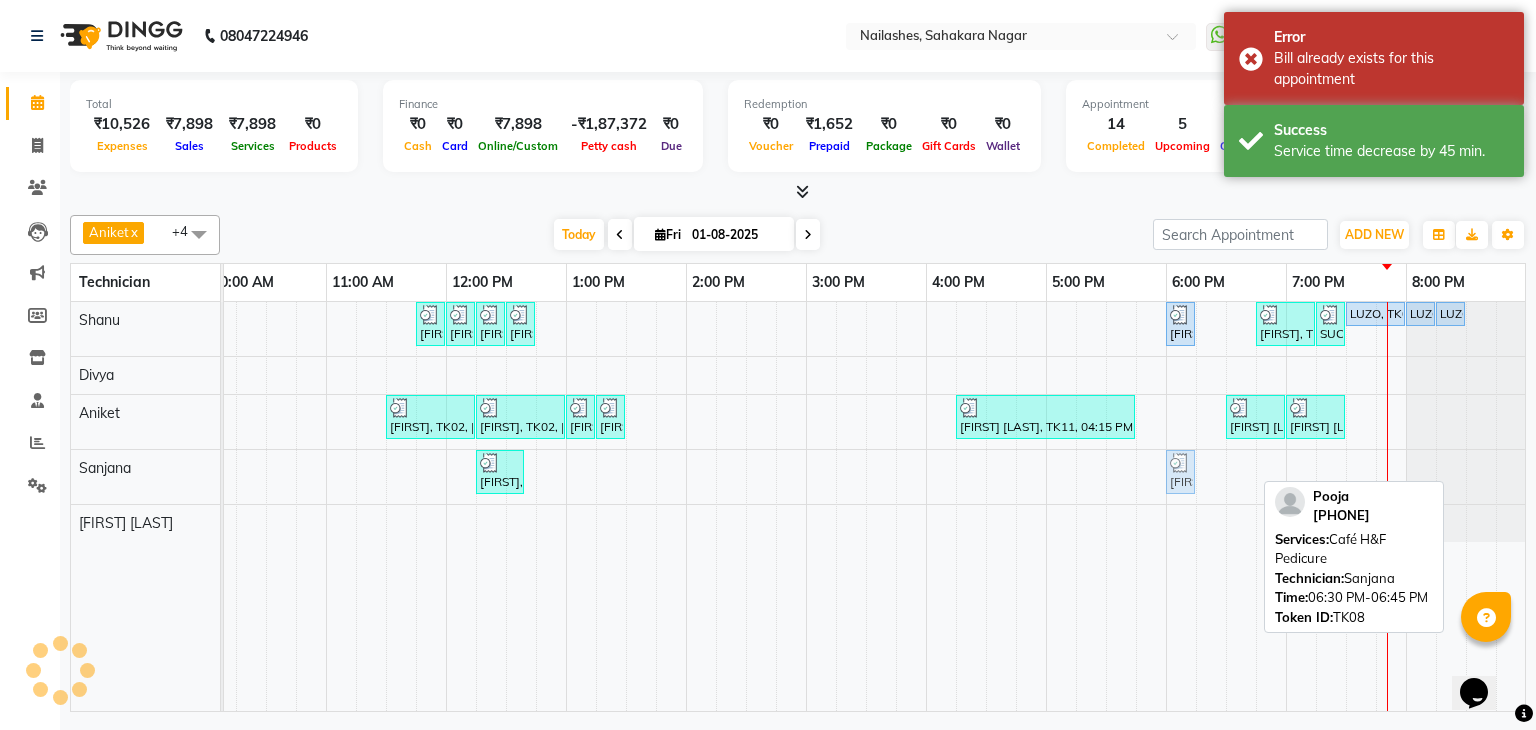 drag, startPoint x: 1241, startPoint y: 465, endPoint x: 1180, endPoint y: 461, distance: 61.13101 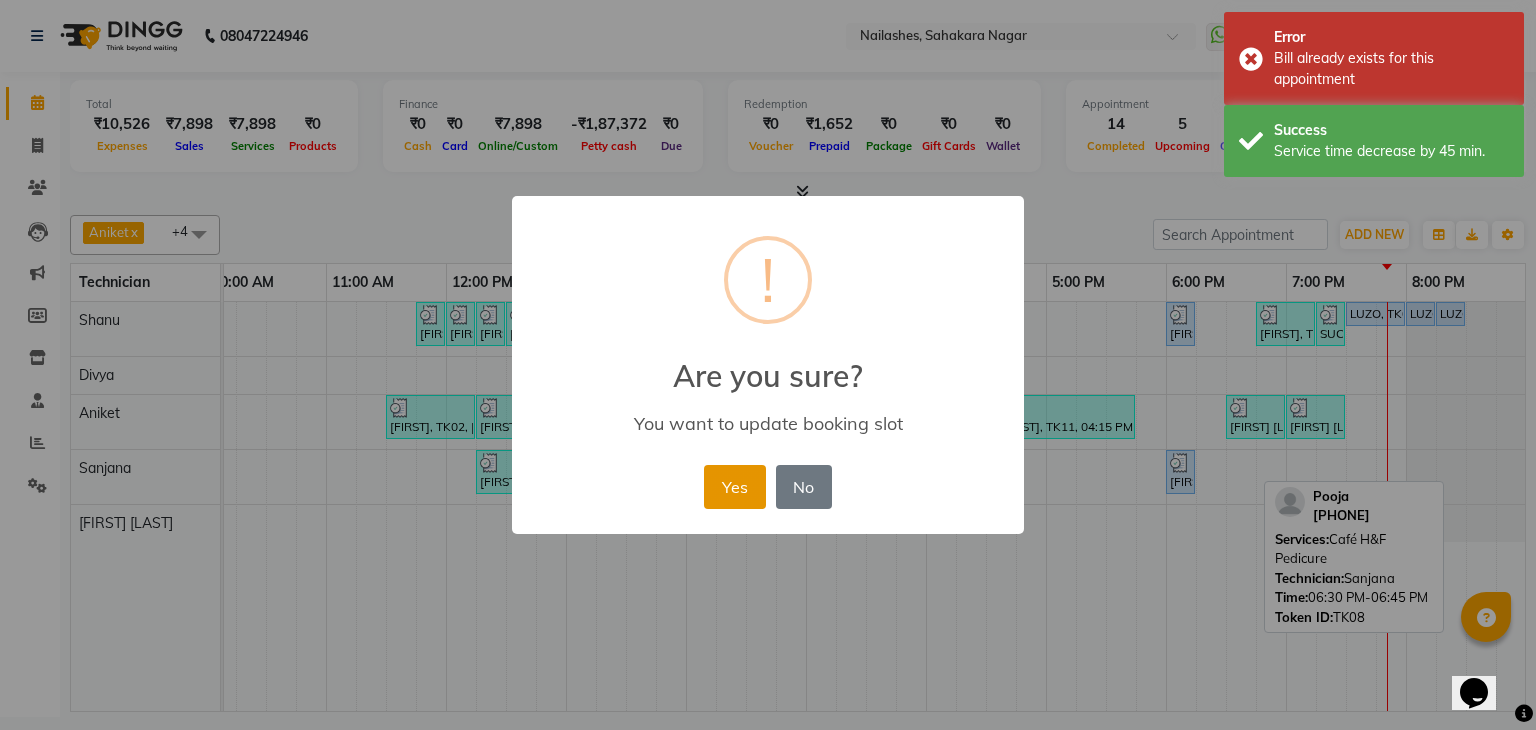 click on "Yes" at bounding box center (734, 487) 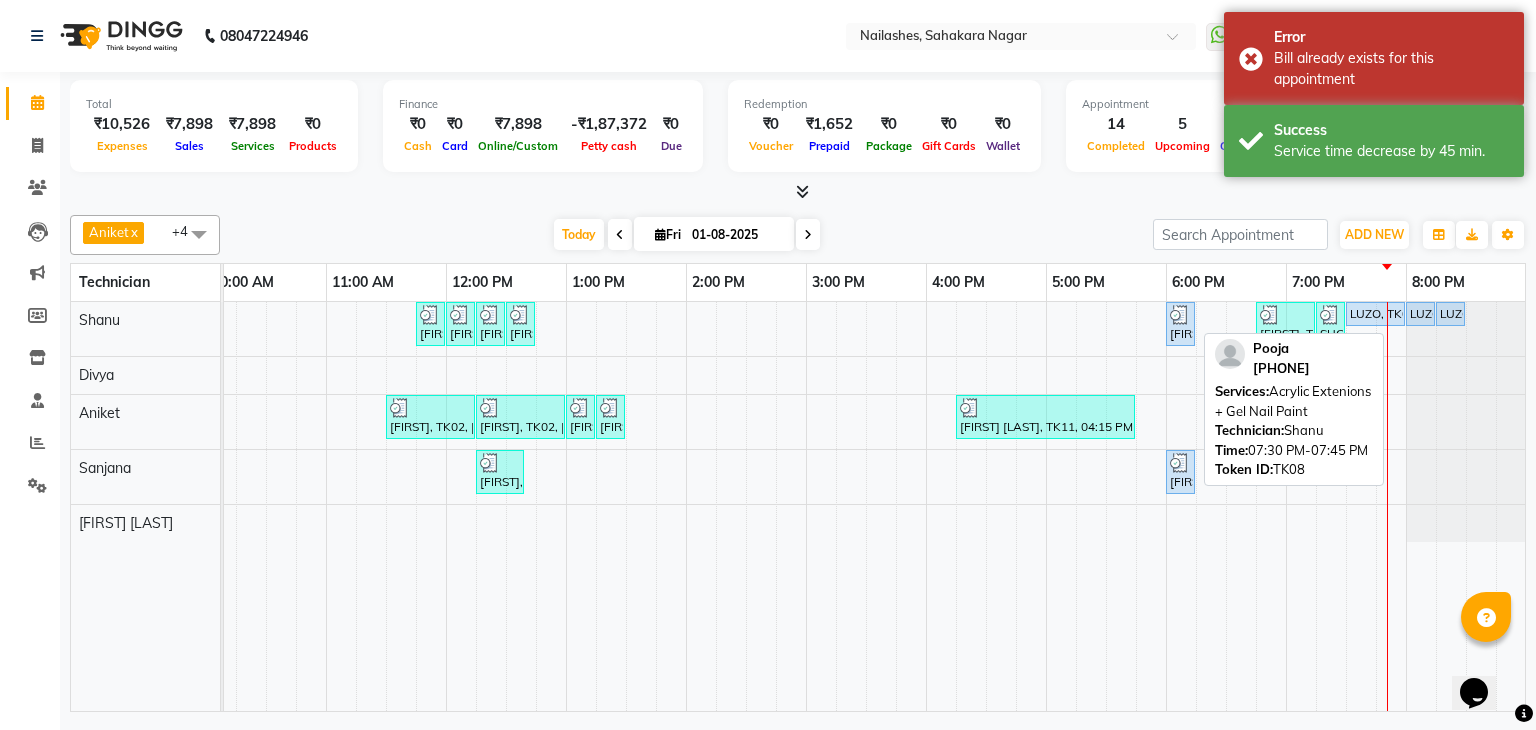 click at bounding box center (1180, 315) 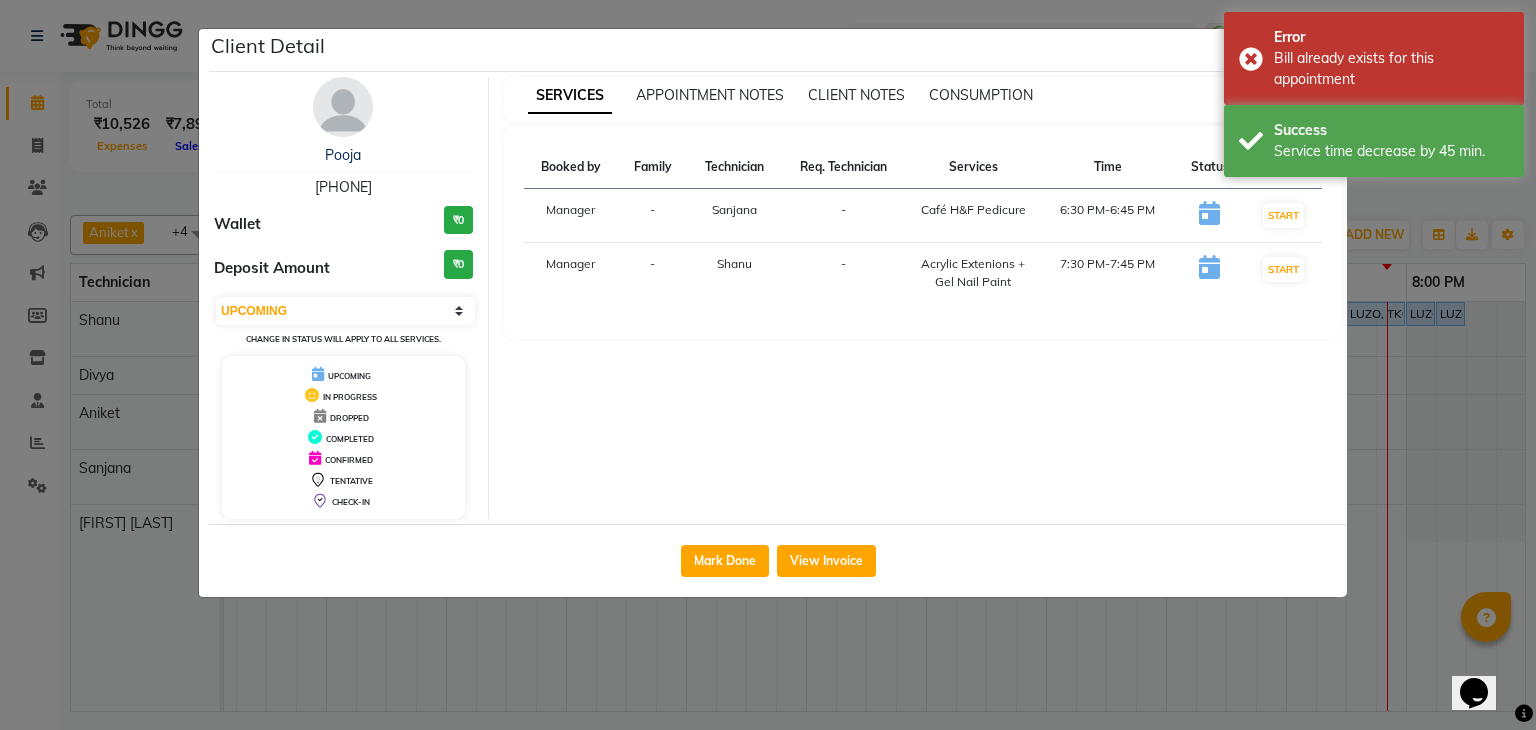 click on "[PHONE]" at bounding box center (343, 187) 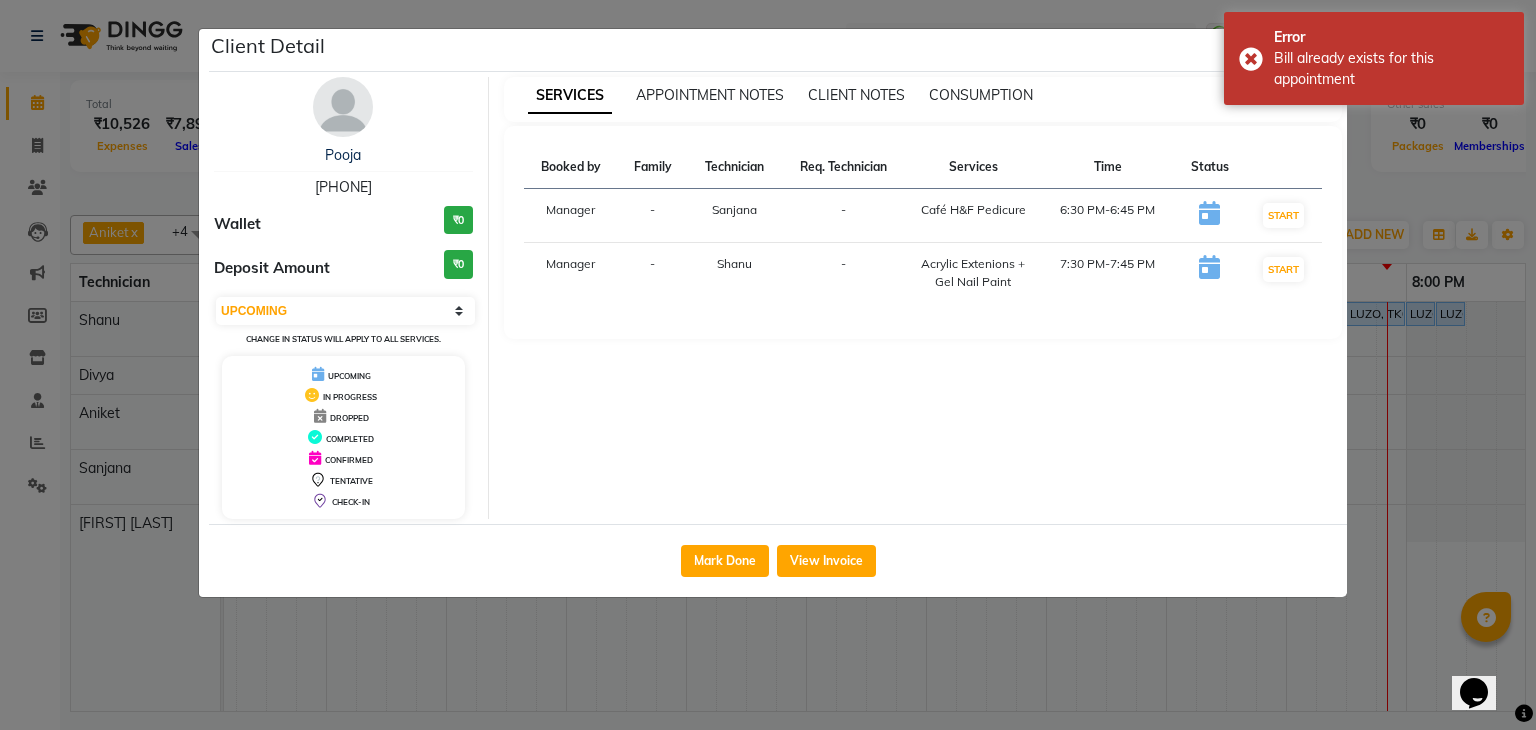 click on "[PHONE]" at bounding box center (343, 187) 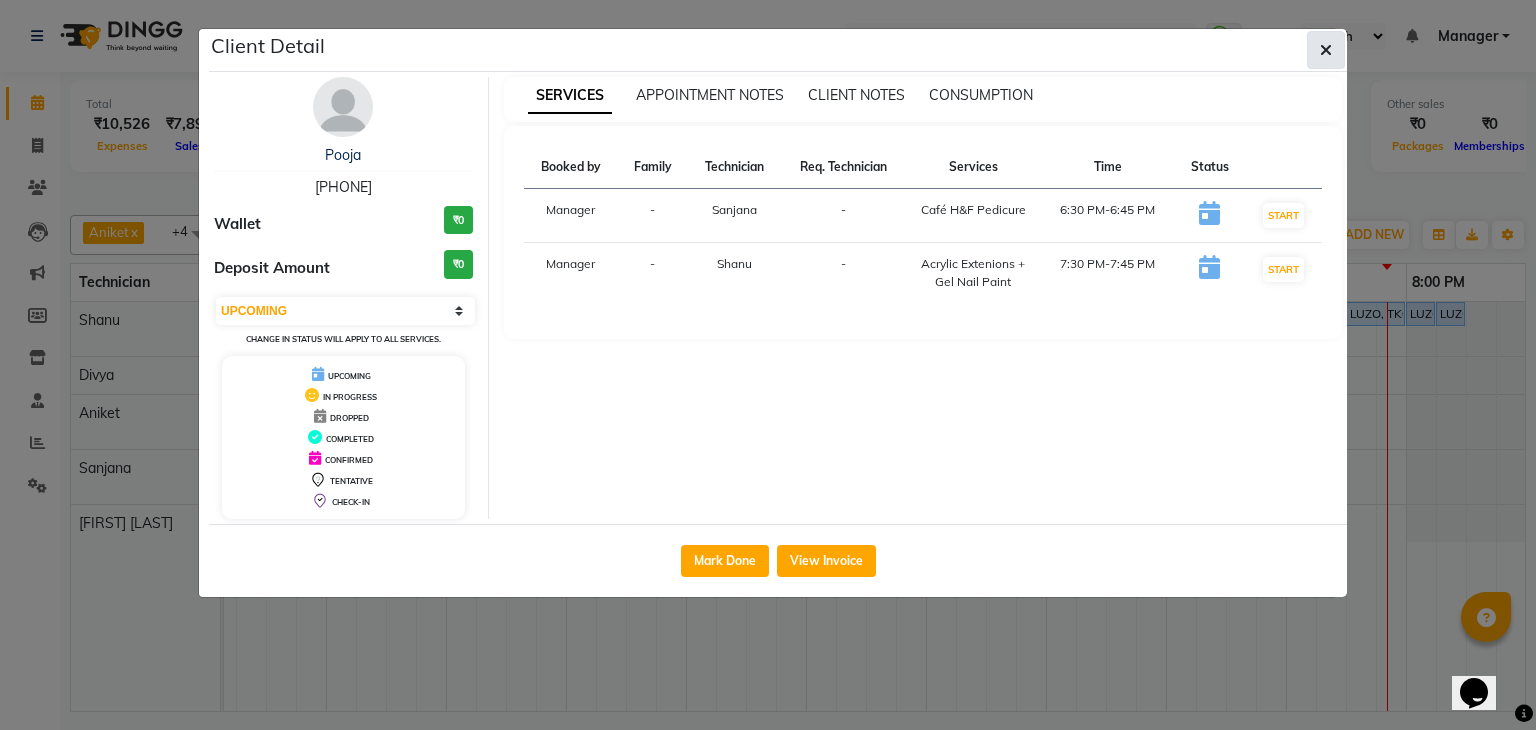 click 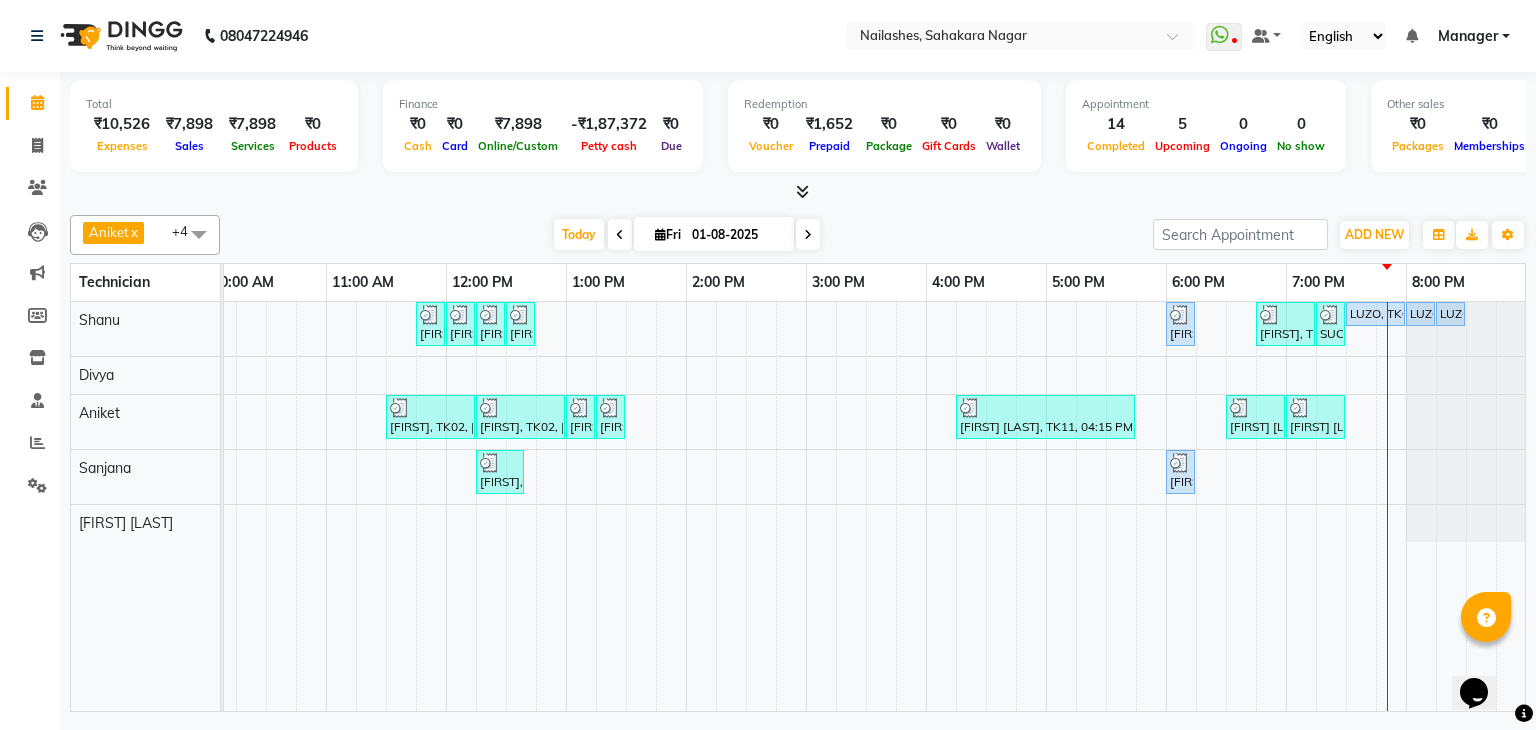 click on "[FIRST], TK05, [TIME]-[TIME], Permanent Nail Paint - Solid Color (Toes)     [FIRST], TK05, [TIME]-[TIME], Permanent Nail Paint - French (Hand)     [FIRST], TK05, [TIME]-[TIME], Nail Art - Per Stone  (Toes)     [FIRST], TK05, [TIME]-[TIME], Nail Art - Stamping Per Finger (Hand)     LUZO, TK06, [TIME]-[TIME], Restoration - Removal of Extension (Hand)    [FIRST], TK03, [TIME]-[TIME], Permanent Nail Paint - Solid Color (Toes)    LUZO, TK07, [TIME]-[TIME], Refills - Acylic (Hand)    LUZO, TK07, [TIME]-[TIME], Restoration - Tip Replacement (Hand)     [FIRST], TK02, [TIME]-[TIME], Nail Extension - Acrylic (Hand)     [FIRST], TK02, [TIME]-[TIME], Permanent Nail Paint - French (Hand)     [FIRST], TK02, [TIME]-[TIME], Nail Art - Per Stone (Hand)     [FIRST], TK02, [TIME]-[TIME], Nail Art - Stamping Per Finger (Hand)    [FIRST], TK04, [TIME]-[TIME], Permanent Nail Paint - Solid Color (Hand)    [FIRST], TK08, [TIME]-[TIME], Café H&F Pedicure" at bounding box center (746, 506) 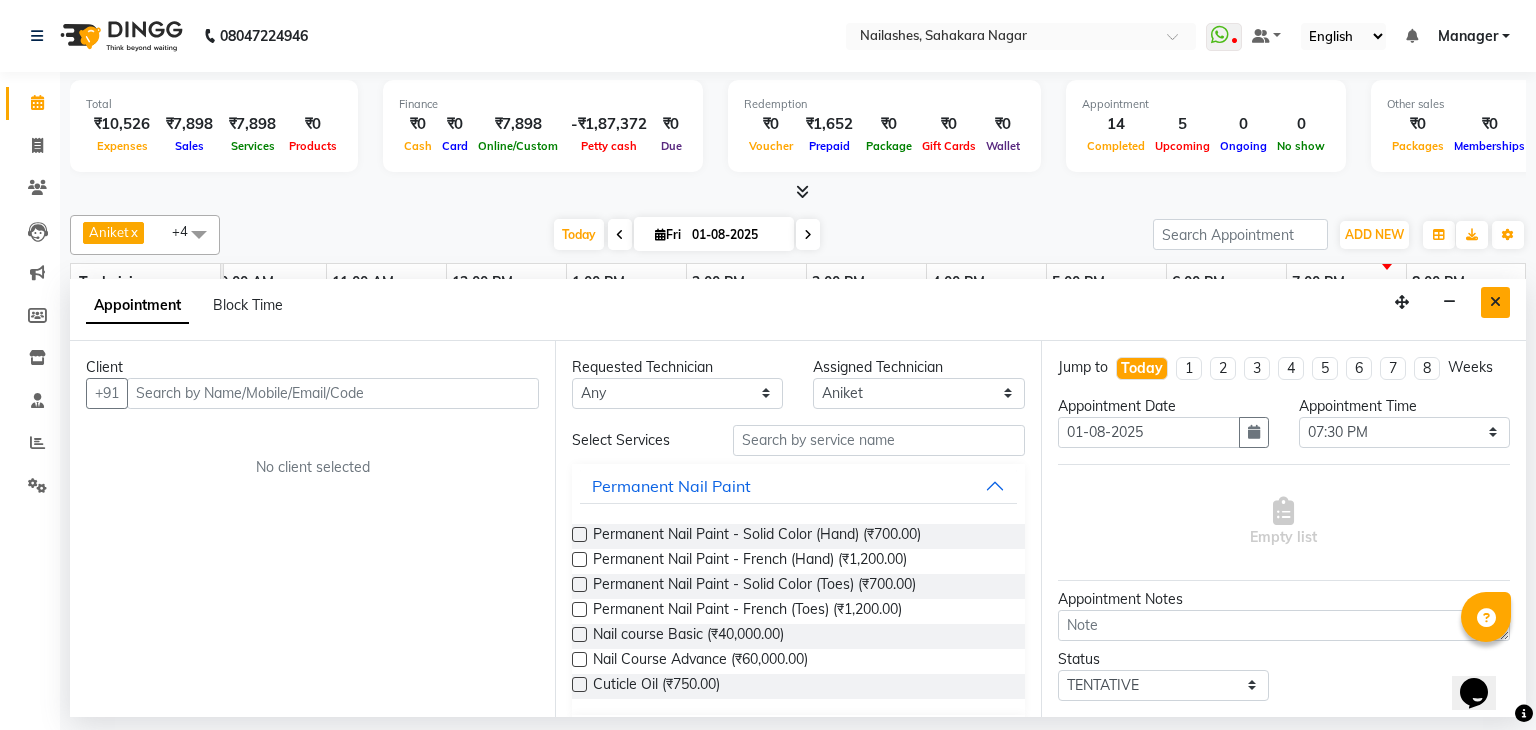 click at bounding box center [1495, 302] 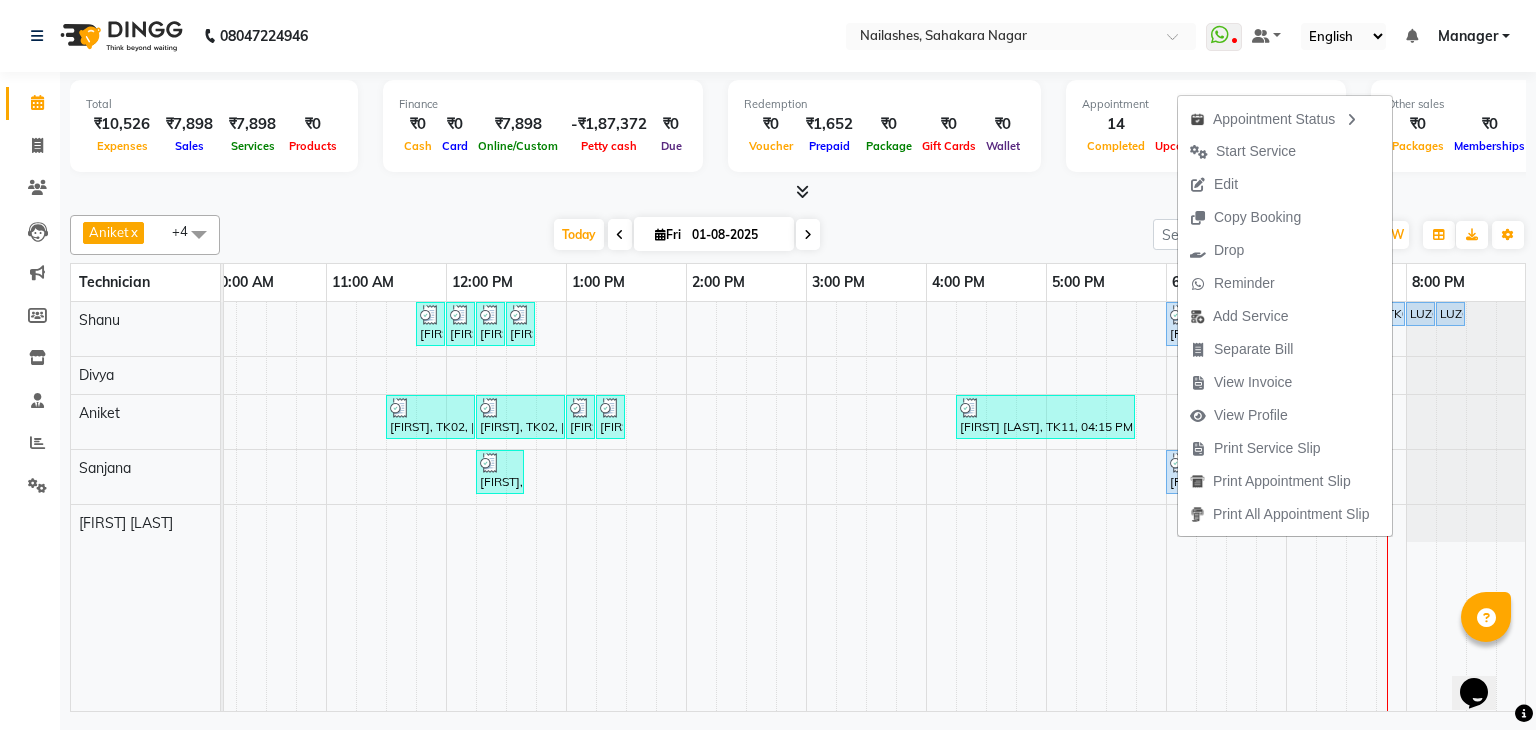 drag, startPoint x: 1228, startPoint y: 177, endPoint x: 1535, endPoint y: 237, distance: 312.80826 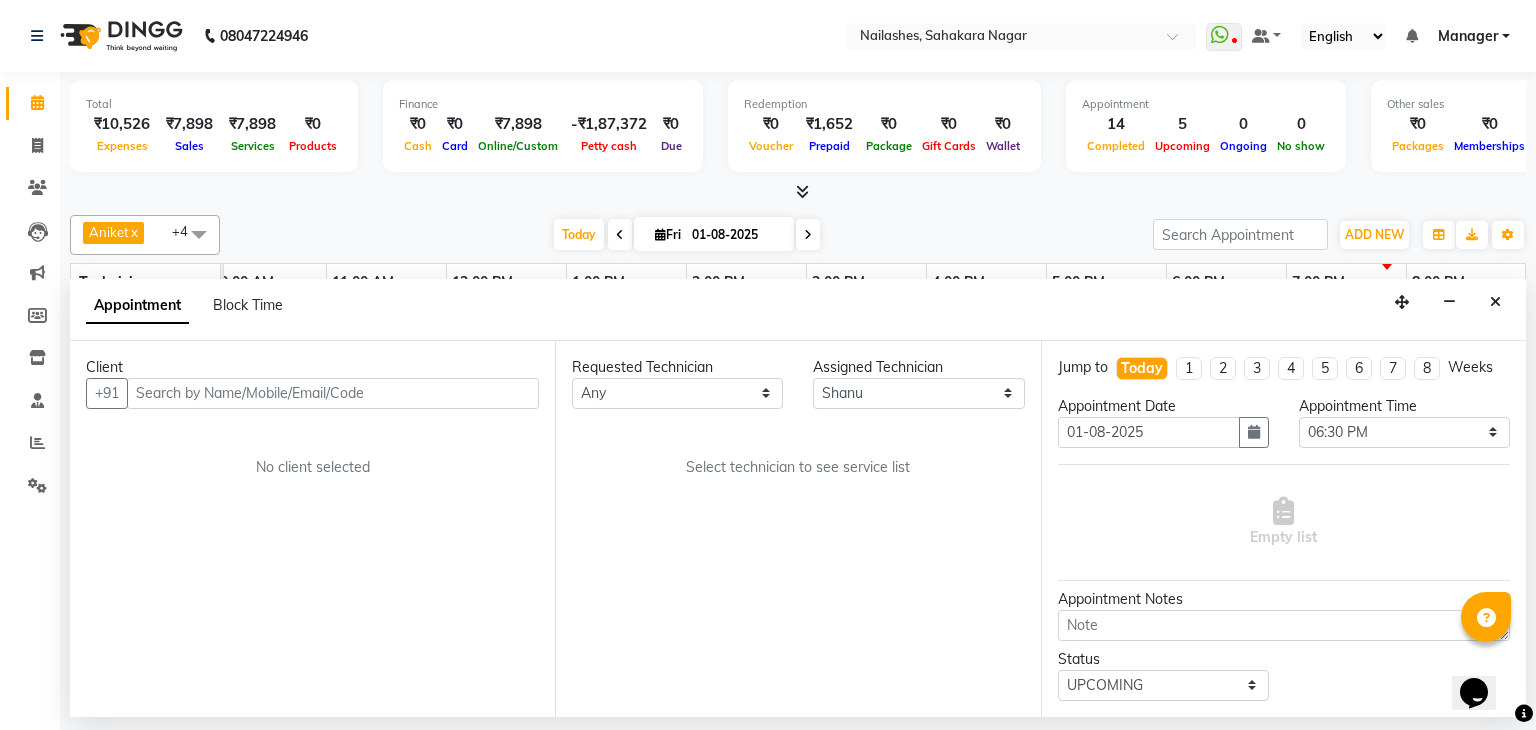 scroll, scrollTop: 0, scrollLeft: 0, axis: both 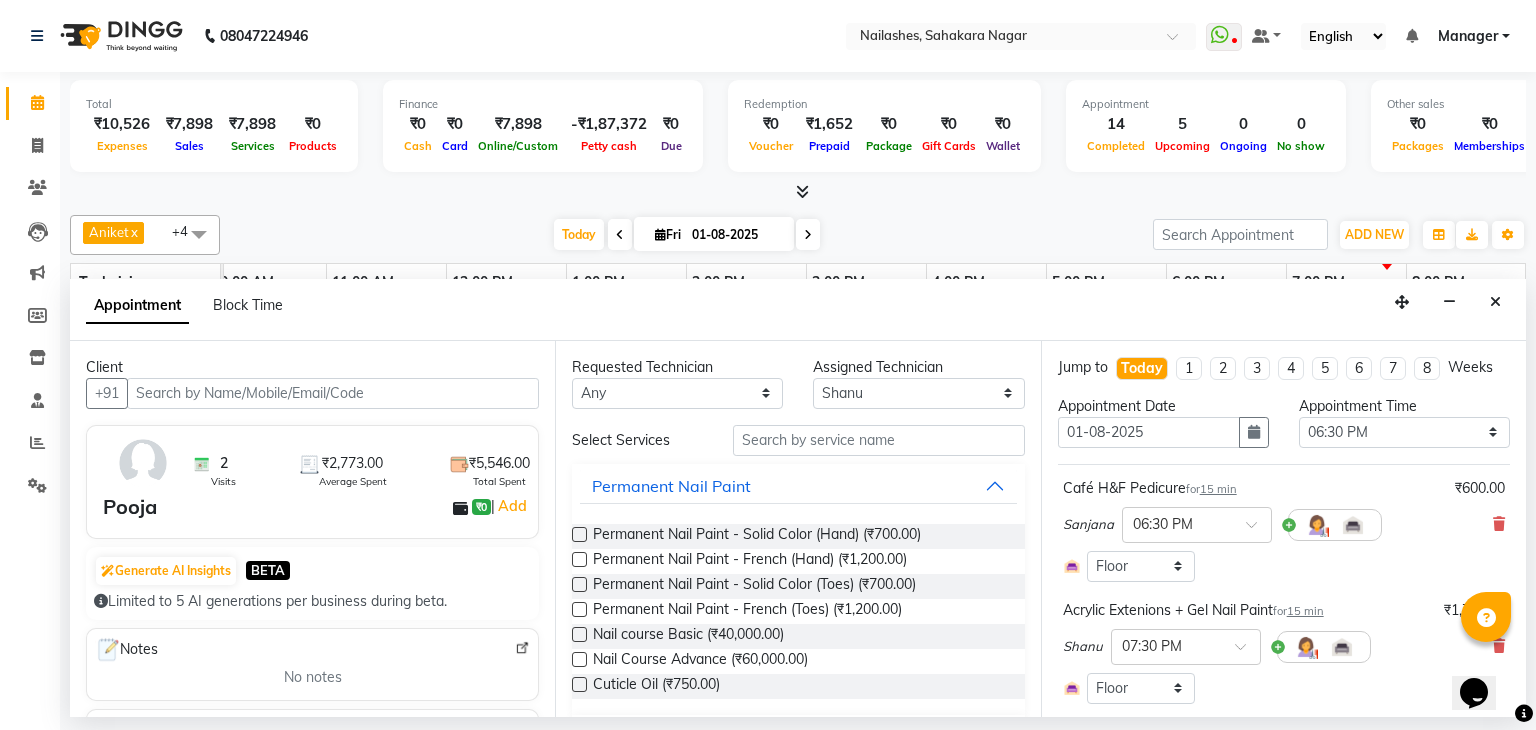click at bounding box center (333, 393) 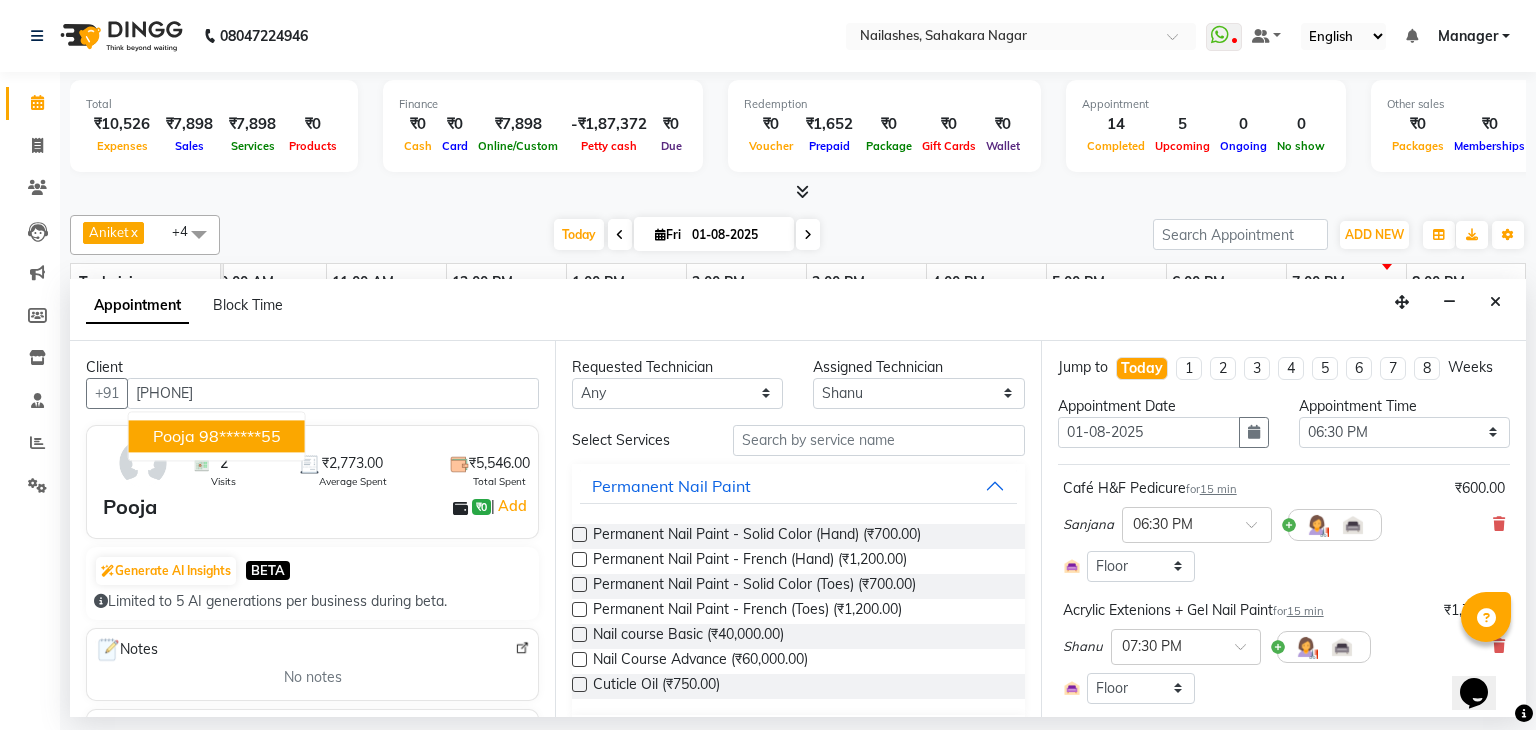 click on "98******55" at bounding box center (240, 436) 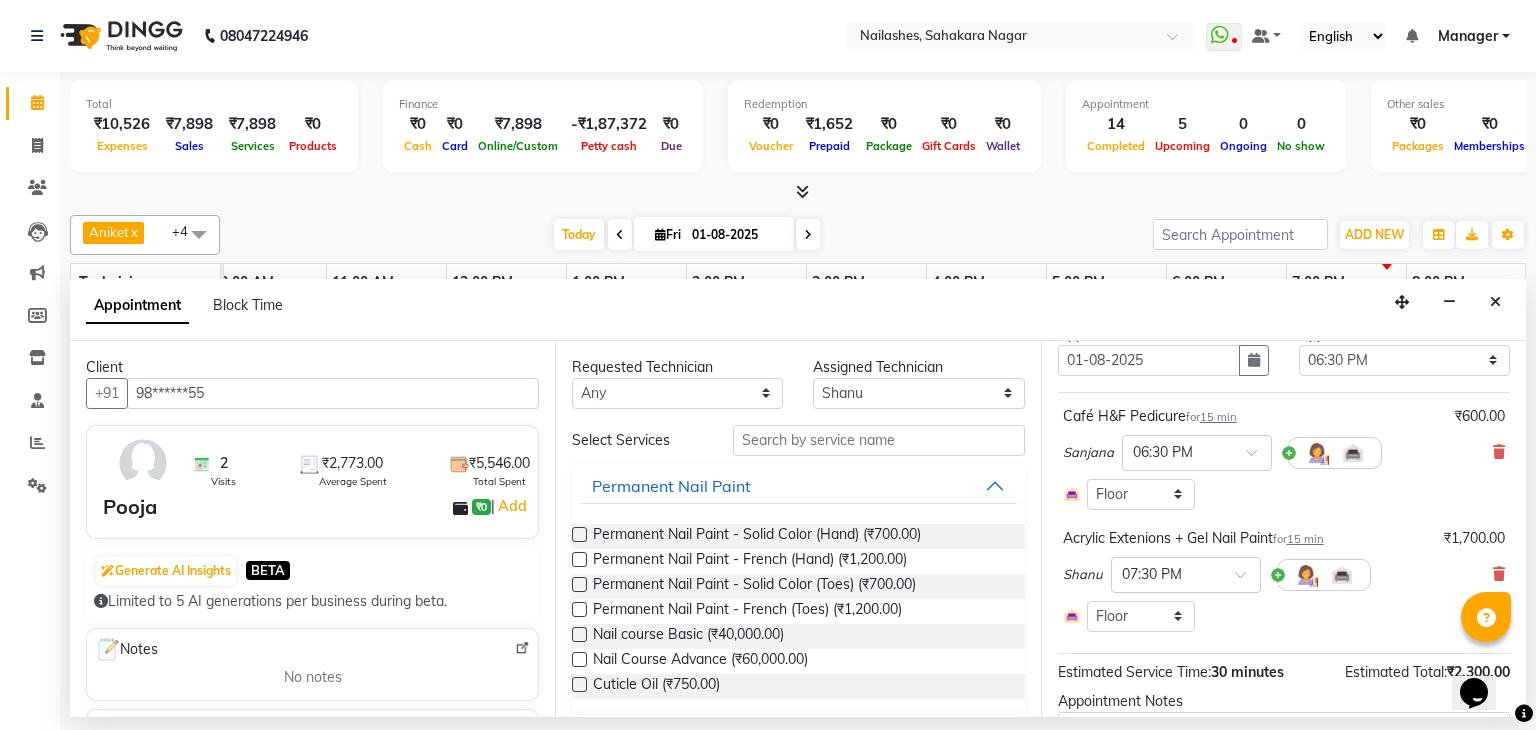 scroll, scrollTop: 100, scrollLeft: 0, axis: vertical 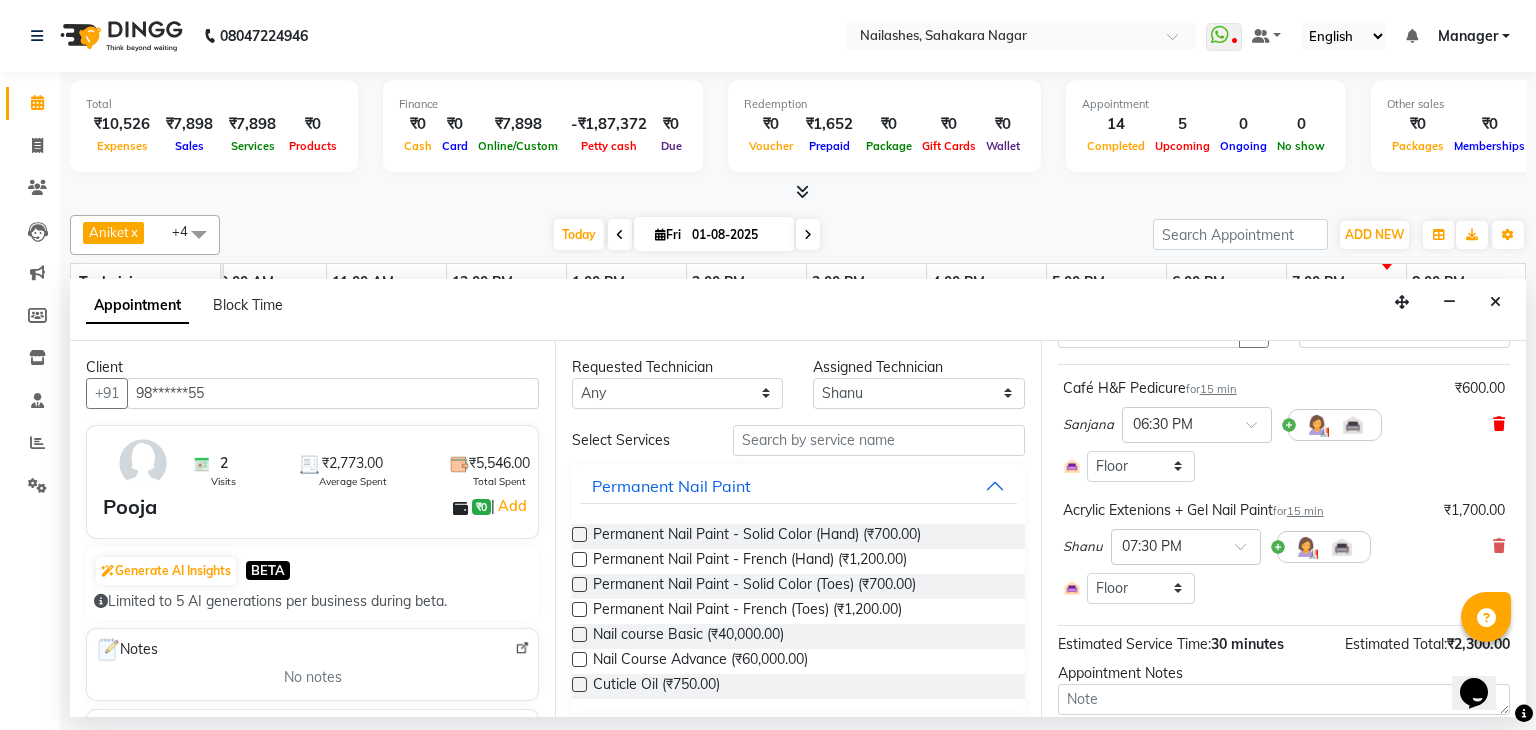 click at bounding box center [1499, 424] 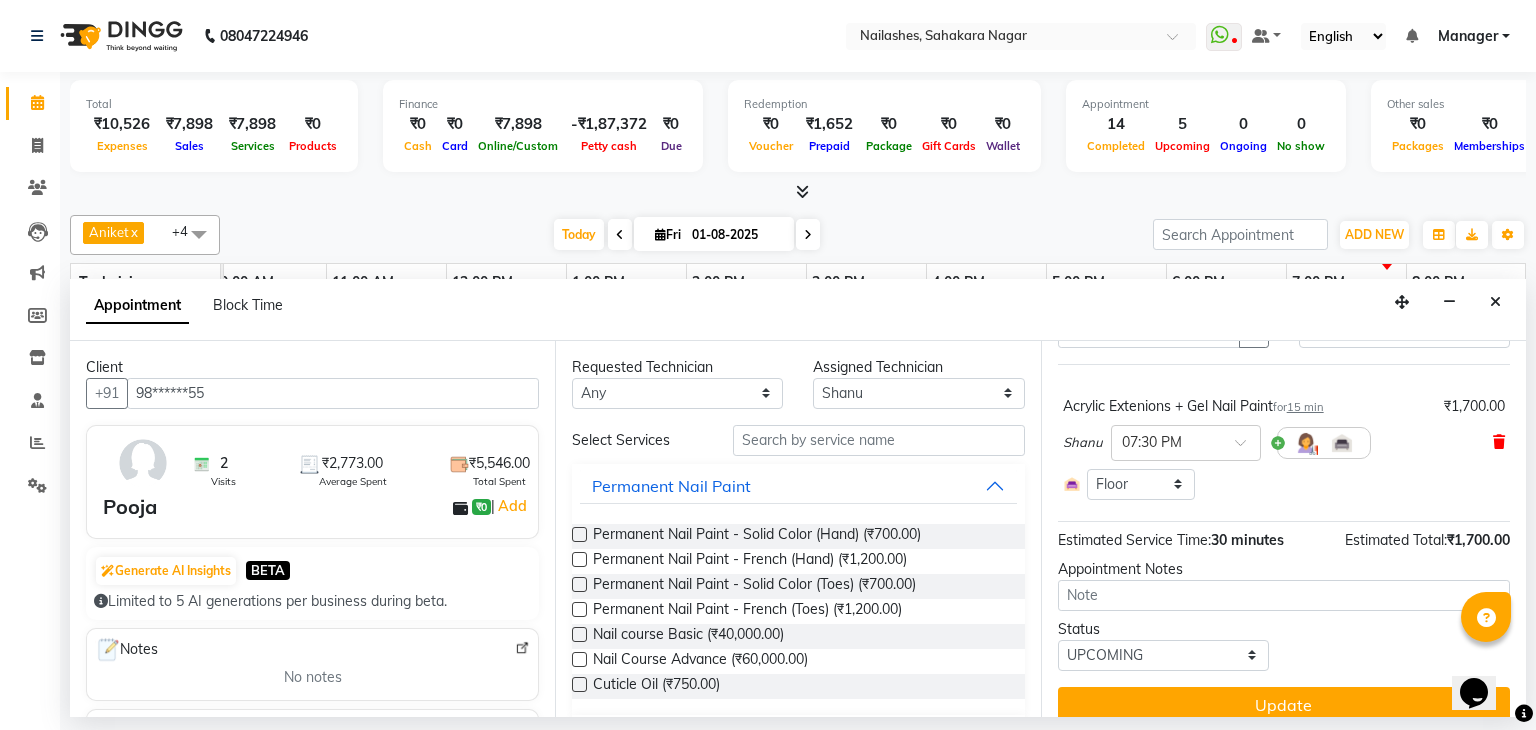 click at bounding box center (1499, 442) 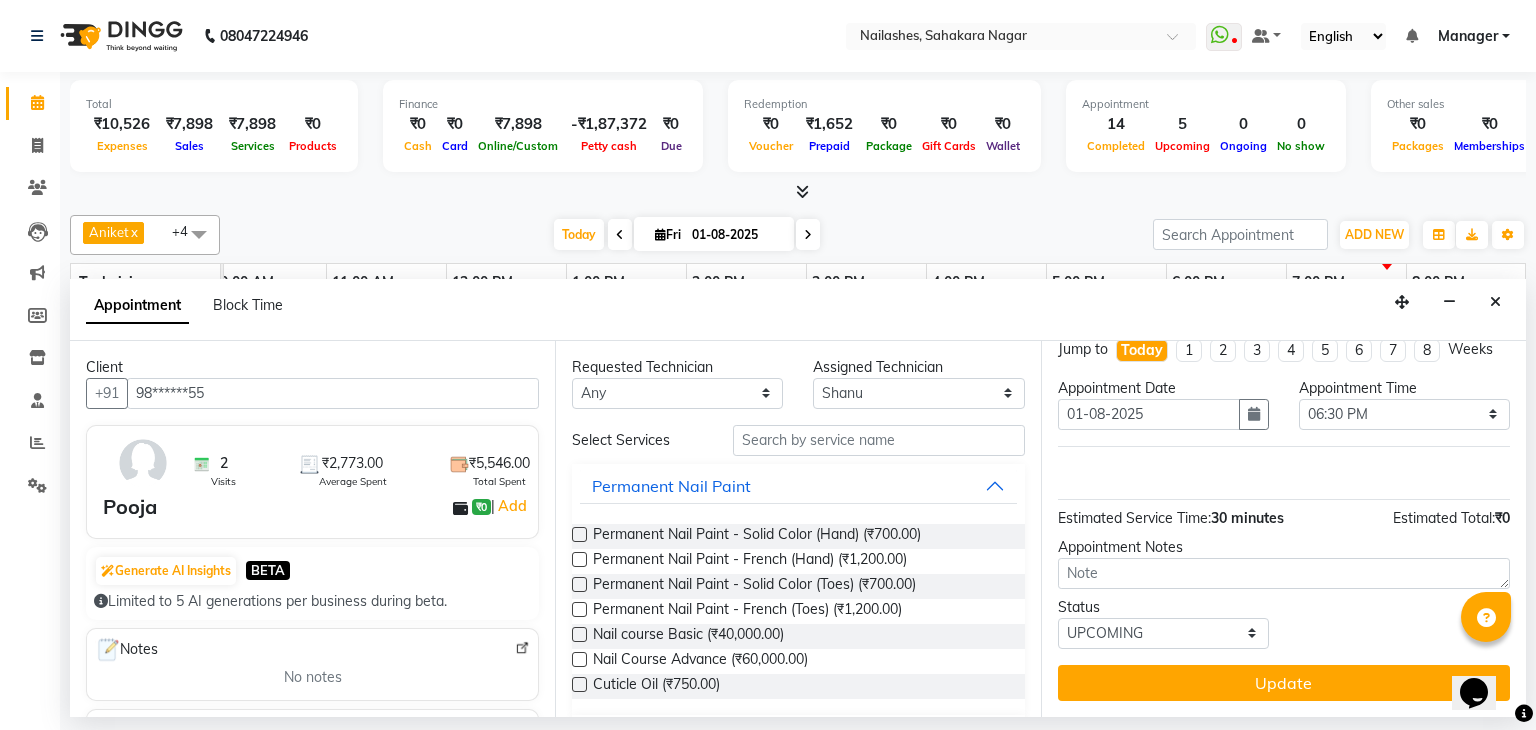 scroll, scrollTop: 17, scrollLeft: 0, axis: vertical 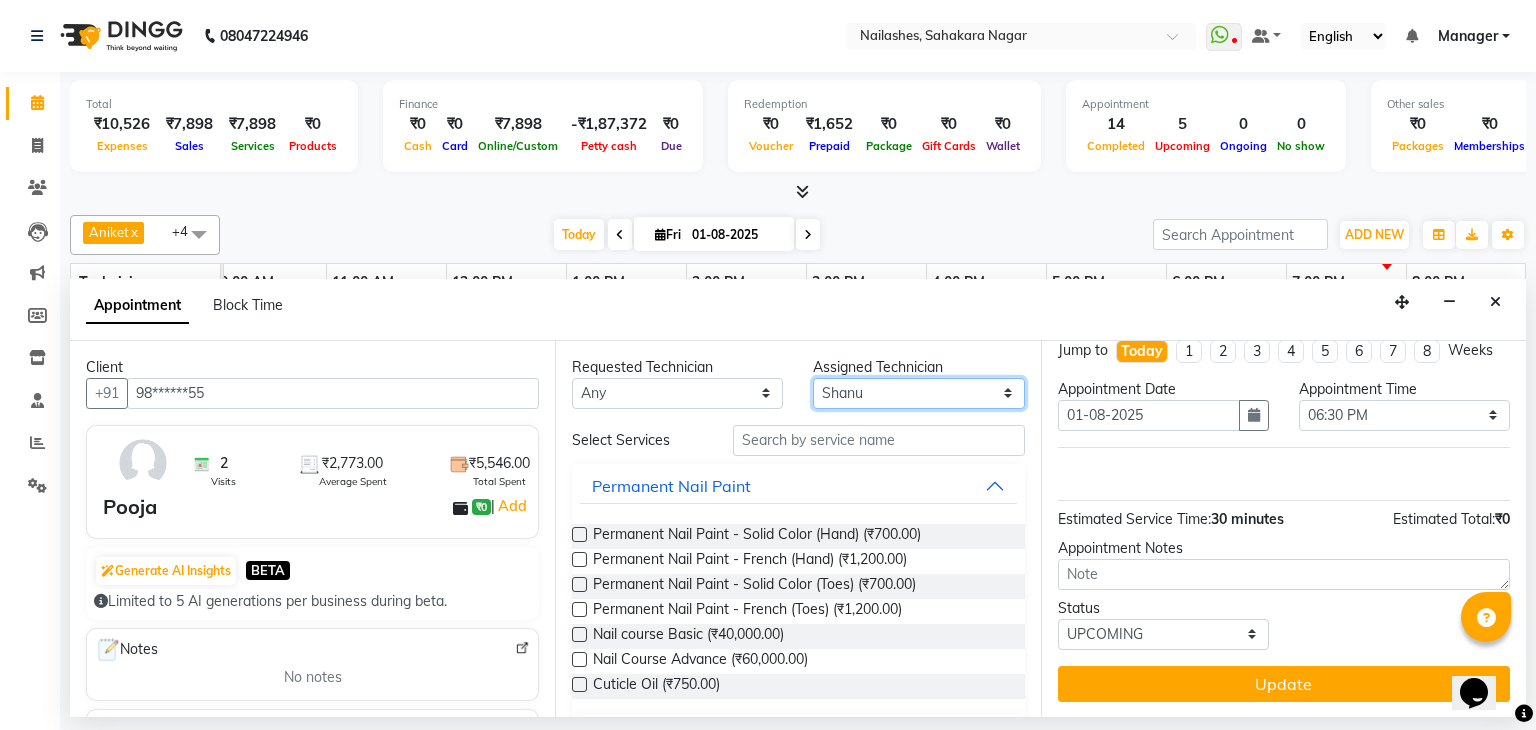 click on "Select [FIRST] [FIRST] [FIRST] [FIRST] [FIRST] [FIRST] [FIRST] [FIRST] [FIRST] [FIRST] [LAST] [FIRST] [FIRST]" at bounding box center (918, 393) 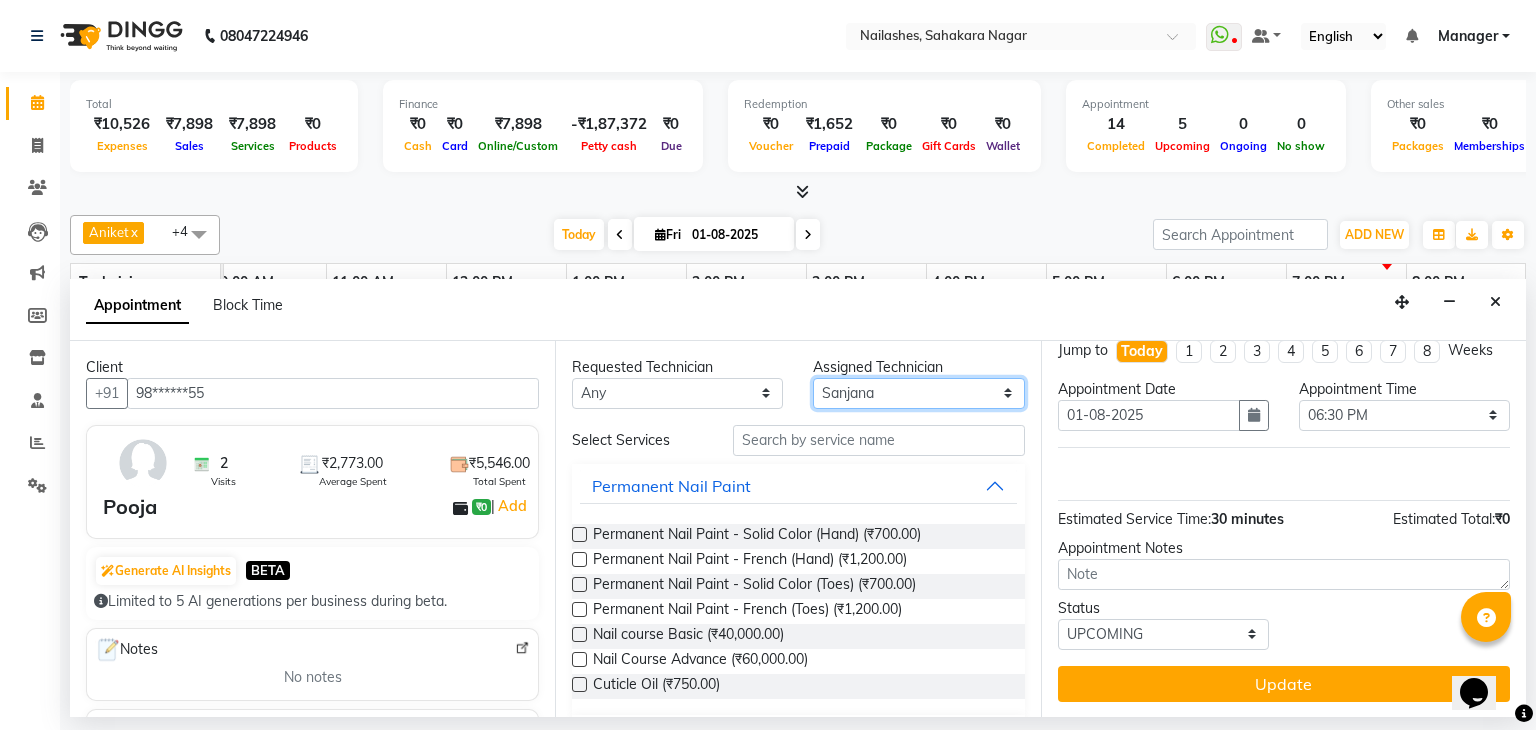 click on "Select [FIRST] [FIRST] [FIRST] [FIRST] [FIRST] [FIRST] [FIRST] [FIRST] [FIRST] [FIRST] [LAST] [FIRST] [FIRST]" at bounding box center (918, 393) 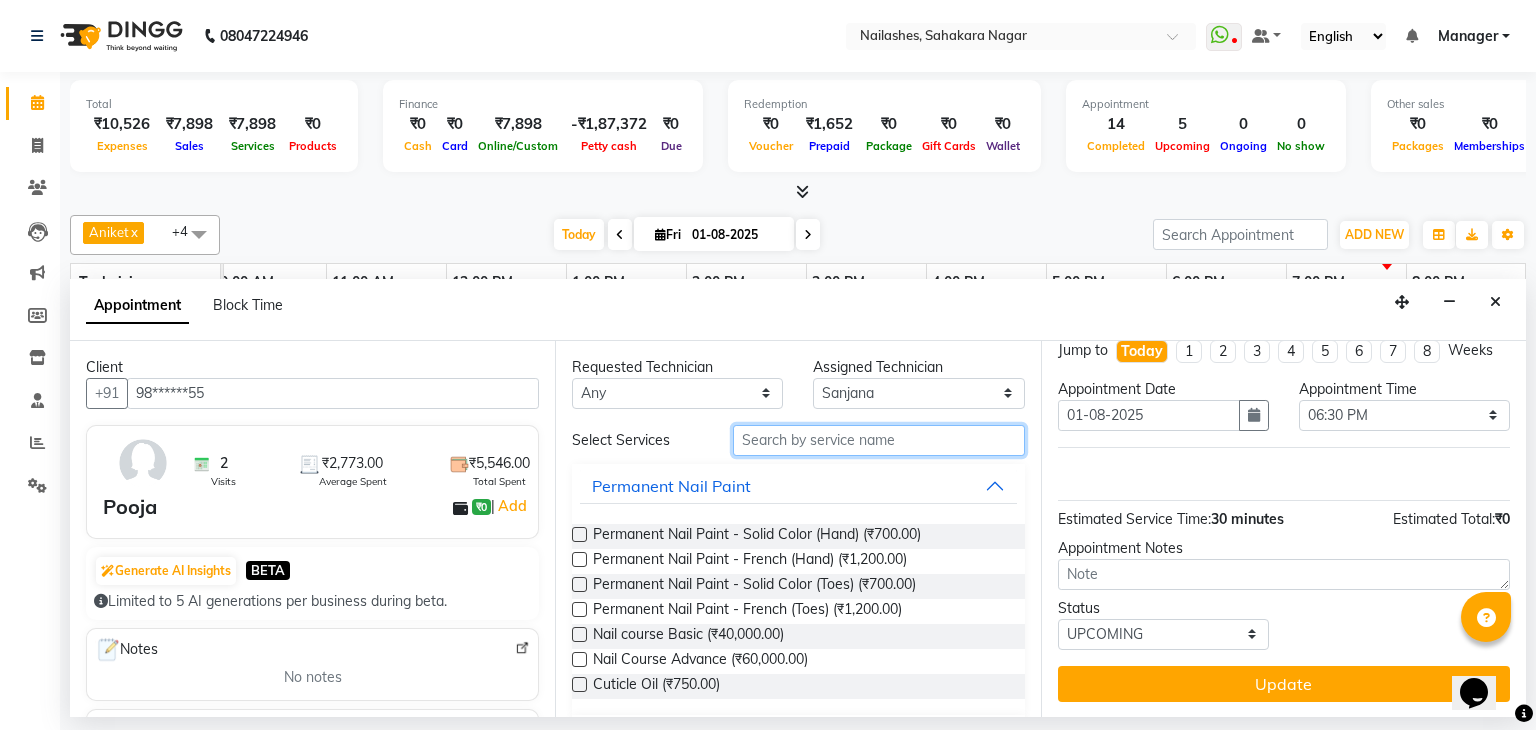 click at bounding box center (879, 440) 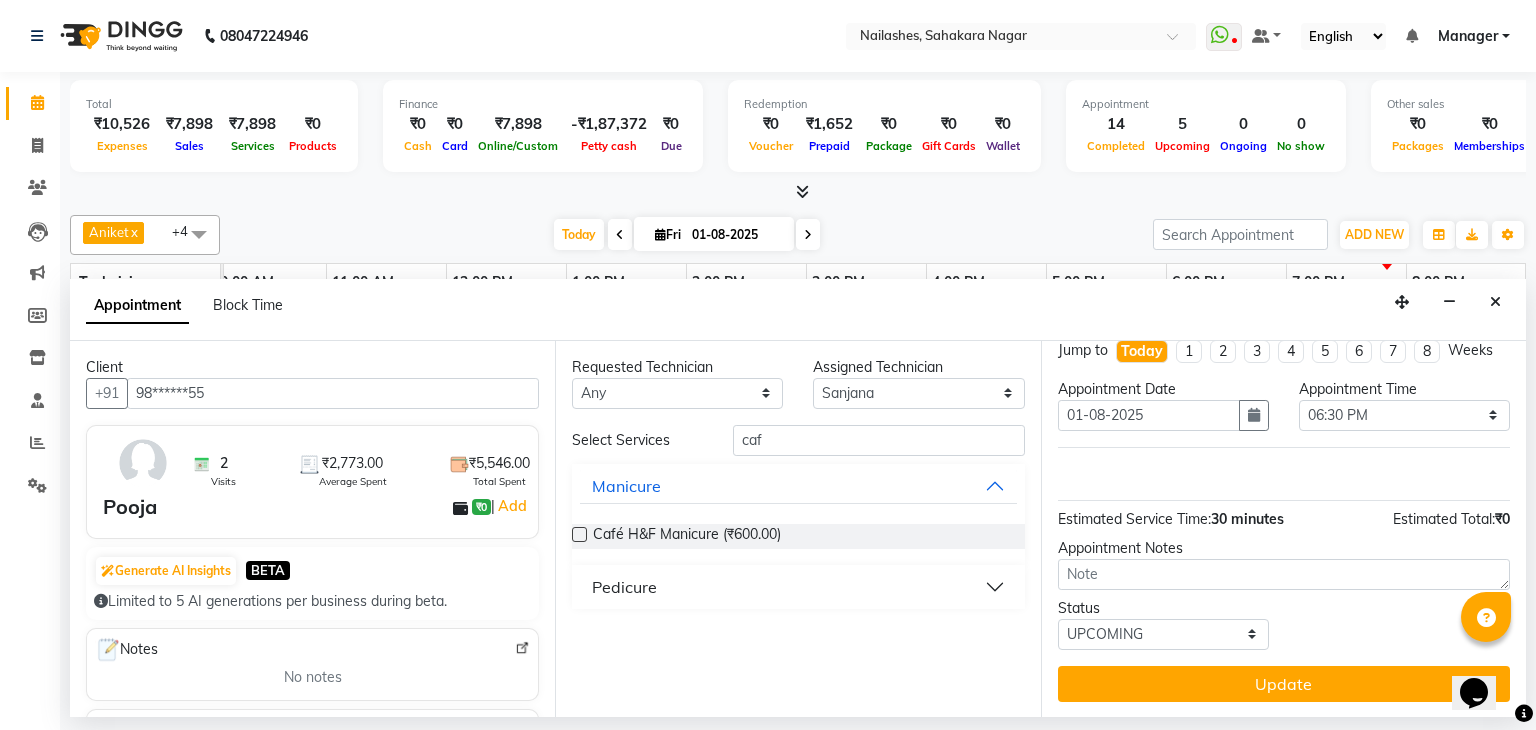 click on "Pedicure" at bounding box center [798, 587] 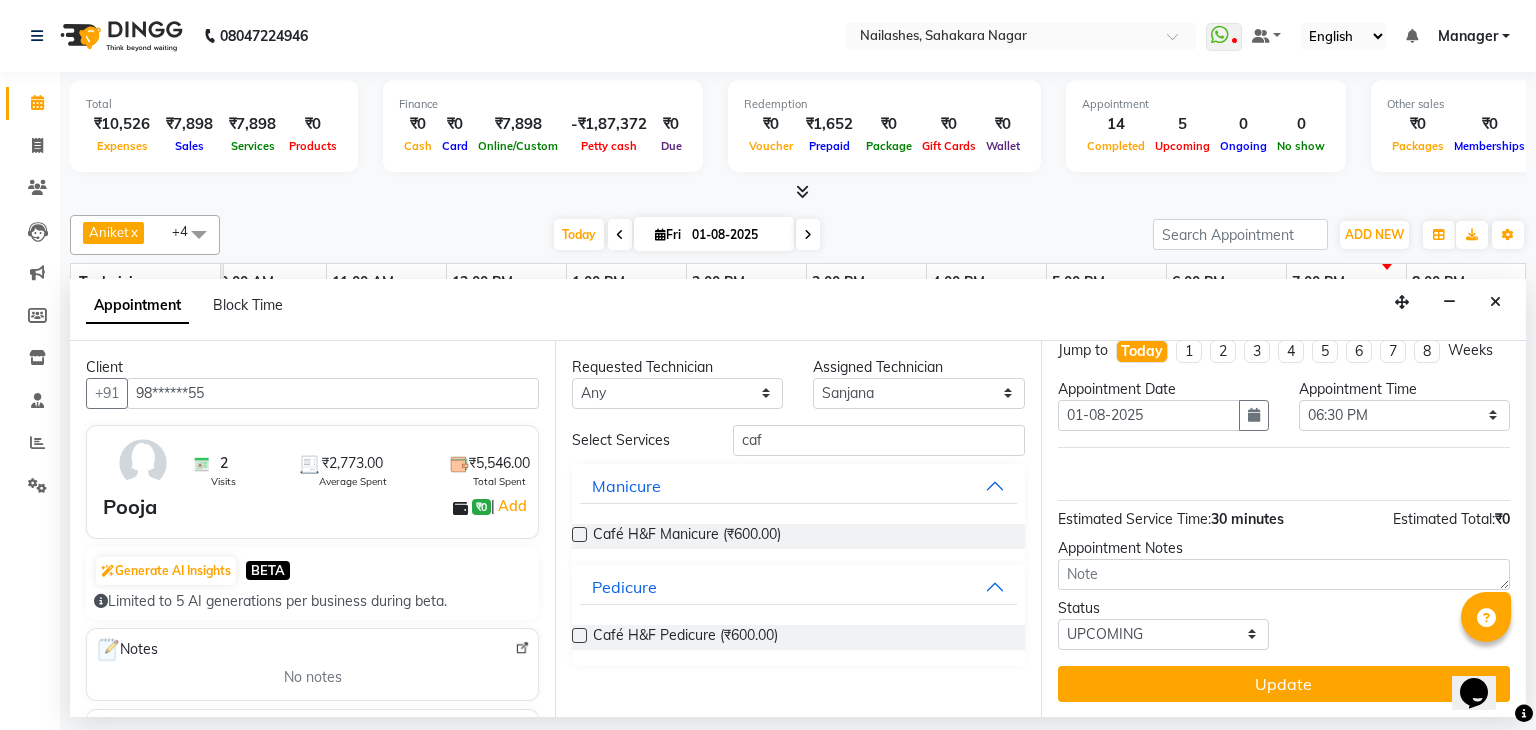 click on "Café H&F Pedicure (₹600.00)" at bounding box center [798, 637] 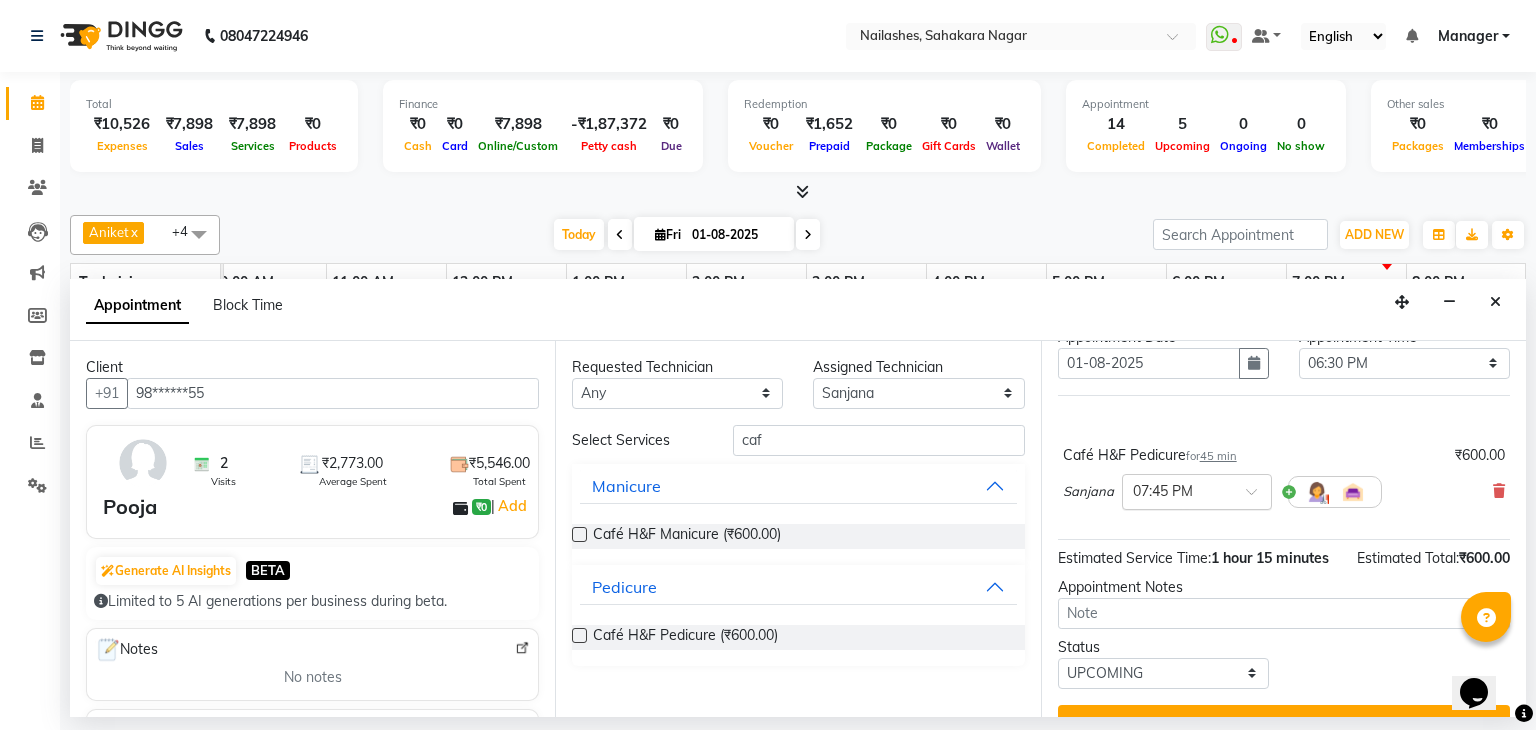 scroll, scrollTop: 100, scrollLeft: 0, axis: vertical 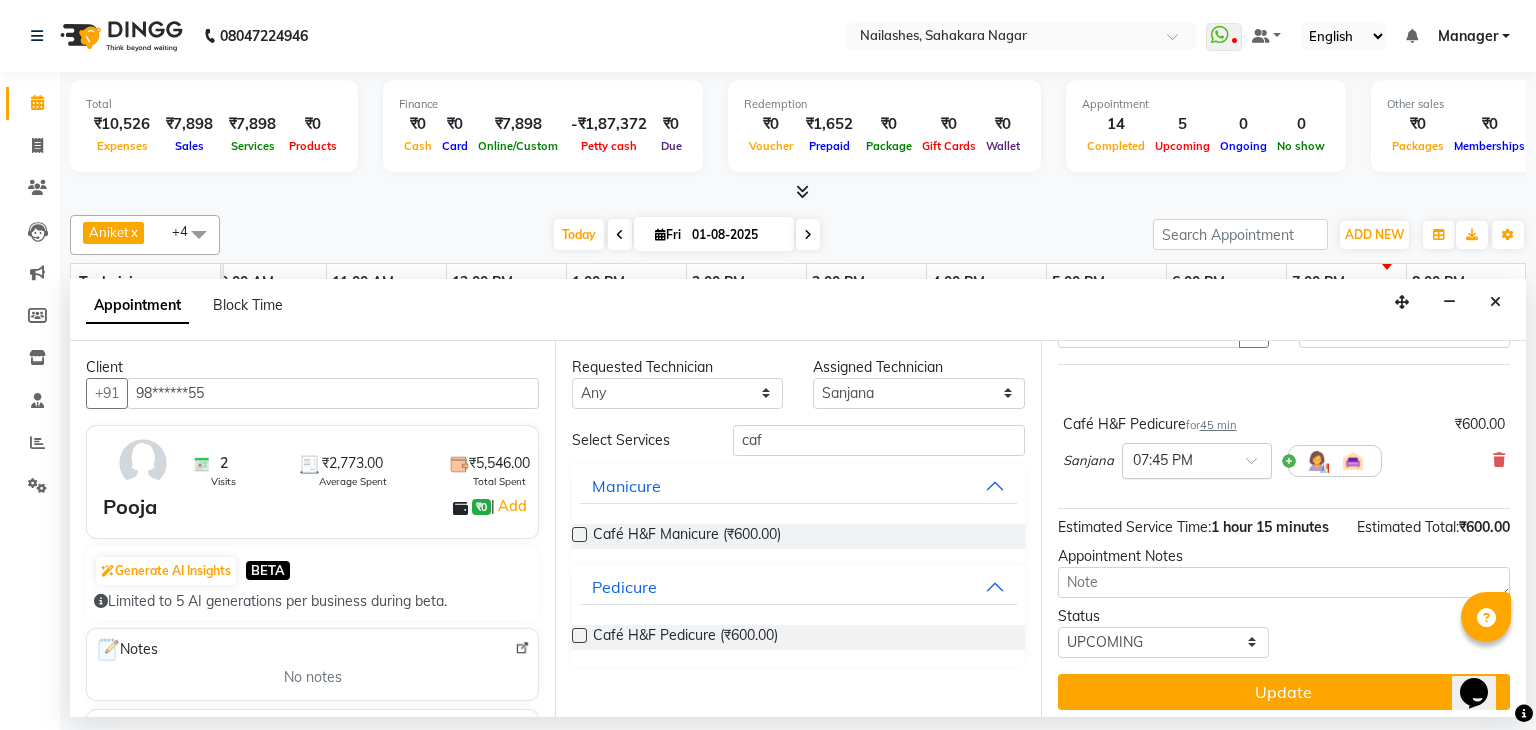 click at bounding box center [1258, 466] 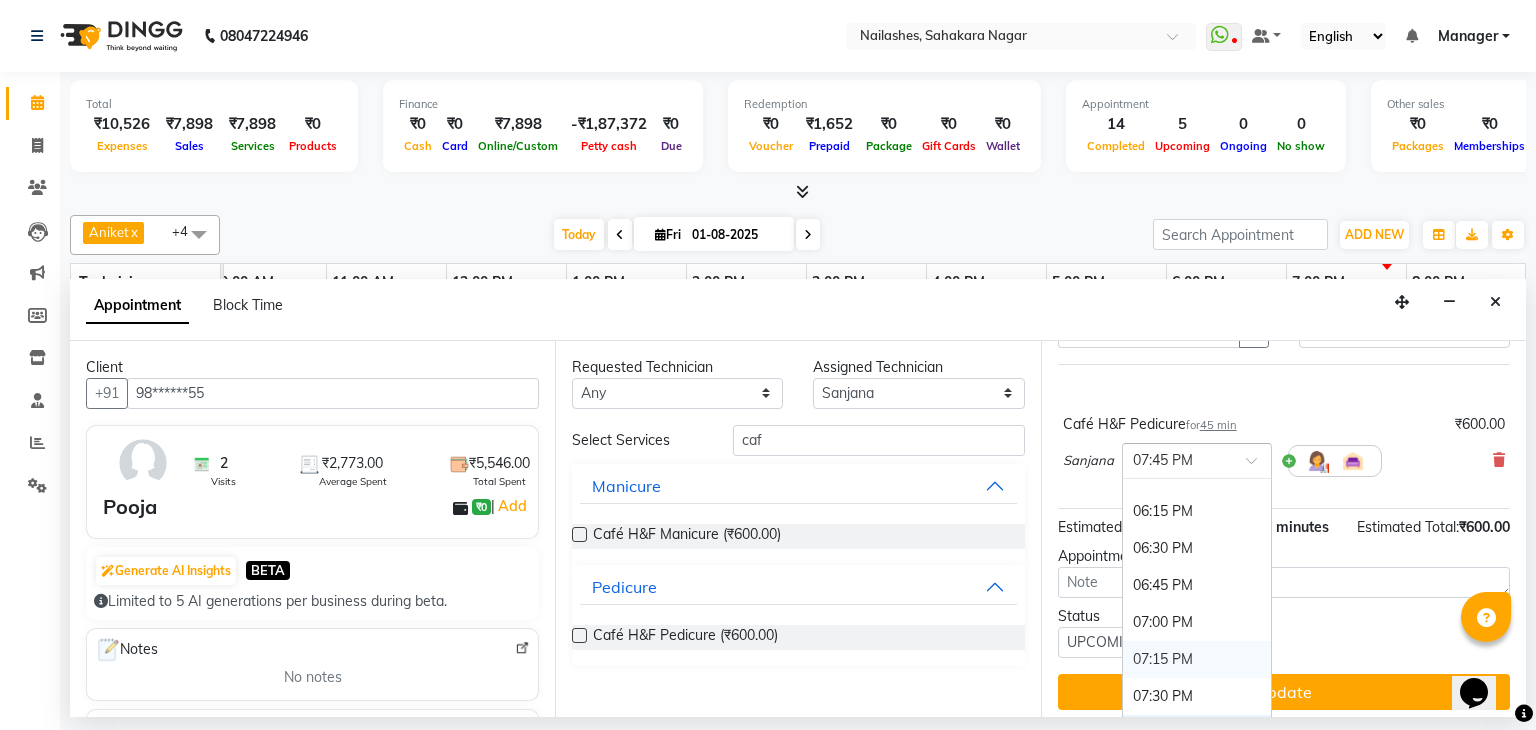scroll, scrollTop: 1329, scrollLeft: 0, axis: vertical 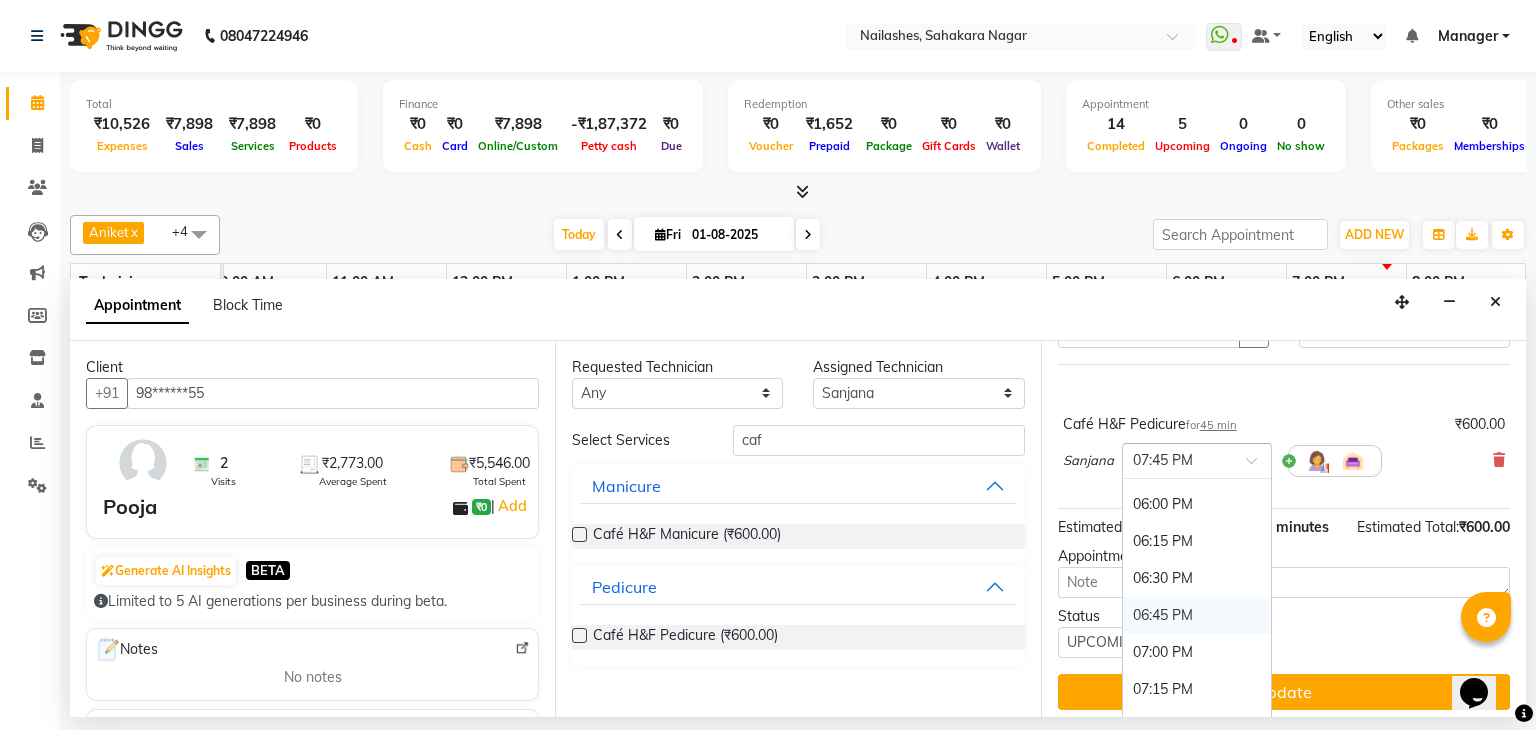 click on "06:45 PM" at bounding box center (1197, 615) 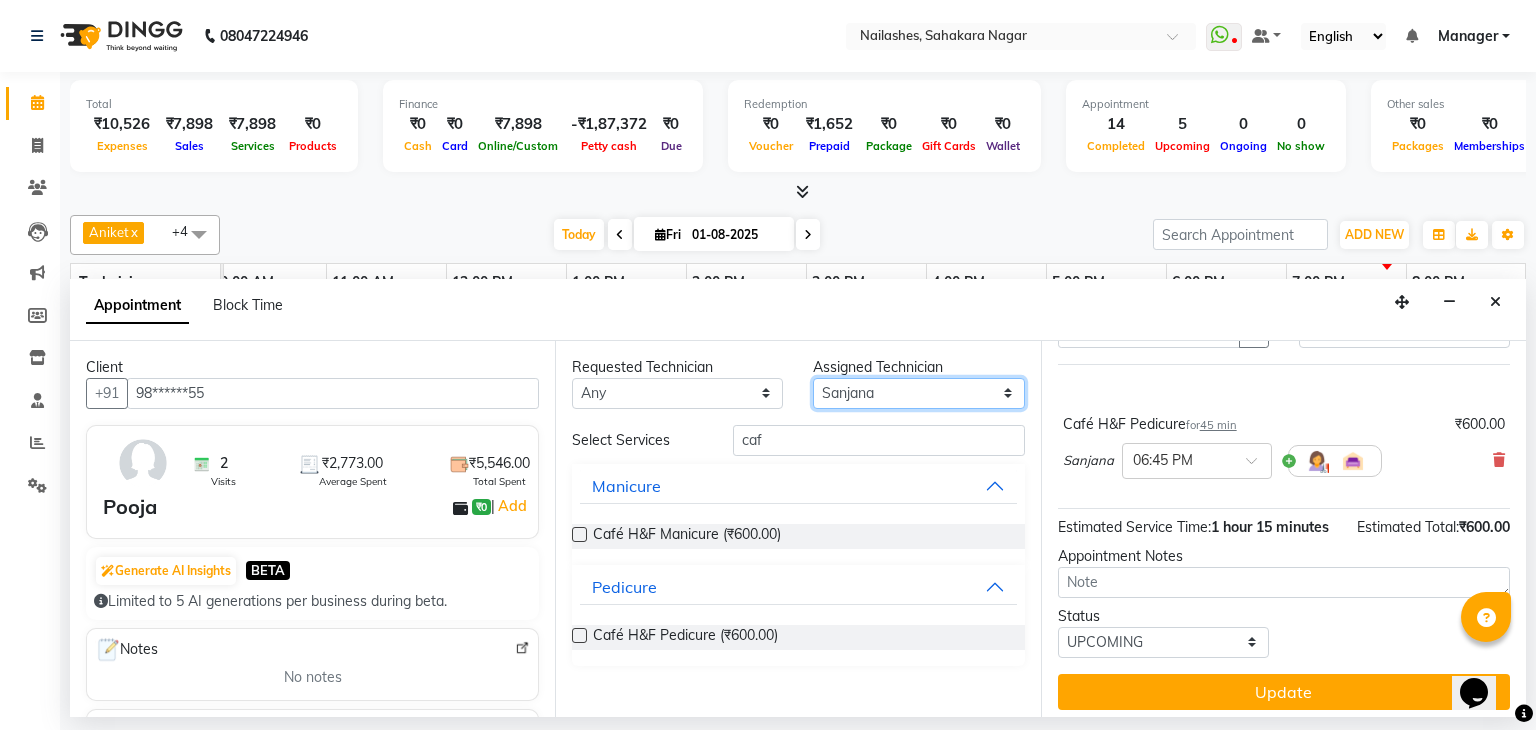 click on "Select [FIRST] [FIRST] [FIRST] [FIRST] [FIRST] [FIRST] [FIRST] [FIRST] [FIRST] [FIRST] [LAST] [FIRST] [FIRST]" at bounding box center (918, 393) 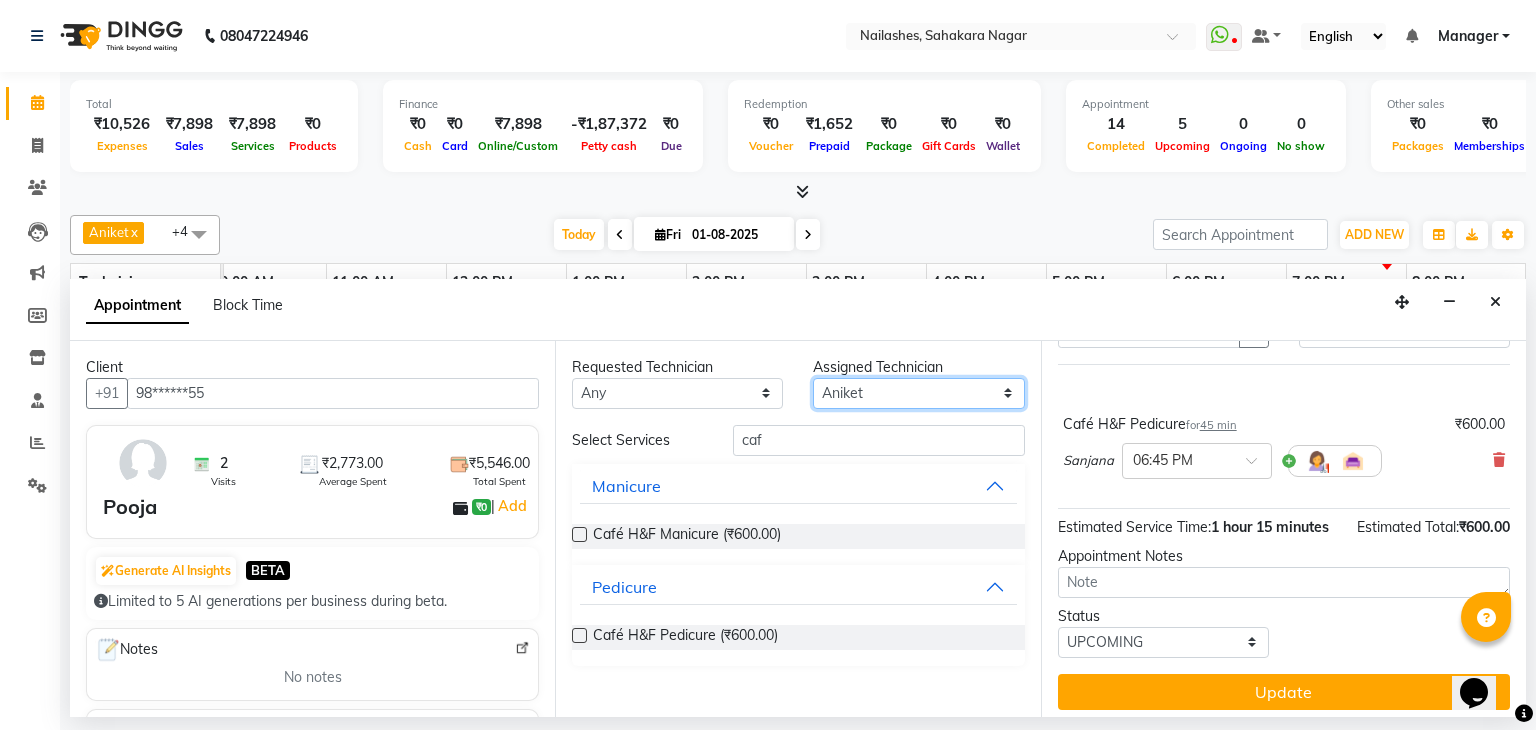 click on "Select [FIRST] [FIRST] [FIRST] [FIRST] [FIRST] [FIRST] [FIRST] [FIRST] [FIRST] [FIRST] [LAST] [FIRST] [FIRST]" at bounding box center (918, 393) 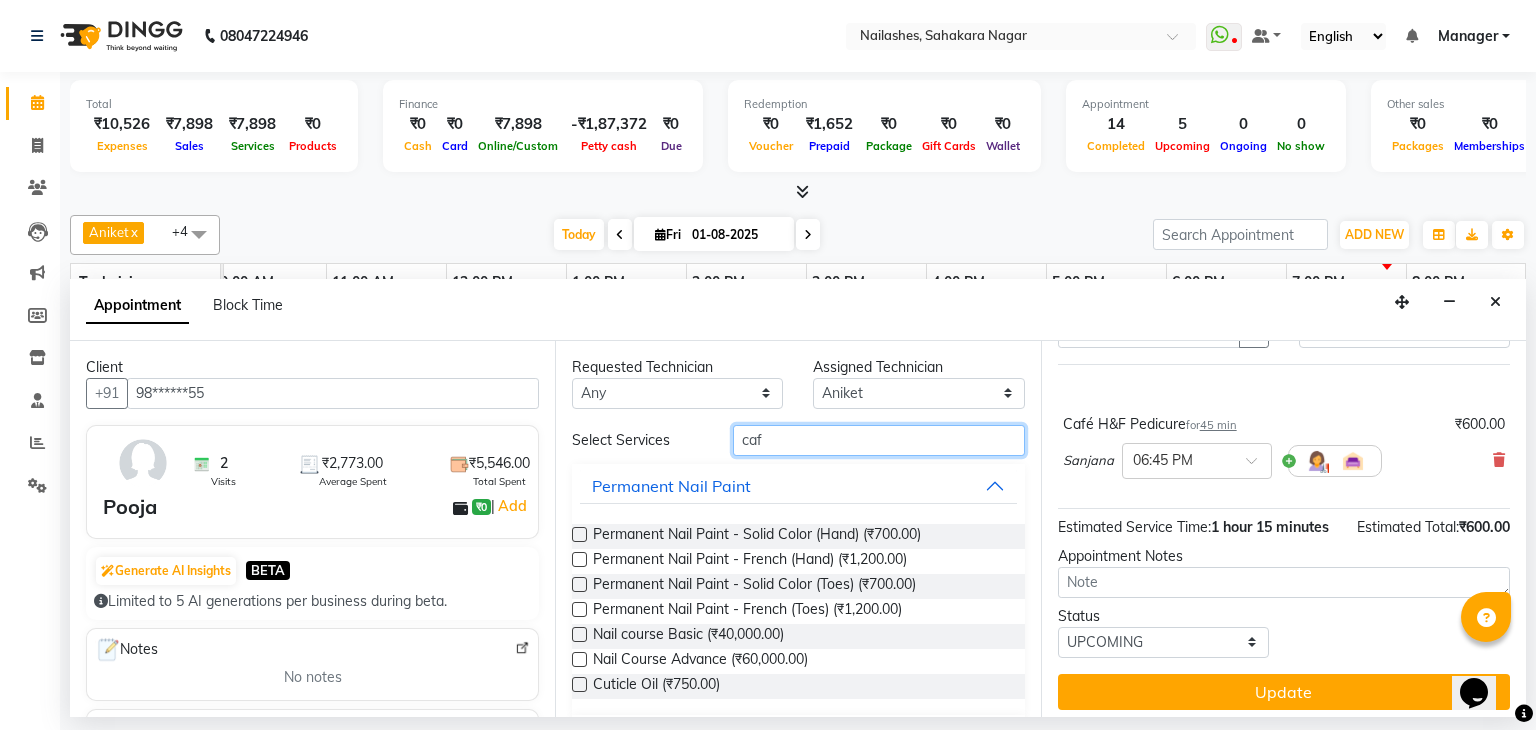 click on "caf" at bounding box center (879, 440) 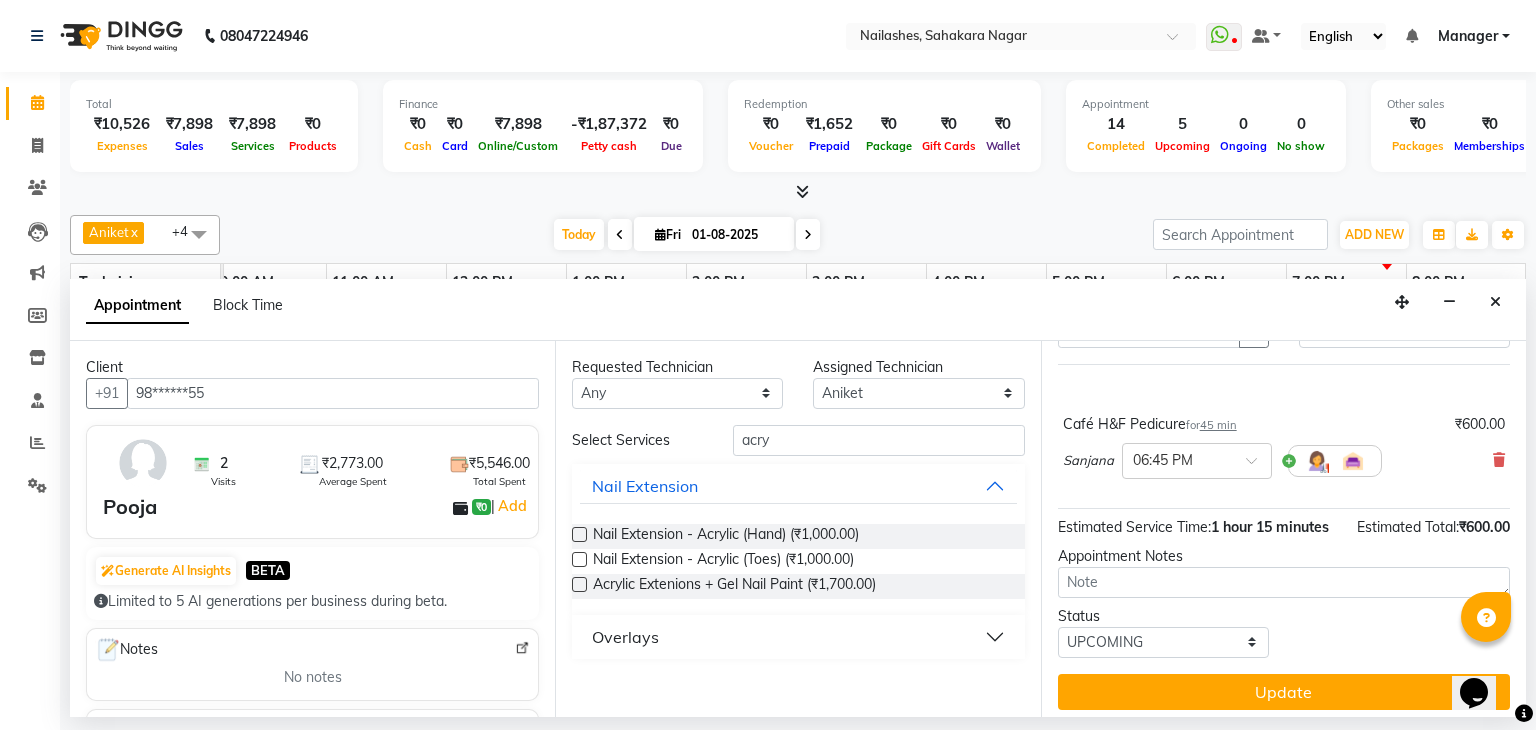 click at bounding box center (579, 584) 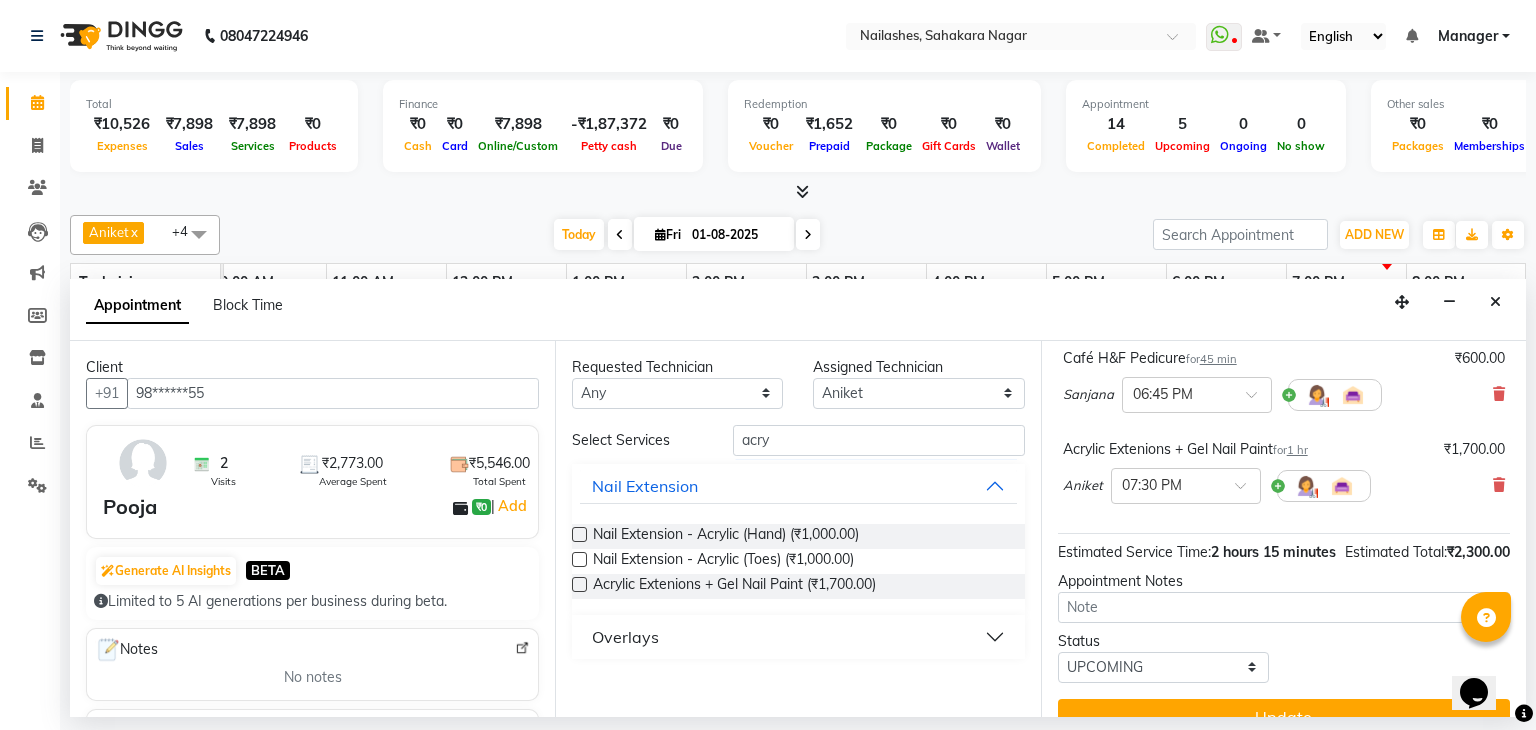 scroll, scrollTop: 220, scrollLeft: 0, axis: vertical 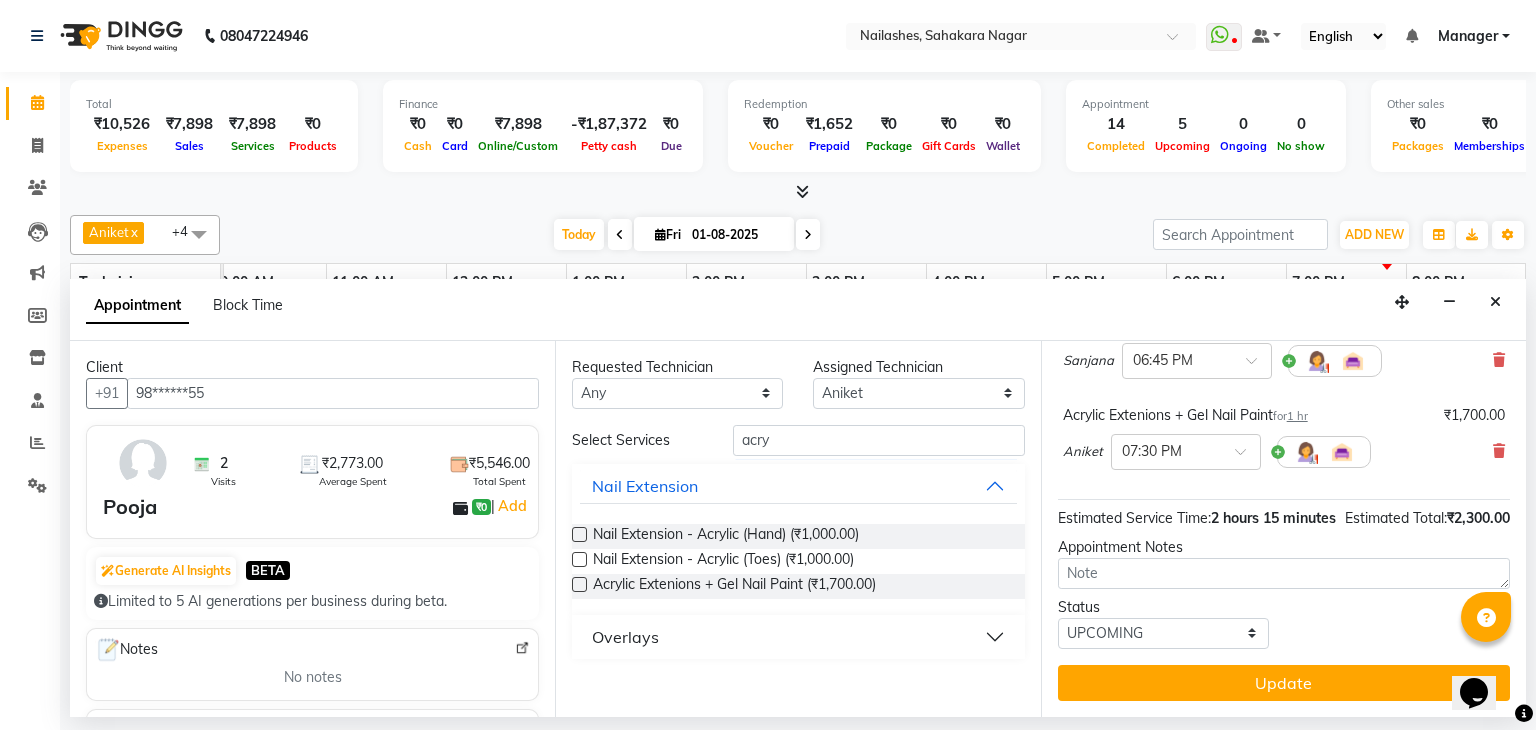 drag, startPoint x: 1268, startPoint y: 670, endPoint x: 1332, endPoint y: 673, distance: 64.070274 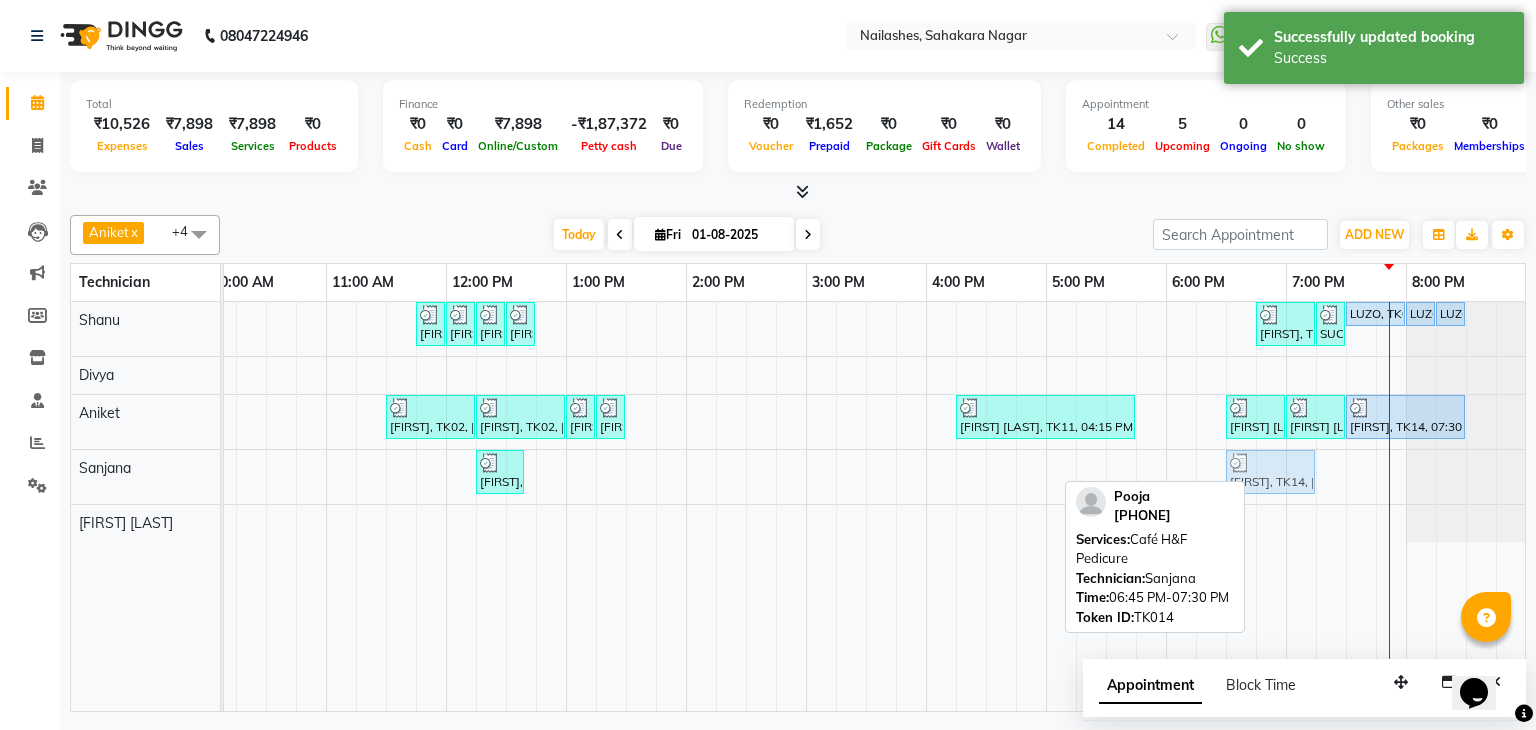 drag, startPoint x: 1288, startPoint y: 473, endPoint x: 1266, endPoint y: 477, distance: 22.36068 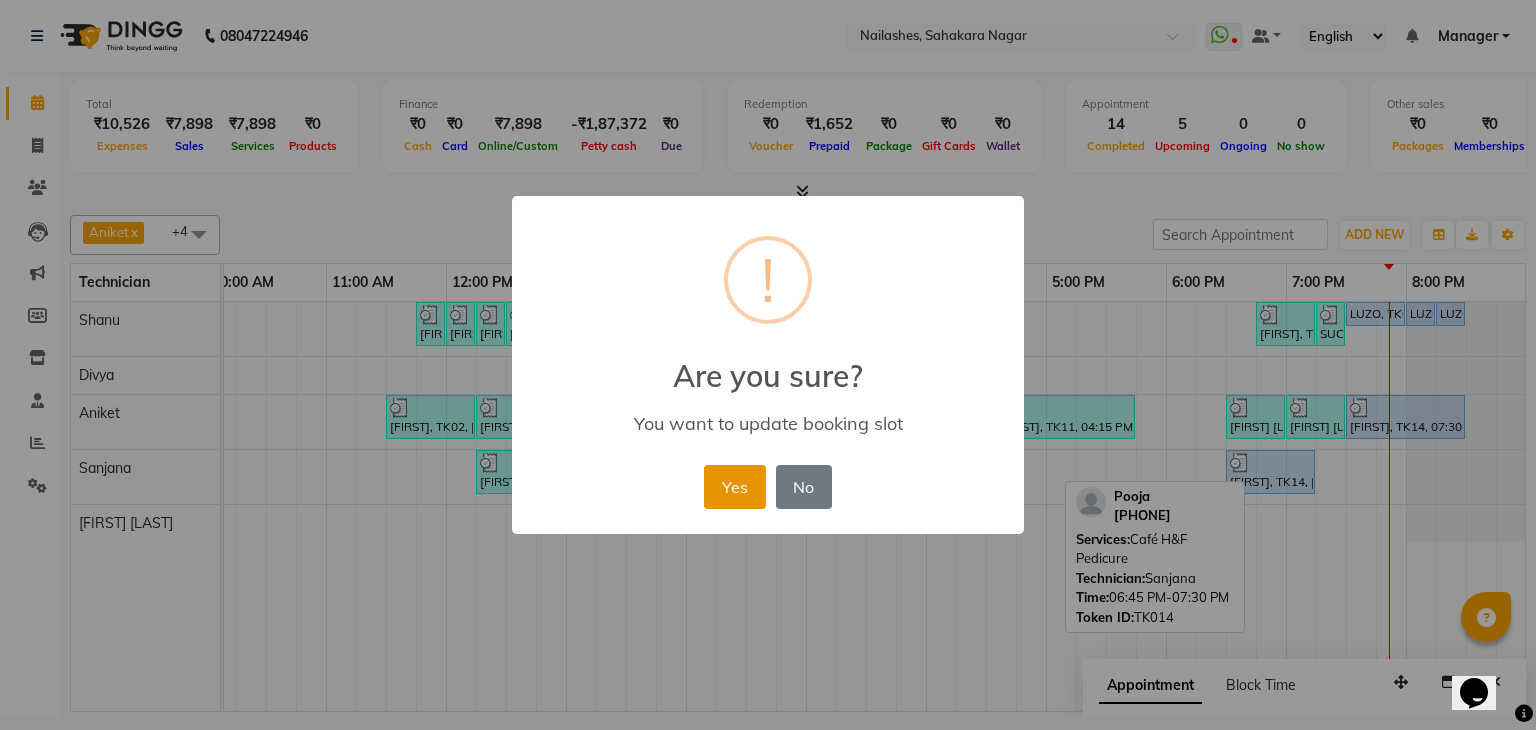 drag, startPoint x: 725, startPoint y: 501, endPoint x: 736, endPoint y: 497, distance: 11.7046995 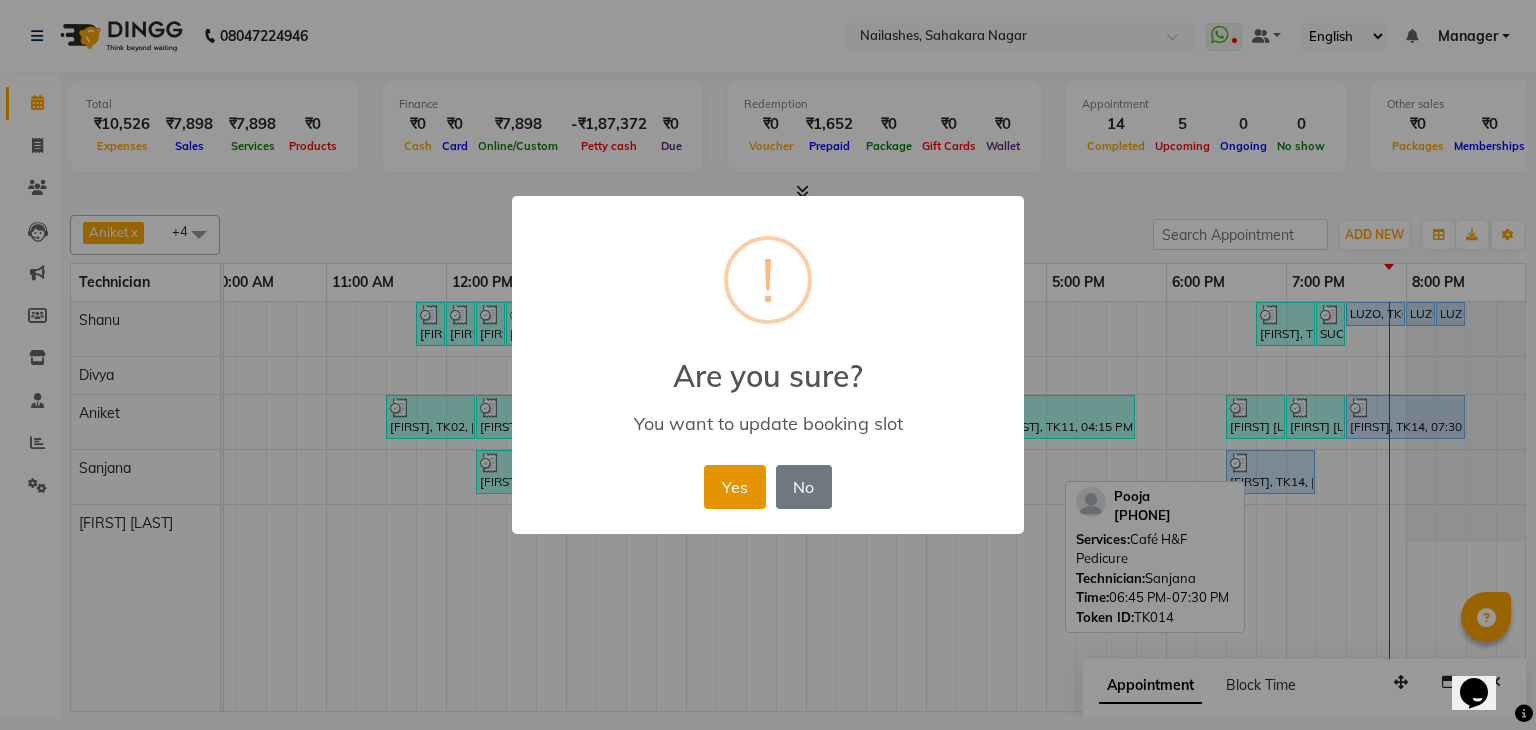 click on "Yes" at bounding box center [734, 487] 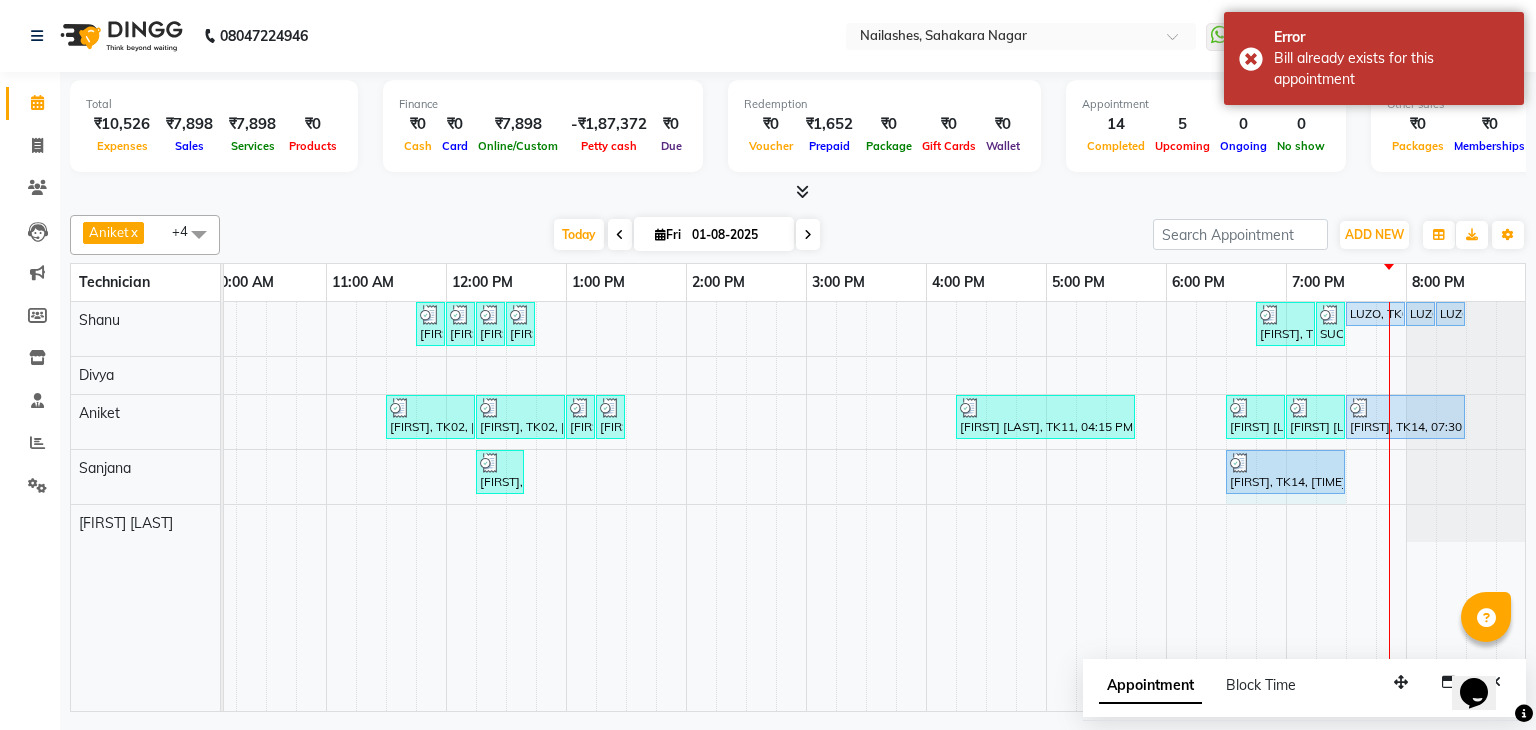 drag, startPoint x: 1310, startPoint y: 467, endPoint x: 1359, endPoint y: 485, distance: 52.201534 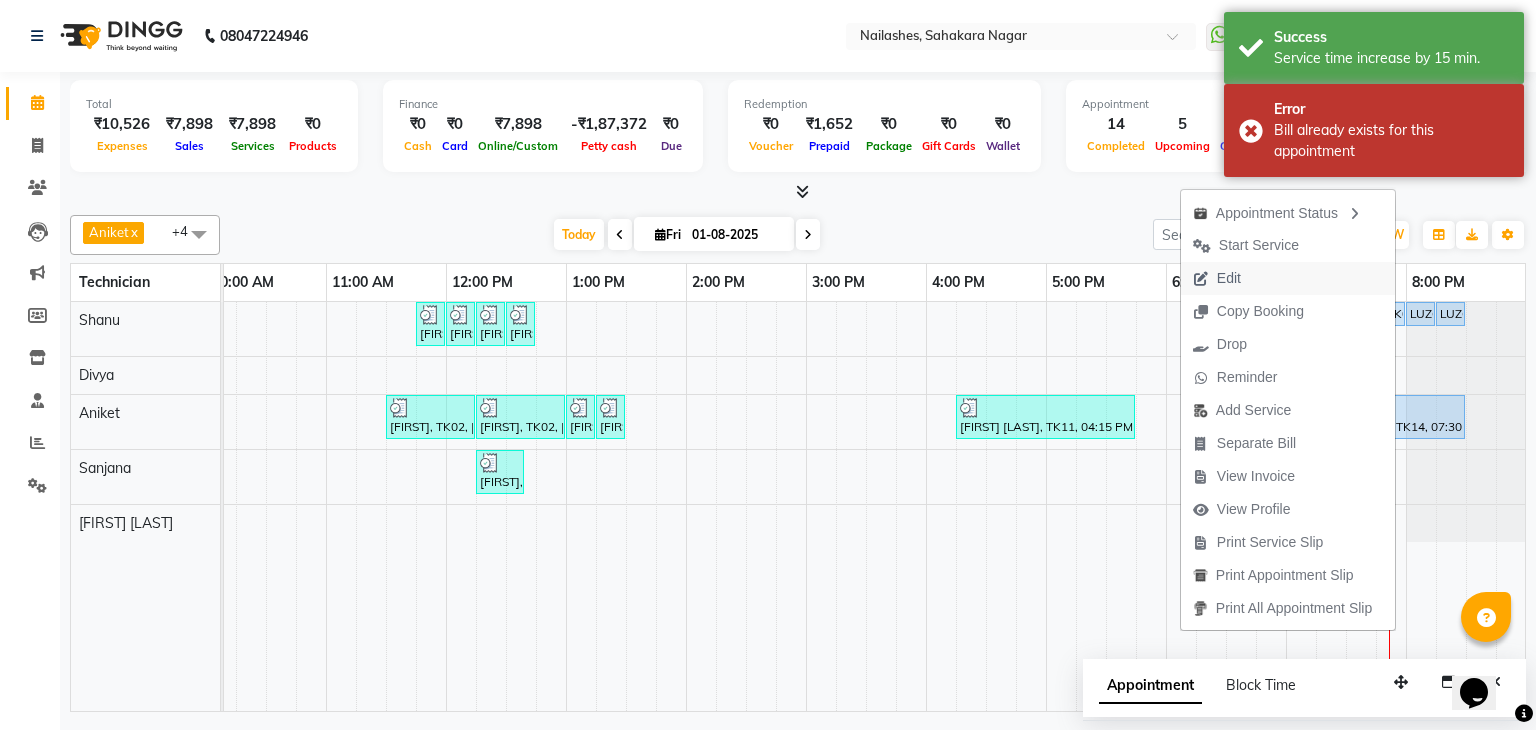 click on "Edit" at bounding box center (1229, 278) 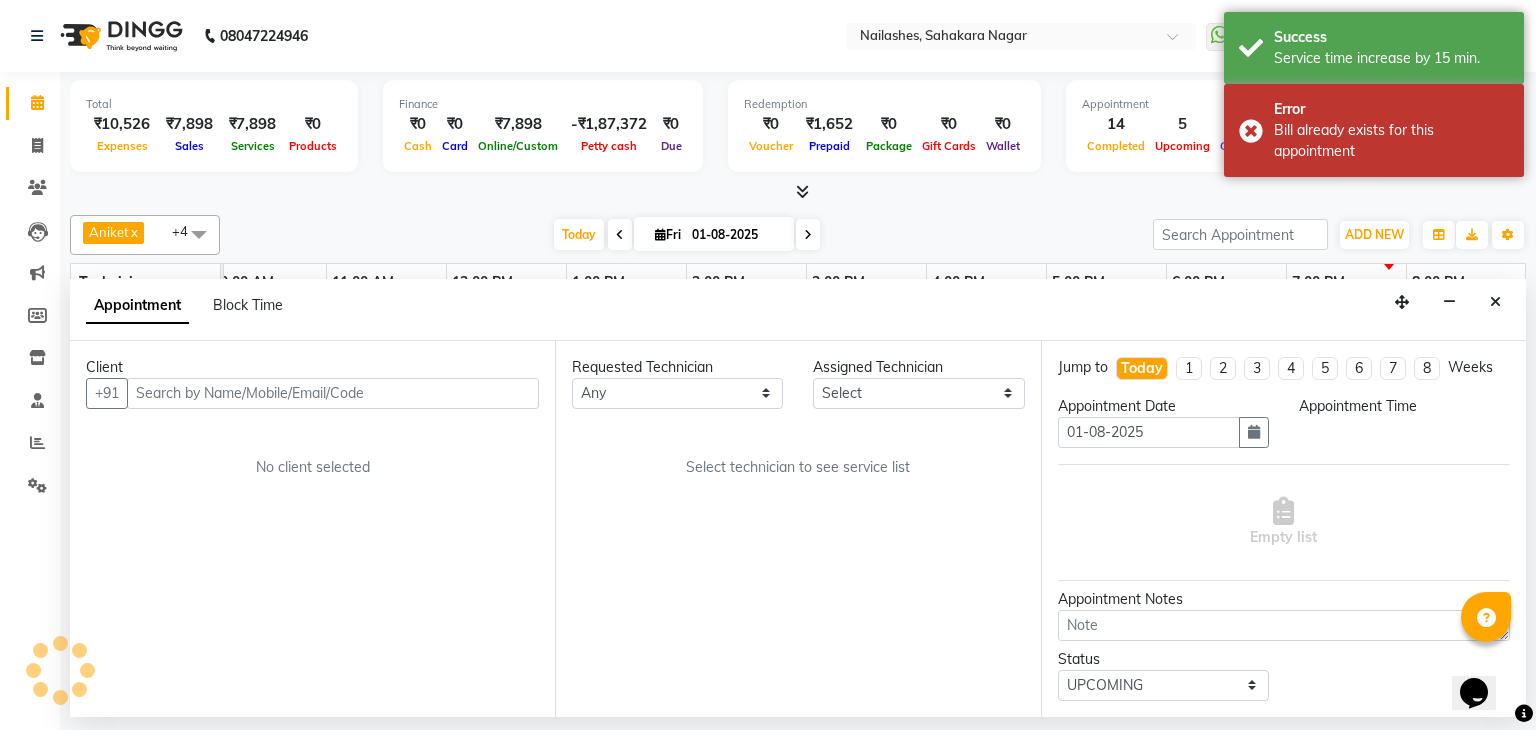 scroll, scrollTop: 0, scrollLeft: 258, axis: horizontal 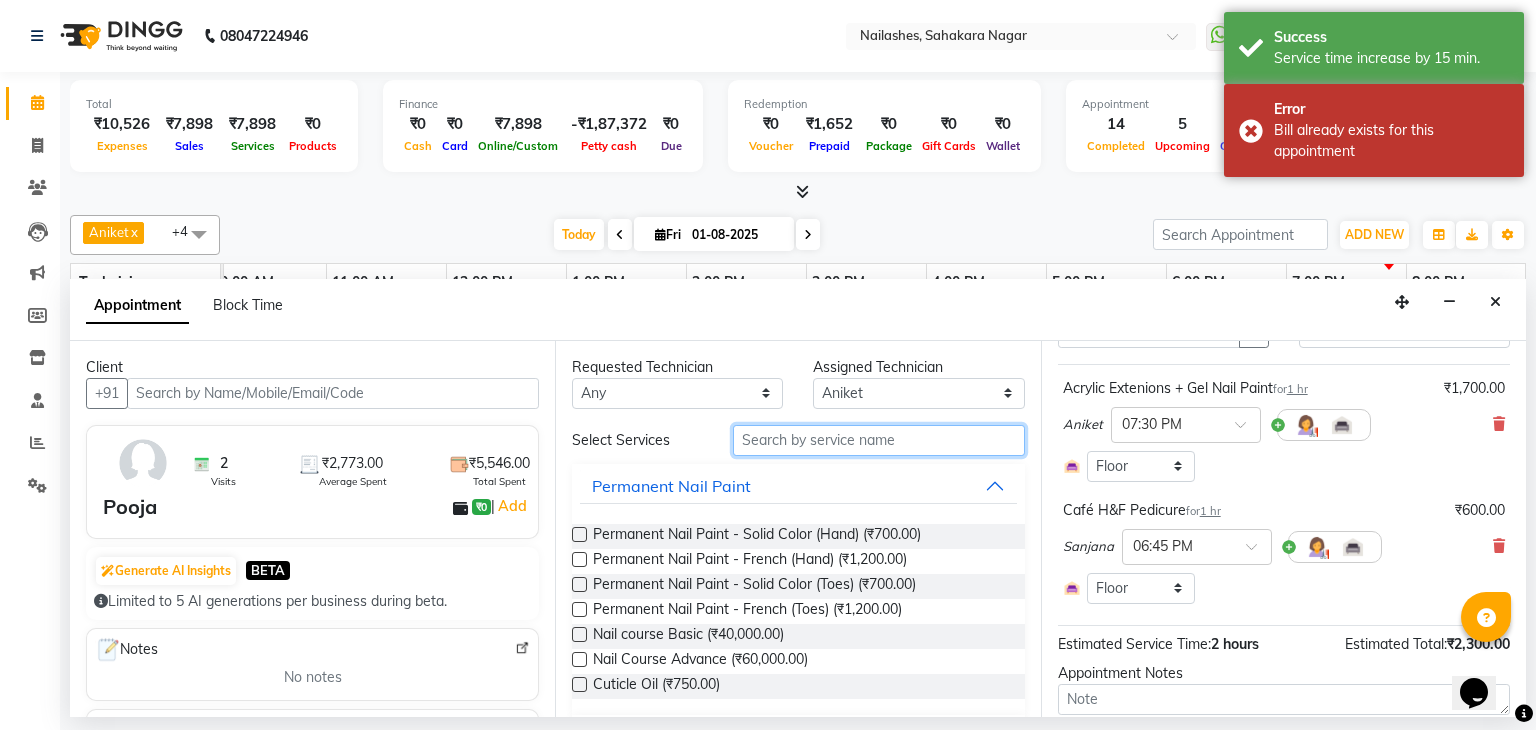click at bounding box center [879, 440] 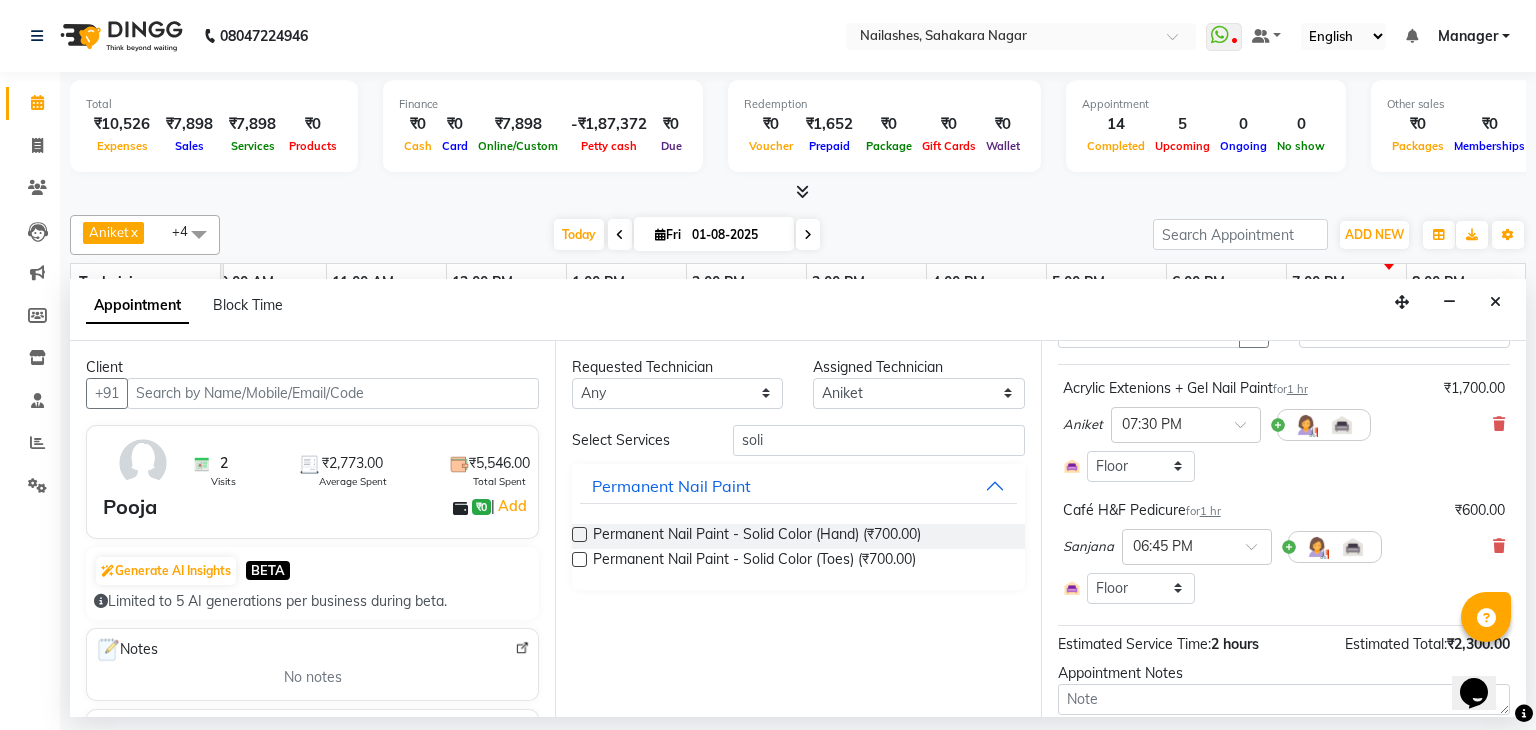 click on "Permanent Nail Paint - Solid Color (Toes) (₹700.00)" at bounding box center [798, 561] 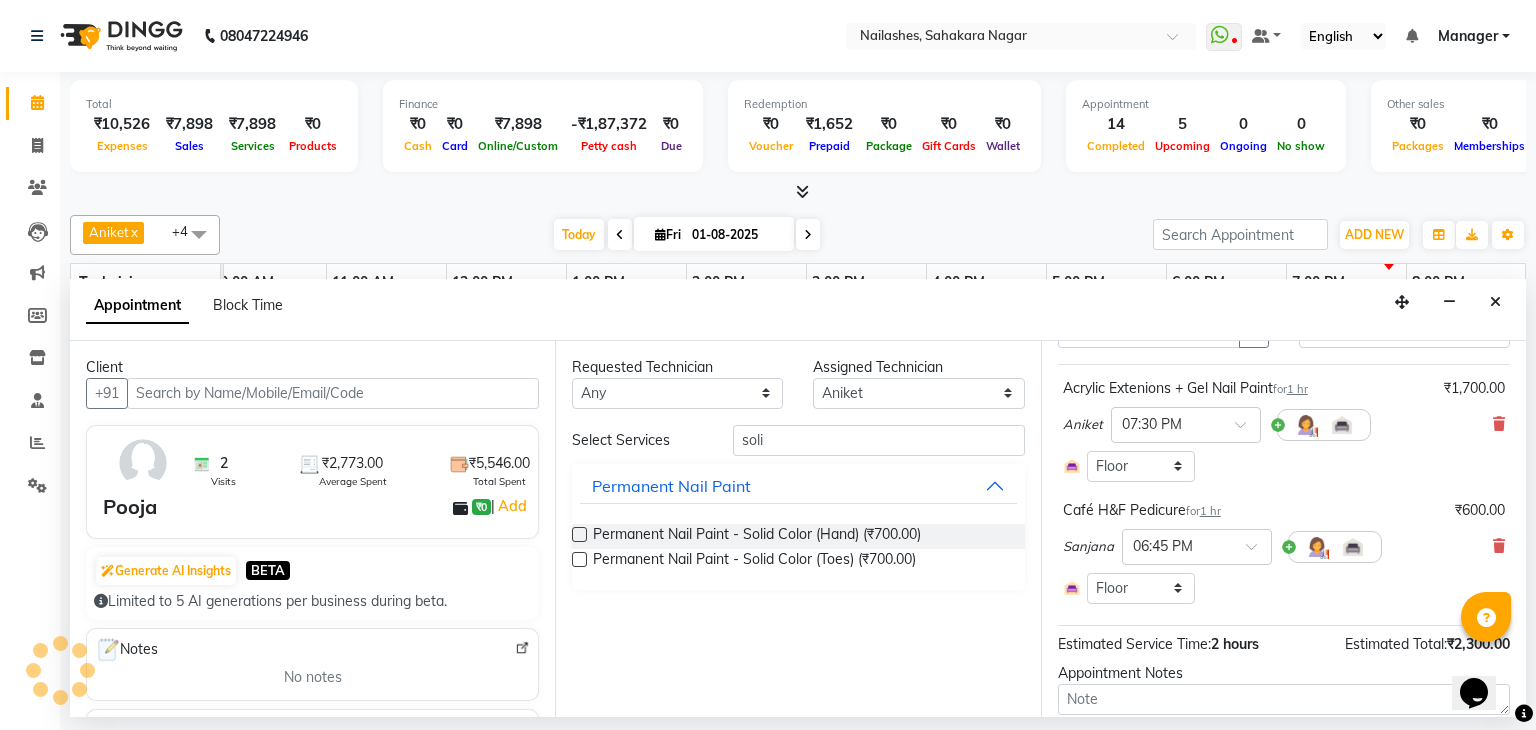 click at bounding box center (579, 559) 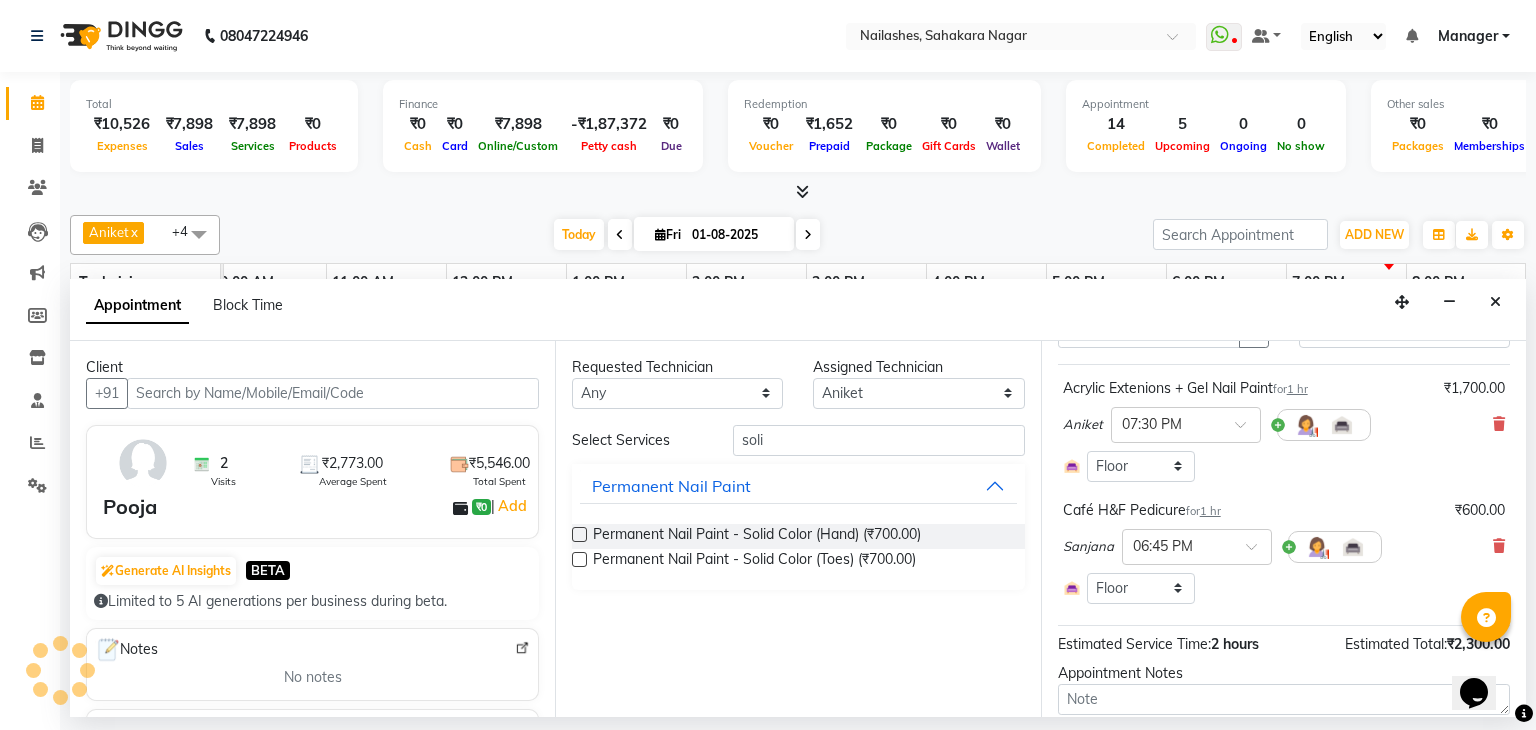 click at bounding box center [578, 561] 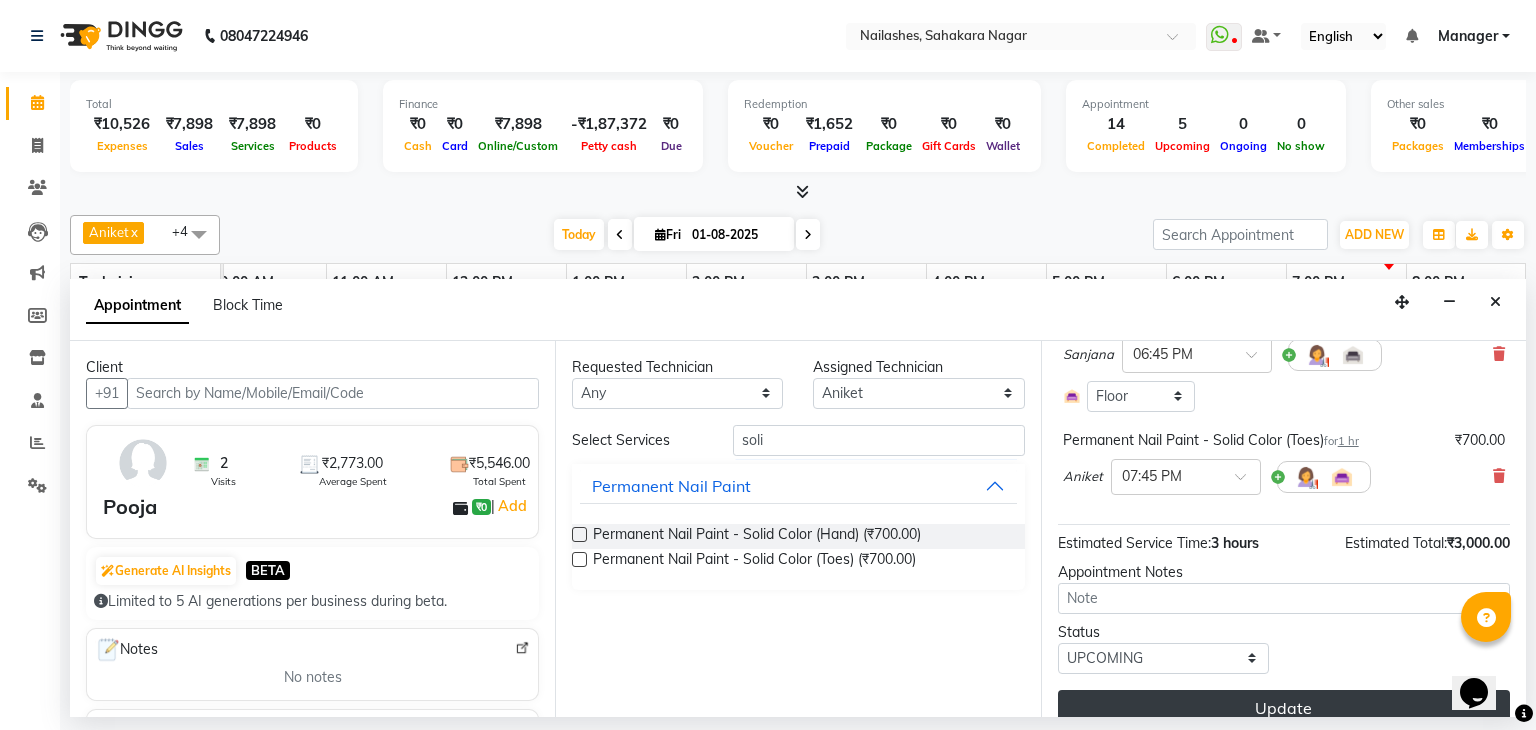 scroll, scrollTop: 316, scrollLeft: 0, axis: vertical 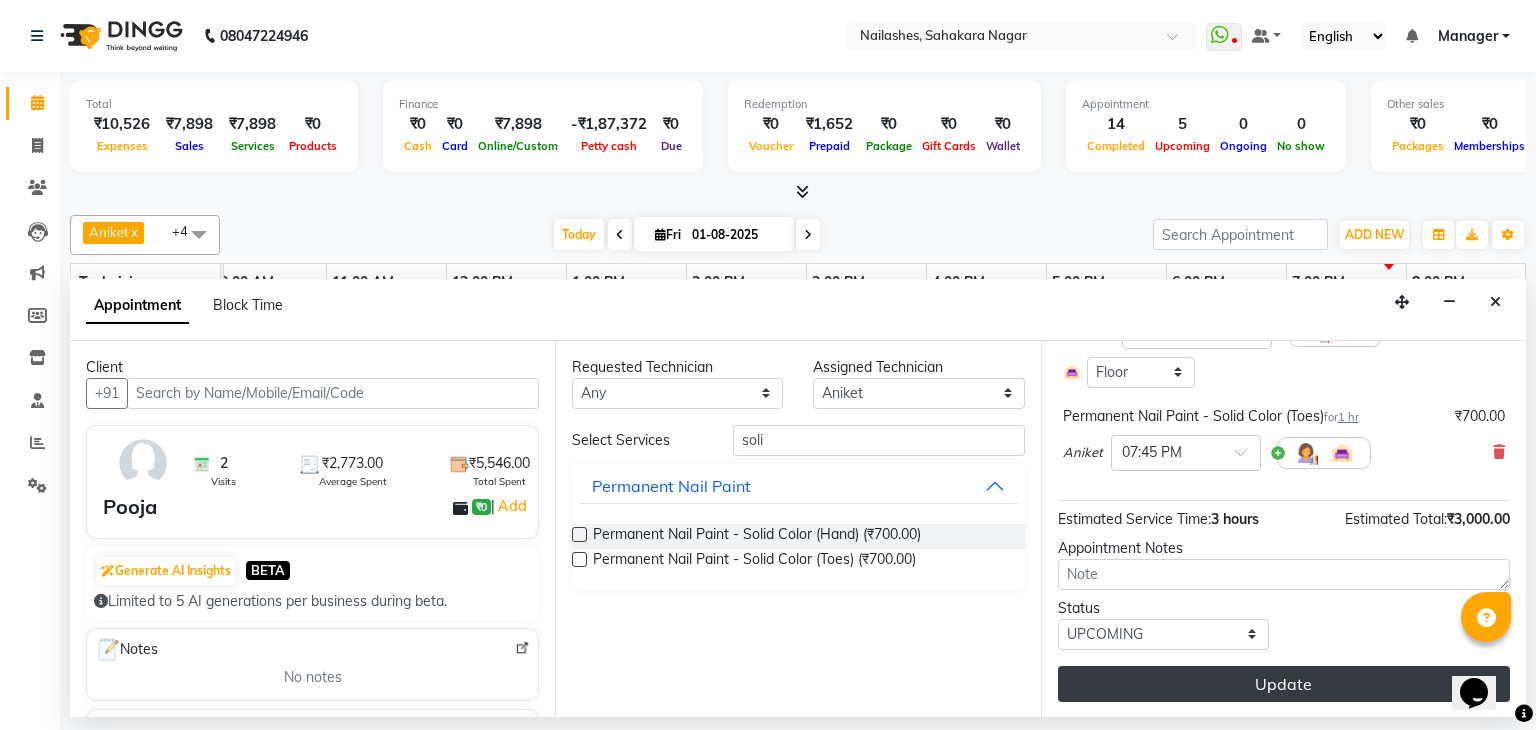 click on "Update" at bounding box center (1284, 684) 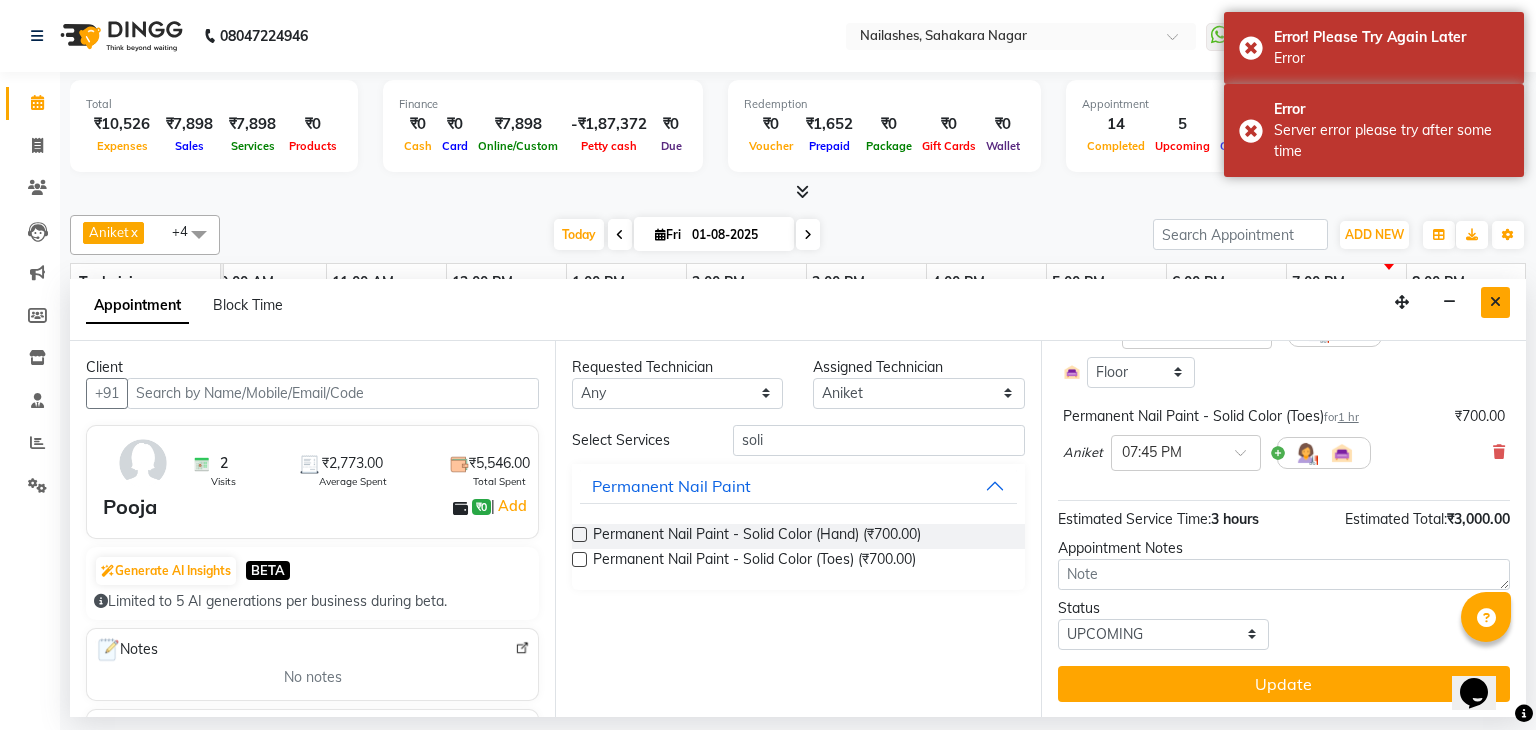 click at bounding box center (1495, 302) 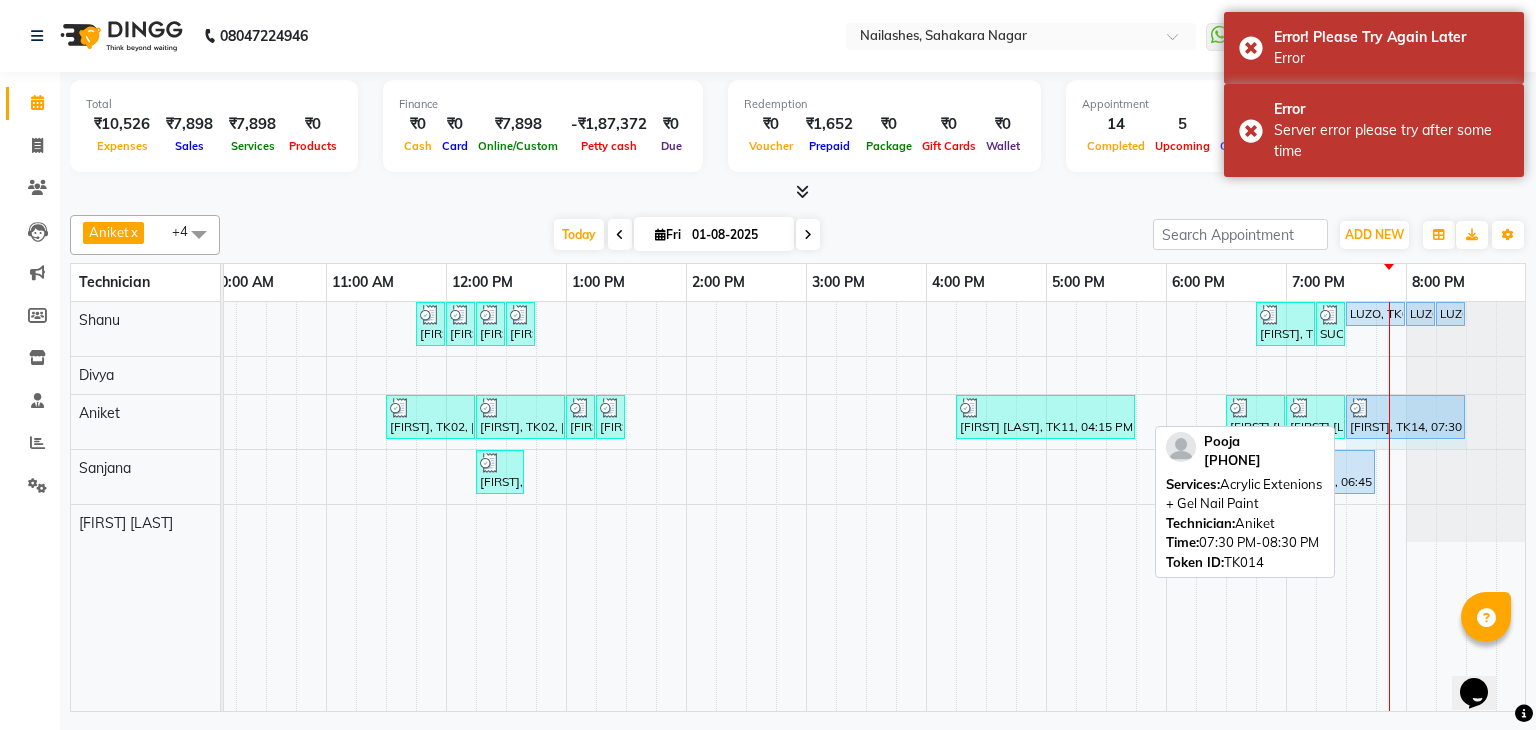 drag, startPoint x: 1460, startPoint y: 409, endPoint x: 1444, endPoint y: 418, distance: 18.35756 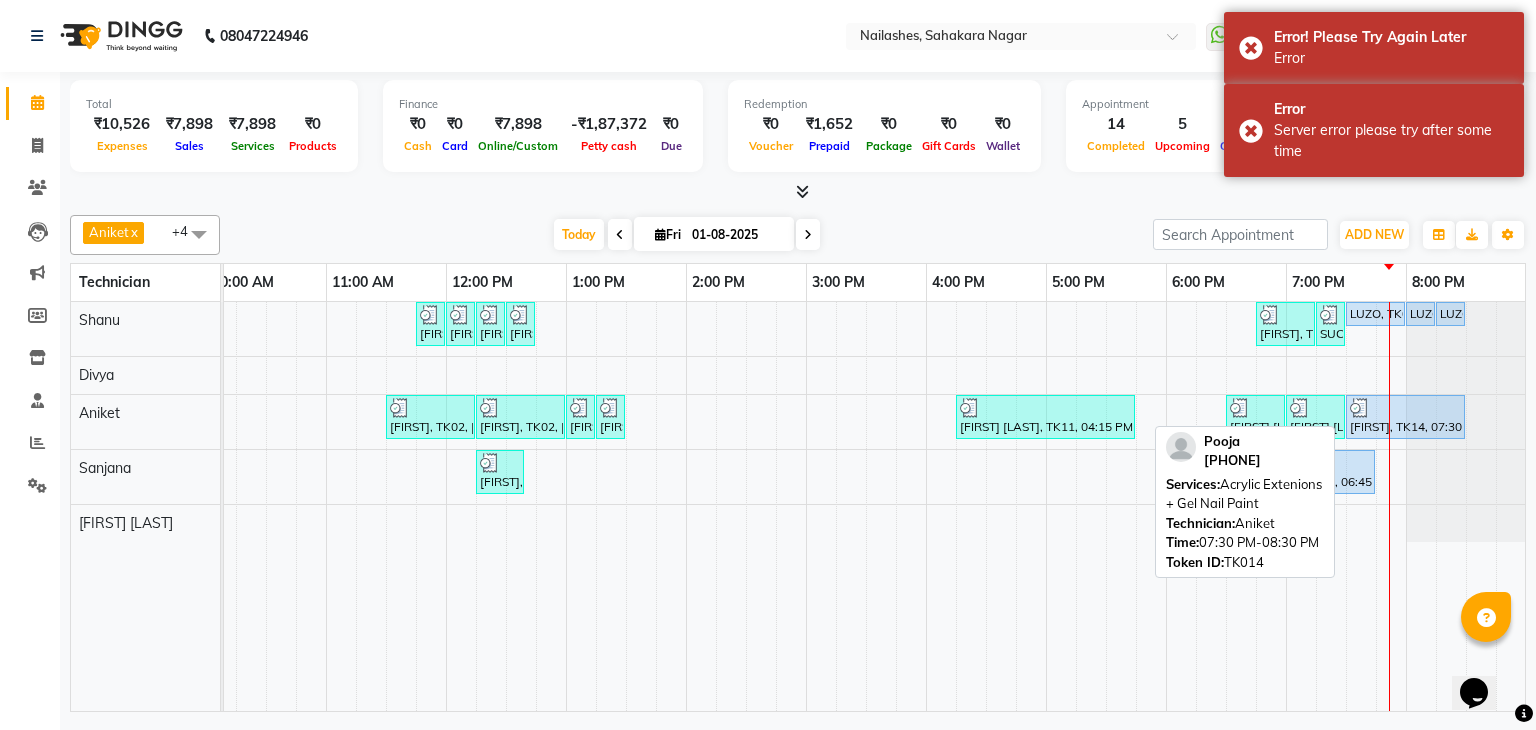 click at bounding box center (1405, 408) 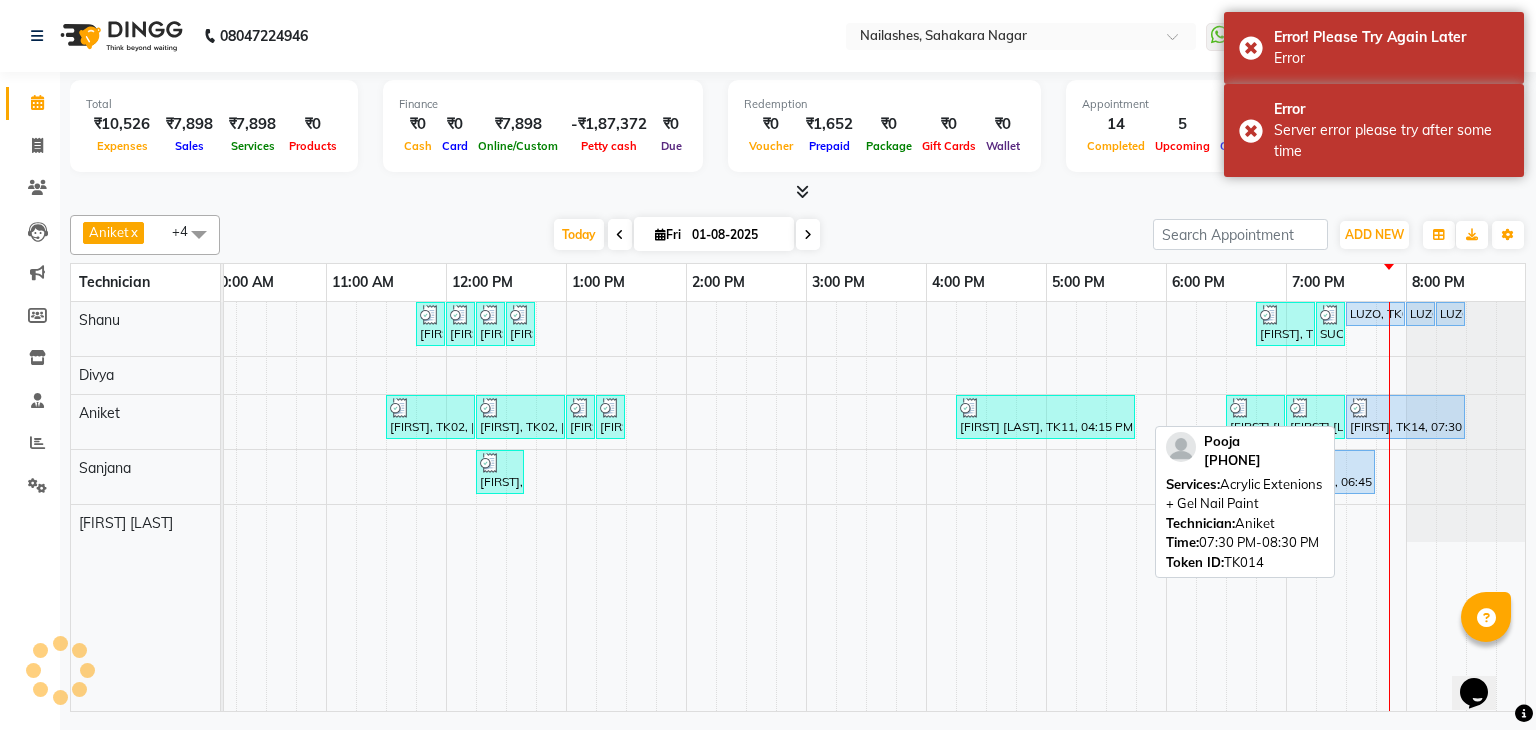 click at bounding box center (1405, 408) 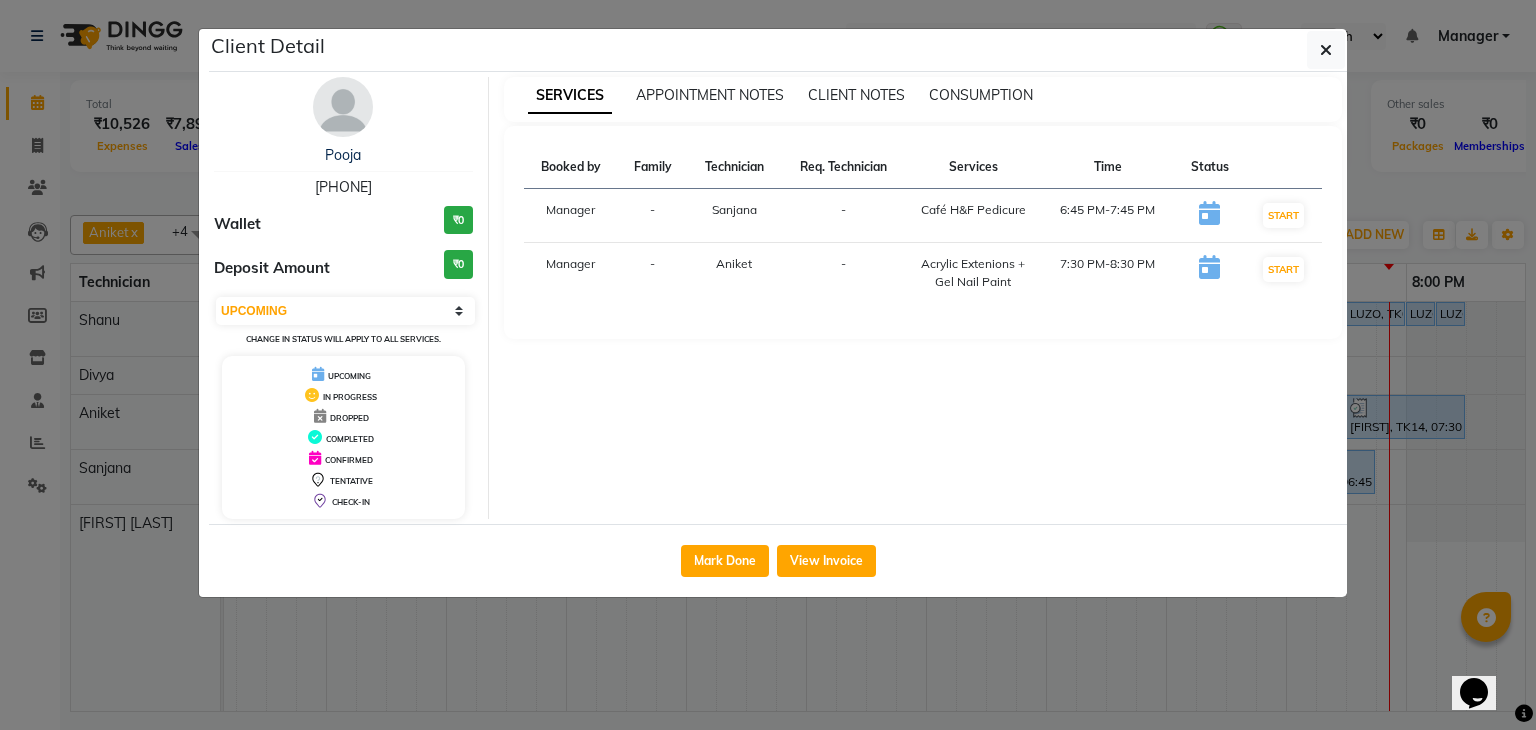 click at bounding box center (1209, 213) 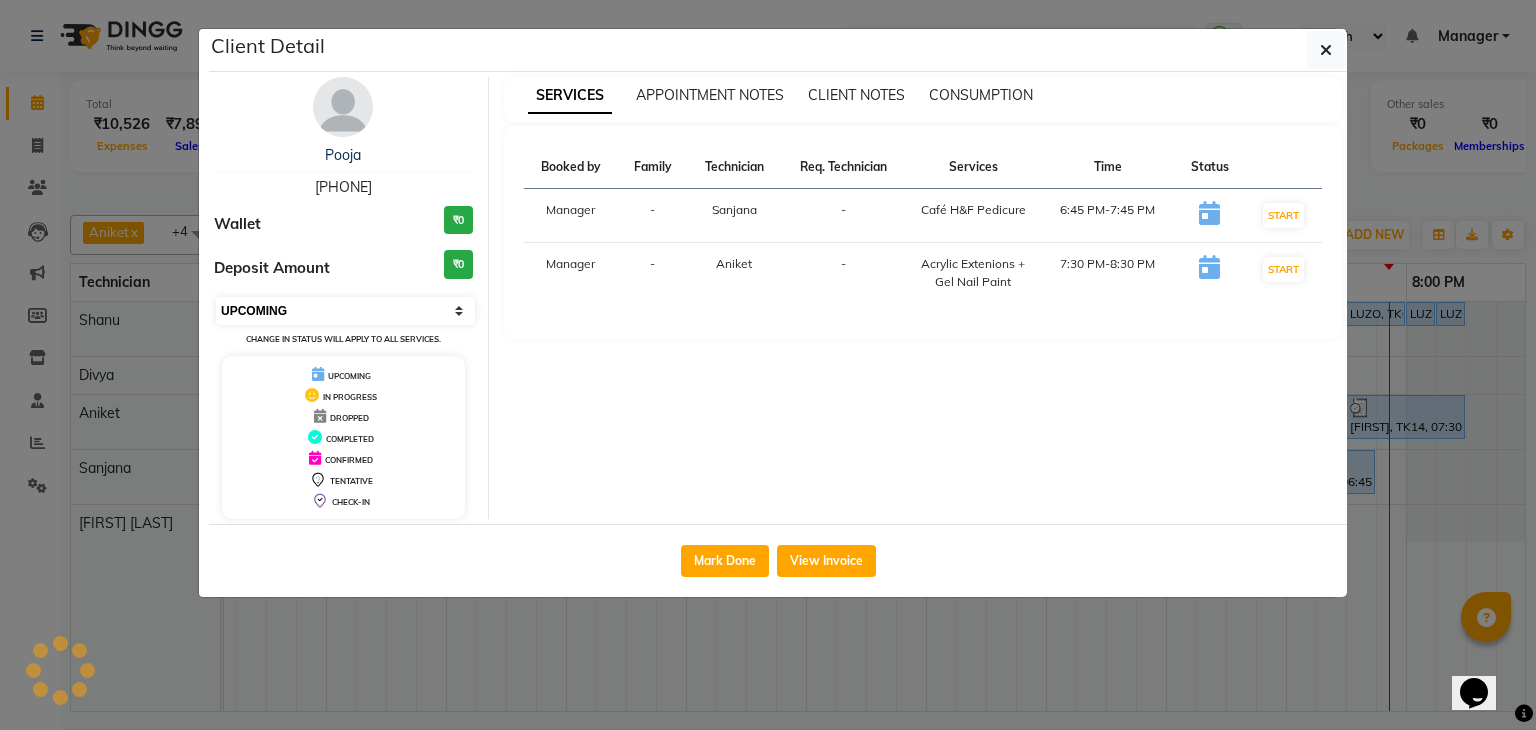 click on "Select IN SERVICE CONFIRMED TENTATIVE CHECK IN MARK DONE DROPPED UPCOMING" at bounding box center [345, 311] 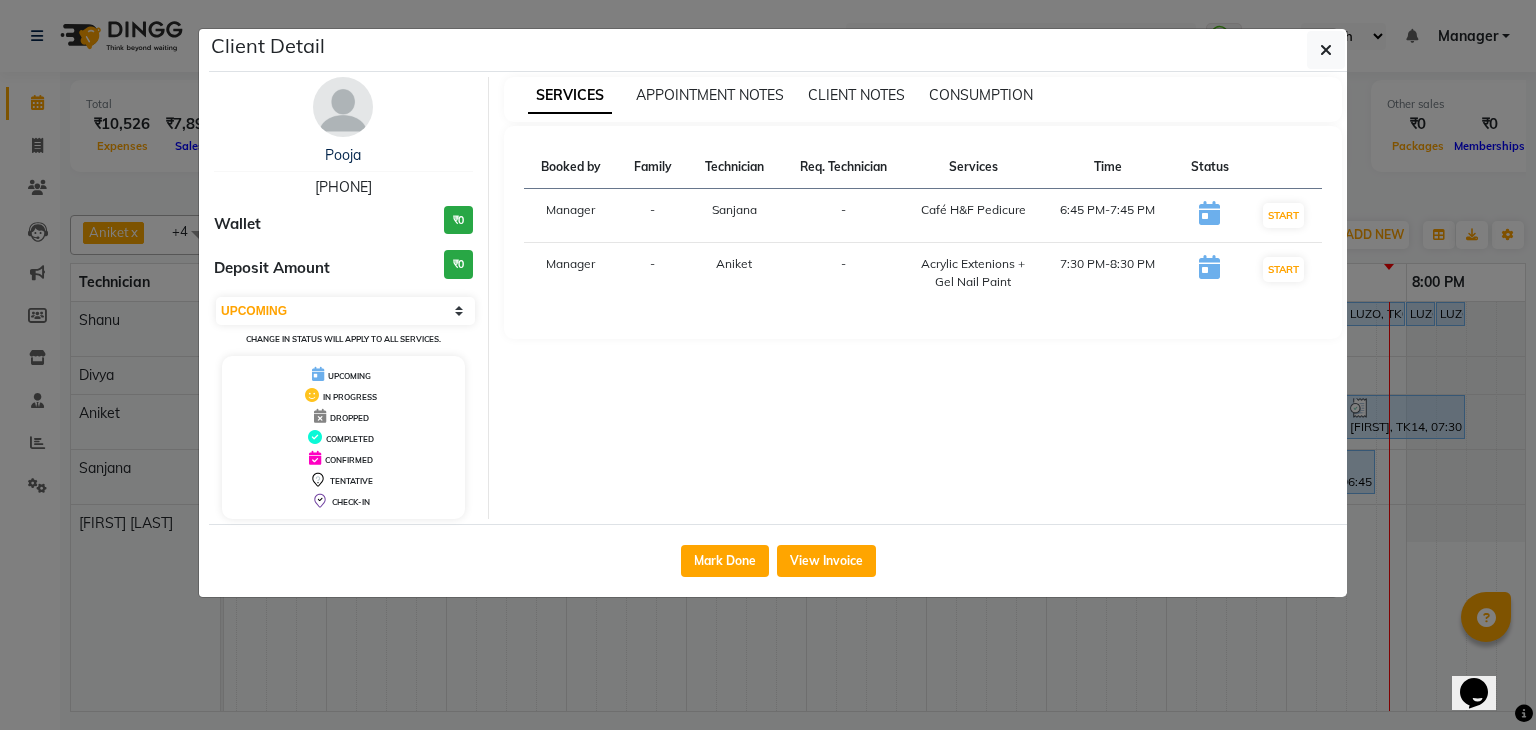 click on "SERVICES APPOINTMENT NOTES CLIENT NOTES CONSUMPTION Booked by Family Technician Req. Technician Services Time Status  Manager  - [FIRST] -  Café H&F Pedicure   6:45 PM-7:45 PM   START   Manager  - [FIRST] -  Acrylic Extenions + Gel Nail Paint   7:30 PM-8:30 PM   START" at bounding box center [923, 298] 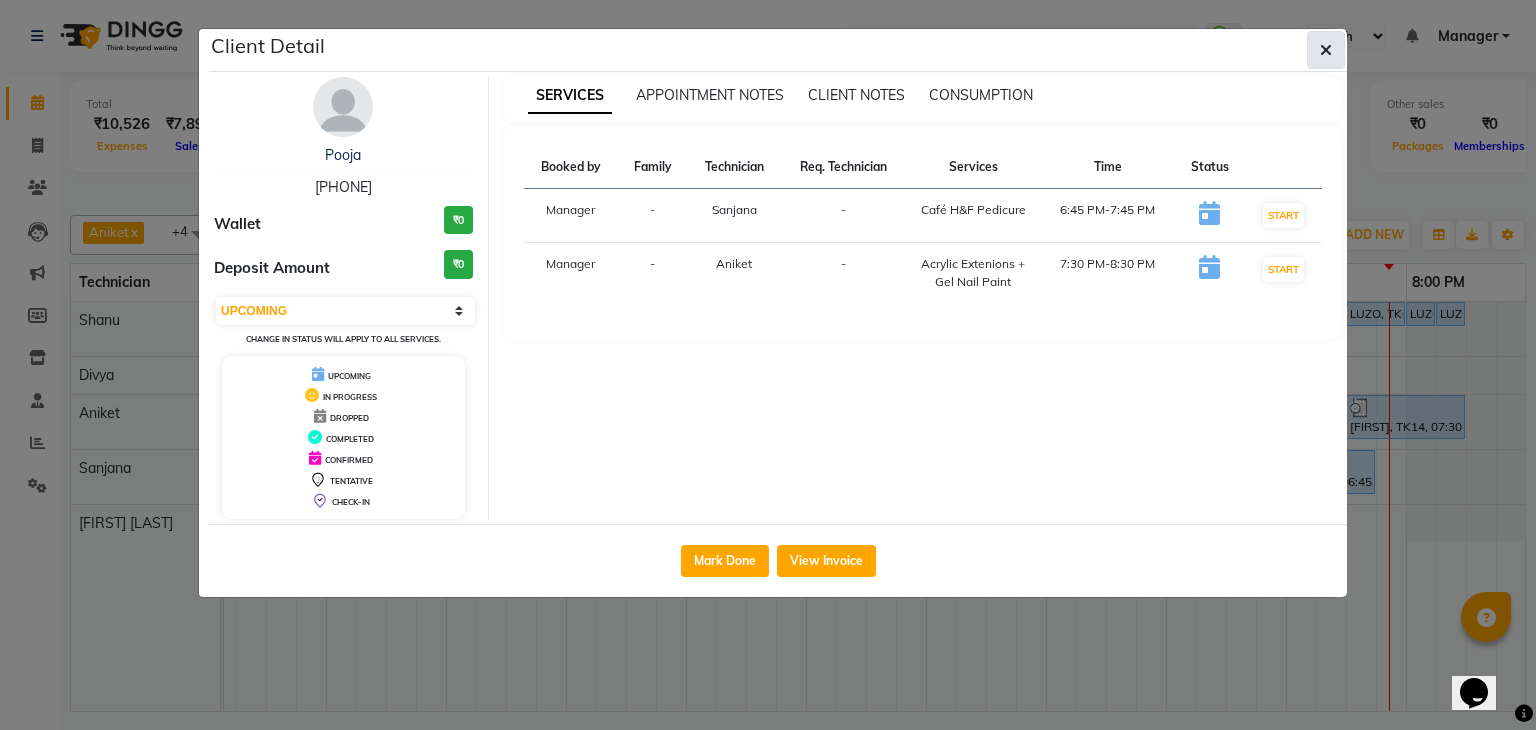 click 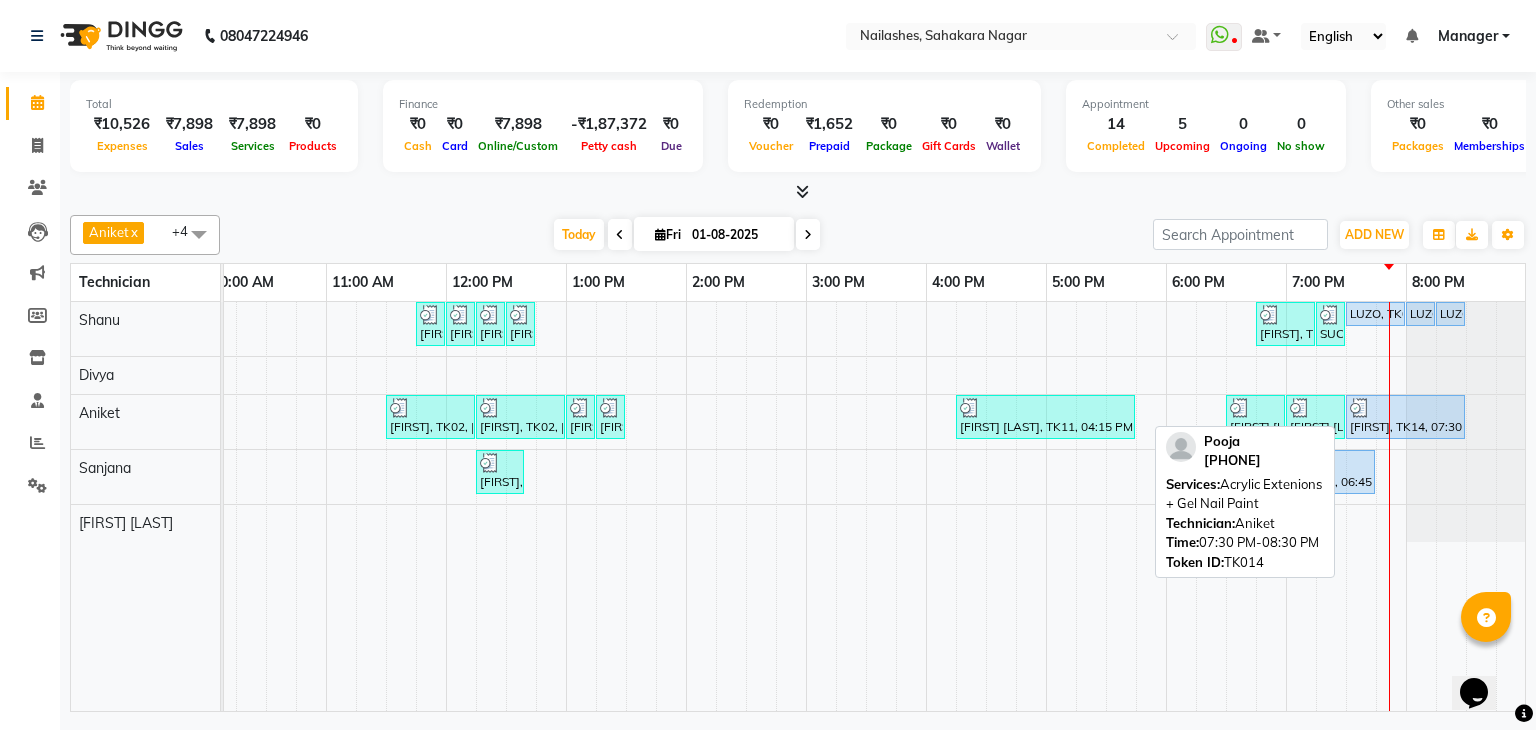 click at bounding box center [1464, 417] 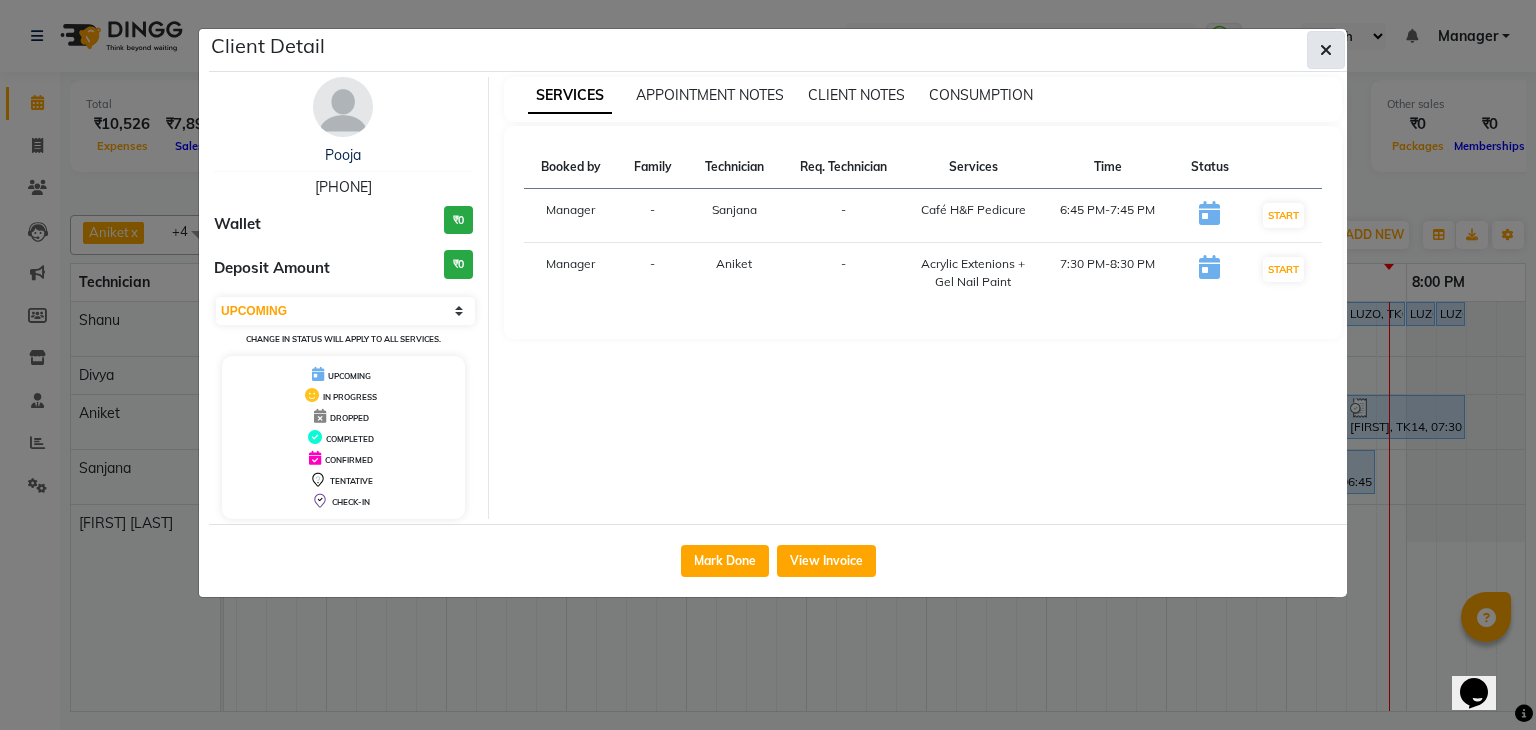 click 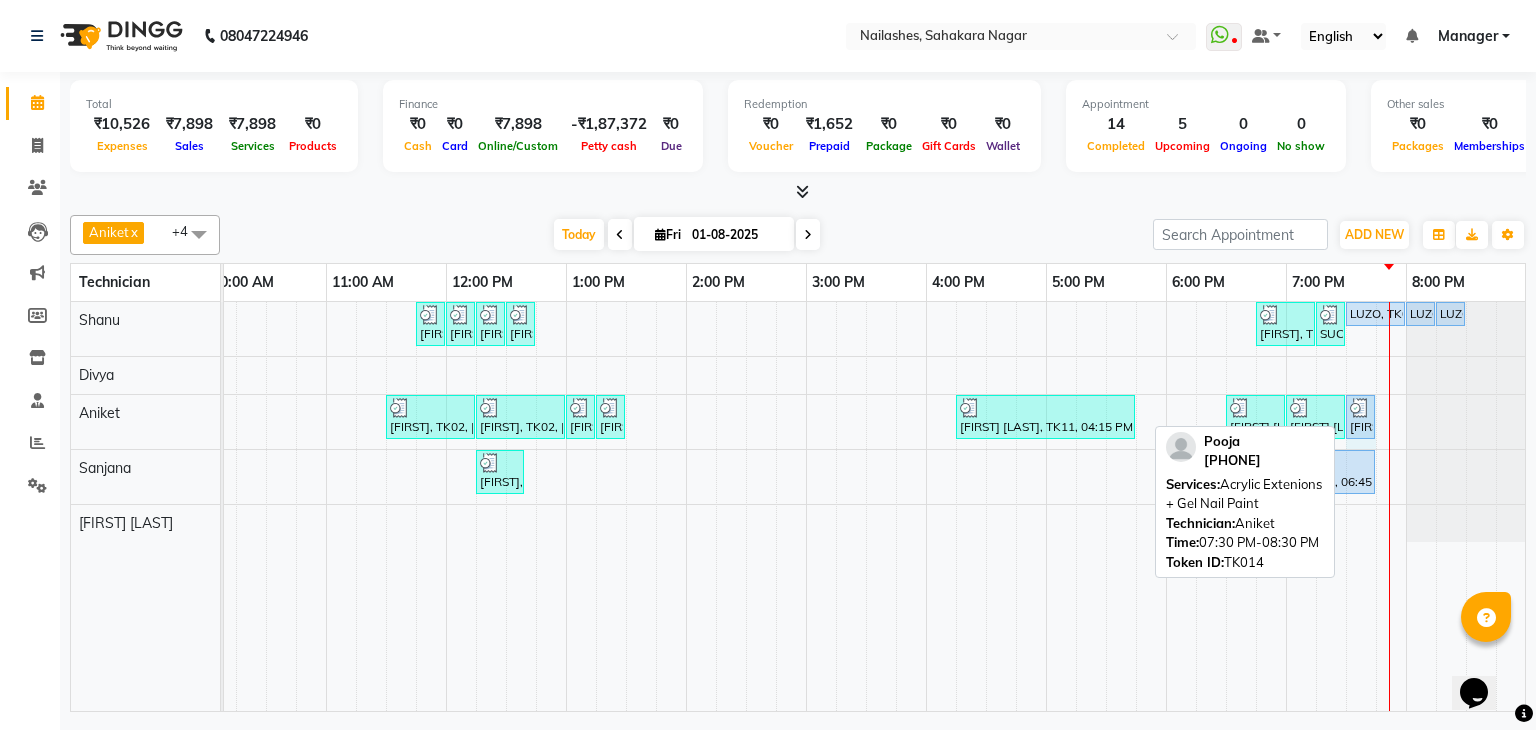 drag, startPoint x: 1461, startPoint y: 405, endPoint x: 1369, endPoint y: 409, distance: 92.086914 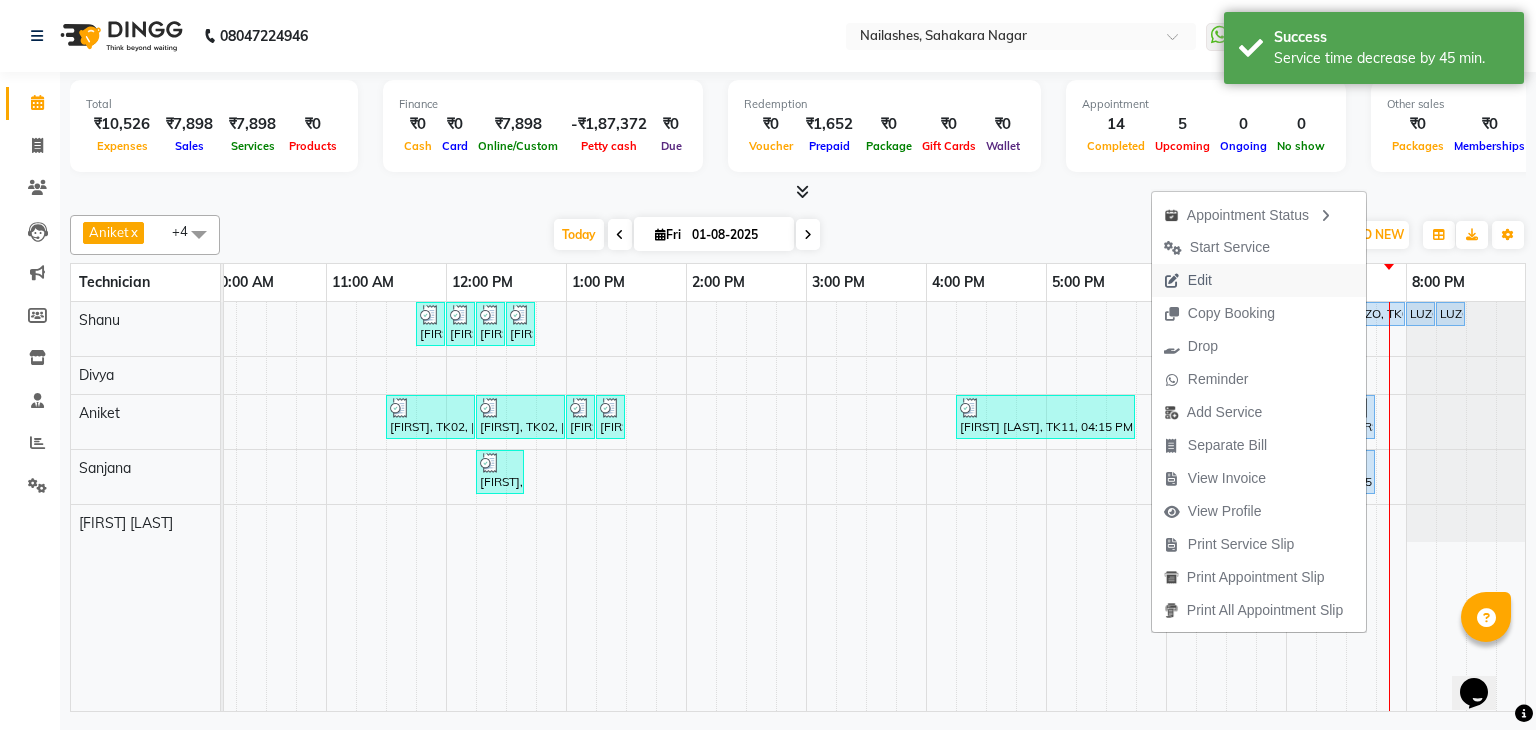 click on "Edit" at bounding box center (1259, 280) 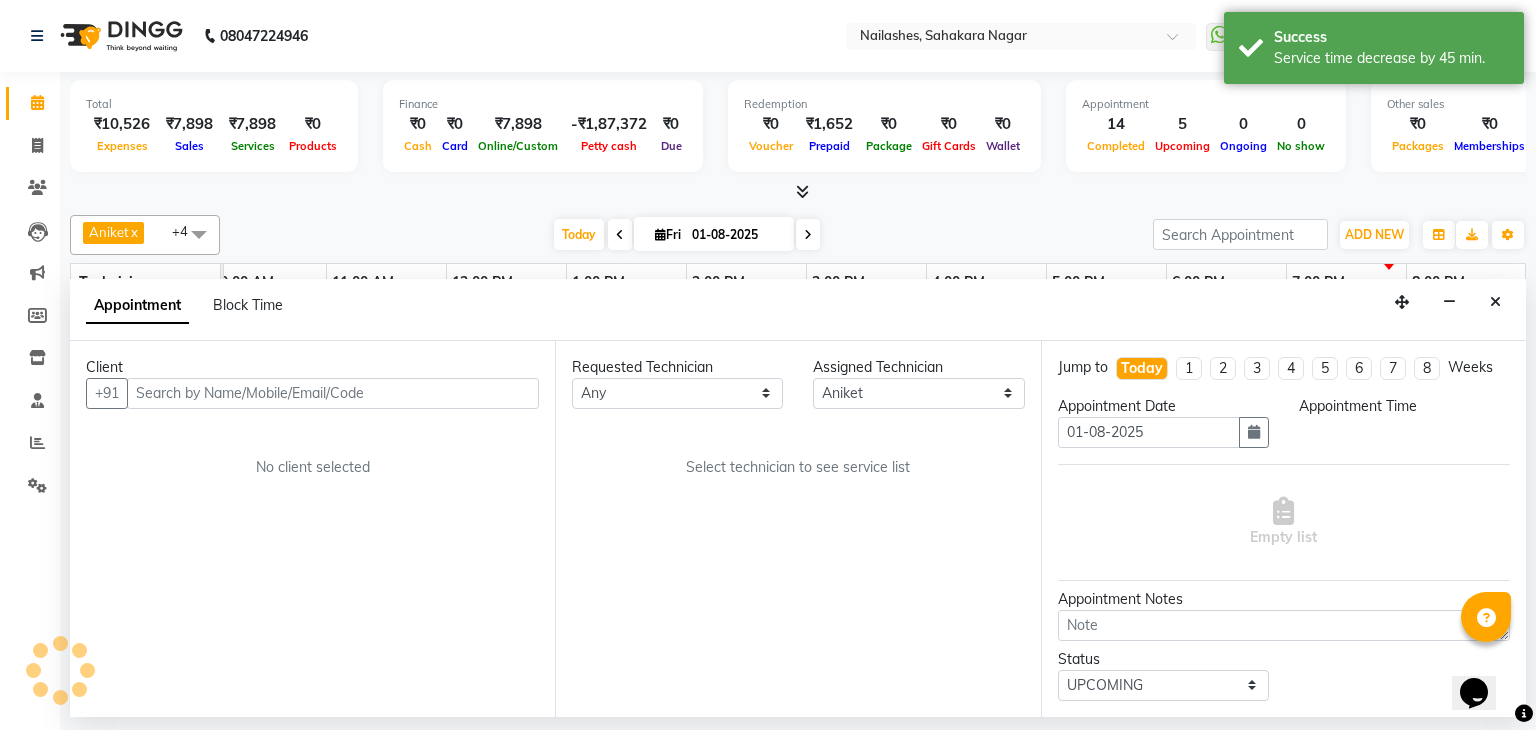 scroll, scrollTop: 0, scrollLeft: 0, axis: both 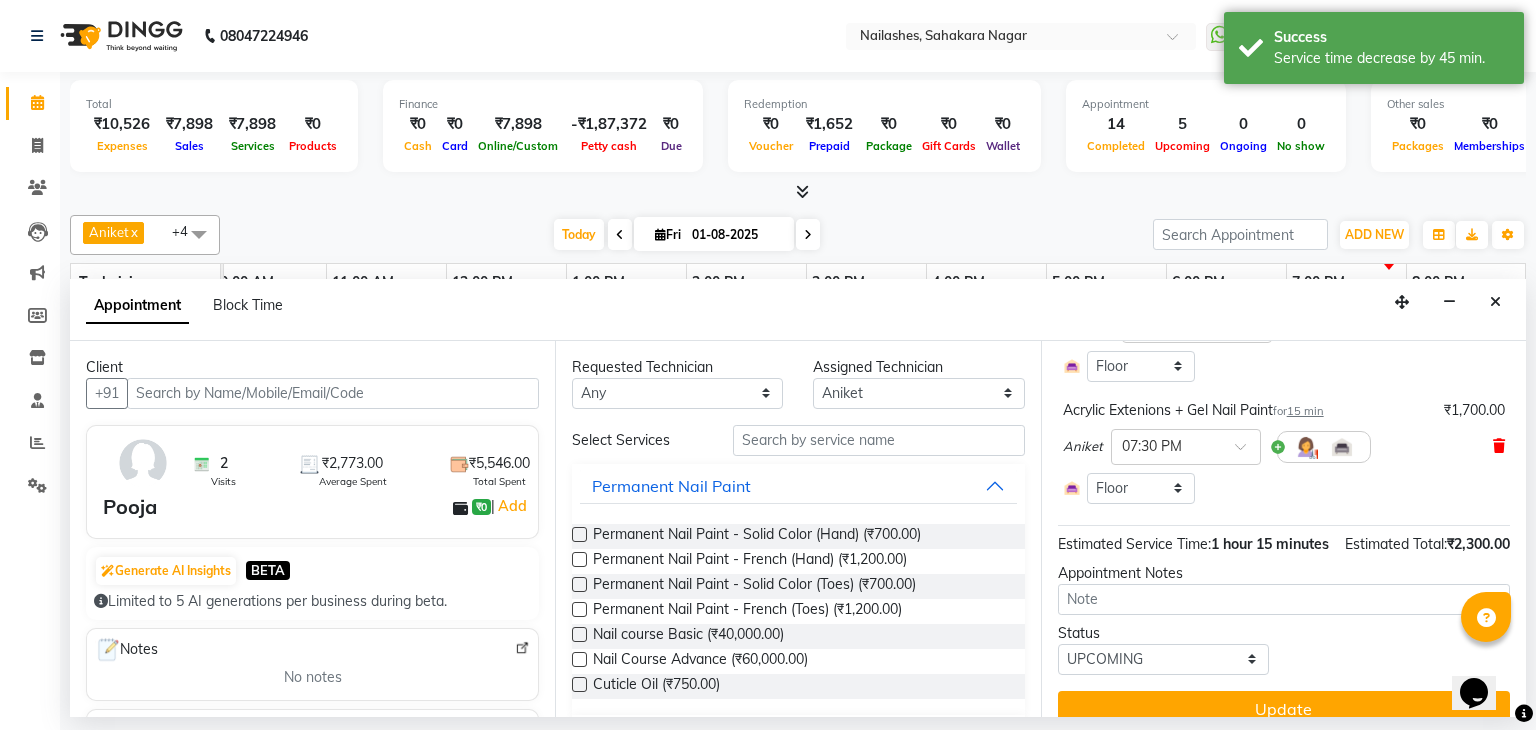 click at bounding box center (1499, 446) 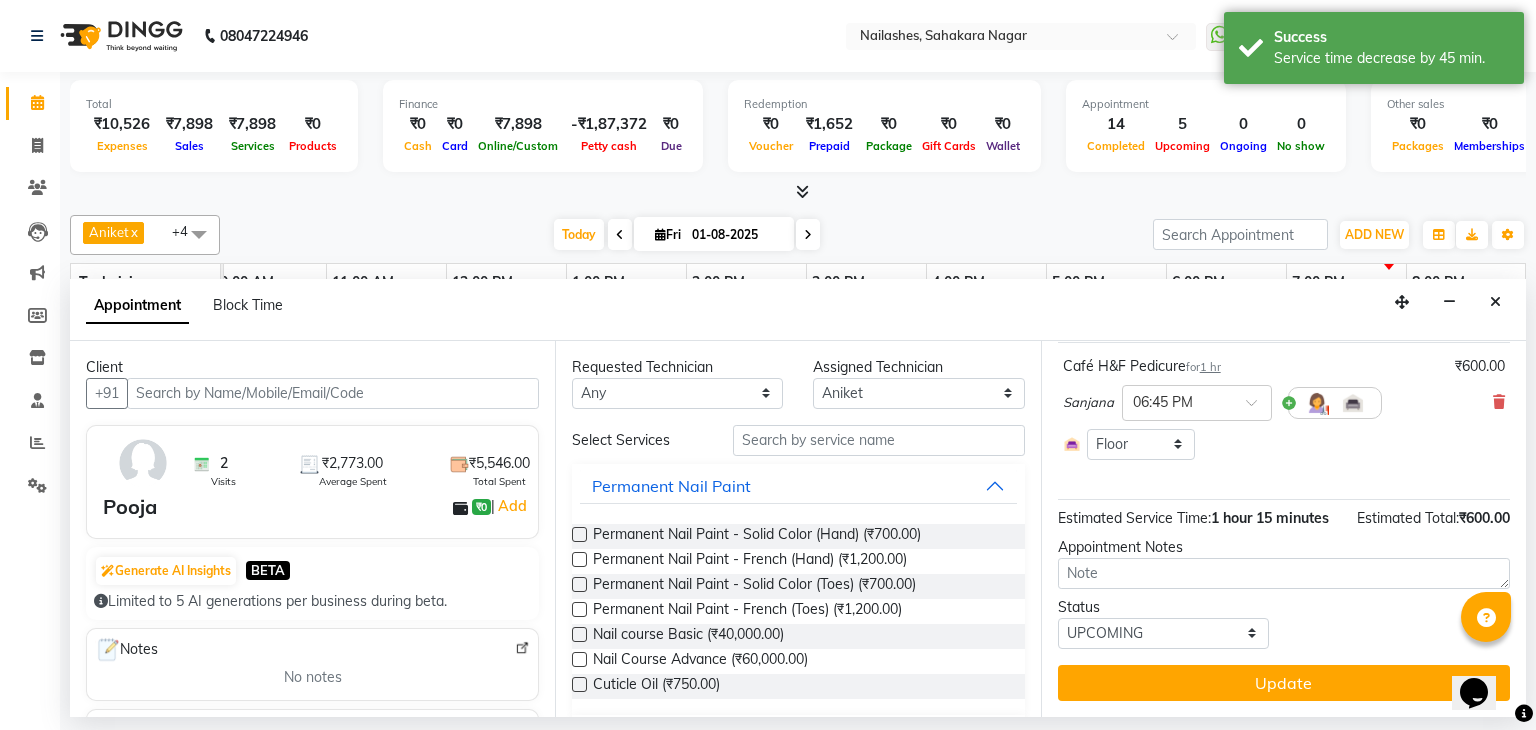 scroll, scrollTop: 142, scrollLeft: 0, axis: vertical 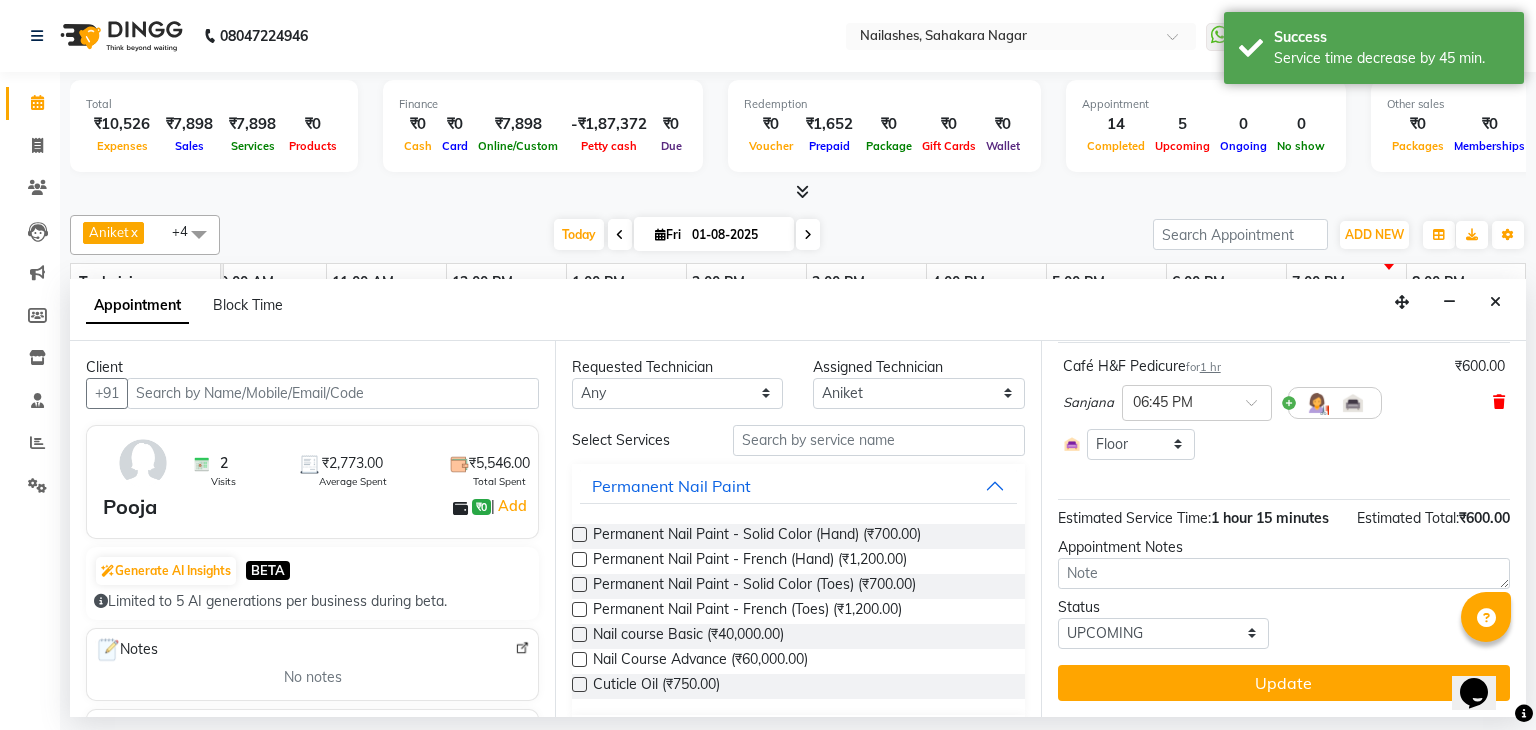 click at bounding box center [1499, 402] 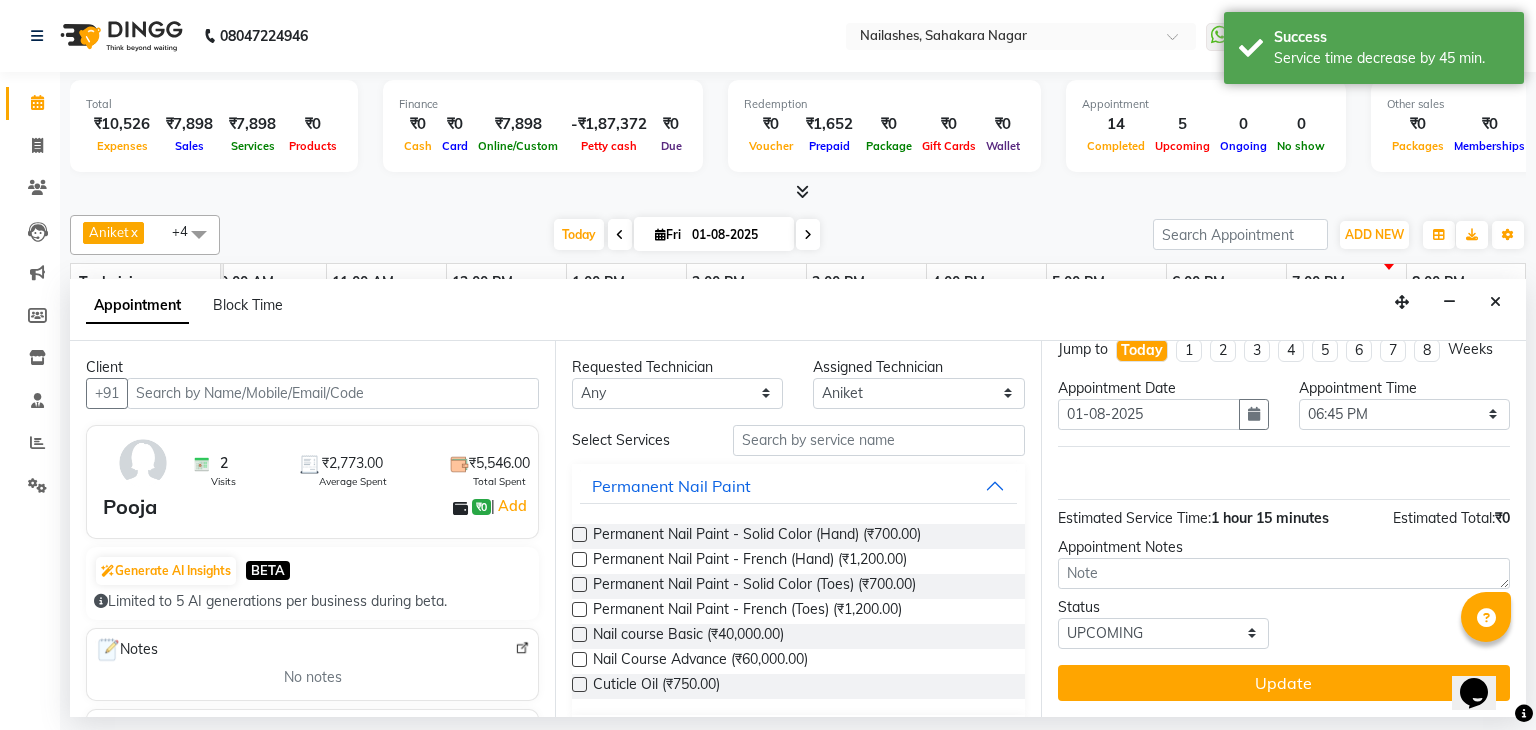 scroll, scrollTop: 17, scrollLeft: 0, axis: vertical 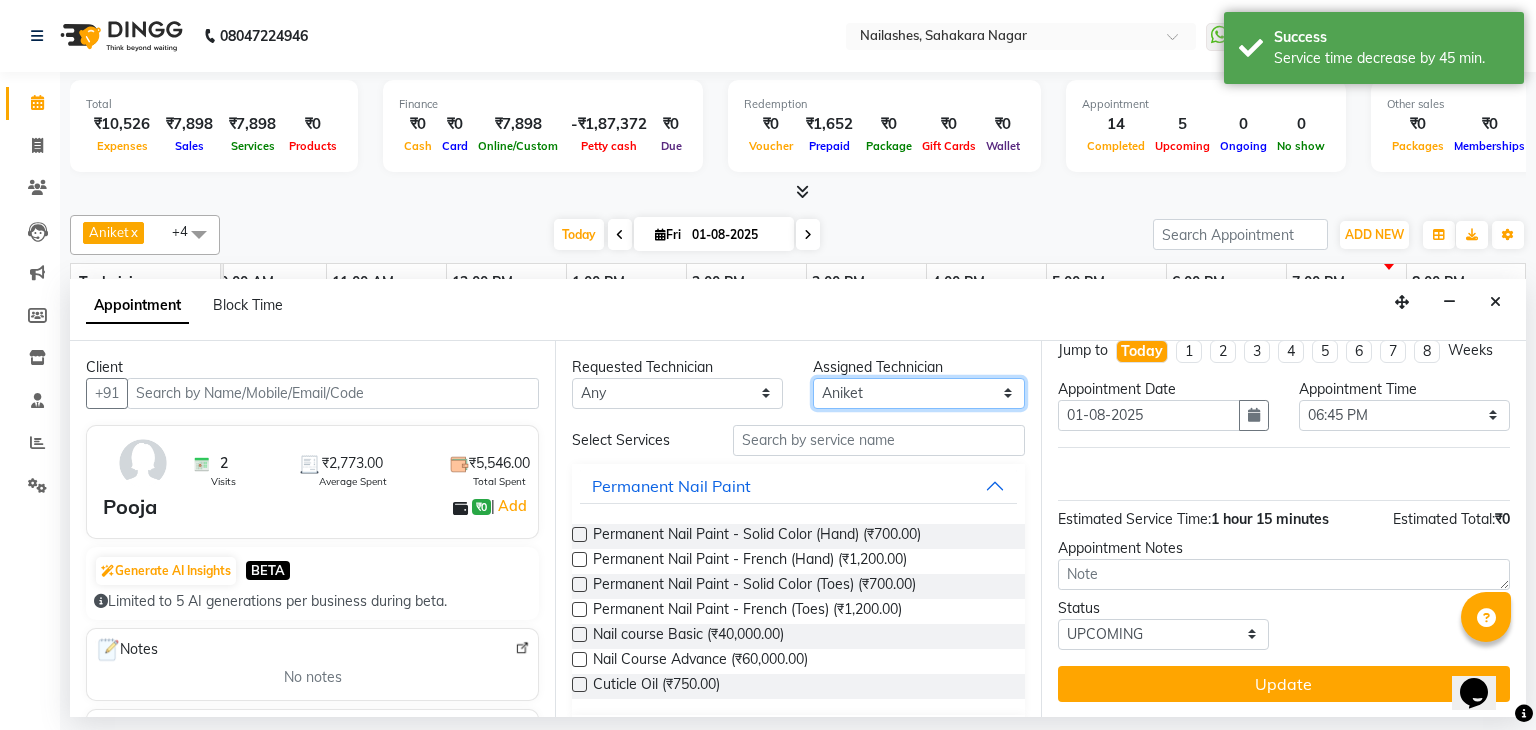 click on "Select [FIRST] [FIRST] [FIRST] [FIRST] [FIRST] [FIRST] [FIRST] [FIRST] [FIRST] [FIRST] [LAST] [FIRST] [FIRST]" at bounding box center (918, 393) 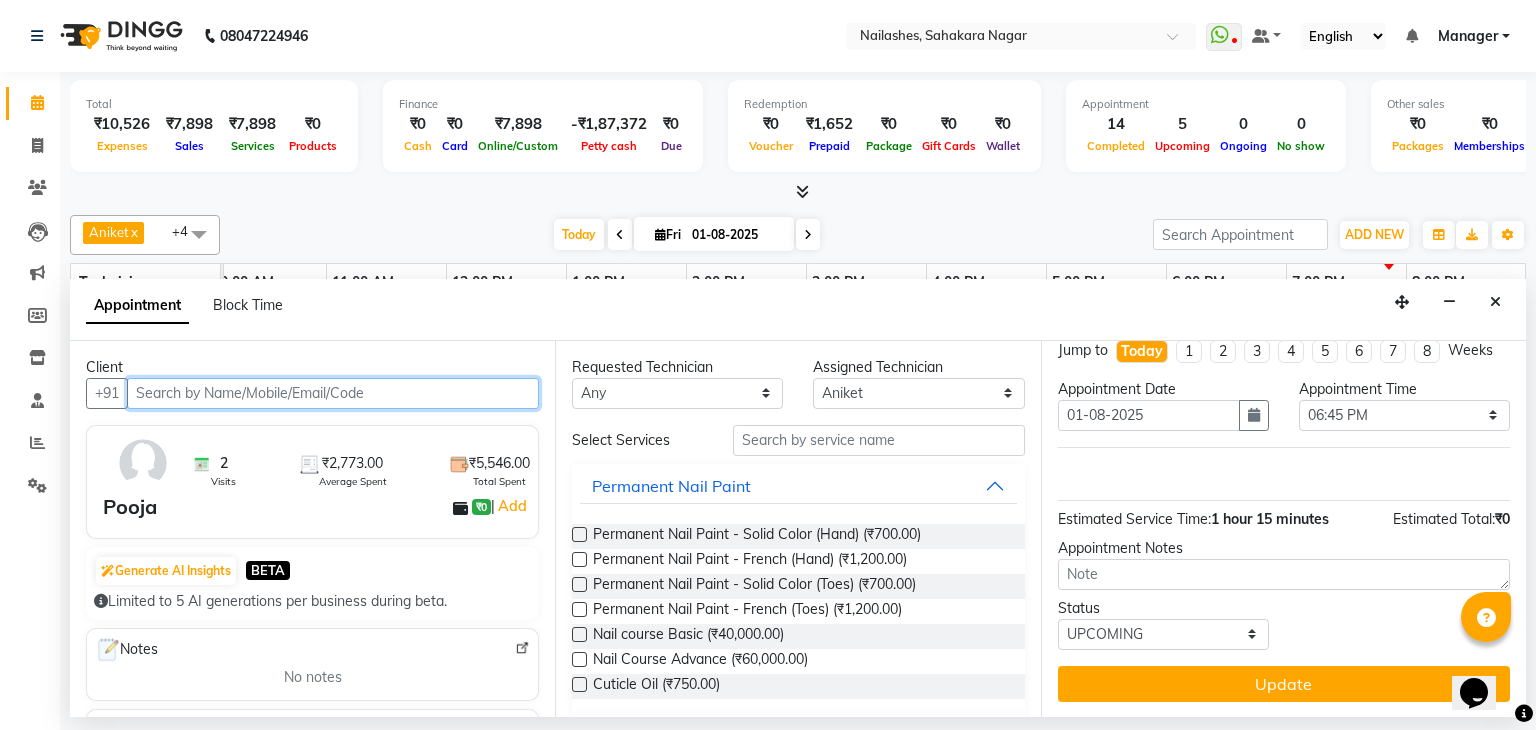 click at bounding box center (333, 393) 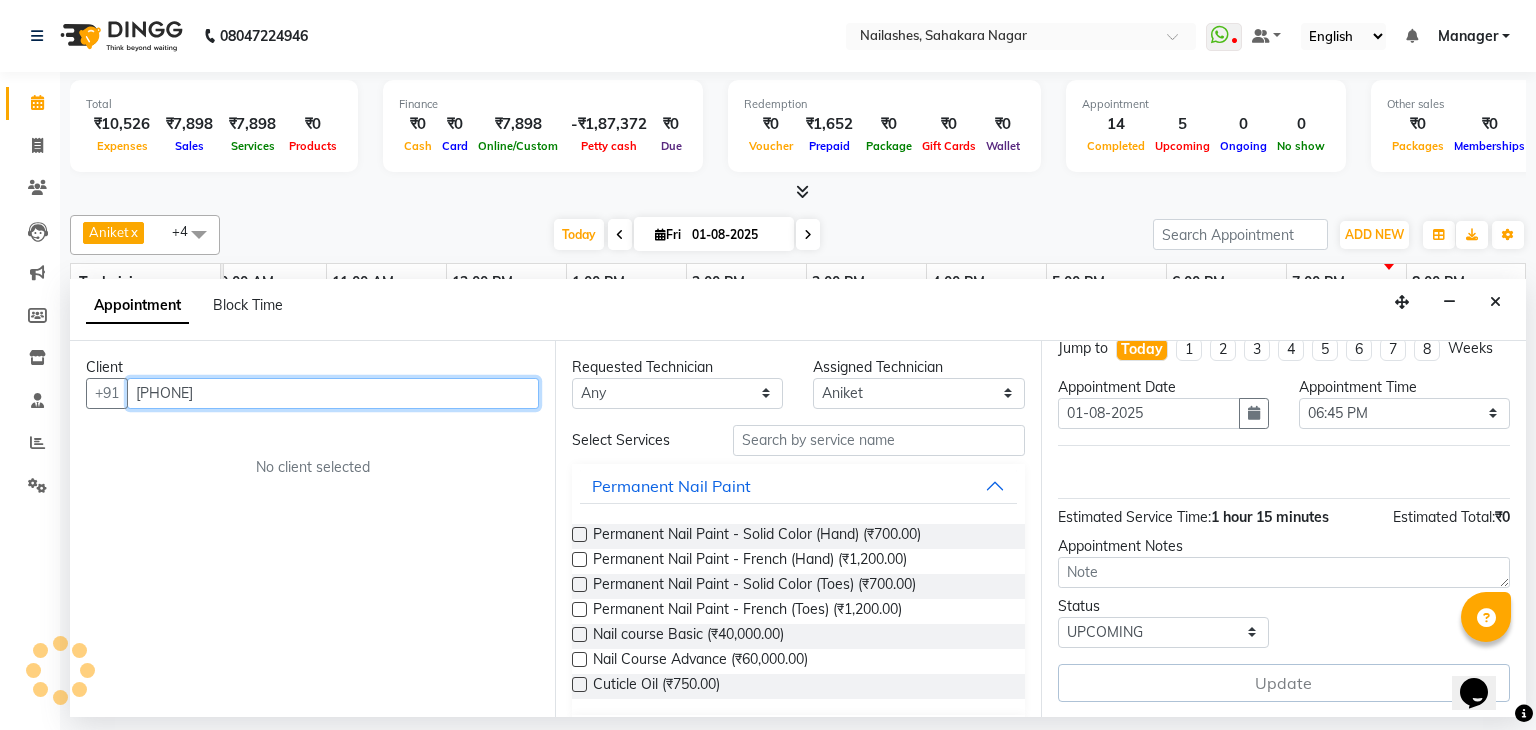 click on "[PHONE]" at bounding box center (333, 393) 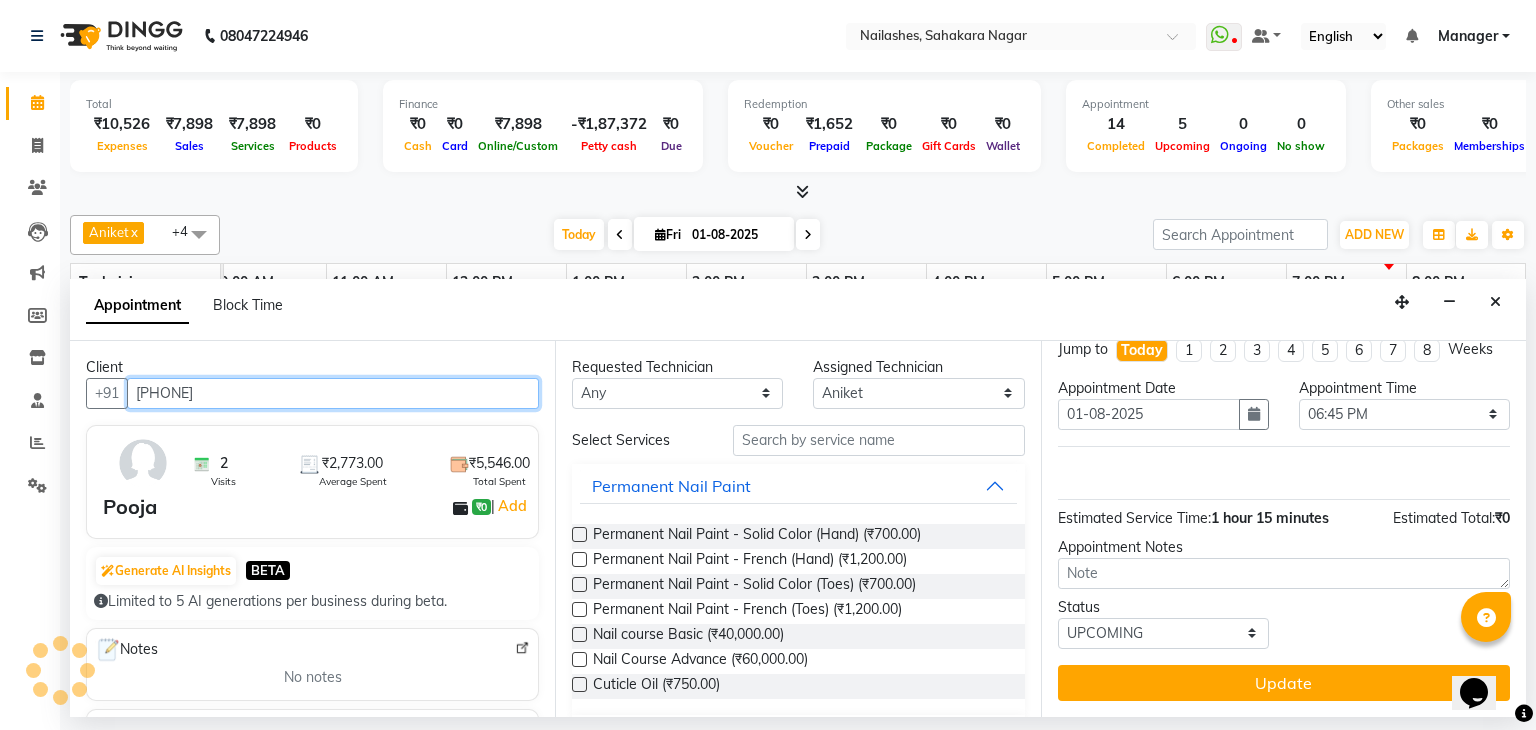 scroll, scrollTop: 17, scrollLeft: 0, axis: vertical 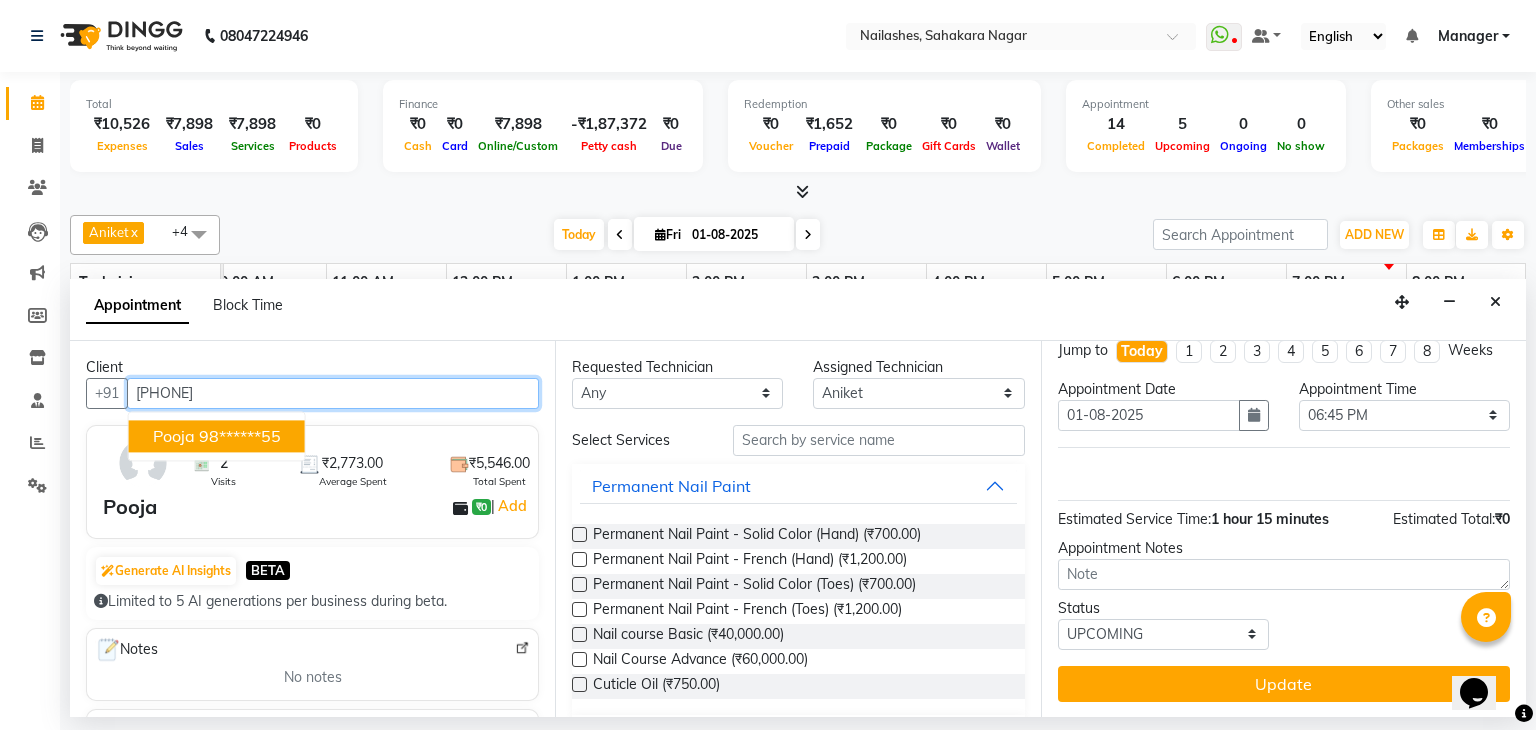 click on "98******55" at bounding box center (240, 436) 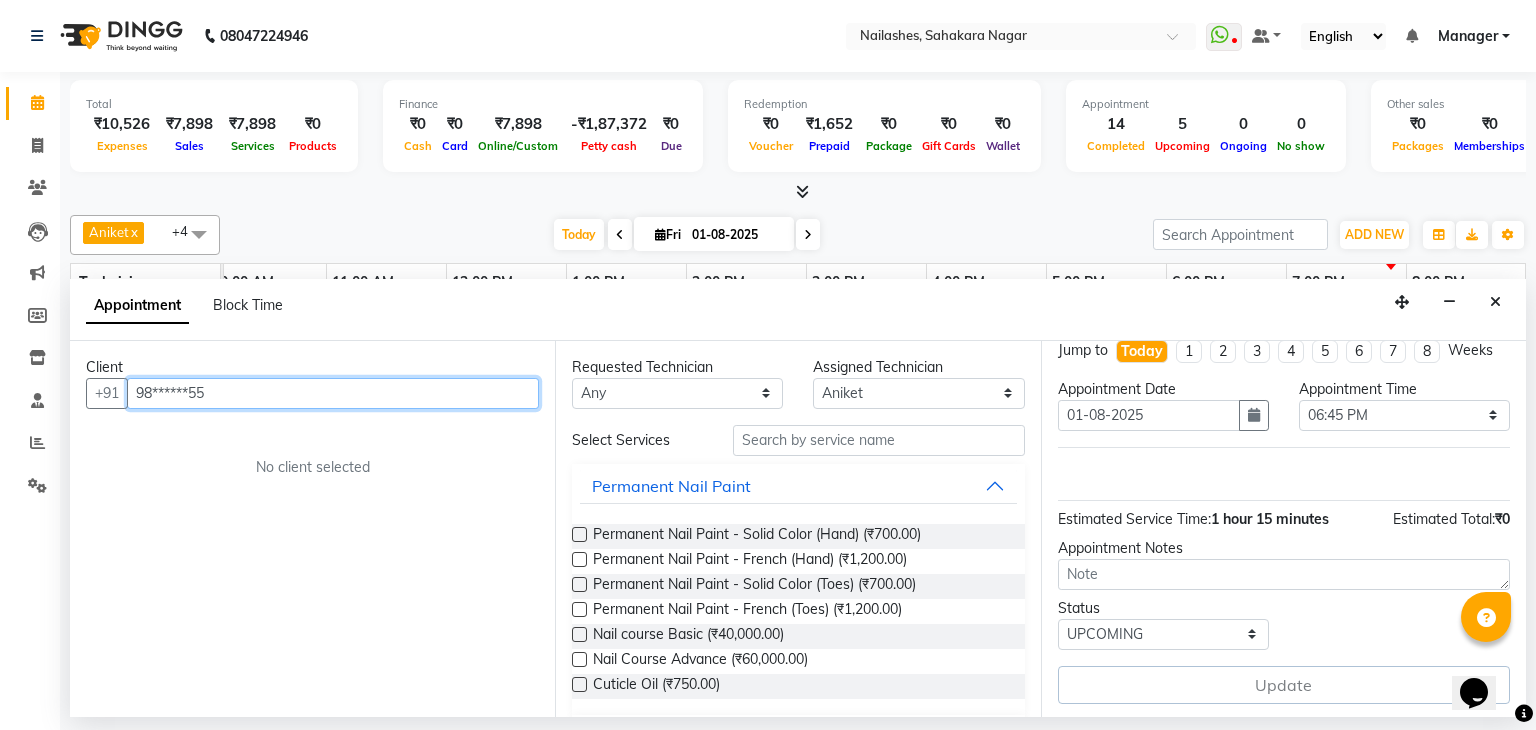 scroll, scrollTop: 17, scrollLeft: 0, axis: vertical 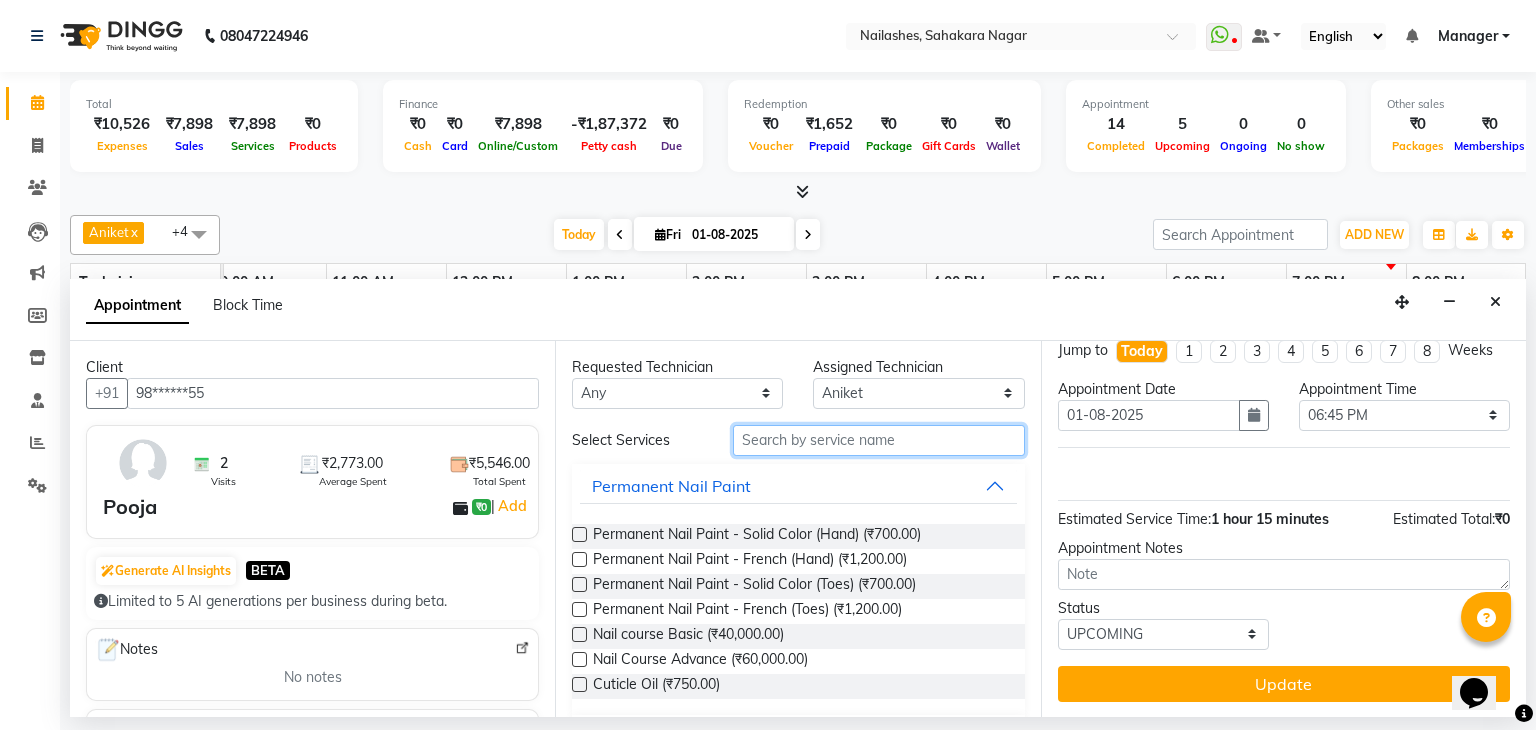 click at bounding box center (879, 440) 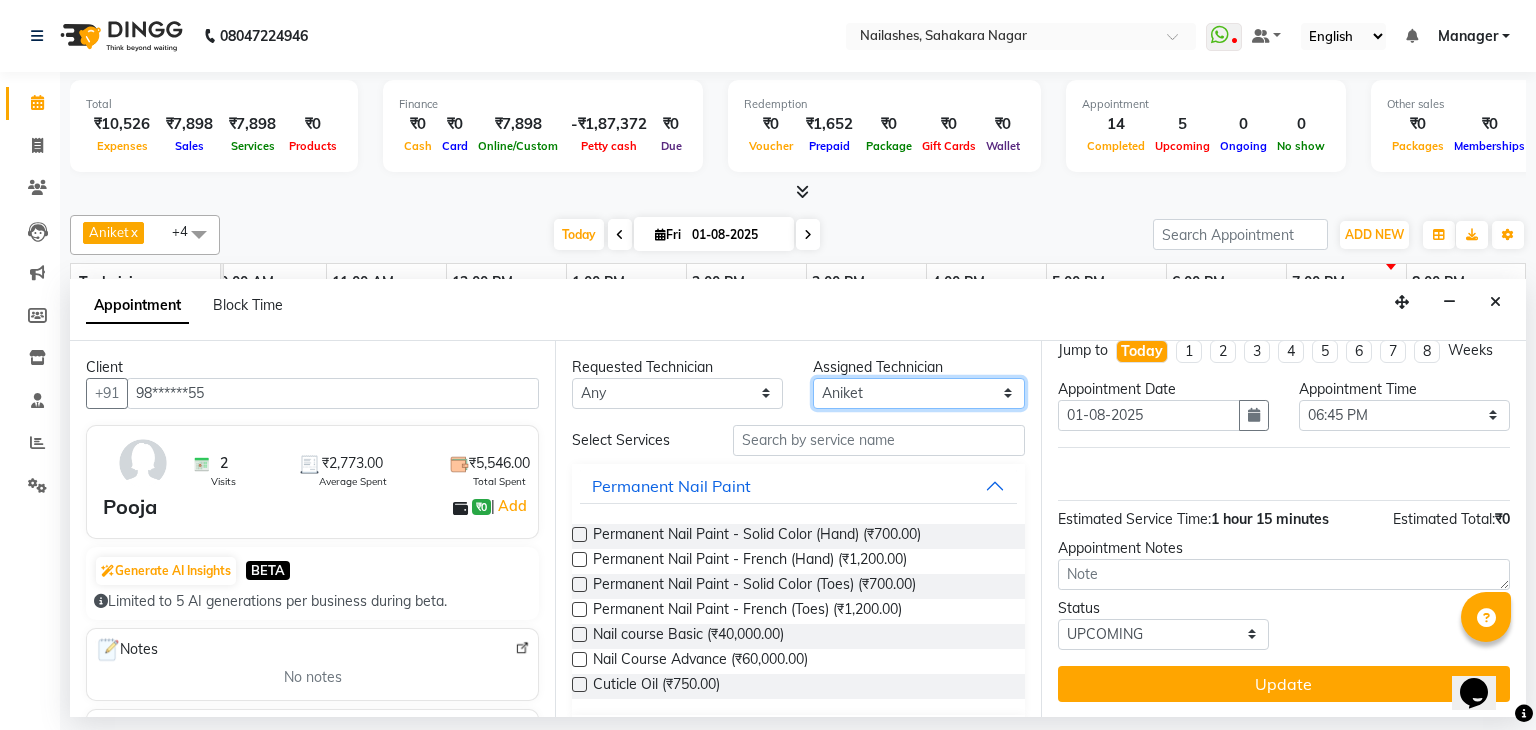 click on "Select [FIRST] [FIRST] [FIRST] [FIRST] [FIRST] [FIRST] [FIRST] [FIRST] [FIRST] [FIRST] [LAST] [FIRST] [FIRST]" at bounding box center [918, 393] 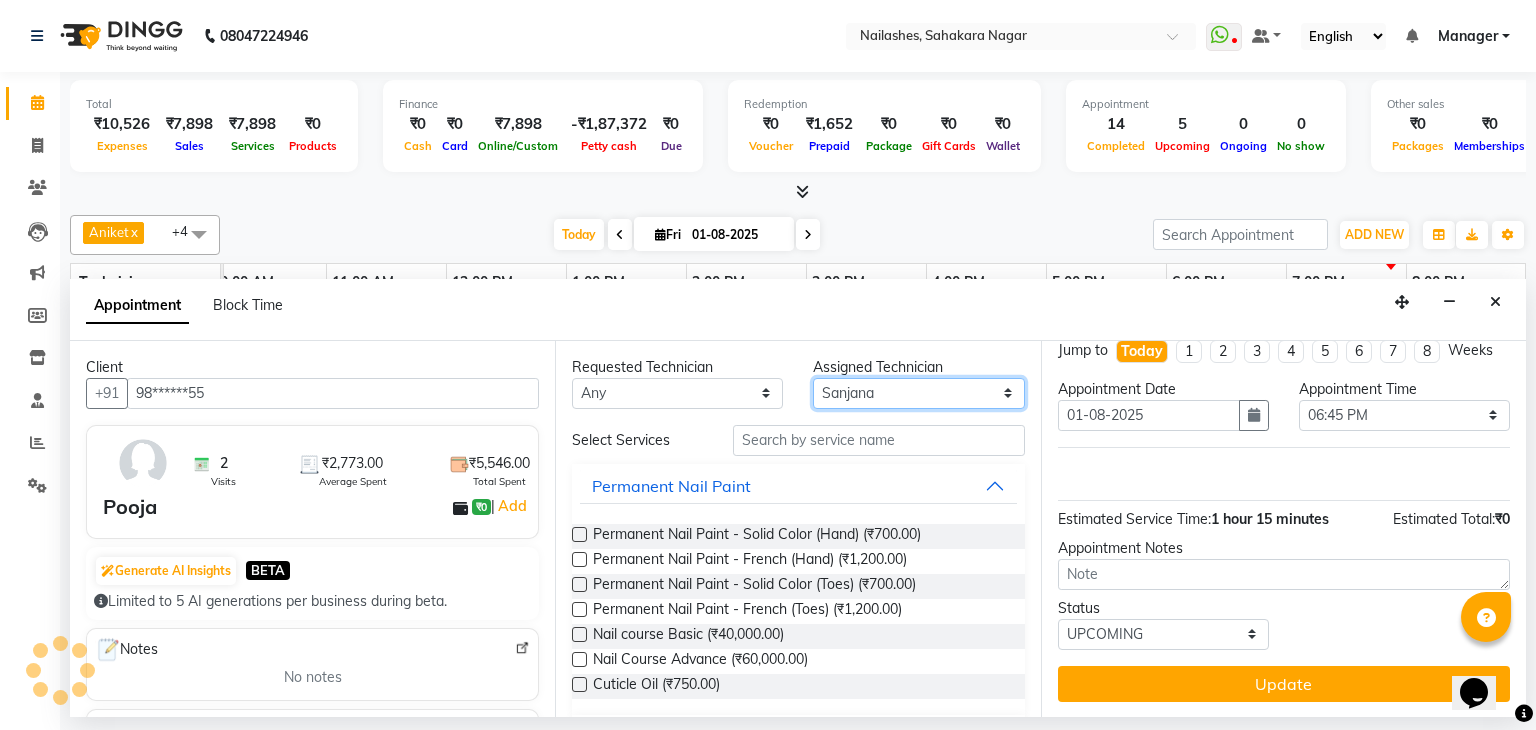 click on "Select [FIRST] [FIRST] [FIRST] [FIRST] [FIRST] [FIRST] [FIRST] [FIRST] [FIRST] [FIRST] [LAST] [FIRST] [FIRST]" at bounding box center (918, 393) 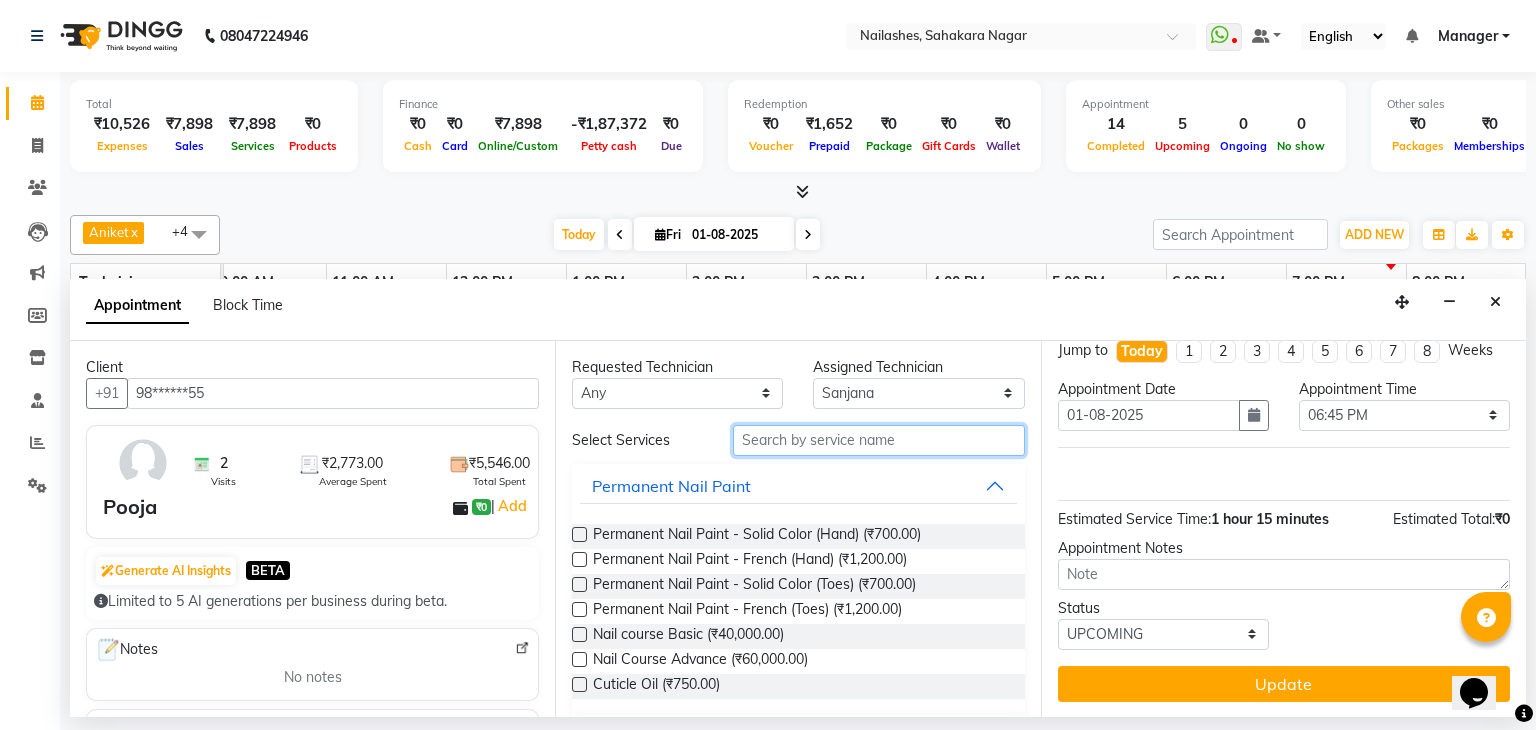 click at bounding box center [879, 440] 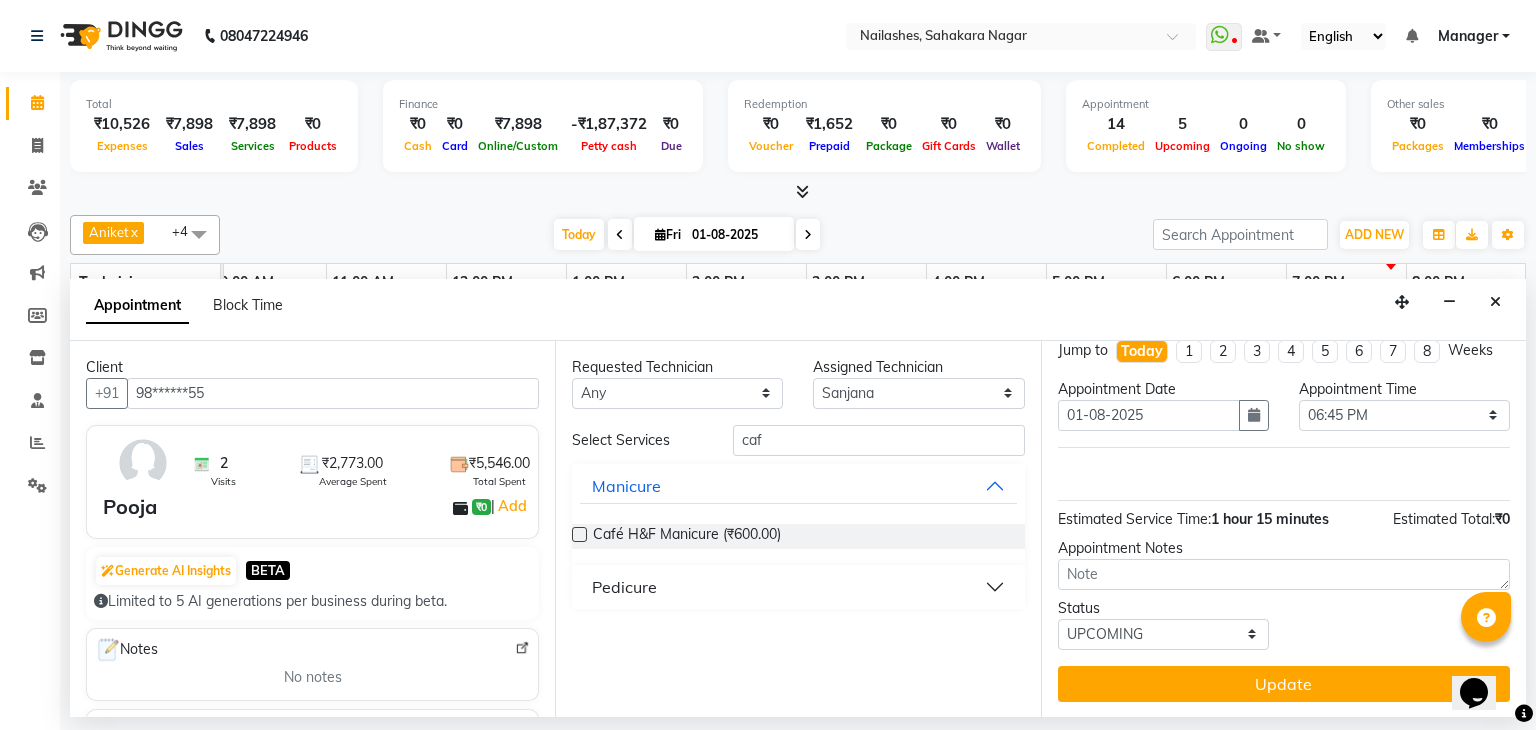 click on "Pedicure" at bounding box center (624, 587) 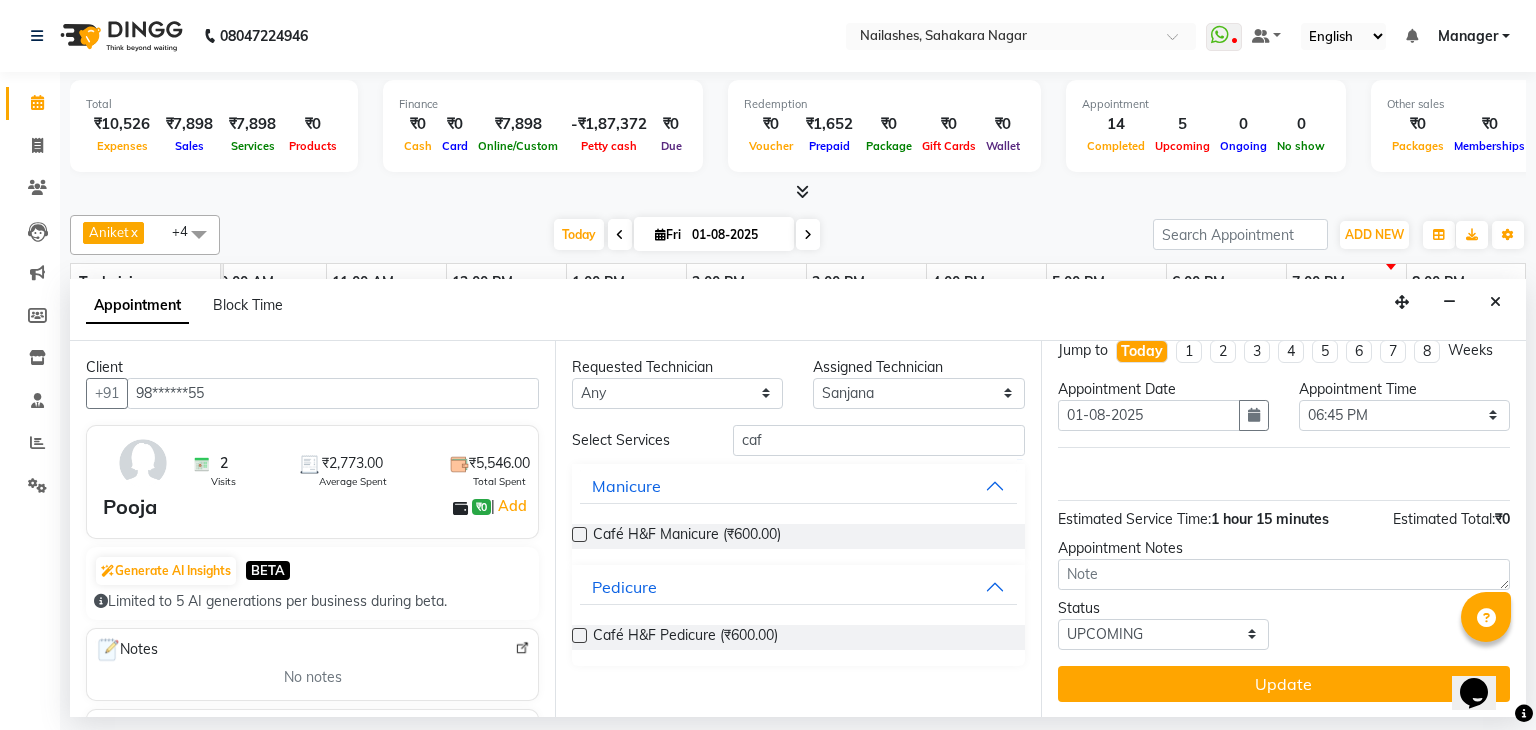 click at bounding box center [579, 635] 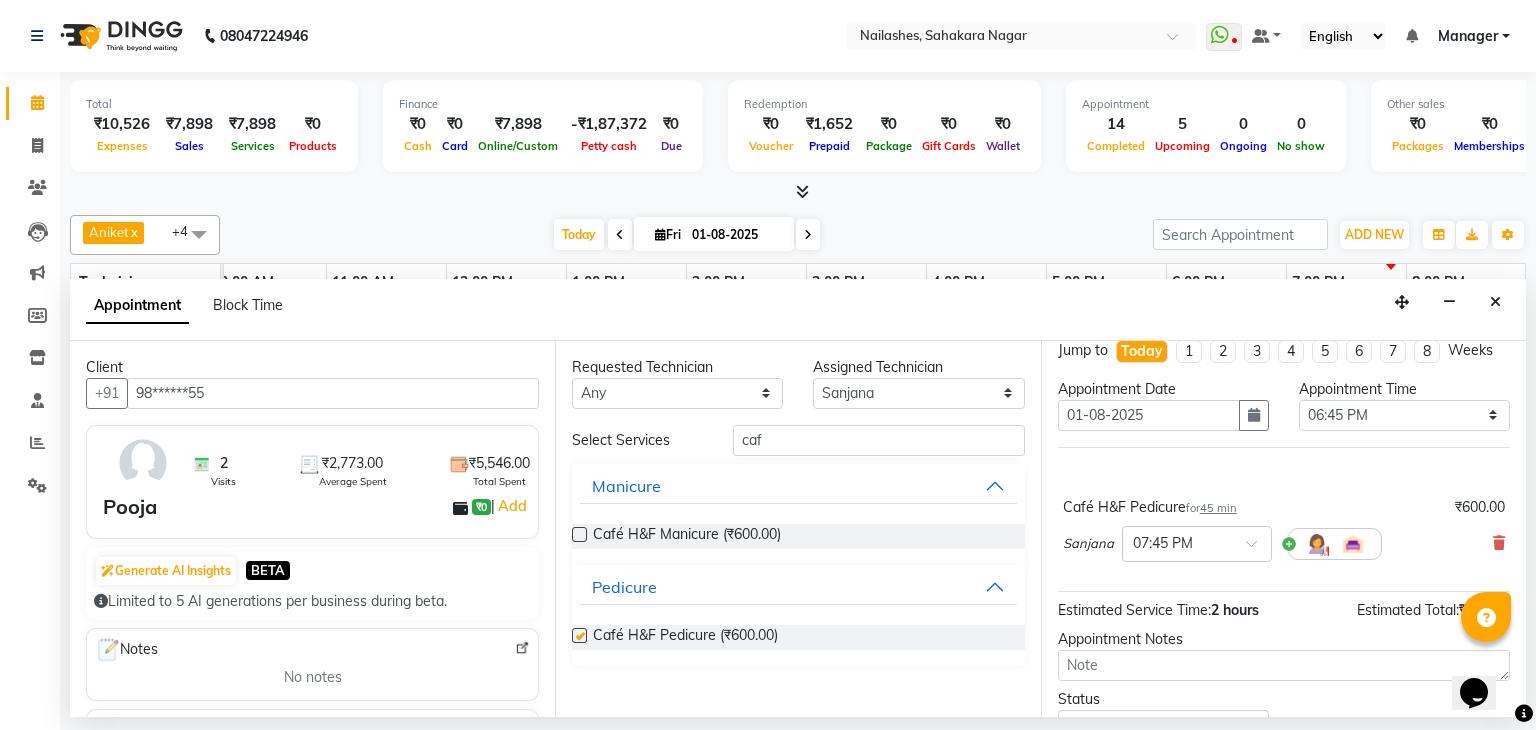scroll, scrollTop: 108, scrollLeft: 0, axis: vertical 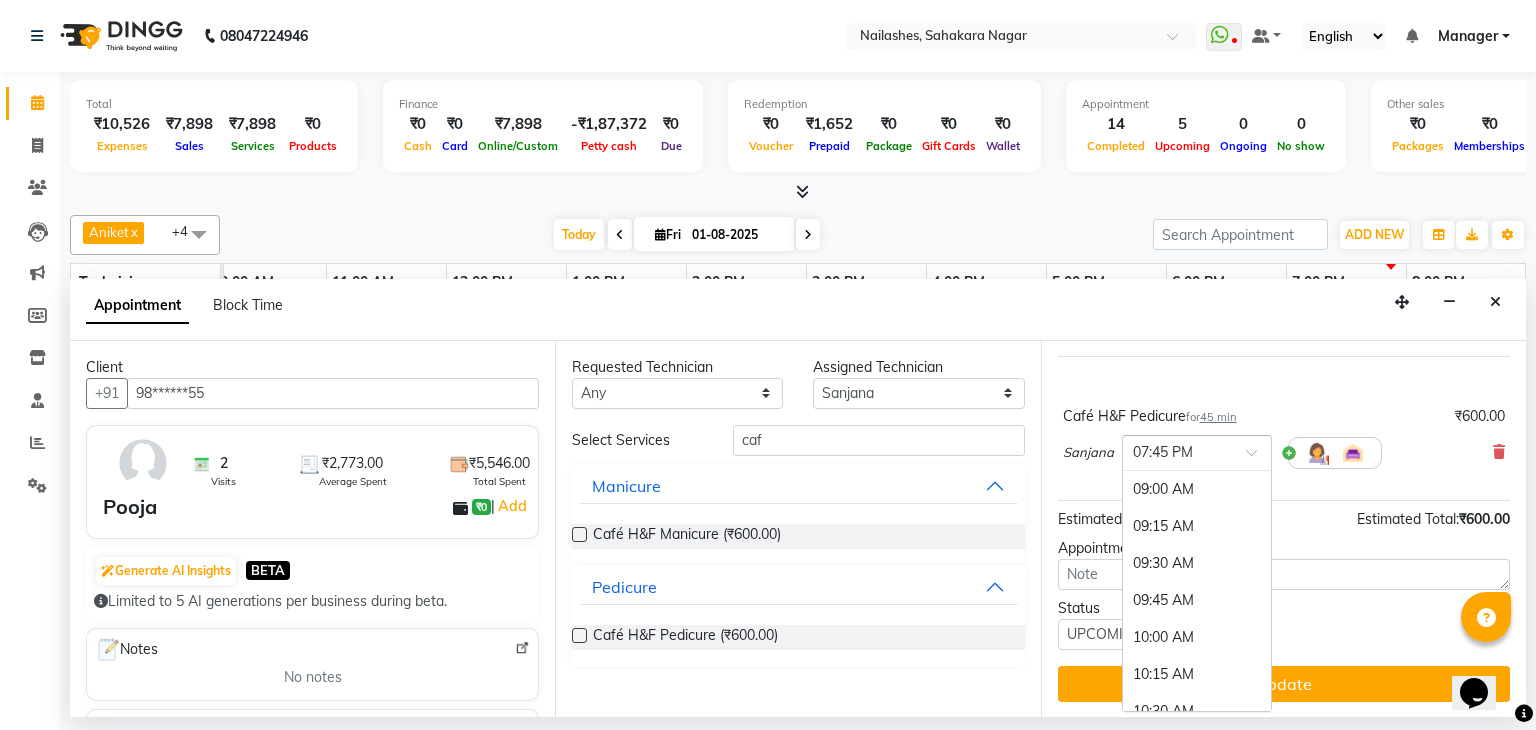 click at bounding box center [1258, 458] 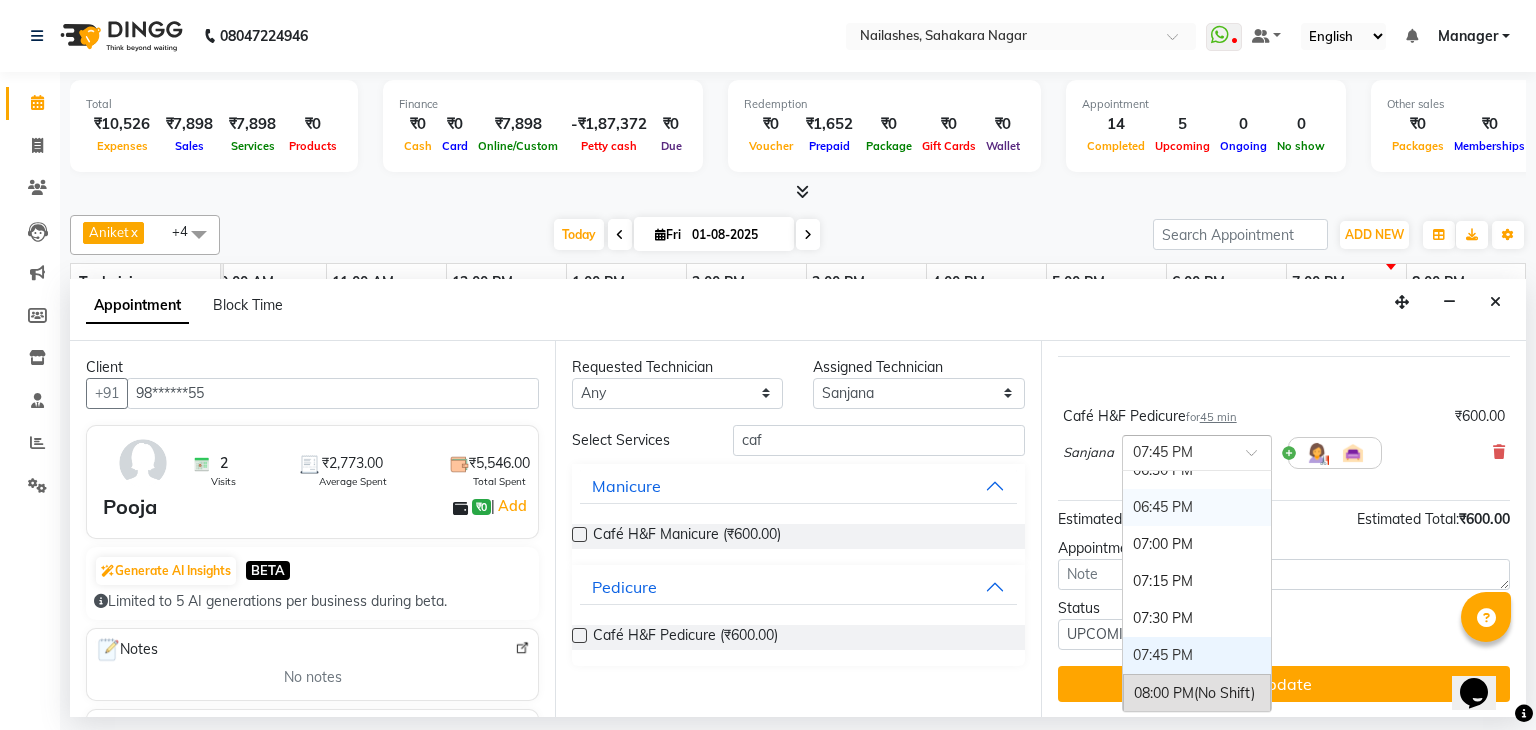 scroll, scrollTop: 1329, scrollLeft: 0, axis: vertical 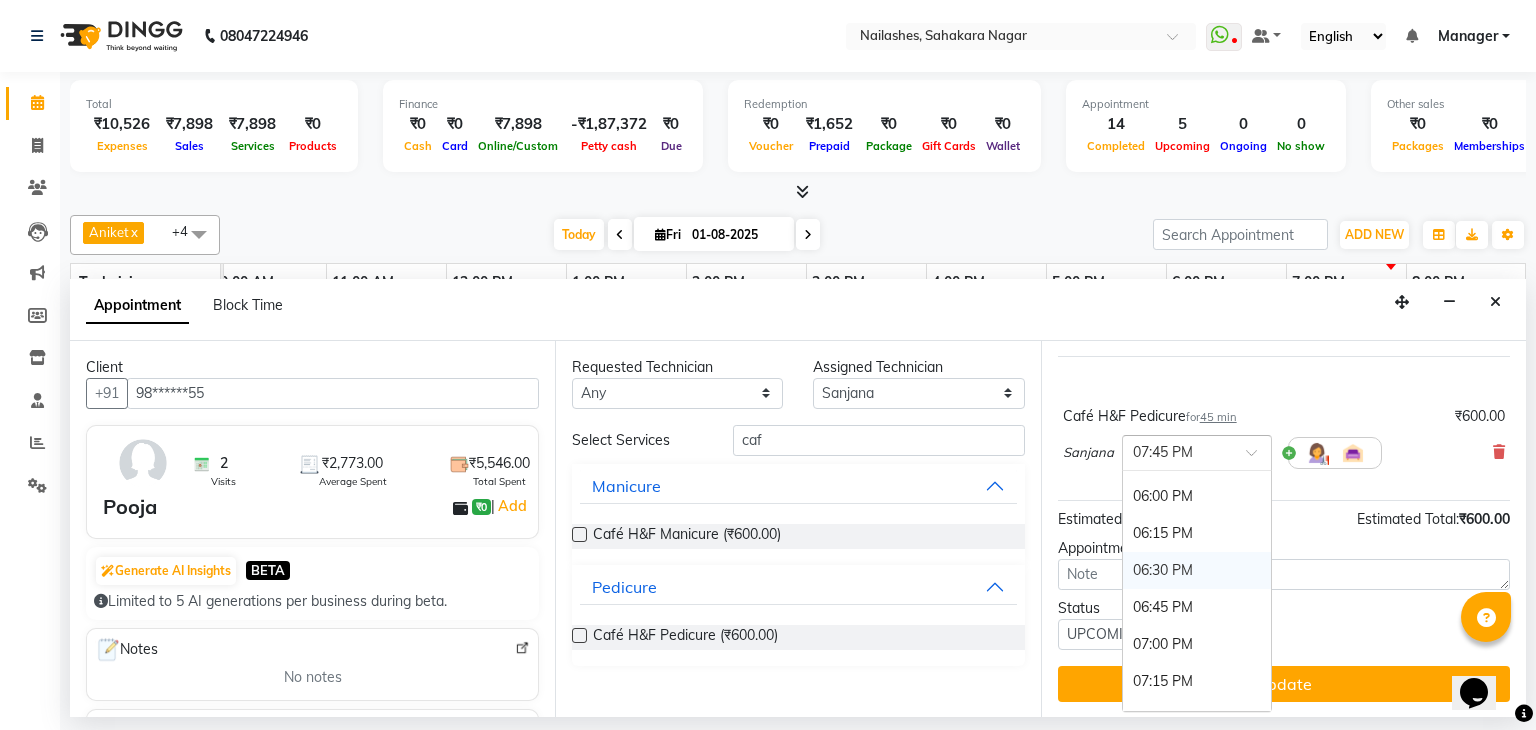 click on "06:30 PM" at bounding box center (1197, 570) 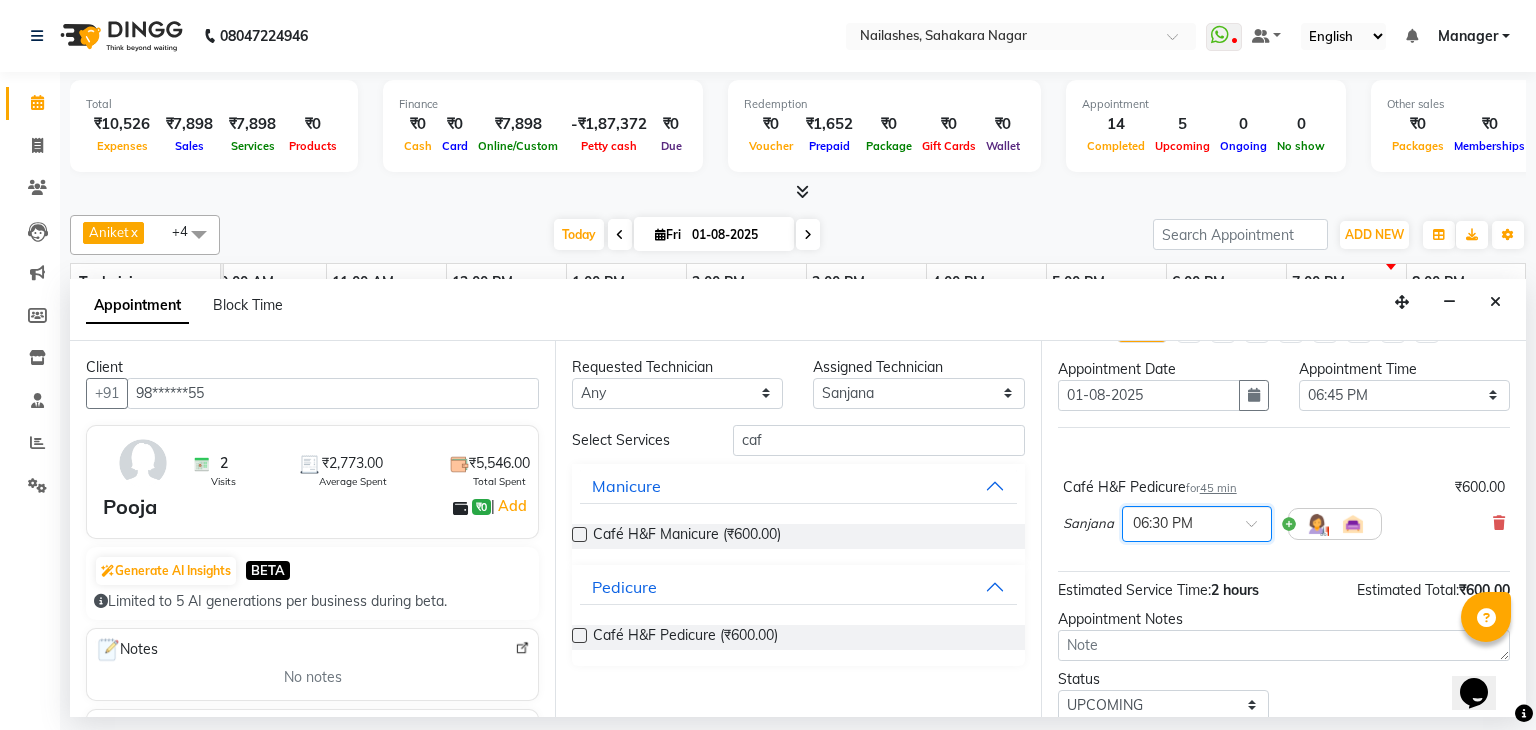 scroll, scrollTop: 8, scrollLeft: 0, axis: vertical 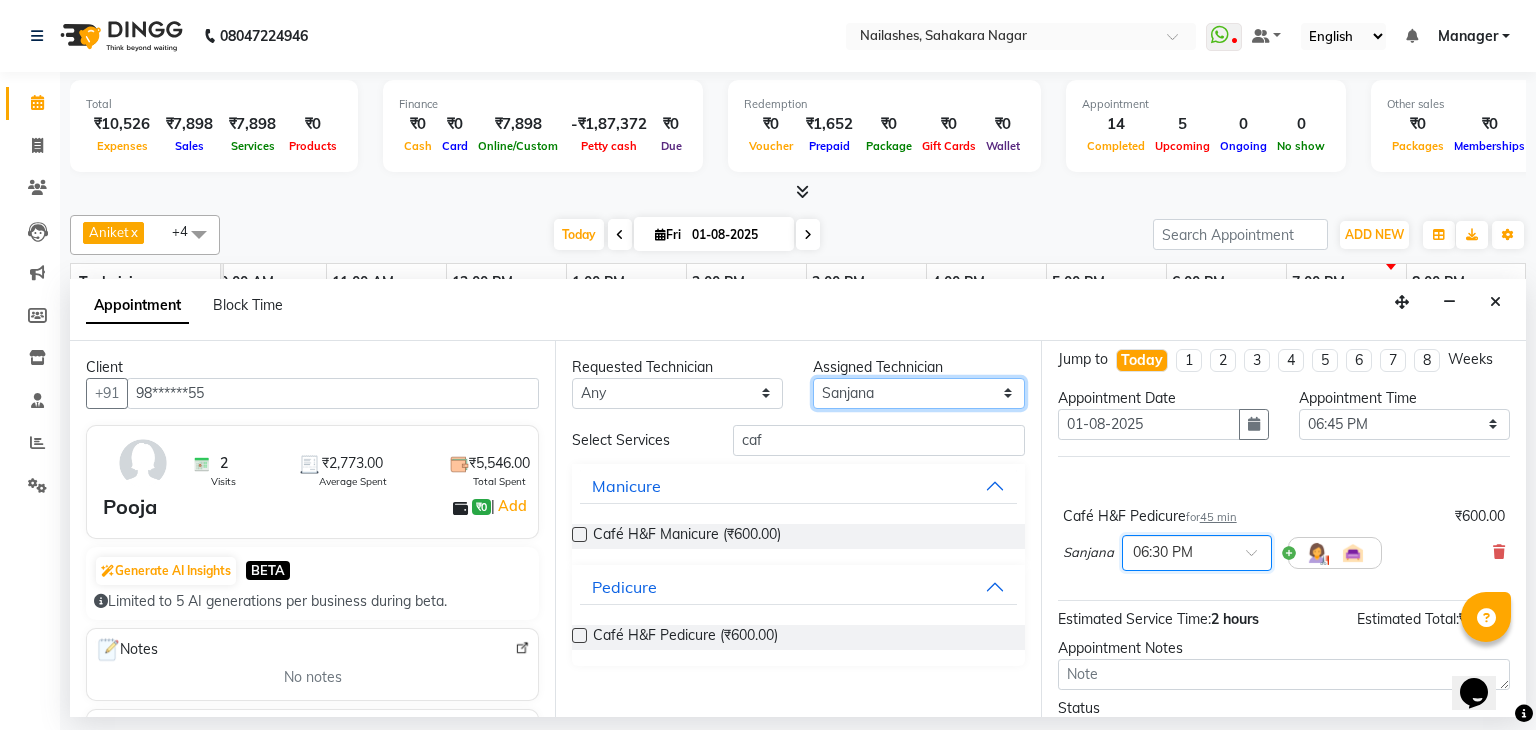 click on "Select [FIRST] [FIRST] [FIRST] [FIRST] [FIRST] [FIRST] [FIRST] [FIRST] [FIRST] [FIRST] [LAST] [FIRST] [FIRST]" at bounding box center [918, 393] 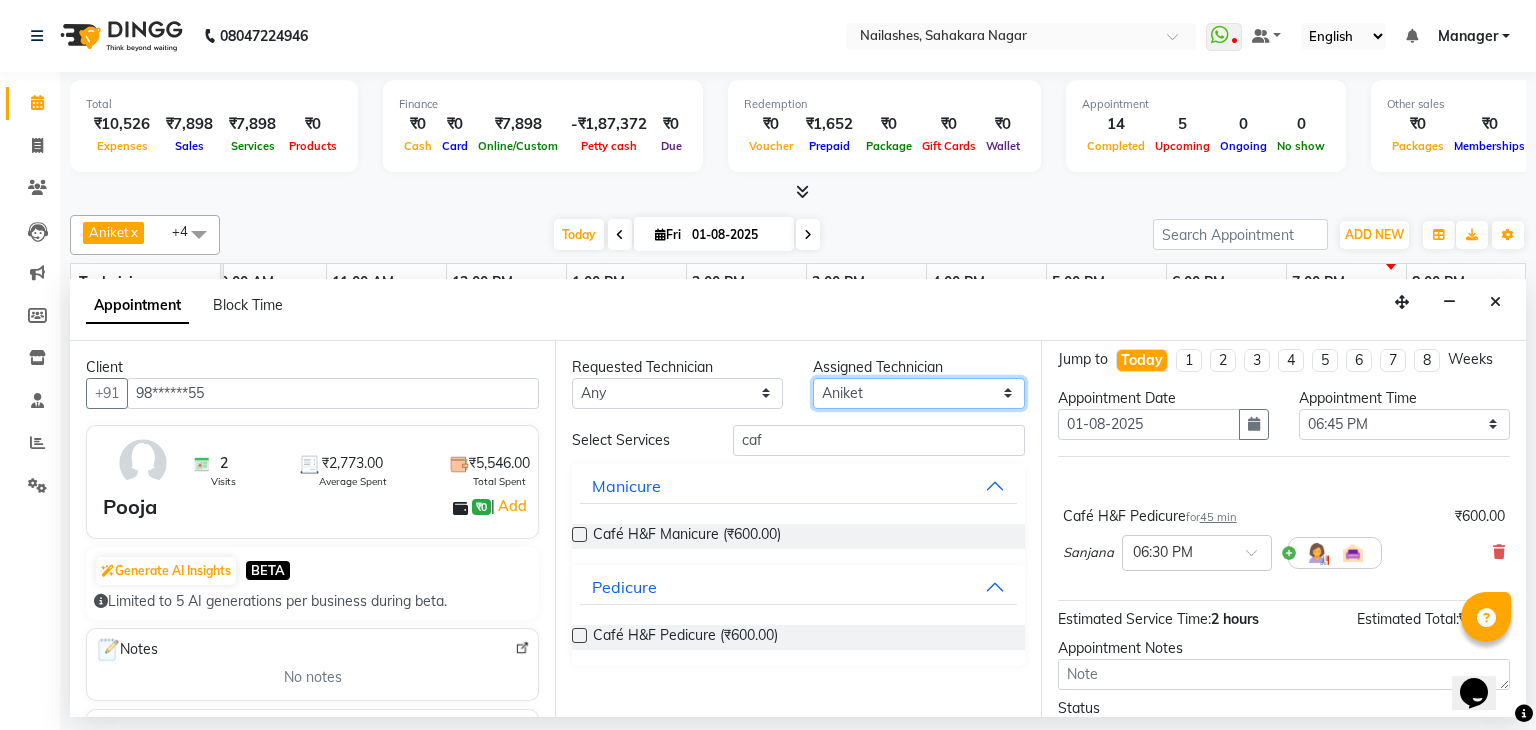 click on "Select [FIRST] [FIRST] [FIRST] [FIRST] [FIRST] [FIRST] [FIRST] [FIRST] [FIRST] [FIRST] [LAST] [FIRST] [FIRST]" at bounding box center (918, 393) 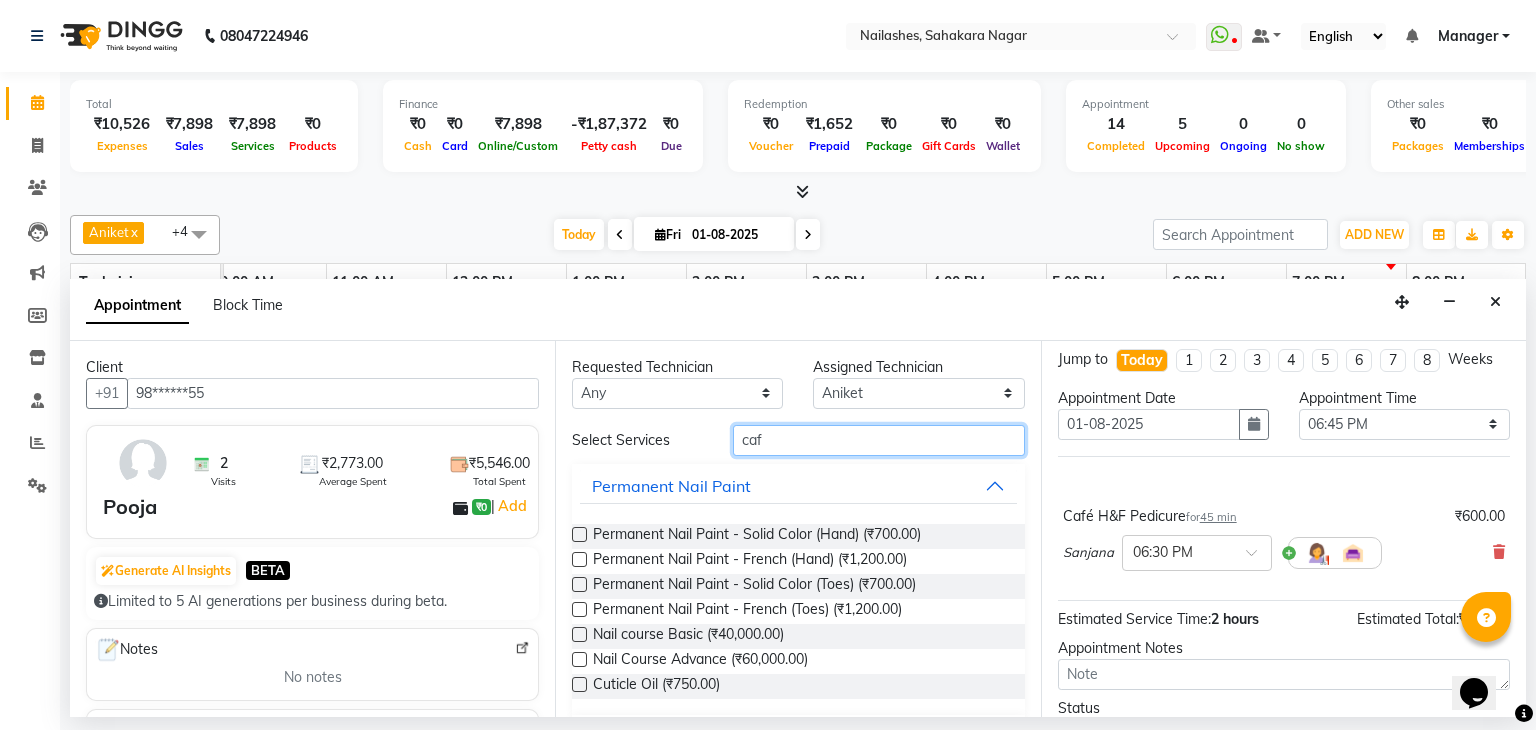 click on "caf" at bounding box center [879, 440] 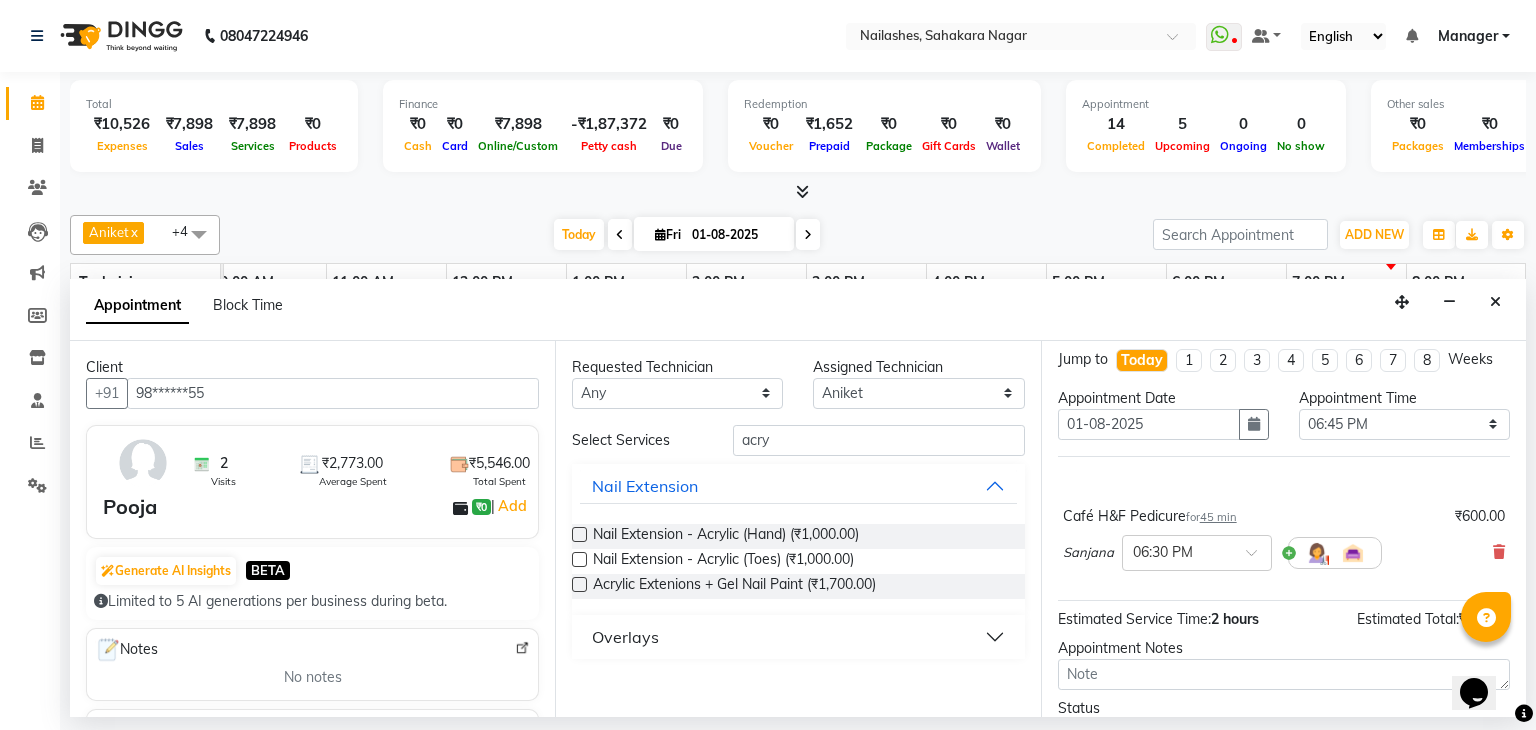 click at bounding box center [579, 584] 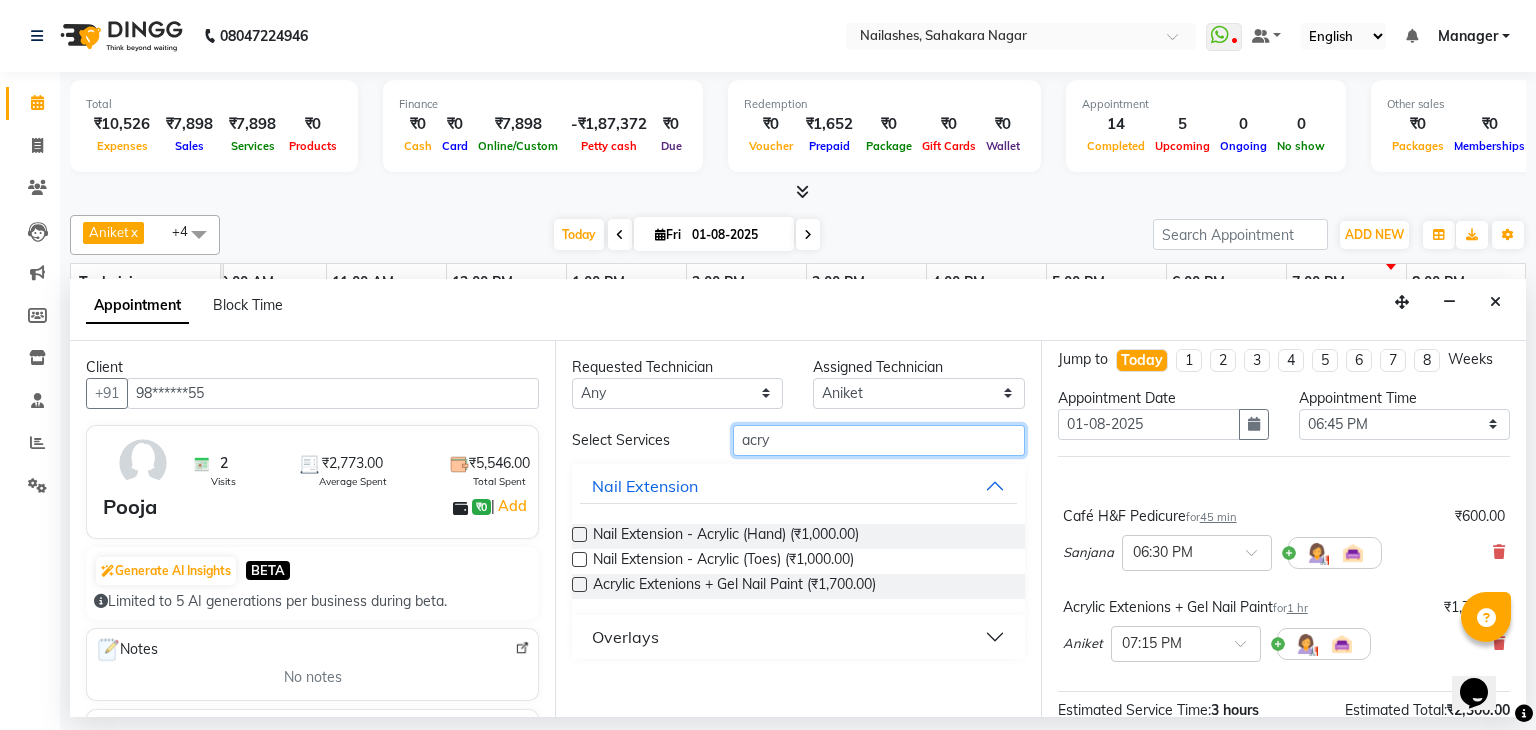 click on "acry" at bounding box center (879, 440) 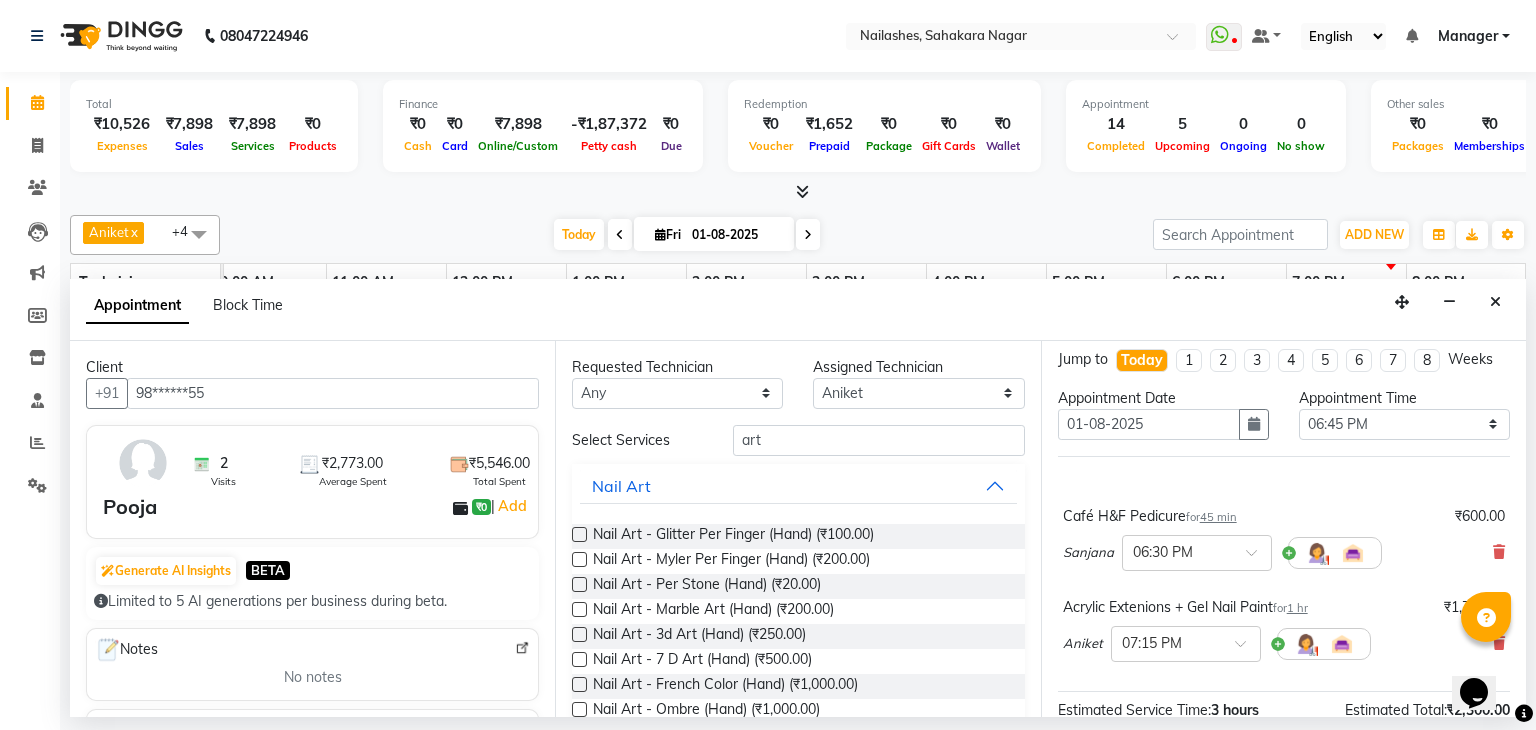 drag, startPoint x: 580, startPoint y: 556, endPoint x: 648, endPoint y: 540, distance: 69.856995 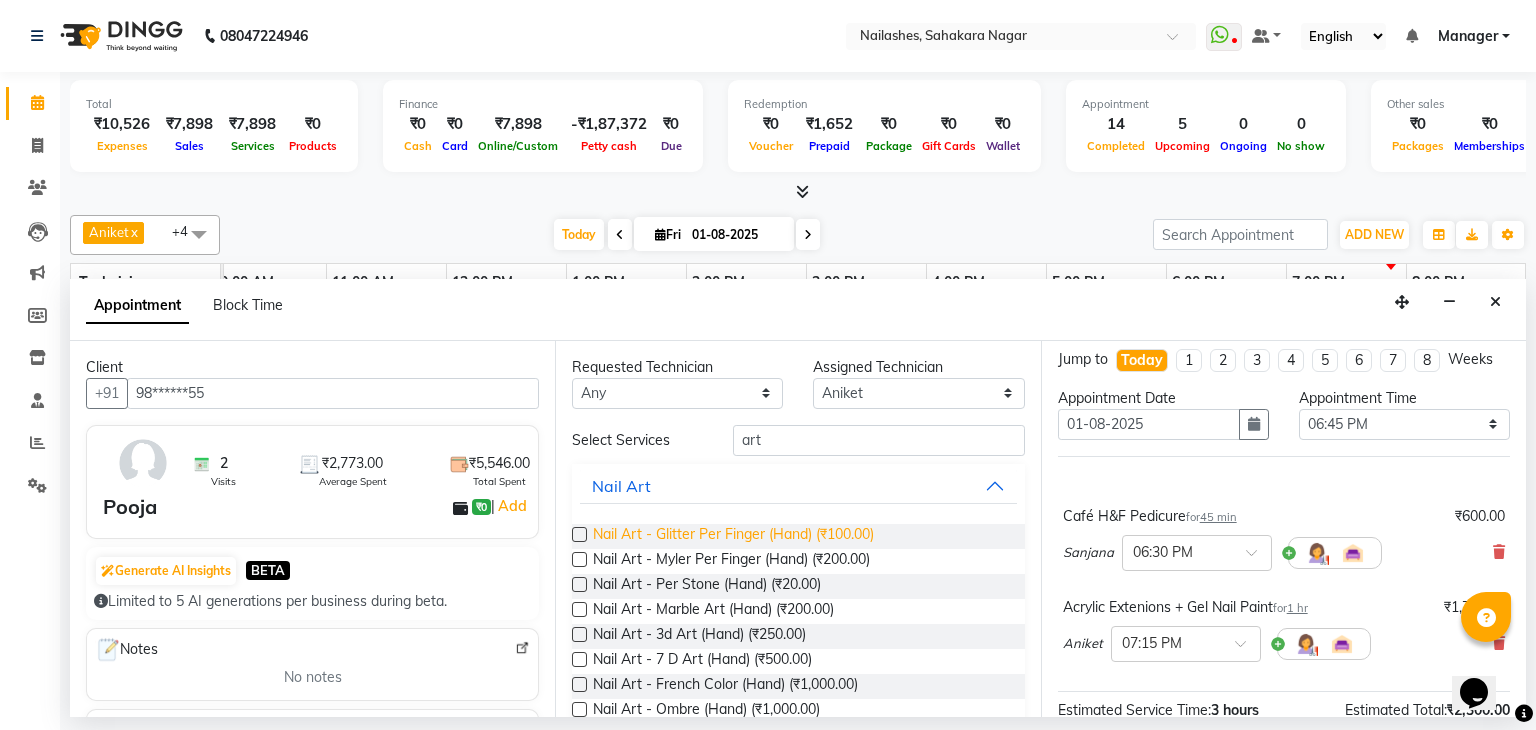 click at bounding box center [579, 559] 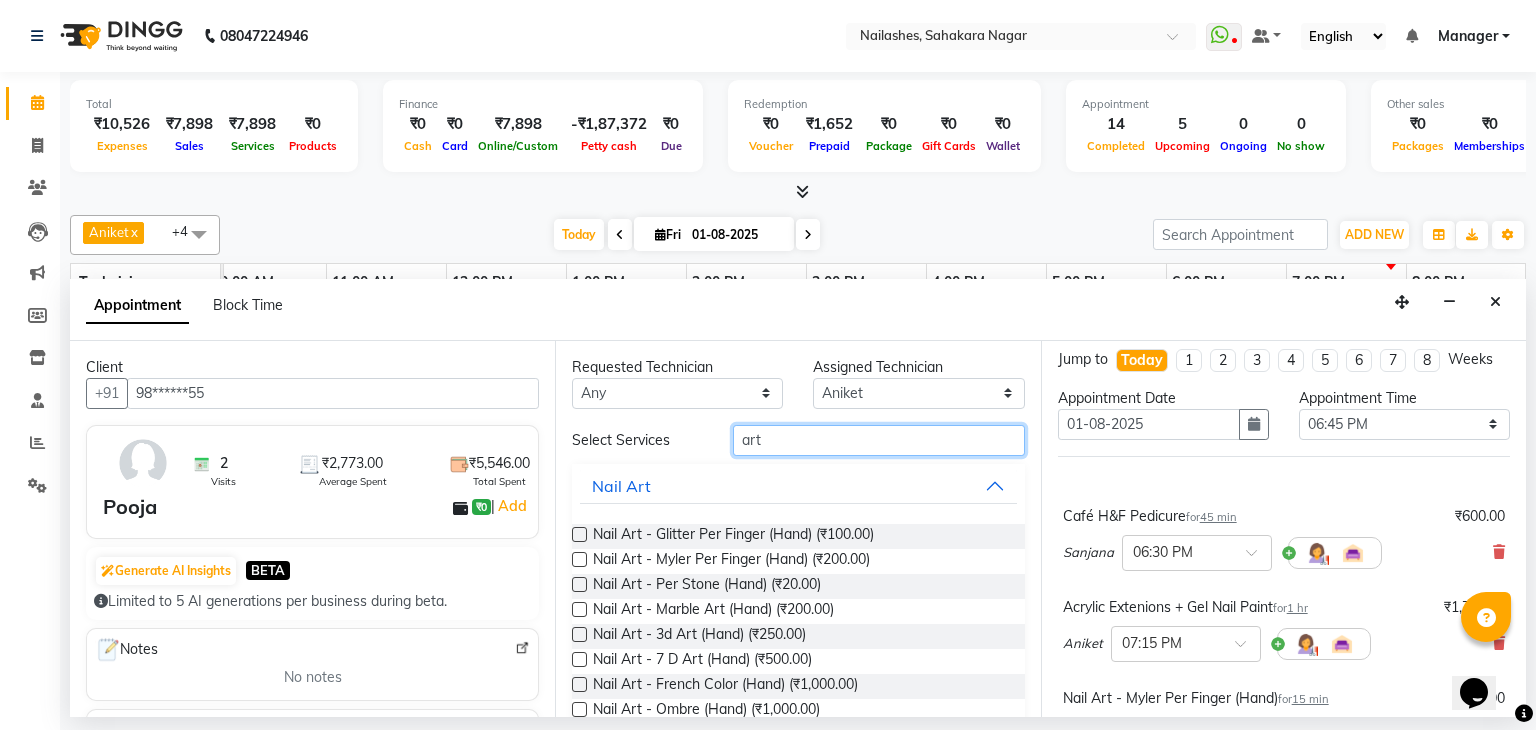 click on "art" at bounding box center (879, 440) 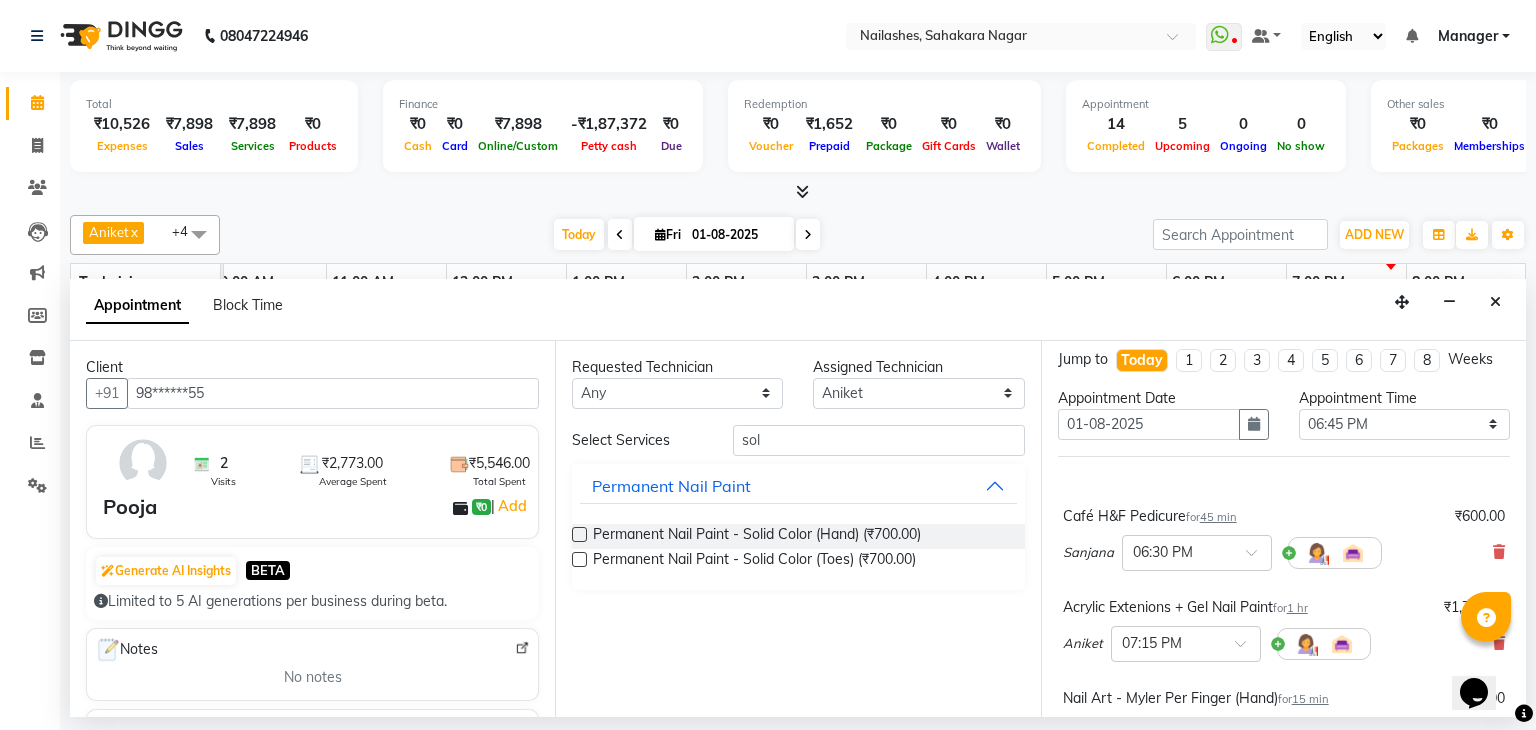click on "Requested Technician Any [FIRST] [FIRST] [FIRST] [FIRST] [FIRST] [FIRST] [FIRST] [FIRST] [FIRST] [FIRST] [FIRST] [FIRST] [FIRST] Assigned Technician Select [FIRST] [FIRST] [FIRST] [FIRST] [FIRST] [FIRST] [FIRST] [FIRST] [FIRST] [FIRST] [FIRST] [FIRST] [FIRST] Select Services sol    Permanent Nail Paint Permanent Nail Paint - Solid Color (Hand) (₹700.00) Permanent Nail Paint - Solid Color (Toes) (₹700.00)" at bounding box center [797, 529] 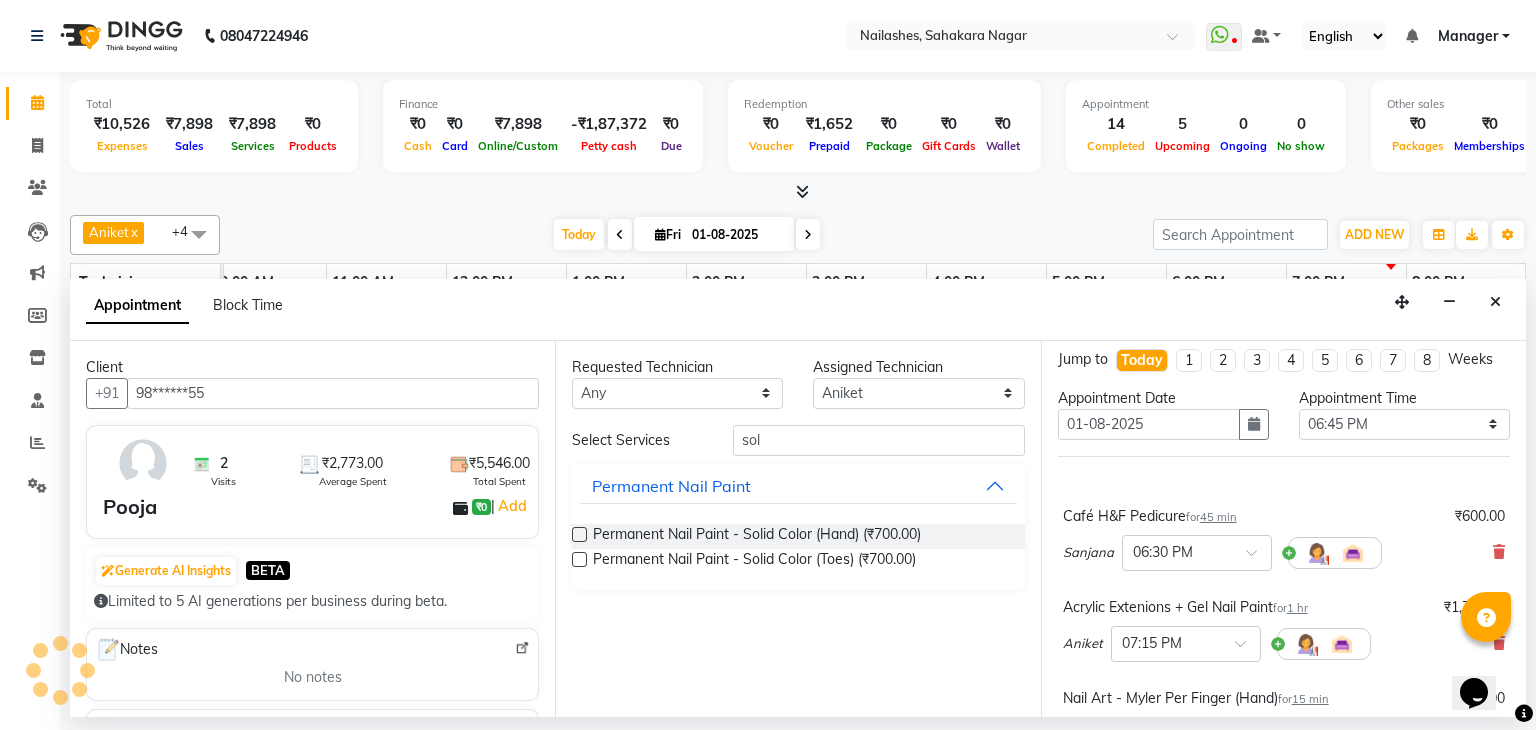 click at bounding box center [579, 559] 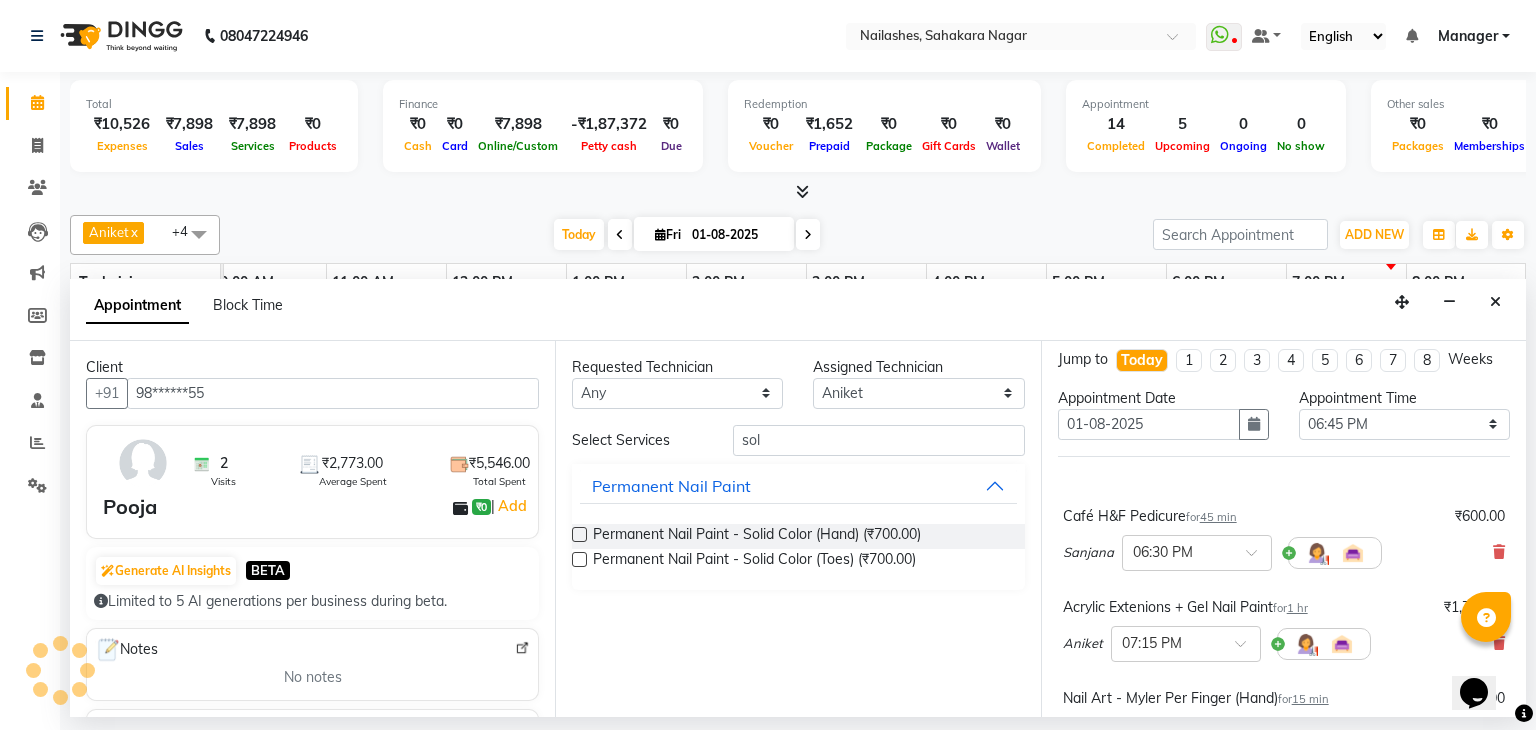 click at bounding box center [578, 561] 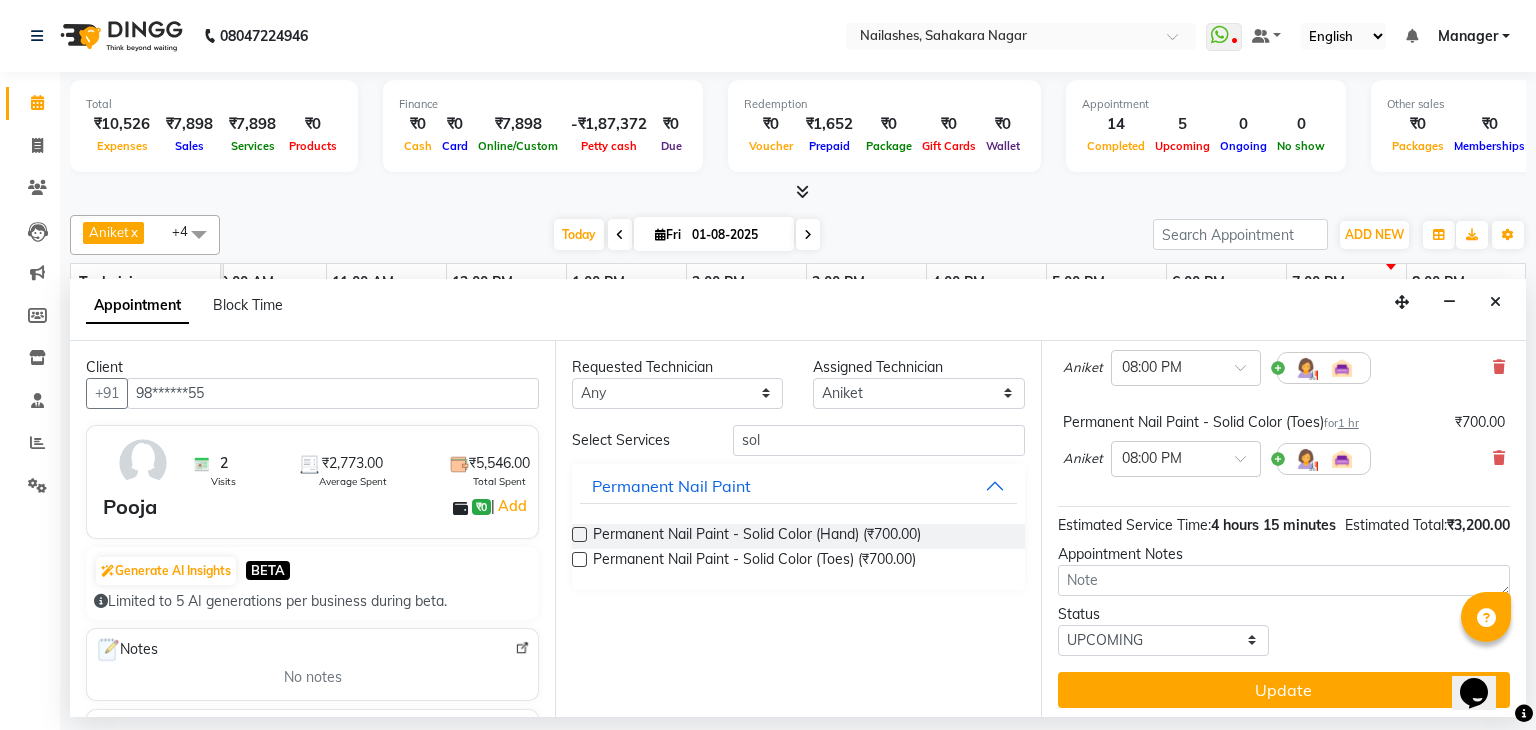 scroll, scrollTop: 402, scrollLeft: 0, axis: vertical 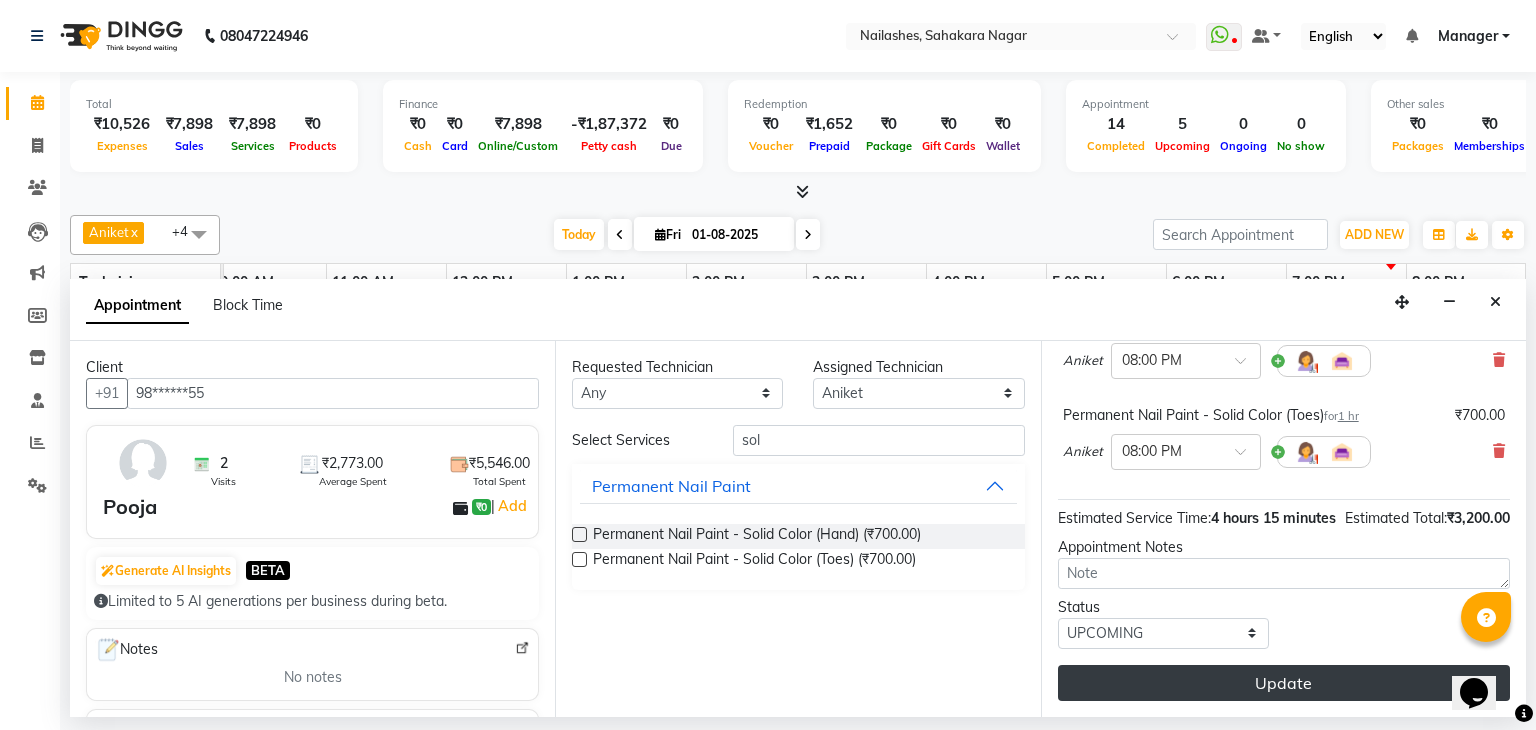 click on "Update" at bounding box center [1284, 683] 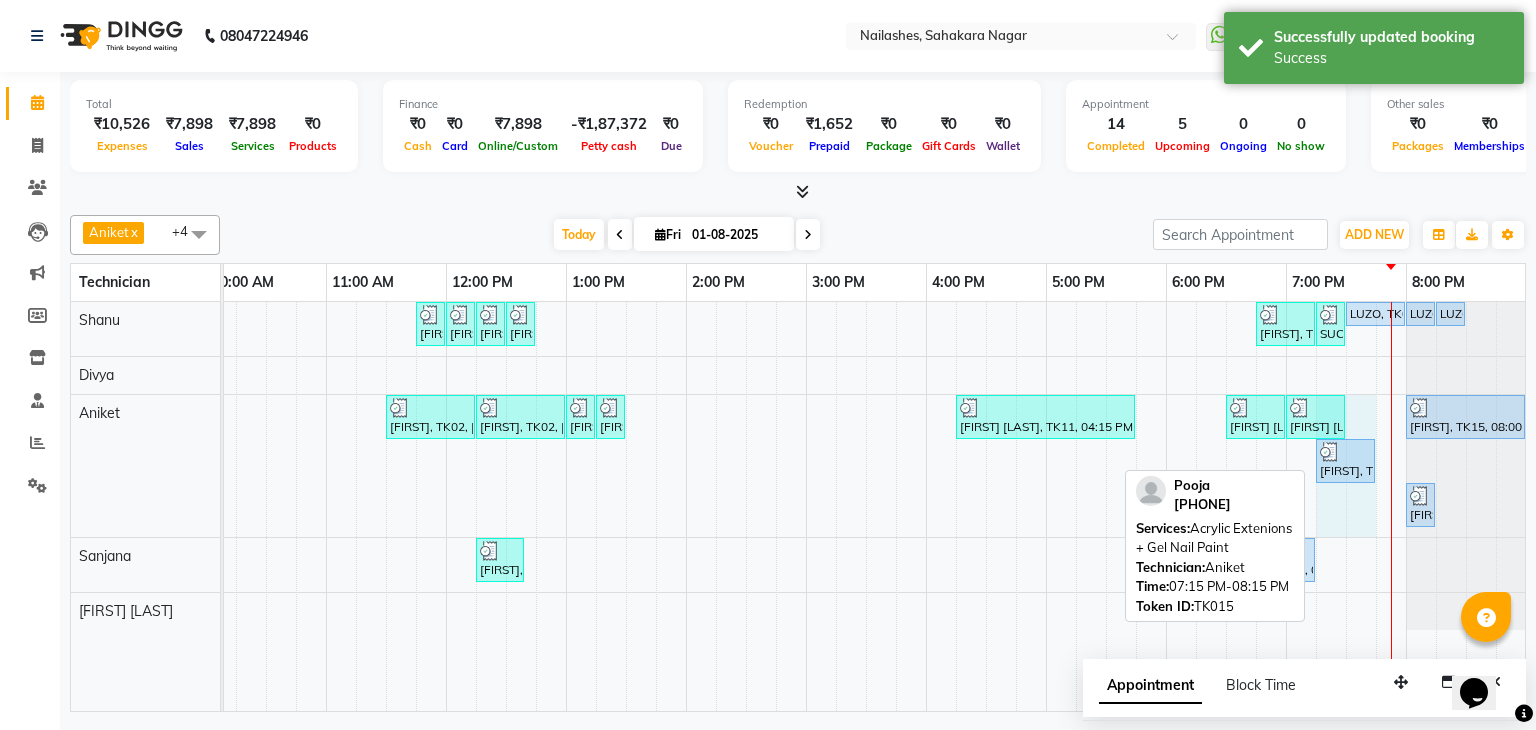 drag, startPoint x: 1436, startPoint y: 459, endPoint x: 1392, endPoint y: 461, distance: 44.04543 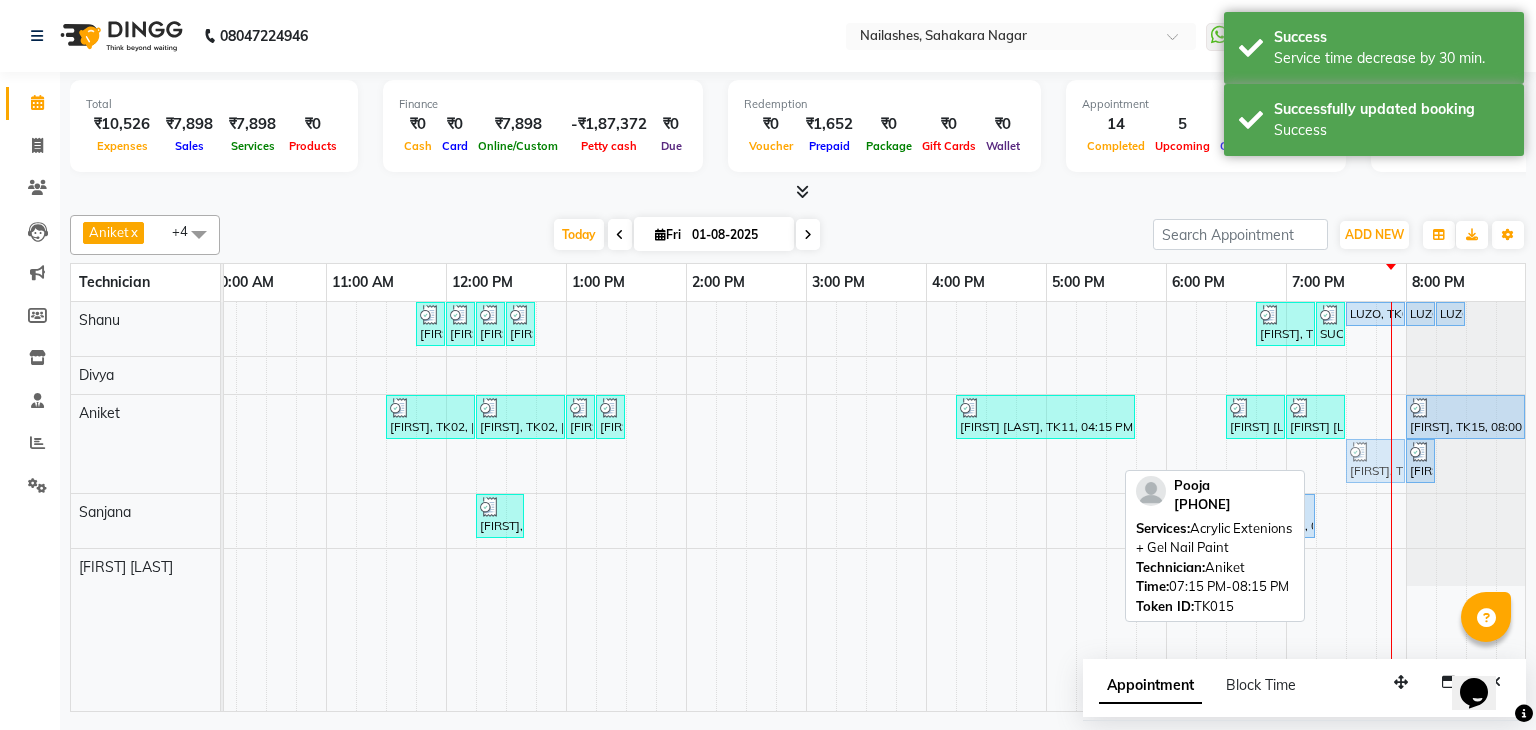 click on "[FIRST], TK02, 11:30 AM-12:15 PM, Nail Extension - Acrylic (Hand)     [FIRST], TK02, 12:15 PM-01:00 PM, Permanent Nail Paint - French (Hand)     [FIRST], TK02, 01:00 PM-01:15 PM, Nail Art - Per Stone (Hand)     [FIRST], TK02, 01:15 PM-01:30 PM, Nail Art - Stamping Per Finger (Hand)     [FIRST] [LAST], TK11, 04:15 PM-05:45 PM, Acrylic Extenions + Gel Nail Paint     [FIRST] S, TK13, 06:30 PM-07:00 PM, Gel polish removal     [FIRST] S, TK13, 07:00 PM-07:30 PM, Nail Art - Glitter Per Finger (Hand)     [FIRST], TK15, 08:00 PM-09:00 PM, Permanent Nail Paint - Solid Color (Toes)     [FIRST], TK15, 07:15 PM-07:45 PM, Acrylic Extenions + Gel Nail Paint     [FIRST], TK15, 08:00 PM-08:15 PM, Nail Art - Myler Per Finger (Hand)     [FIRST], TK15, 07:15 PM-07:45 PM, Acrylic Extenions + Gel Nail Paint" at bounding box center (-34, 444) 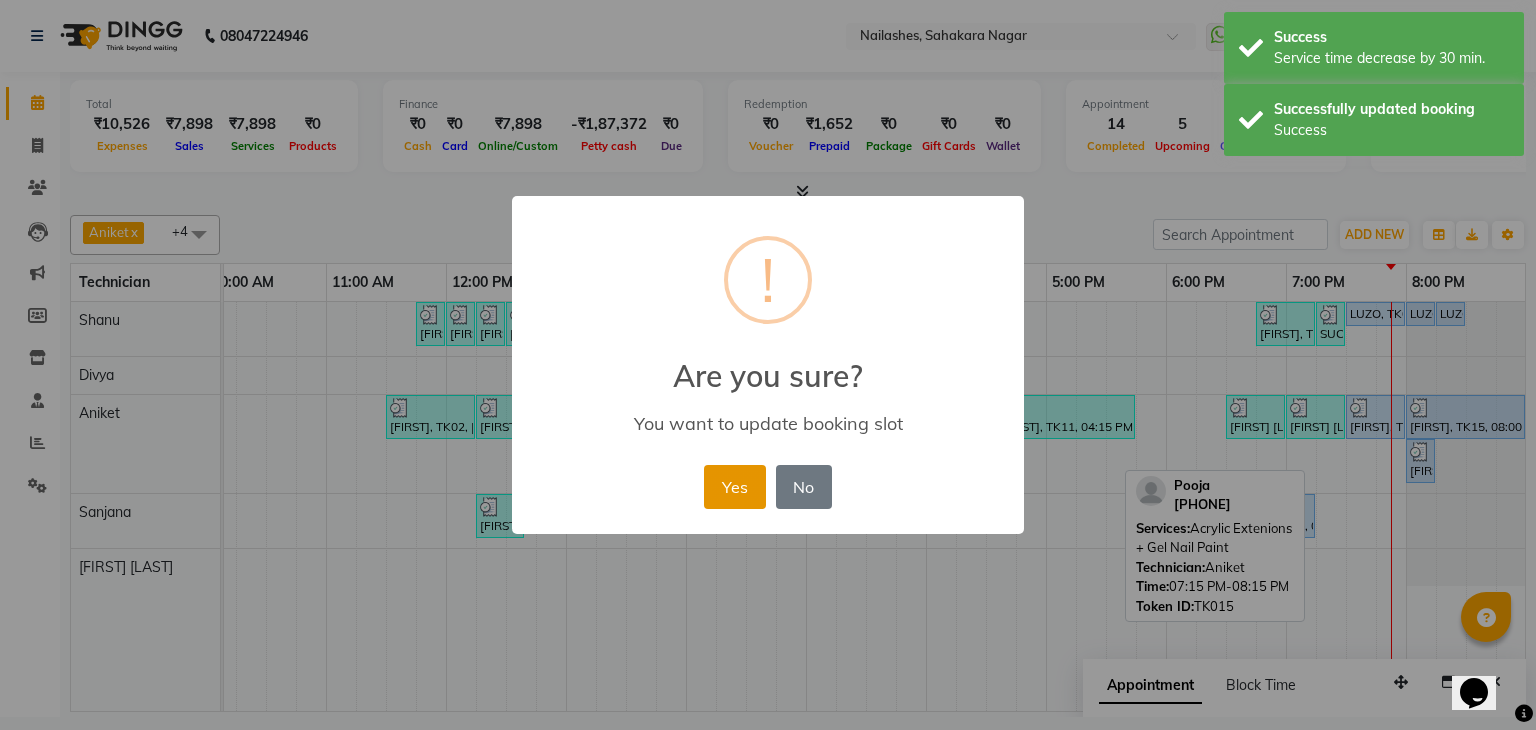 click on "Yes" at bounding box center (734, 487) 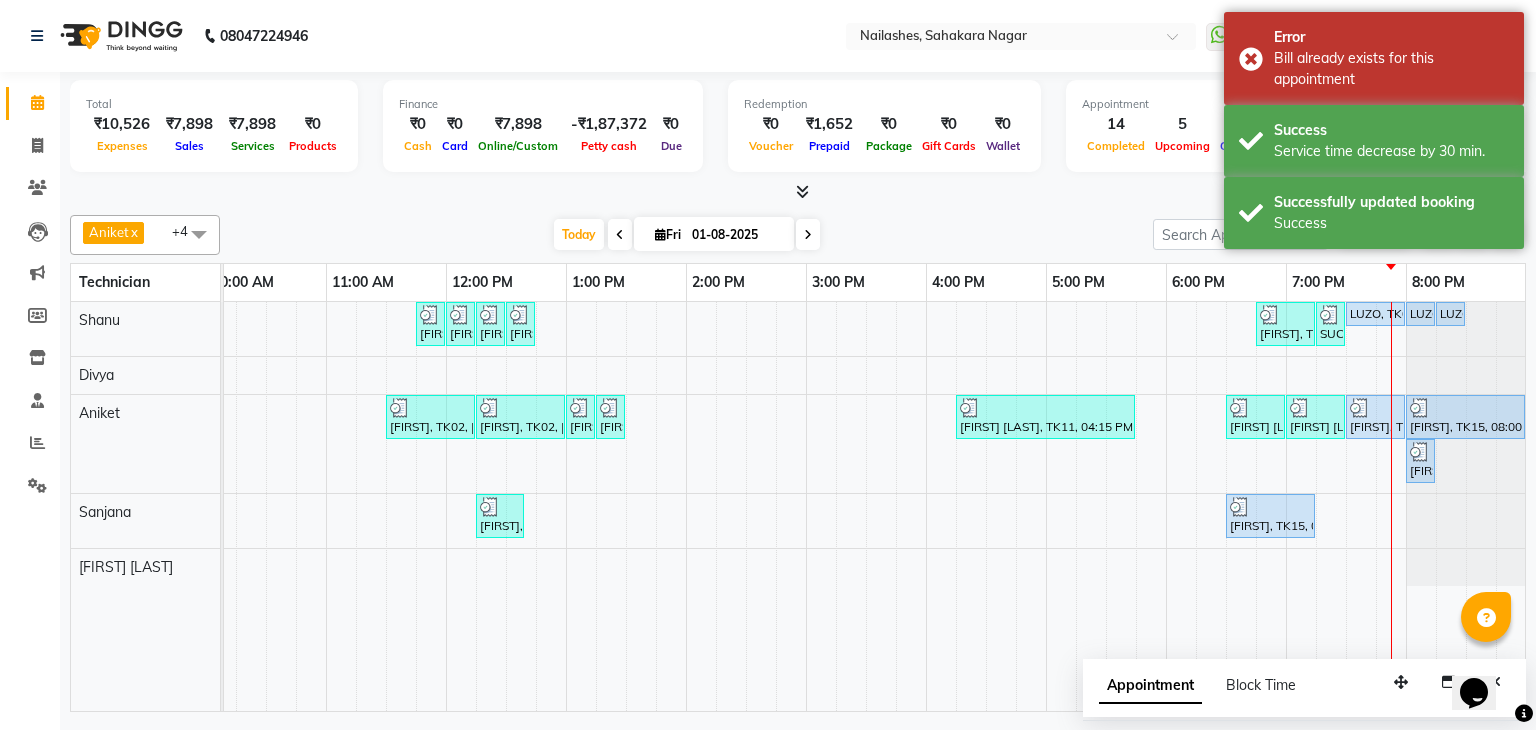 scroll, scrollTop: 0, scrollLeft: 273, axis: horizontal 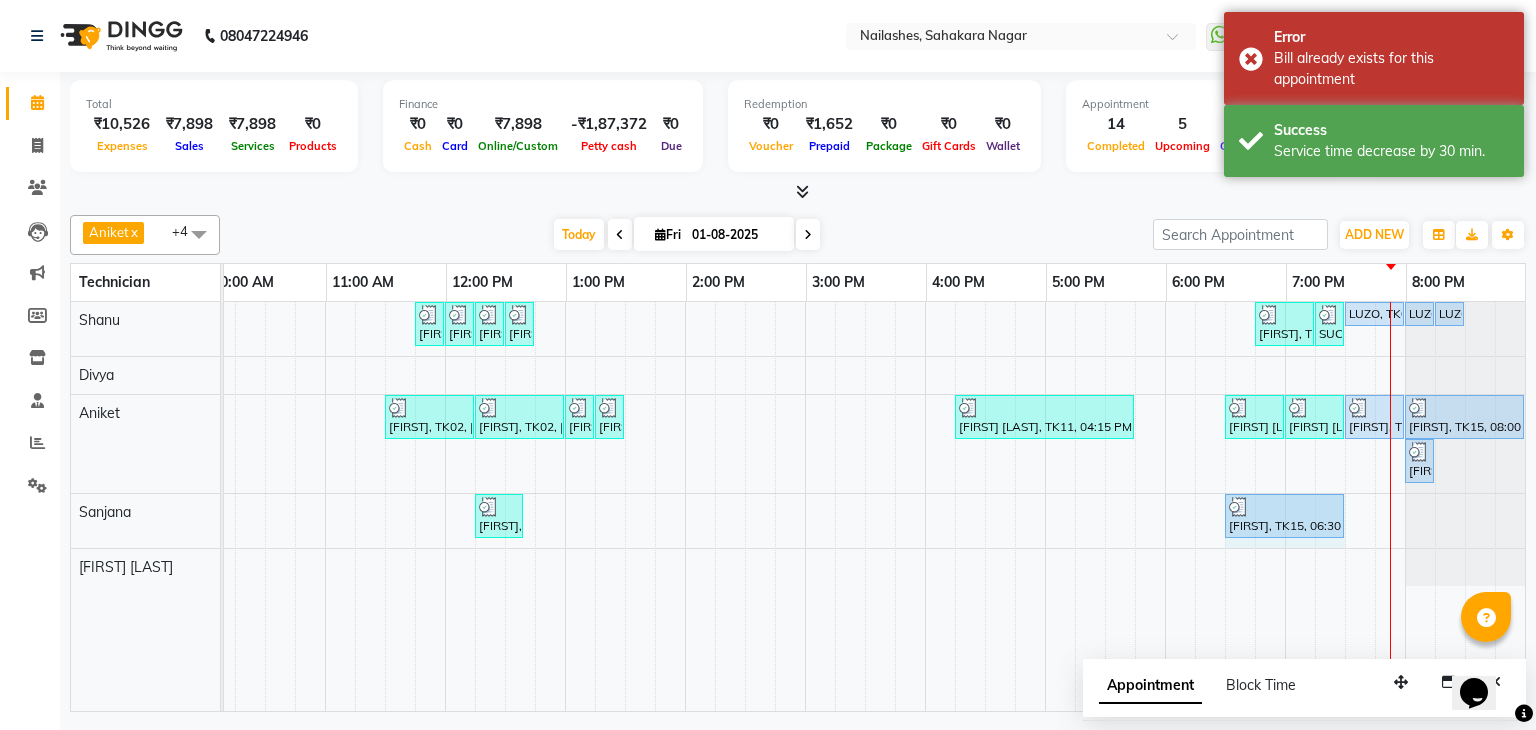 drag, startPoint x: 1298, startPoint y: 508, endPoint x: 1321, endPoint y: 510, distance: 23.086792 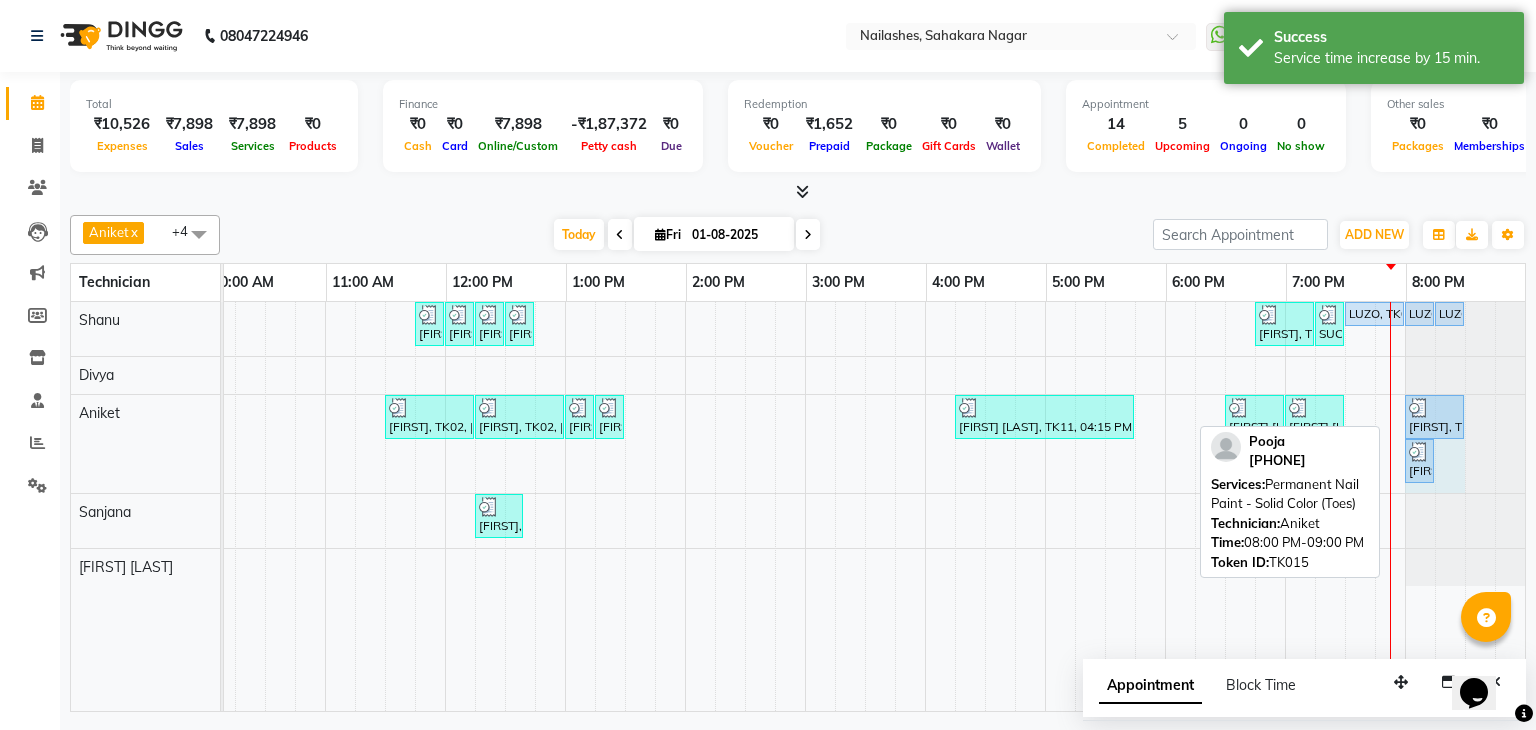 drag, startPoint x: 1508, startPoint y: 405, endPoint x: 1401, endPoint y: 521, distance: 157.81319 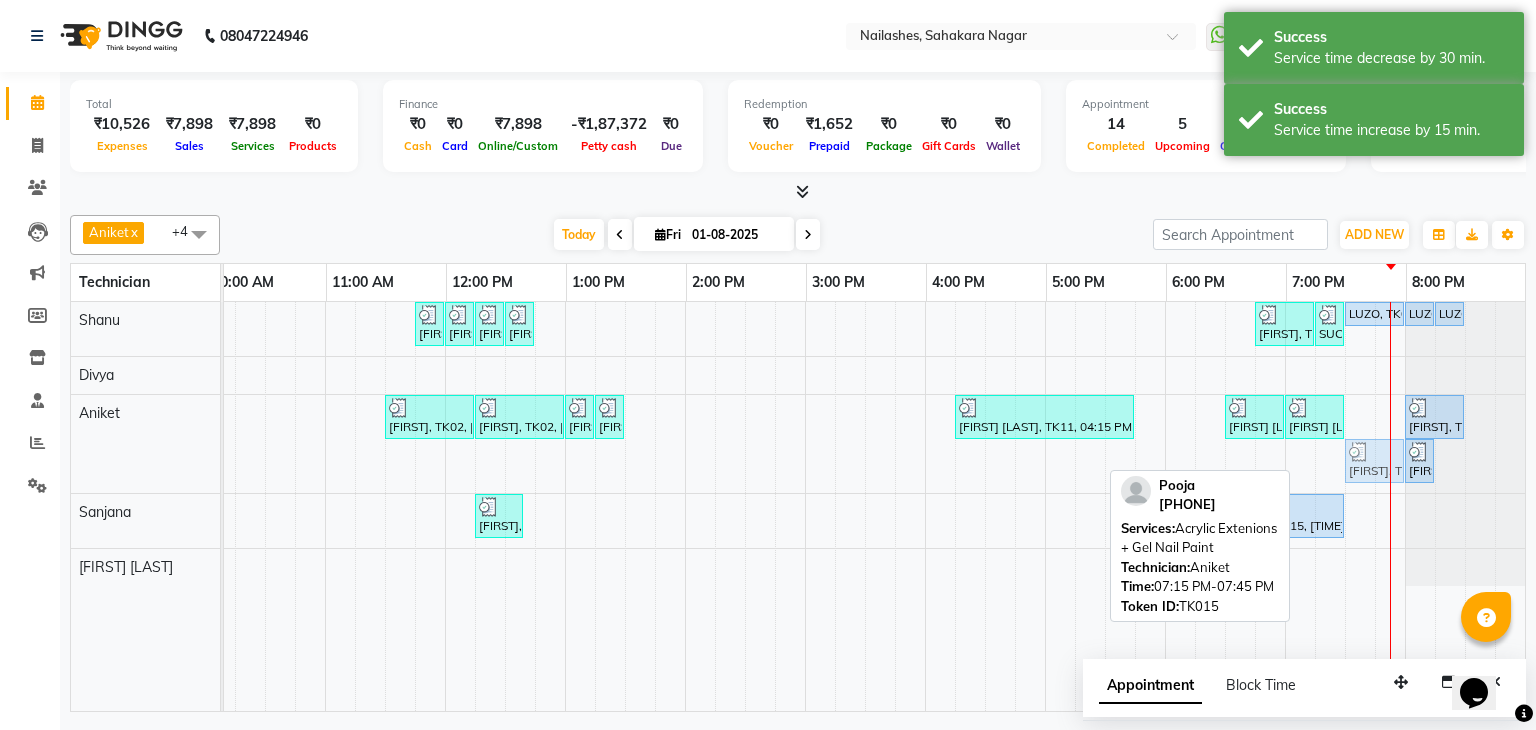 drag, startPoint x: 1328, startPoint y: 453, endPoint x: 1344, endPoint y: 459, distance: 17.088007 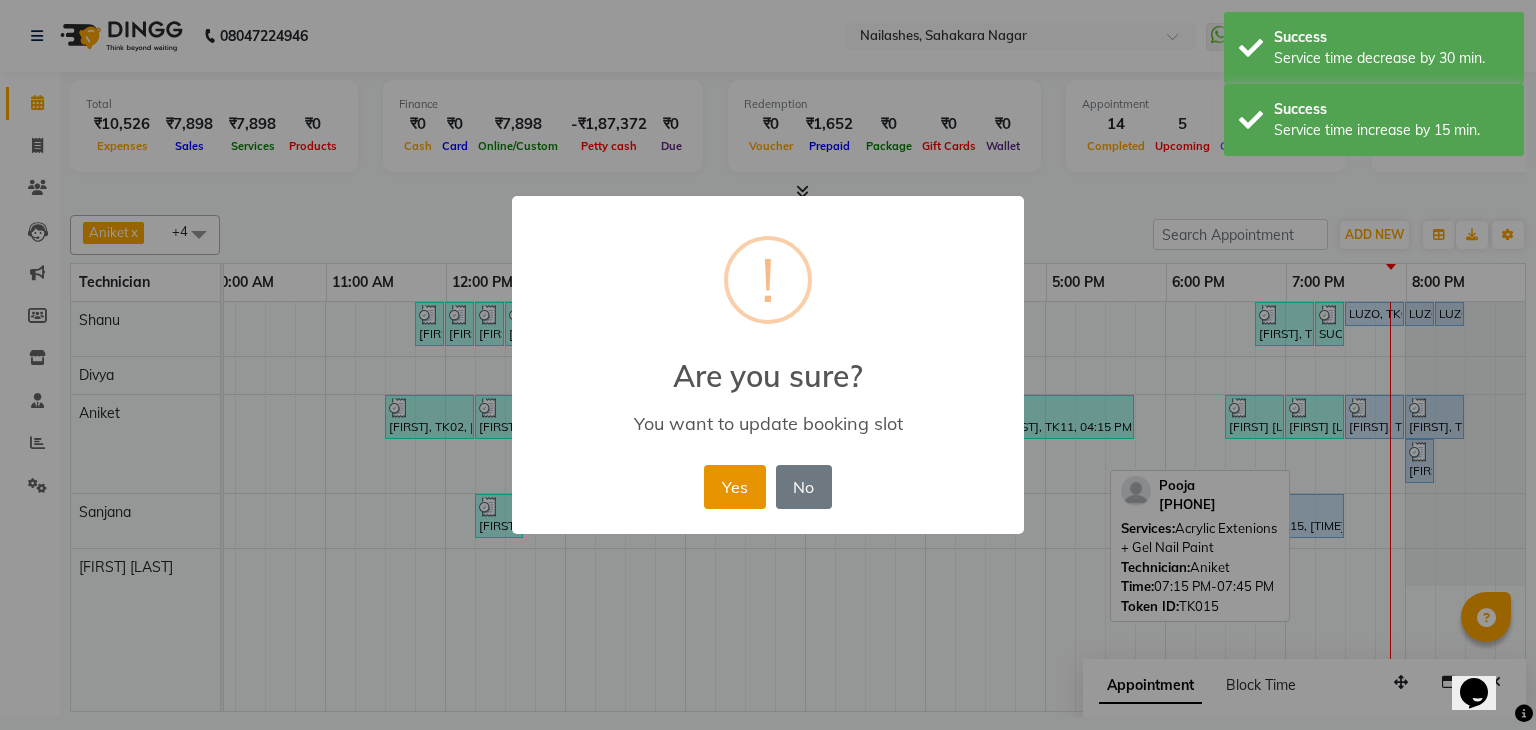 click on "Yes" at bounding box center [734, 487] 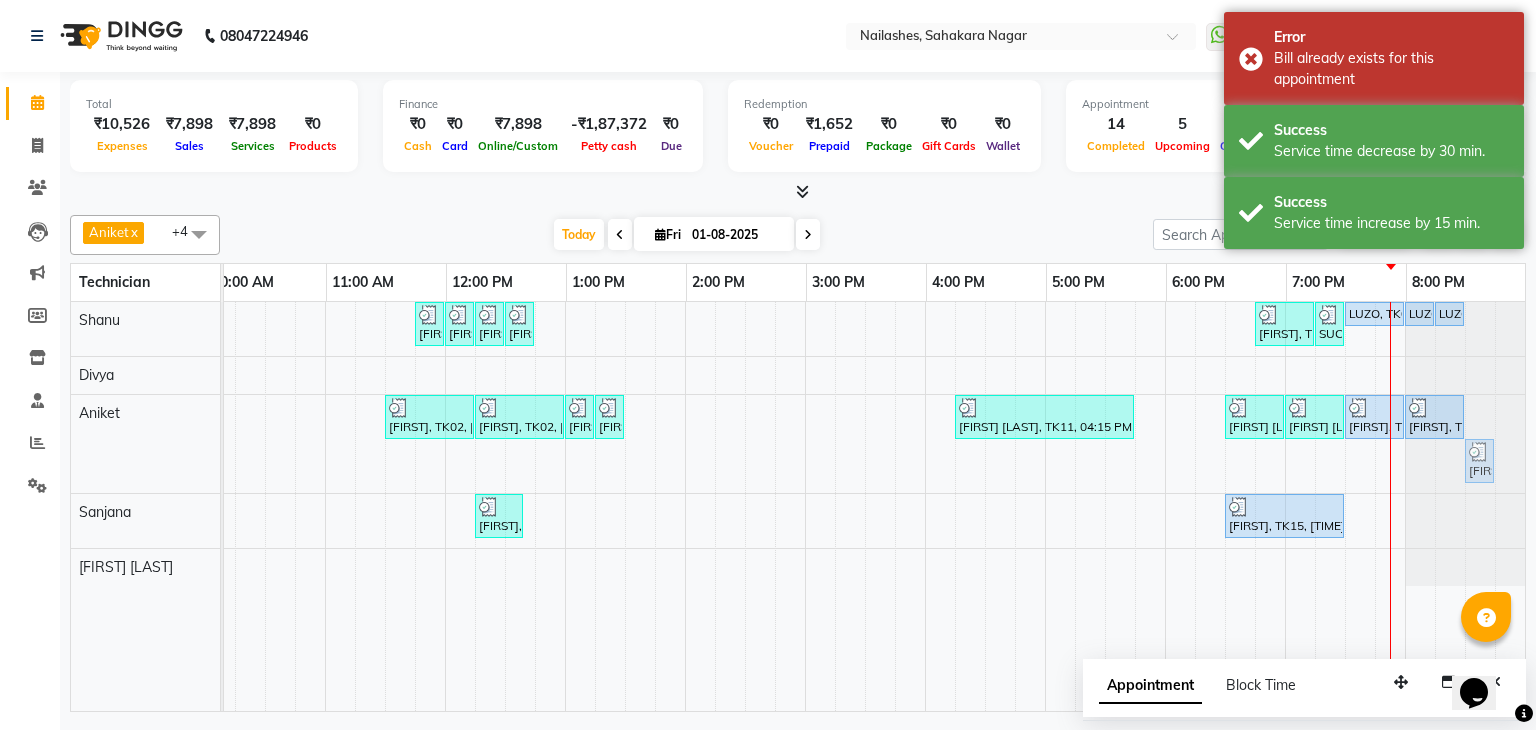 drag, startPoint x: 1410, startPoint y: 453, endPoint x: 1477, endPoint y: 456, distance: 67.06713 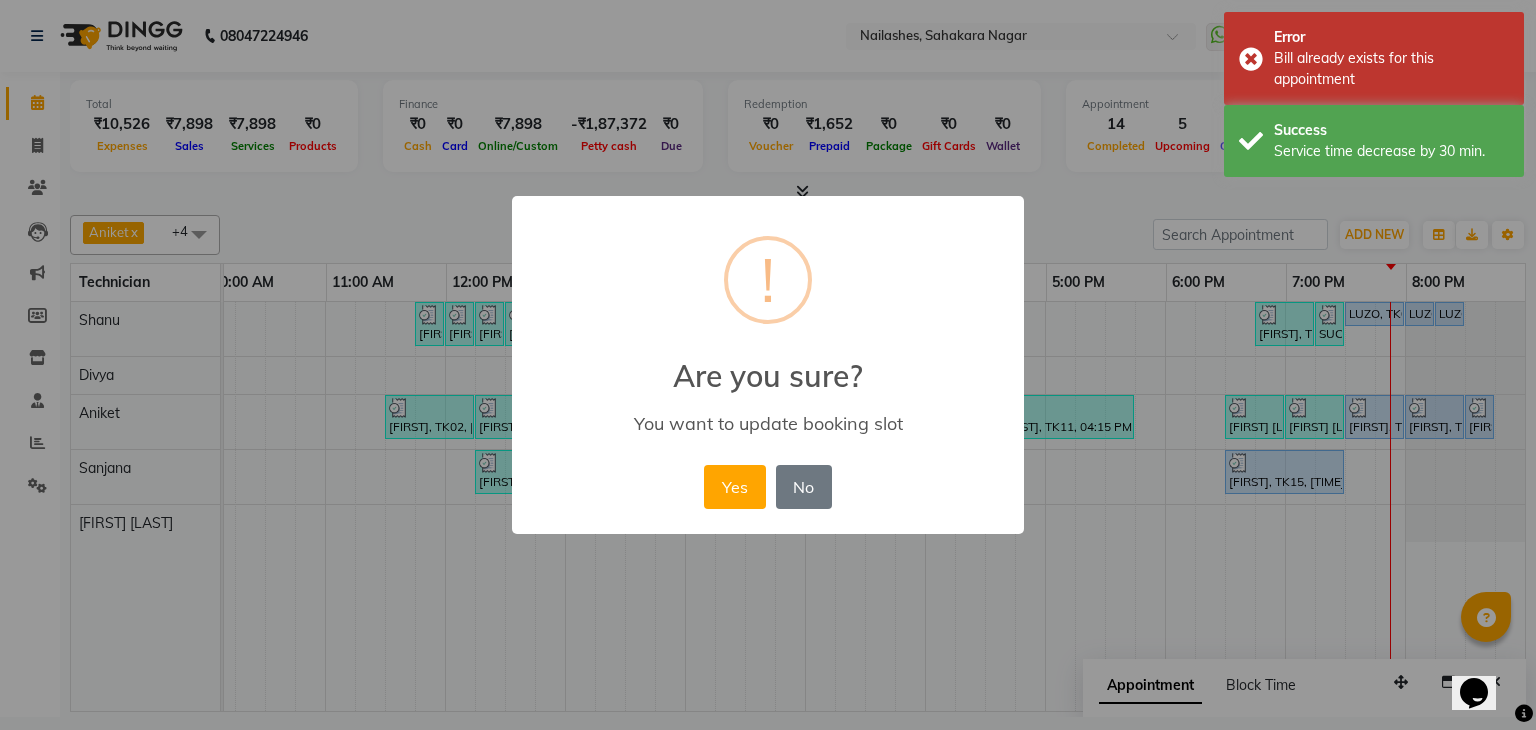 drag, startPoint x: 733, startPoint y: 479, endPoint x: 1193, endPoint y: 540, distance: 464.02695 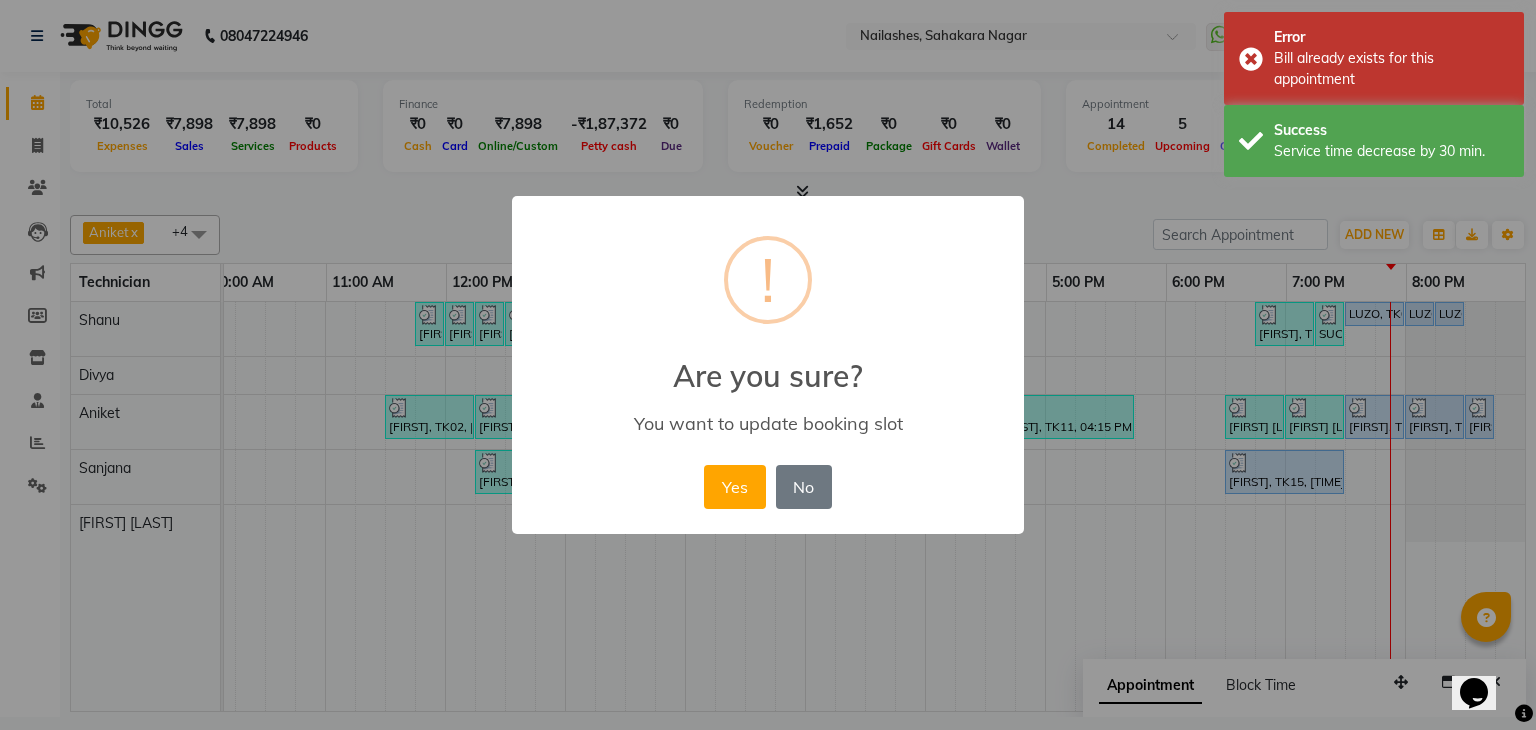 click on "Yes" at bounding box center [734, 487] 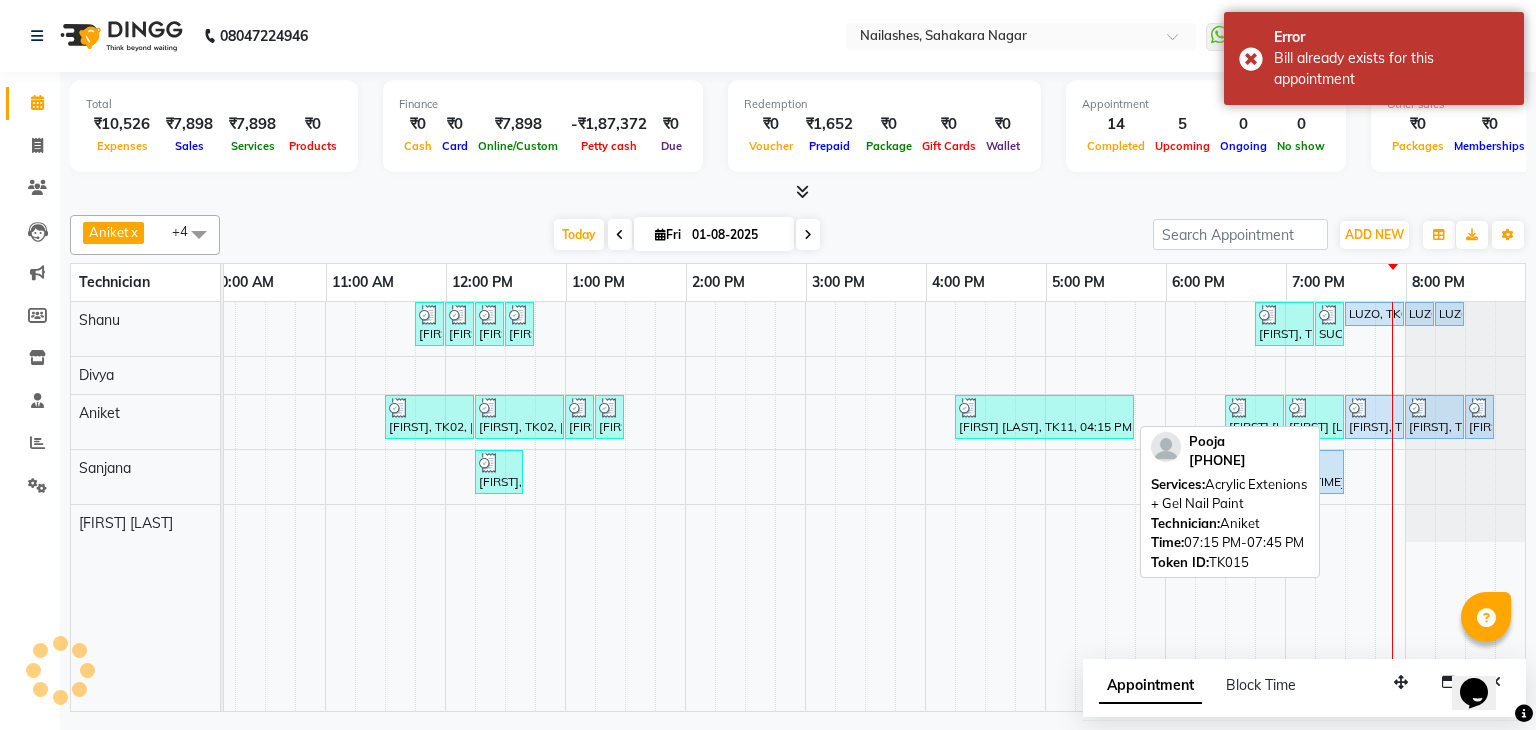 click at bounding box center (1359, 408) 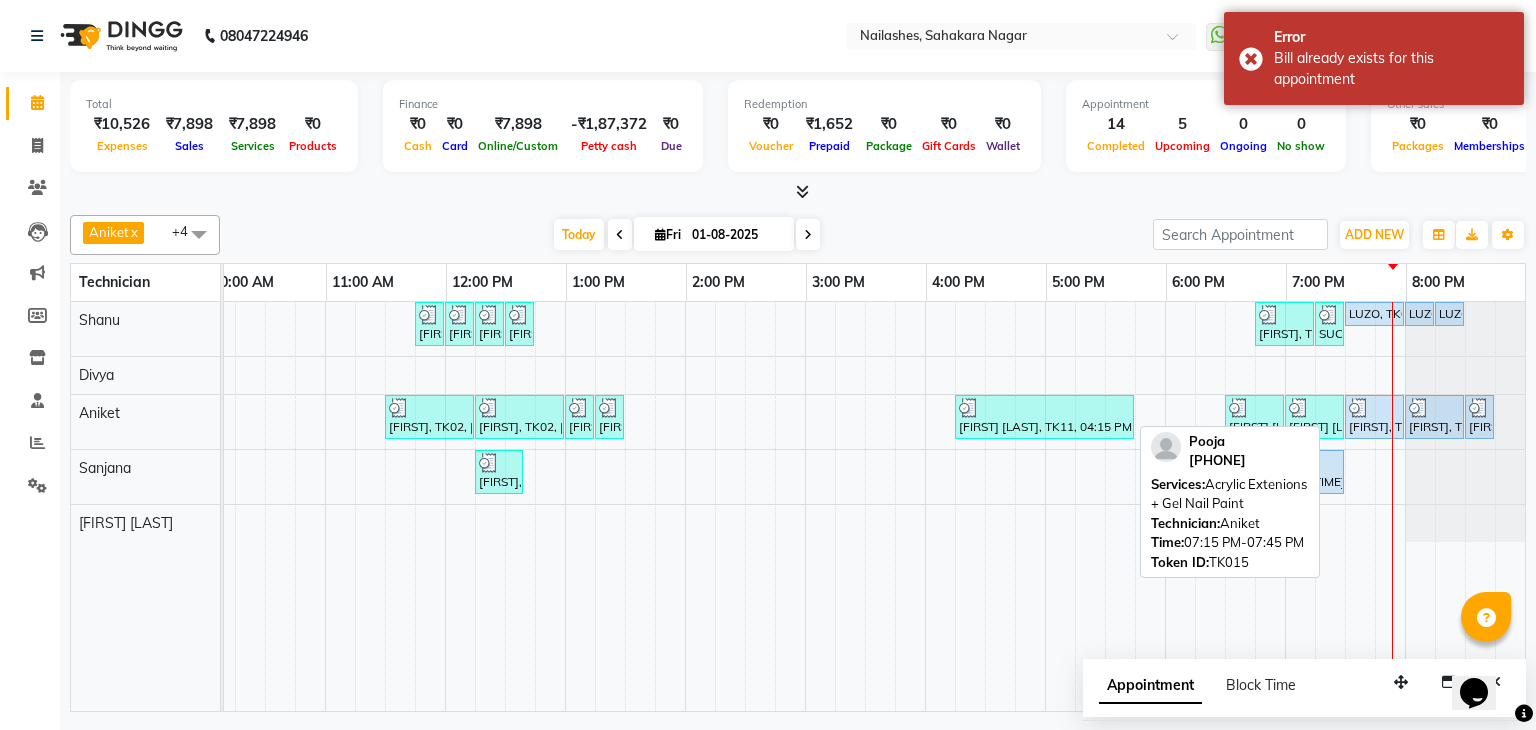 click at bounding box center (1359, 408) 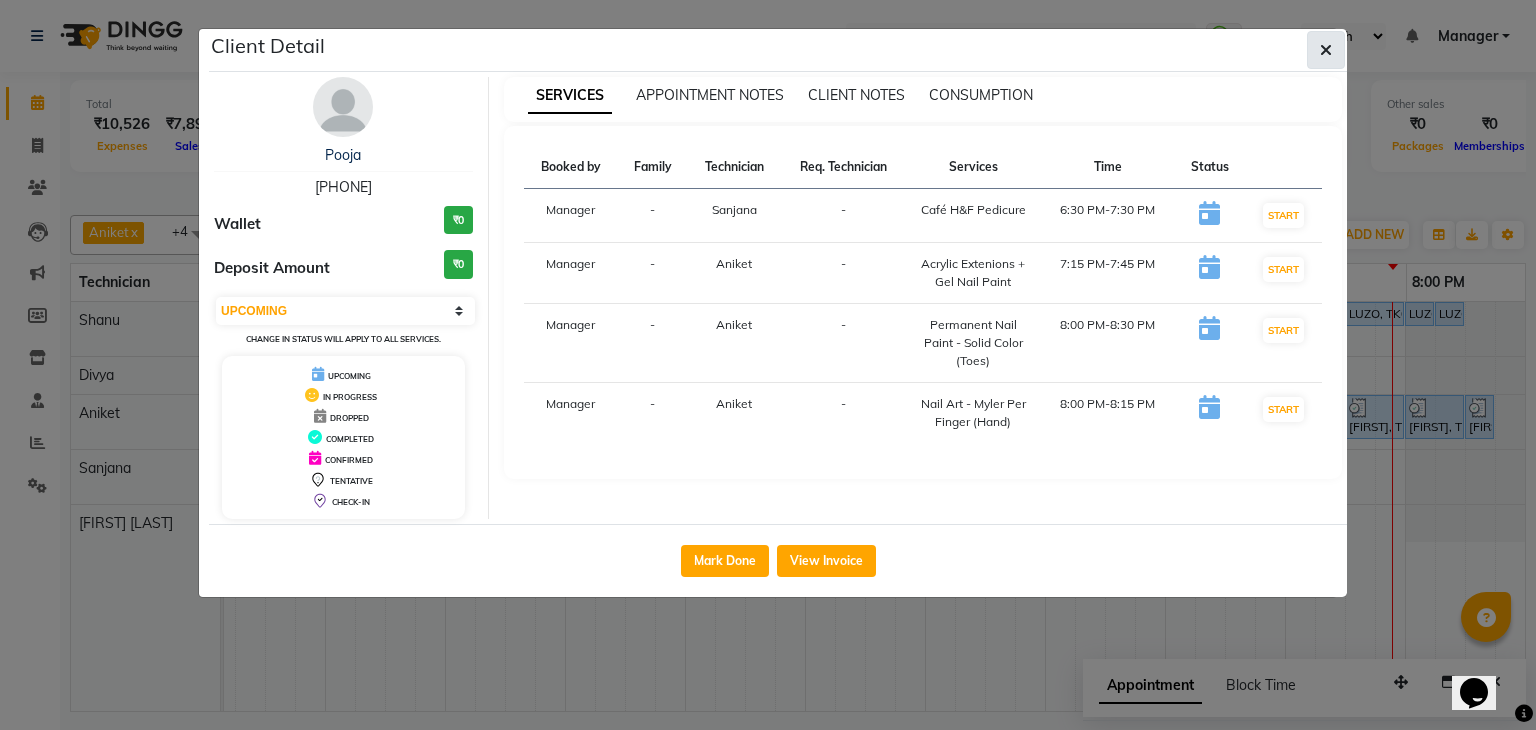click 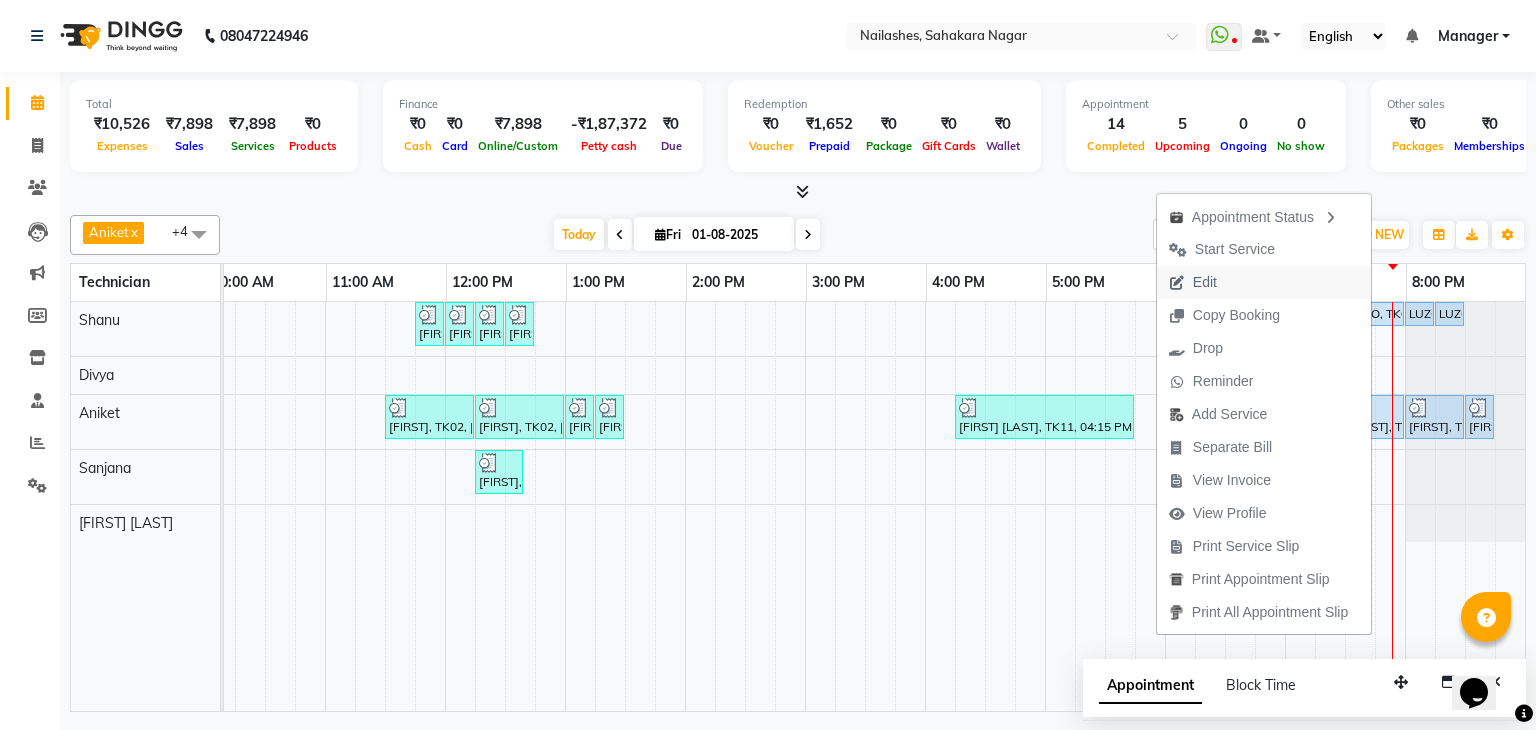 click on "Edit" at bounding box center (1264, 282) 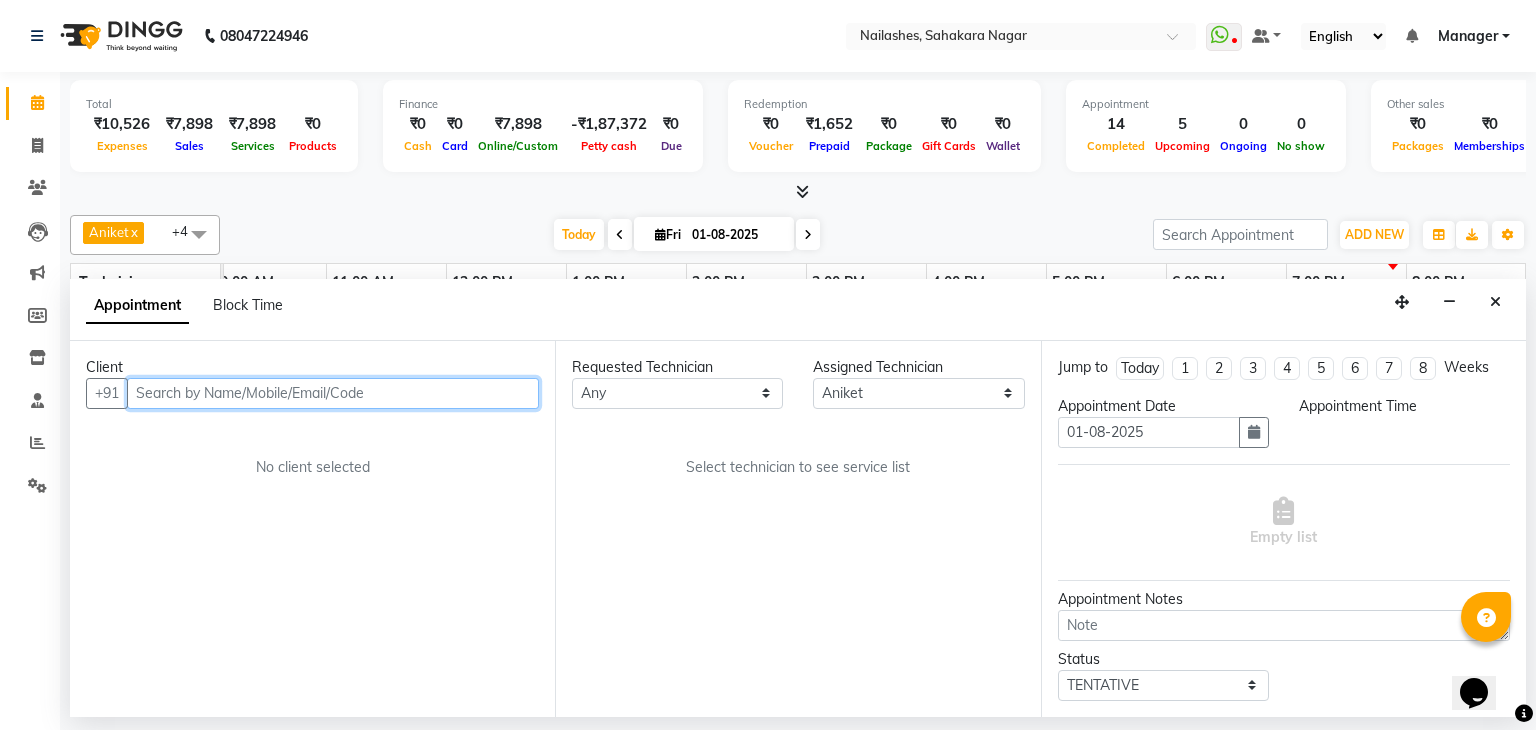 scroll, scrollTop: 0, scrollLeft: 258, axis: horizontal 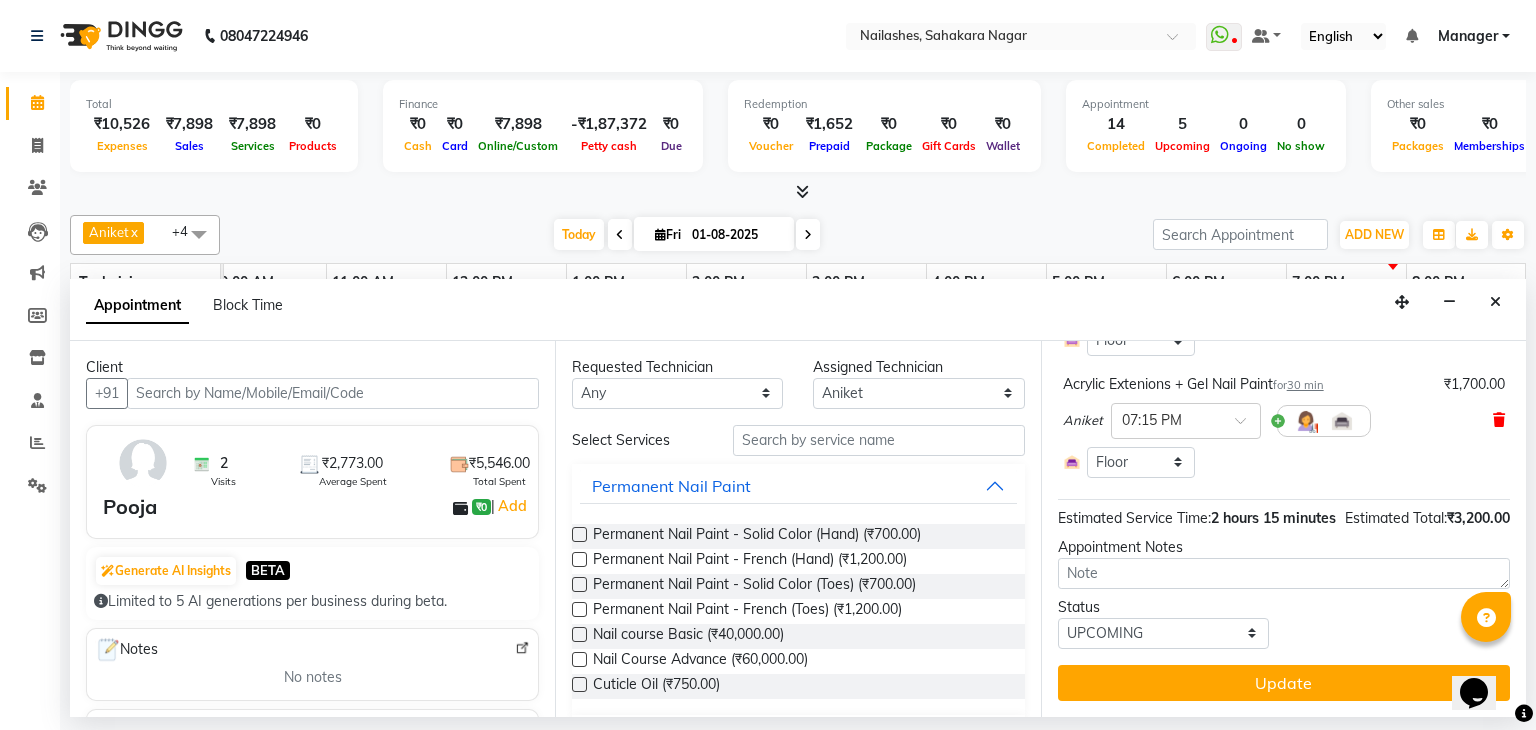 click at bounding box center [1499, 420] 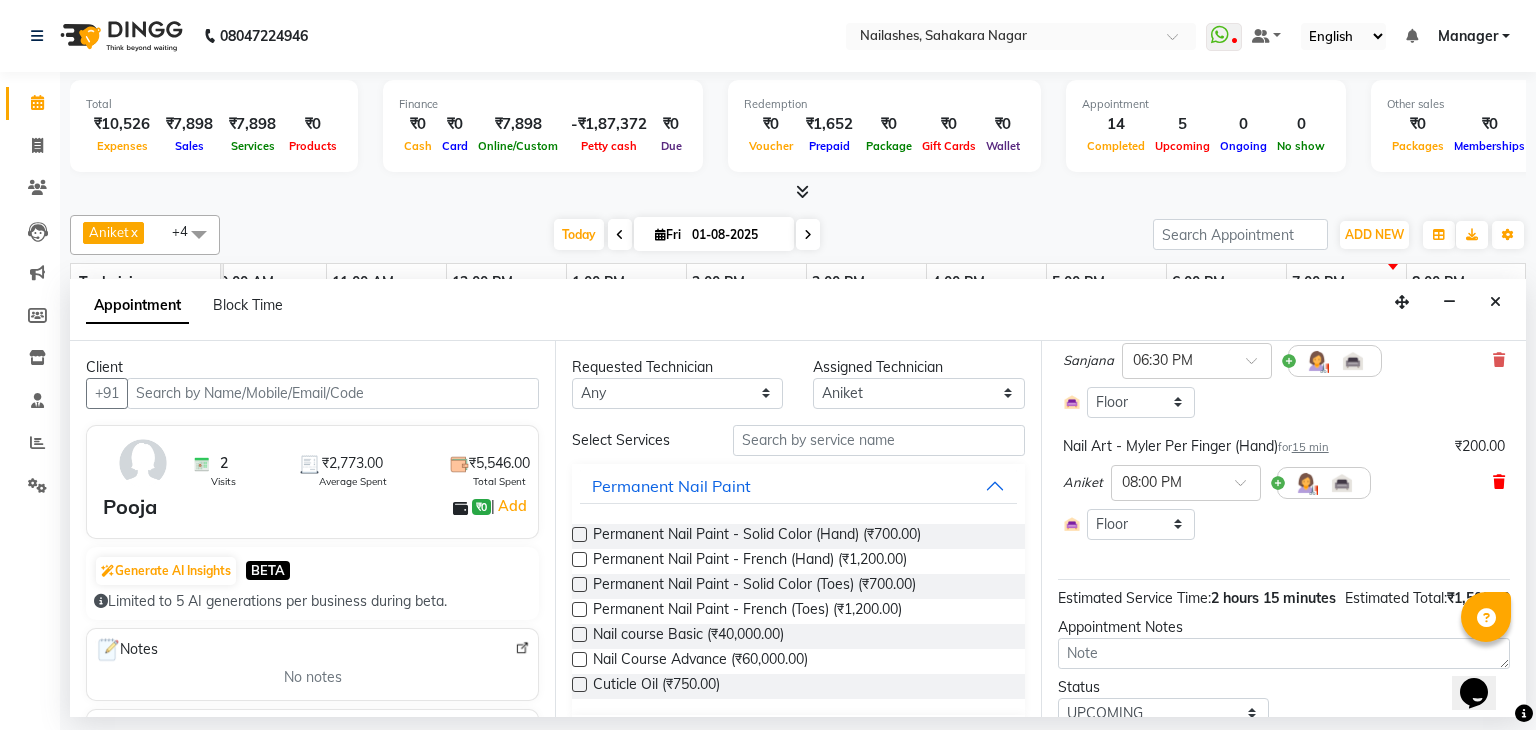click at bounding box center (1499, 482) 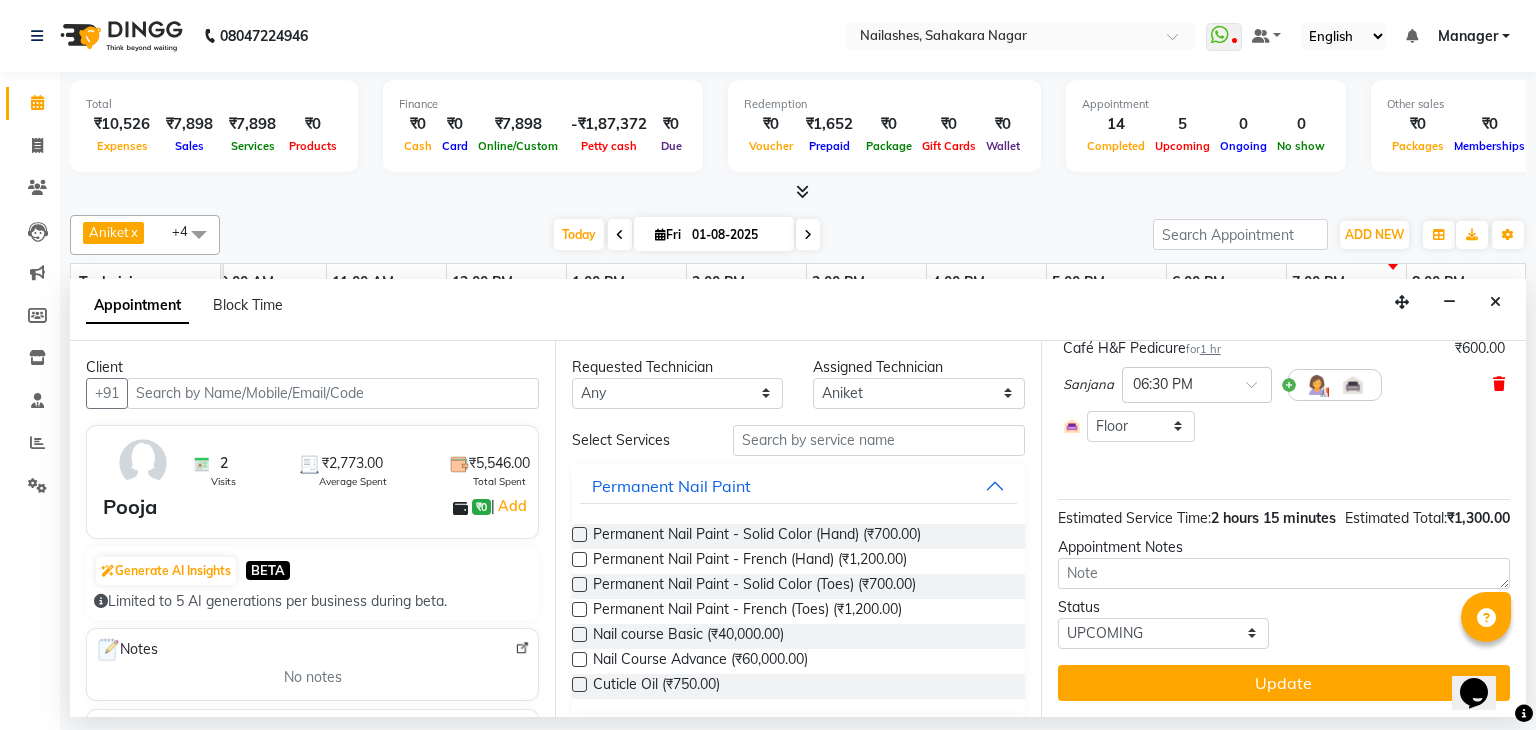 click at bounding box center (1499, 384) 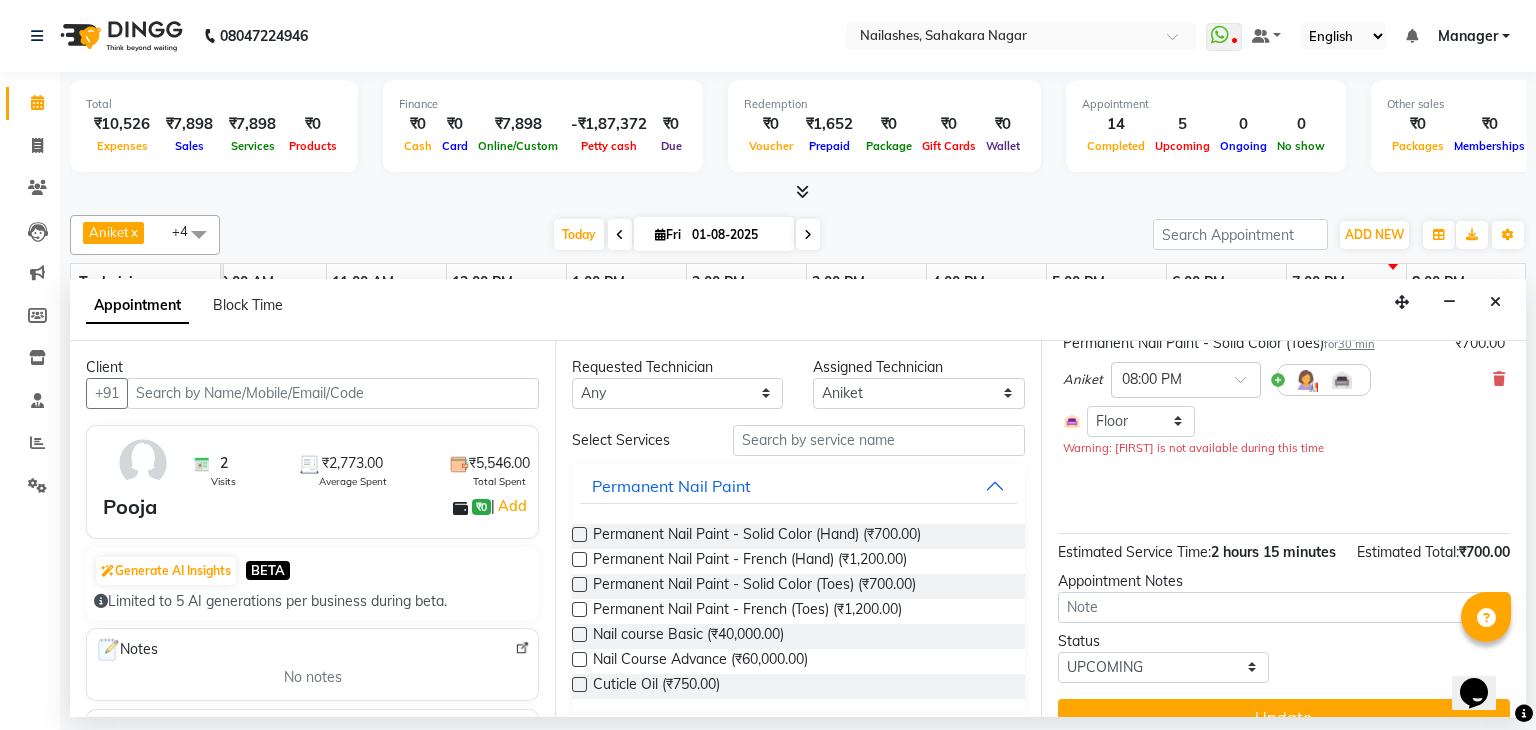 scroll, scrollTop: 199, scrollLeft: 0, axis: vertical 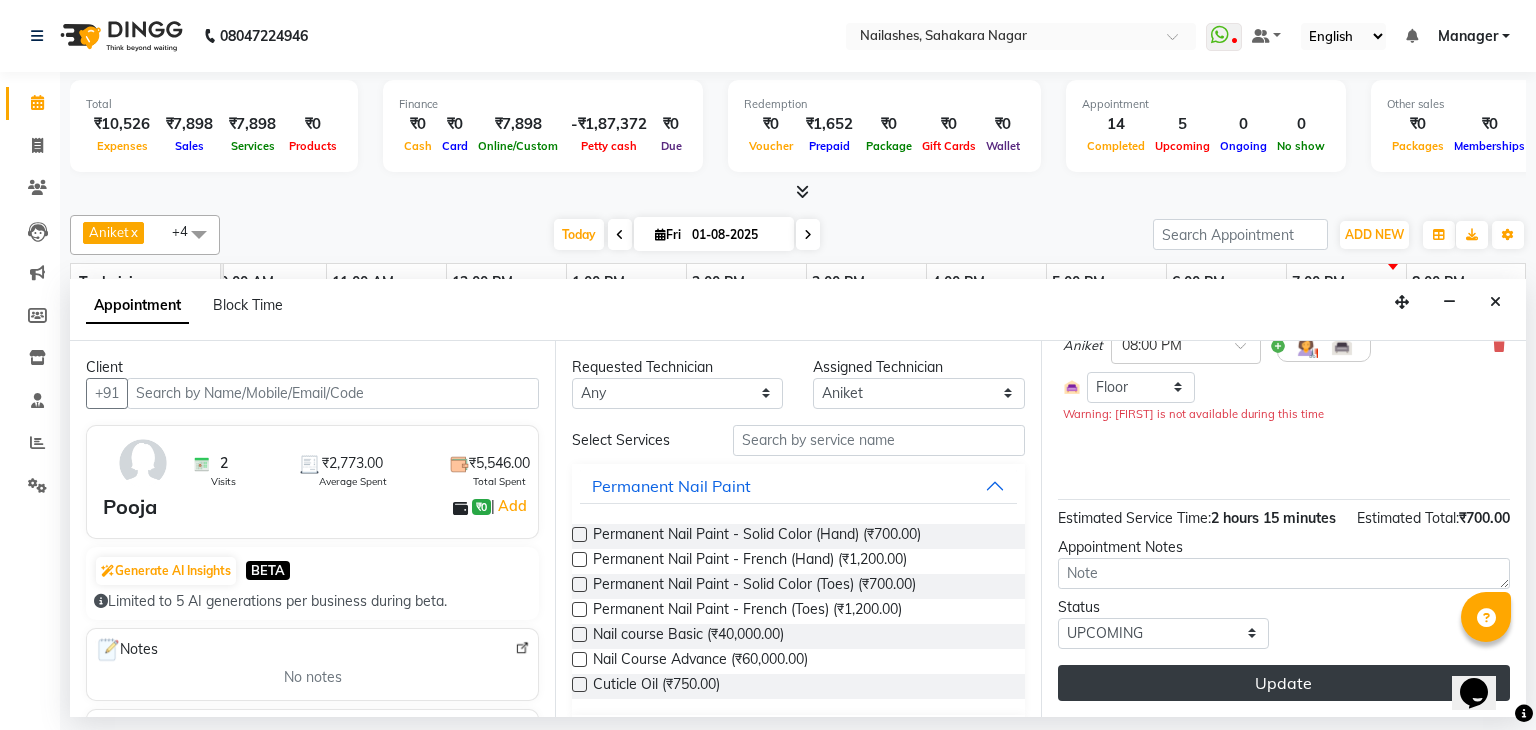click on "Update" at bounding box center [1284, 683] 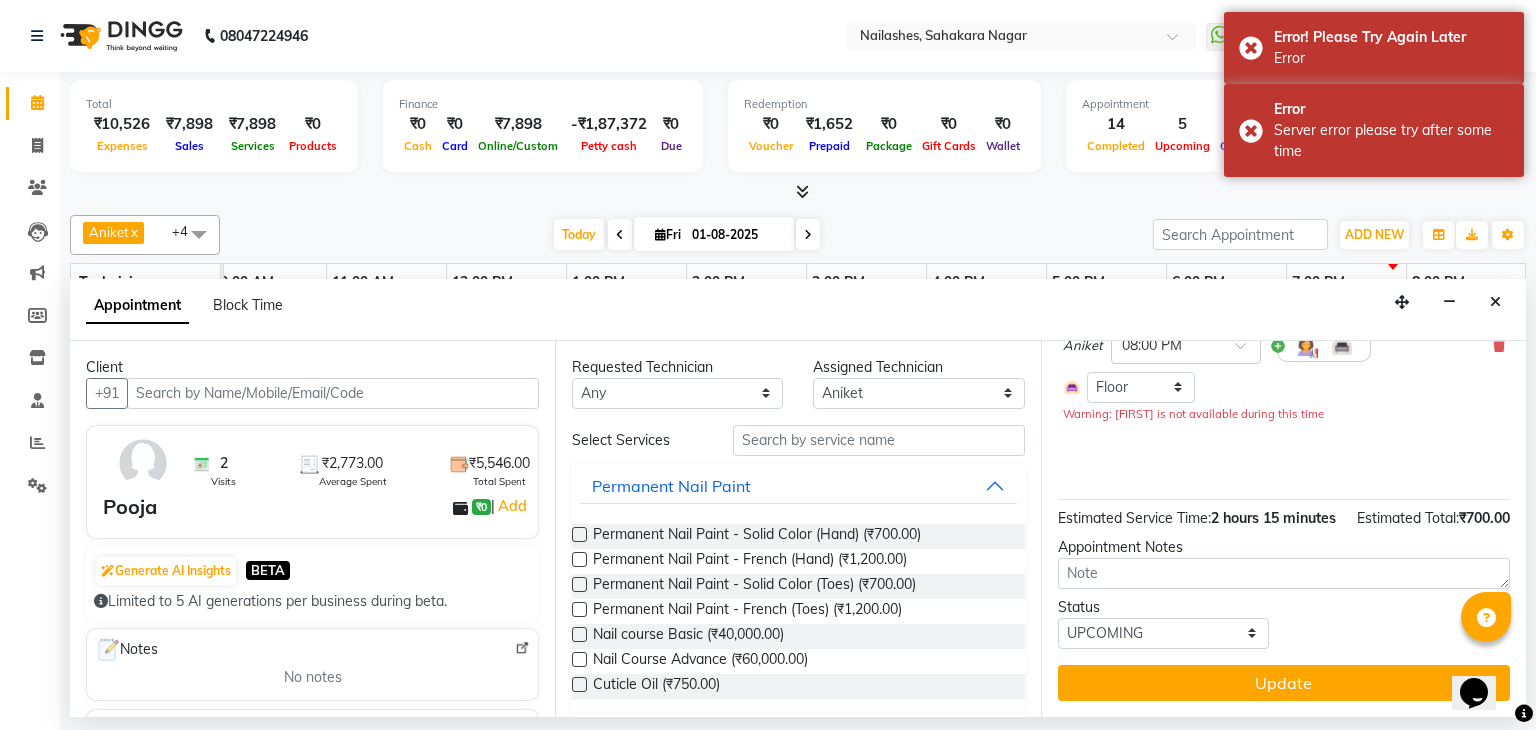 scroll, scrollTop: 0, scrollLeft: 0, axis: both 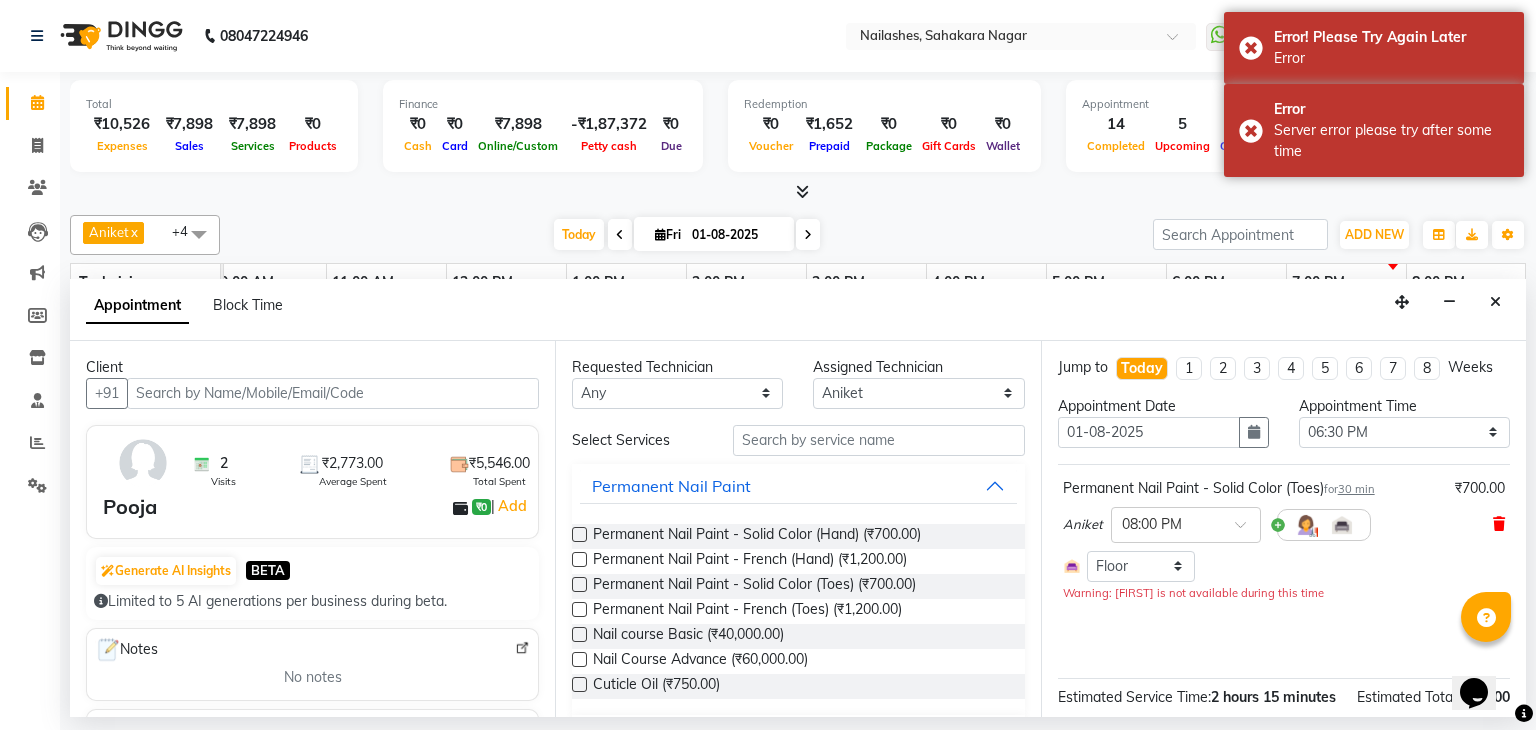 click at bounding box center [1499, 524] 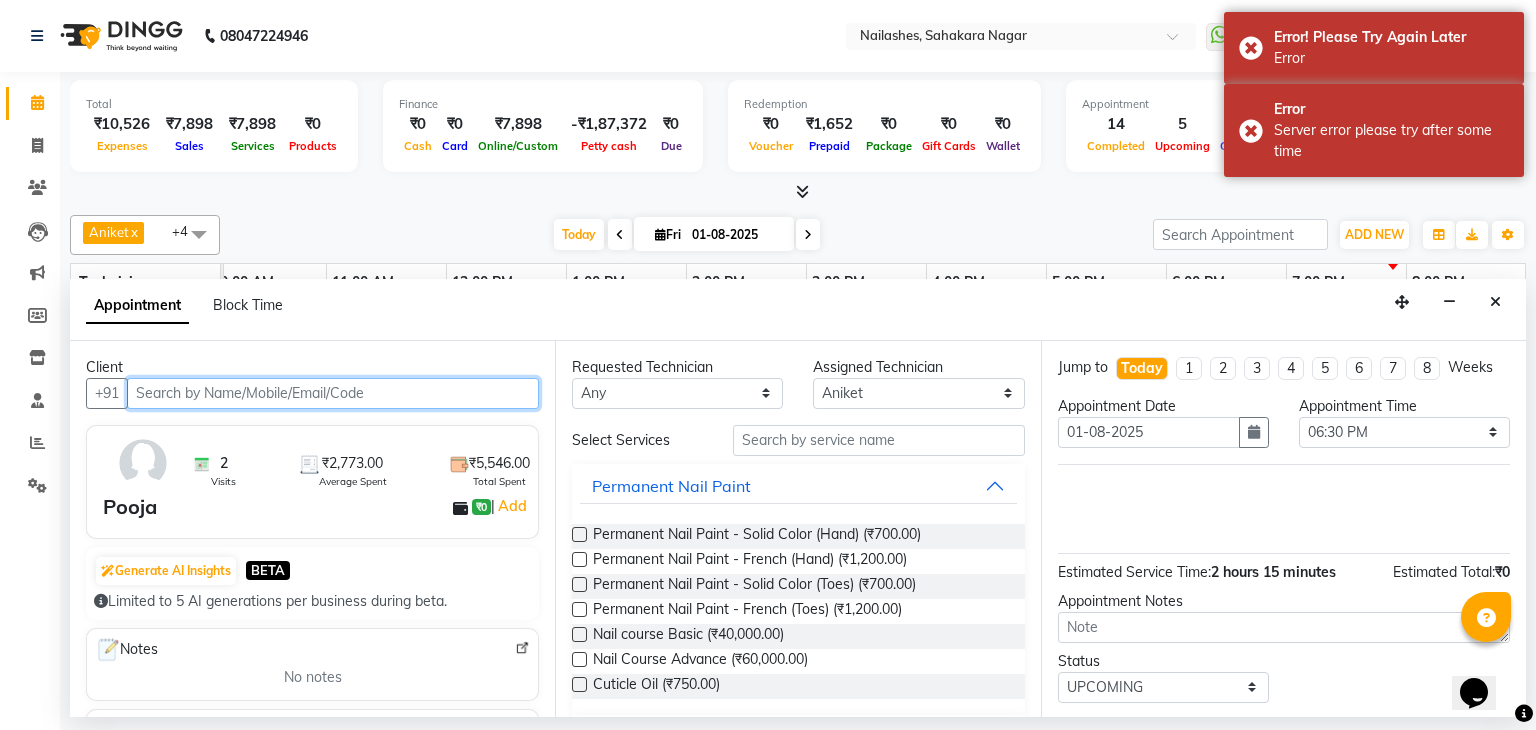 click at bounding box center (333, 393) 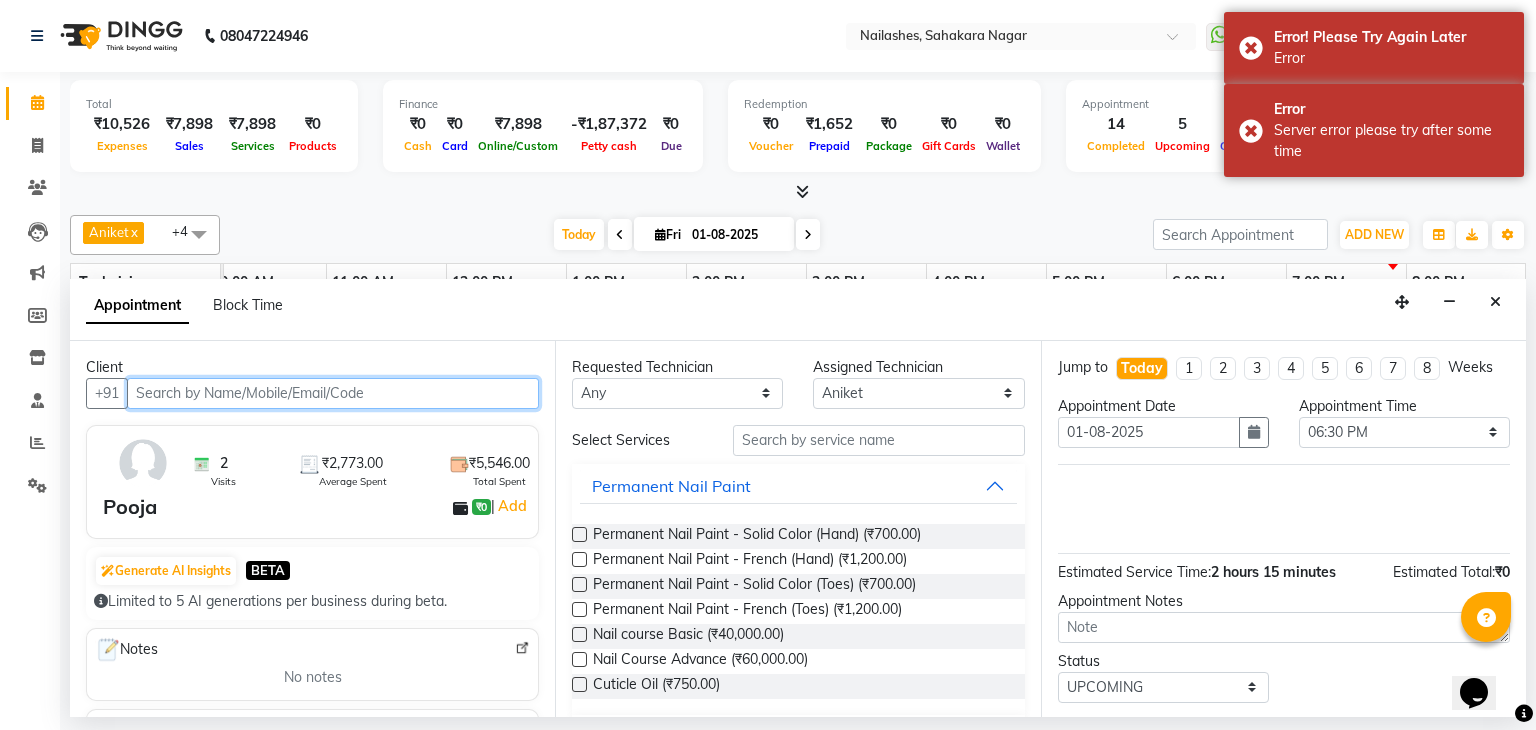 paste on "[PHONE]" 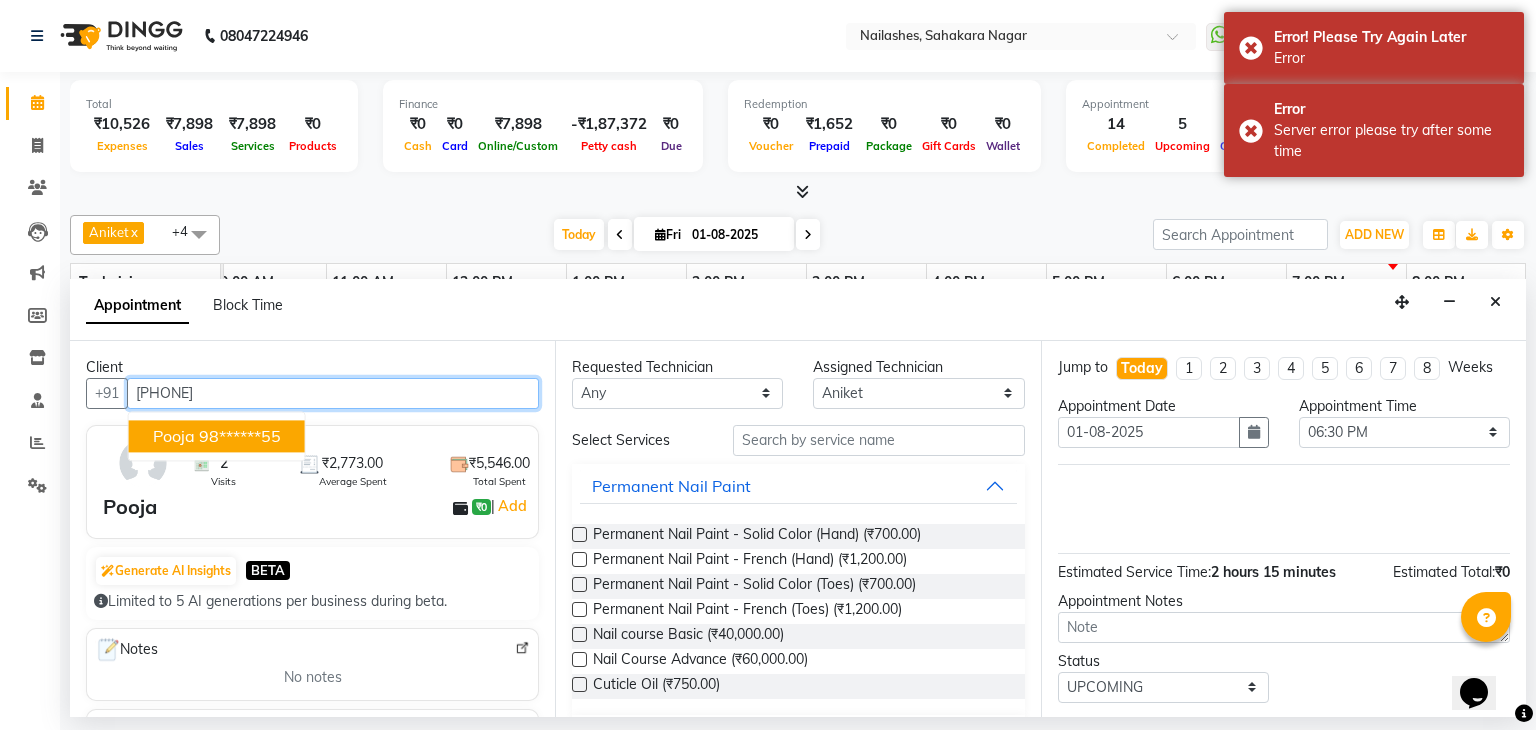 click on "98******55" at bounding box center (240, 436) 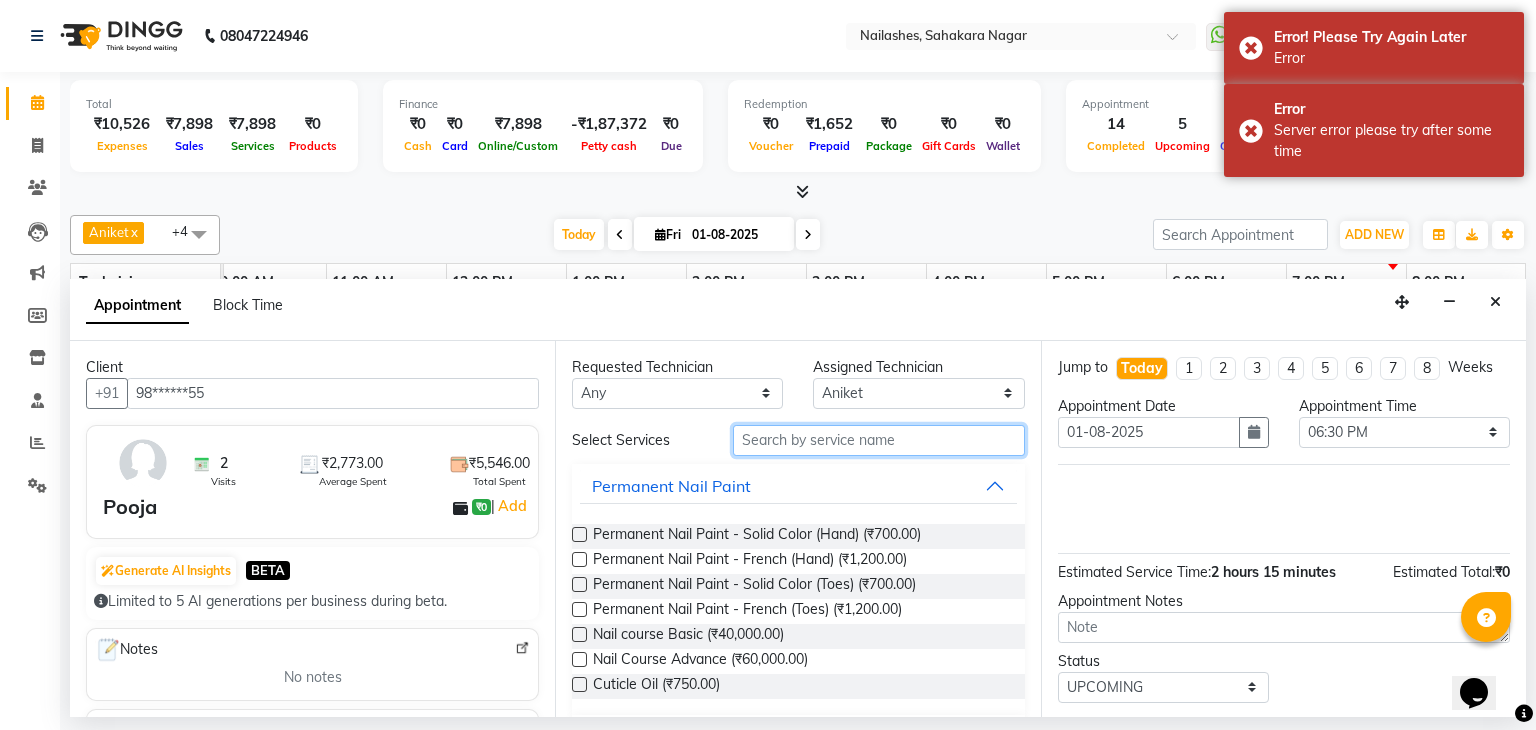 click at bounding box center (879, 440) 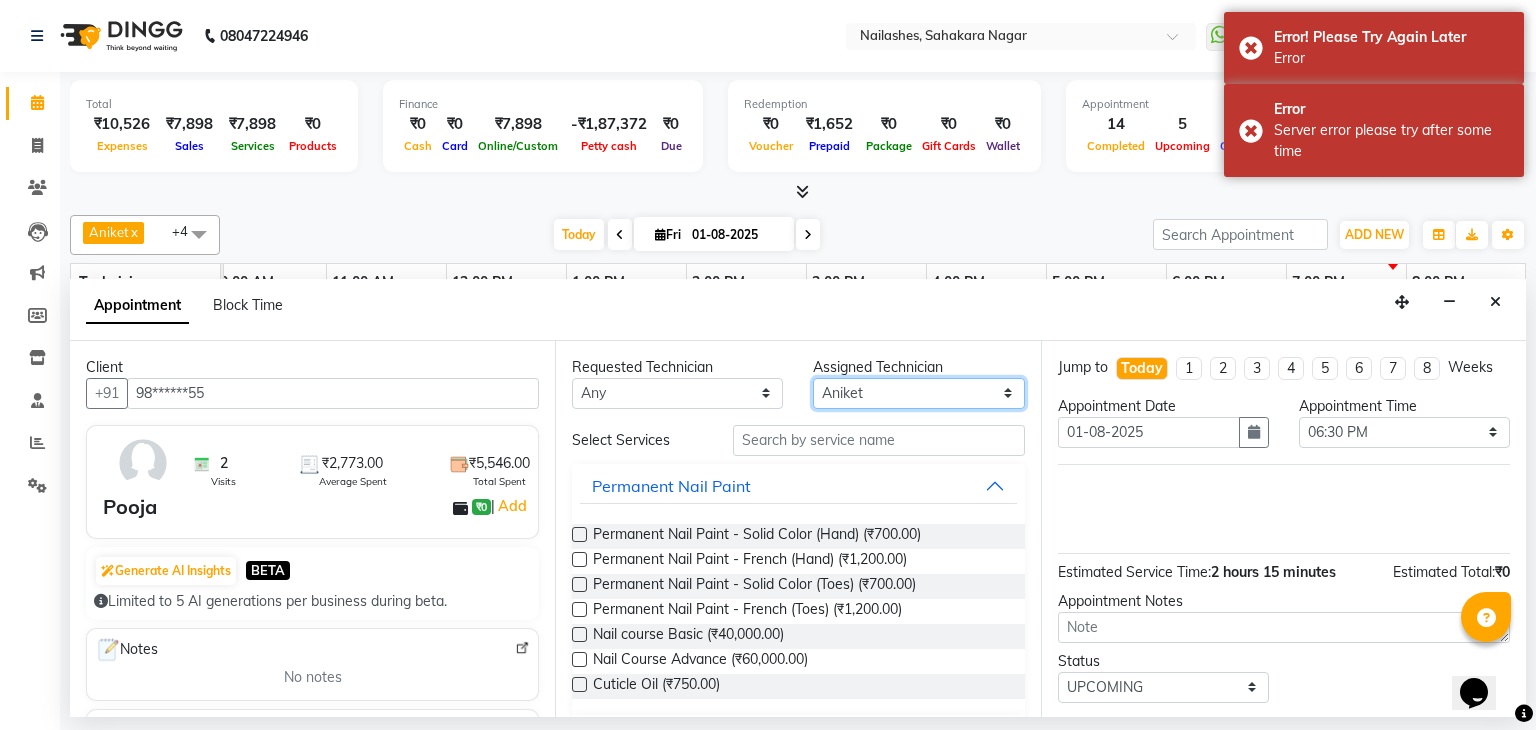 click on "Select [FIRST] [FIRST] [FIRST] [FIRST] [FIRST] [FIRST] [FIRST] [FIRST] [FIRST] [FIRST] [LAST] [FIRST] [FIRST]" at bounding box center (918, 393) 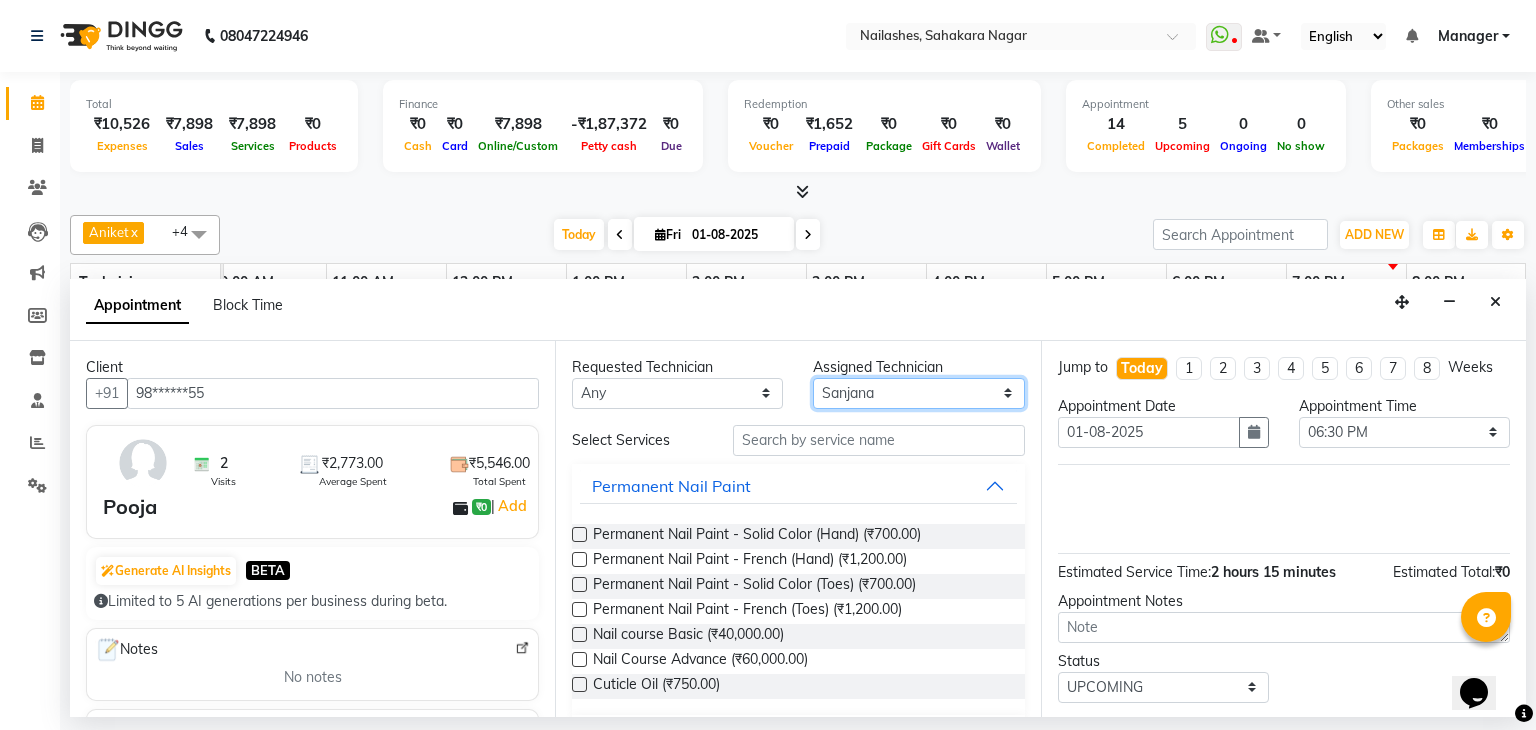 click on "Select [FIRST] [FIRST] [FIRST] [FIRST] [FIRST] [FIRST] [FIRST] [FIRST] [FIRST] [FIRST] [LAST] [FIRST] [FIRST]" at bounding box center (918, 393) 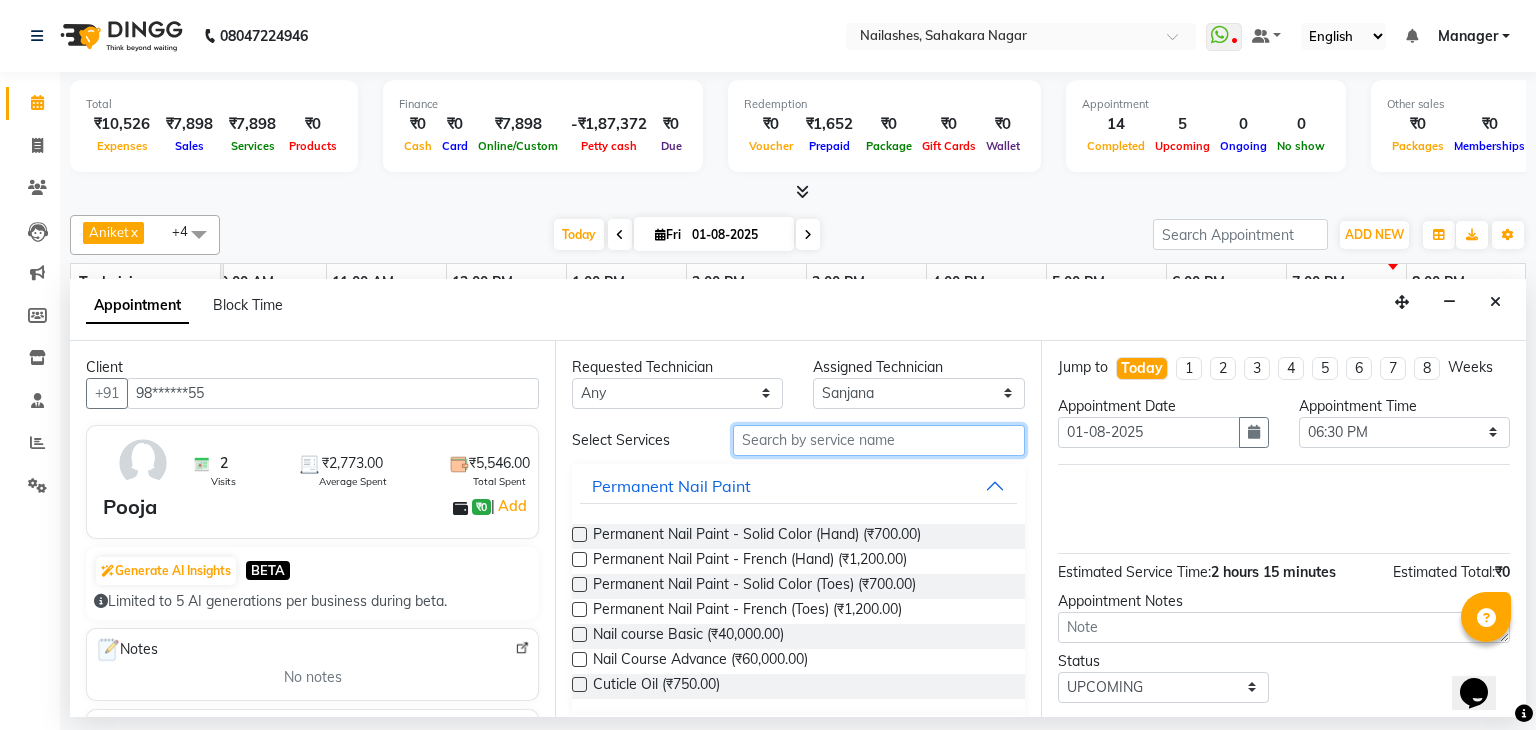 click at bounding box center [879, 440] 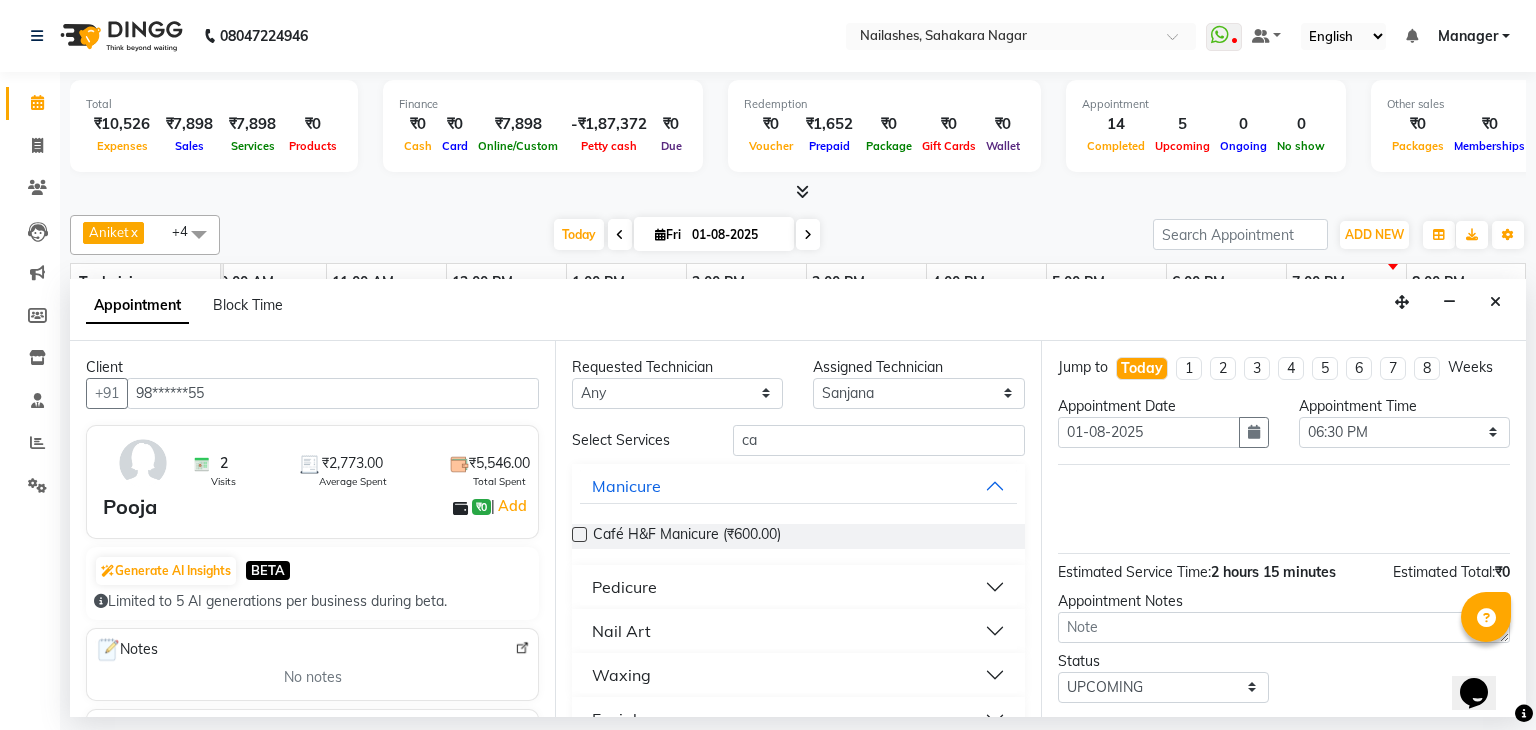 click on "Pedicure" at bounding box center (798, 587) 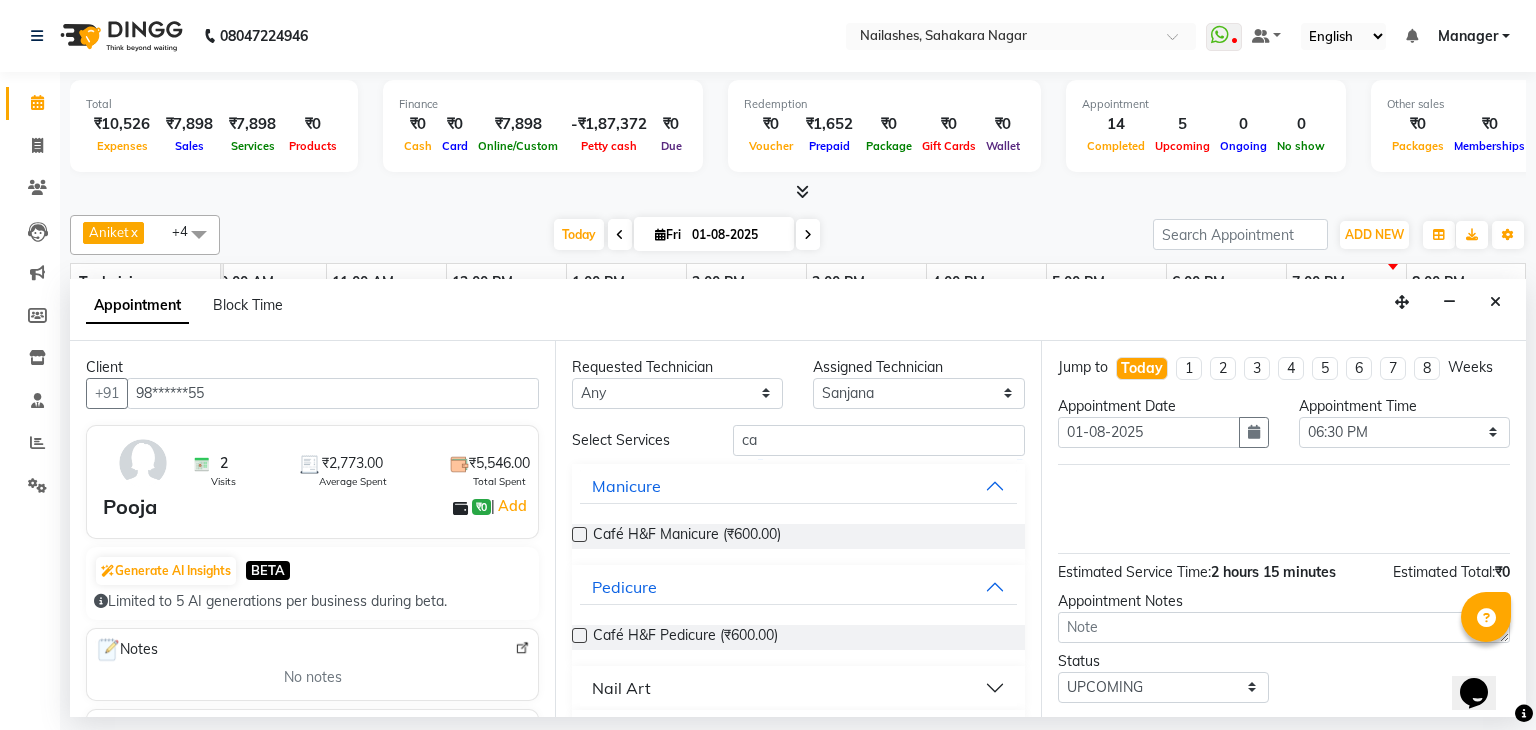 click at bounding box center (579, 635) 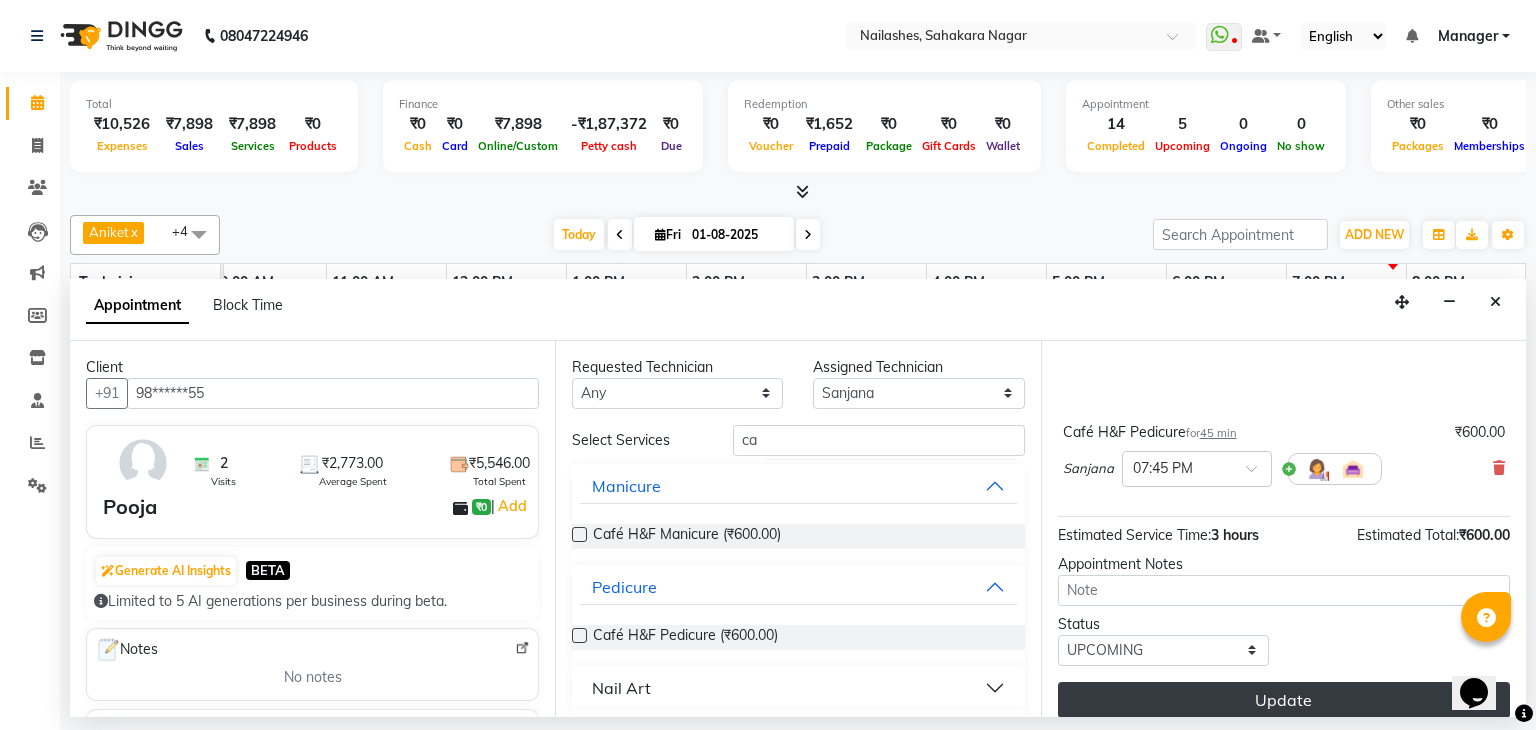 scroll, scrollTop: 144, scrollLeft: 0, axis: vertical 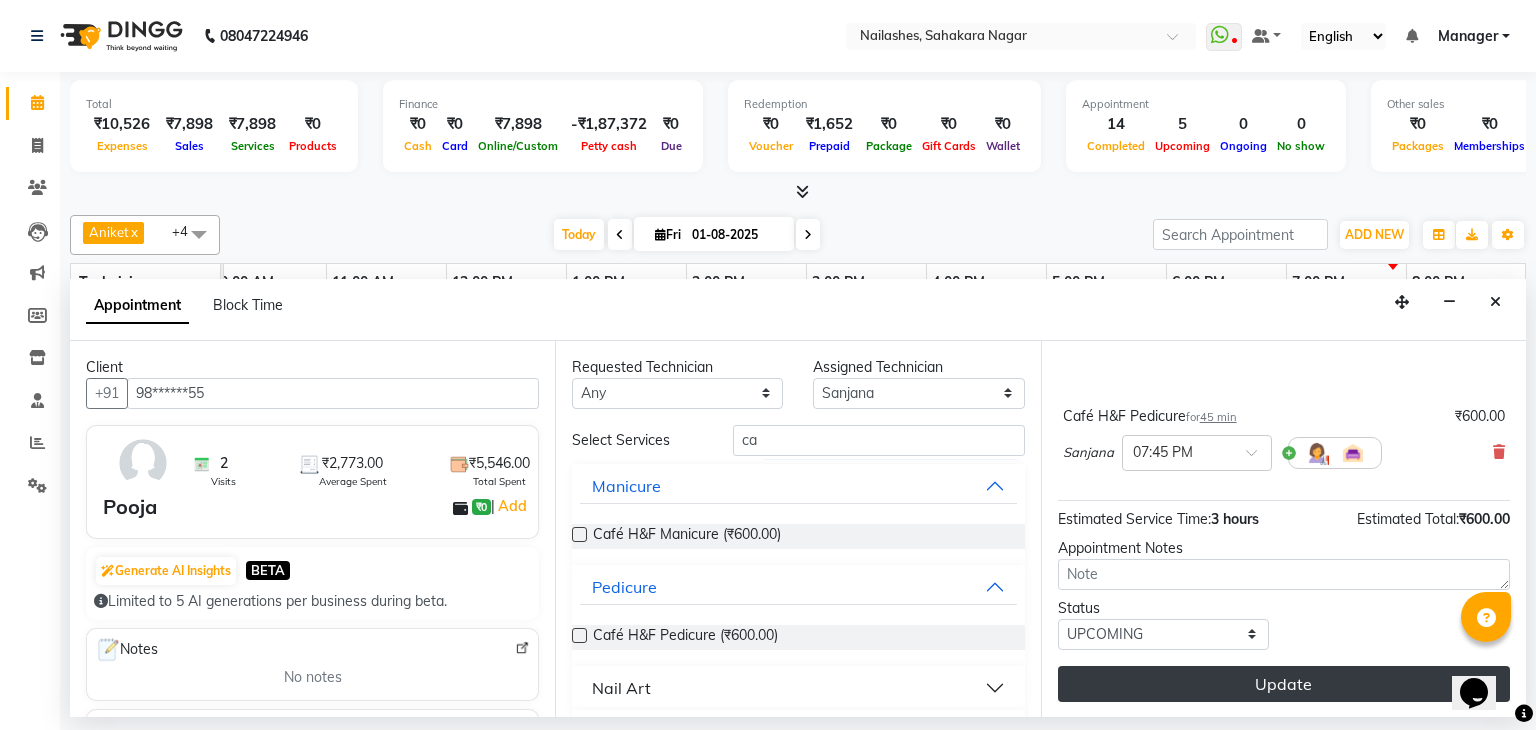 click on "Update" at bounding box center (1284, 684) 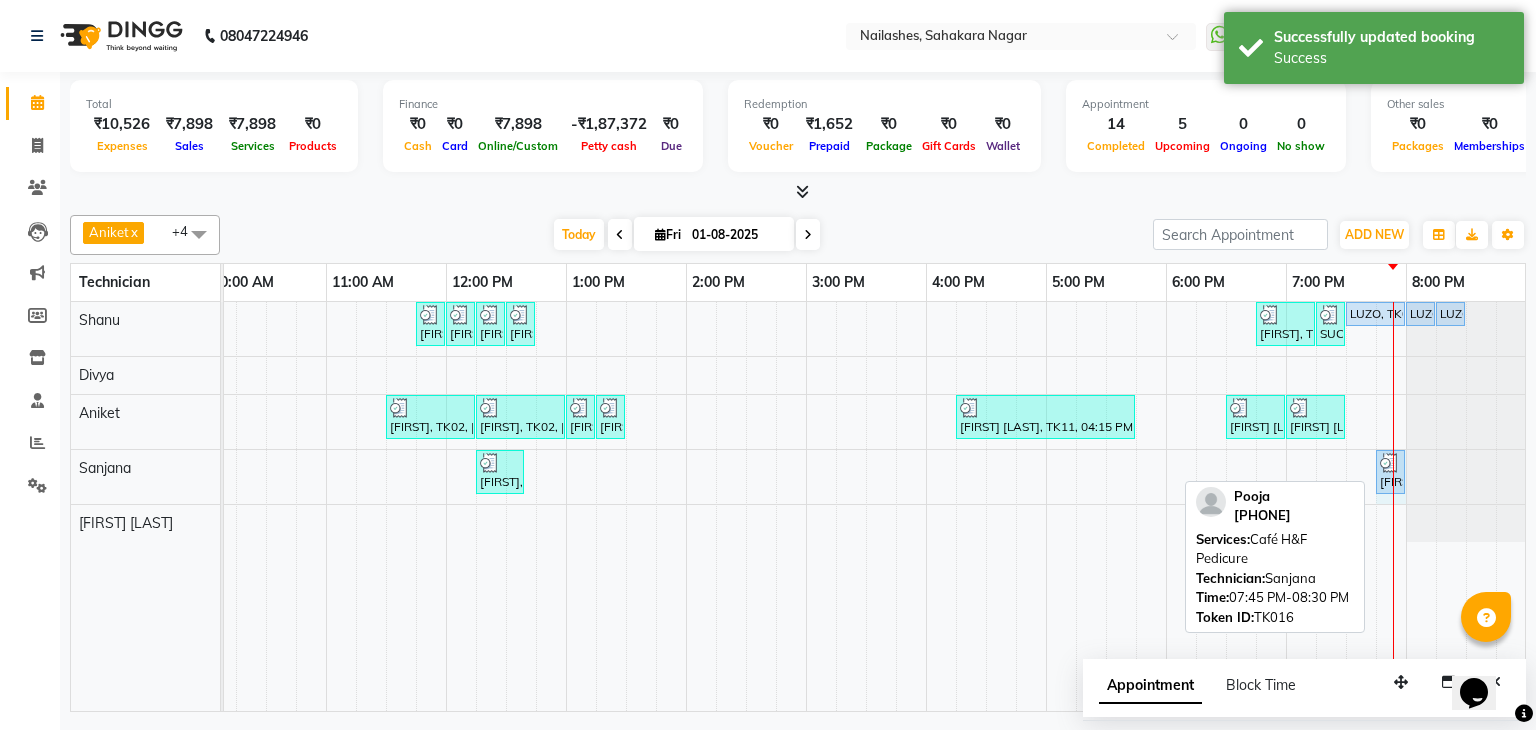 drag, startPoint x: 1461, startPoint y: 464, endPoint x: 1440, endPoint y: 501, distance: 42.544094 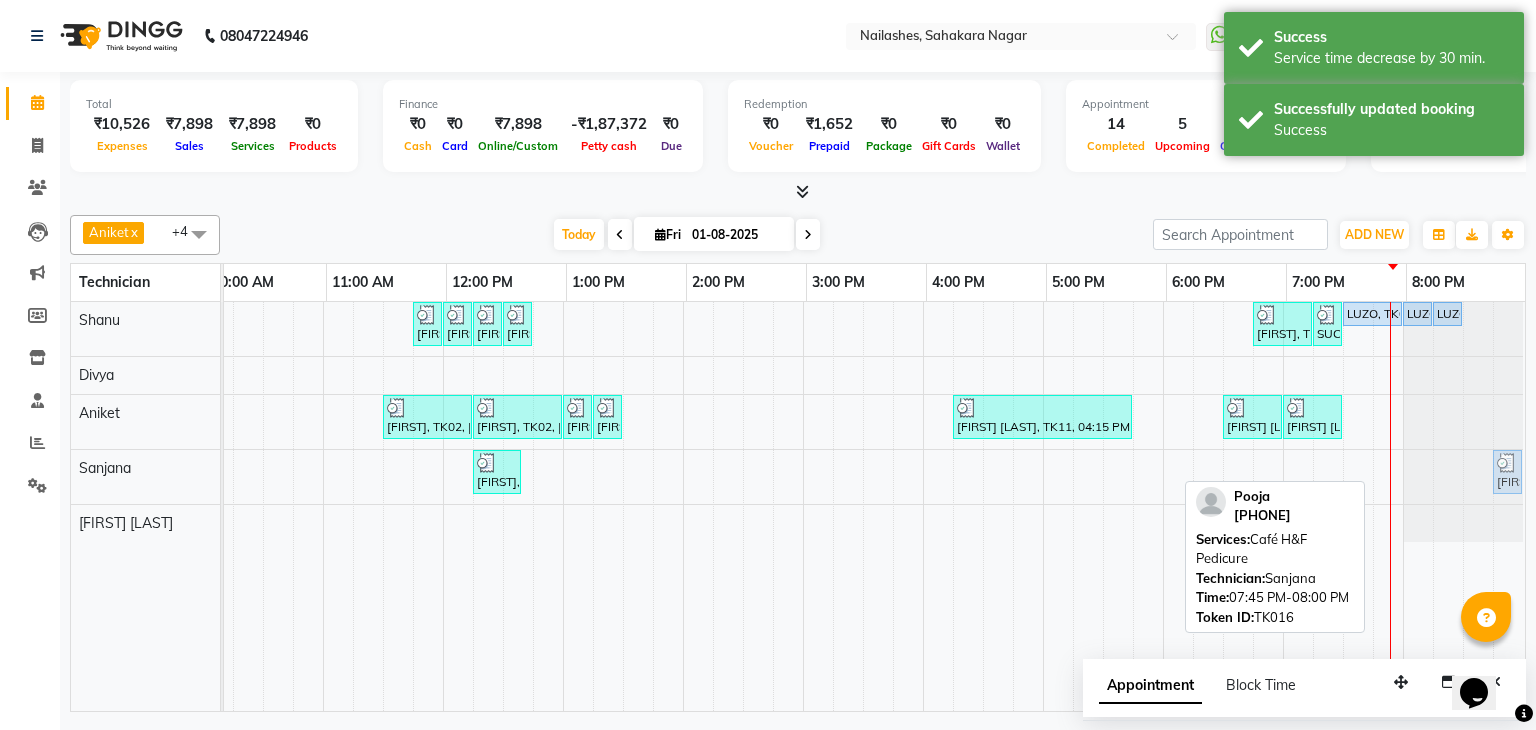 drag, startPoint x: 1388, startPoint y: 468, endPoint x: 1488, endPoint y: 468, distance: 100 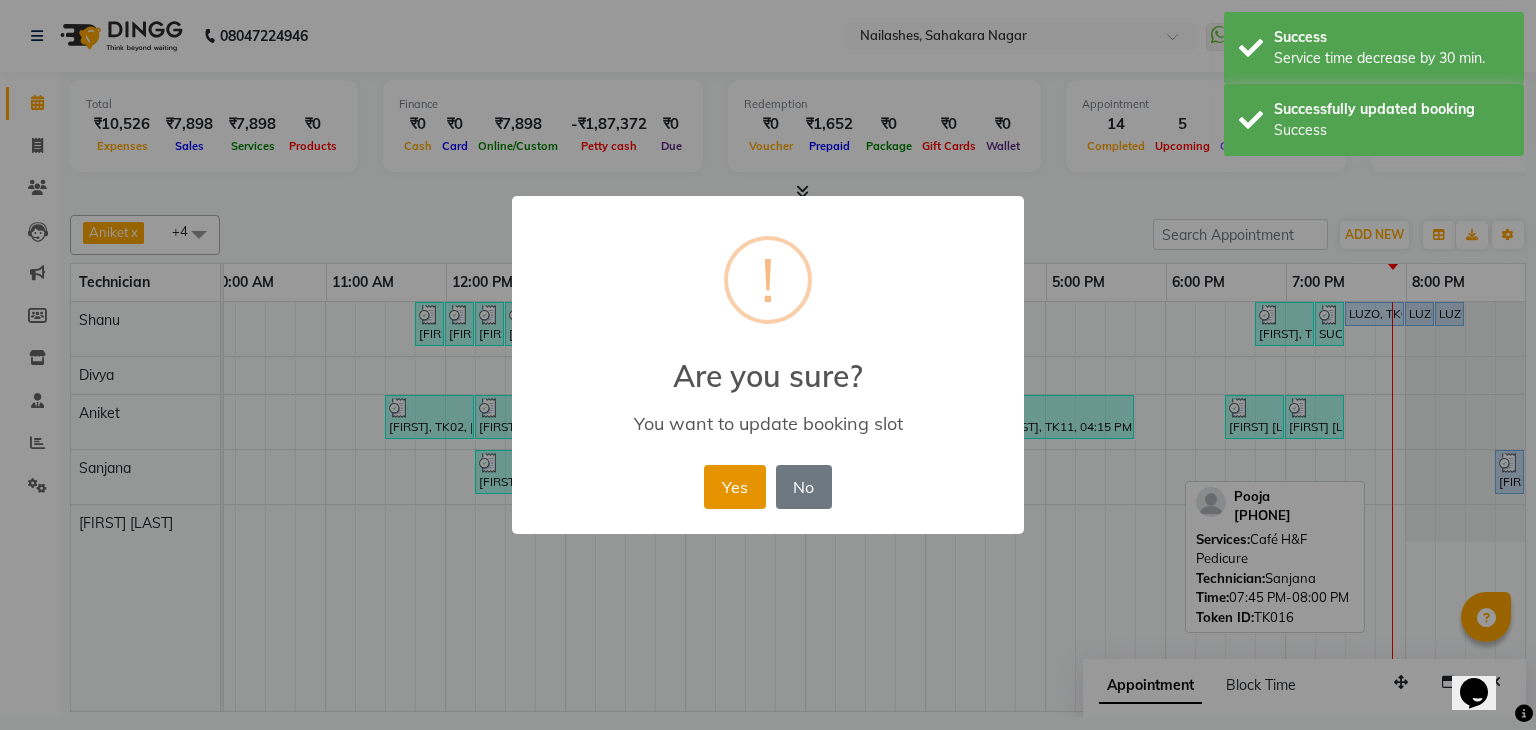 click on "Yes" at bounding box center (734, 487) 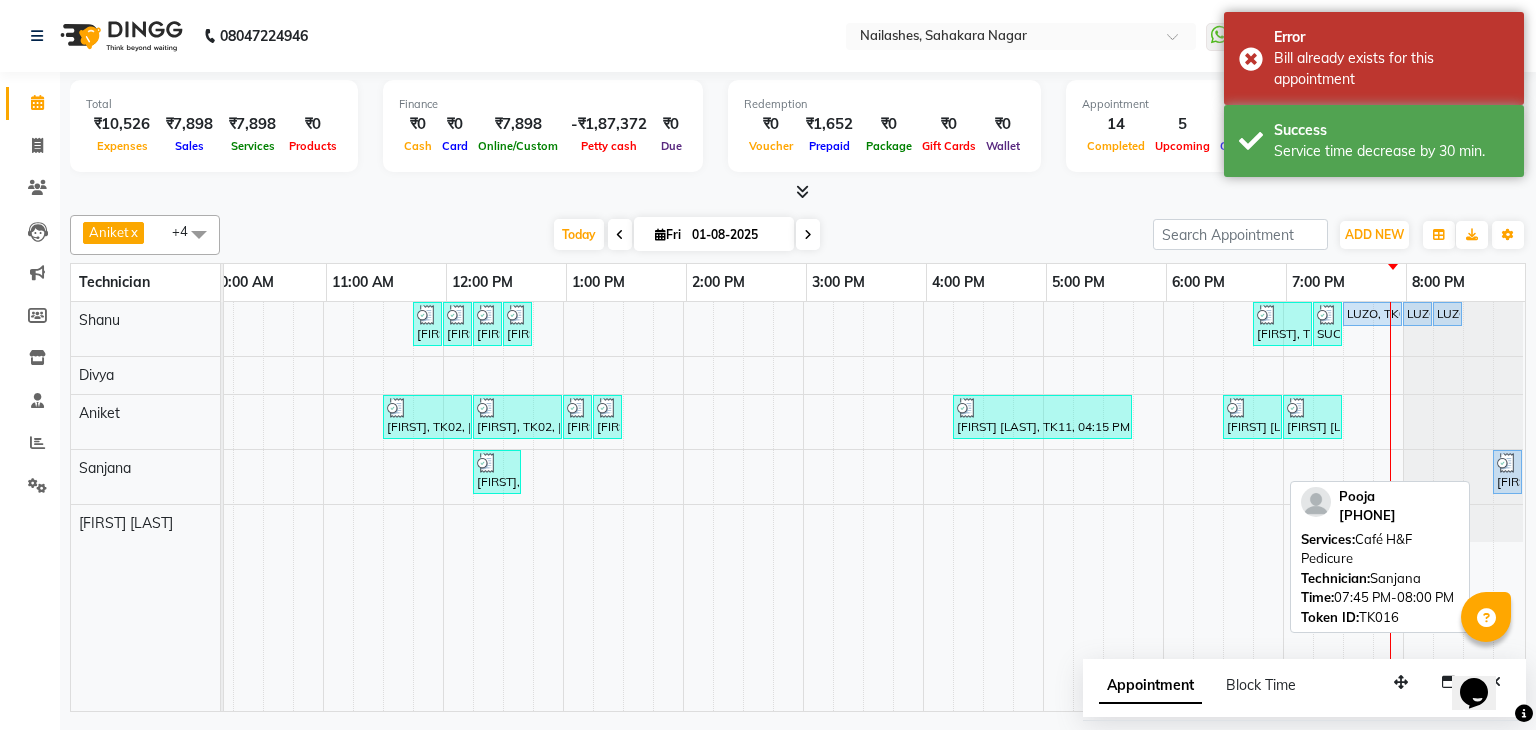 click at bounding box center [1507, 463] 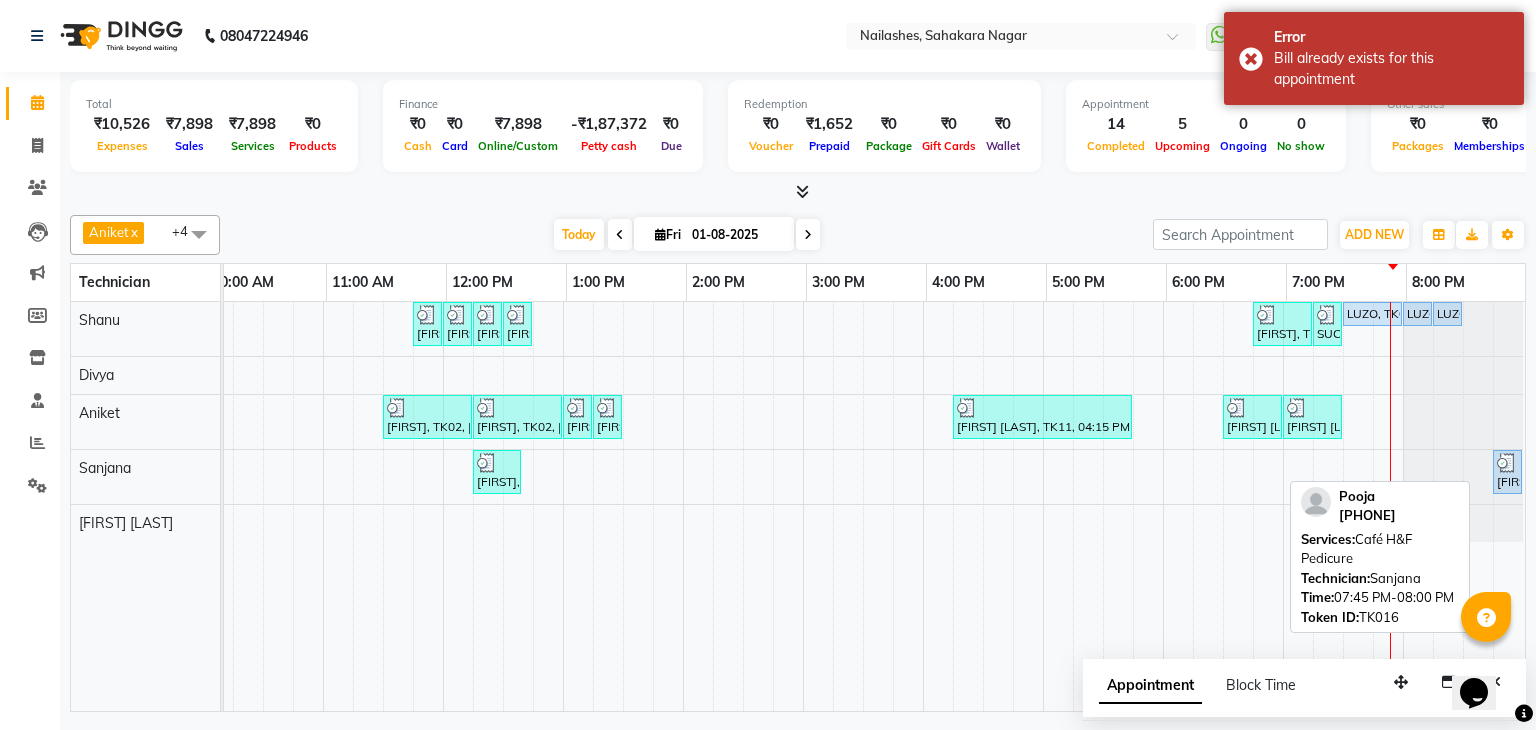 click at bounding box center [1507, 463] 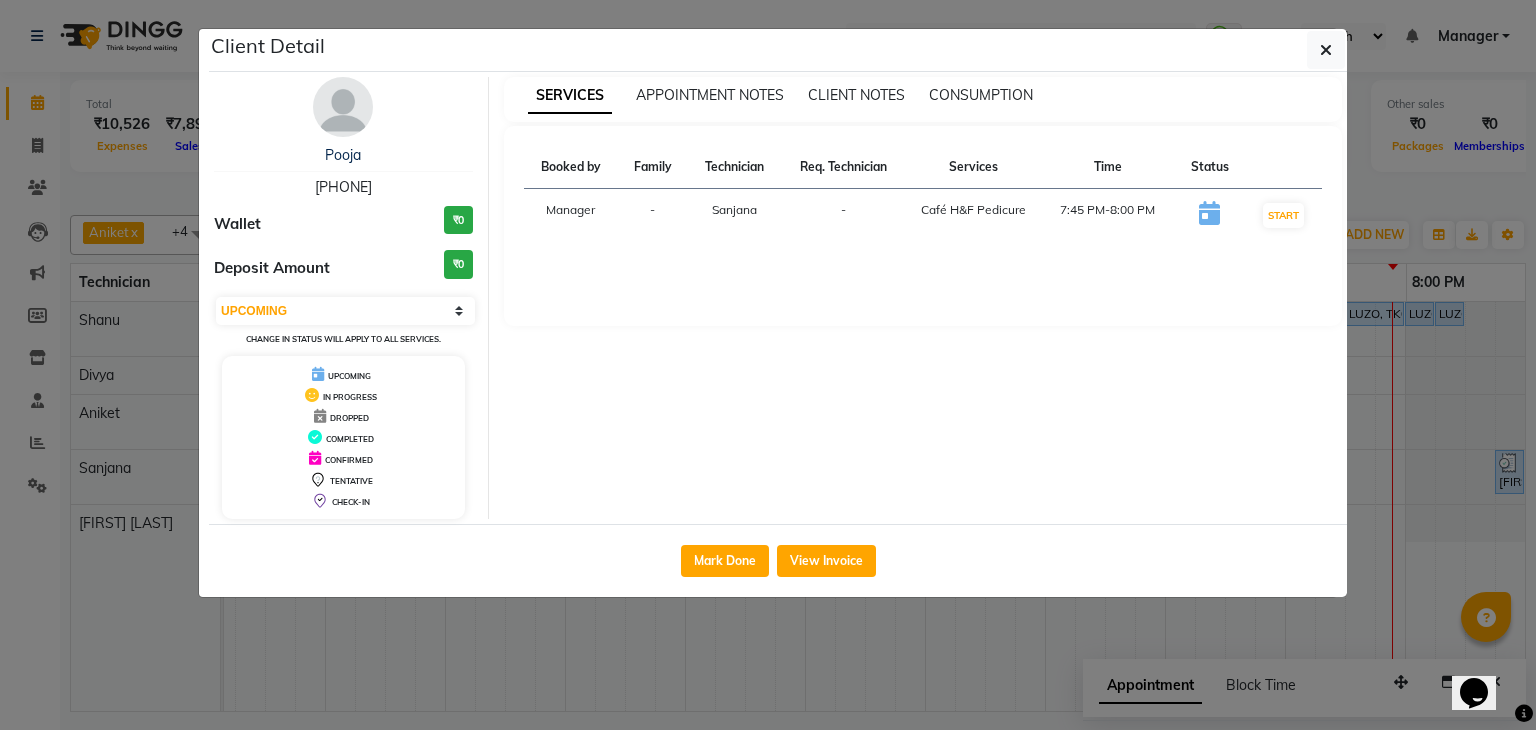 click on "[PHONE]" at bounding box center (343, 187) 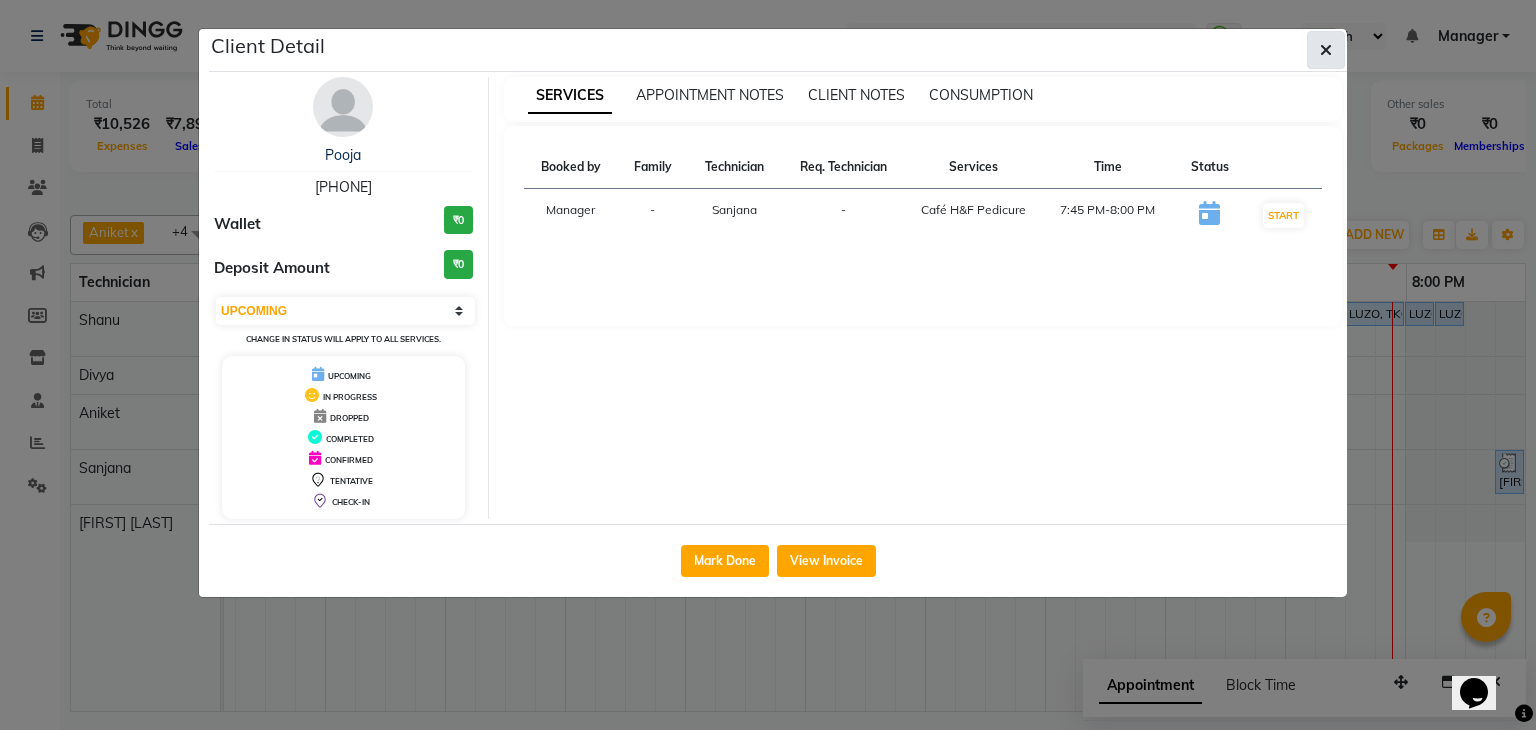 click 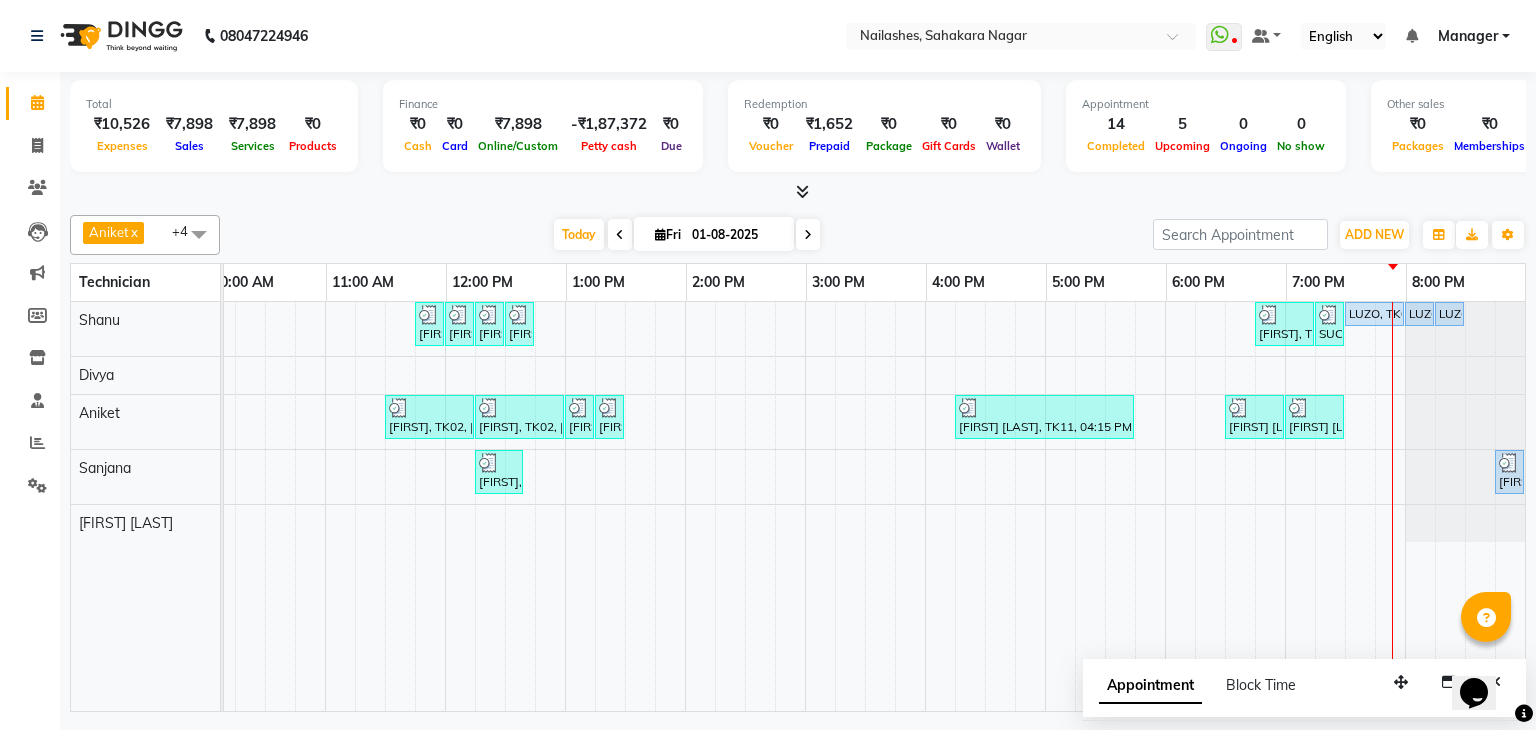 click on "[FIRST], TK05, 11:45 AM-12:00 PM, Permanent Nail Paint - Solid Color (Toes)     [FIRST], TK05, 12:00 PM-12:15 PM, Permanent Nail Paint - French (Hand)     [FIRST], TK05, 12:15 PM-12:30 PM, Nail Art - Per Stone  (Toes)     [FIRST], TK05, 12:30 PM-12:45 PM, Nail Art - Stamping Per Finger (Hand)     SUCHI, TK12, 06:45 PM-07:15 PM, Permanent Nail Paint - Solid Color (Hand)     SUCHI, TK12, 07:15 PM-07:30 PM, Permanent Nail Paint - Solid Color (Toes)    LUZO, TK07, 07:30 PM-08:00 PM, Refills - Acylic (Hand)    LUZO, TK07, 08:00 PM-08:15 PM, Restoration - Tip Replacement (Hand)    LUZO, TK07, 08:15 PM-08:30 PM, Gel polish removal     [FIRST], TK02, 11:30 AM-12:15 PM, Nail Extension - Acrylic (Hand)     [FIRST], TK02, 12:15 PM-01:00 PM, Permanent Nail Paint - French (Hand)     [FIRST], TK02, 01:00 PM-01:15 PM, Nail Art - Per Stone (Hand)     [FIRST], TK02, 01:15 PM-01:30 PM, Nail Art - Stamping Per Finger (Hand)     [FIRST] [LAST], TK11, 04:15 PM-05:45 PM, Acrylic Extenions + Gel Nail Paint" at bounding box center [745, 506] 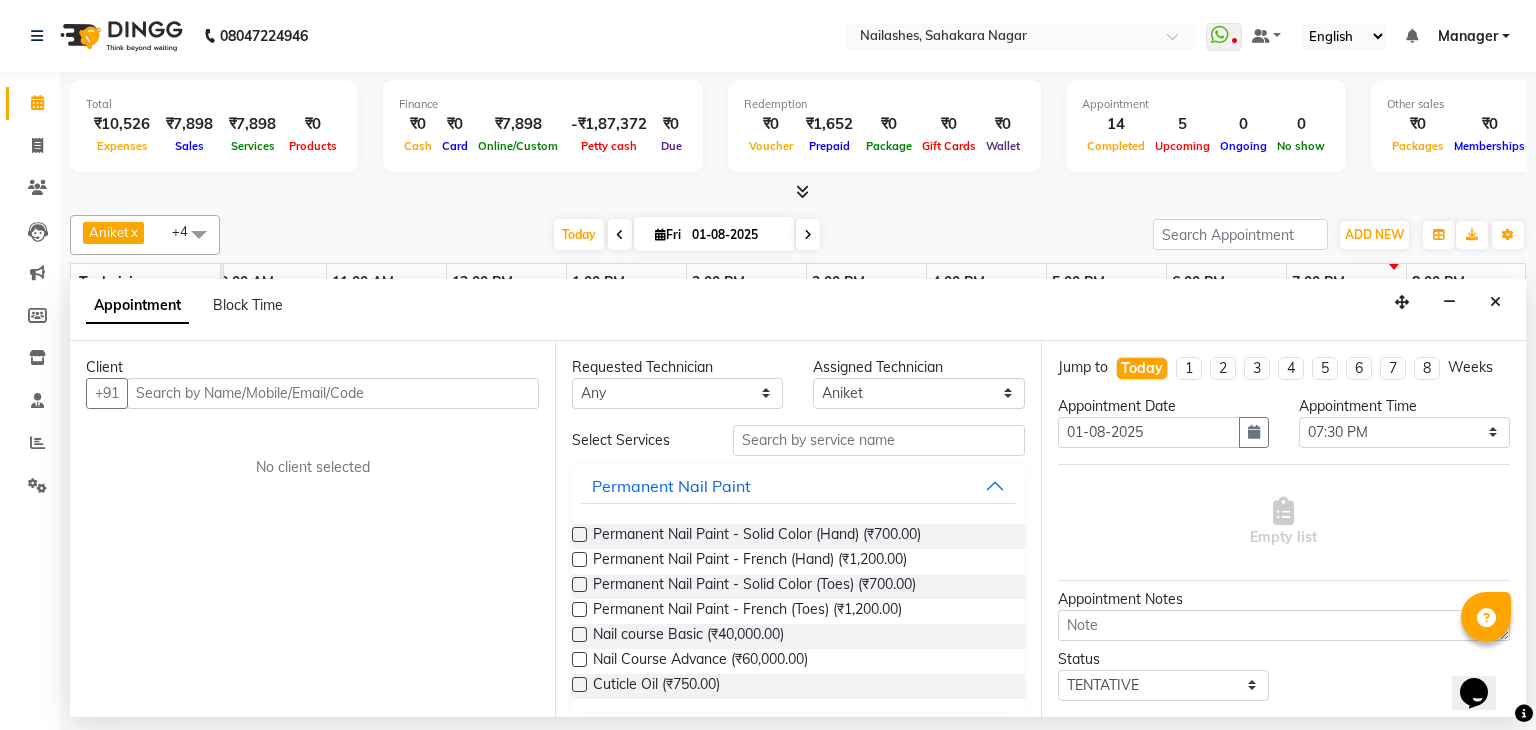 click at bounding box center (333, 393) 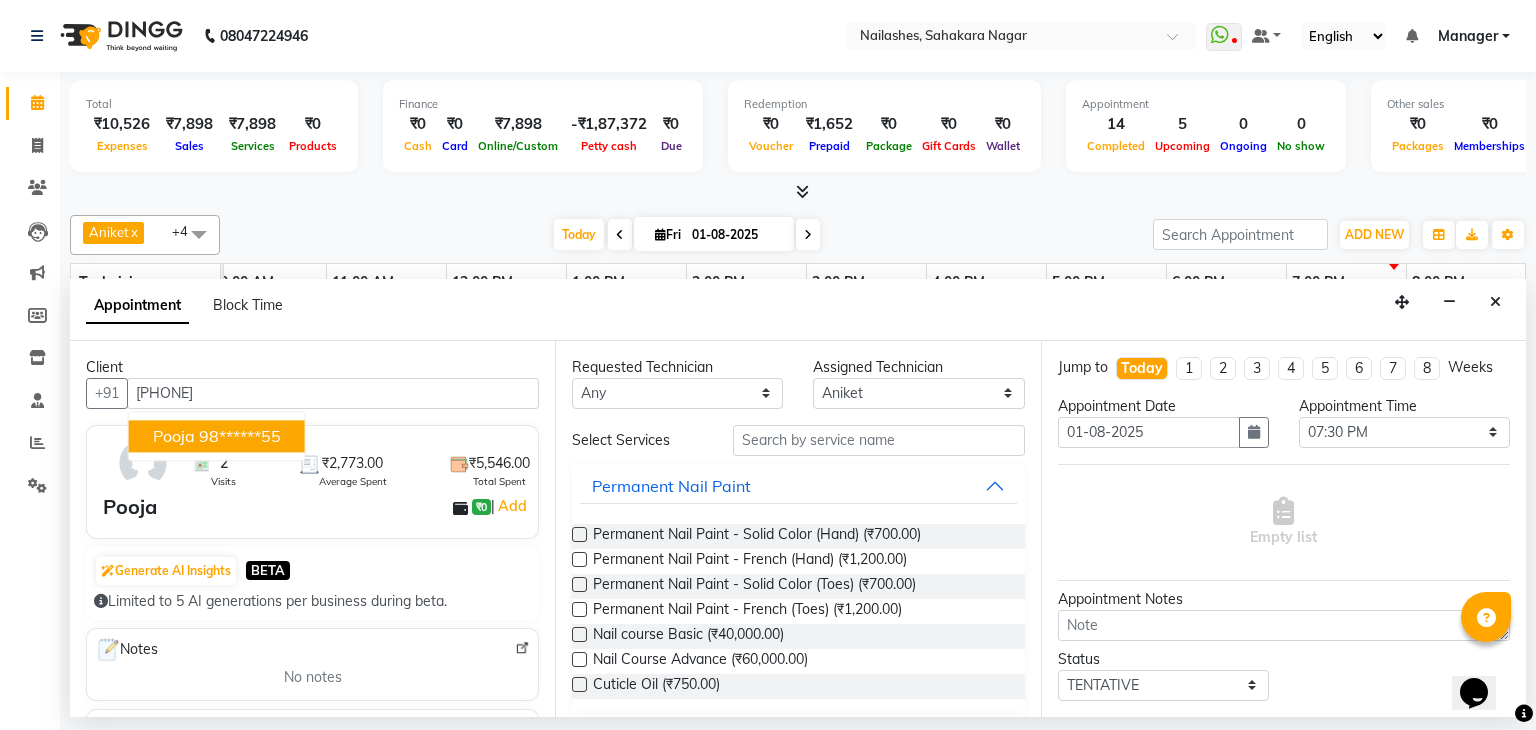 drag, startPoint x: 210, startPoint y: 433, endPoint x: 523, endPoint y: 465, distance: 314.63153 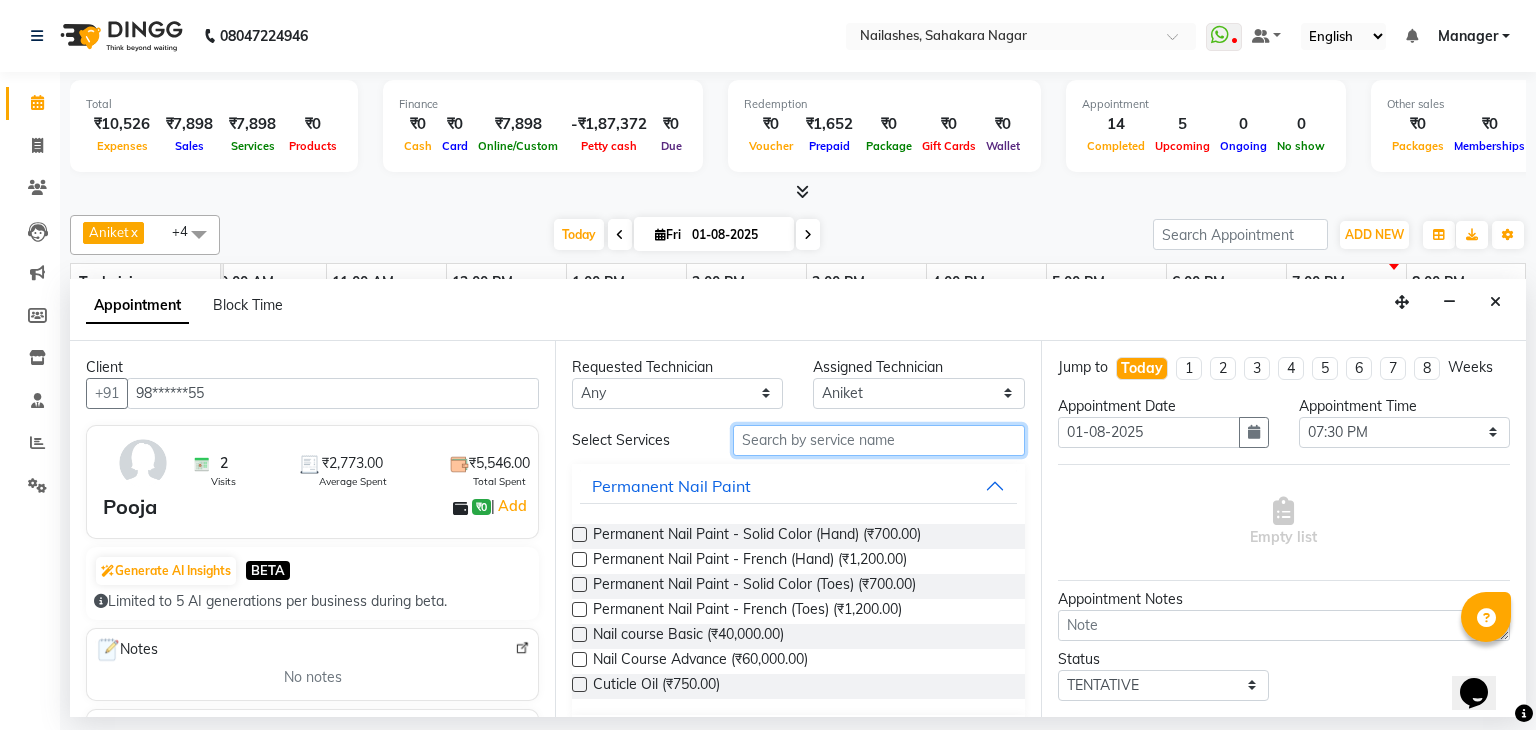 click at bounding box center (879, 440) 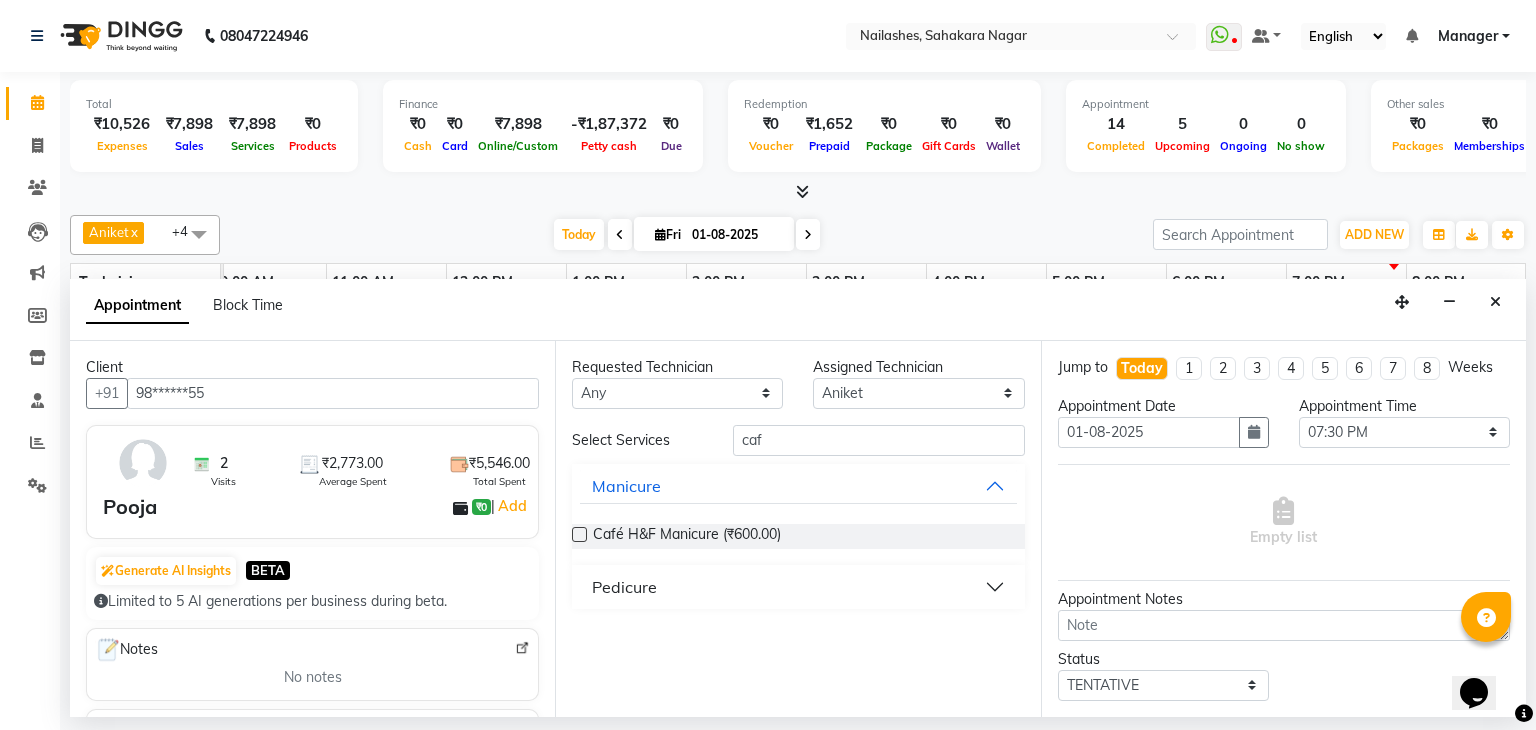 click on "Pedicure" at bounding box center [624, 587] 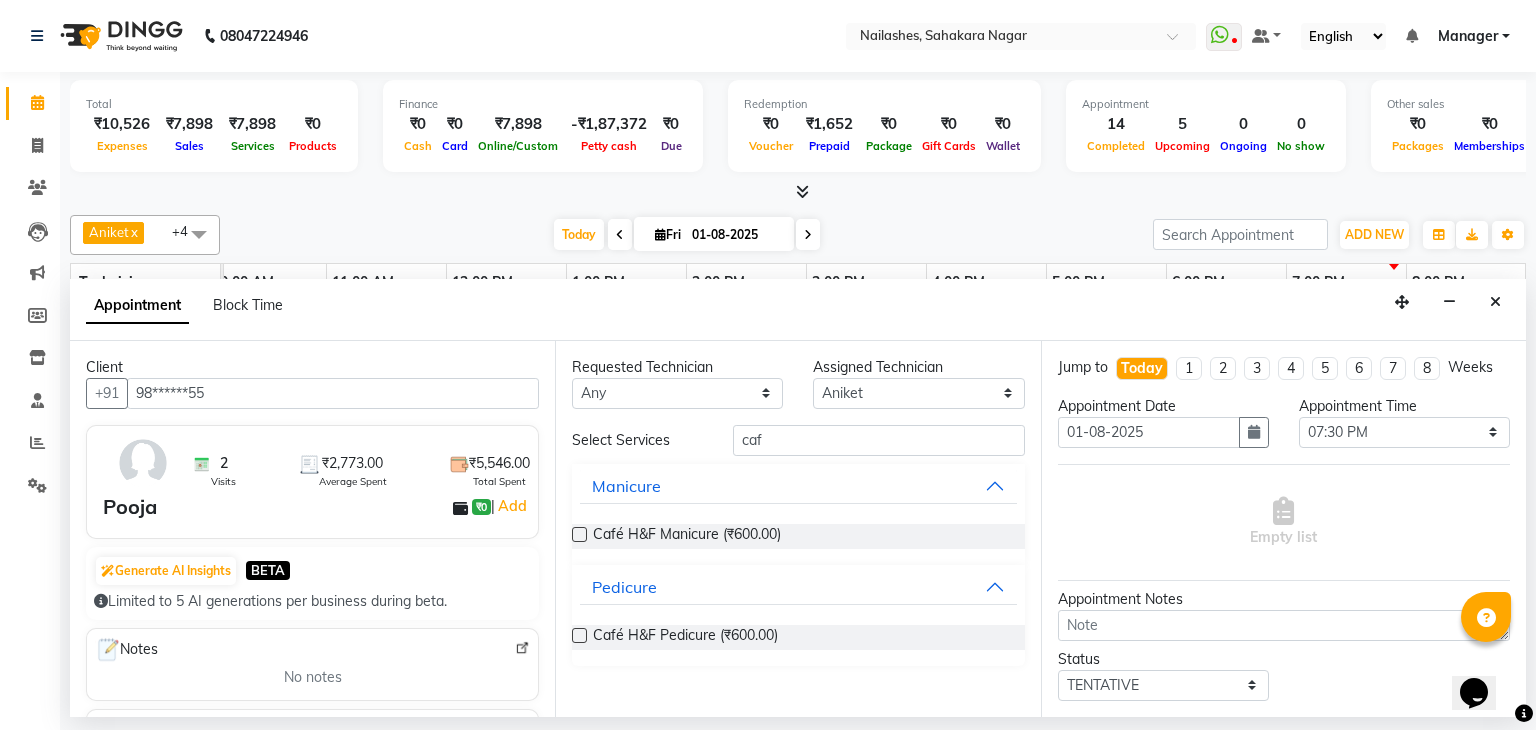 click at bounding box center (579, 635) 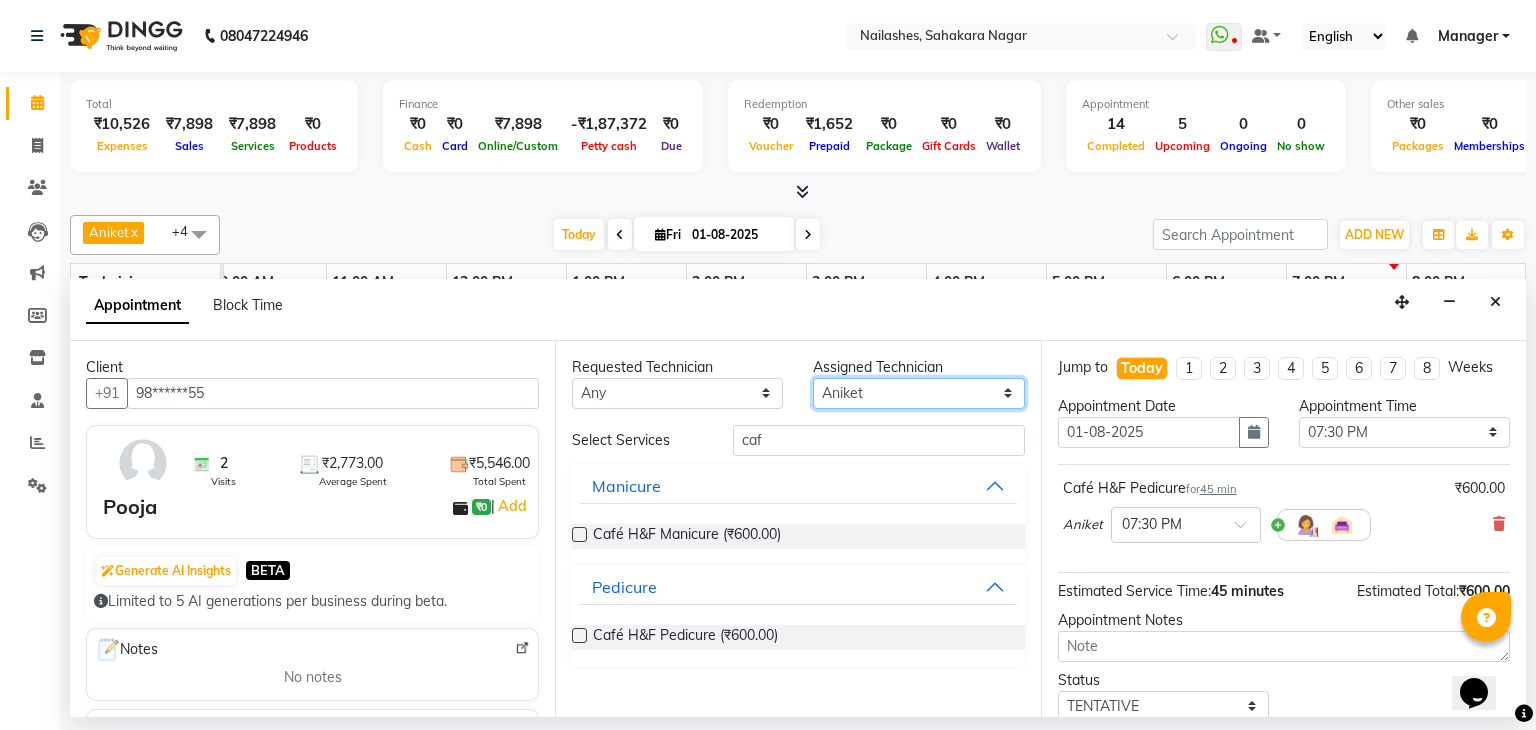 click on "Select [FIRST] [FIRST] [FIRST] [FIRST] [FIRST] [FIRST] [FIRST] [FIRST] [FIRST] [FIRST] [LAST] [FIRST] [FIRST]" at bounding box center (918, 393) 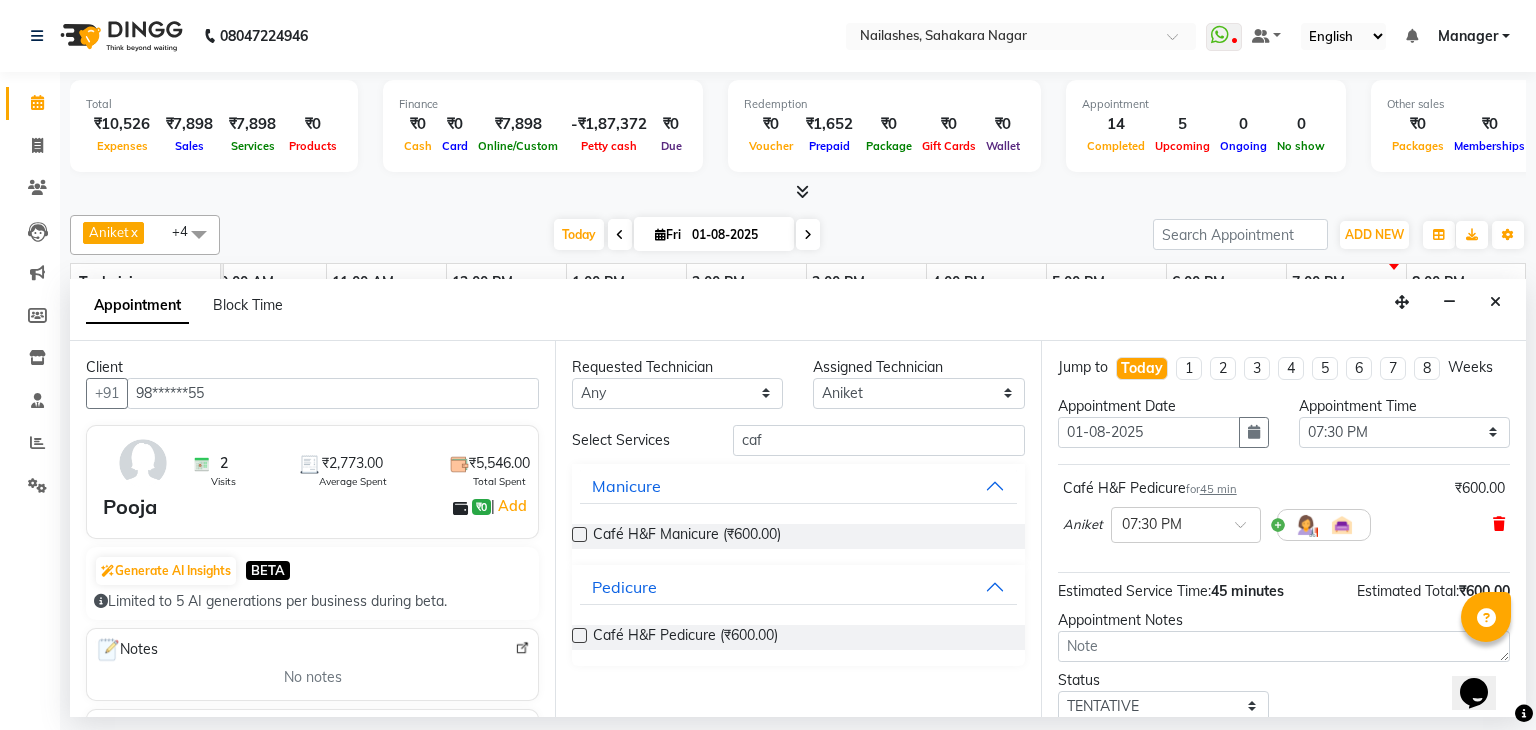 click at bounding box center [1499, 524] 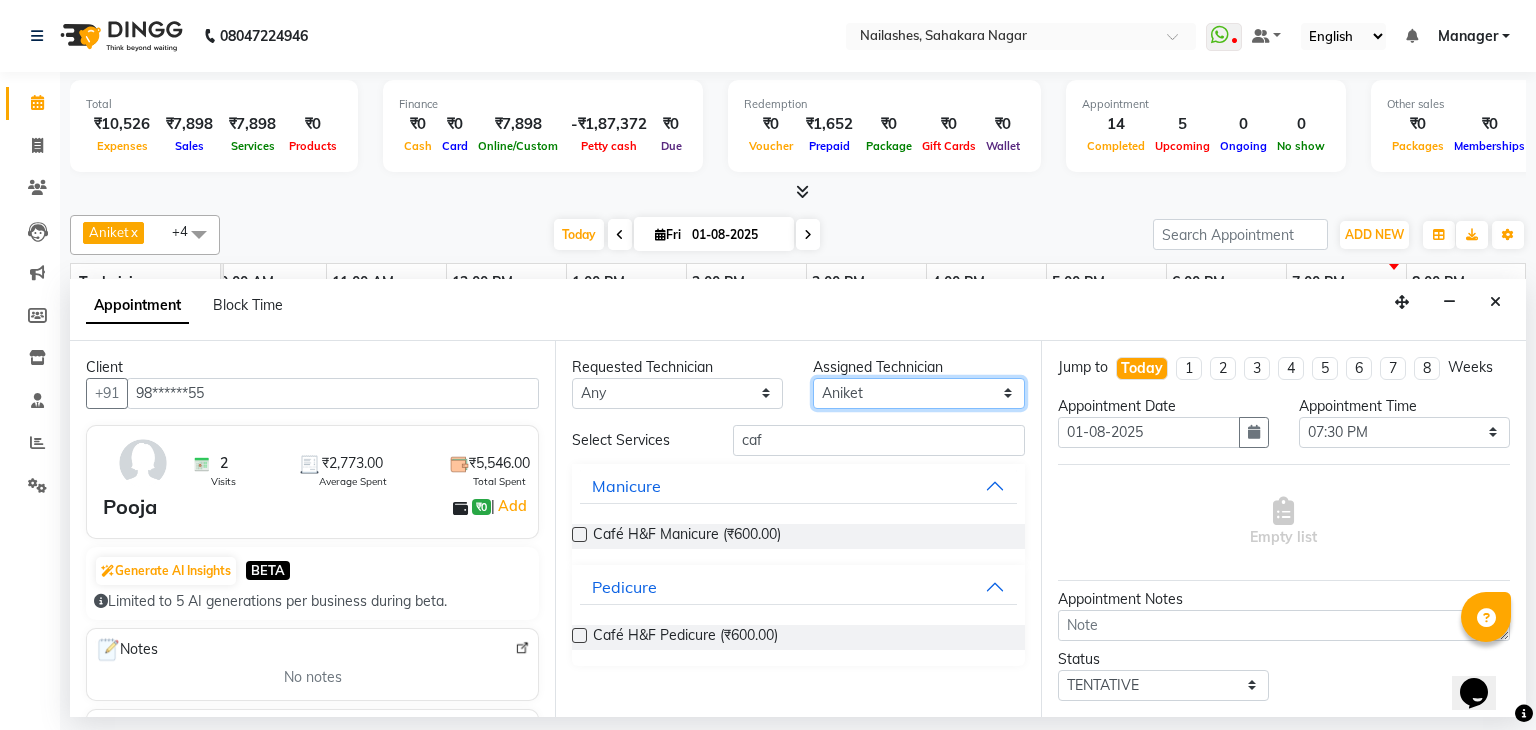 click on "Select [FIRST] [FIRST] [FIRST] [FIRST] [FIRST] [FIRST] [FIRST] [FIRST] [FIRST] [FIRST] [LAST] [FIRST] [FIRST]" at bounding box center (918, 393) 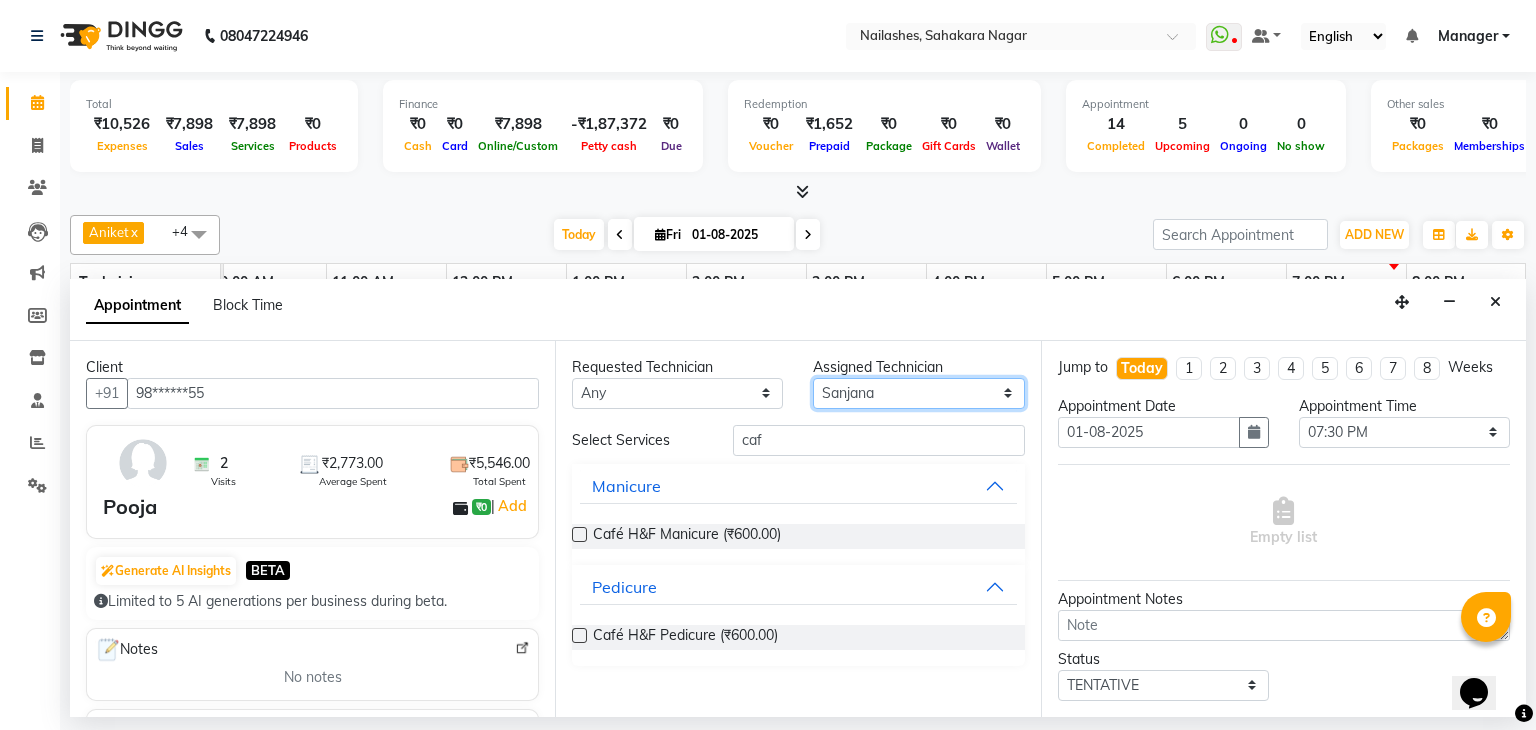 click on "Select [FIRST] [FIRST] [FIRST] [FIRST] [FIRST] [FIRST] [FIRST] [FIRST] [FIRST] [FIRST] [LAST] [FIRST] [FIRST]" at bounding box center (918, 393) 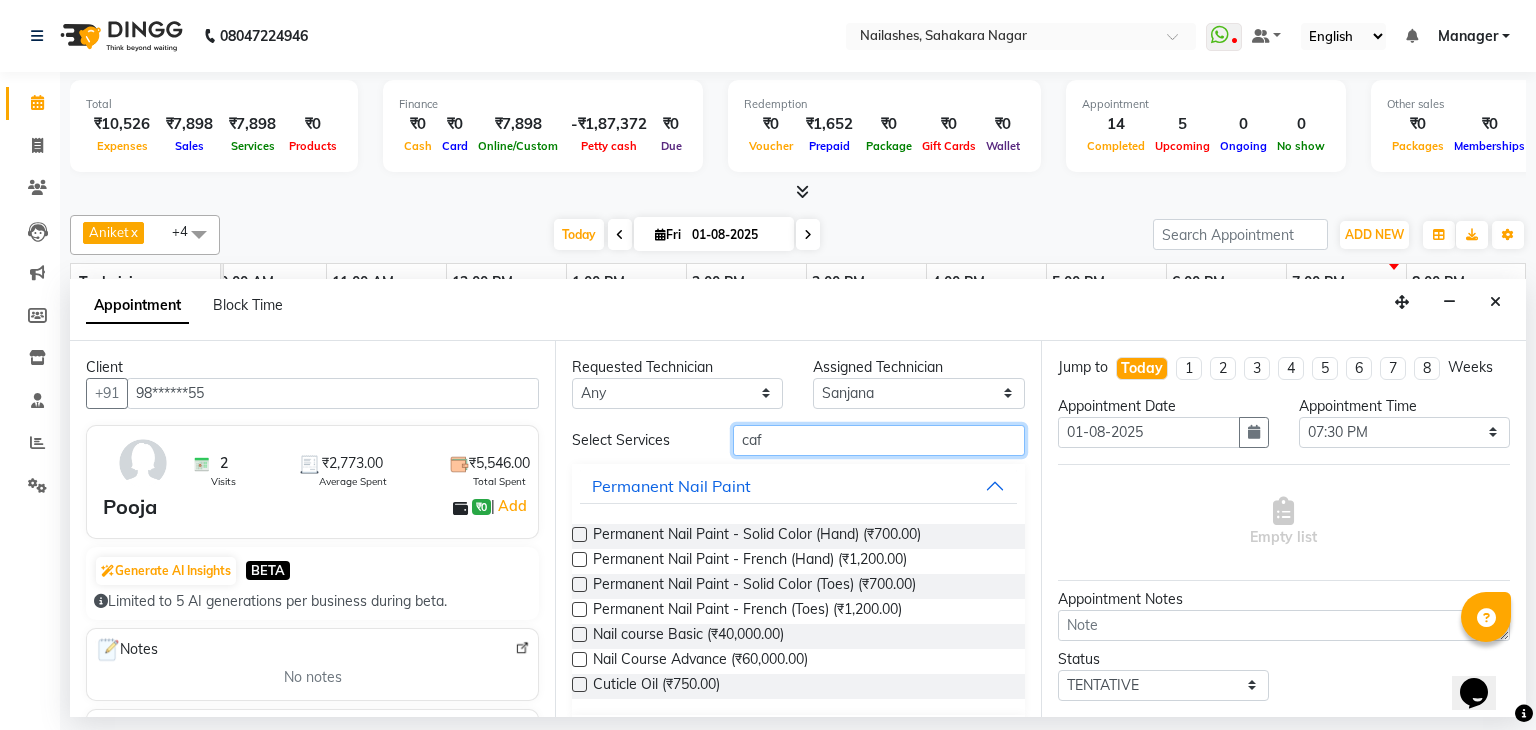 click on "caf" at bounding box center (879, 440) 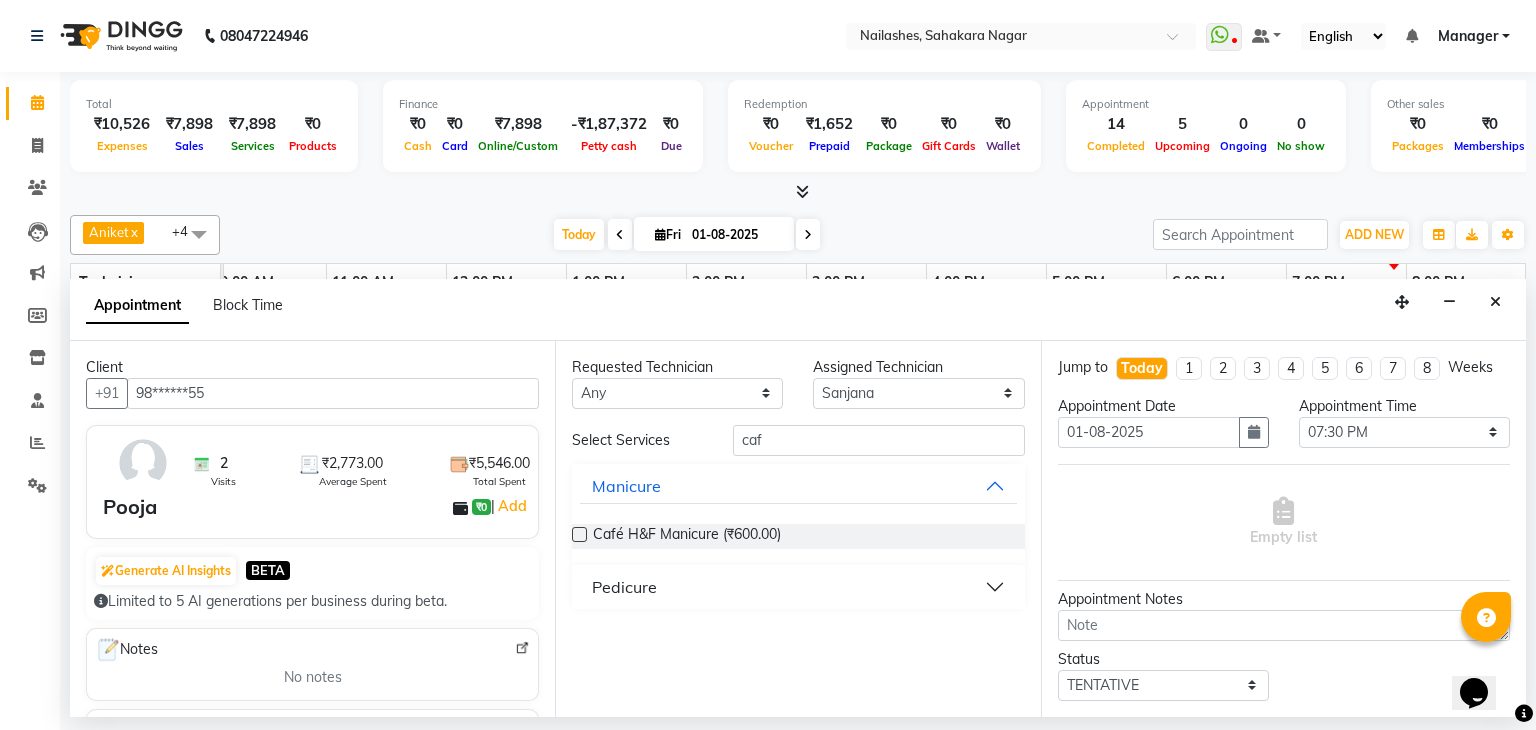 click on "Pedicure" at bounding box center (624, 587) 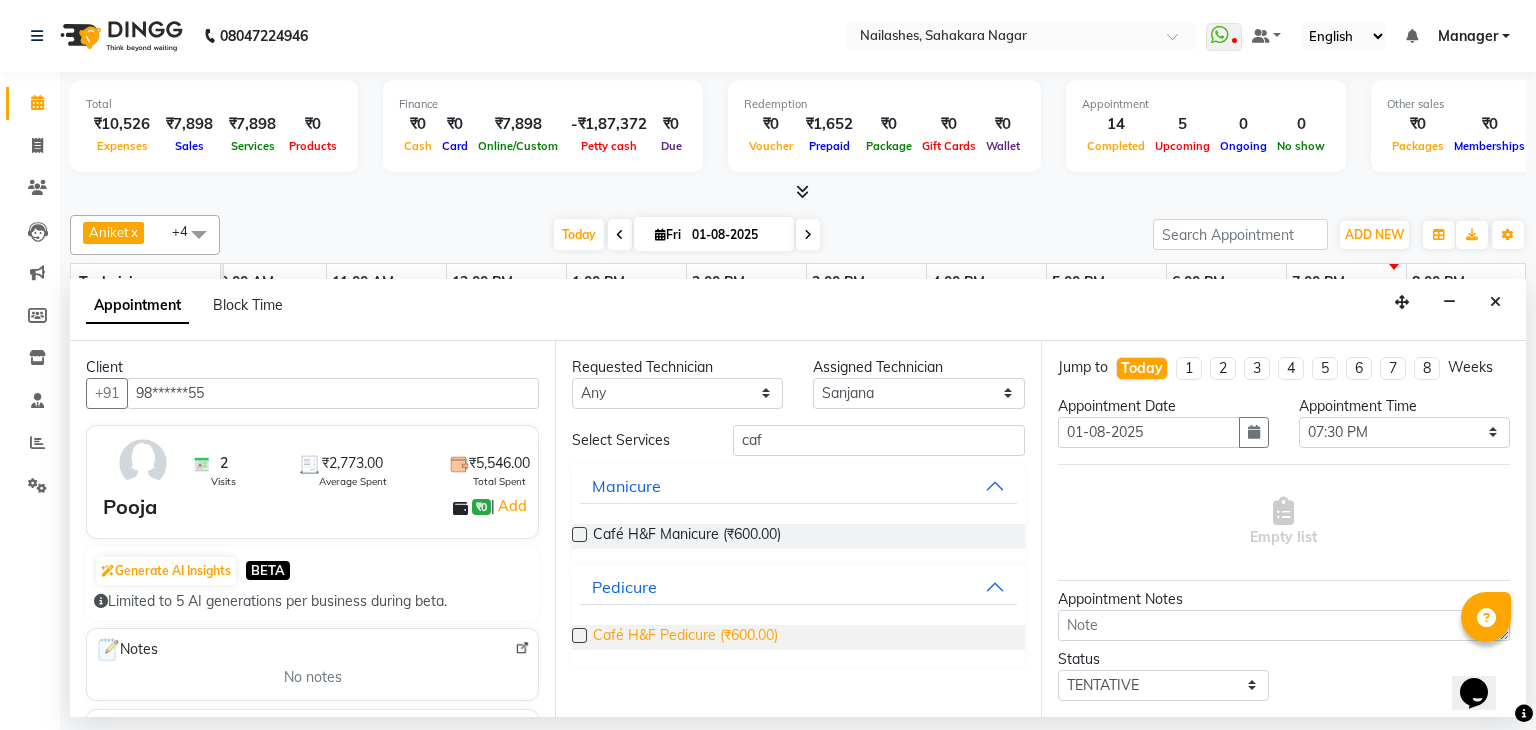 drag, startPoint x: 584, startPoint y: 635, endPoint x: 628, endPoint y: 637, distance: 44.04543 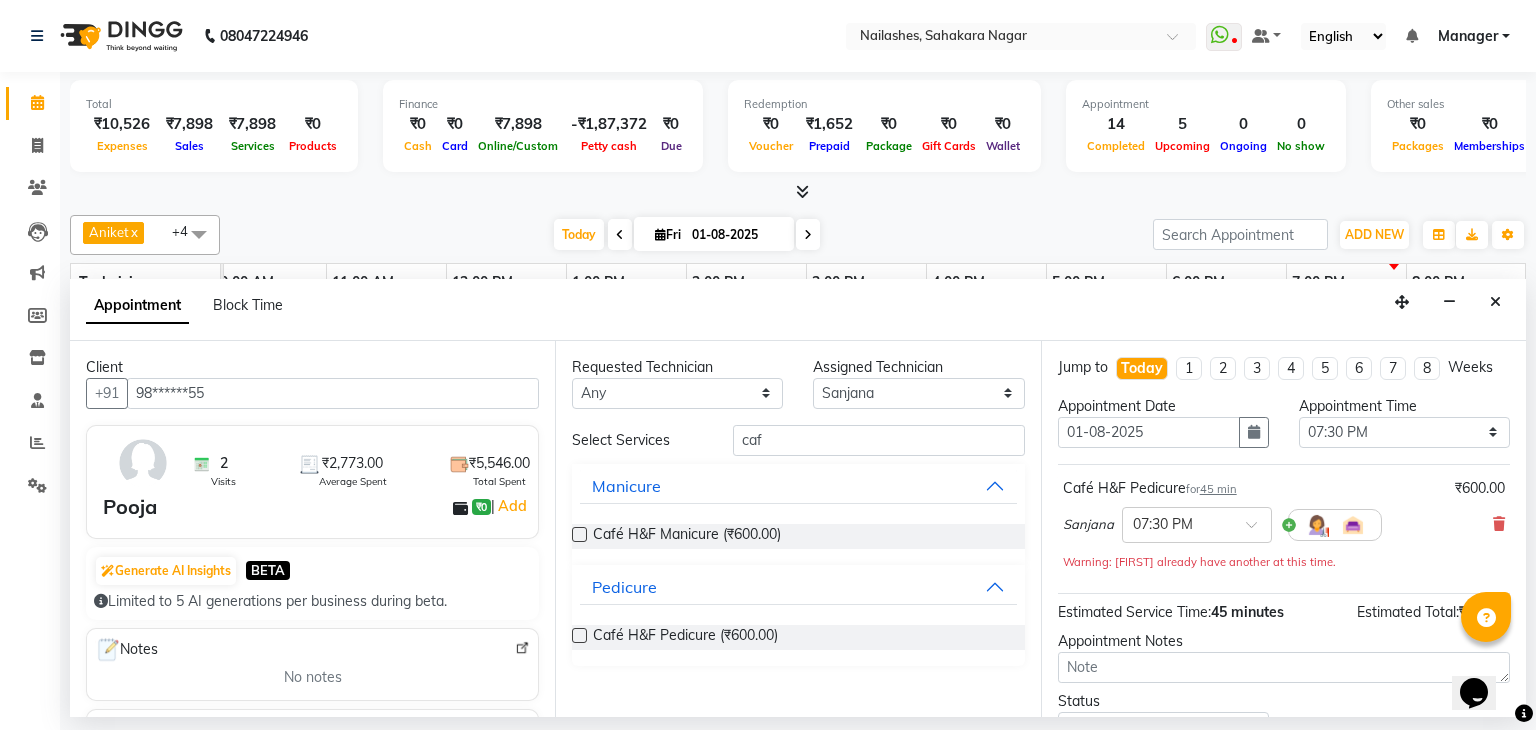 scroll, scrollTop: 100, scrollLeft: 0, axis: vertical 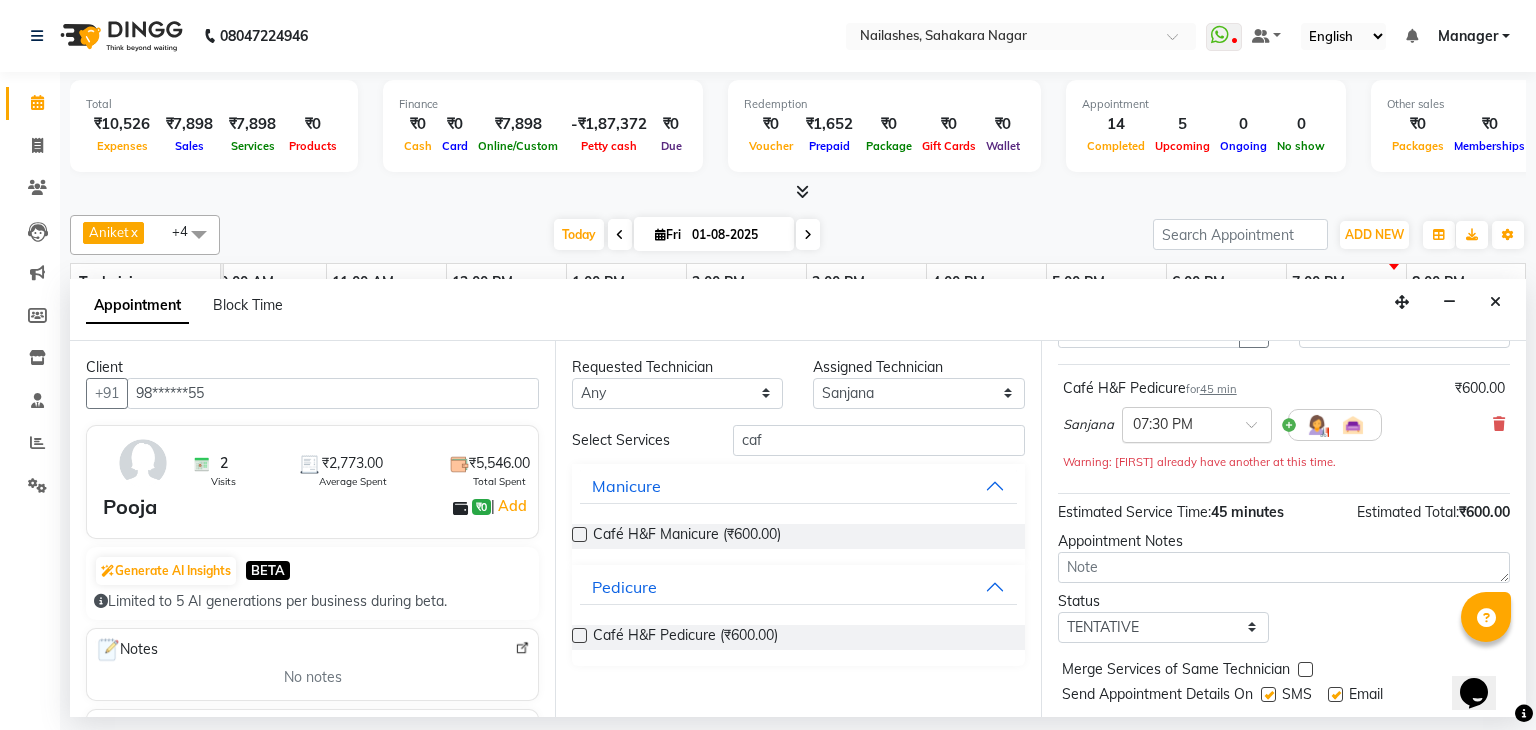 click at bounding box center [1258, 430] 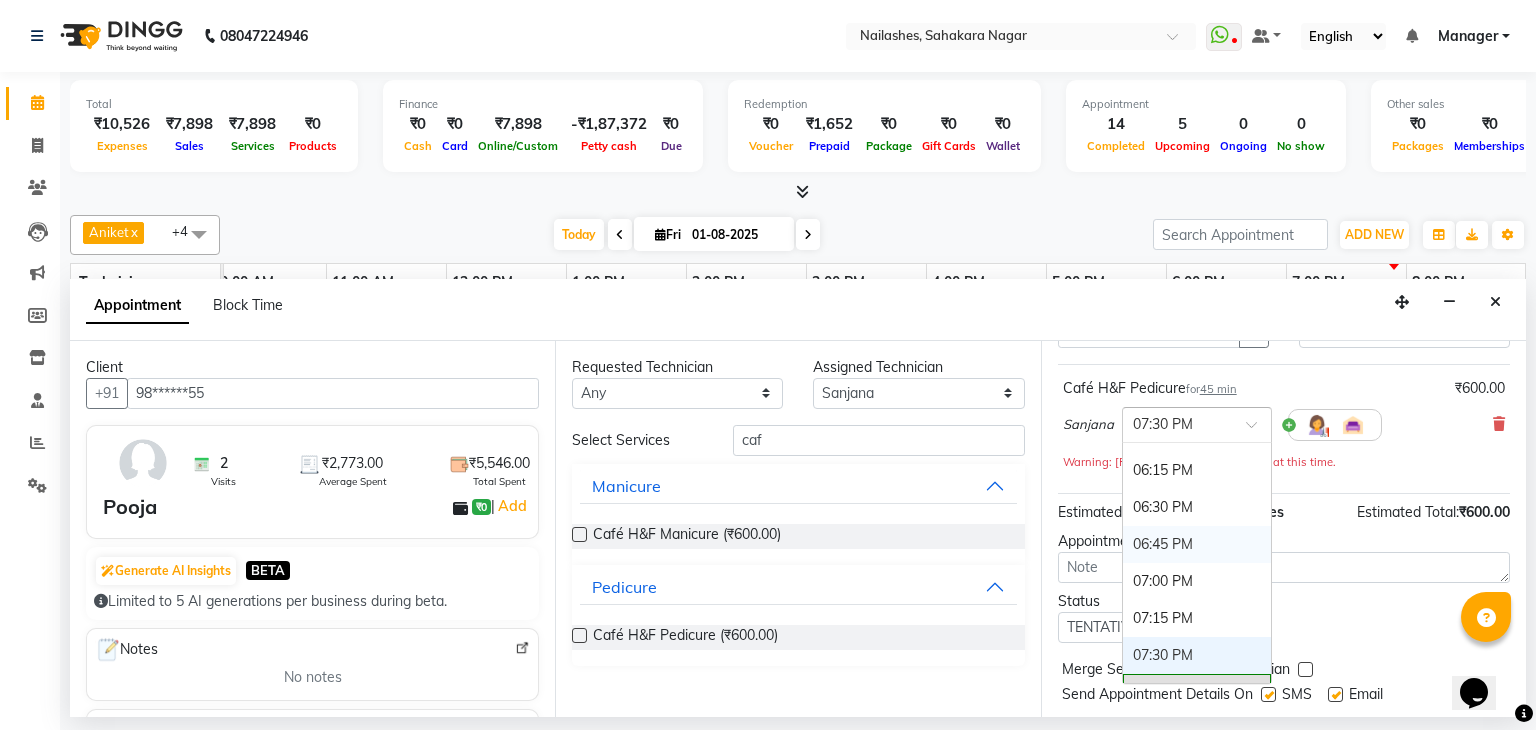 scroll, scrollTop: 1331, scrollLeft: 0, axis: vertical 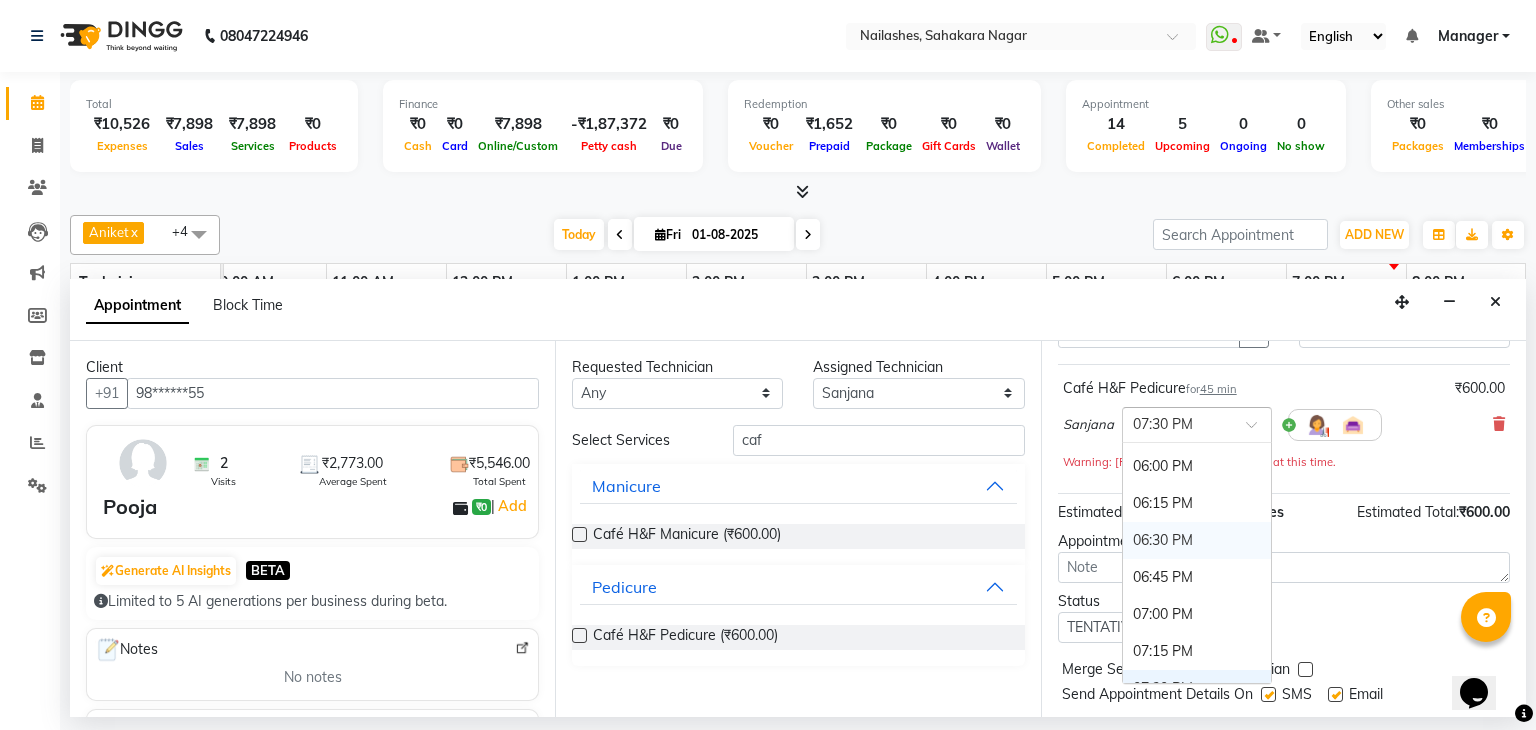 click on "06:30 PM" at bounding box center (1197, 540) 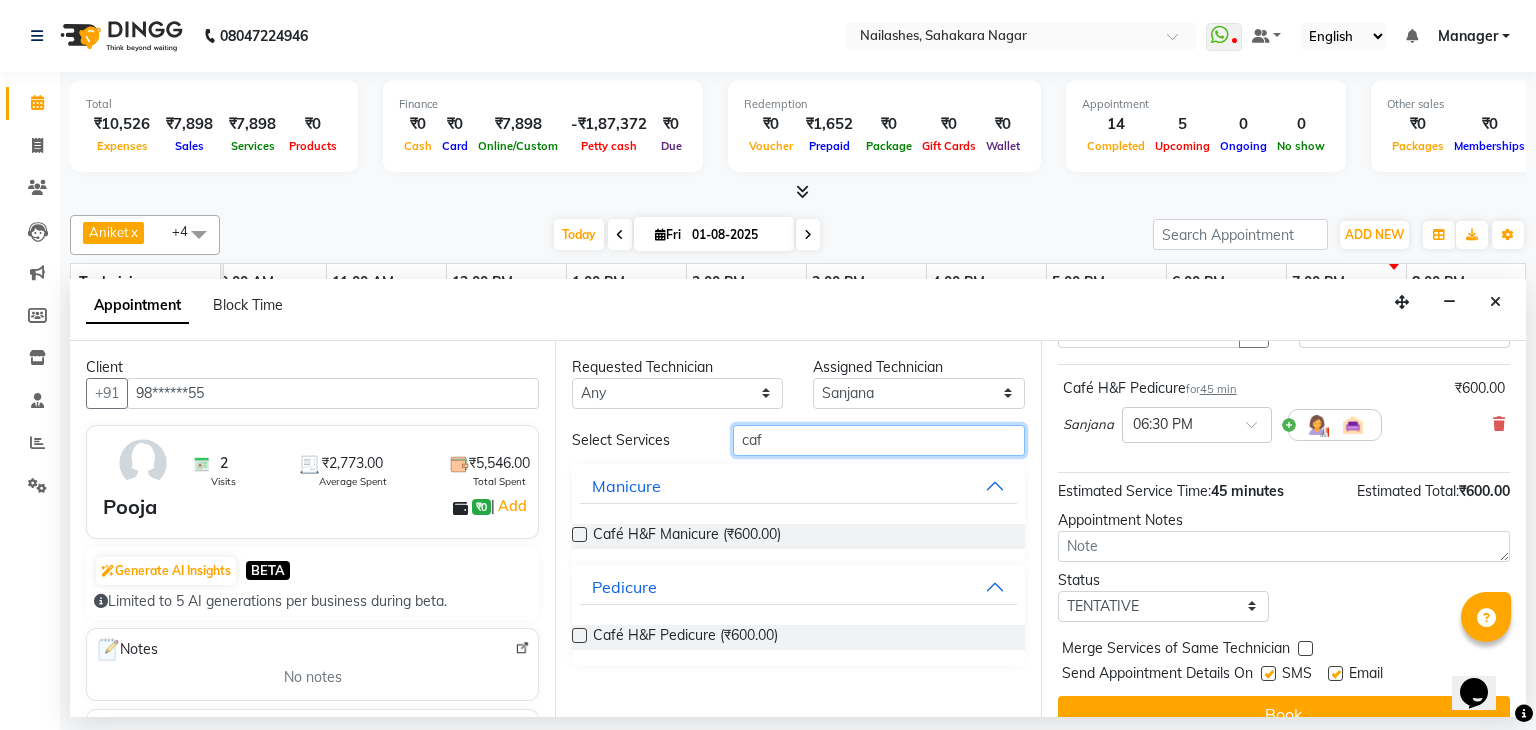 click on "caf" at bounding box center [879, 440] 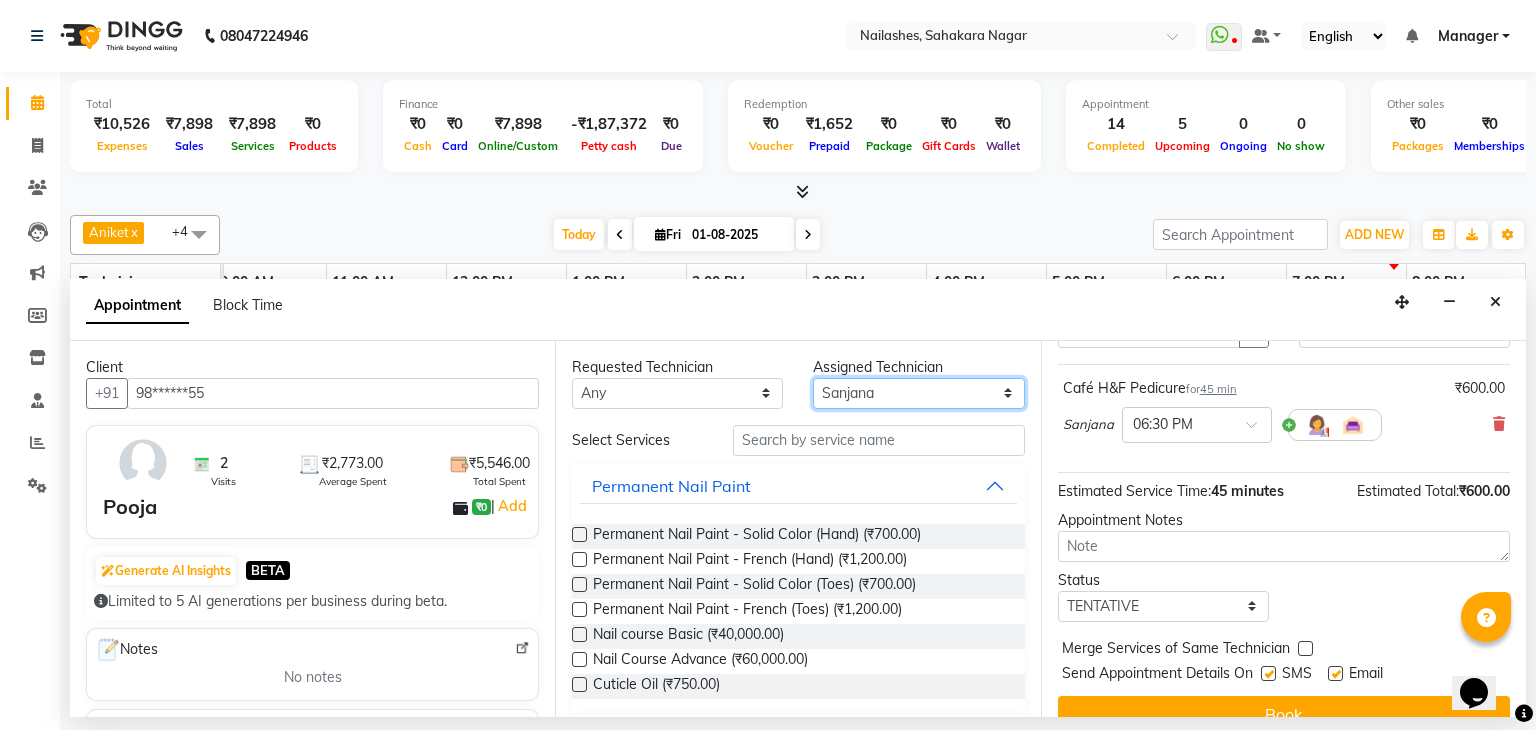 click on "Select [FIRST] [FIRST] [FIRST] [FIRST] [FIRST] [FIRST] [FIRST] [FIRST] [FIRST] [FIRST] [LAST] [FIRST] [FIRST]" at bounding box center (918, 393) 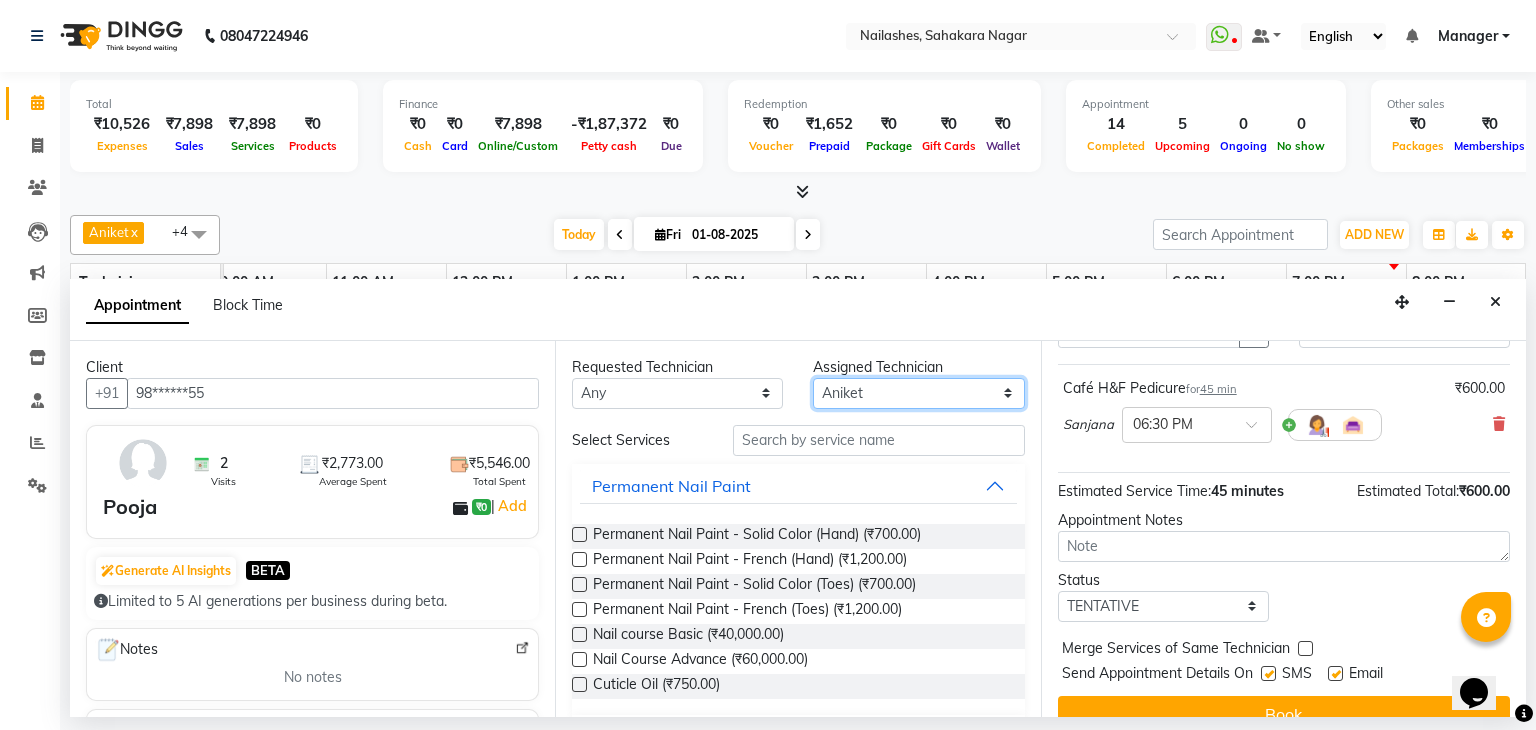 click on "Select [FIRST] [FIRST] [FIRST] [FIRST] [FIRST] [FIRST] [FIRST] [FIRST] [FIRST] [FIRST] [LAST] [FIRST] [FIRST]" at bounding box center [918, 393] 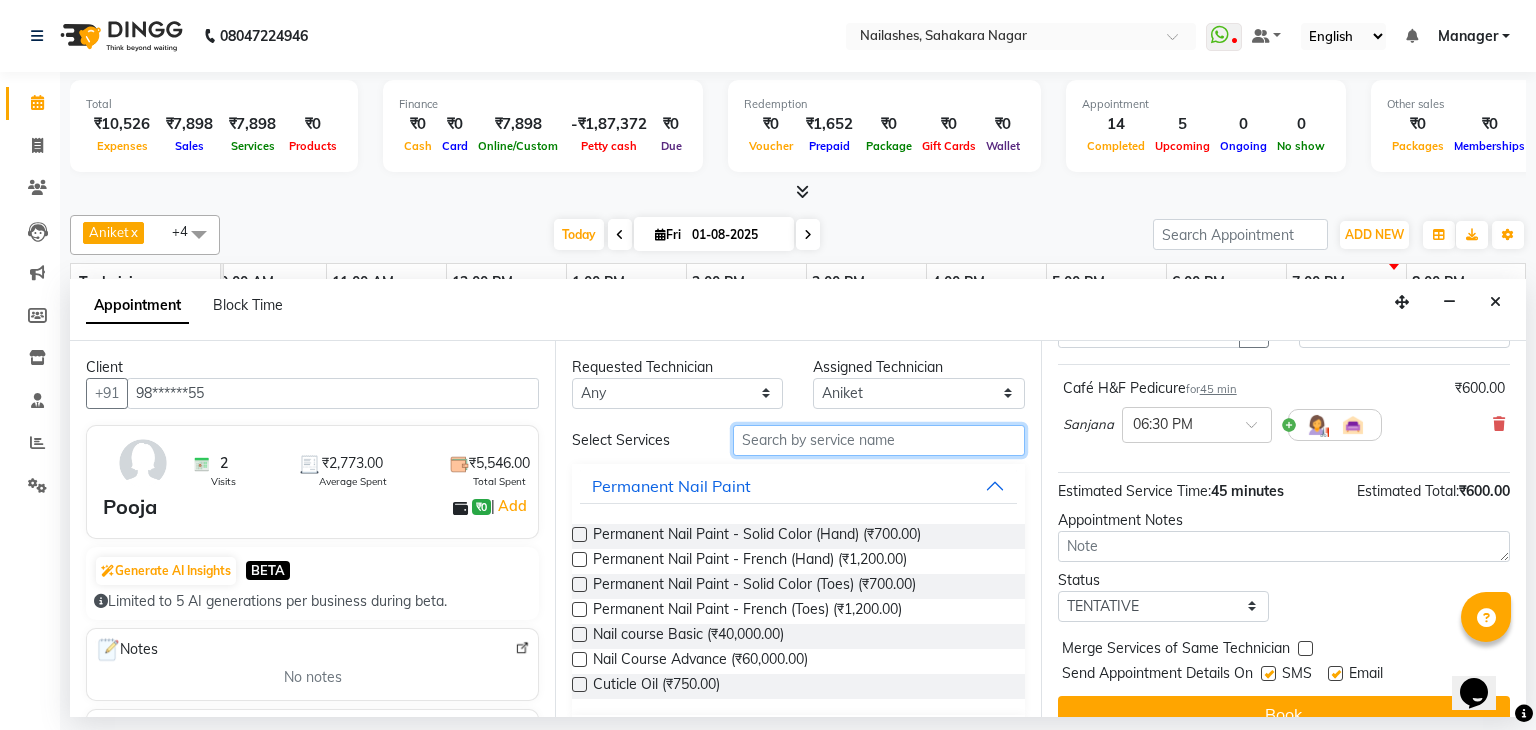 click at bounding box center [879, 440] 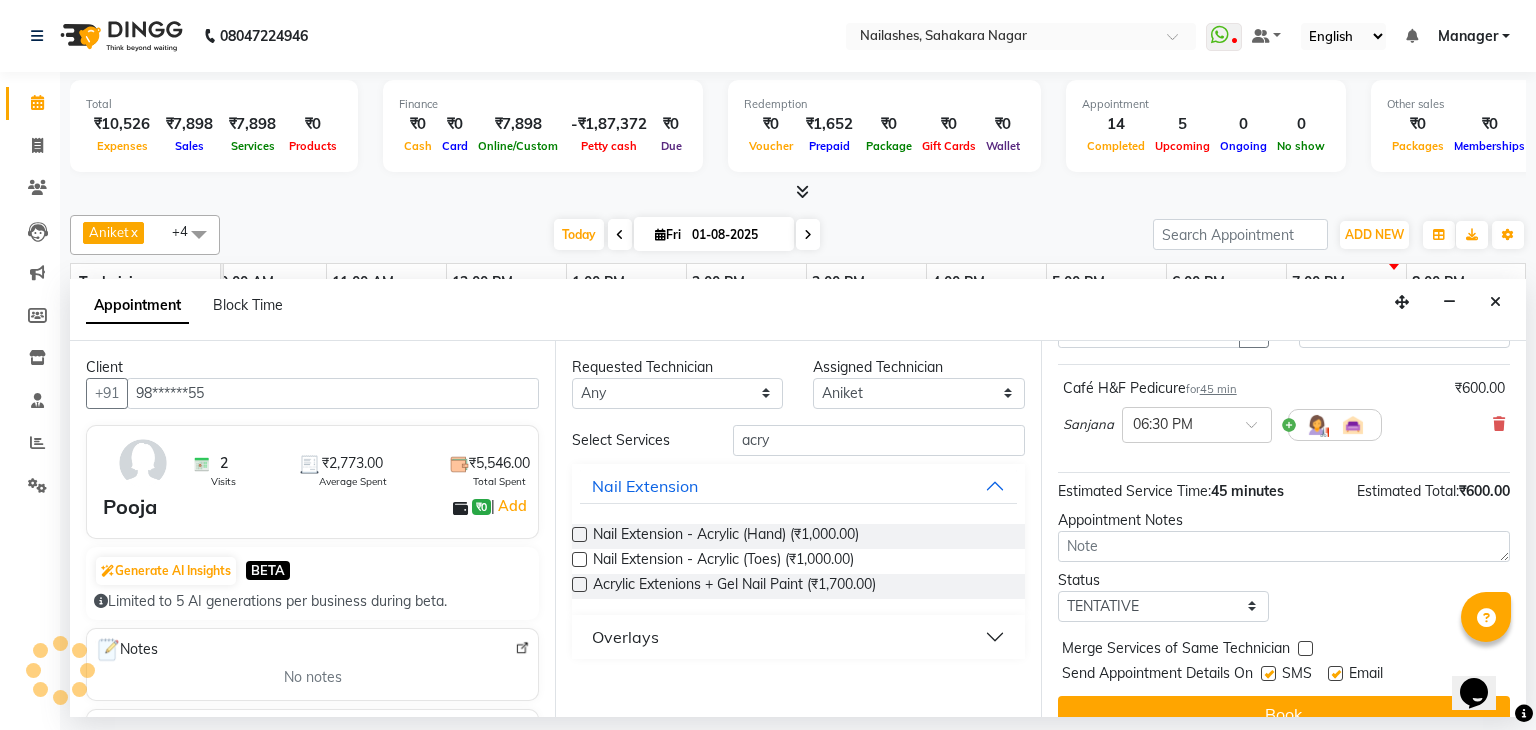 click at bounding box center (579, 584) 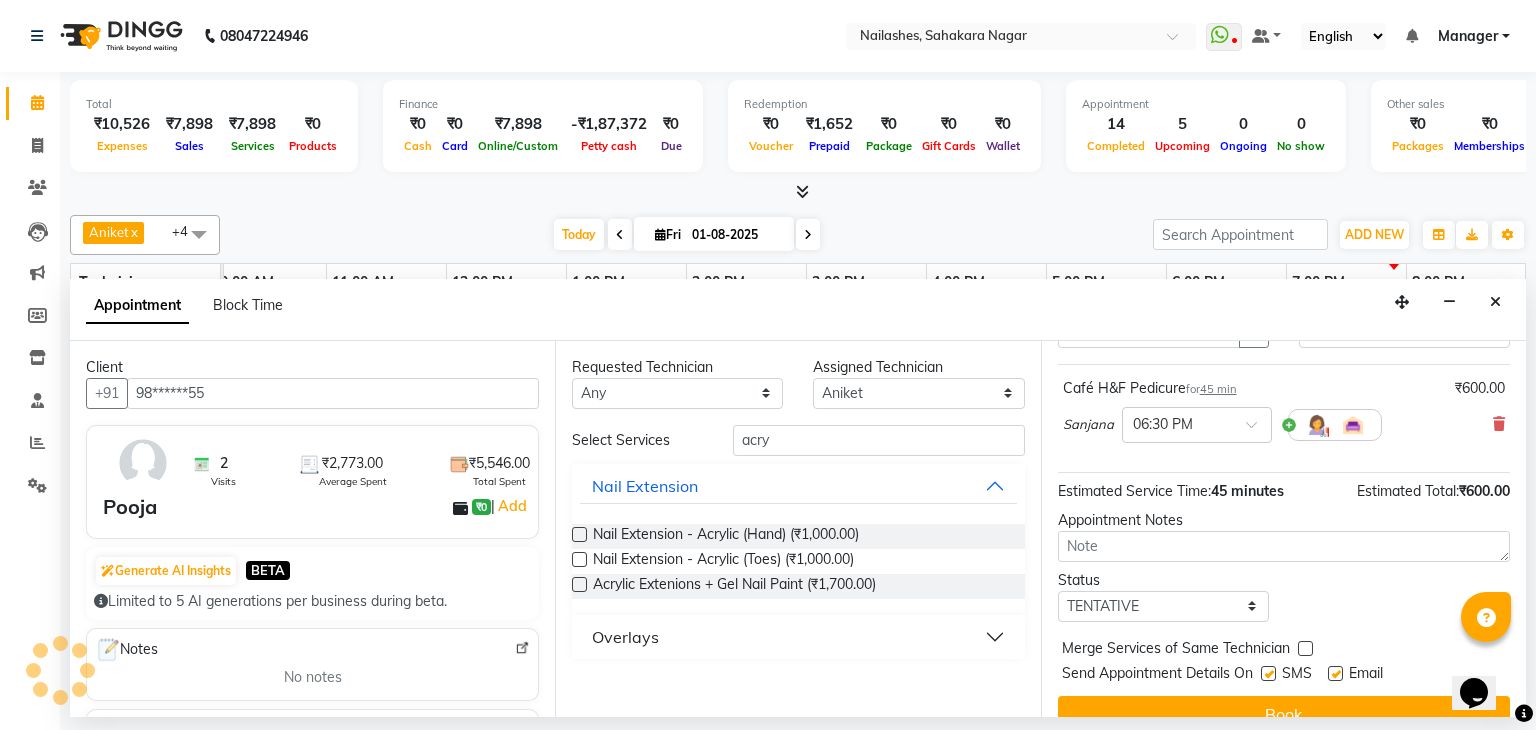 click at bounding box center (578, 586) 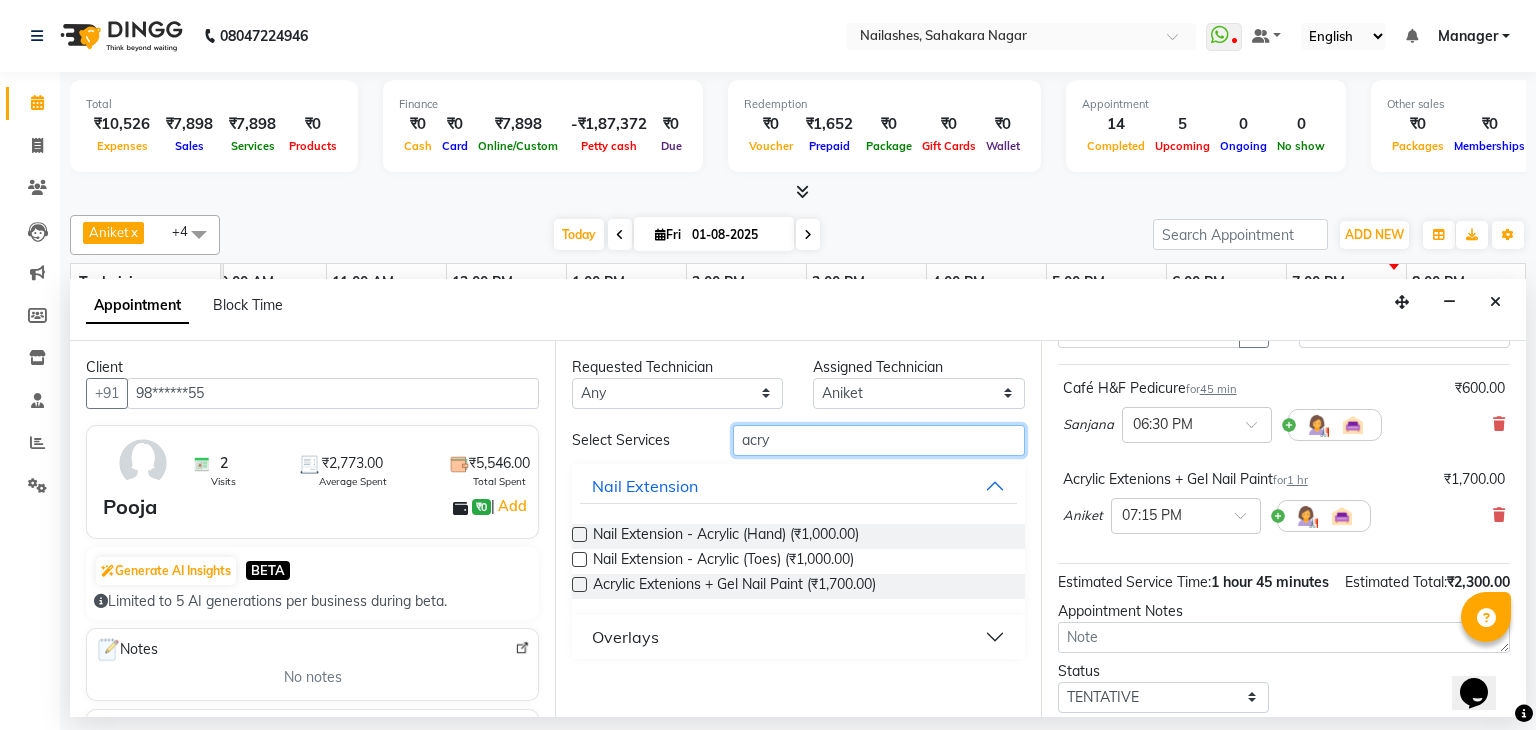 click on "acry" at bounding box center (879, 440) 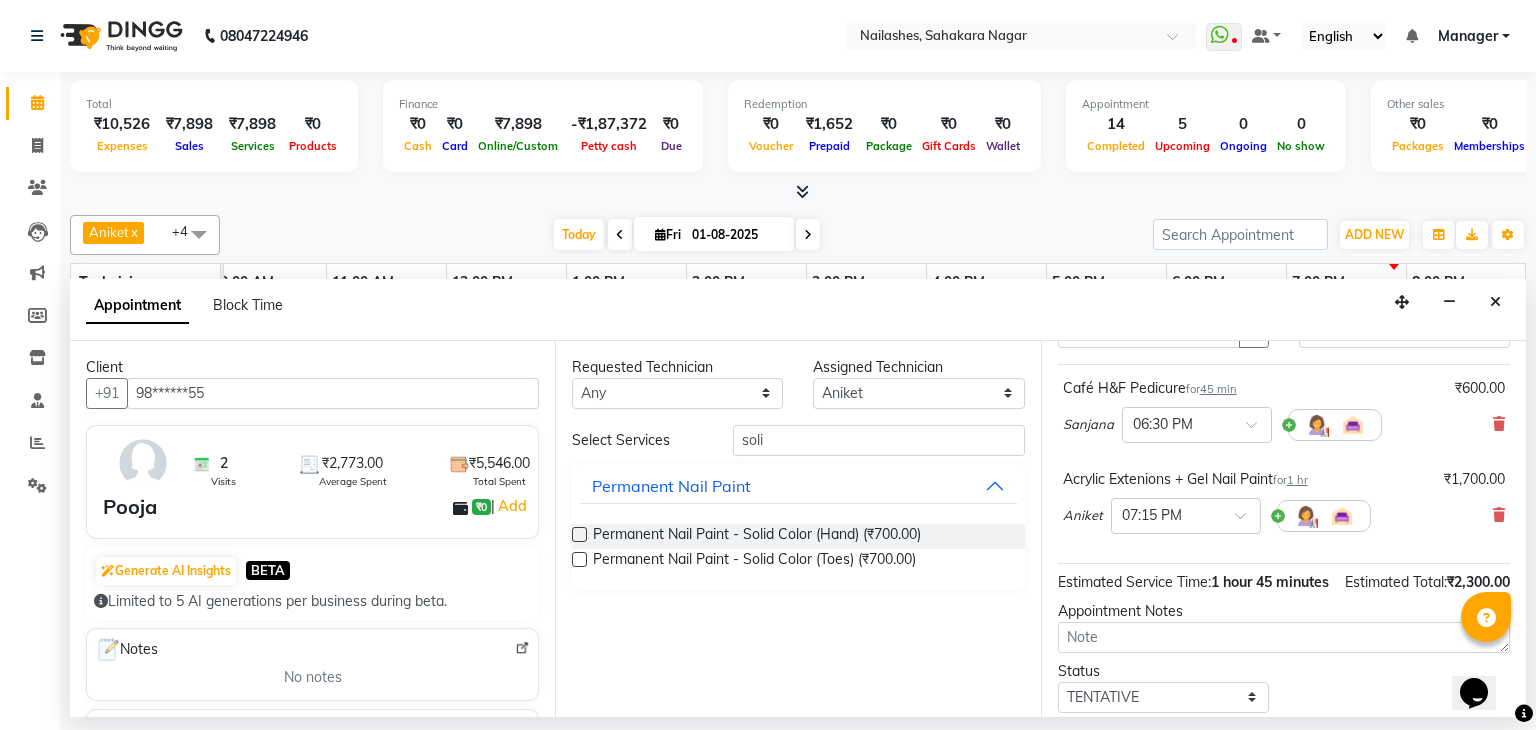 click at bounding box center (579, 559) 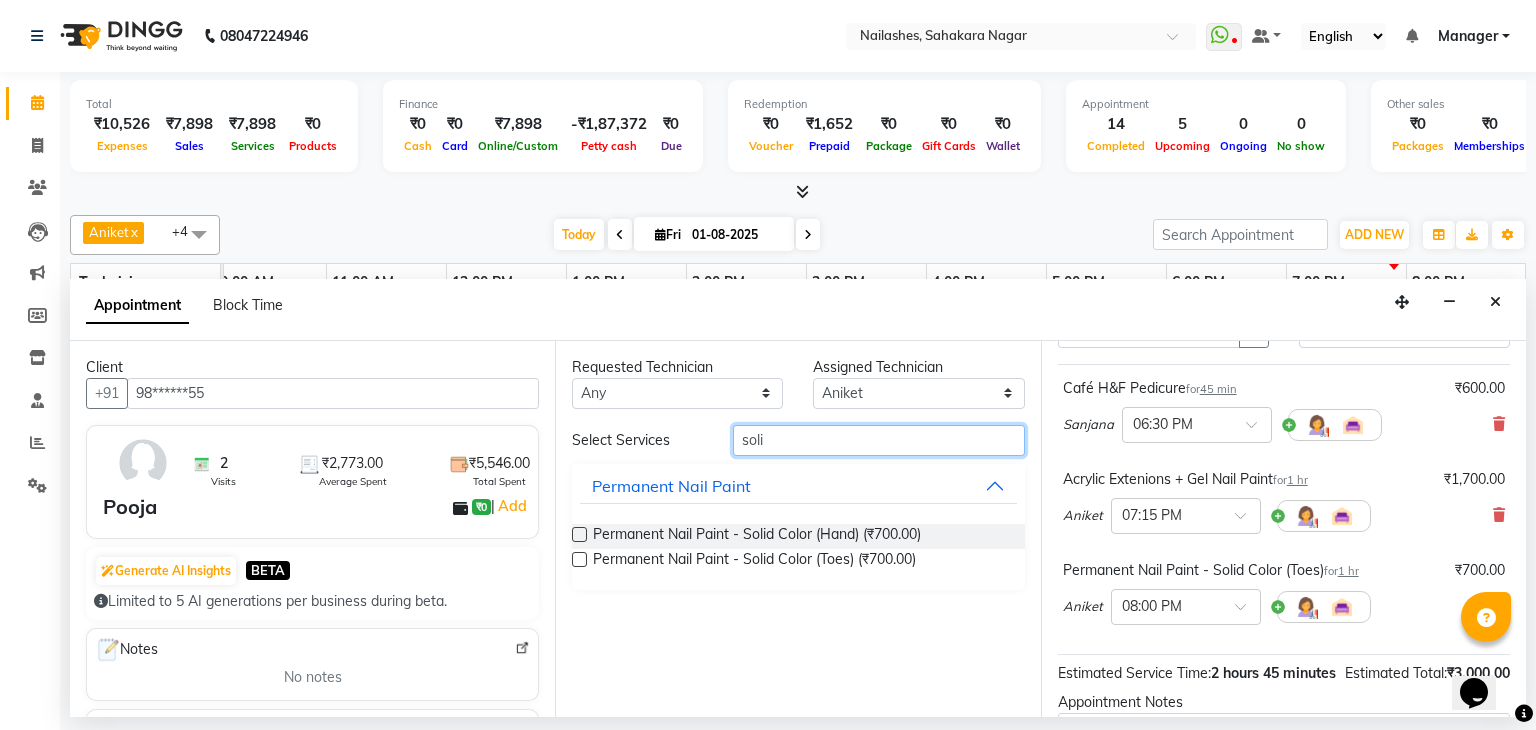 click on "soli" at bounding box center (879, 440) 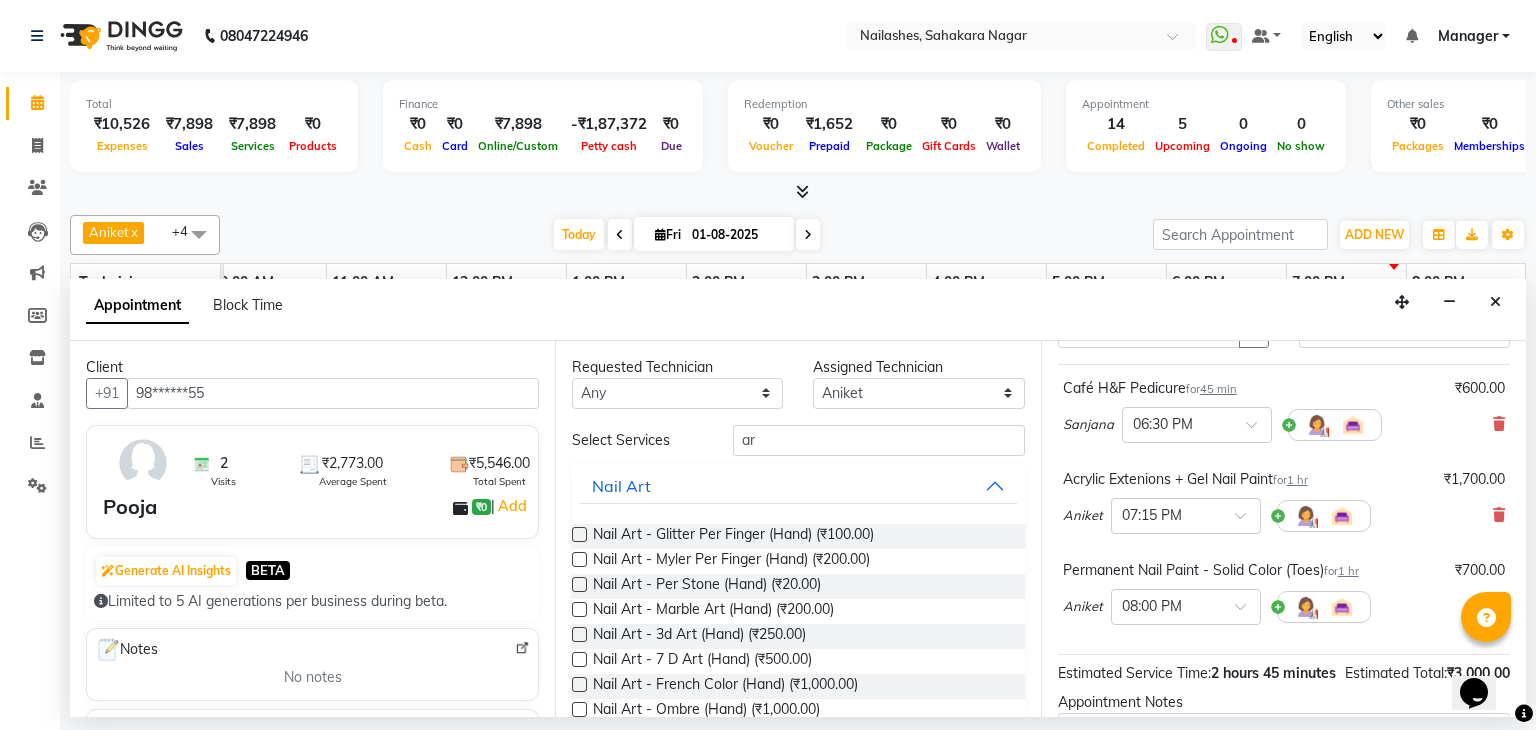 click at bounding box center (579, 559) 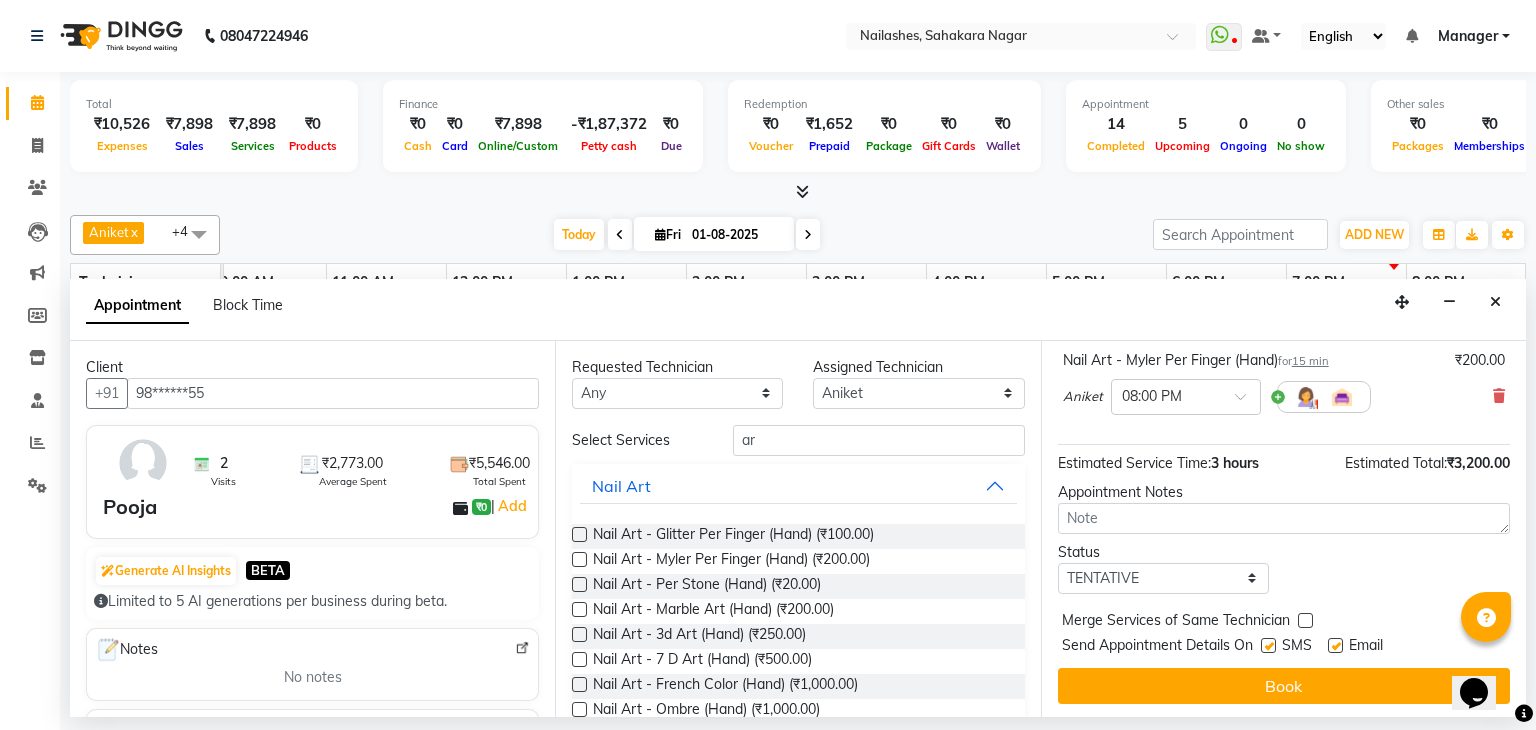 scroll, scrollTop: 424, scrollLeft: 0, axis: vertical 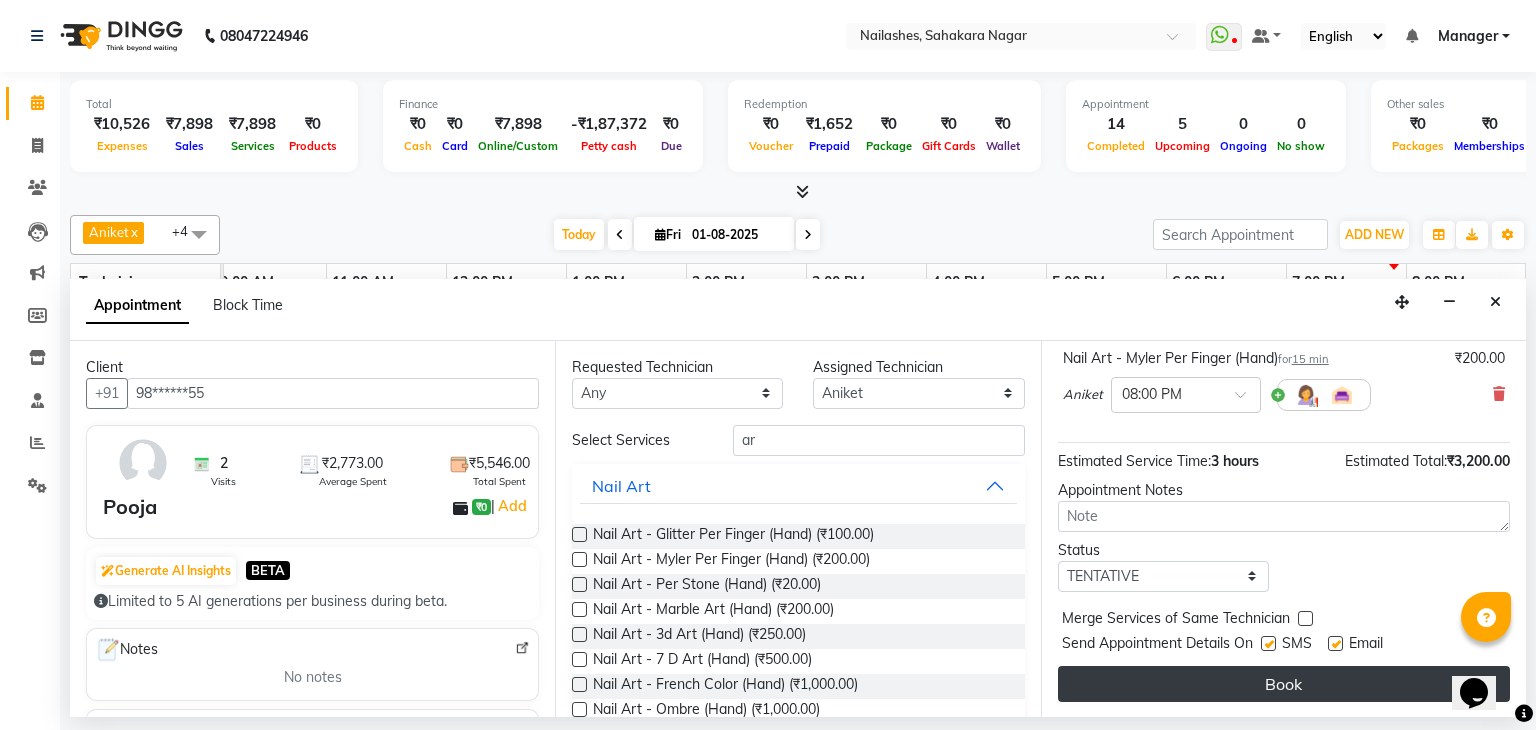 click on "Book" at bounding box center [1284, 684] 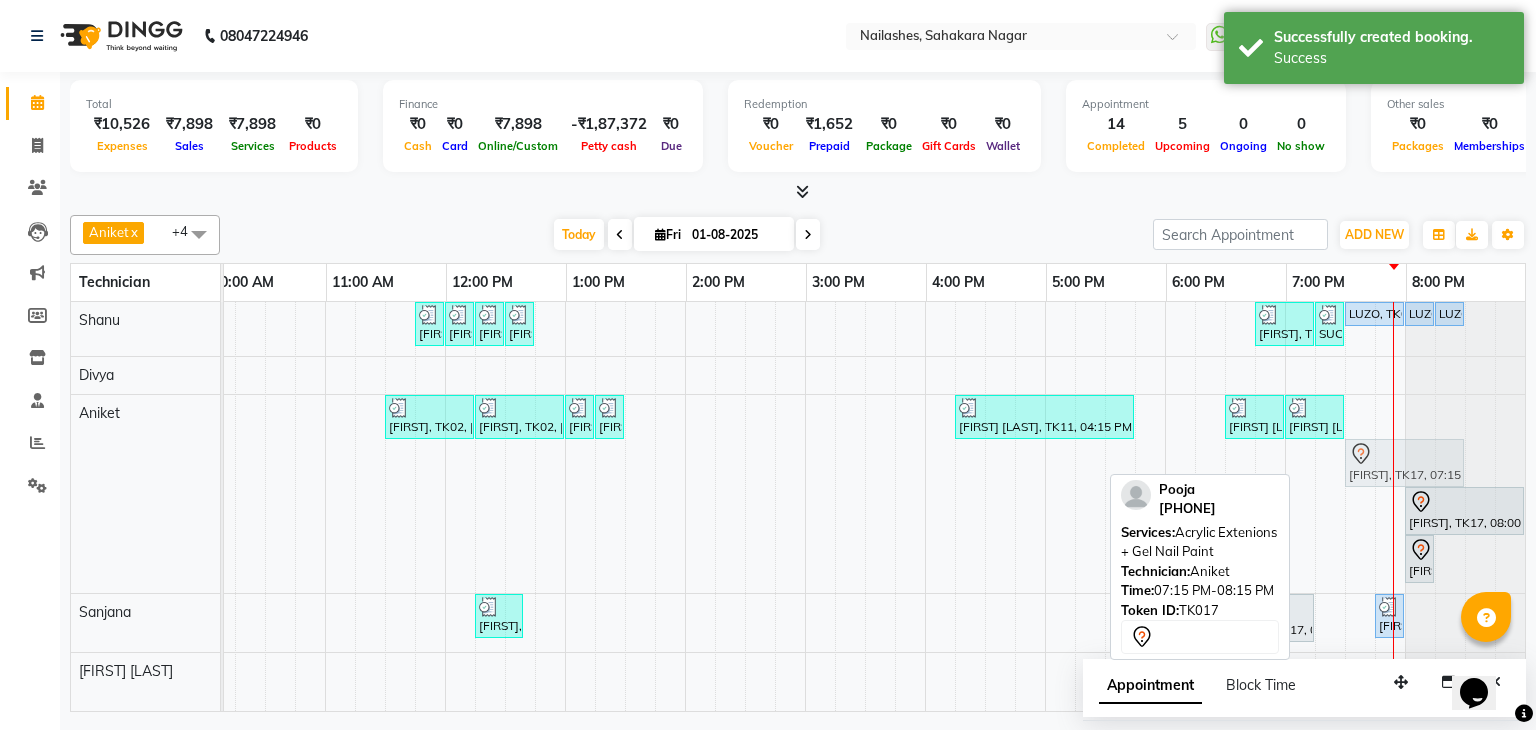 click on "[FIRST], TK02, [TIME]-[TIME], Nail Extension - Acrylic (Hand)     [FIRST], TK02, [TIME]-[TIME], Permanent Nail Paint - French (Hand)     [FIRST], TK02, [TIME]-[TIME], Nail Art - Per Stone (Hand)     [FIRST], TK02, [TIME]-[TIME], Nail Art - Stamping Per Finger (Hand)     [FIRST] [LAST], TK11, [TIME]-[TIME], Acrylic Extenions + Gel Nail Paint     [FIRST] S, TK13, [TIME]-[TIME], Gel polish removal     [FIRST] S, TK13, [TIME]-[TIME], Nail Art - Glitter Per Finger (Hand)             [FIRST], TK17, [TIME]-[TIME], Acrylic Extenions + Gel Nail Paint             [FIRST], TK17, [TIME]-[TIME], Permanent Nail Paint - Solid Color (Toes)             [FIRST], TK17, [TIME]-[TIME], Nail Art - Myler Per Finger (Hand)             [FIRST], TK17, [TIME]-[TIME], Acrylic Extenions + Gel Nail Paint" at bounding box center (-35, 494) 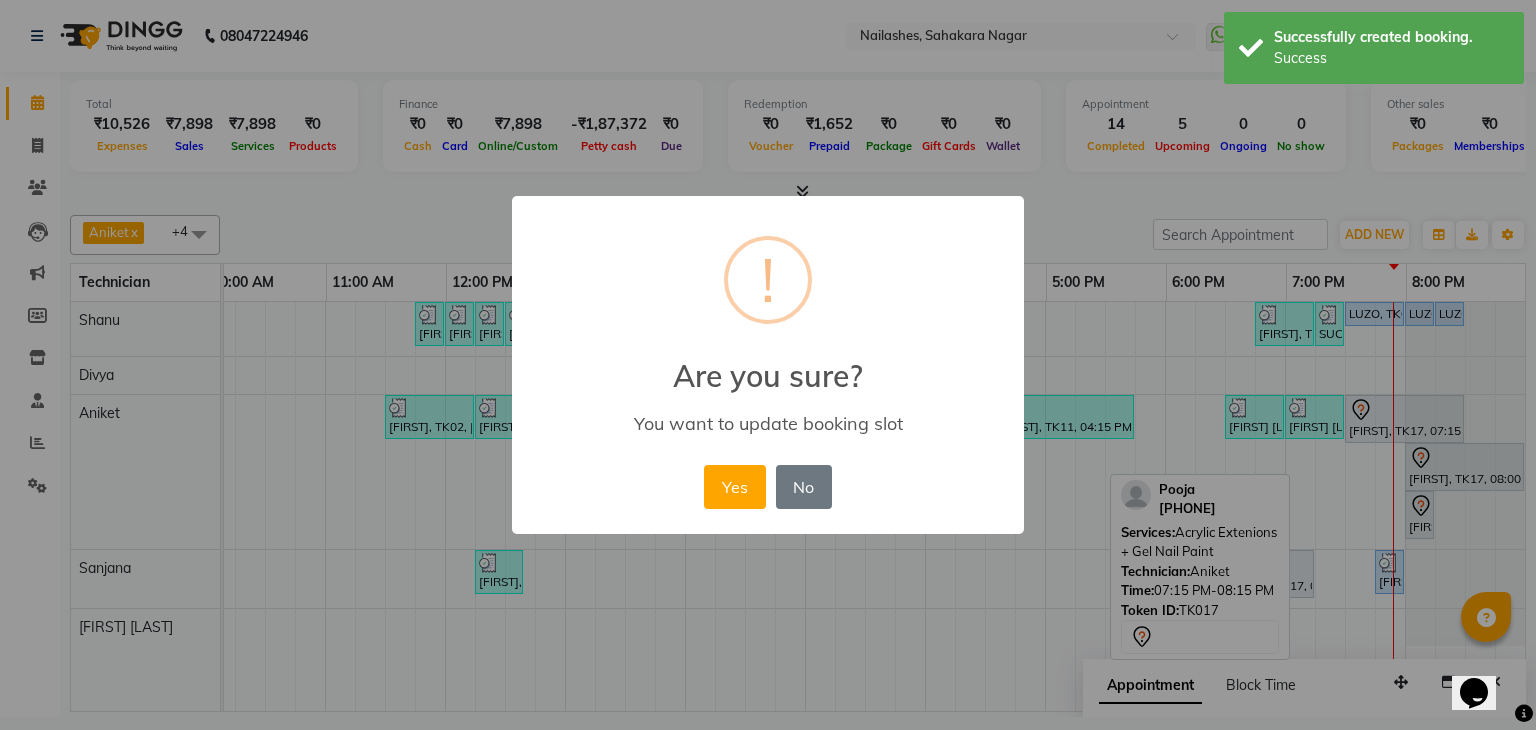 drag, startPoint x: 724, startPoint y: 487, endPoint x: 1315, endPoint y: 510, distance: 591.4474 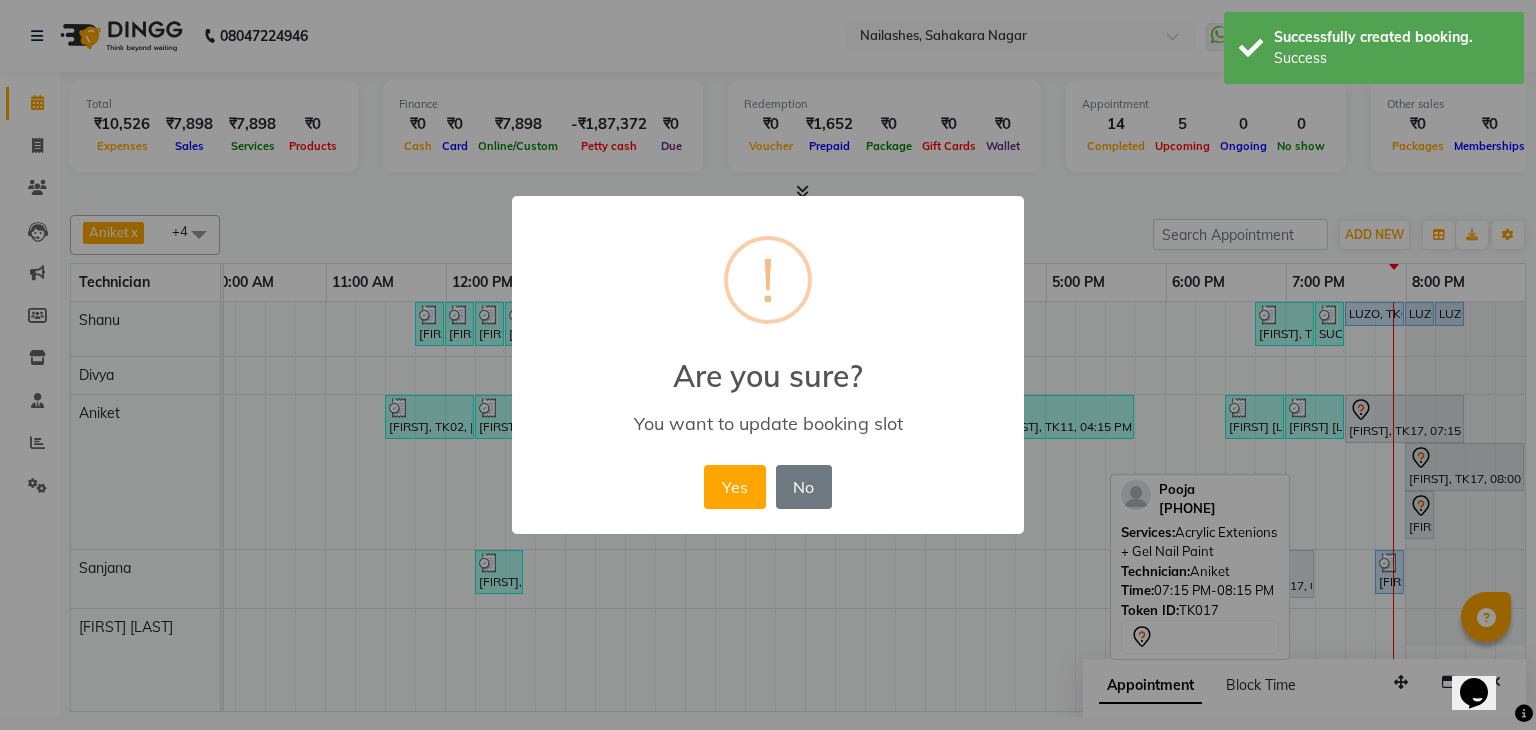 click on "Yes" at bounding box center (734, 487) 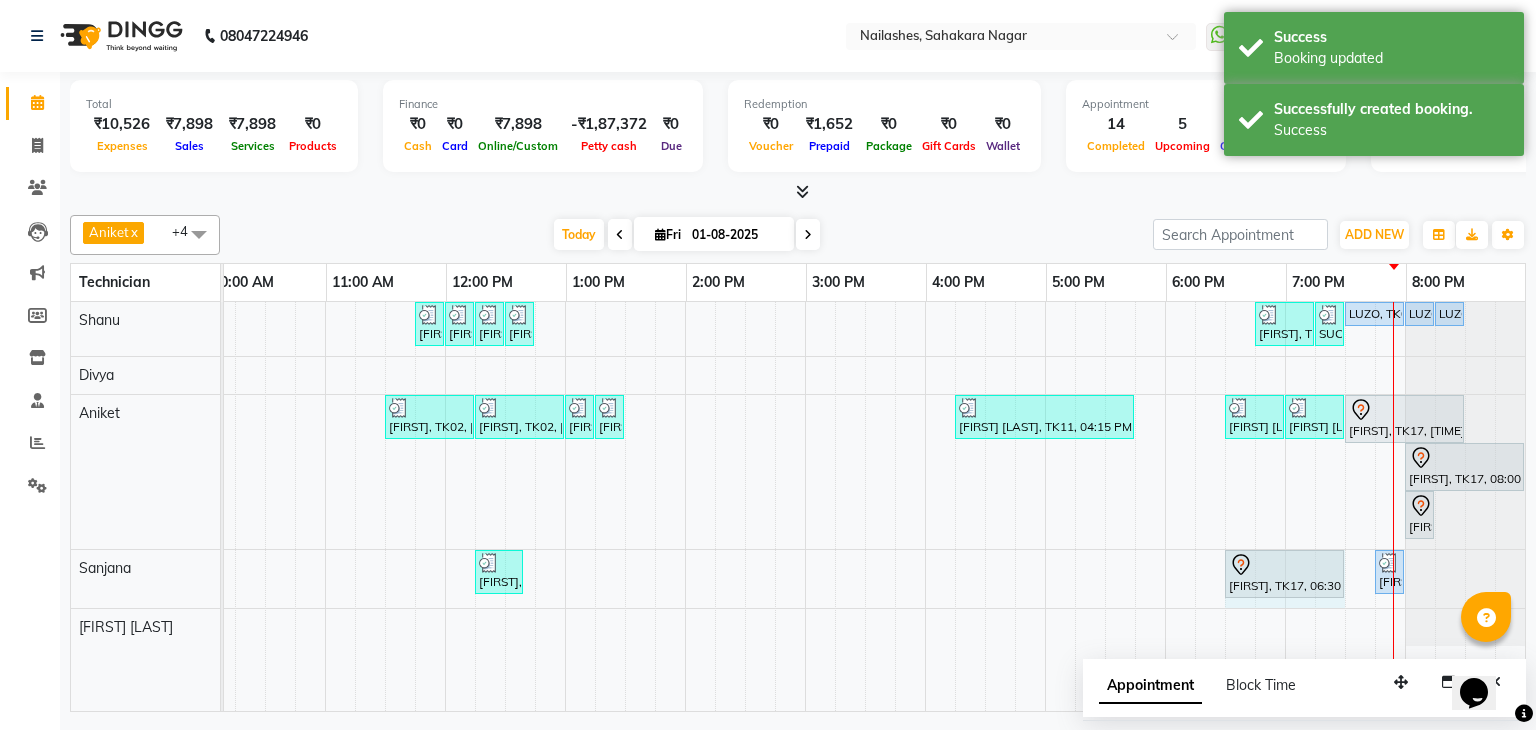 drag, startPoint x: 1297, startPoint y: 572, endPoint x: 1308, endPoint y: 572, distance: 11 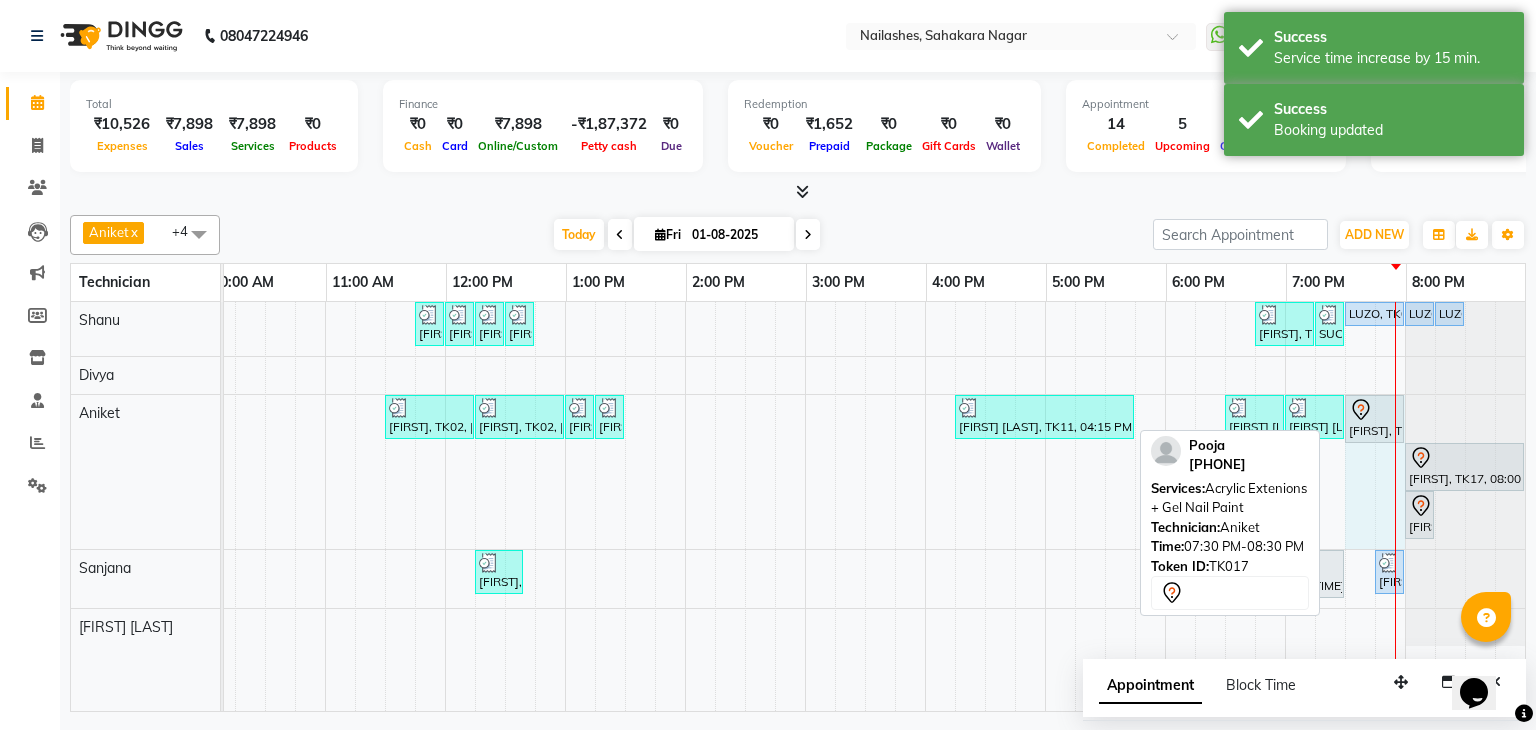 drag, startPoint x: 1447, startPoint y: 413, endPoint x: 1377, endPoint y: 419, distance: 70.256676 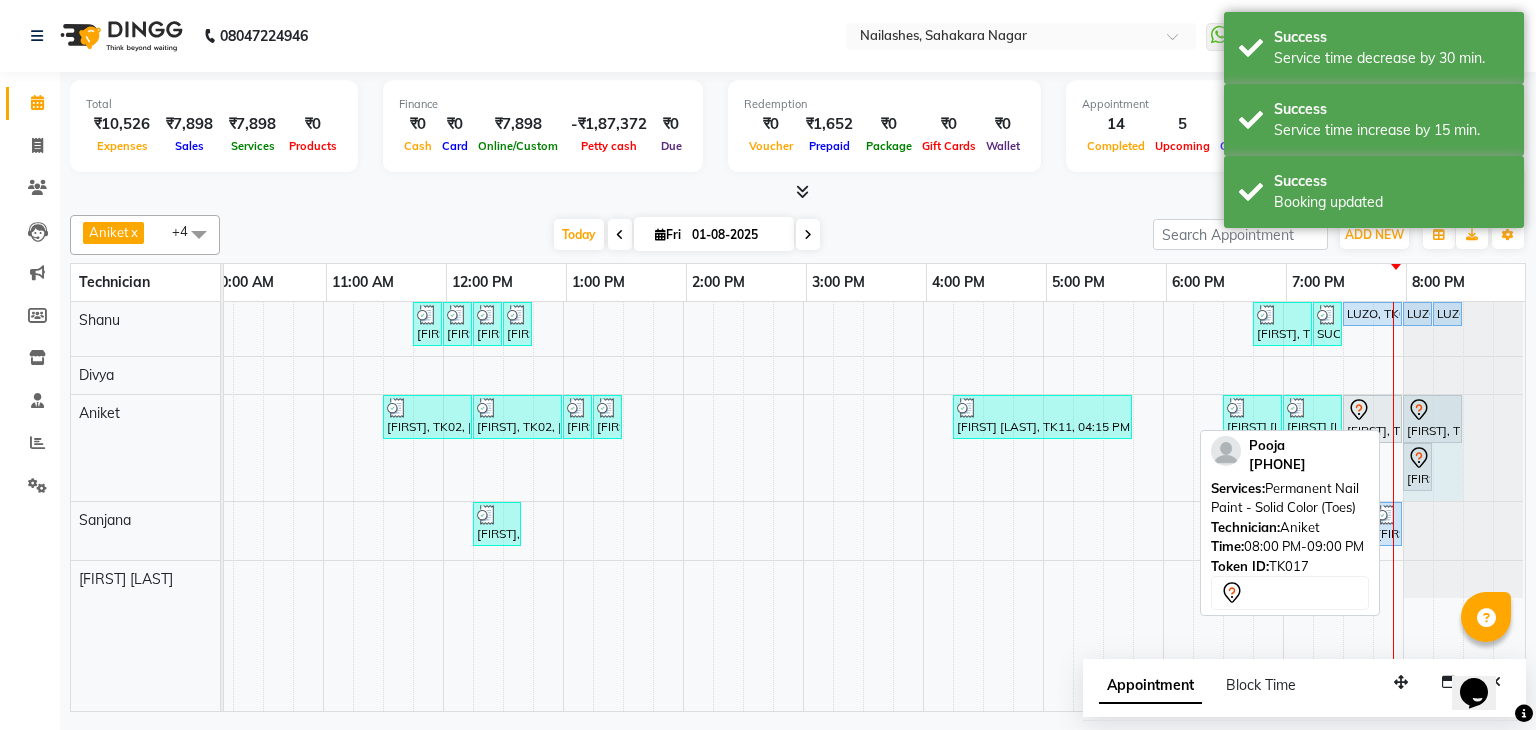 drag, startPoint x: 1506, startPoint y: 411, endPoint x: 1496, endPoint y: 413, distance: 10.198039 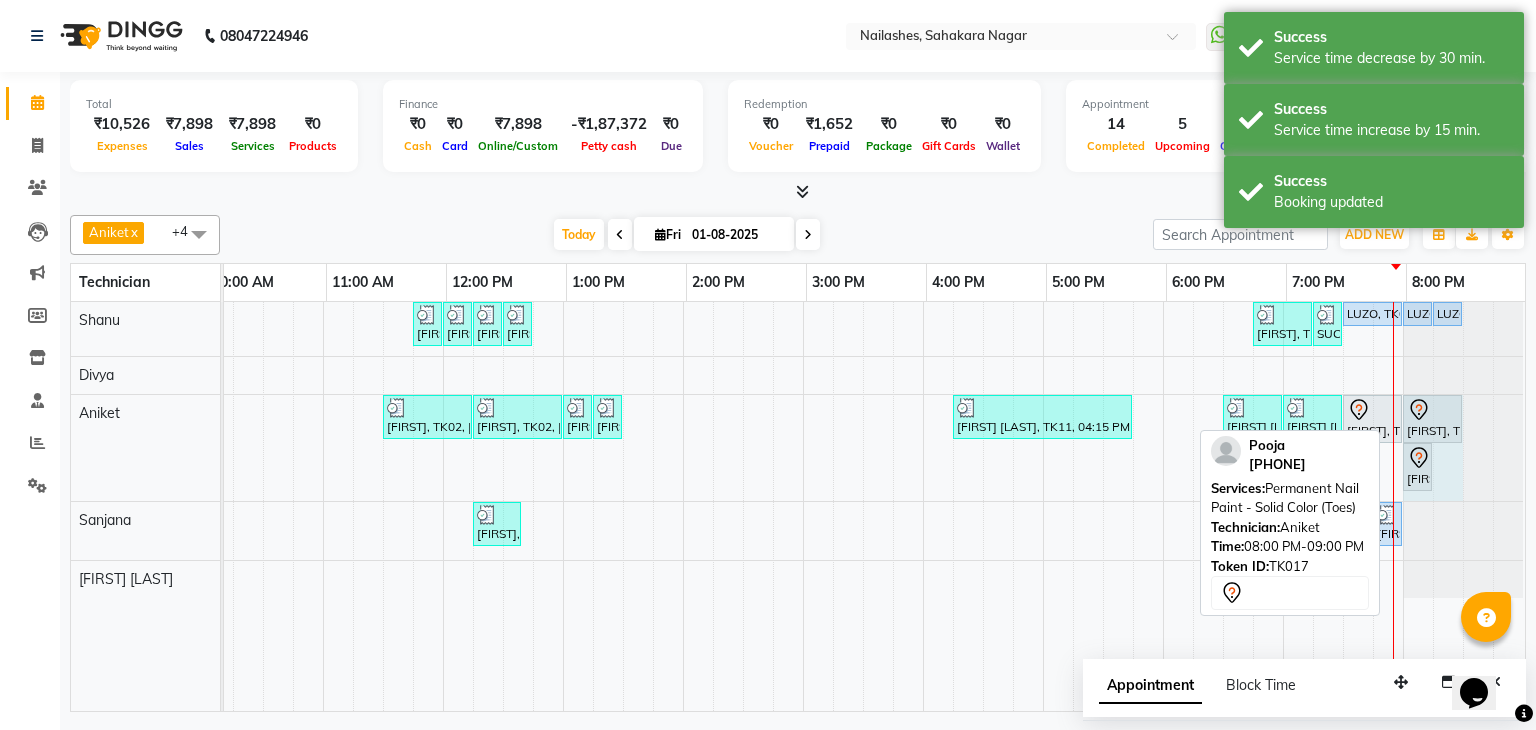 click on "[FIRST], TK02, 11:30 AM-12:15 PM, Nail Extension - Acrylic (Hand)     [FIRST], TK02, 12:15 PM-01:00 PM, Permanent Nail Paint - French (Hand)     [FIRST], TK02, 01:00 PM-01:15 PM, Nail Art - Per Stone (Hand)     [FIRST], TK02, 01:15 PM-01:30 PM, Nail Art - Stamping Per Finger (Hand)     [FIRST] [LAST], TK11, 04:15 PM-05:45 PM, Acrylic Extenions + Gel Nail Paint     [FIRST] S, TK13, 06:30 PM-07:00 PM, Gel polish removal     [FIRST] S, TK13, 07:00 PM-07:30 PM, Nail Art - Glitter Per Finger (Hand)             [FIRST], TK17, 07:30 PM-08:00 PM, Acrylic Extenions + Gel Nail Paint             [FIRST], TK17, 08:00 PM-09:00 PM, Permanent Nail Paint - Solid Color (Toes)             [FIRST], TK17, 08:00 PM-08:15 PM, Nail Art - Myler Per Finger (Hand)             [FIRST], TK17, 08:00 PM-09:00 PM, Permanent Nail Paint - Solid Color (Toes)" at bounding box center [-37, 448] 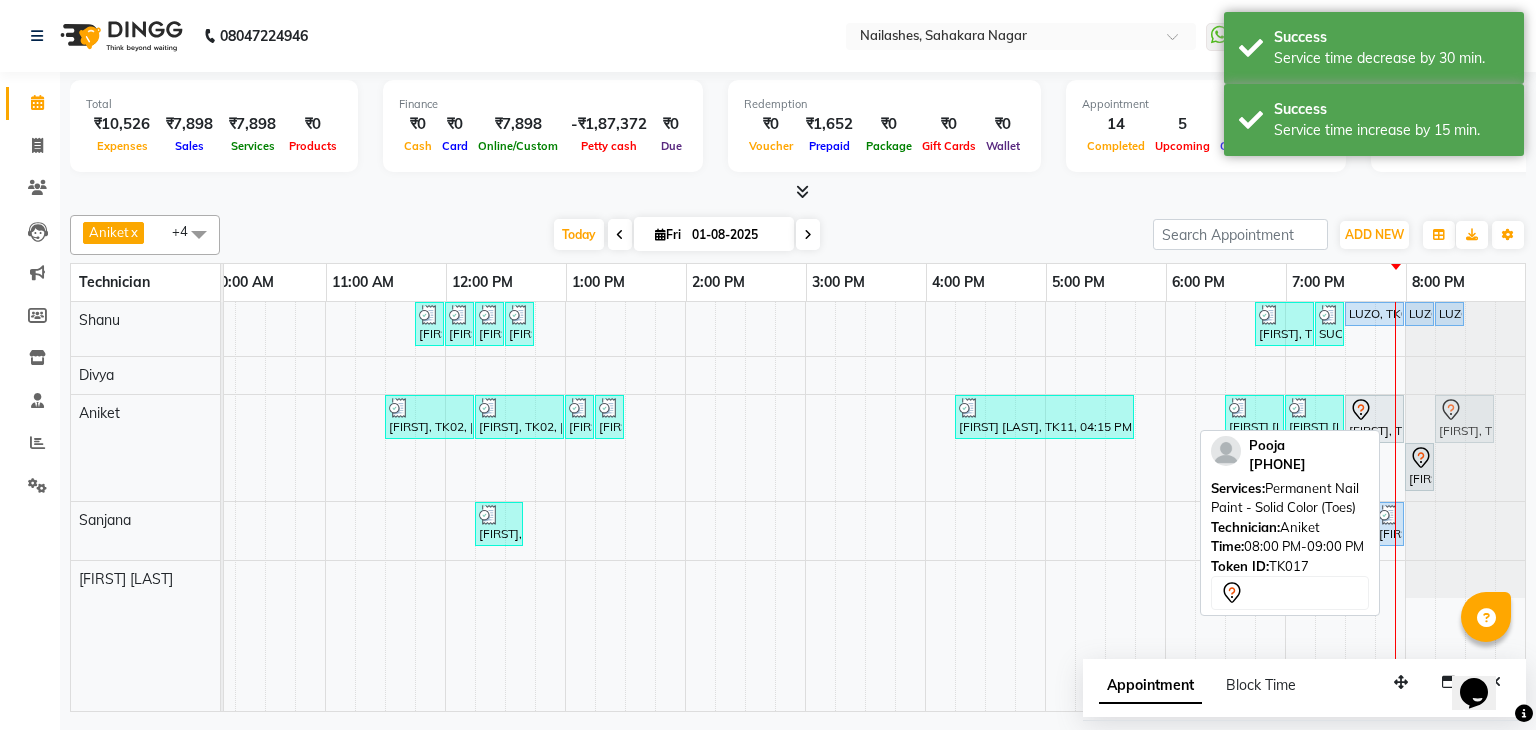drag, startPoint x: 1413, startPoint y: 421, endPoint x: 1438, endPoint y: 423, distance: 25.079872 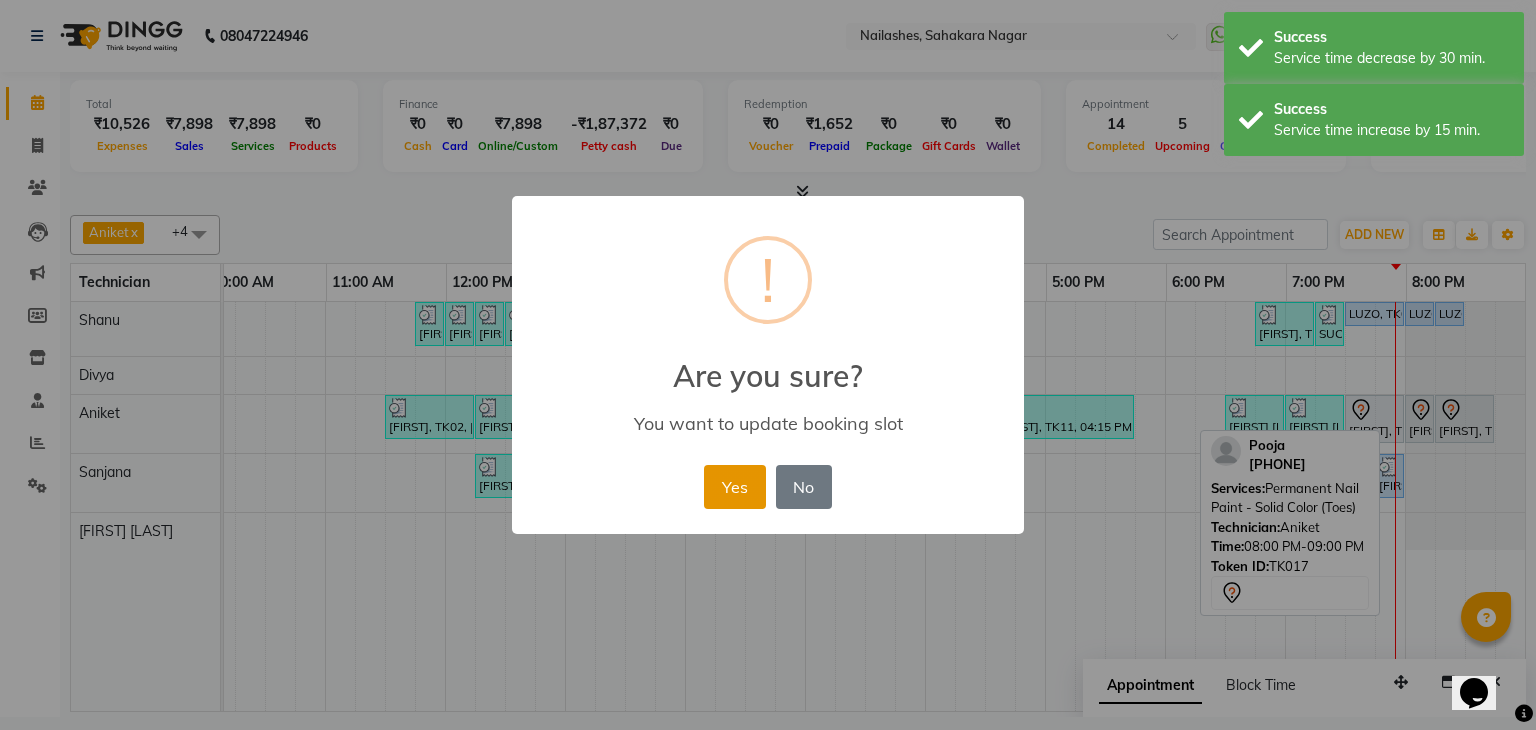 click on "Yes" at bounding box center (734, 487) 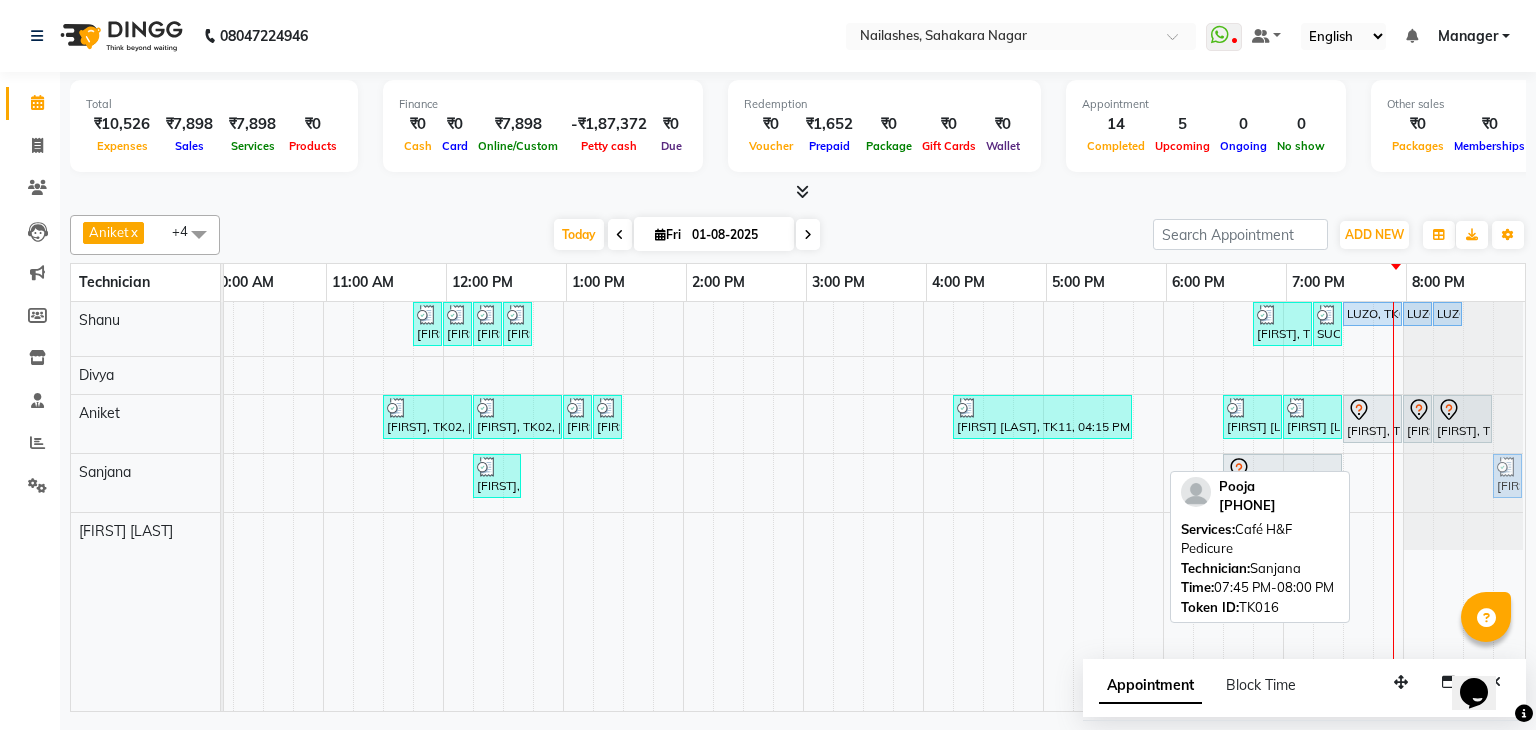drag, startPoint x: 1372, startPoint y: 472, endPoint x: 1504, endPoint y: 489, distance: 133.0902 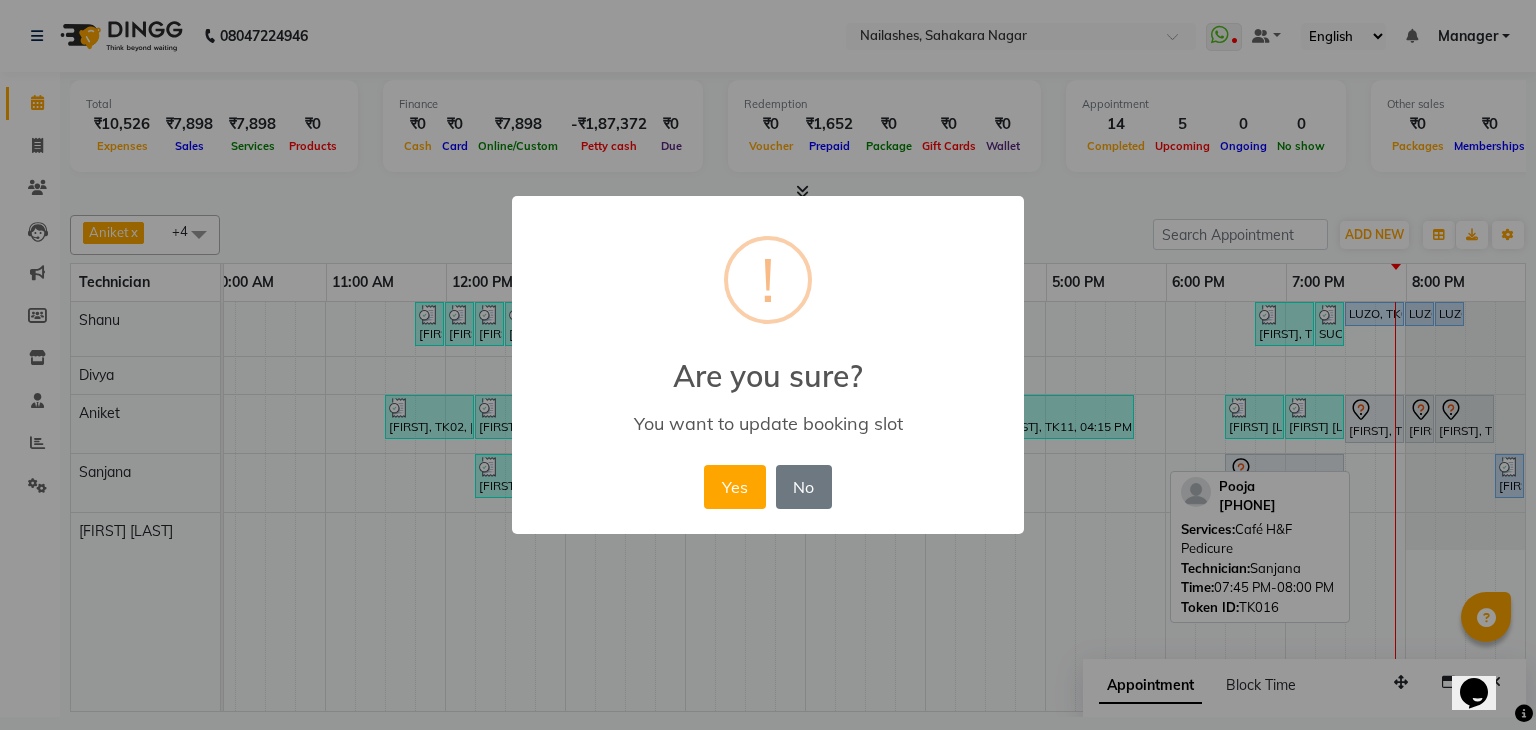 click on "× ! Are you sure? You want to update booking slot Yes No No" at bounding box center (768, 365) 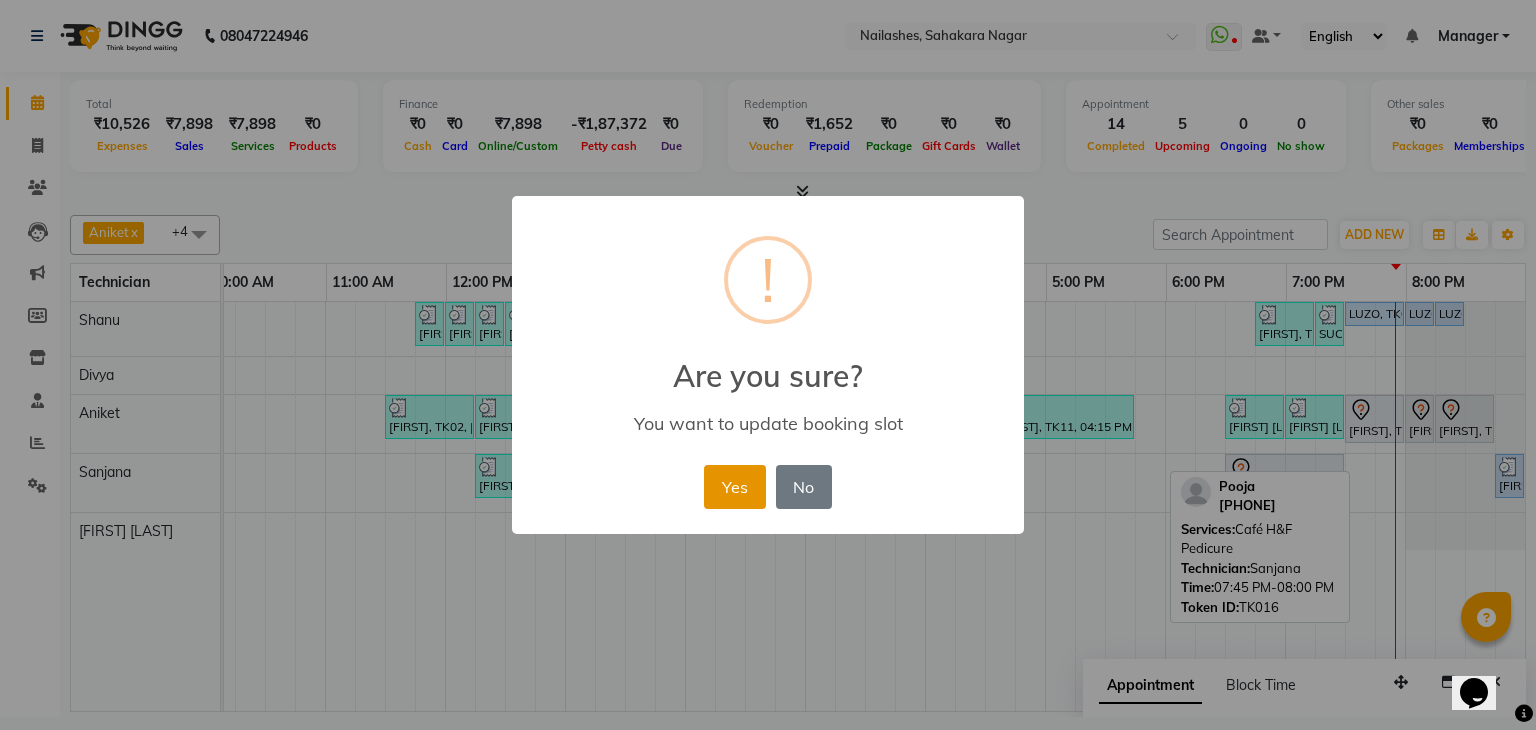 click on "Yes" at bounding box center [734, 487] 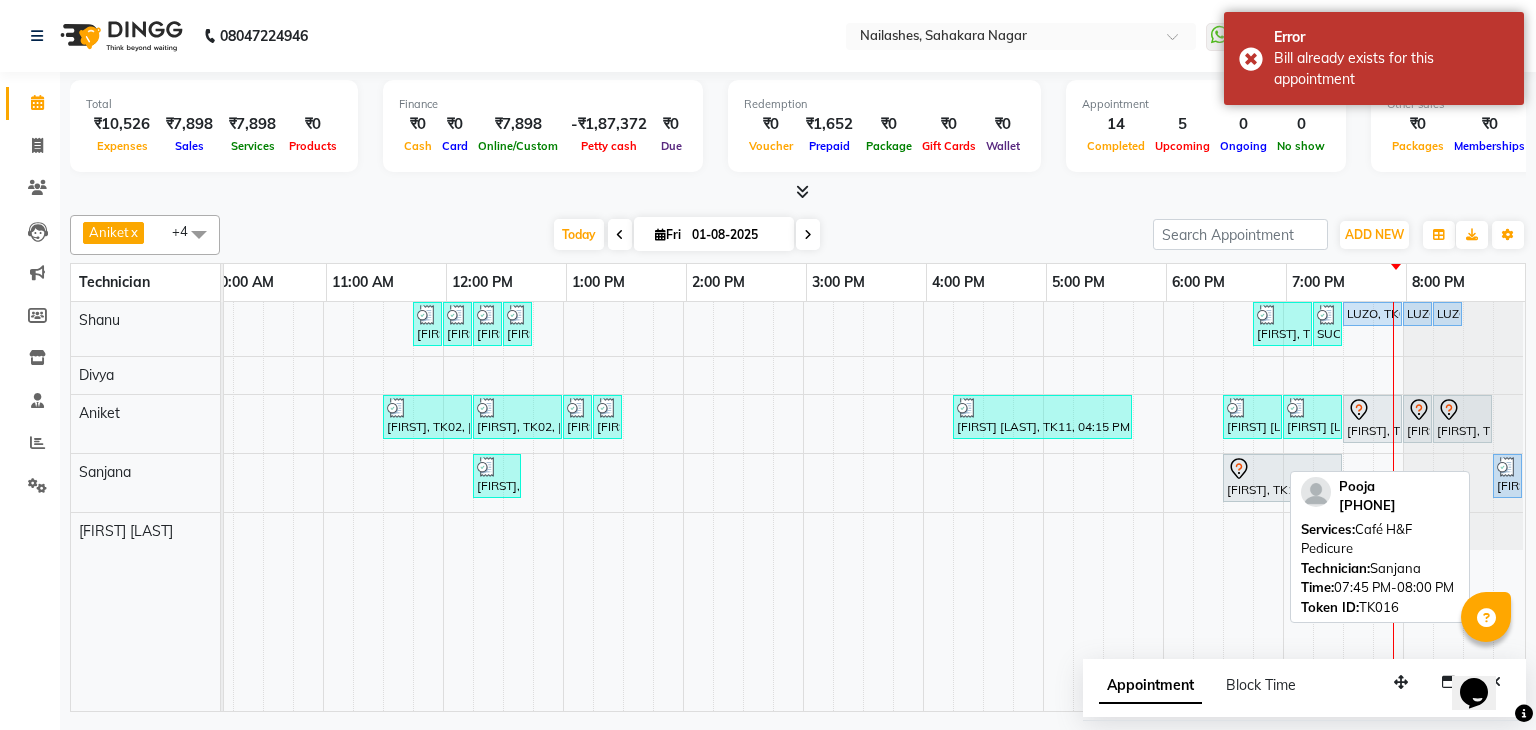 click at bounding box center (1507, 467) 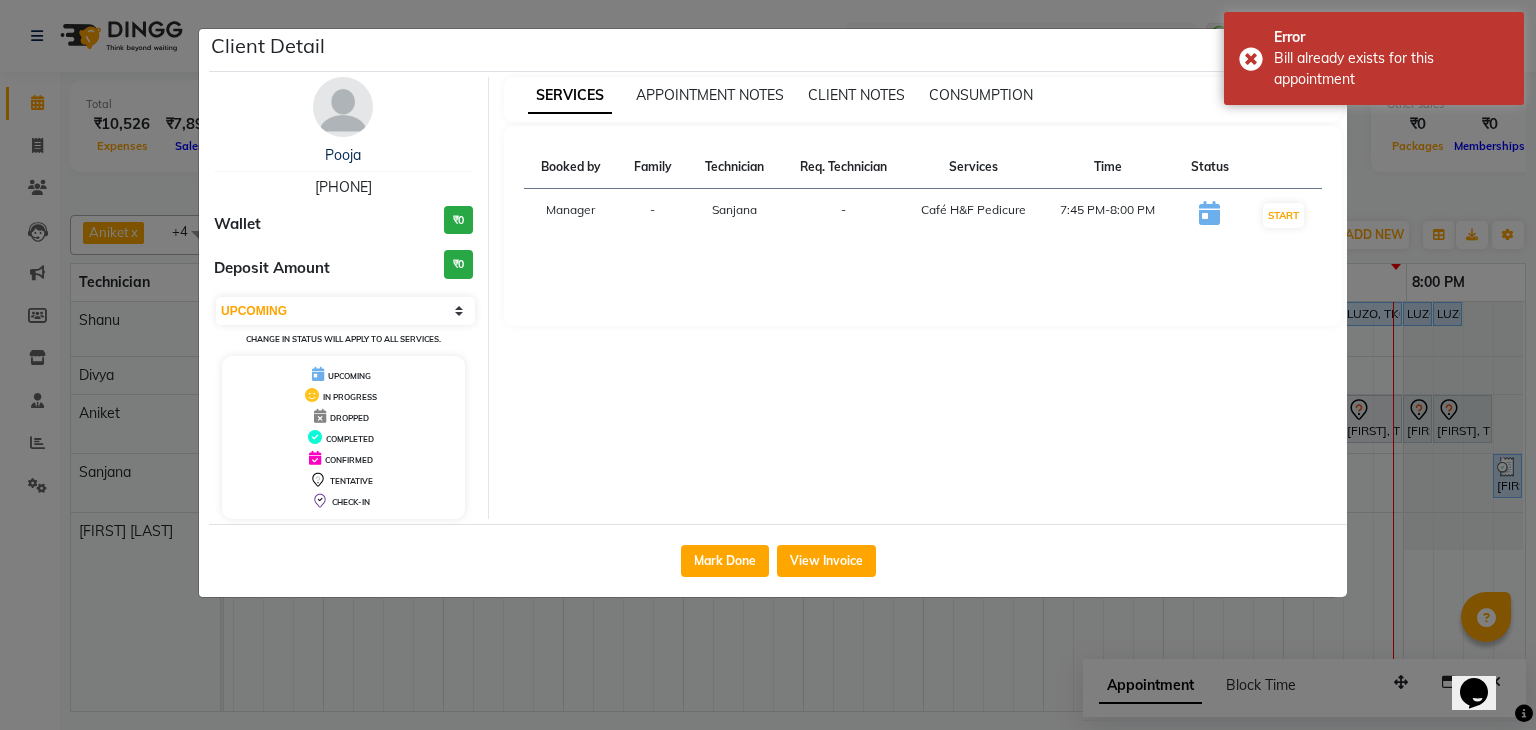 click on "Client Detail  [FIRST]    [PHONE] Wallet ₹0 Deposit Amount  ₹0  Select IN SERVICE CONFIRMED TENTATIVE CHECK IN MARK DONE DROPPED UPCOMING Change in status will apply to all services. UPCOMING IN PROGRESS DROPPED COMPLETED CONFIRMED TENTATIVE CHECK-IN SERVICES APPOINTMENT NOTES CLIENT NOTES CONSUMPTION Booked by Family Technician Req. Technician Services Time Status  Manager  - [FIRST] -  Café H&F Pedicure   [TIME]-[TIME]   START   Mark Done  View Invoice" 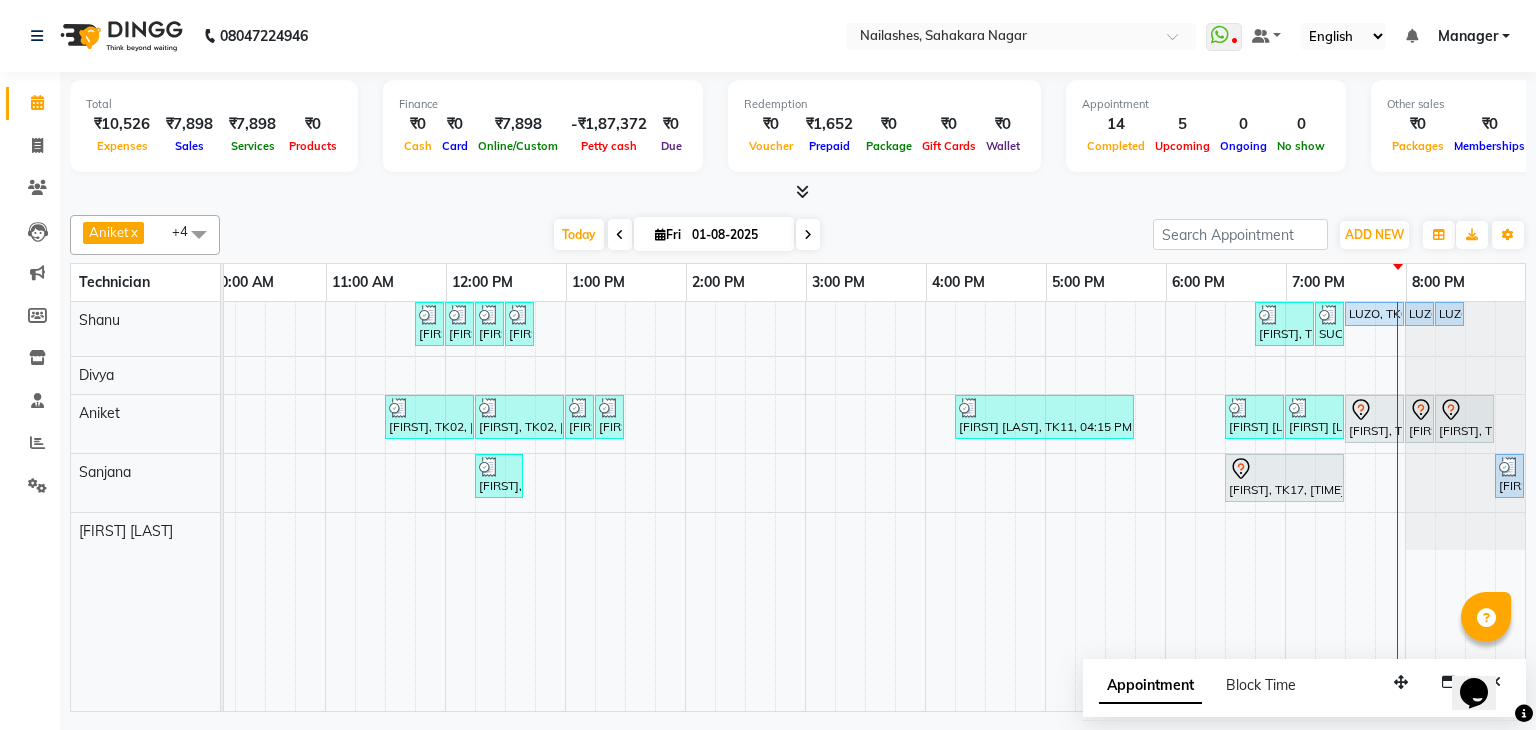 scroll, scrollTop: 0, scrollLeft: 233, axis: horizontal 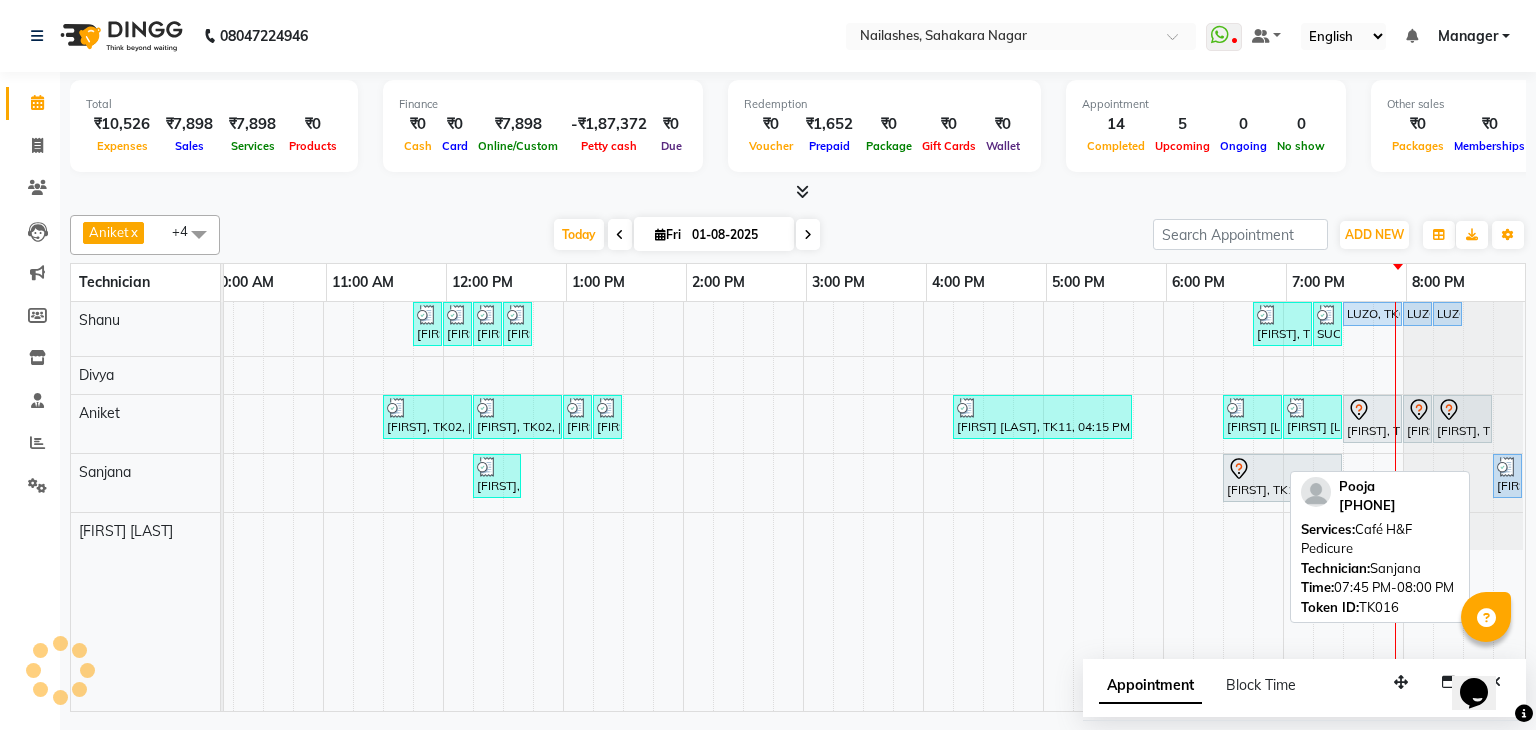 click on "[FIRST], TK16, 07:45 PM-08:00 PM, Café H&F Pedicure" at bounding box center (1507, 476) 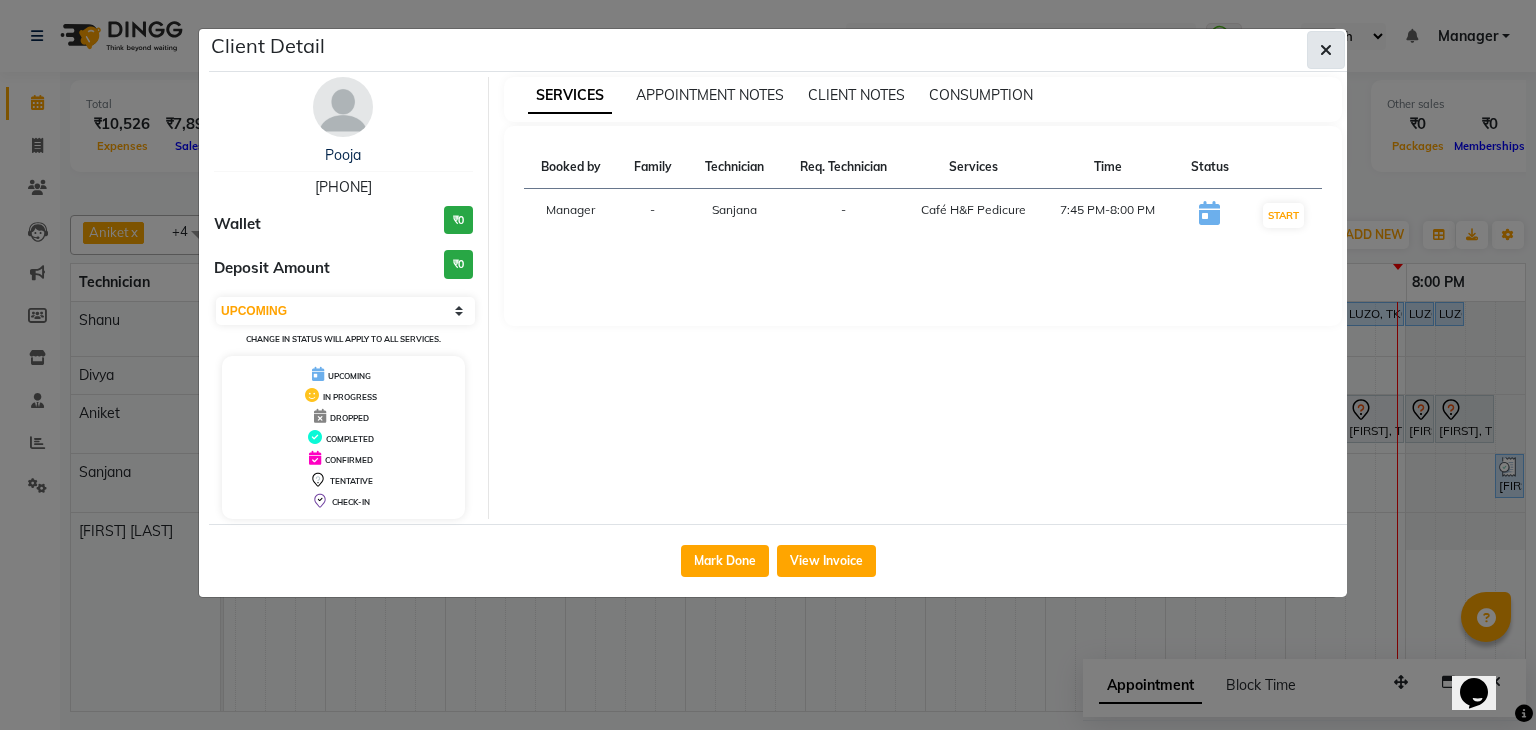 click 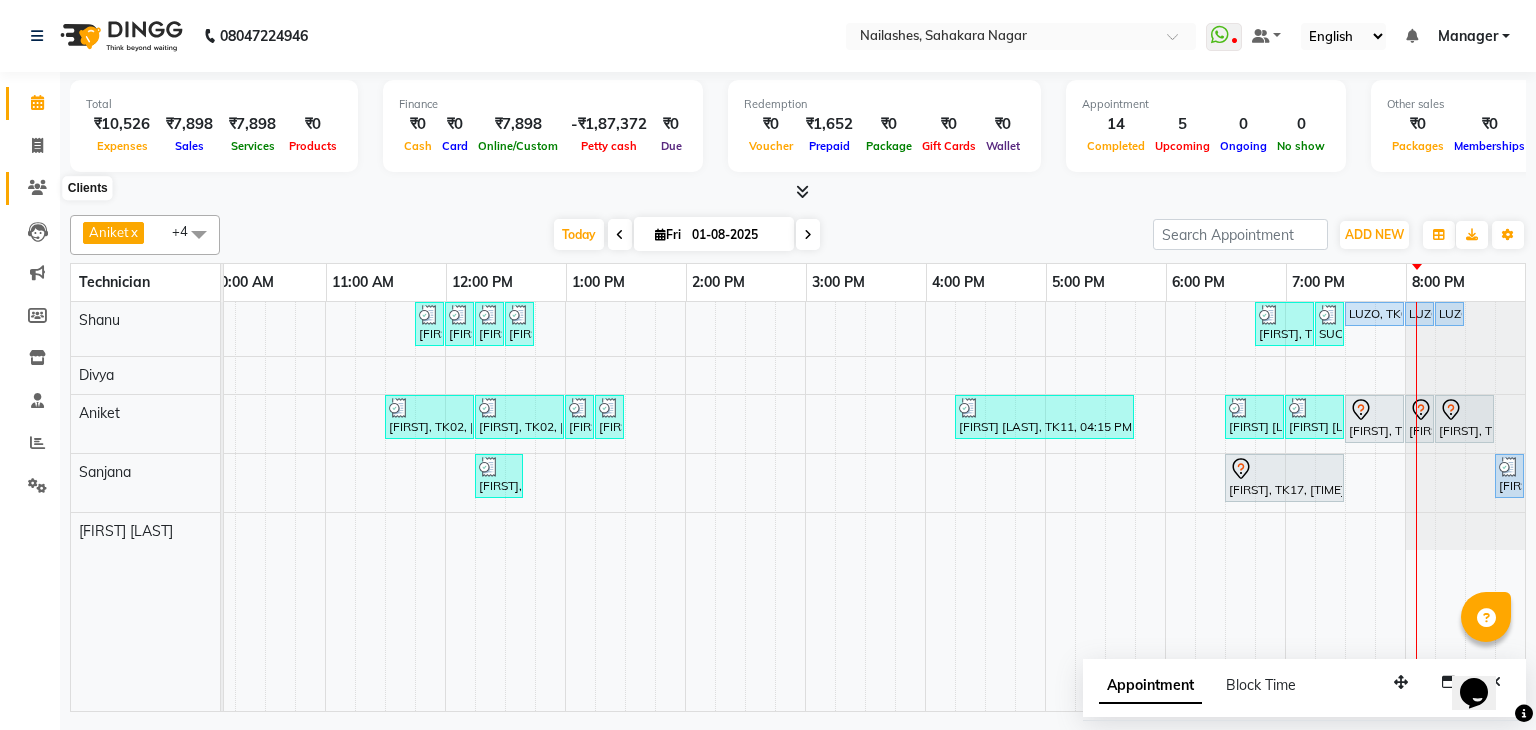 click 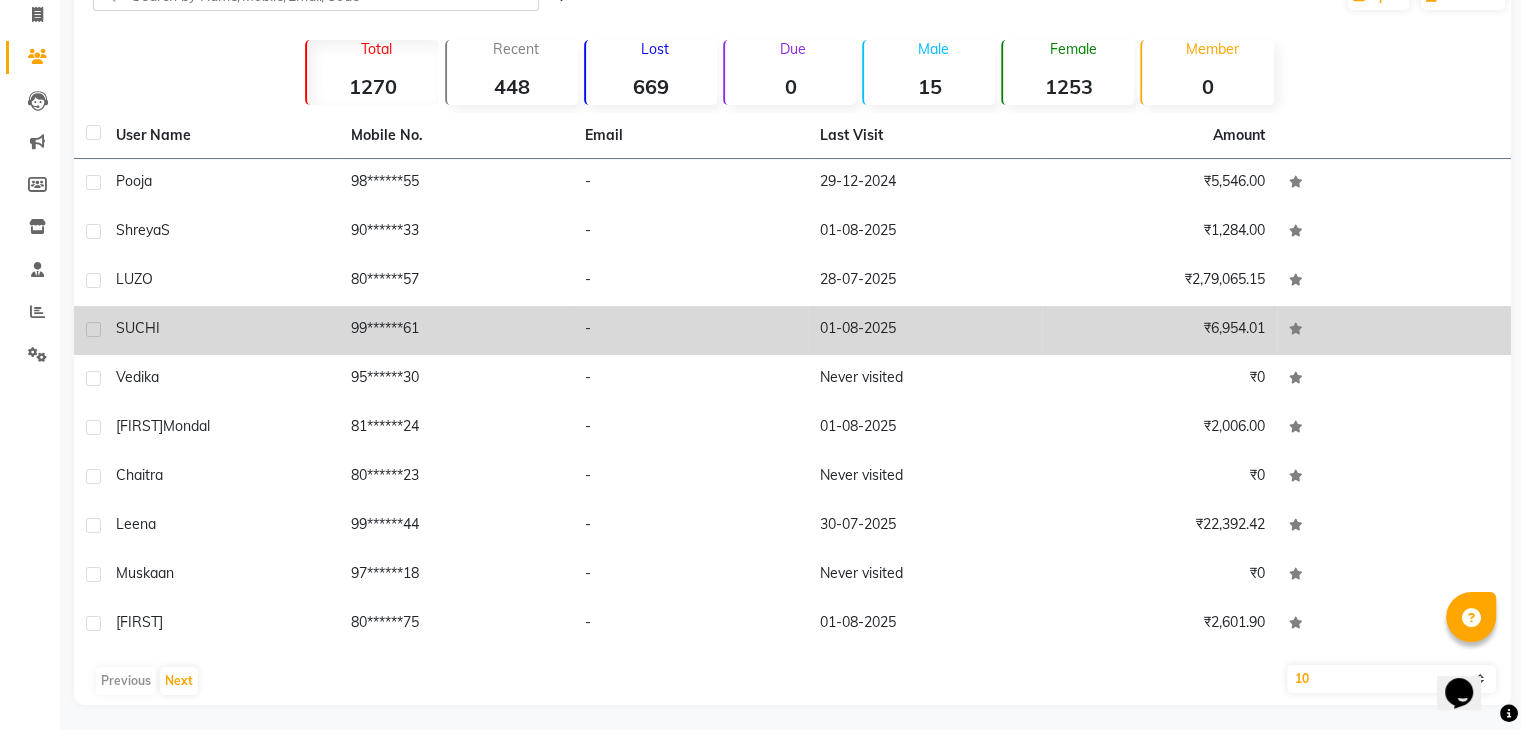 scroll, scrollTop: 136, scrollLeft: 0, axis: vertical 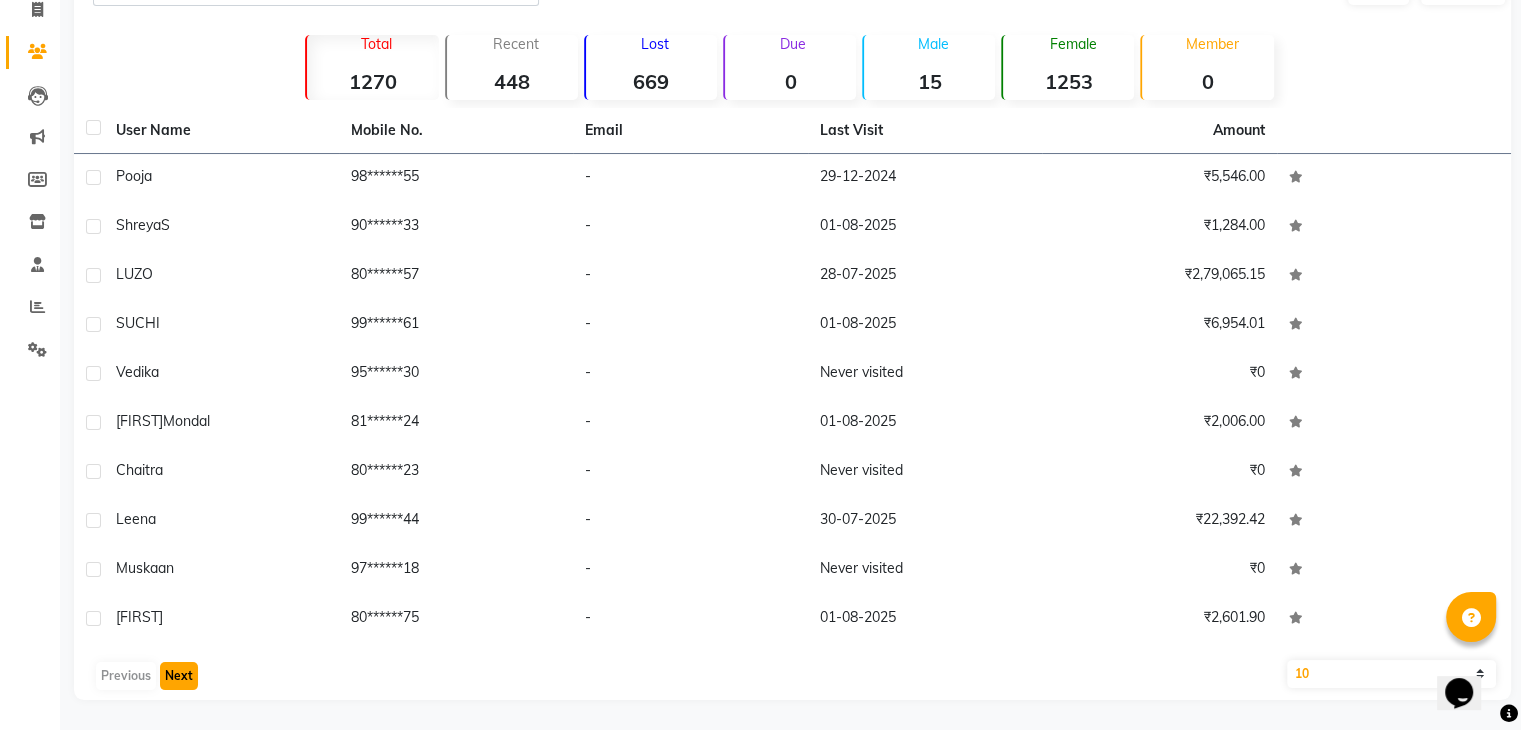 click on "Next" 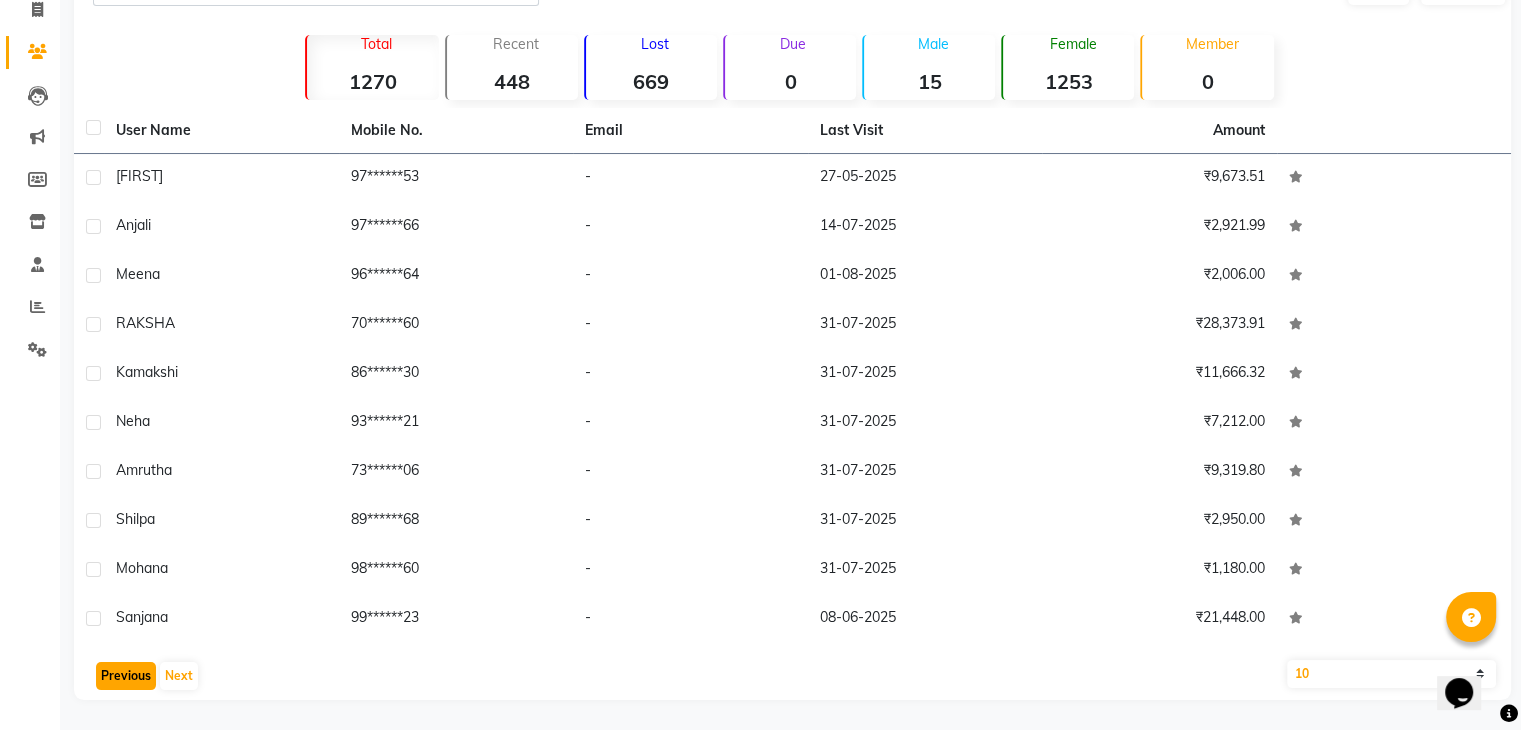 click on "Previous" 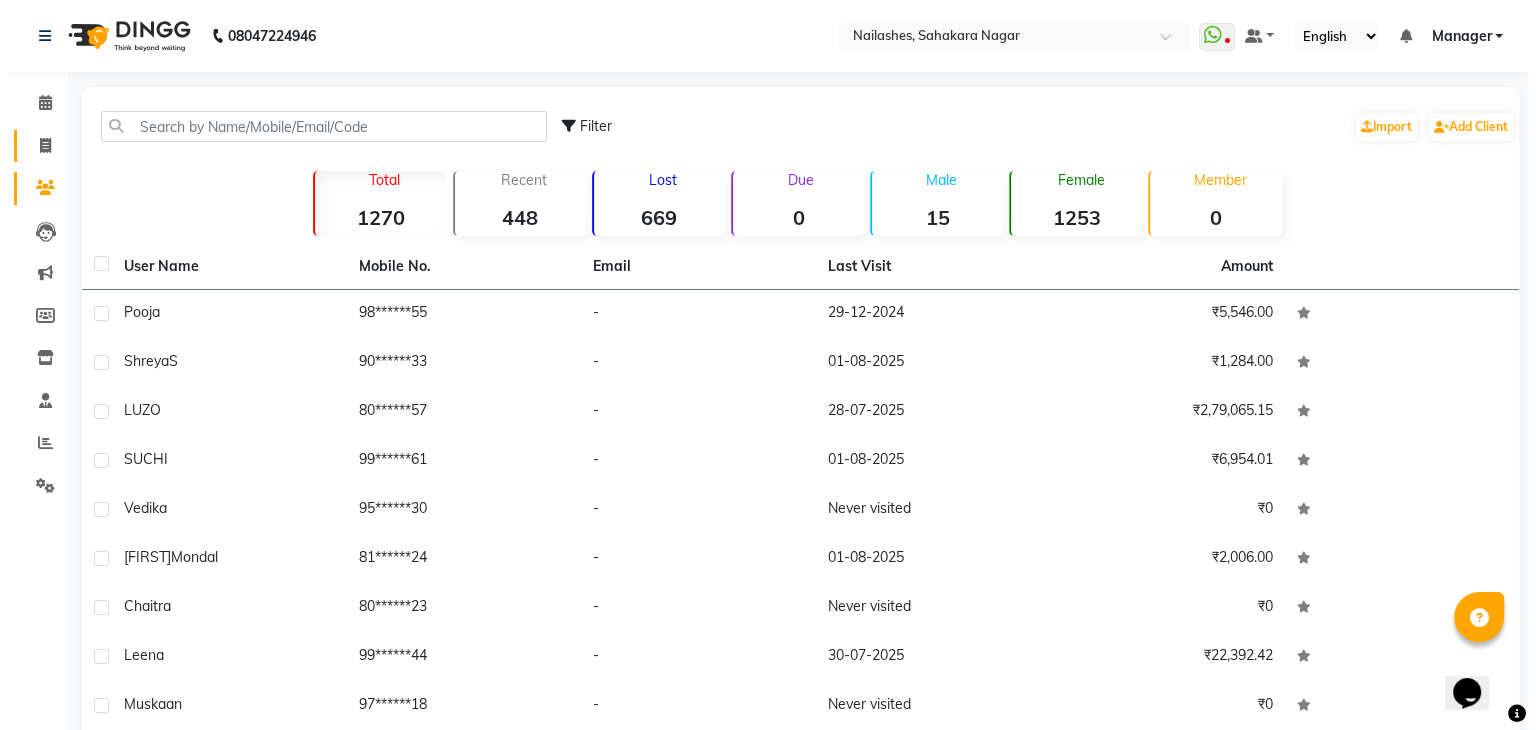 scroll, scrollTop: 0, scrollLeft: 0, axis: both 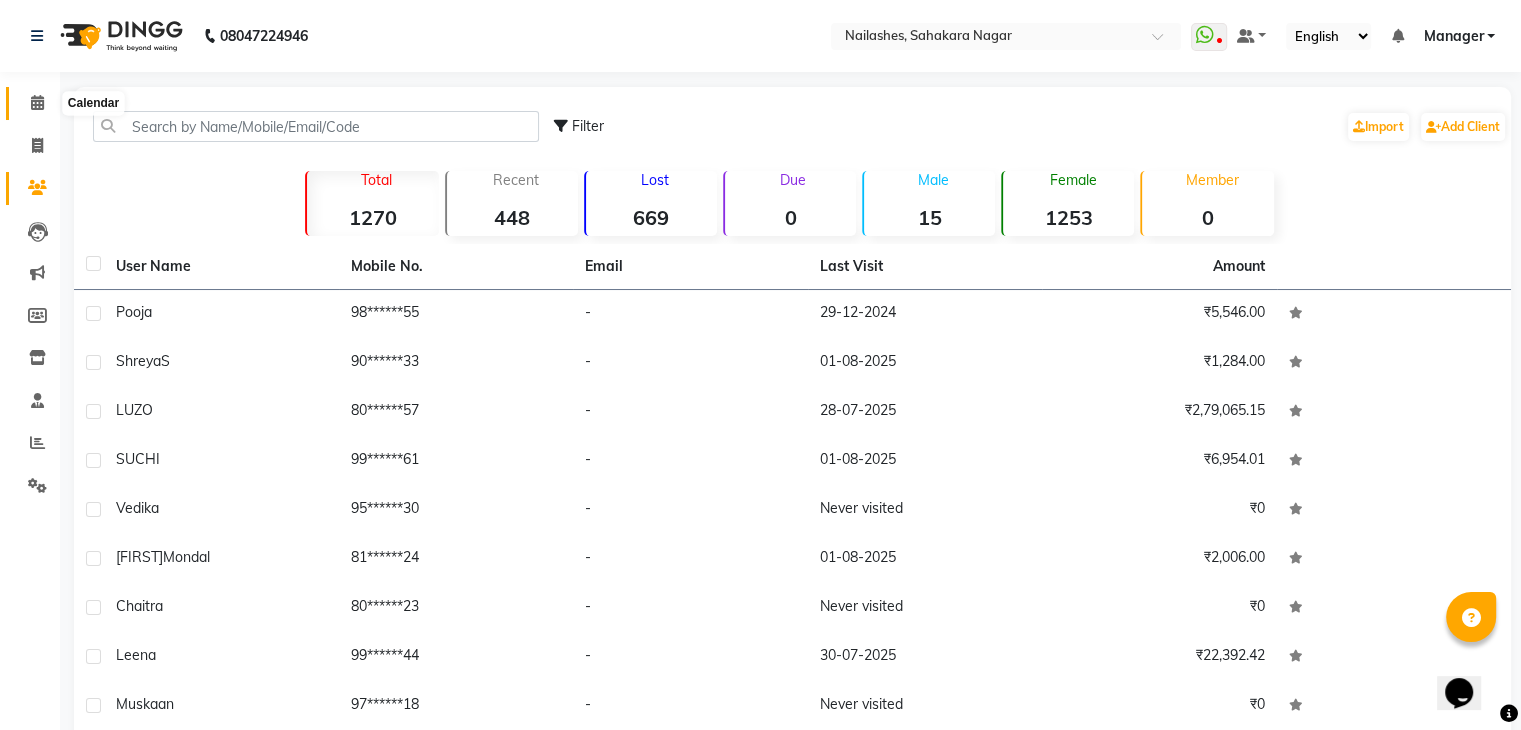 click 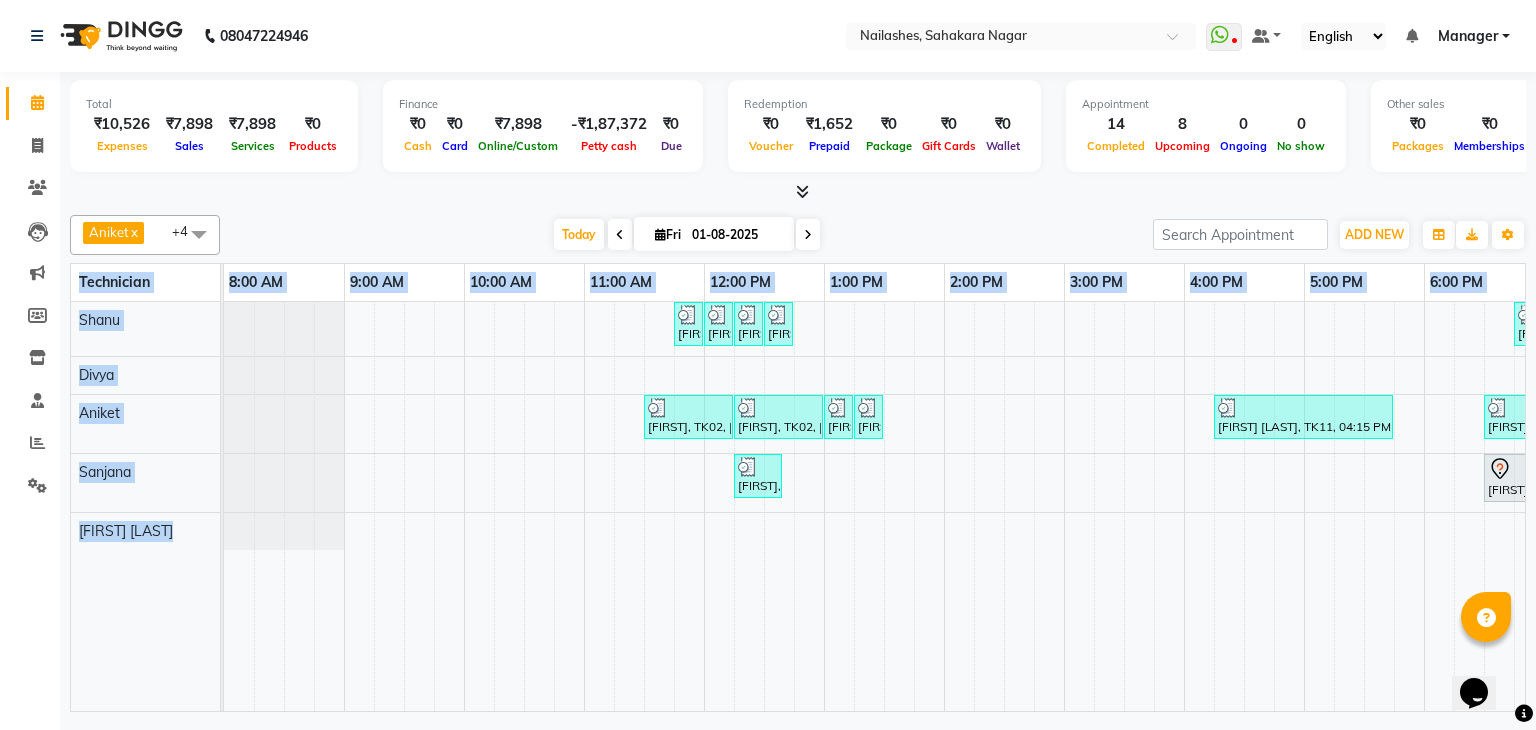 drag, startPoint x: 800, startPoint y: 710, endPoint x: 1048, endPoint y: 708, distance: 248.00807 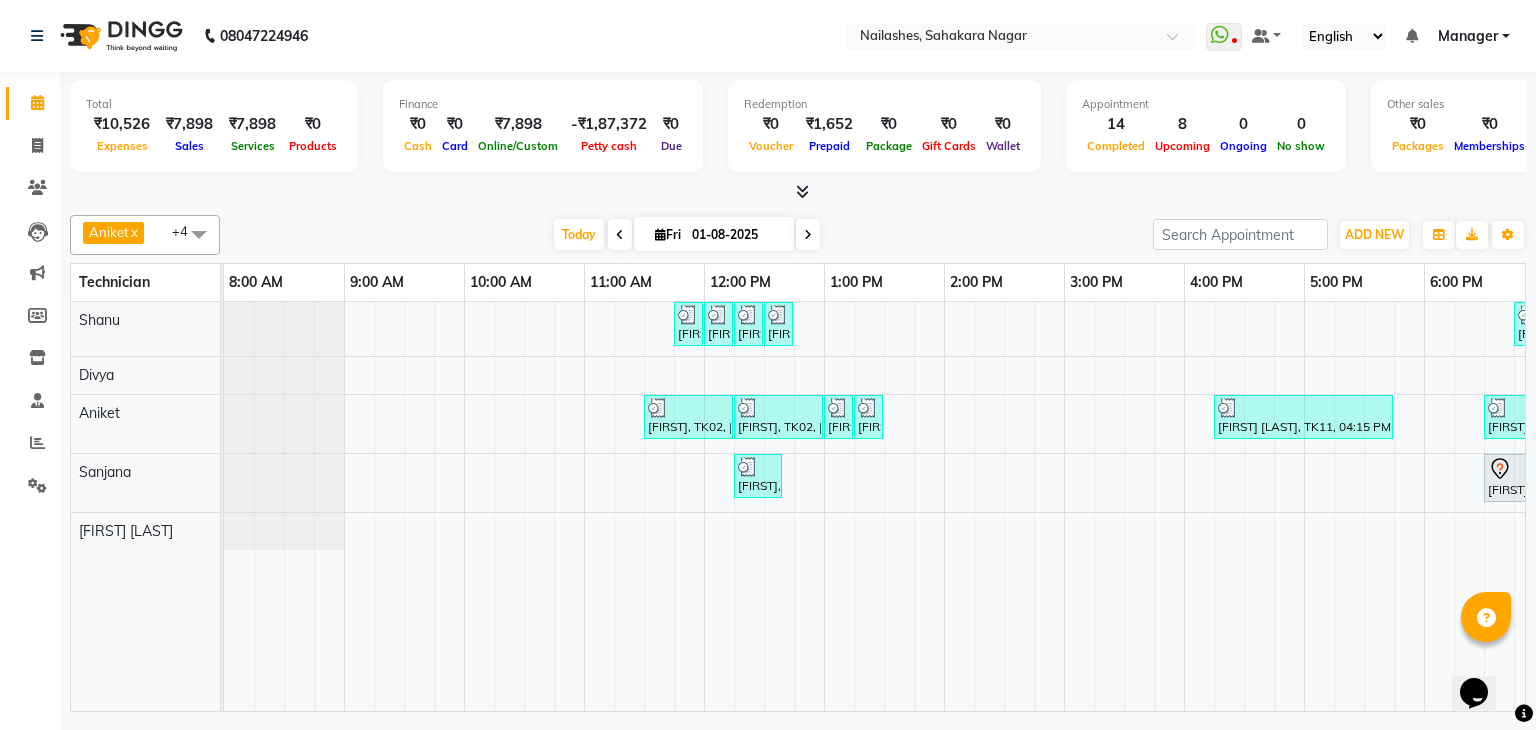 click on "Today  Fri 01-08-2025" at bounding box center [686, 235] 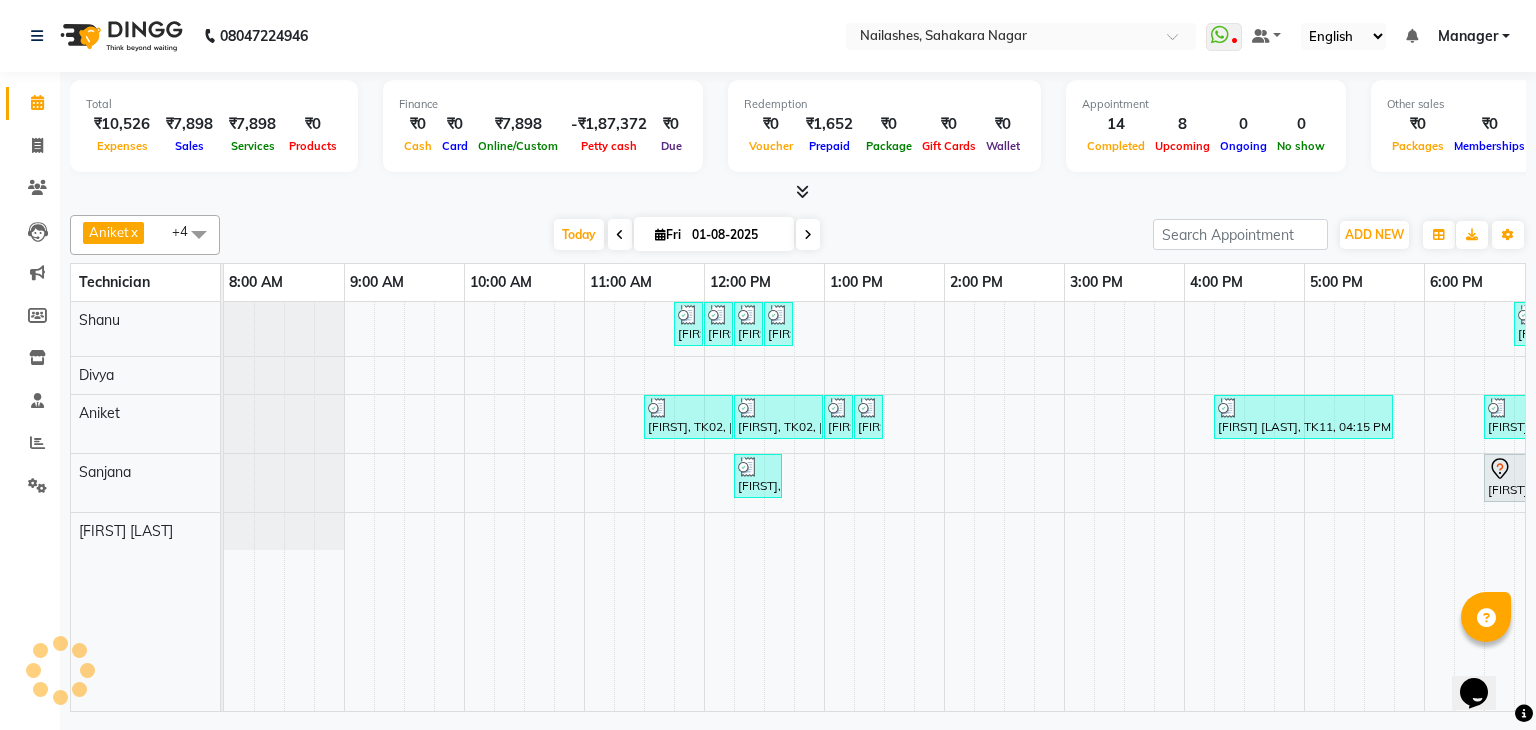 scroll, scrollTop: 0, scrollLeft: 197, axis: horizontal 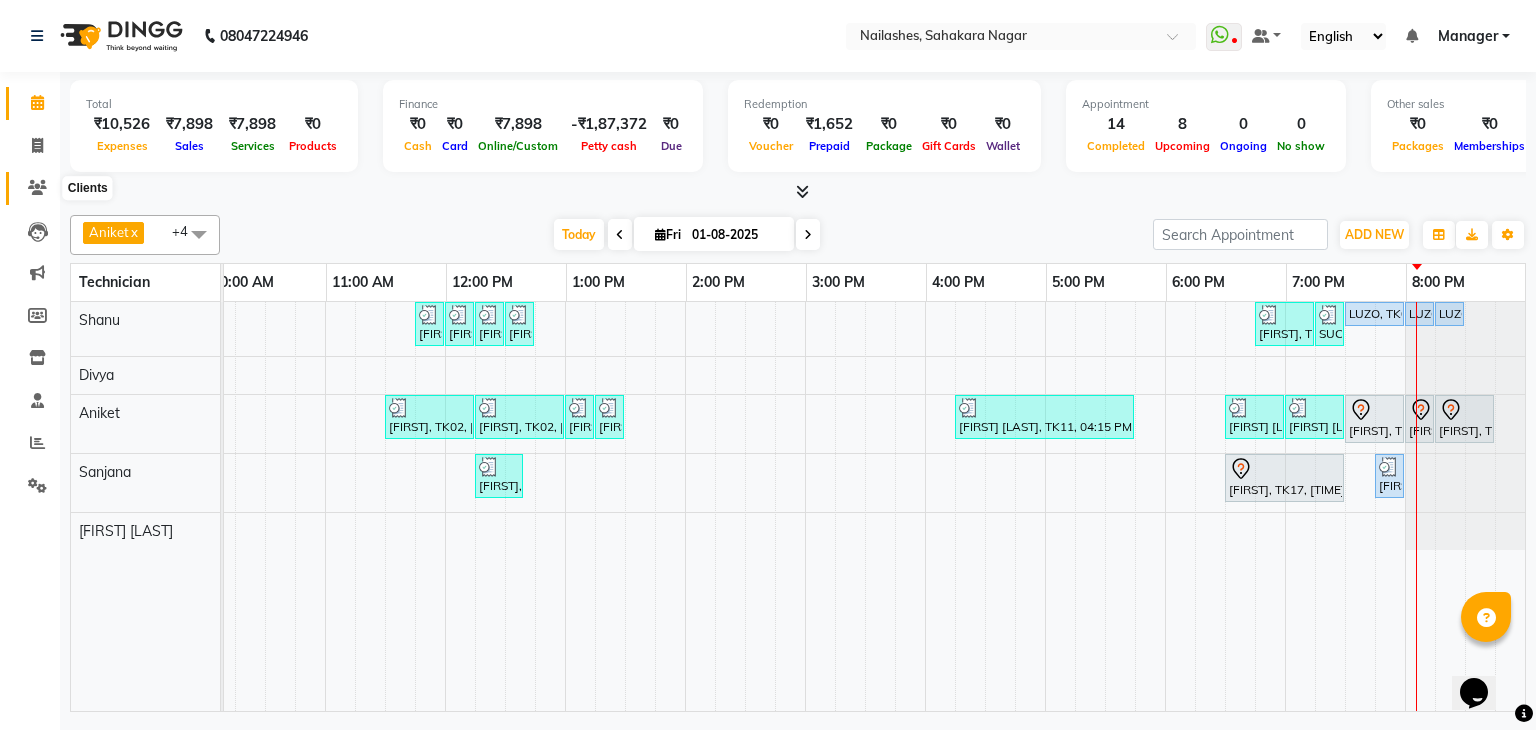 click 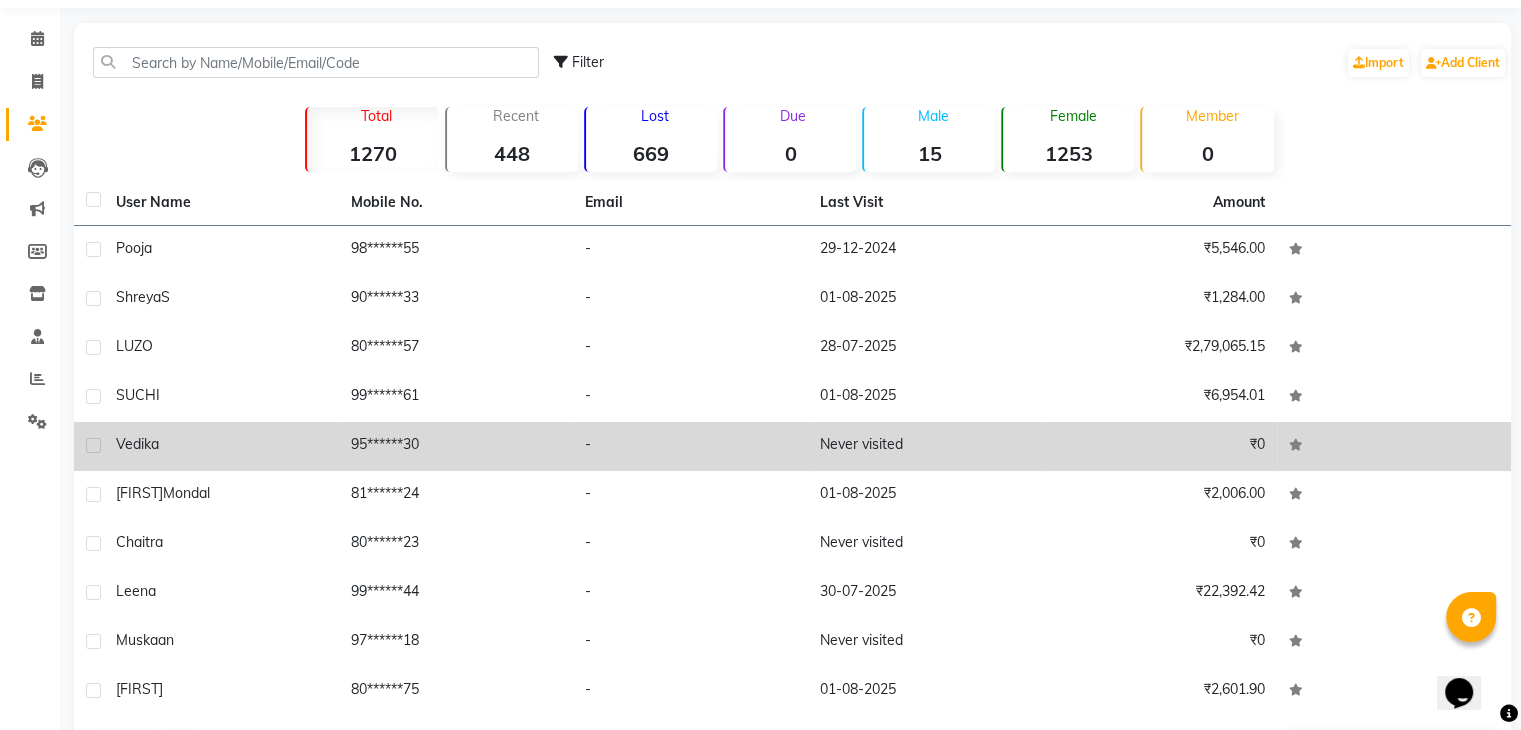 scroll, scrollTop: 100, scrollLeft: 0, axis: vertical 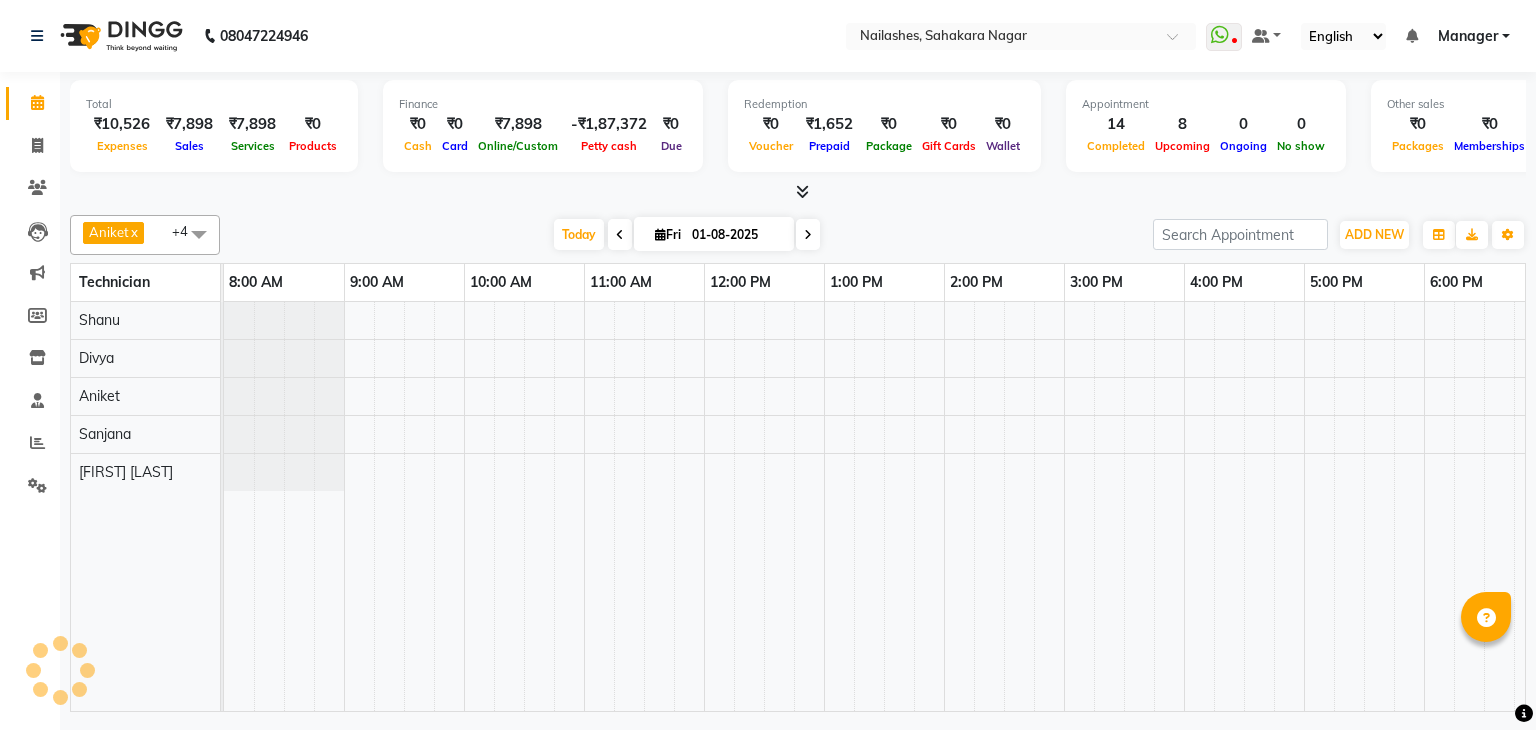 select on "en" 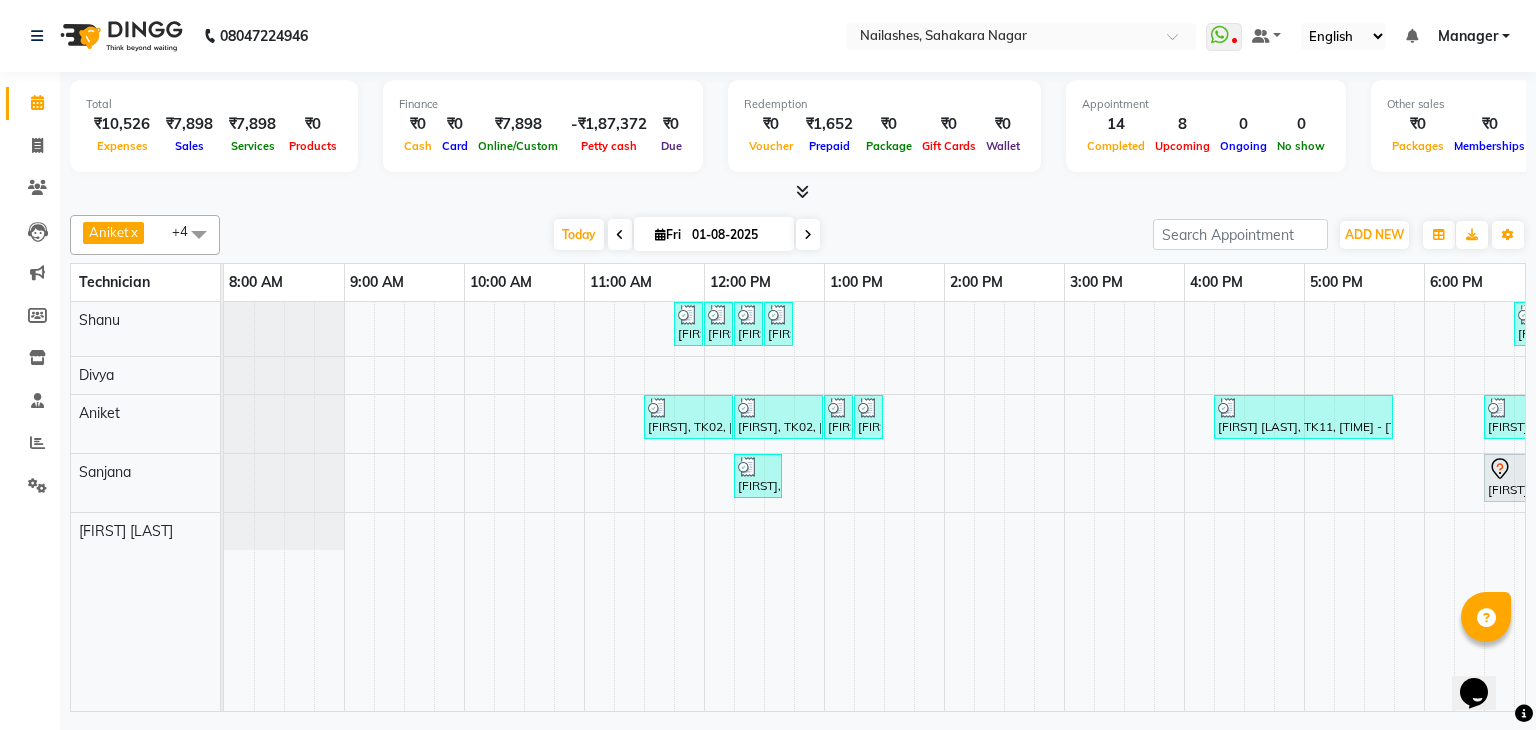 scroll, scrollTop: 0, scrollLeft: 0, axis: both 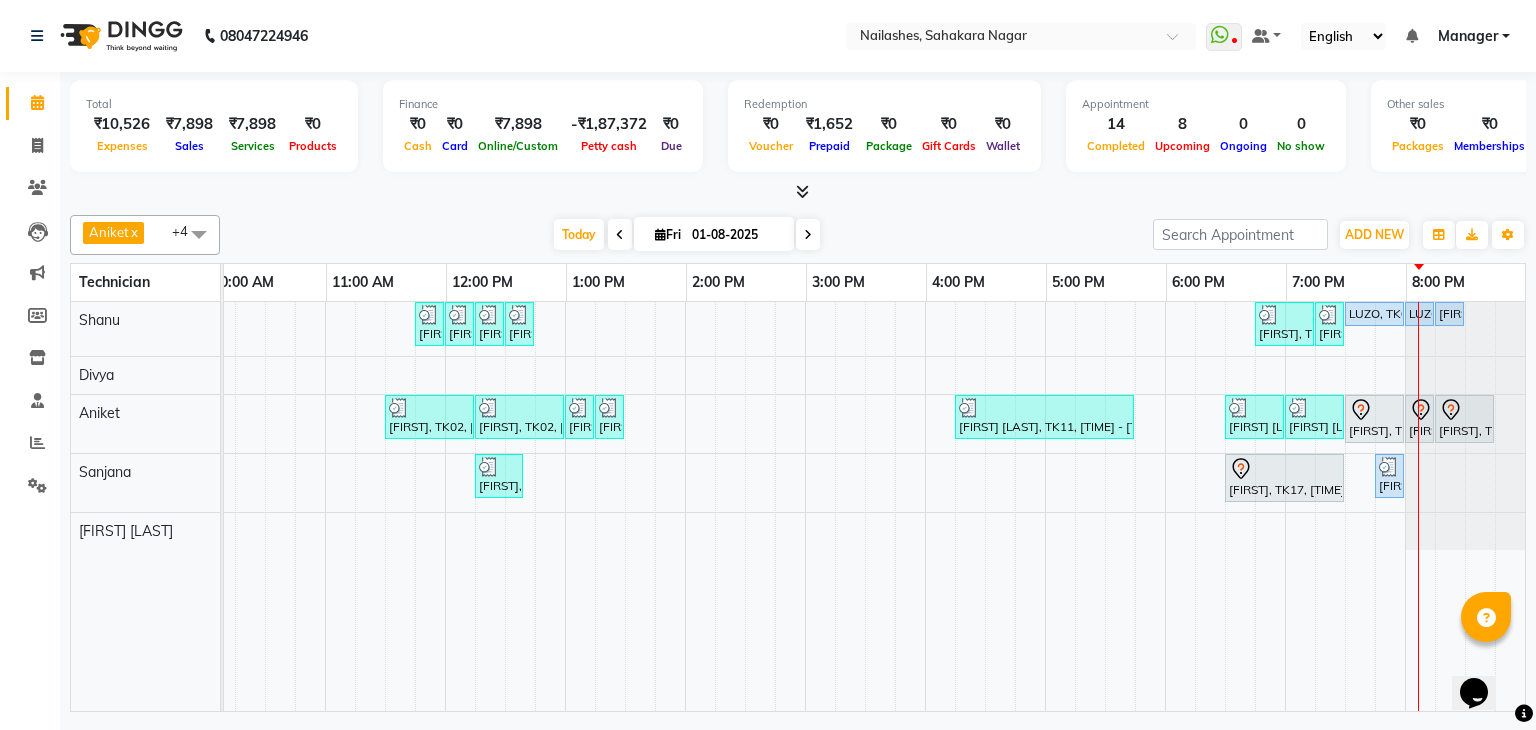 click at bounding box center [808, 235] 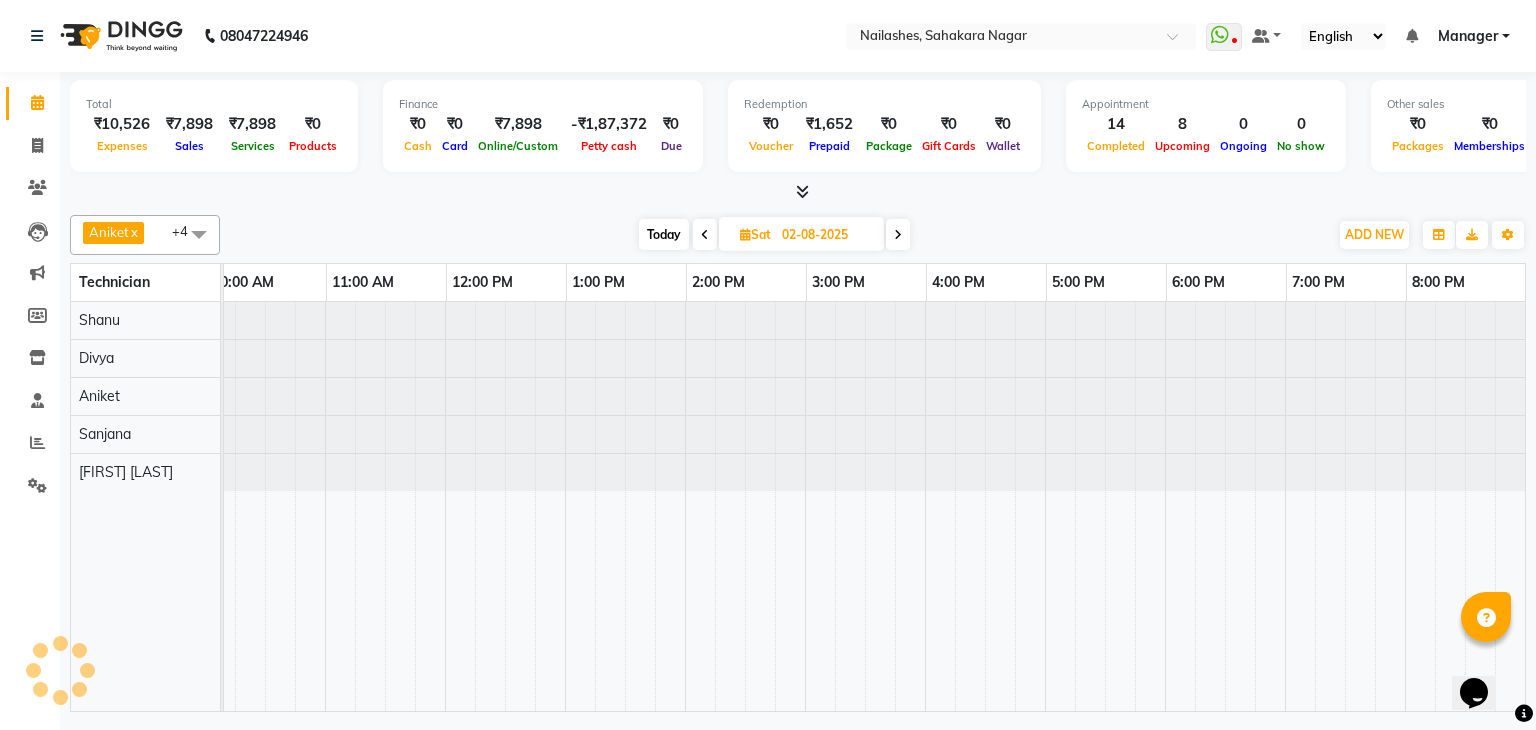 scroll, scrollTop: 0, scrollLeft: 0, axis: both 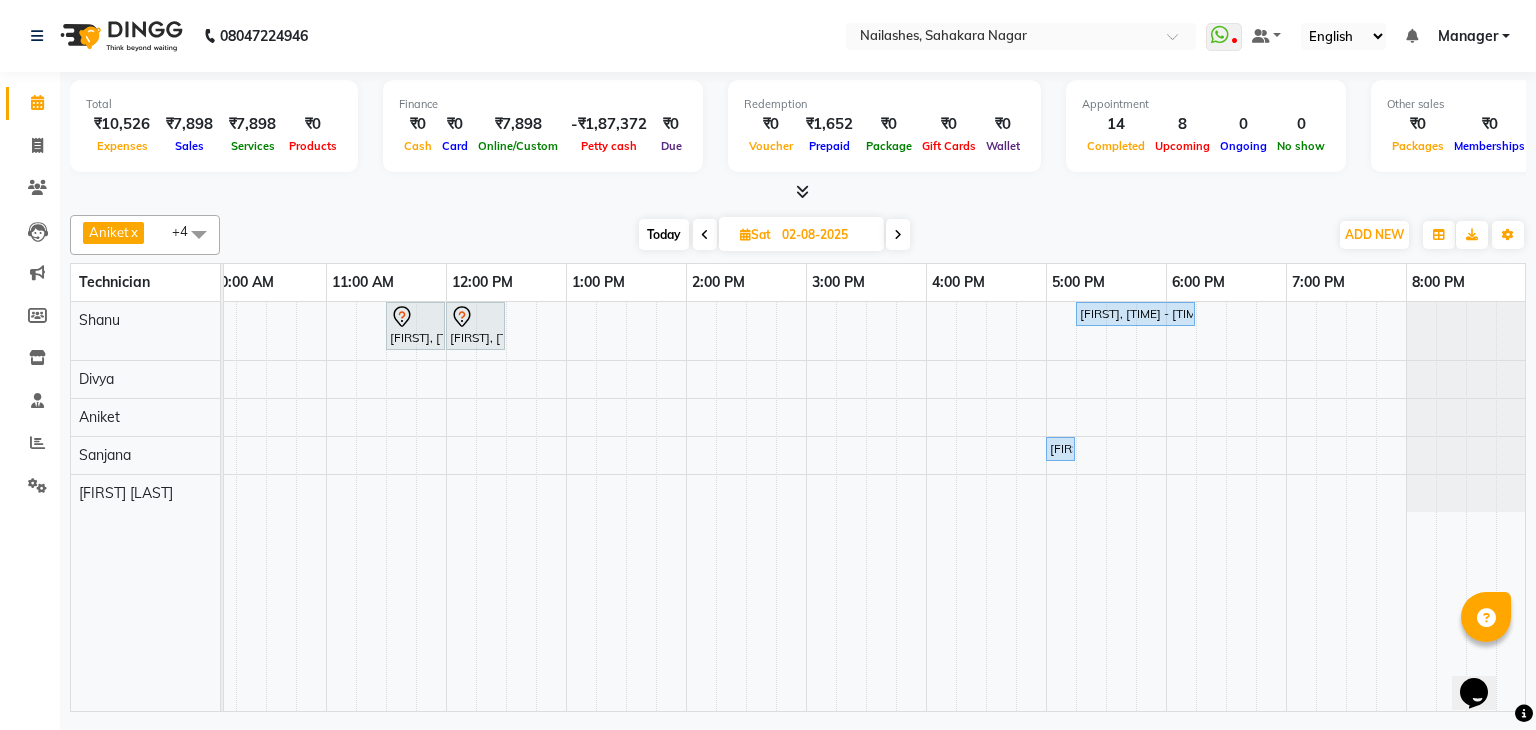click at bounding box center [705, 234] 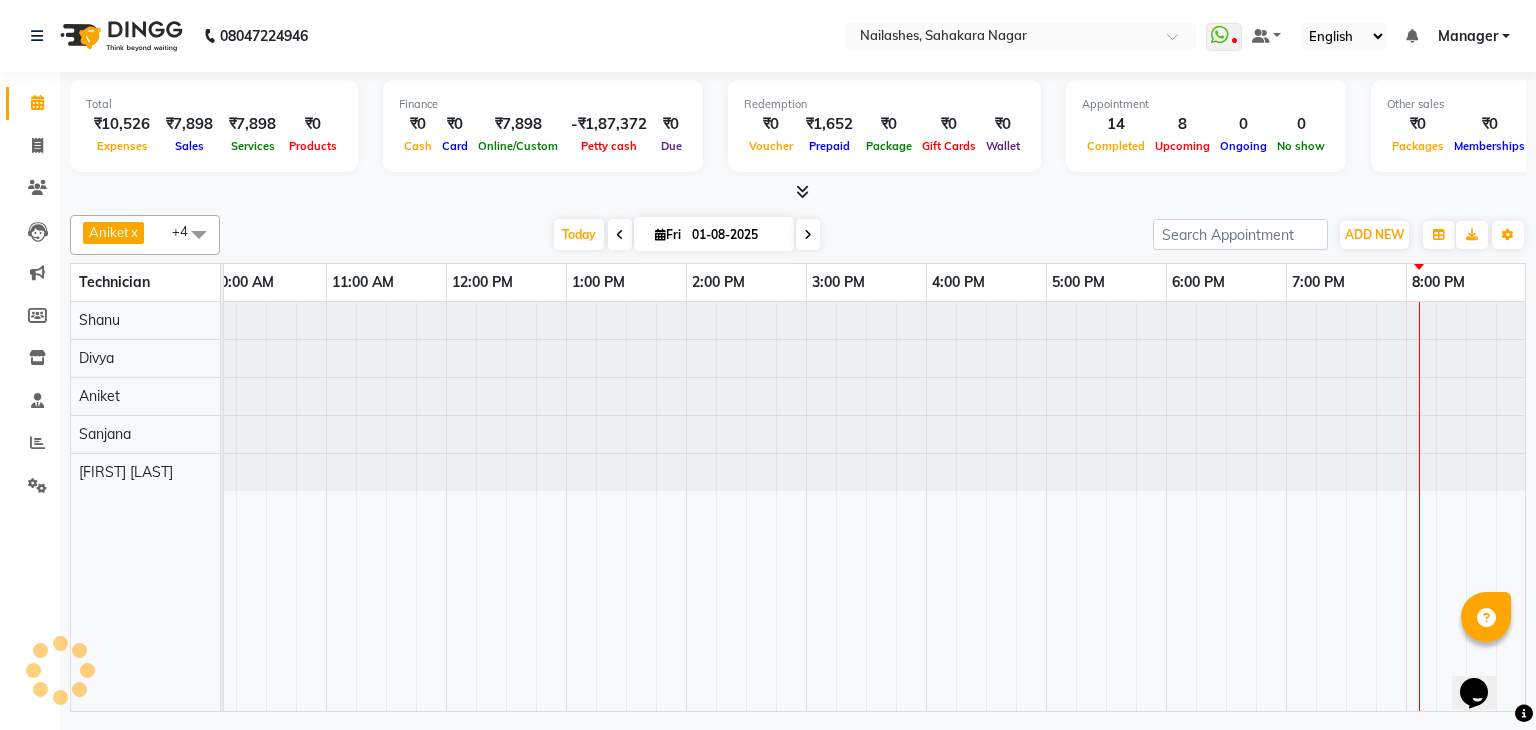 scroll, scrollTop: 0, scrollLeft: 258, axis: horizontal 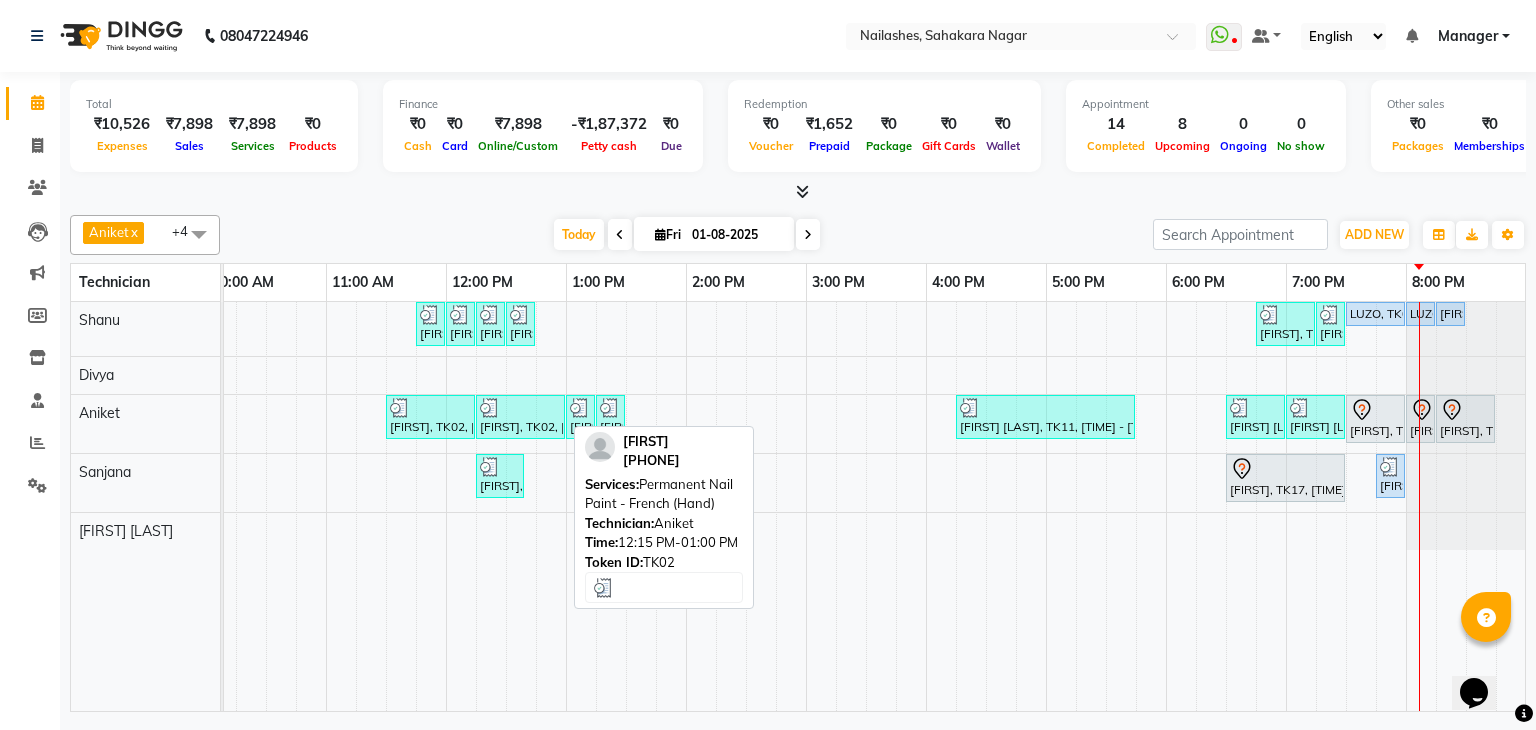 click on "[FIRST], TK02, [TIME]-[TIME], Permanent Nail Paint - French (Hand)" at bounding box center (520, 417) 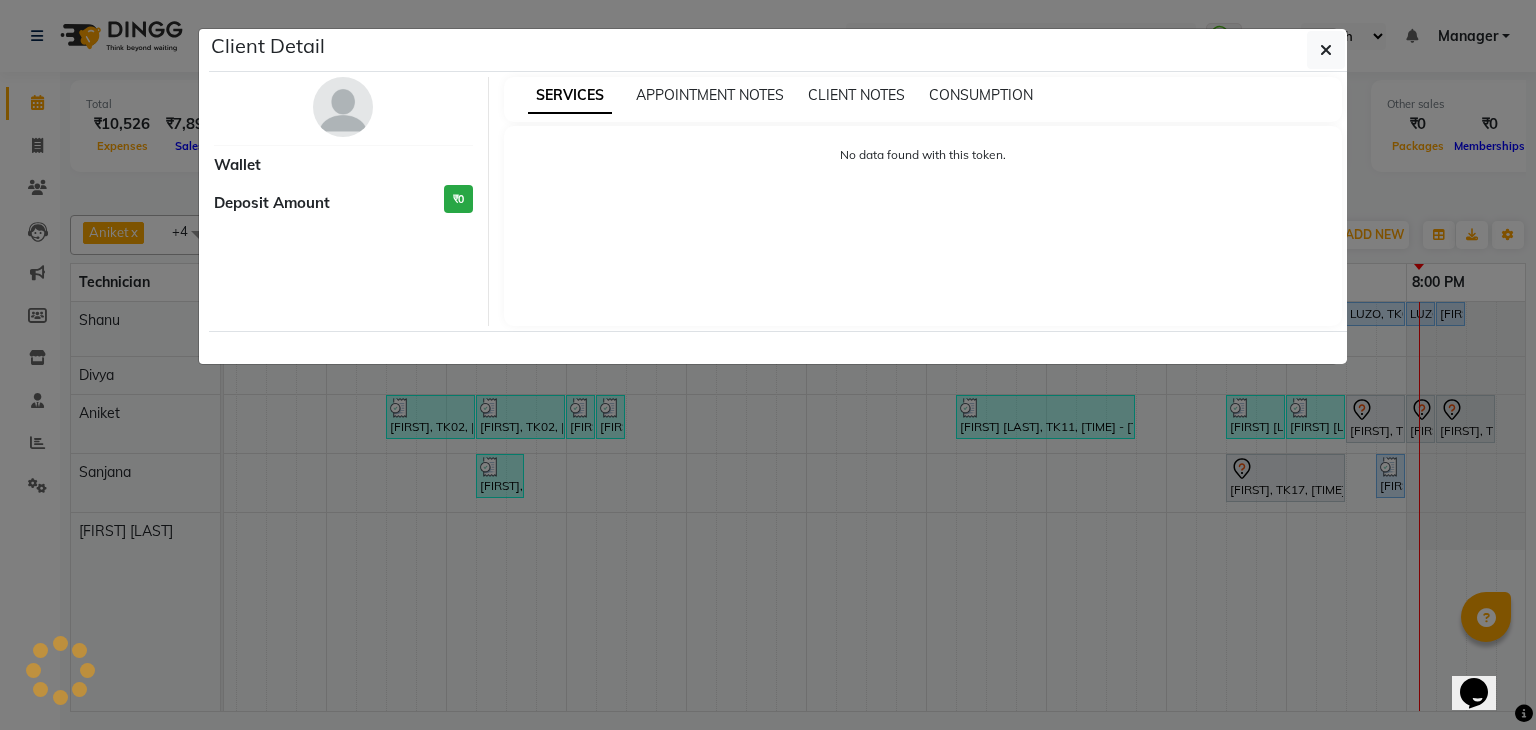 select on "3" 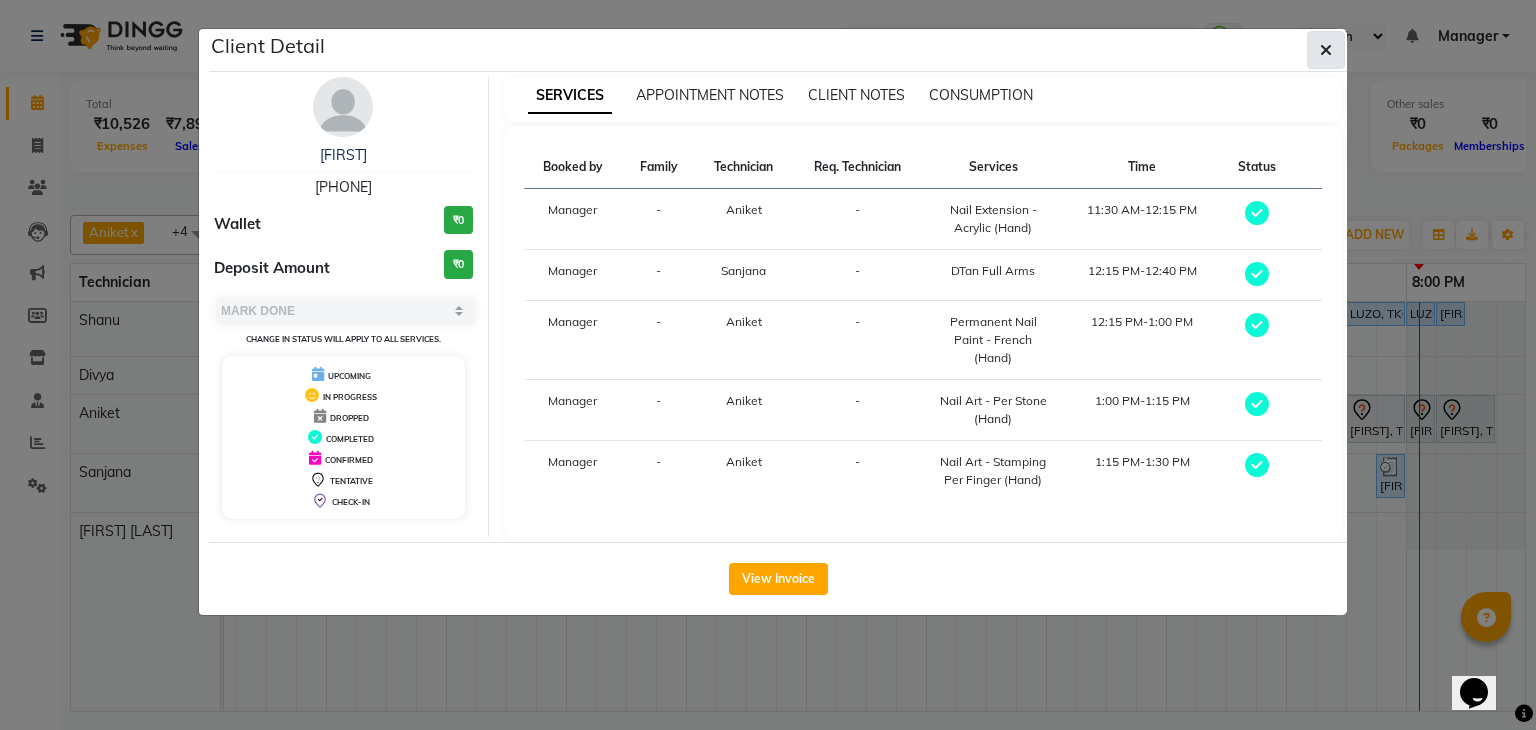 click 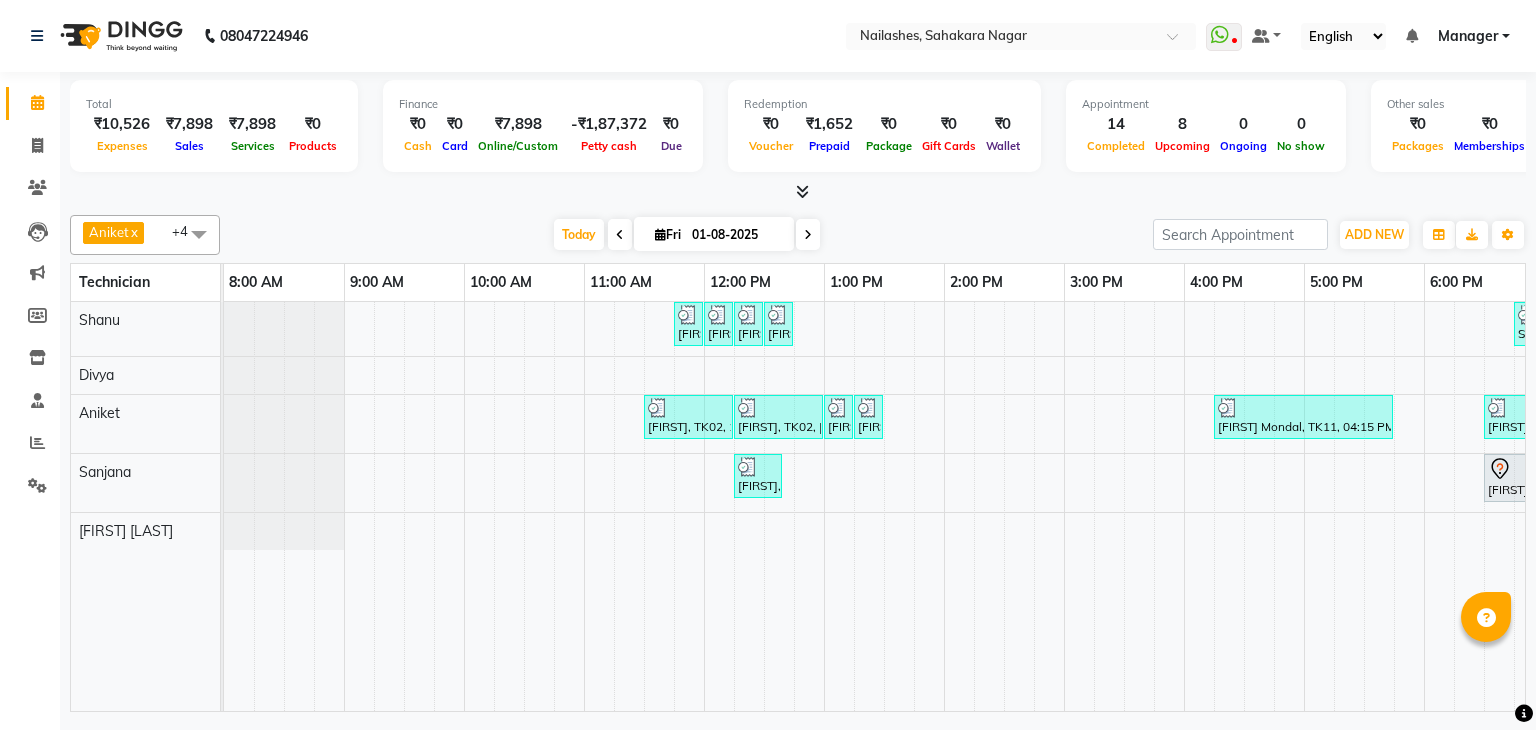scroll, scrollTop: 0, scrollLeft: 0, axis: both 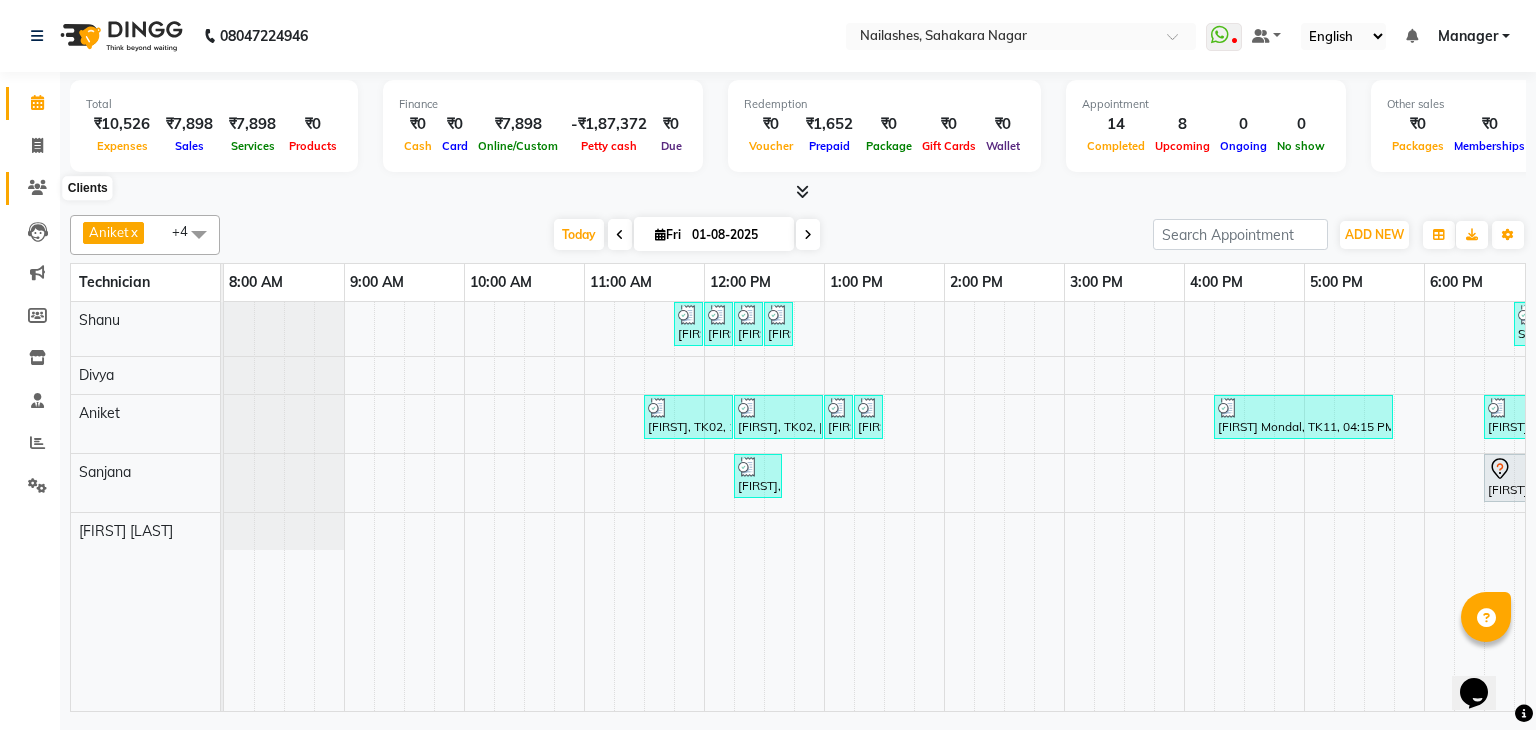 click 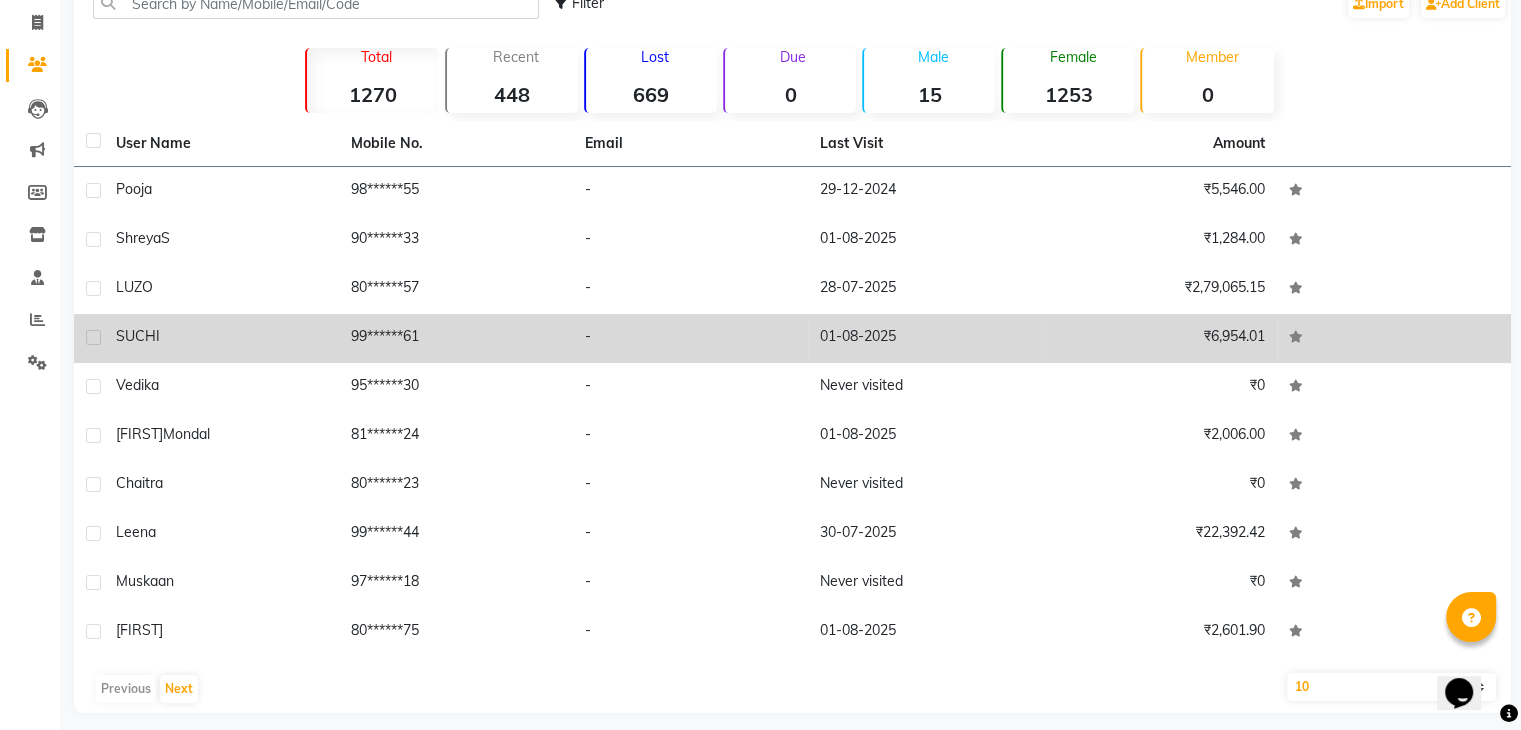 scroll, scrollTop: 136, scrollLeft: 0, axis: vertical 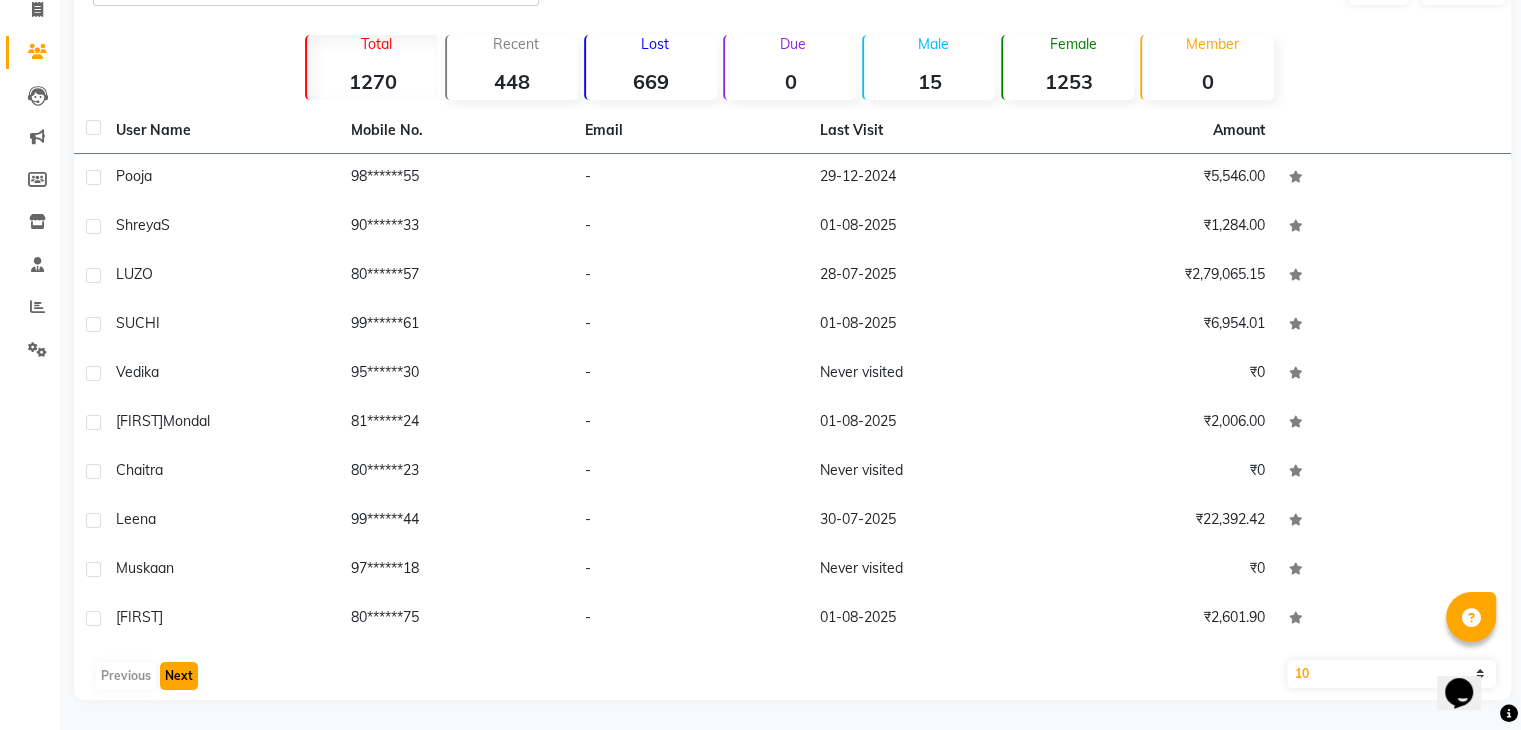 click on "Next" 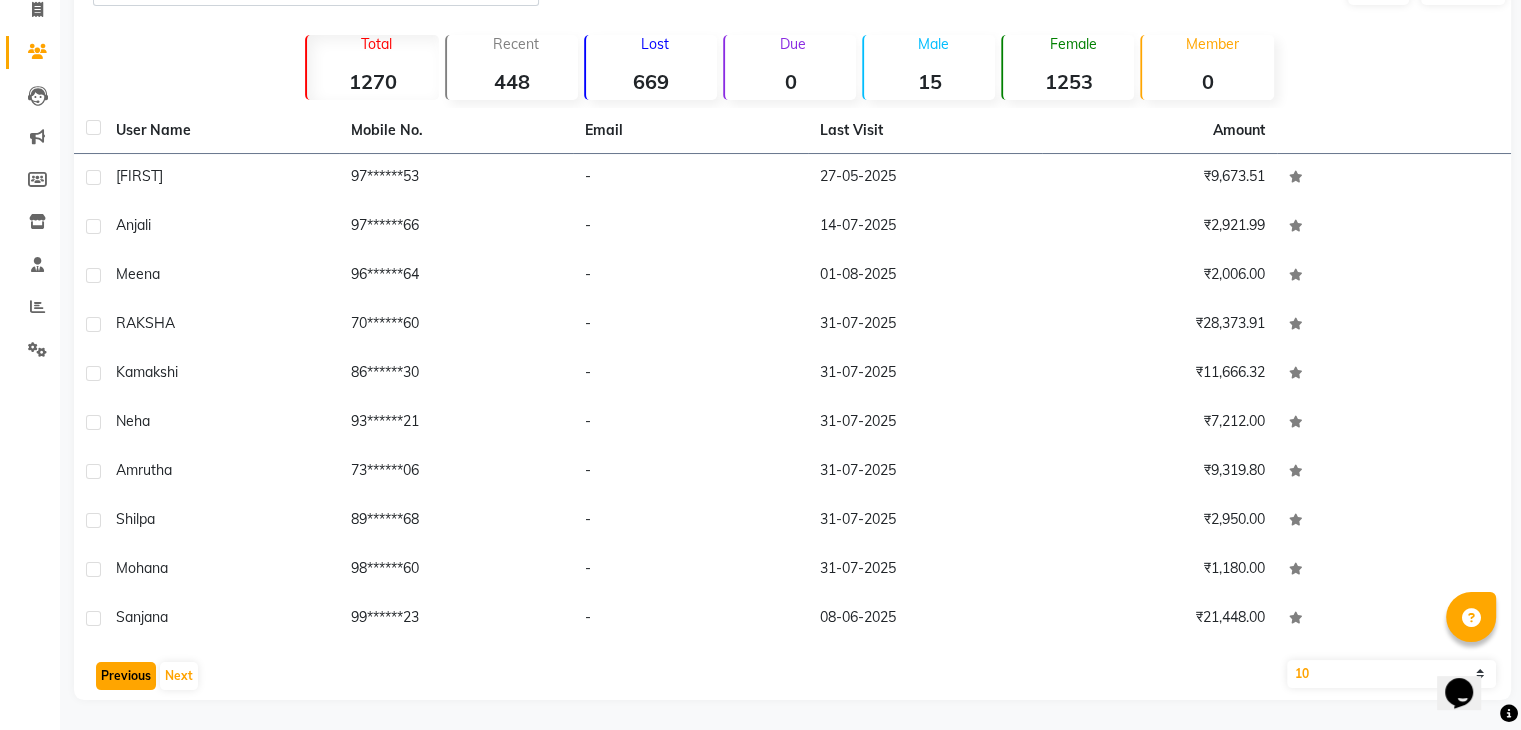click on "Previous" 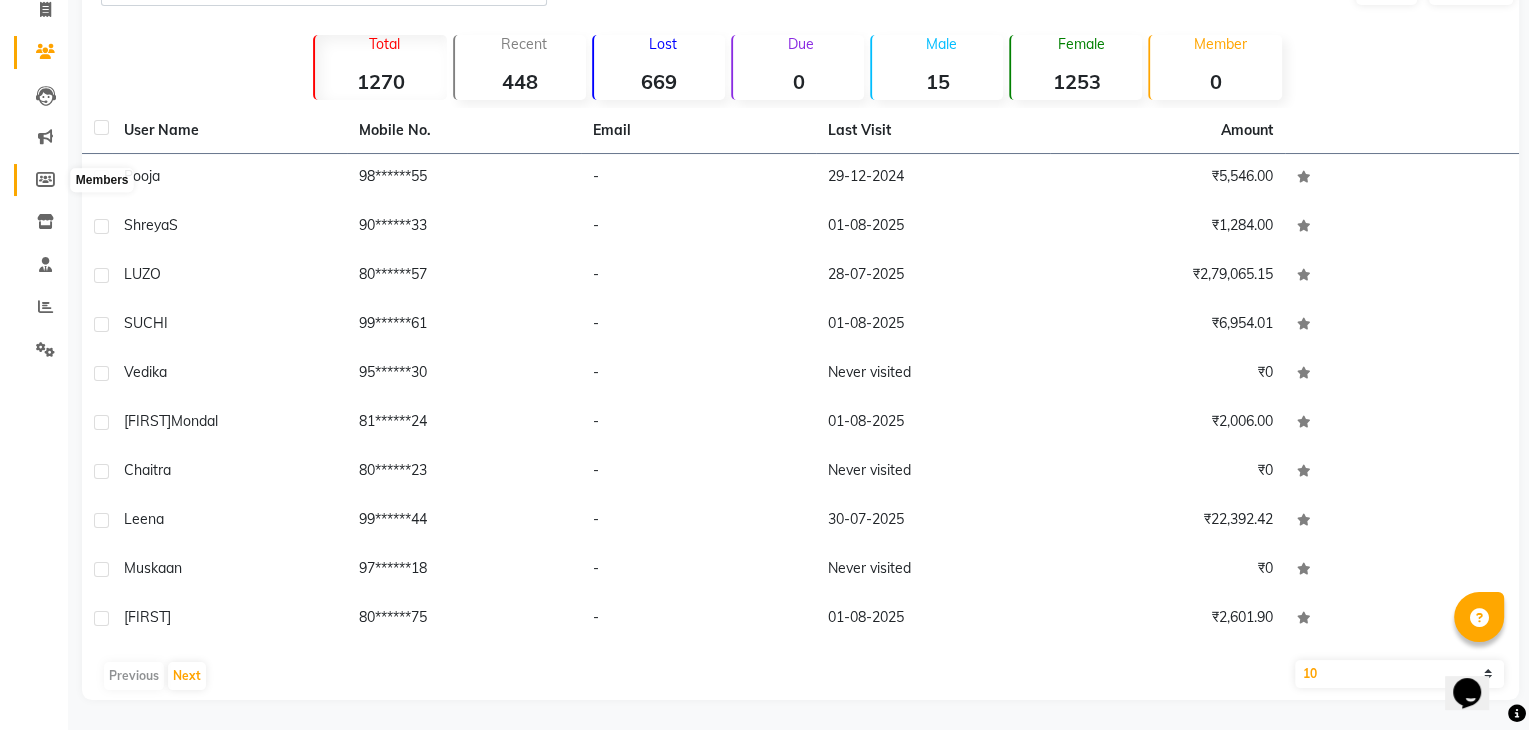 scroll, scrollTop: 0, scrollLeft: 0, axis: both 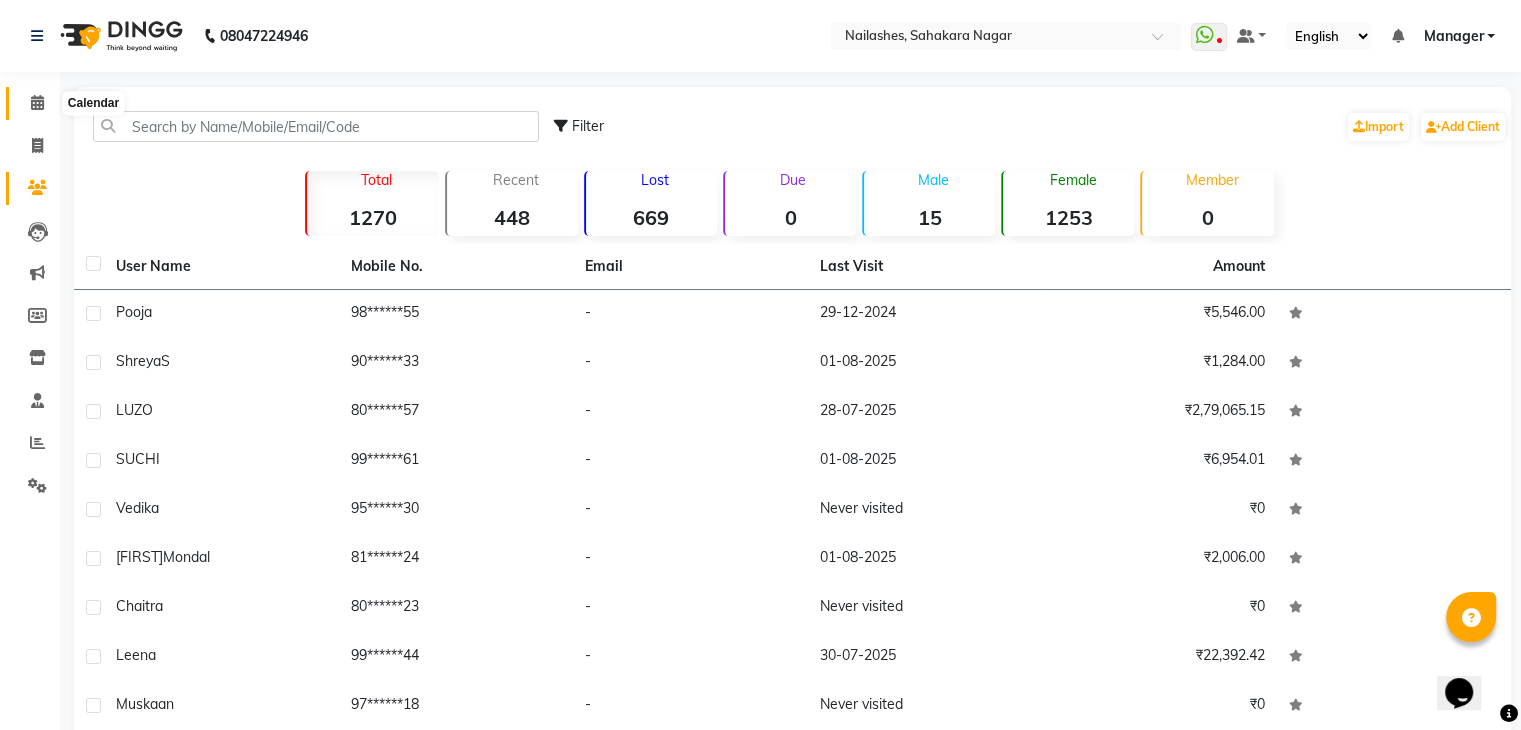 click 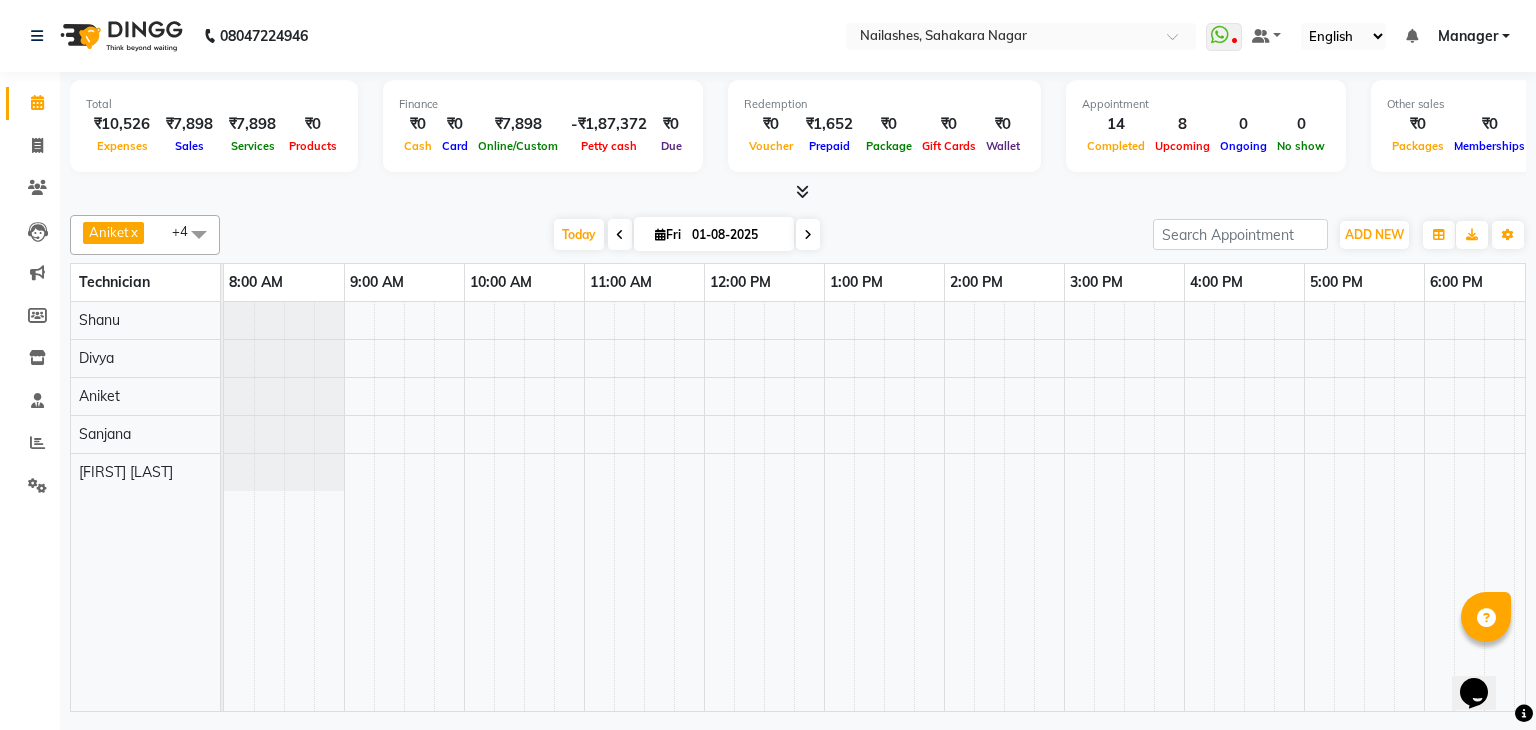 scroll, scrollTop: 0, scrollLeft: 0, axis: both 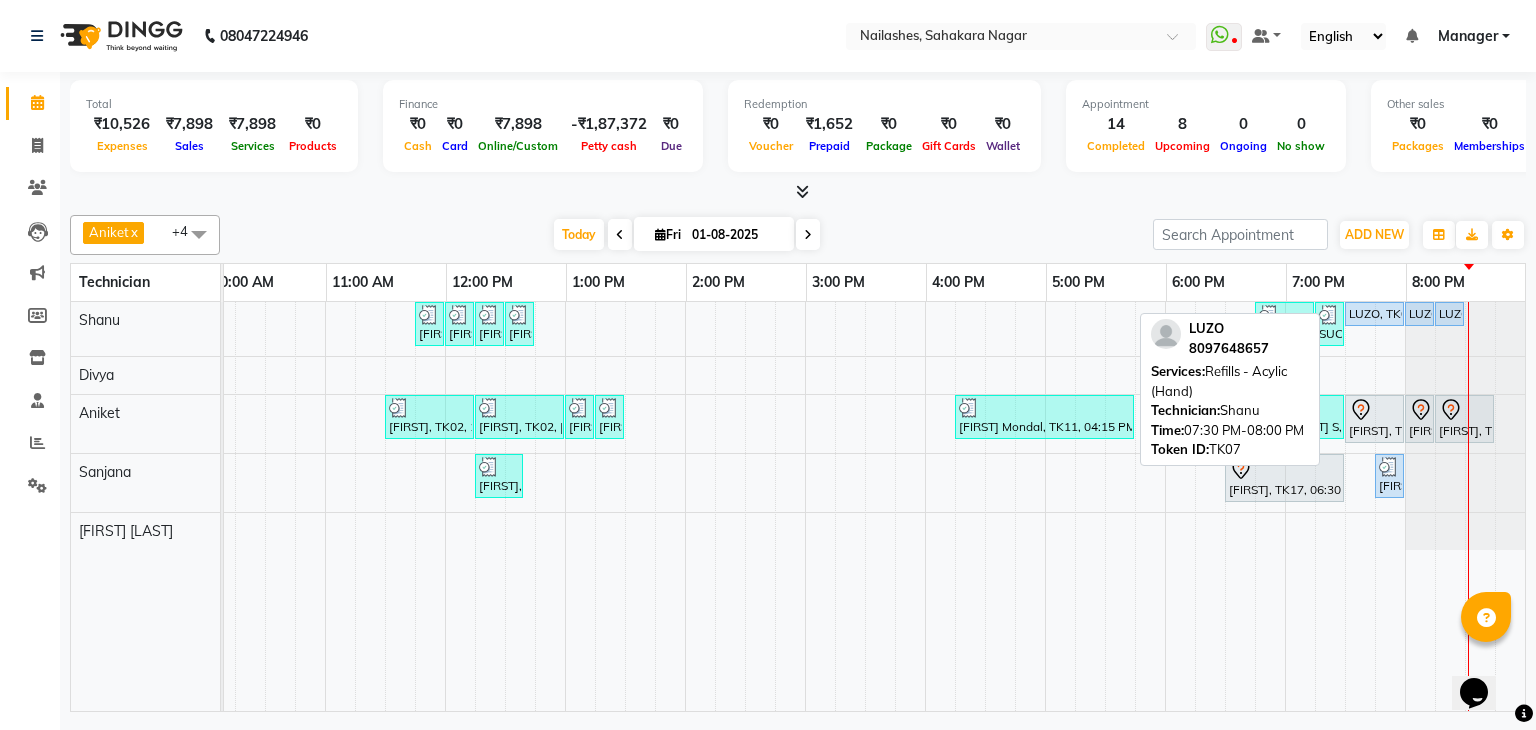 click on "LUZO, TK07, 07:30 PM-08:00 PM, Refills - Acylic (Hand)" at bounding box center [1374, 314] 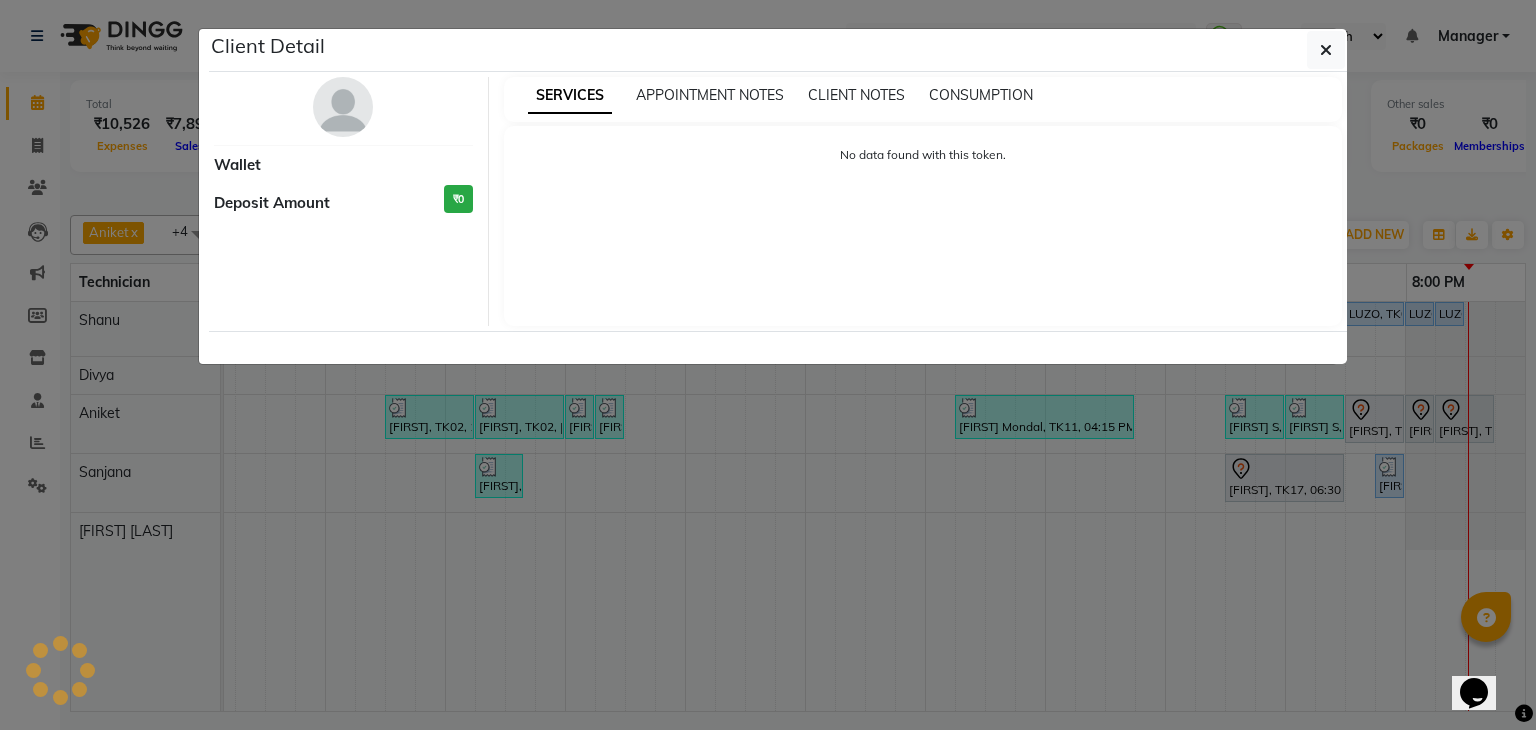 select on "5" 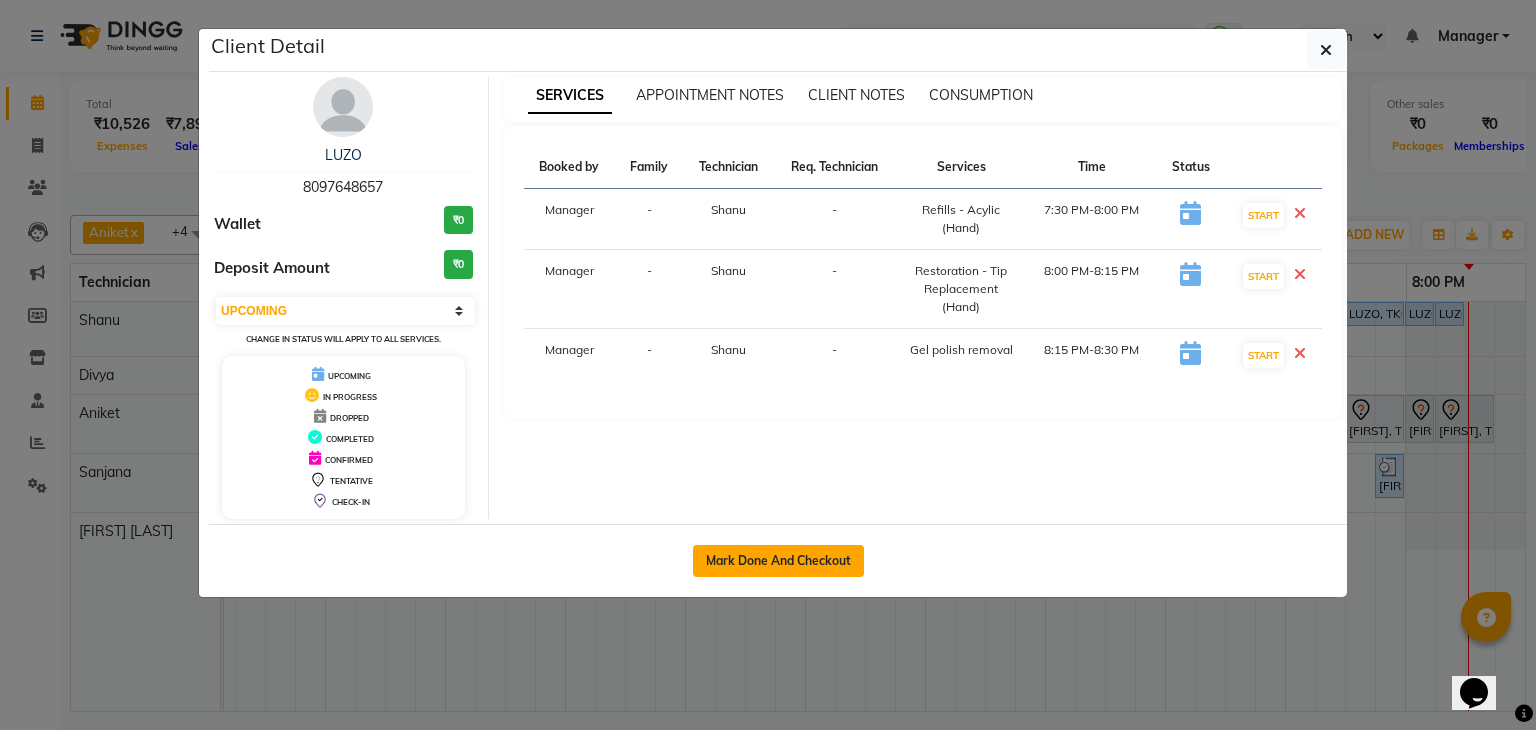 click on "Mark Done And Checkout" 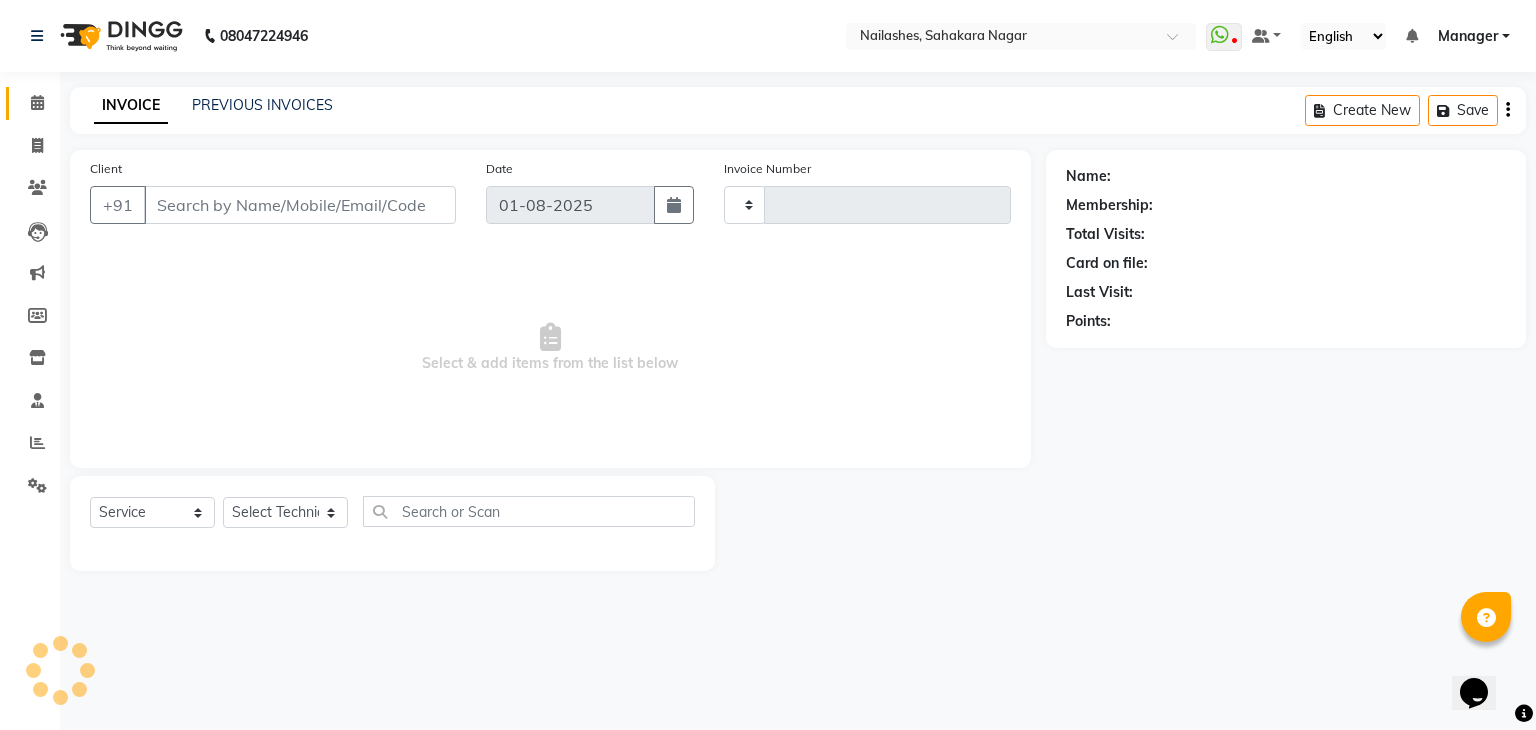 type on "0874" 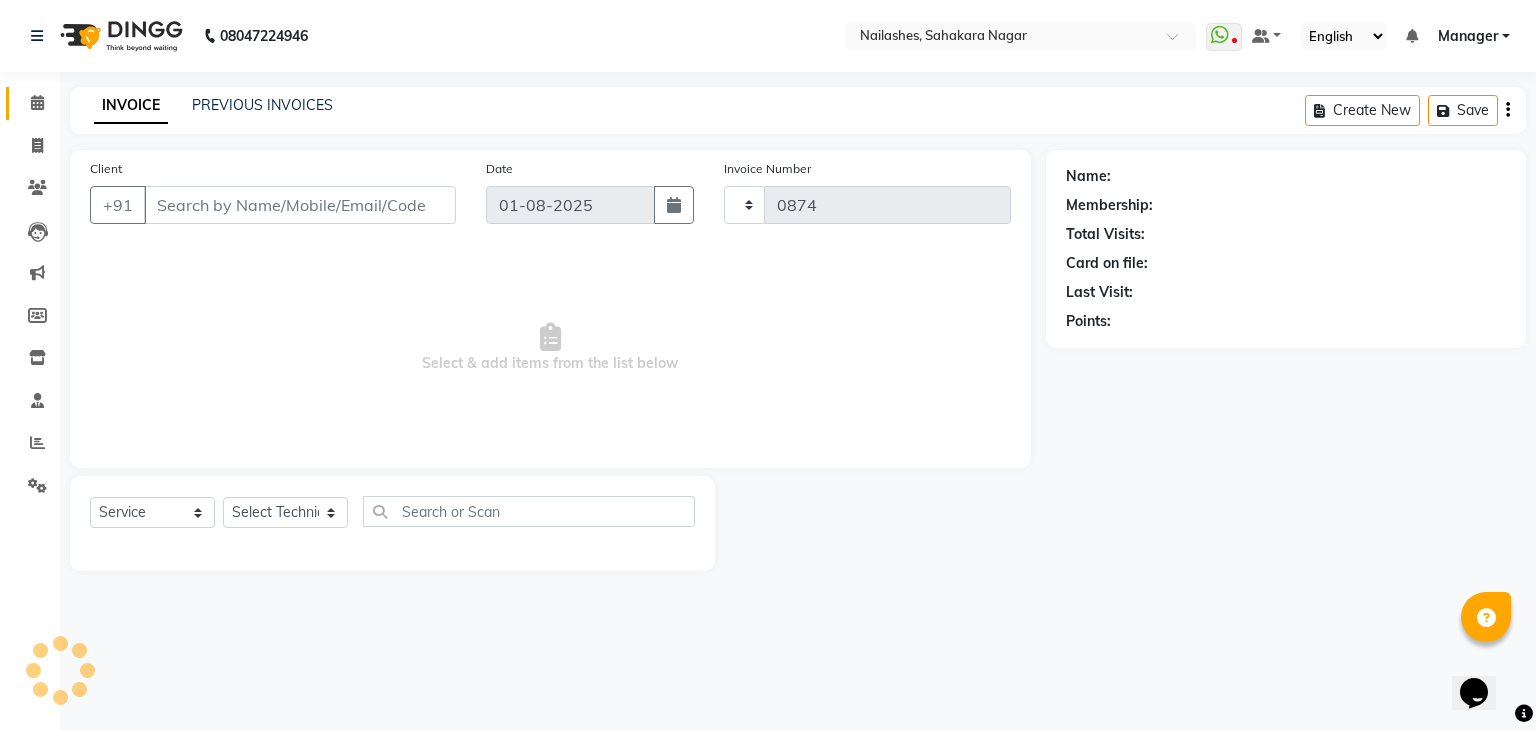 select on "6455" 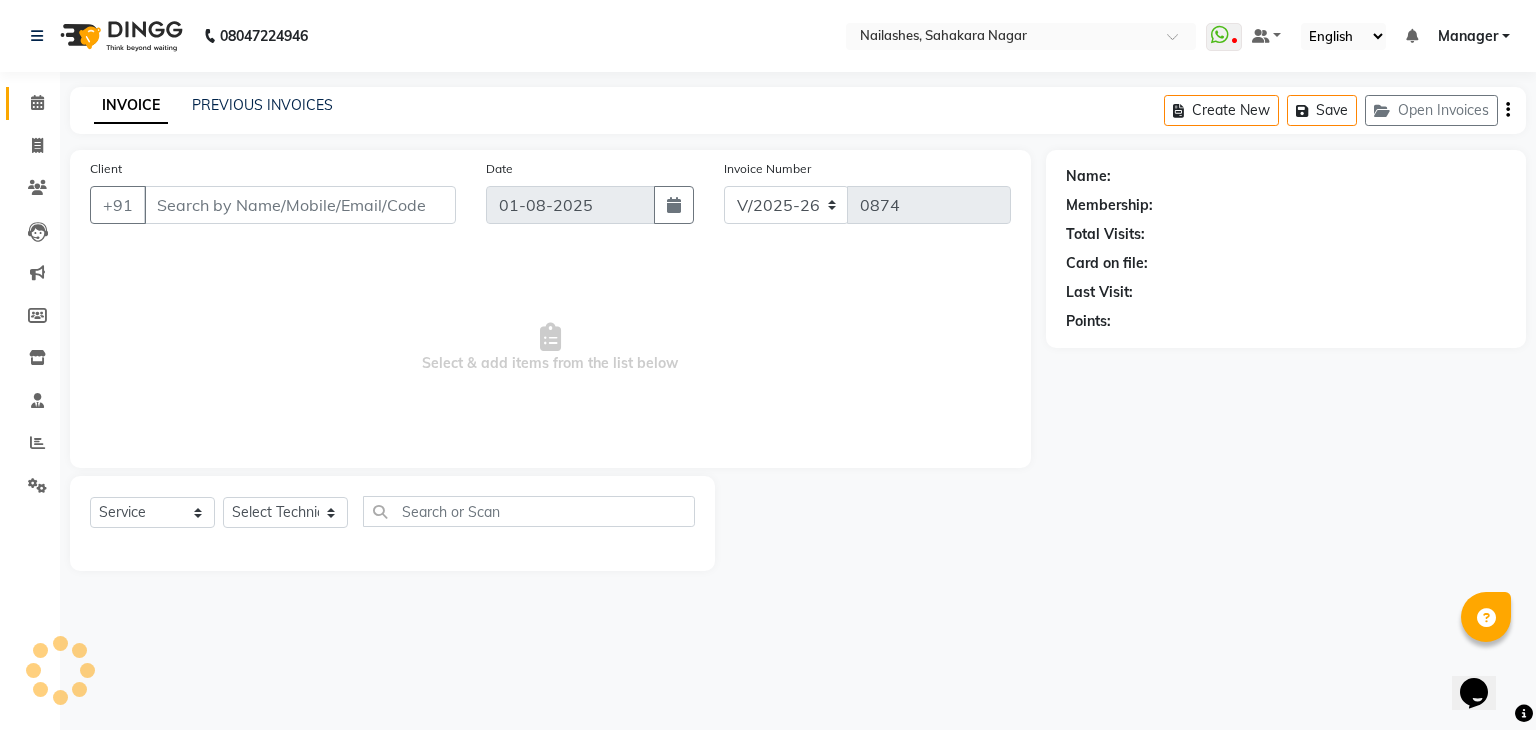 type on "80******57" 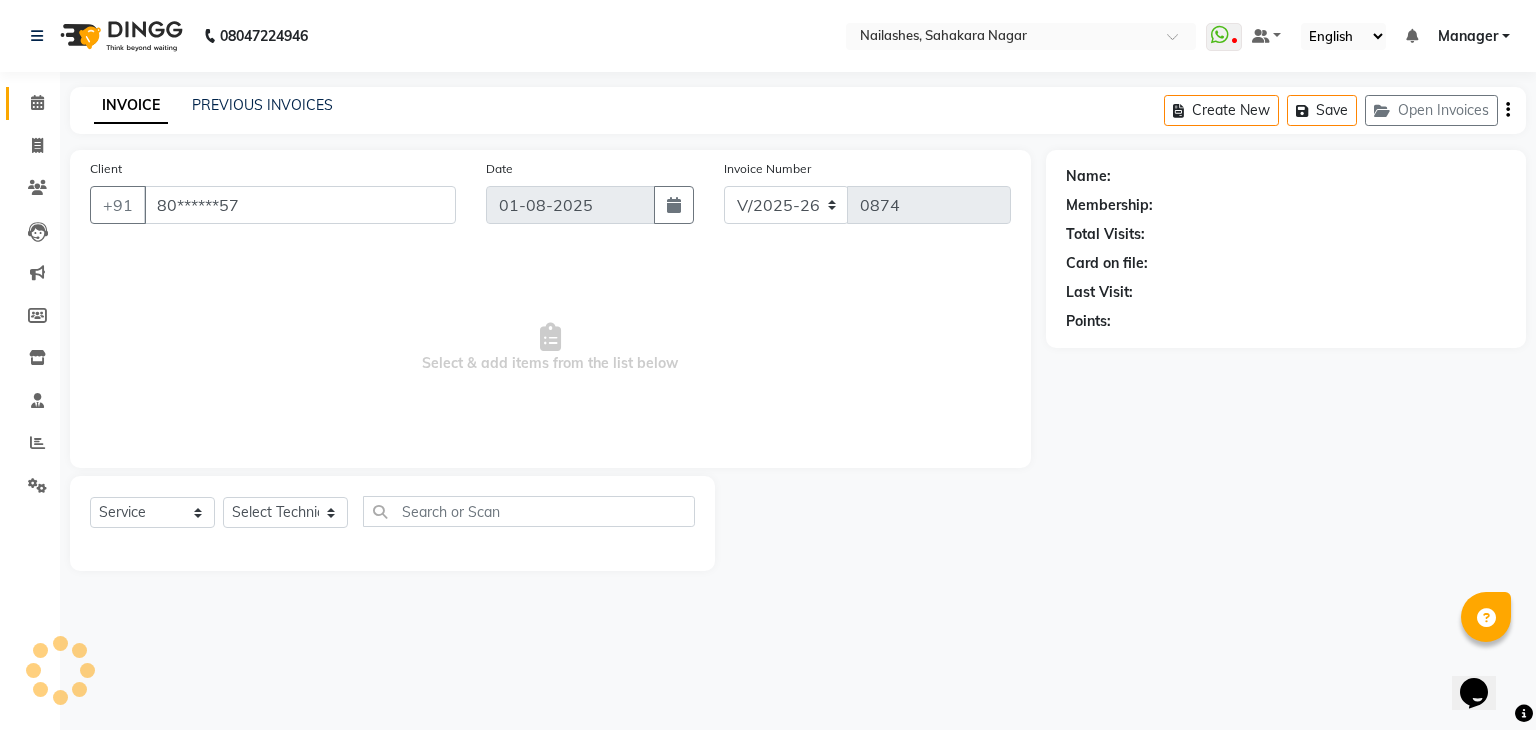 select on "54412" 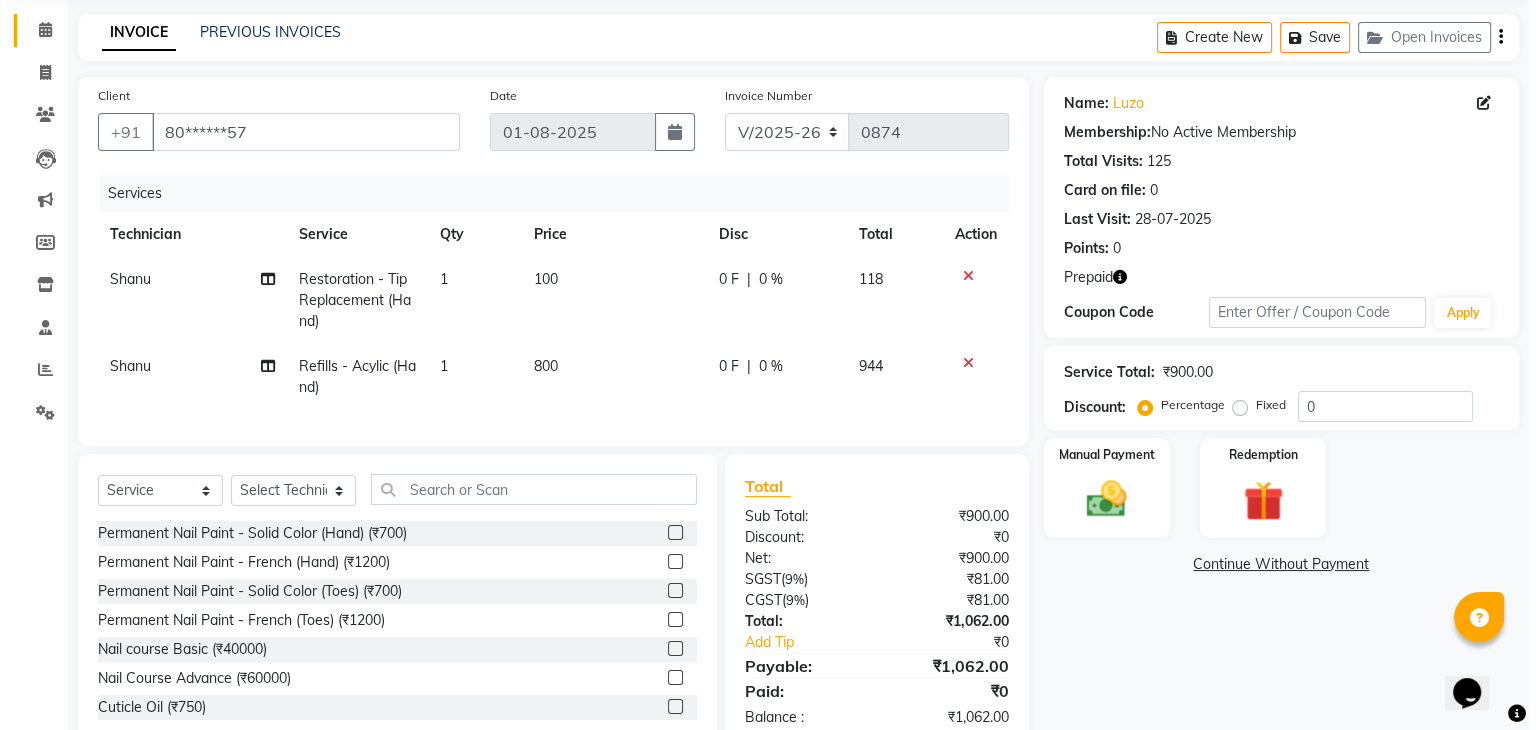 scroll, scrollTop: 0, scrollLeft: 0, axis: both 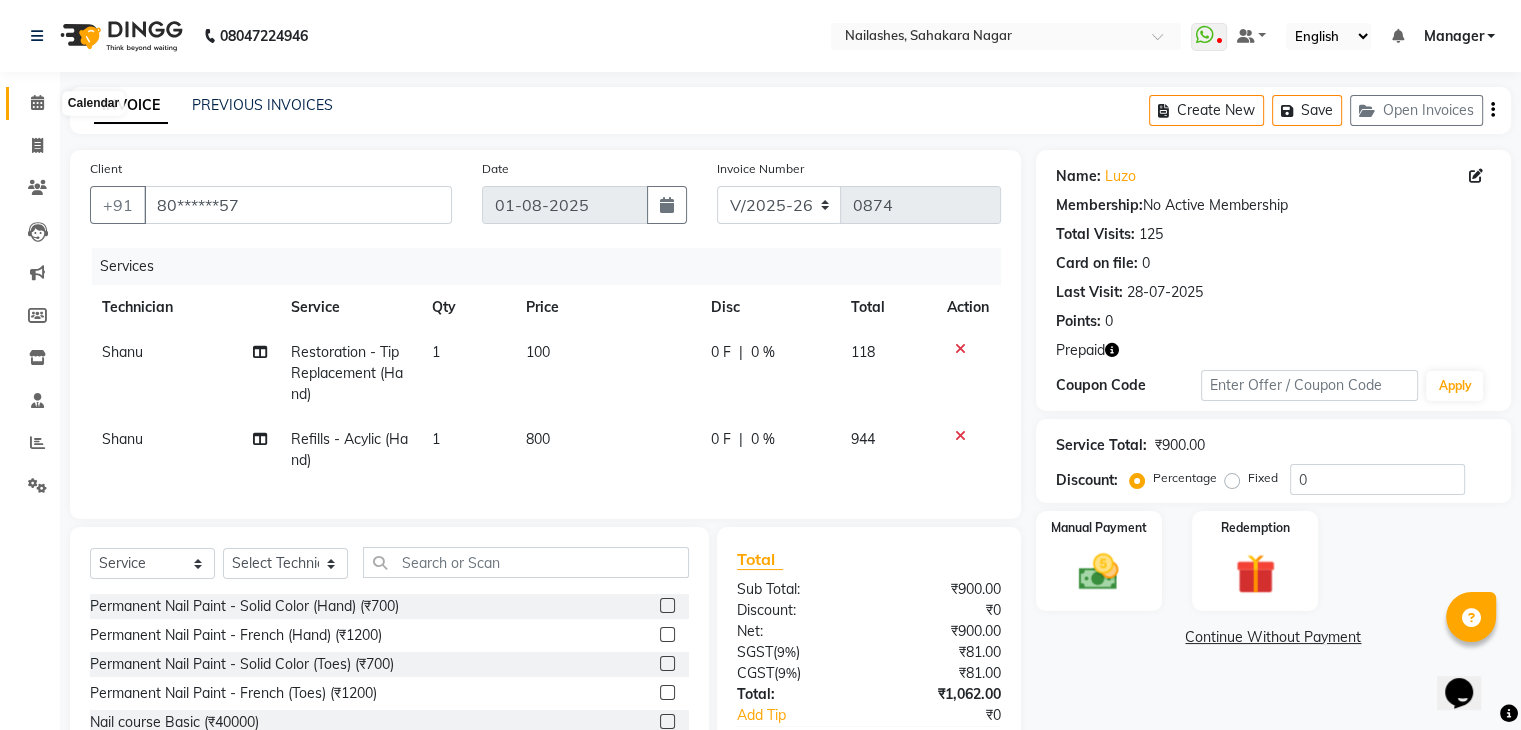 click 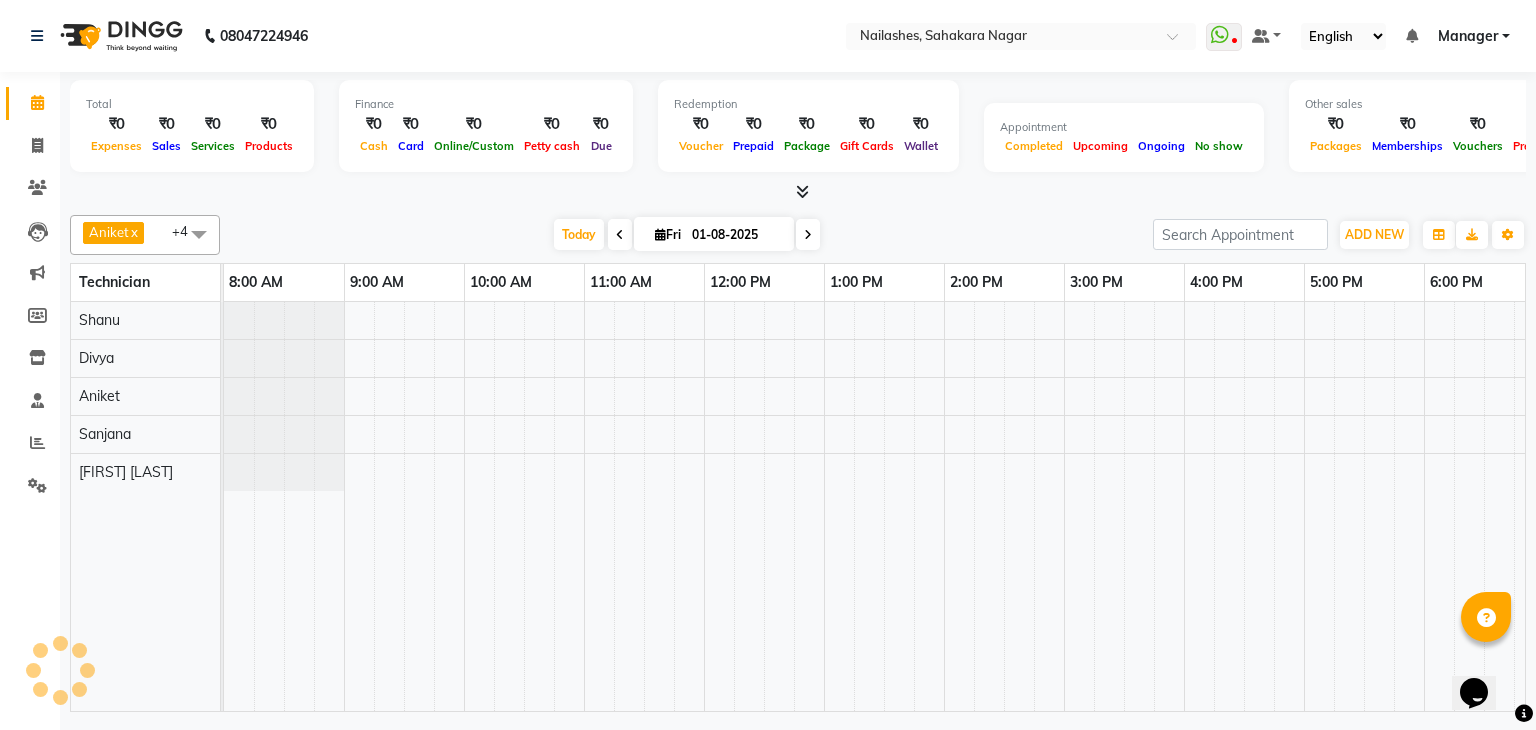 scroll, scrollTop: 0, scrollLeft: 0, axis: both 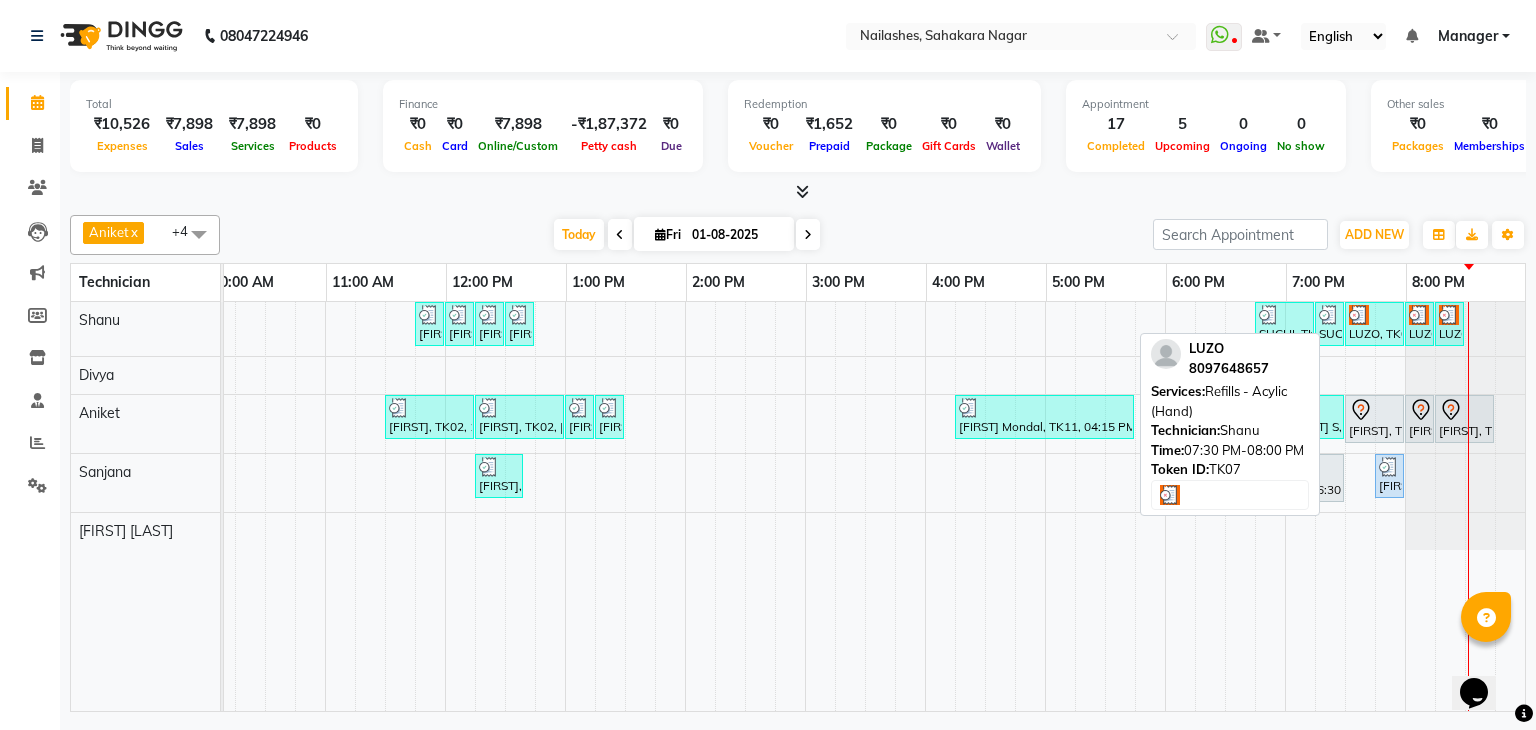 click at bounding box center [1374, 315] 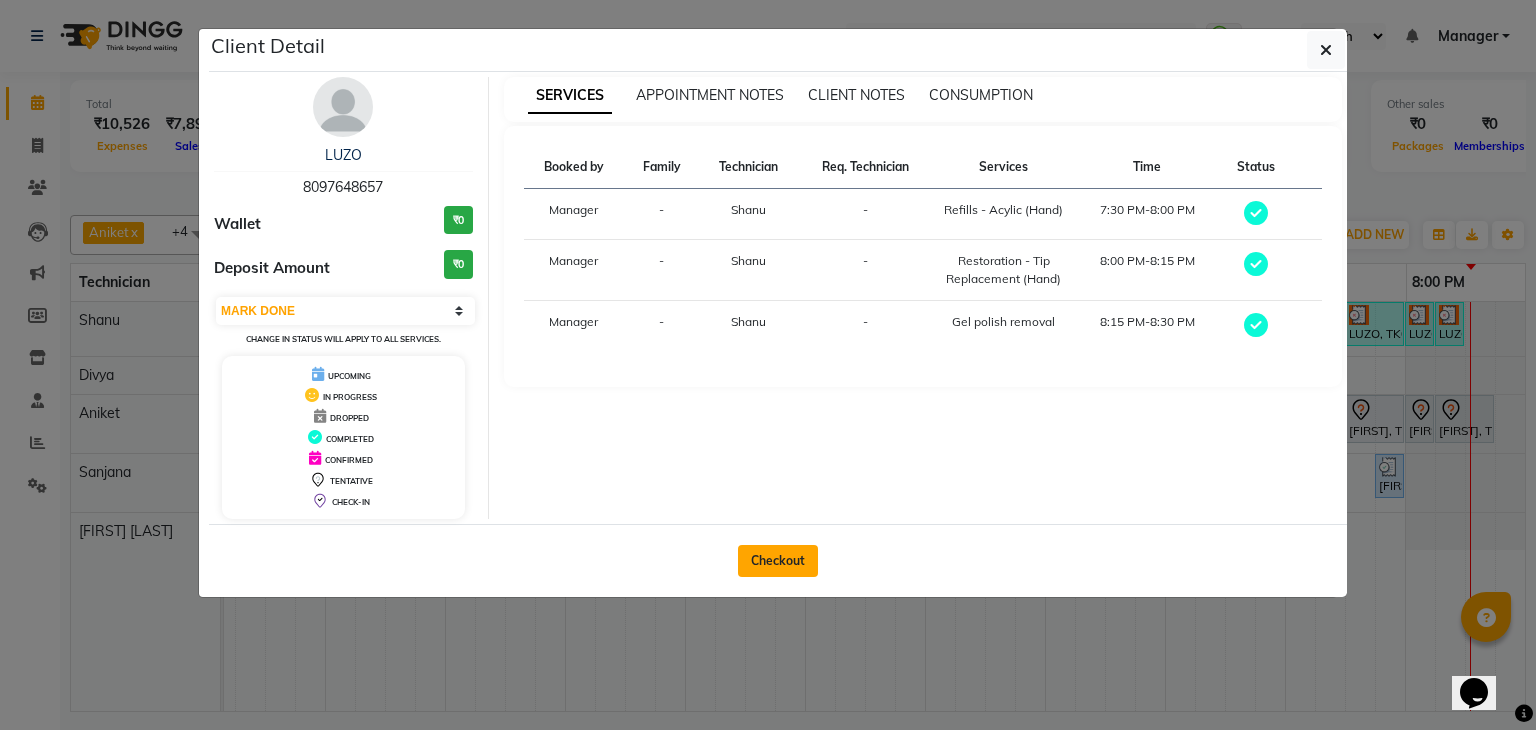 click on "Checkout" 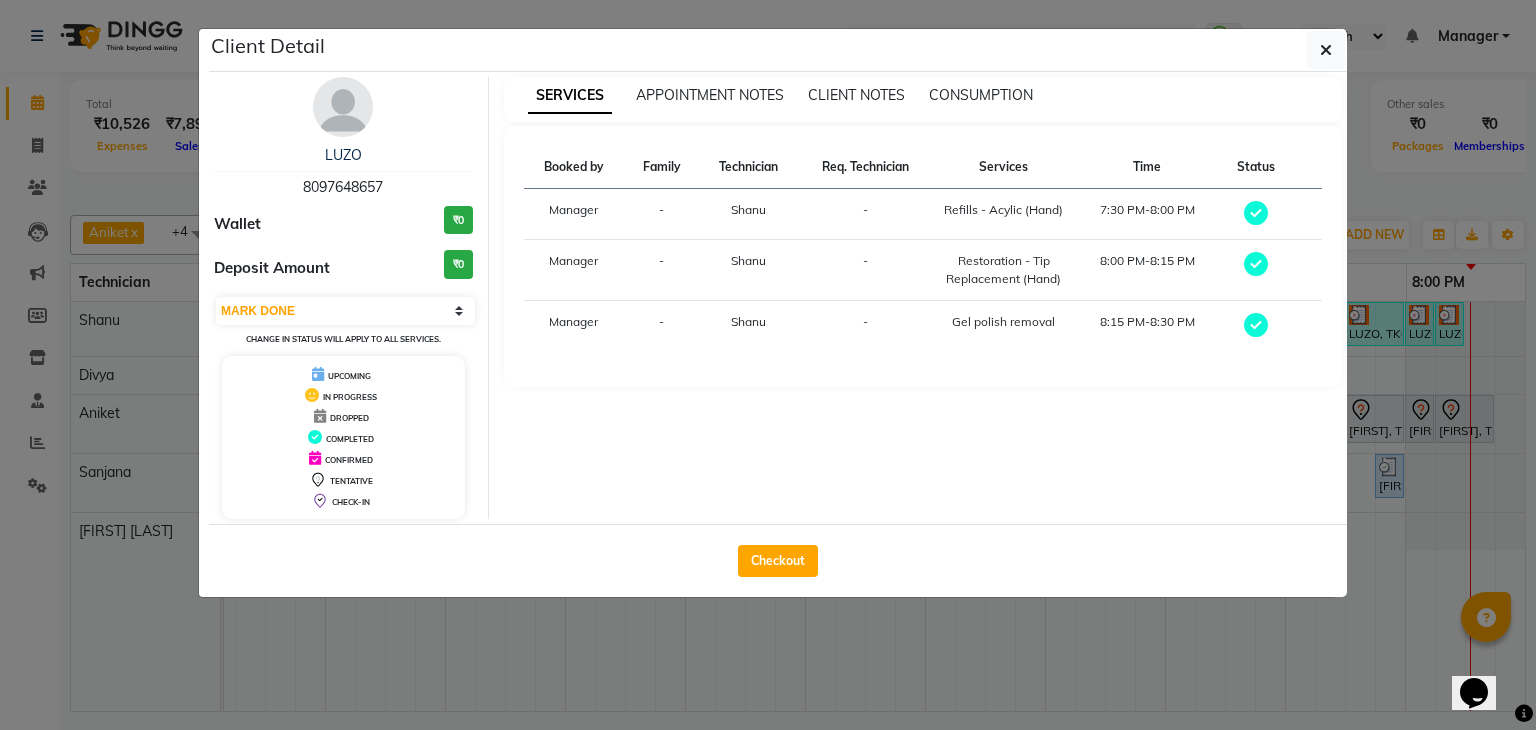 select on "6455" 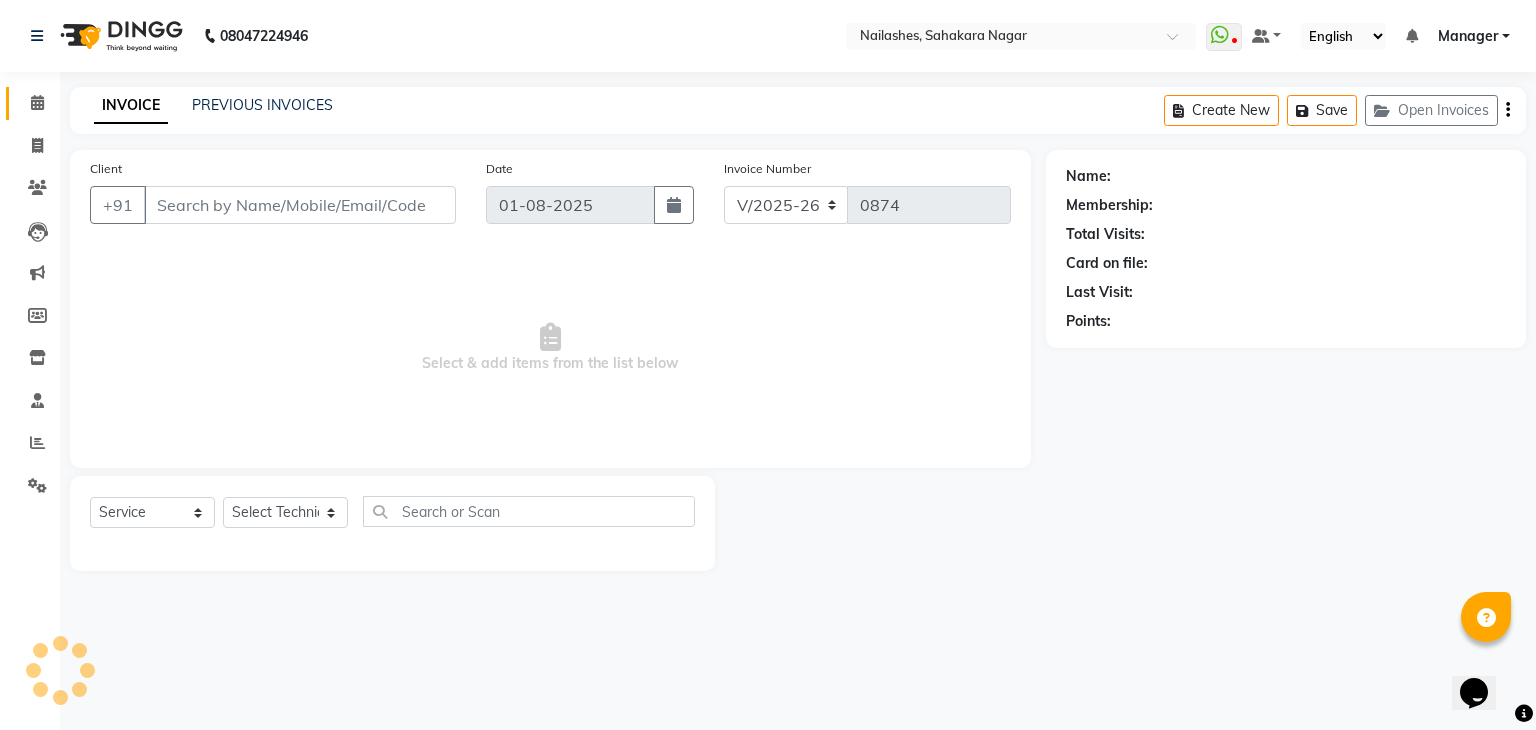 type on "80******57" 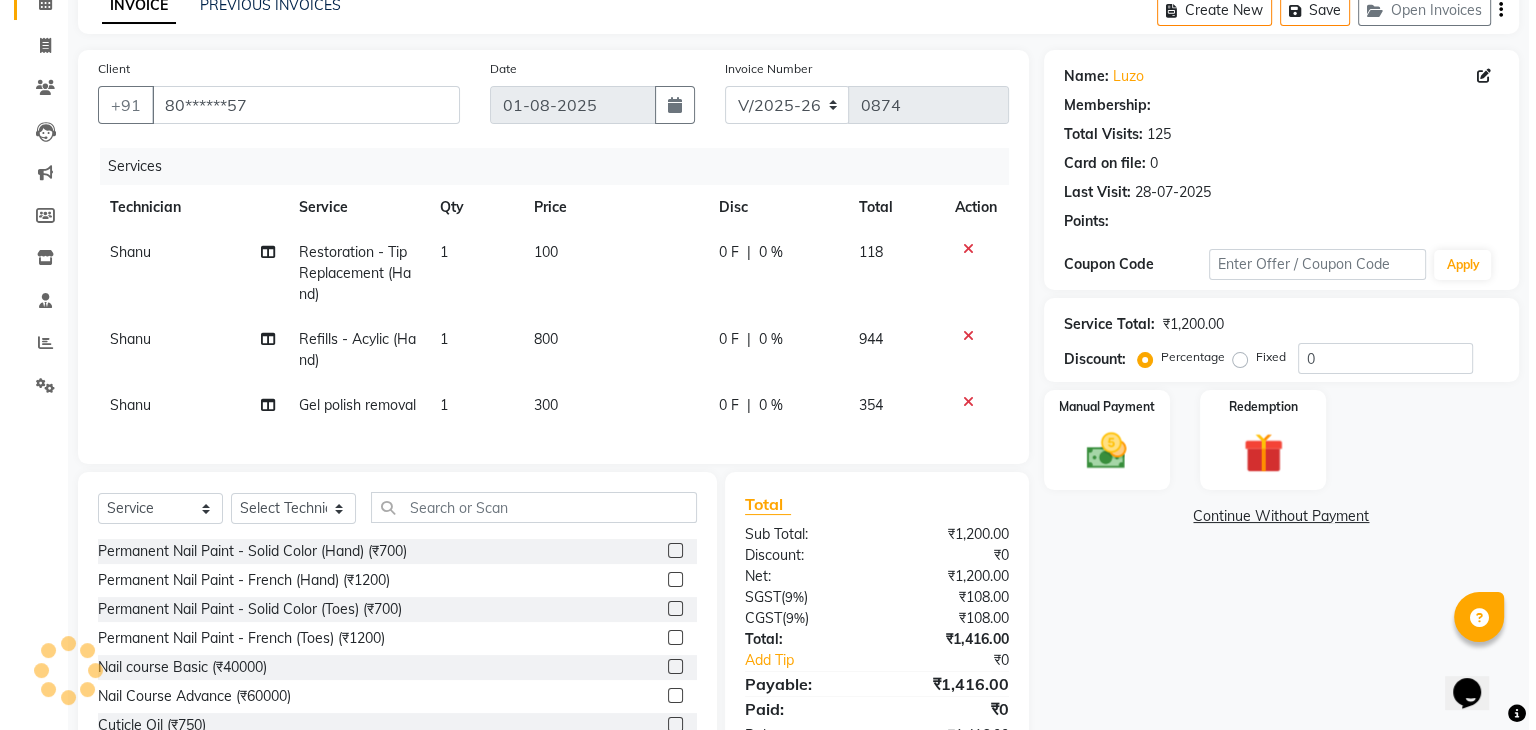 scroll, scrollTop: 0, scrollLeft: 0, axis: both 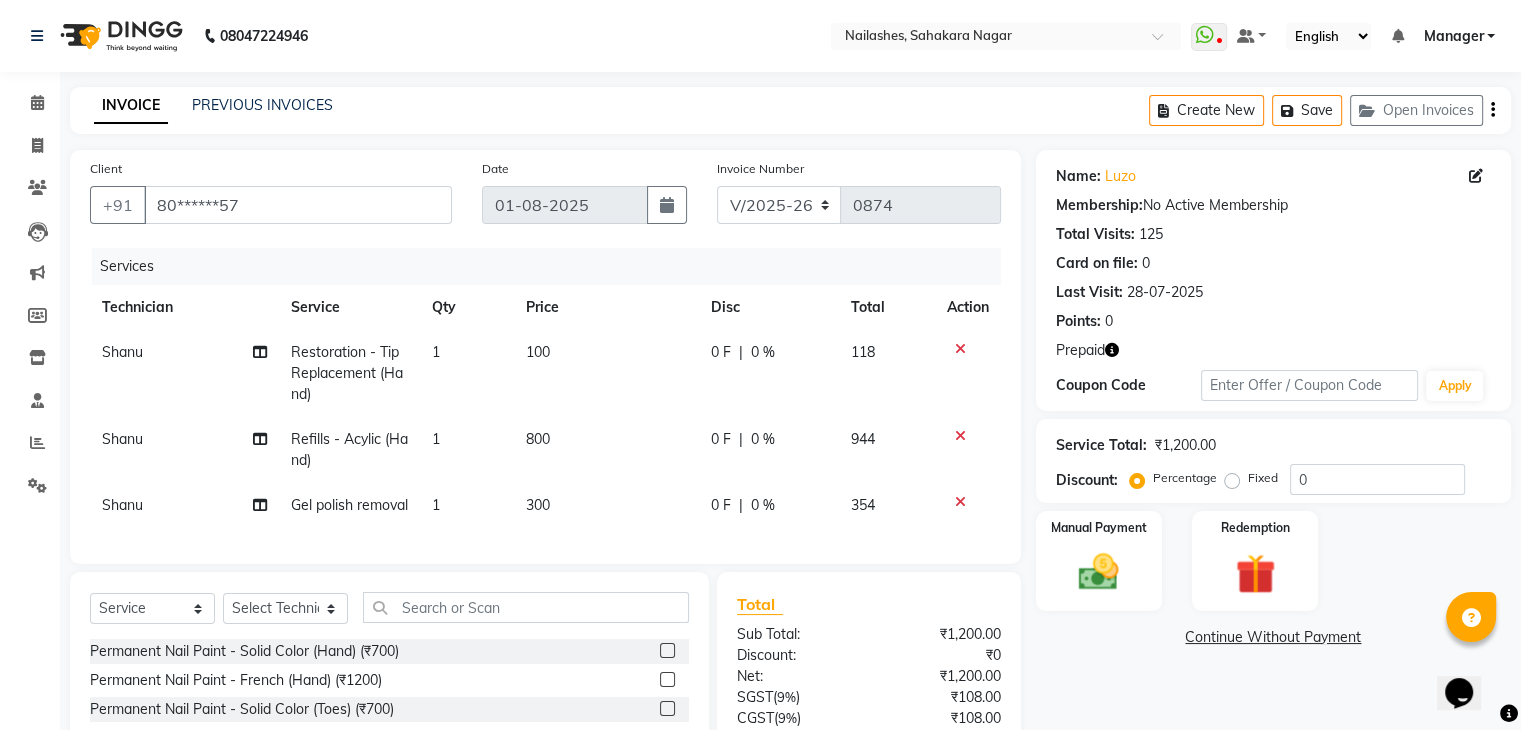 click on "1" 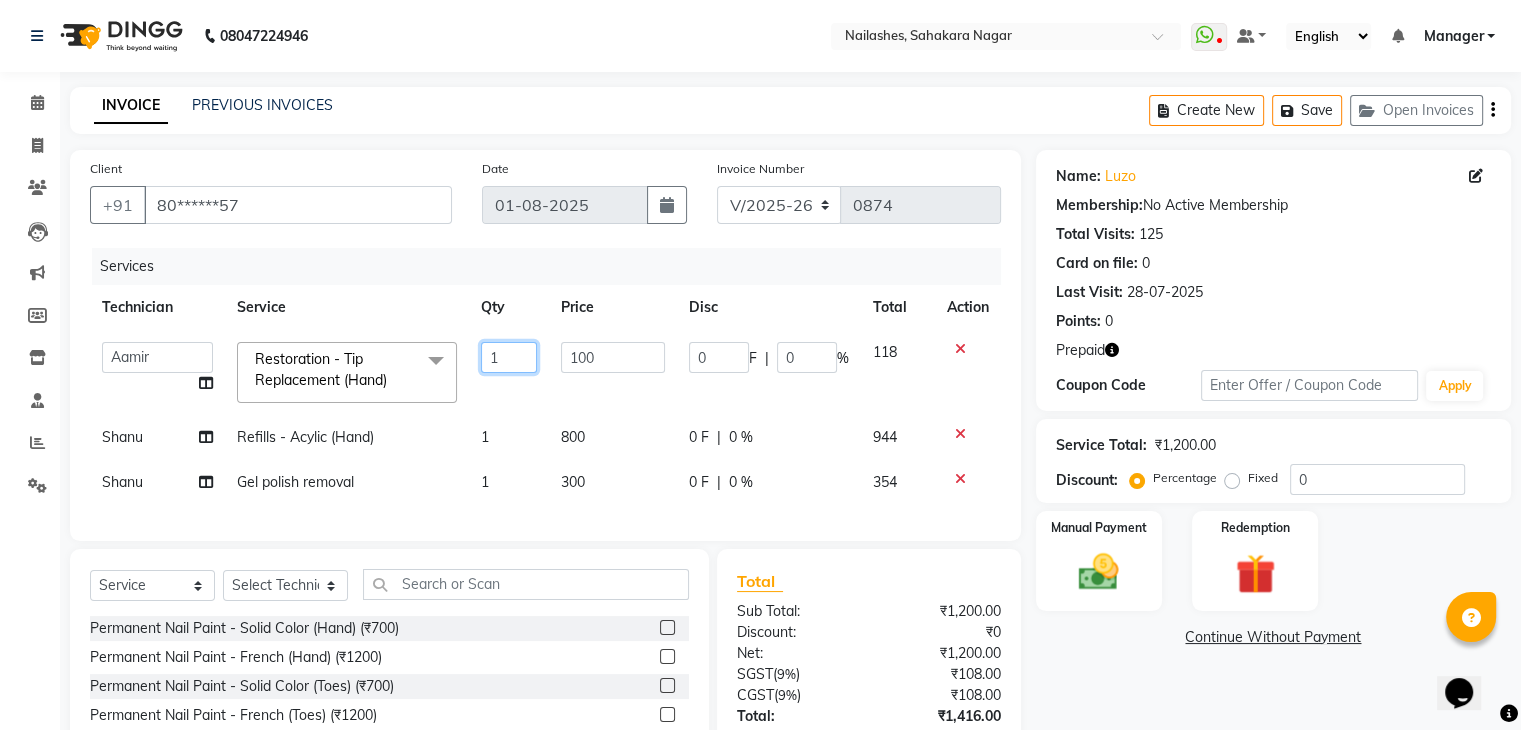 click on "1" 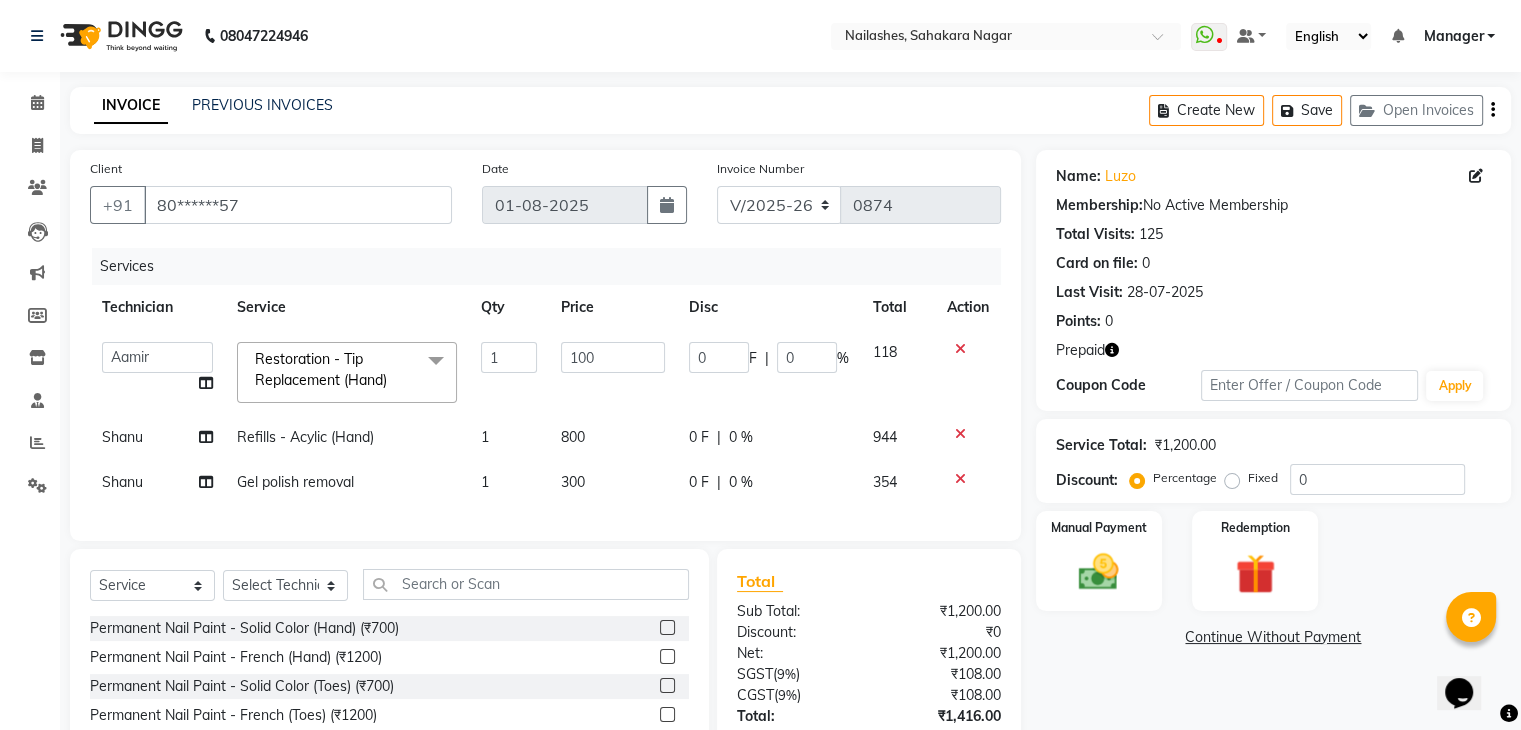 click on "1" 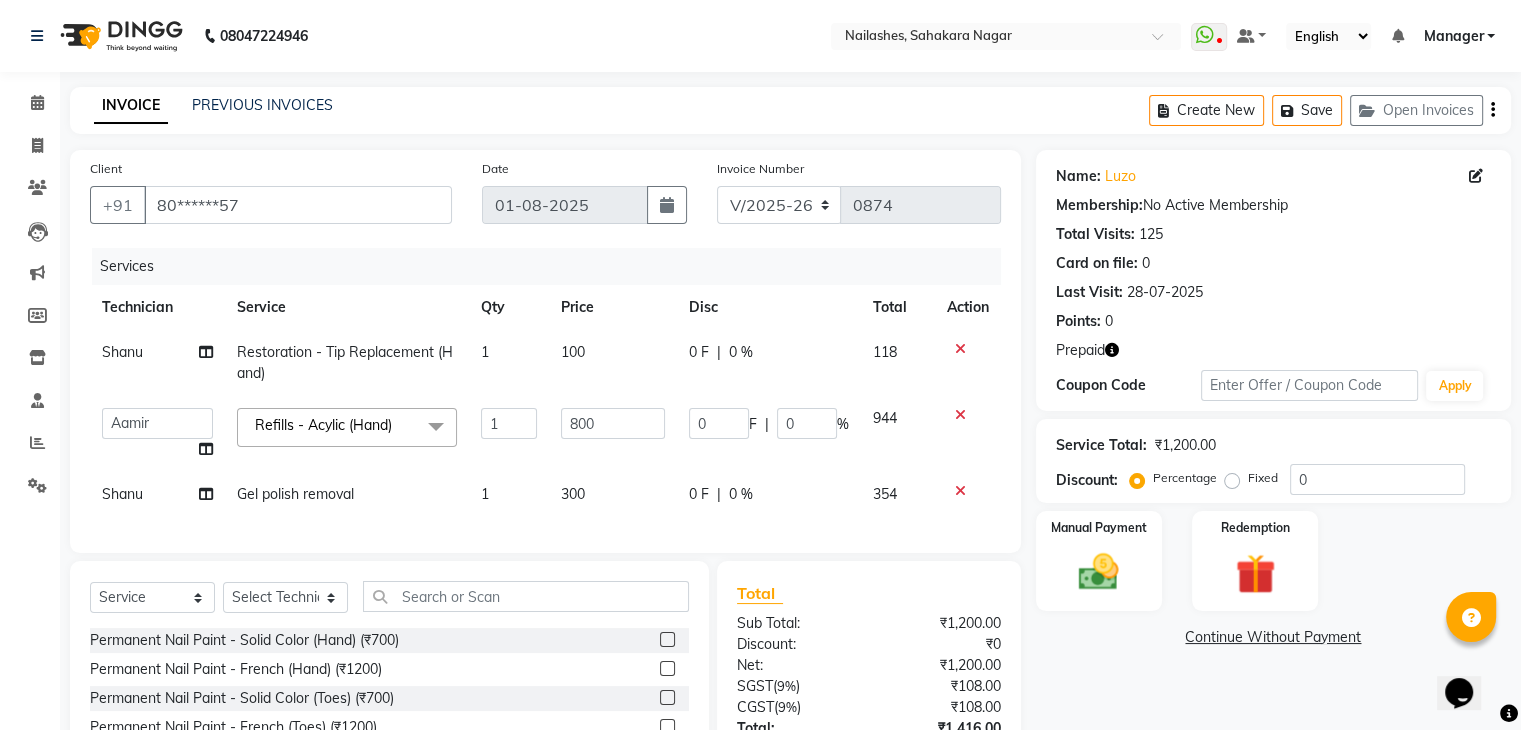 click on "Name: Luzo  Membership:  No Active Membership  Total Visits:  125 Card on file:  0 Last Visit:   28-07-2025 Points:   0  Prepaid Coupon Code Apply Service Total:  ₹1,200.00  Discount:  Percentage   Fixed  0 Manual Payment Redemption  Continue Without Payment" 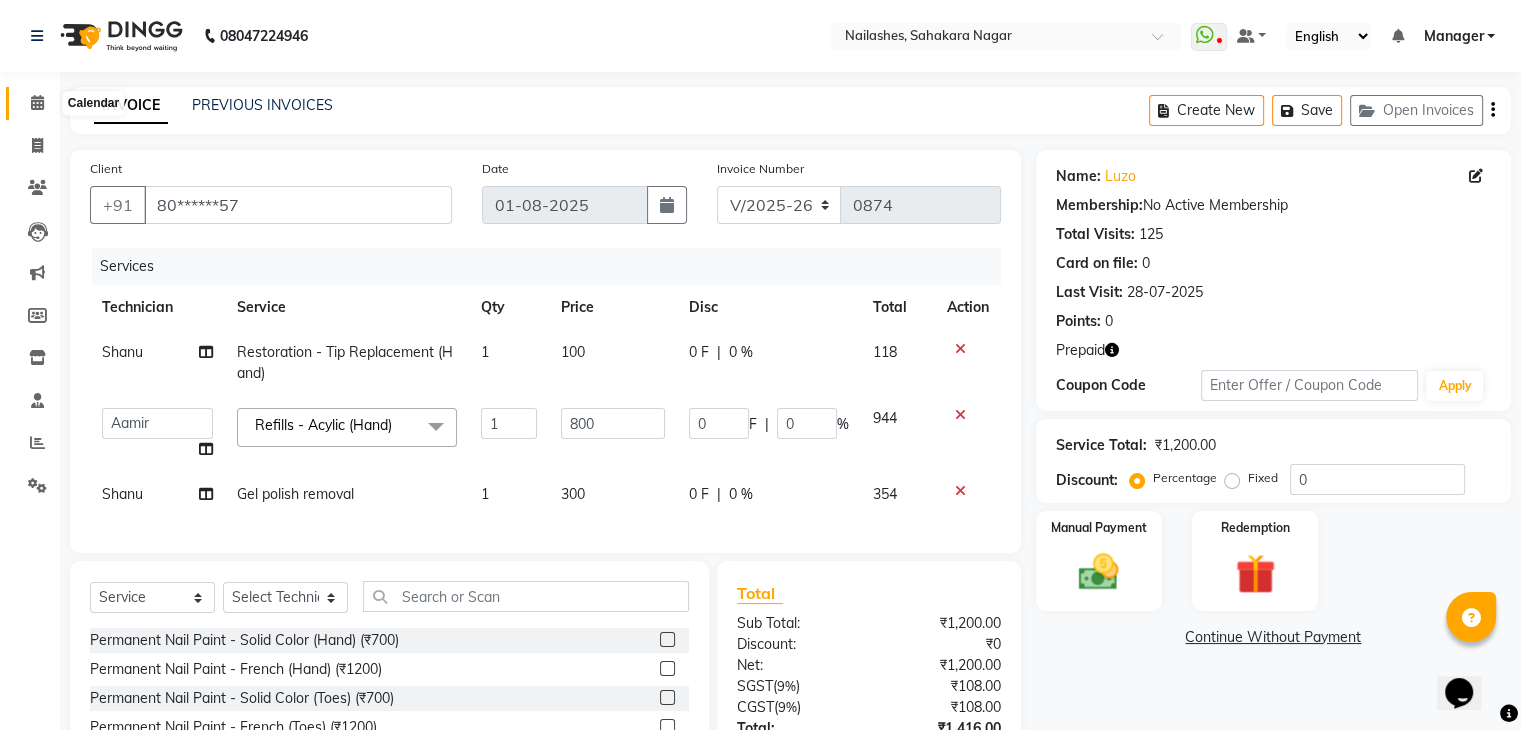 click 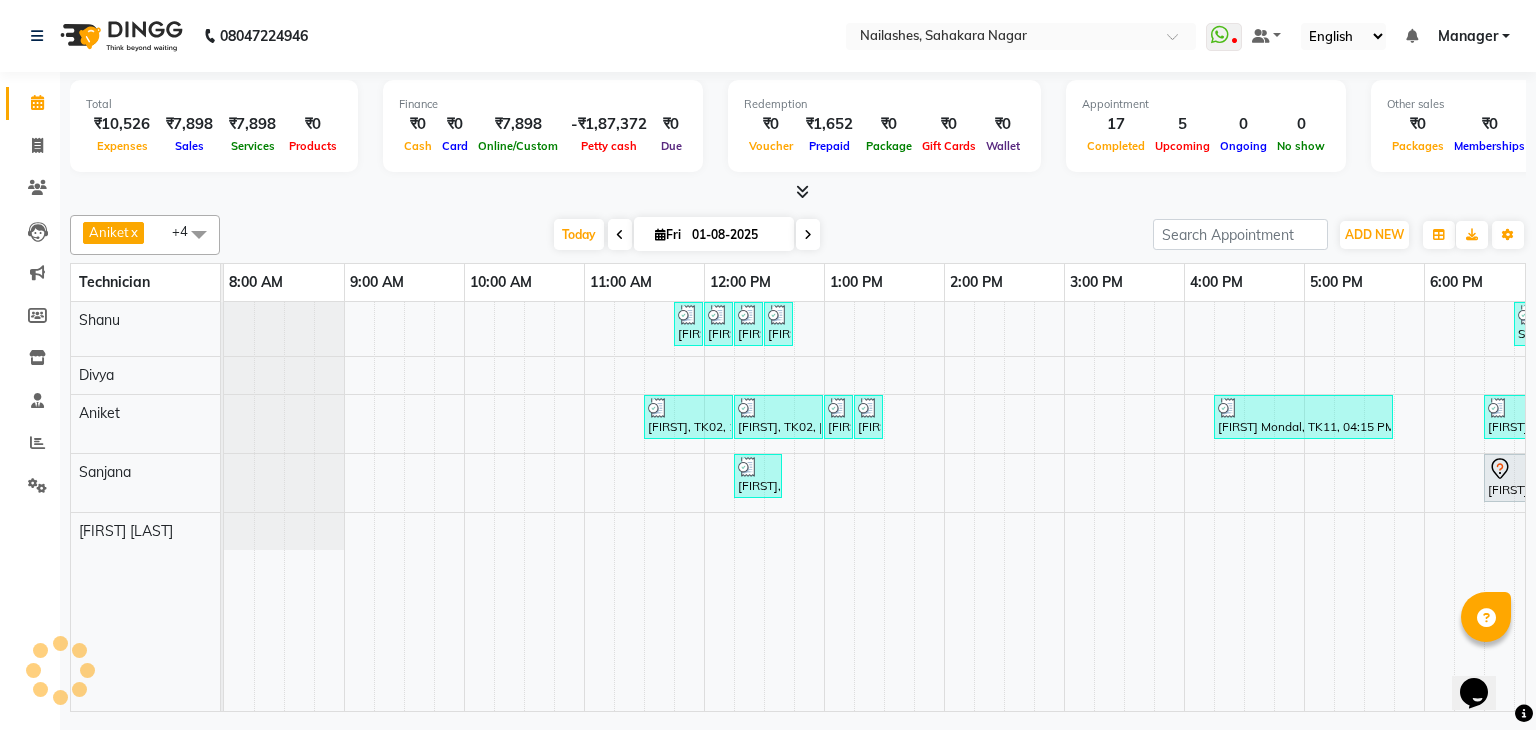 scroll, scrollTop: 0, scrollLeft: 0, axis: both 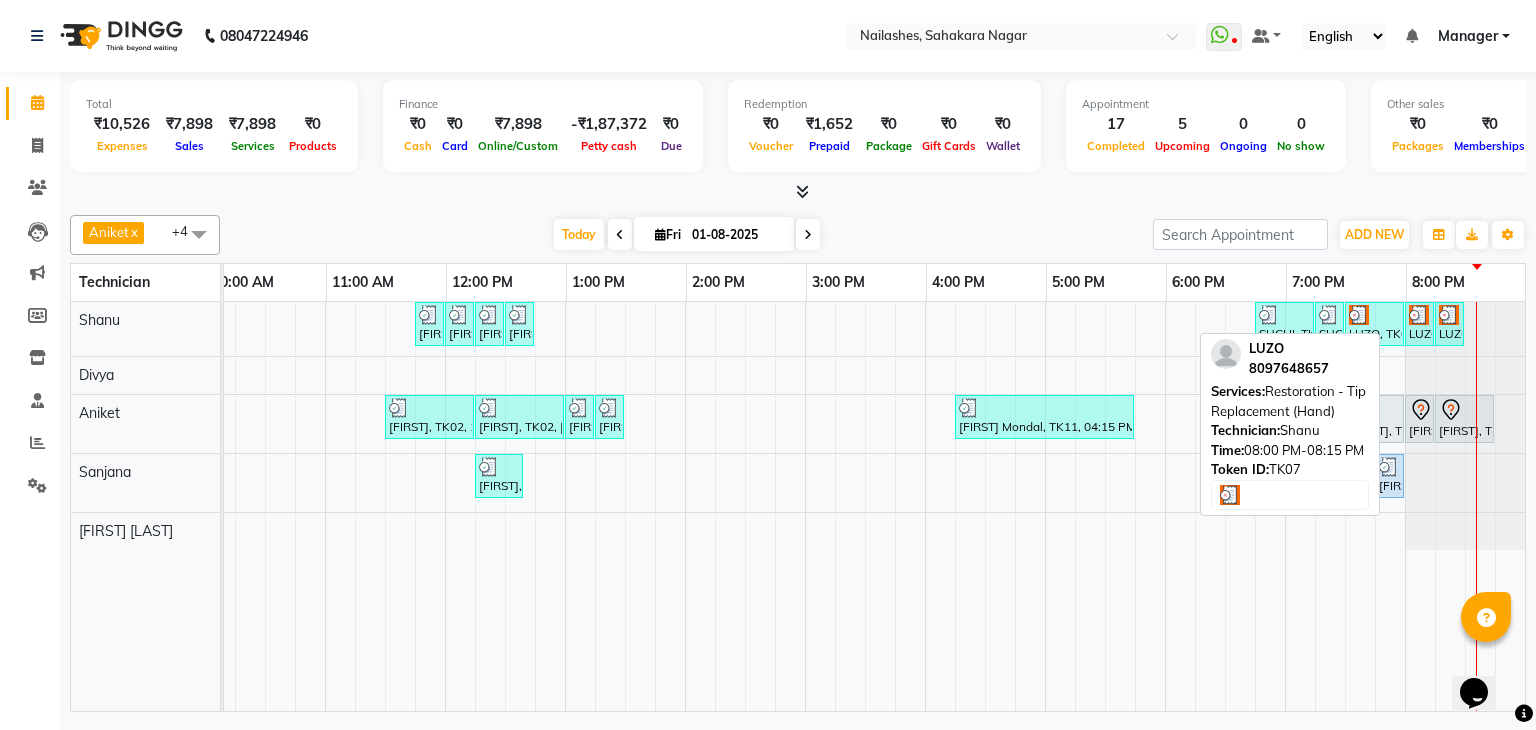 click at bounding box center [1419, 315] 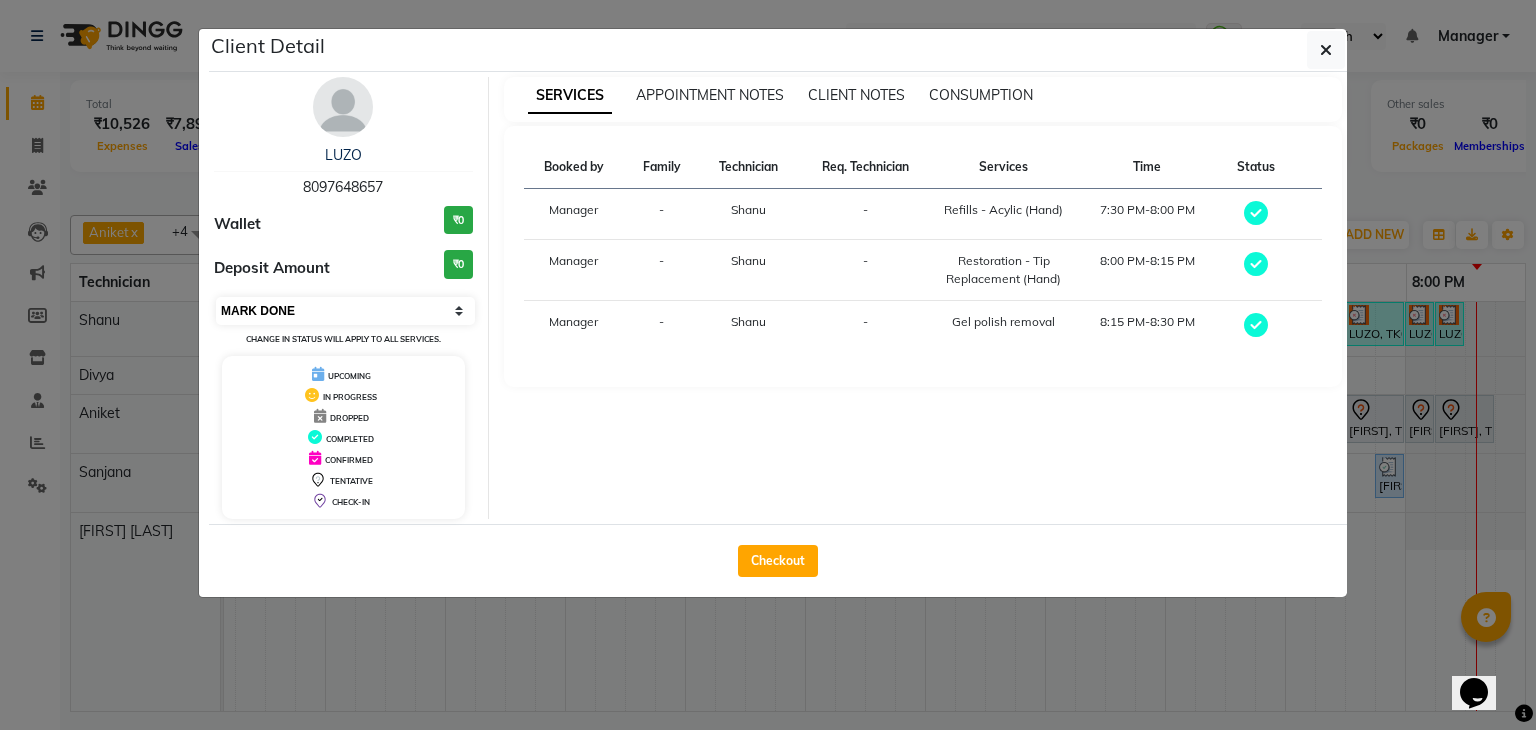 click on "Select MARK DONE UPCOMING" at bounding box center (345, 311) 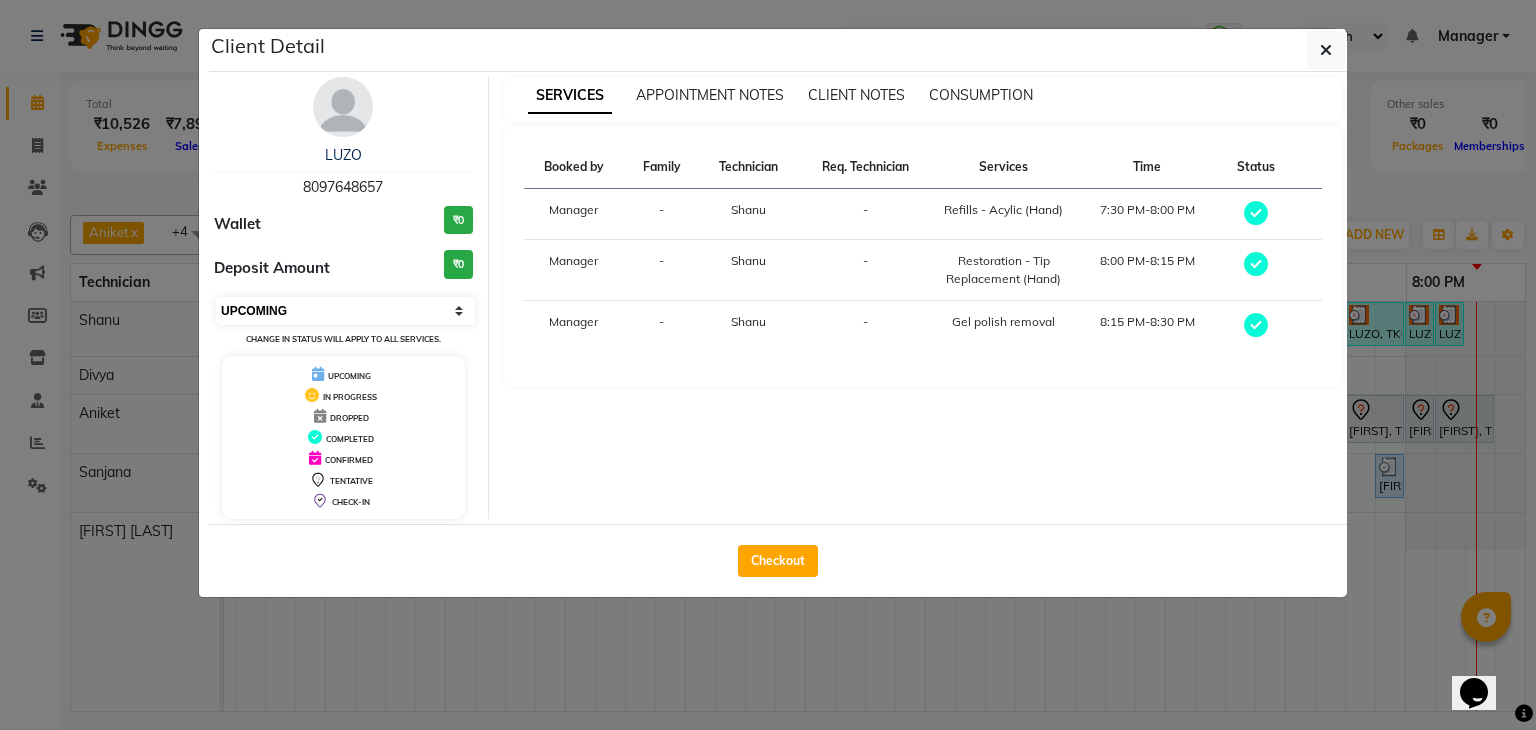 click on "Select MARK DONE UPCOMING" at bounding box center (345, 311) 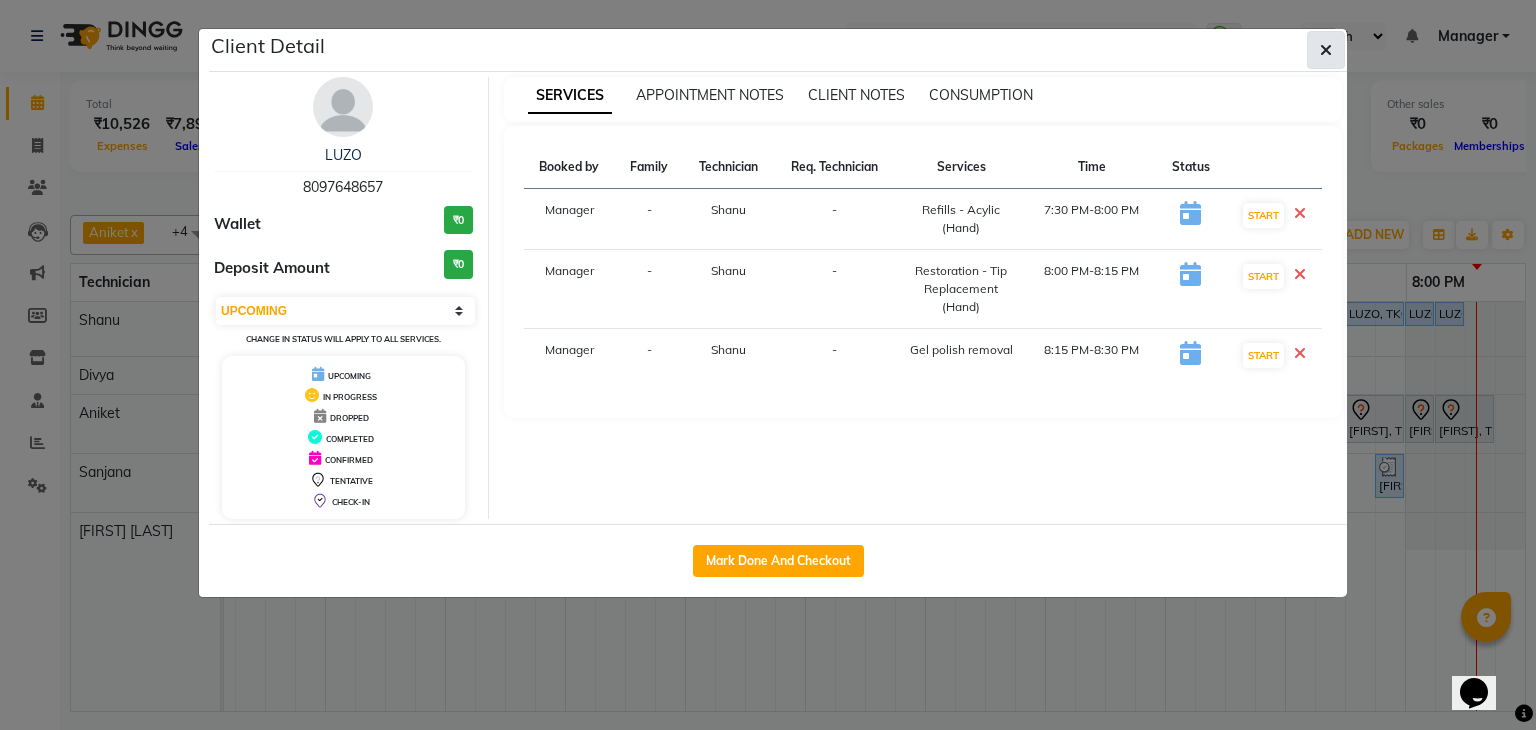 click 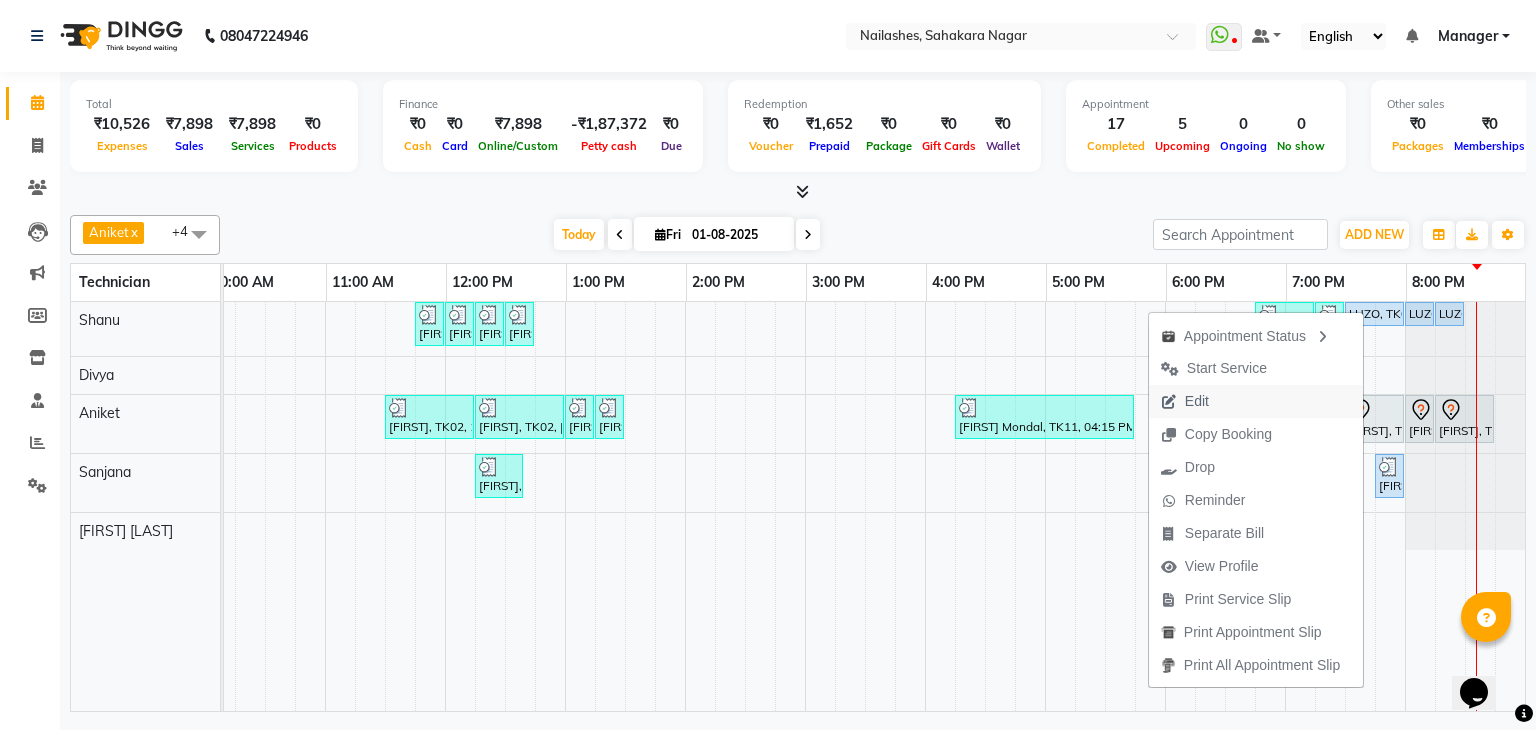 click on "Edit" at bounding box center [1185, 401] 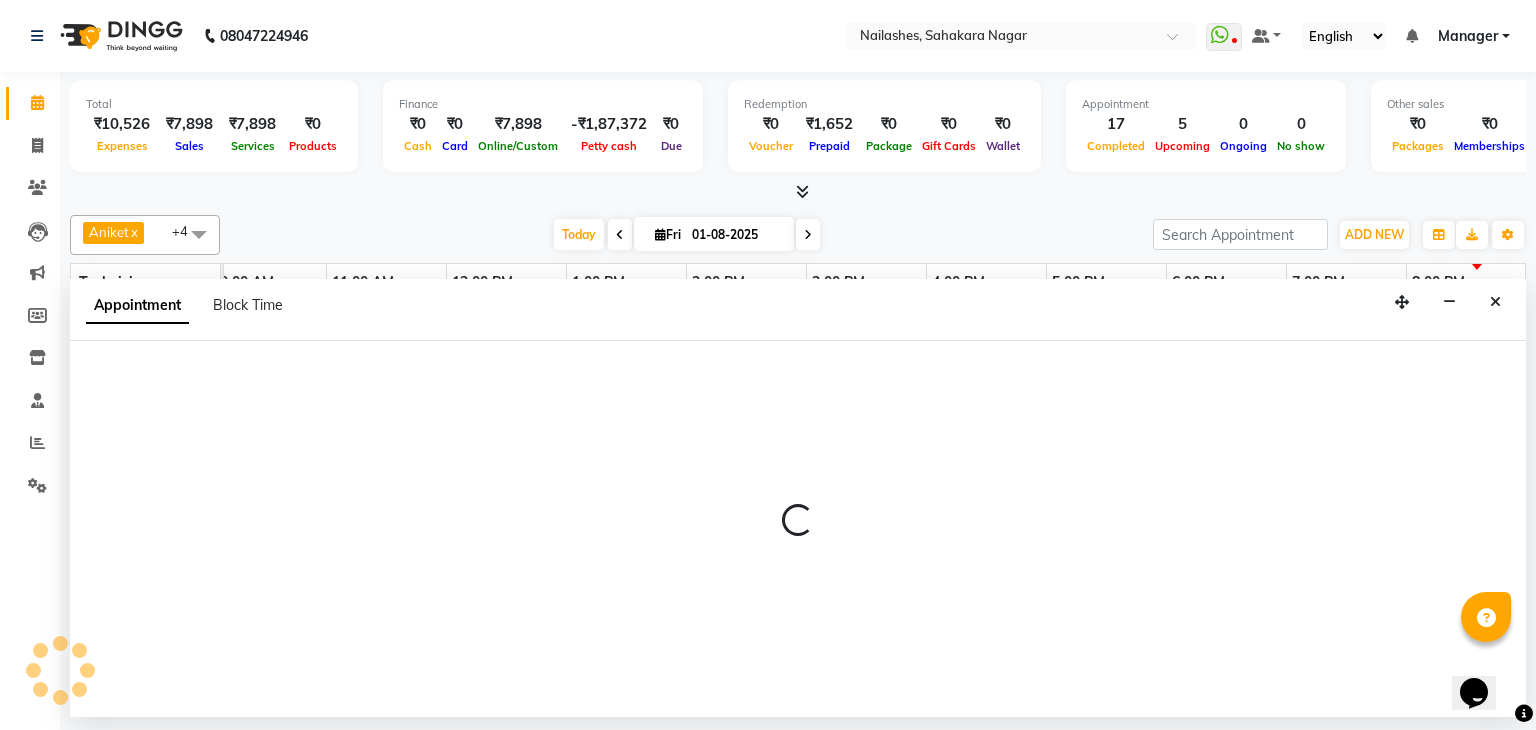 select on "tentative" 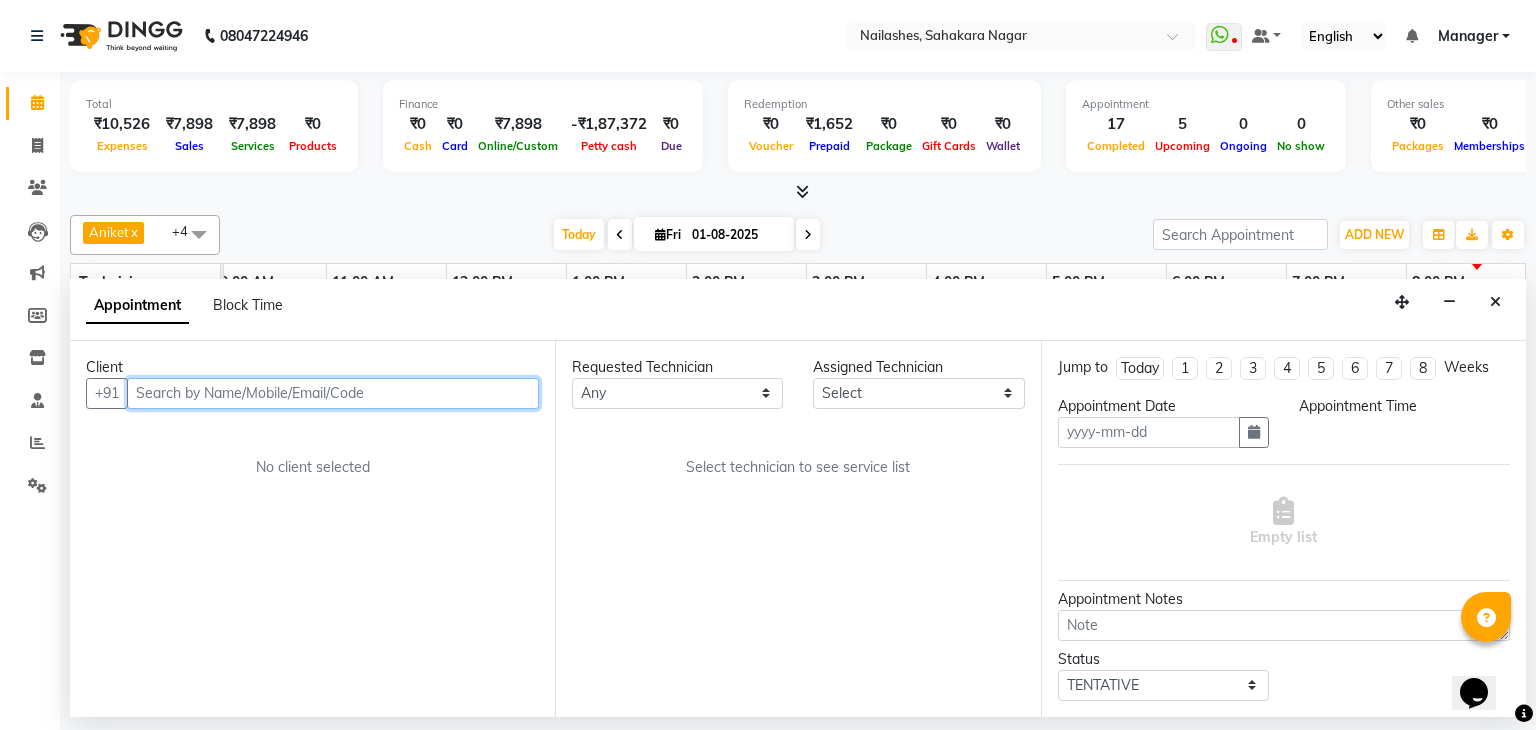 type on "01-08-2025" 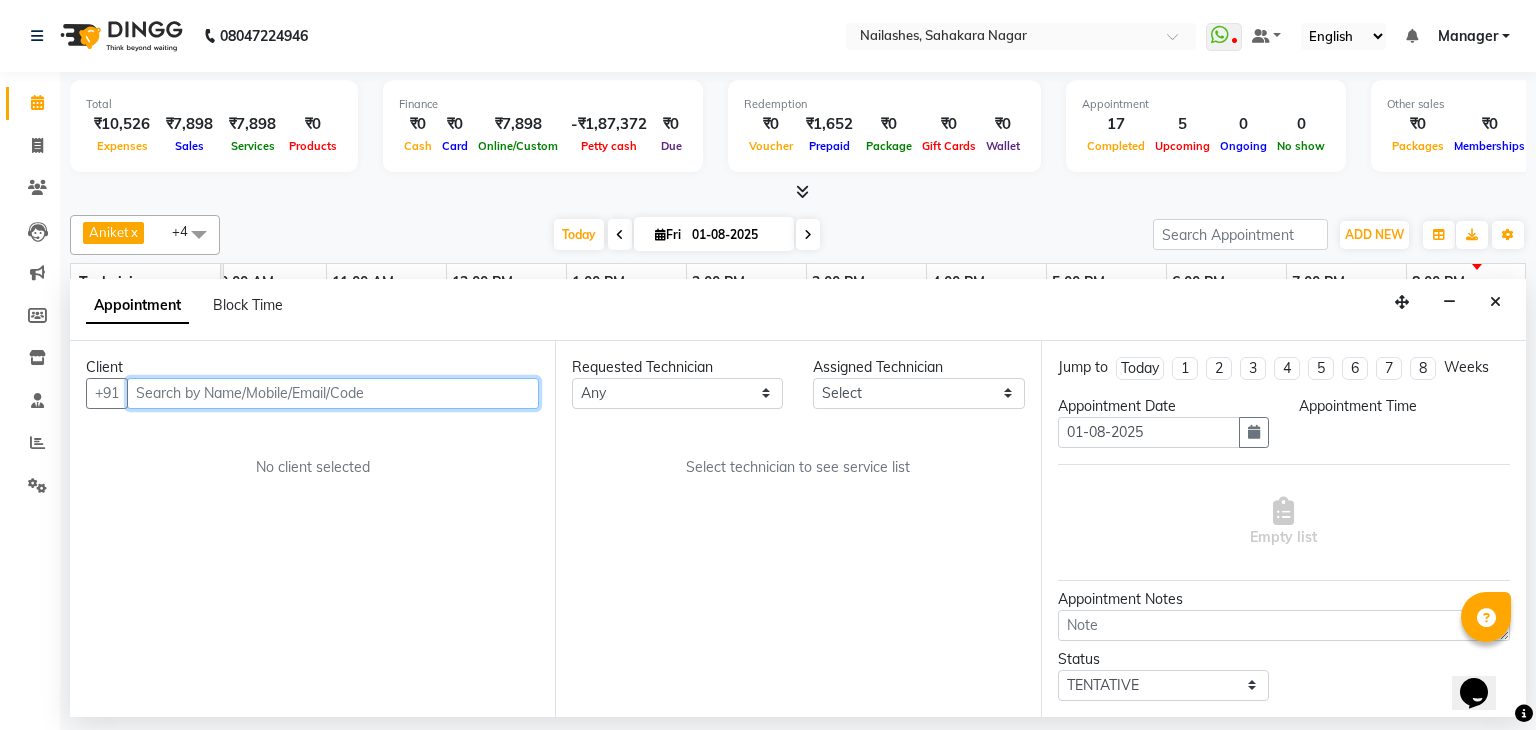scroll, scrollTop: 0, scrollLeft: 258, axis: horizontal 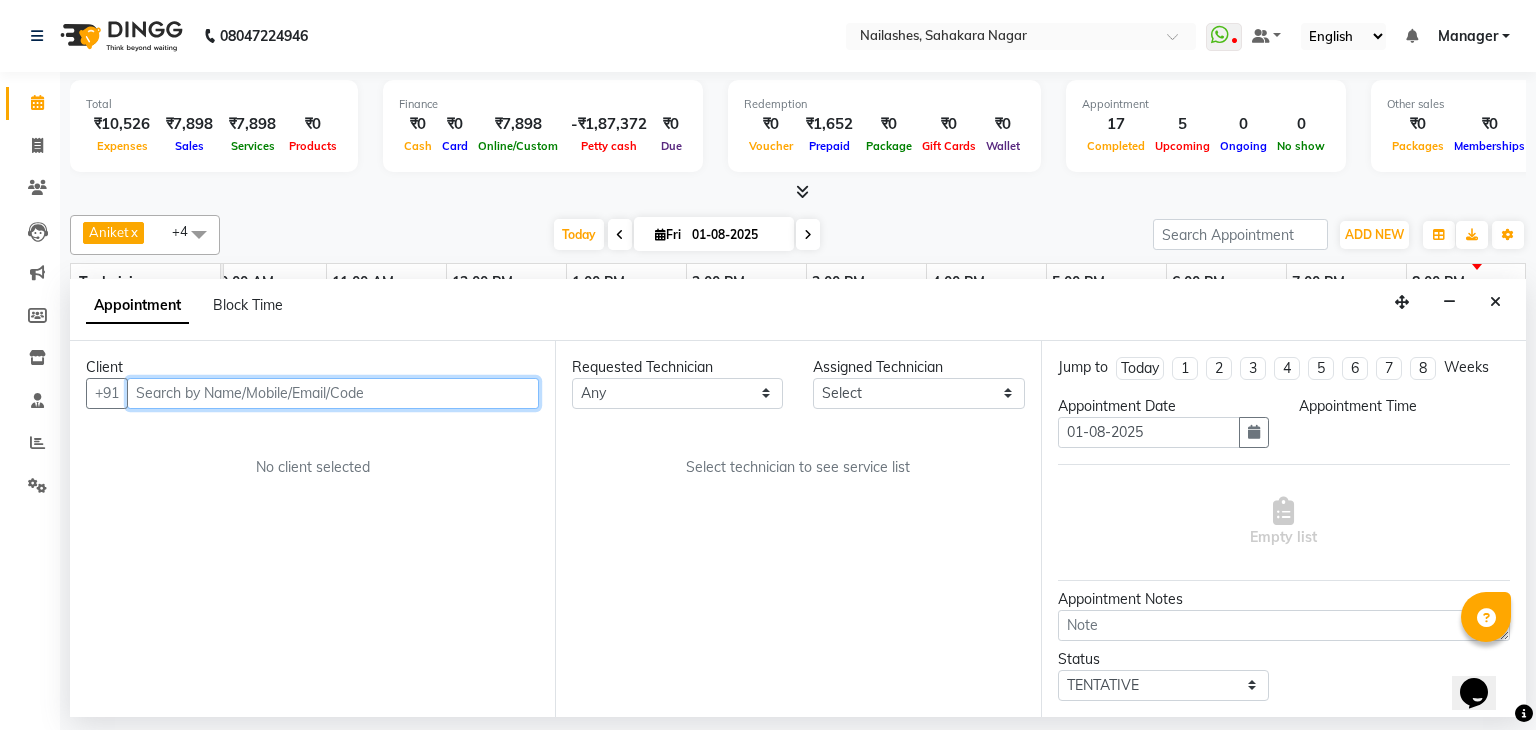 select on "54412" 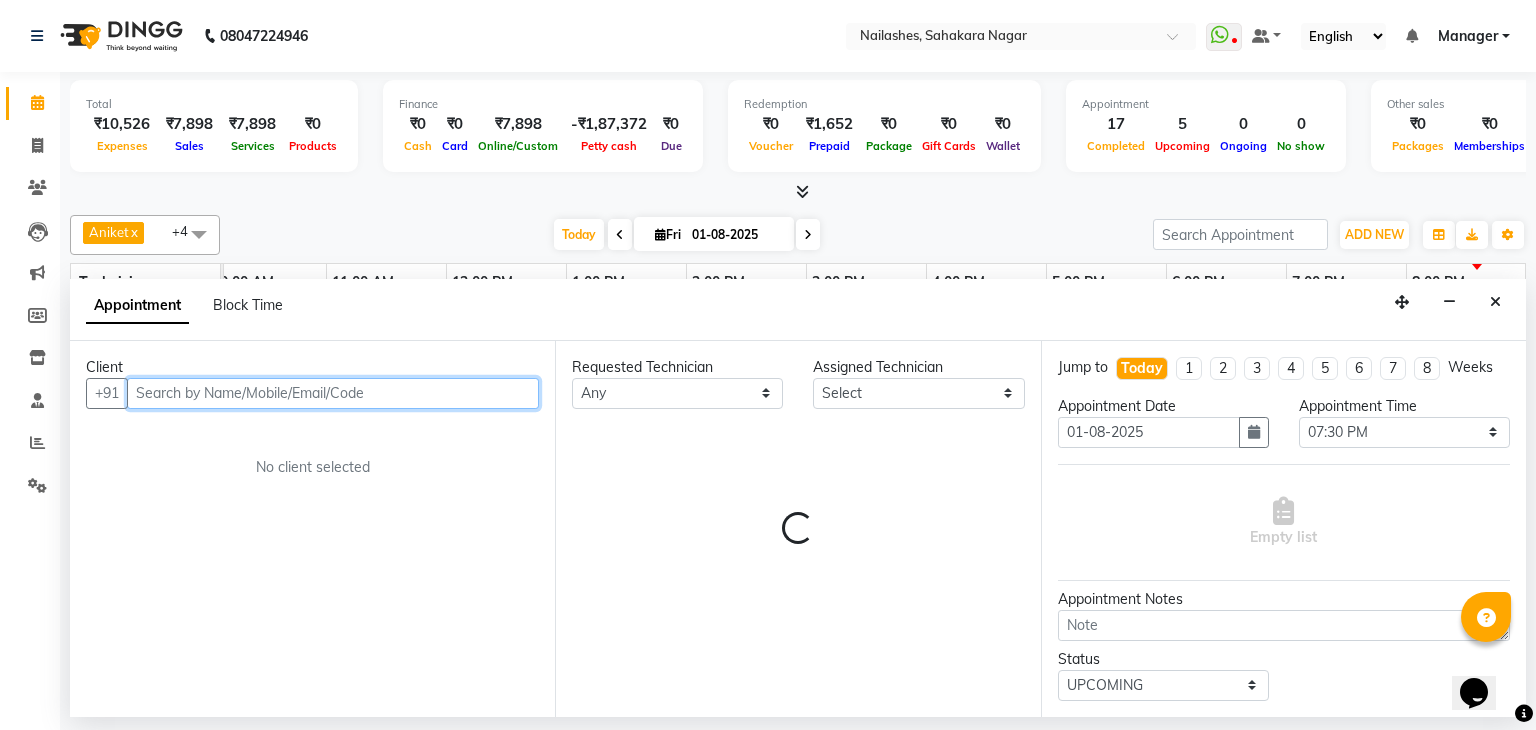 select on "3204" 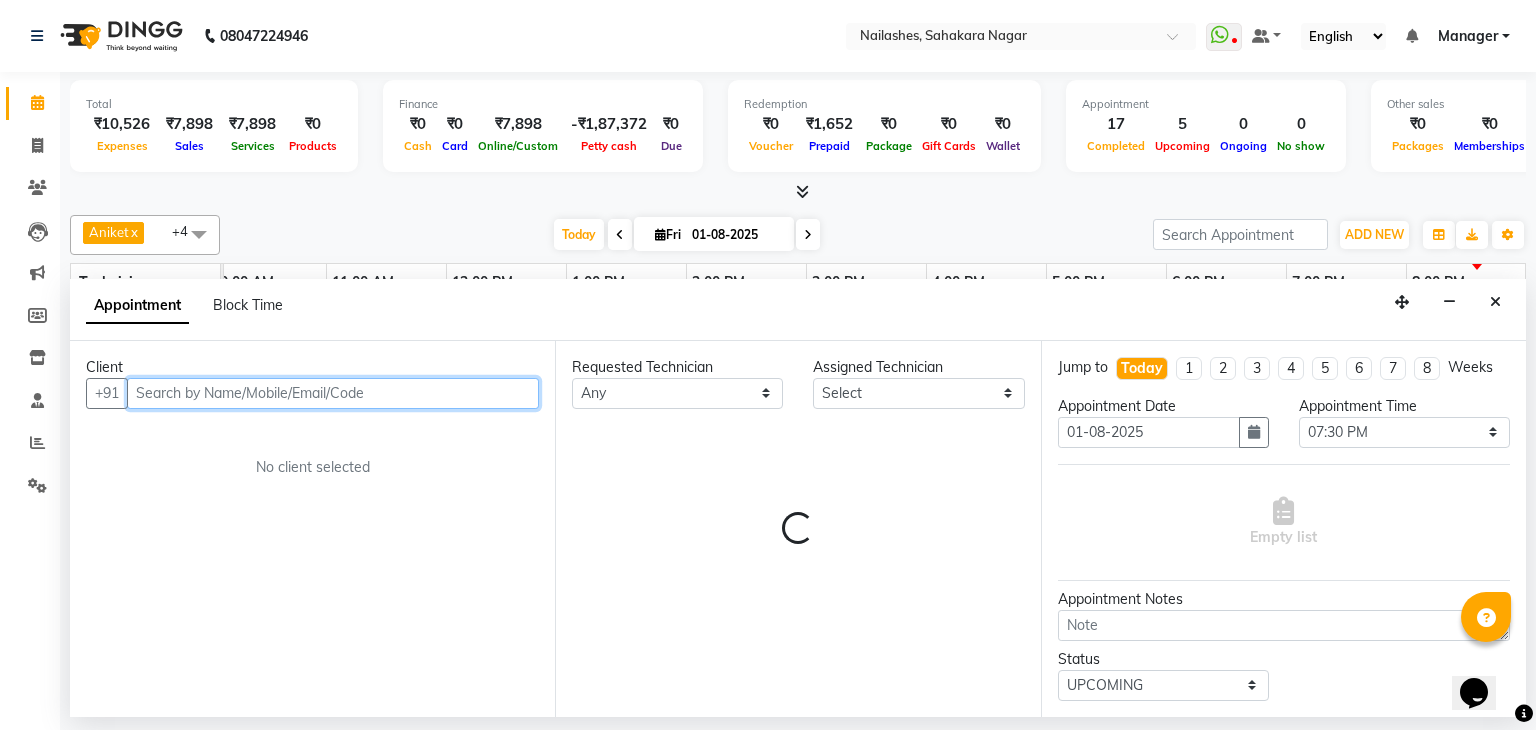 select on "3204" 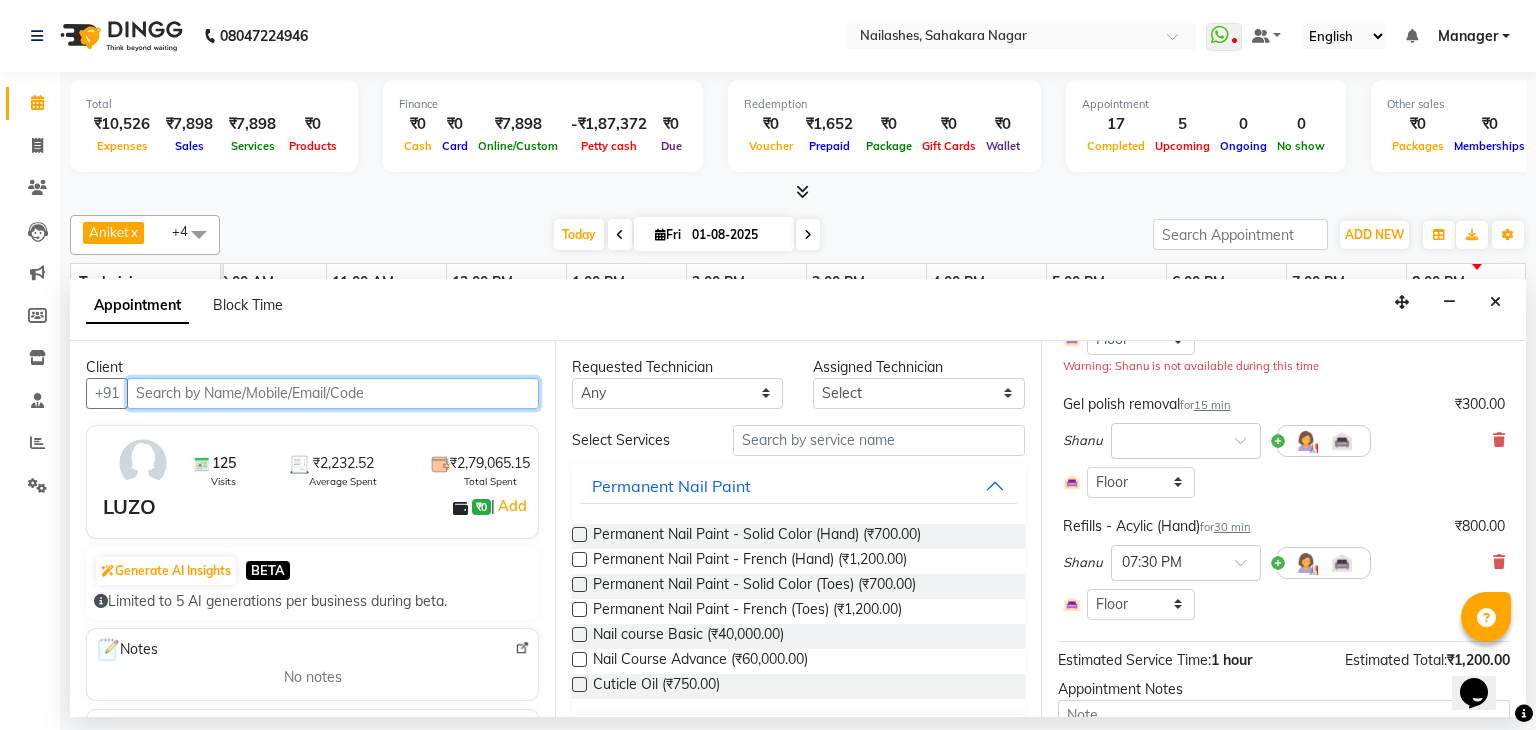 scroll, scrollTop: 200, scrollLeft: 0, axis: vertical 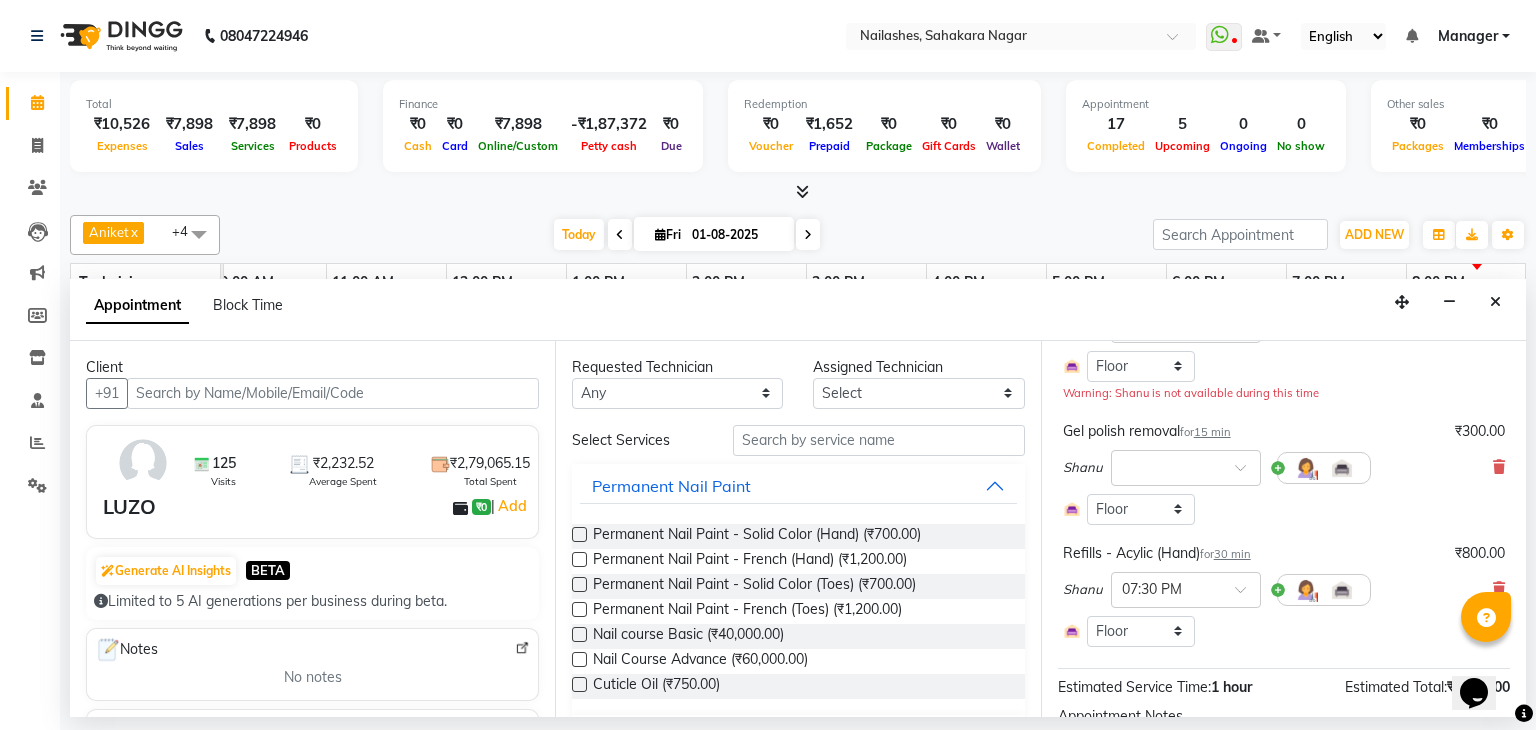 drag, startPoint x: 1480, startPoint y: 461, endPoint x: 1489, endPoint y: 470, distance: 12.727922 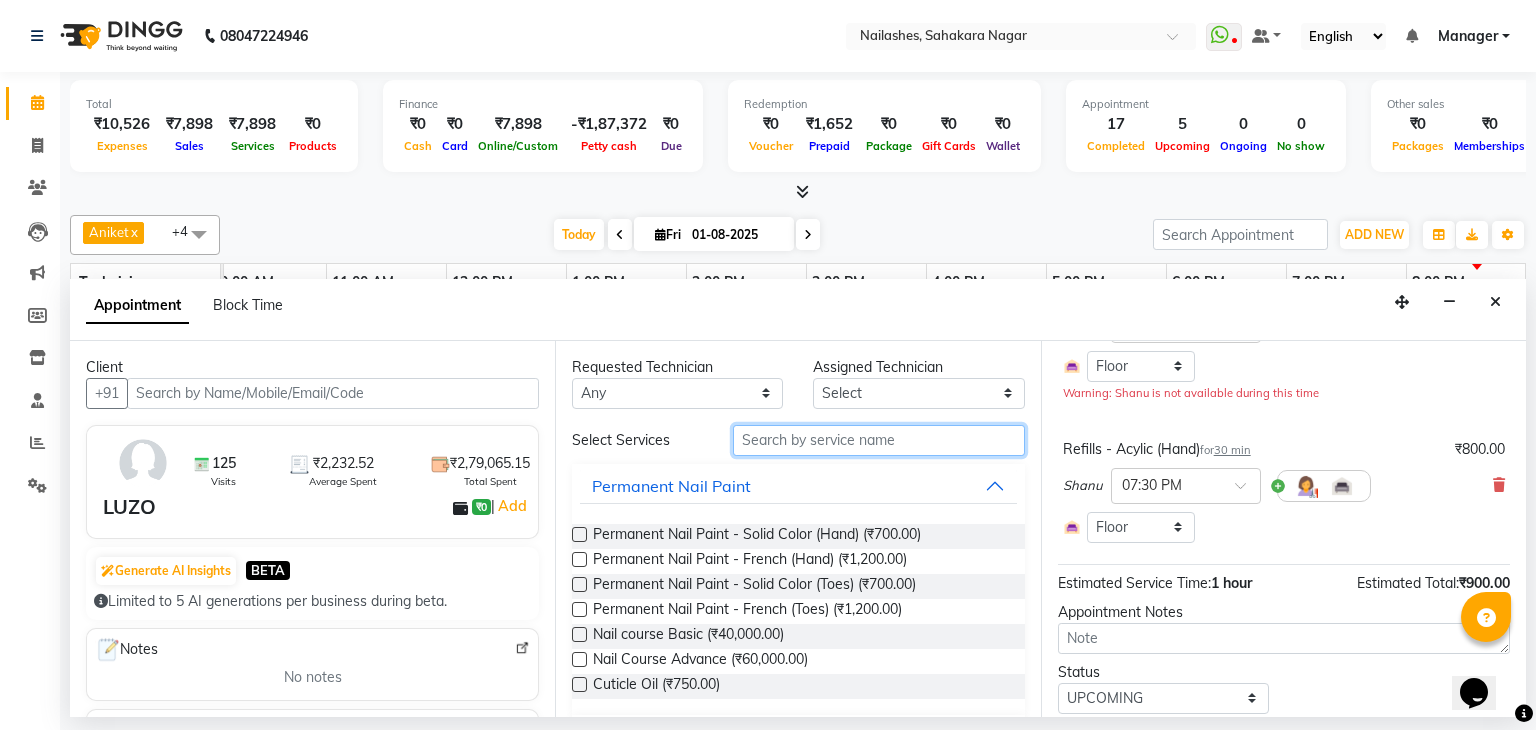 click at bounding box center (879, 440) 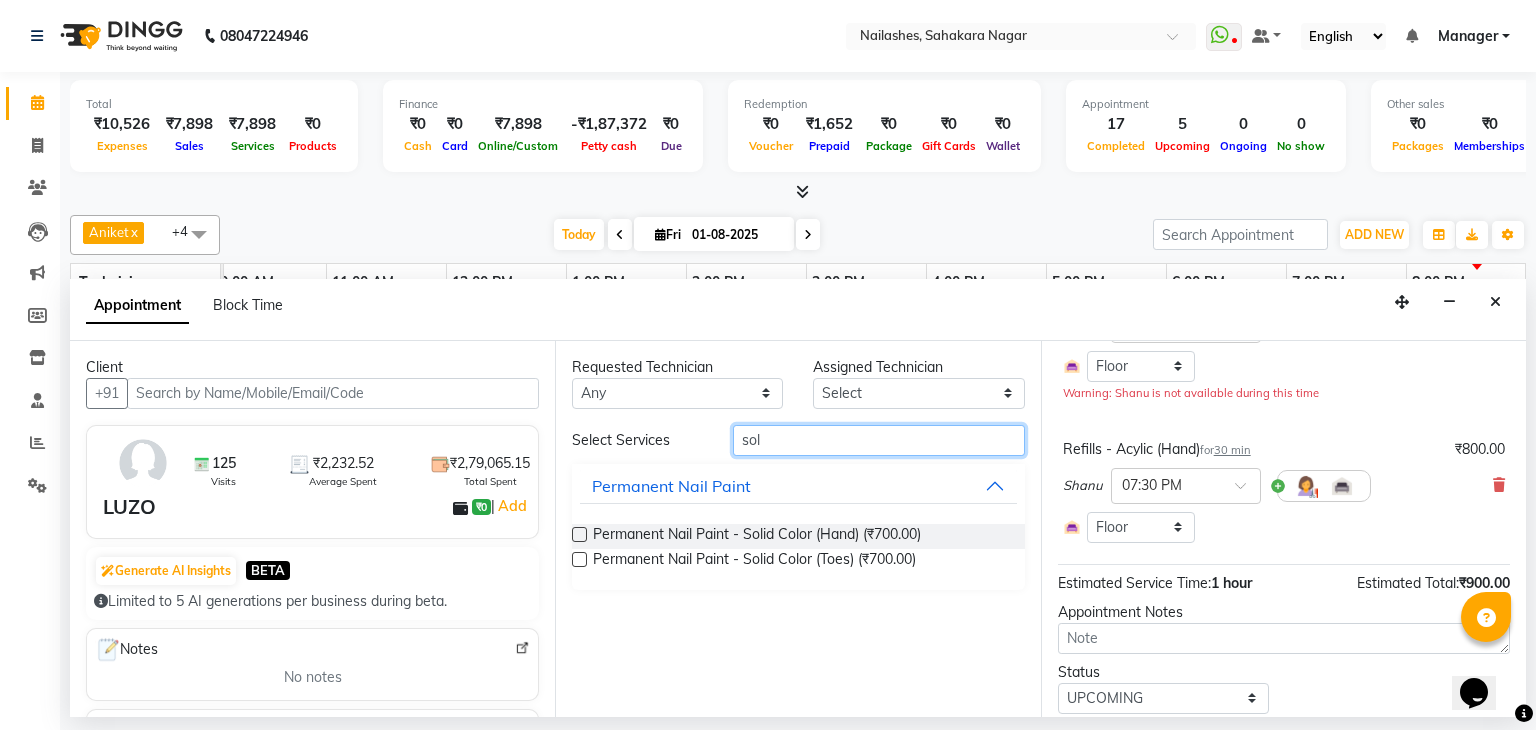 type on "sol" 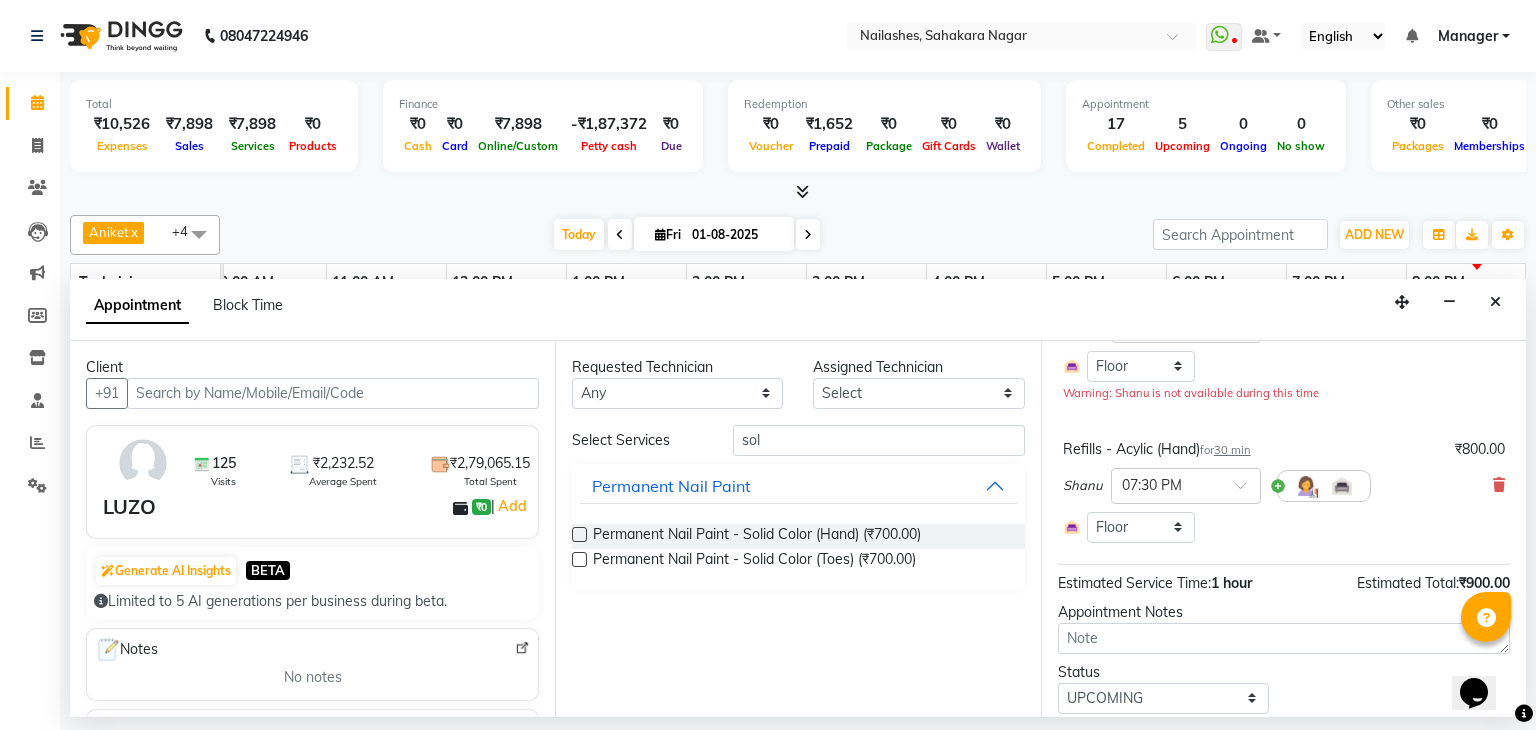 click at bounding box center [579, 534] 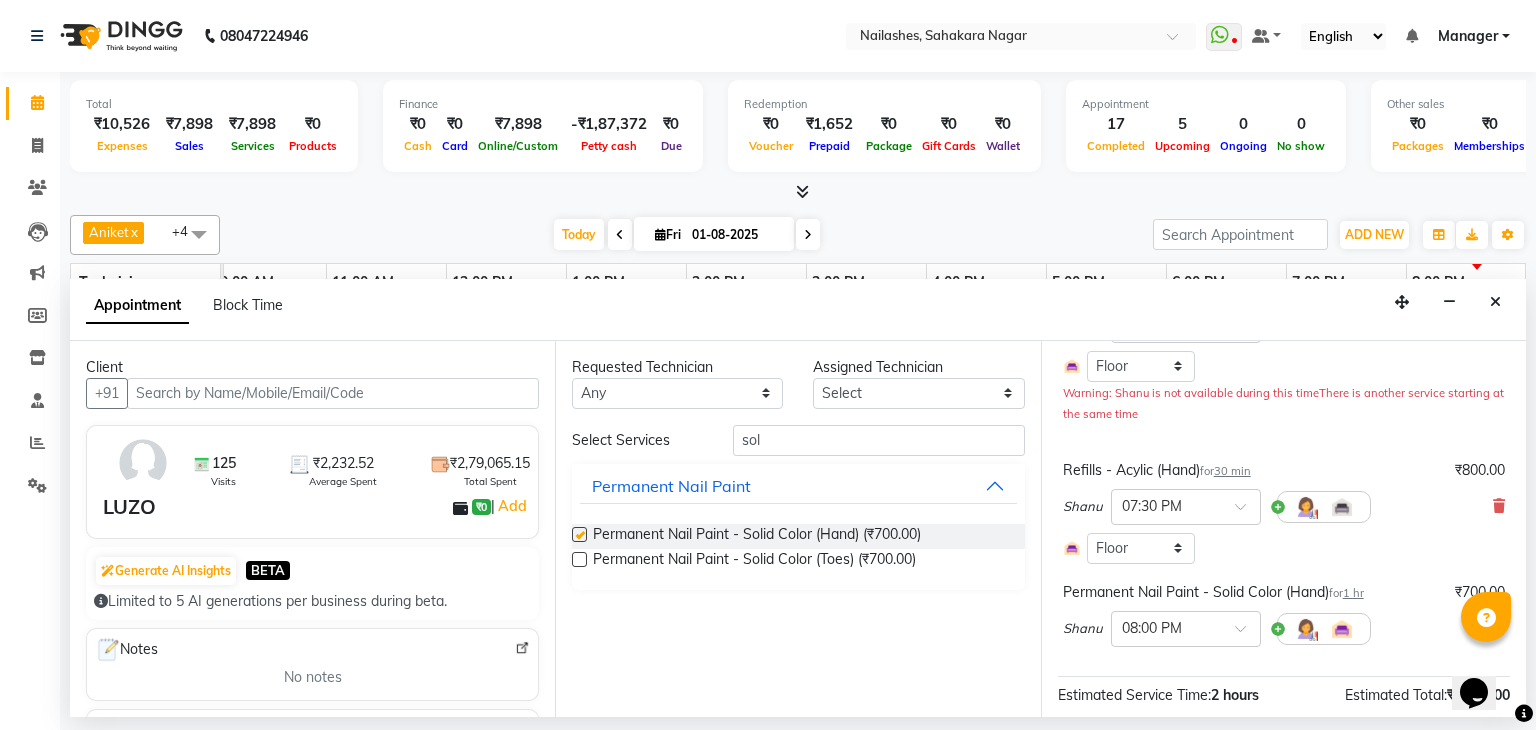 checkbox on "false" 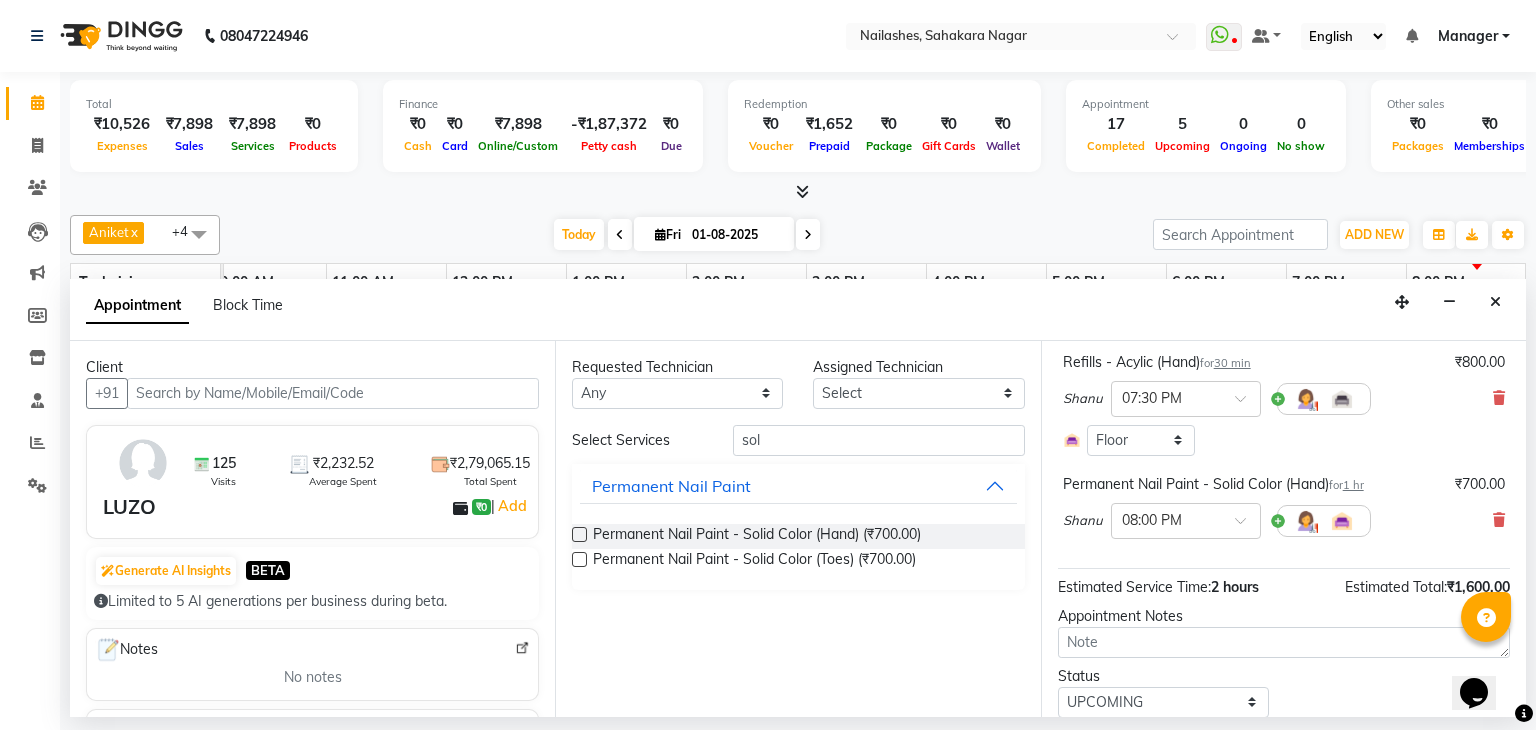 scroll, scrollTop: 376, scrollLeft: 0, axis: vertical 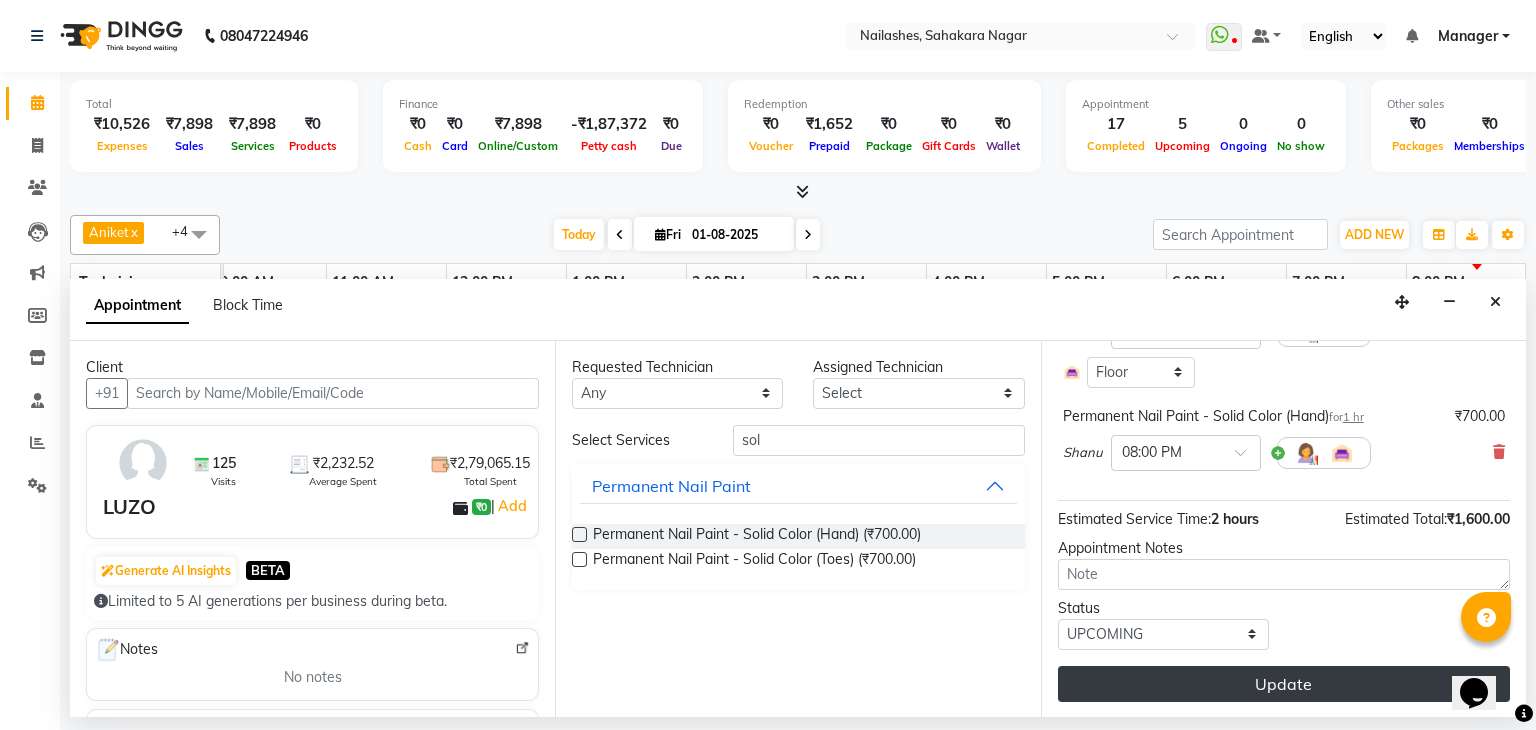 click on "Update" at bounding box center [1284, 684] 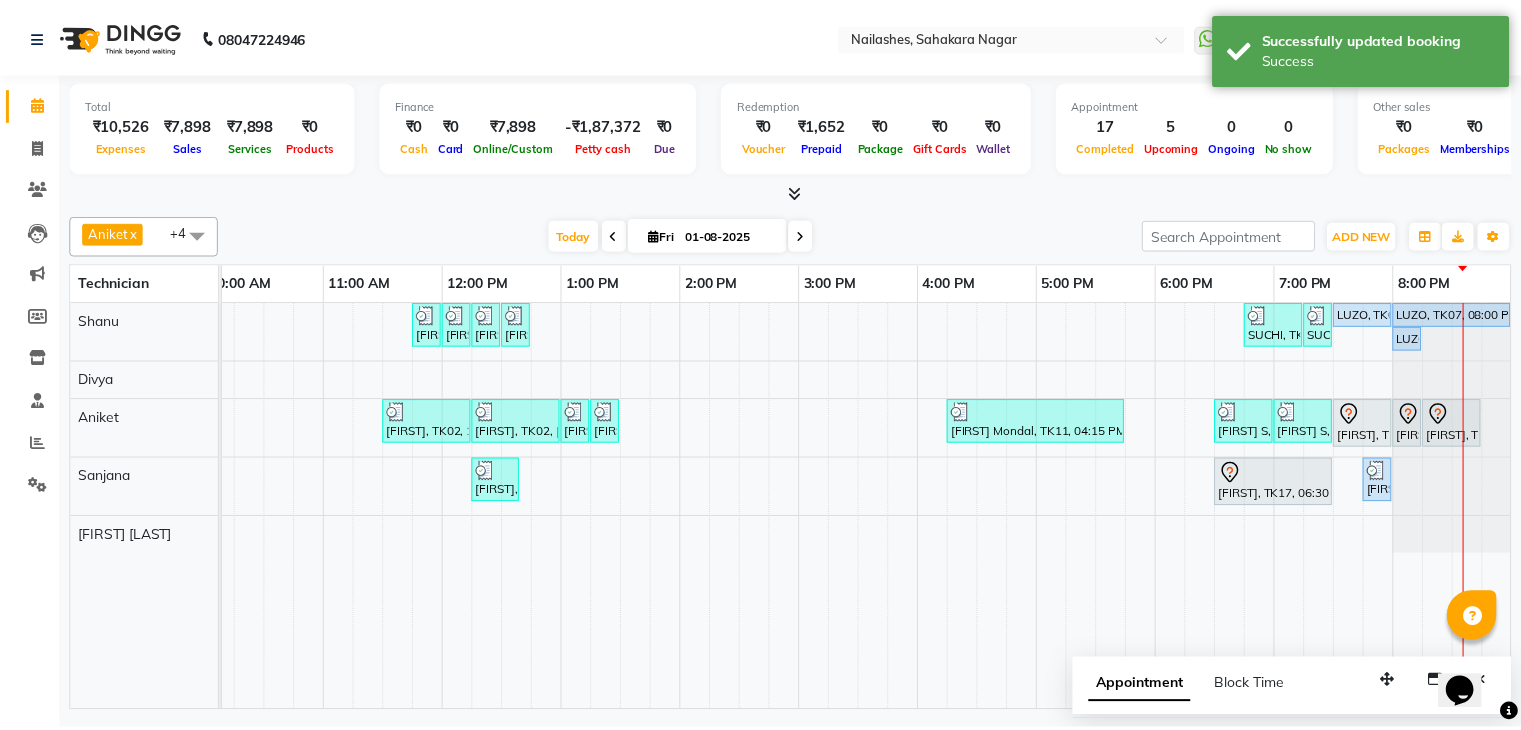 scroll, scrollTop: 0, scrollLeft: 273, axis: horizontal 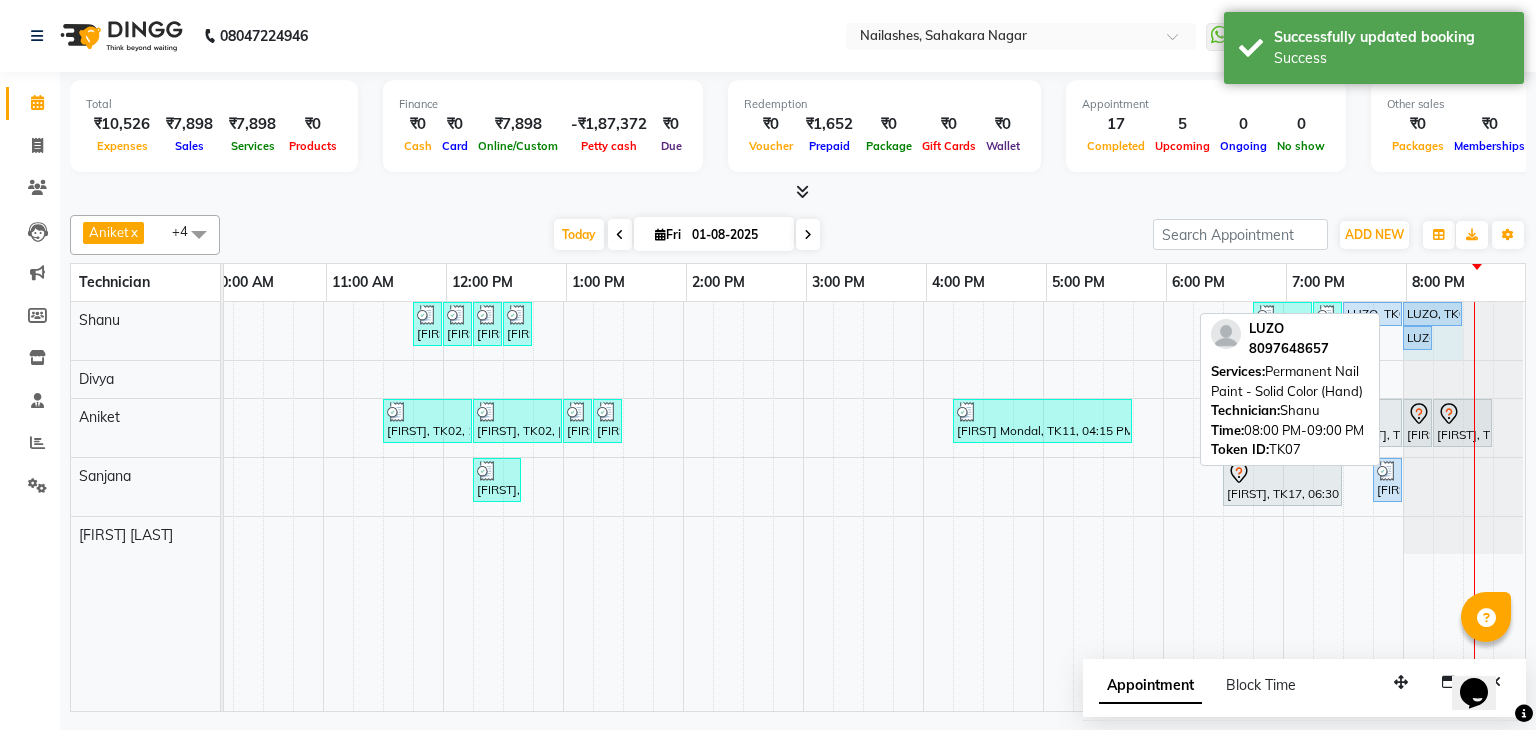 drag, startPoint x: 1506, startPoint y: 307, endPoint x: 1432, endPoint y: 308, distance: 74.00676 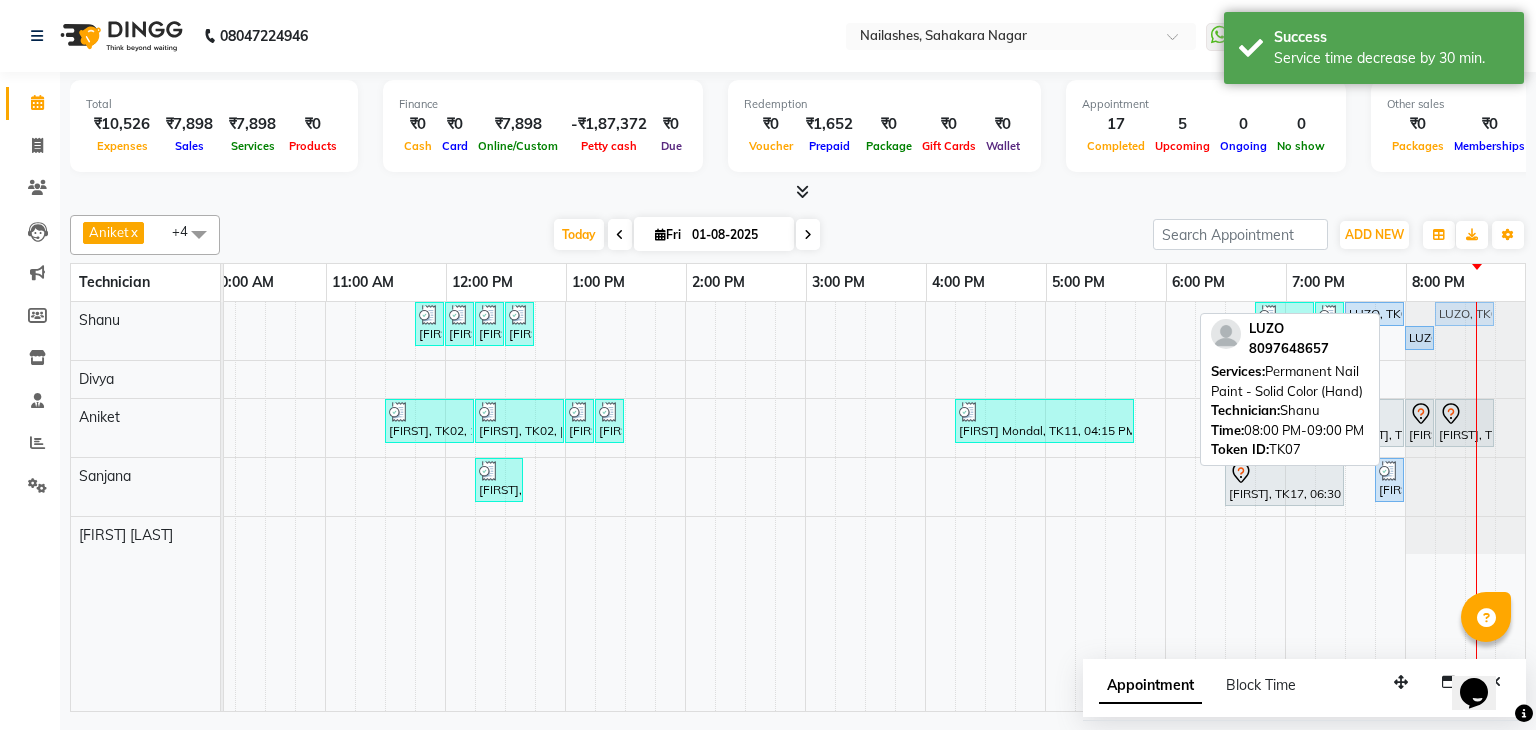 drag, startPoint x: 1417, startPoint y: 306, endPoint x: 1449, endPoint y: 313, distance: 32.75668 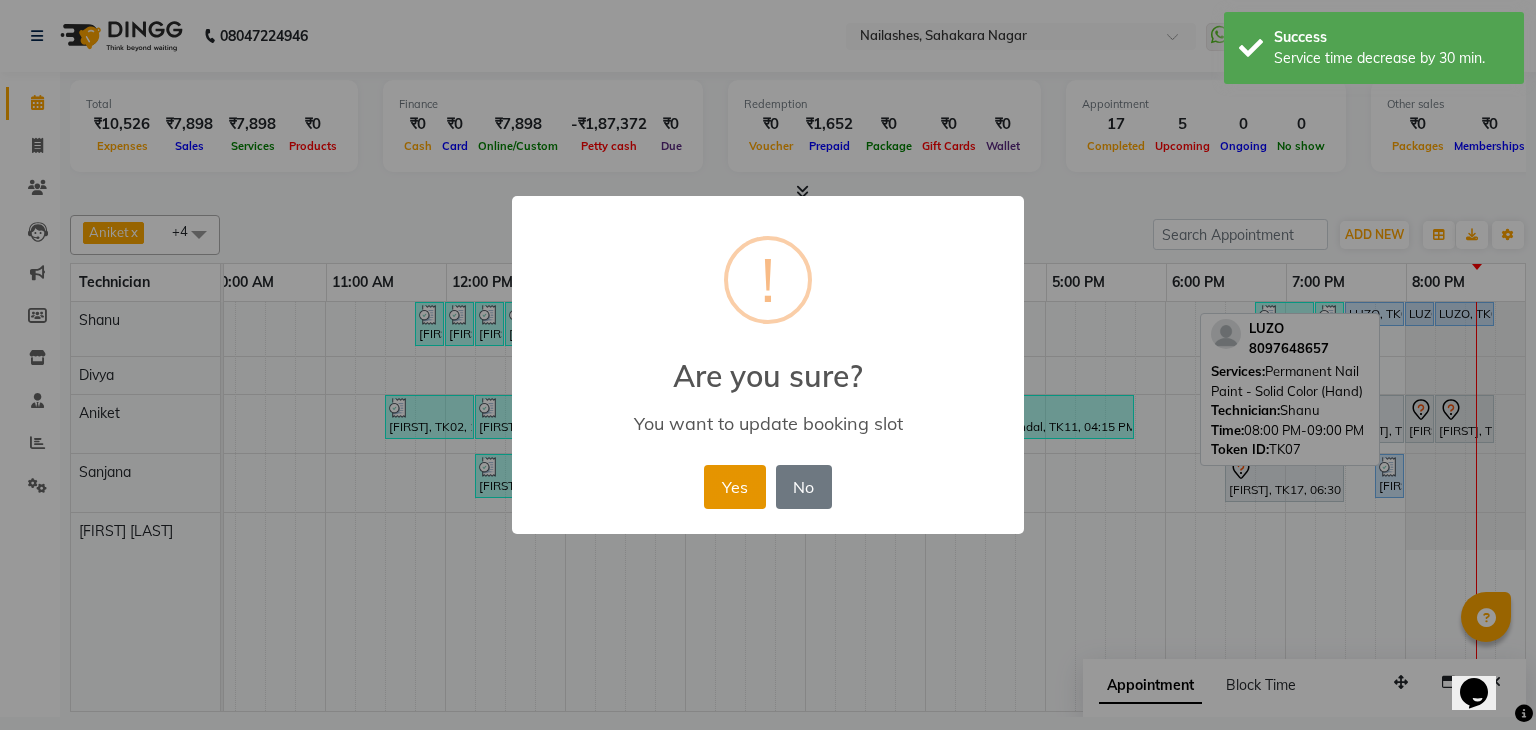 click on "Yes" at bounding box center (734, 487) 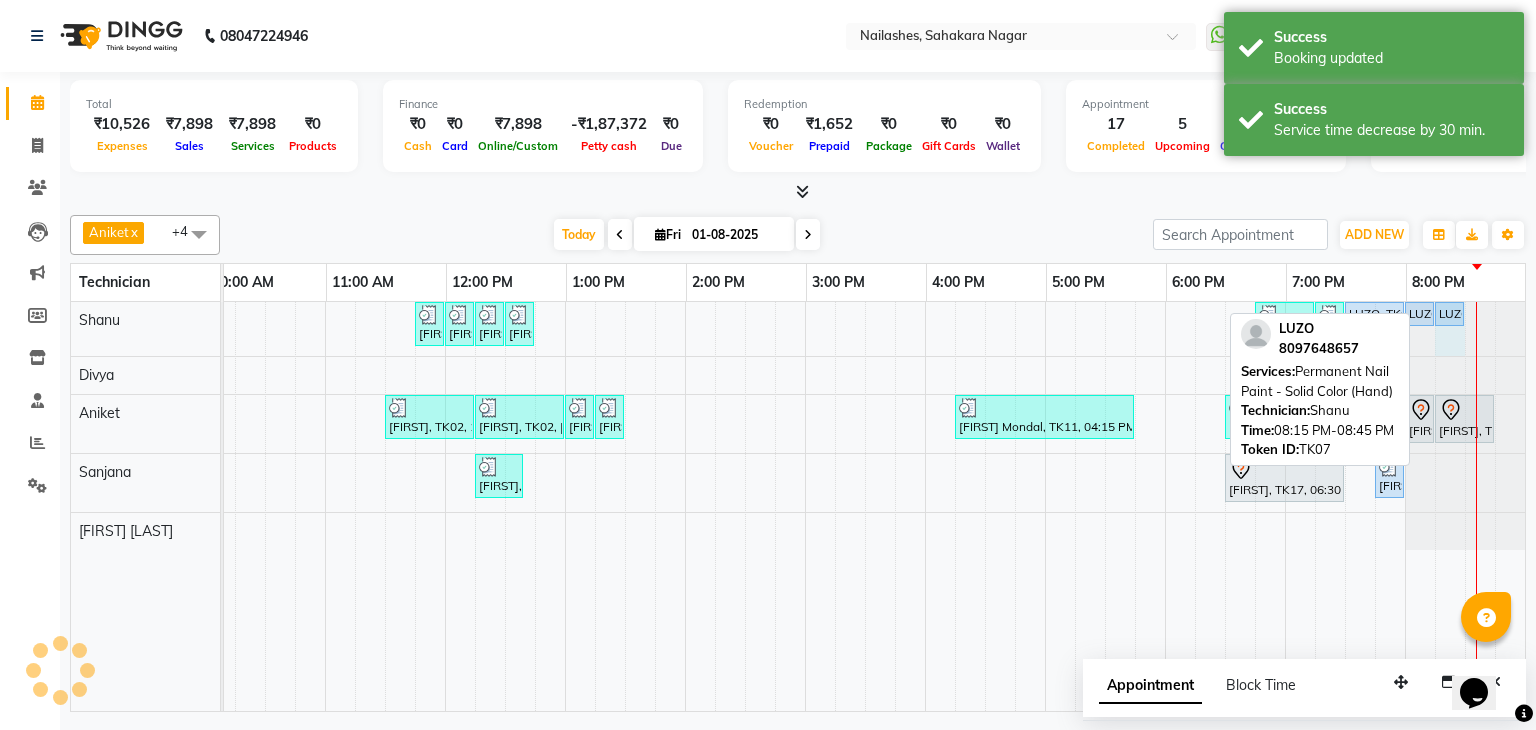 drag, startPoint x: 1478, startPoint y: 308, endPoint x: 1442, endPoint y: 329, distance: 41.677334 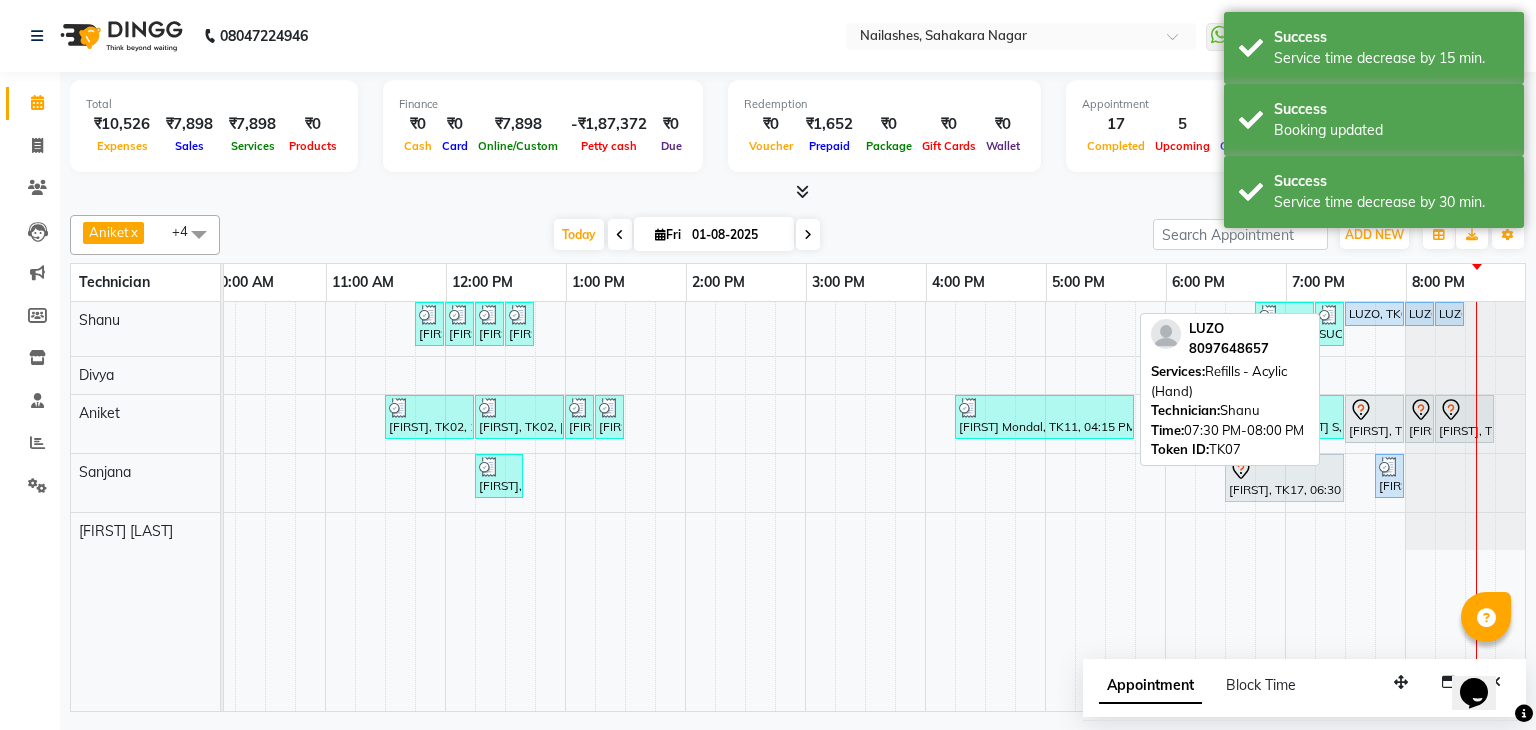 click on "LUZO, TK07, 07:30 PM-08:00 PM, Refills - Acylic (Hand)" at bounding box center (1374, 314) 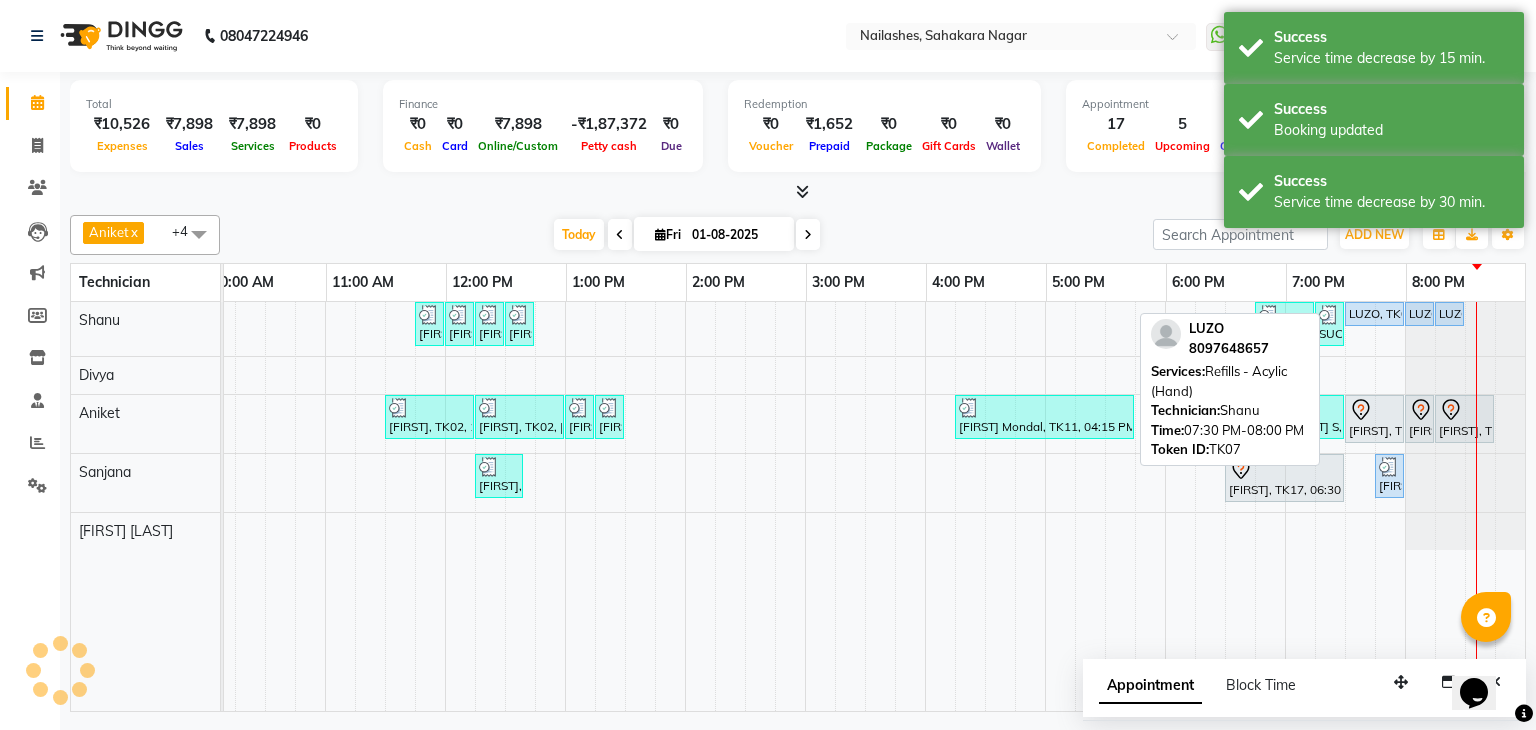 click on "LUZO, TK07, 07:30 PM-08:00 PM, Refills - Acylic (Hand)" at bounding box center [1374, 314] 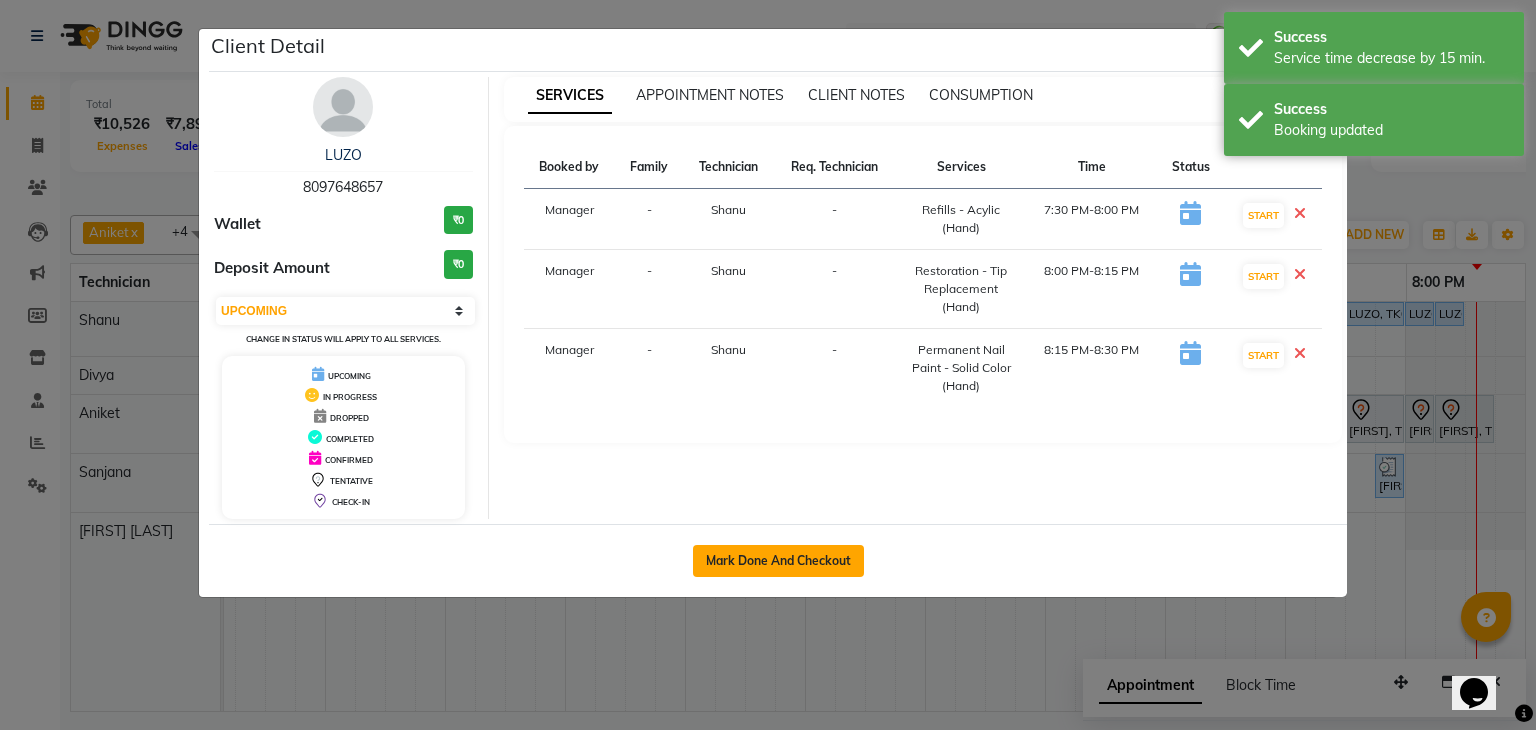 click on "Mark Done And Checkout" 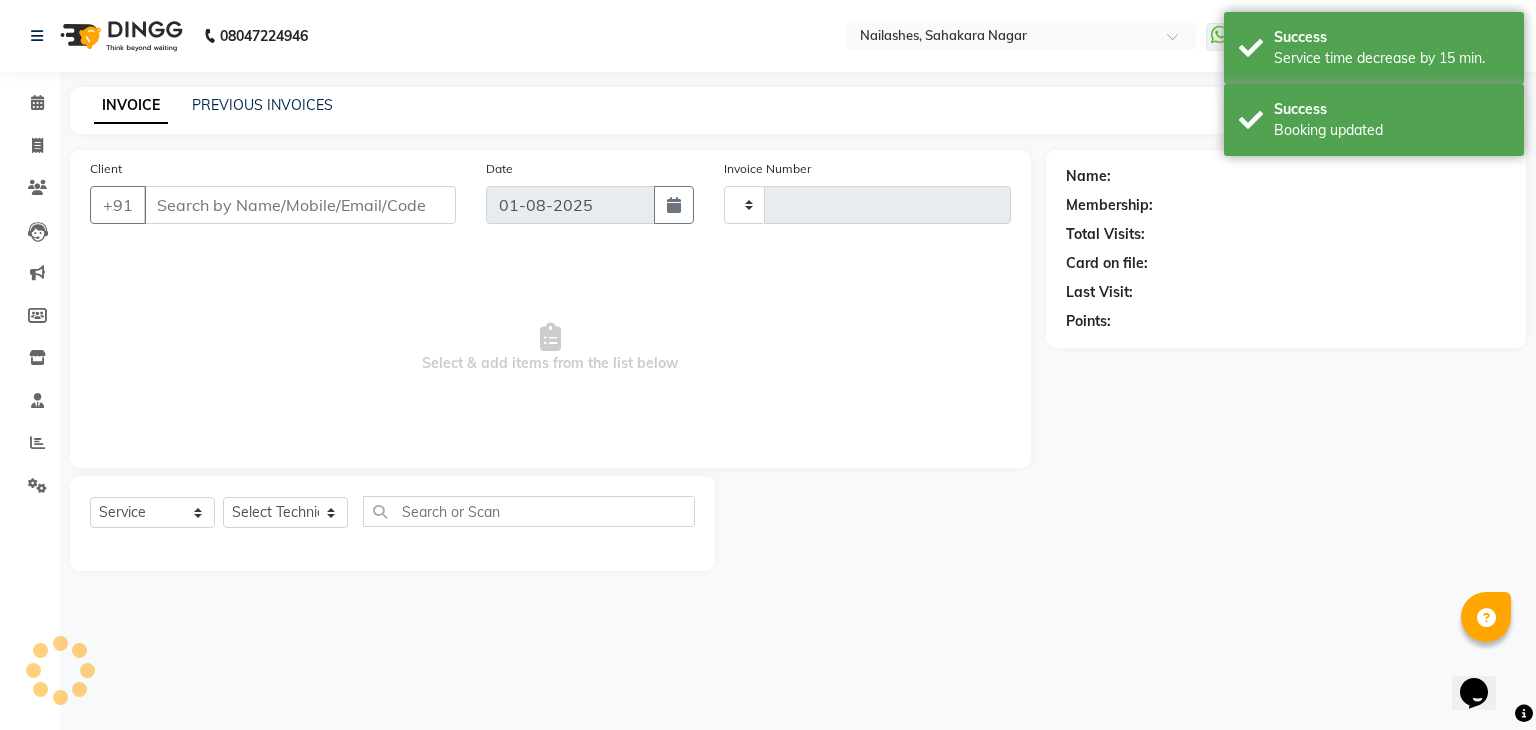 type on "0874" 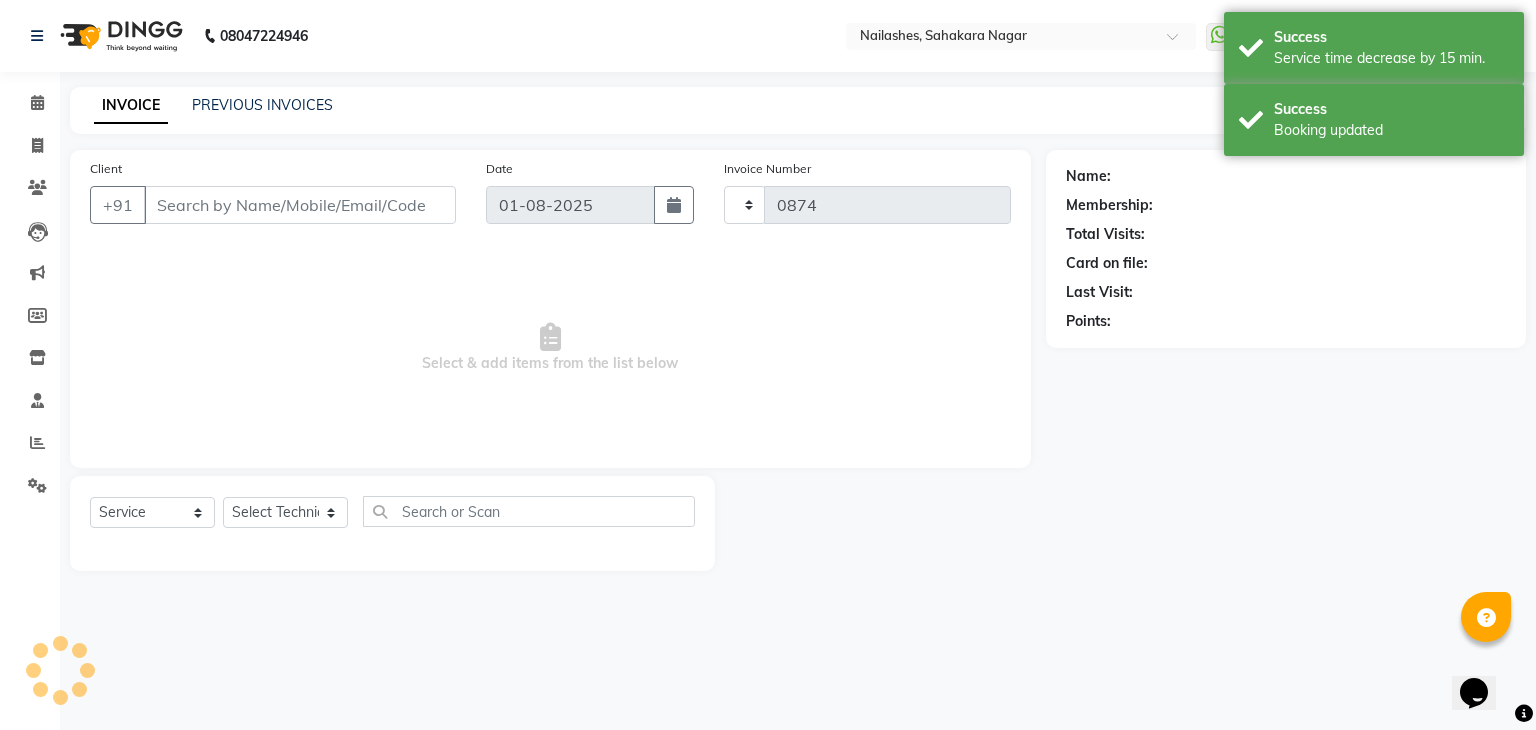 select on "6455" 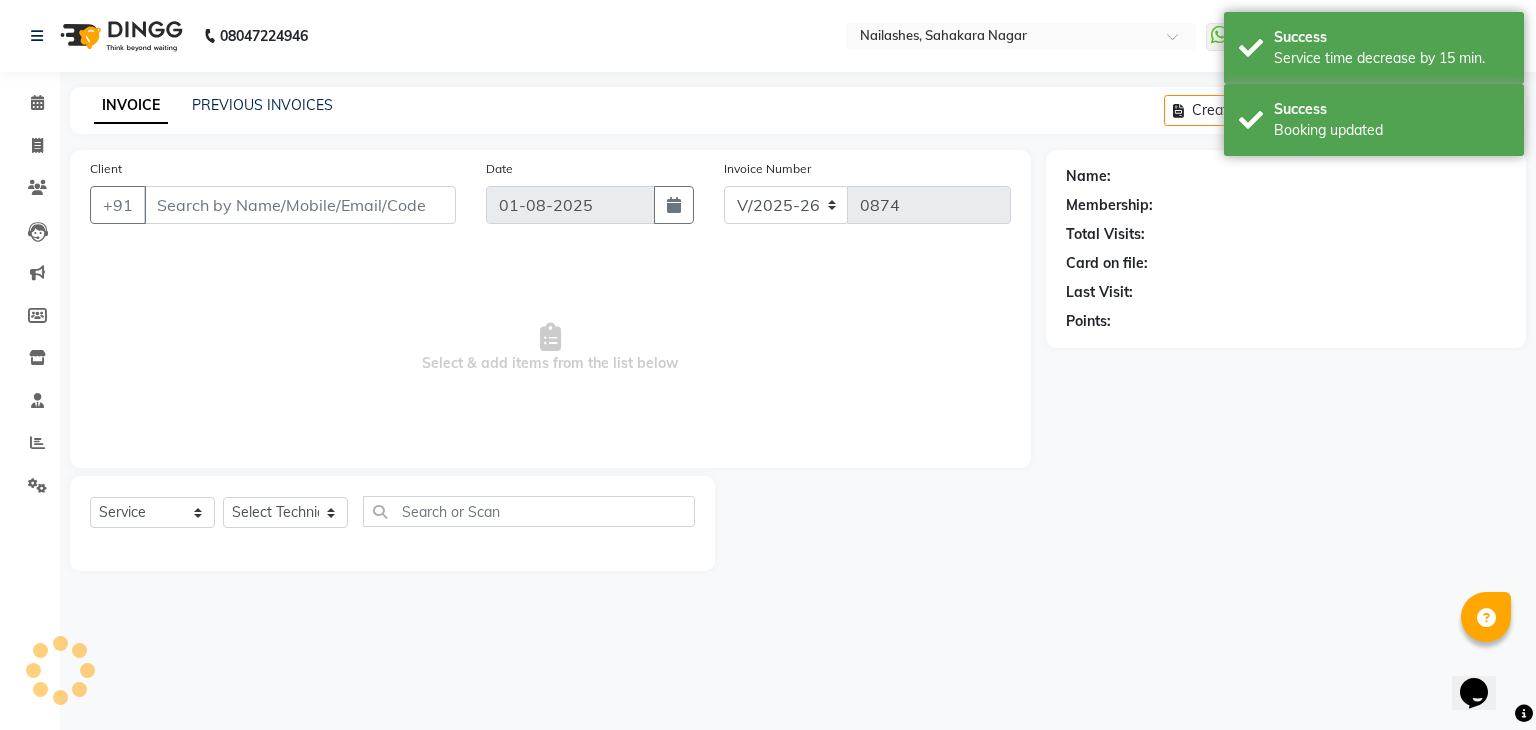 type on "80******57" 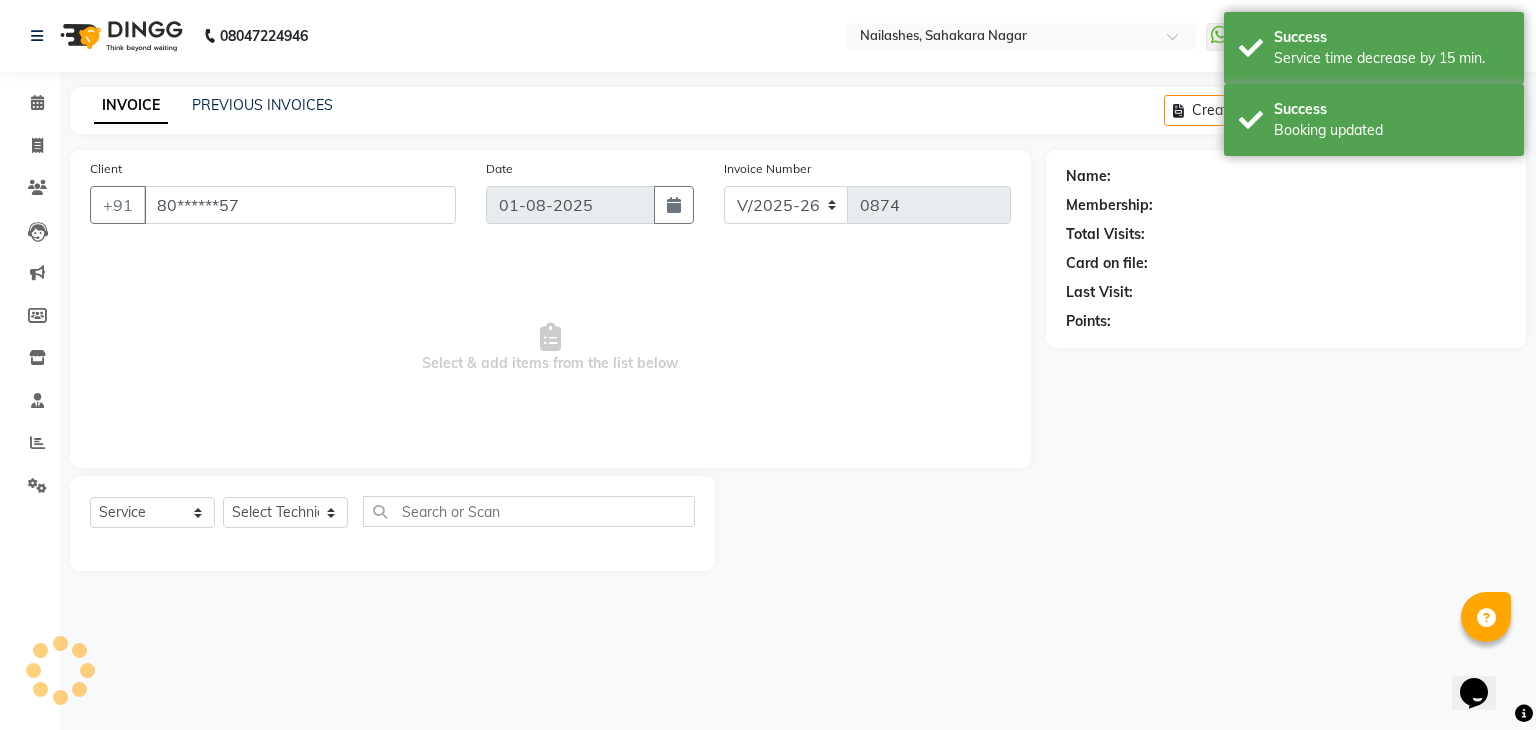 select on "54412" 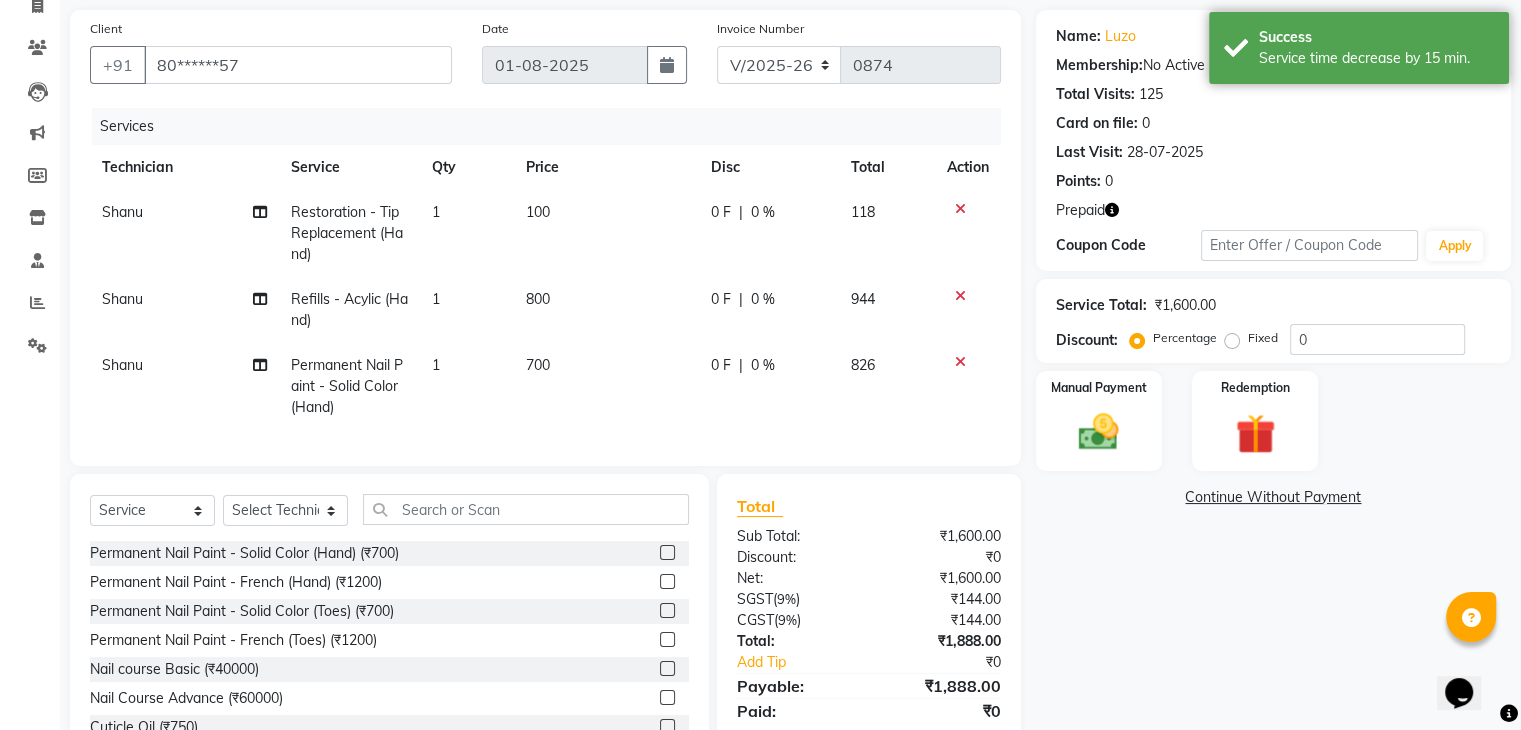 scroll, scrollTop: 225, scrollLeft: 0, axis: vertical 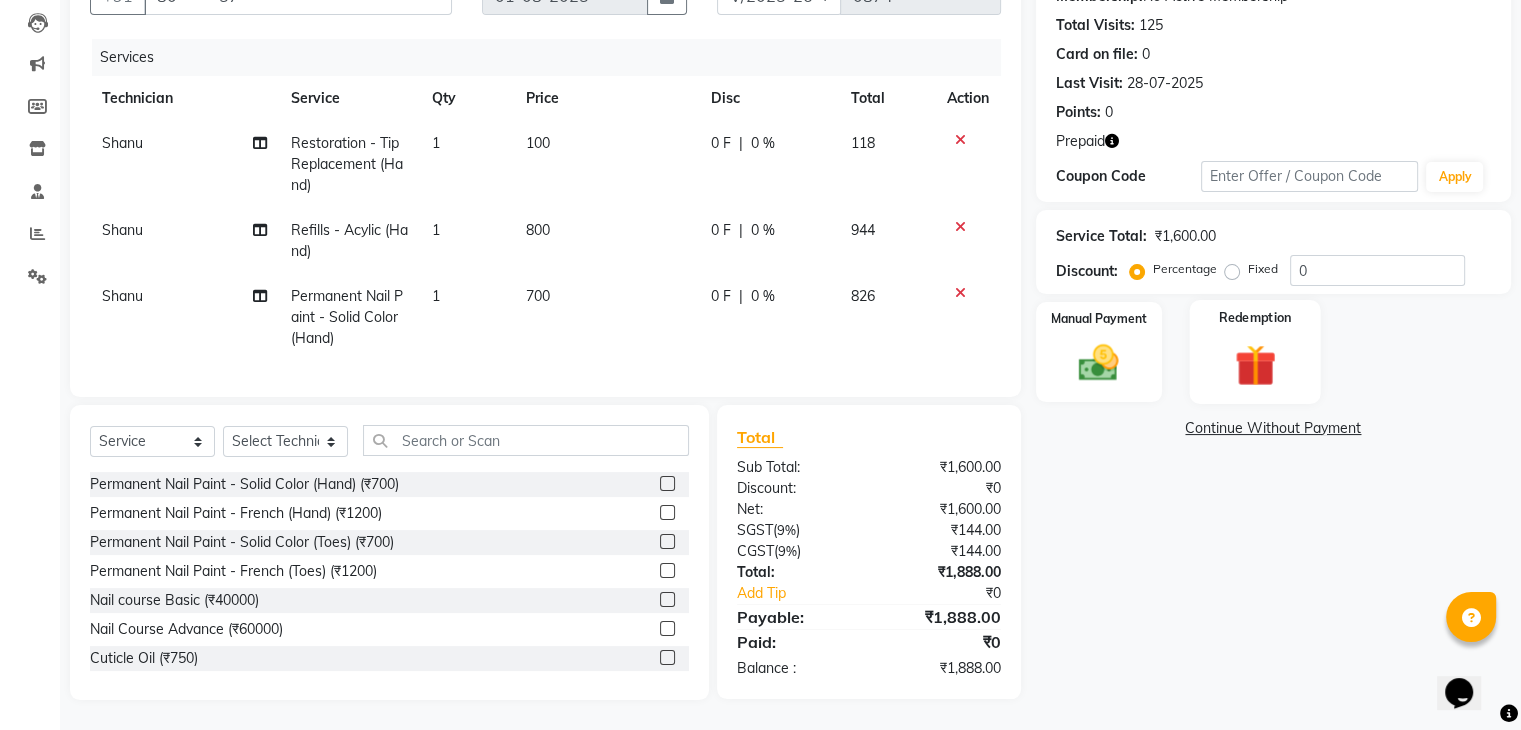 click on "Redemption" 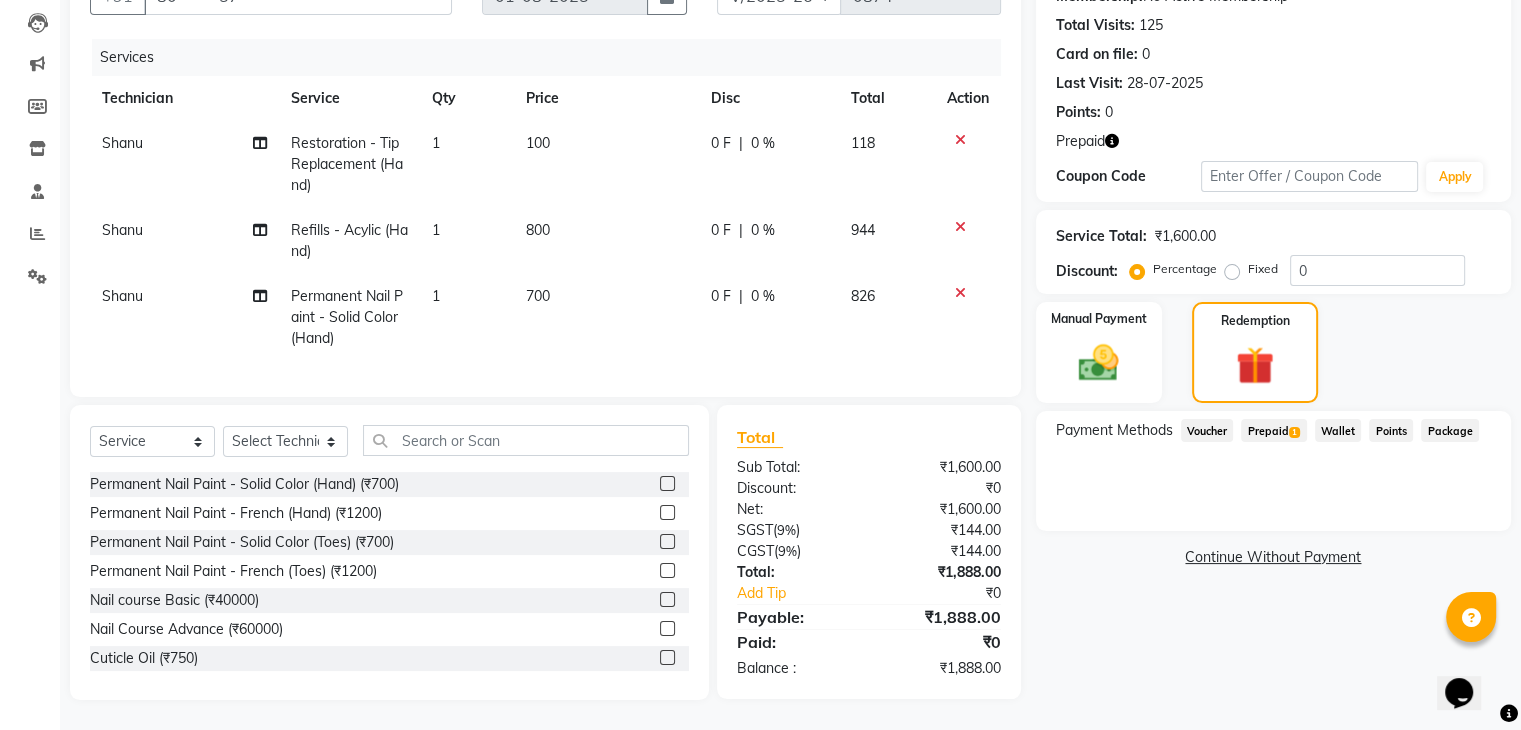click on "Prepaid  1" 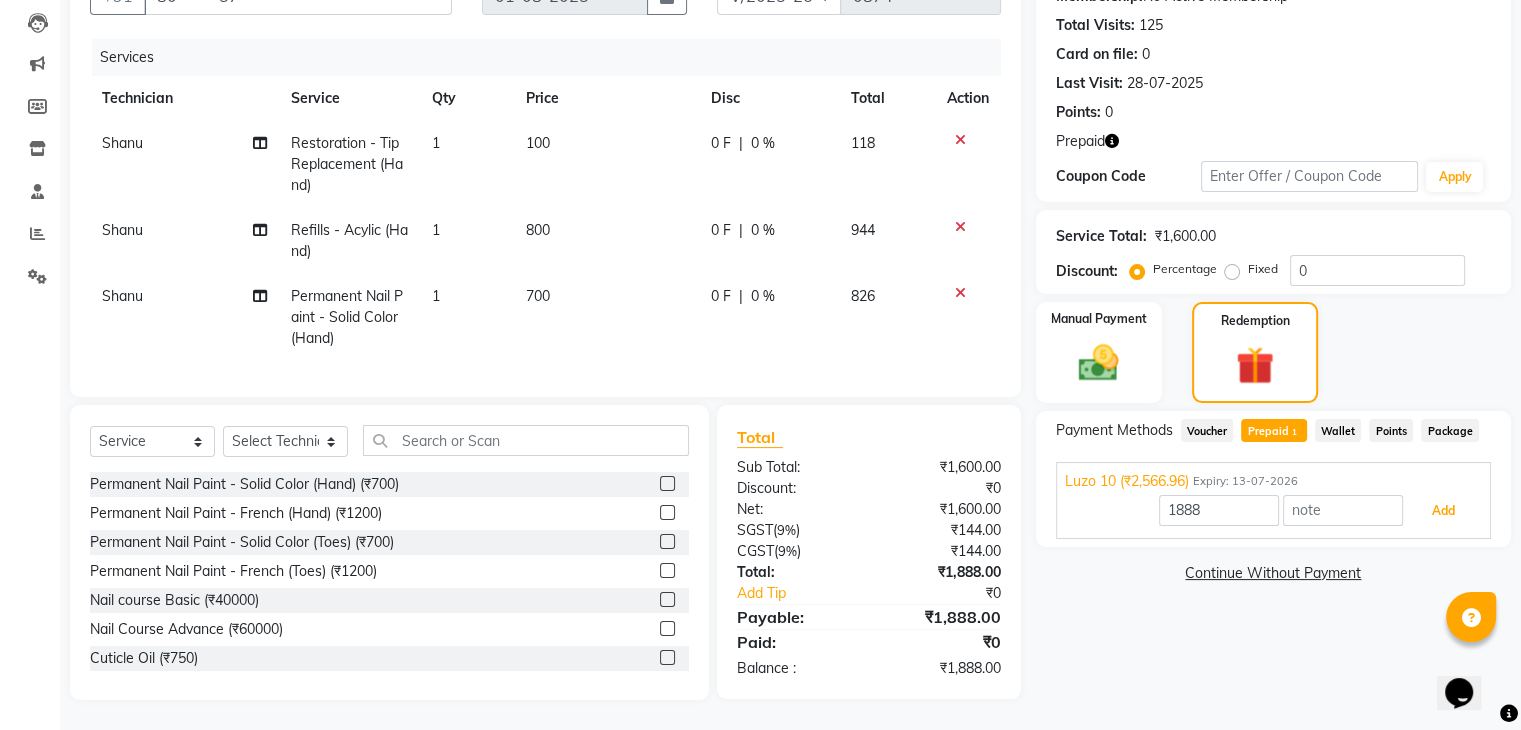 click on "Add" at bounding box center (1443, 511) 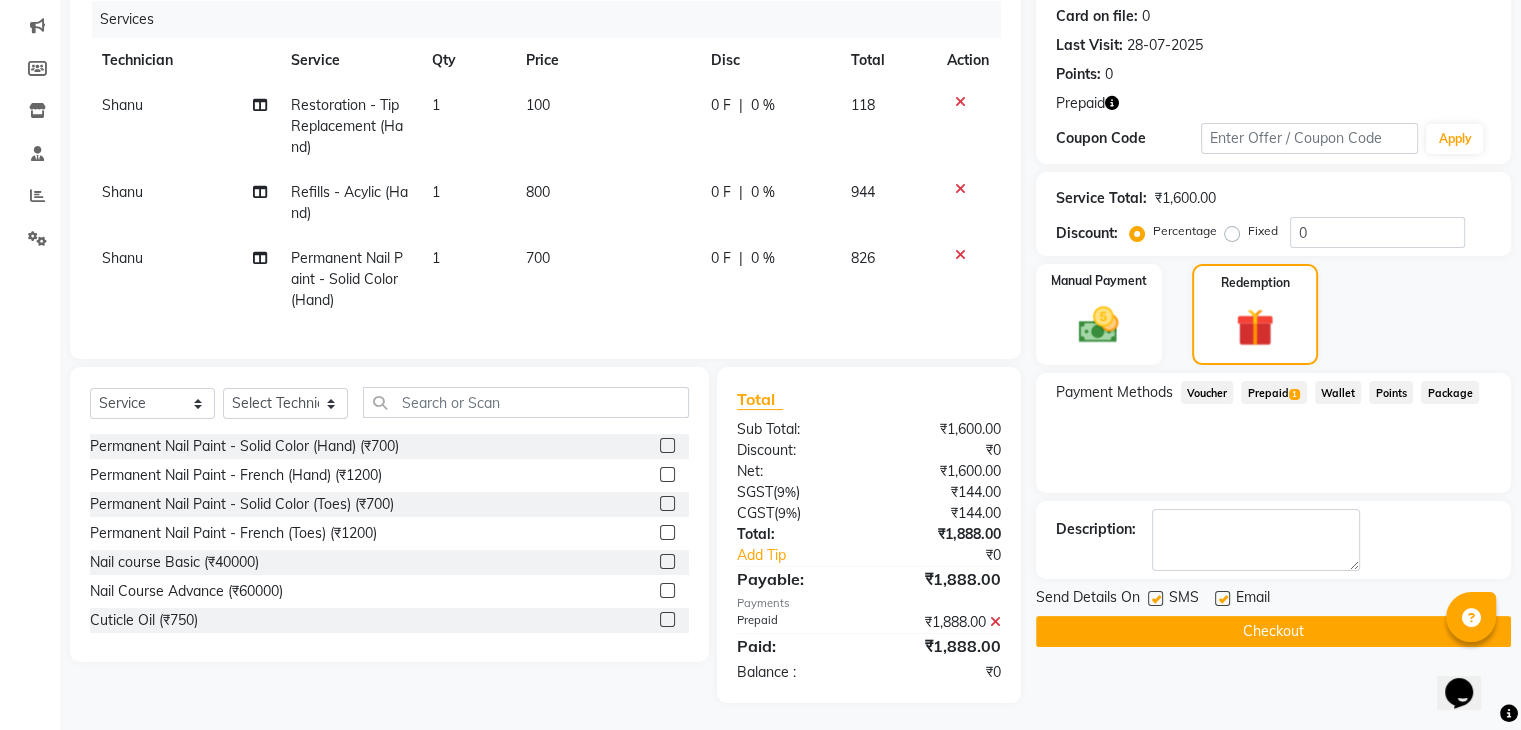 scroll, scrollTop: 266, scrollLeft: 0, axis: vertical 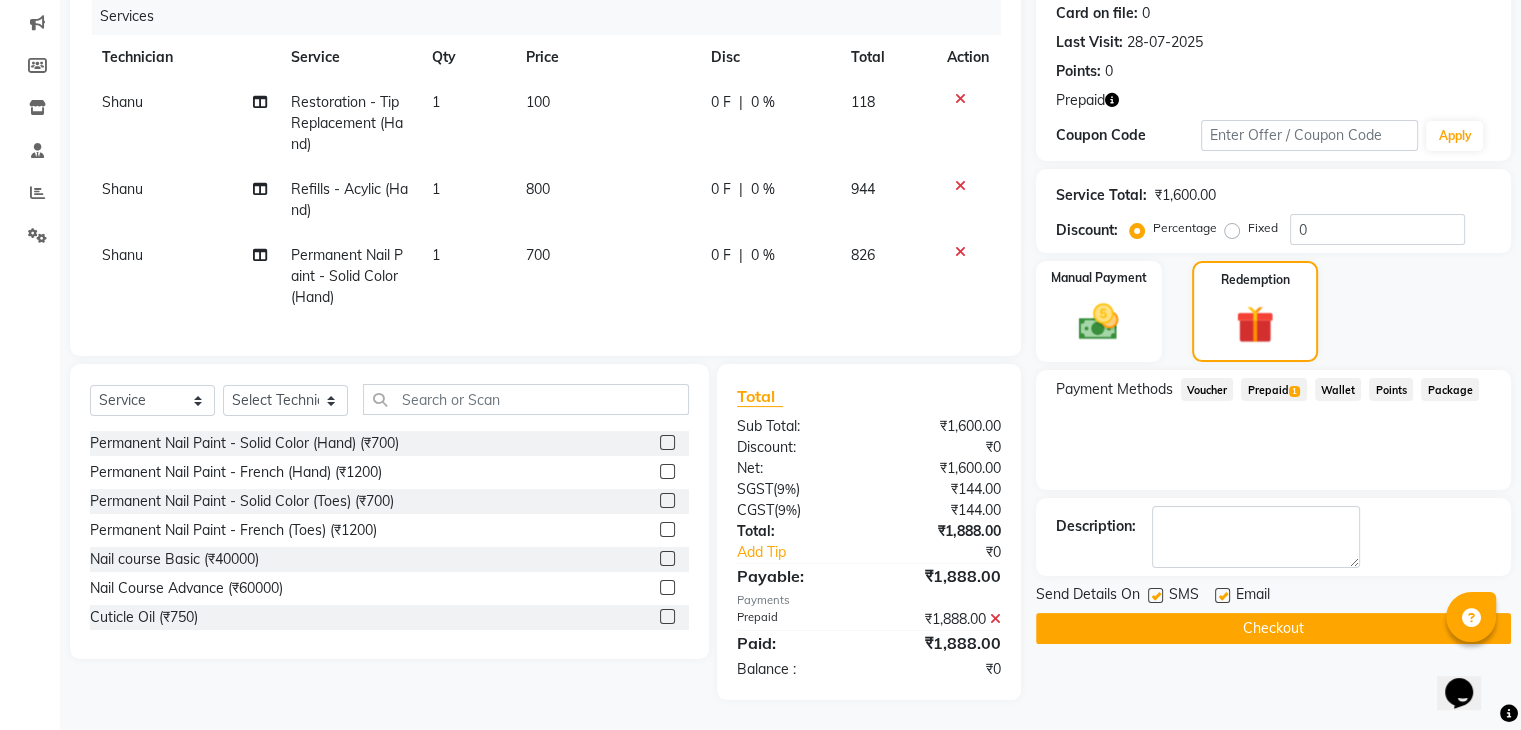 click on "Checkout" 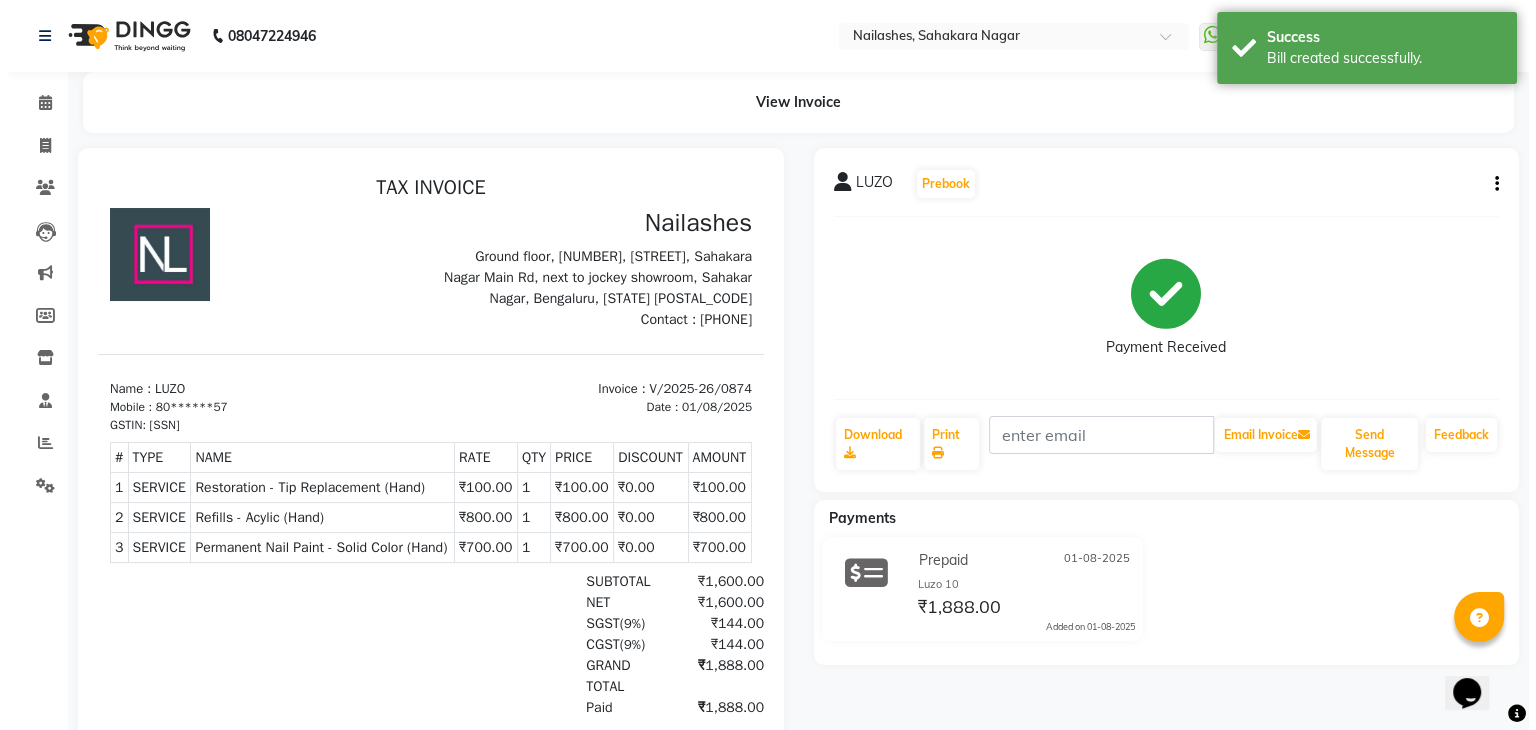 scroll, scrollTop: 0, scrollLeft: 0, axis: both 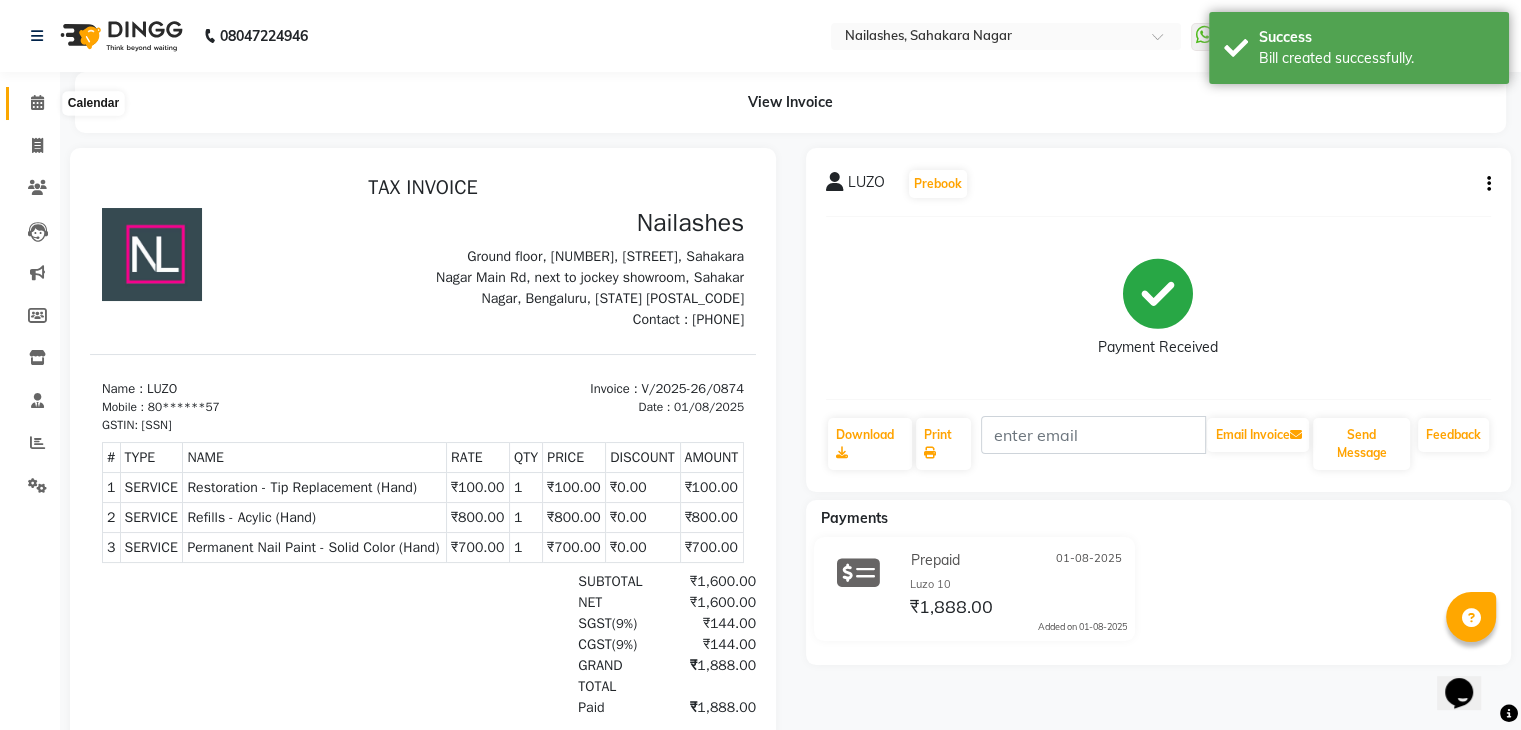 click 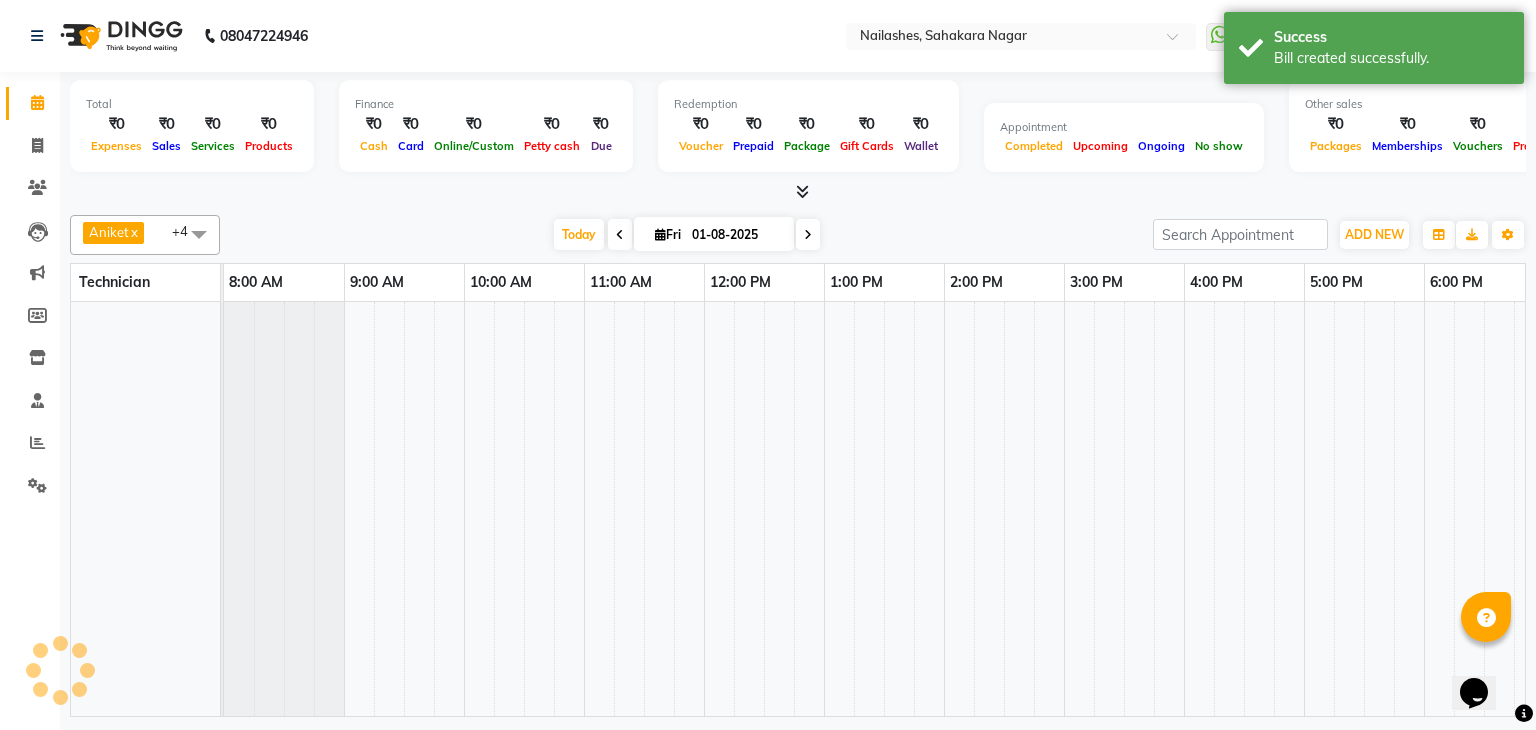 scroll, scrollTop: 0, scrollLeft: 0, axis: both 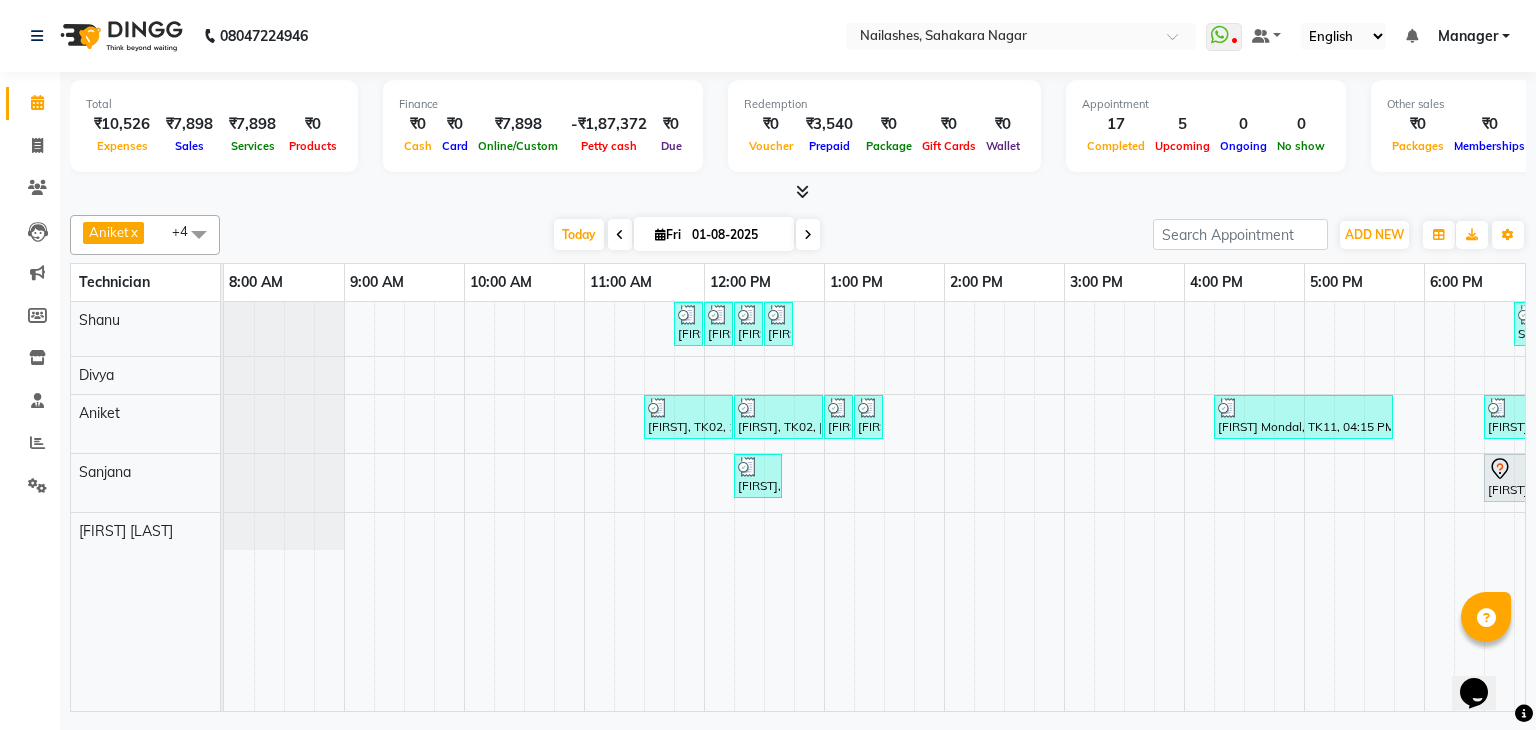 click at bounding box center (929, 506) 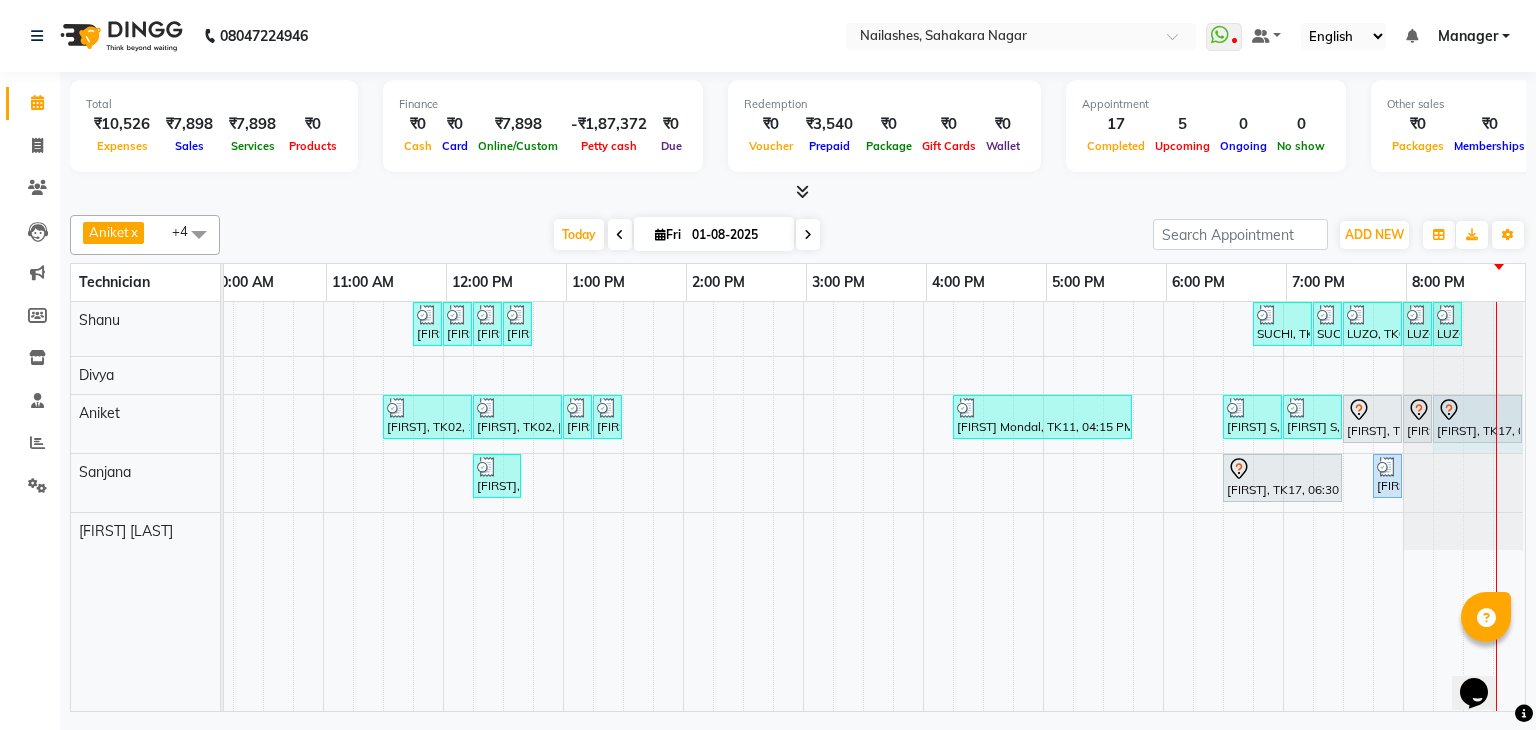 scroll, scrollTop: 0, scrollLeft: 273, axis: horizontal 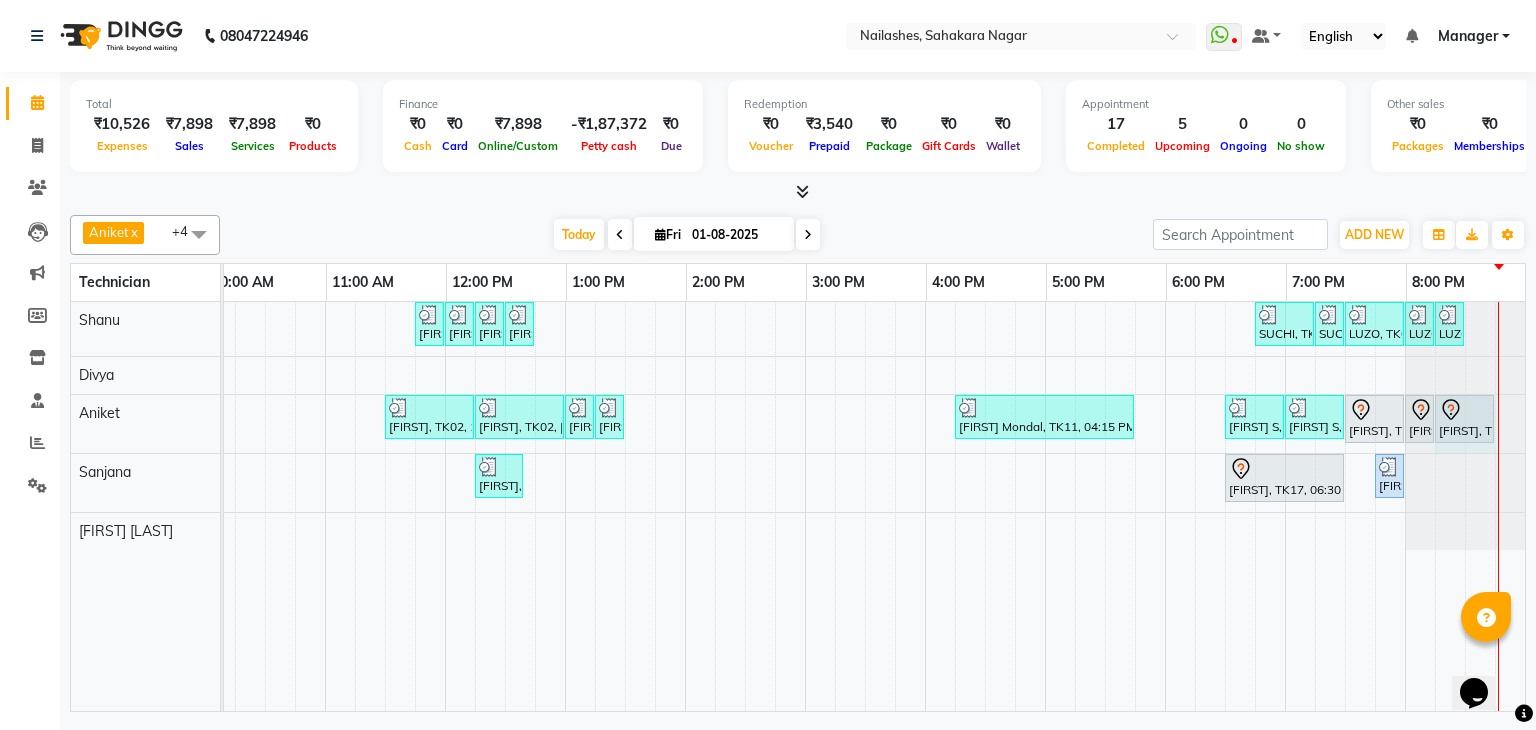 click on "Bhoomika, TK02, 11:30 AM-12:15 PM, Nail Extension - Acrylic (Hand)     Bhoomika, TK02, 12:15 PM-01:00 PM, Permanent Nail Paint - French (Hand)     Bhoomika, TK02, 01:00 PM-01:15 PM, Nail Art - Per Stone (Hand)     Bhoomika, TK02, 01:15 PM-01:30 PM, Nail Art - Stamping Per Finger (Hand)     Sampriti Mondal, TK11, 04:15 PM-05:45 PM, Acrylic Extenions + Gel Nail Paint     Shreya S, TK13, 06:30 PM-07:00 PM, Gel polish removal     Shreya S, TK13, 07:00 PM-07:30 PM, Nail Art - Glitter Per Finger (Hand)             Pooja, TK17, 07:30 PM-08:00 PM, Acrylic Extenions + Gel Nail Paint             Pooja, TK17, 08:00 PM-08:15 PM, Nail Art - Myler Per Finger (Hand)             Pooja, TK17, 08:15 PM-08:45 PM, Permanent Nail Paint - Solid Color (Toes)             Pooja, TK17, 08:15 PM-08:45 PM, Permanent Nail Paint - Solid Color (Toes)" at bounding box center [-35, 424] 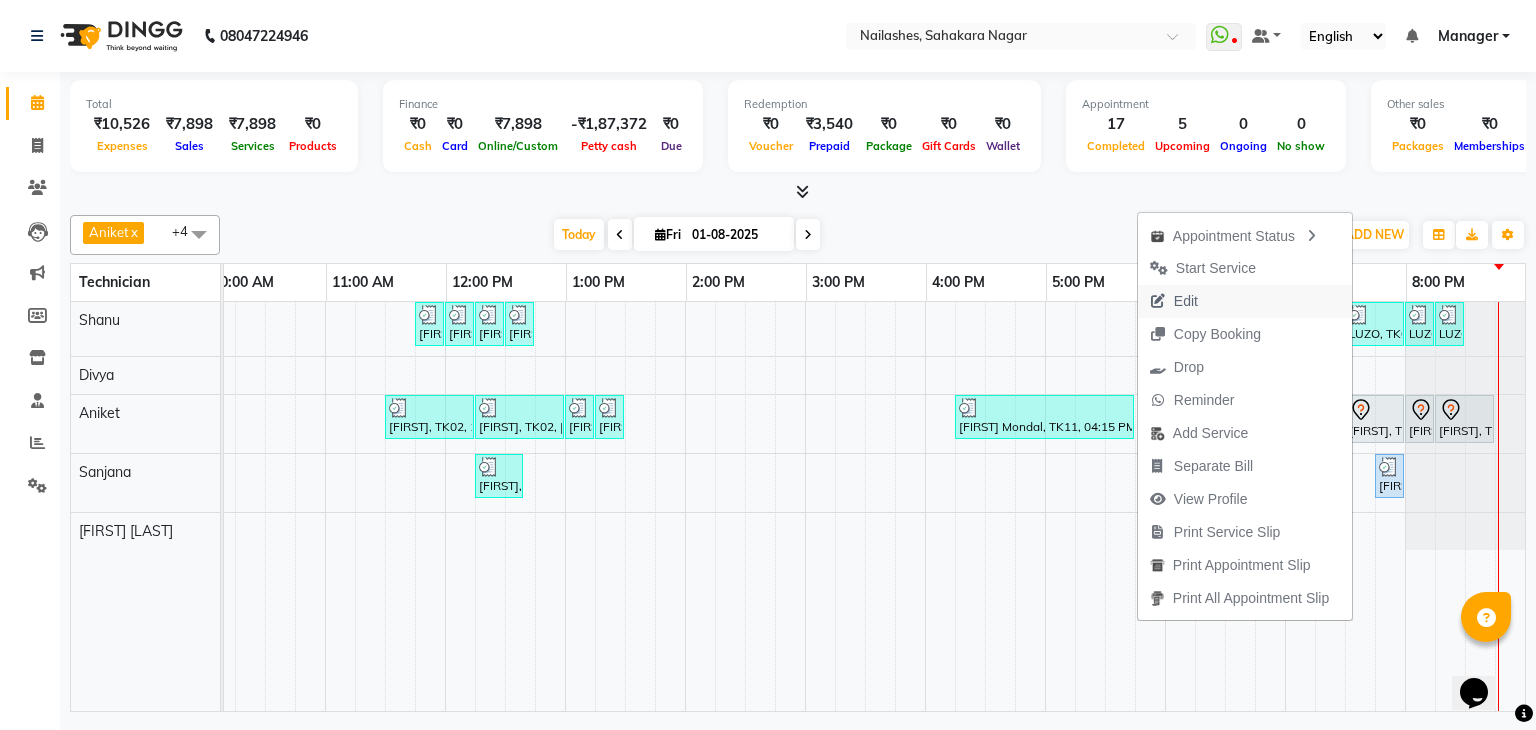 click on "Edit" at bounding box center (1174, 301) 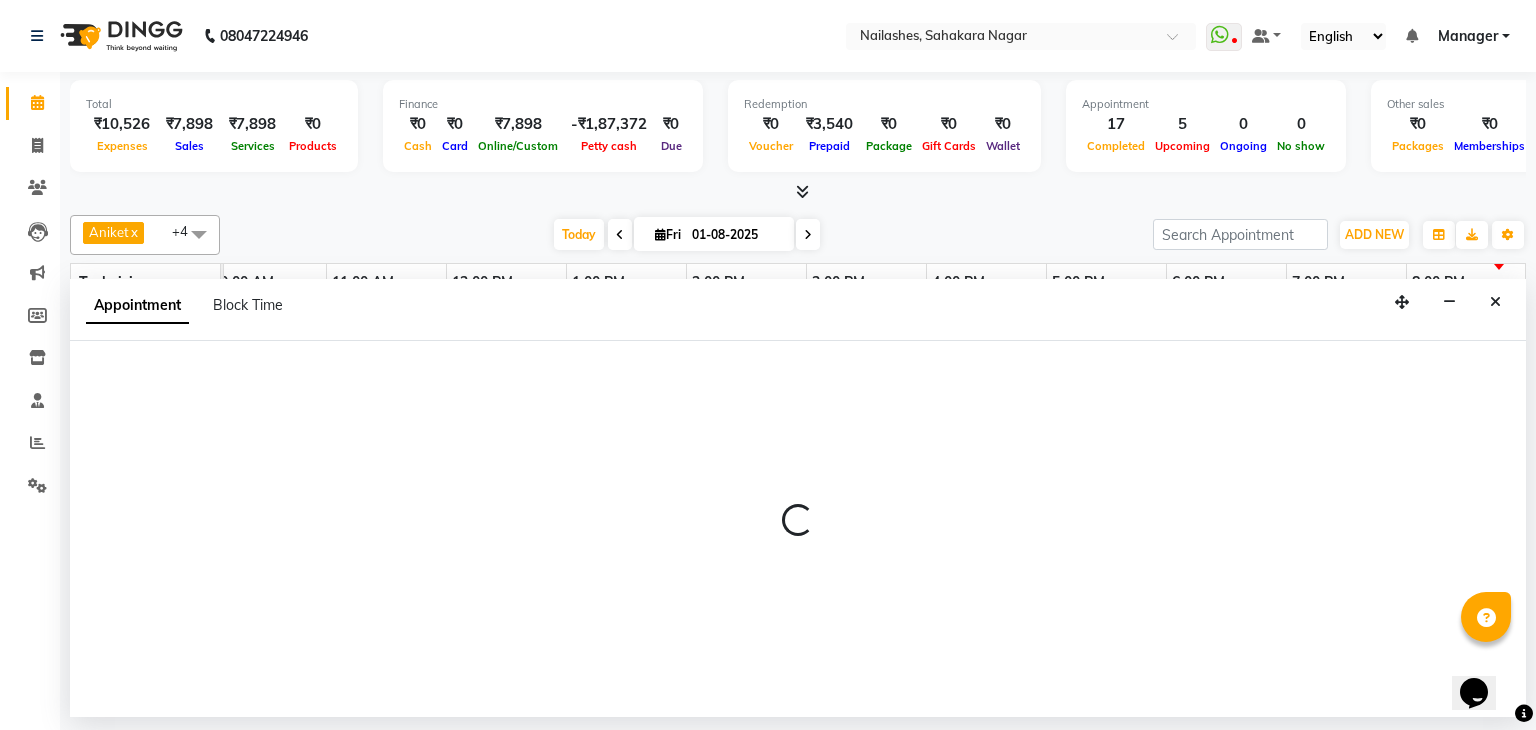 select on "tentative" 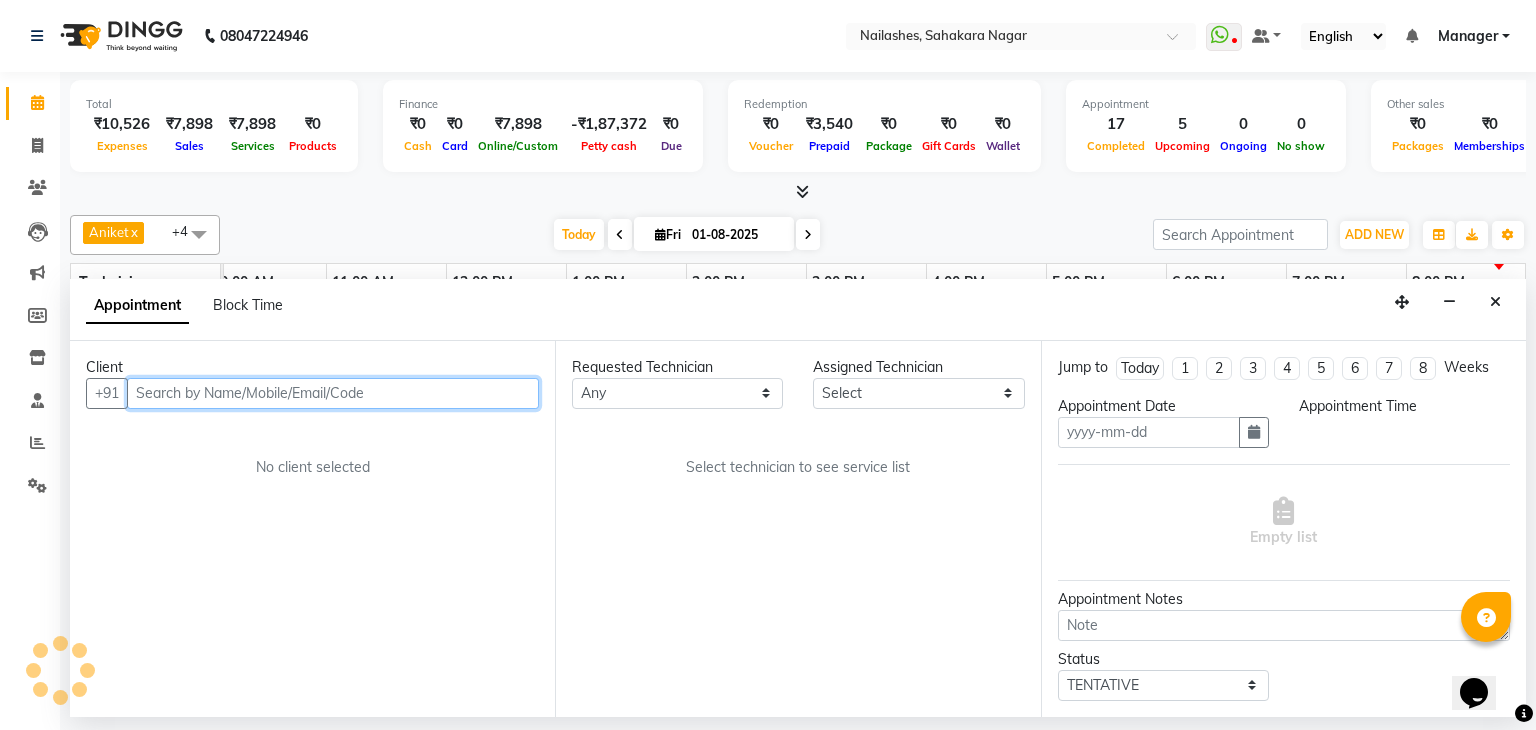 type on "01-08-2025" 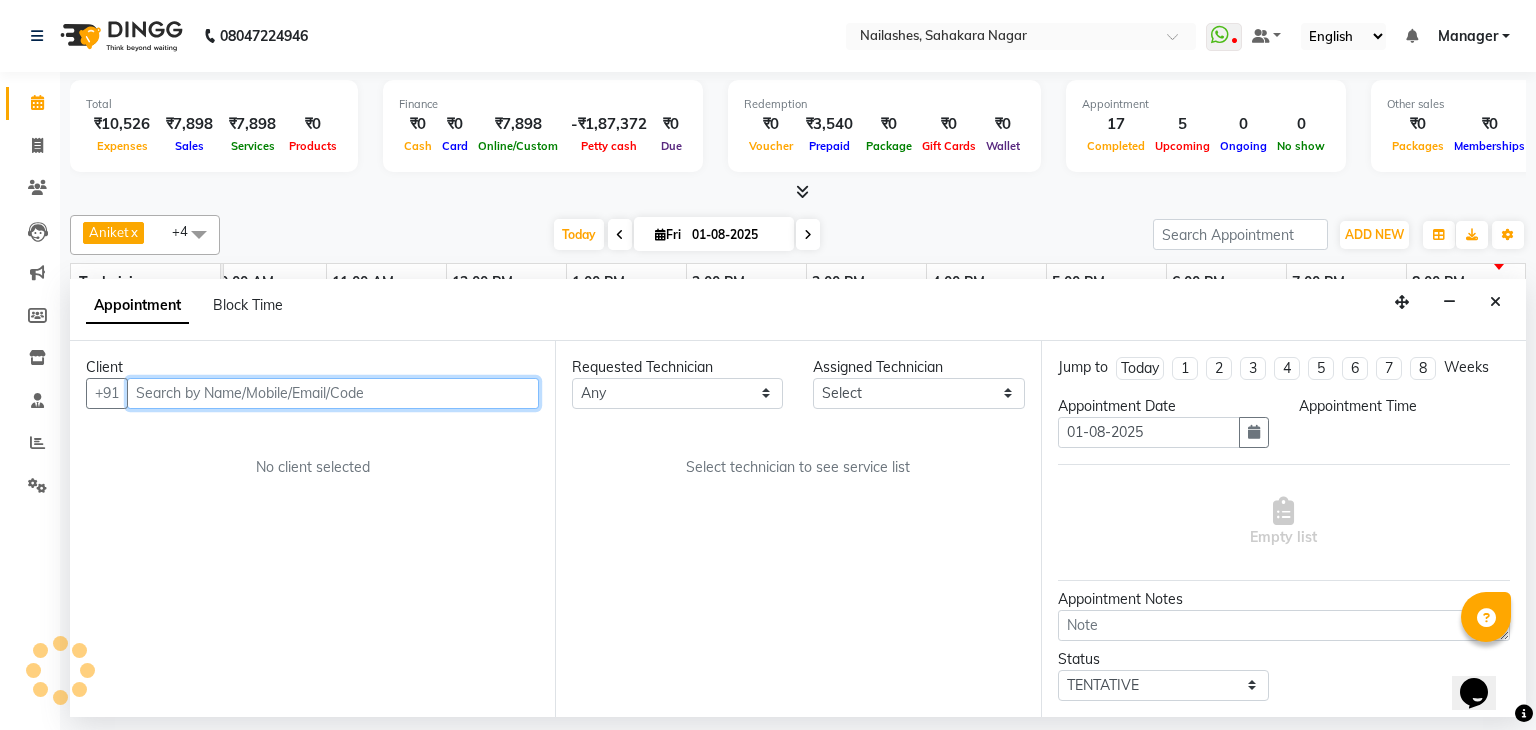 select on "81777" 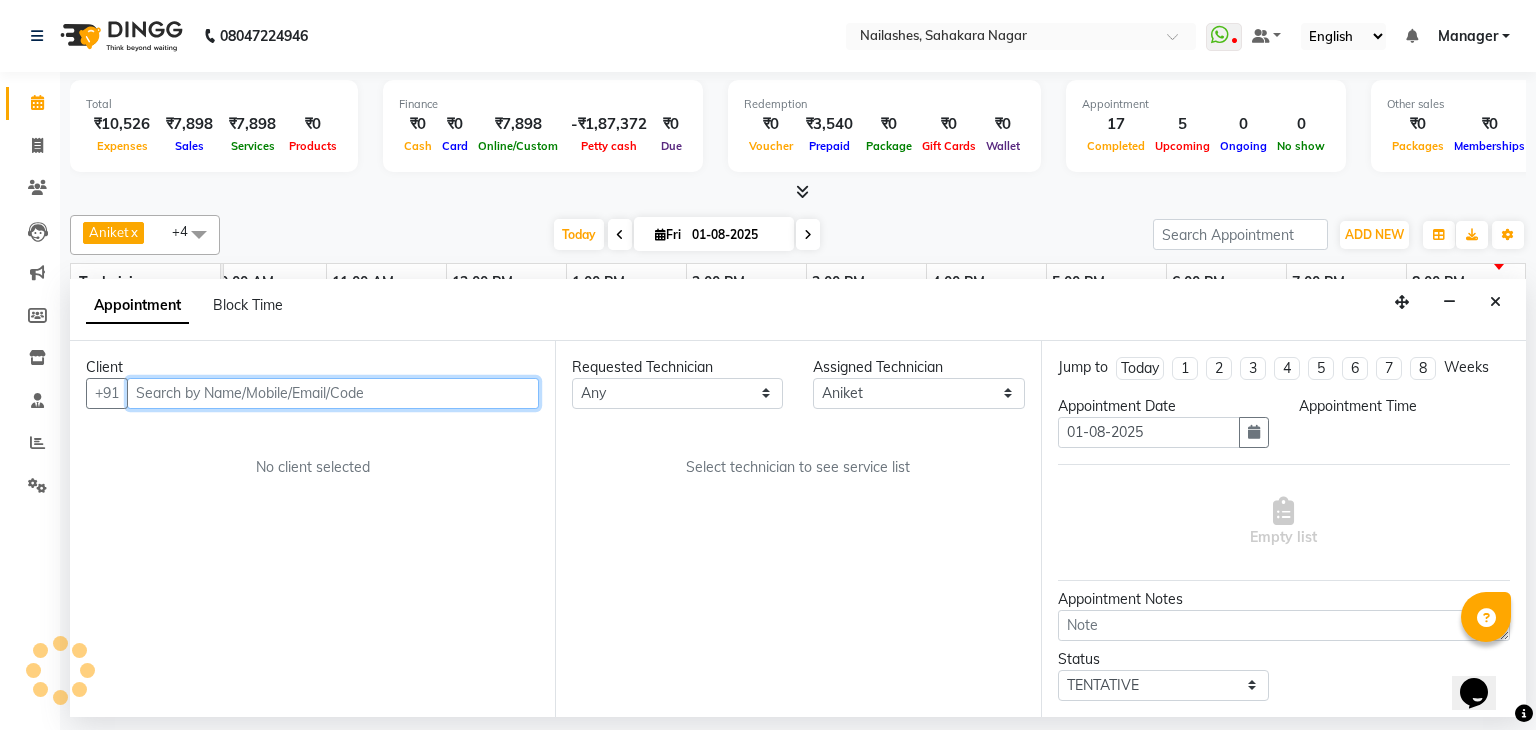 scroll, scrollTop: 0, scrollLeft: 258, axis: horizontal 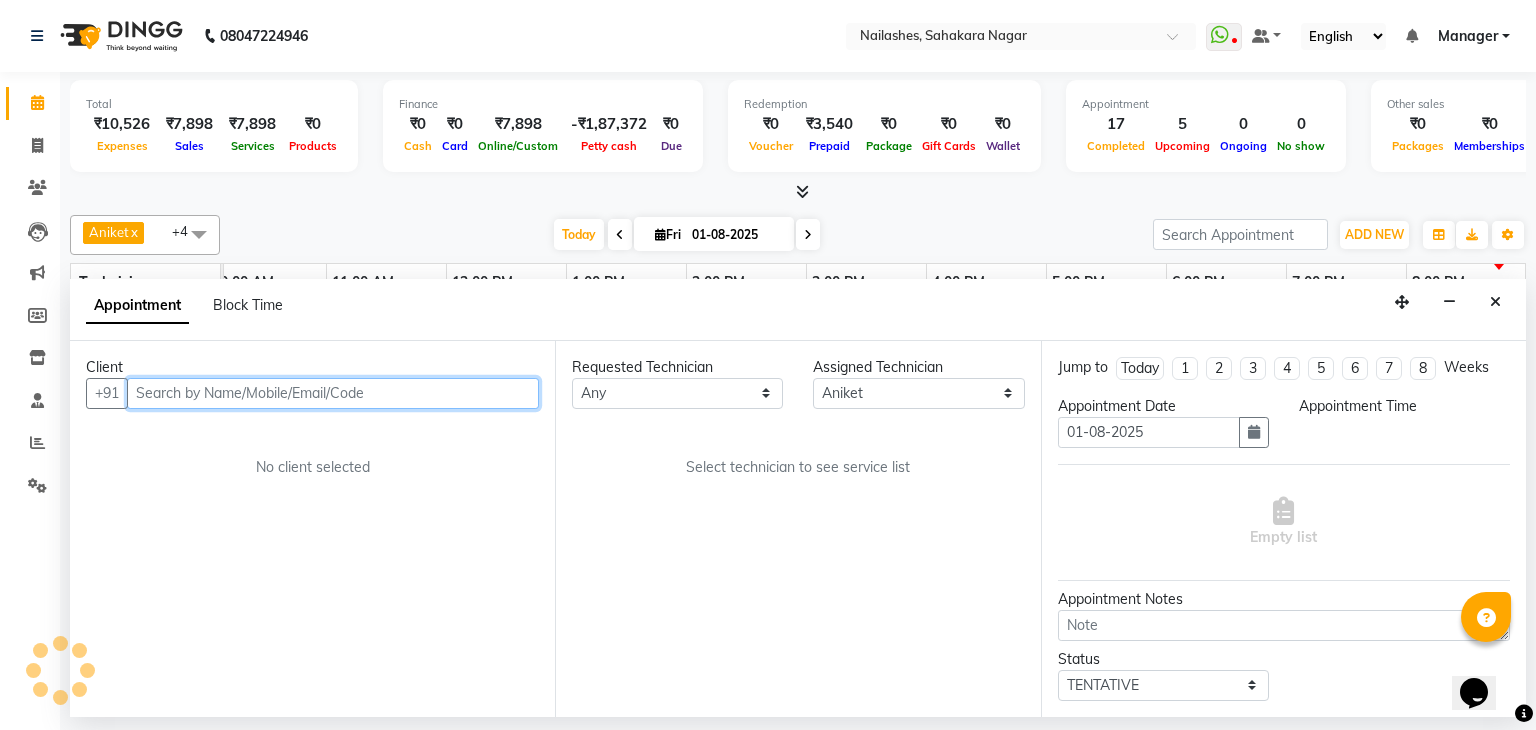 select on "1110" 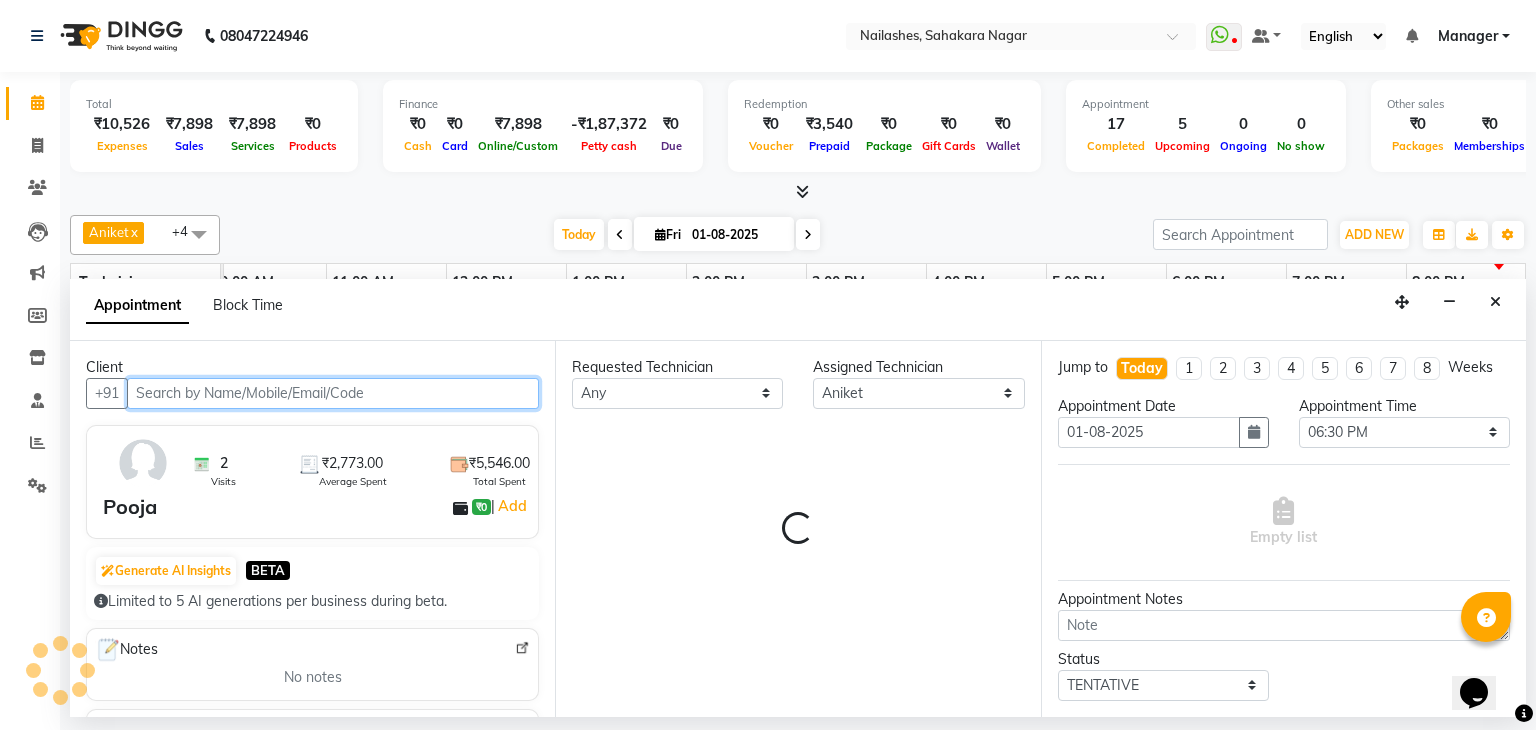select on "3204" 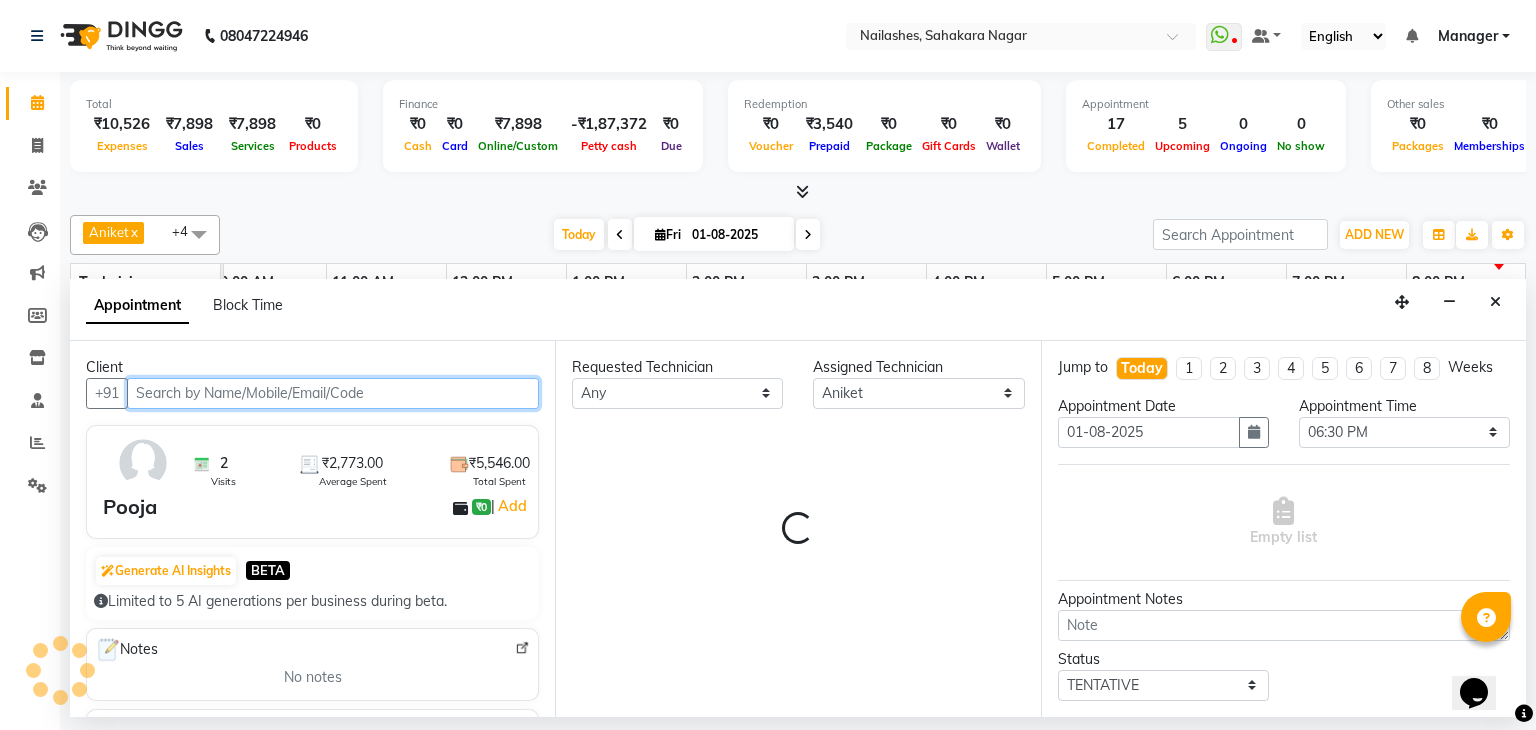 select on "3204" 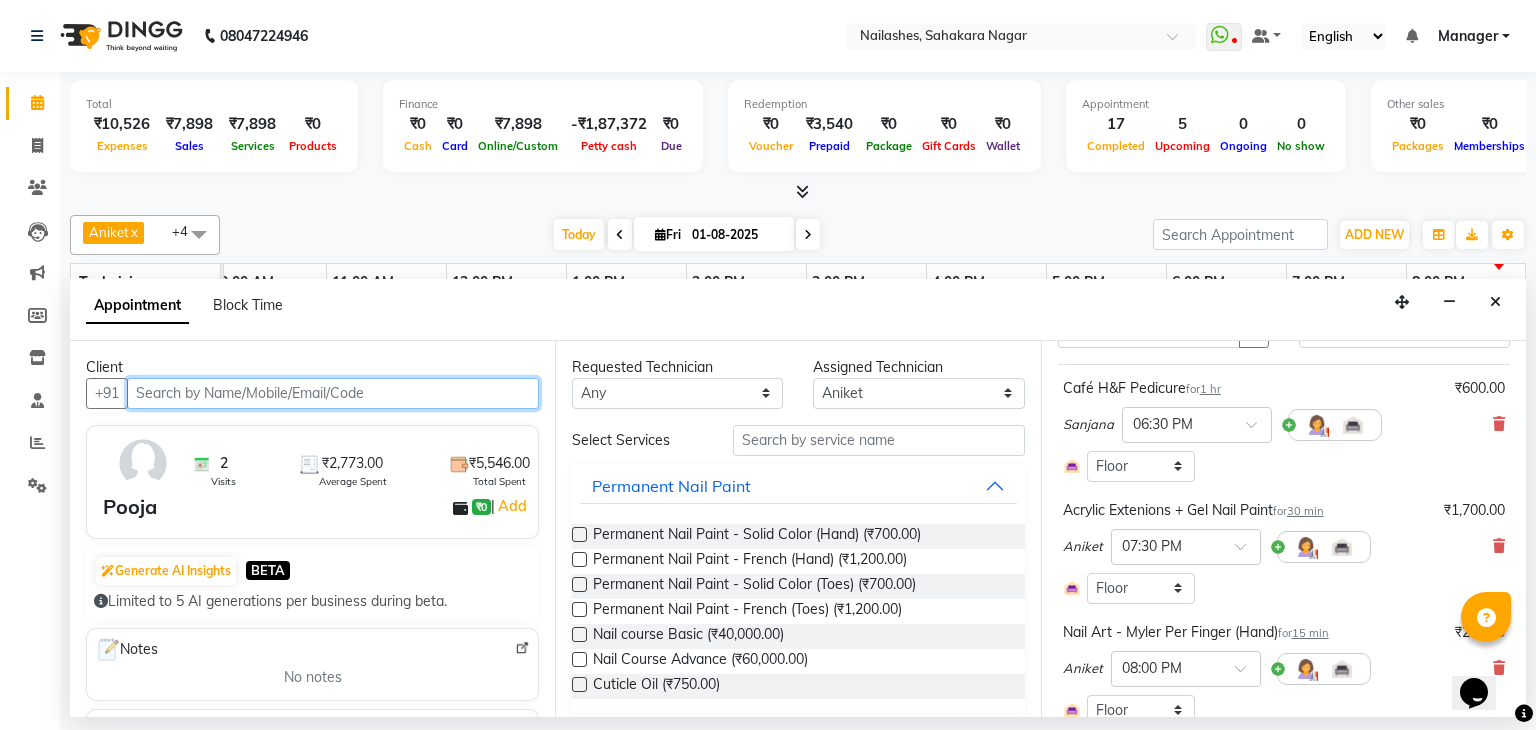 scroll, scrollTop: 200, scrollLeft: 0, axis: vertical 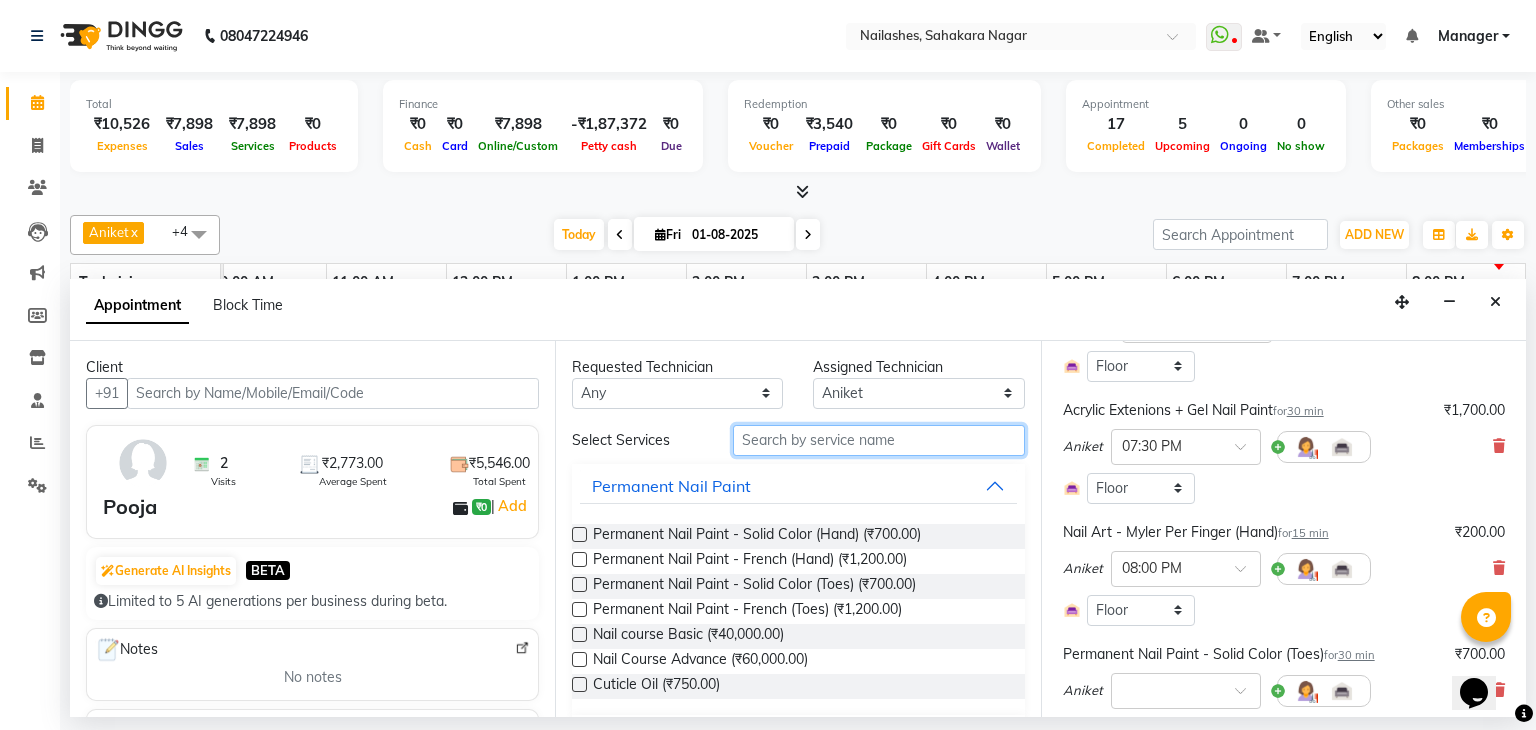 click at bounding box center (879, 440) 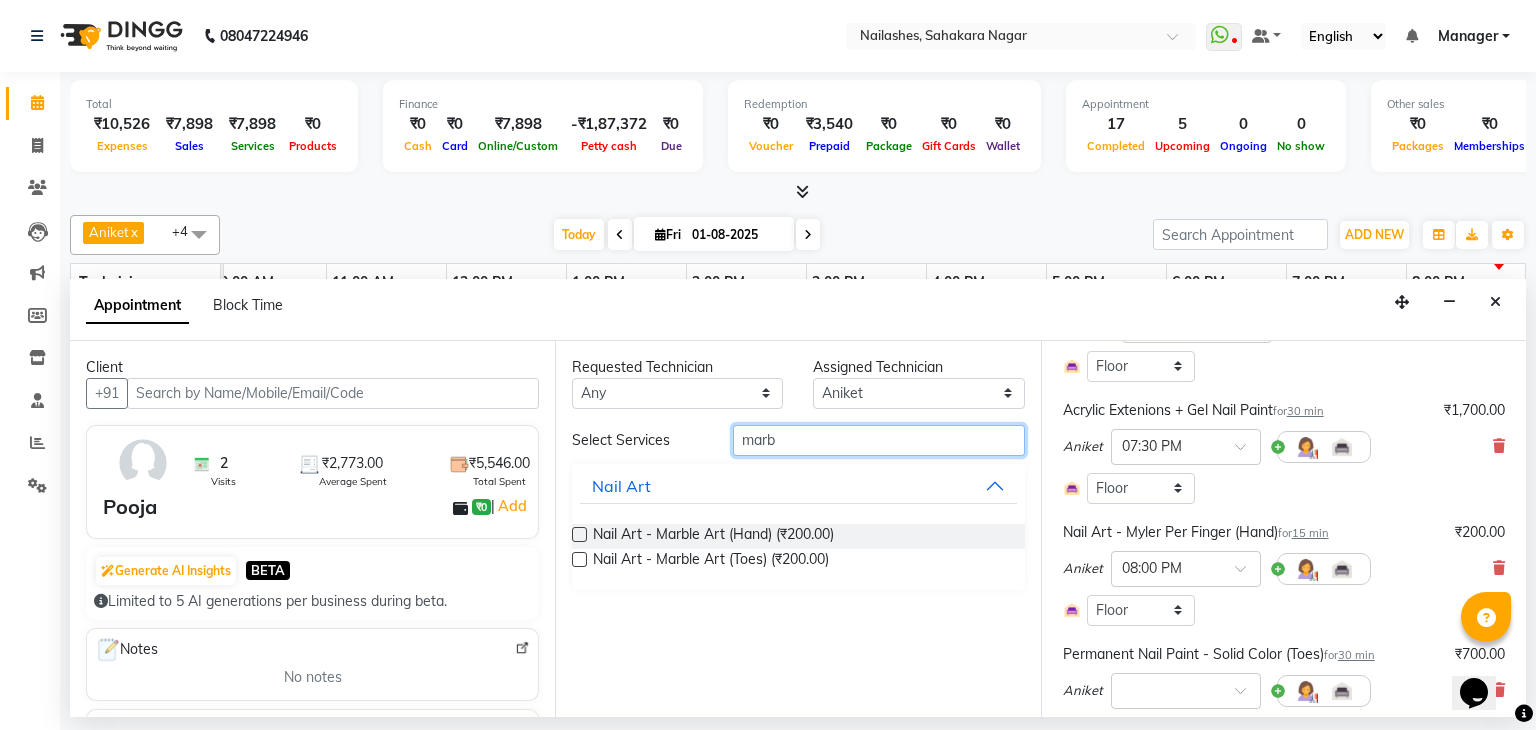 type on "marb" 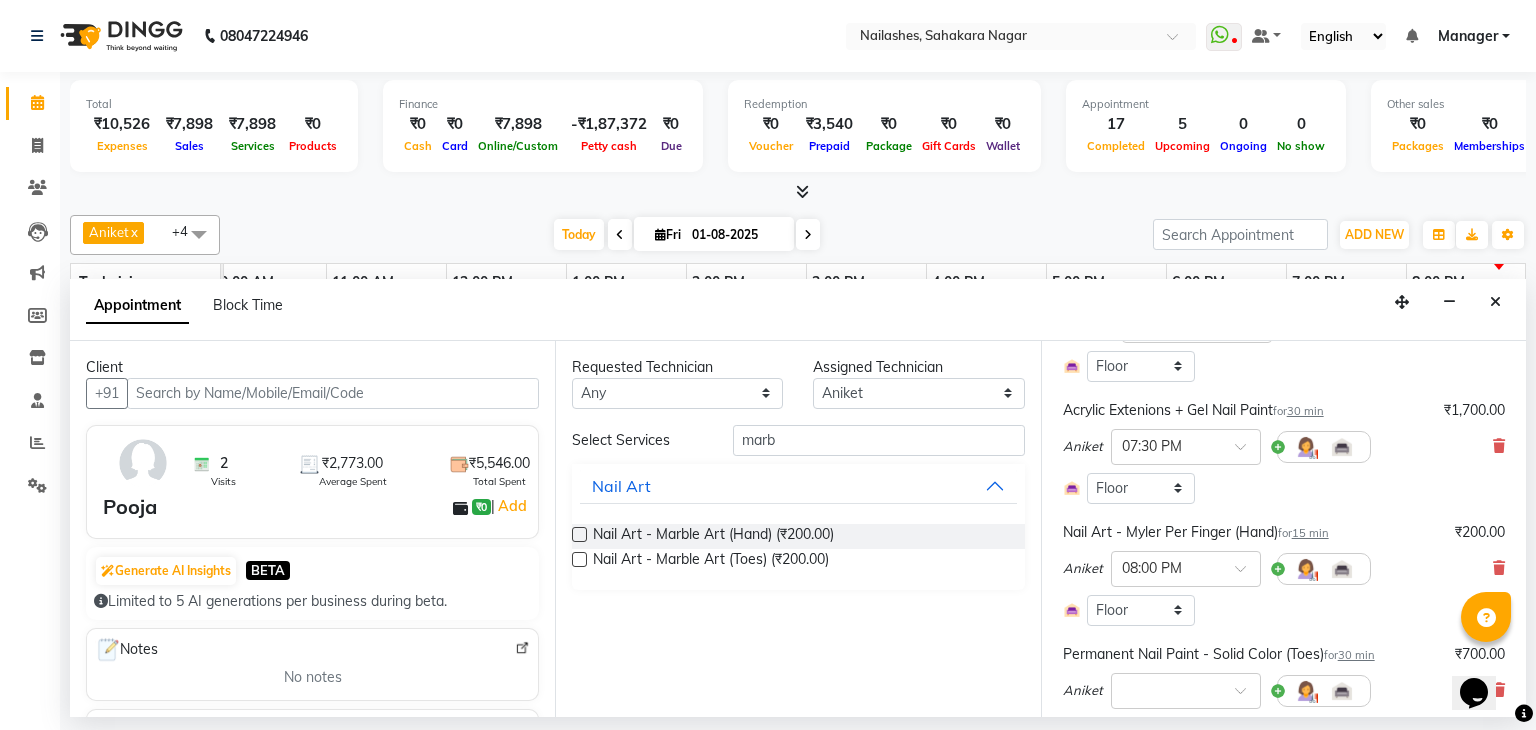 click at bounding box center [579, 534] 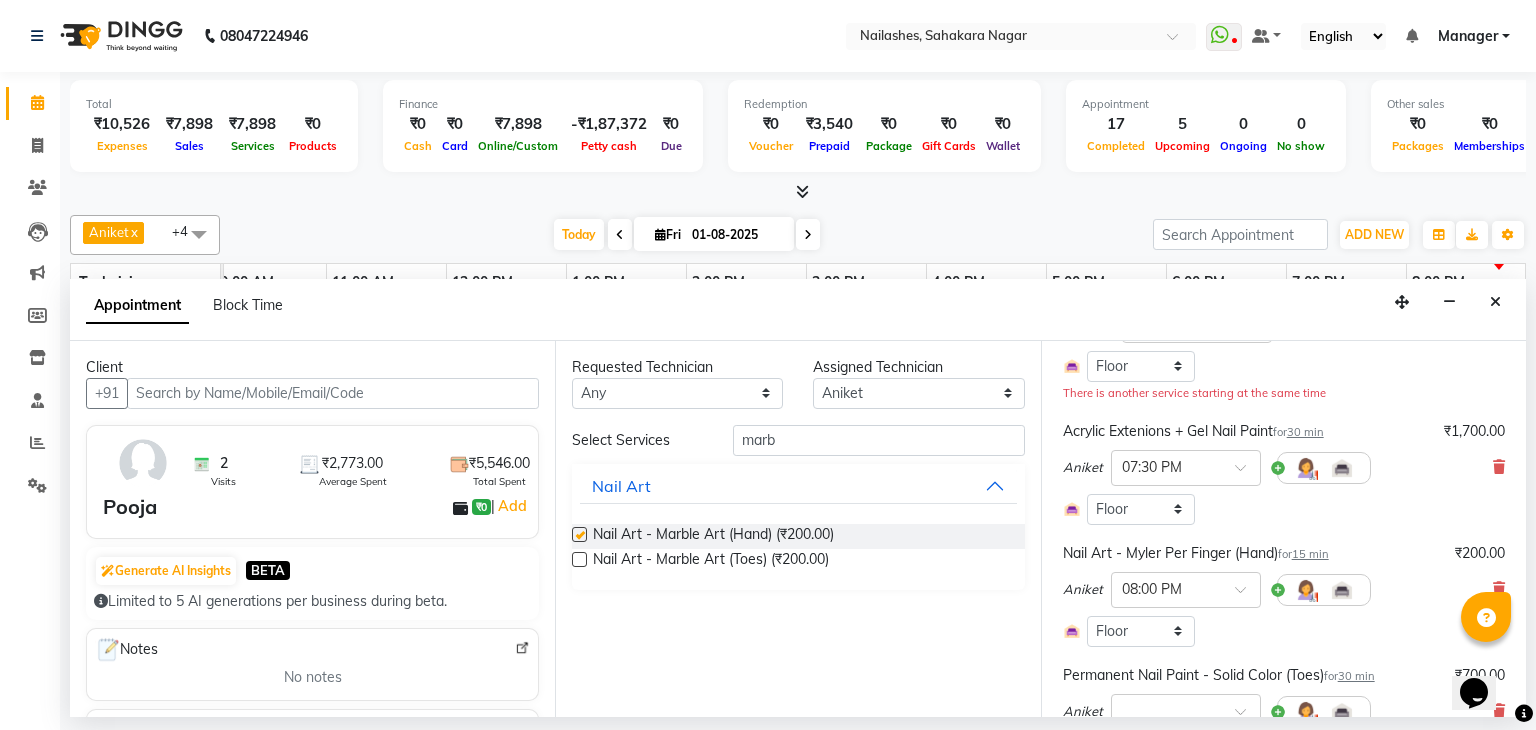 checkbox on "false" 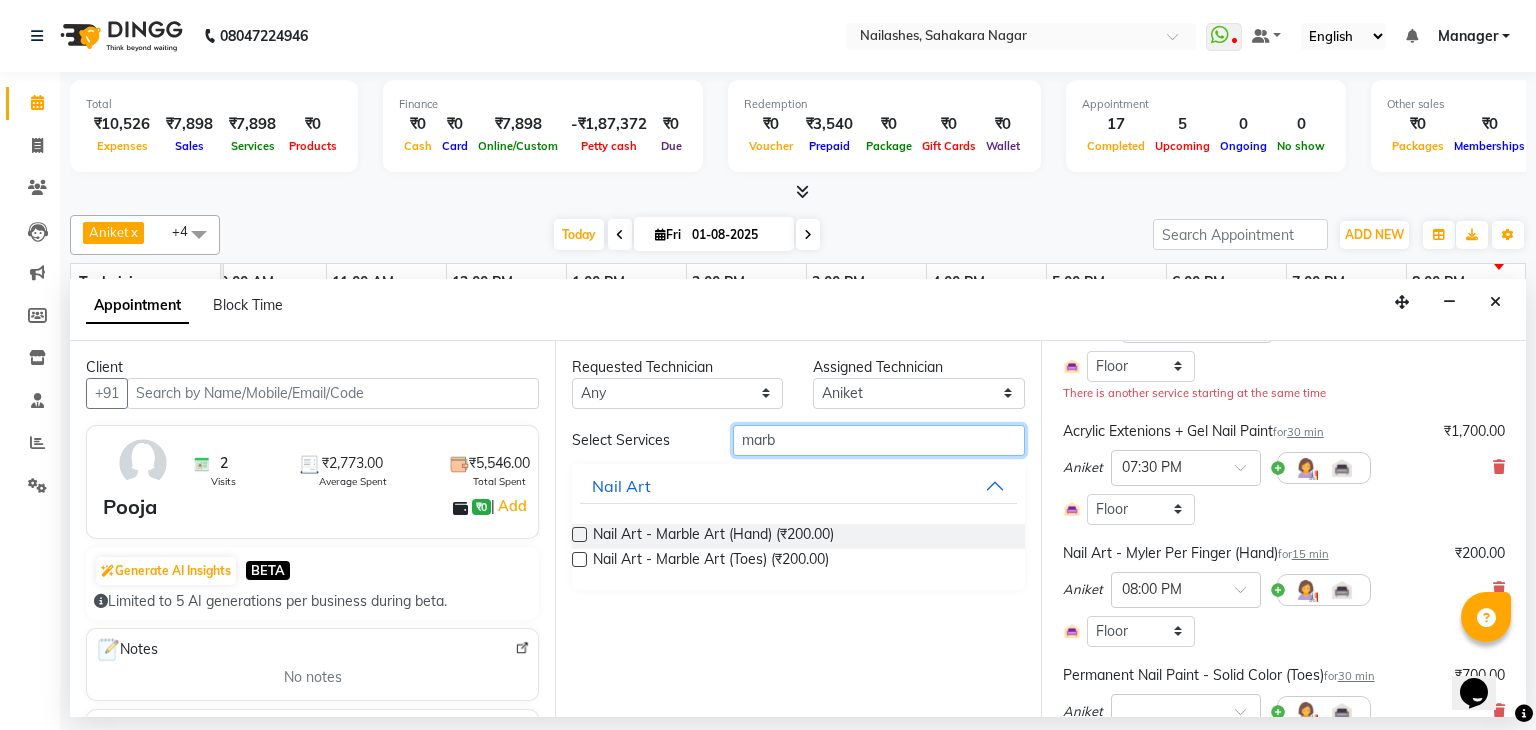 click on "marb" at bounding box center (879, 440) 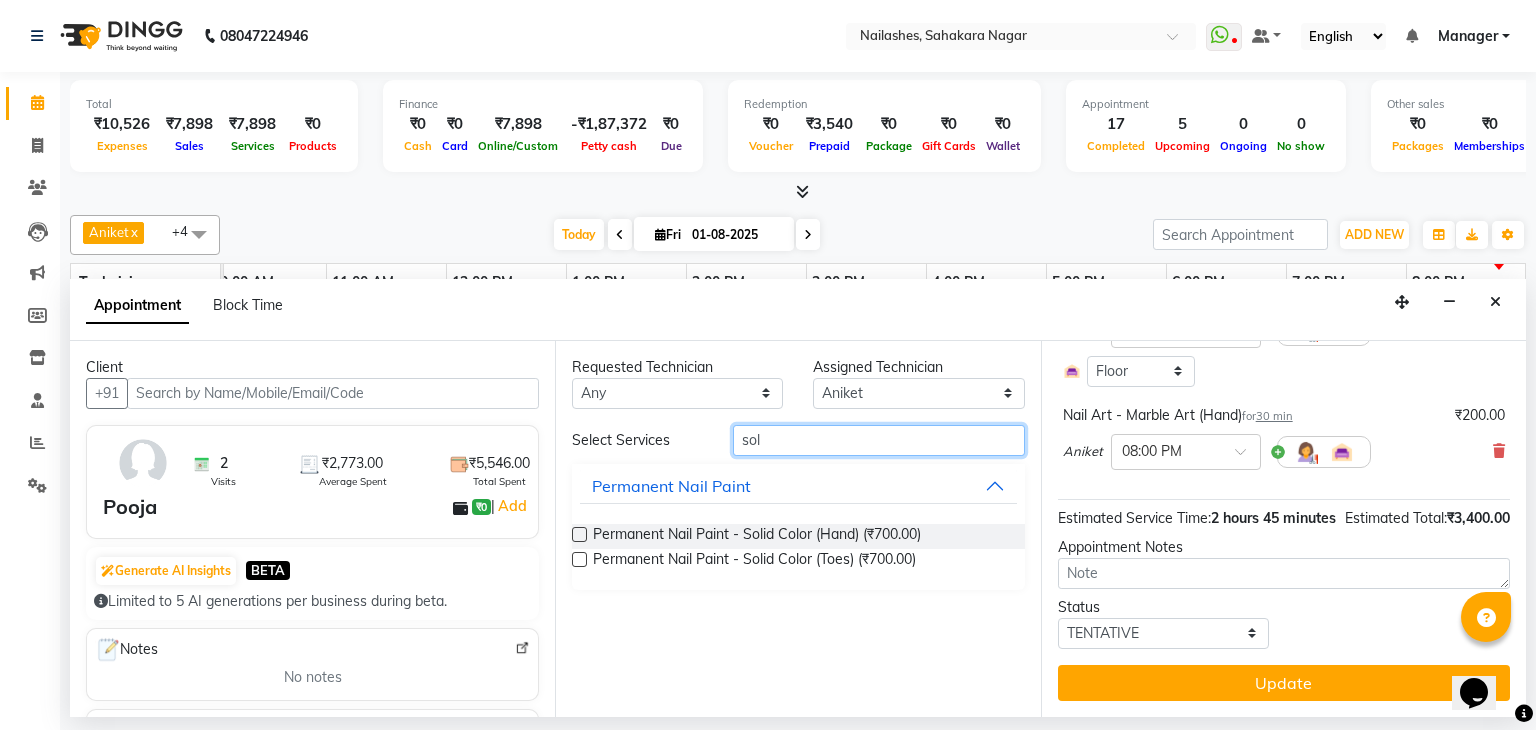 scroll, scrollTop: 602, scrollLeft: 0, axis: vertical 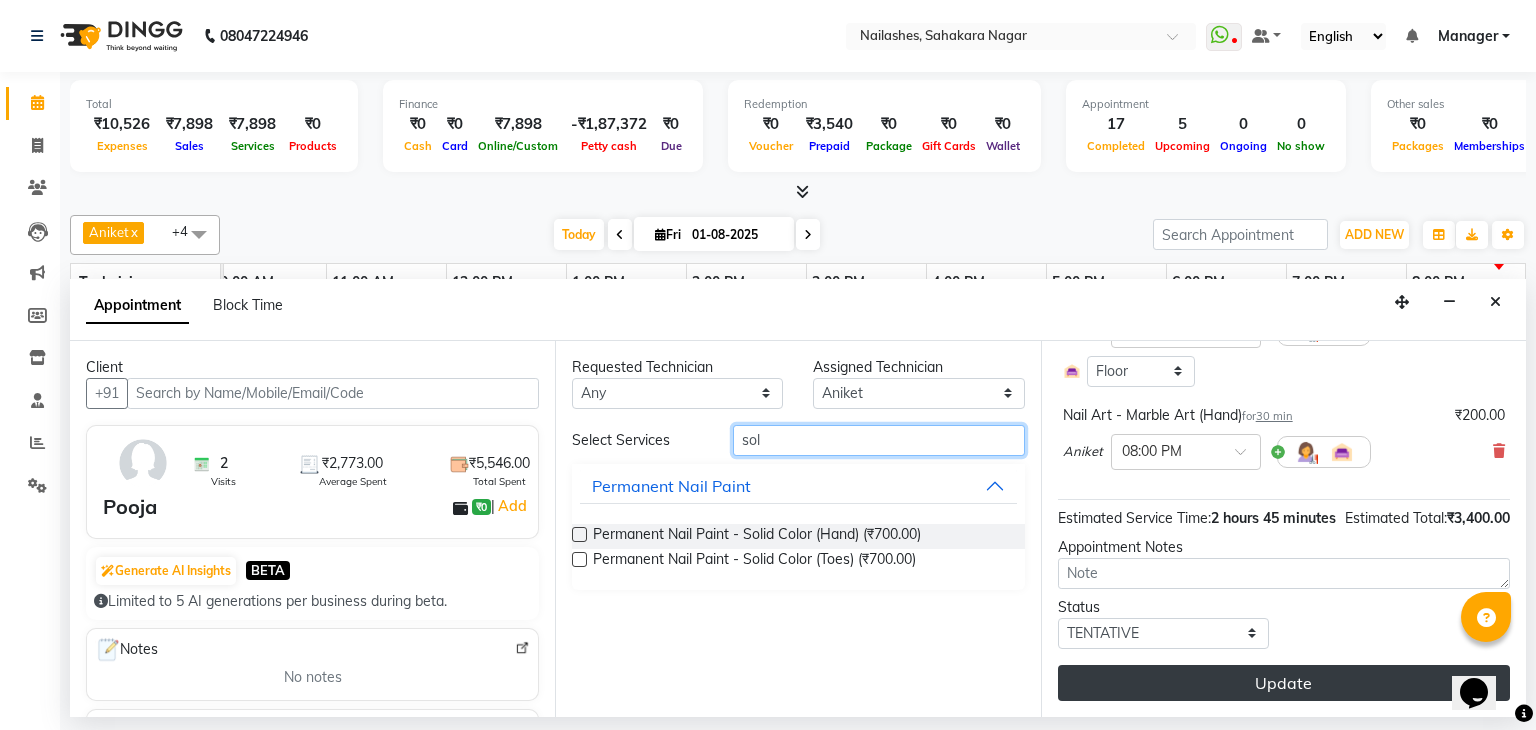 type on "sol" 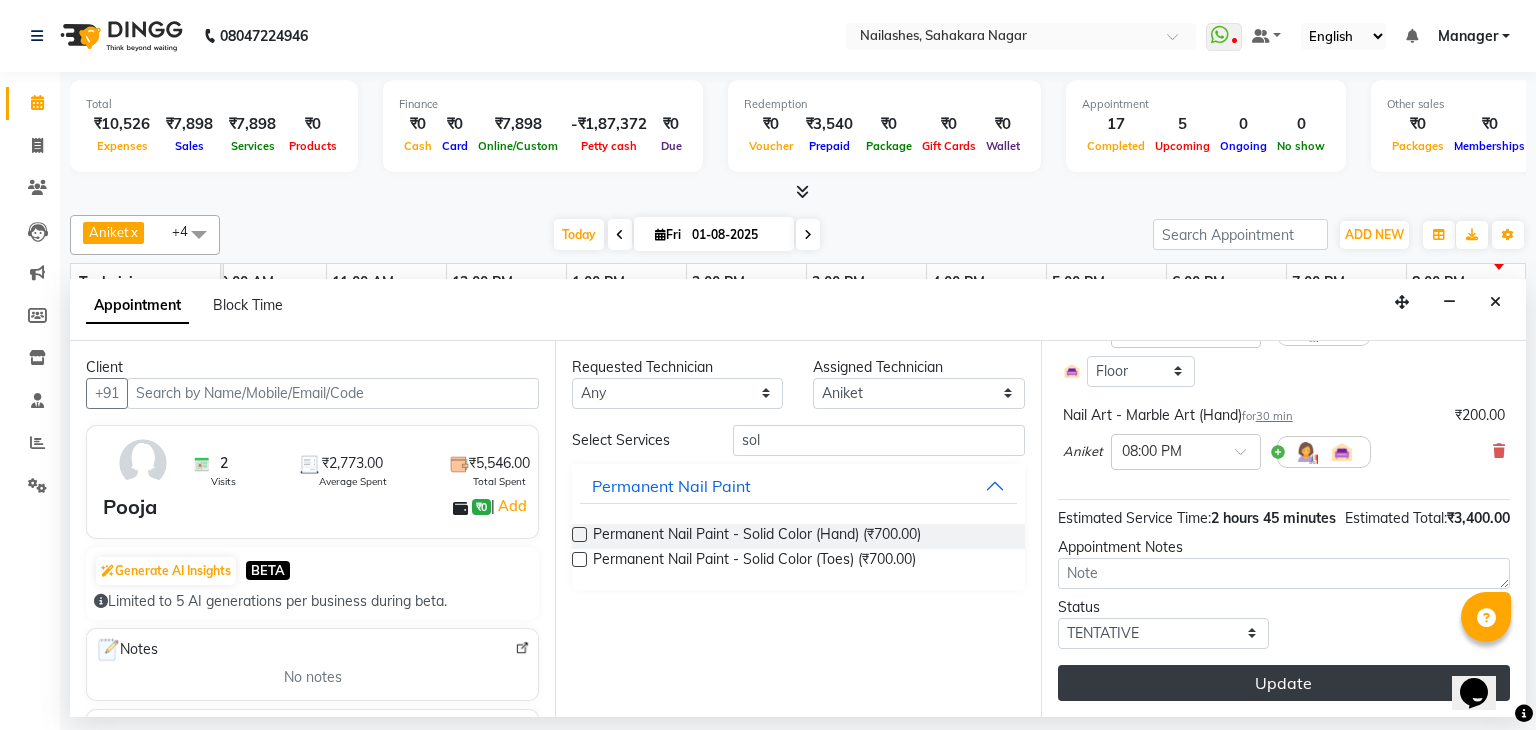 click on "Update" at bounding box center (1284, 683) 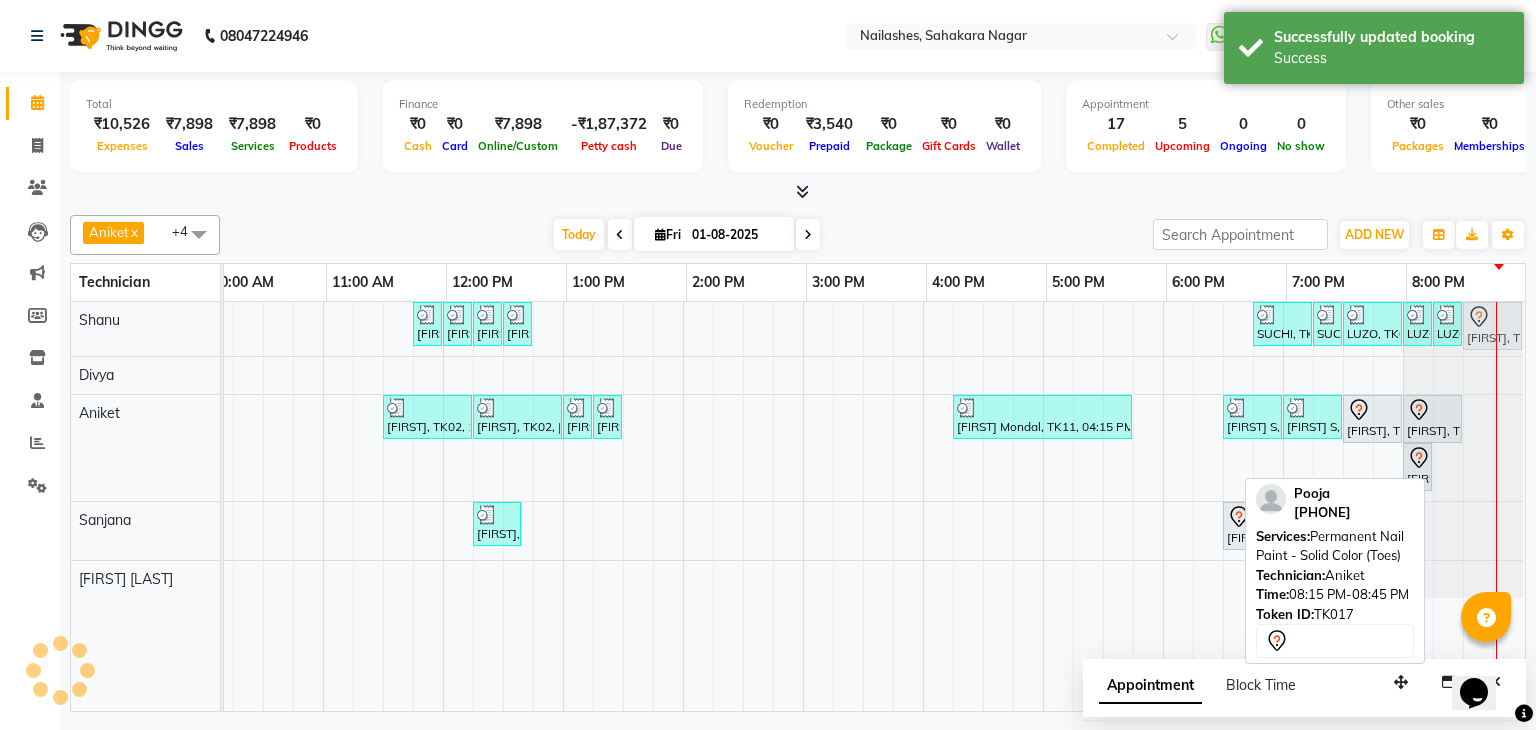 drag, startPoint x: 1472, startPoint y: 464, endPoint x: 1480, endPoint y: 341, distance: 123.25989 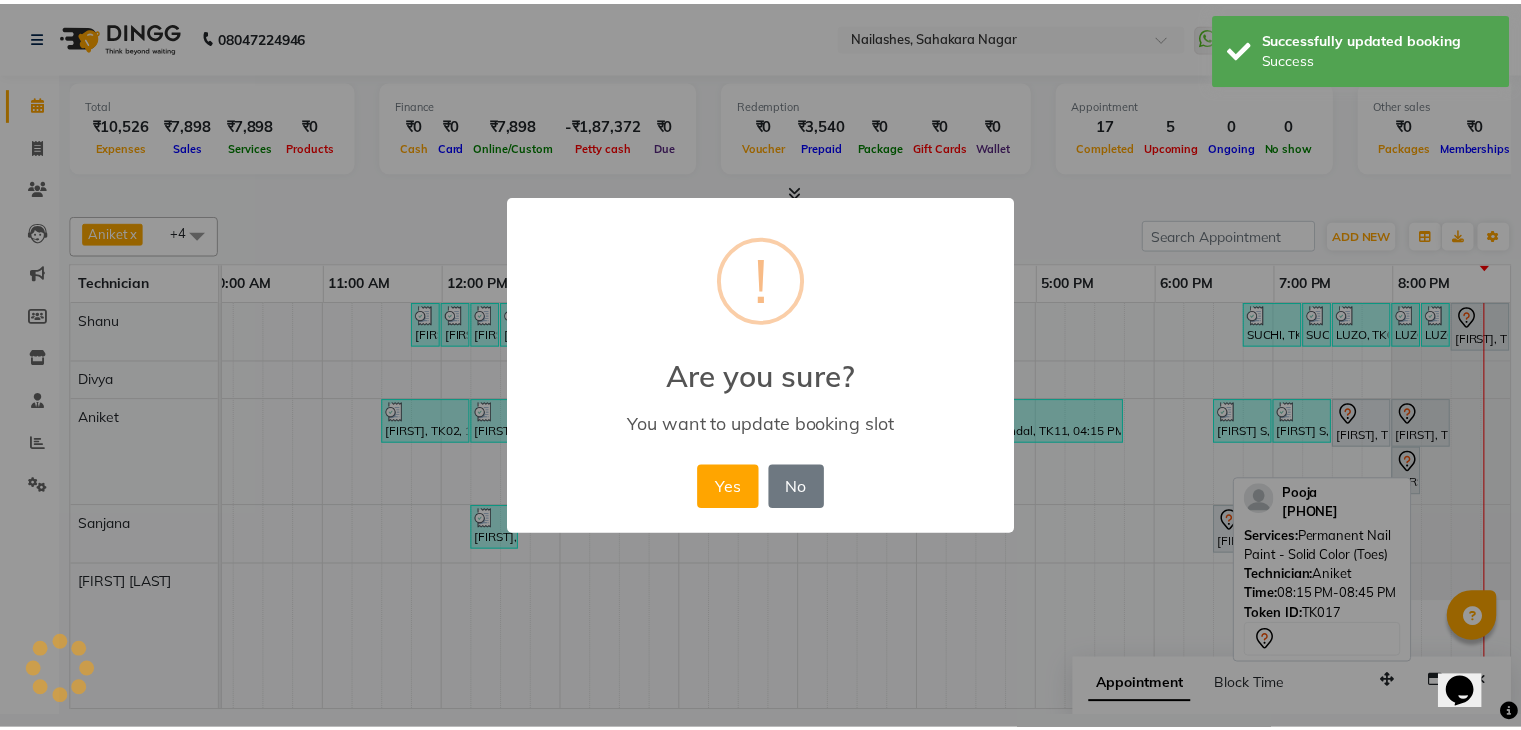 scroll, scrollTop: 0, scrollLeft: 273, axis: horizontal 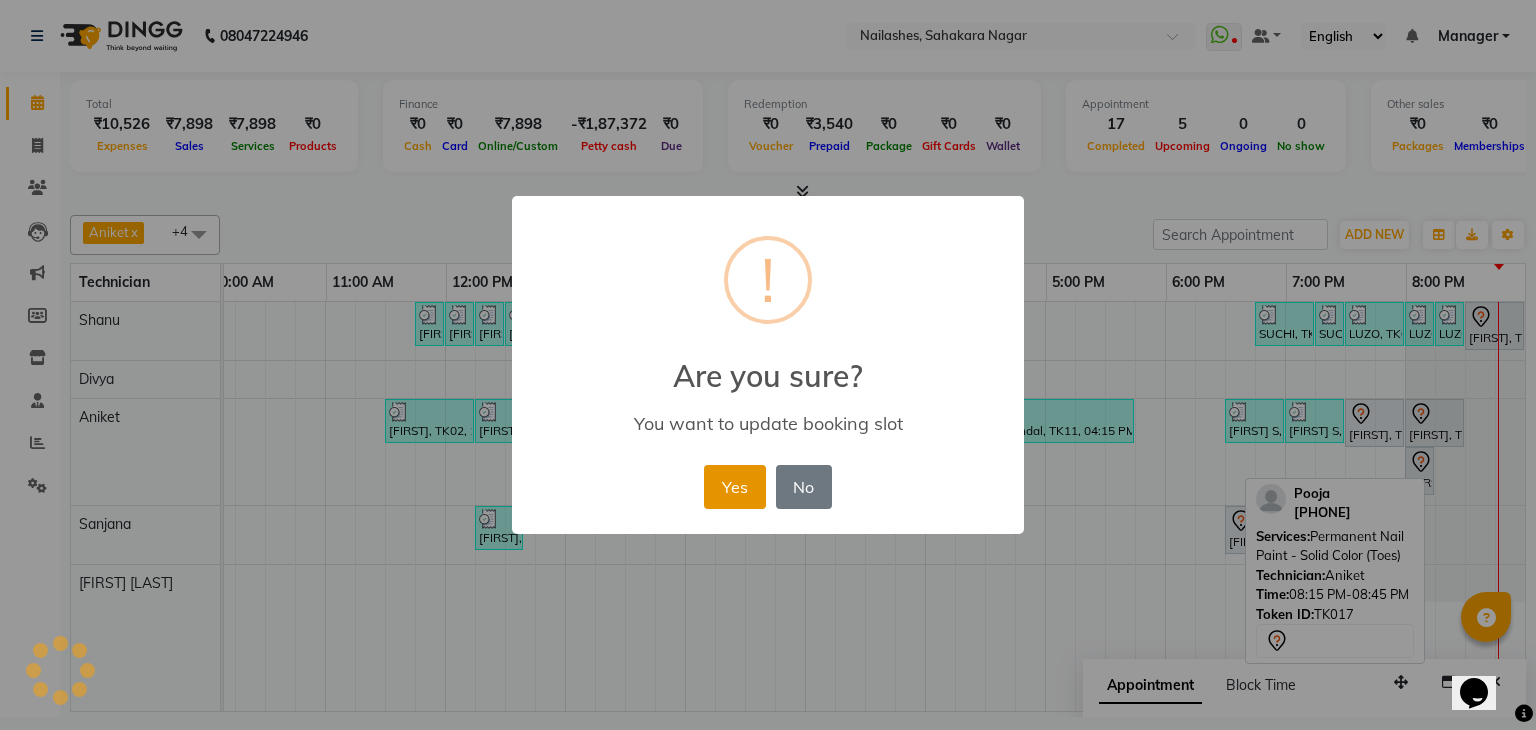 click on "Yes" at bounding box center [734, 487] 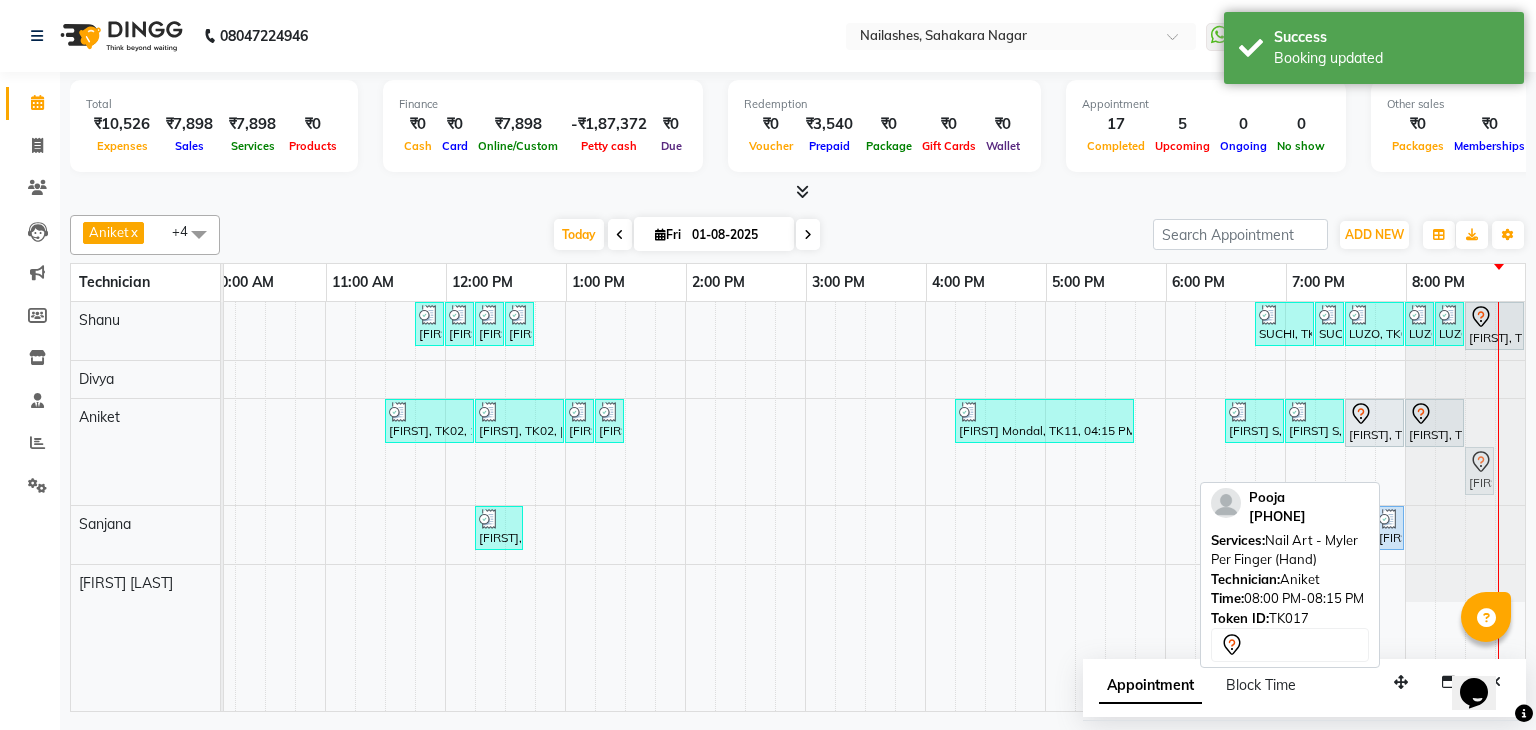 drag, startPoint x: 1400, startPoint y: 461, endPoint x: 1446, endPoint y: 473, distance: 47.539455 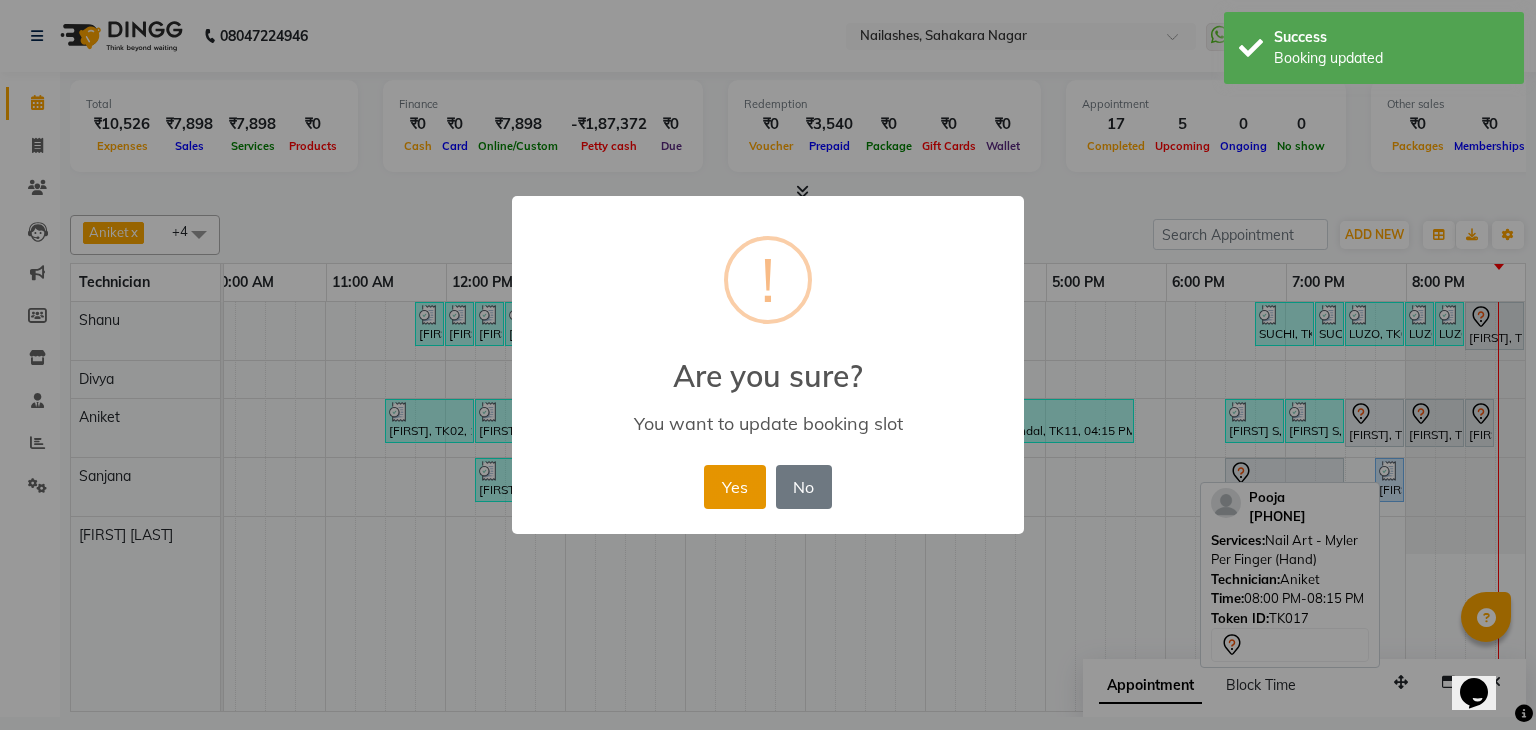 click on "Yes" at bounding box center [734, 487] 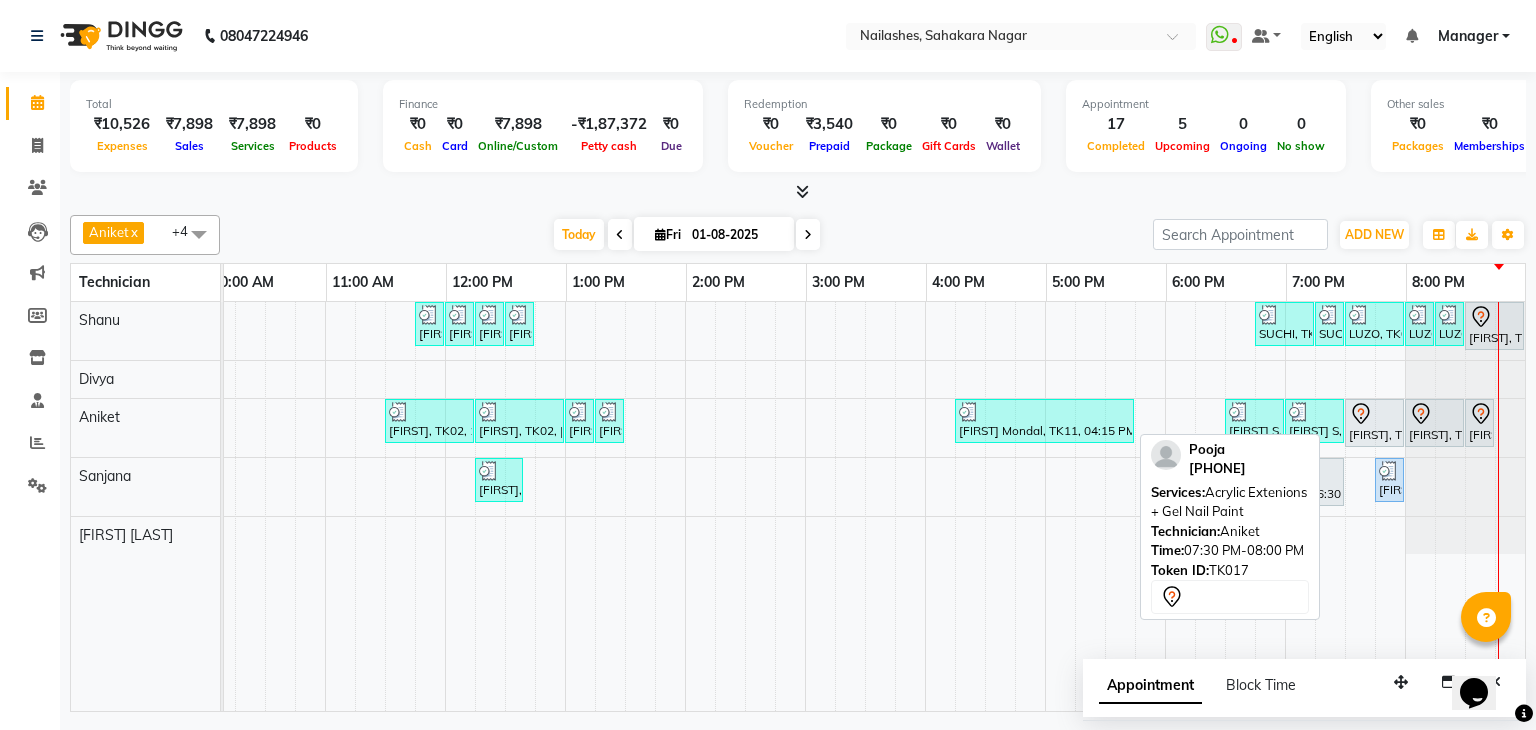 click at bounding box center (1374, 414) 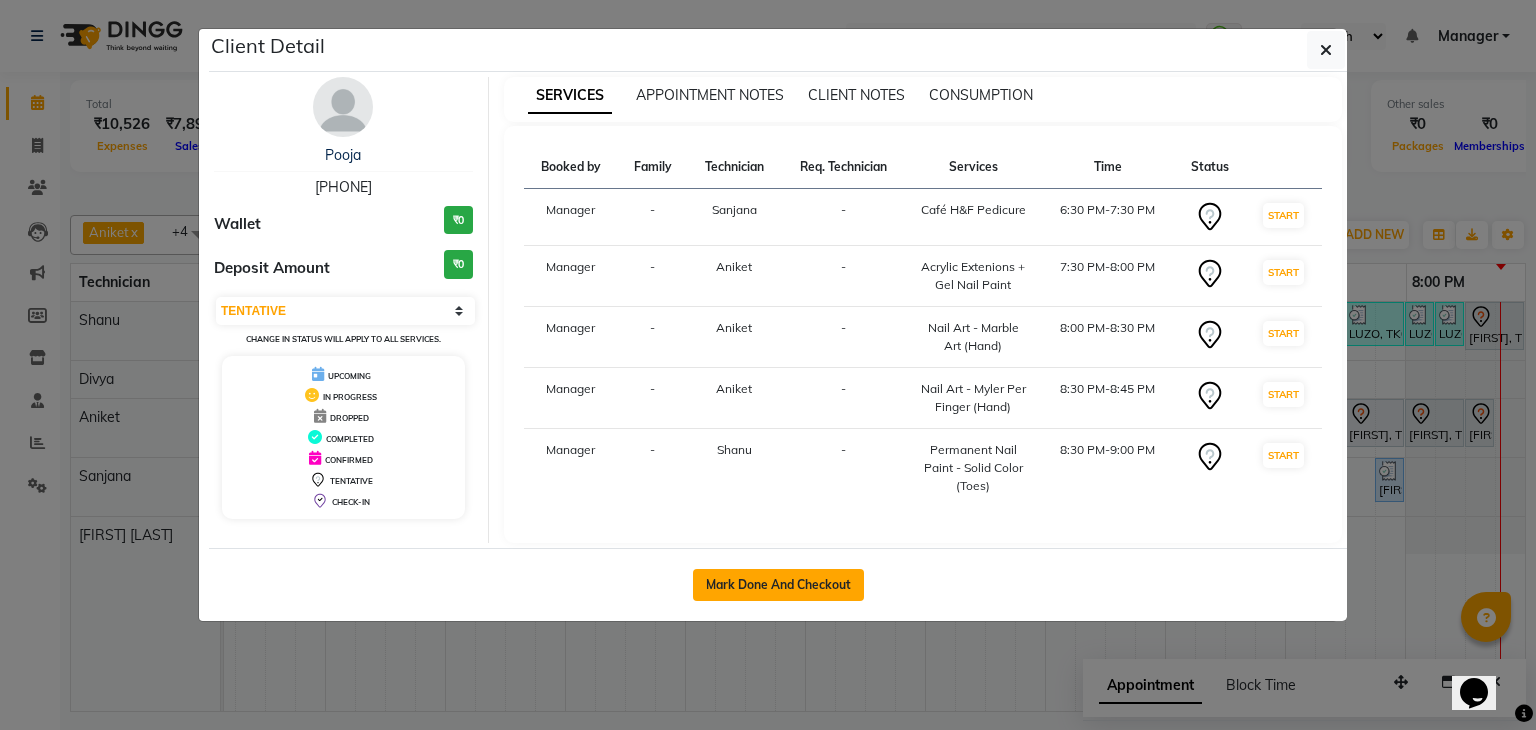 click on "Mark Done And Checkout" 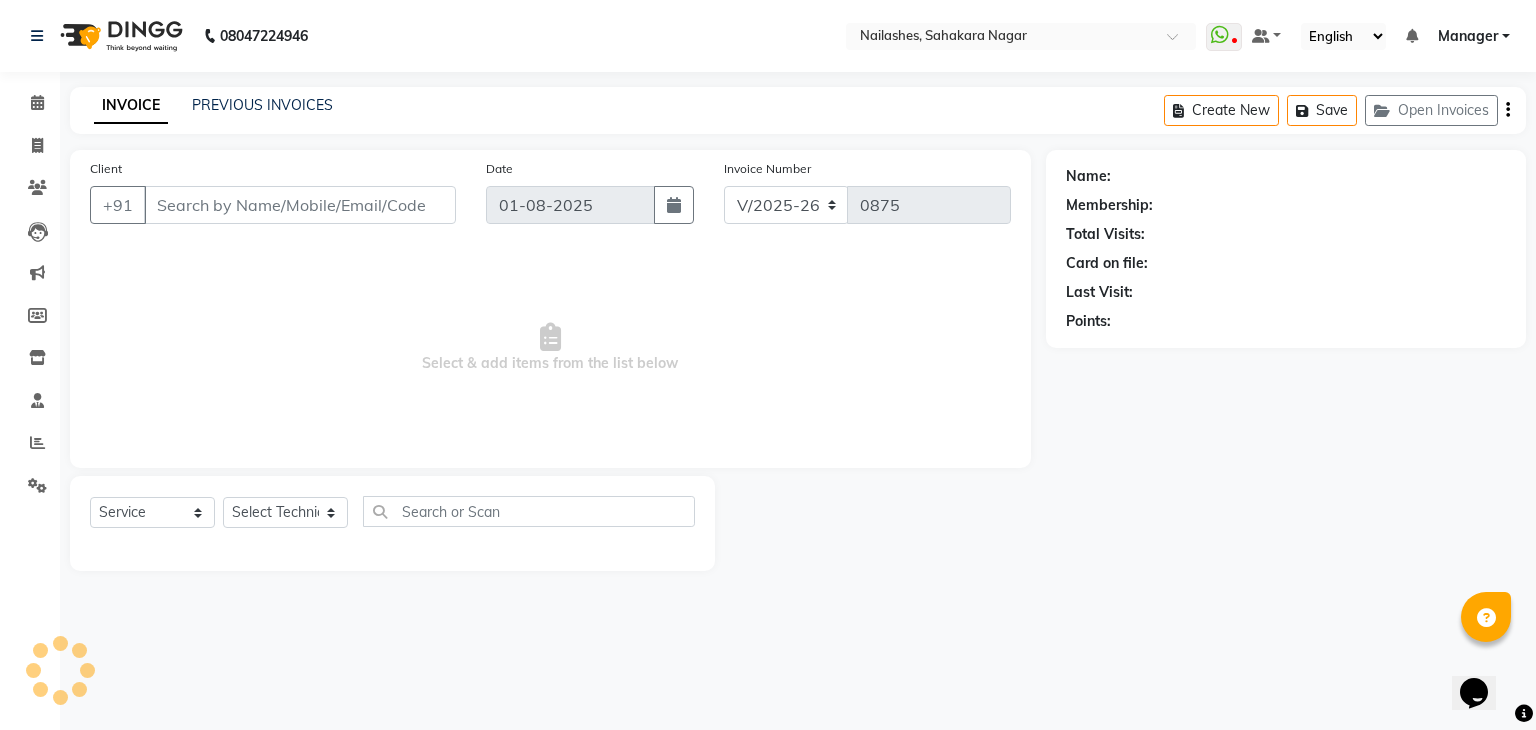 type on "98******55" 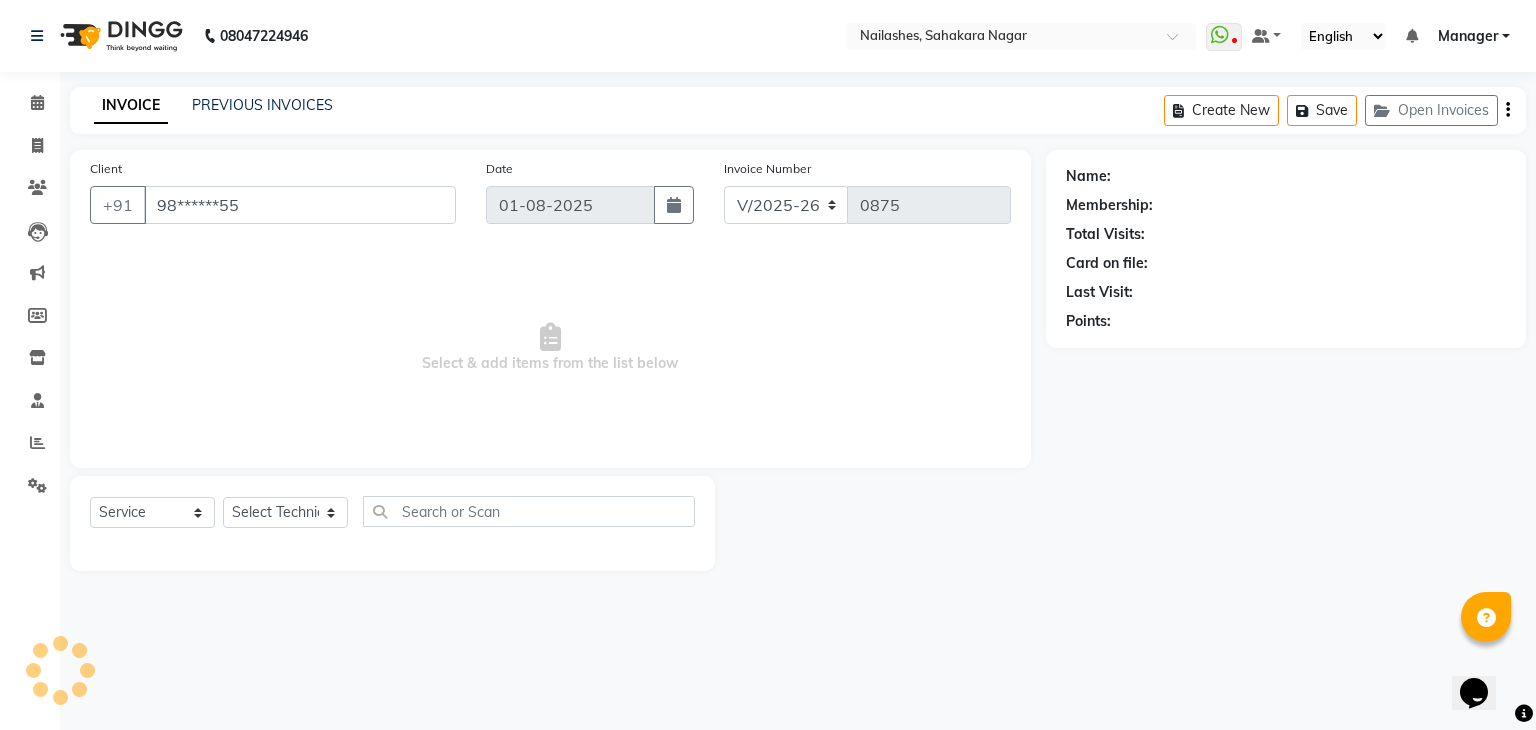 select on "81777" 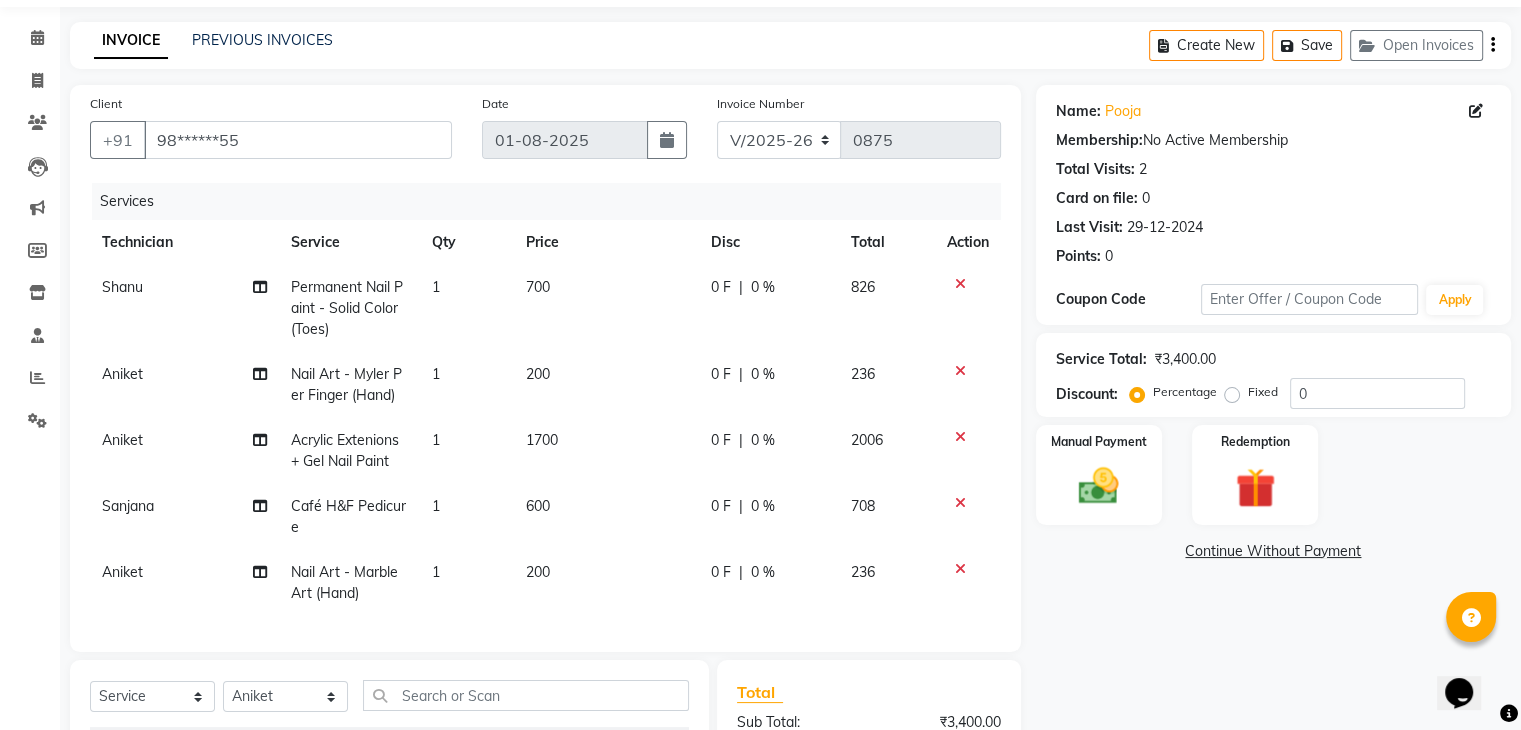 scroll, scrollTop: 100, scrollLeft: 0, axis: vertical 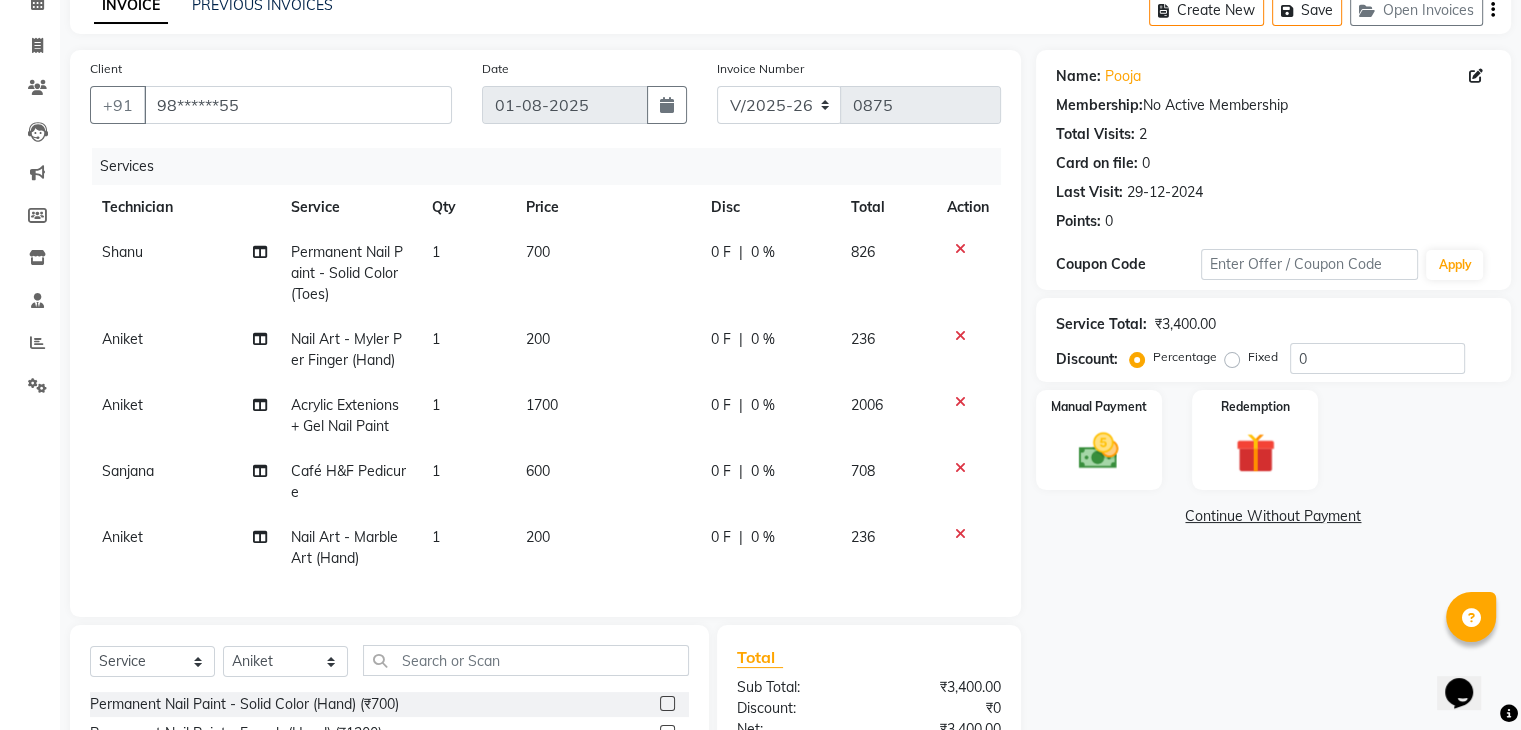 click on "1" 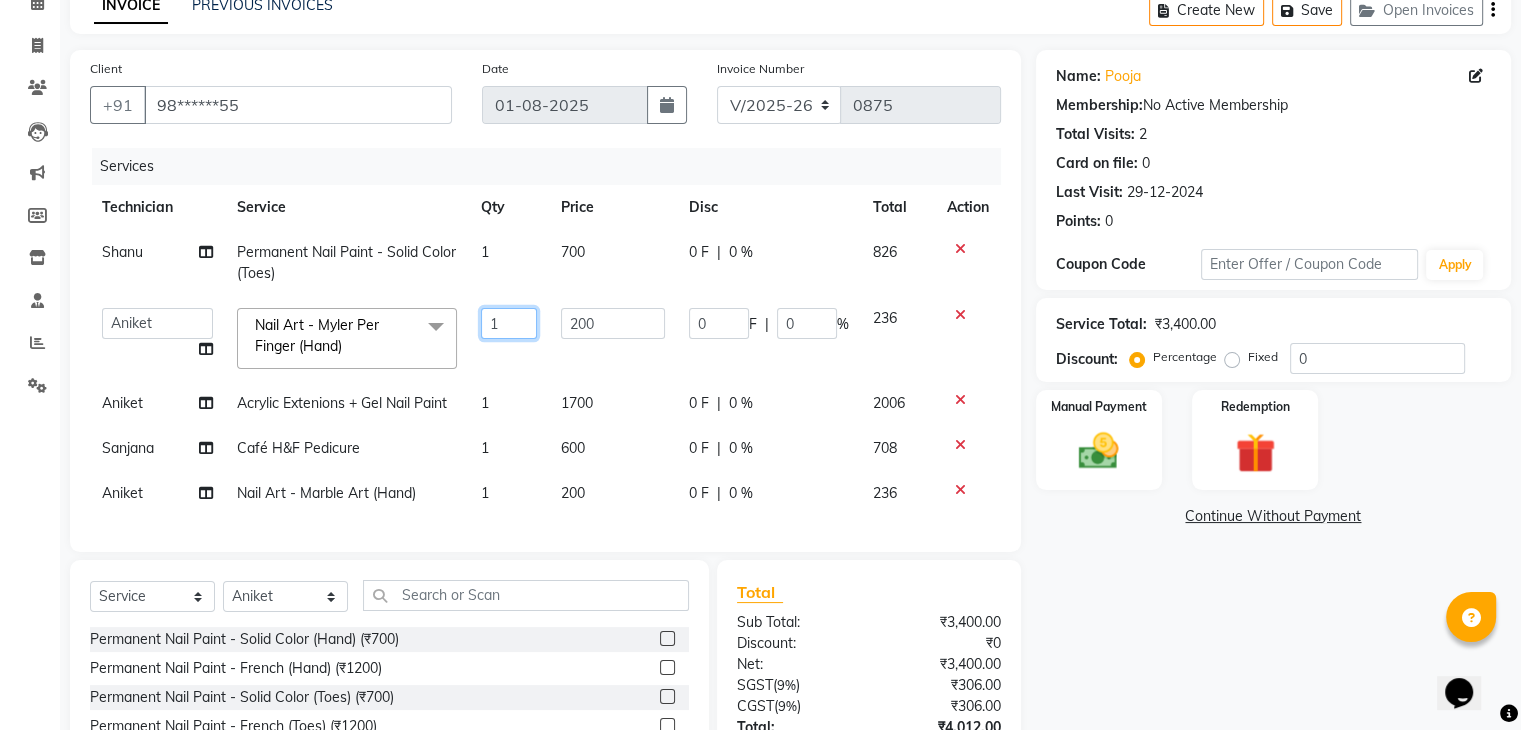 click on "1" 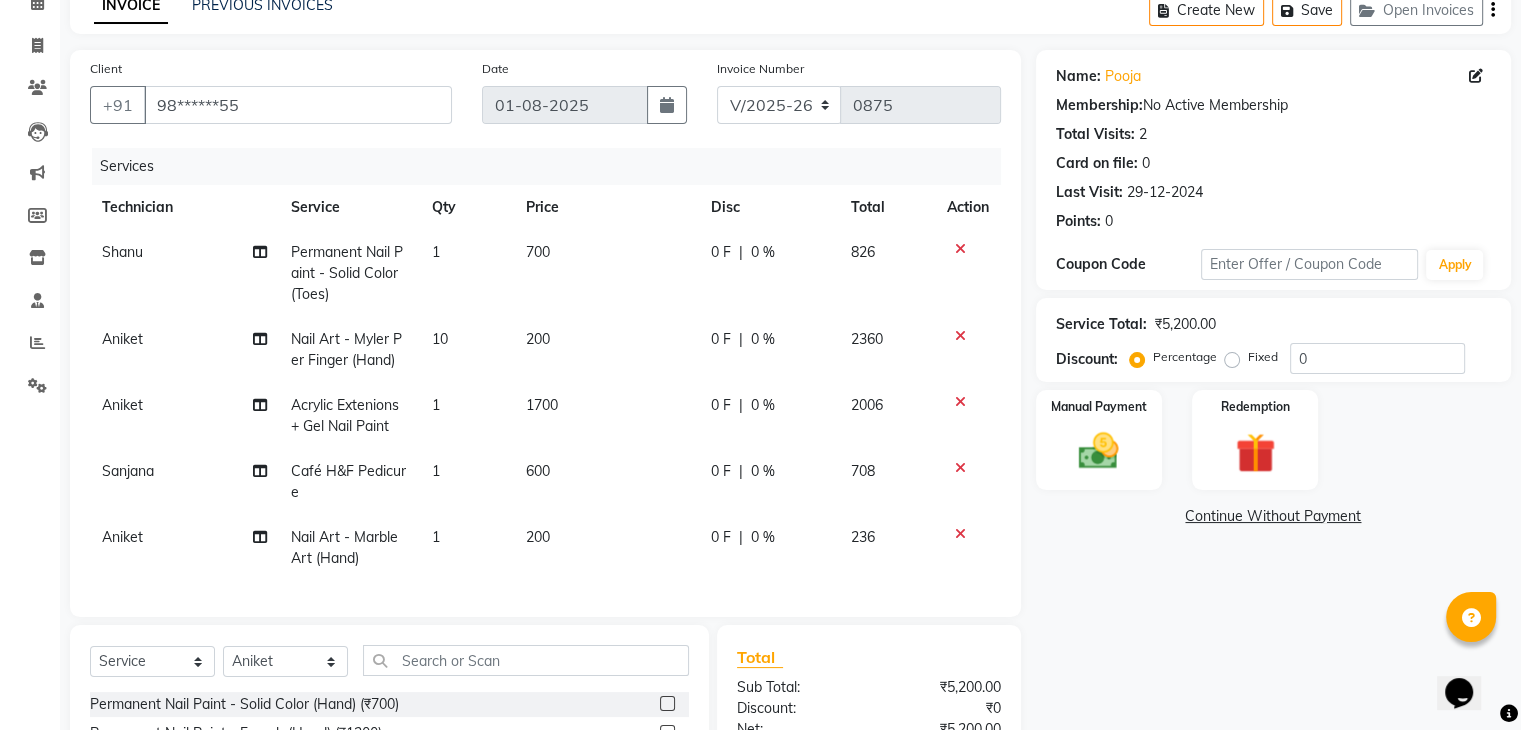 click on "Name: Pooja  Membership:  No Active Membership  Total Visits:  2 Card on file:  0 Last Visit:   29-12-2024 Points:   0  Coupon Code Apply Service Total:  ₹5,200.00  Discount:  Percentage   Fixed  0 Manual Payment Redemption  Continue Without Payment" 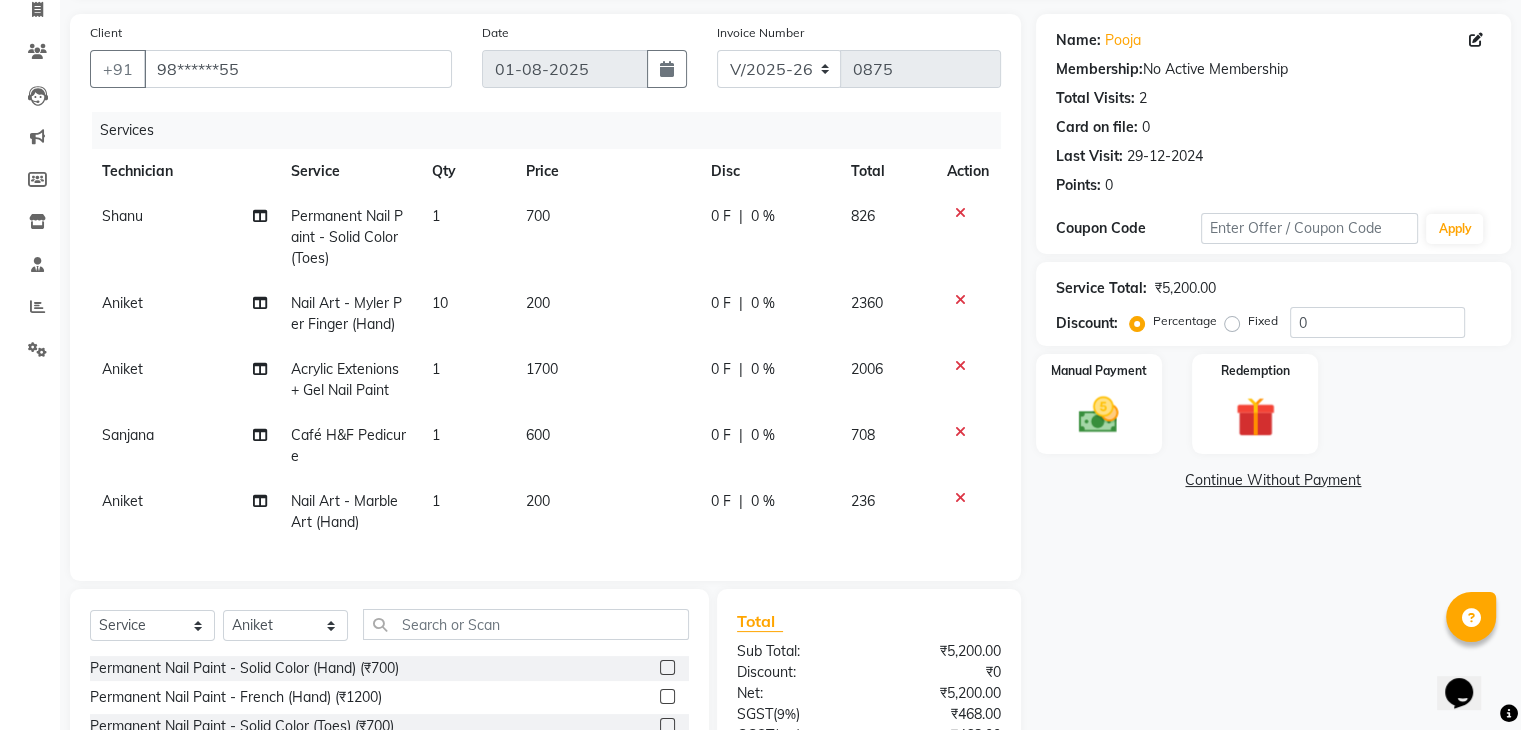 scroll, scrollTop: 236, scrollLeft: 0, axis: vertical 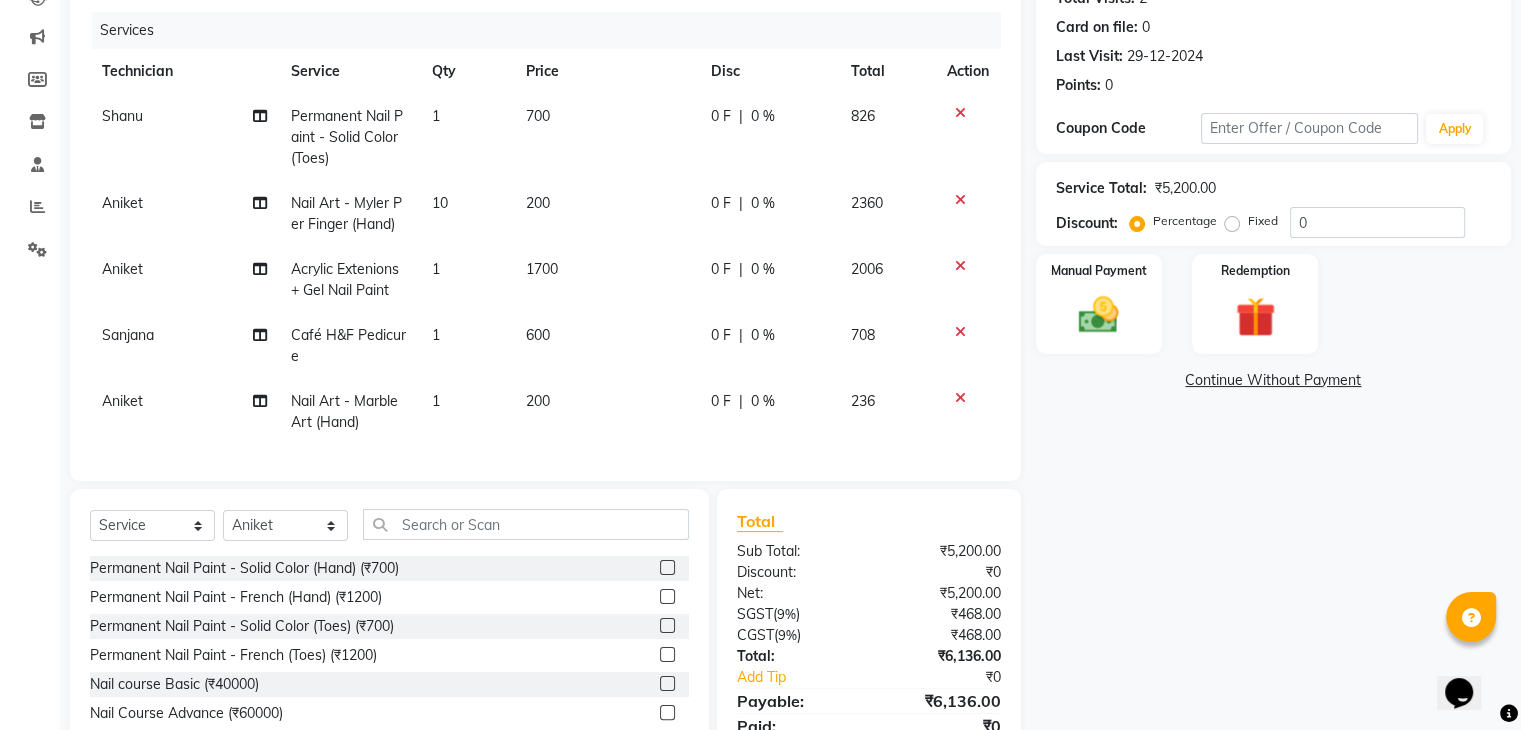 click 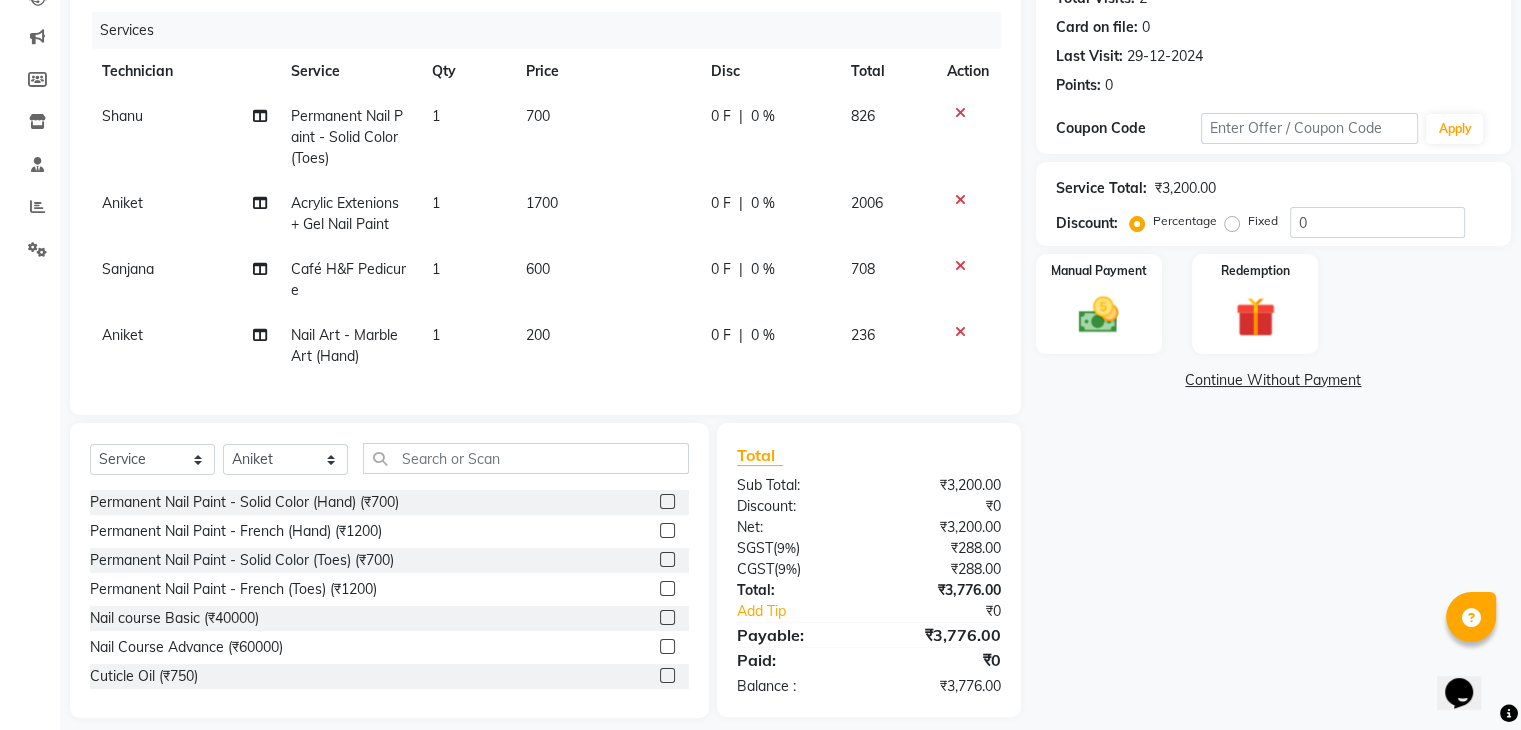 click on "1" 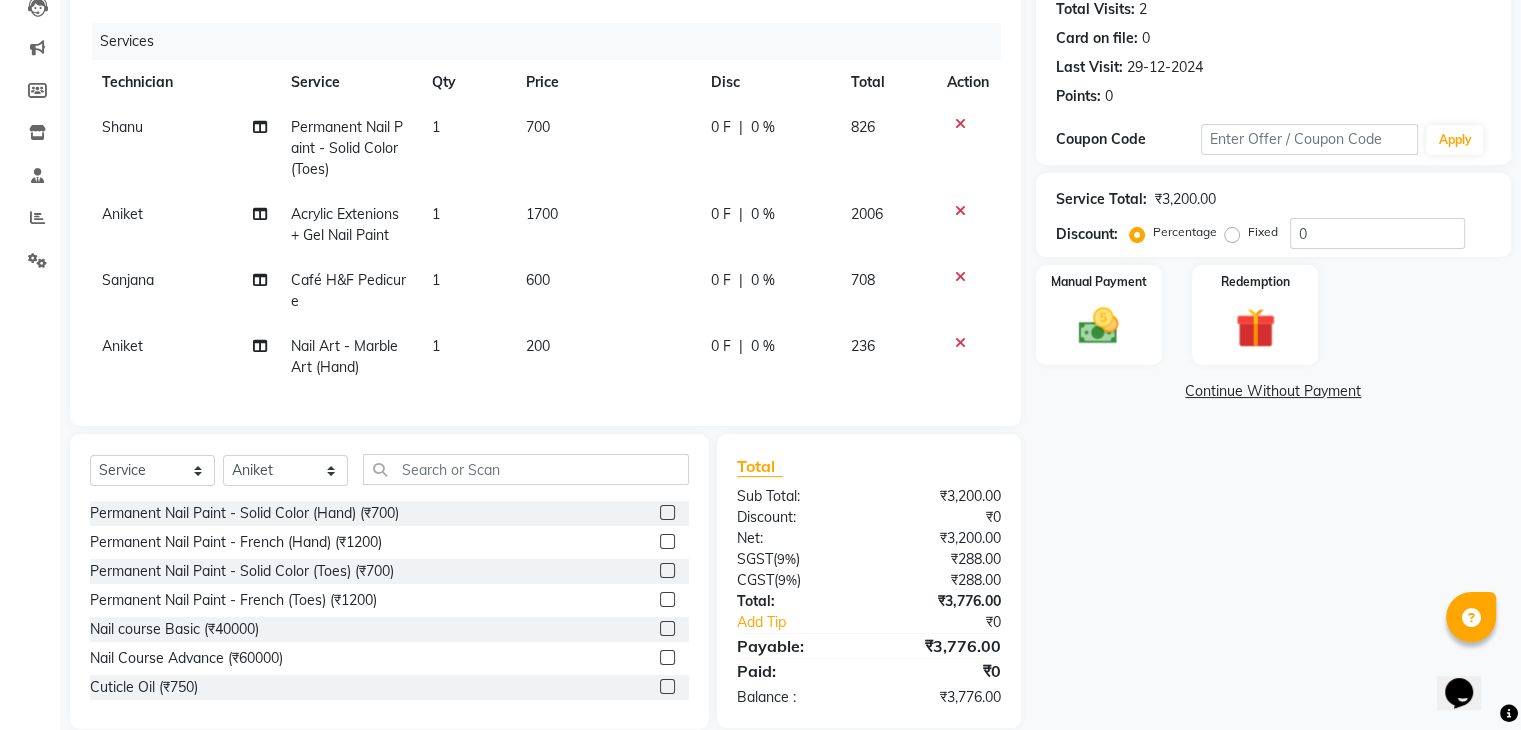 select on "81777" 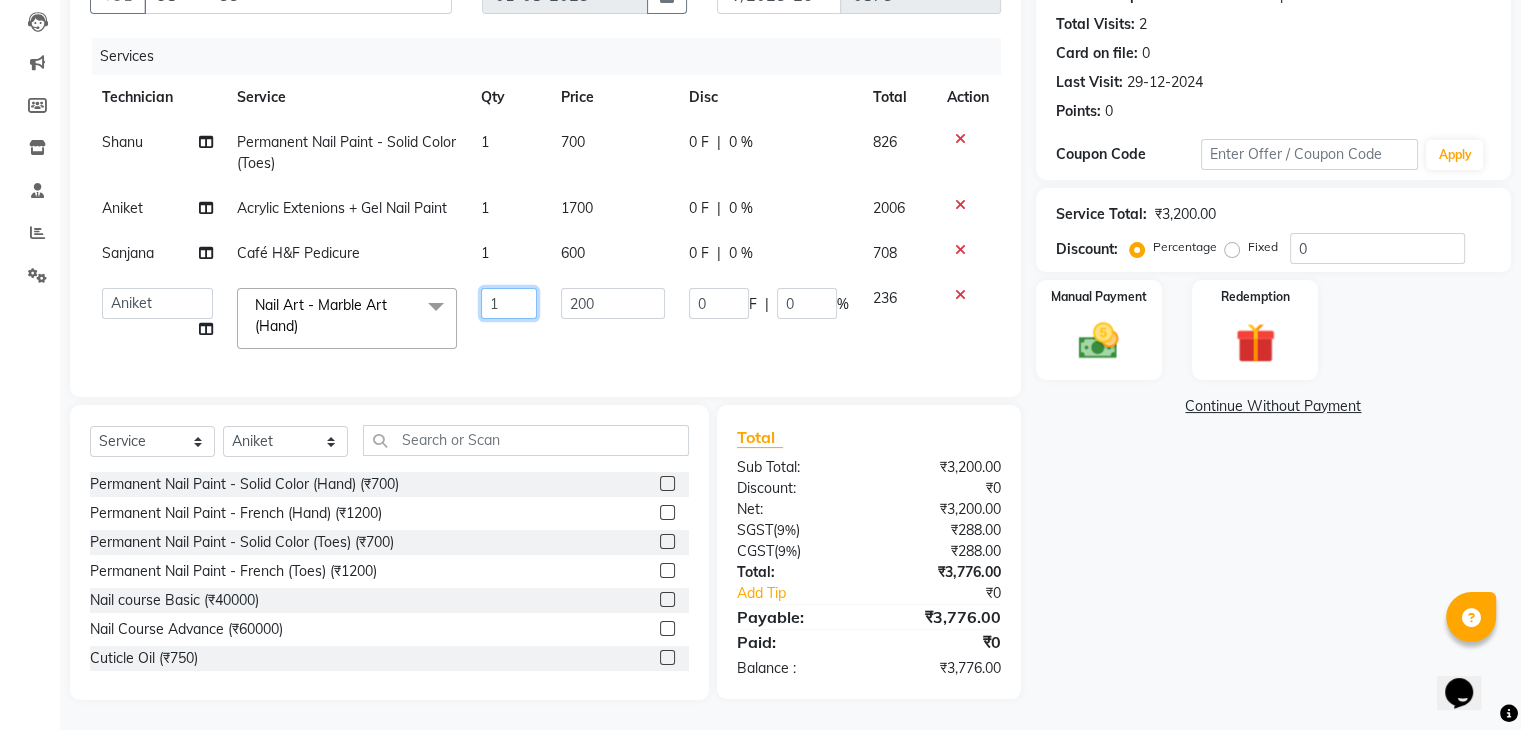 click on "1" 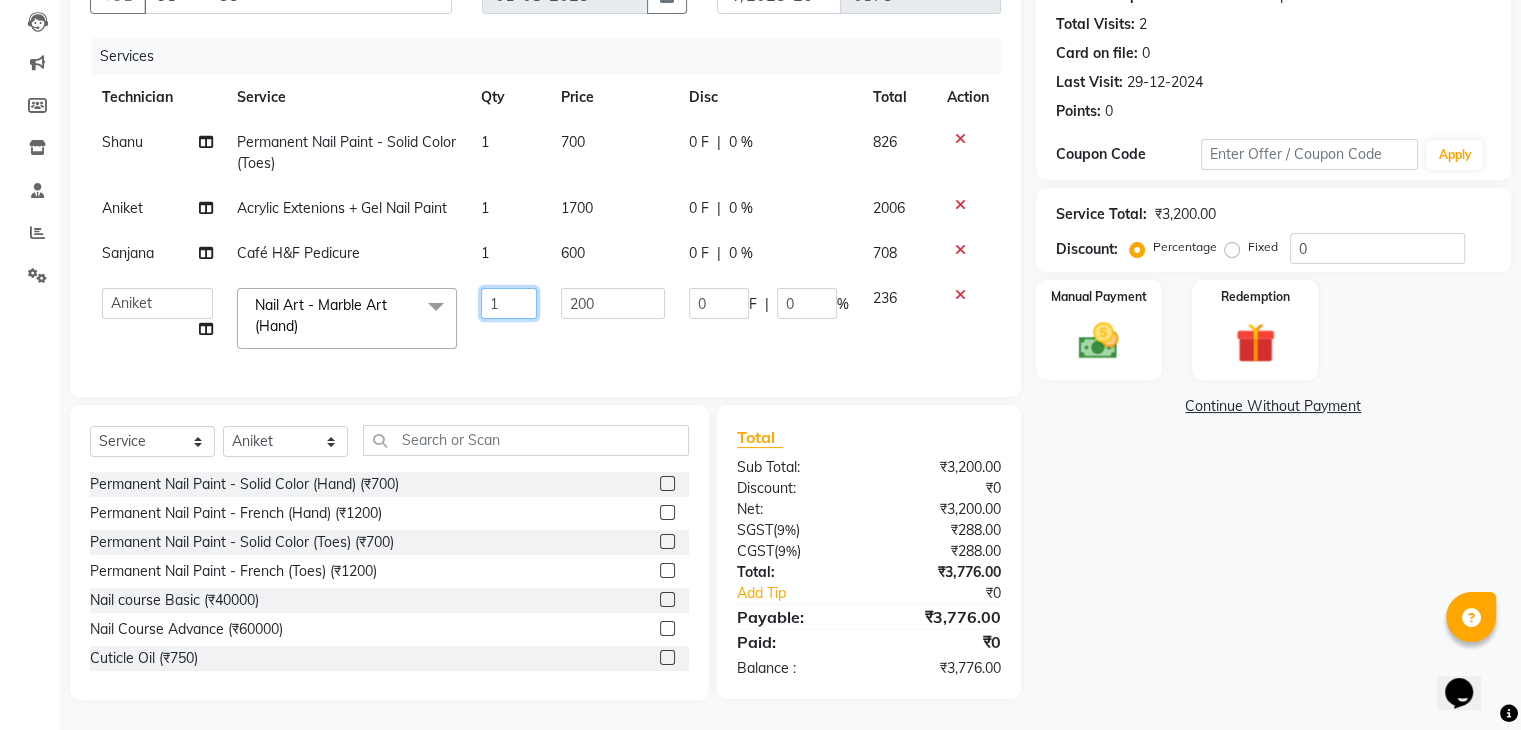 type on "10" 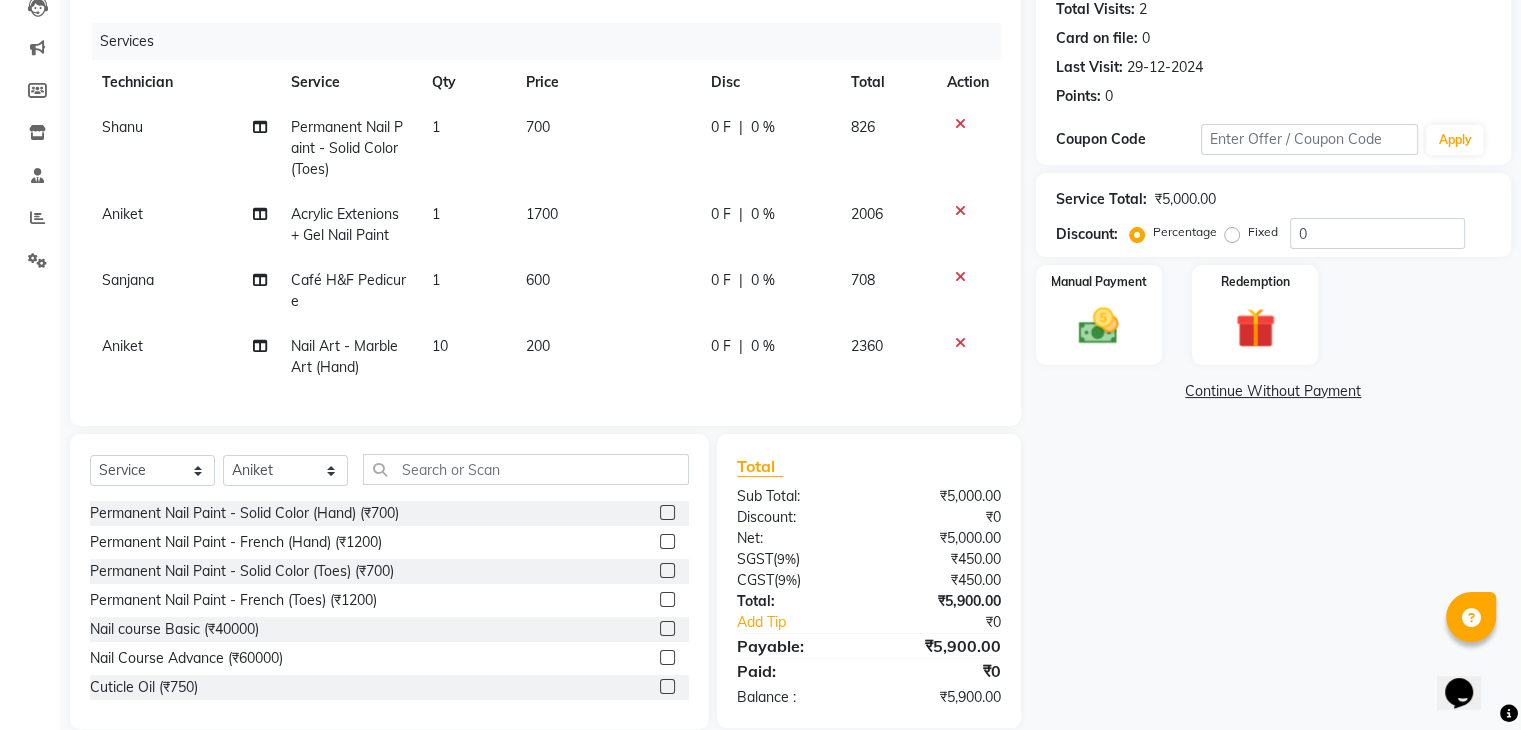 click on "Name: Pooja  Membership:  No Active Membership  Total Visits:  2 Card on file:  0 Last Visit:   29-12-2024 Points:   0  Coupon Code Apply Service Total:  ₹5,000.00  Discount:  Percentage   Fixed  0 Manual Payment Redemption  Continue Without Payment" 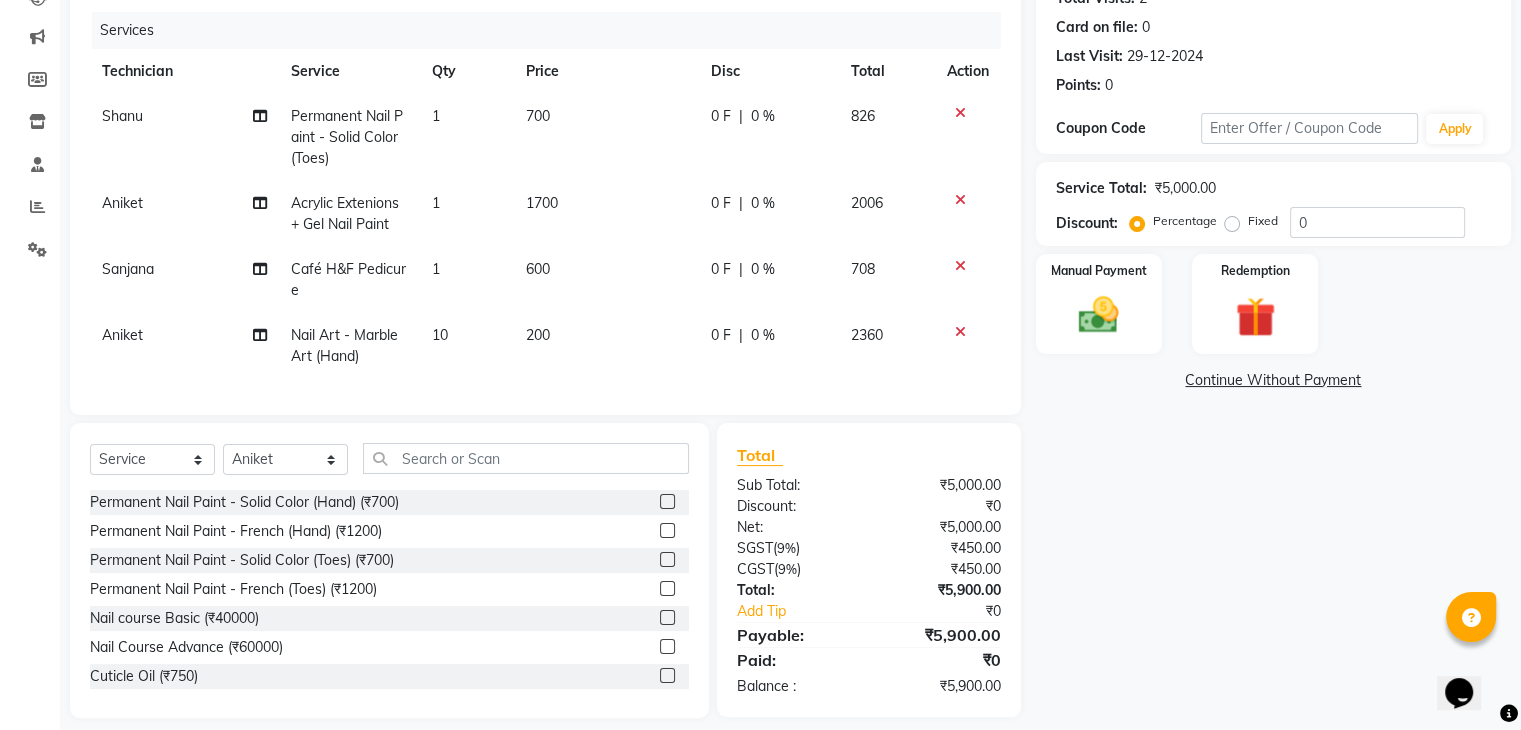 scroll, scrollTop: 270, scrollLeft: 0, axis: vertical 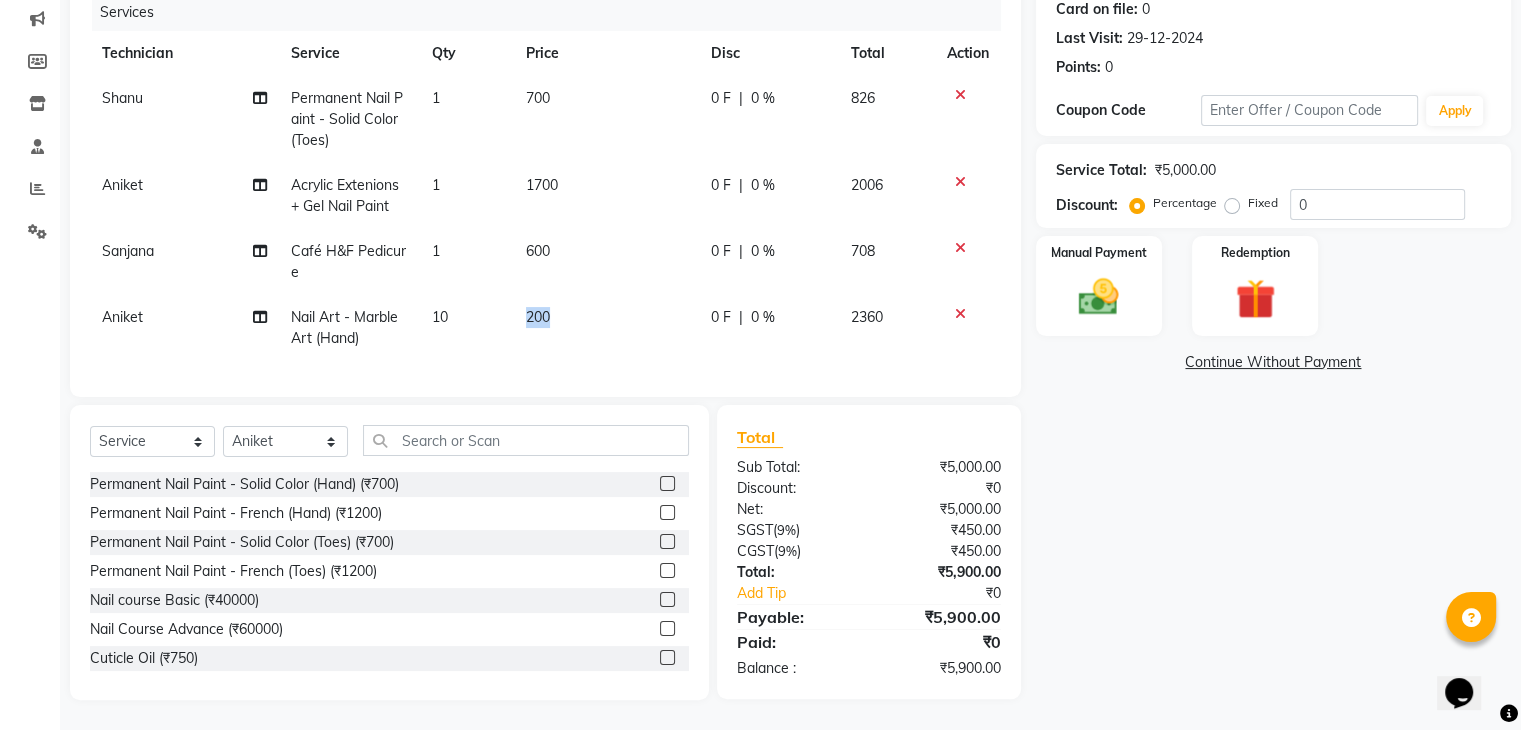 drag, startPoint x: 524, startPoint y: 298, endPoint x: 564, endPoint y: 298, distance: 40 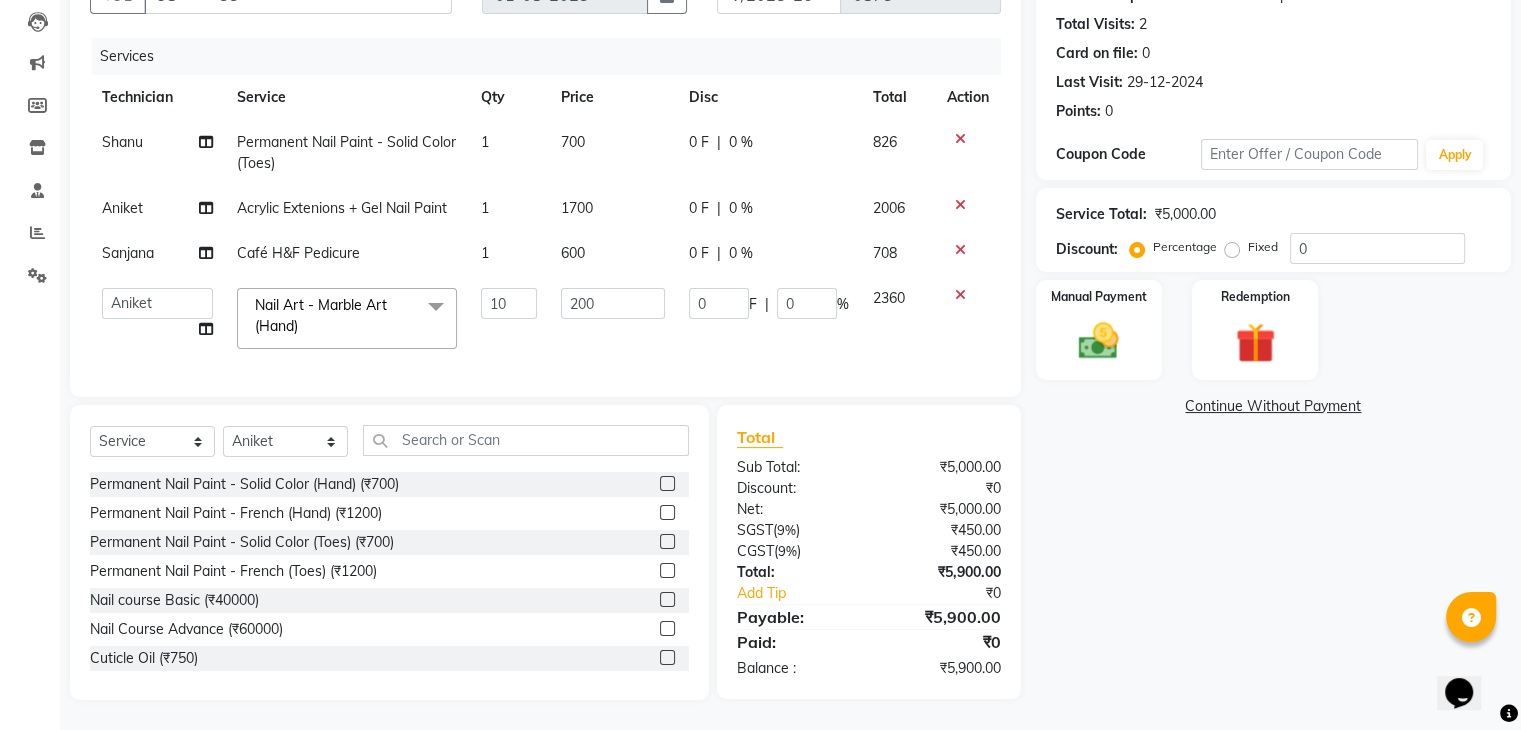 scroll, scrollTop: 225, scrollLeft: 0, axis: vertical 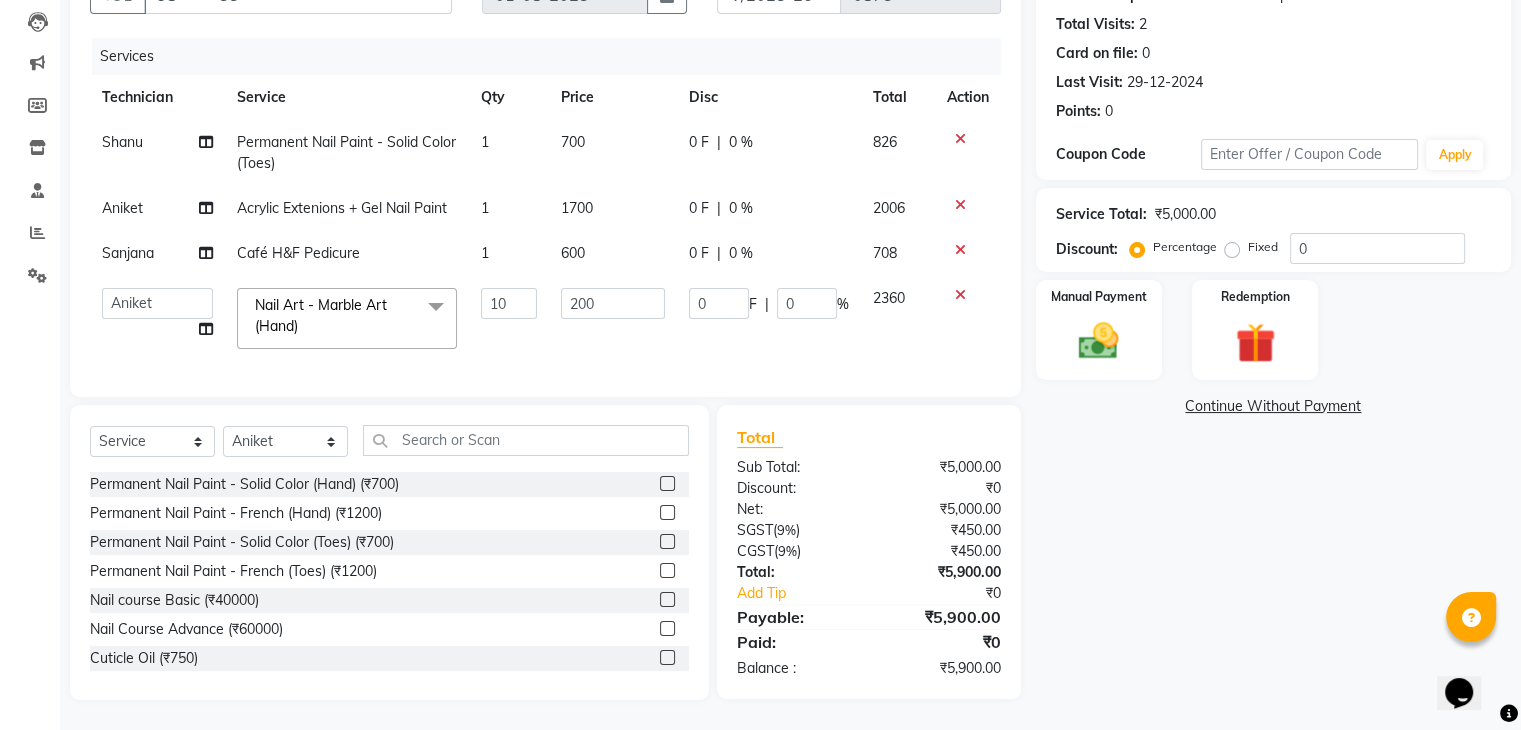click on "200" 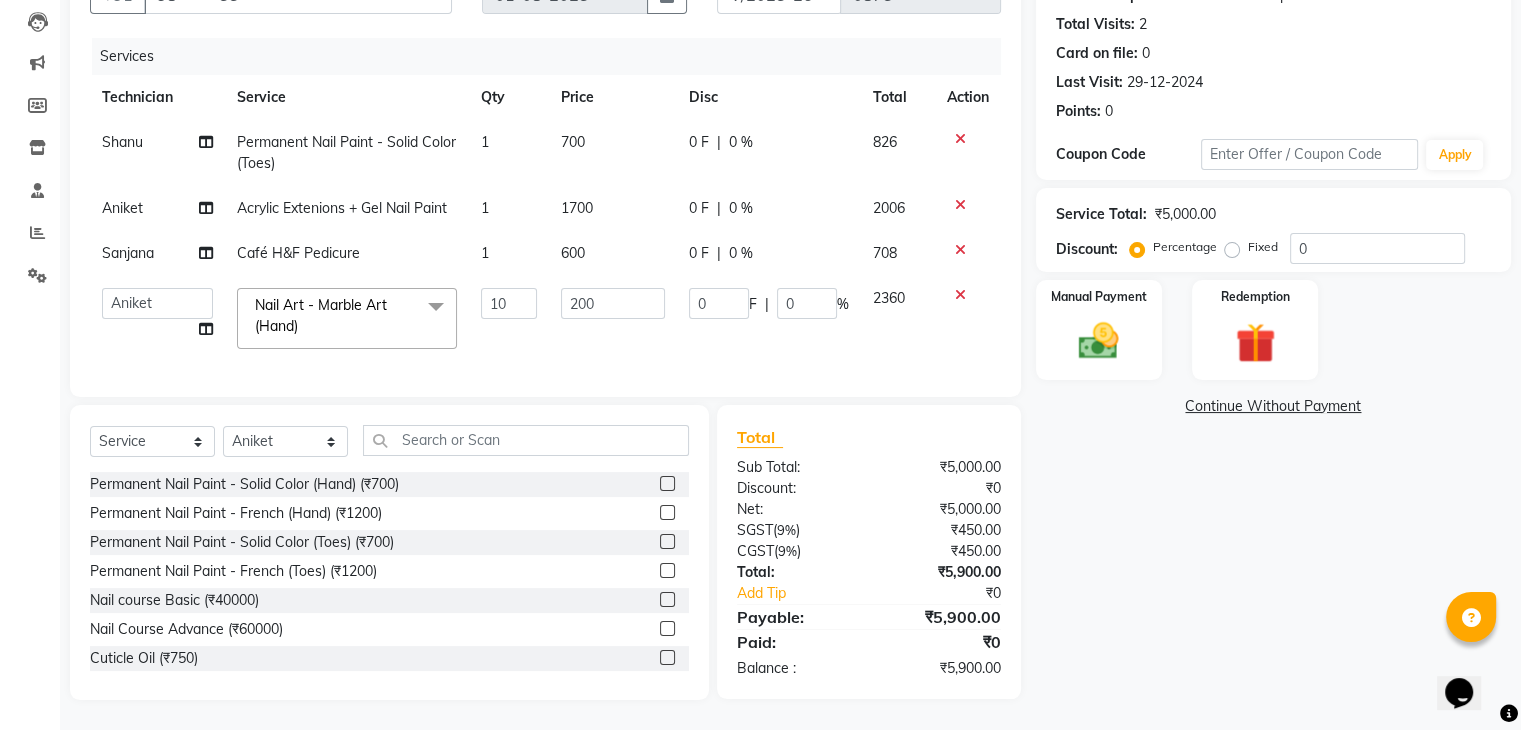 click on "Name: Pooja  Membership:  No Active Membership  Total Visits:  2 Card on file:  0 Last Visit:   29-12-2024 Points:   0  Coupon Code Apply Service Total:  ₹5,000.00  Discount:  Percentage   Fixed  0 Manual Payment Redemption  Continue Without Payment" 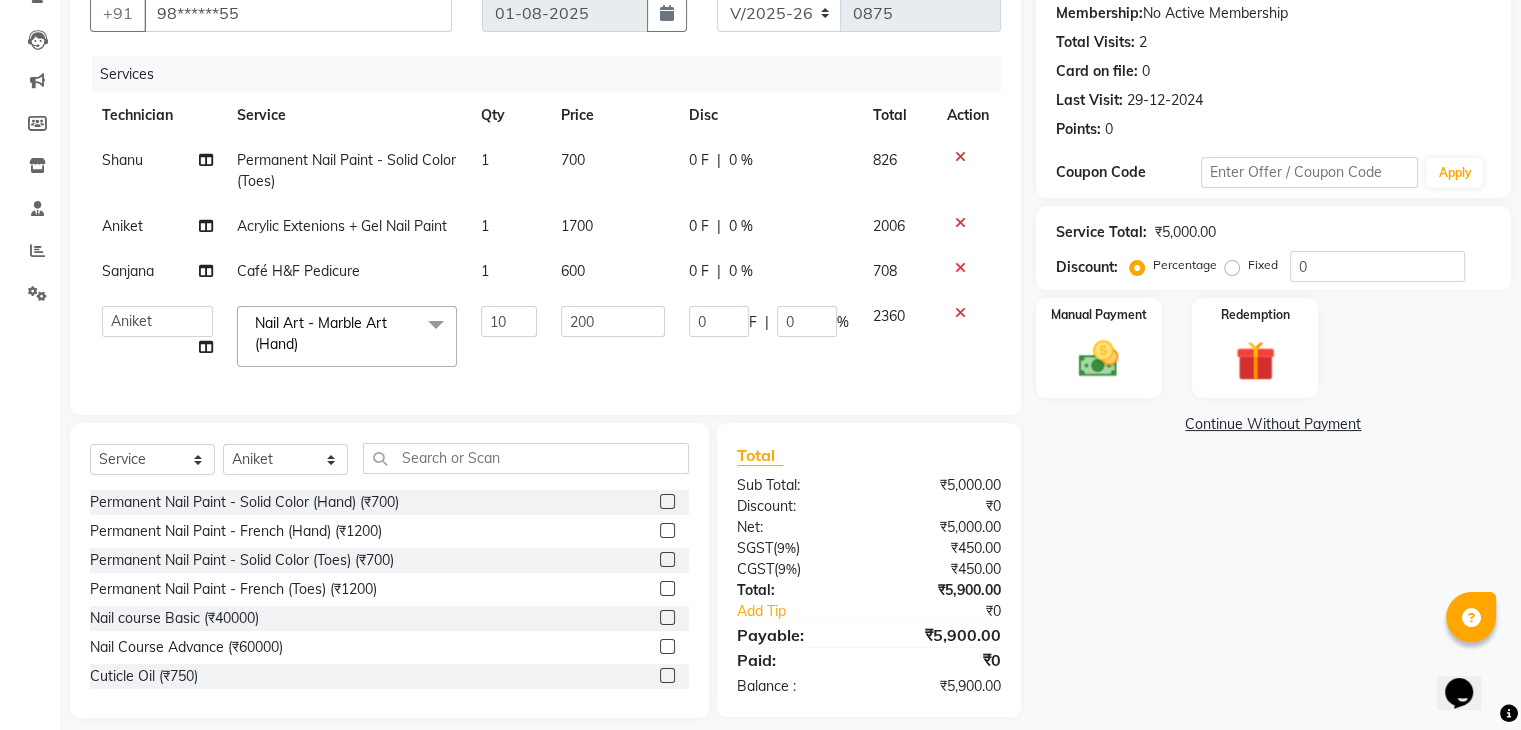 scroll, scrollTop: 200, scrollLeft: 0, axis: vertical 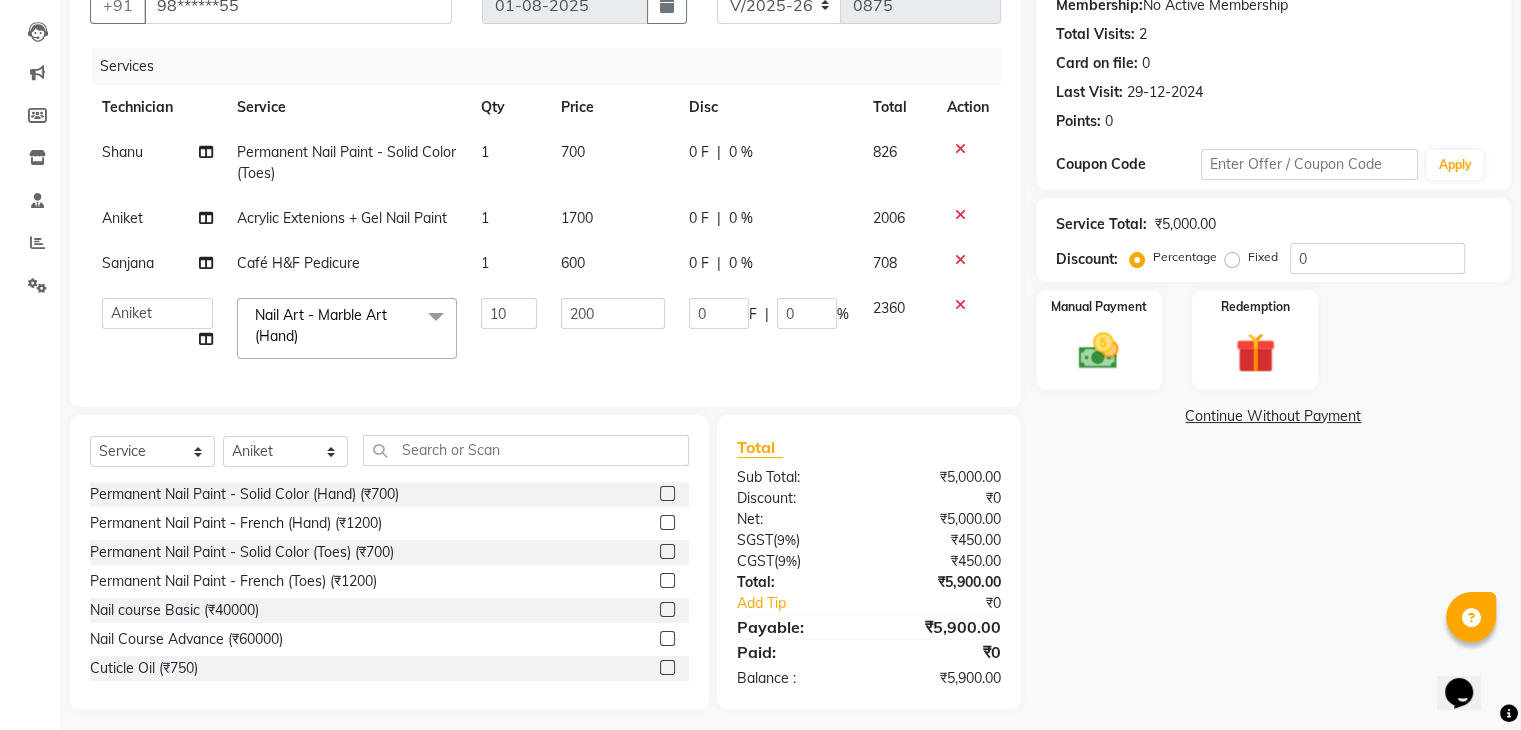 click on "Name: Pooja  Membership:  No Active Membership  Total Visits:  2 Card on file:  0 Last Visit:   29-12-2024 Points:   0  Coupon Code Apply Service Total:  ₹5,000.00  Discount:  Percentage   Fixed  0 Manual Payment Redemption  Continue Without Payment" 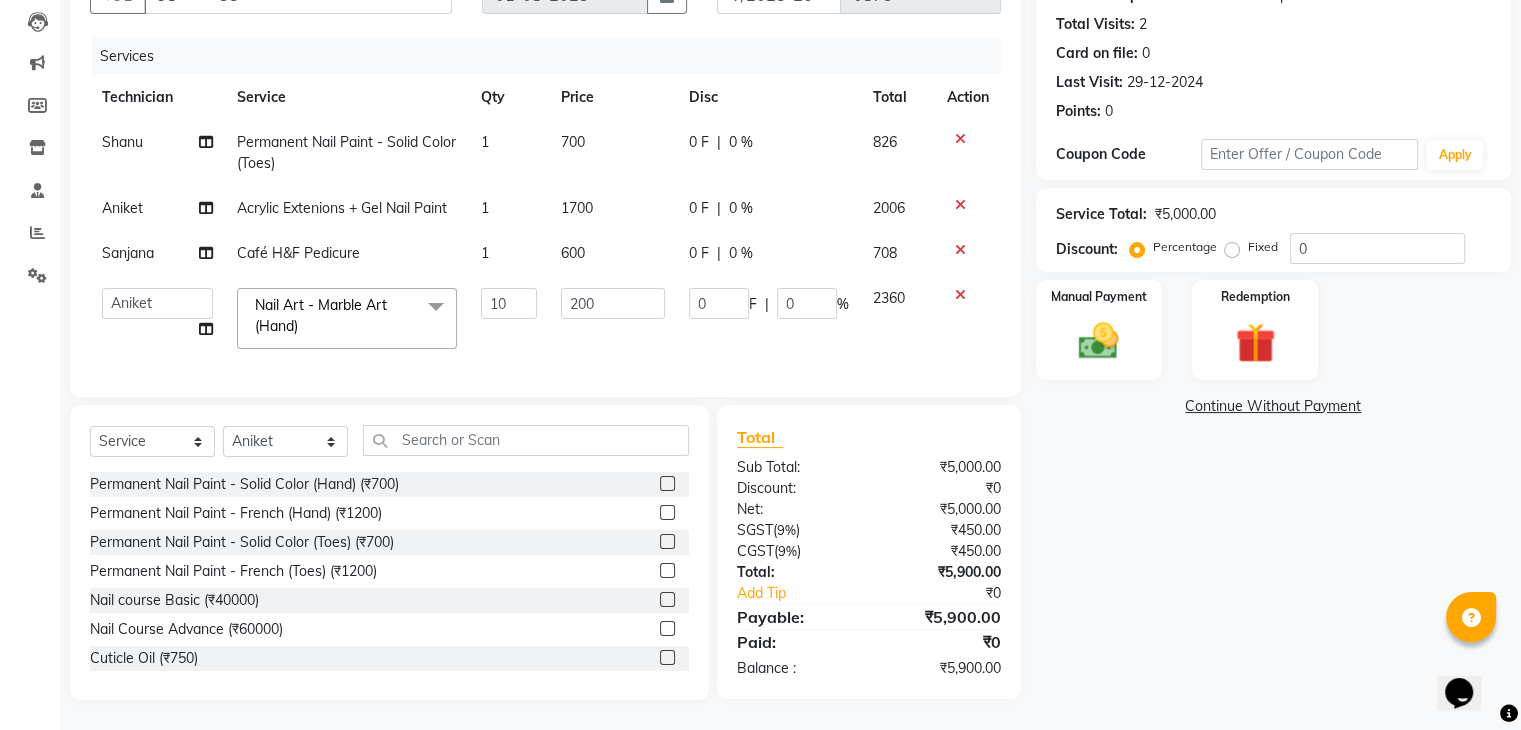 scroll, scrollTop: 225, scrollLeft: 0, axis: vertical 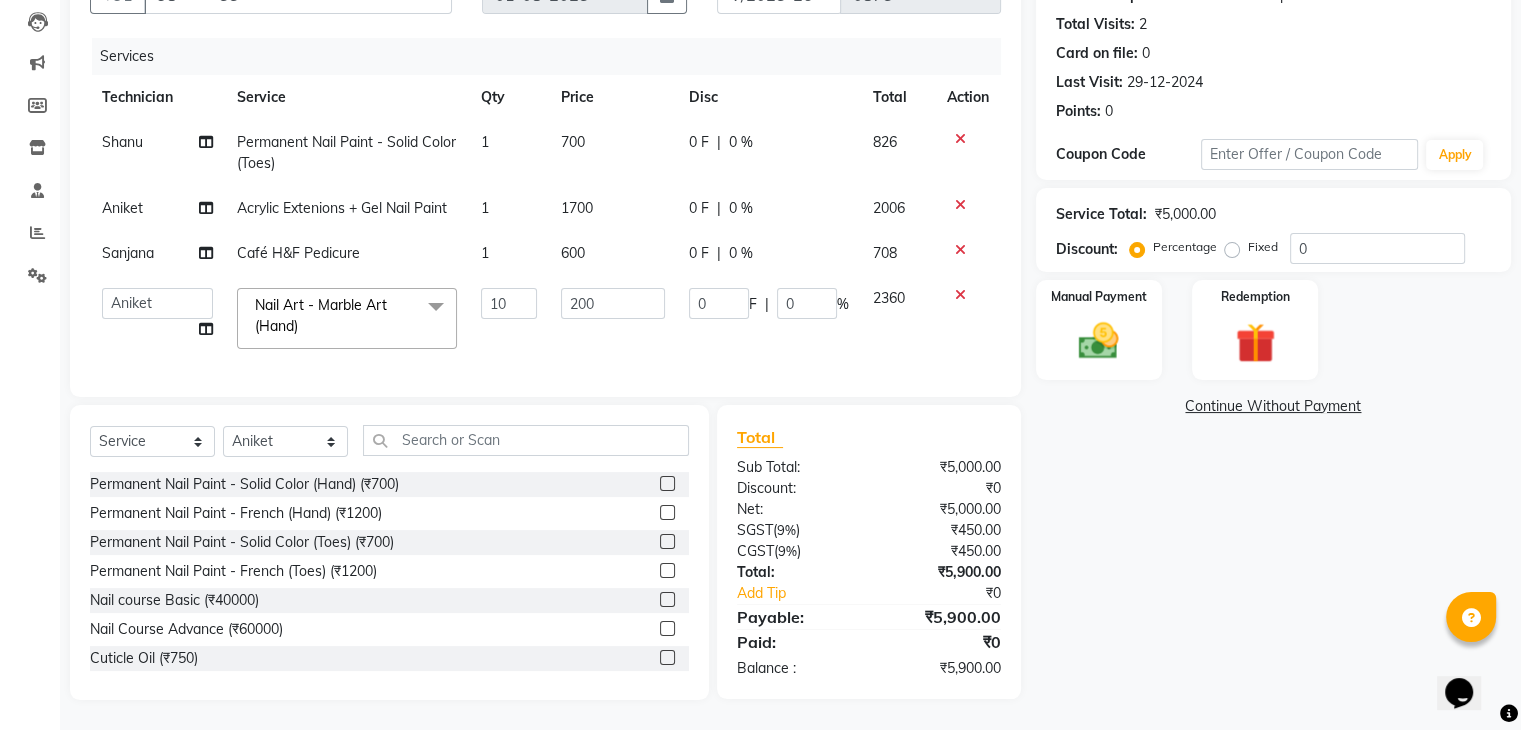 click on "Name: Pooja  Membership:  No Active Membership  Total Visits:  2 Card on file:  0 Last Visit:   29-12-2024 Points:   0  Coupon Code Apply Service Total:  ₹5,000.00  Discount:  Percentage   Fixed  0 Manual Payment Redemption  Continue Without Payment" 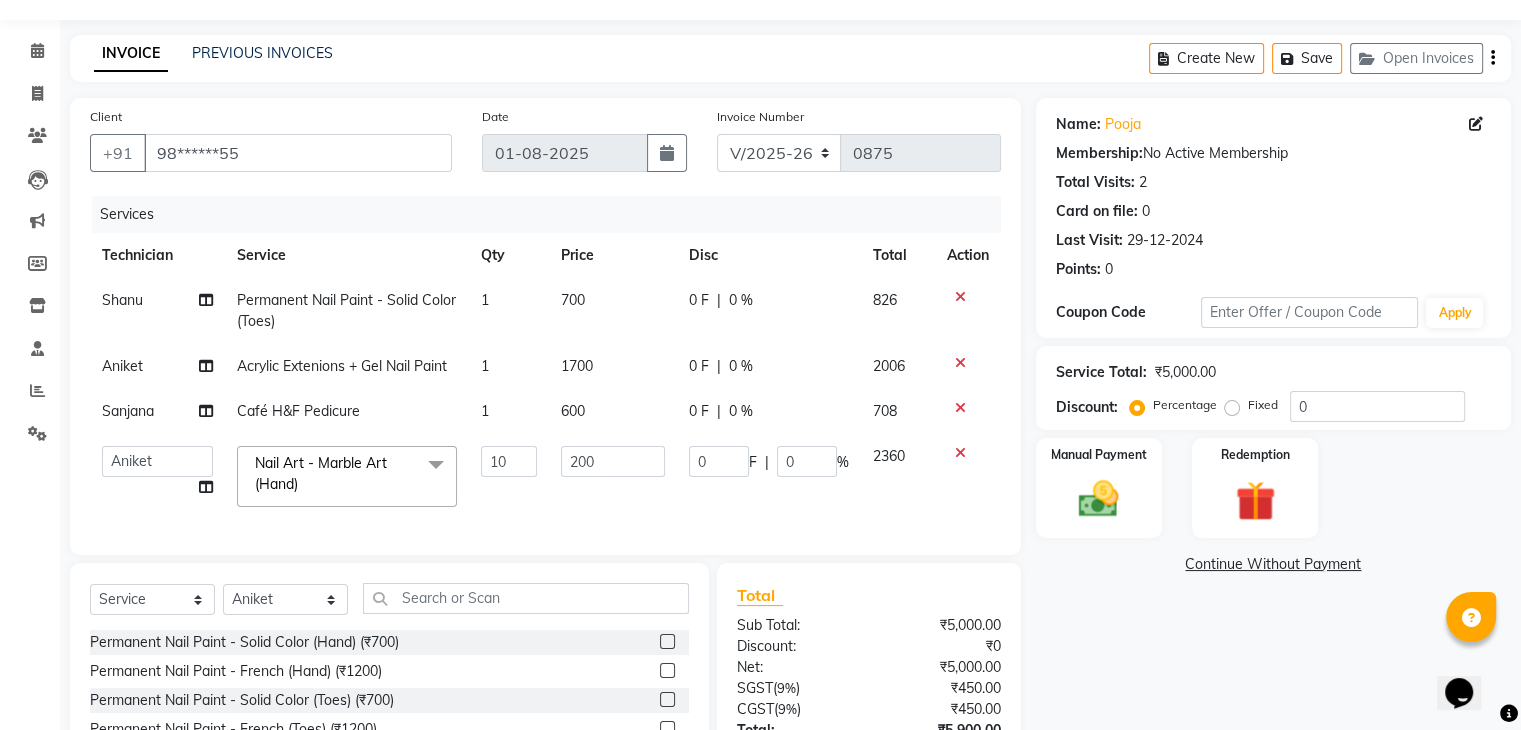 scroll, scrollTop: 100, scrollLeft: 0, axis: vertical 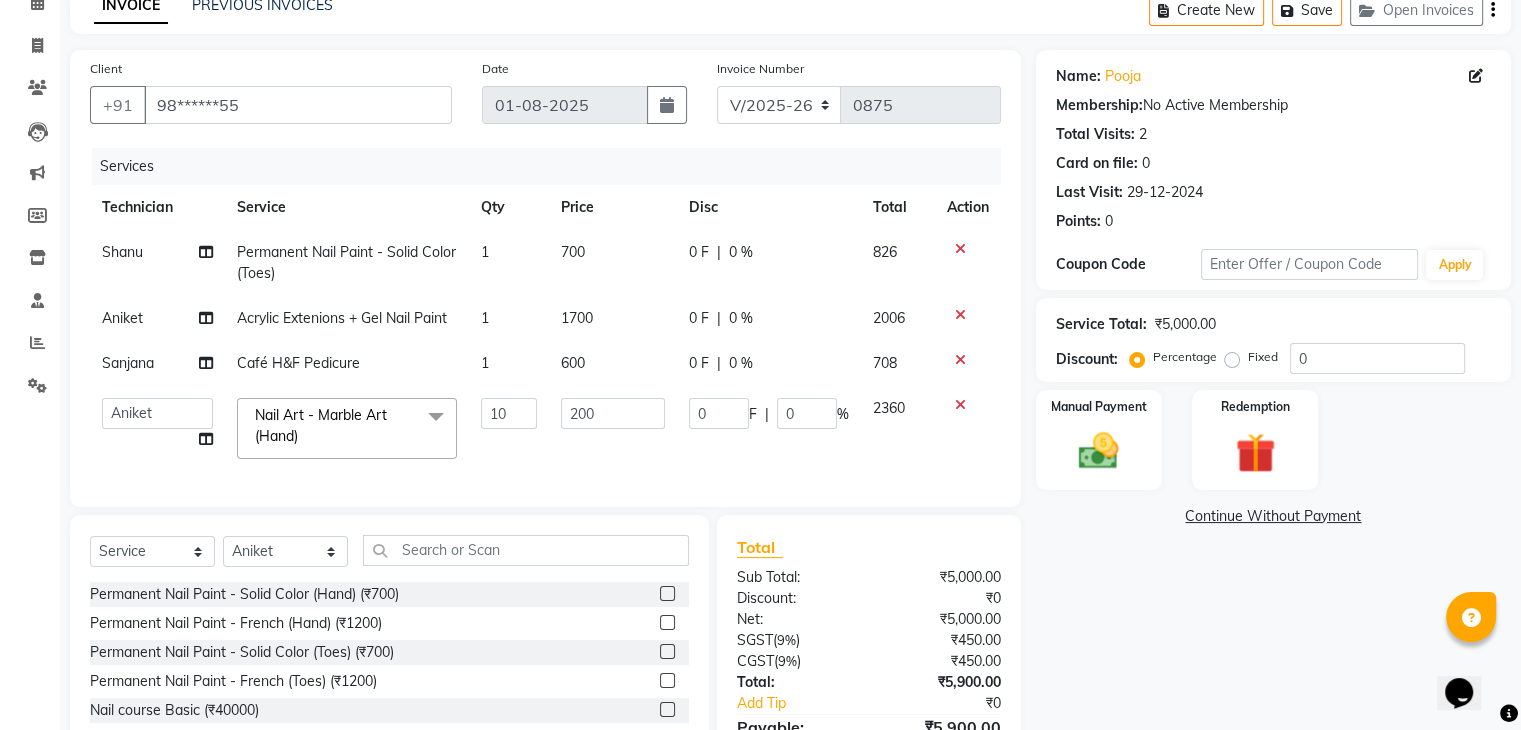 click on "1700" 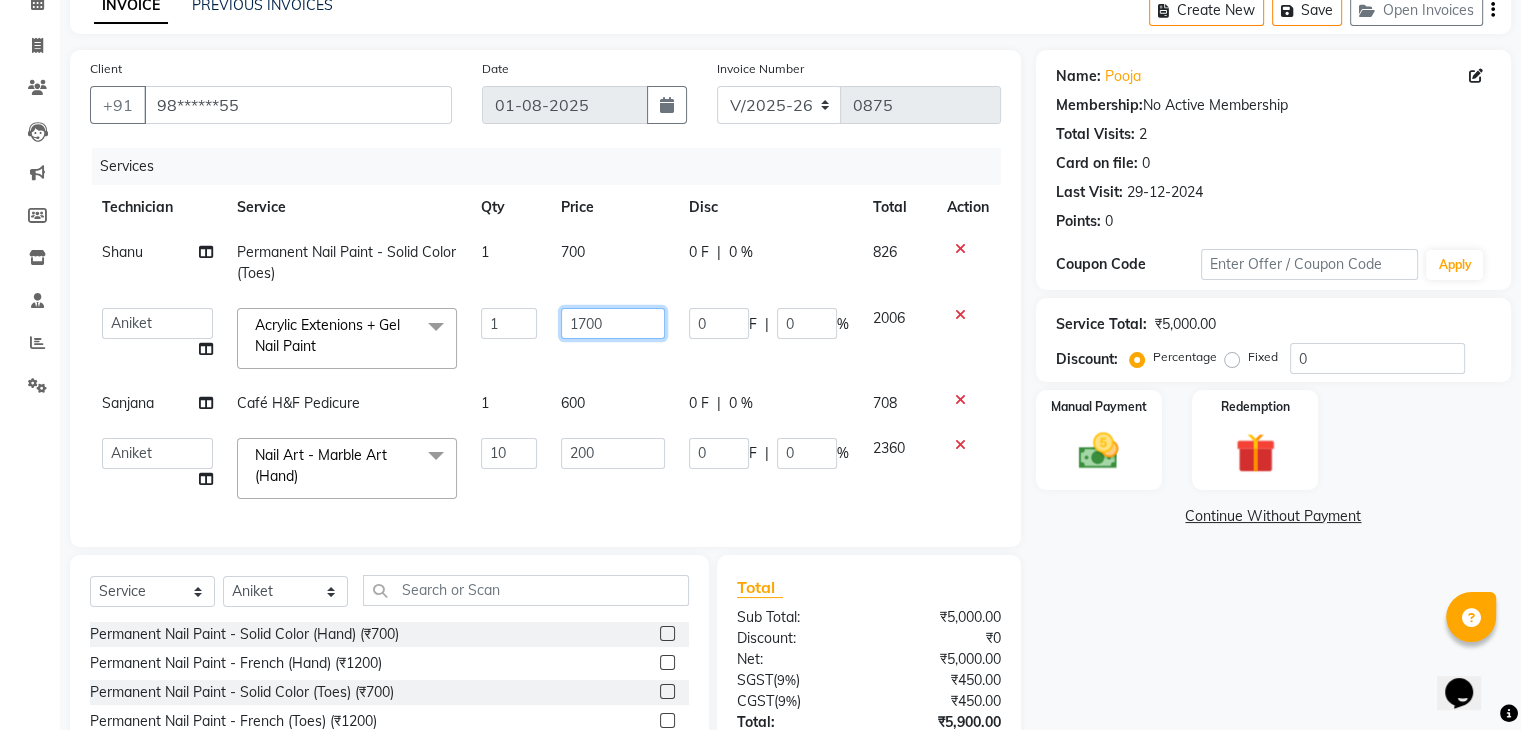 click on "1700" 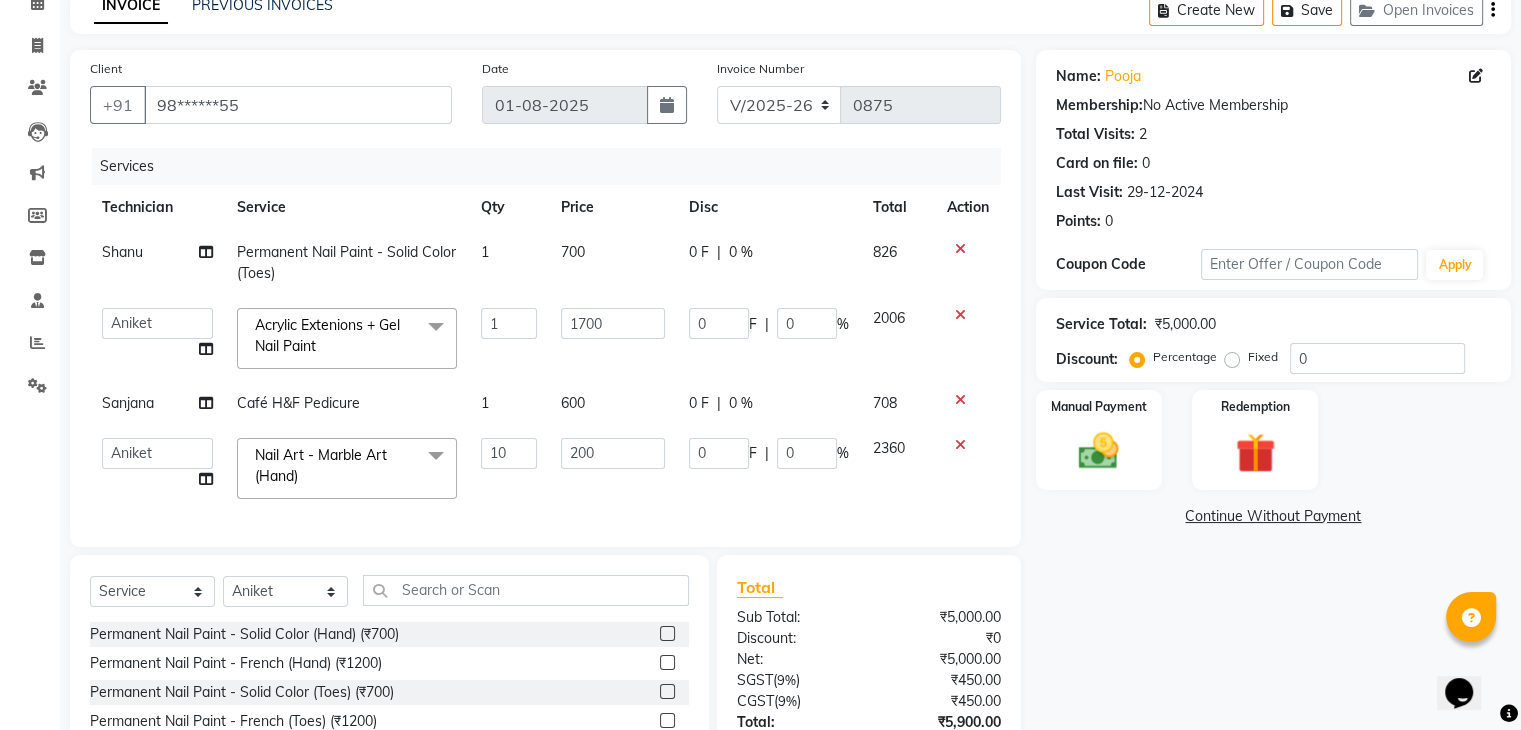 click on "Name: Pooja  Membership:  No Active Membership  Total Visits:  2 Card on file:  0 Last Visit:   29-12-2024 Points:   0  Coupon Code Apply Service Total:  ₹5,000.00  Discount:  Percentage   Fixed  0 Manual Payment Redemption  Continue Without Payment" 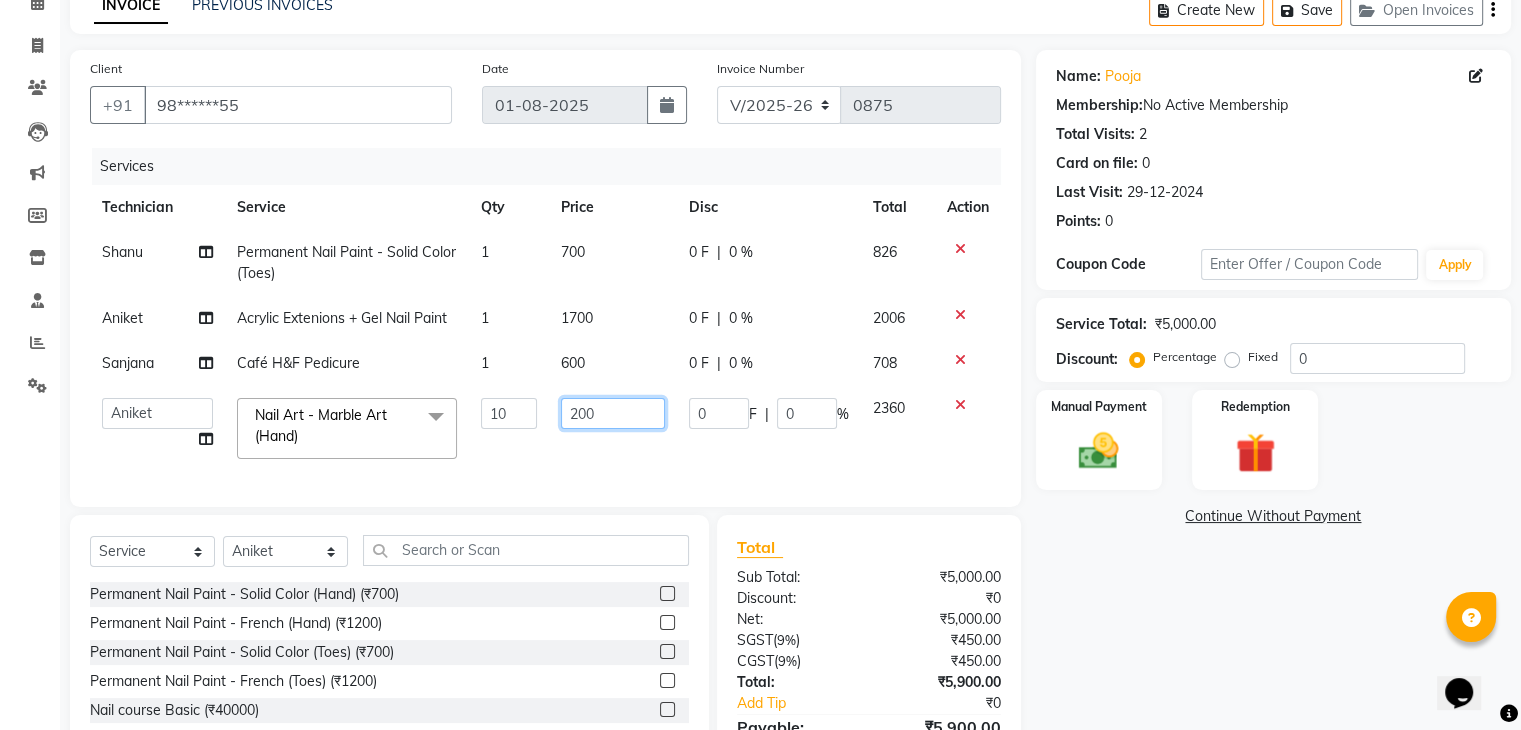 click on "200" 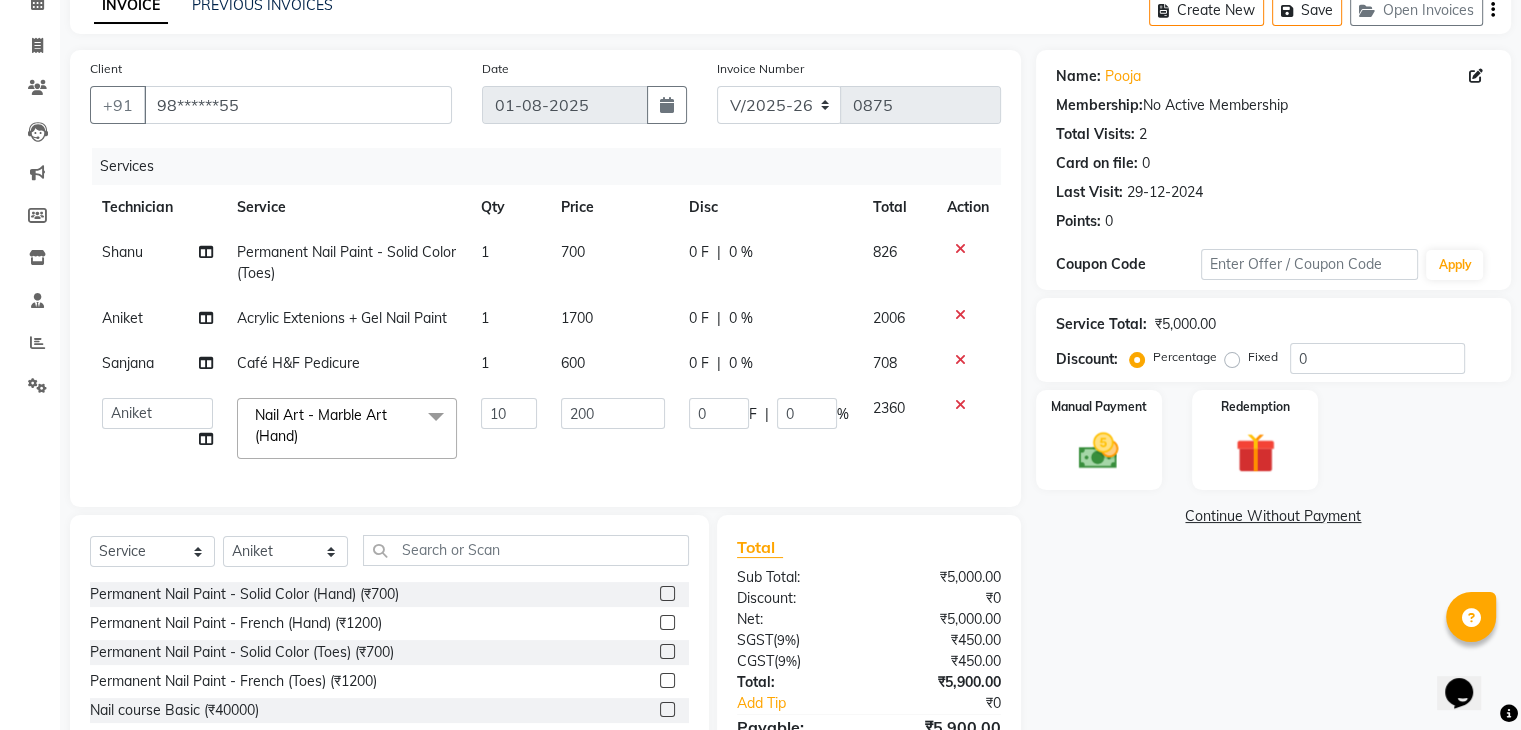 click on "Name: Pooja  Membership:  No Active Membership  Total Visits:  2 Card on file:  0 Last Visit:   29-12-2024 Points:   0  Coupon Code Apply Service Total:  ₹5,000.00  Discount:  Percentage   Fixed  0 Manual Payment Redemption  Continue Without Payment" 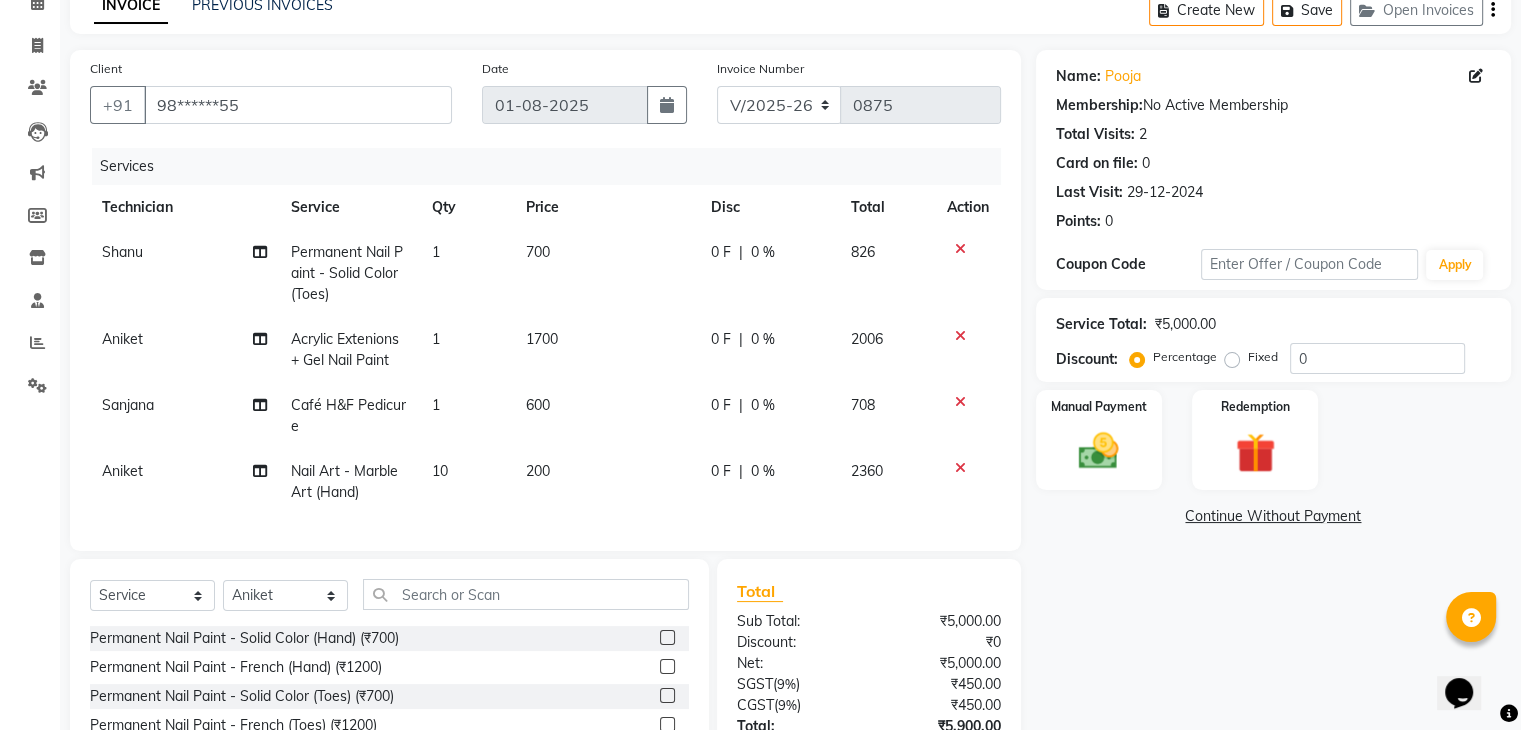 click on "1700" 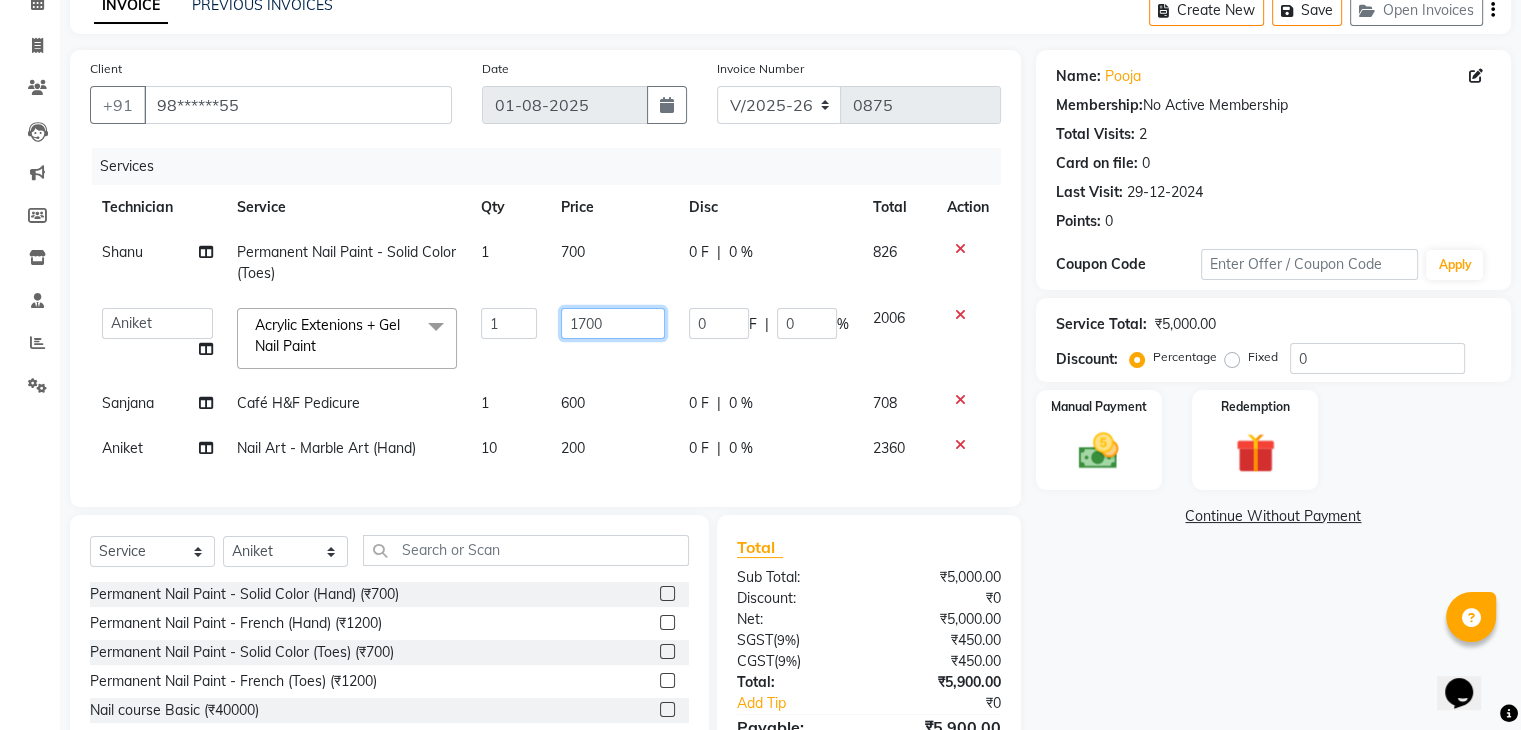 click on "1700" 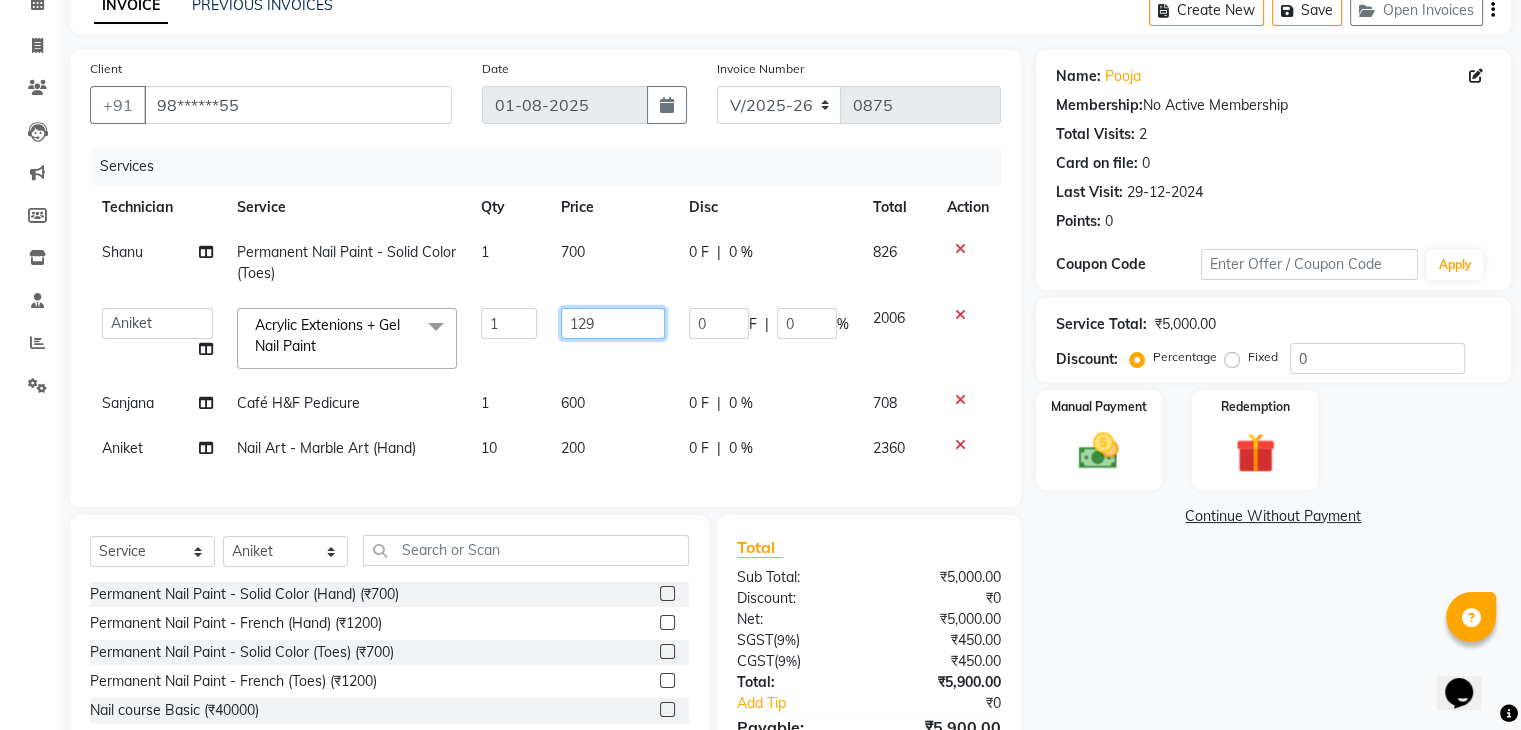 type on "1299" 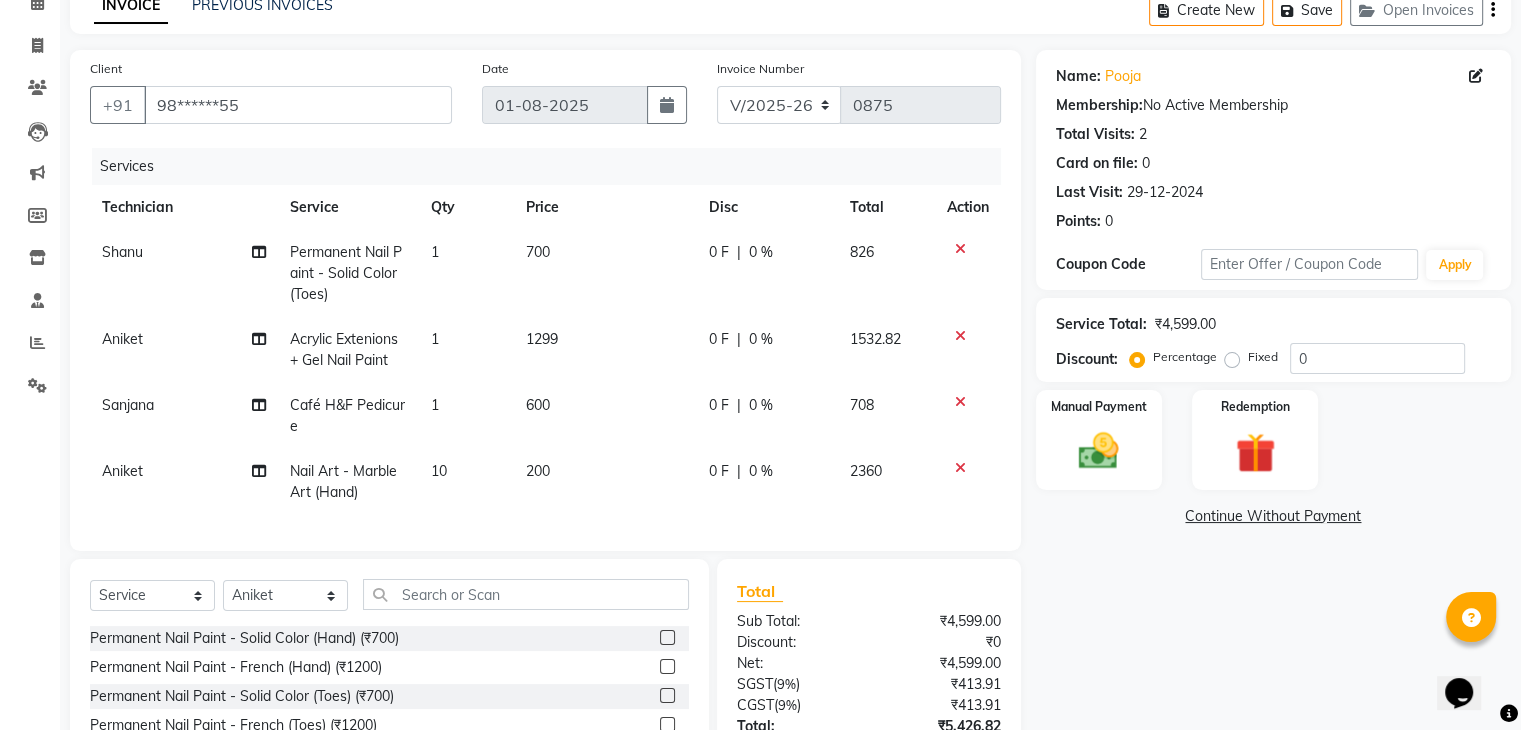 click on "Name: Pooja  Membership:  No Active Membership  Total Visits:  2 Card on file:  0 Last Visit:   29-12-2024 Points:   0  Coupon Code Apply Service Total:  ₹4,599.00  Discount:  Percentage   Fixed  0 Manual Payment Redemption  Continue Without Payment" 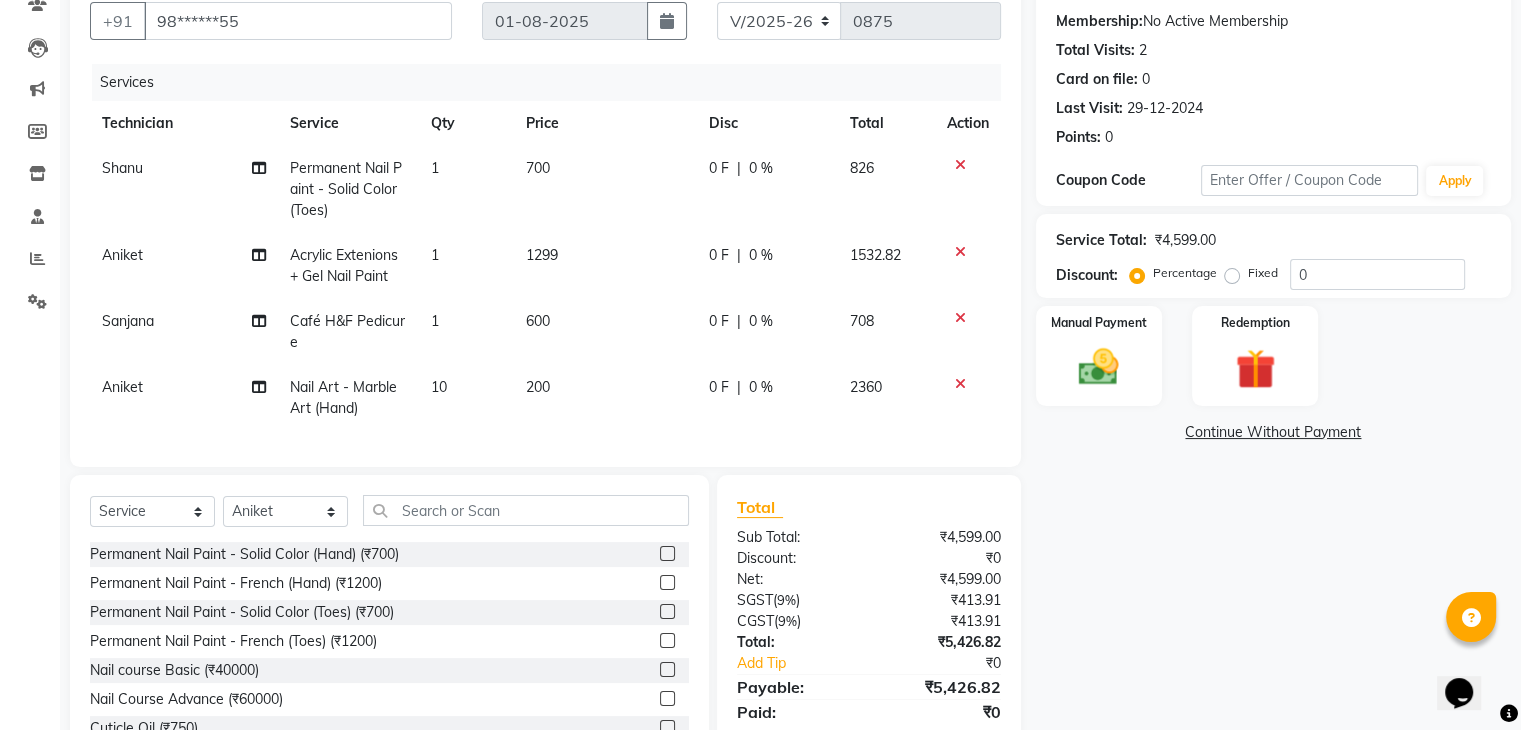 scroll, scrollTop: 270, scrollLeft: 0, axis: vertical 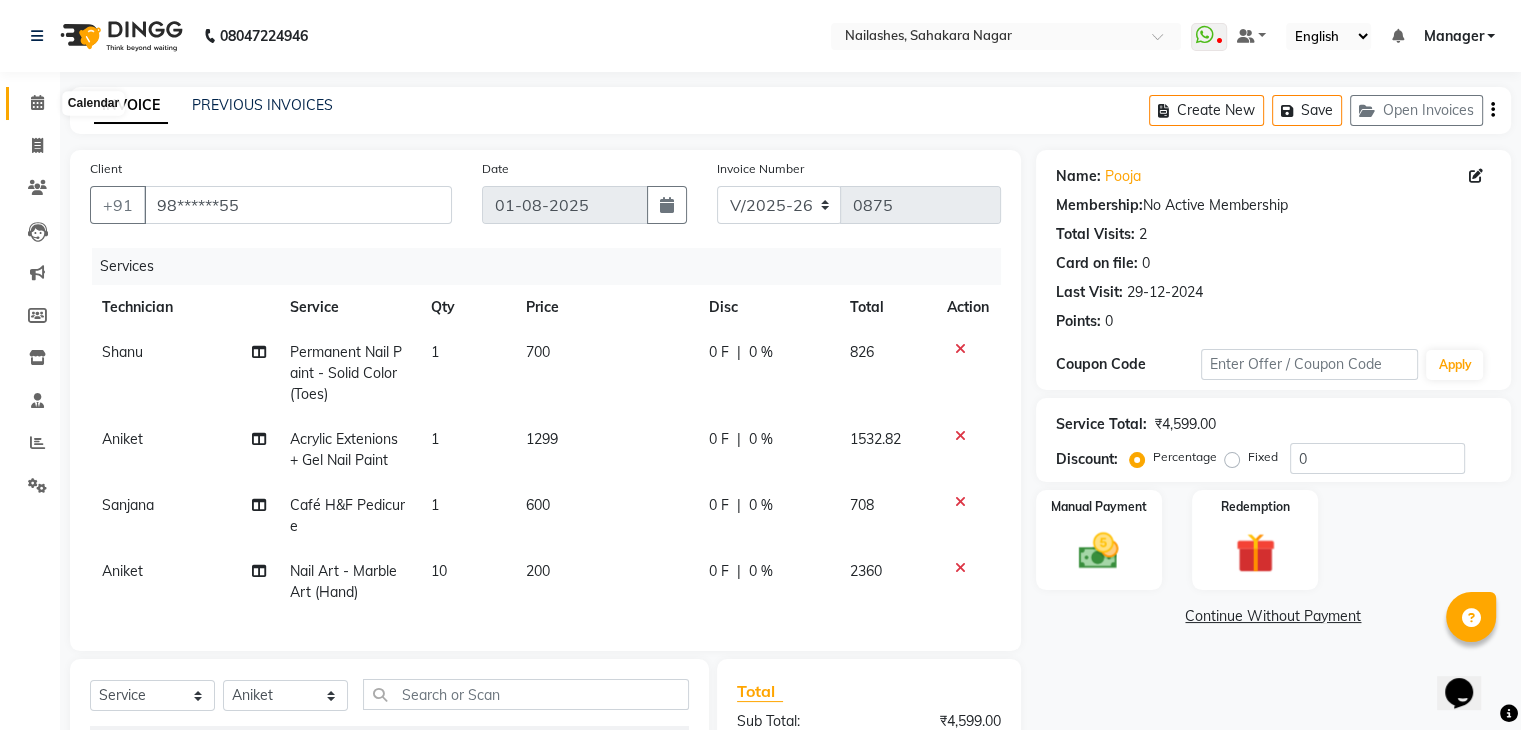 click 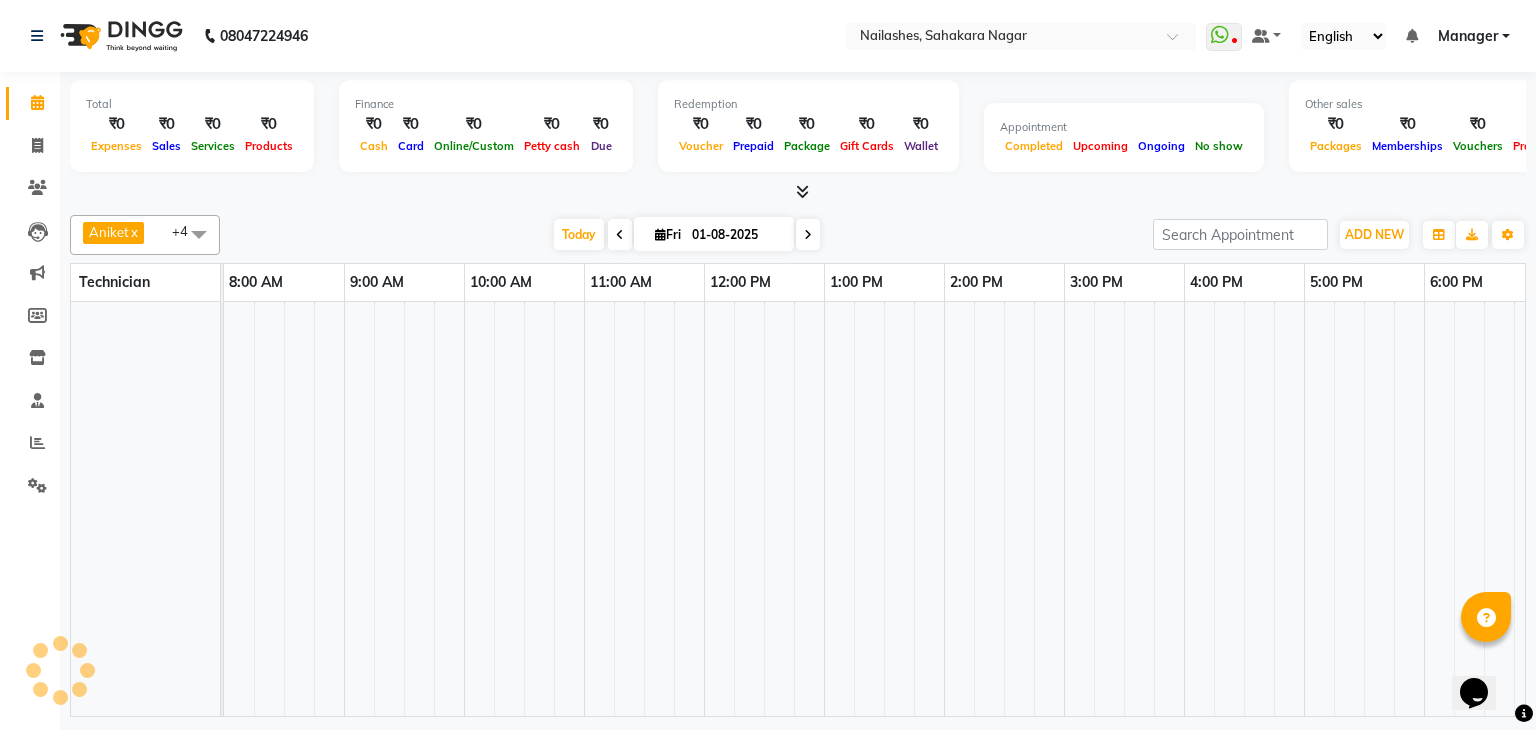 scroll, scrollTop: 0, scrollLeft: 0, axis: both 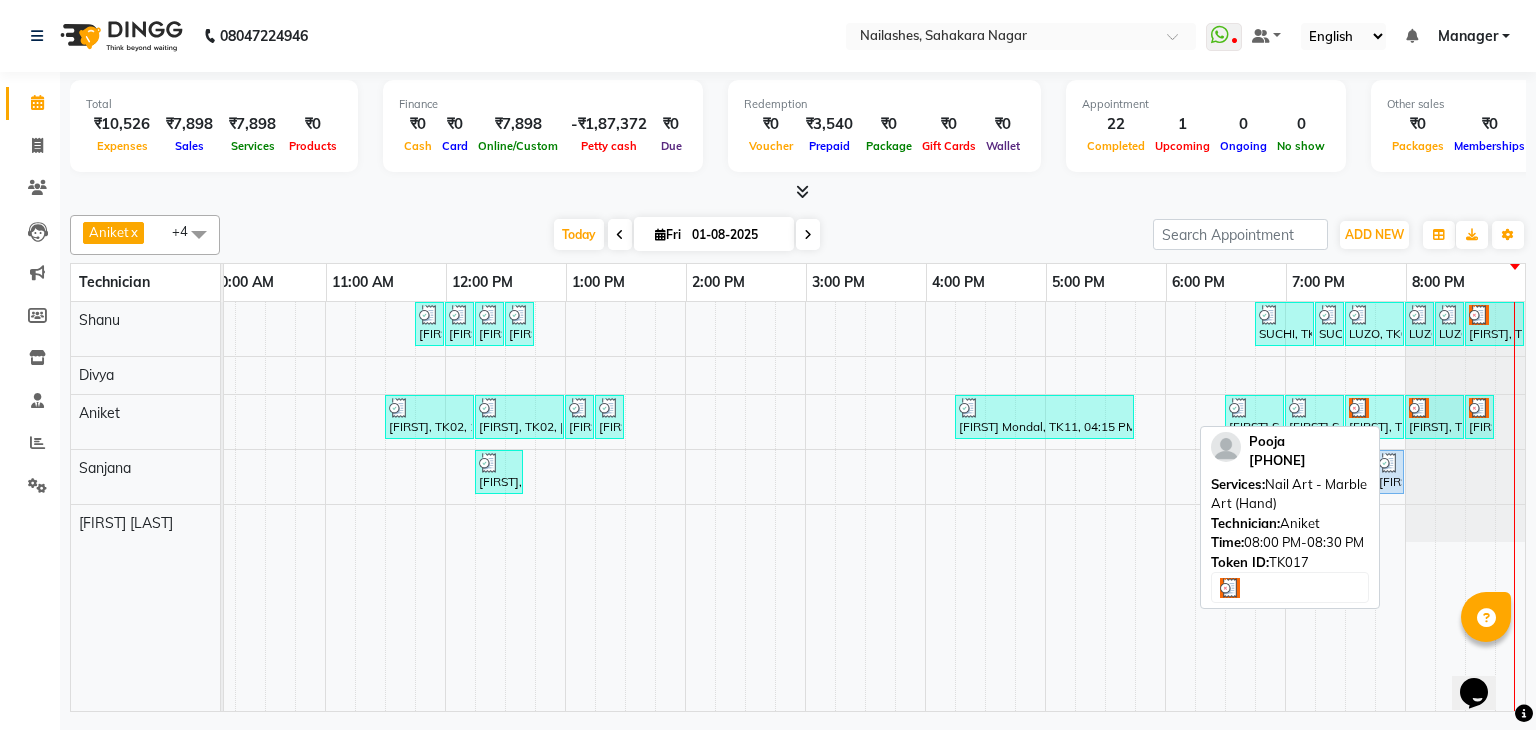 click at bounding box center [1434, 408] 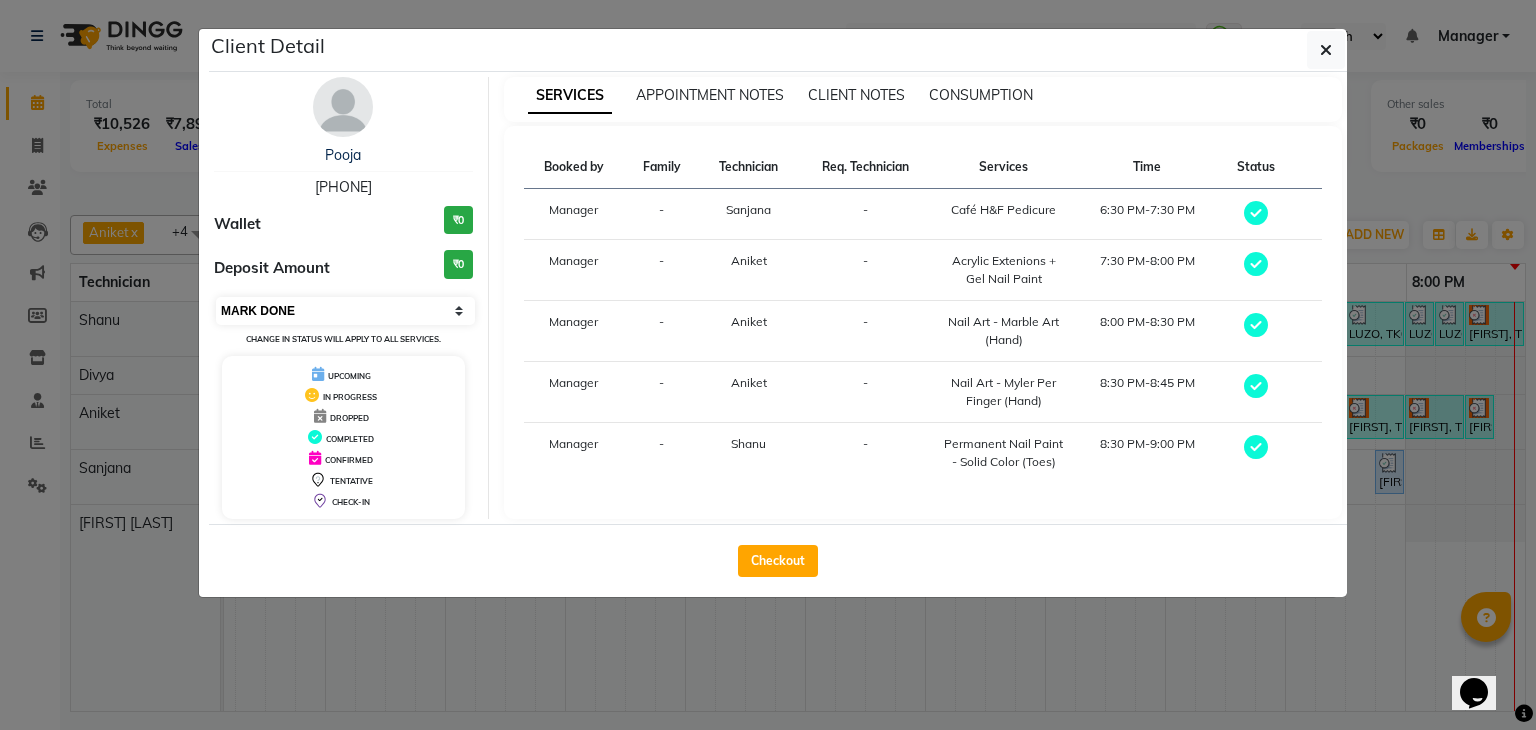 click on "Select MARK DONE UPCOMING" at bounding box center (345, 311) 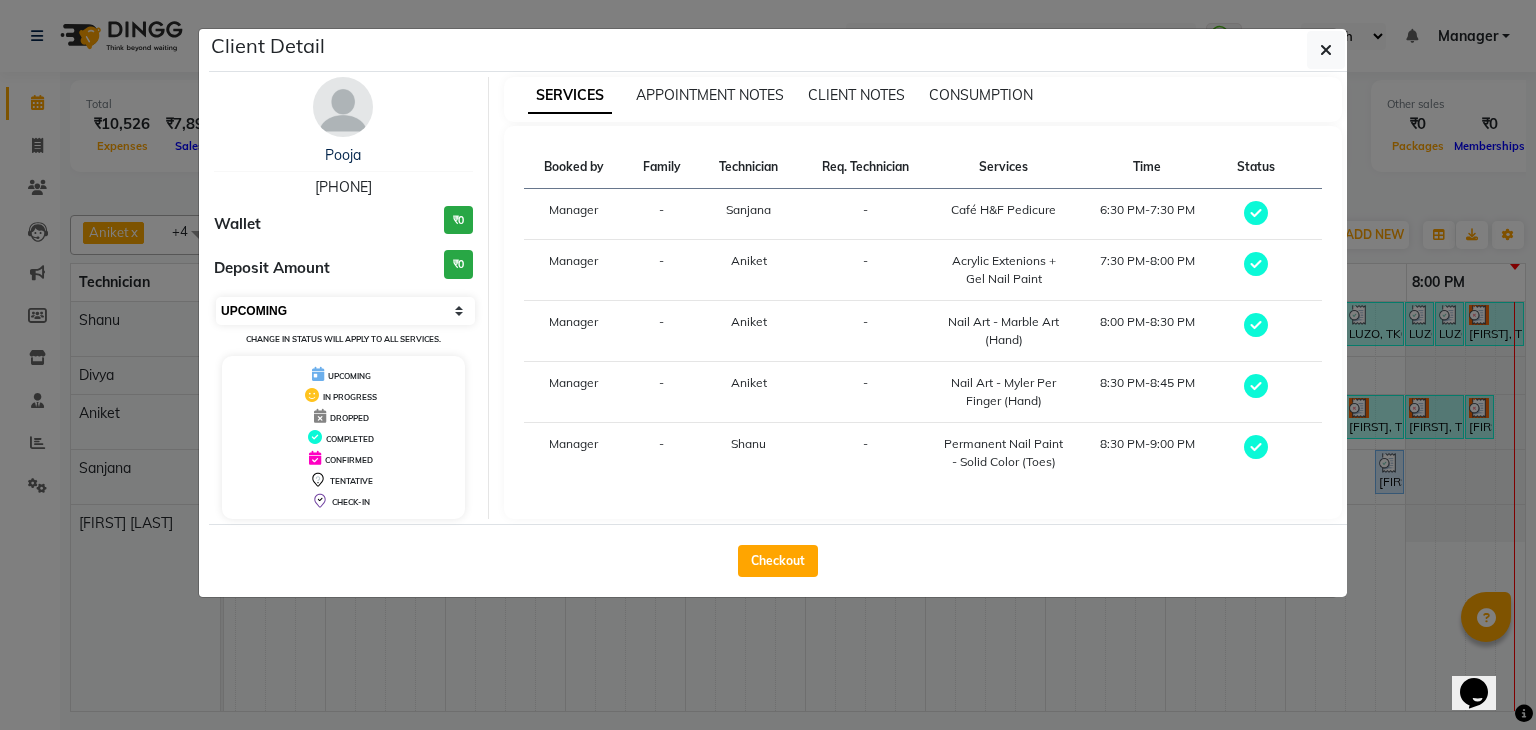 click on "Select MARK DONE UPCOMING" at bounding box center (345, 311) 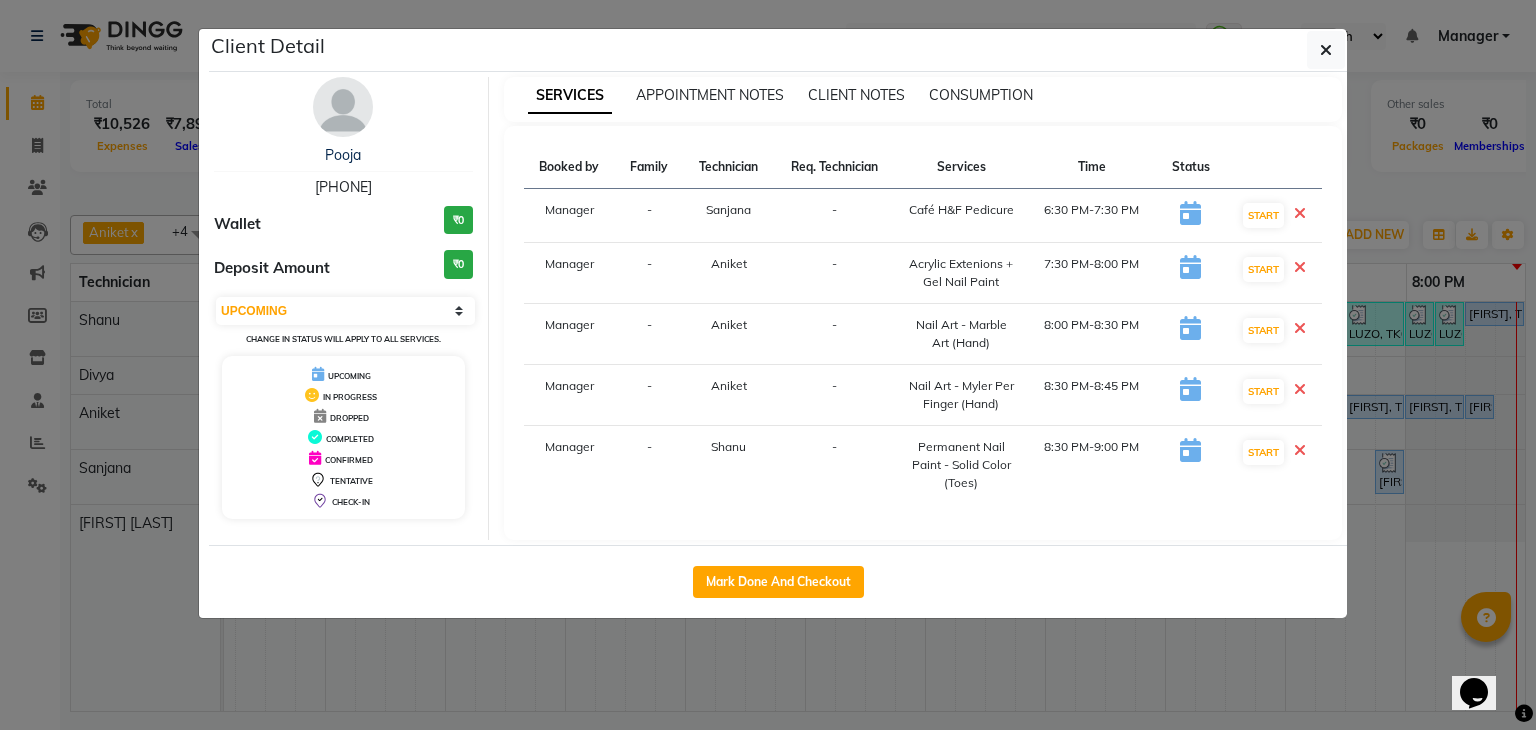click at bounding box center (1300, 389) 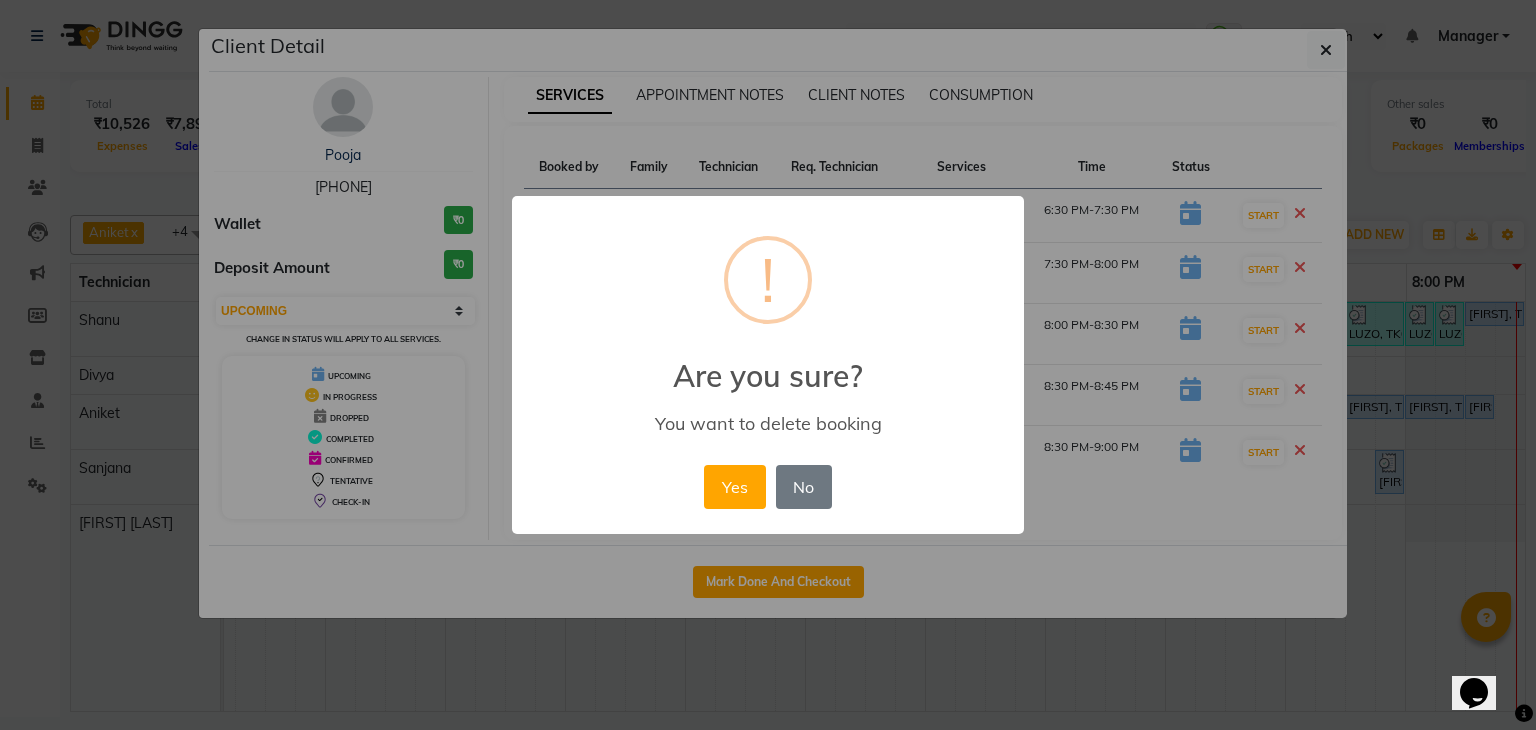 click on "Yes" at bounding box center [734, 487] 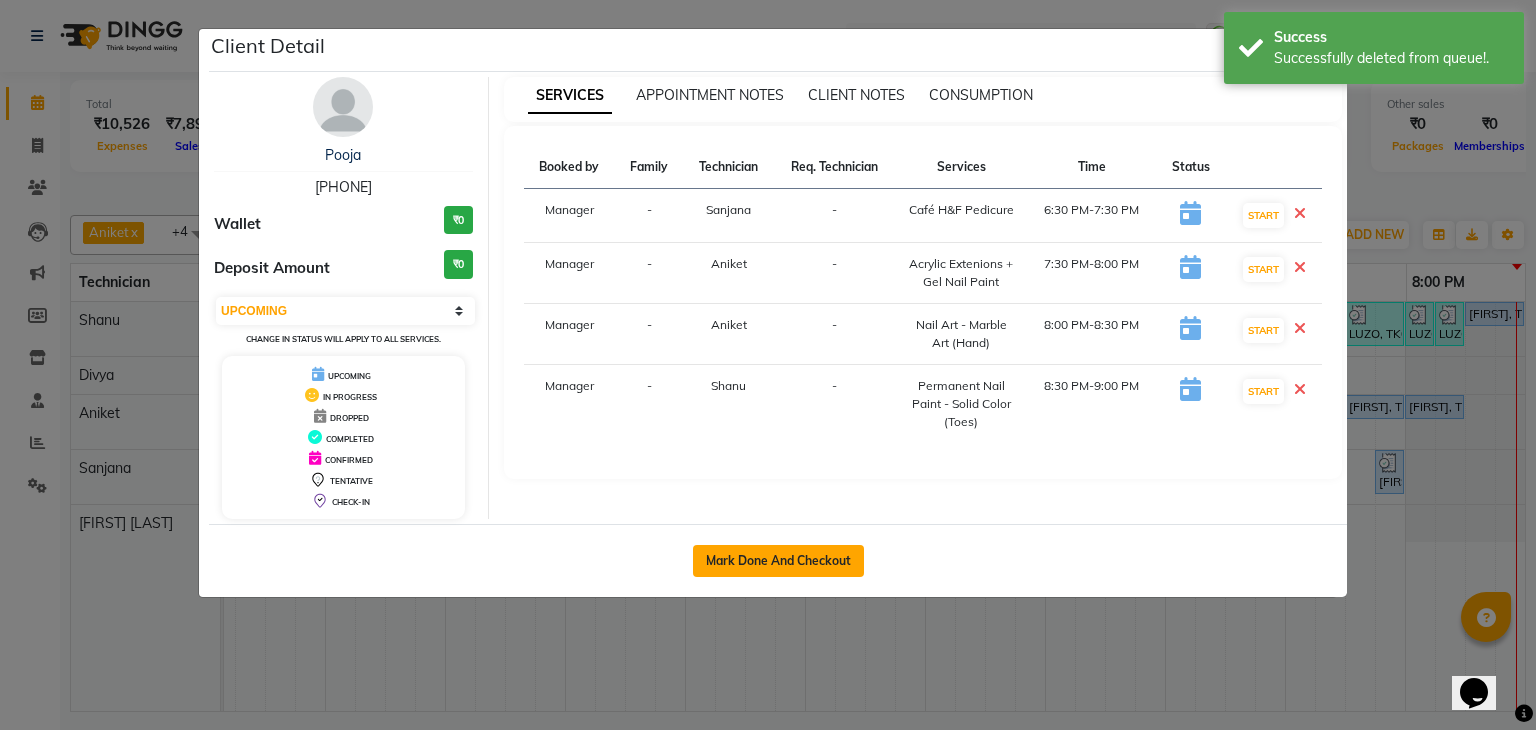 click on "Mark Done And Checkout" 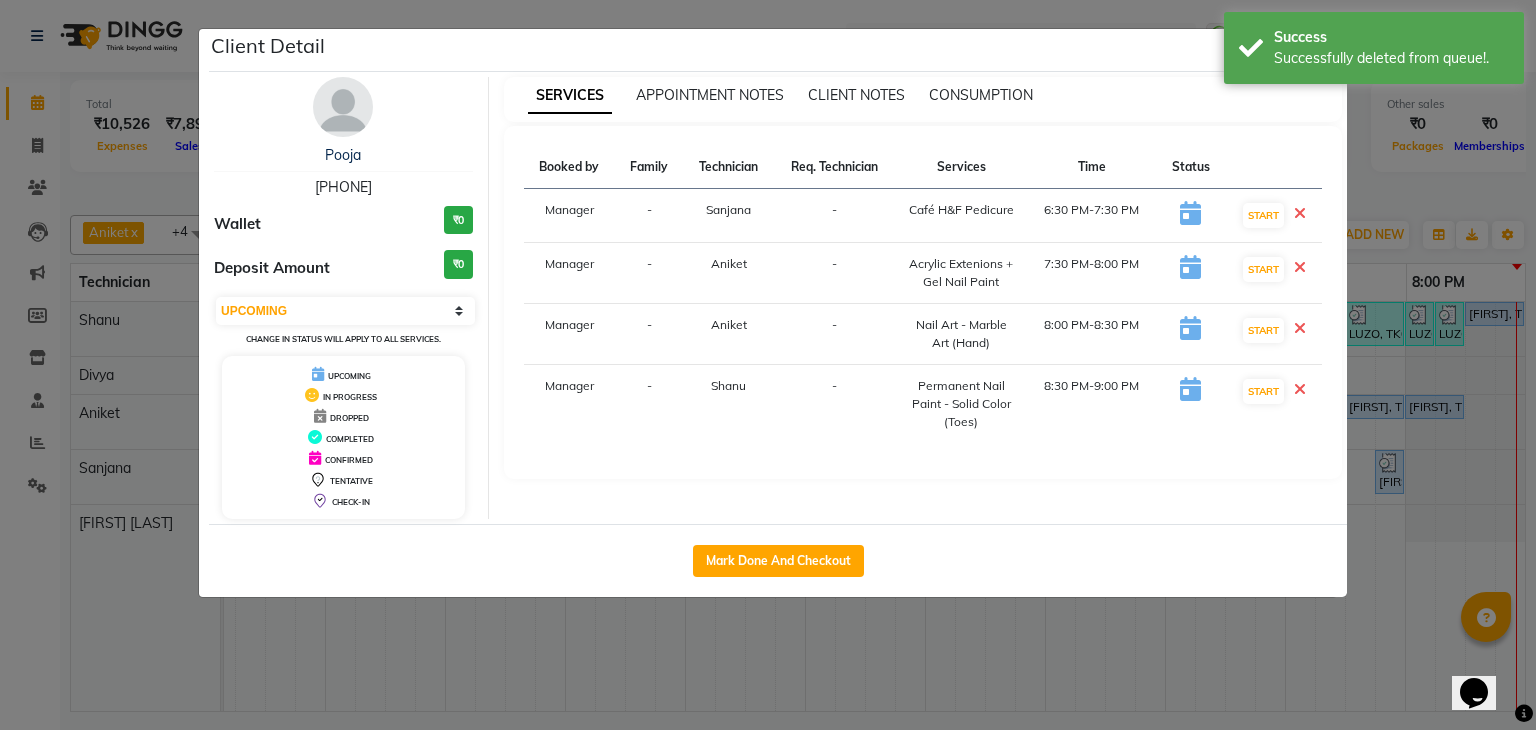 select on "service" 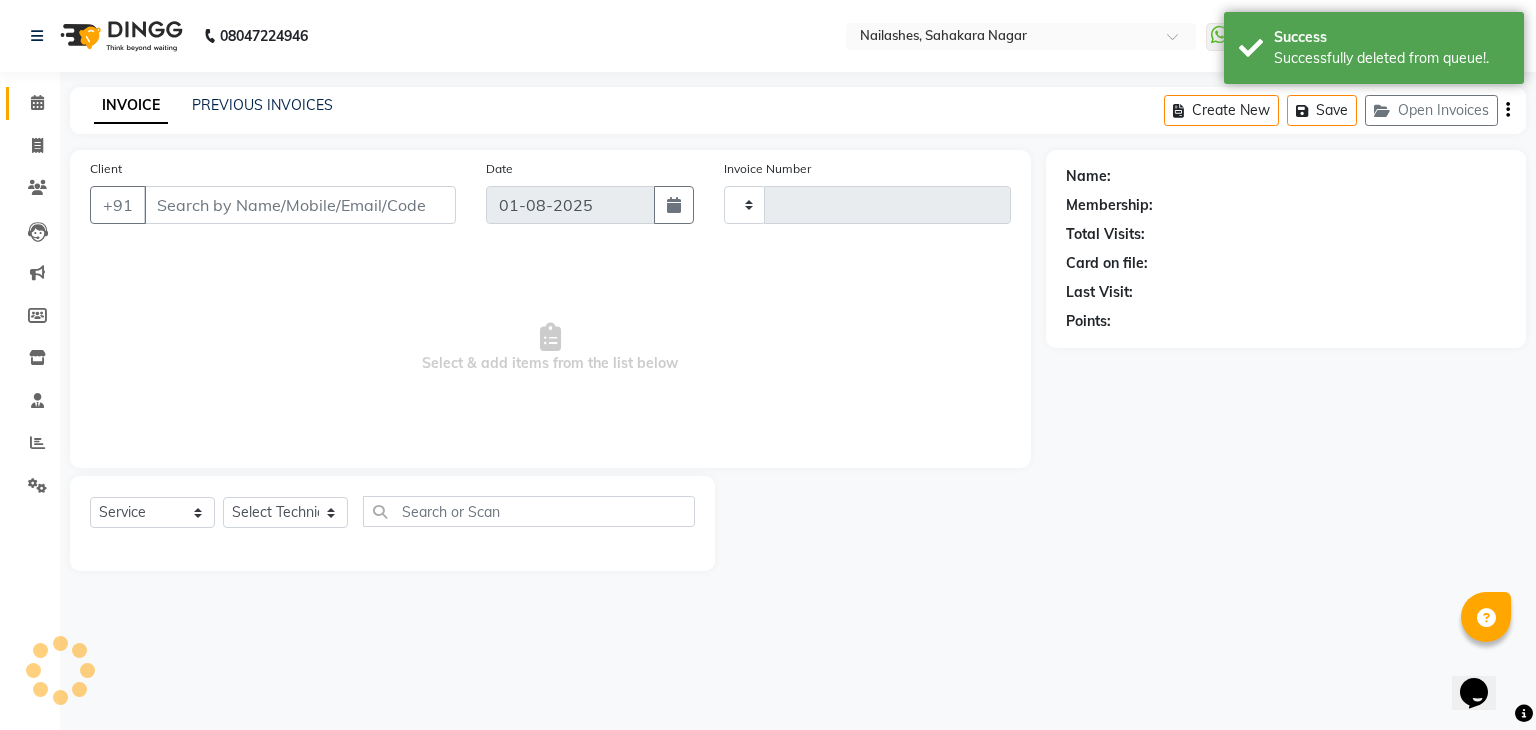 type on "98******55" 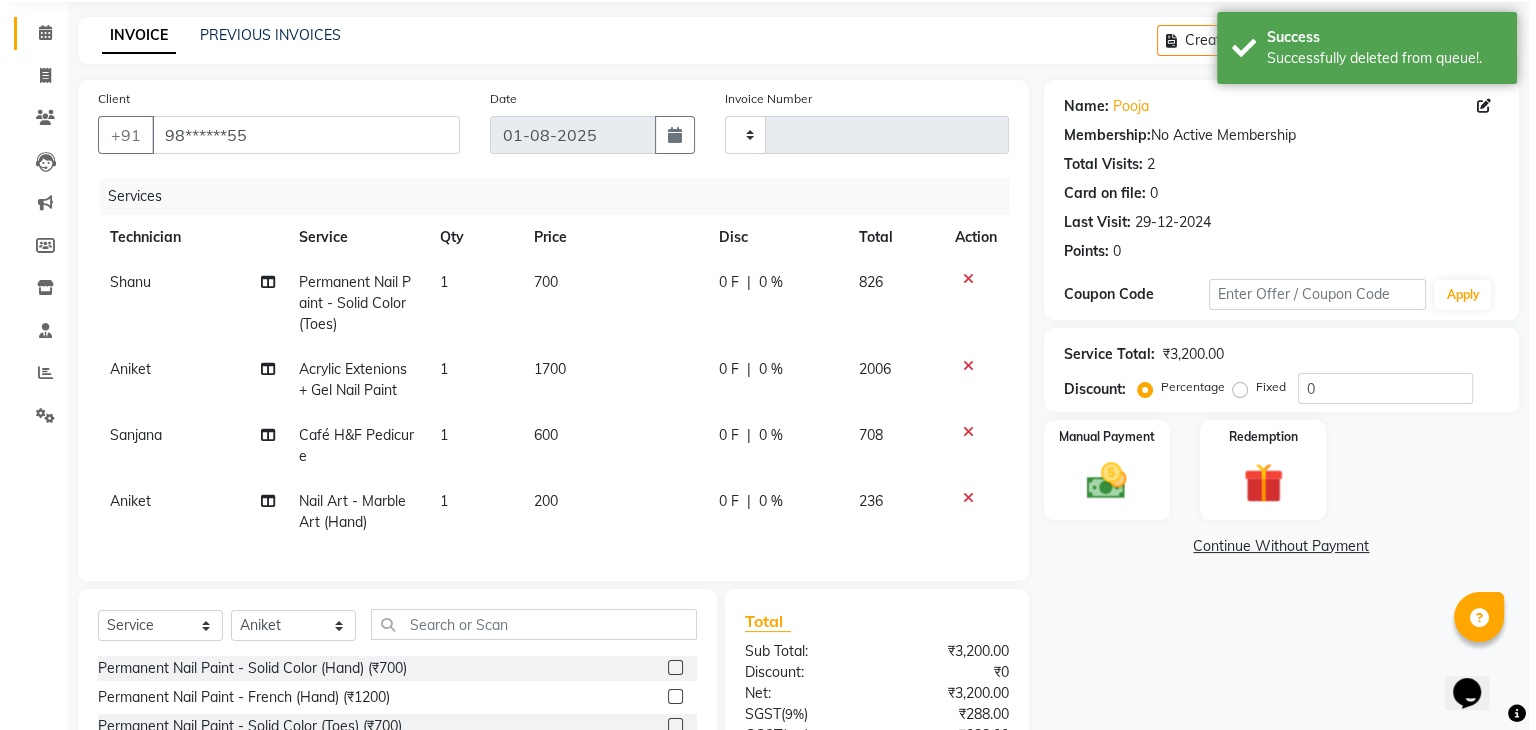 scroll, scrollTop: 0, scrollLeft: 0, axis: both 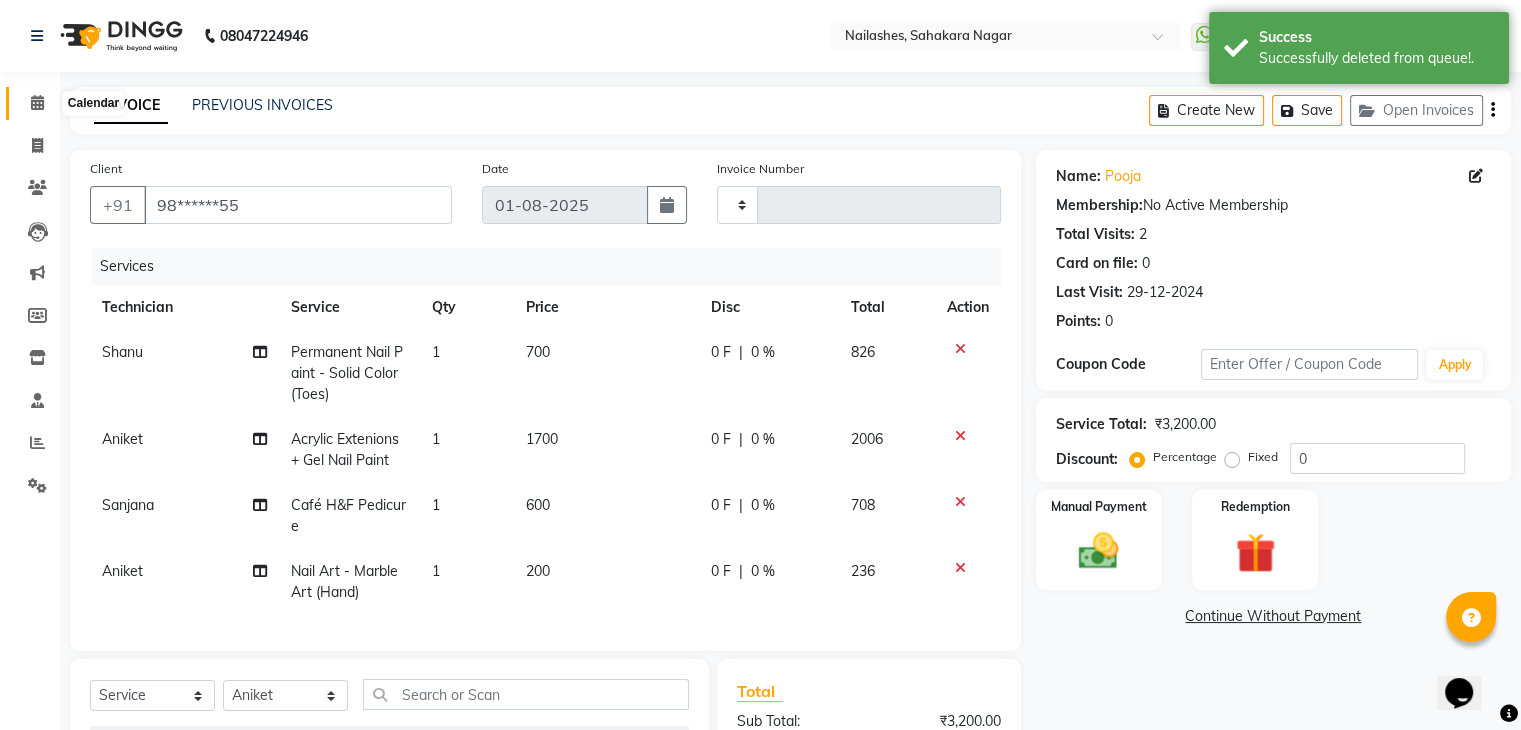 click 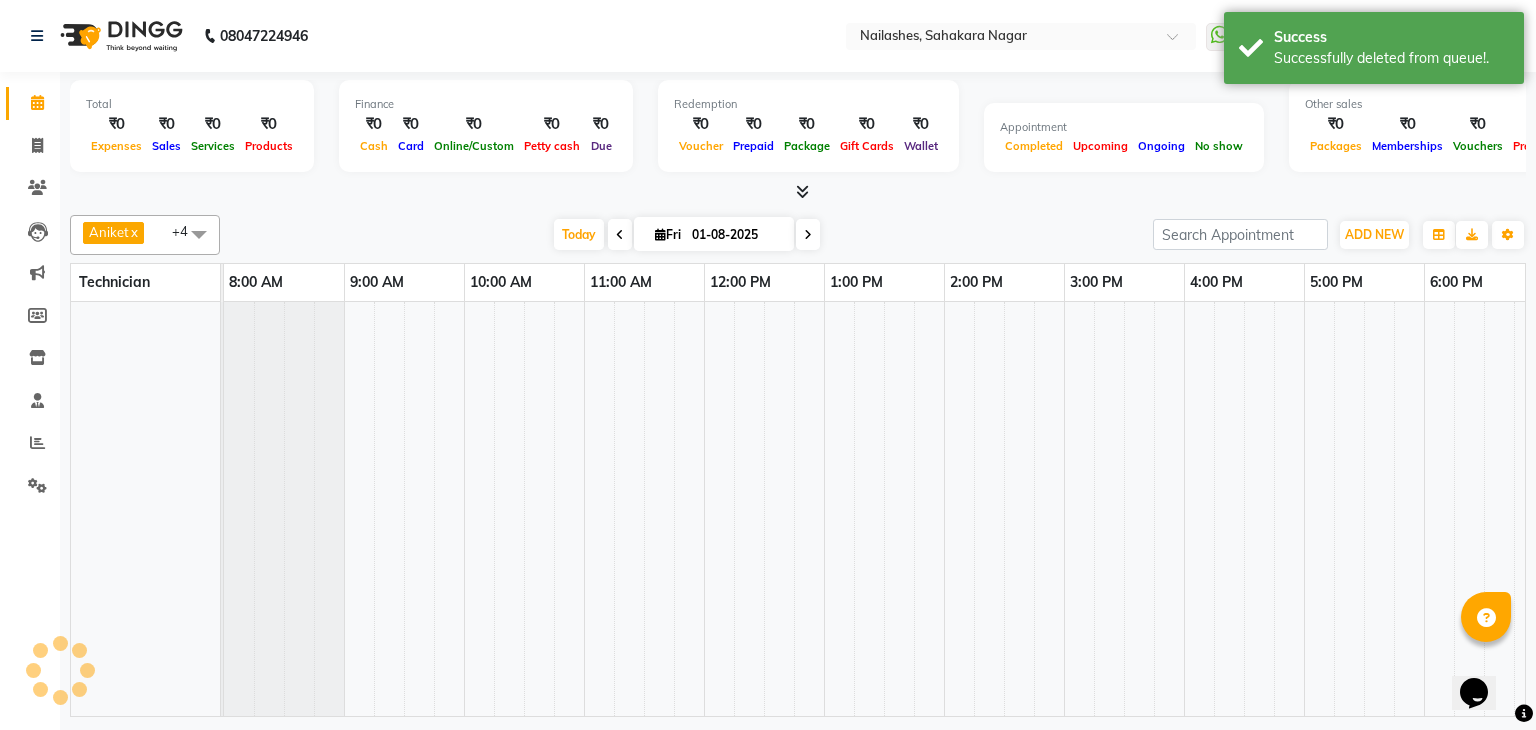 scroll, scrollTop: 0, scrollLeft: 258, axis: horizontal 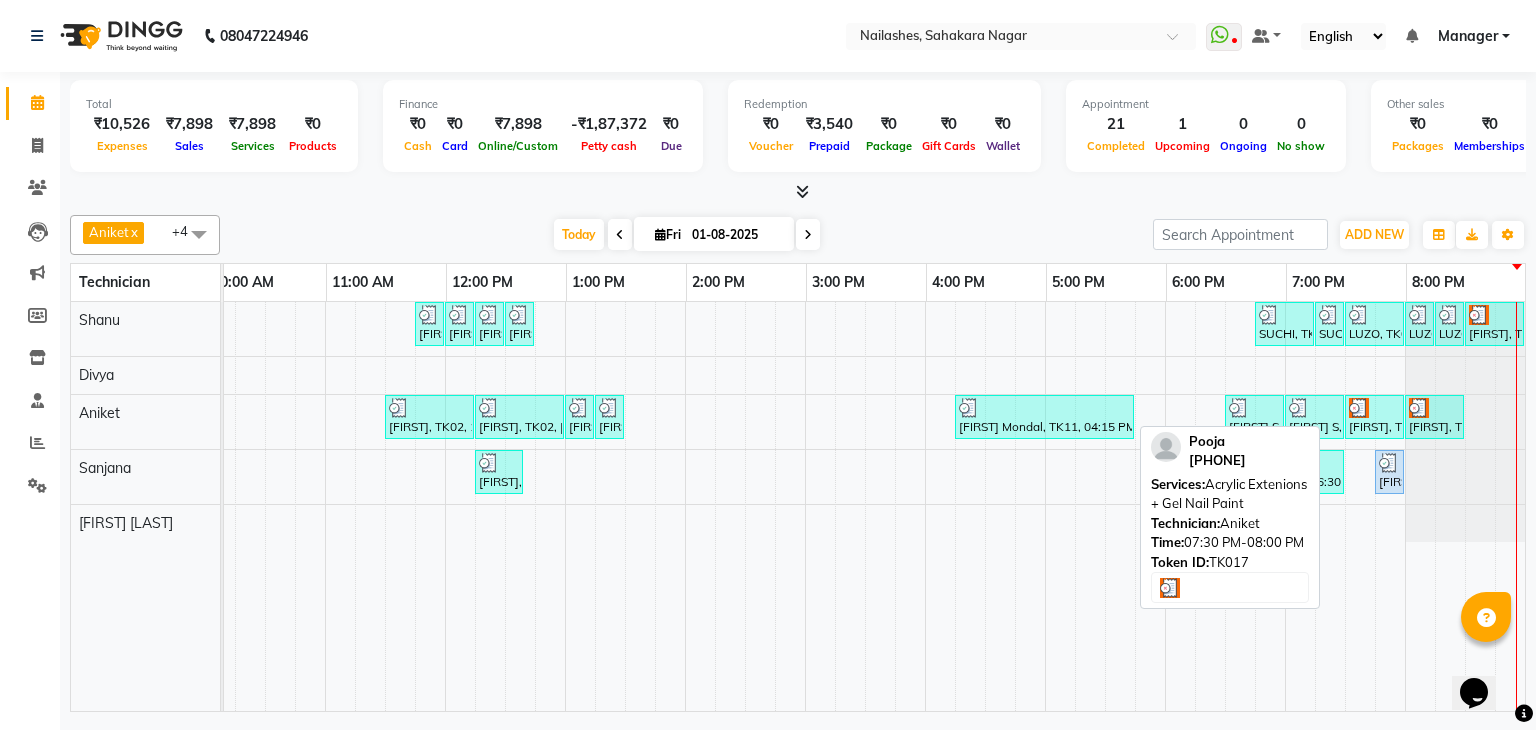 click on "[FIRST], TK17, [TIME]-[TIME], Acrylic Extenions + Gel Nail Paint" at bounding box center (1374, 417) 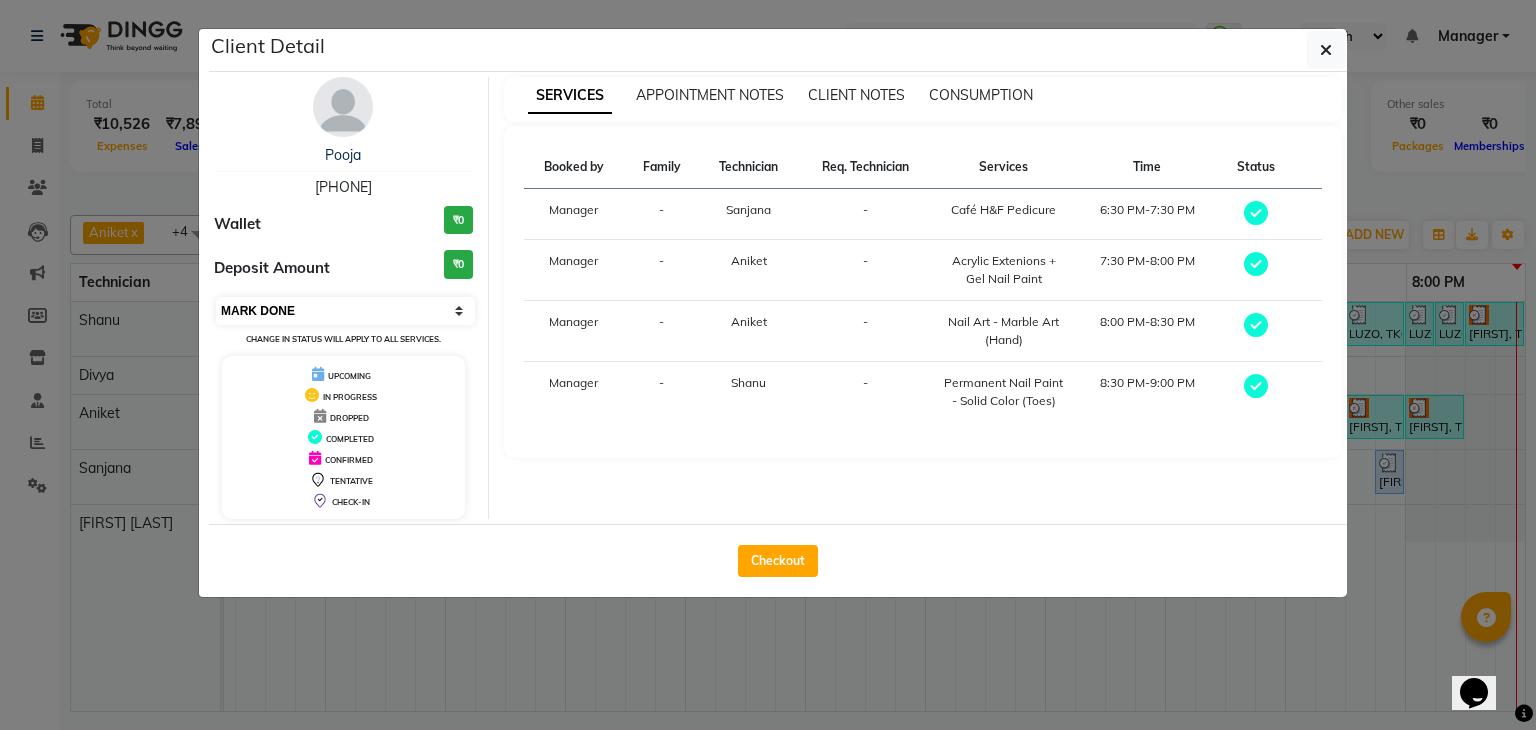 click on "Select MARK DONE UPCOMING" at bounding box center [345, 311] 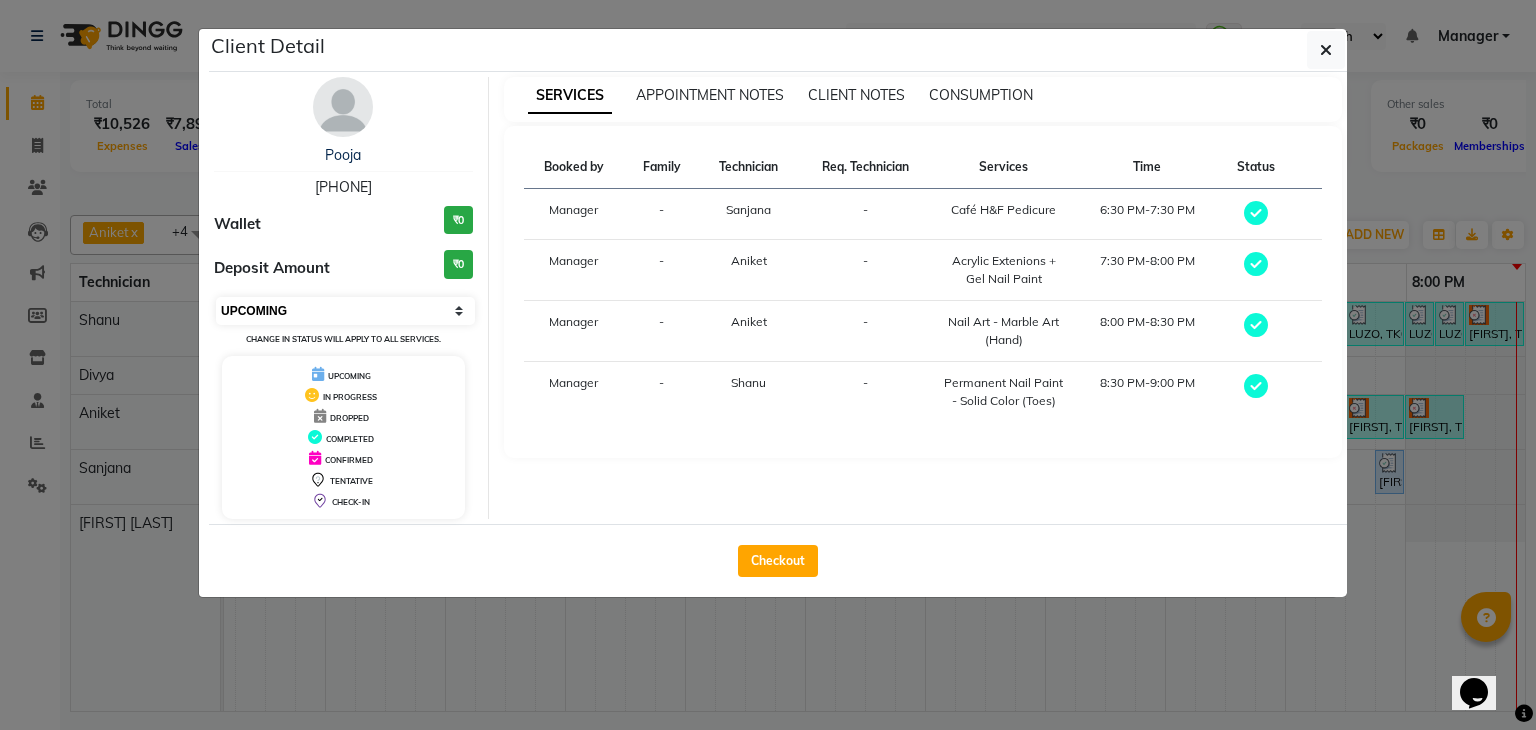 click on "Select MARK DONE UPCOMING" at bounding box center [345, 311] 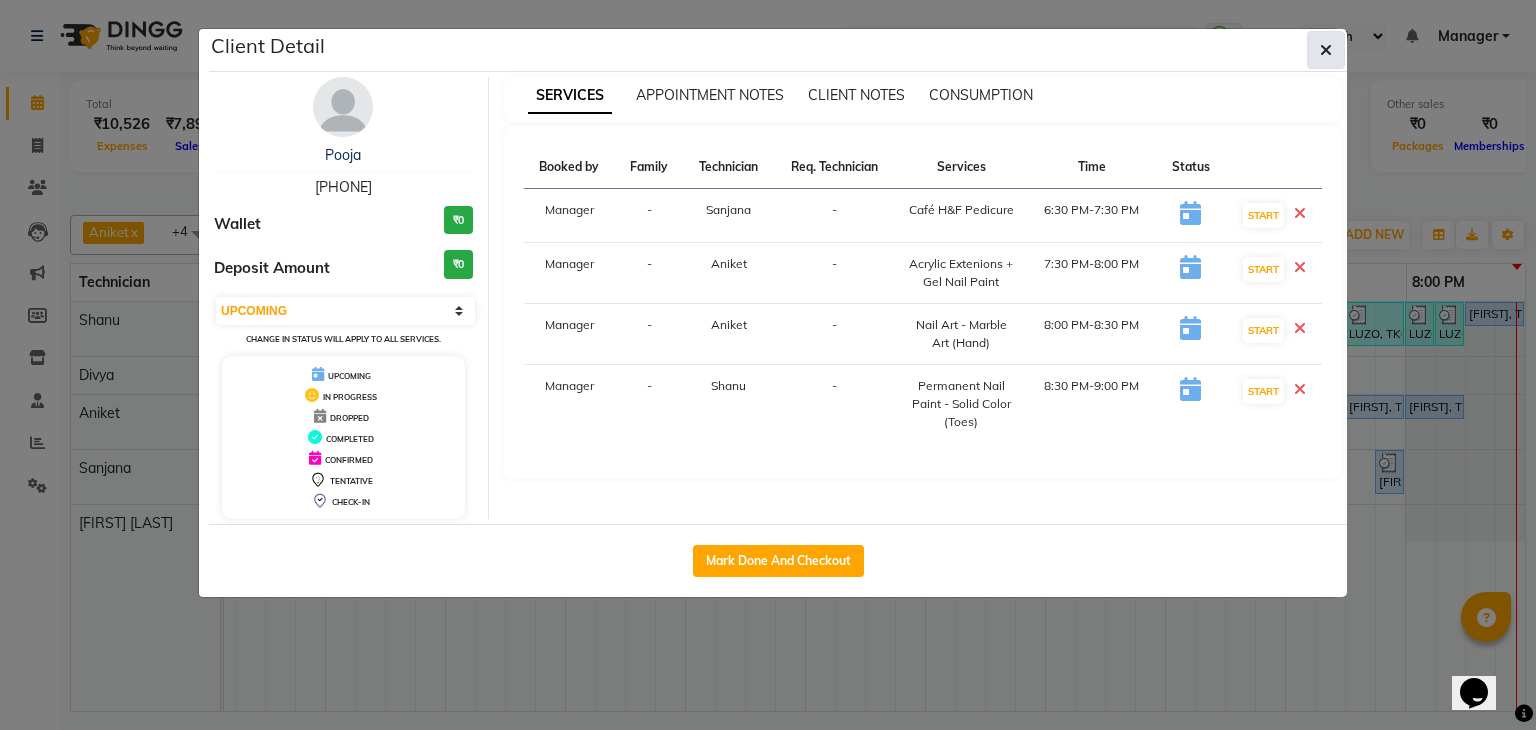 drag, startPoint x: 1336, startPoint y: 45, endPoint x: 1329, endPoint y: 55, distance: 12.206555 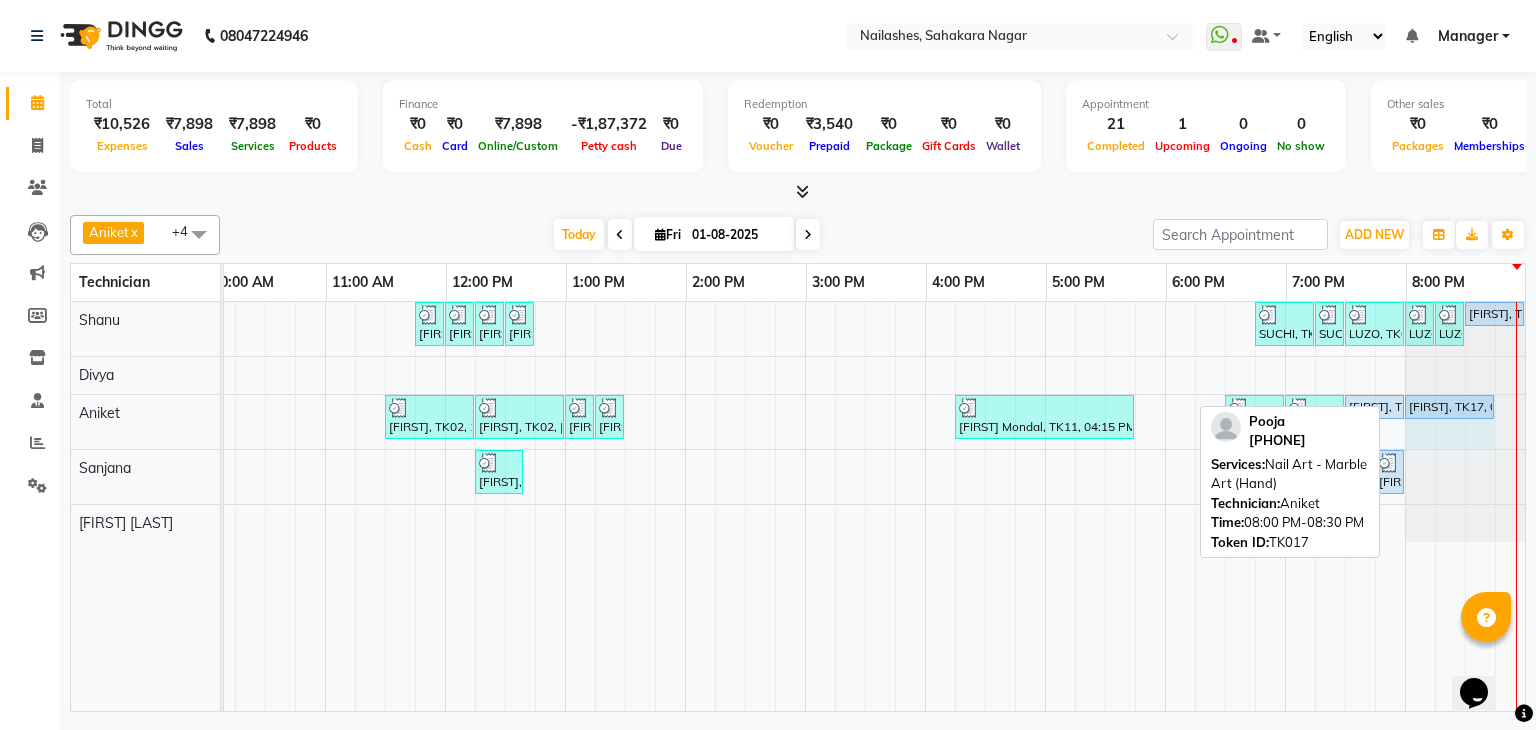 drag, startPoint x: 1445, startPoint y: 401, endPoint x: 1456, endPoint y: 405, distance: 11.7046995 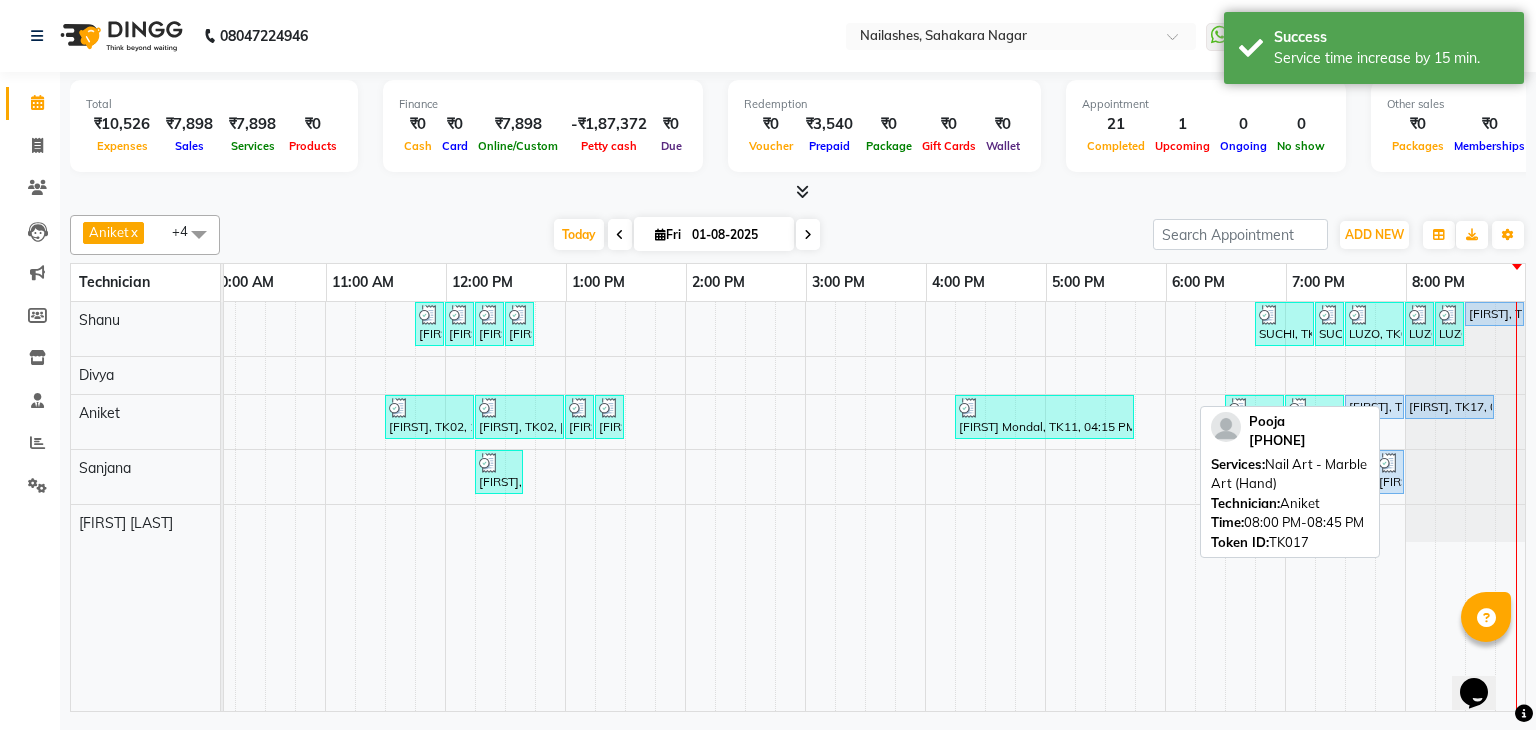 click on "Pooja, TK17, 08:00 PM-08:45 PM, Nail Art - Marble Art (Hand)" at bounding box center (1449, 407) 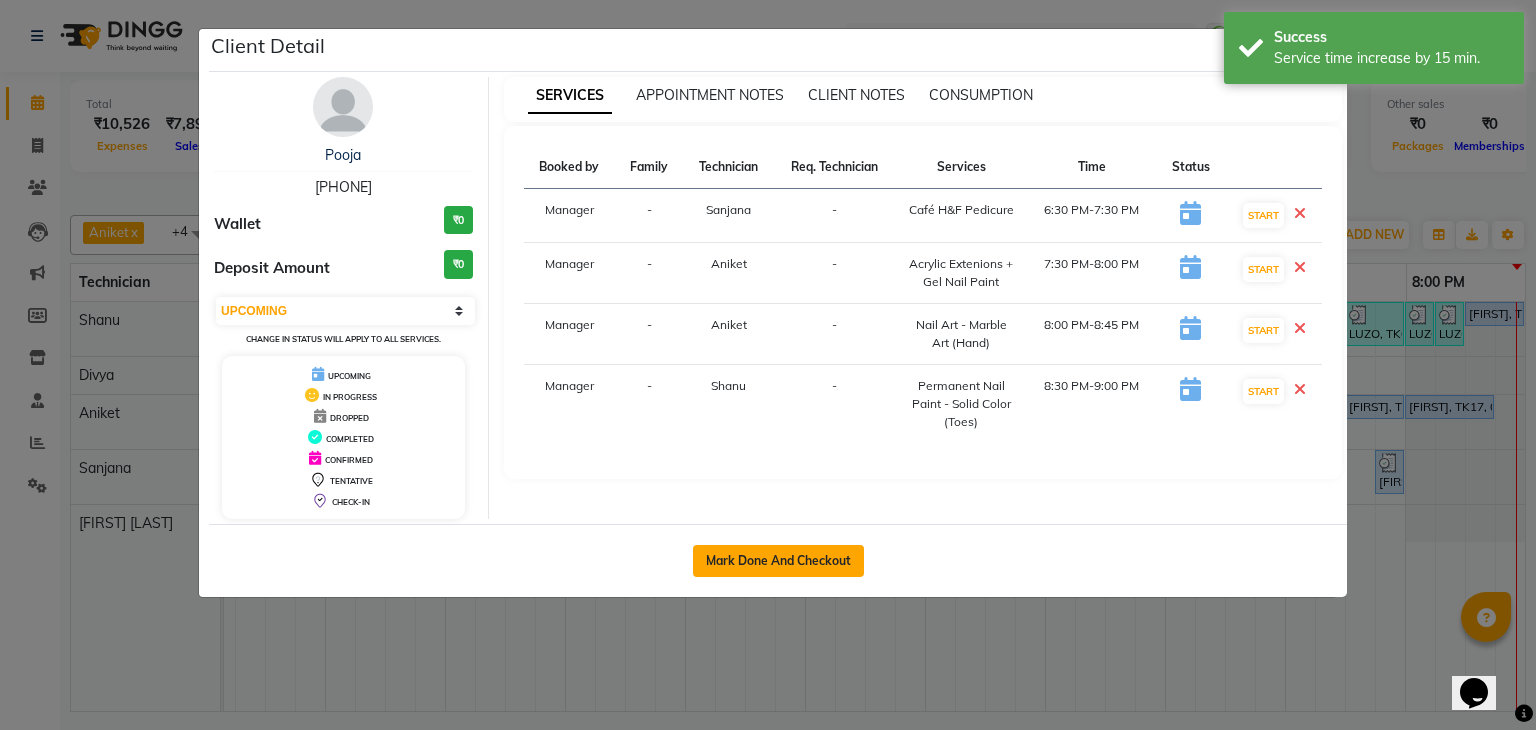 click on "Mark Done And Checkout" 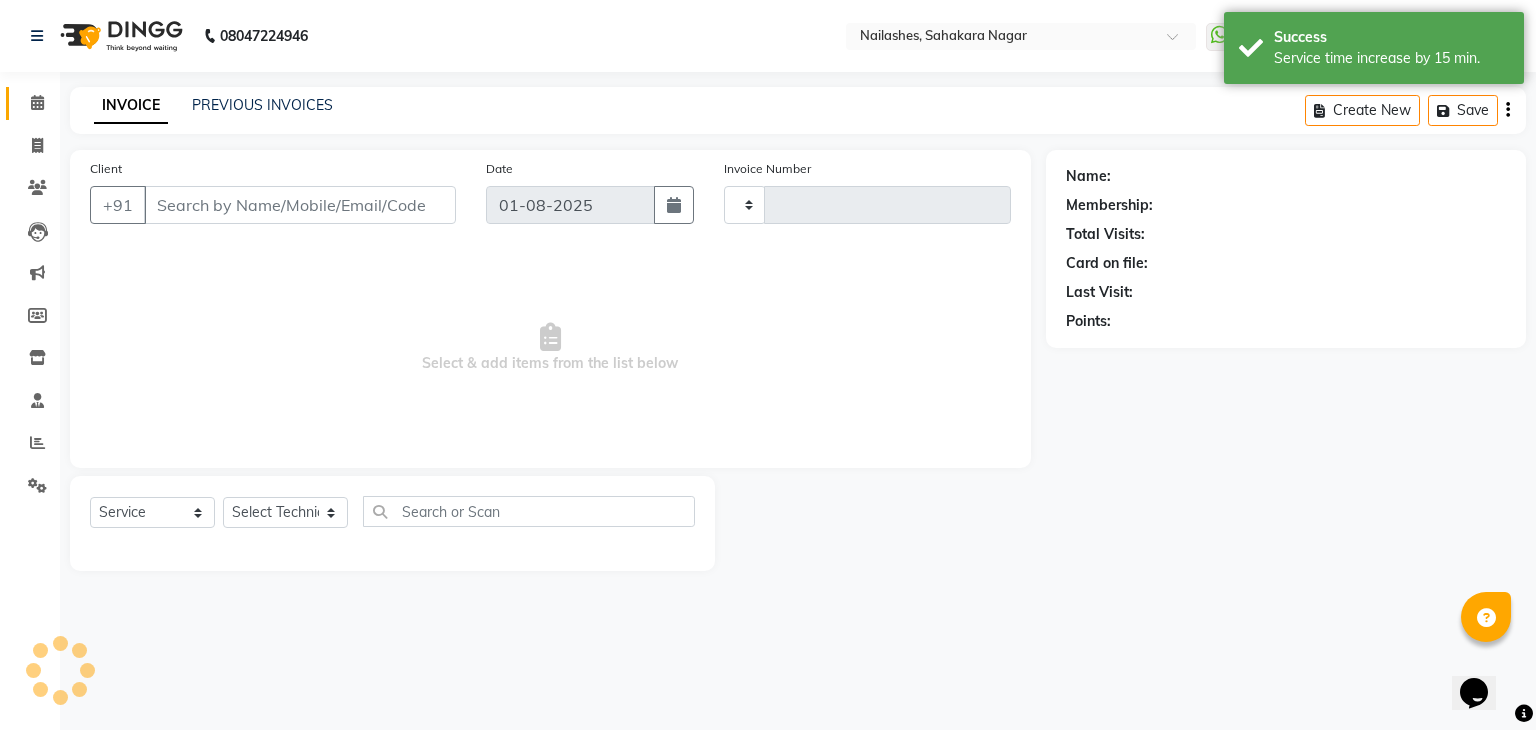 type on "0875" 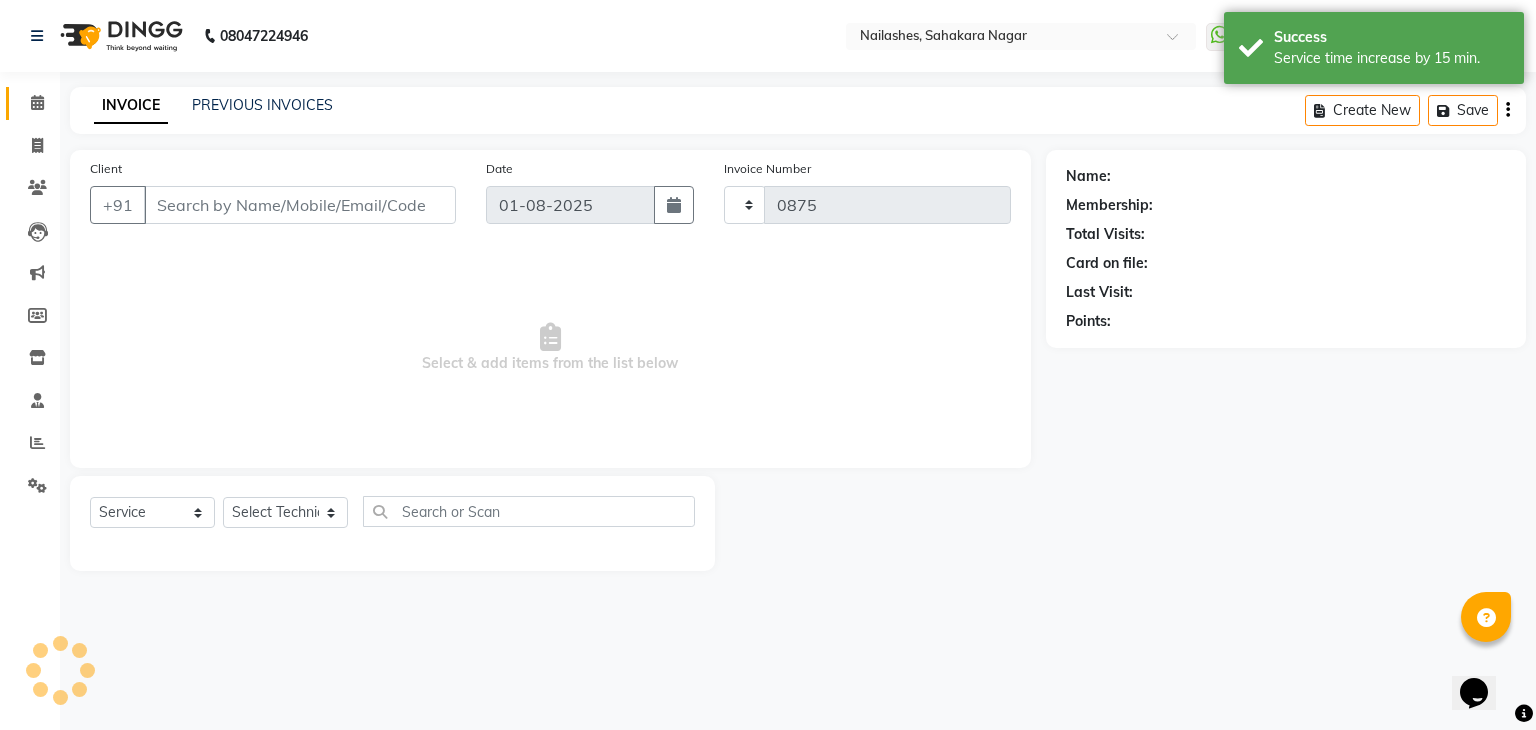 select on "6455" 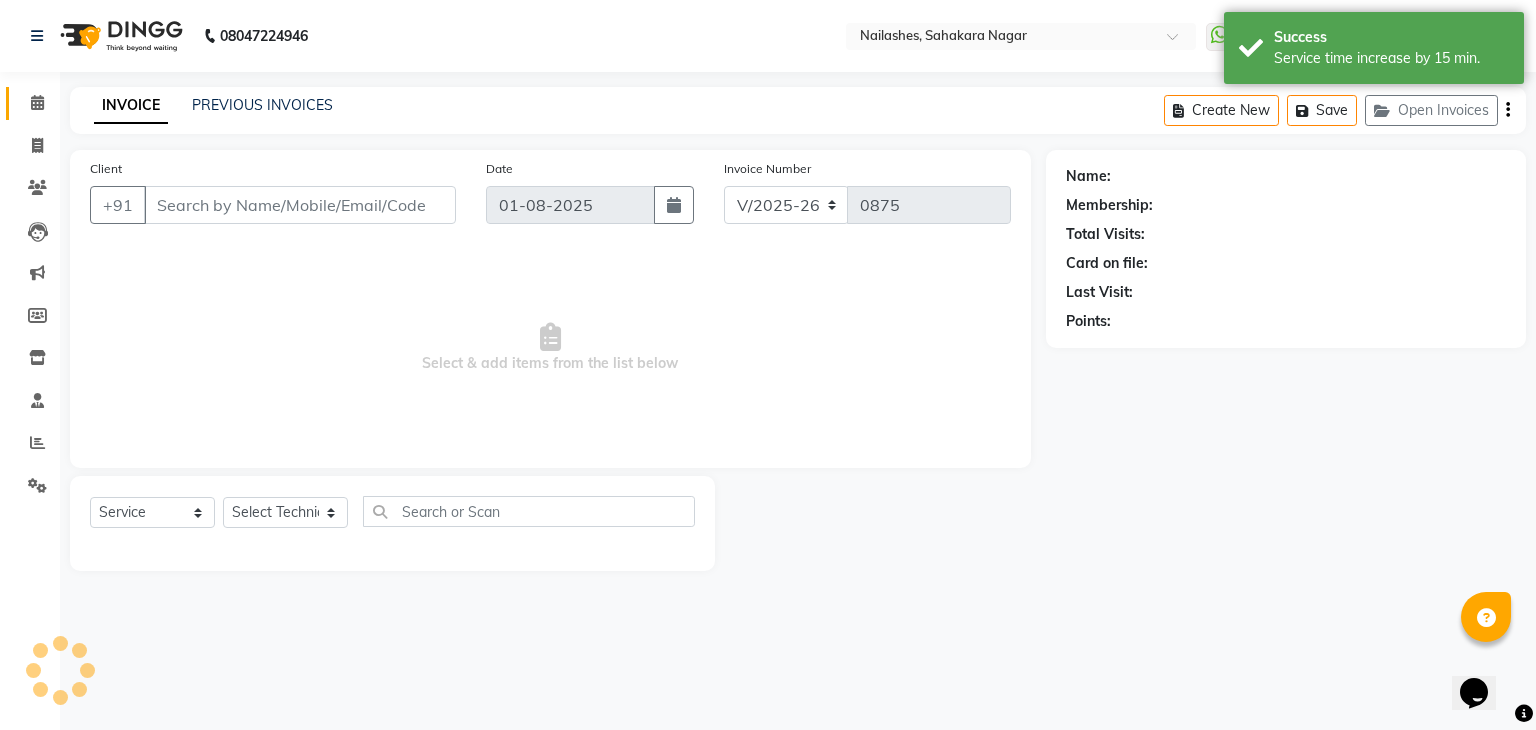 type on "98******55" 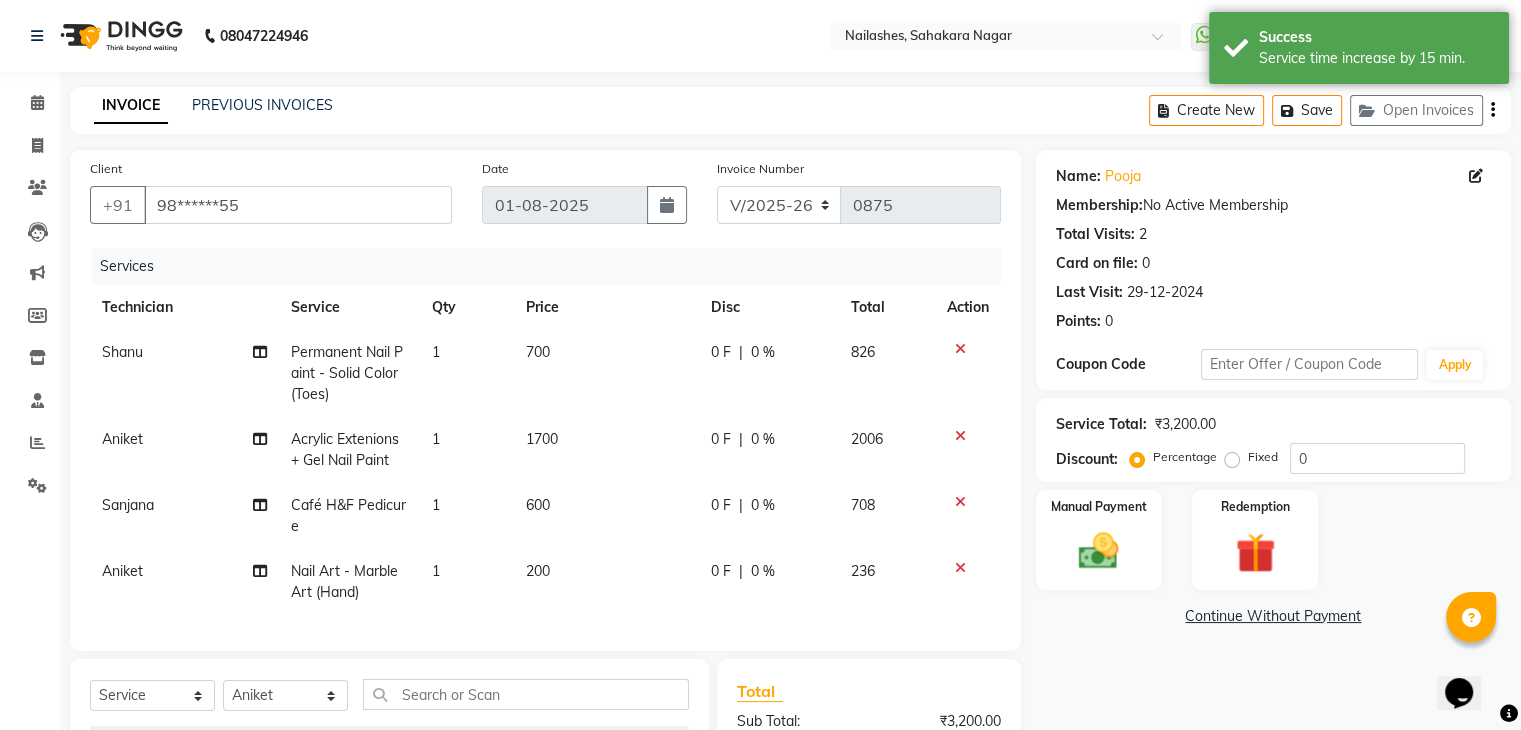 click on "1700" 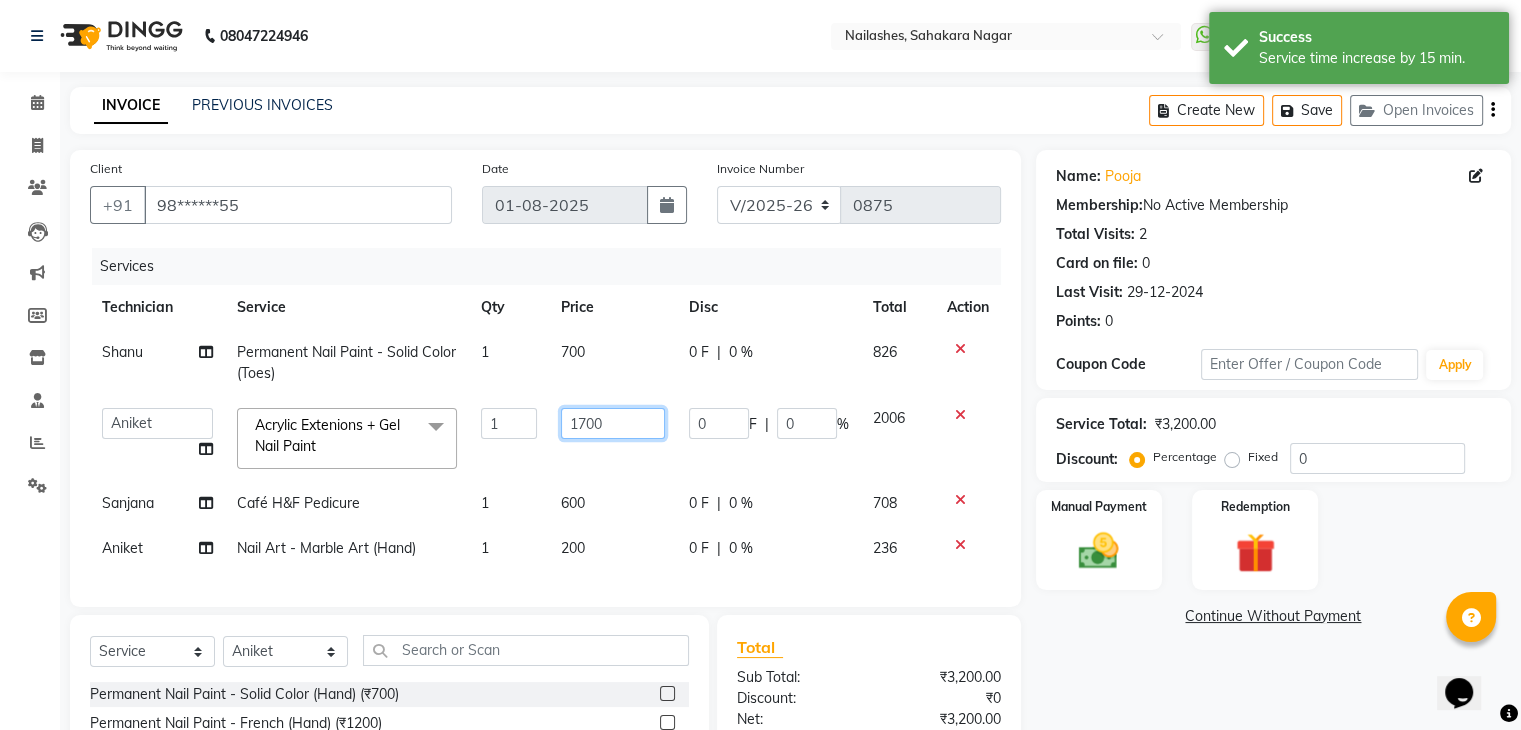 click on "1700" 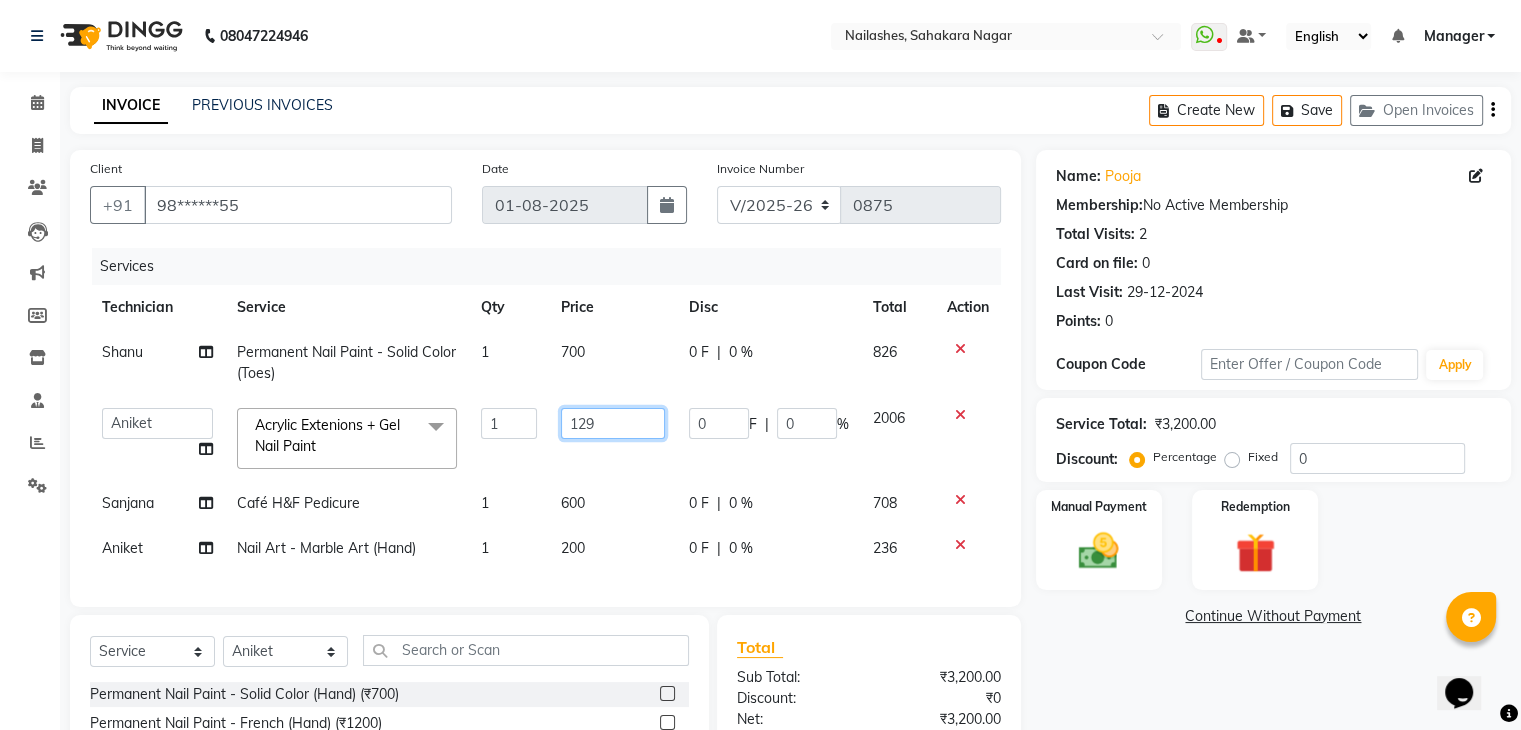 type on "1299" 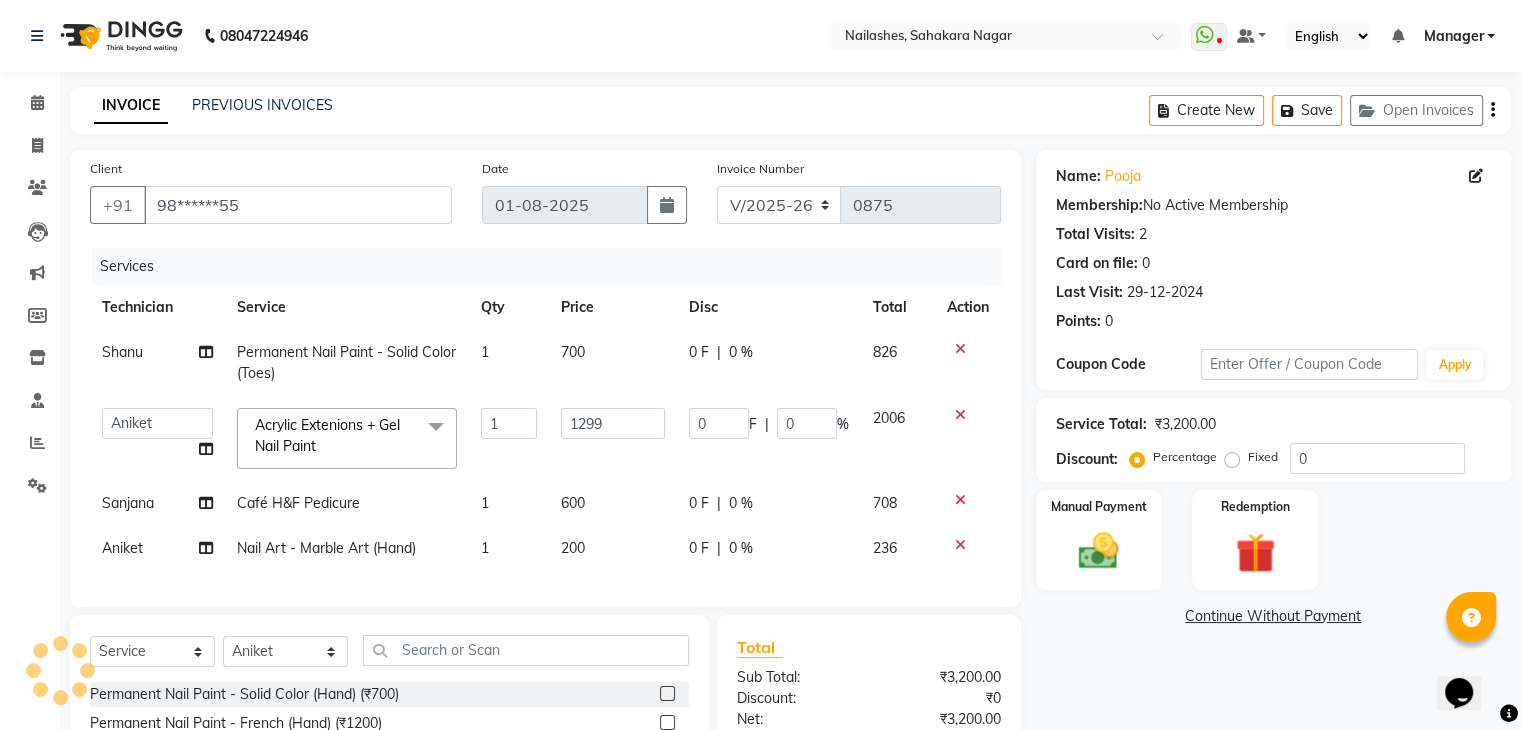 click on "Name: Pooja  Membership:  No Active Membership  Total Visits:  2 Card on file:  0 Last Visit:   29-12-2024 Points:   0  Coupon Code Apply Service Total:  ₹3,200.00  Discount:  Percentage   Fixed  0 Manual Payment Redemption  Continue Without Payment" 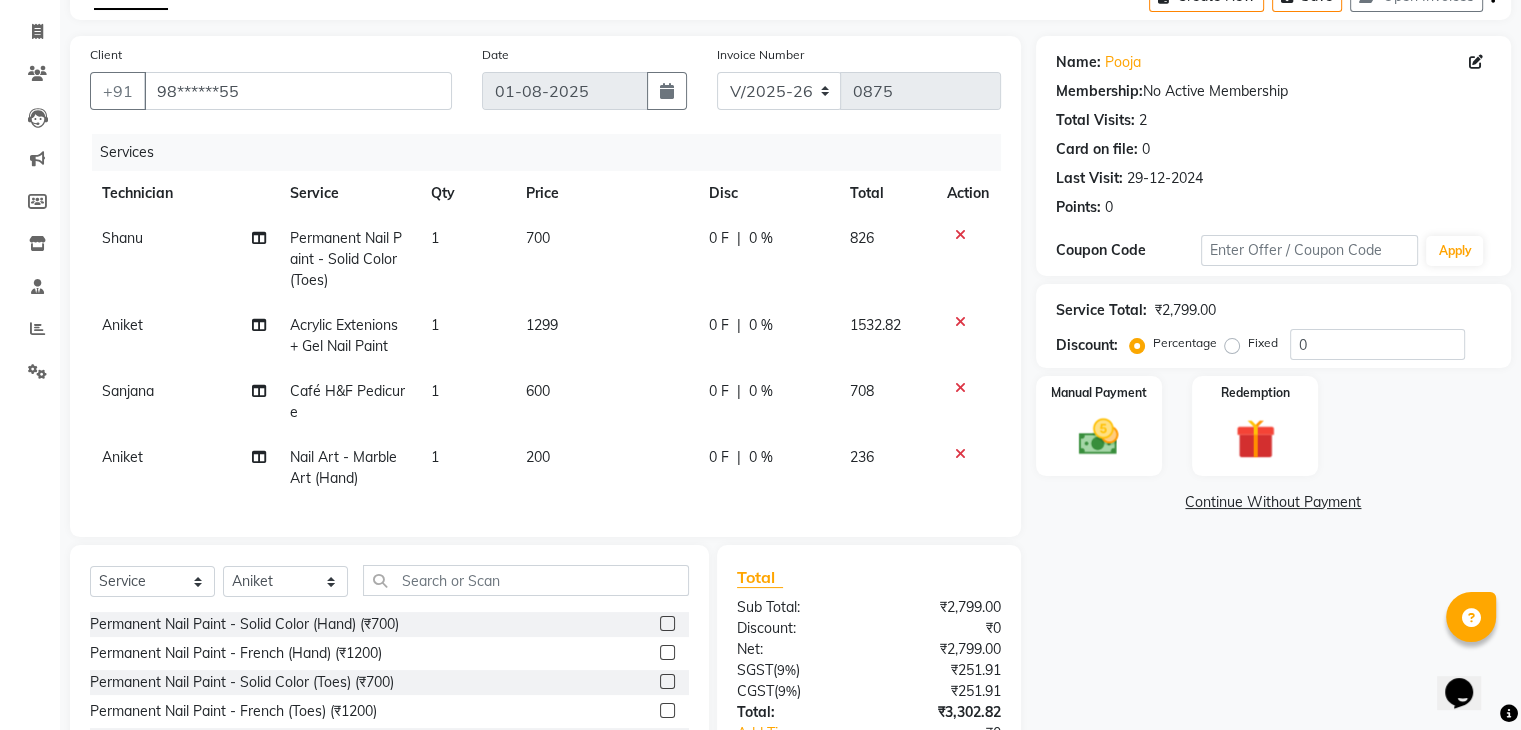 scroll, scrollTop: 200, scrollLeft: 0, axis: vertical 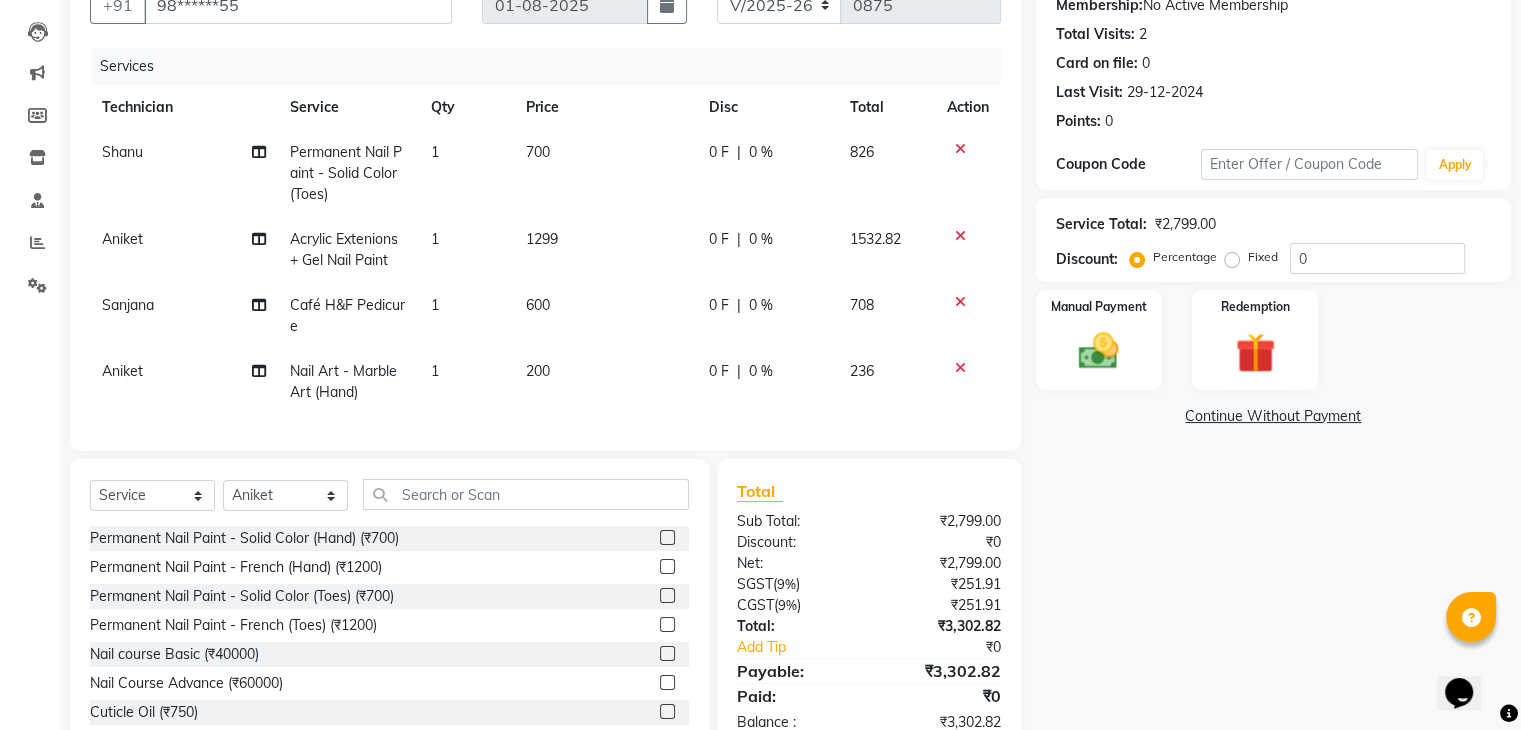 click on "1" 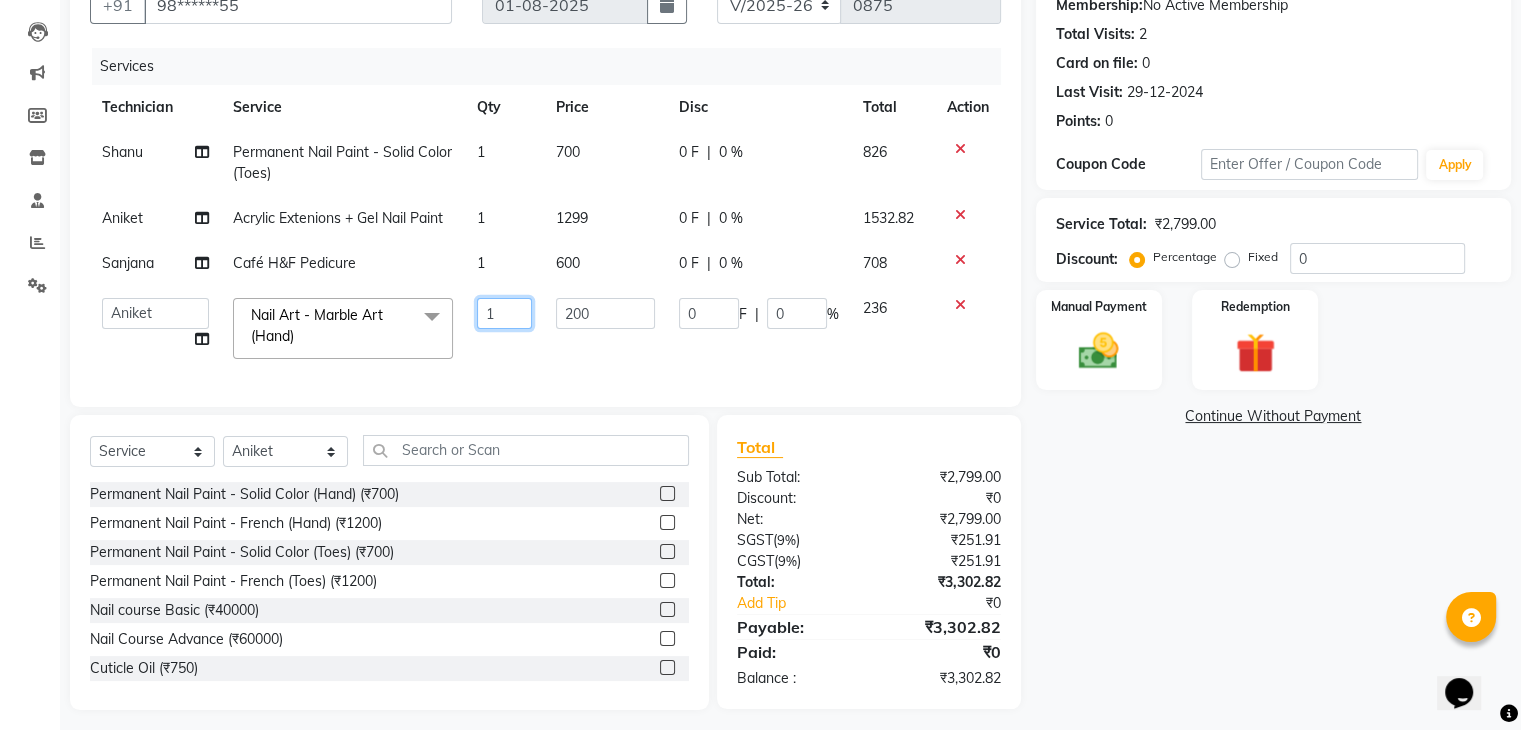 click on "1" 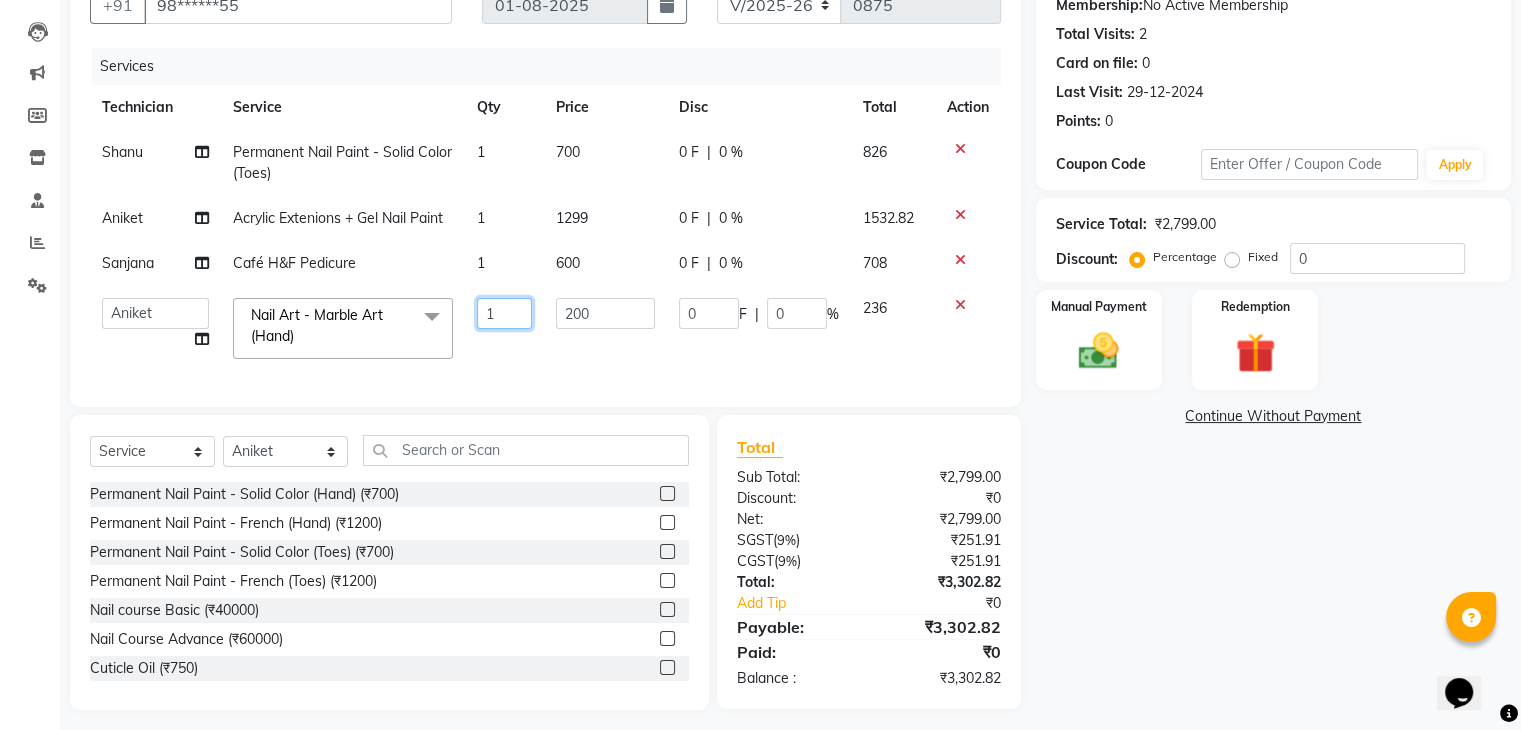 type on "10" 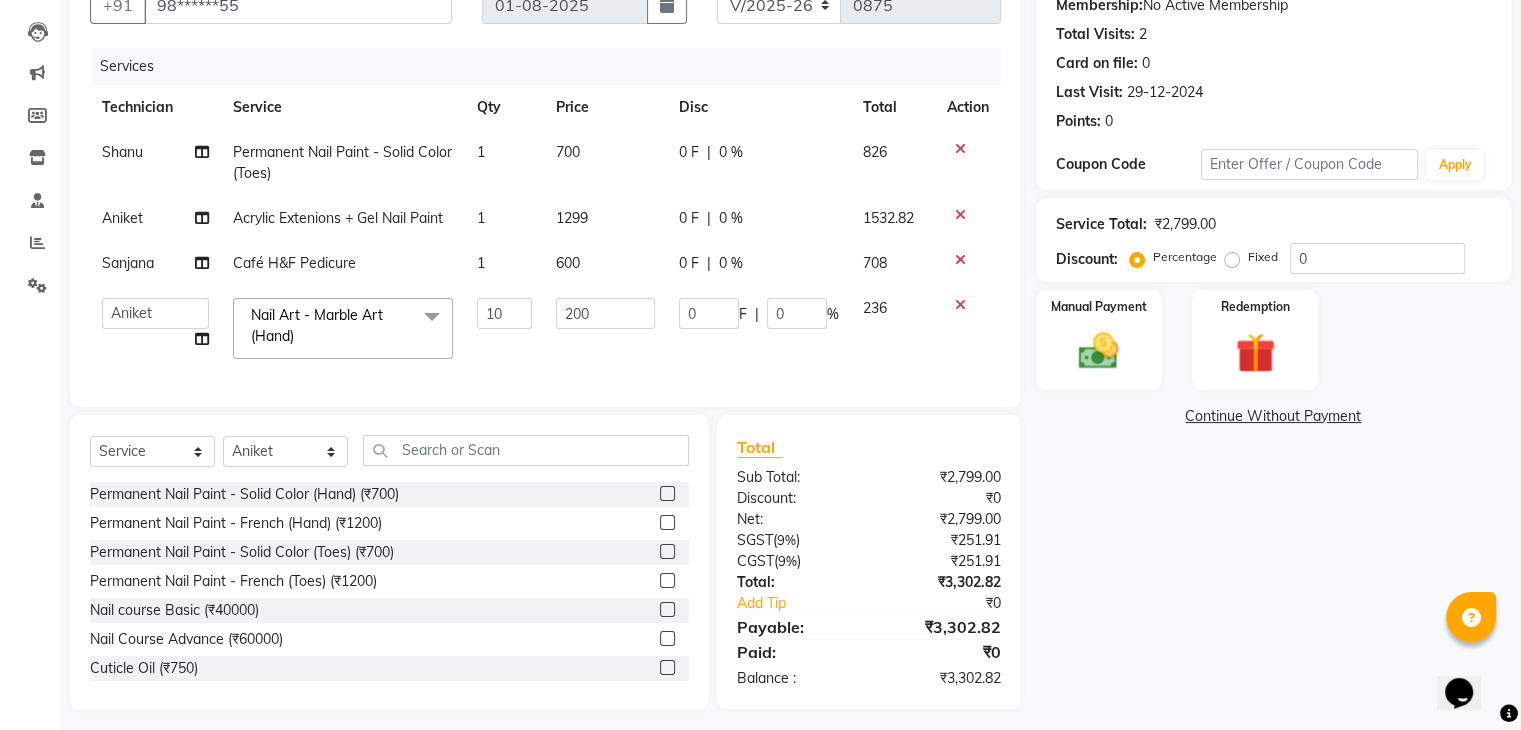 click on "Name: Pooja  Membership:  No Active Membership  Total Visits:  2 Card on file:  0 Last Visit:   29-12-2024 Points:   0  Coupon Code Apply Service Total:  ₹2,799.00  Discount:  Percentage   Fixed  0 Manual Payment Redemption  Continue Without Payment" 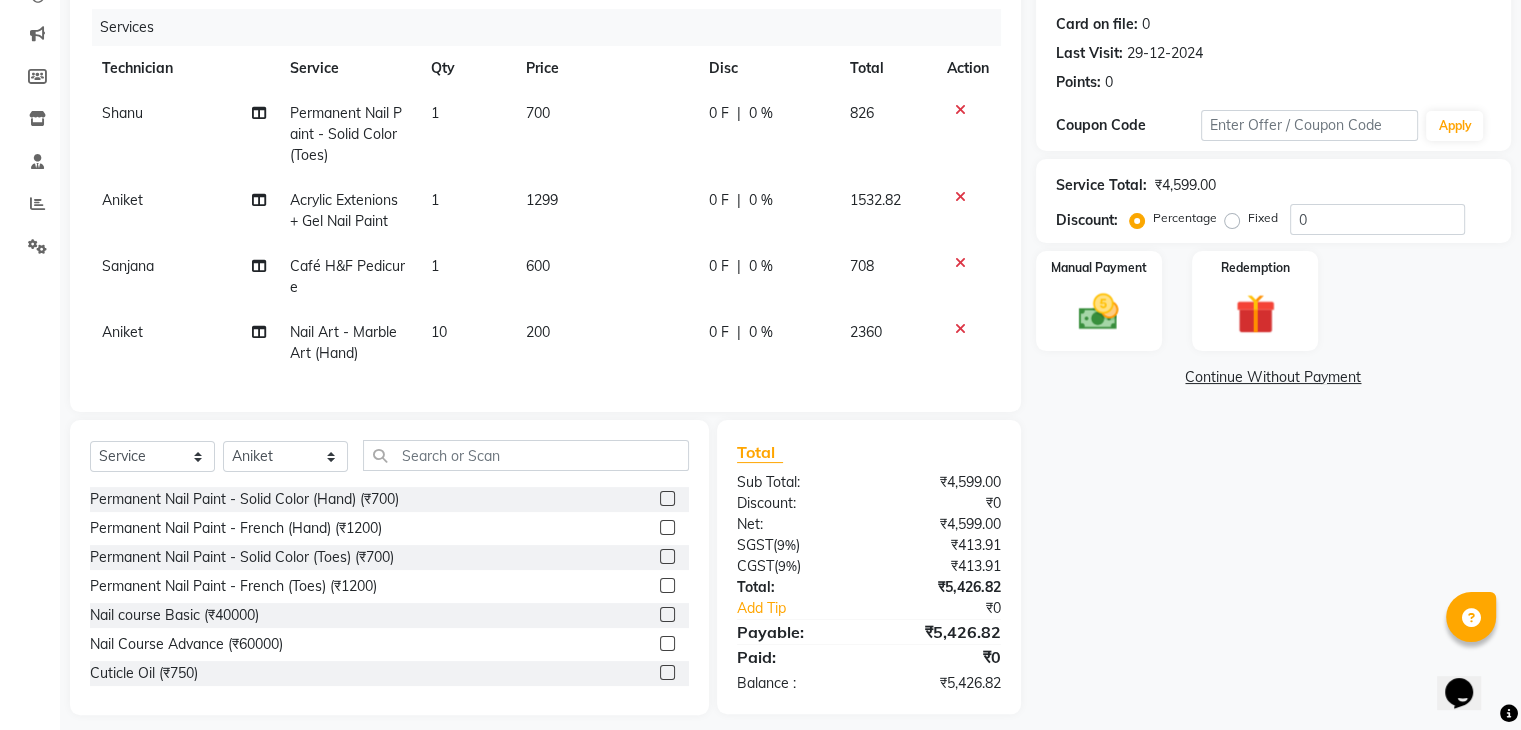 scroll, scrollTop: 270, scrollLeft: 0, axis: vertical 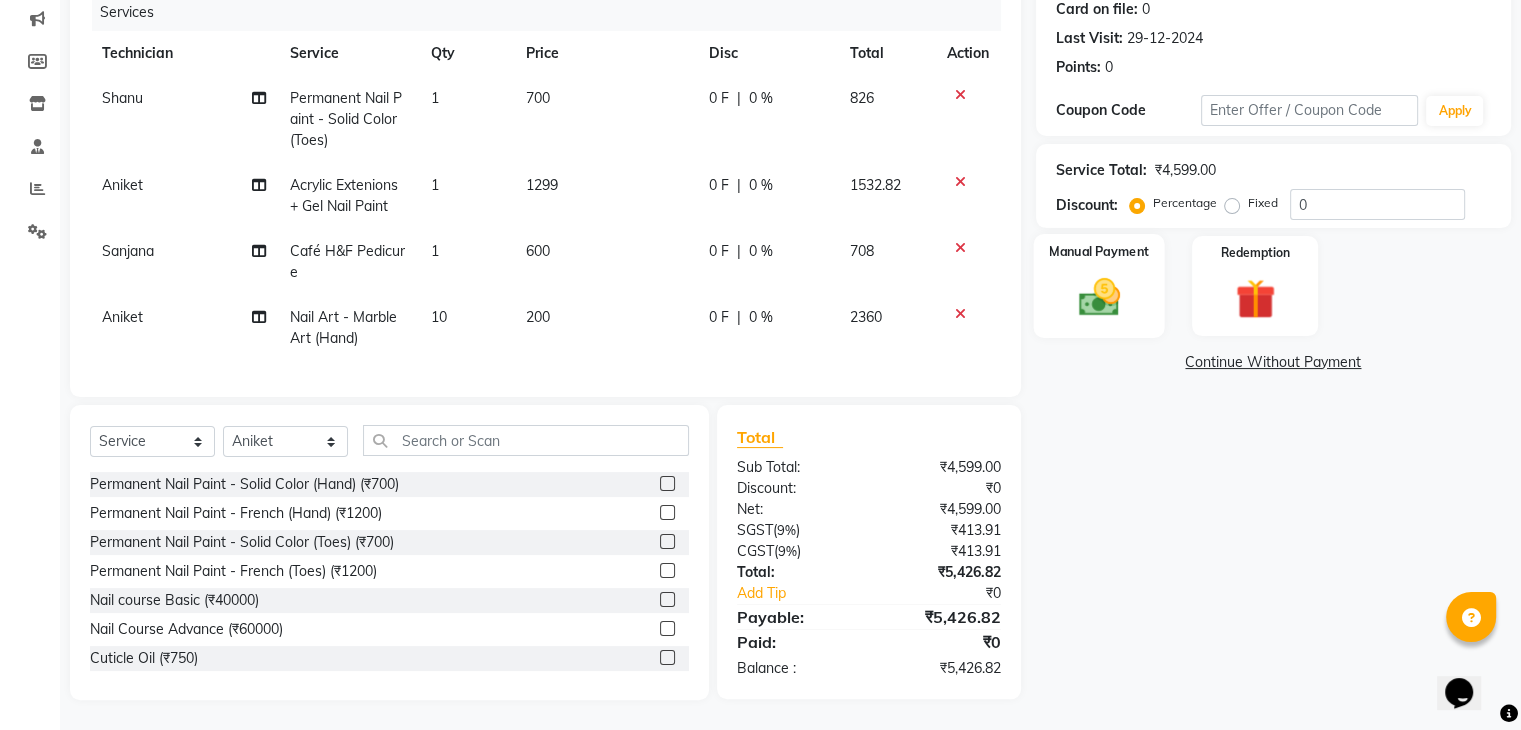 click 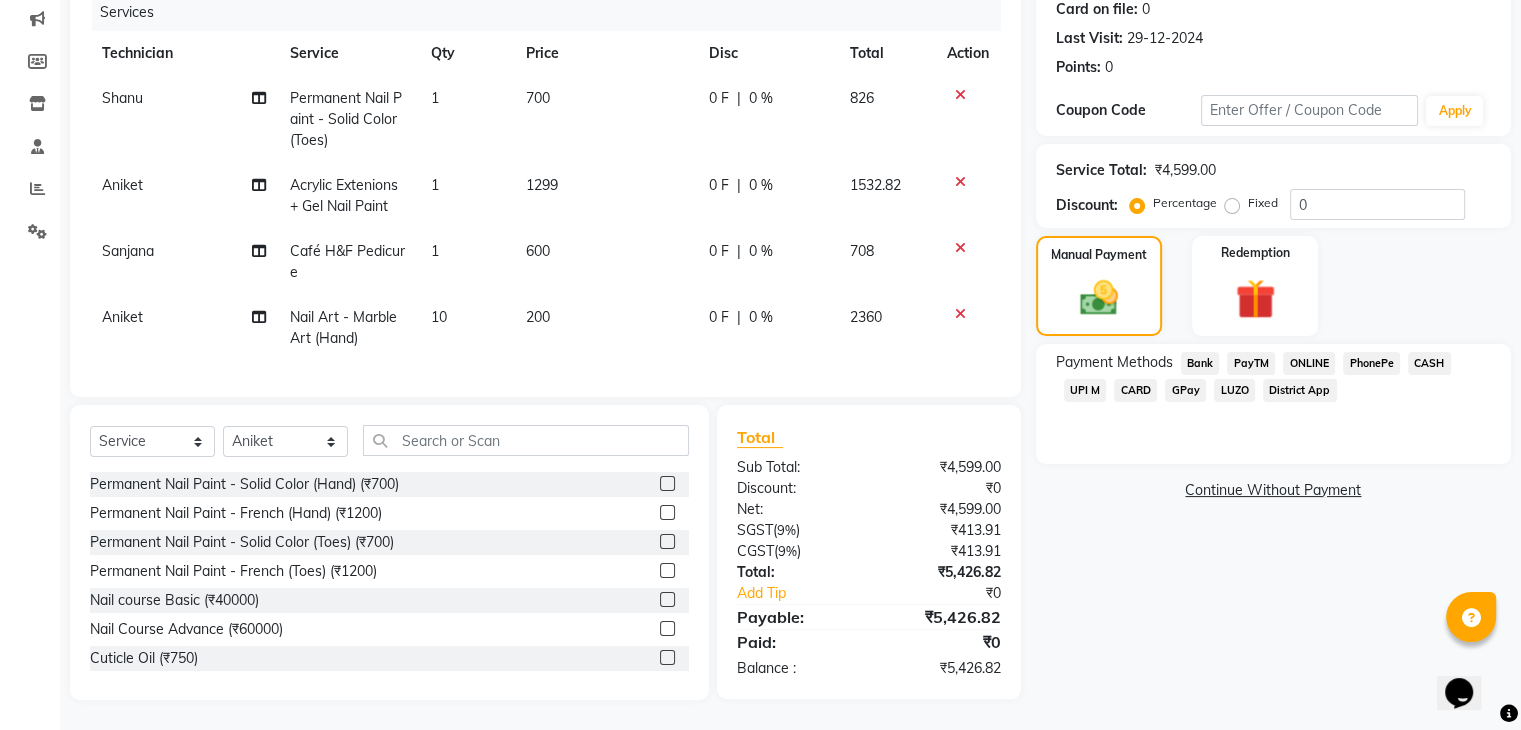 click on "UPI M" 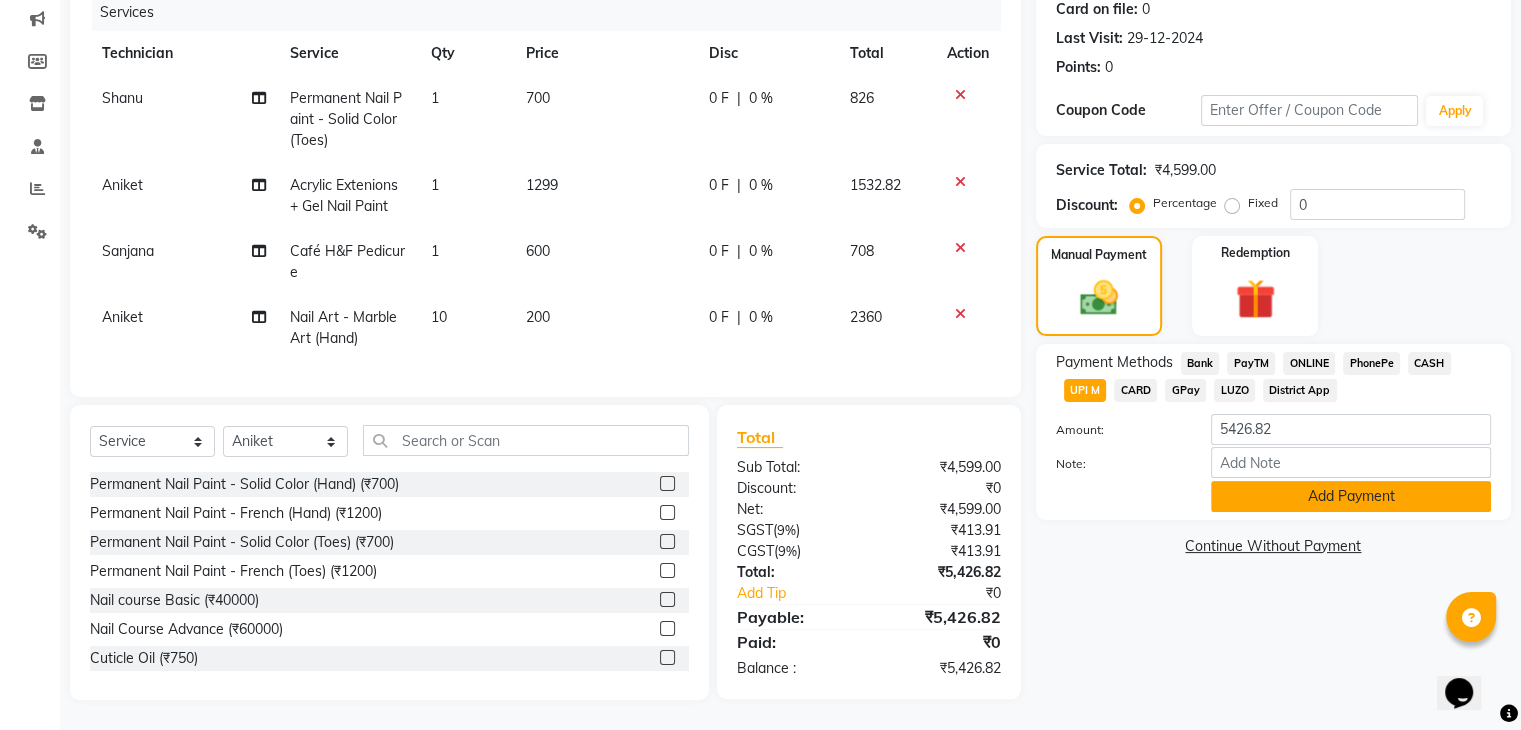 click on "Add Payment" 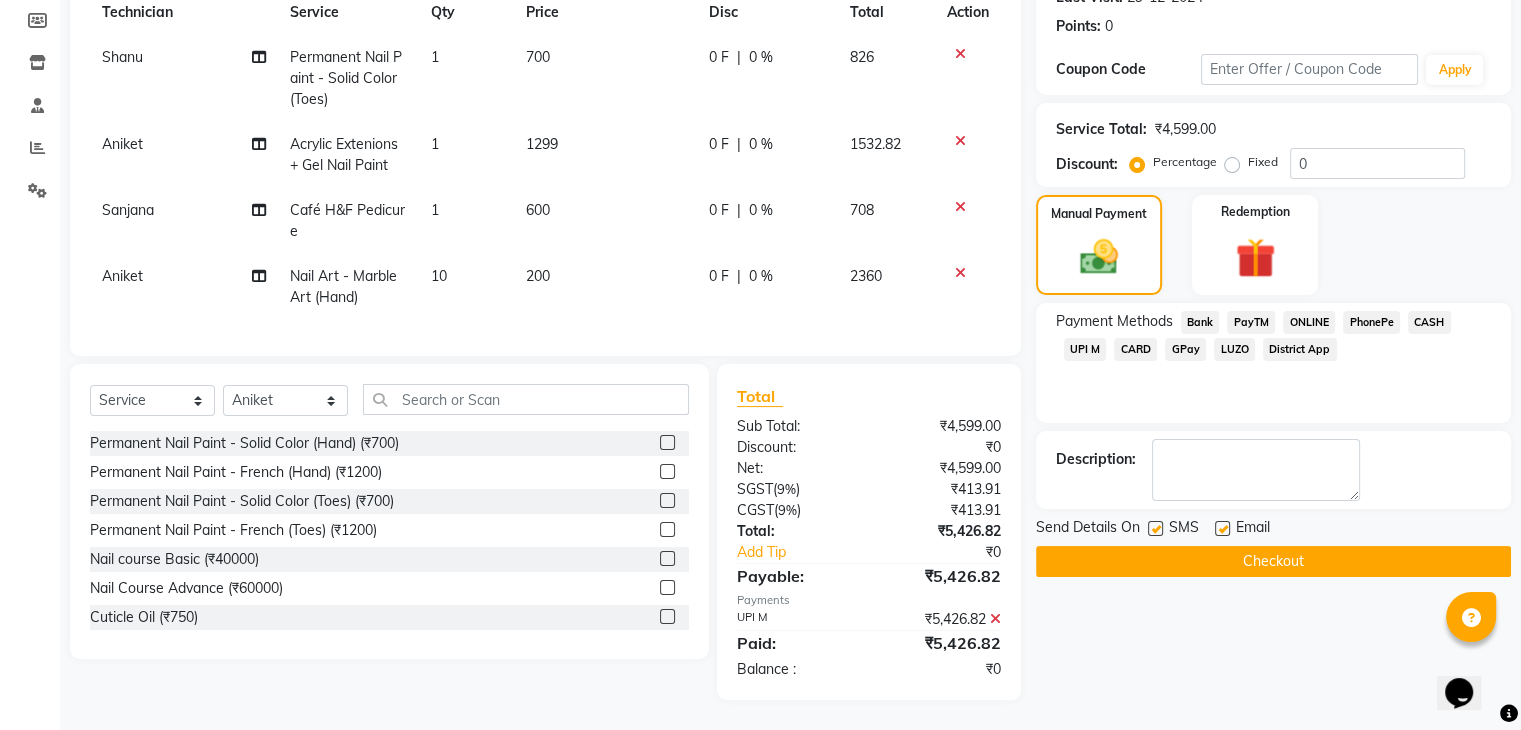 scroll, scrollTop: 311, scrollLeft: 0, axis: vertical 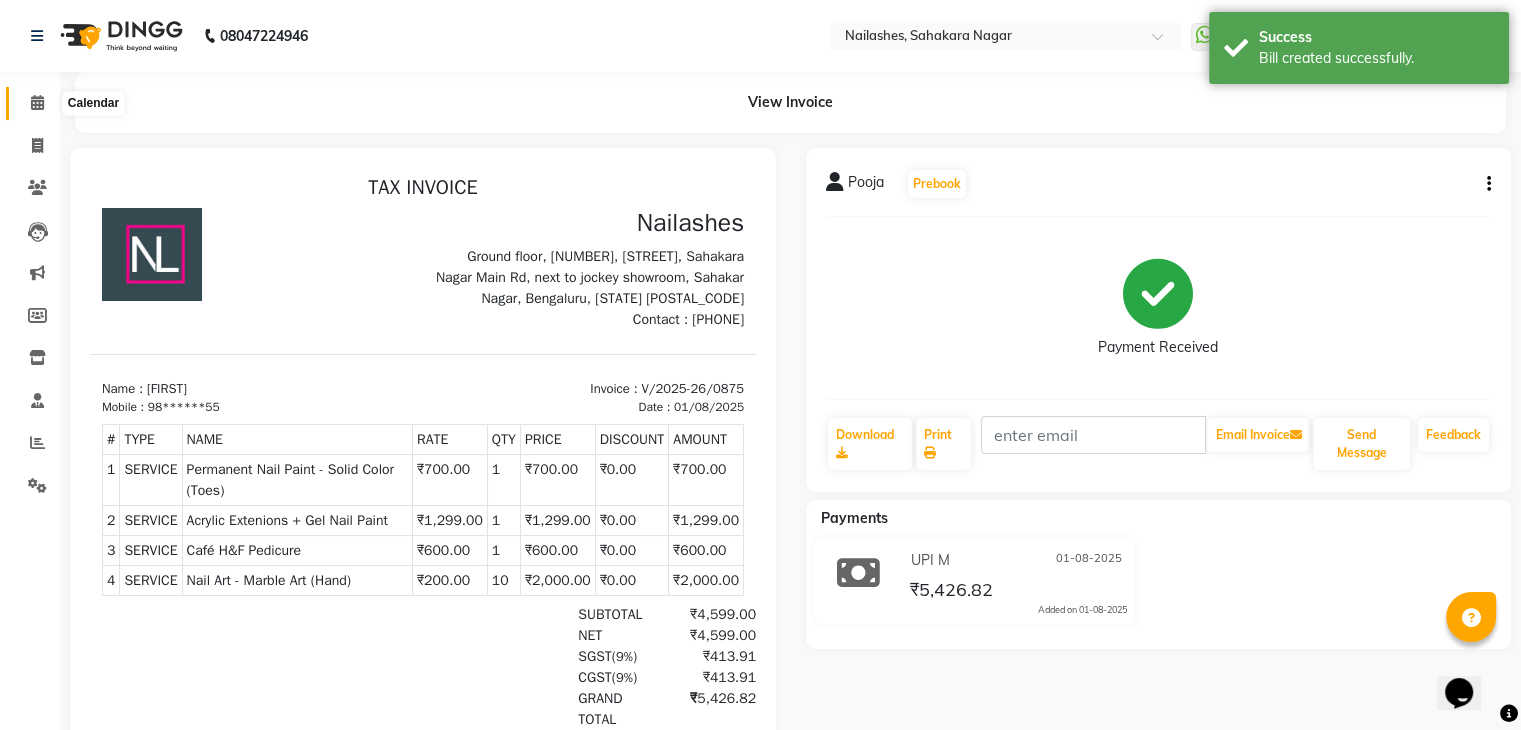 click 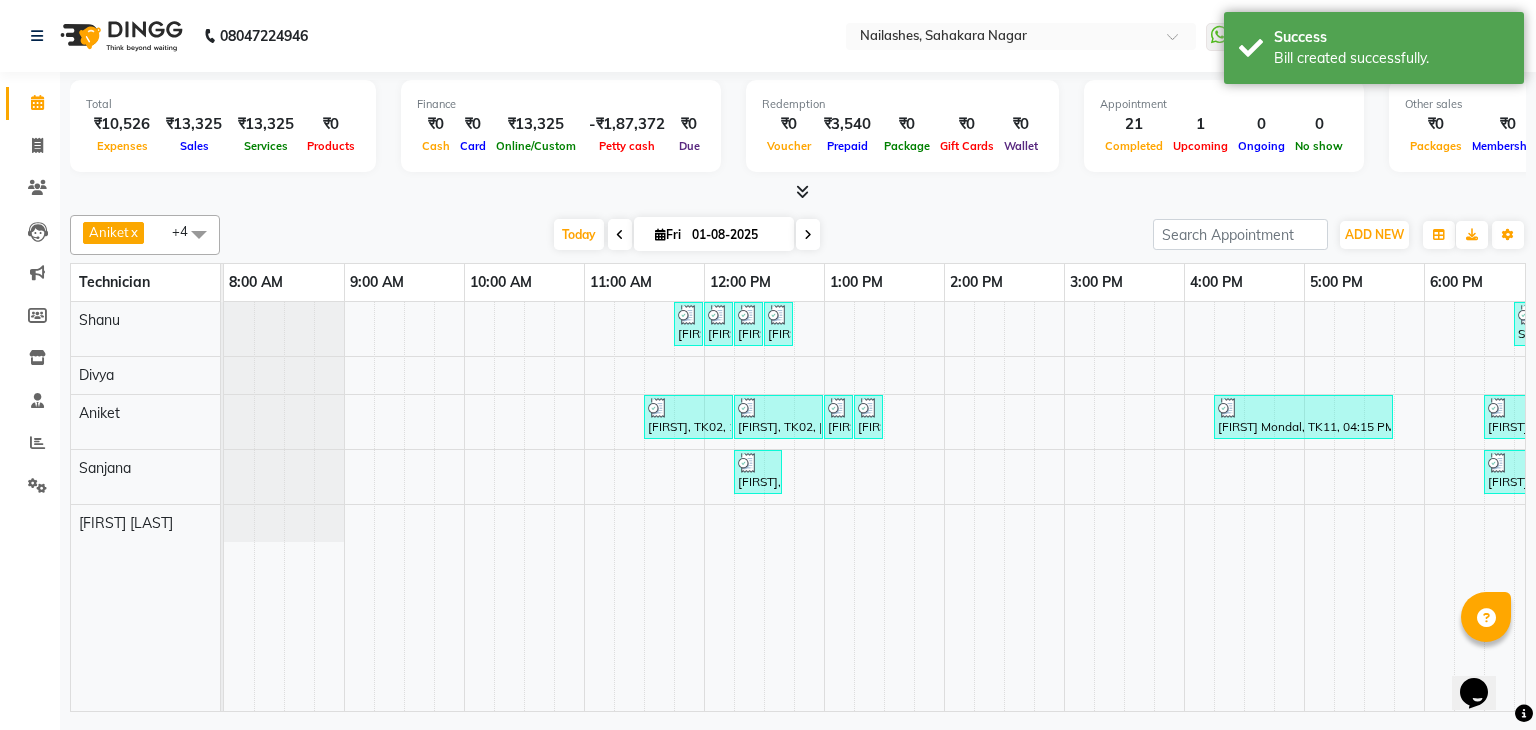scroll, scrollTop: 0, scrollLeft: 164, axis: horizontal 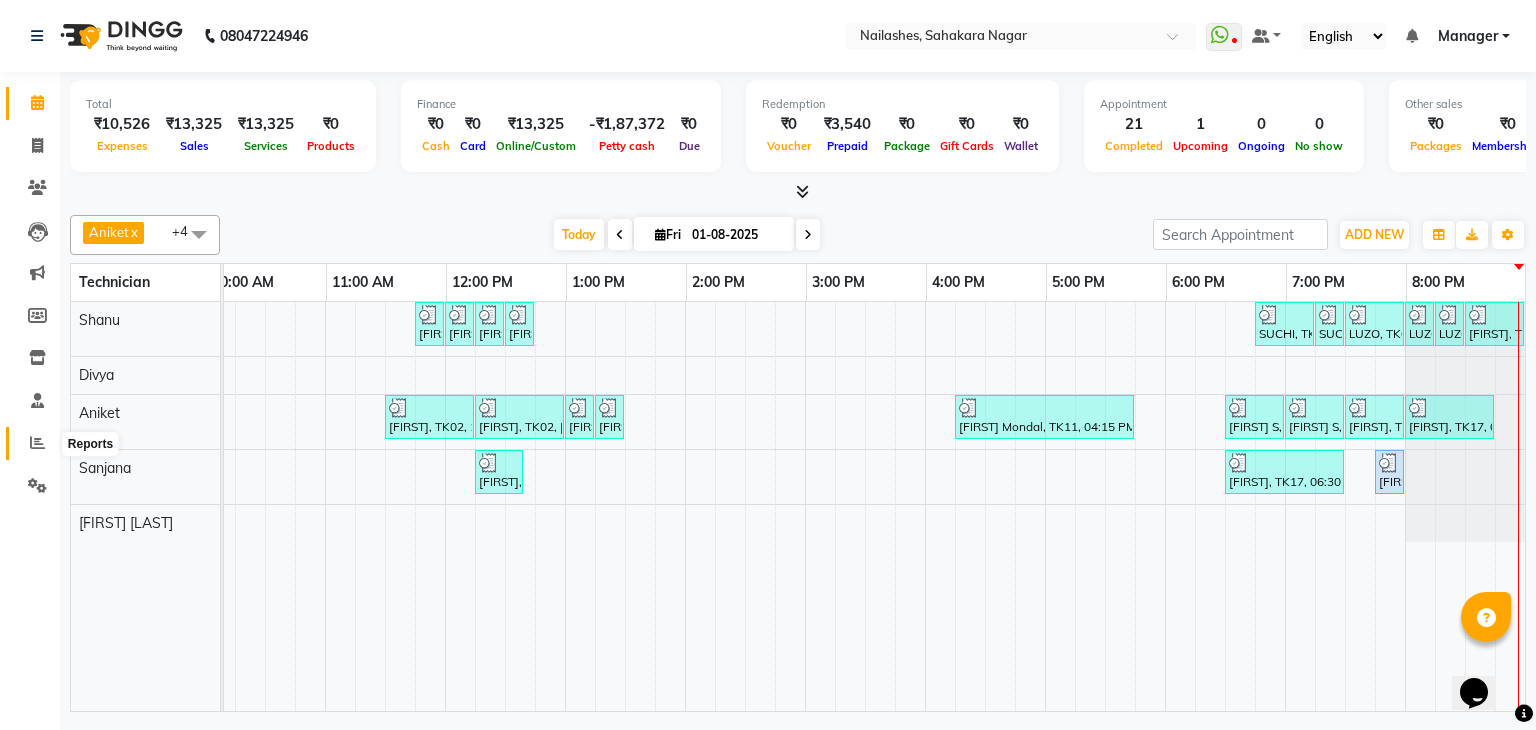 click 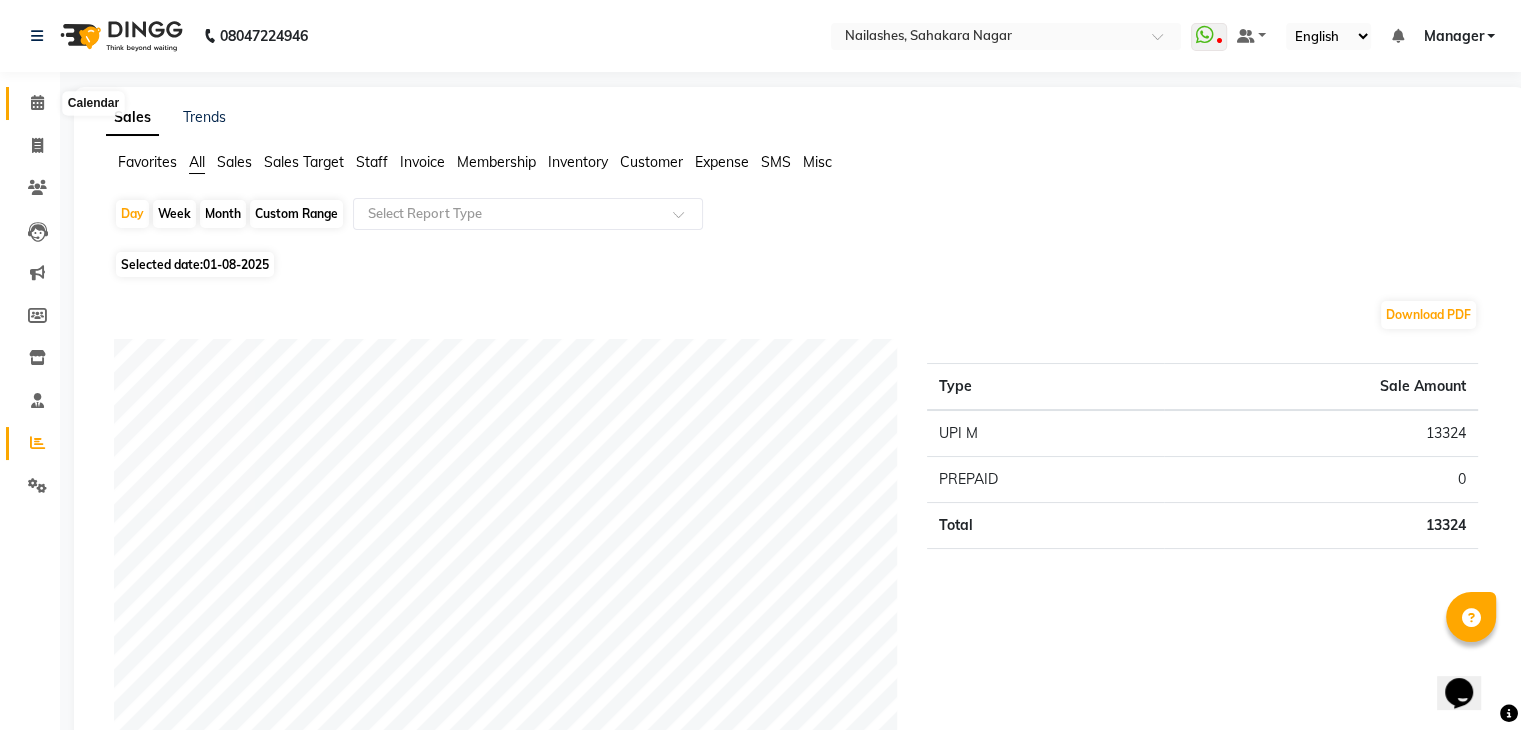 click 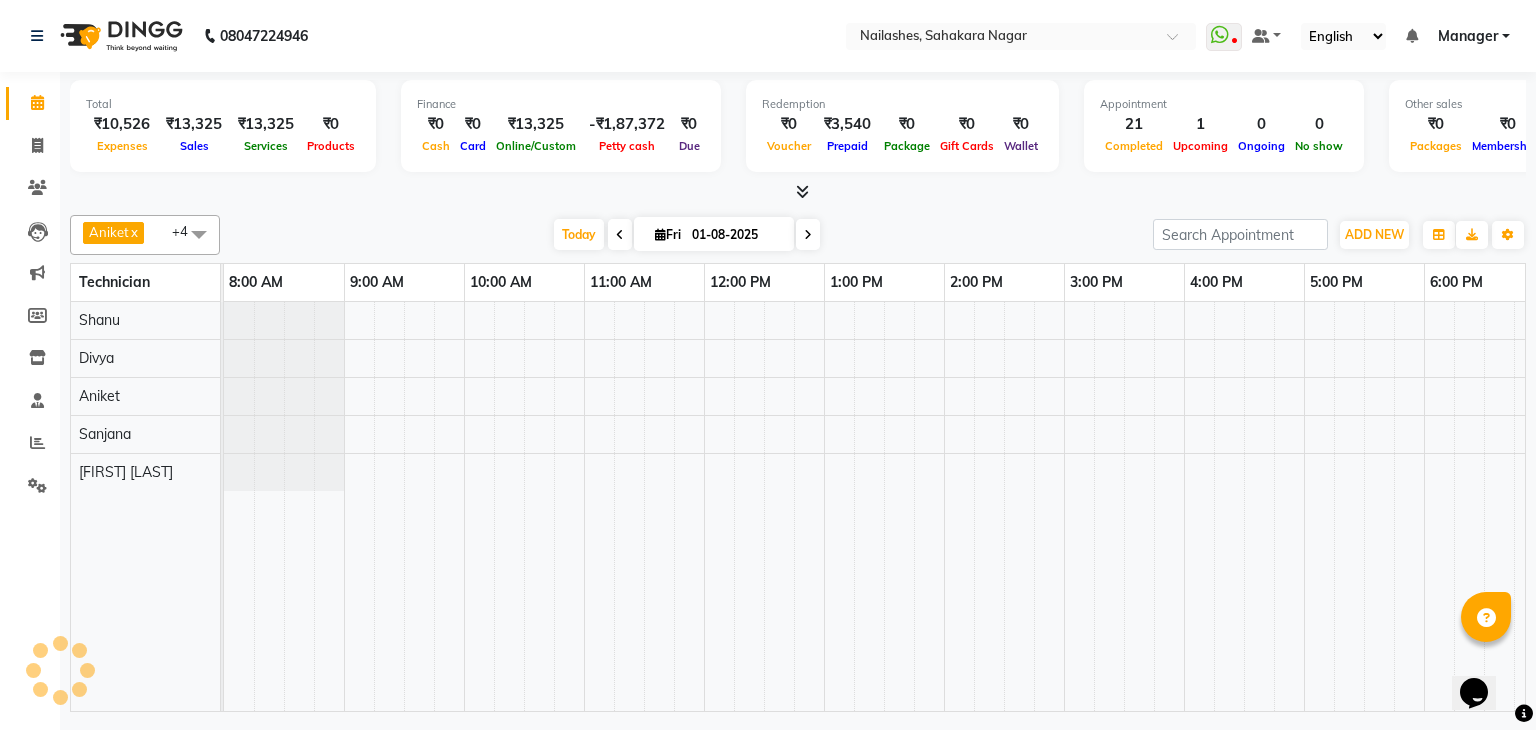 scroll, scrollTop: 0, scrollLeft: 0, axis: both 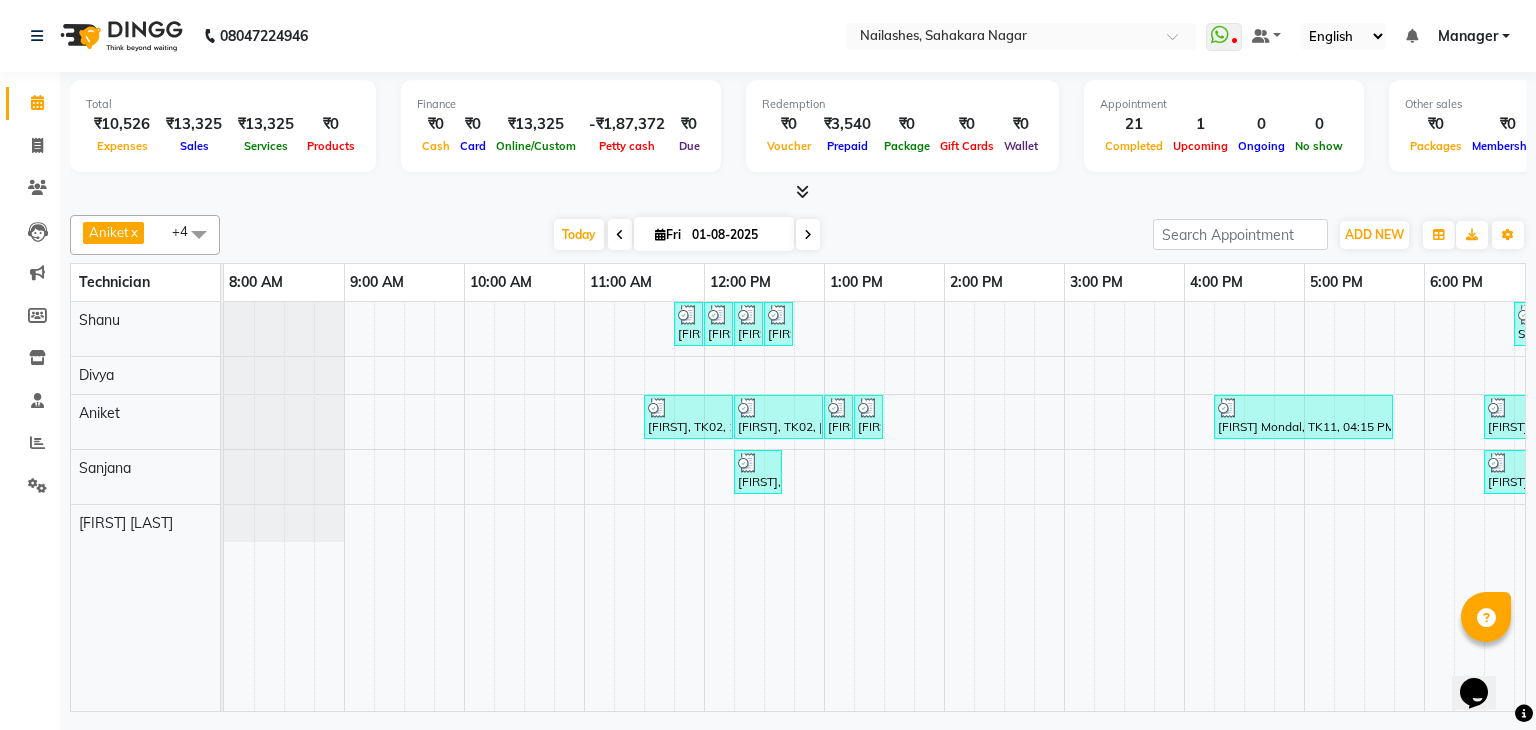 click on "08047224946 Select Location × Nailashes, Sahakara Nagar   WhatsApp Status  ✕ Status:  Disconnected Recent Service Activity: 01-01-1970     05:30 AM  08047224946 Whatsapp Settings Default Panel My Panel English ENGLISH Español العربية मराठी हिंदी ગુજરાતી தமிழ் 中文 Notifications nothing to show Manager Manage Profile Change Password Sign out  Version:3.15.11" 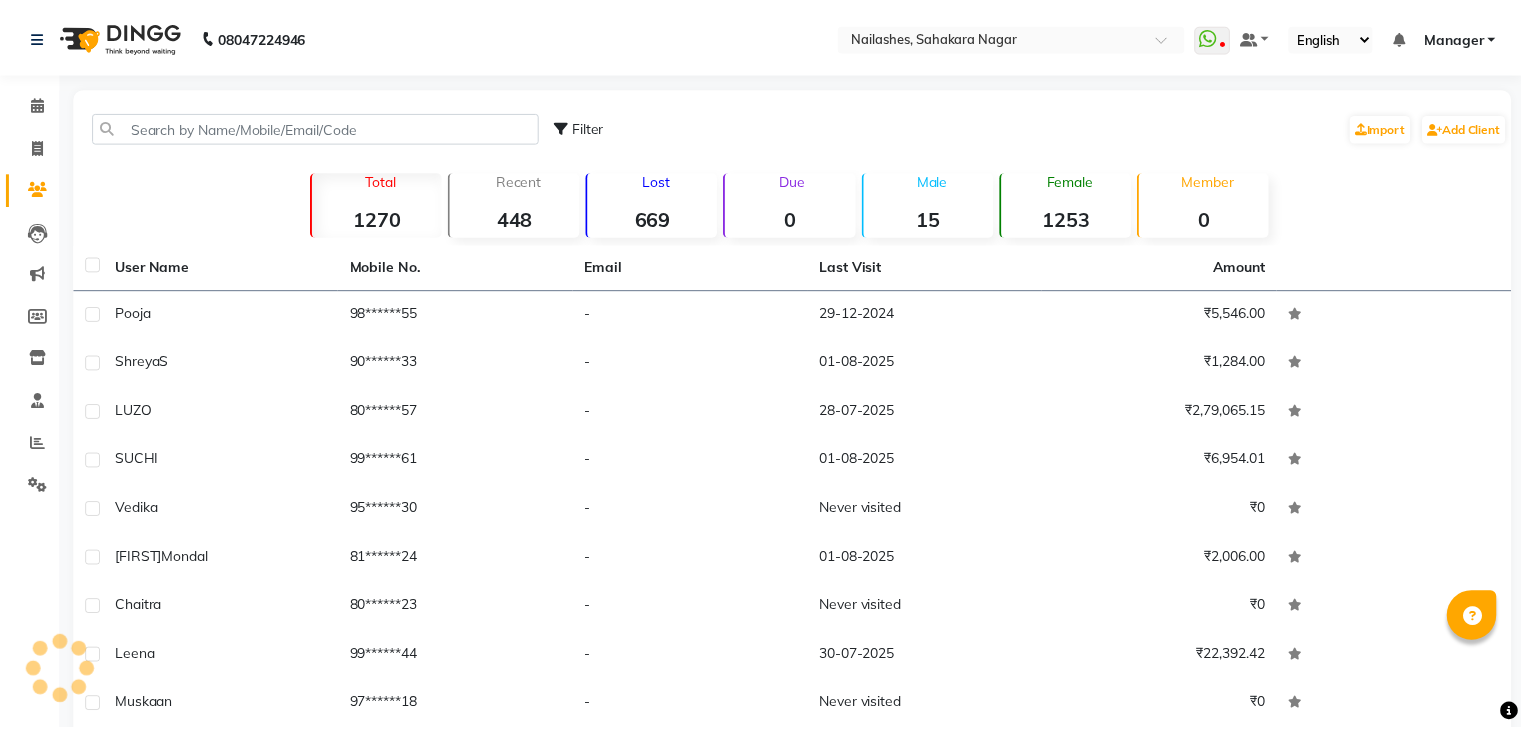 scroll, scrollTop: 0, scrollLeft: 0, axis: both 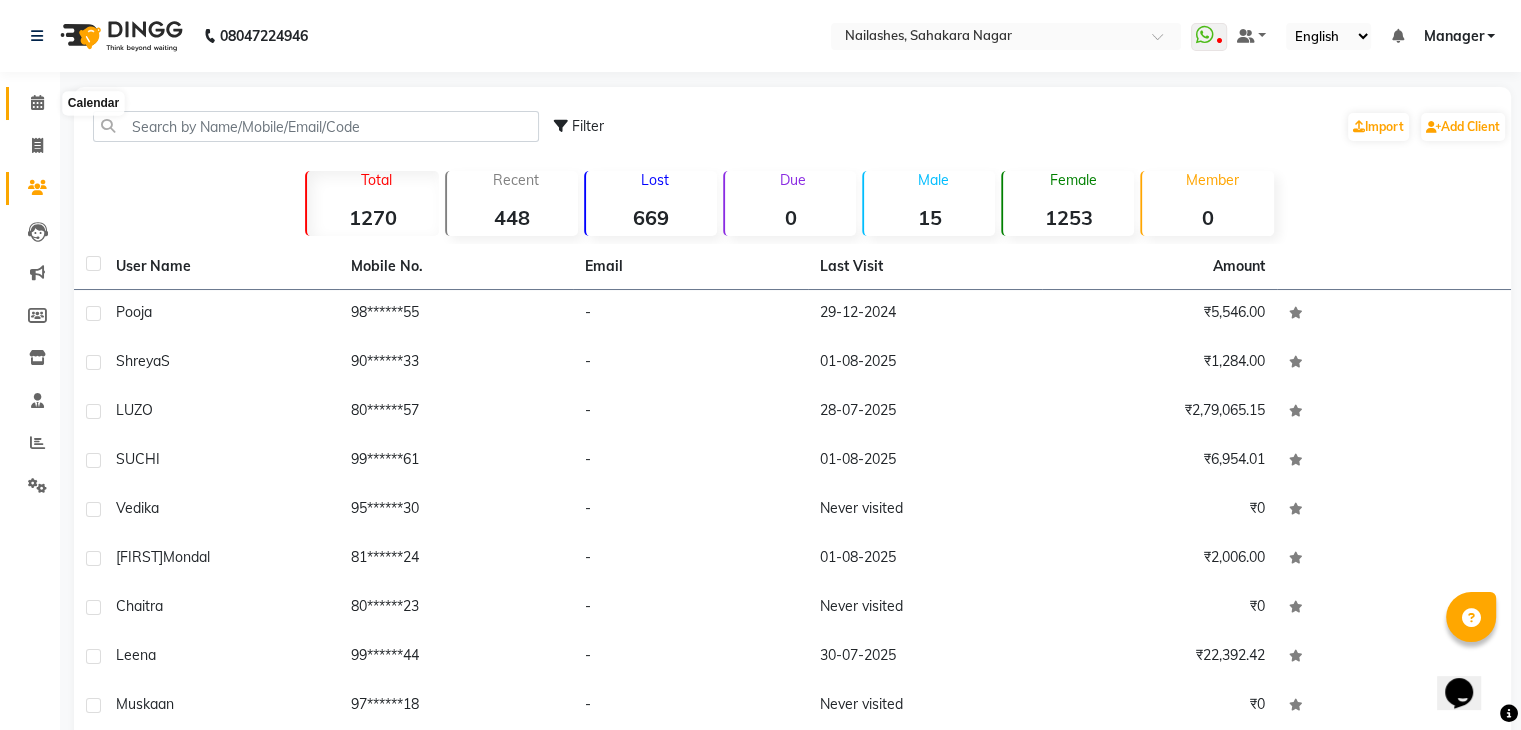 click 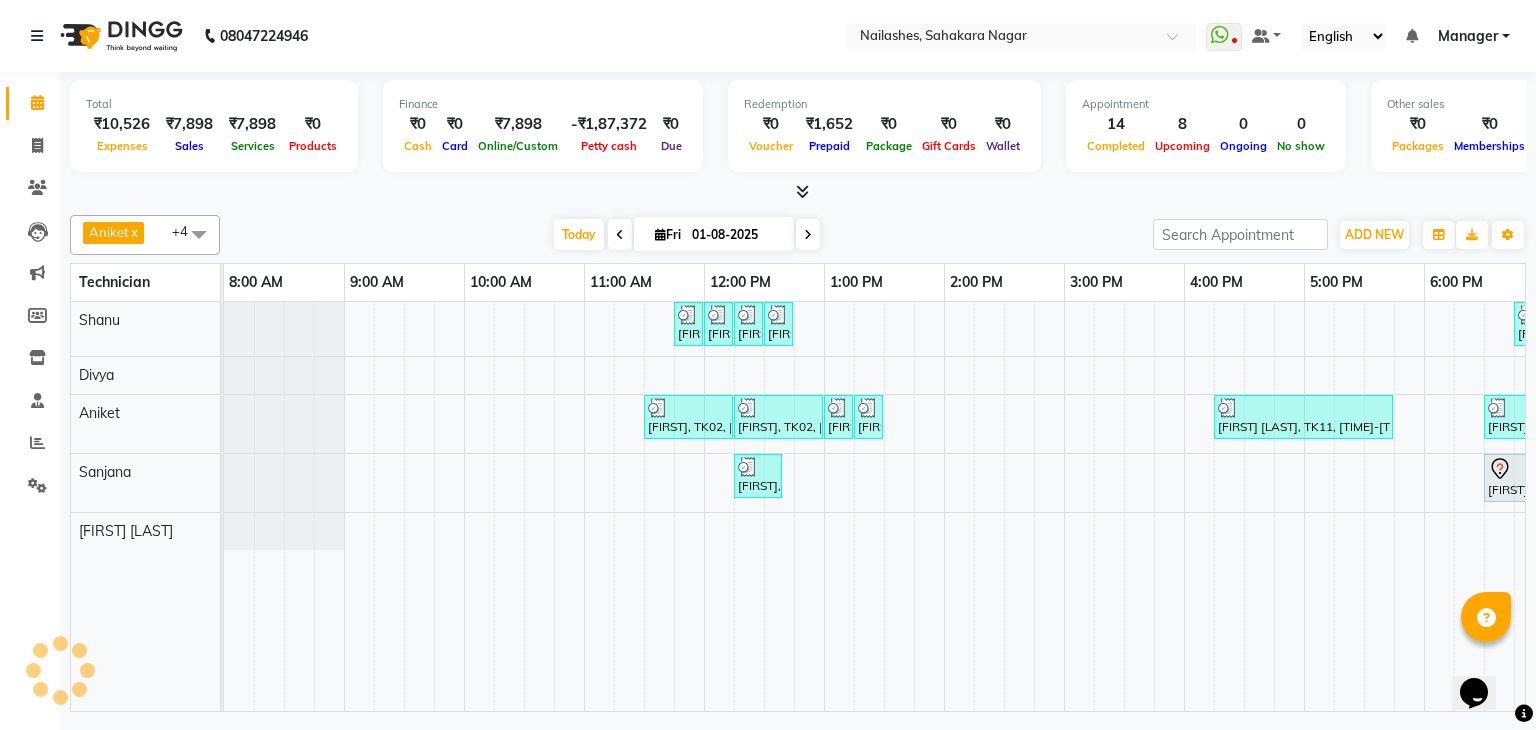 scroll, scrollTop: 0, scrollLeft: 0, axis: both 